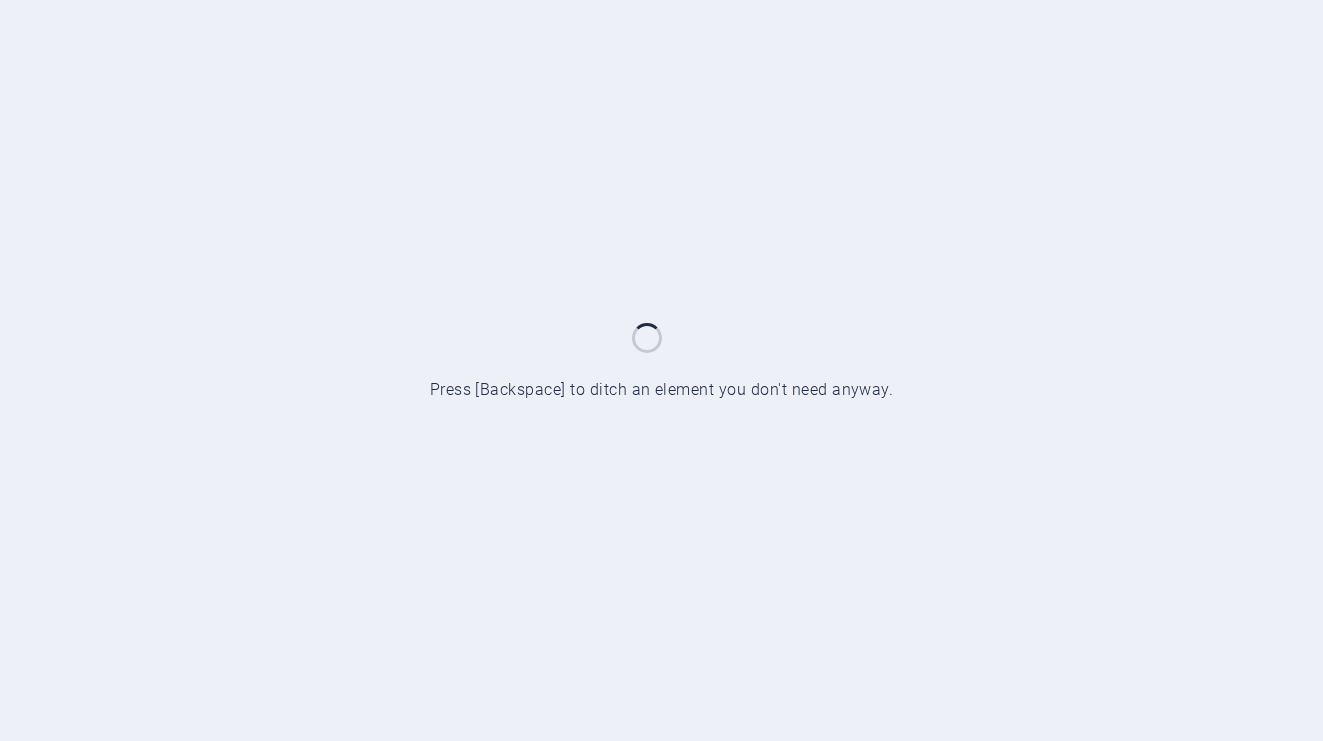 scroll, scrollTop: 0, scrollLeft: 0, axis: both 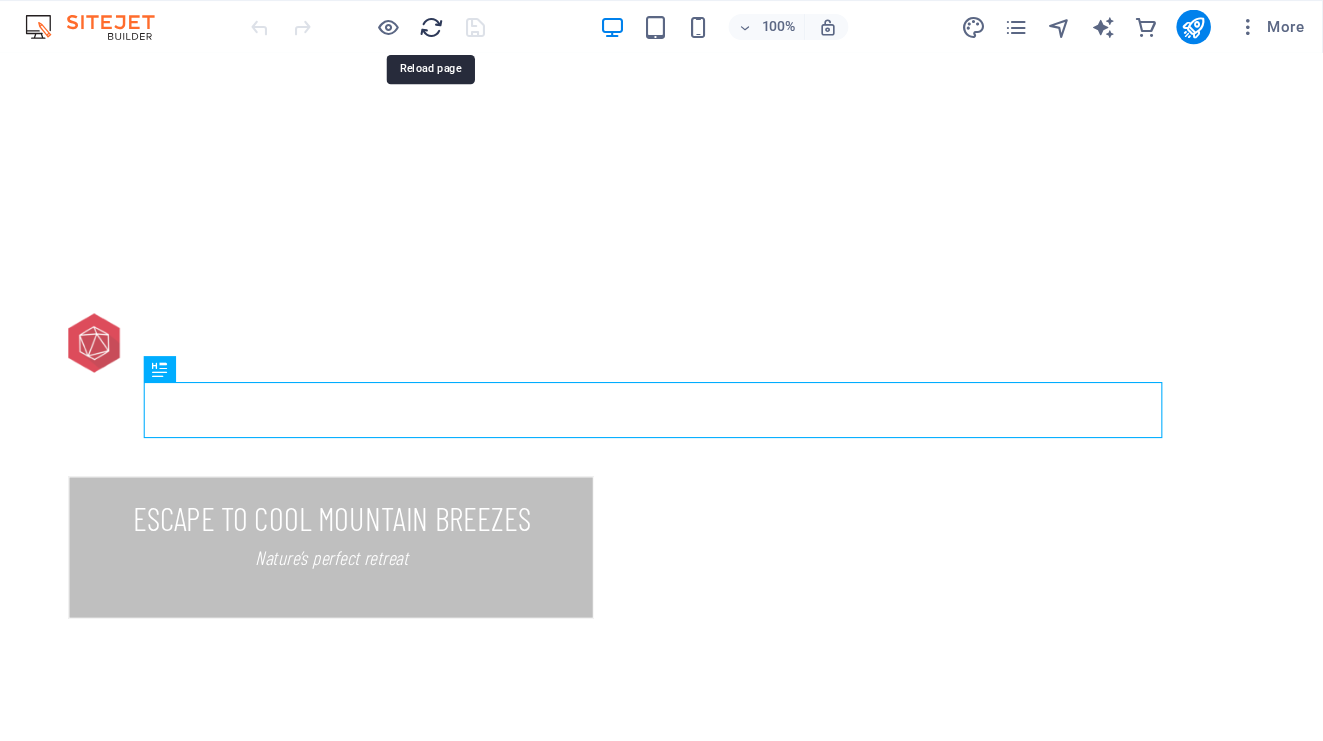 click at bounding box center [497, 25] 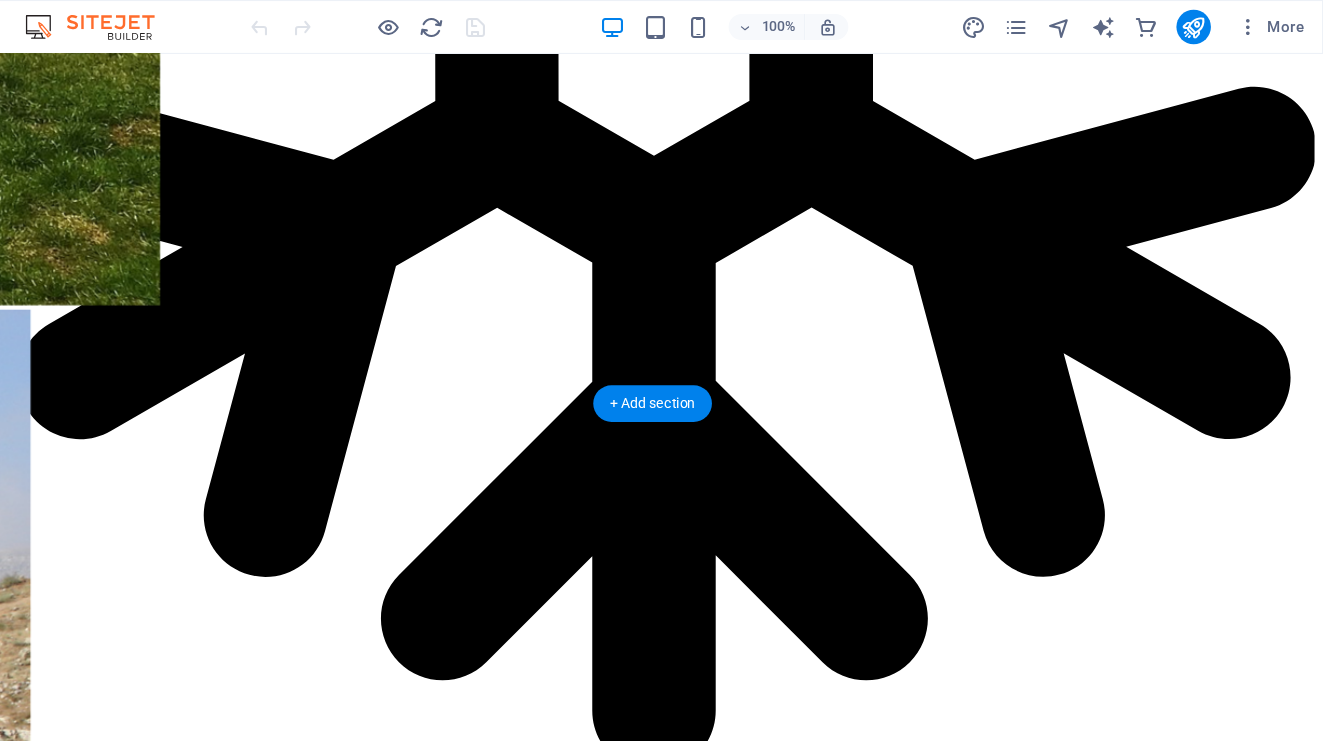 scroll, scrollTop: 3567, scrollLeft: 0, axis: vertical 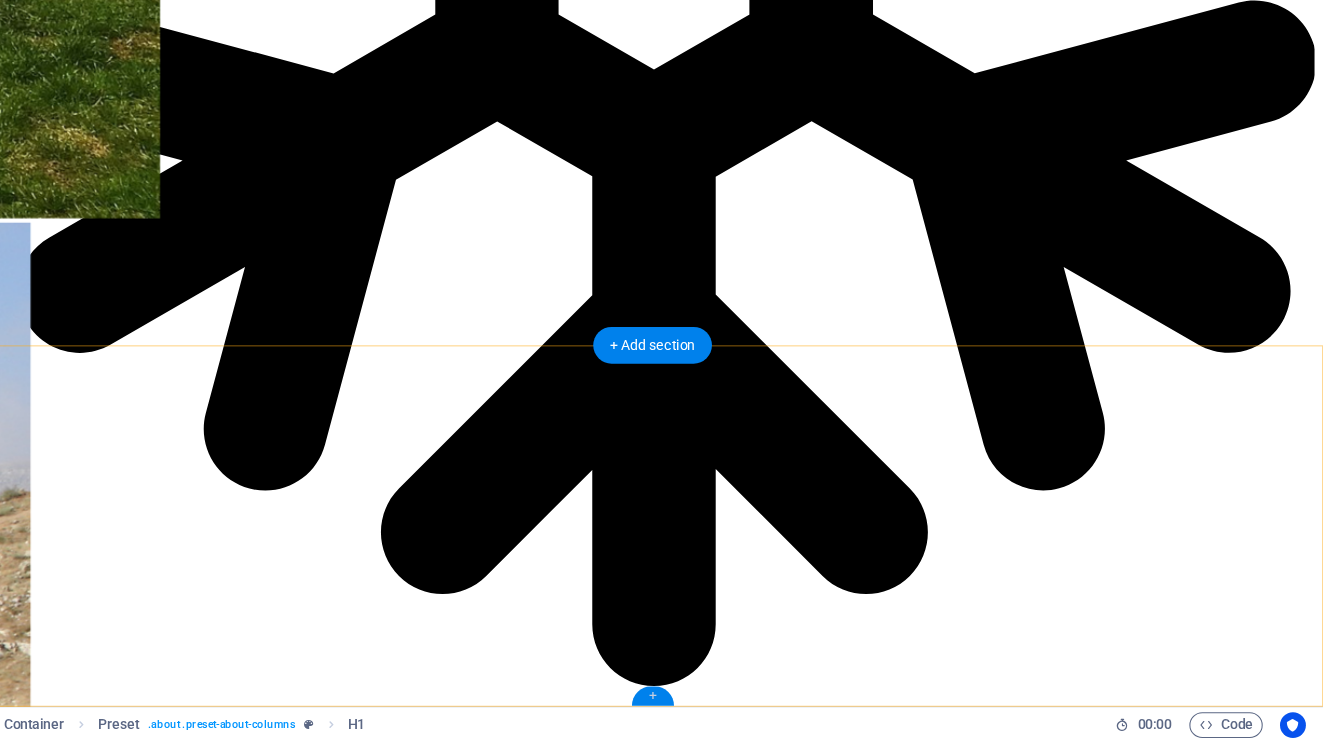click on "+" at bounding box center (701, 699) 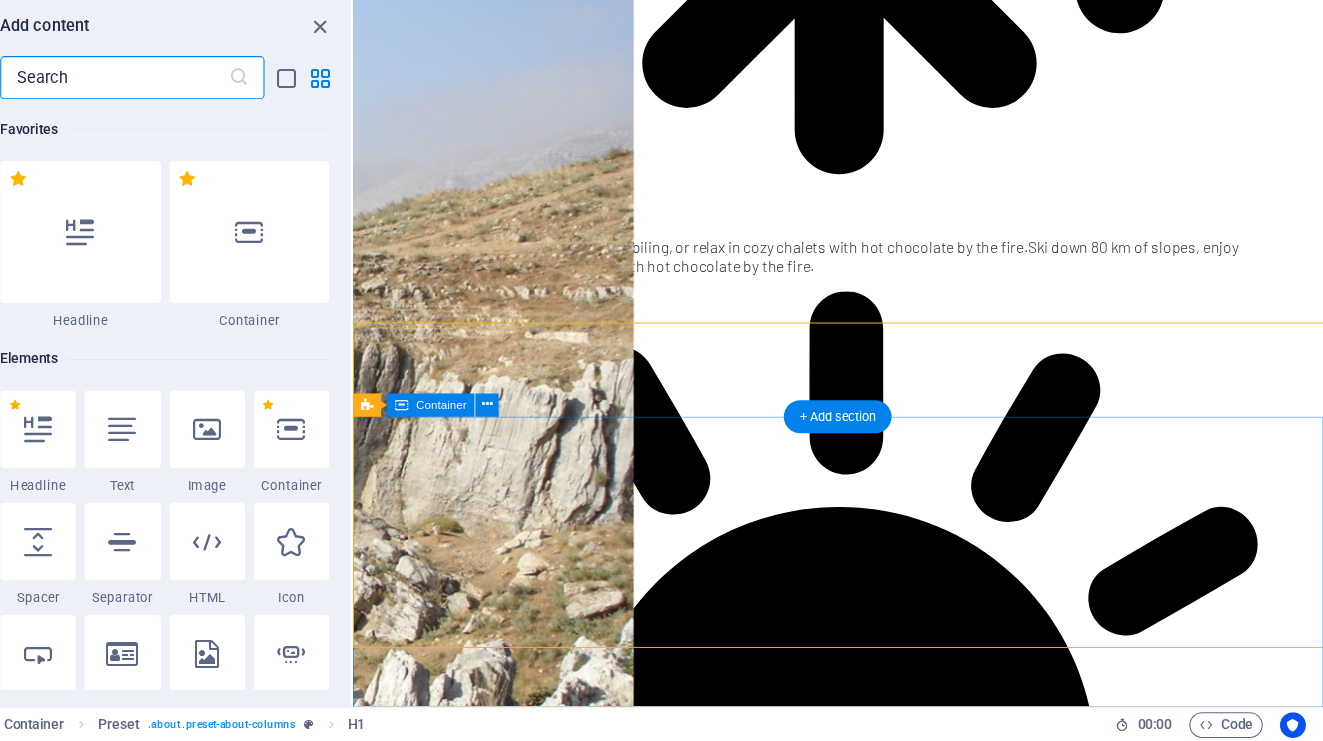 scroll, scrollTop: 3554, scrollLeft: 0, axis: vertical 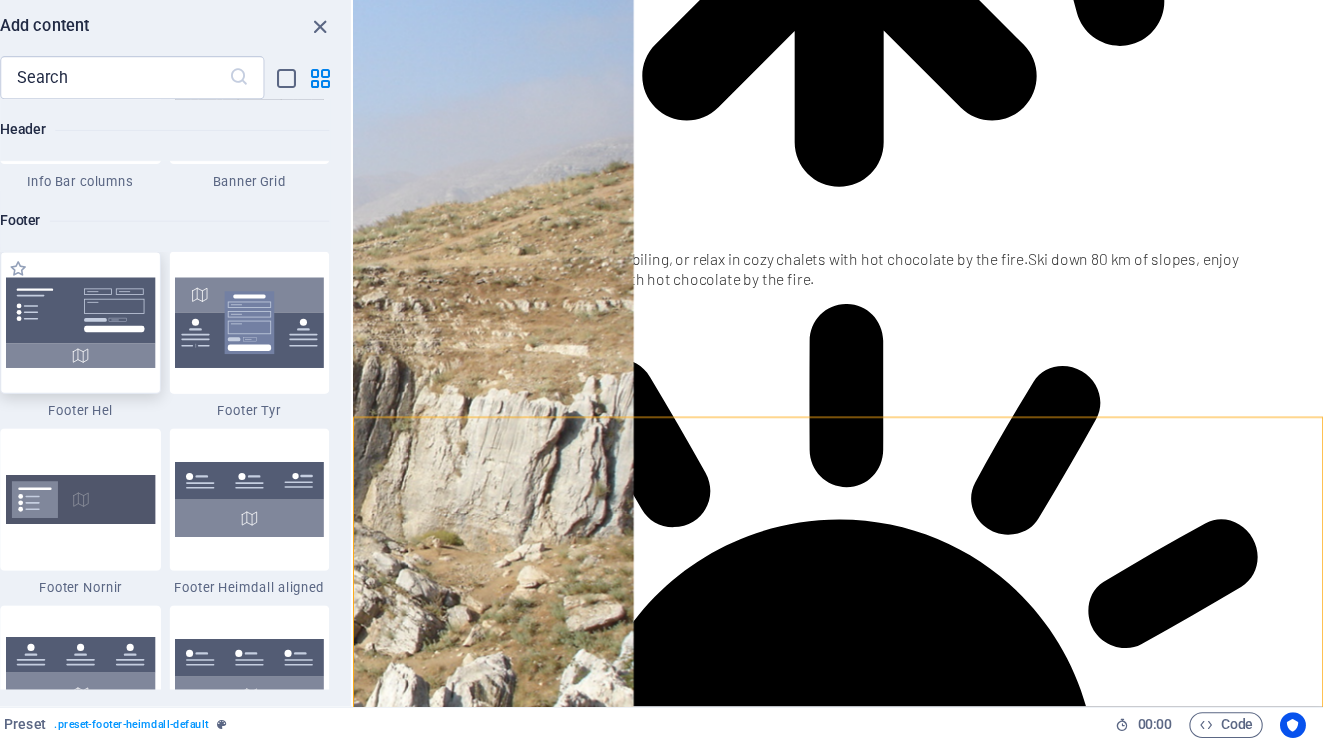 click at bounding box center [171, 353] 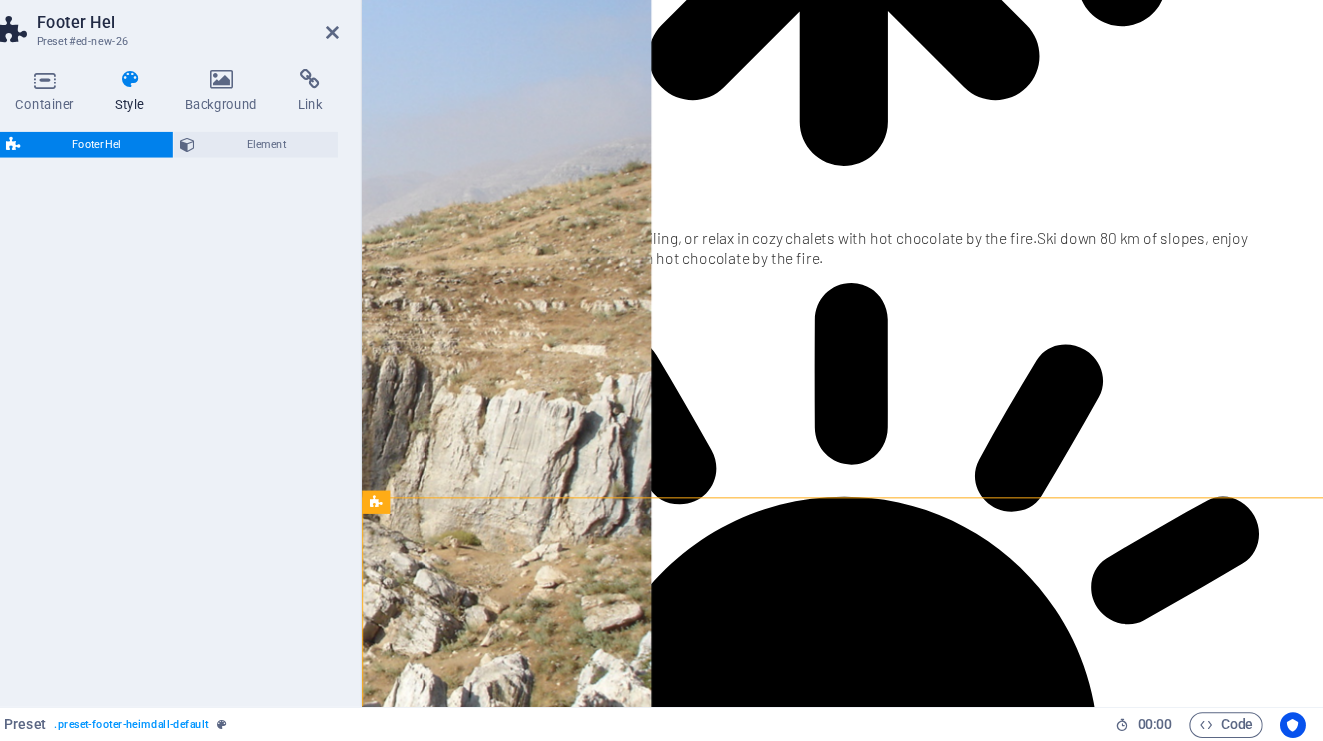 select on "%" 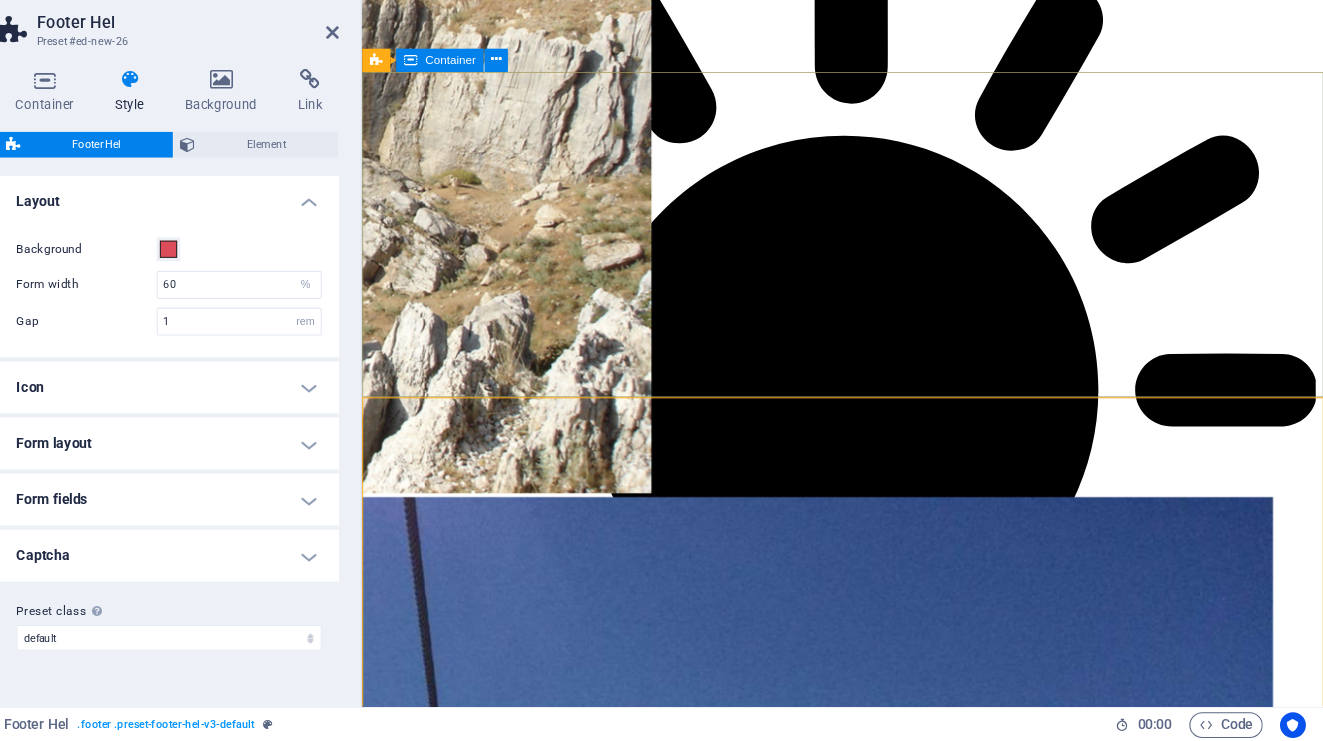 scroll, scrollTop: 3939, scrollLeft: 0, axis: vertical 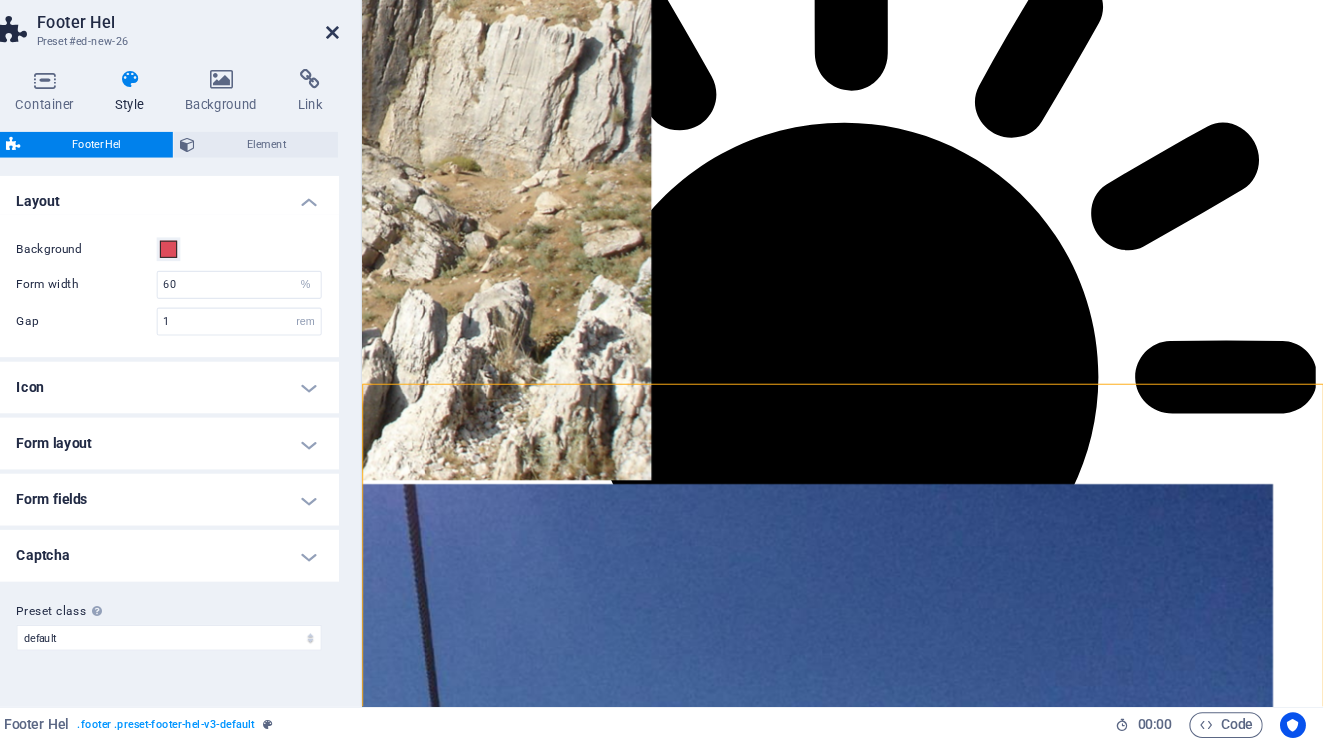 click at bounding box center (405, 84) 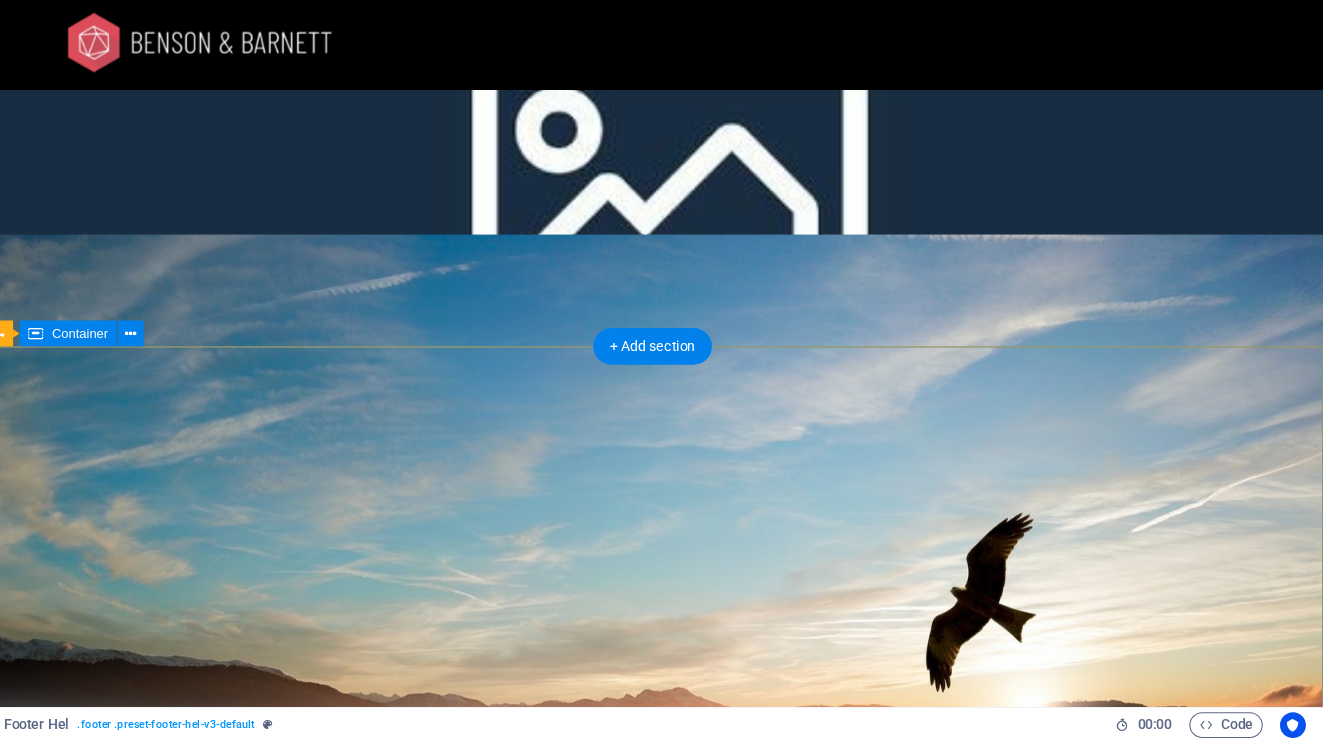 scroll, scrollTop: 3901, scrollLeft: 0, axis: vertical 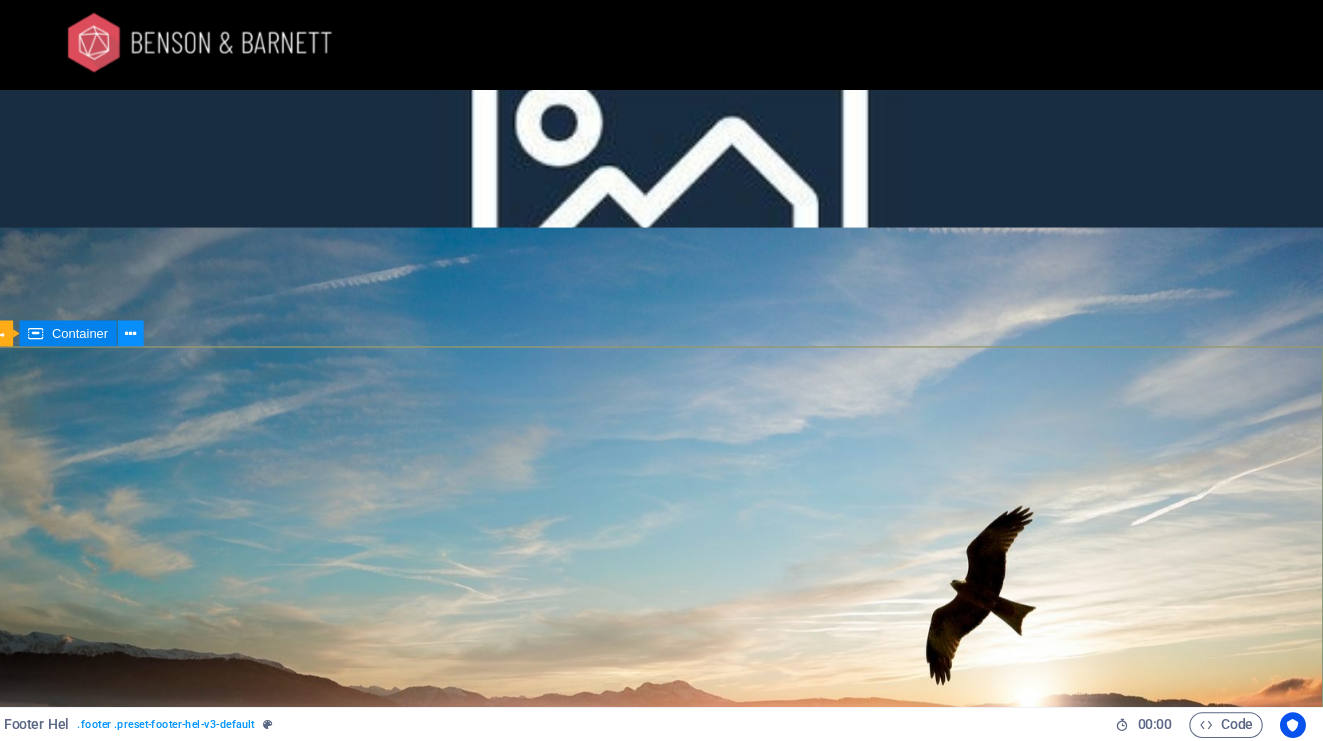 click at bounding box center (218, 363) 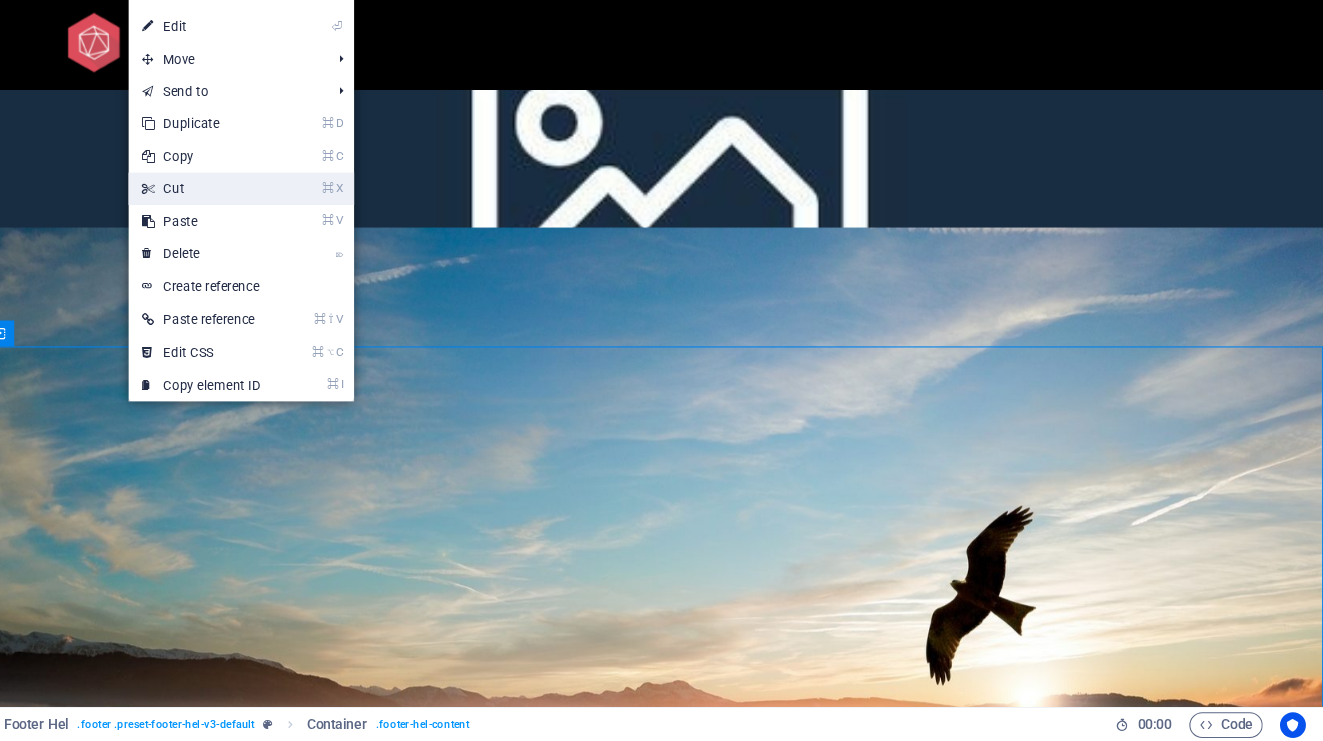 click on "⌘ X  Cut" at bounding box center (283, 229) 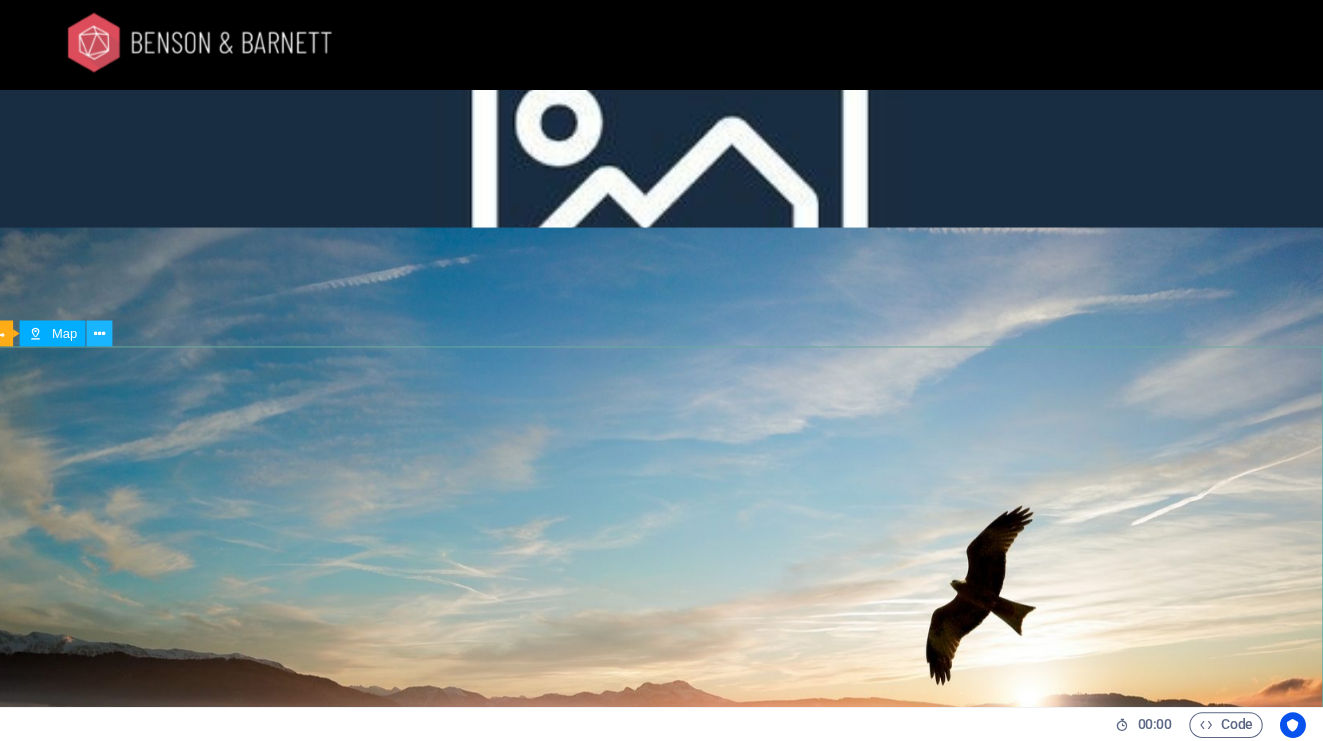 click at bounding box center (189, 363) 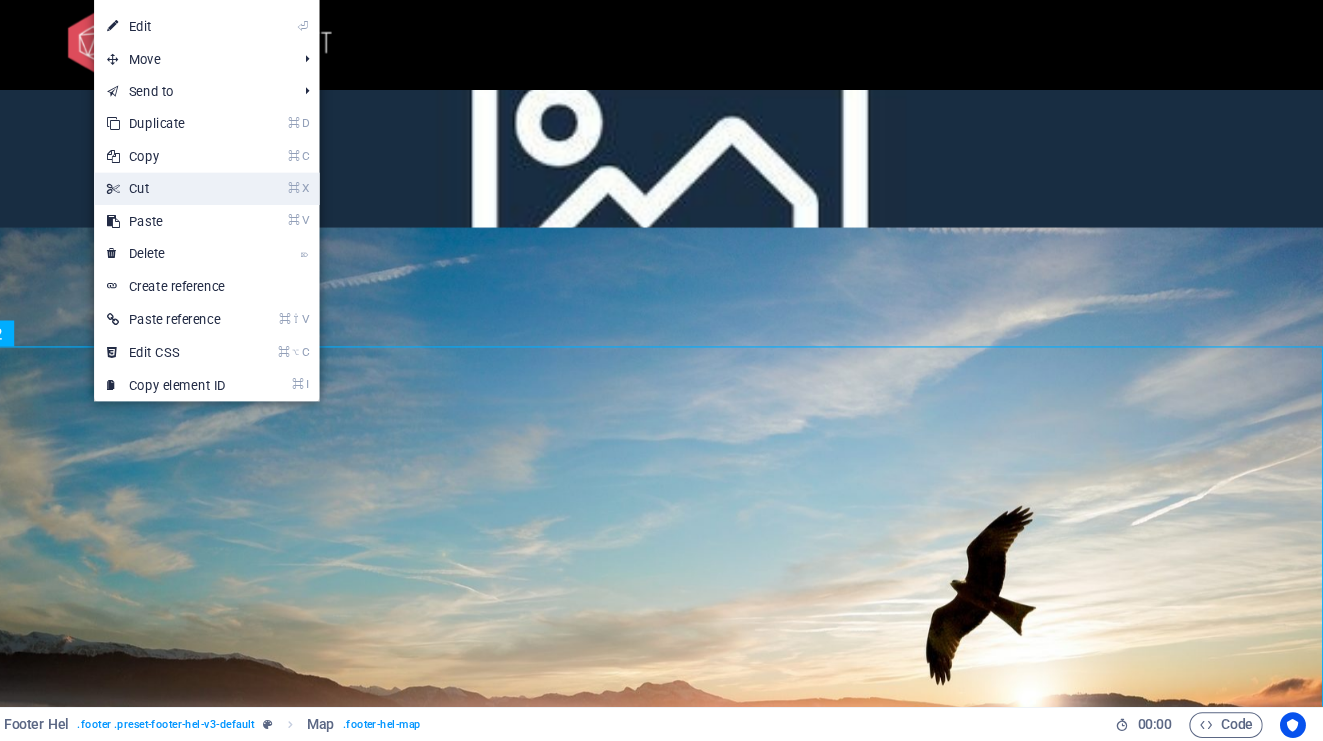 click on "⌘ X  Cut" at bounding box center [251, 229] 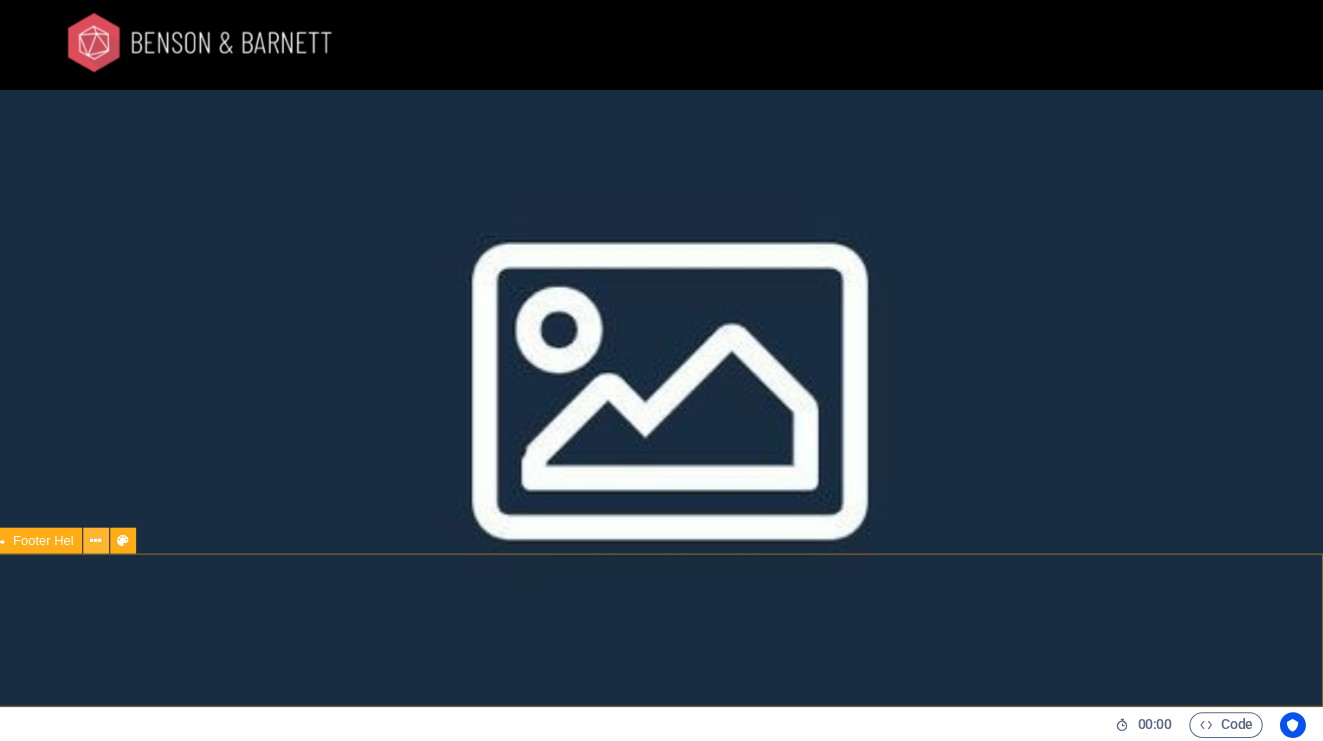 click at bounding box center (186, 555) 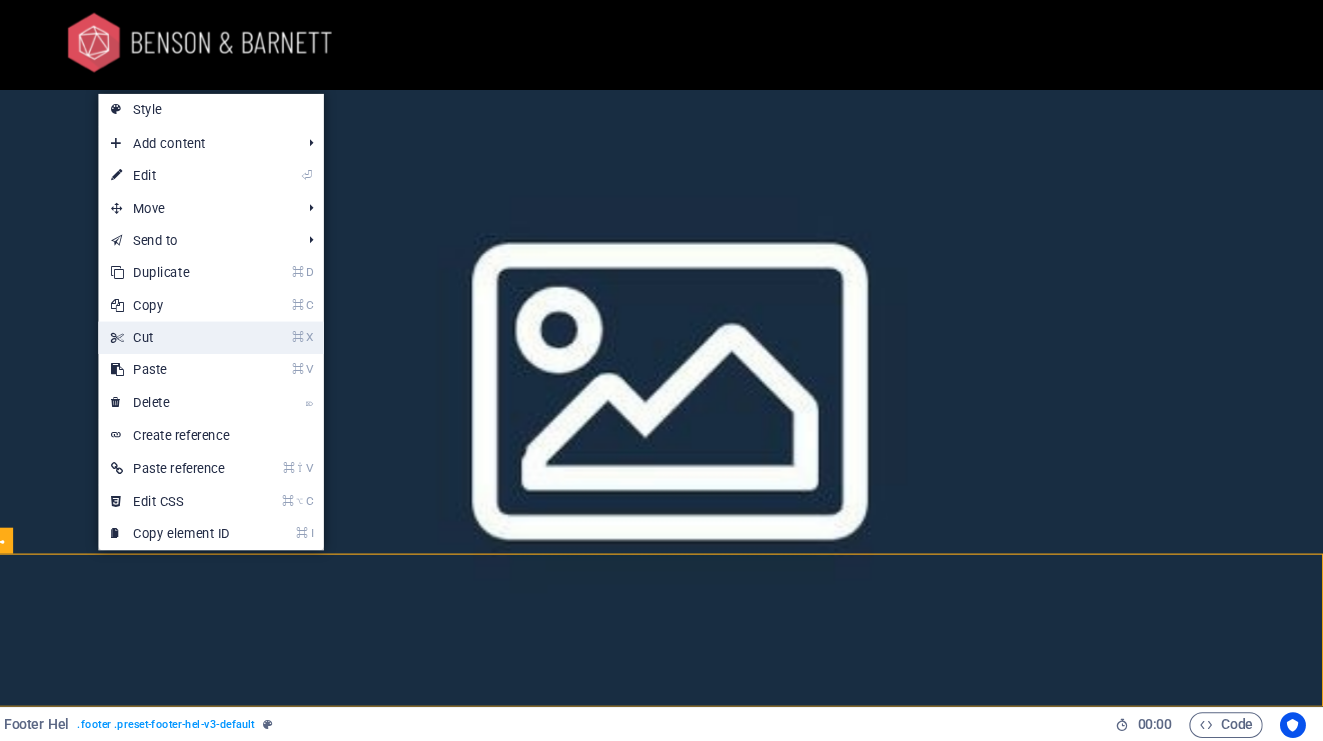 click on "⌘ X  Cut" at bounding box center [255, 367] 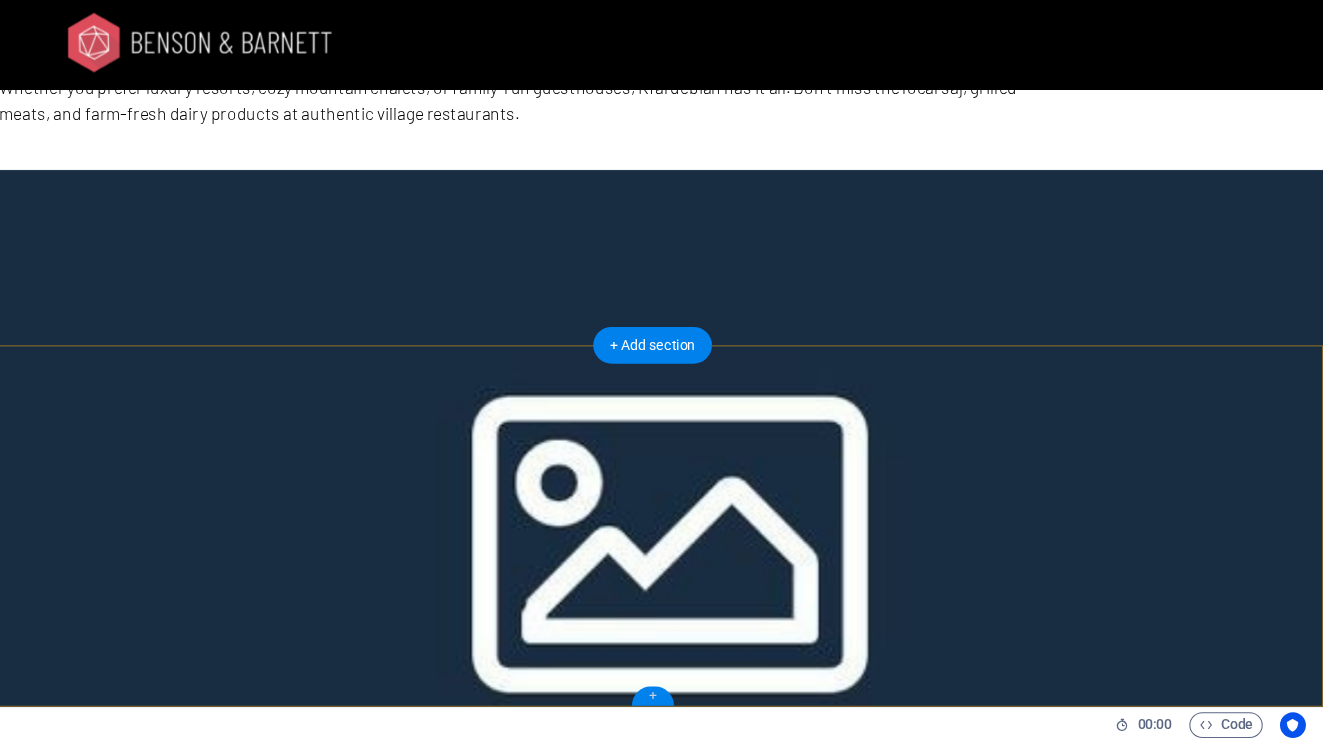 click on "+" at bounding box center [701, 699] 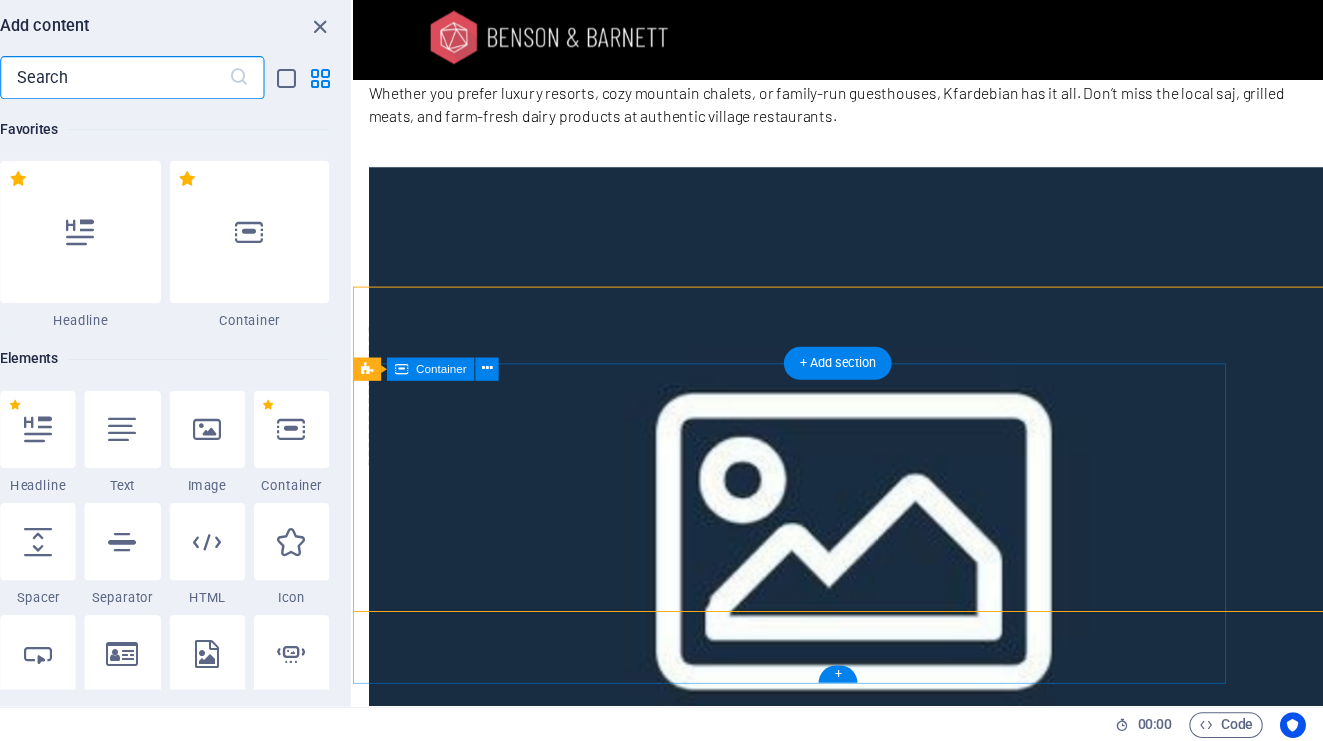 scroll, scrollTop: 3591, scrollLeft: 0, axis: vertical 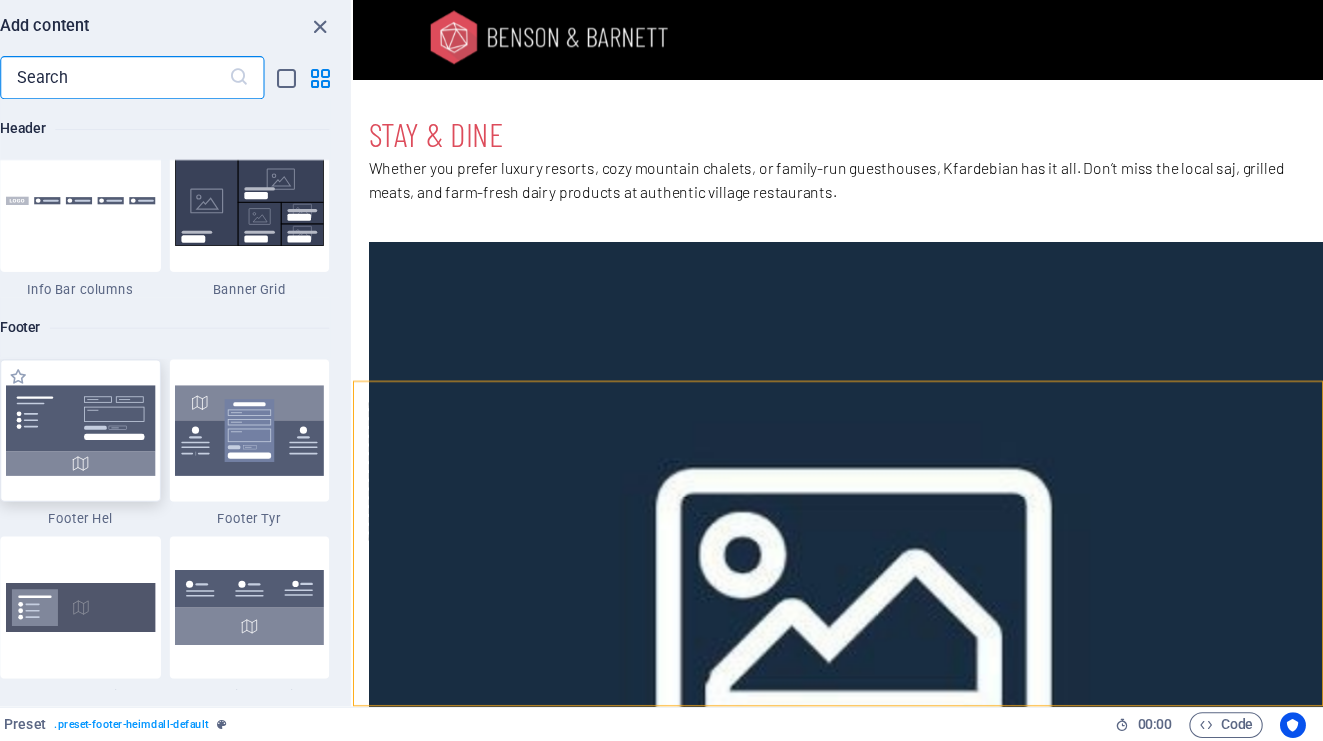 click at bounding box center (171, 453) 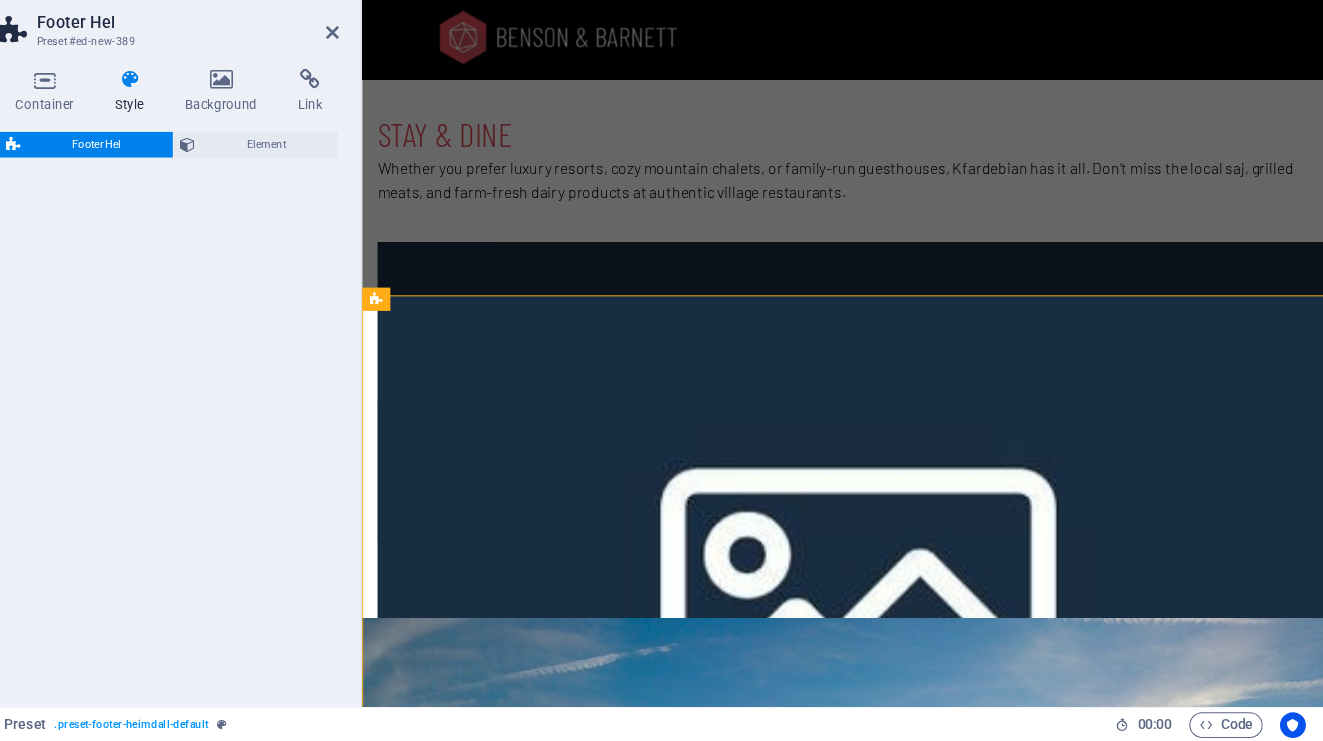 select on "%" 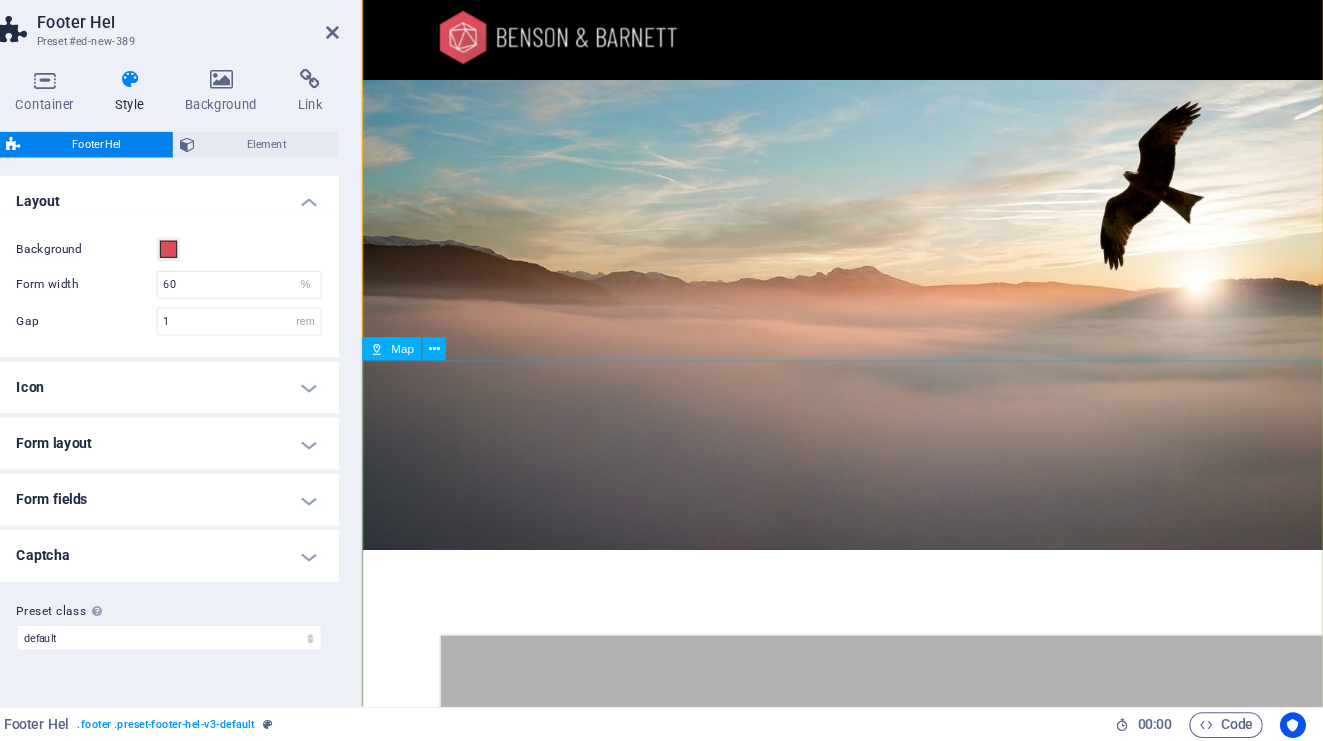 scroll, scrollTop: 4507, scrollLeft: 0, axis: vertical 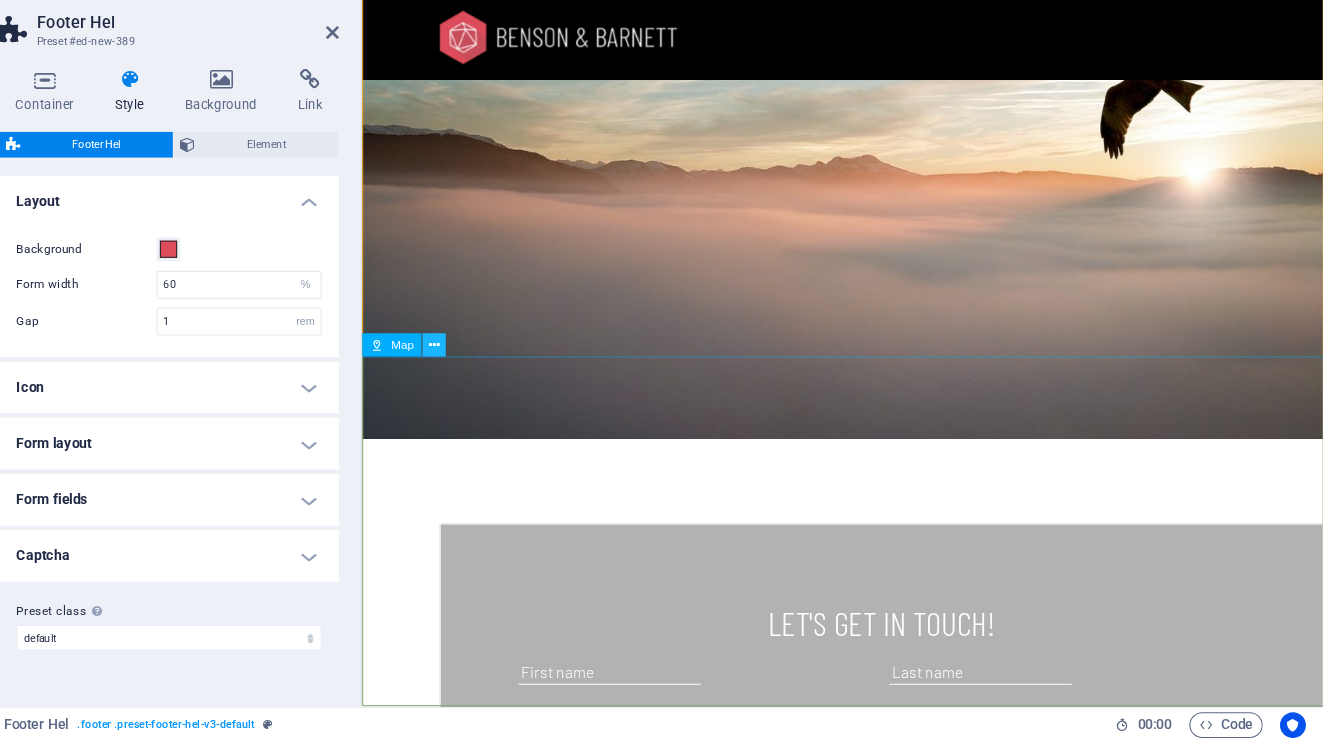 click at bounding box center (499, 374) 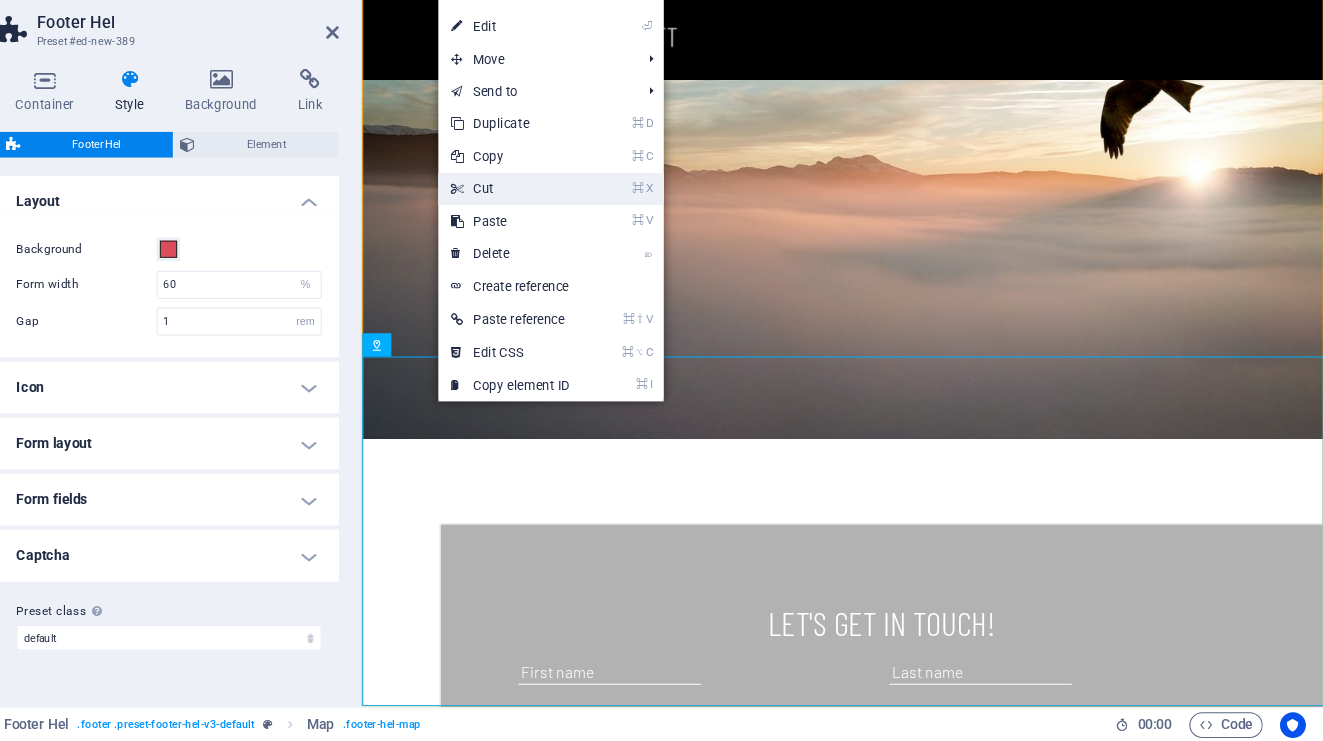 click on "⌘ X  Cut" at bounding box center (570, 229) 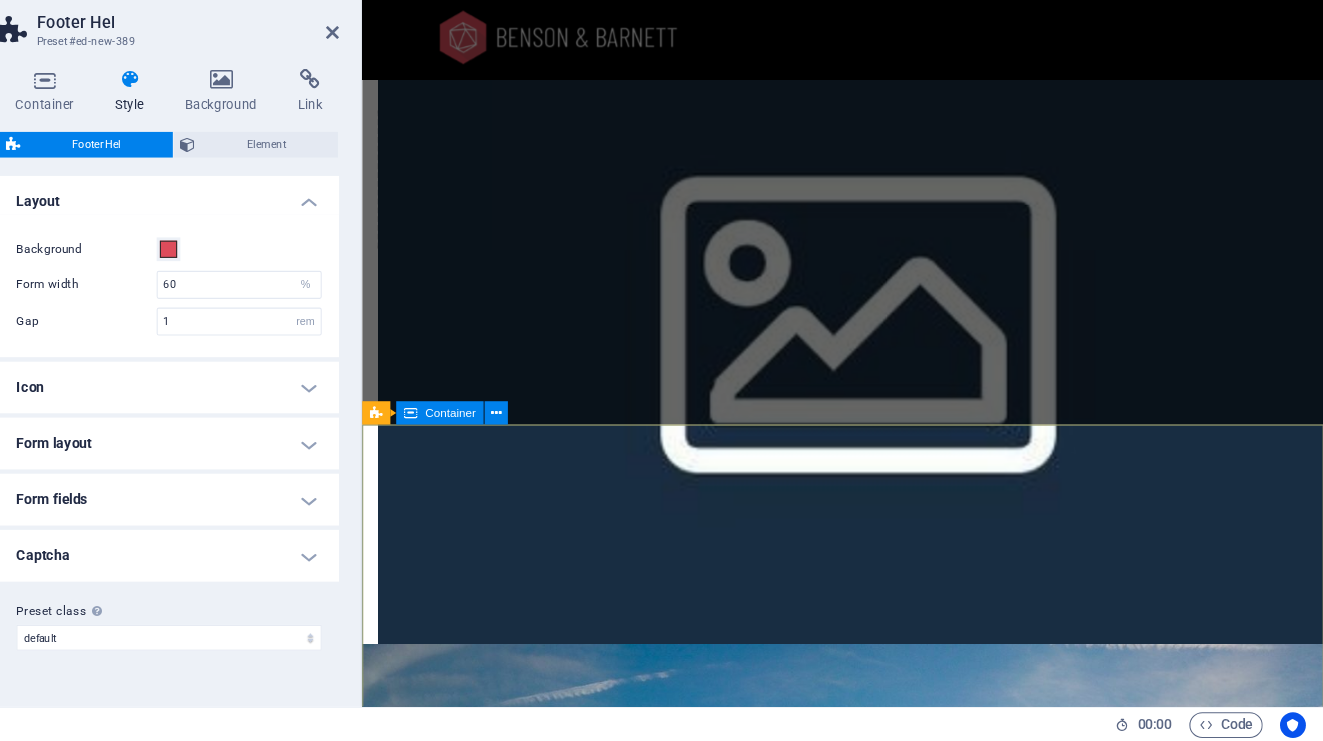 scroll, scrollTop: 3883, scrollLeft: 0, axis: vertical 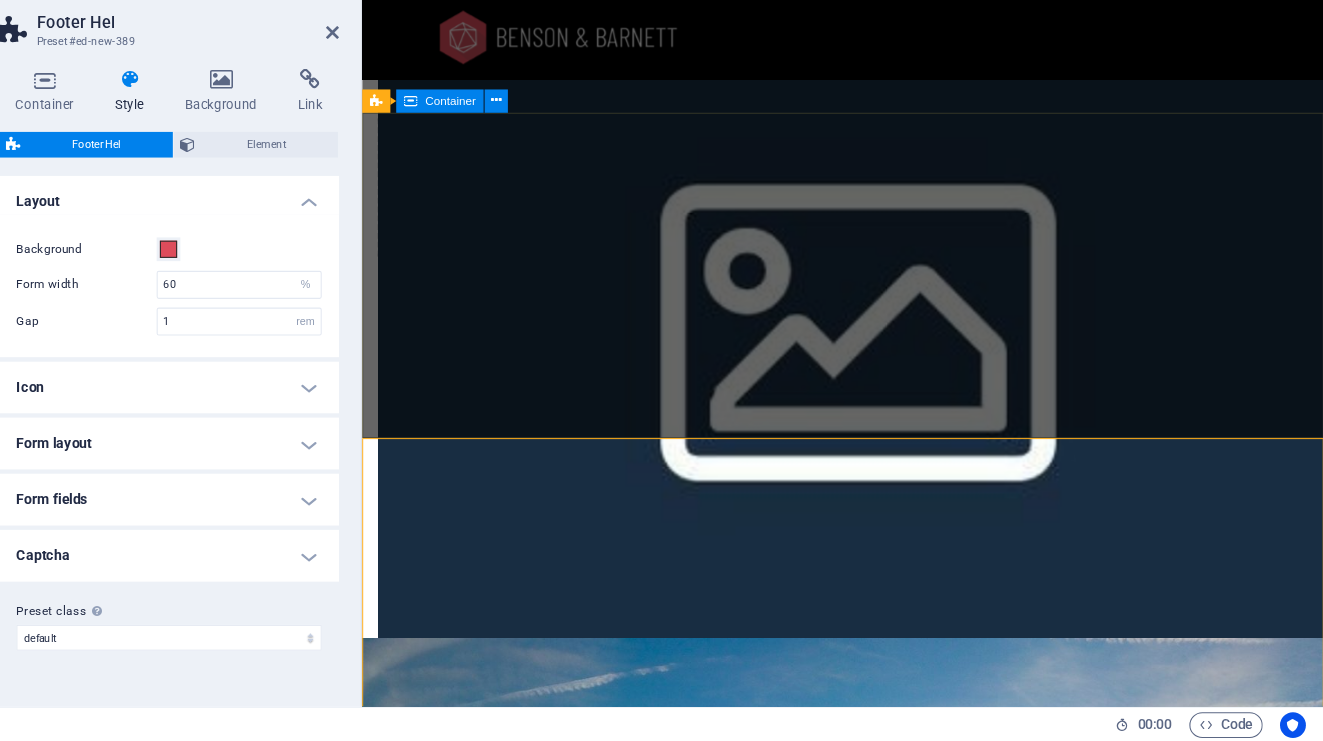 click on "Address Street Berlin   12345 Phone Phone:  [PHONE_PART] Mobile:  Contact [EMAIL_PART] Legal Notice  |  Privacy" at bounding box center [856, 2083] 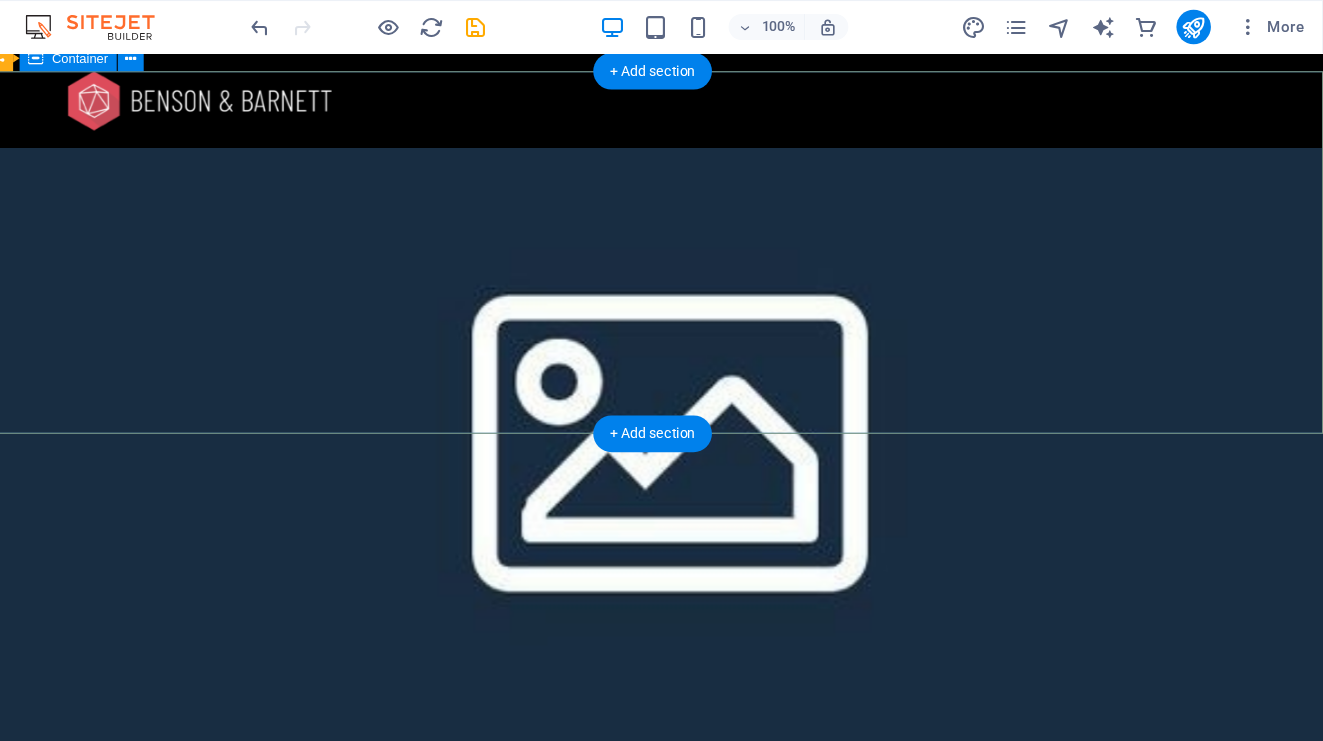 scroll, scrollTop: 3703, scrollLeft: 0, axis: vertical 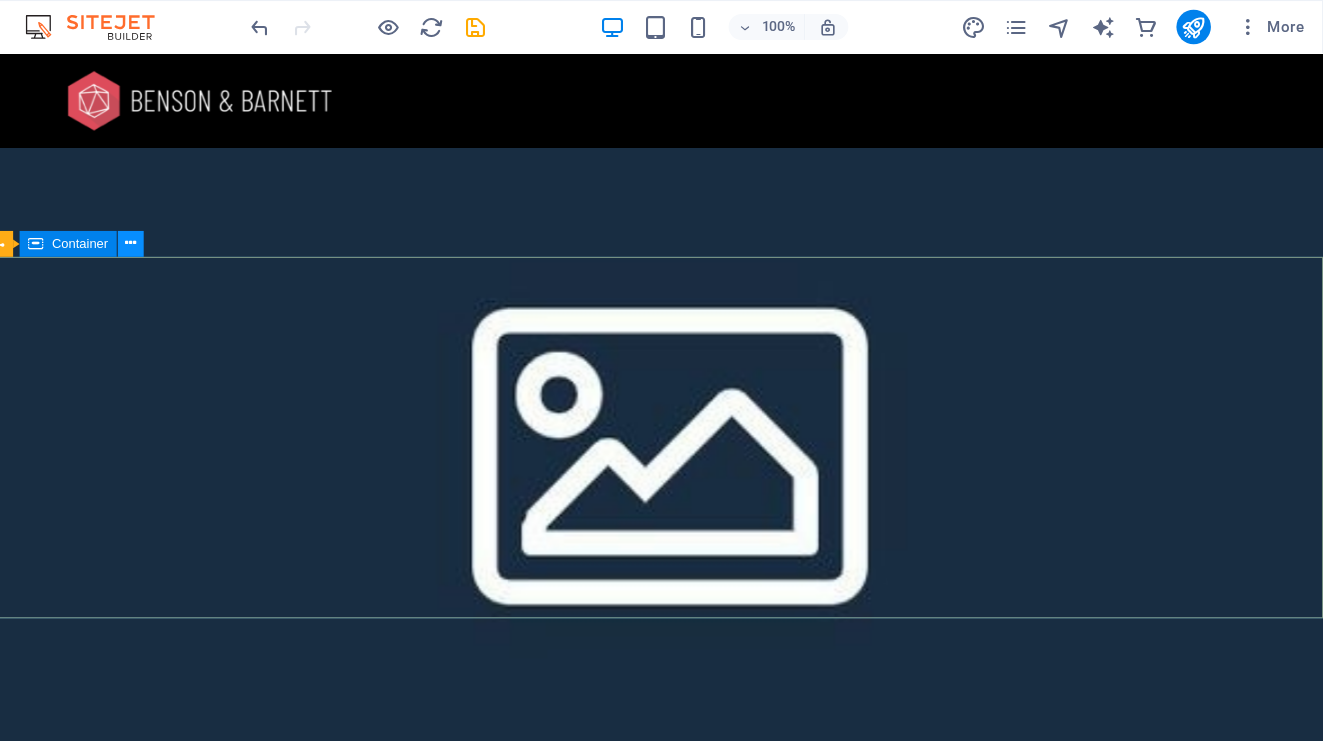 click at bounding box center (218, 225) 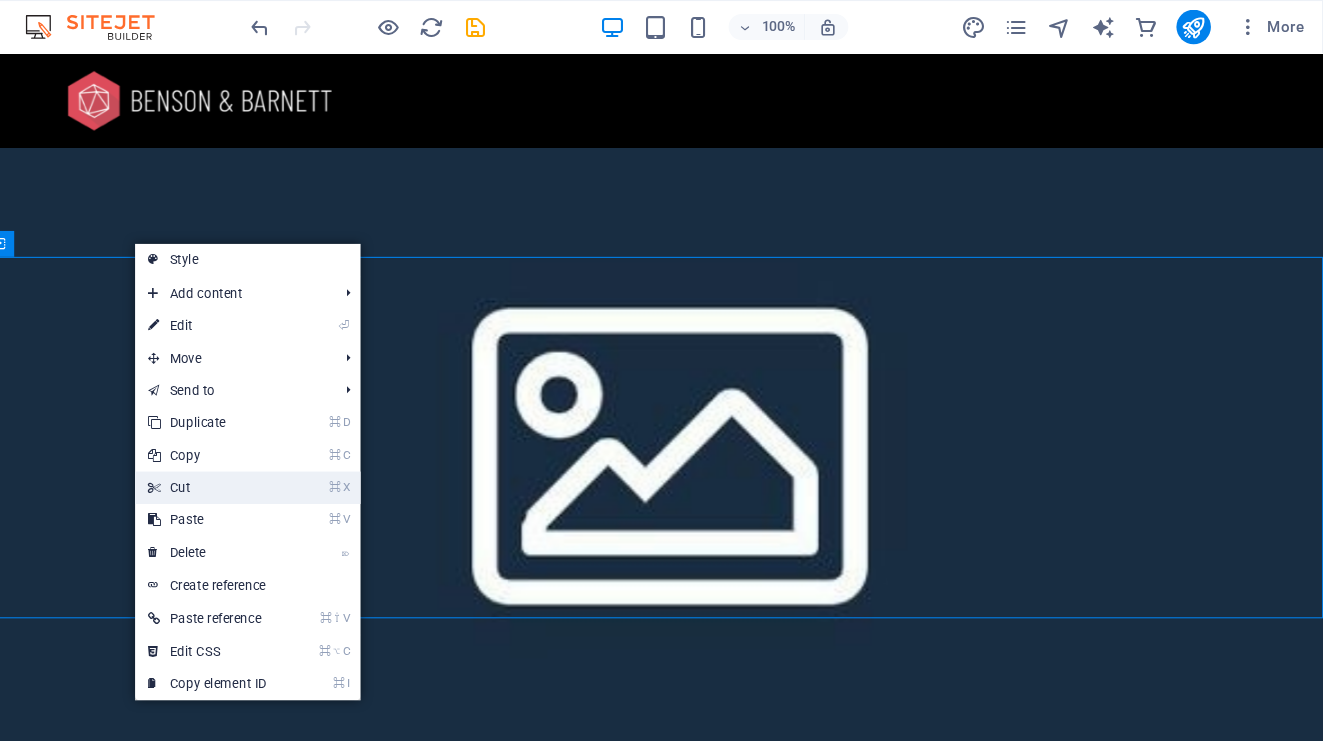 click on "⌘ X  Cut" at bounding box center (289, 452) 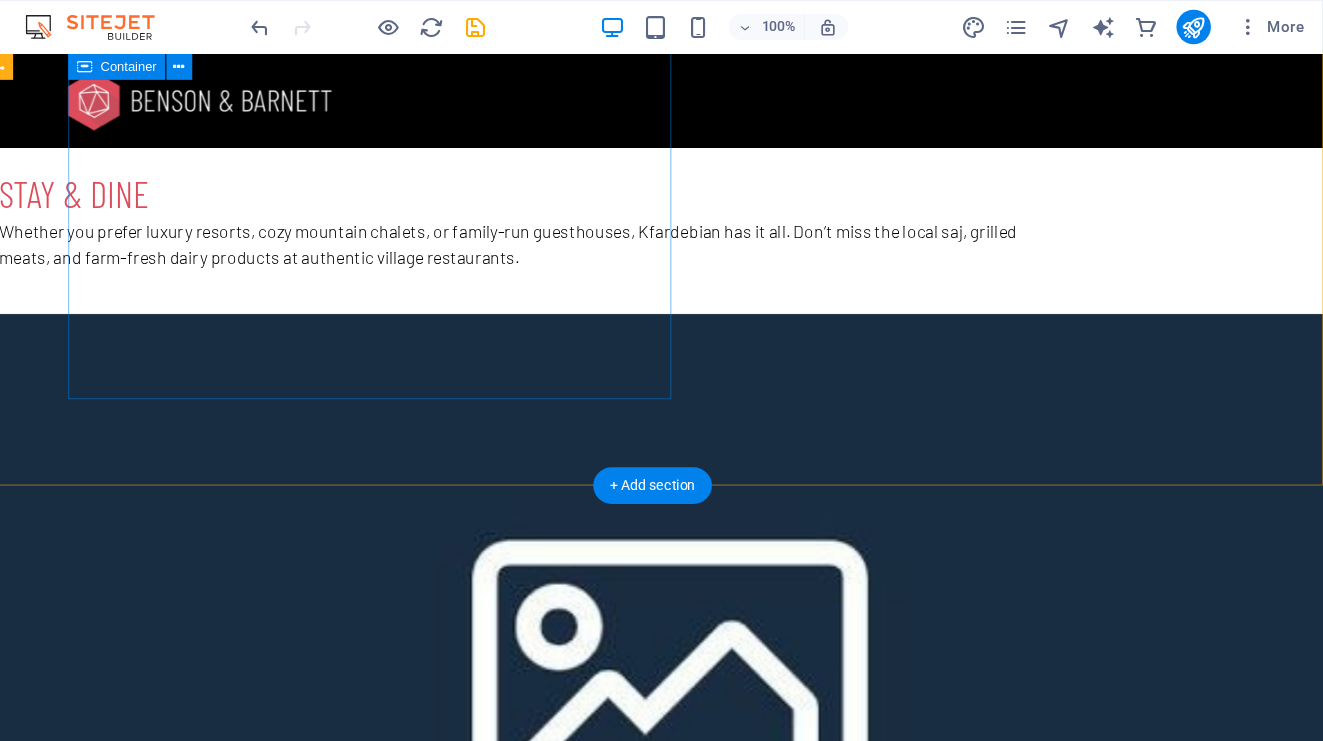 scroll, scrollTop: 3502, scrollLeft: 0, axis: vertical 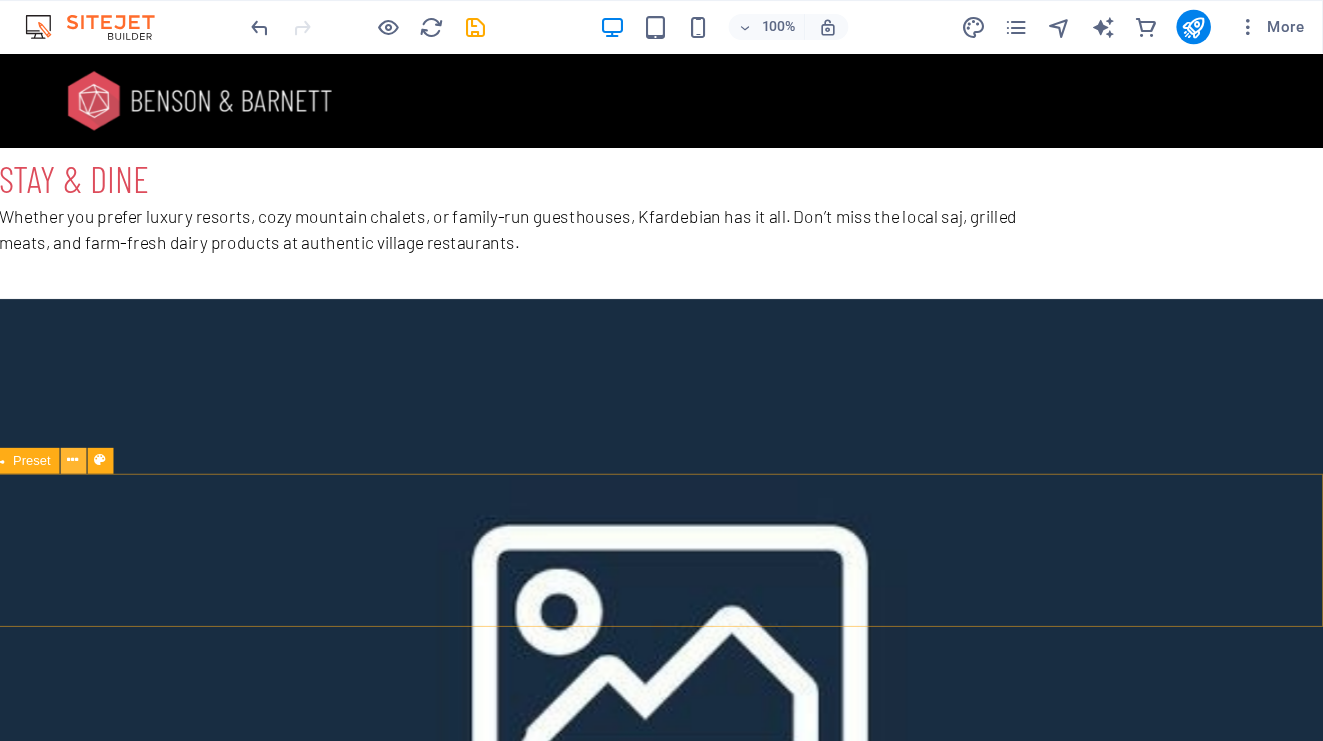click at bounding box center [165, 427] 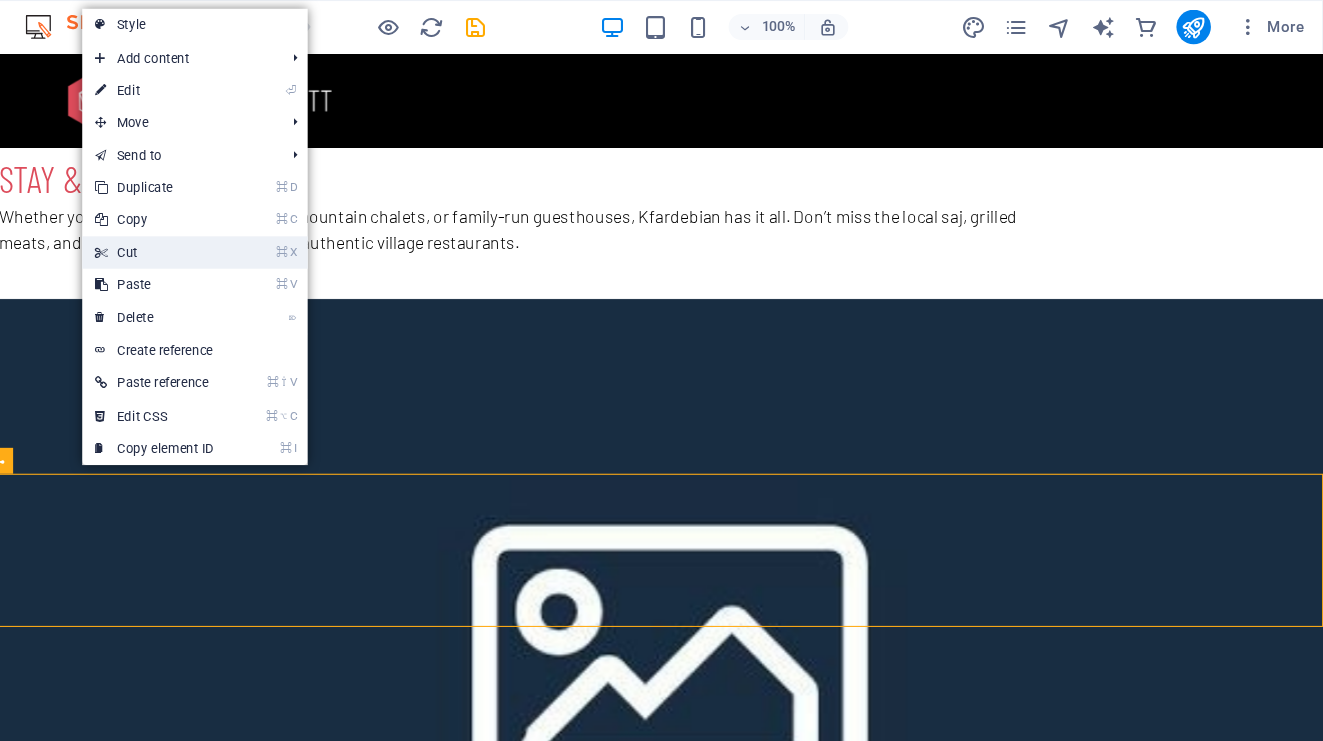 click on "⌘ X  Cut" at bounding box center [240, 234] 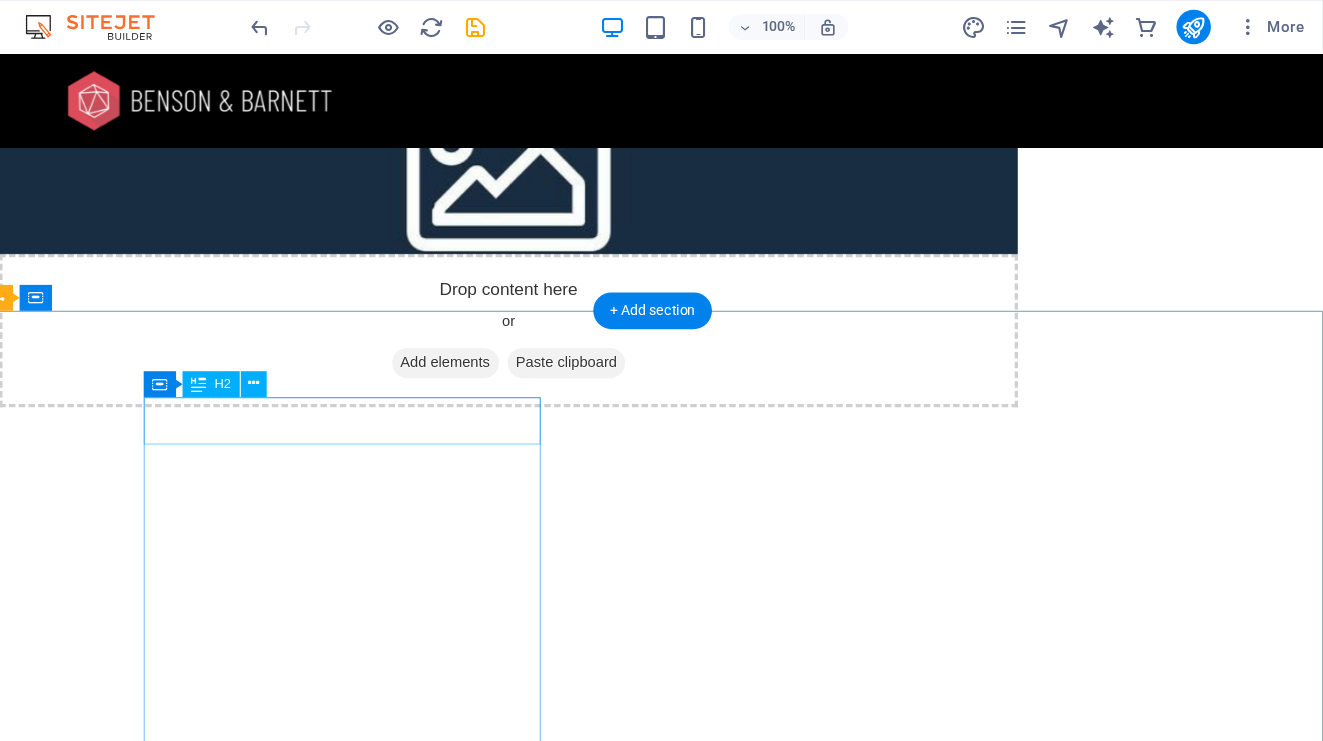scroll, scrollTop: 3771, scrollLeft: 0, axis: vertical 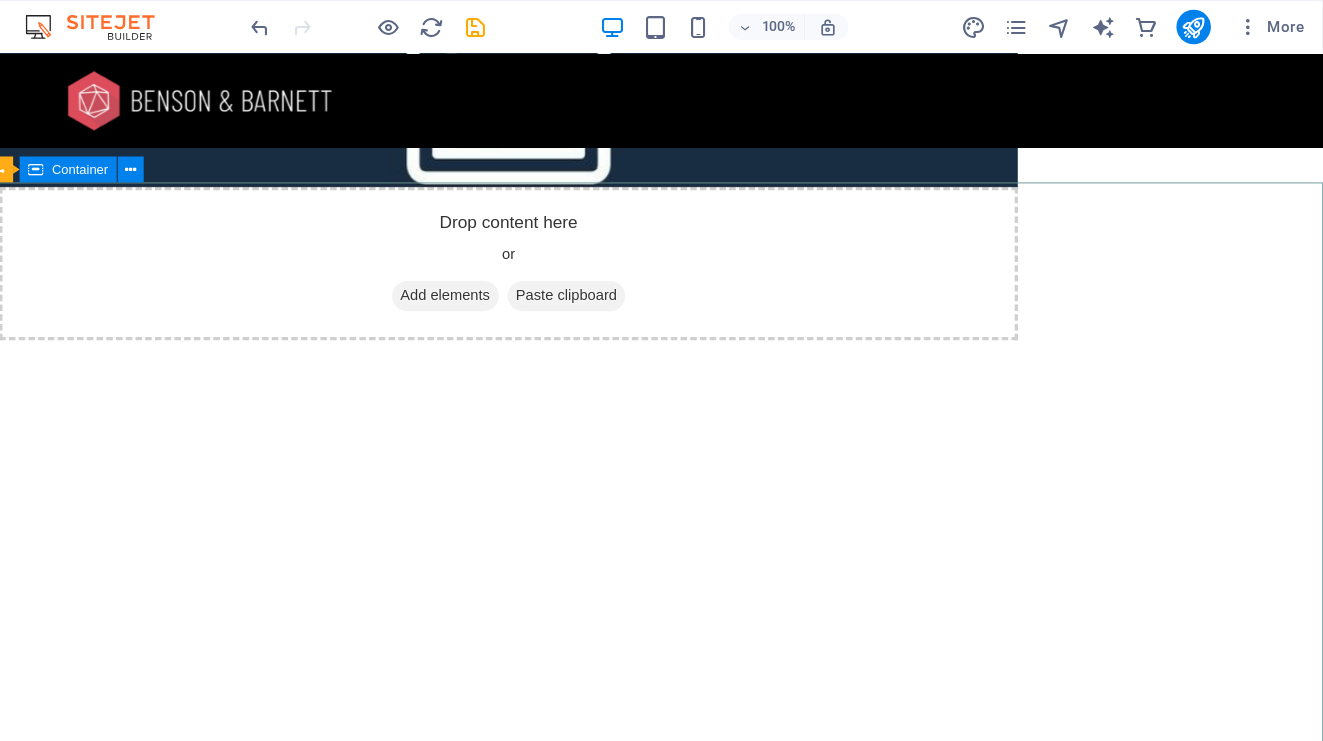 click on "Container" at bounding box center [171, 157] 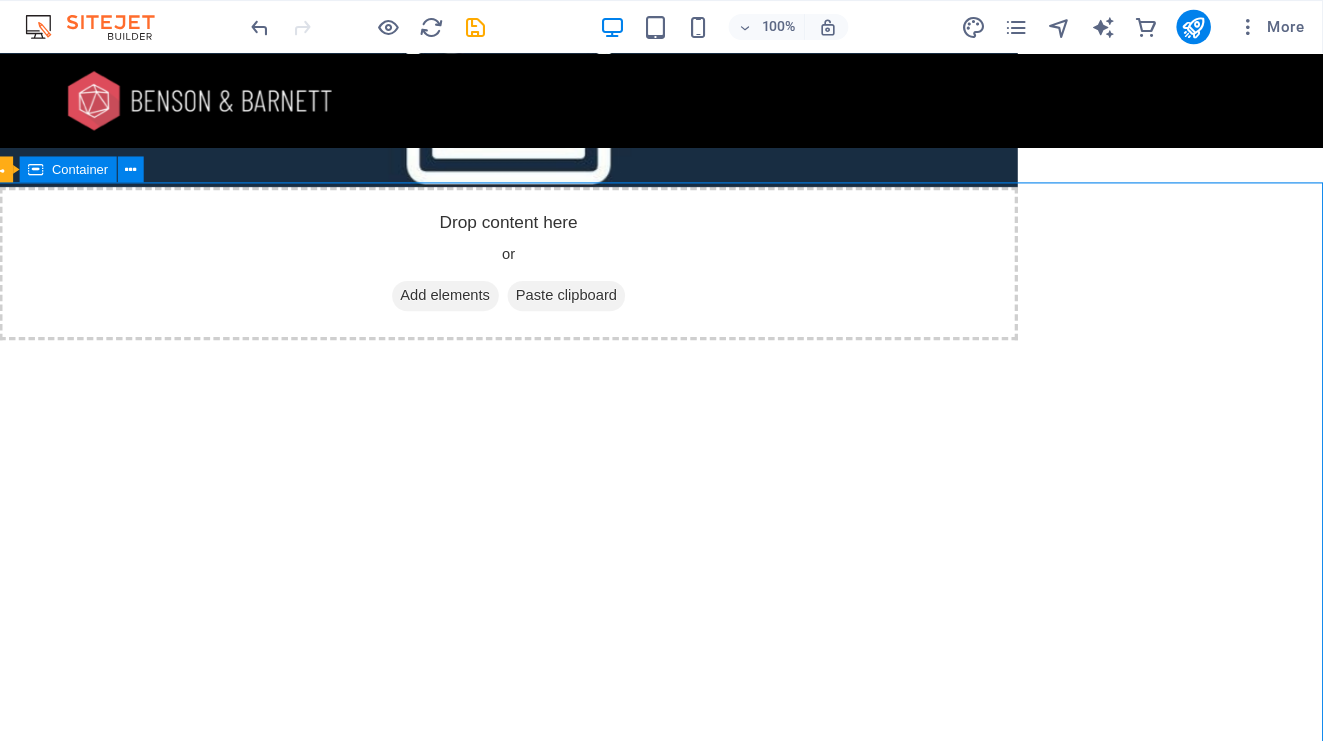 click at bounding box center (130, 157) 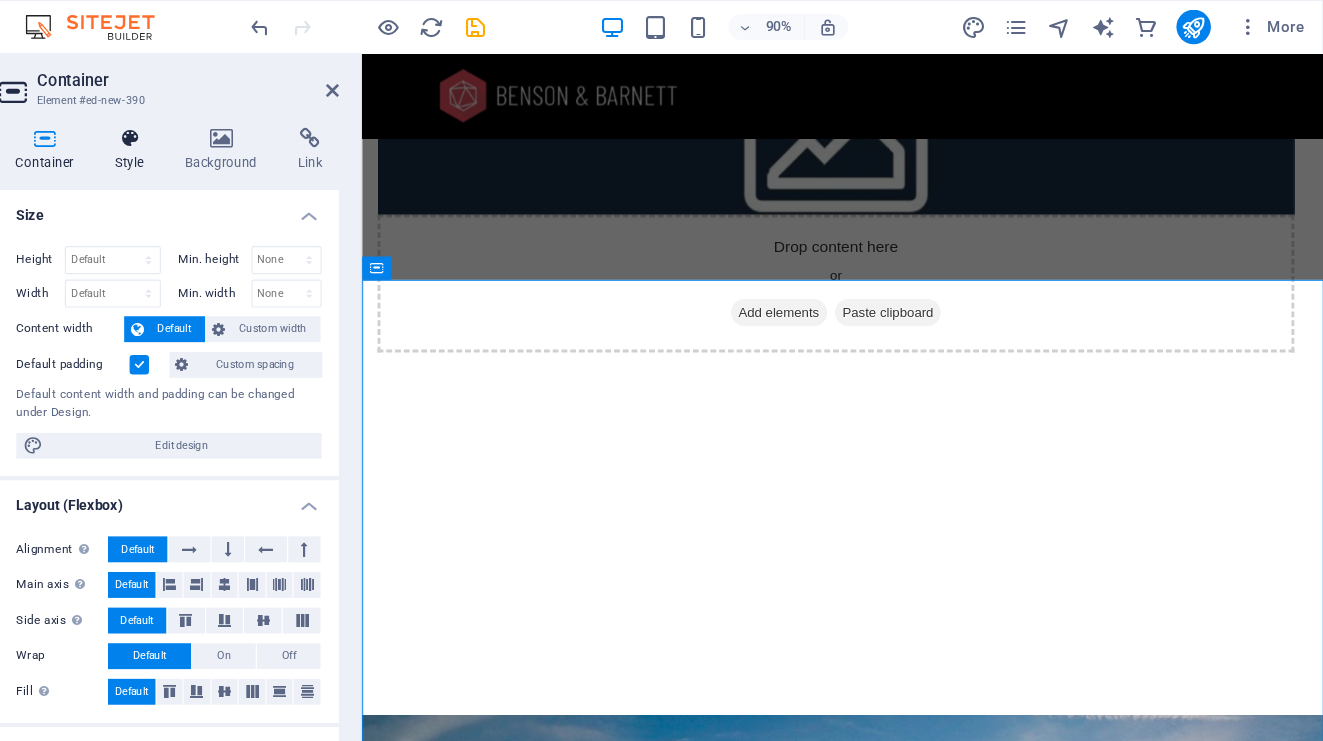 click at bounding box center (217, 128) 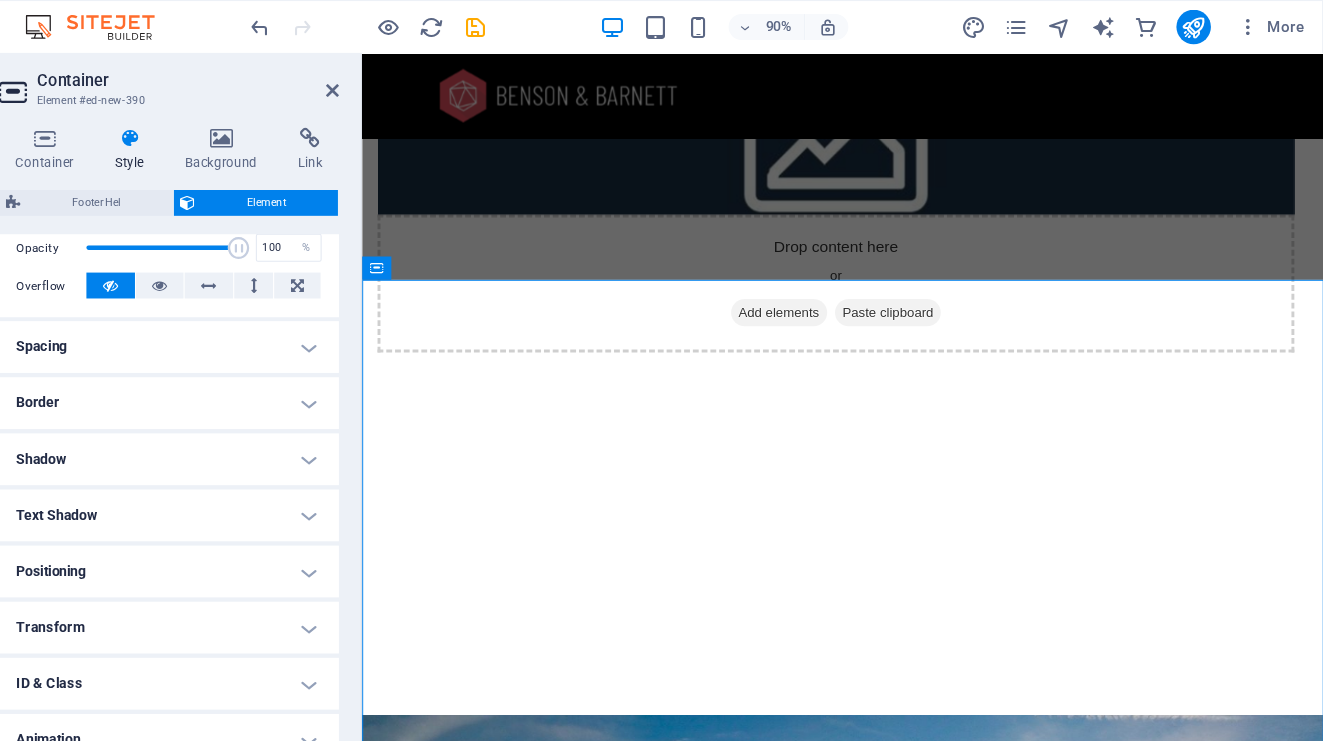 scroll, scrollTop: 322, scrollLeft: 0, axis: vertical 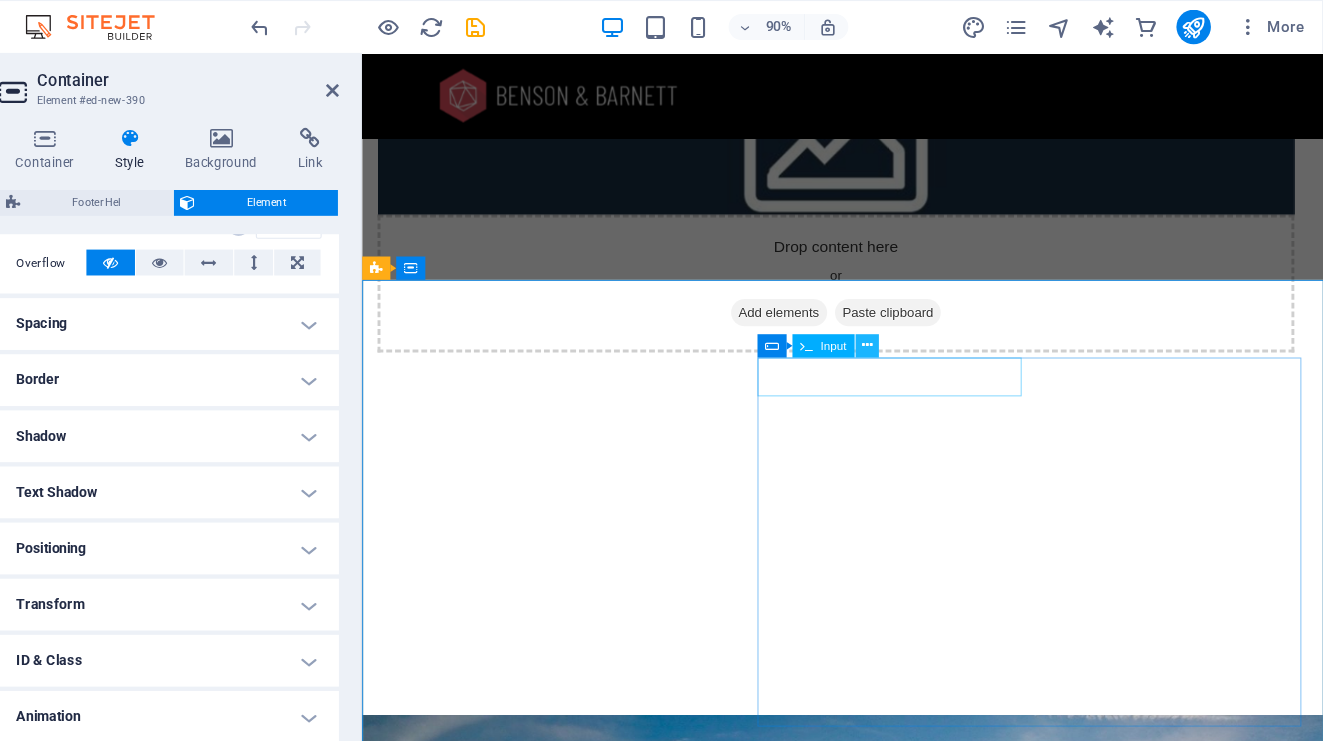 click at bounding box center [900, 320] 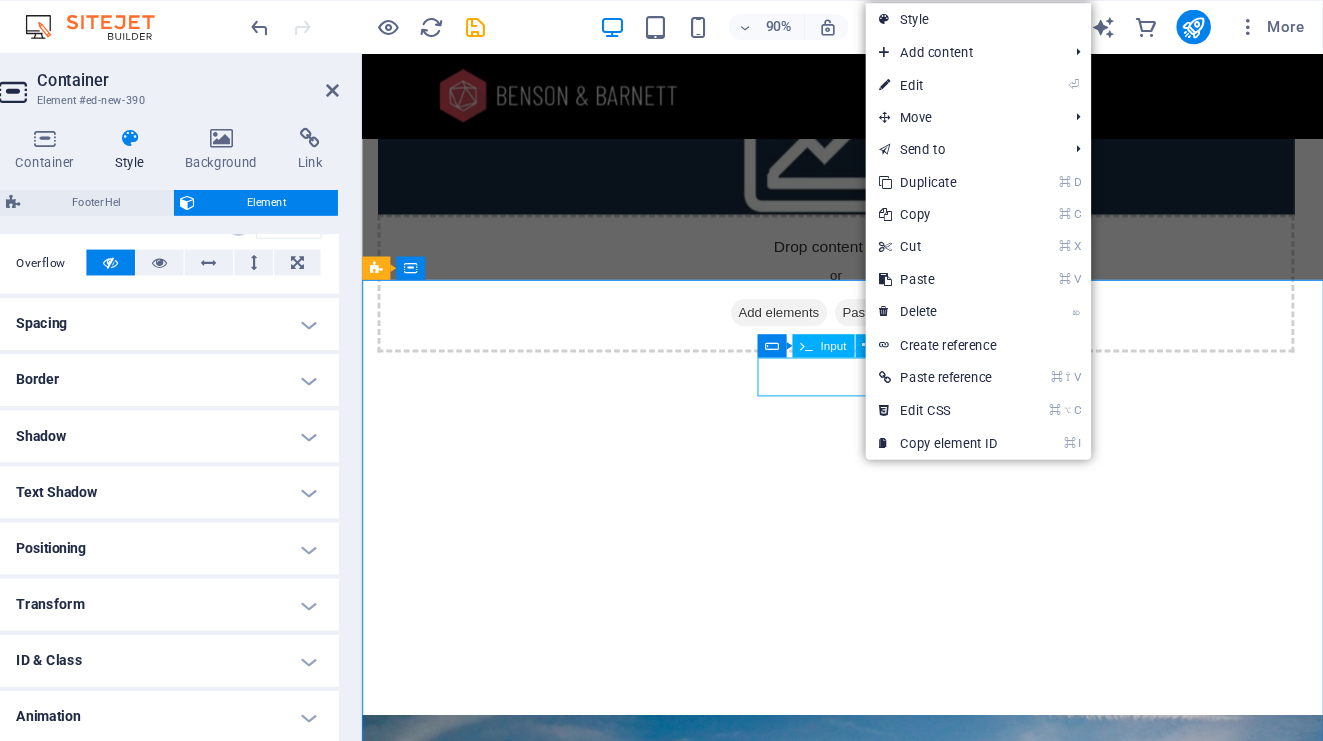 click on "Input" at bounding box center (869, 320) 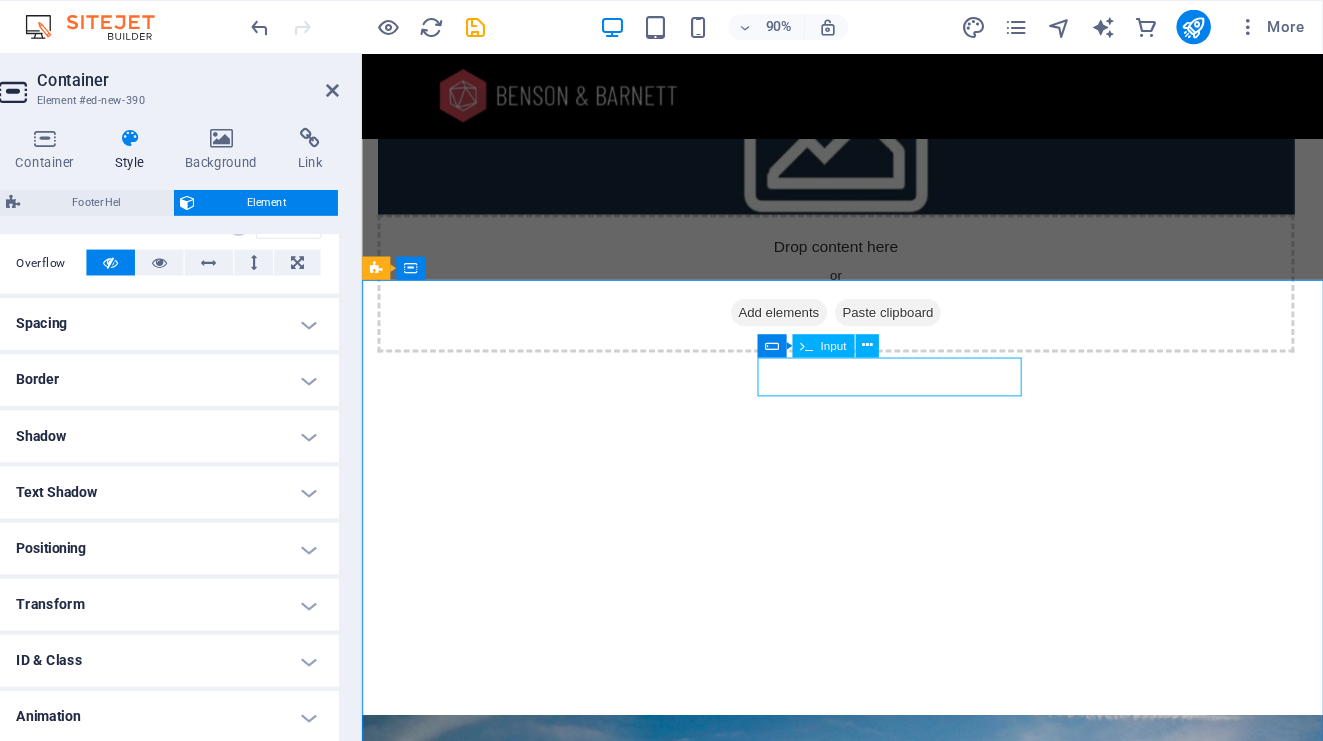 click on "Input" at bounding box center (869, 320) 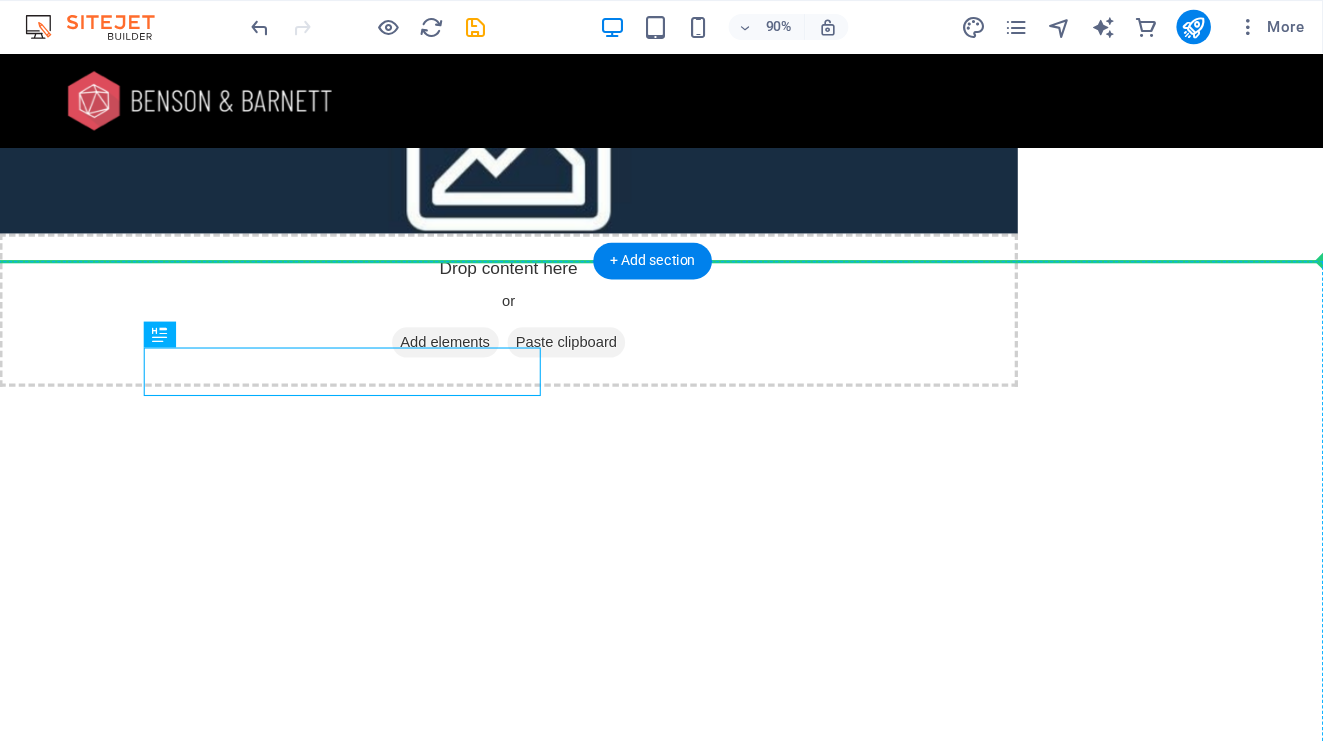 scroll, scrollTop: 3698, scrollLeft: 0, axis: vertical 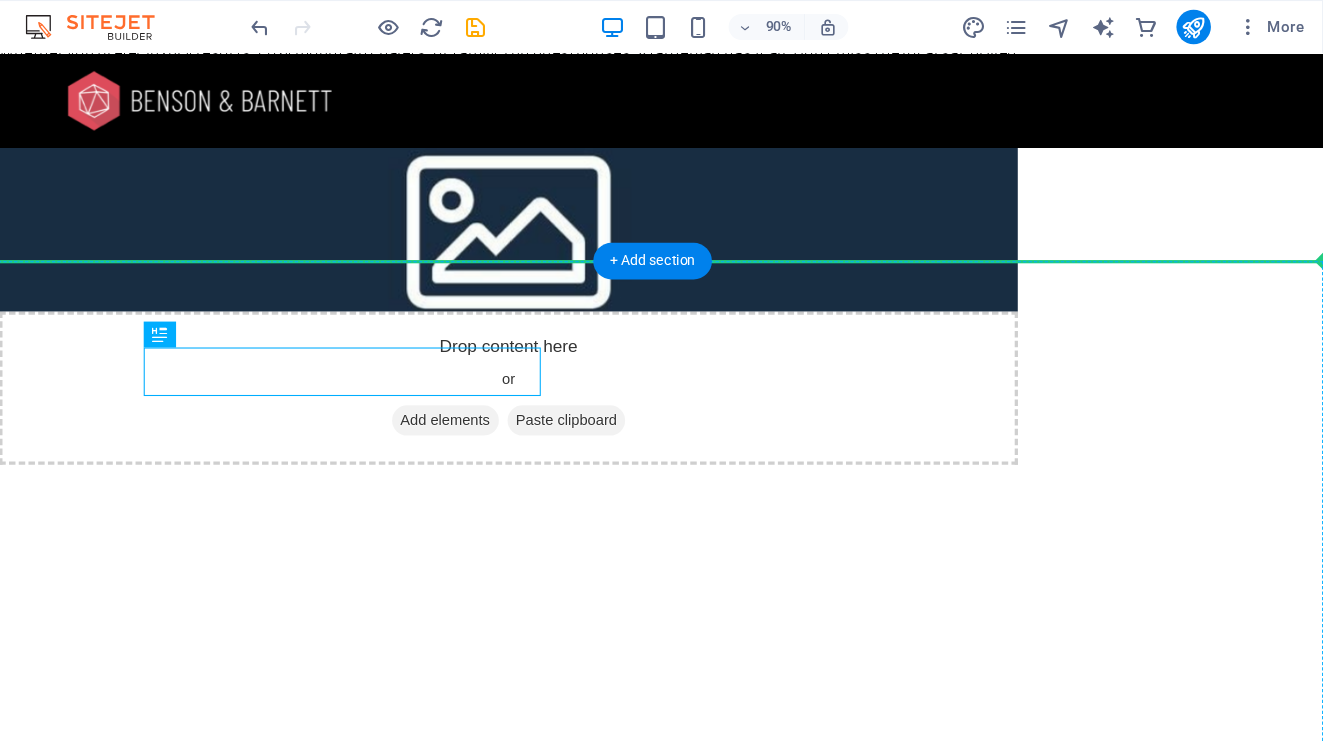 drag, startPoint x: 105, startPoint y: 389, endPoint x: 280, endPoint y: 235, distance: 233.11156 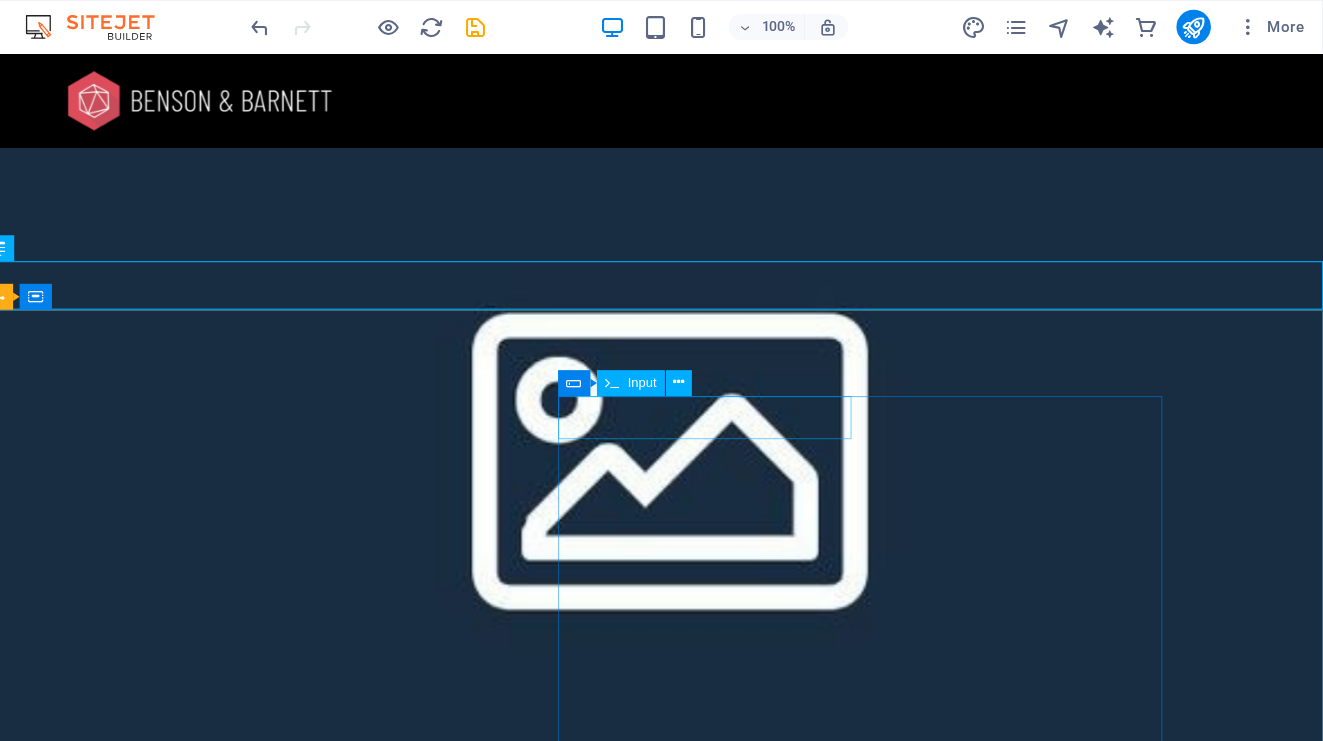 click on "Input" at bounding box center [692, 355] 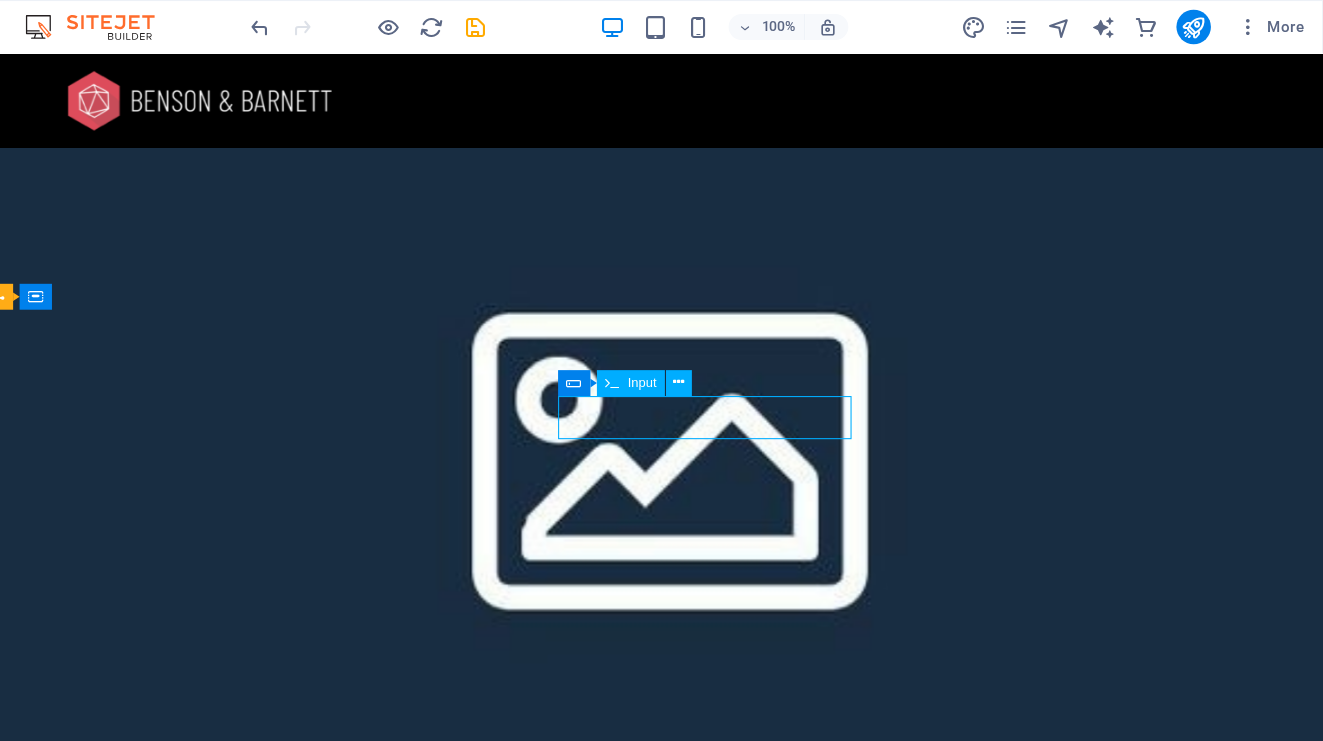 click on "Input" at bounding box center [692, 355] 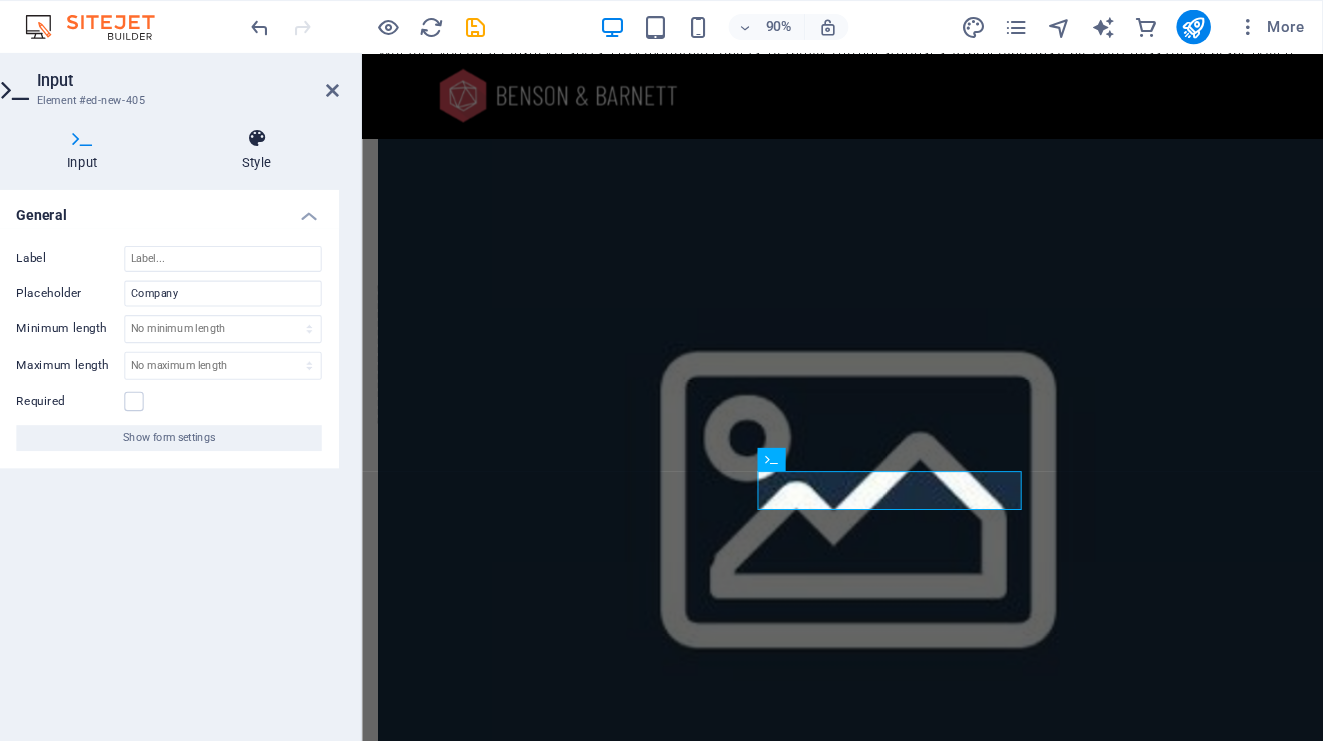 click on "Style" at bounding box center (335, 139) 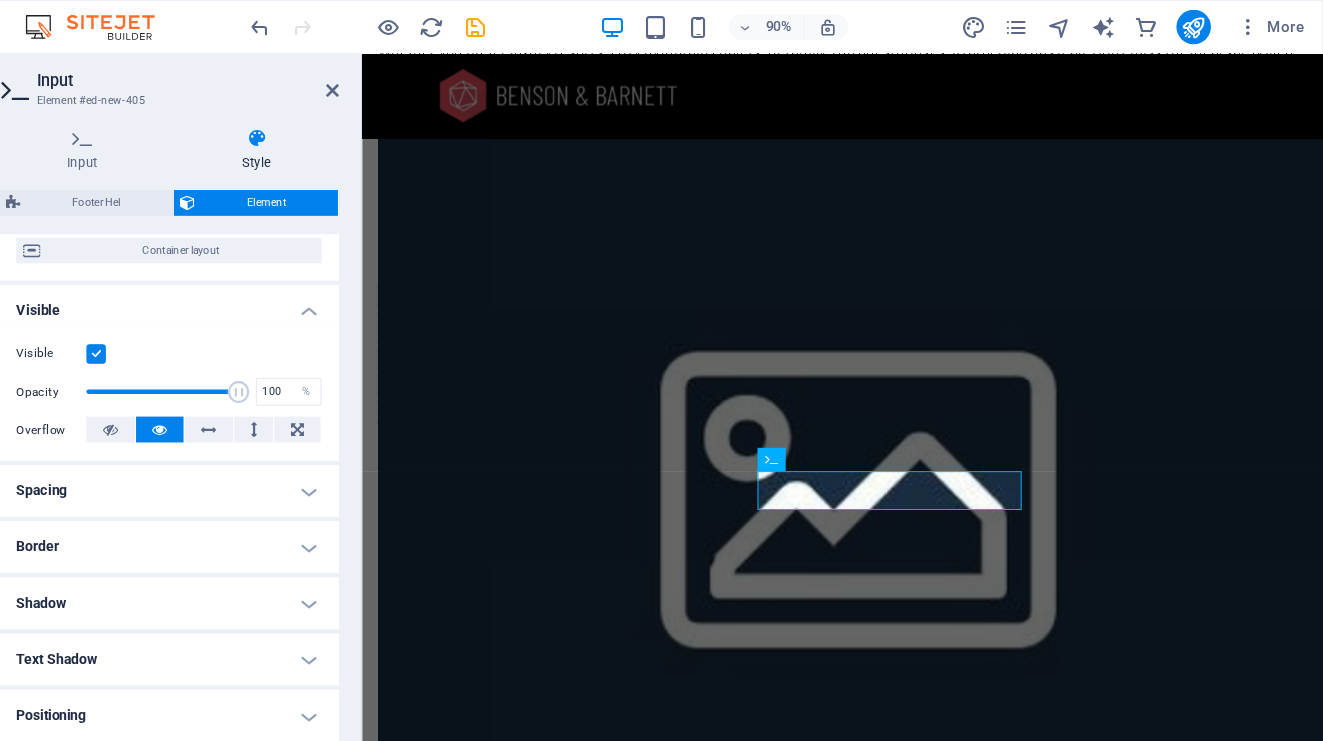 scroll, scrollTop: 0, scrollLeft: 0, axis: both 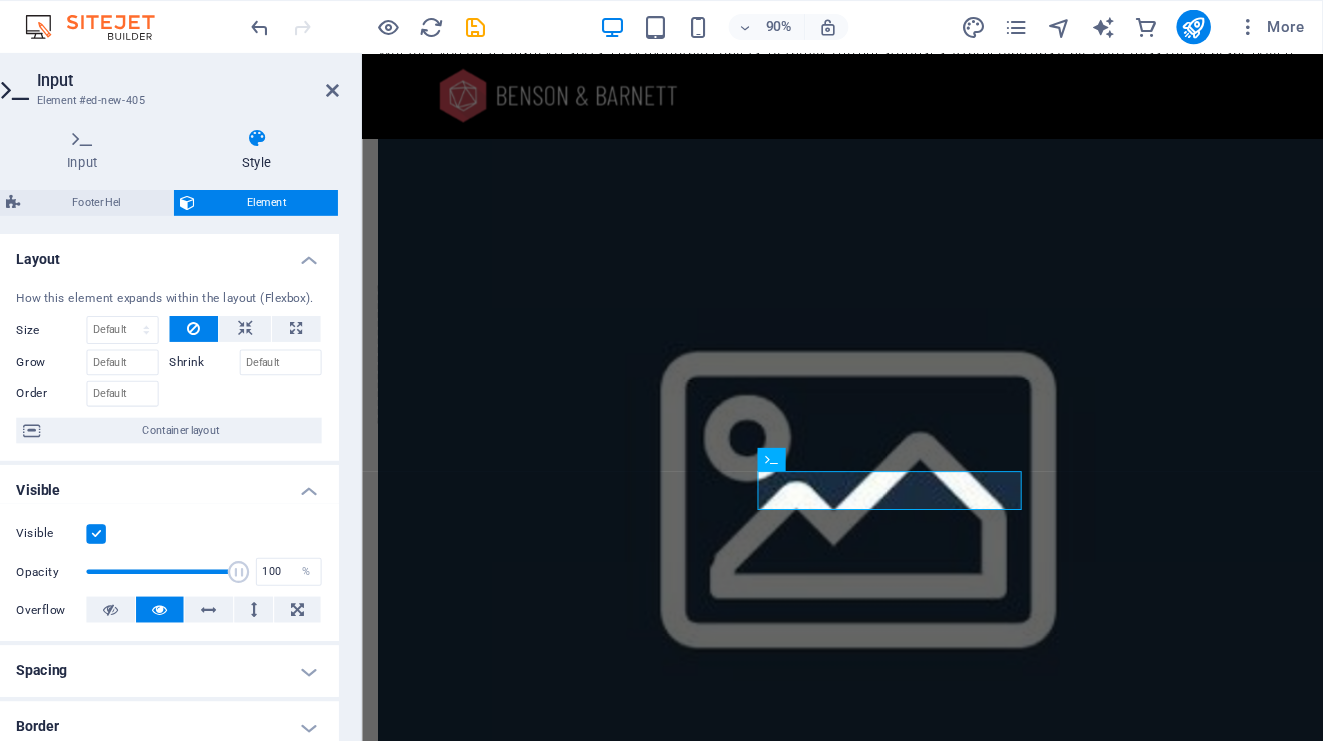click on "Input Style General Label Placeholder Company Minimum length No minimum length chars Maximum length No maximum length chars Required Show form settings Footer Hel Element Layout How this element expands within the layout (Flexbox). Size Default auto px % 1/1 1/2 1/3 1/4 1/5 1/6 1/7 1/8 1/9 1/10 Grow Shrink Order Container layout Visible Visible Opacity 100 % Overflow Spacing Margin Default auto px % rem vw vh Custom Custom auto px % rem vw vh auto px % rem vw vh auto px % rem vw vh auto px % rem vw vh Padding Default px rem % vh vw Custom Custom px rem % vh vw px rem % vh vw px rem % vh vw px rem % vh vw Border Style              - Width 1 auto px rem % vh vw Custom Custom 1 auto px rem % vh vw 1 auto px rem % vh vw 1 auto px rem % vh vw 1 auto px rem % vh vw  - Color Round corners Default px rem % vh vw Custom Custom px rem % vh vw px rem % vh vw px rem % vh vw px rem % vh vw Shadow Default None Outside Inside Color X offset 0 px rem vh vw Y offset 0 px rem vh vw Blur 0 px rem % vh vw Spread 0 px 0" at bounding box center (253, 405) 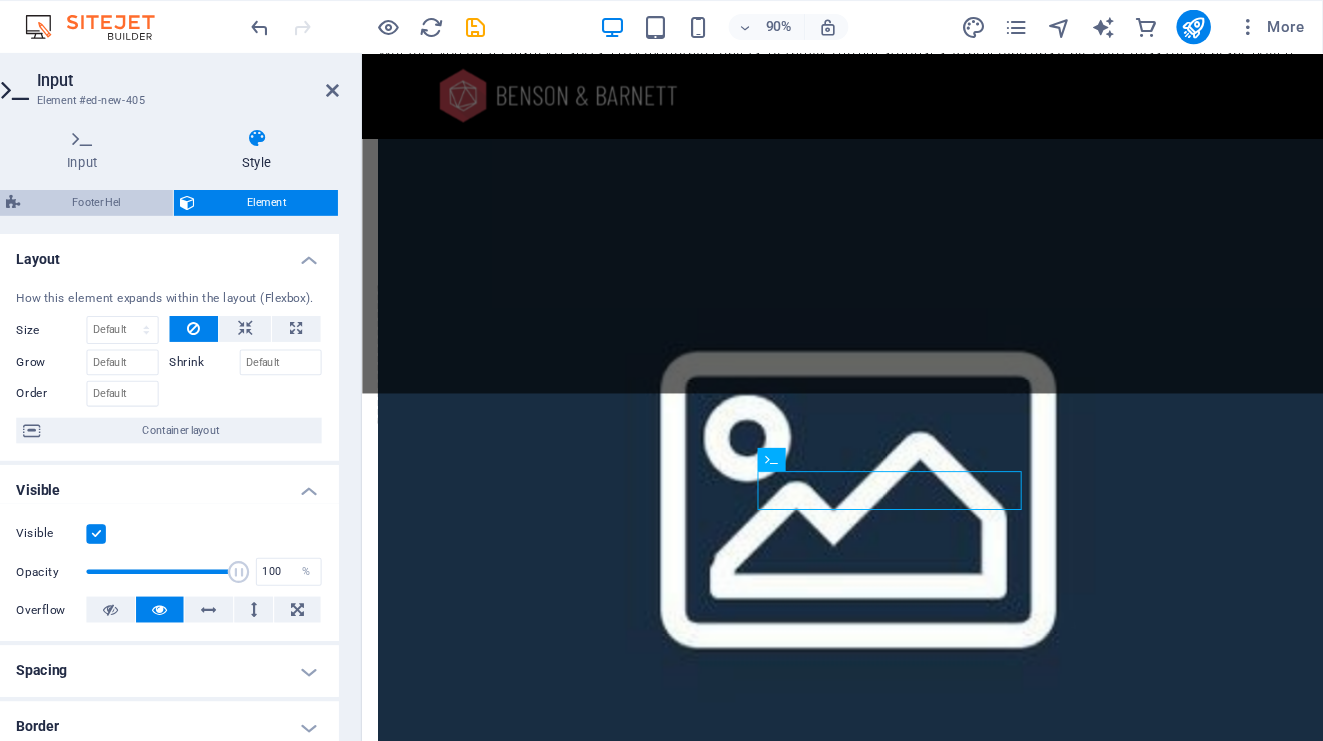 click on "Footer Hel" at bounding box center [186, 188] 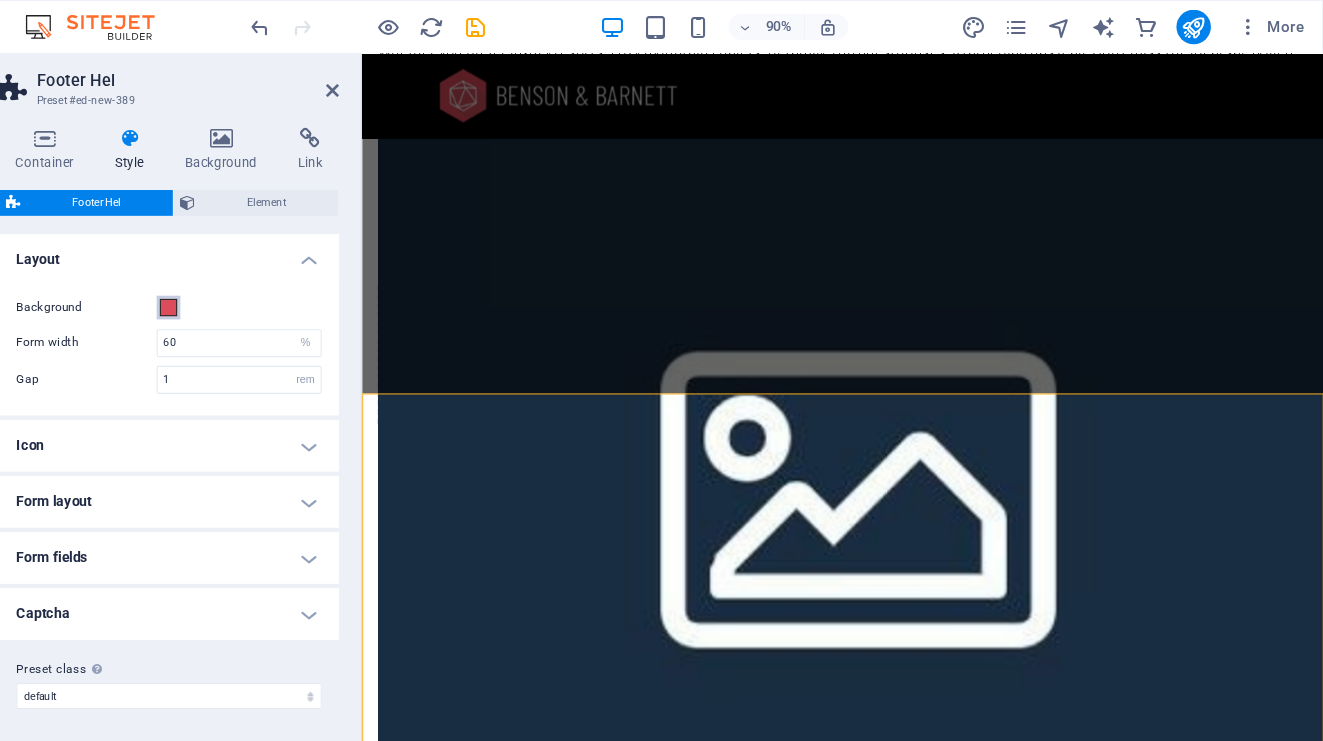 click at bounding box center (253, 285) 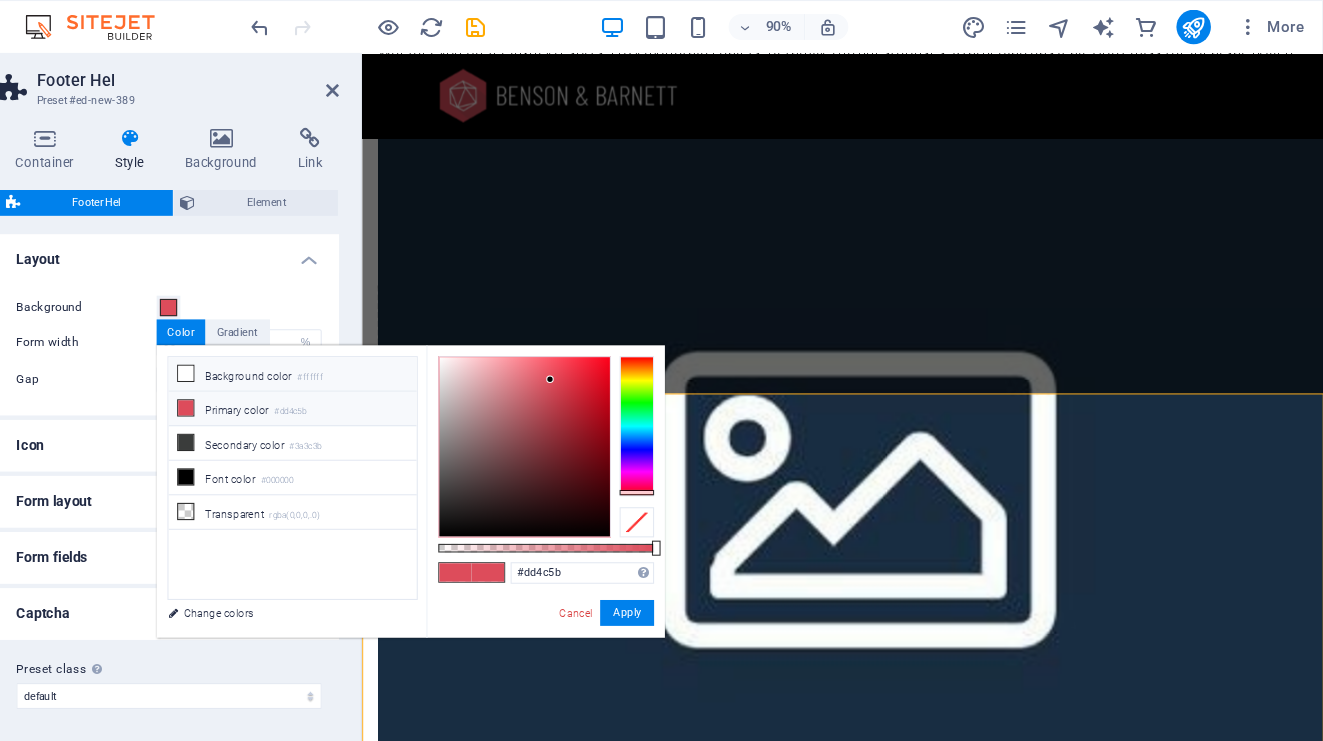 click on "Background color
#ffffff" at bounding box center (368, 347) 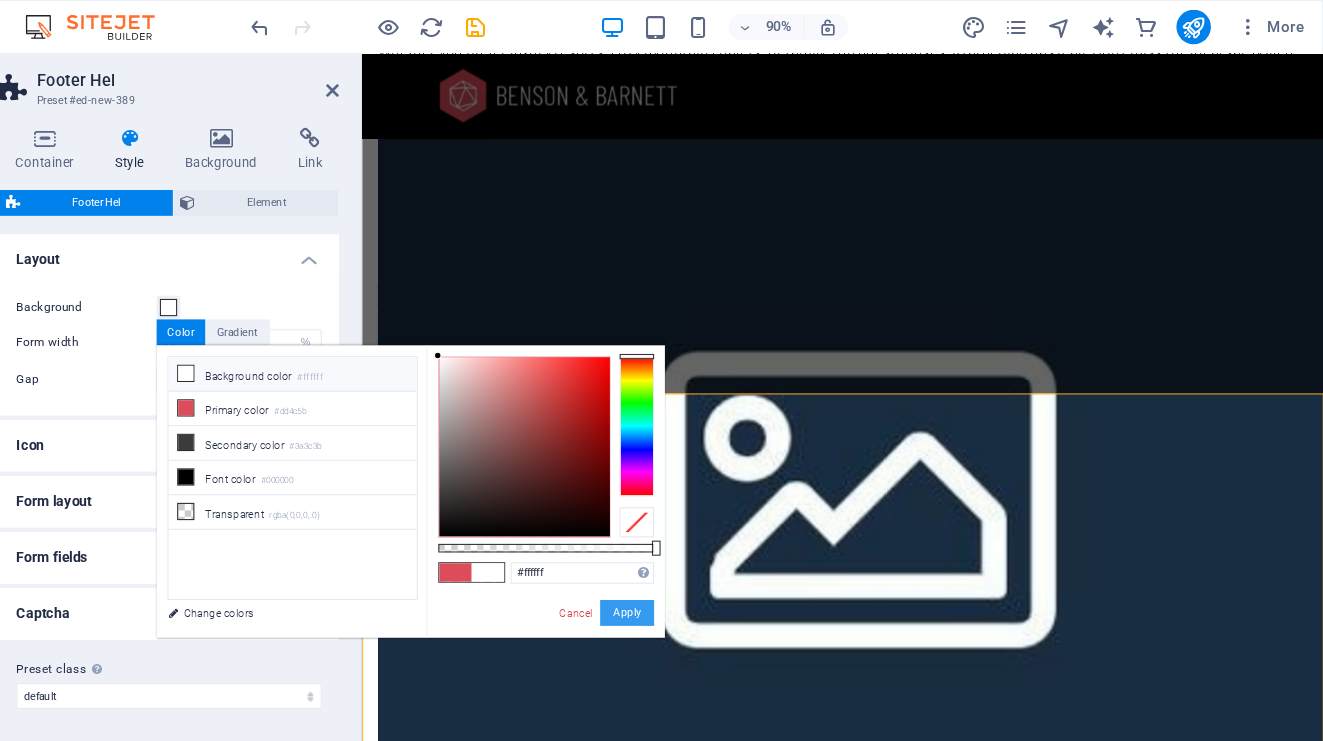 click on "Apply" at bounding box center (678, 568) 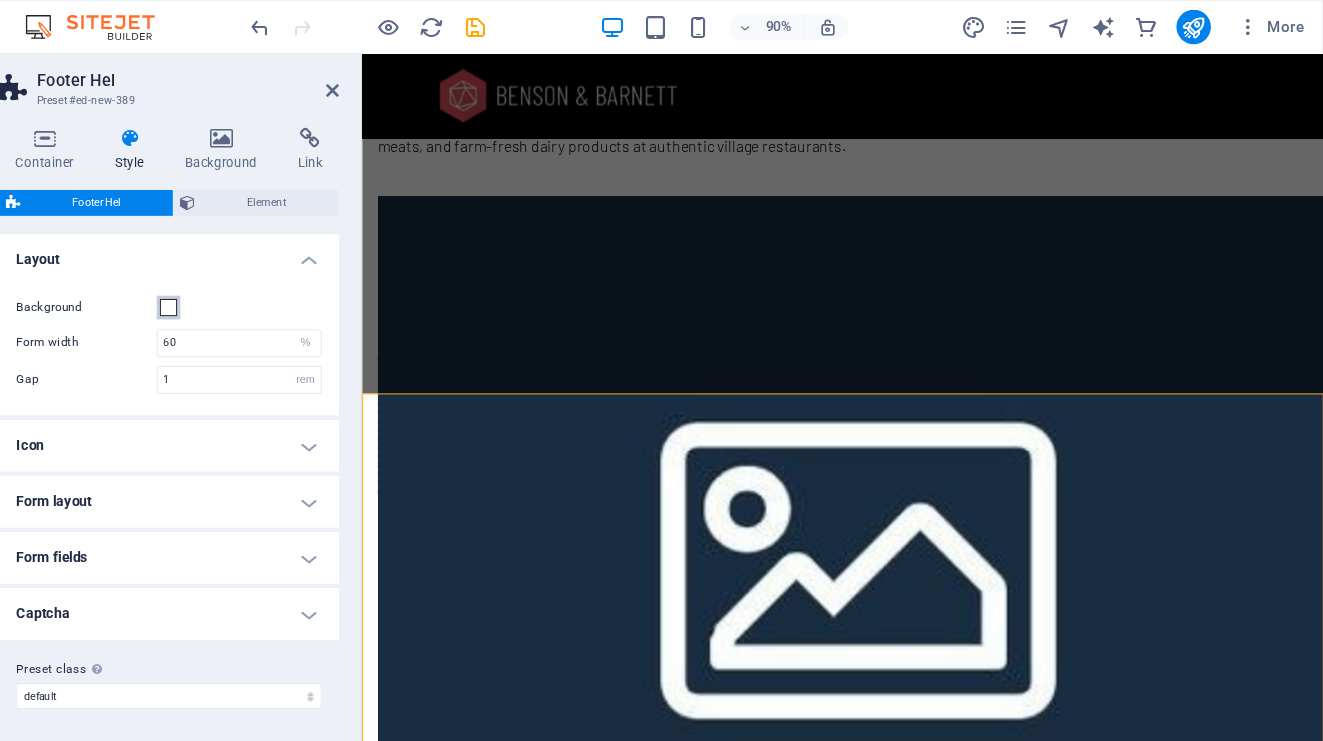 click at bounding box center (253, 285) 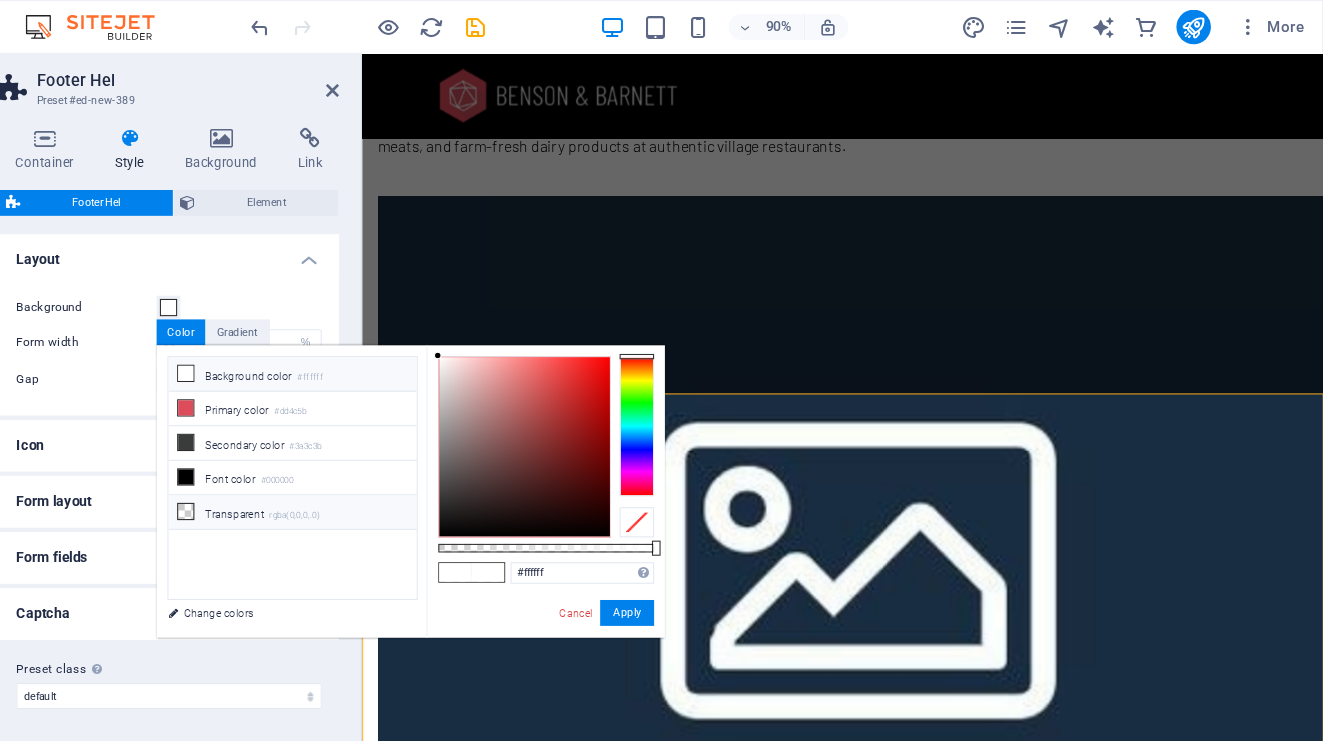 click on "Transparent
rgba(0,0,0,.0)" at bounding box center [368, 475] 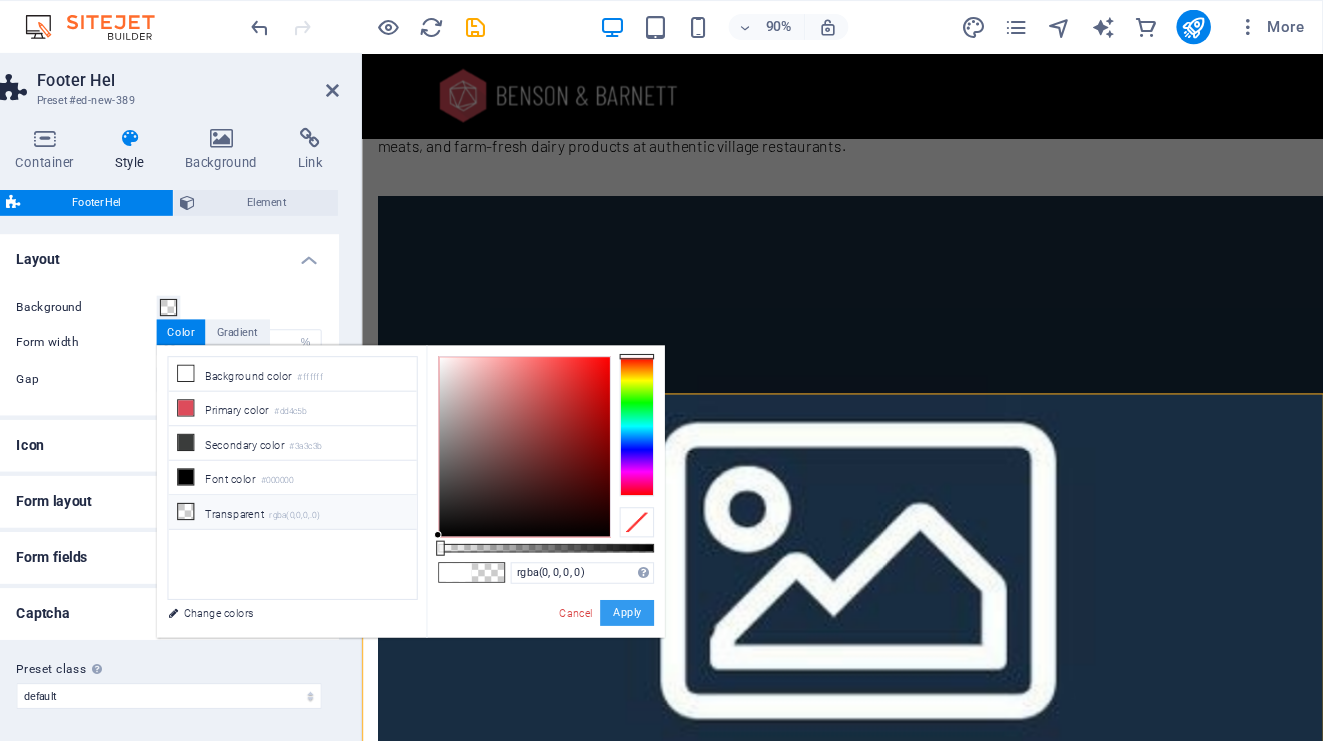 click on "Apply" at bounding box center [678, 568] 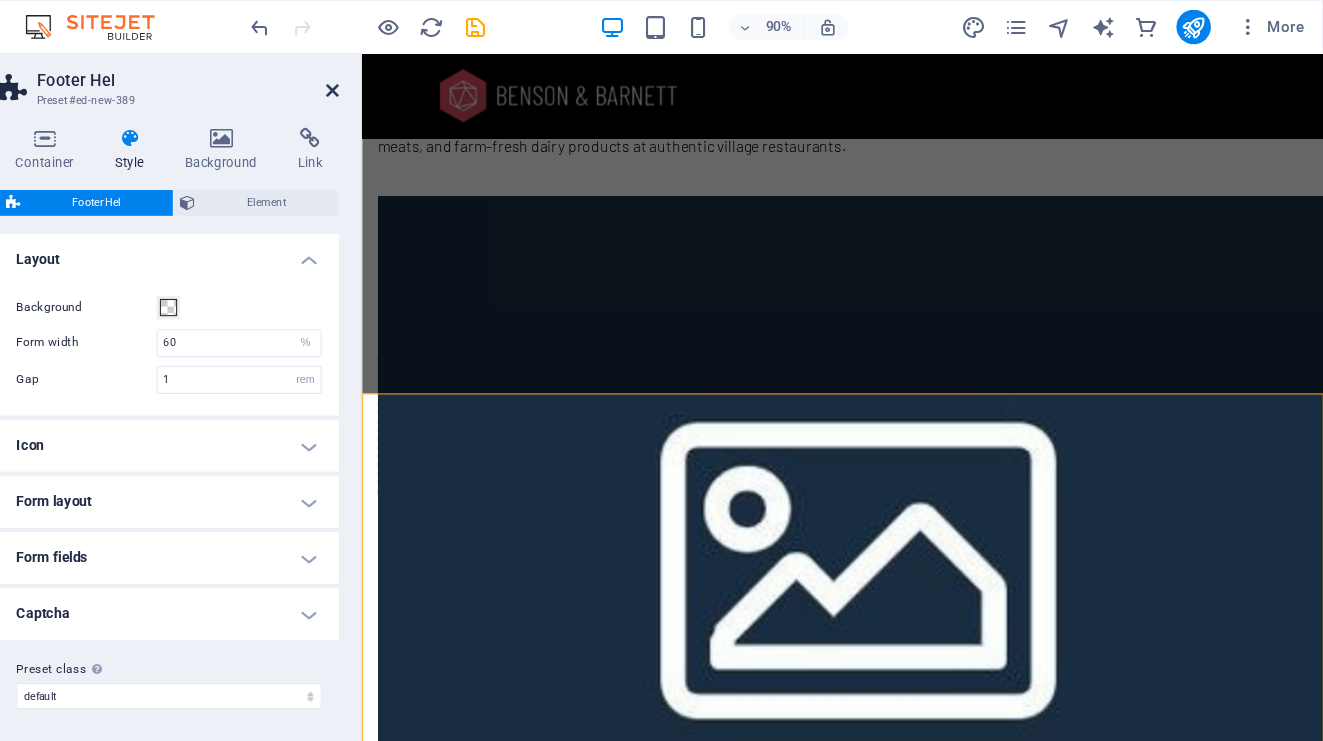 click at bounding box center (405, 84) 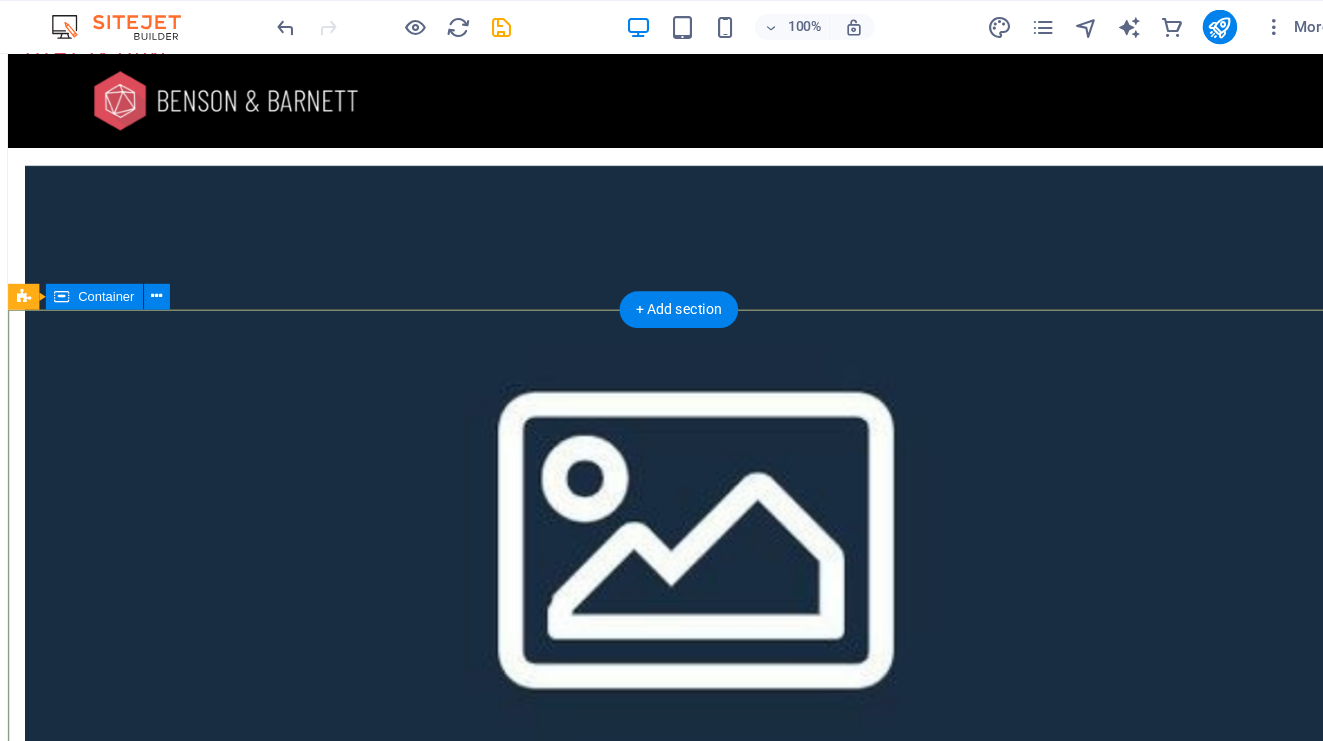 scroll, scrollTop: 0, scrollLeft: 0, axis: both 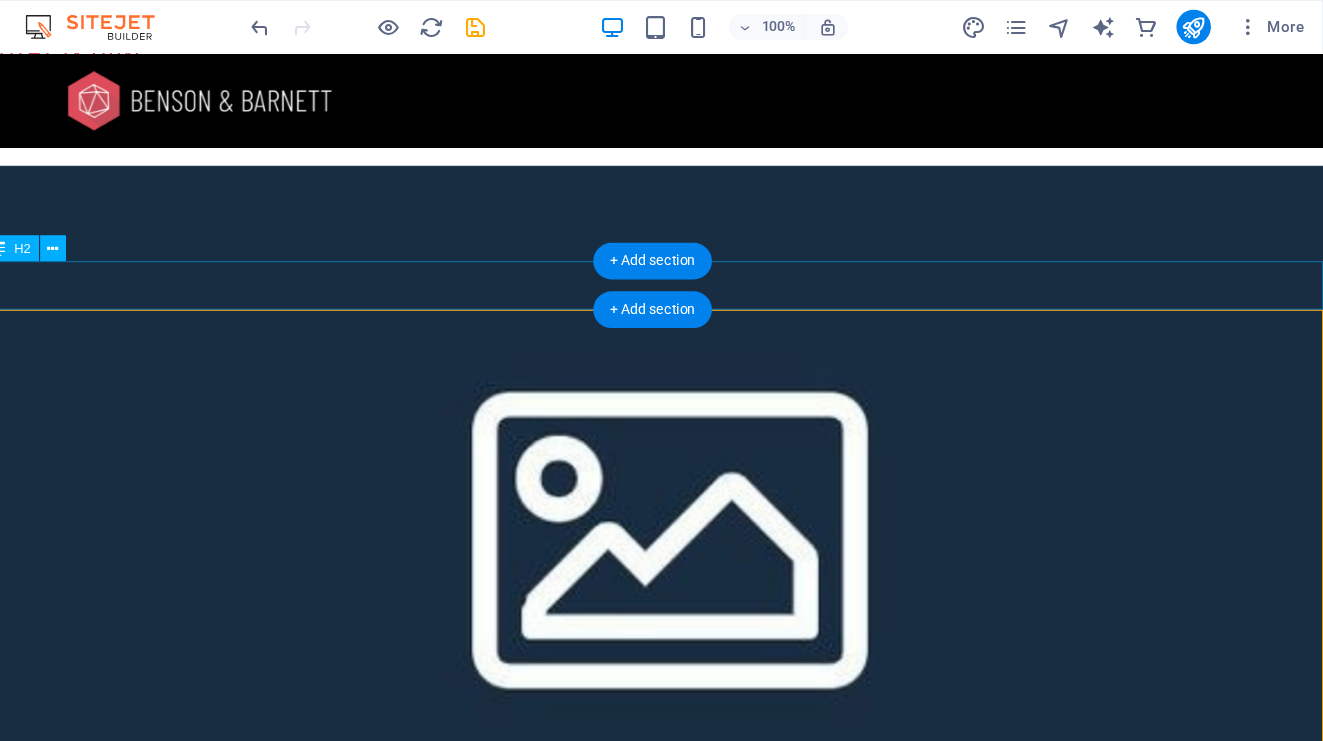 click on "Get in touch" at bounding box center (603, 1953) 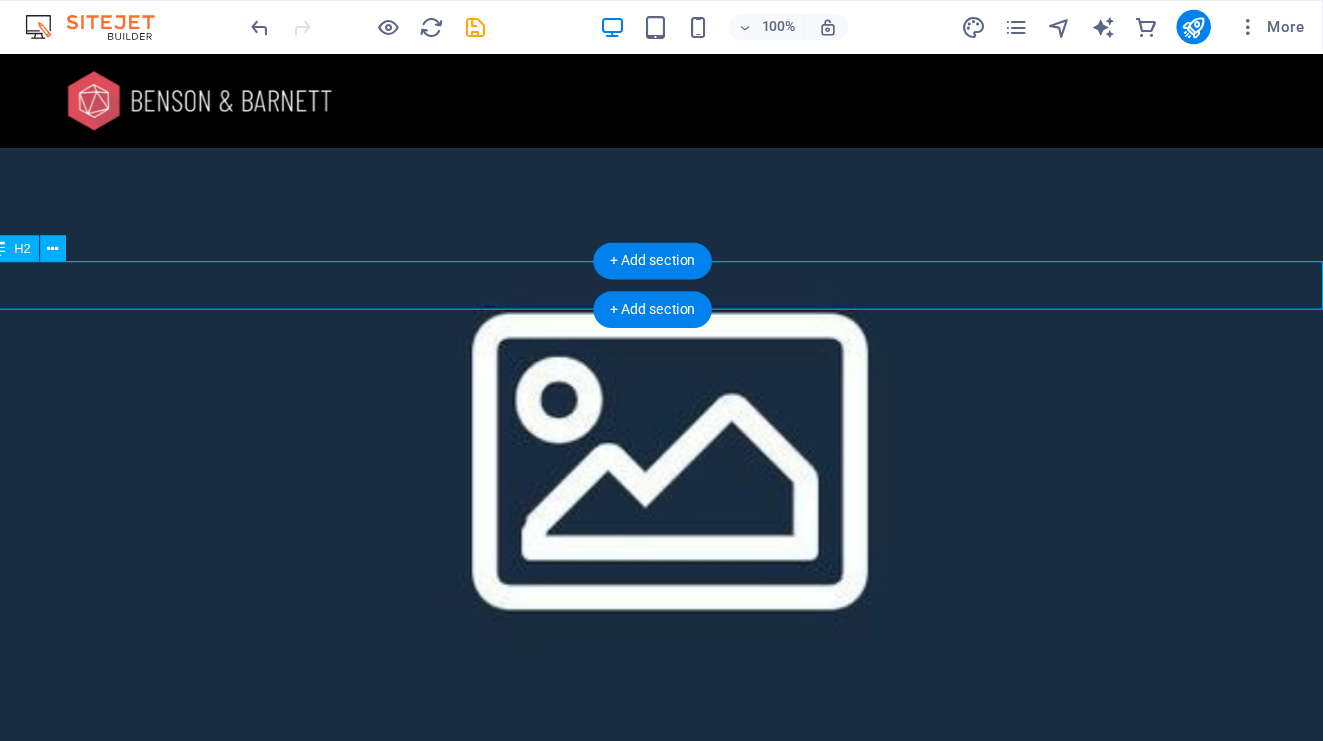 click on "Get in touch" at bounding box center (603, 1824) 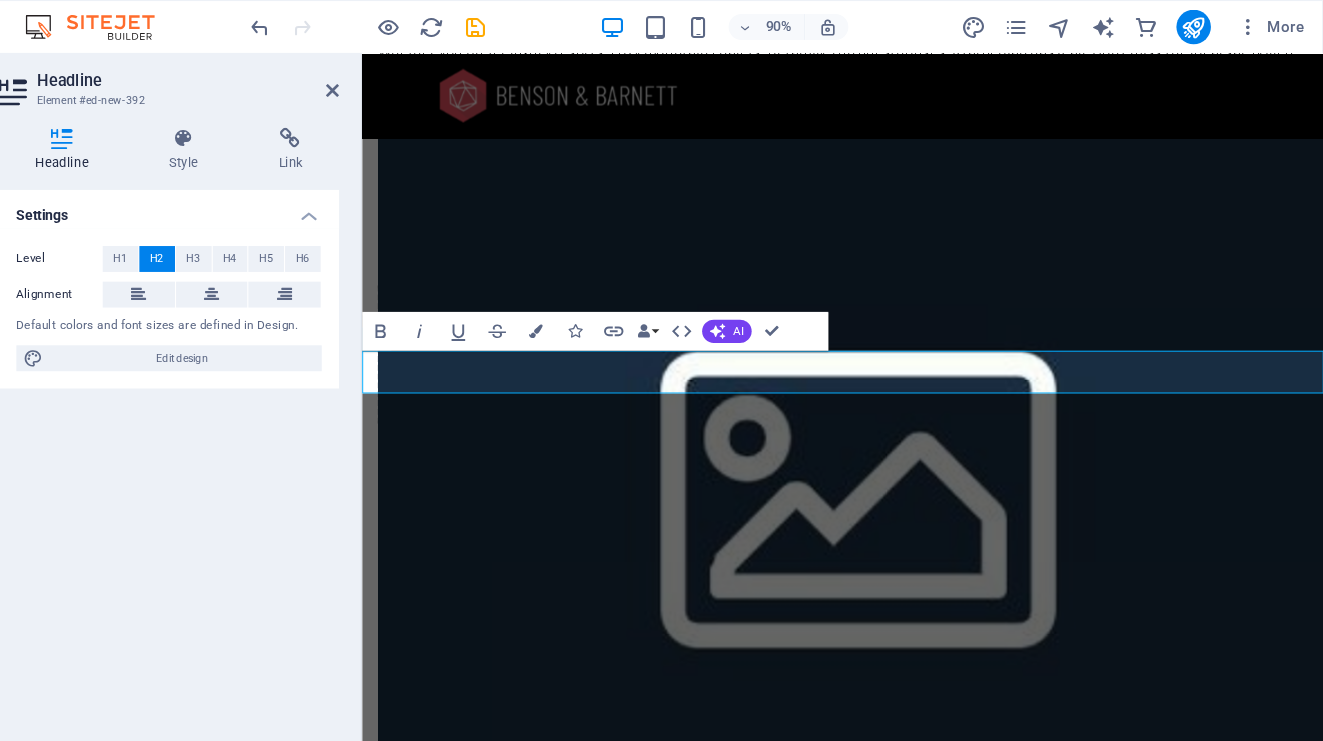 click on "Level H1 H2 H3 H4 H5 H6 Alignment Default colors and font sizes are defined in Design. Edit design" at bounding box center [253, 286] 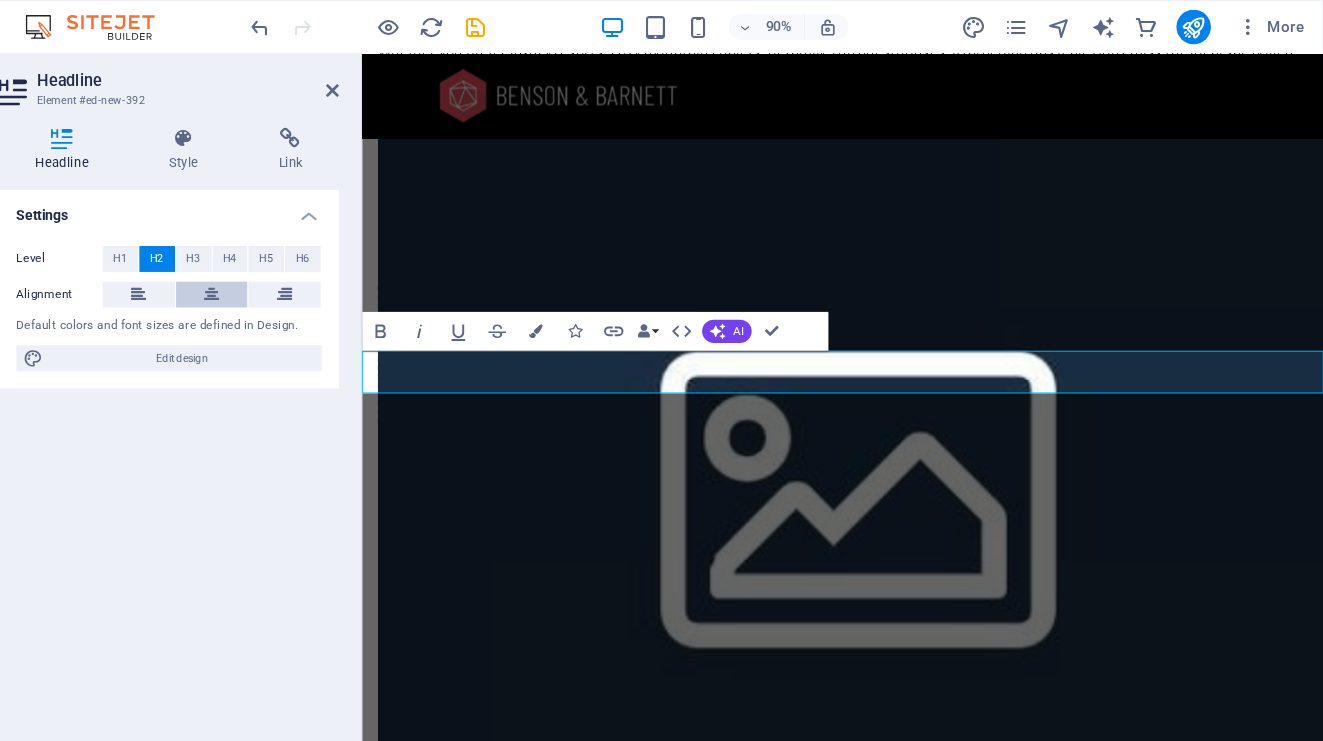 click at bounding box center [293, 273] 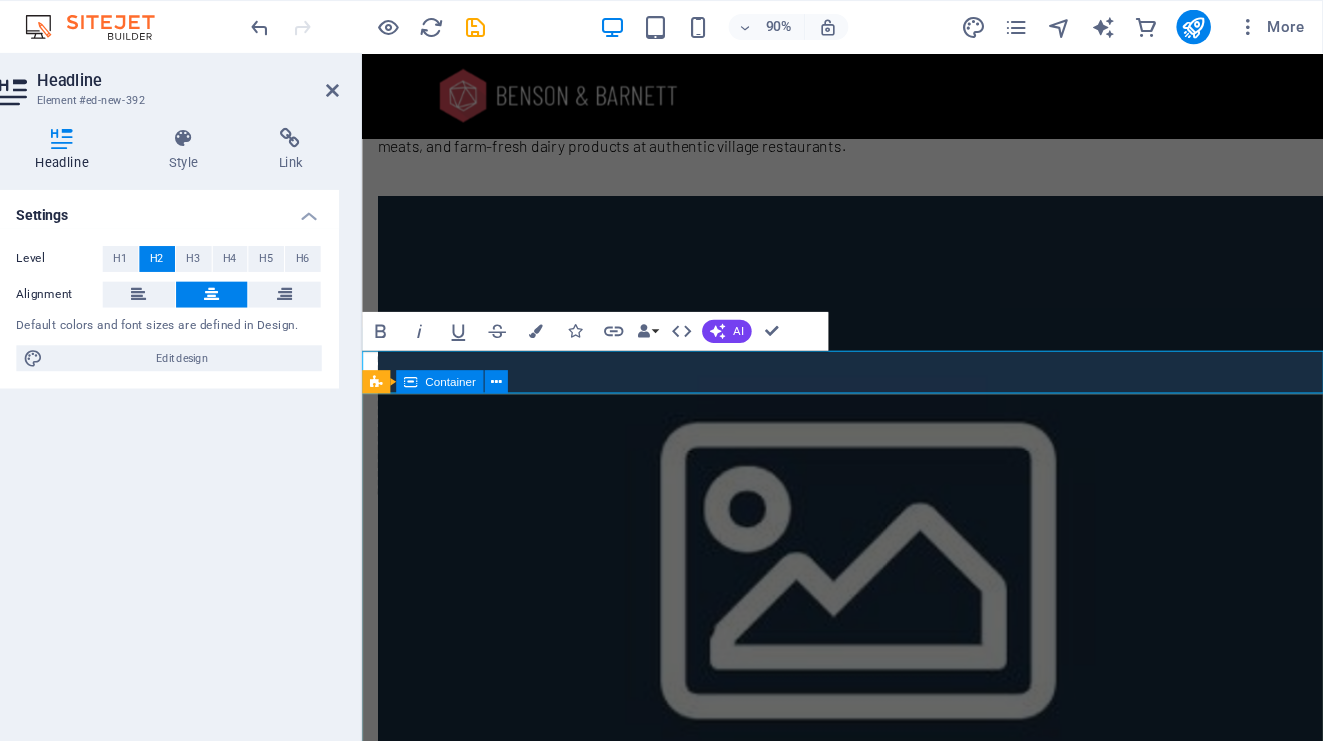 click on "[DOMAIN] Street , 12345   Berlin [PHONE_PART] [EMAIL_PART] Legal Notice  |  Privacy Policy   {{ 'content.forms.privacy'|trans }} Unreadable? Load new Submit" at bounding box center (856, 2438) 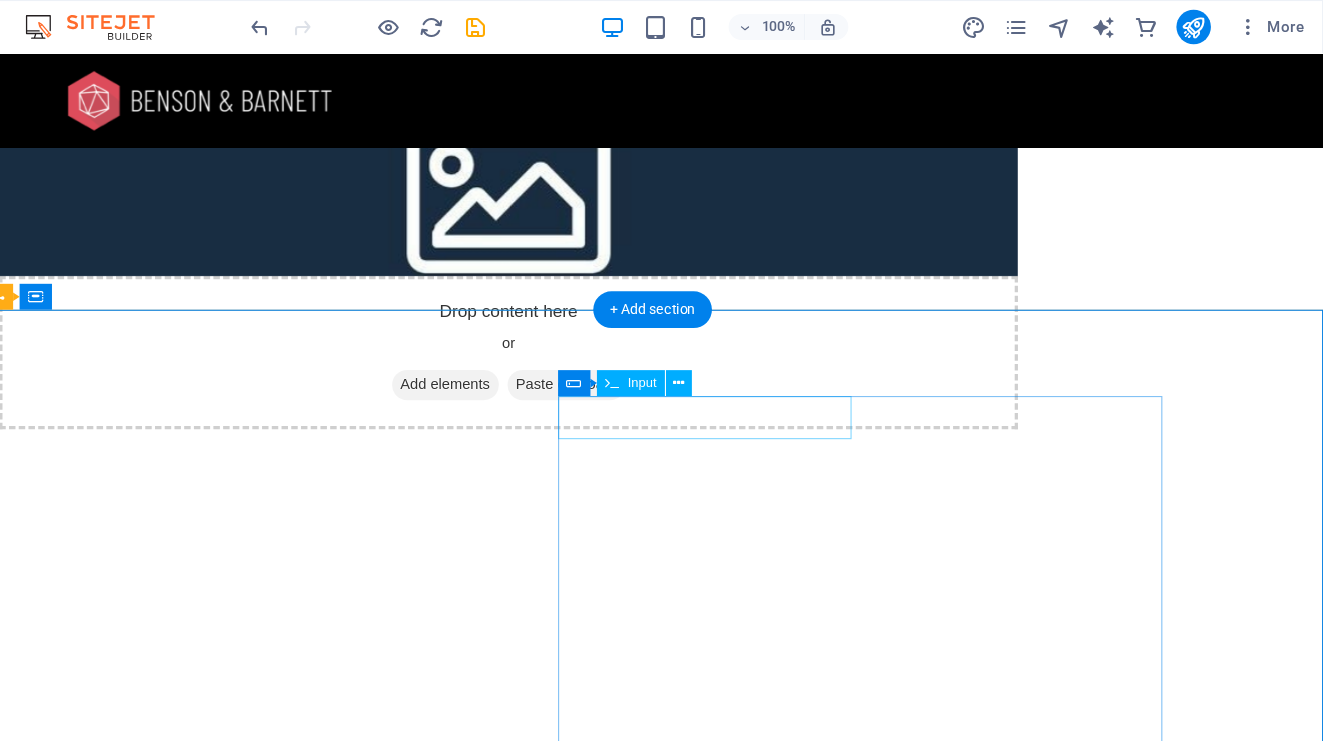 scroll, scrollTop: 3707, scrollLeft: 0, axis: vertical 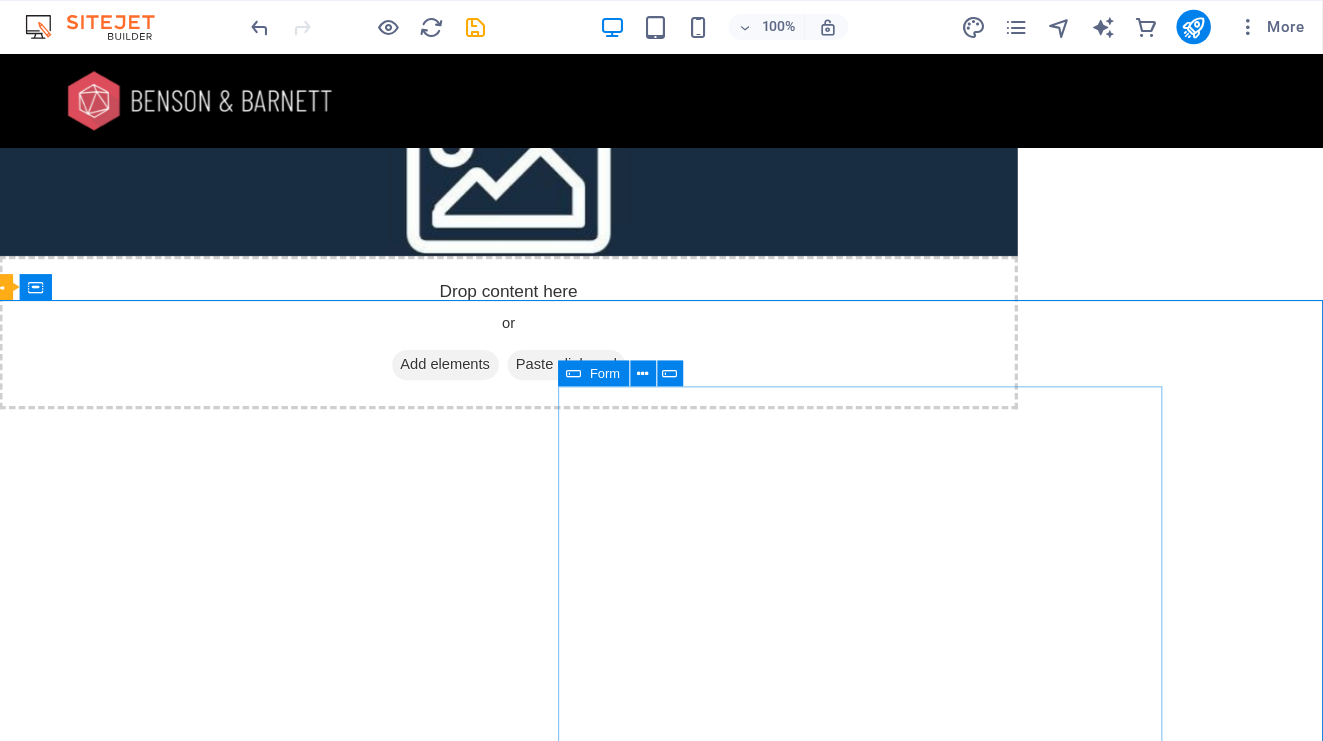 click at bounding box center (629, 346) 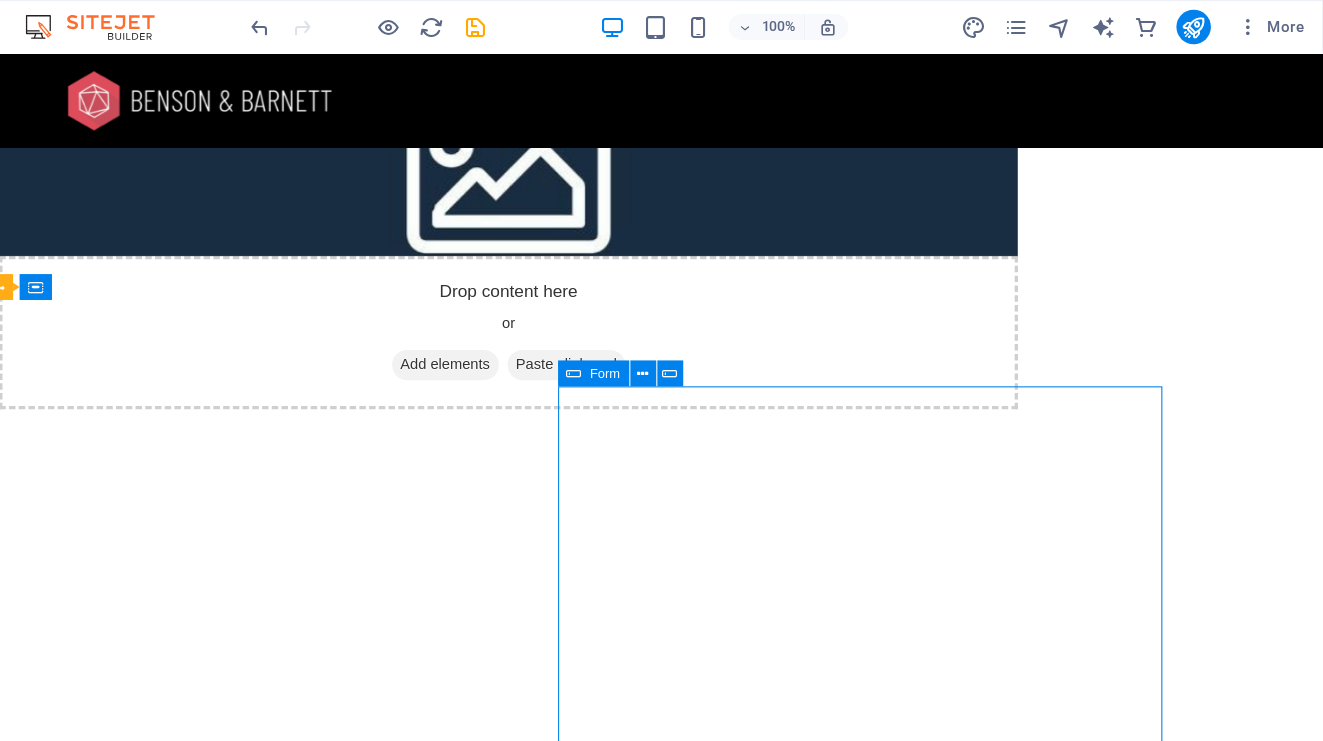 click at bounding box center (629, 346) 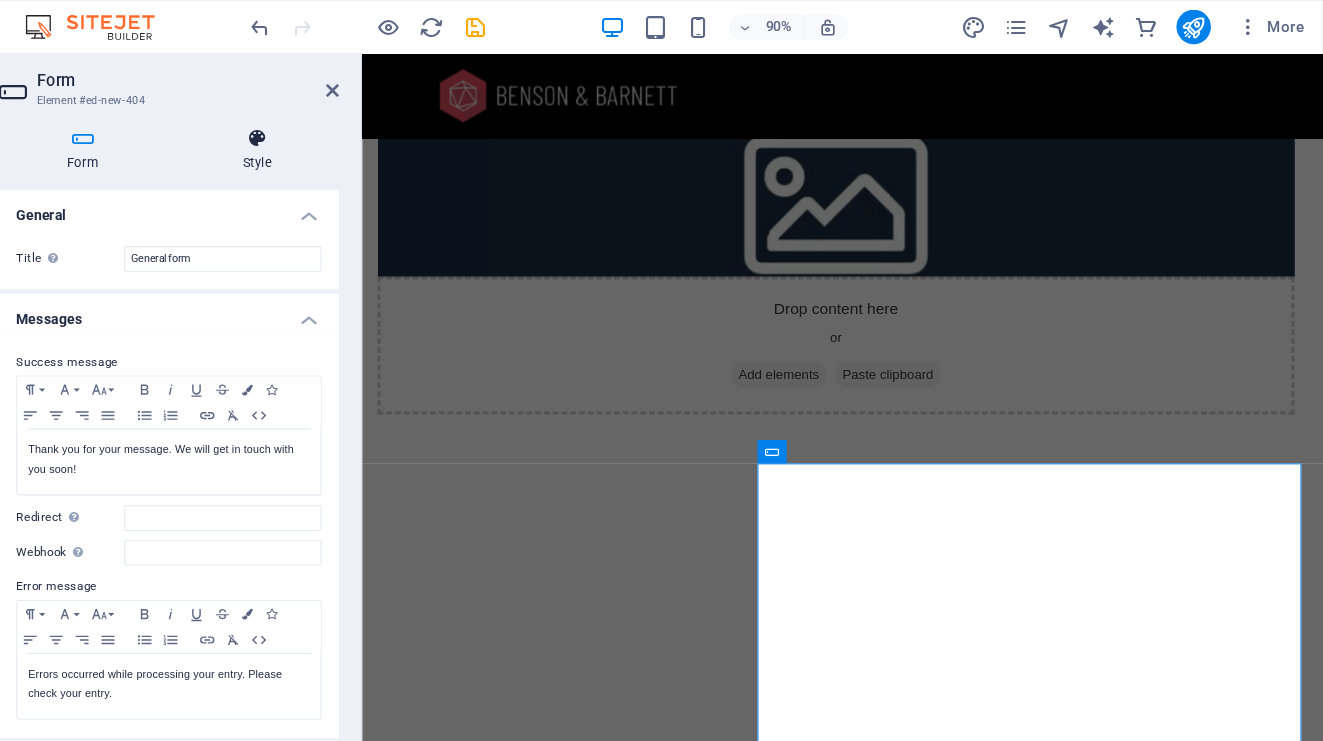 click on "Style" at bounding box center [335, 139] 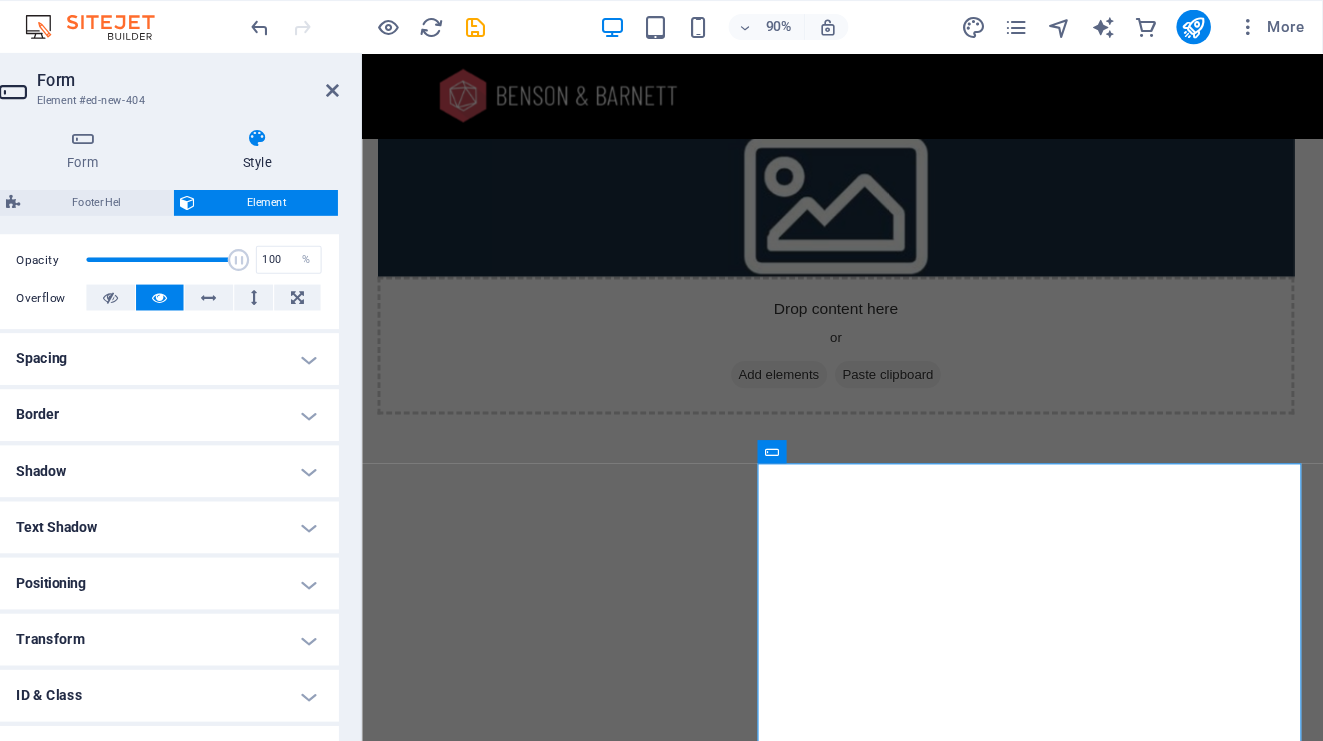 scroll, scrollTop: 369, scrollLeft: 0, axis: vertical 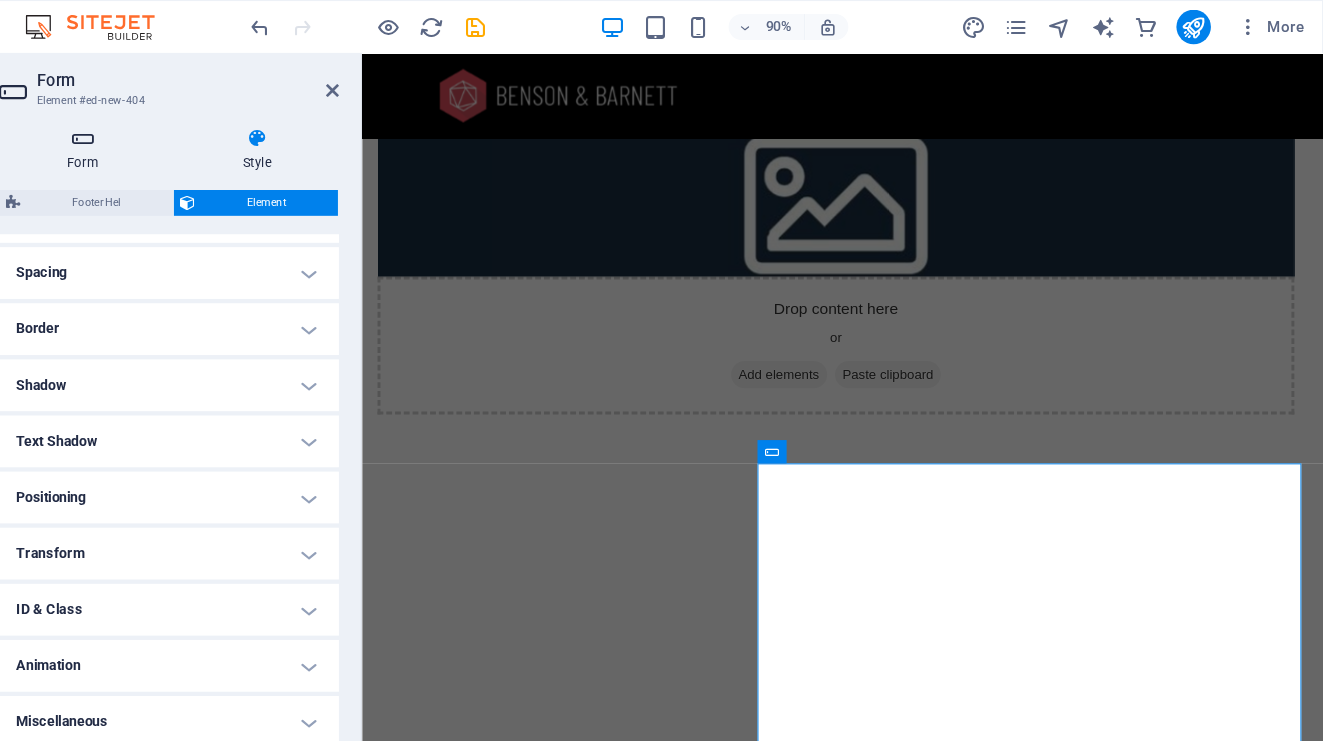 click on "Form" at bounding box center (177, 139) 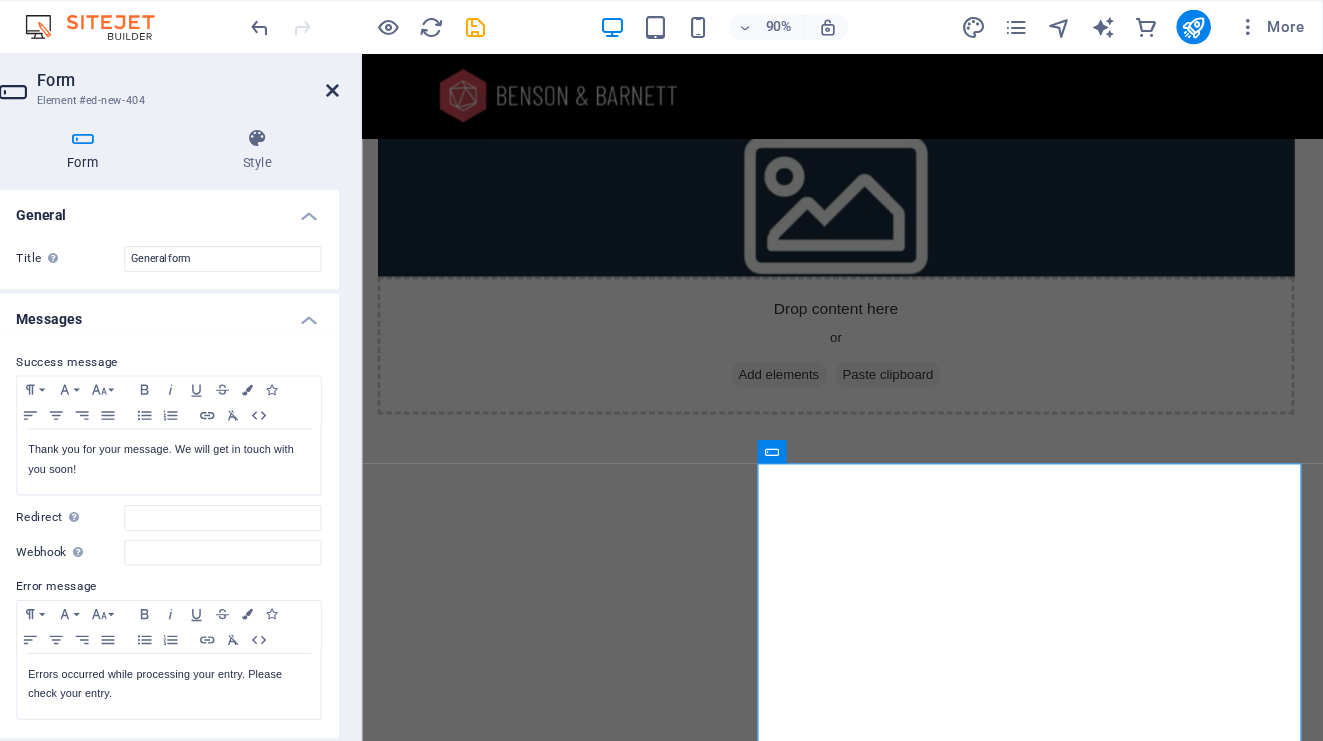 click at bounding box center [405, 84] 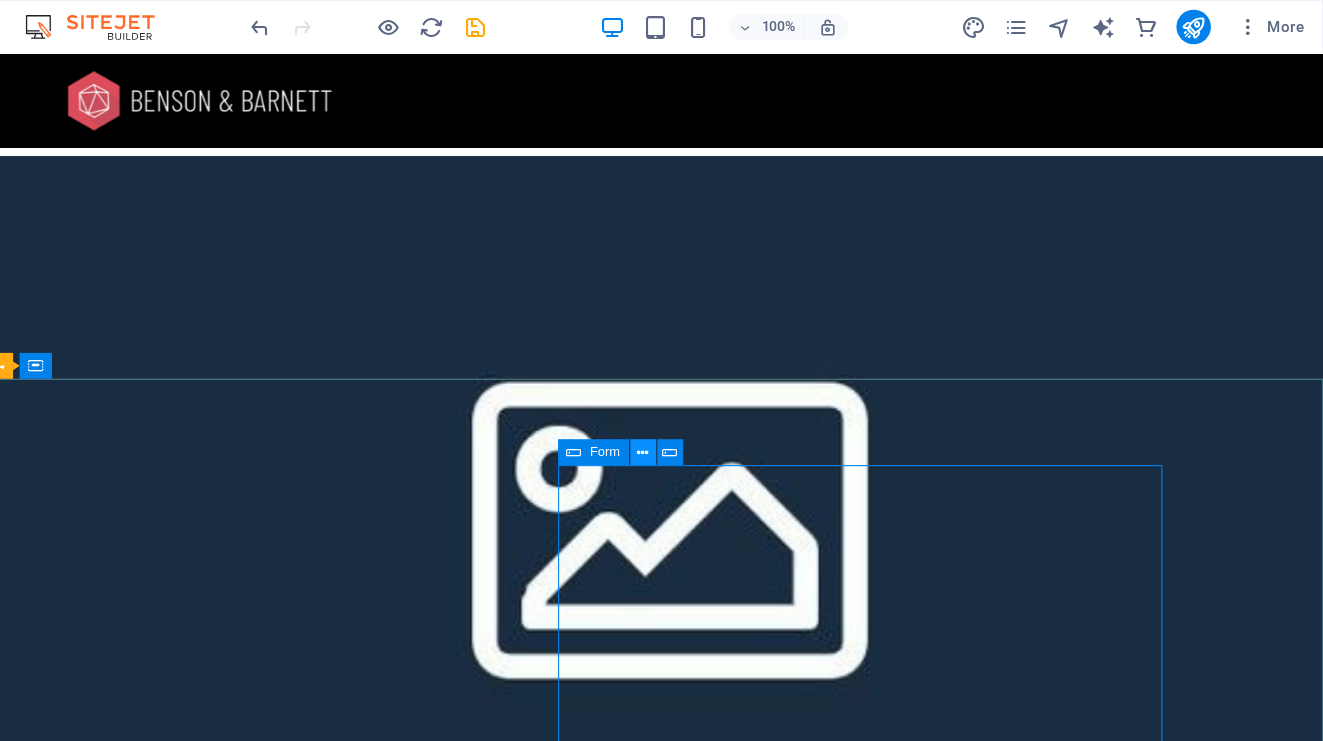 click at bounding box center [692, 419] 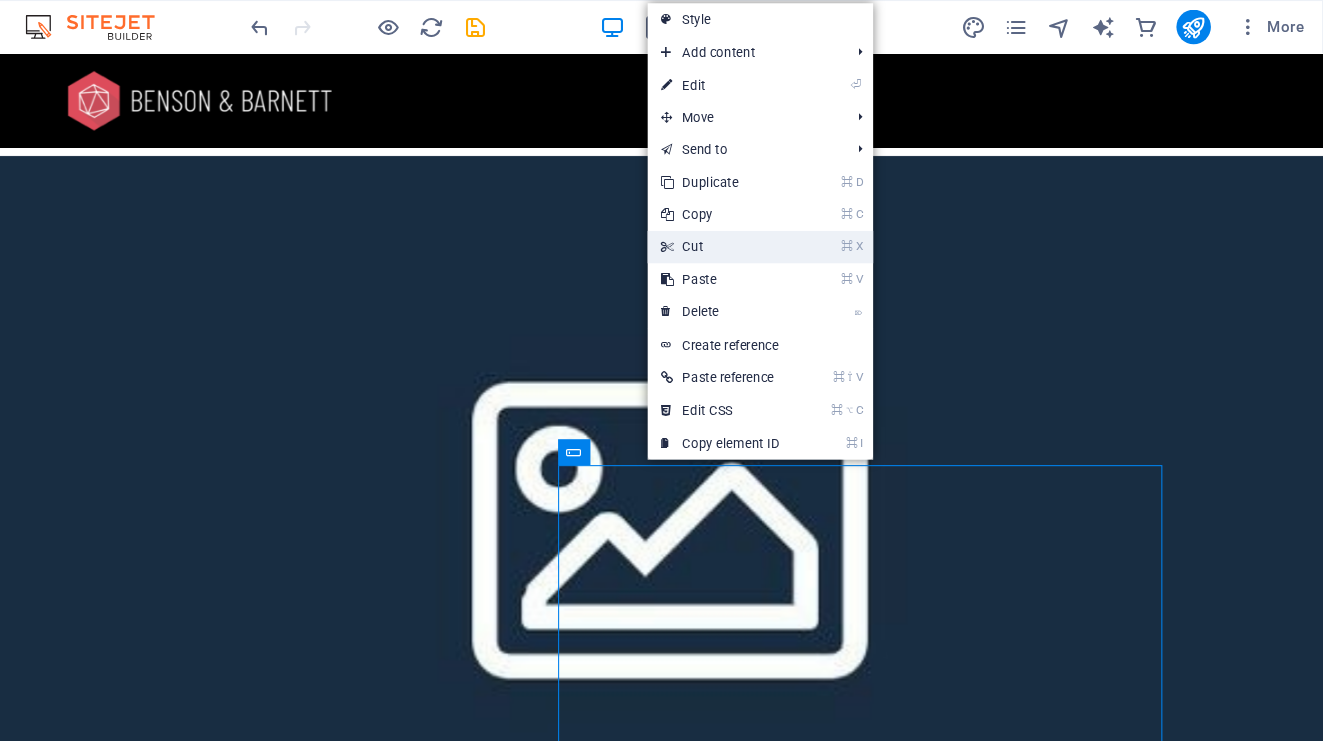 click on "⌘ X  Cut" at bounding box center [764, 229] 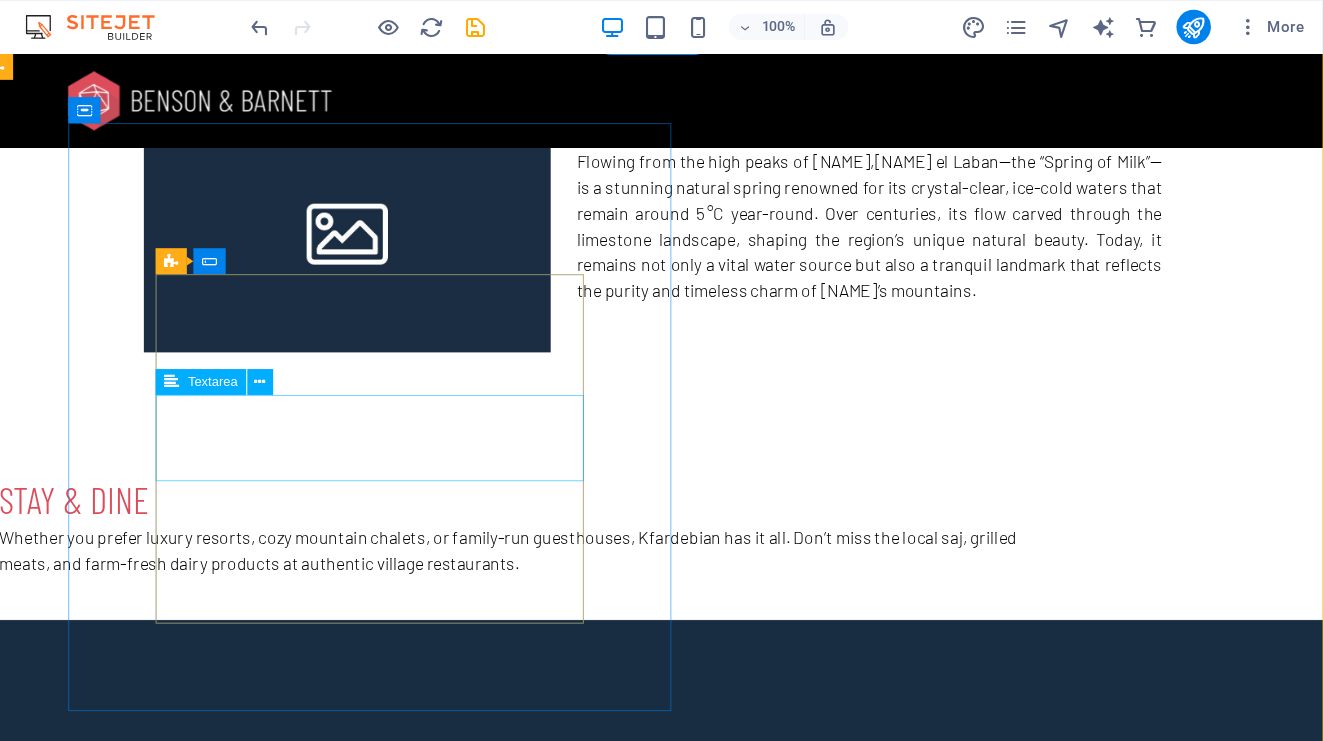 scroll, scrollTop: 3191, scrollLeft: 0, axis: vertical 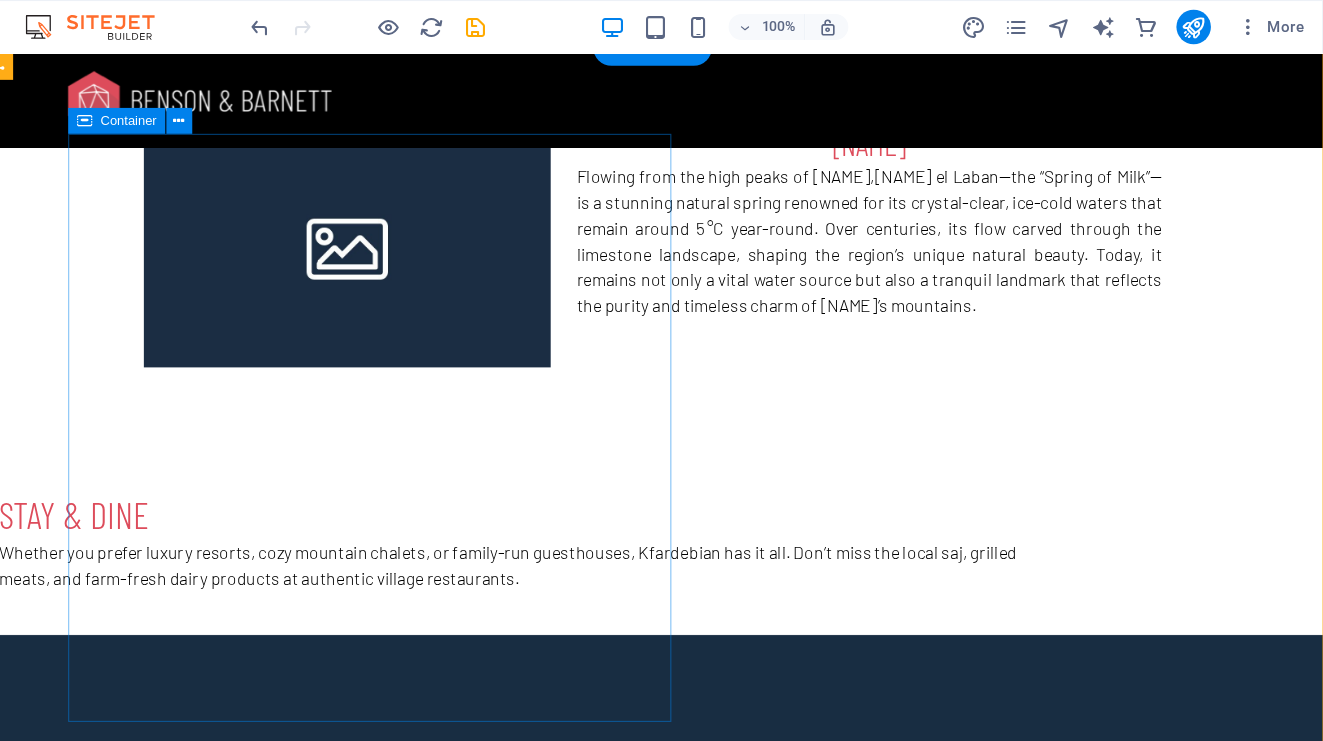 click on "Let's Get In Touch! I have read and understand the privacy policy. Unreadable? Load new Send message" at bounding box center [643, 1985] 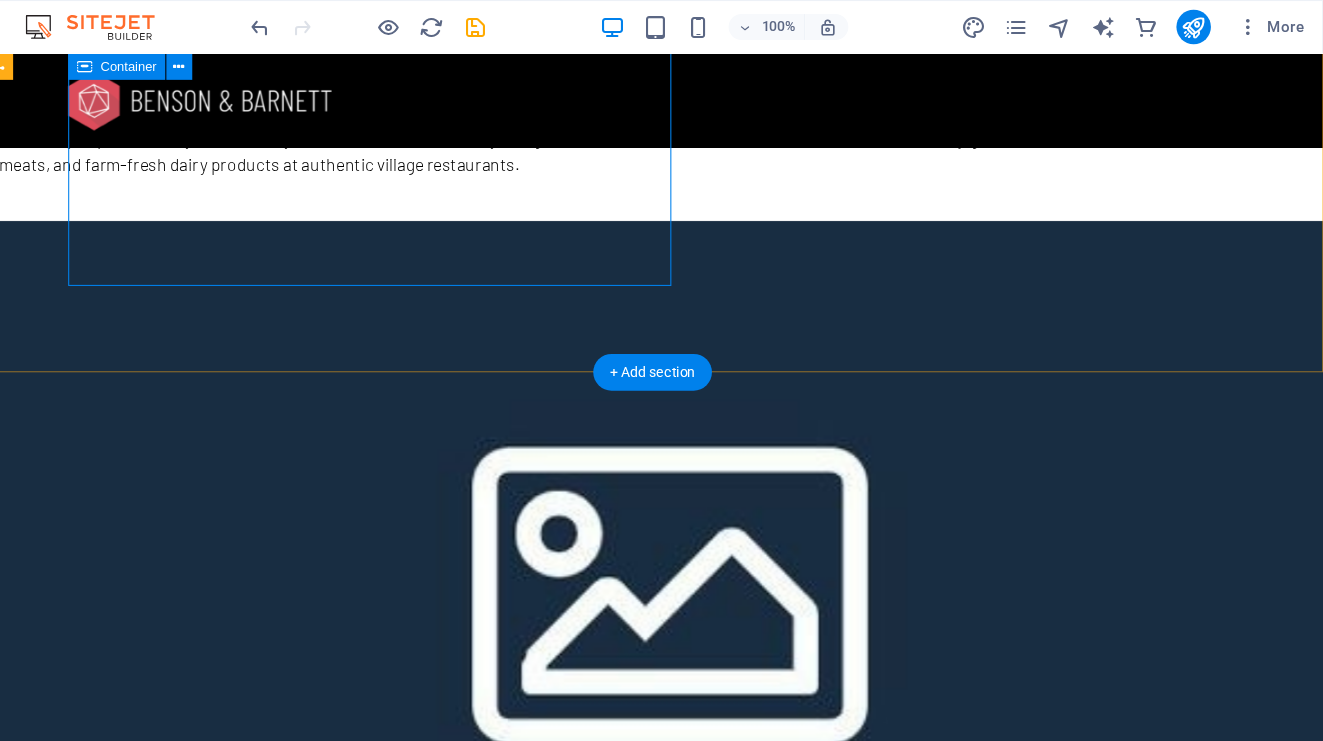 scroll, scrollTop: 3595, scrollLeft: 0, axis: vertical 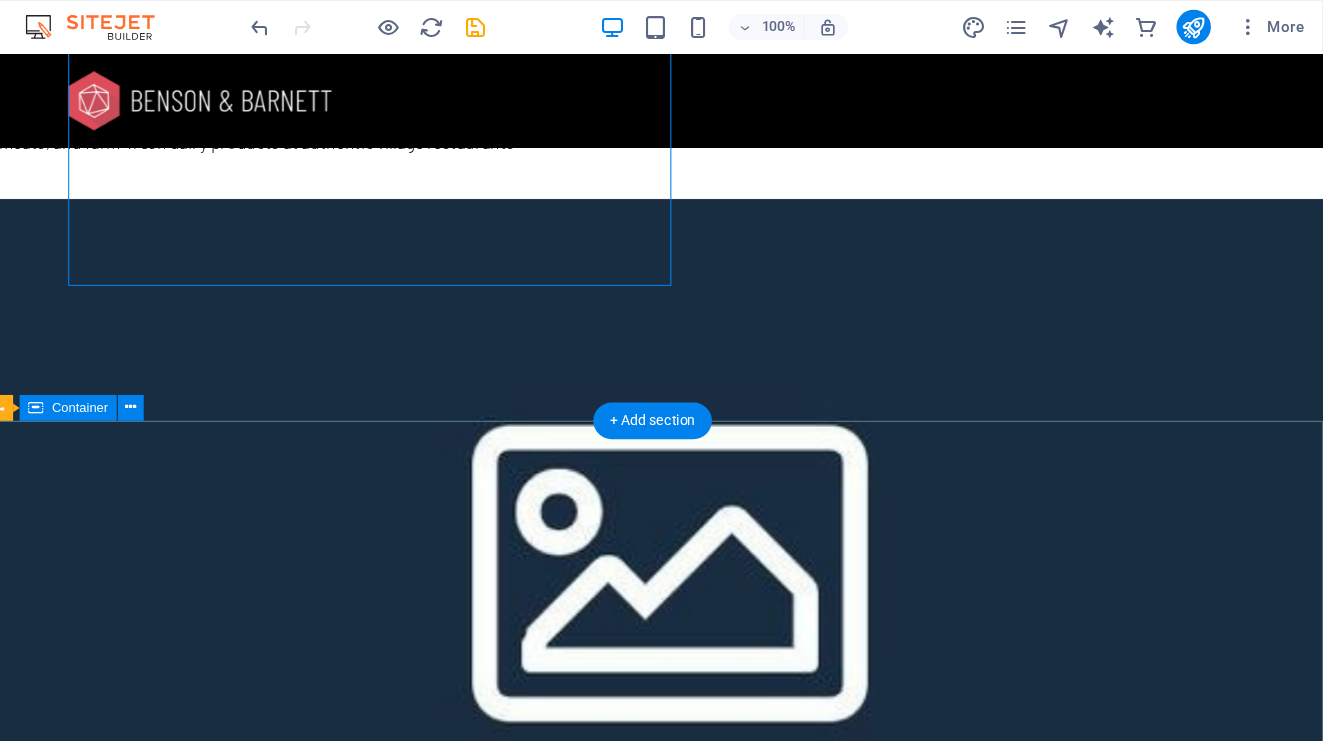 click on "[DOMAIN] Street , 12345   Berlin [PHONE_PART] [EMAIL_PART] Legal Notice  |  Privacy Policy" at bounding box center [603, 2168] 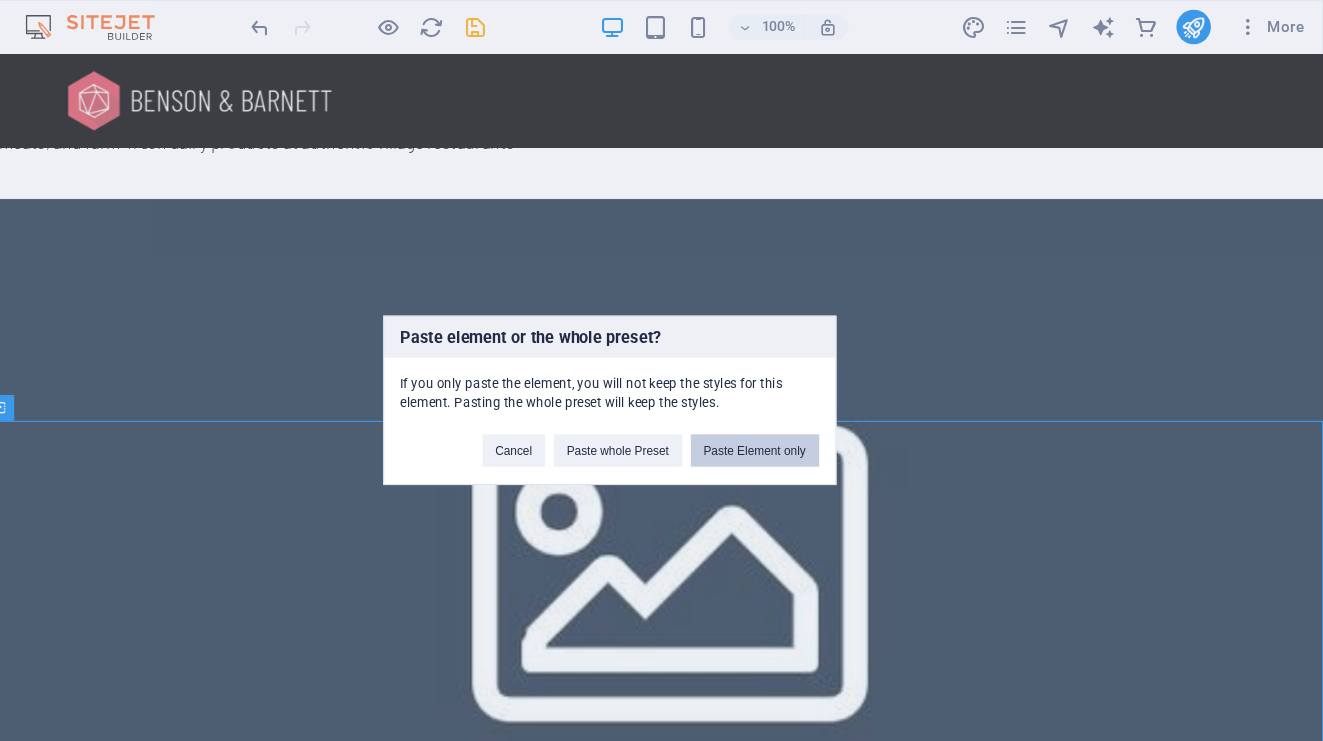click on "Paste Element only" at bounding box center (796, 417) 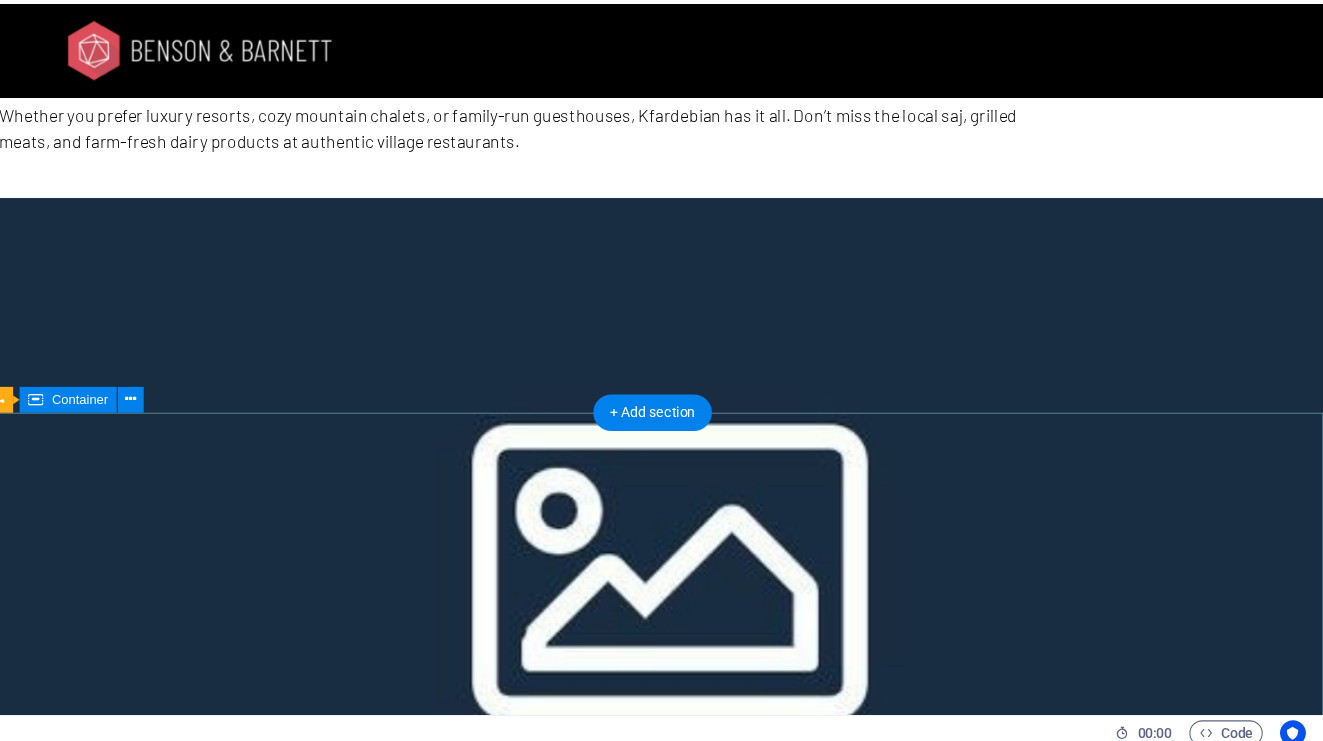 scroll, scrollTop: 3559, scrollLeft: 0, axis: vertical 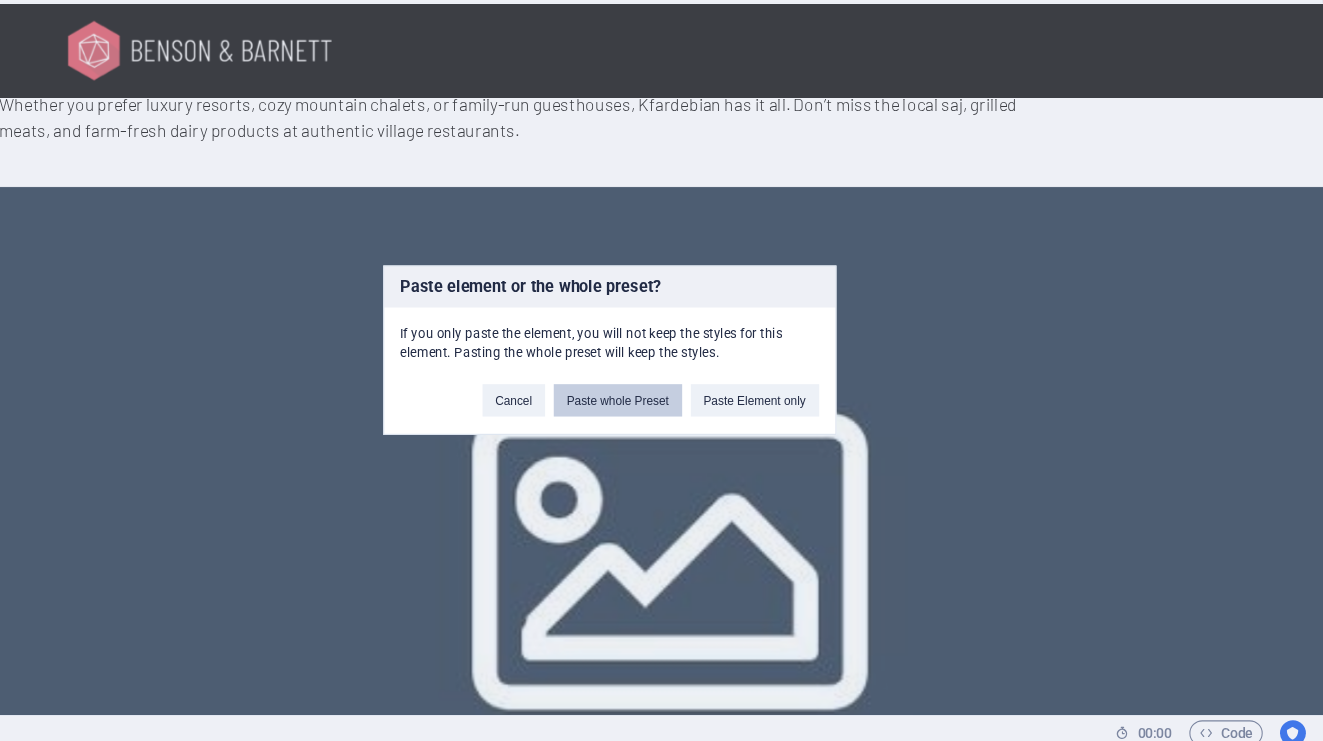 click on "Paste whole Preset" at bounding box center [669, 417] 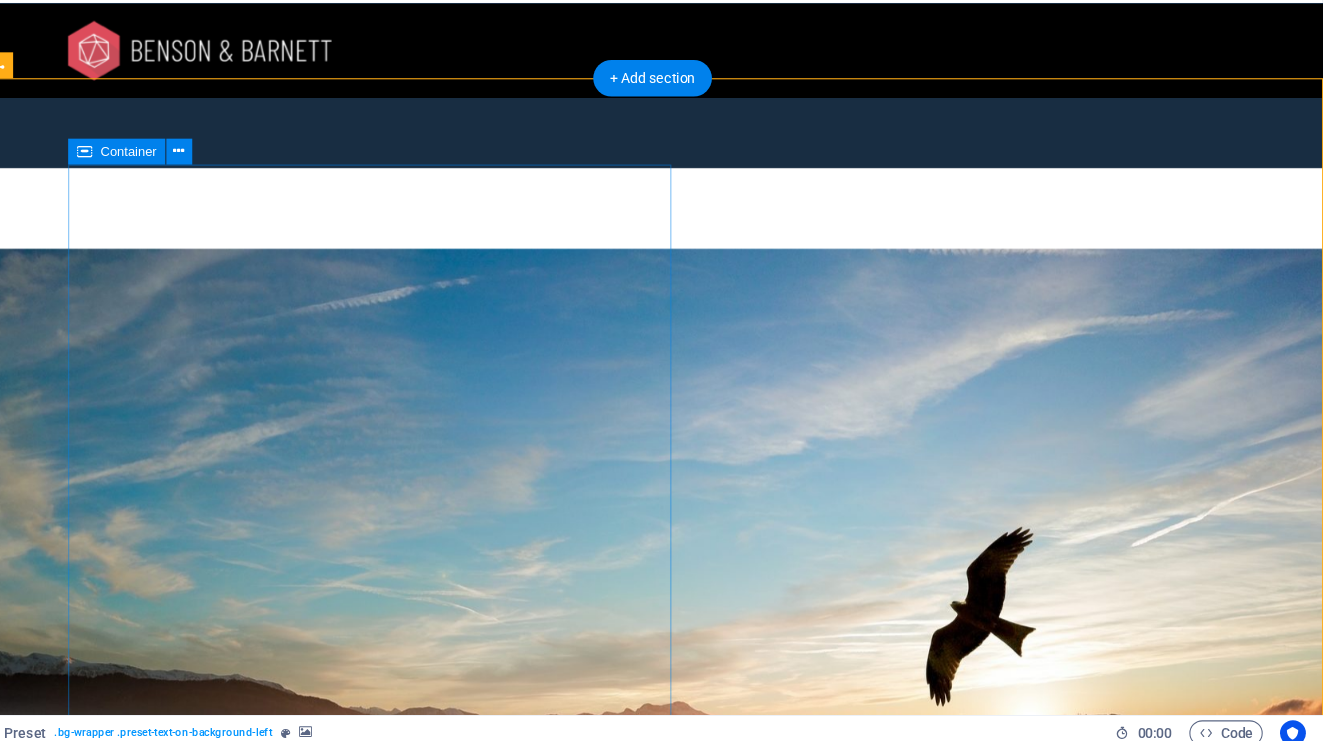 scroll, scrollTop: 3595, scrollLeft: 0, axis: vertical 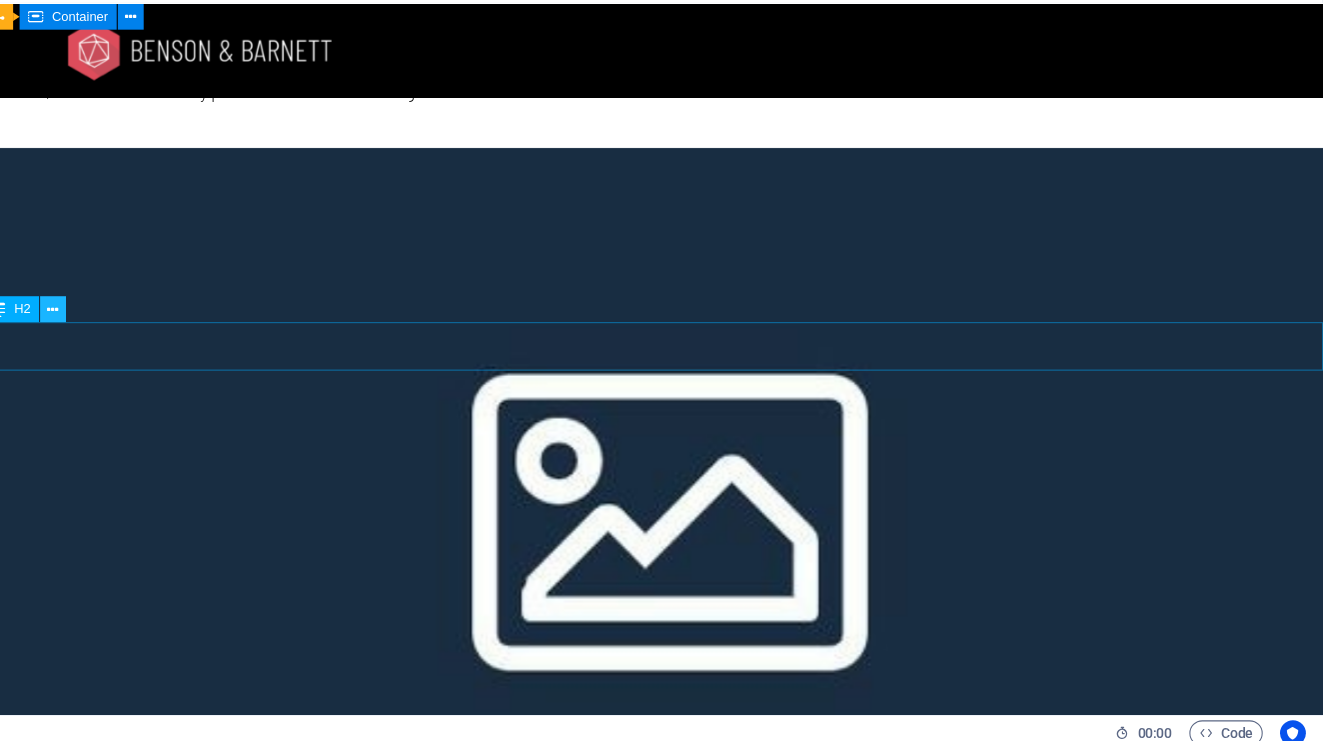 click at bounding box center [146, 333] 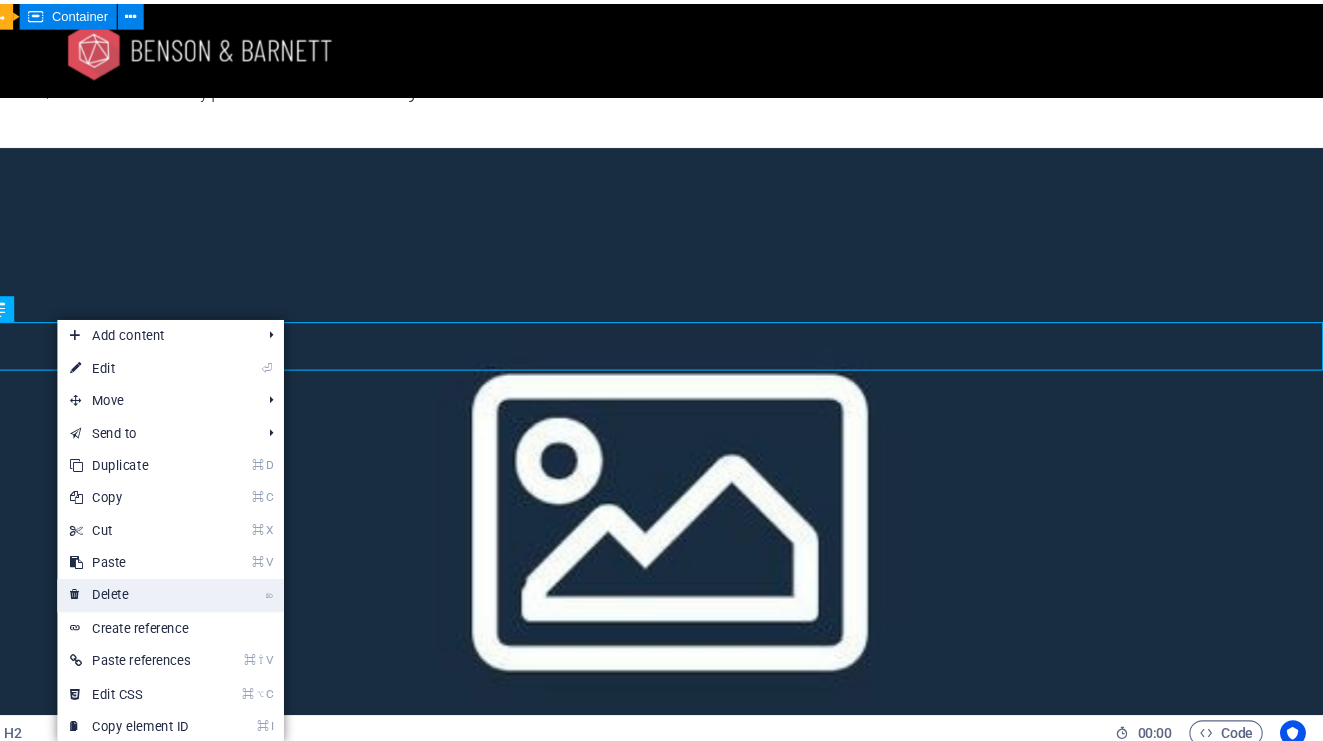click on "⌦  Delete" at bounding box center [217, 598] 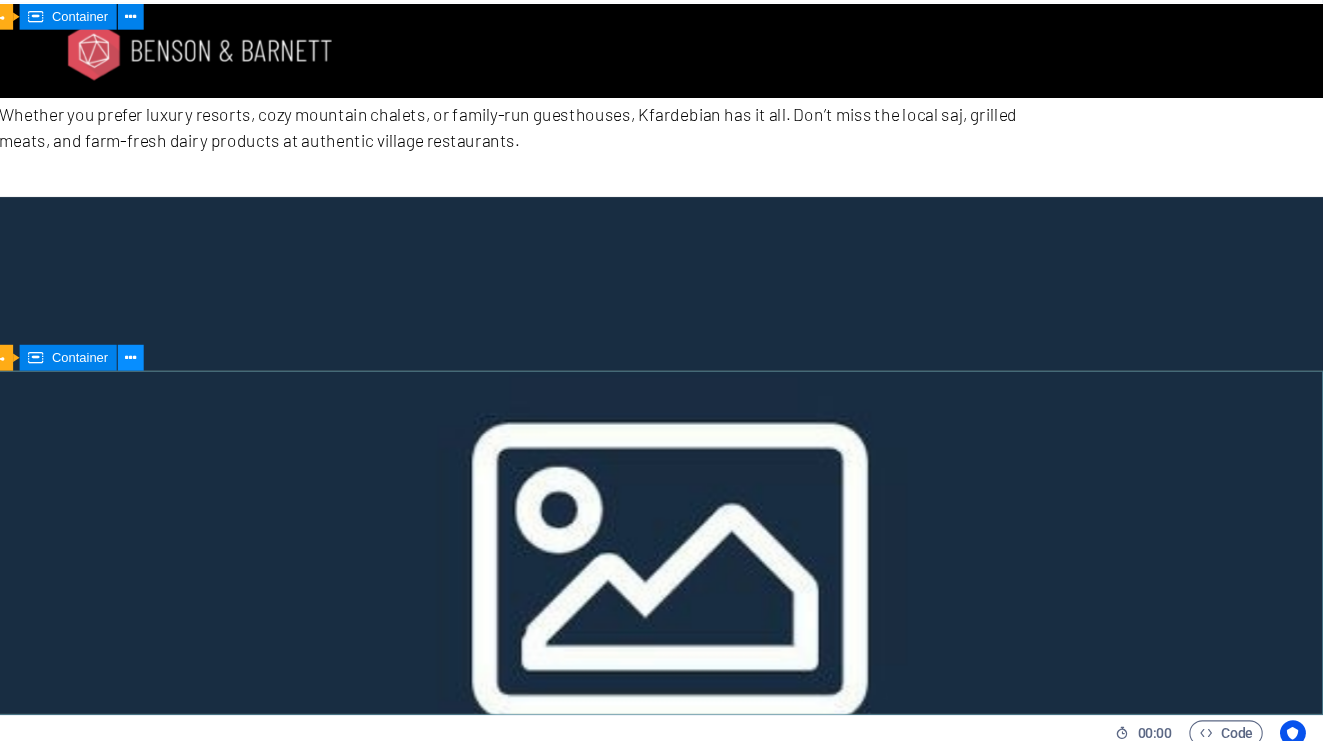 click at bounding box center [218, 378] 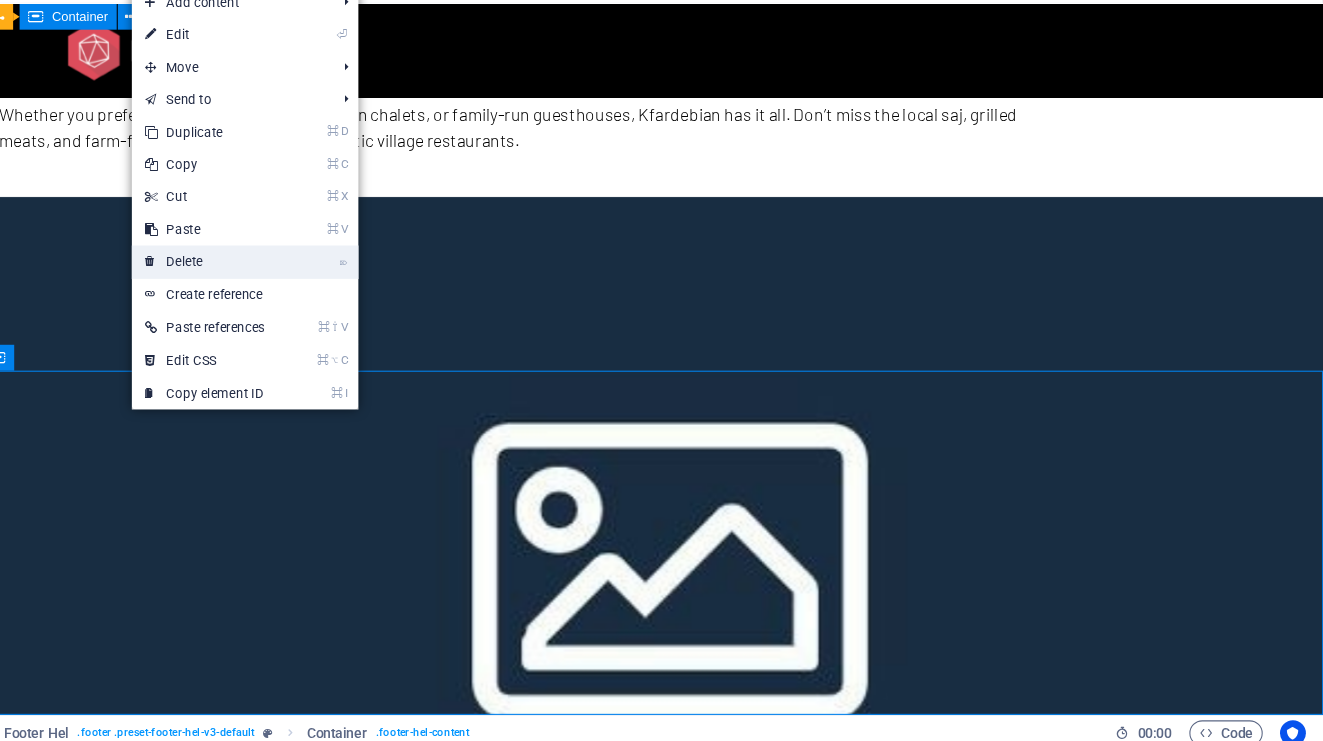 click on "⌦  Delete" at bounding box center (286, 289) 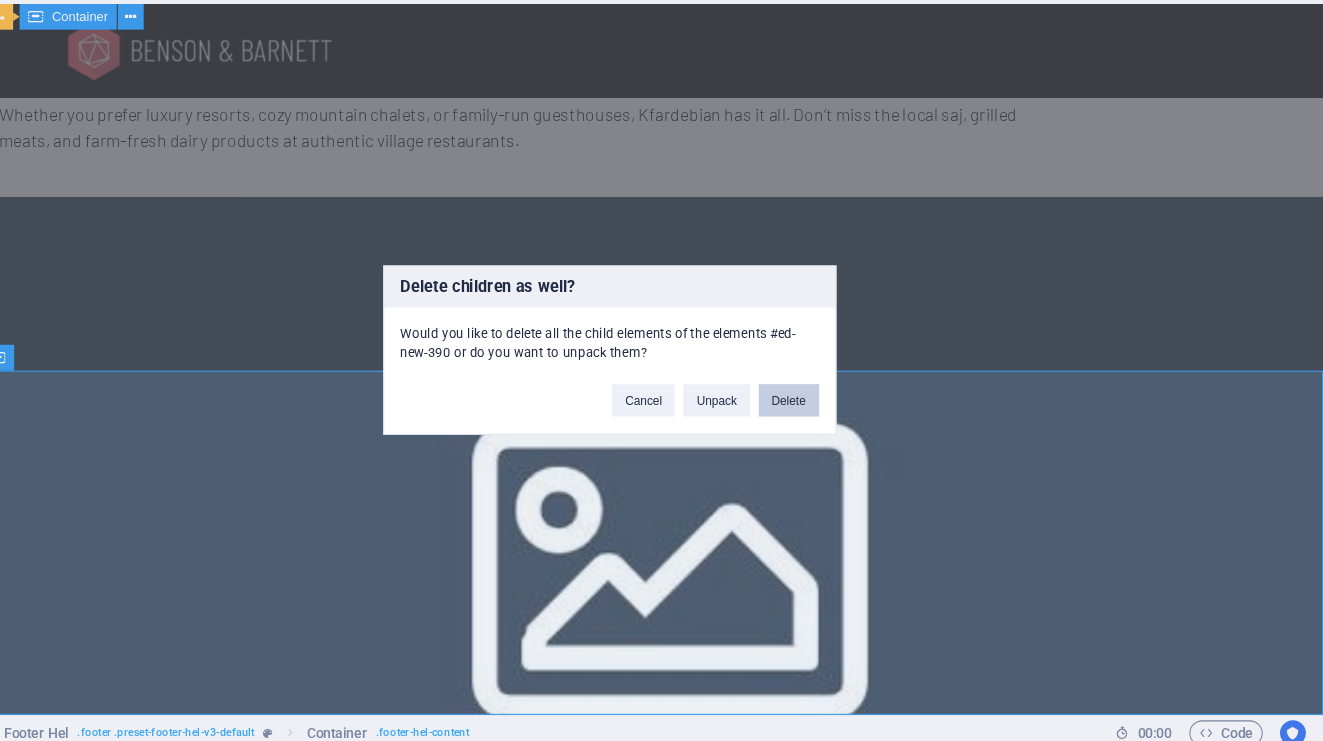 click on "Delete" at bounding box center [828, 417] 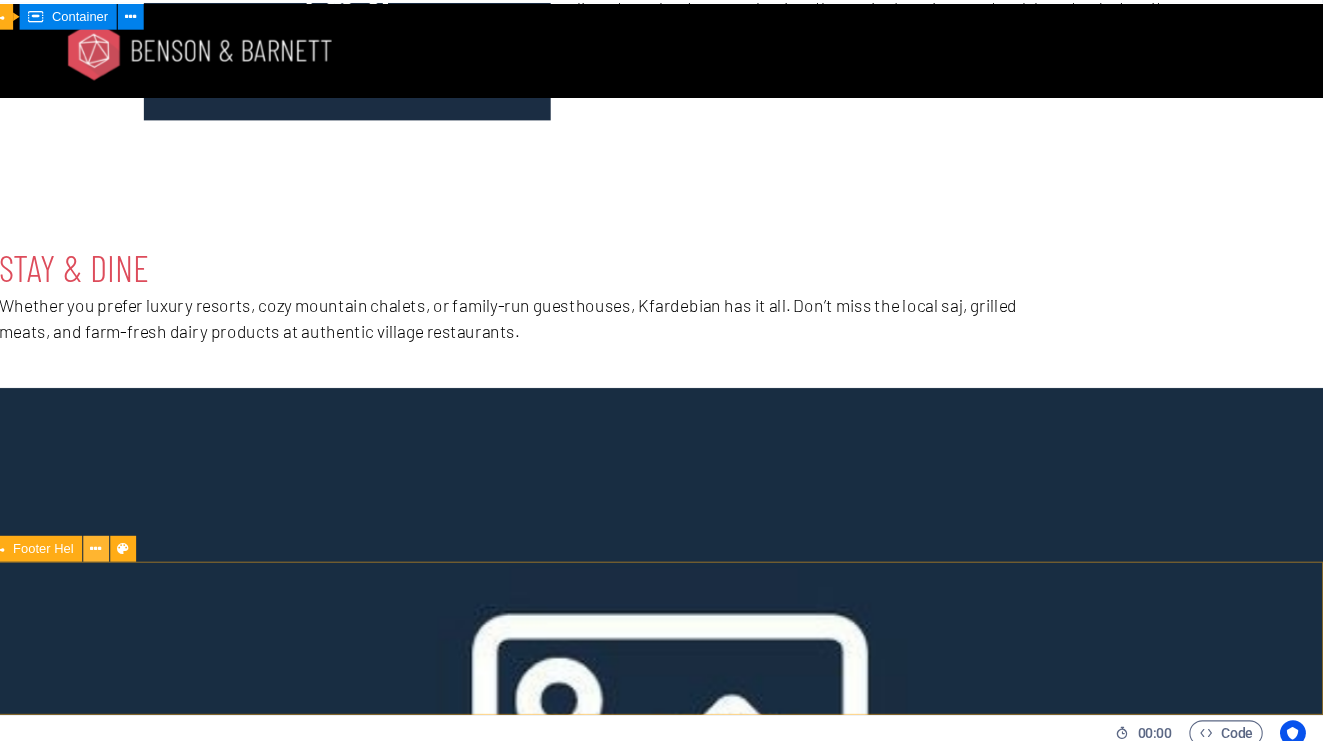 click at bounding box center (186, 555) 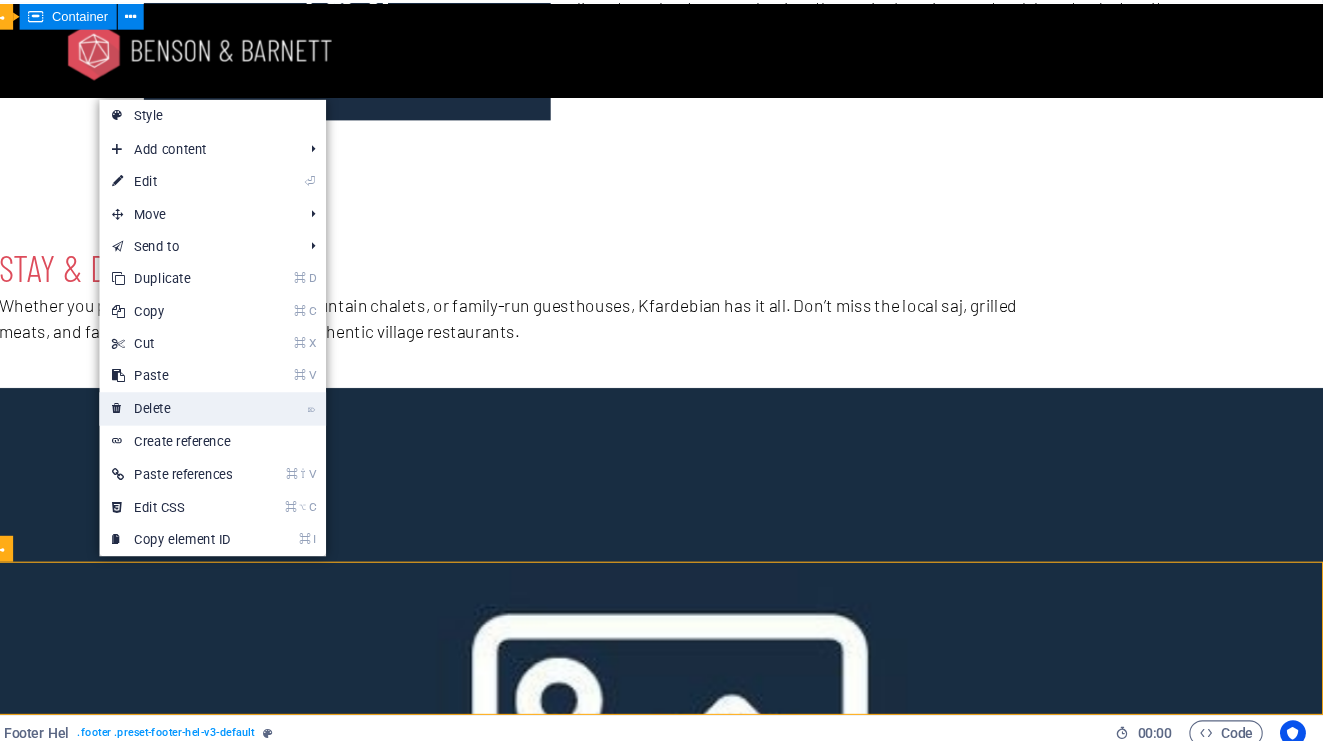 click on "⌦  Delete" at bounding box center (256, 425) 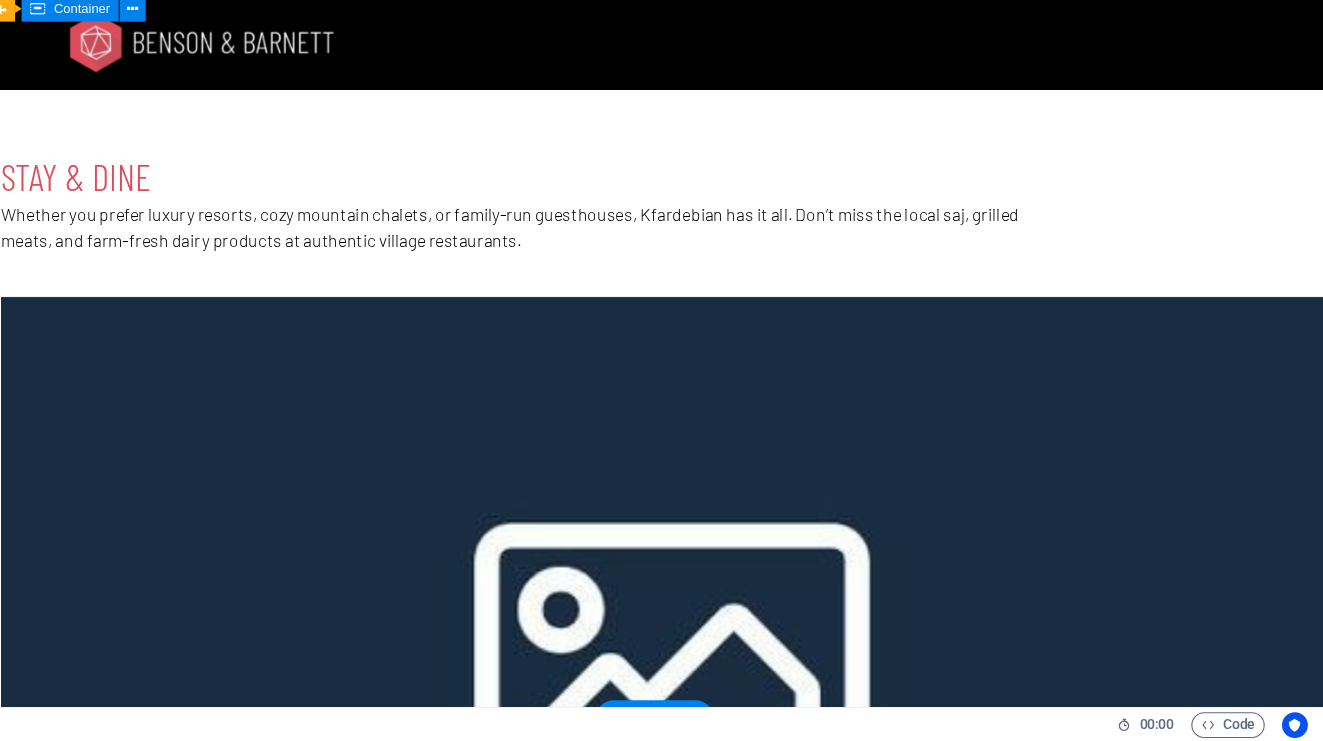 scroll, scrollTop: 3567, scrollLeft: 0, axis: vertical 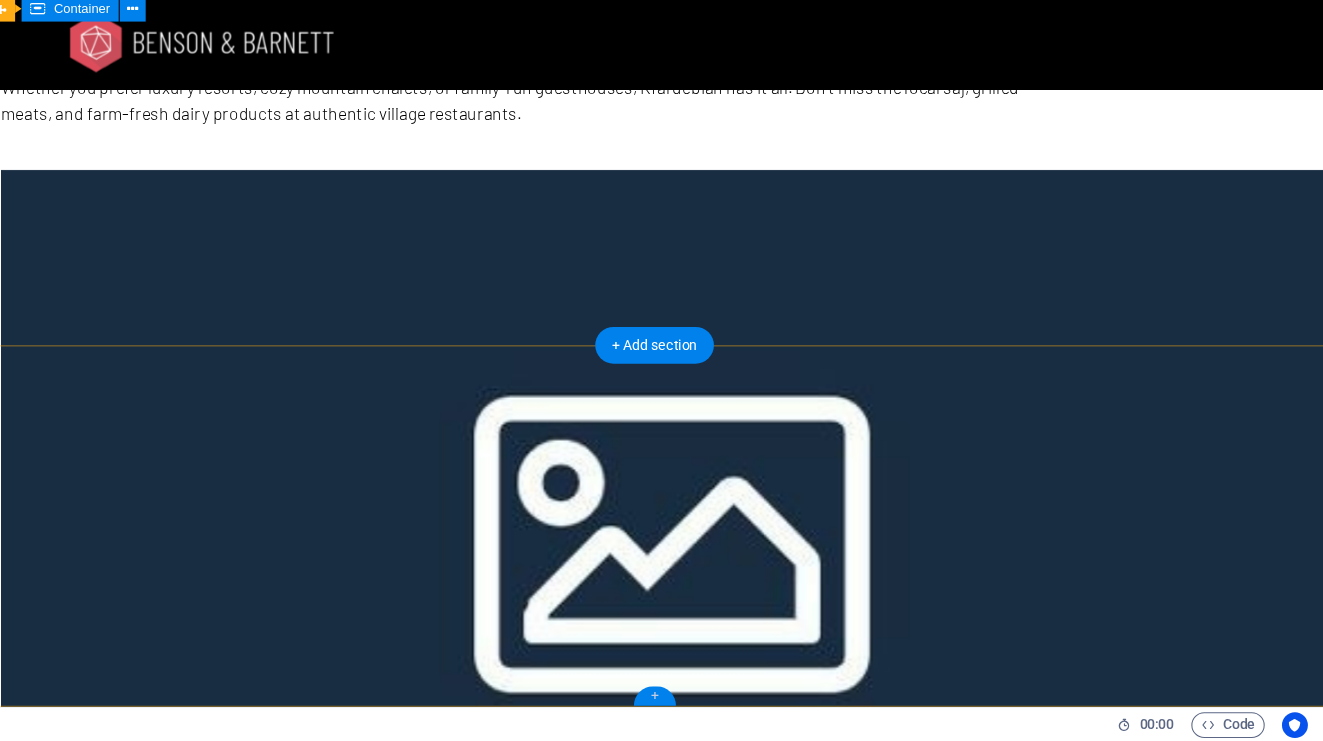 click on "+" at bounding box center [701, 699] 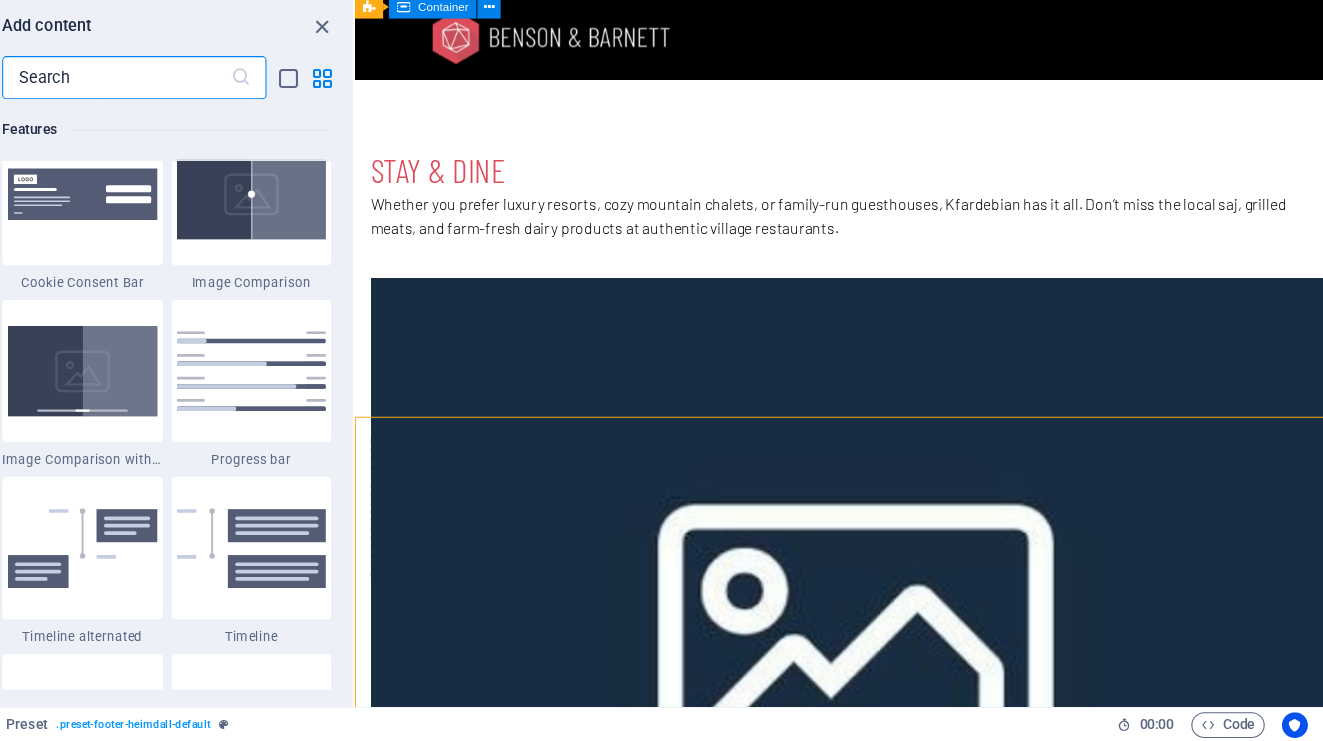 scroll, scrollTop: 8157, scrollLeft: 0, axis: vertical 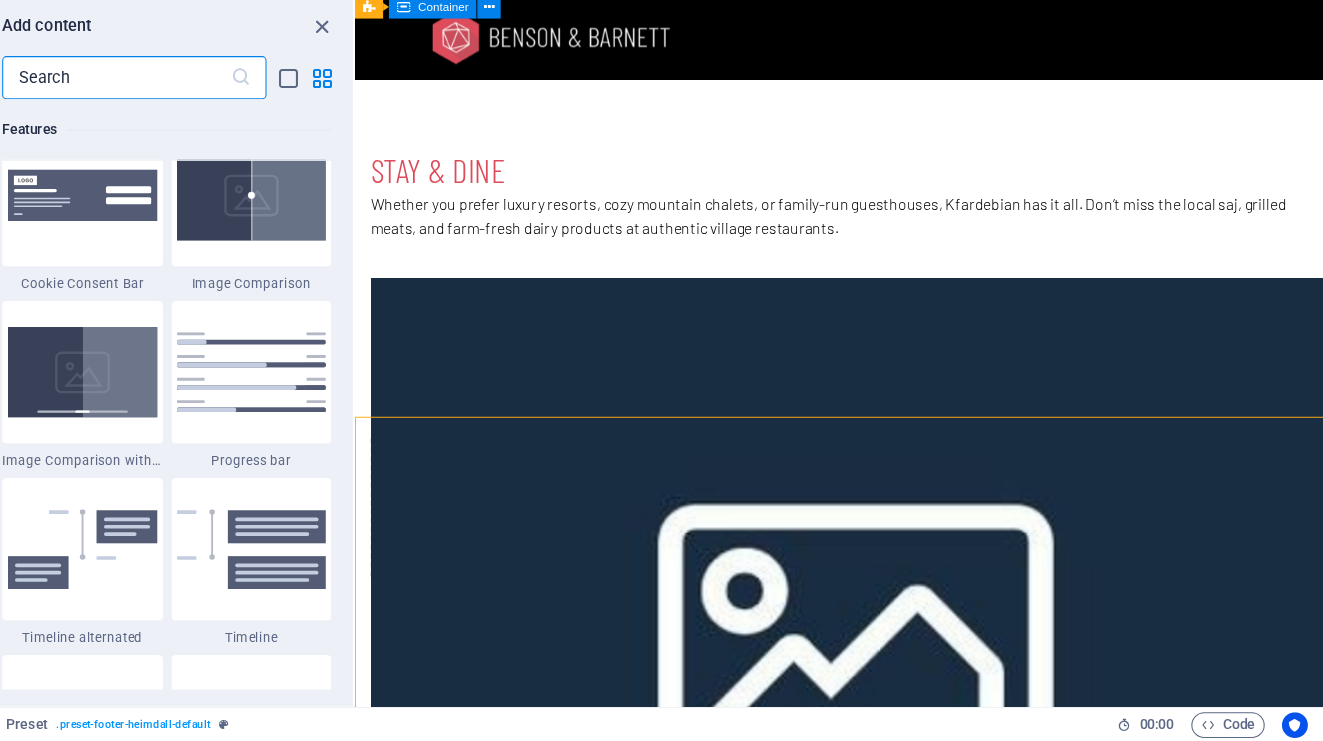 click at bounding box center [202, 126] 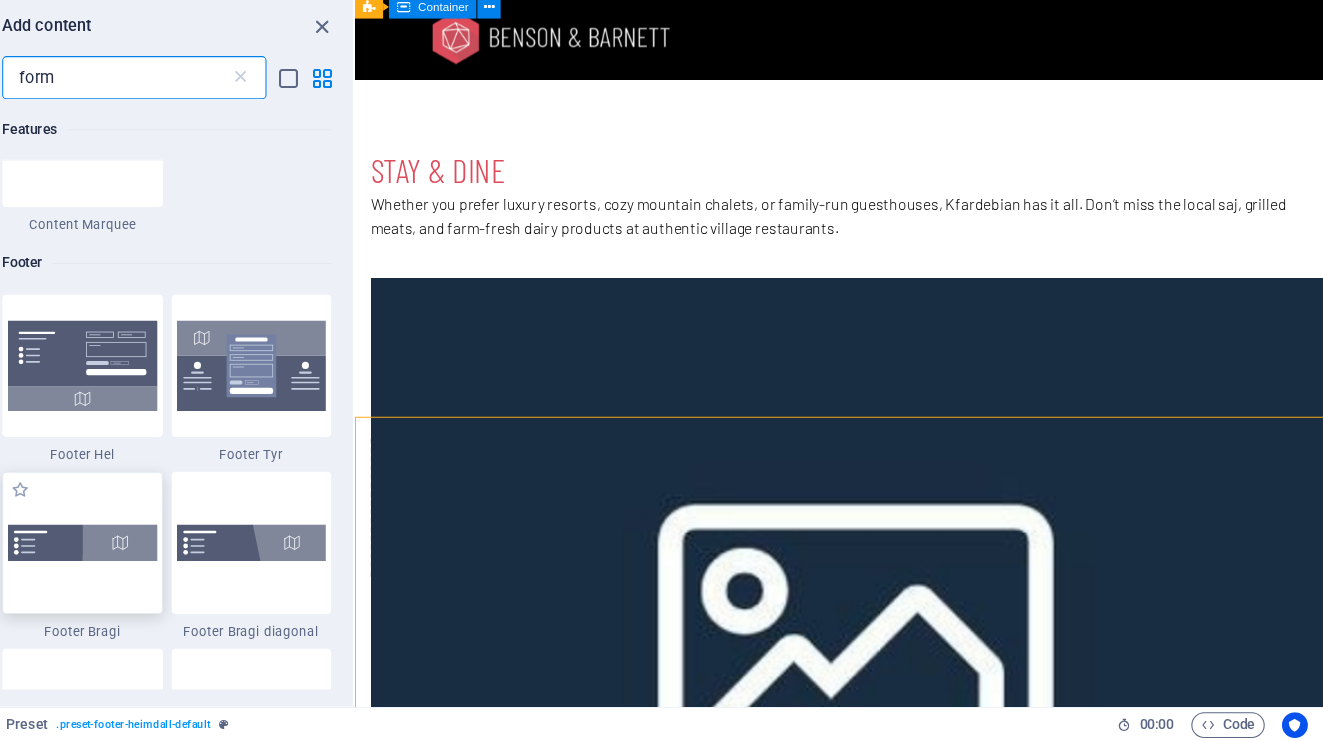 scroll, scrollTop: 72, scrollLeft: 0, axis: vertical 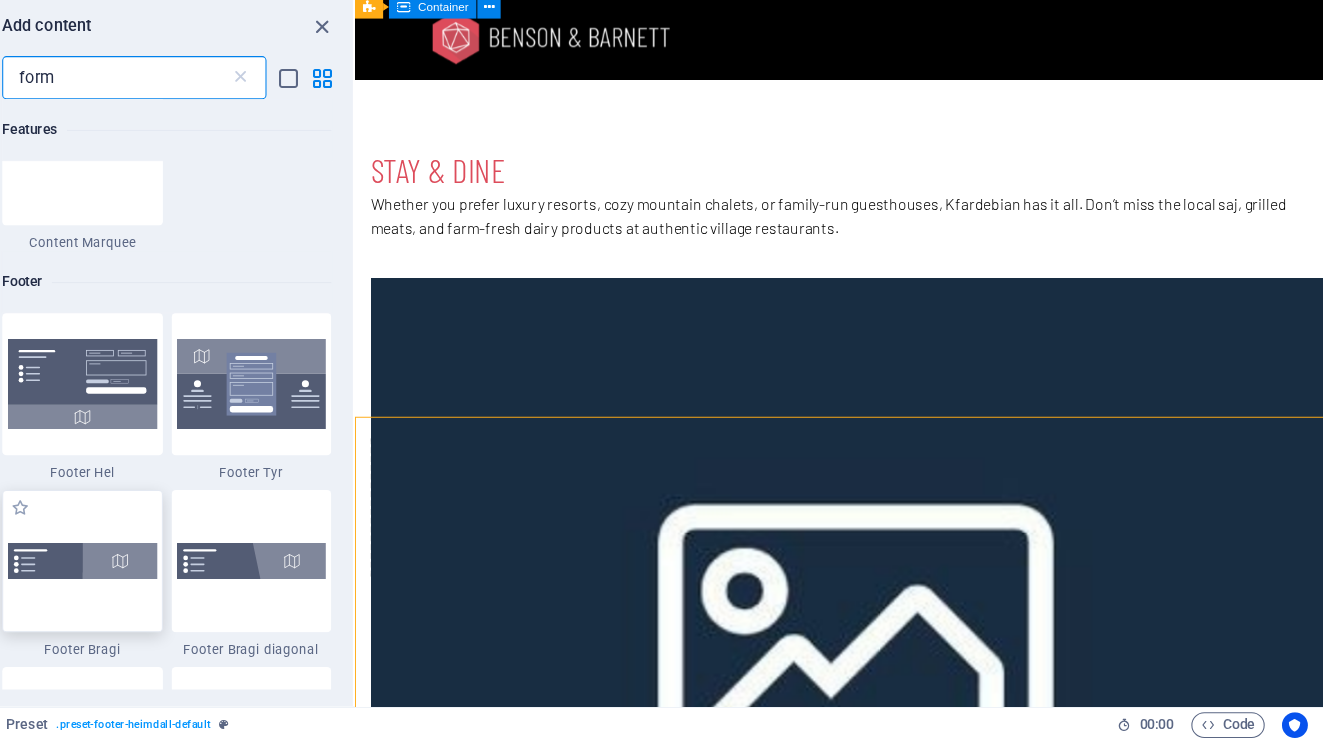 type on "form" 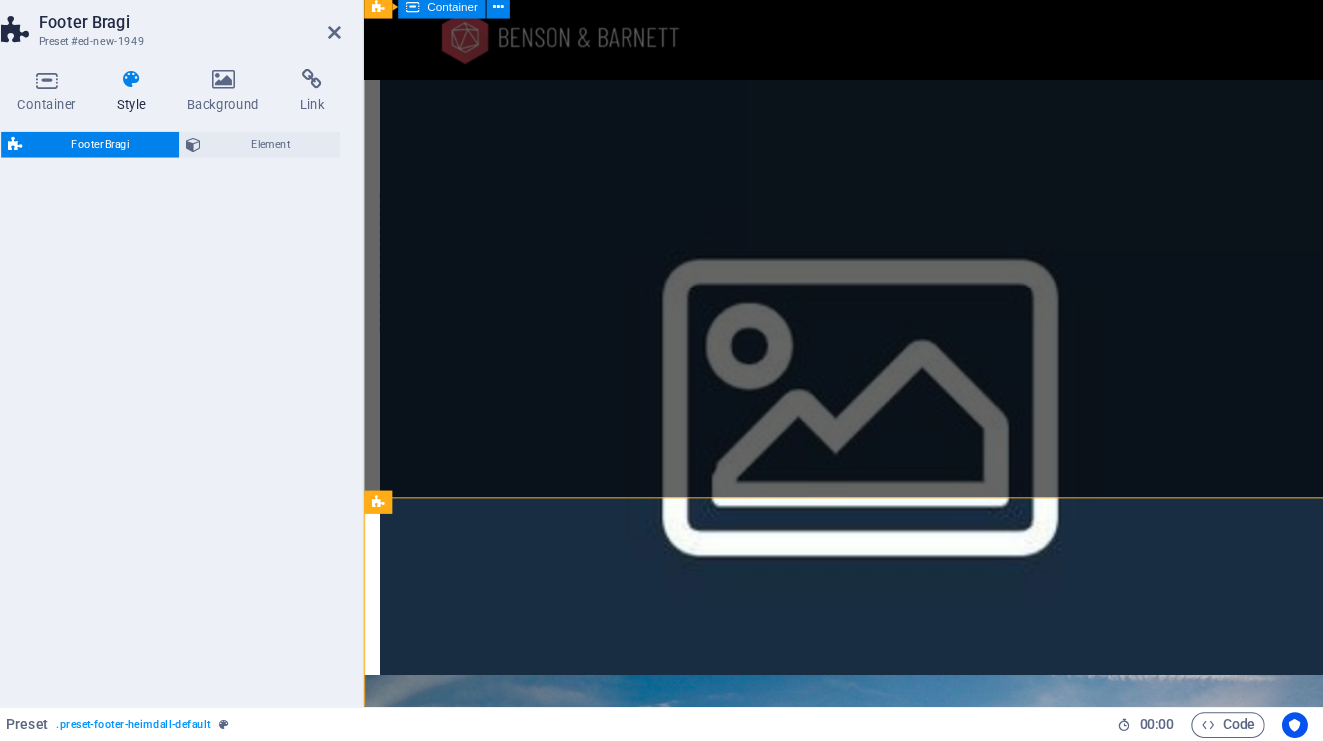 select on "%" 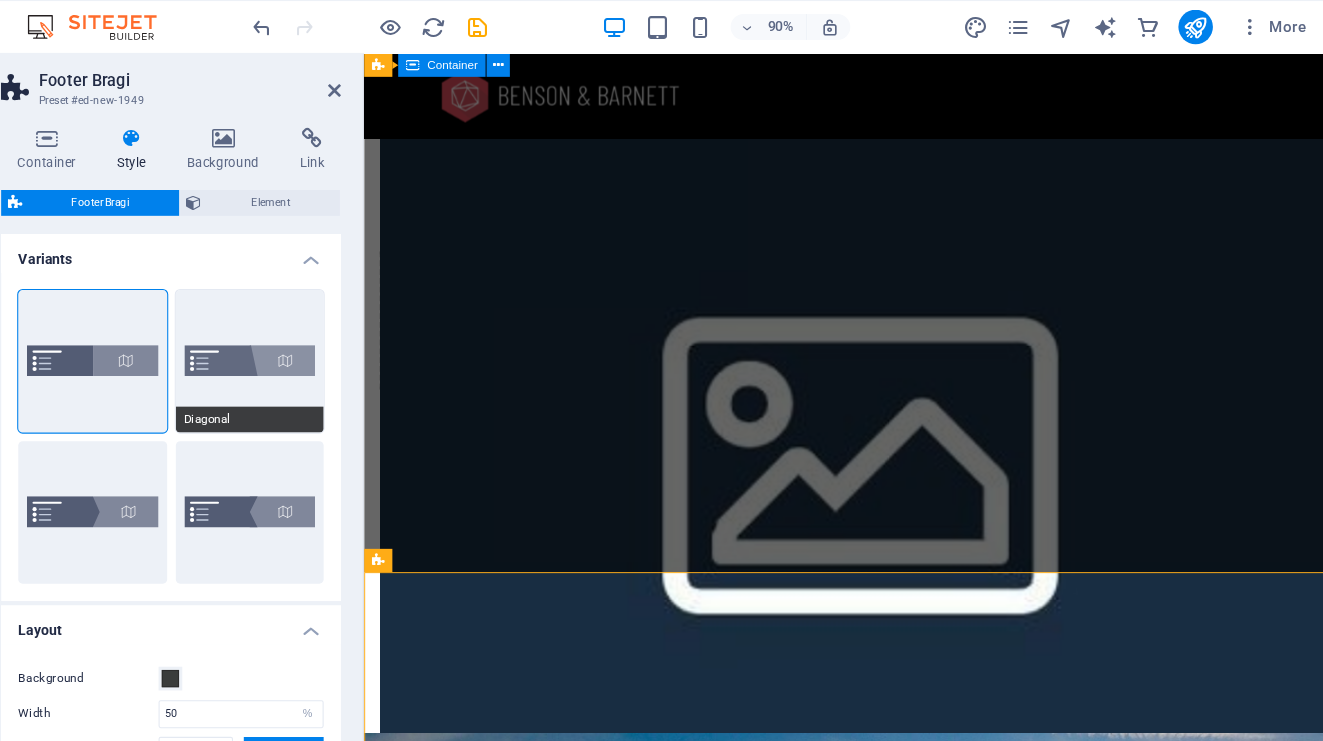 scroll, scrollTop: 52, scrollLeft: 0, axis: vertical 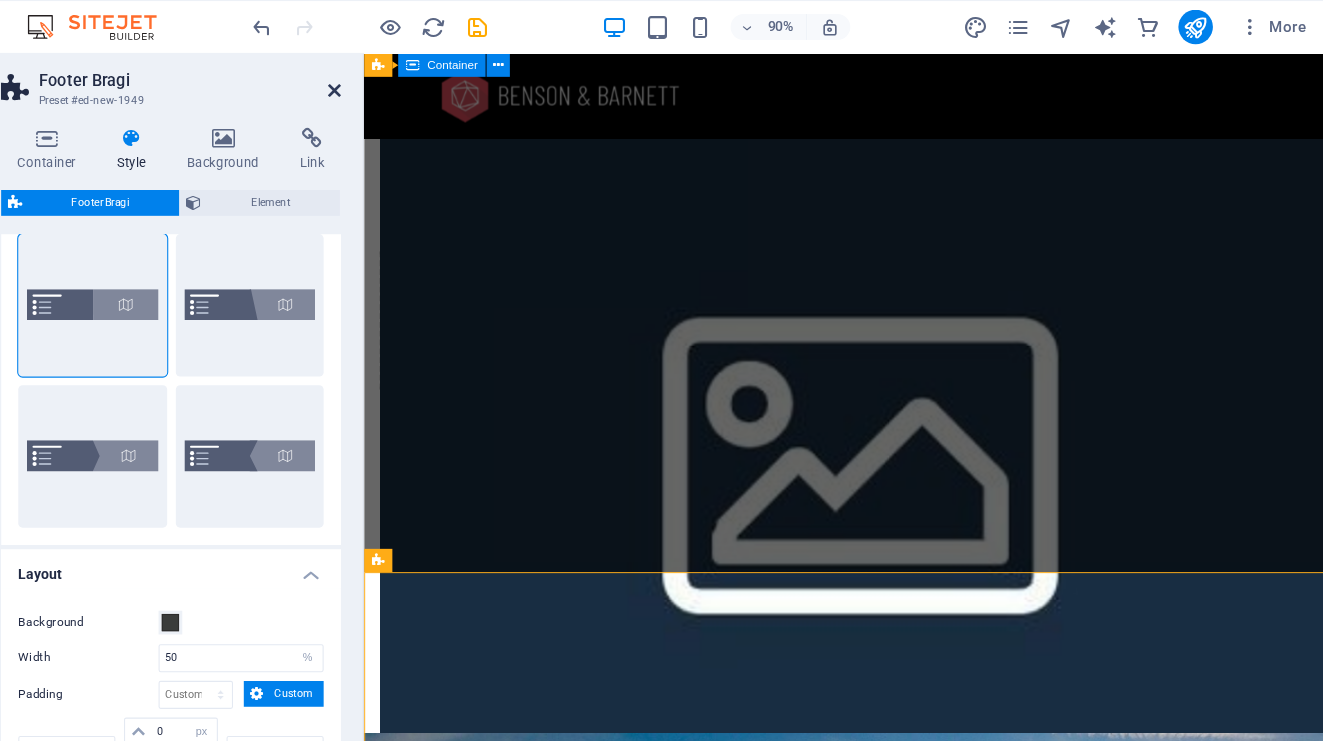 click at bounding box center [405, 84] 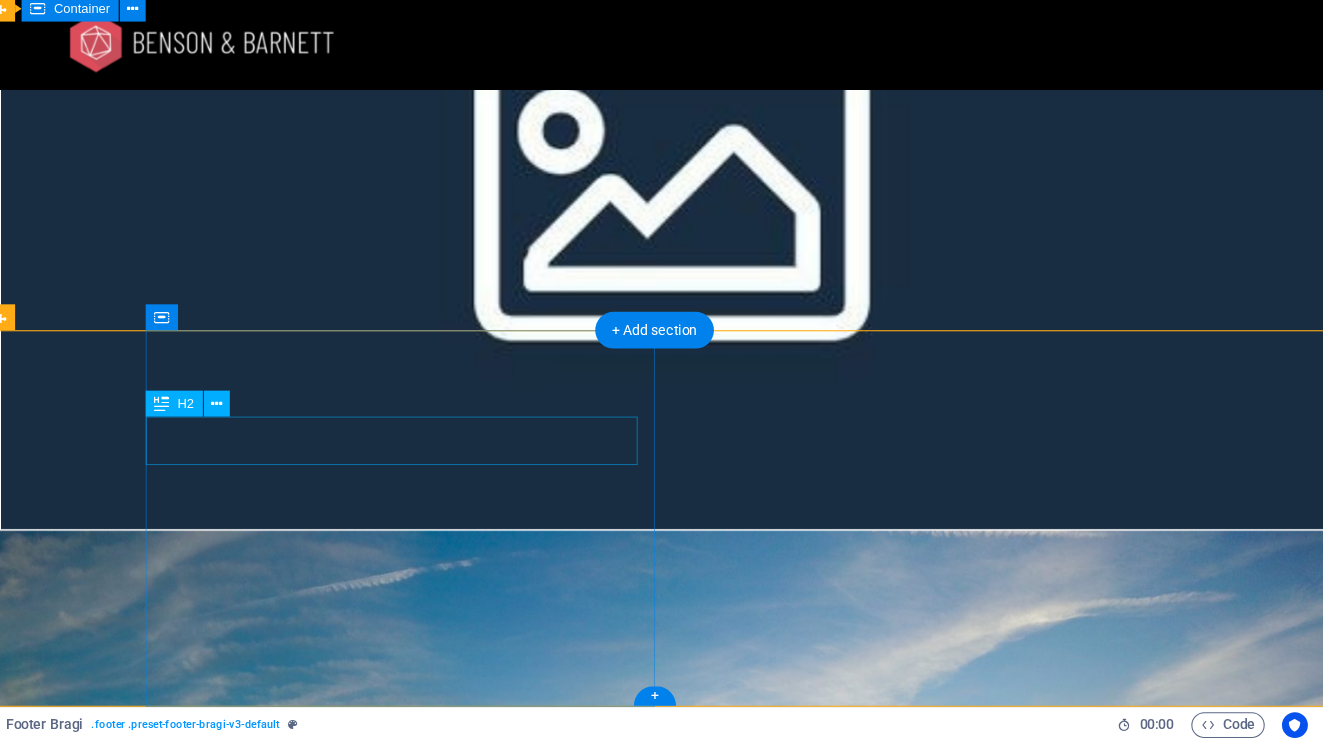 scroll, scrollTop: 3916, scrollLeft: 0, axis: vertical 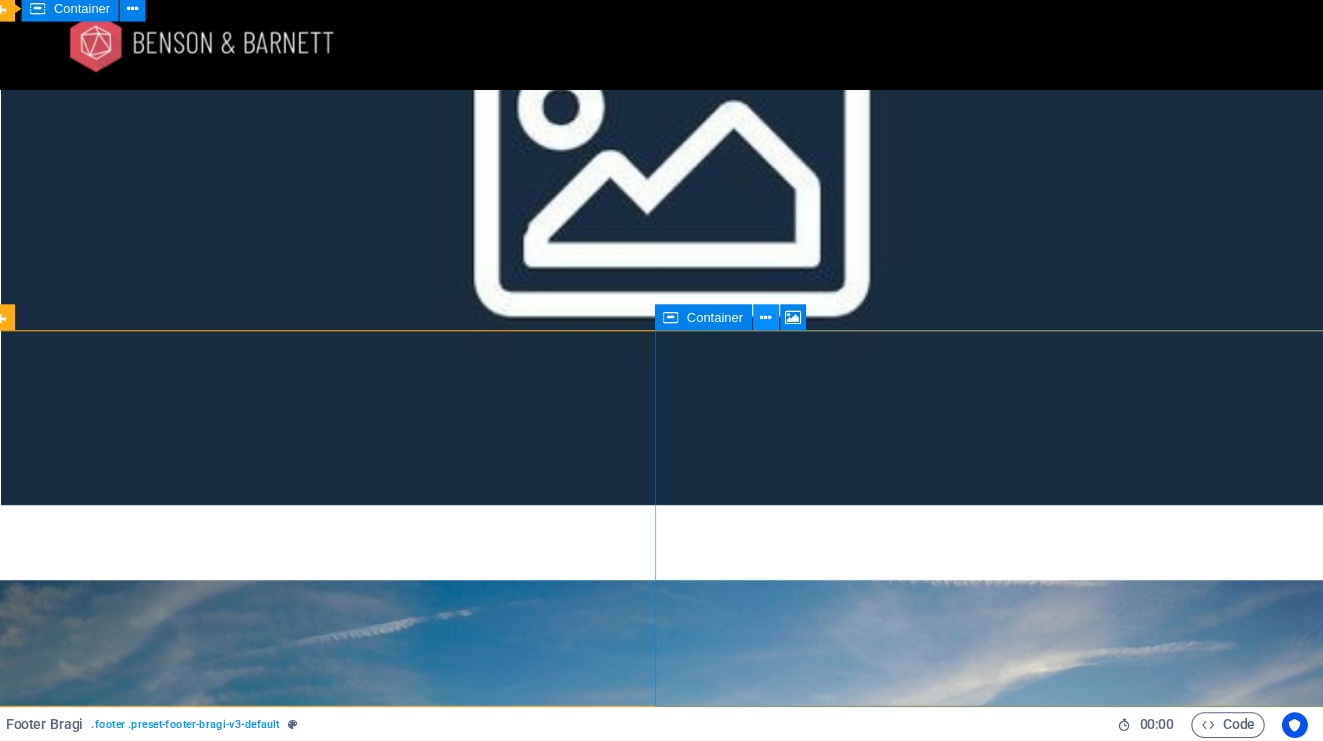 click at bounding box center (804, 348) 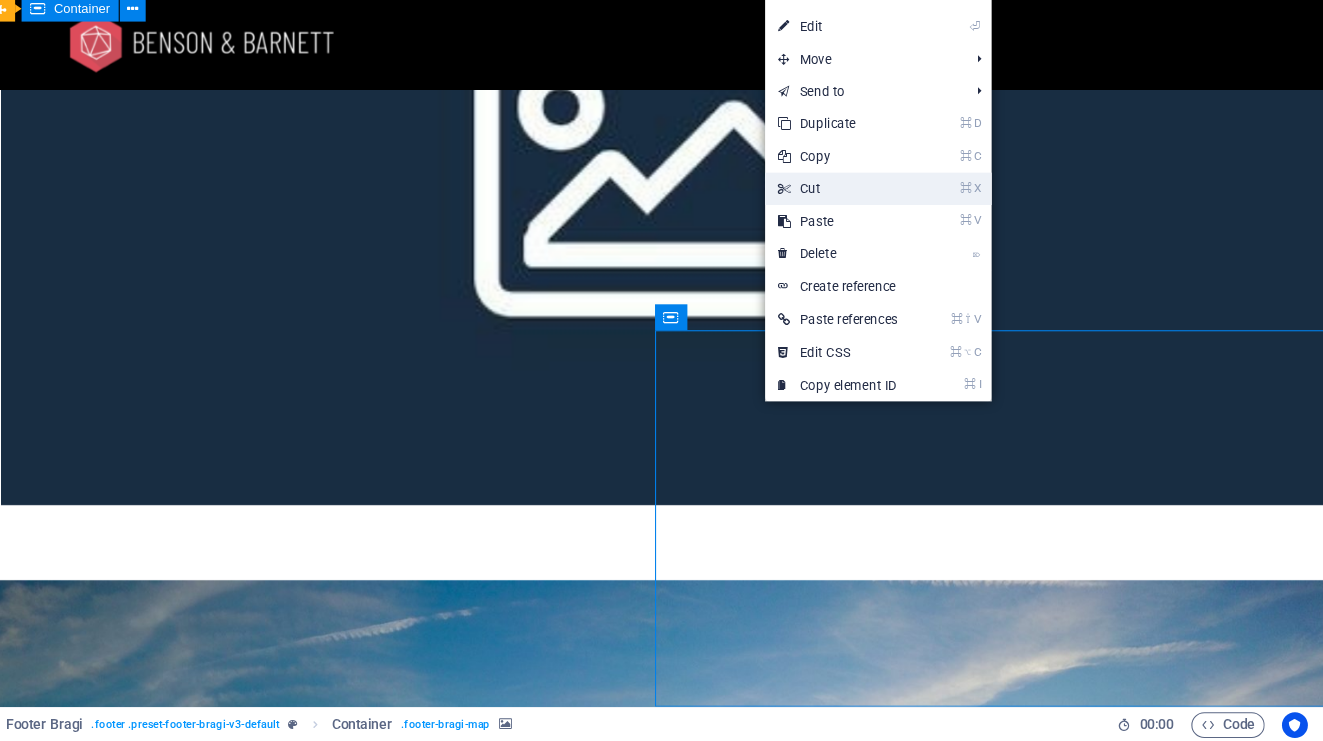click on "⌘ X  Cut" at bounding box center (871, 229) 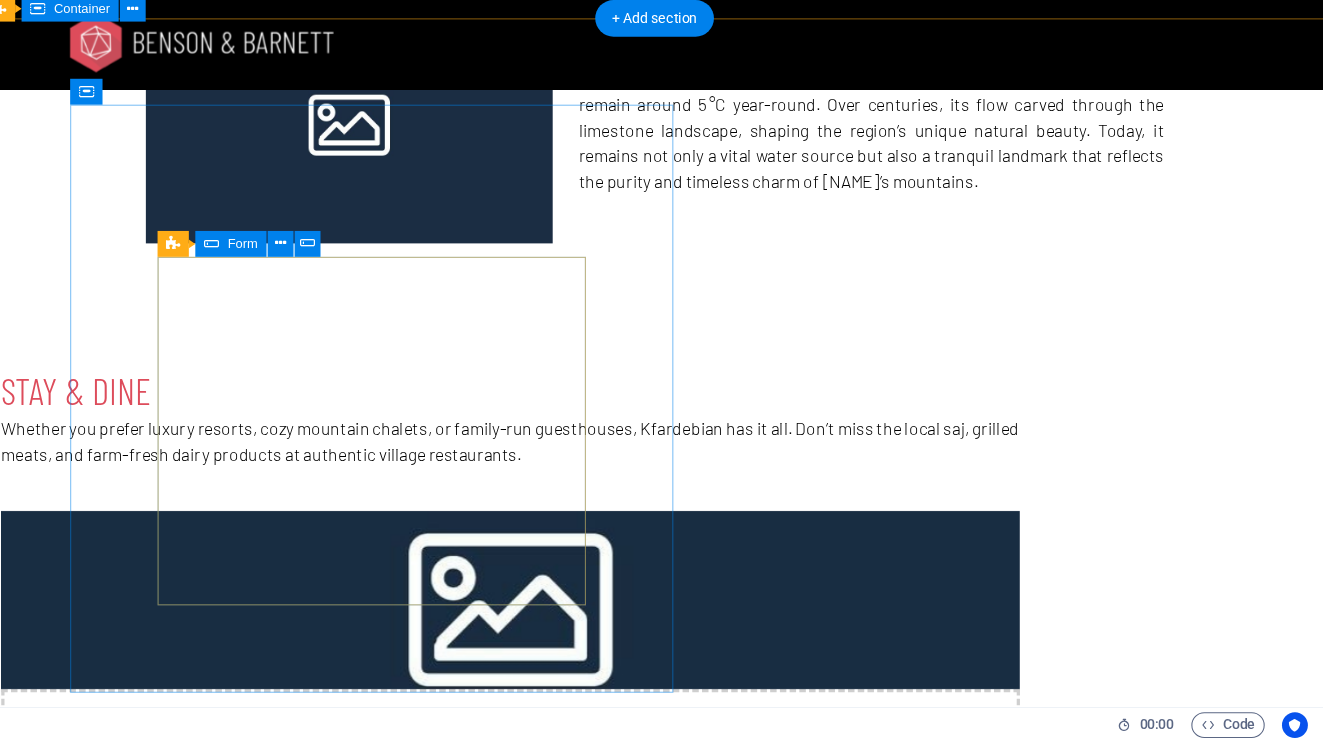 scroll, scrollTop: 3259, scrollLeft: 0, axis: vertical 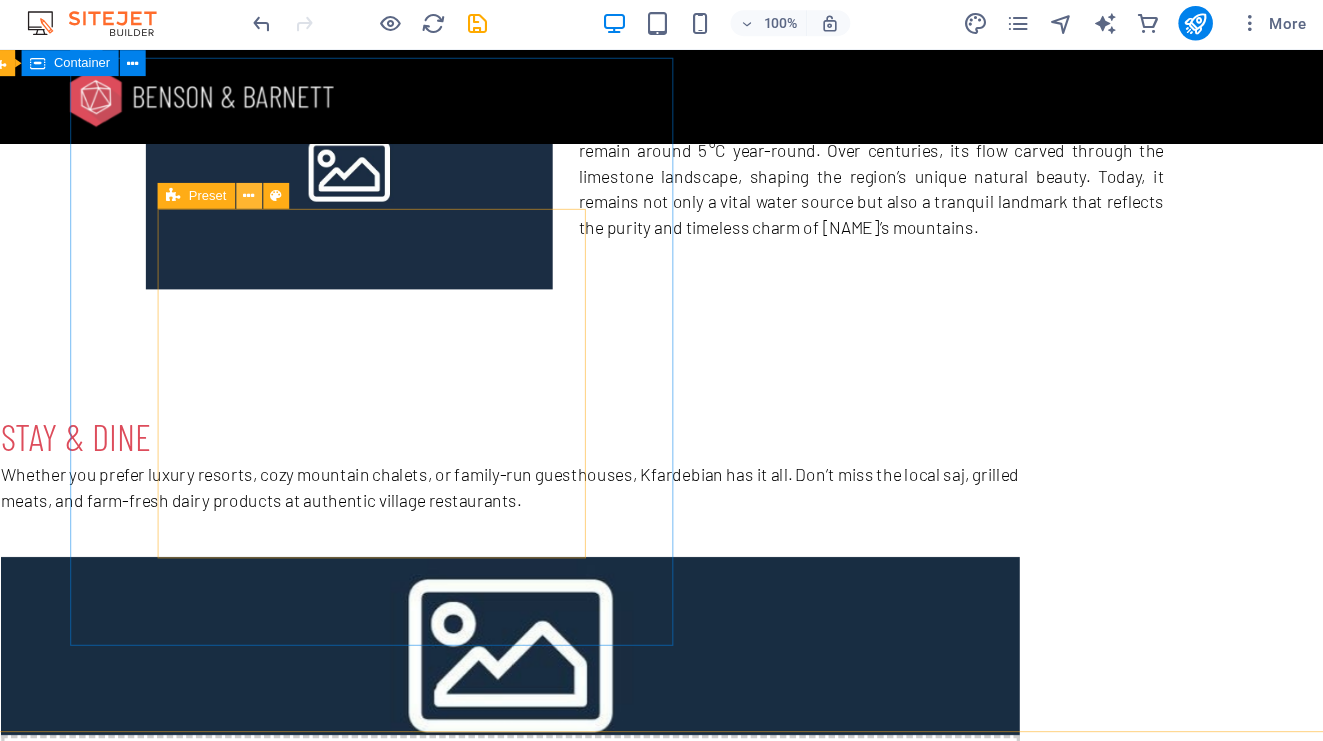 click at bounding box center (325, 185) 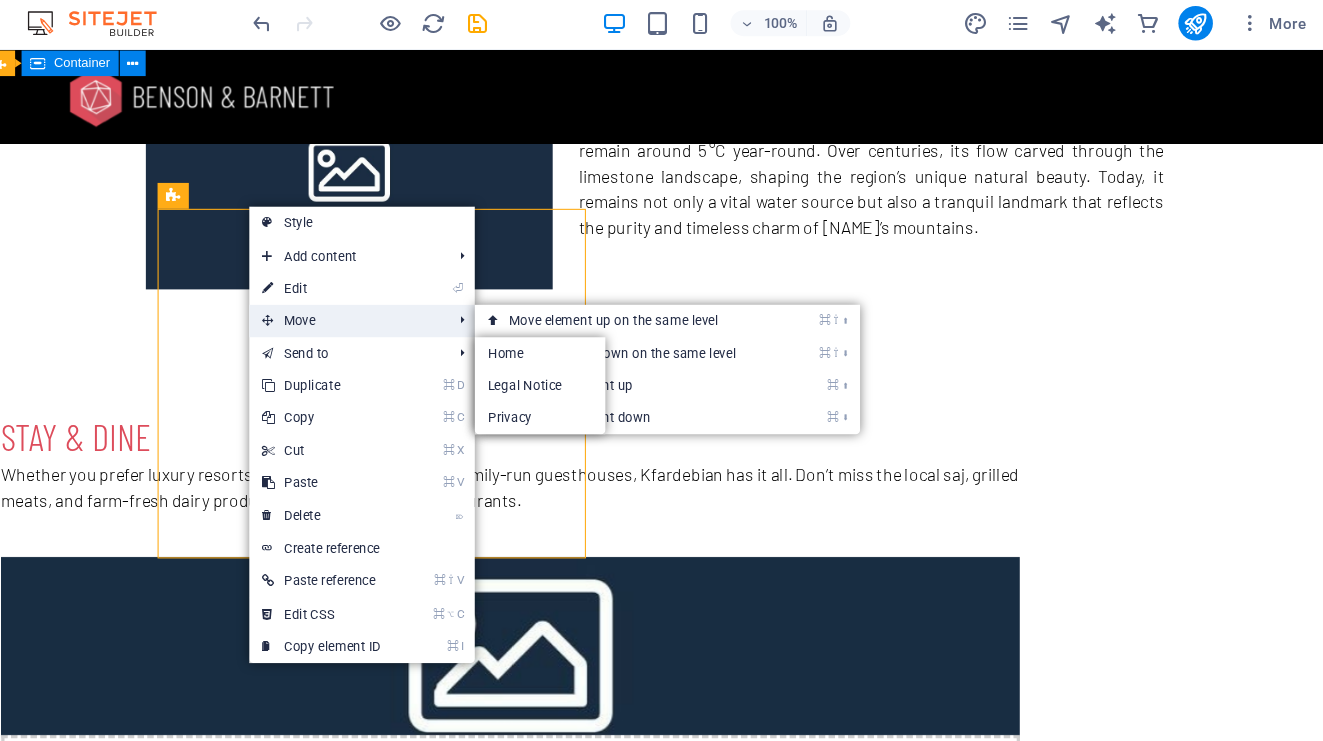 click on "Move" at bounding box center [415, 301] 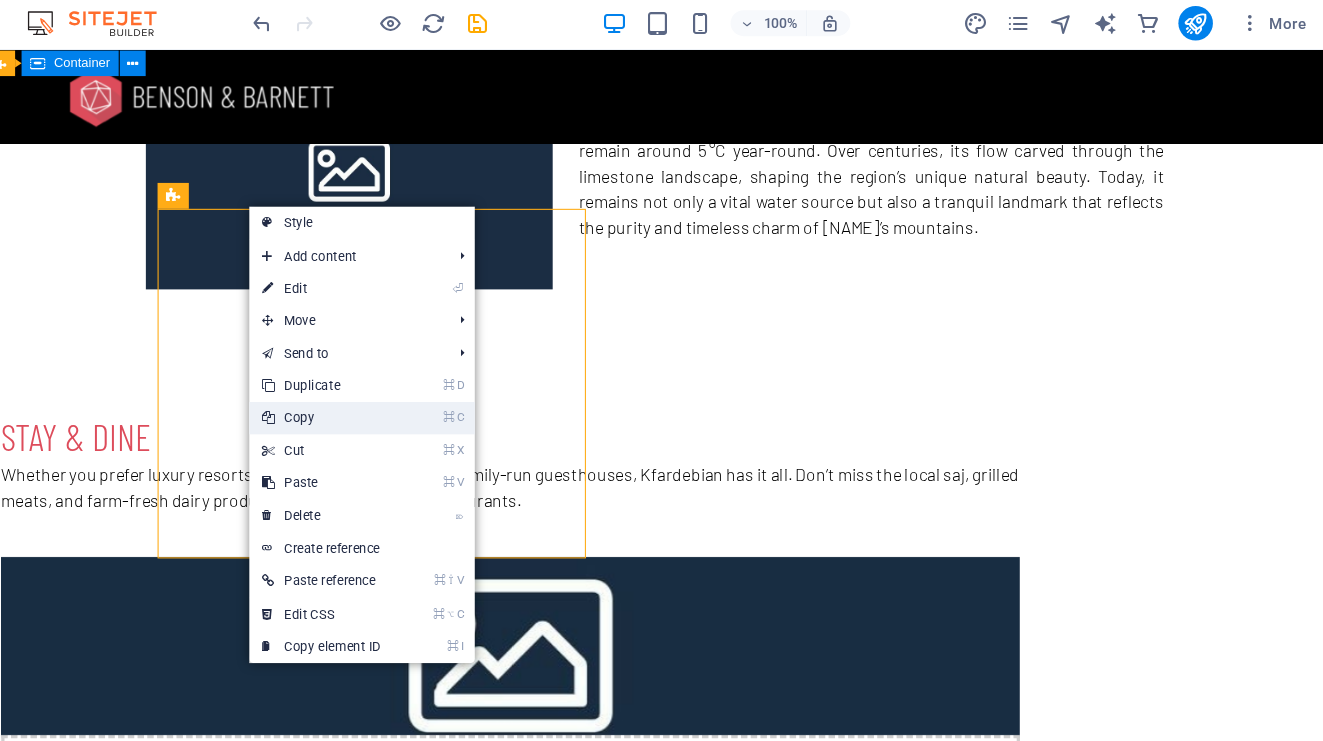 click on "⌘ C  Copy" at bounding box center [393, 391] 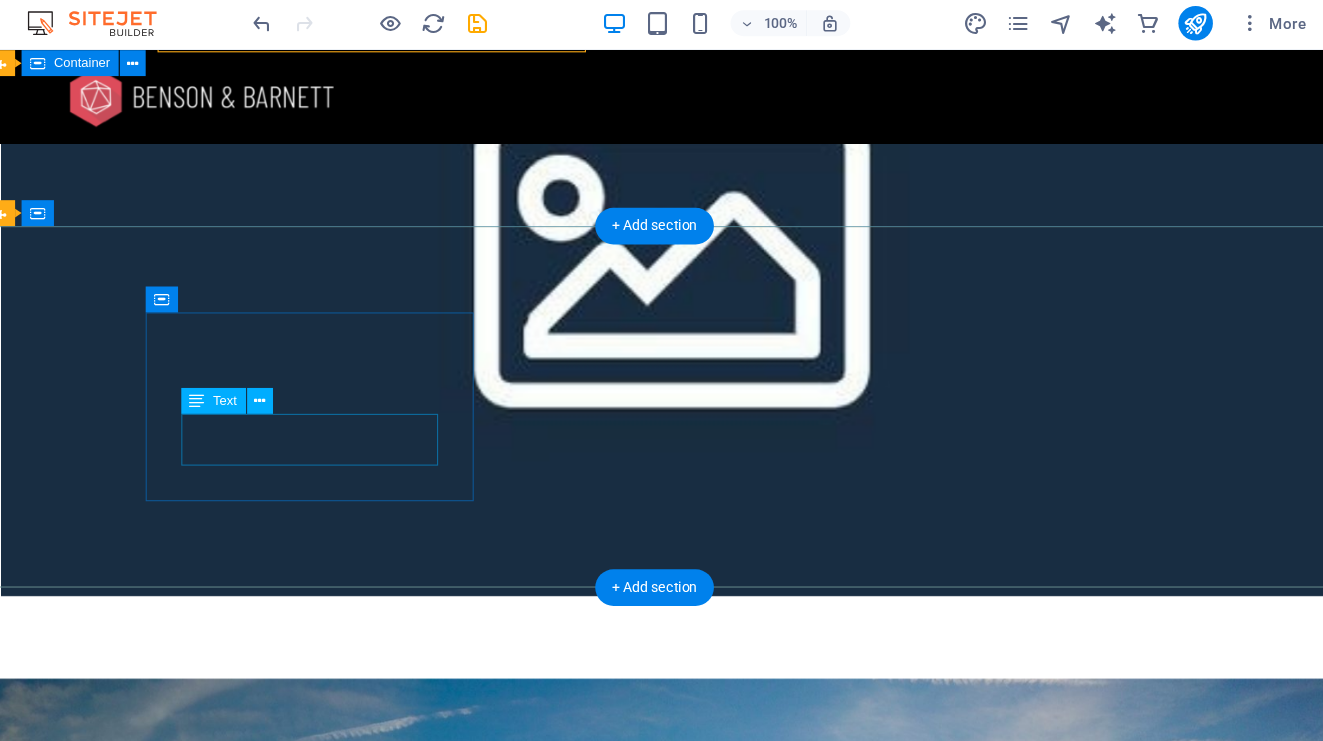 scroll, scrollTop: 3916, scrollLeft: 0, axis: vertical 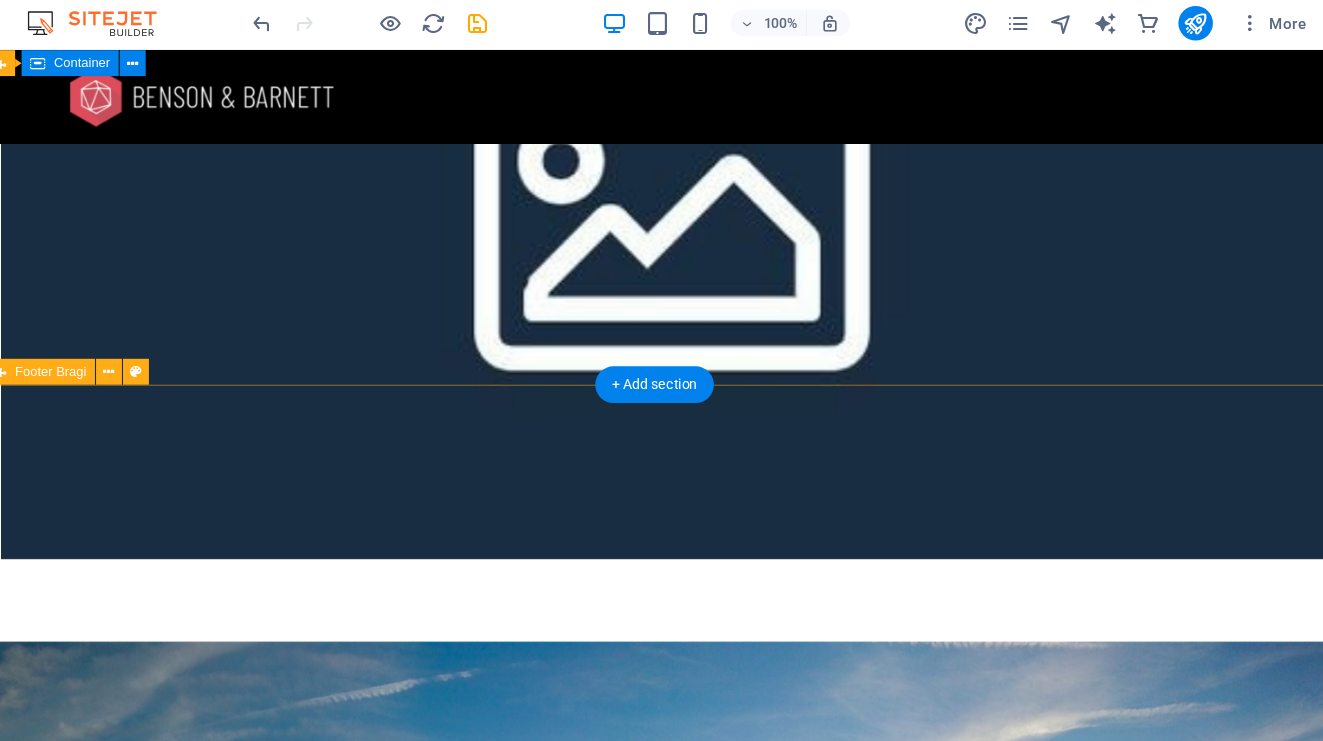 click on "Get in touch kfardebian.gov.lb [STREET] , [POSTAL_CODE] [CITY] [PHONE] [EMAIL] Legal Notice | Privacy Policy" at bounding box center [605, 2517] 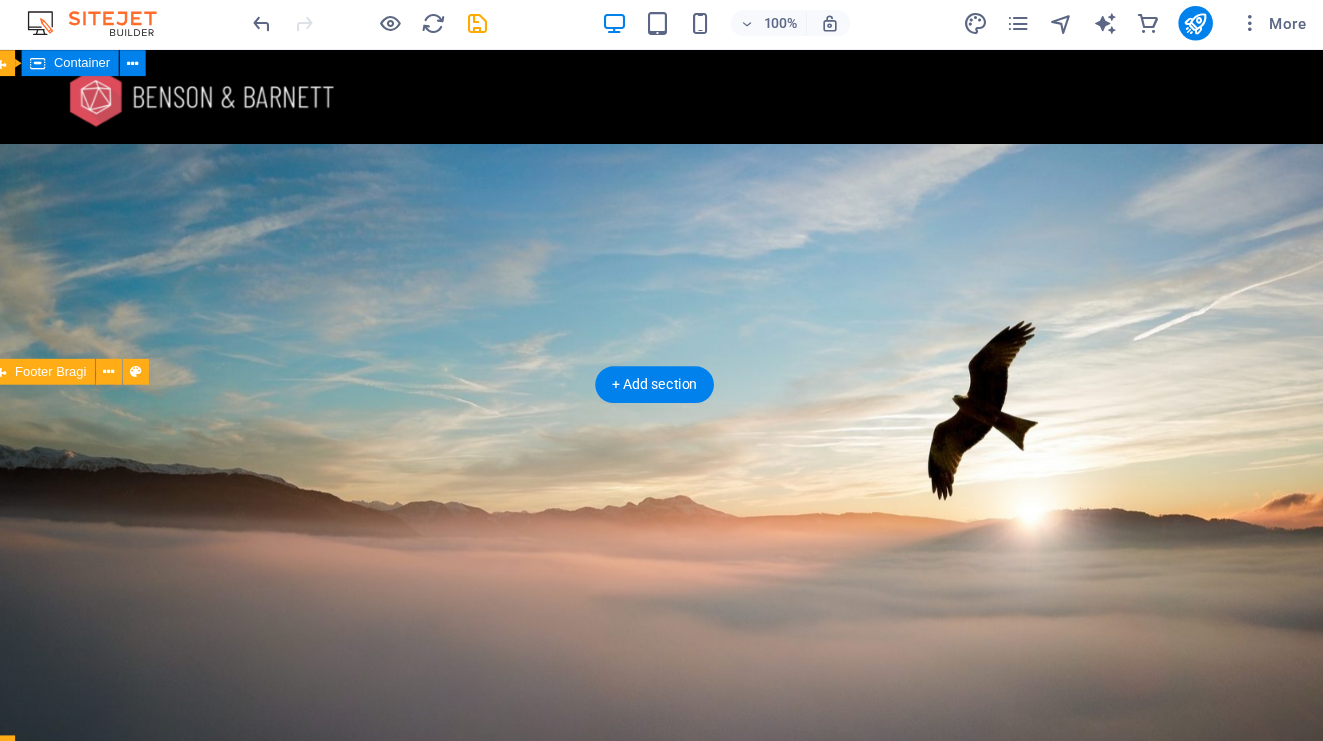 scroll, scrollTop: 4212, scrollLeft: 0, axis: vertical 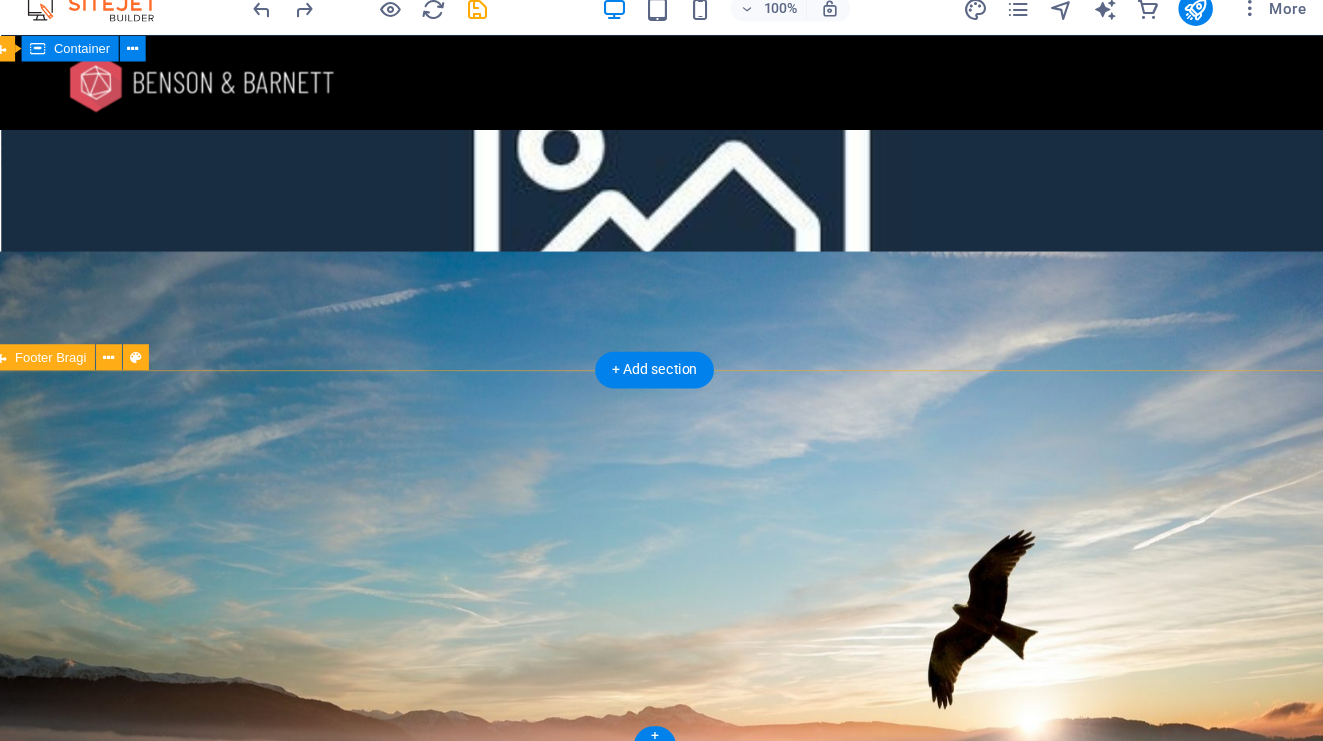 click on "Get in touch kfardebian.gov.lb [STREET] , [POSTAL_CODE] [CITY] [PHONE] [EMAIL] Legal Notice | Privacy Policy" at bounding box center [605, 2502] 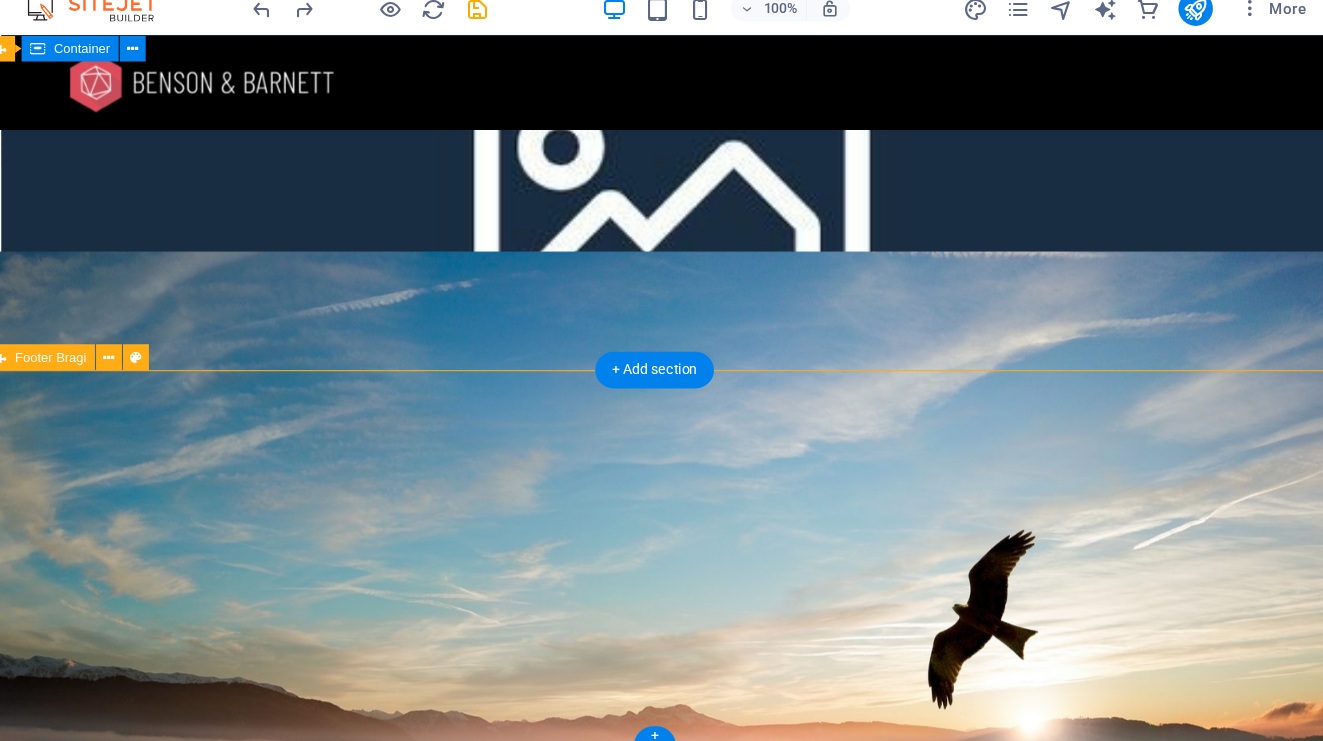 click on "Get in touch kfardebian.gov.lb [STREET] , [POSTAL_CODE] [CITY] [PHONE] [EMAIL] Legal Notice | Privacy Policy" at bounding box center (605, 2502) 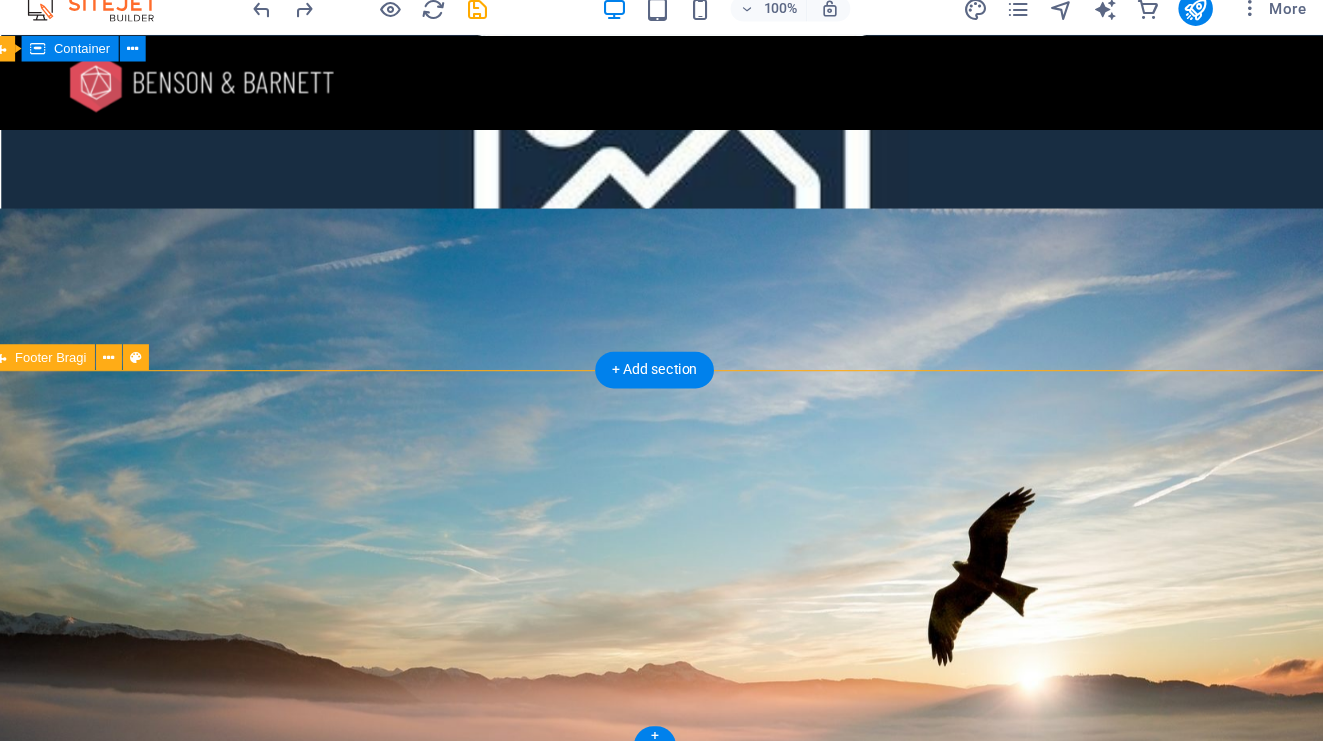 select on "%" 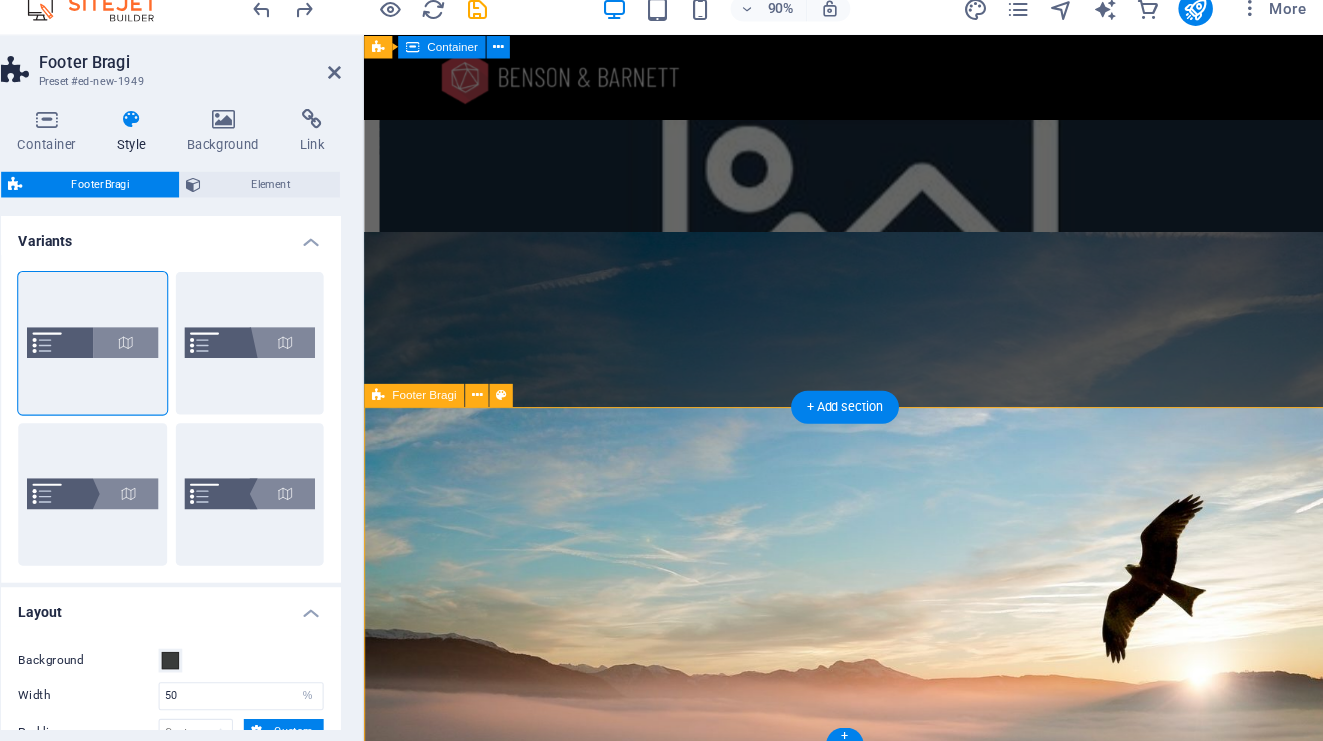 click on "Get in touch kfardebian.gov.lb [STREET] , [POSTAL_CODE] [CITY] [PHONE] [EMAIL] Legal Notice | Privacy Policy" at bounding box center (858, 2505) 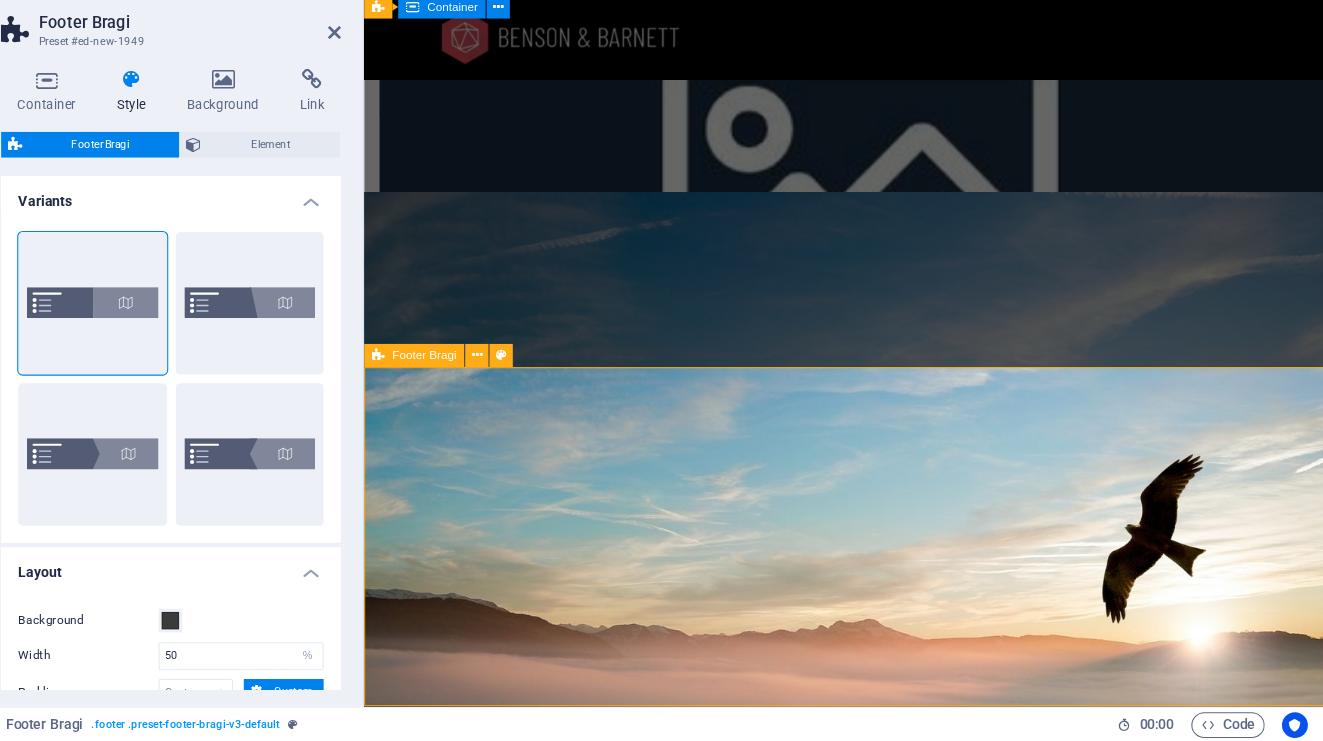 click on "Get in touch kfardebian.gov.lb [STREET] , [POSTAL_CODE] [CITY] [PHONE] [EMAIL] Legal Notice | Privacy Policy" at bounding box center (858, 2466) 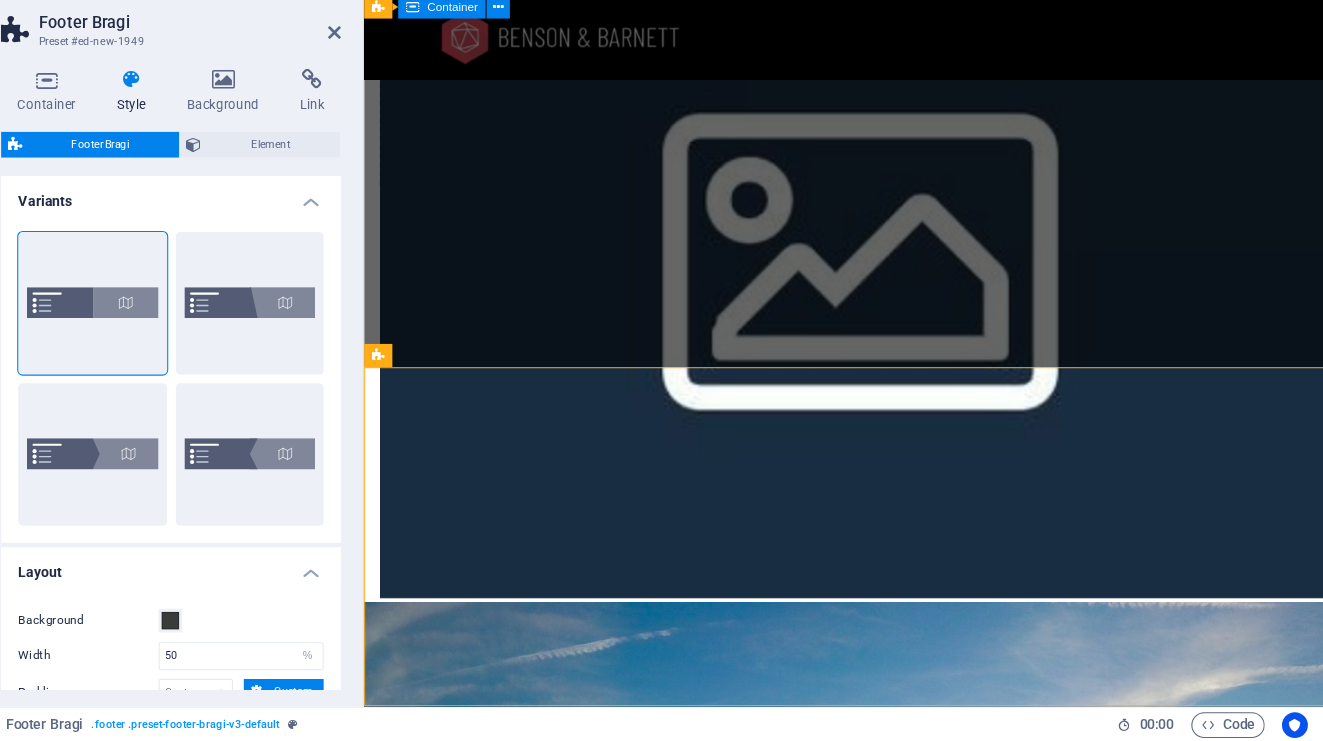 click at bounding box center [858, 3004] 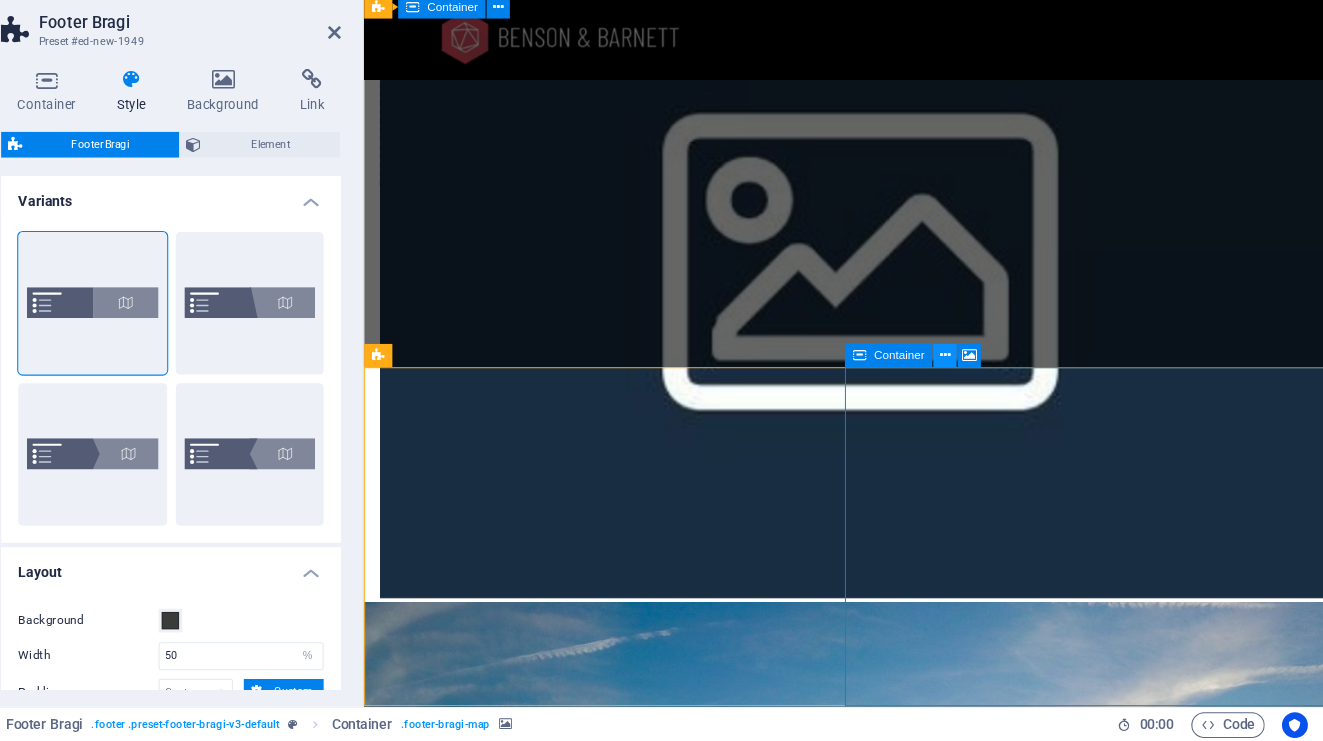 click at bounding box center (970, 383) 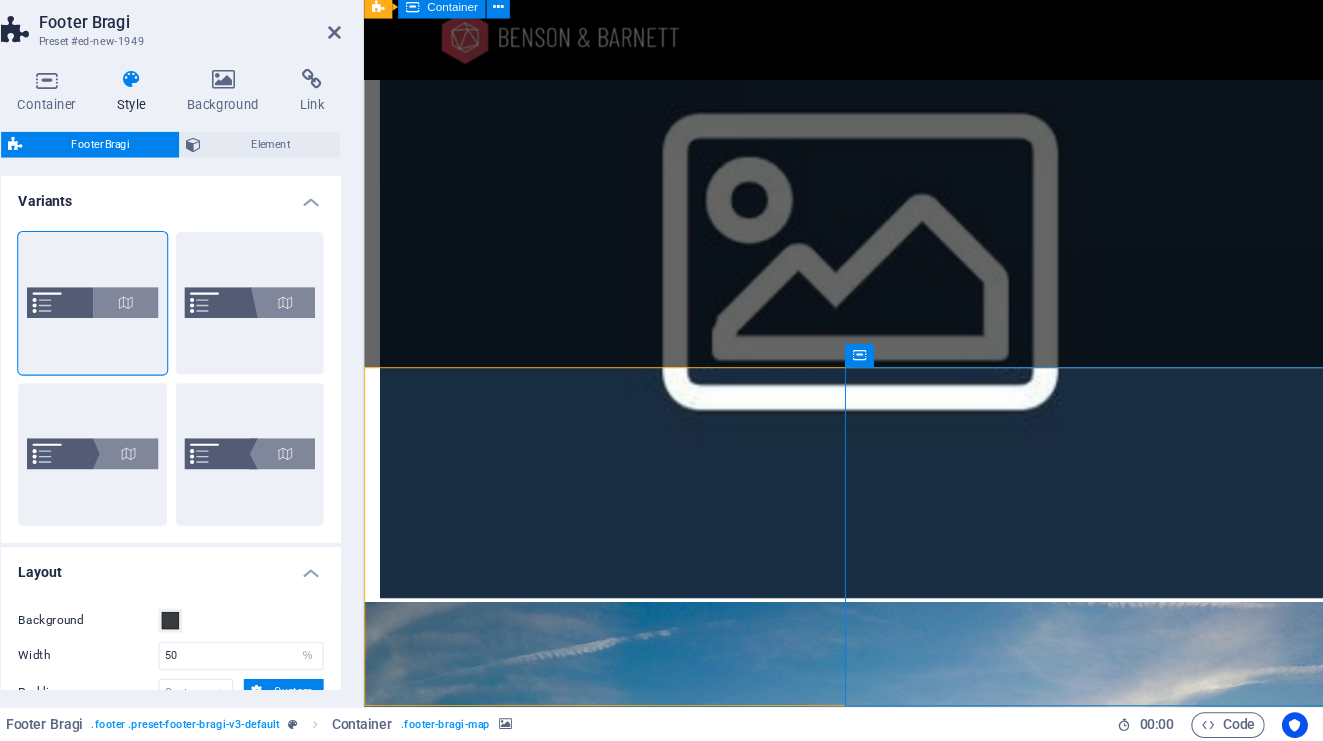 click at bounding box center (858, 3004) 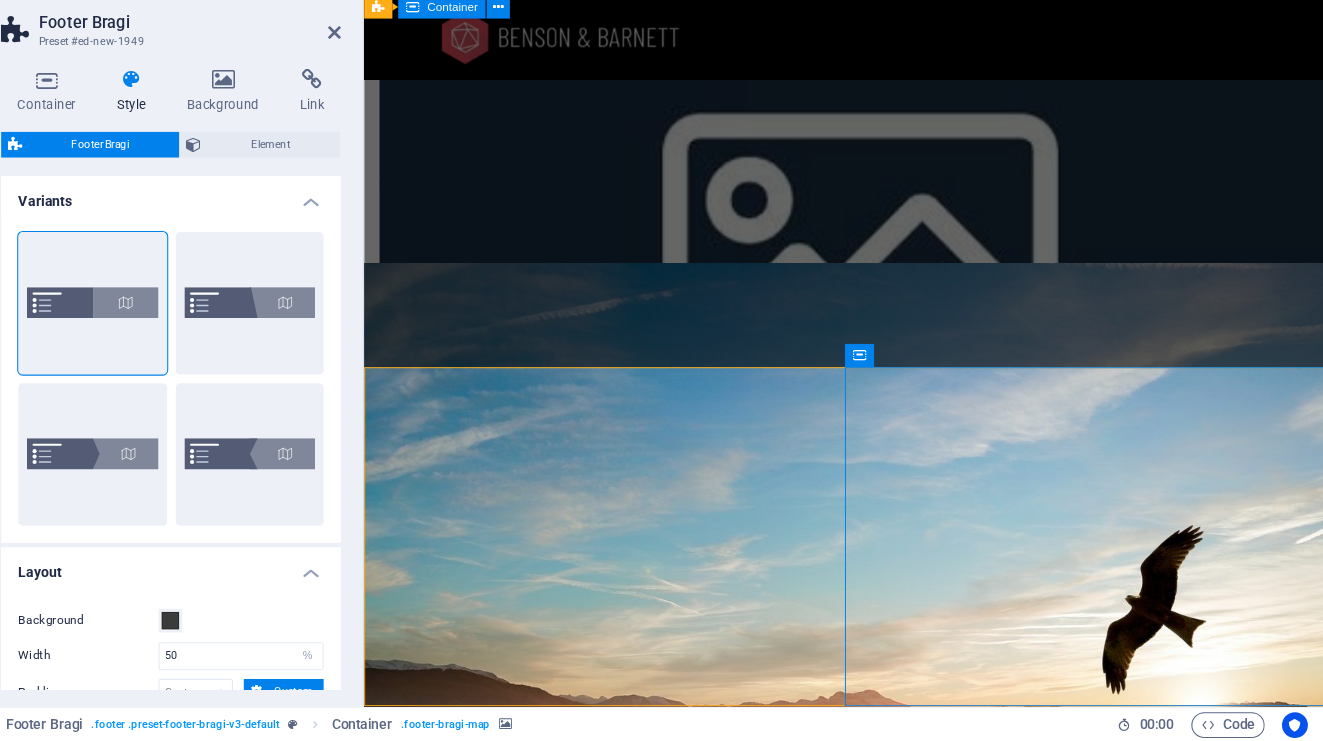 scroll, scrollTop: 4252, scrollLeft: 0, axis: vertical 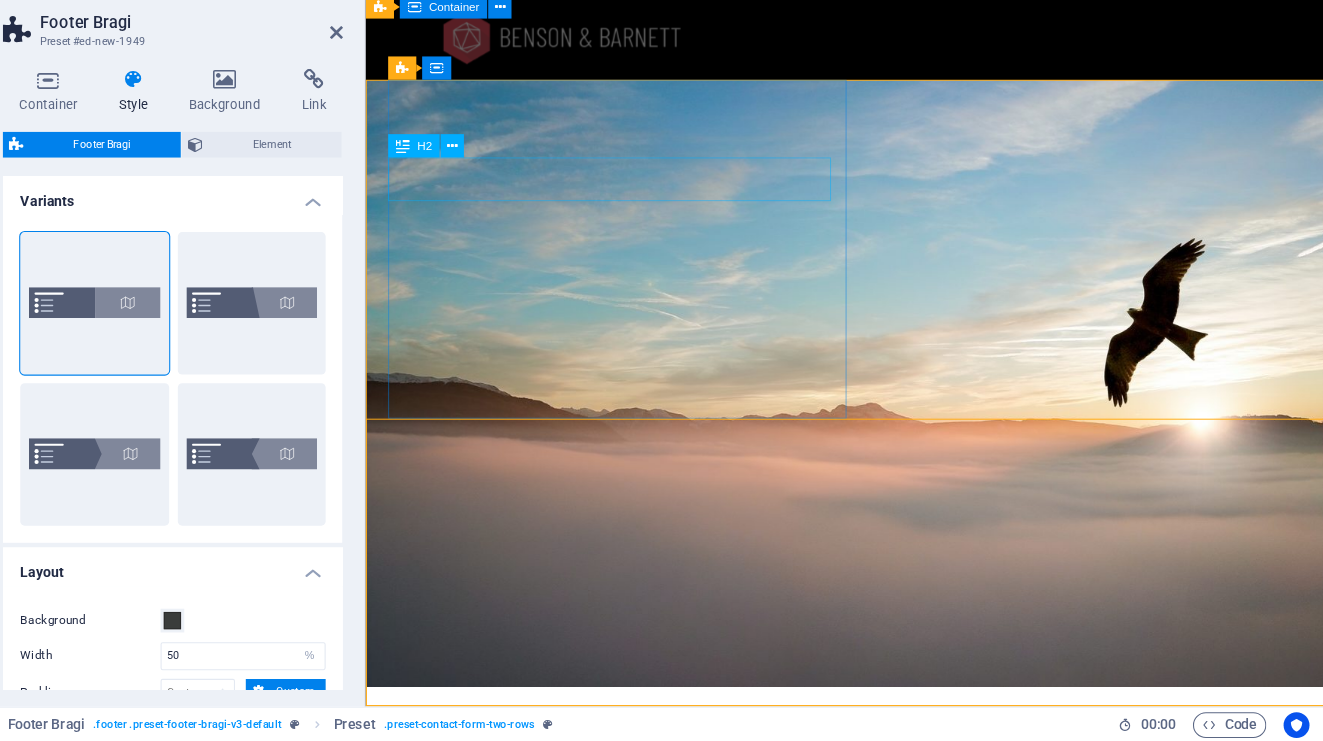 click on "Get in touch" at bounding box center [863, 2167] 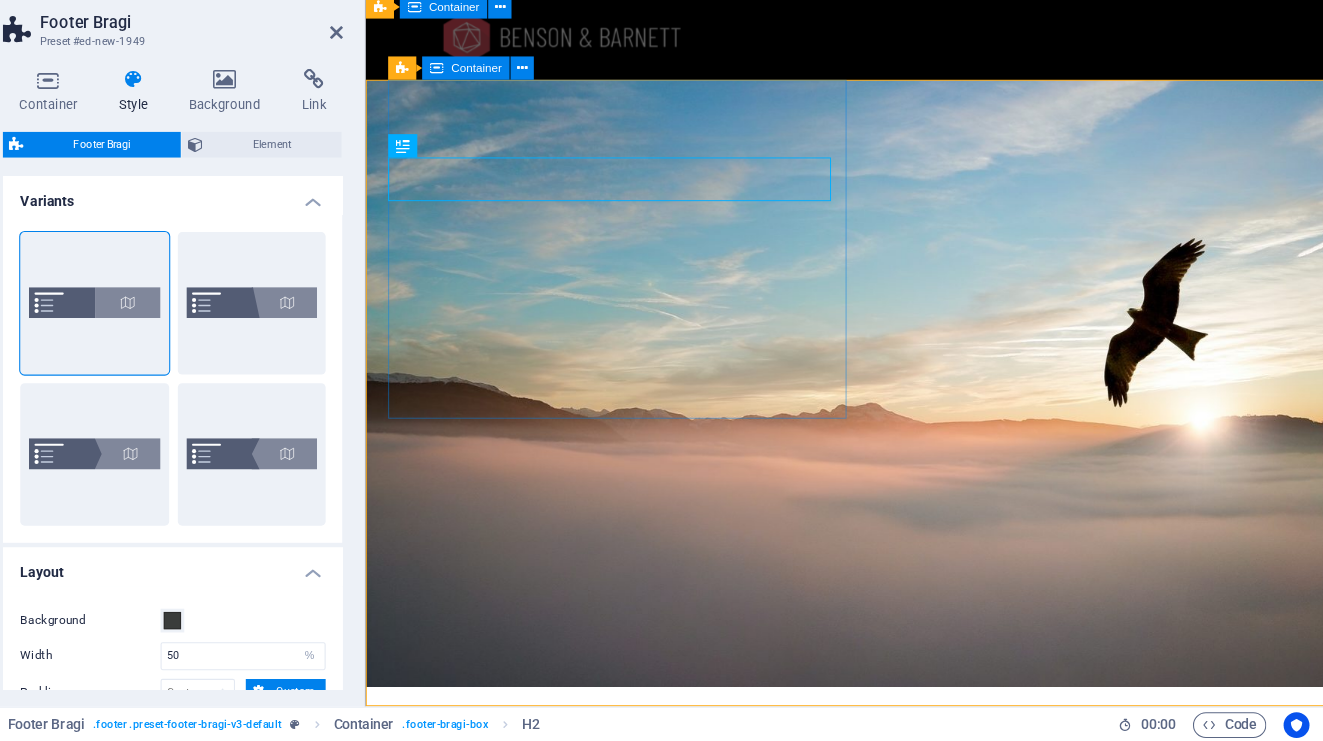 click on "Get in touch kfardebian.gov.lb [STREET] , [POSTAL_CODE] [CITY] [PHONE] [EMAIL] Legal Notice | Privacy Policy" at bounding box center [871, 2299] 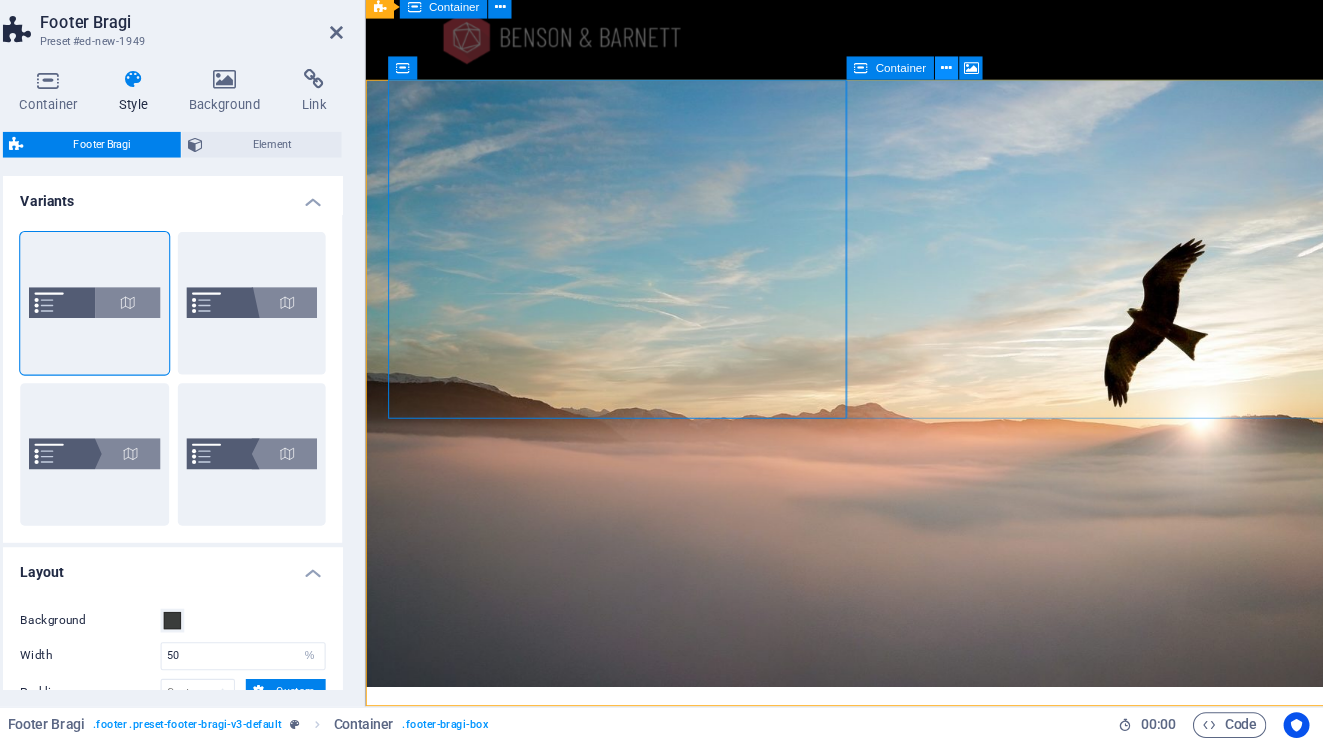 click at bounding box center (970, 117) 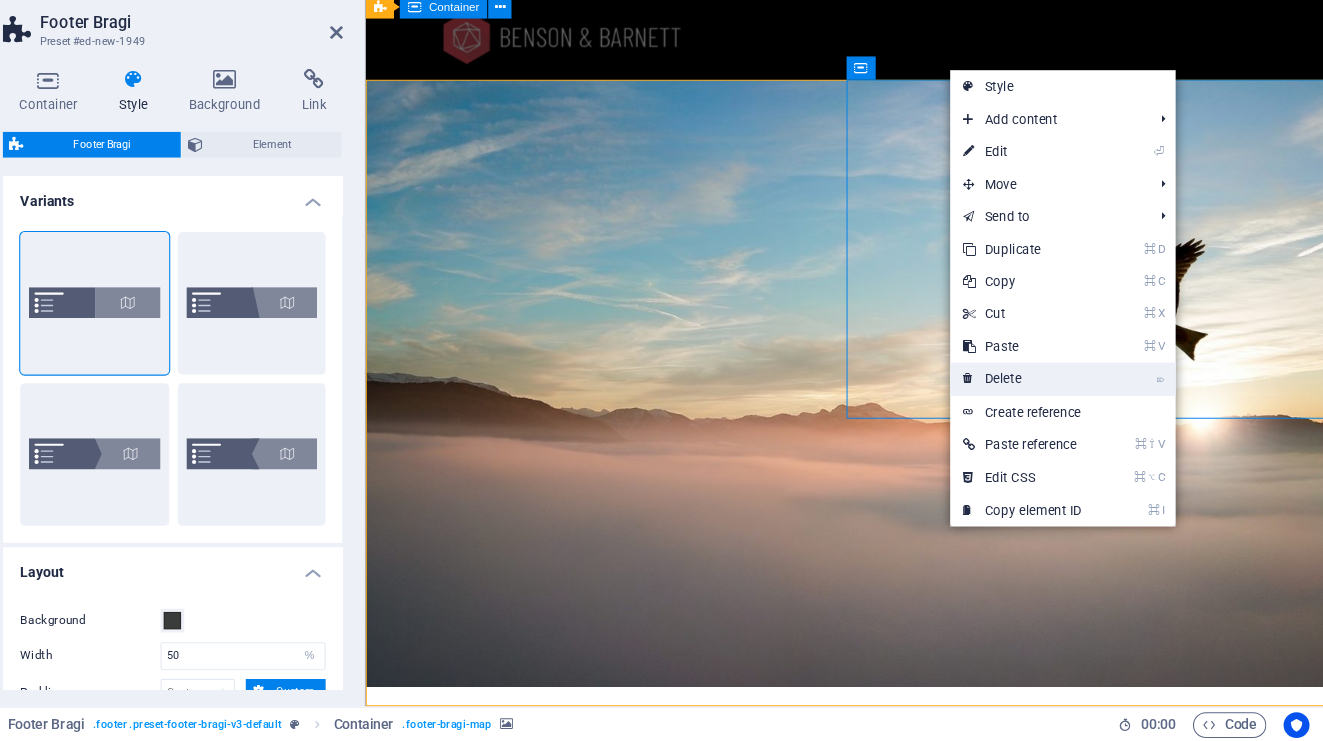 click on "⌦  Delete" at bounding box center [1041, 405] 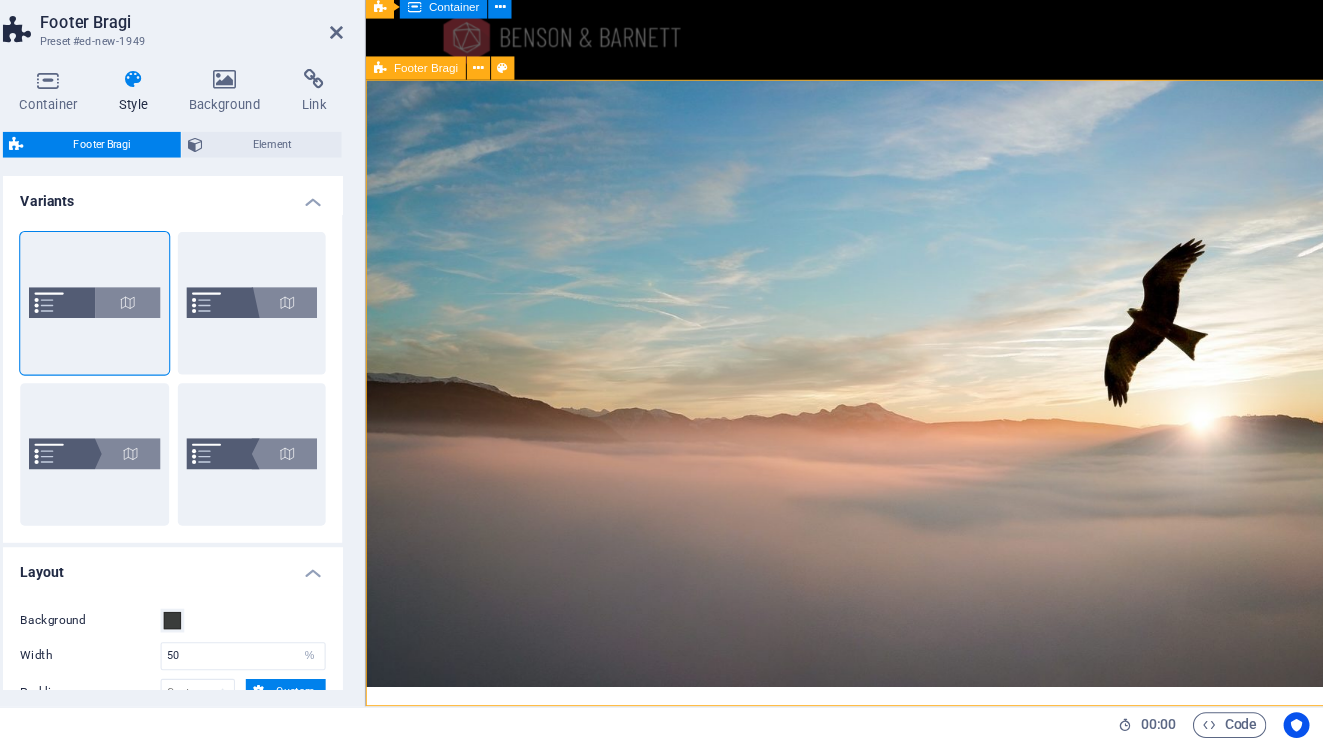 click on "Get in touch [DOMAIN] Street , 12345   Berlin [PHONE_PART] [EMAIL_PART] Legal Notice  |  Privacy Policy   I have read and understand the privacy policy. Unreadable? Load new Send message" at bounding box center [860, 2436] 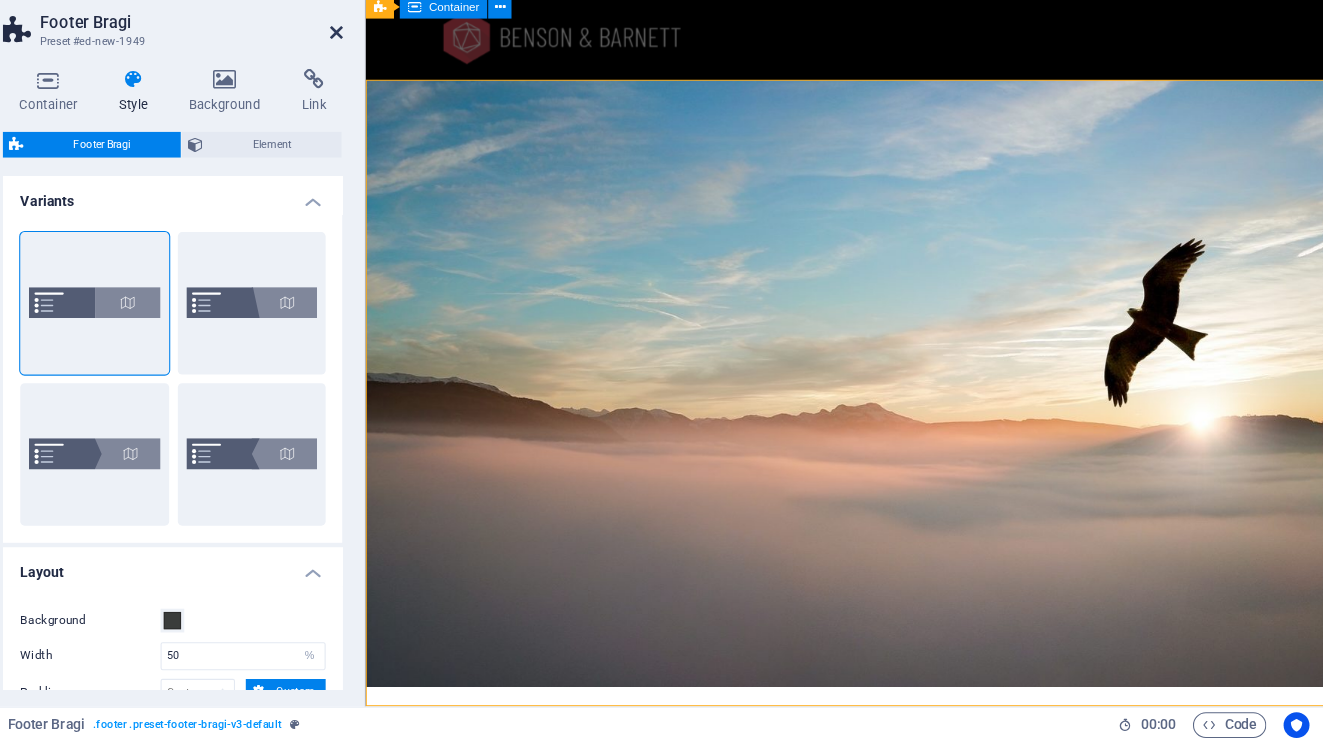 click at bounding box center (405, 84) 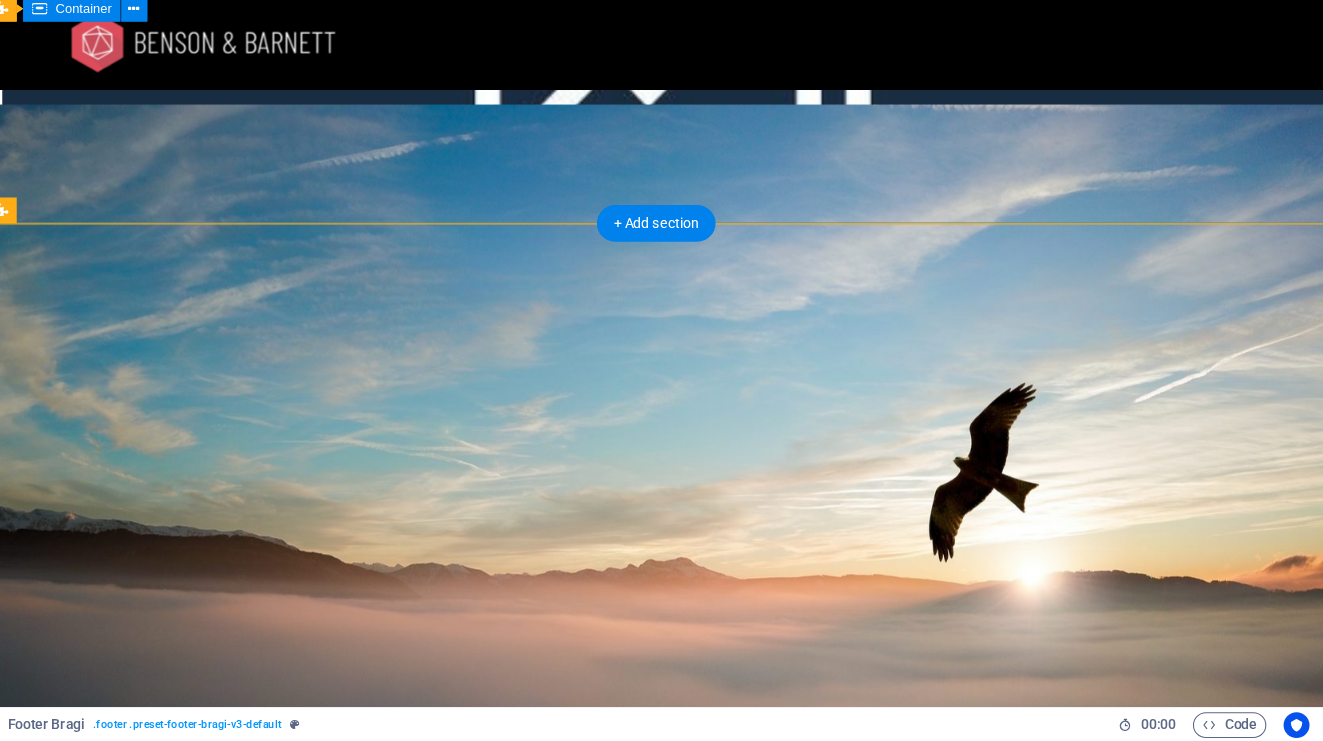 scroll, scrollTop: 4055, scrollLeft: 0, axis: vertical 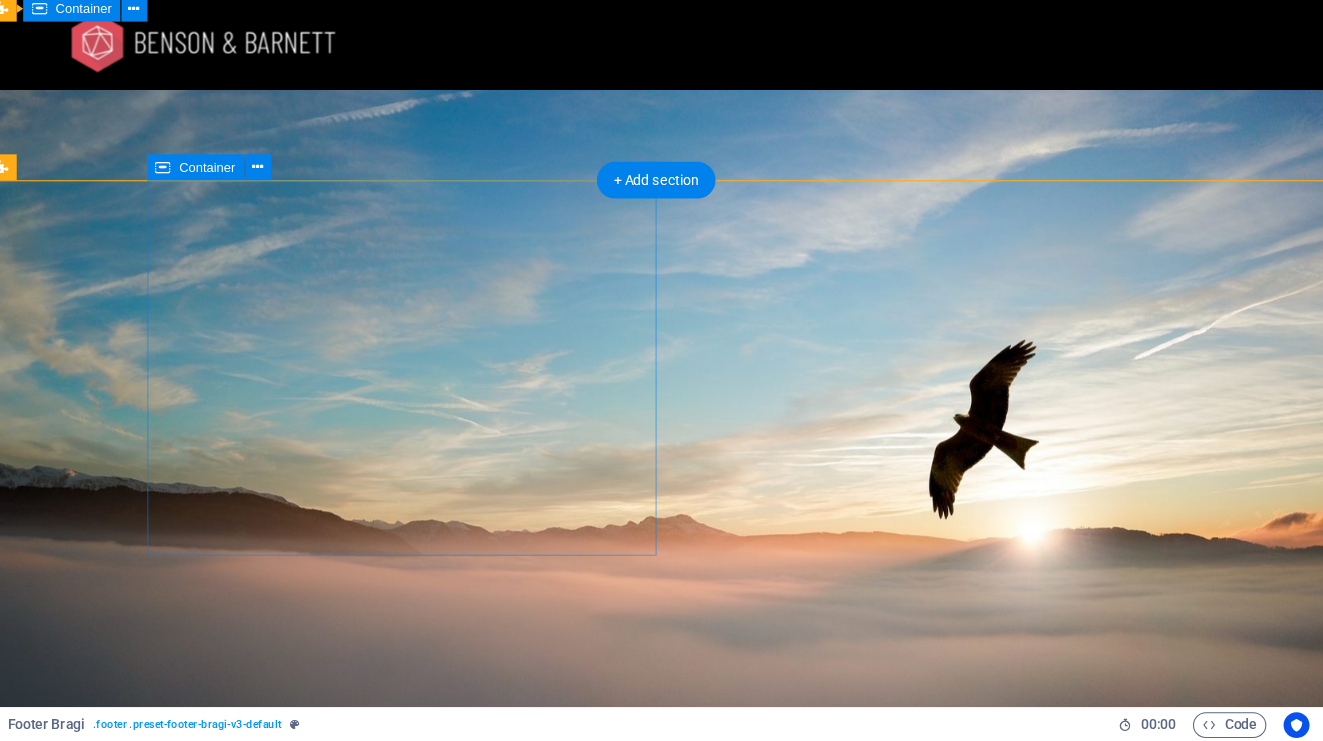 click on "Get in touch kfardebian.gov.lb [STREET] , [POSTAL_CODE] [CITY] [PHONE] [EMAIL] Legal Notice | Privacy Policy" at bounding box center [683, 2324] 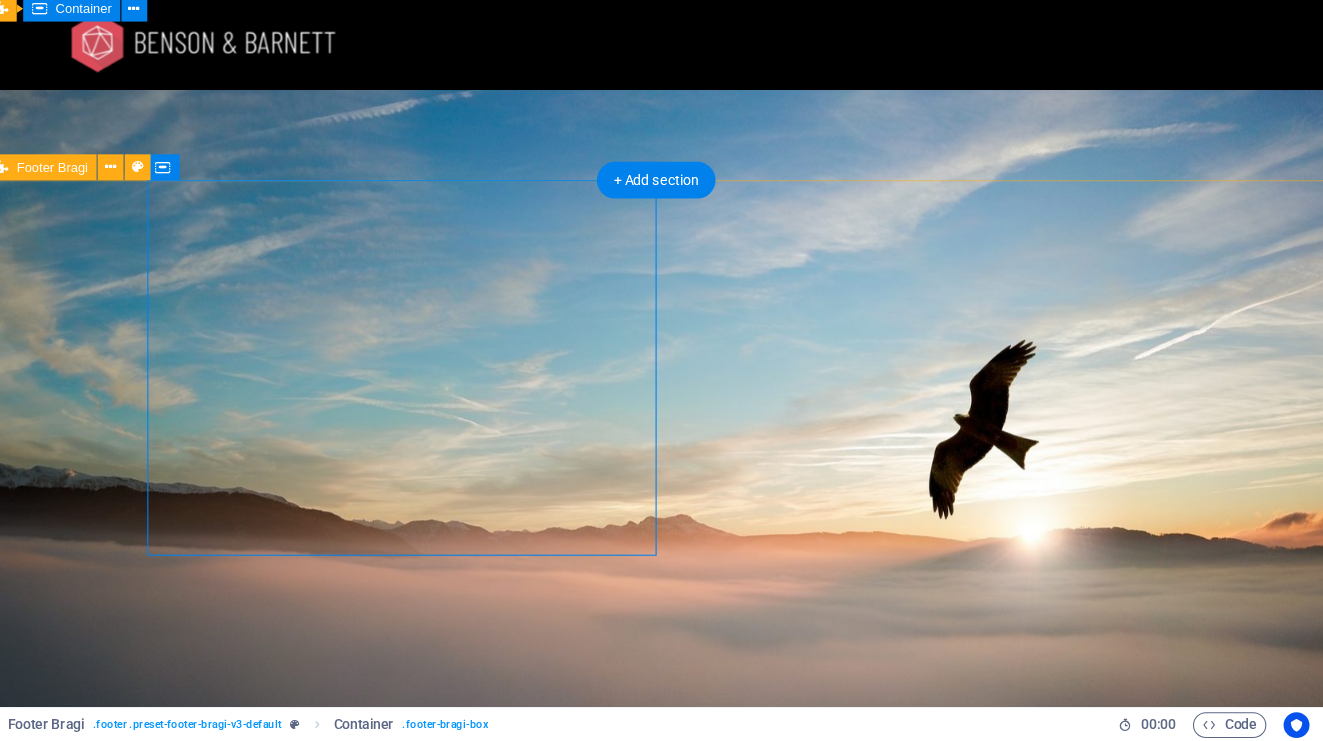 click on "Get in touch [DOMAIN] Street , 12345   Berlin [PHONE_PART] [EMAIL_PART] Legal Notice  |  Privacy Policy   I have read and understand the privacy policy. Unreadable? Load new Send message" at bounding box center (607, 2461) 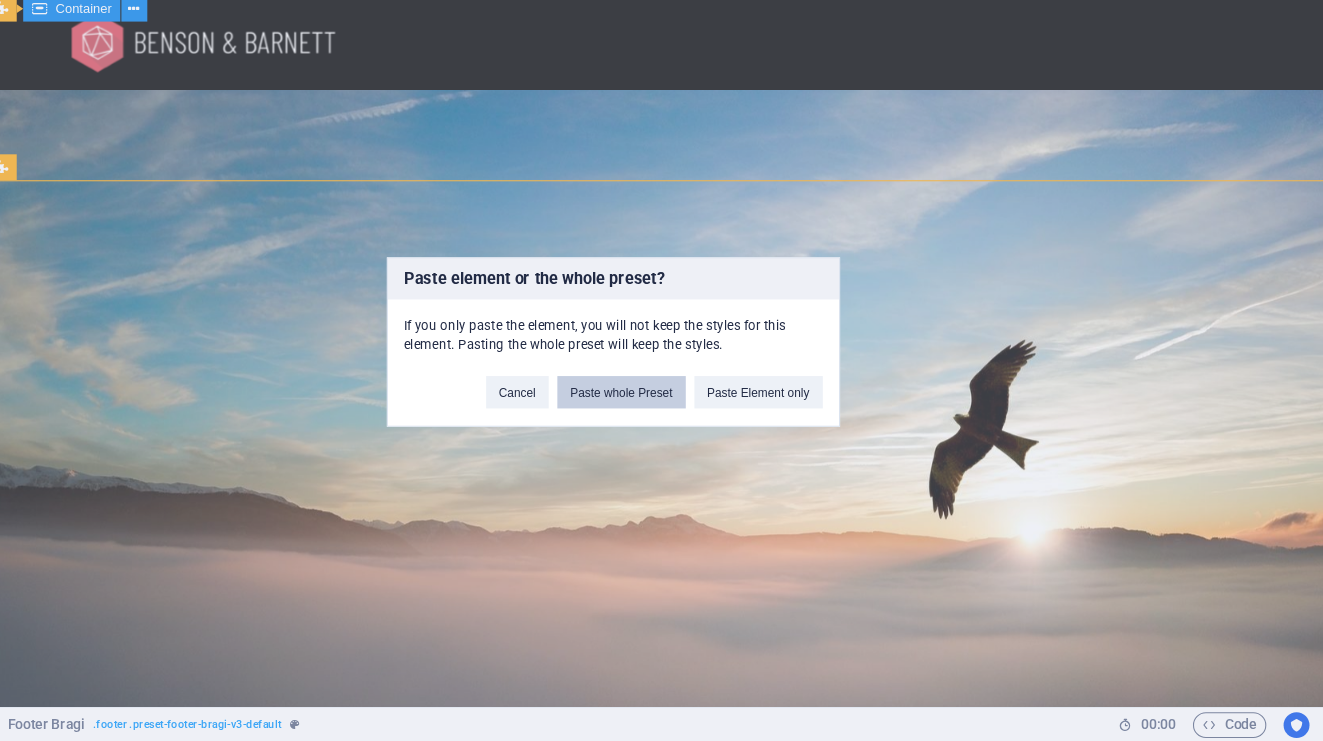 click on "Paste whole Preset" at bounding box center (669, 417) 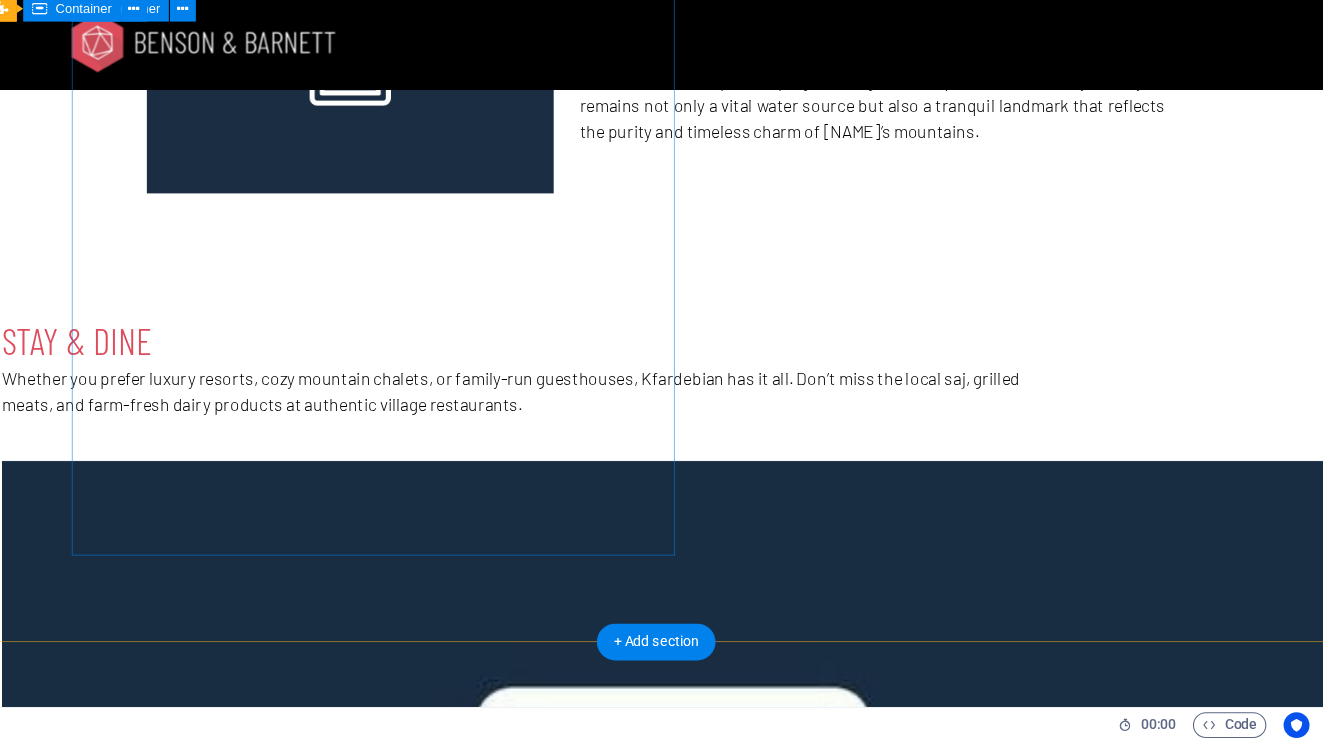 scroll, scrollTop: 3567, scrollLeft: 0, axis: vertical 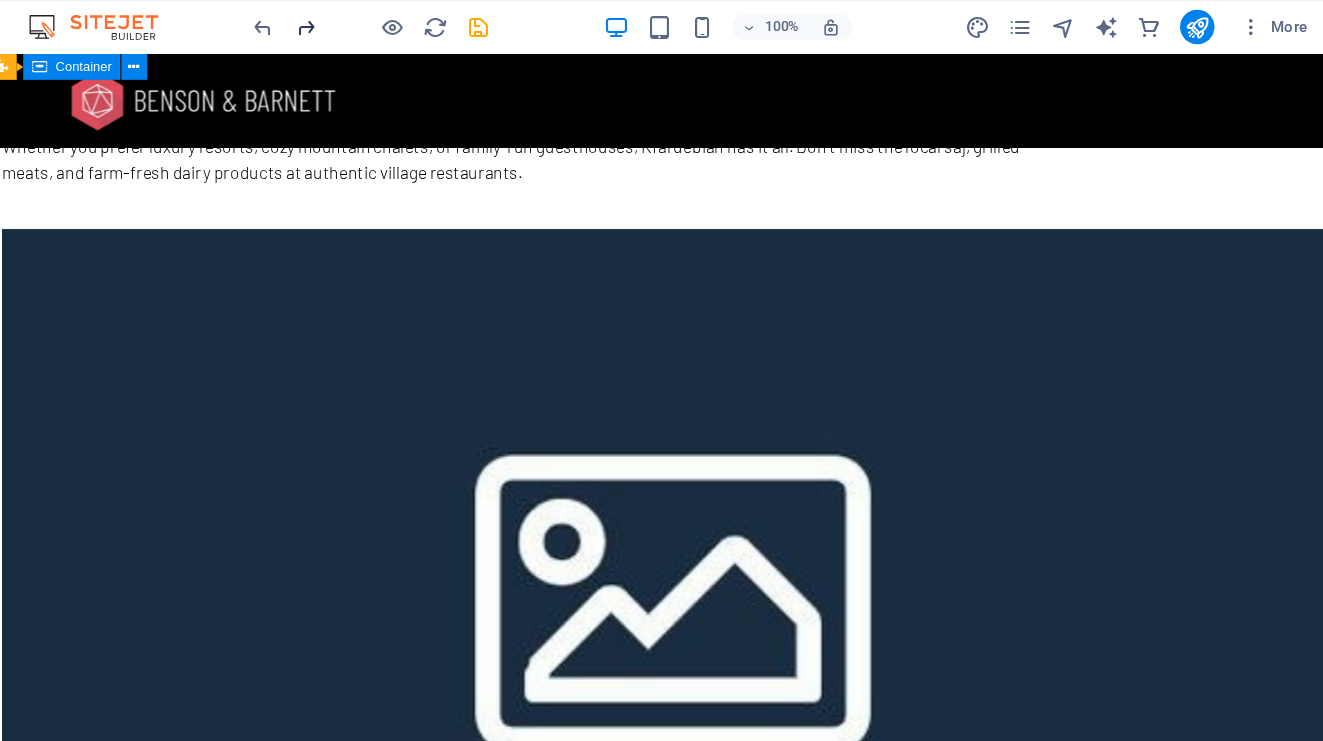 click at bounding box center (377, 25) 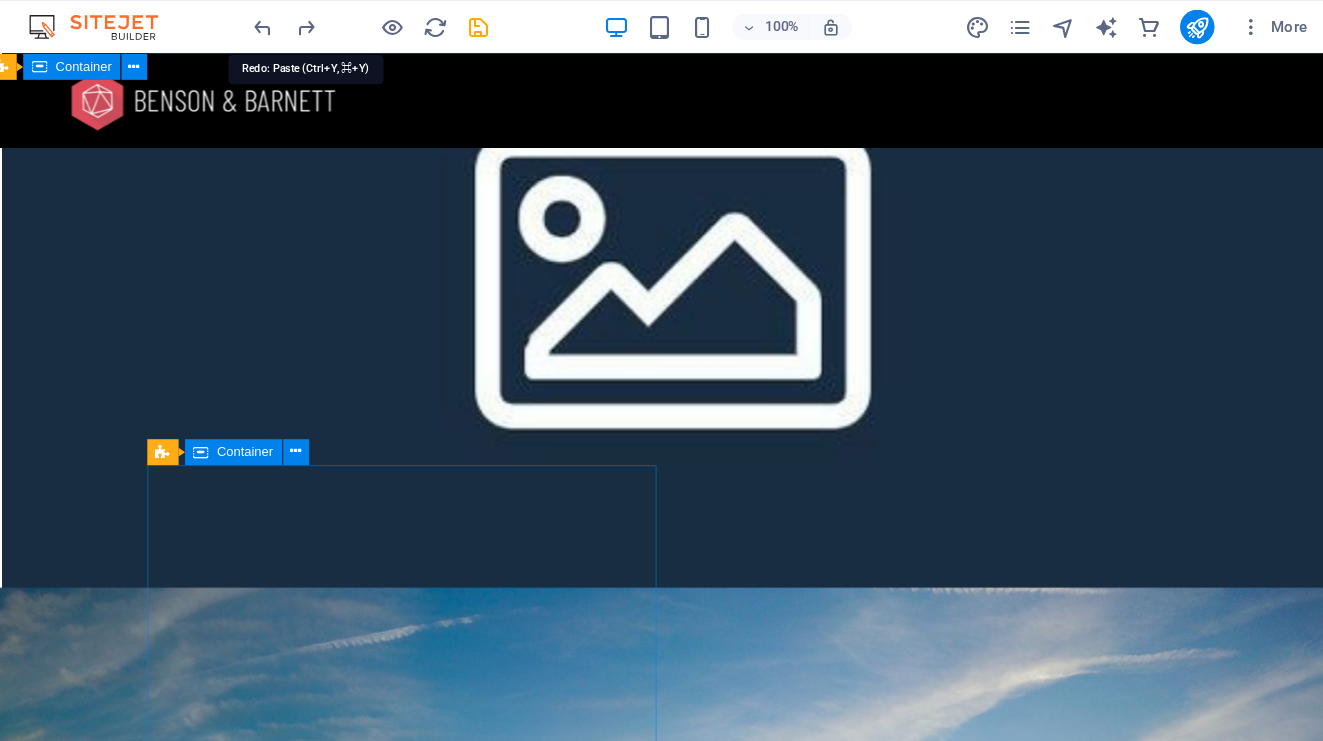 scroll, scrollTop: 3916, scrollLeft: 0, axis: vertical 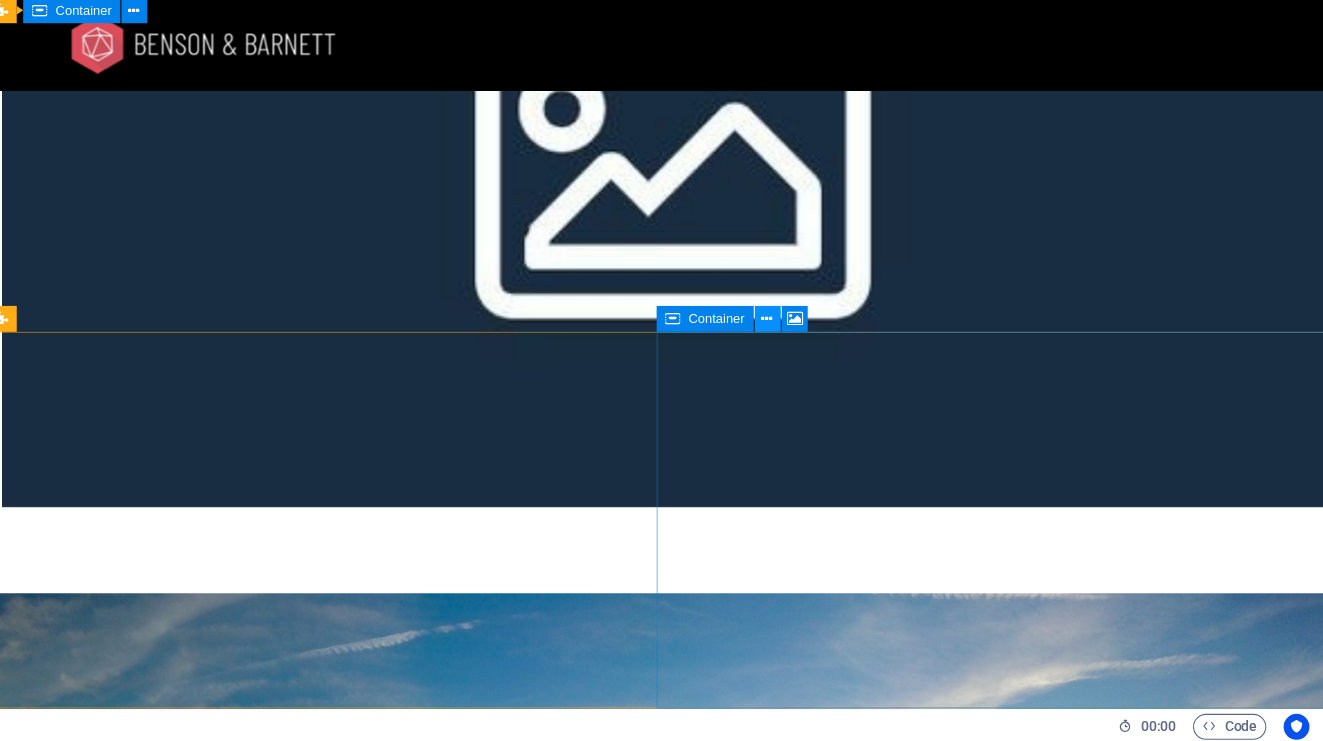click at bounding box center (804, 348) 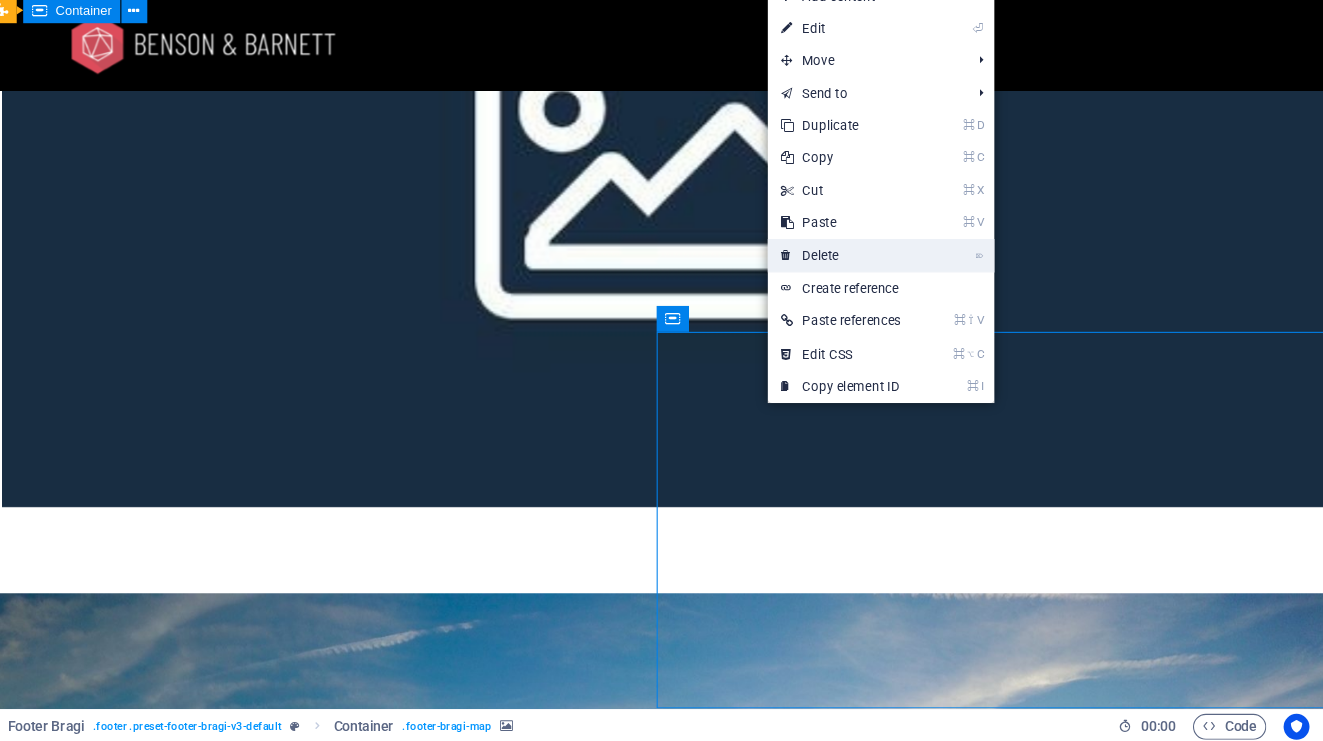 click on "⌦  Delete" at bounding box center [872, 289] 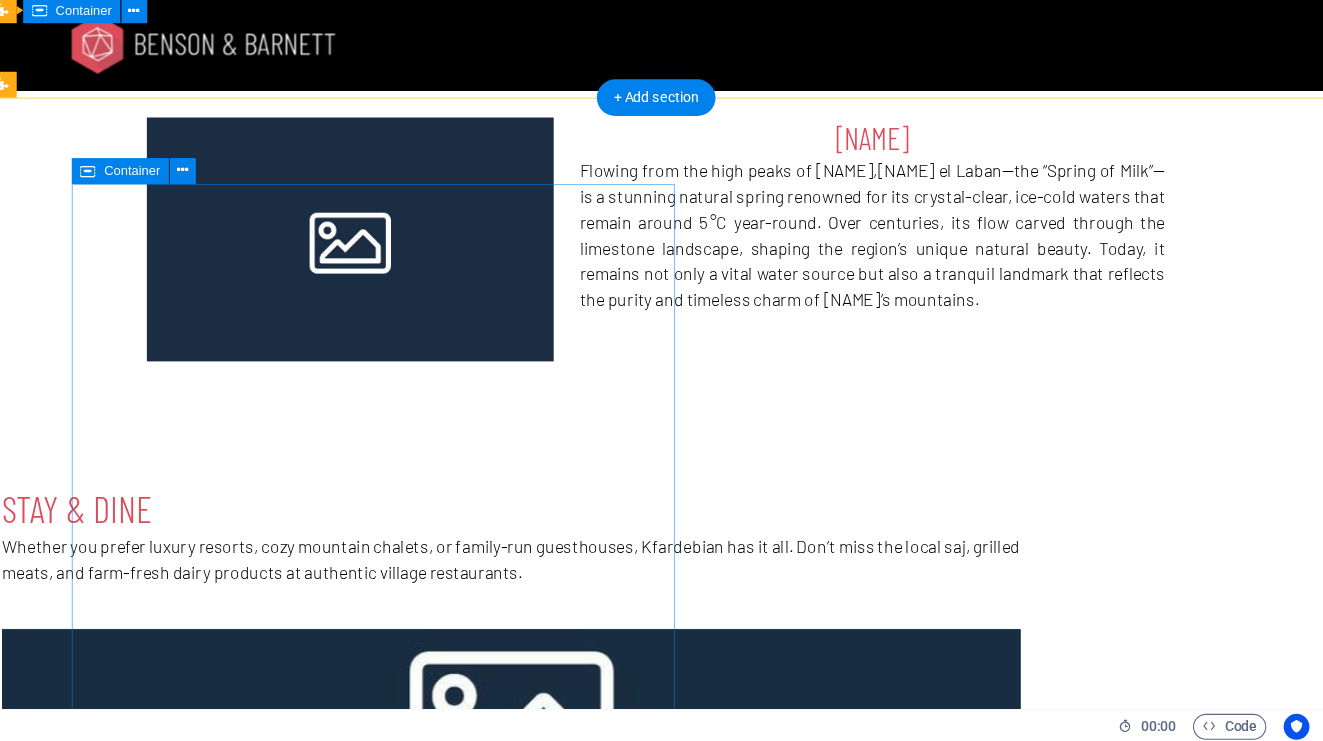 scroll, scrollTop: 3155, scrollLeft: 0, axis: vertical 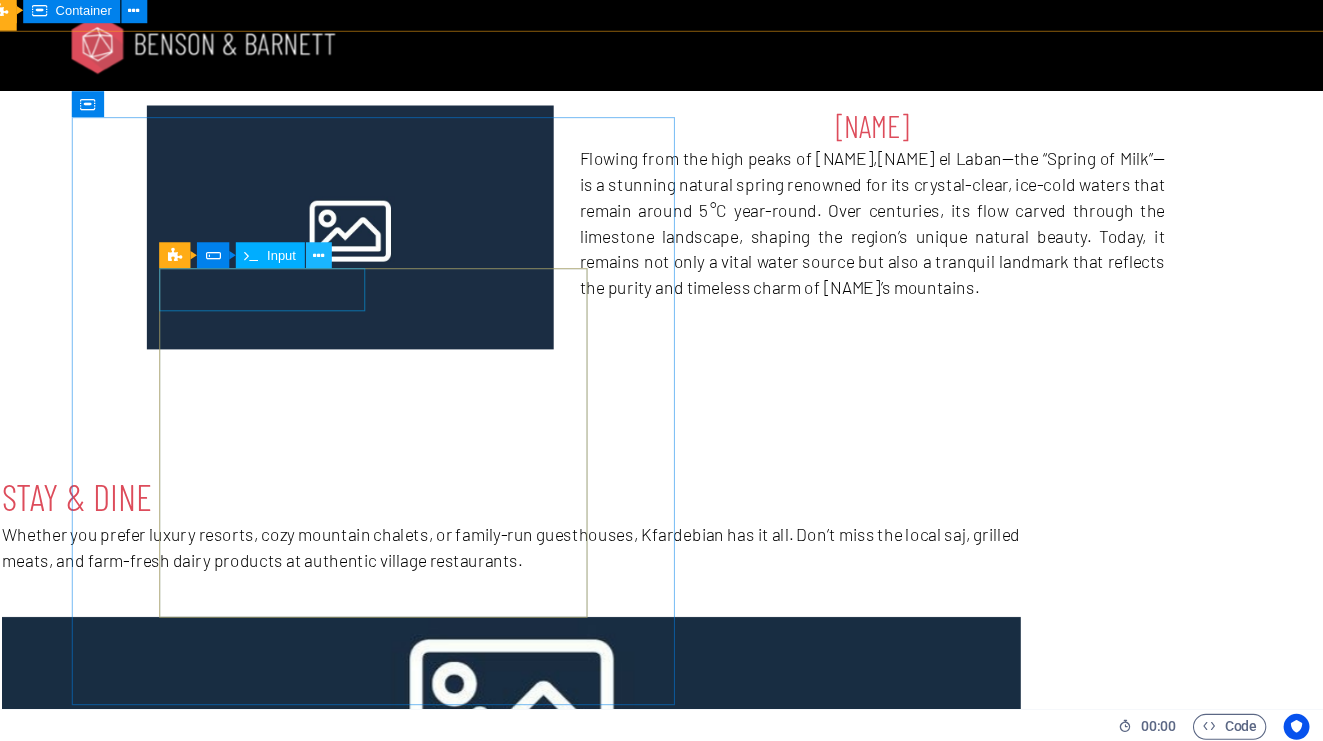 click at bounding box center [388, 289] 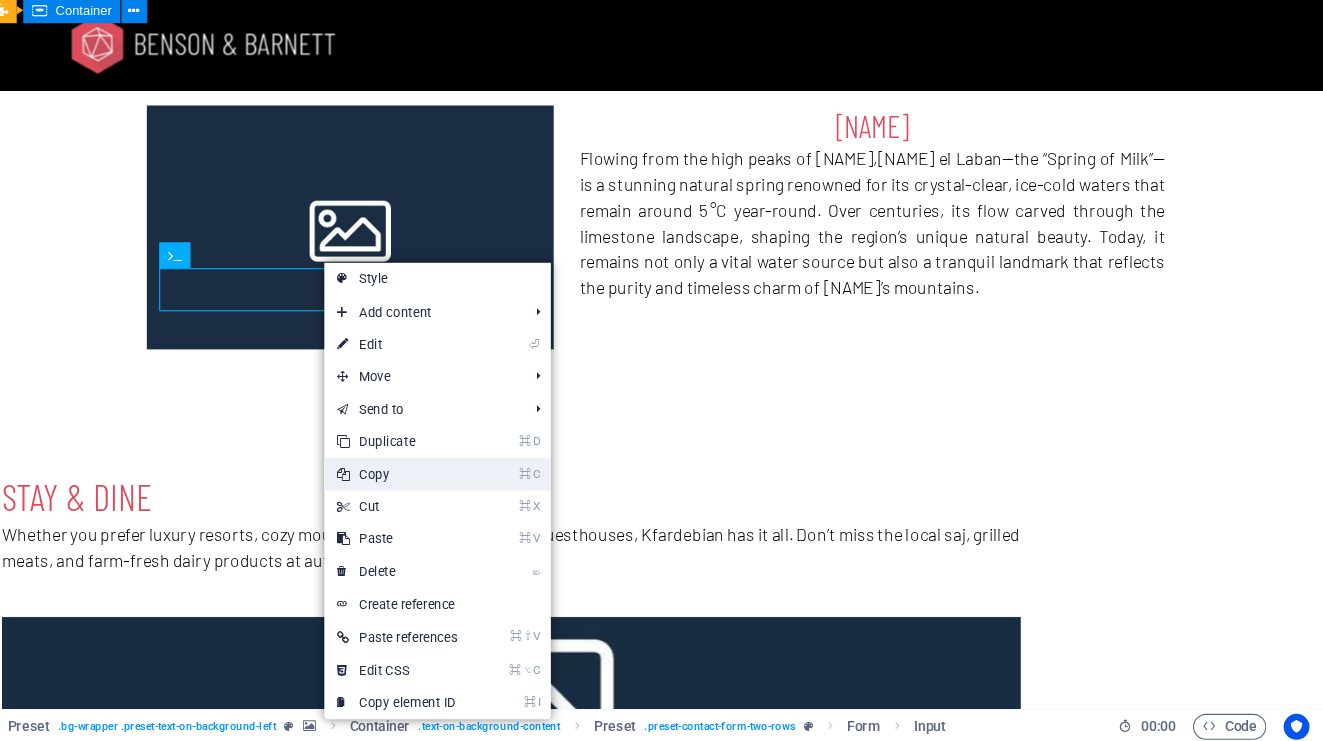 click on "⌘ C  Copy" at bounding box center (461, 492) 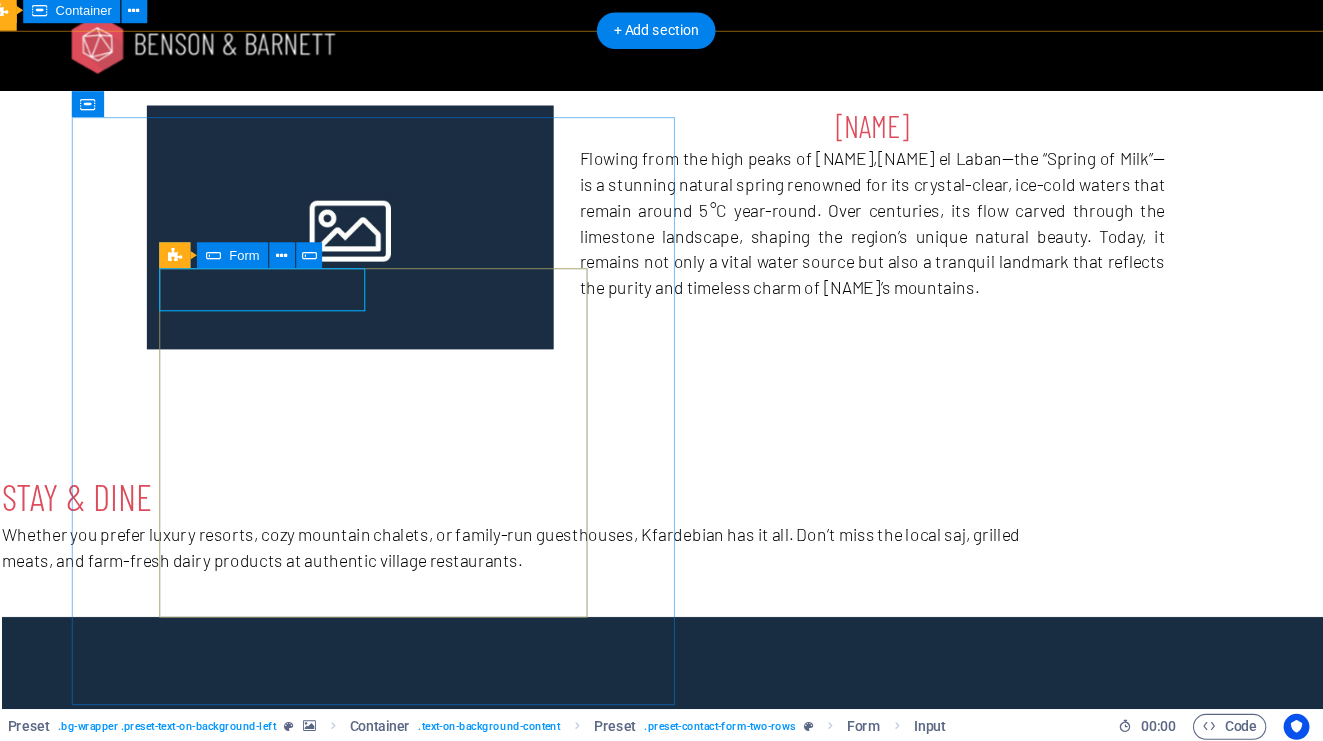 scroll, scrollTop: 3916, scrollLeft: 0, axis: vertical 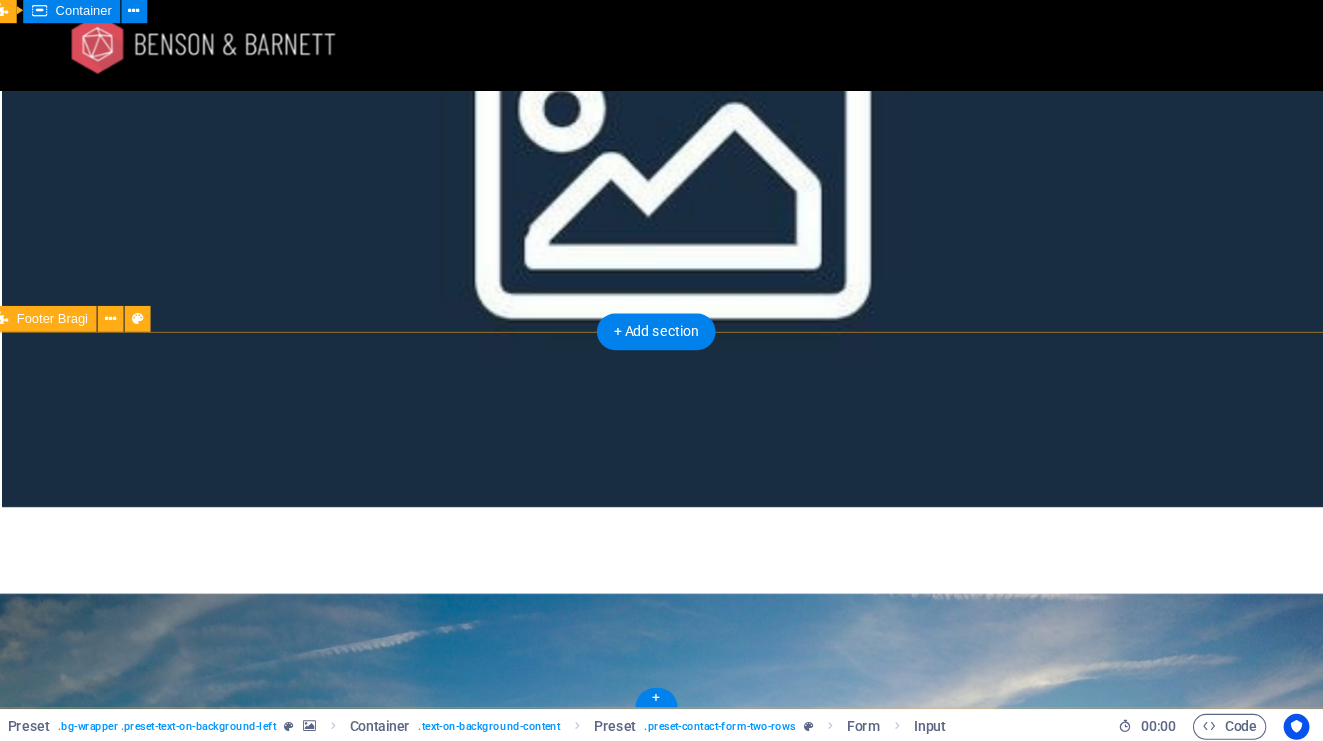 click on "Get in touch kfardebian.gov.lb [STREET] , [POSTAL_CODE] [CITY] [PHONE] [EMAIL] Legal Notice | Privacy Policy" at bounding box center [607, 2465] 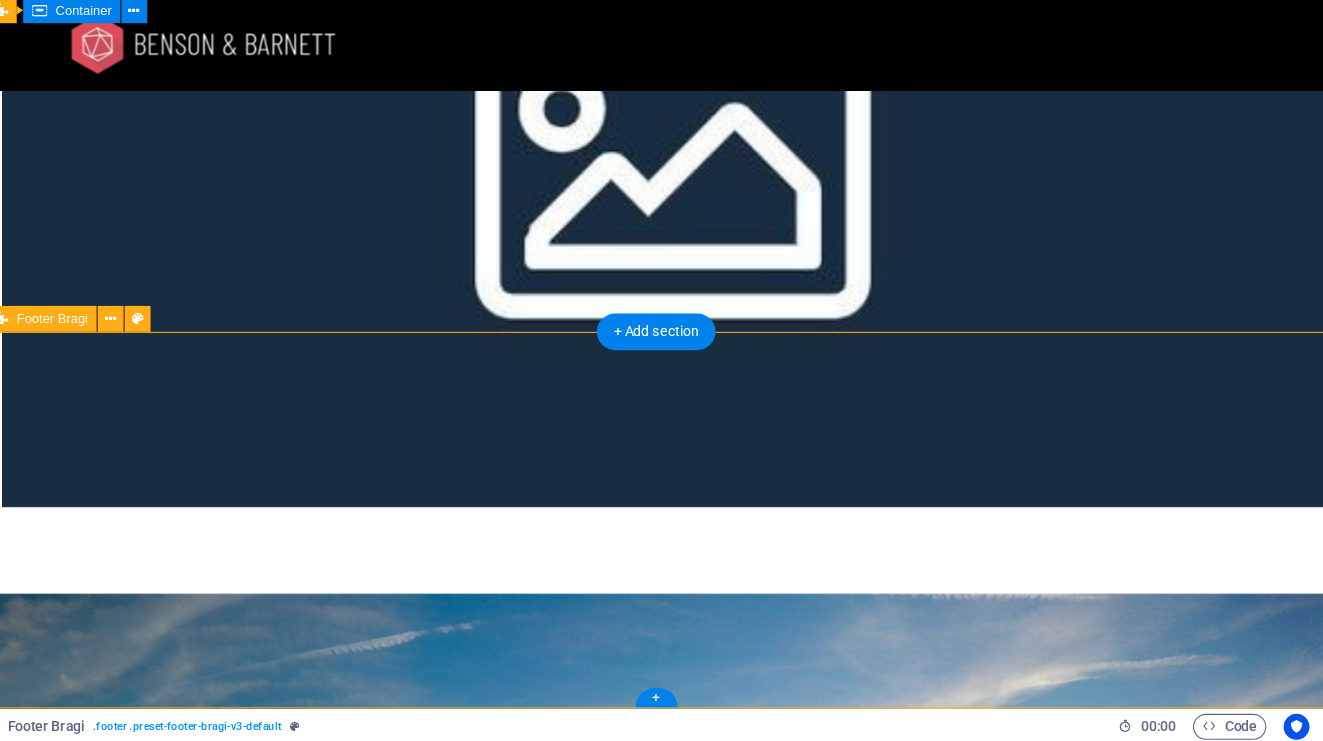 click on "Get in touch kfardebian.gov.lb [STREET] , [POSTAL_CODE] [CITY] [PHONE] [EMAIL] Legal Notice | Privacy Policy" at bounding box center (607, 2465) 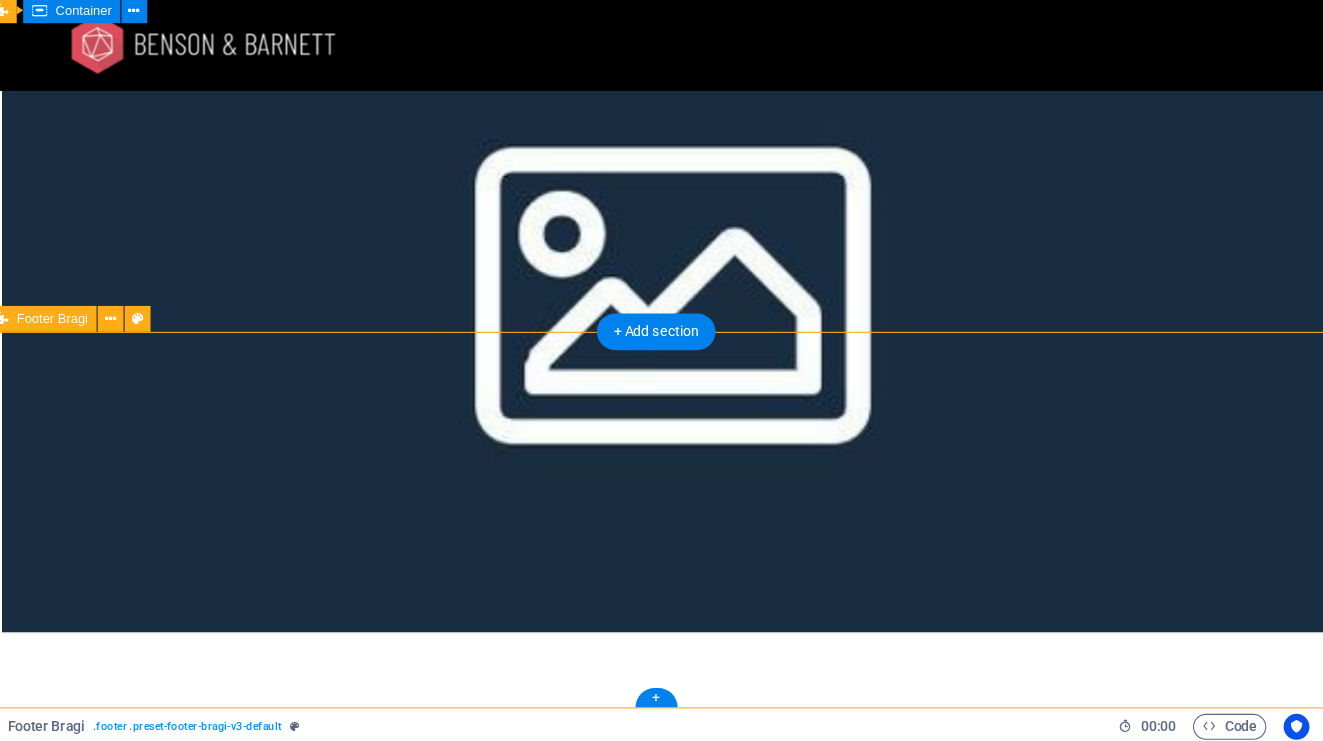 scroll, scrollTop: 3956, scrollLeft: 0, axis: vertical 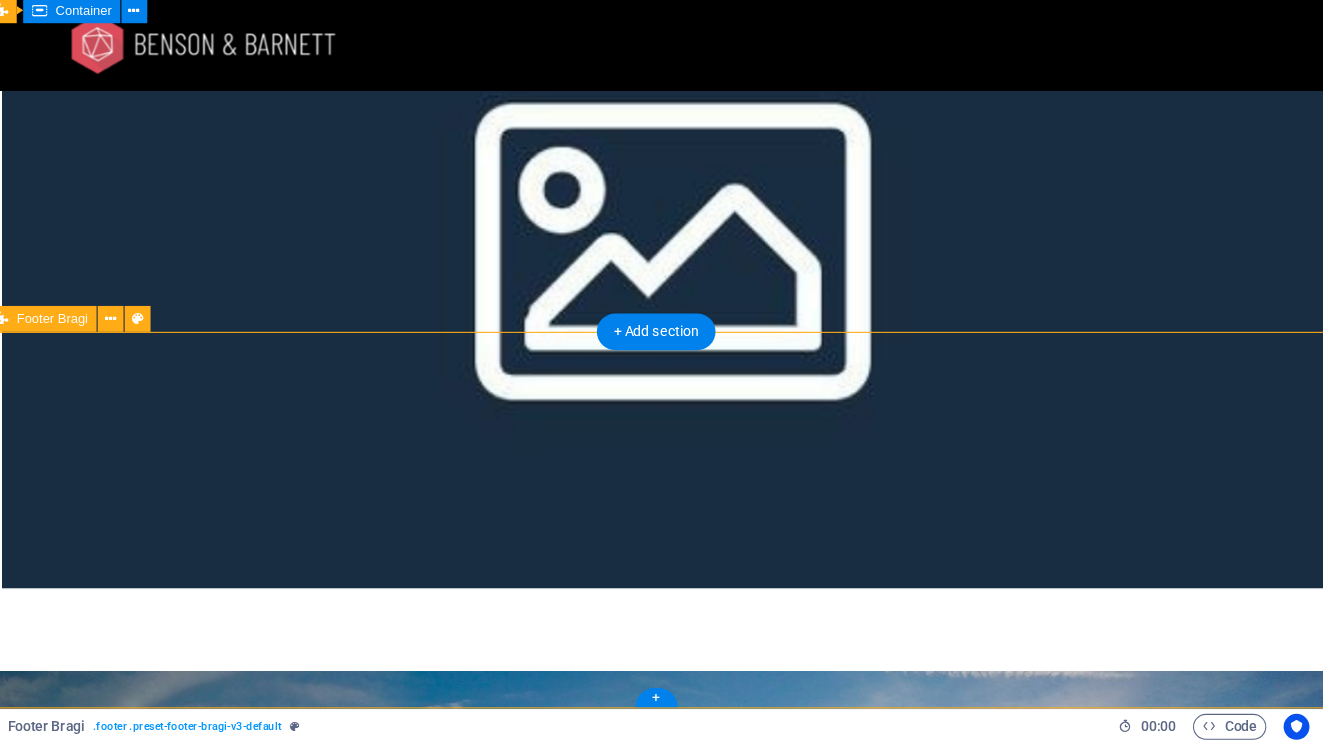 select on "%" 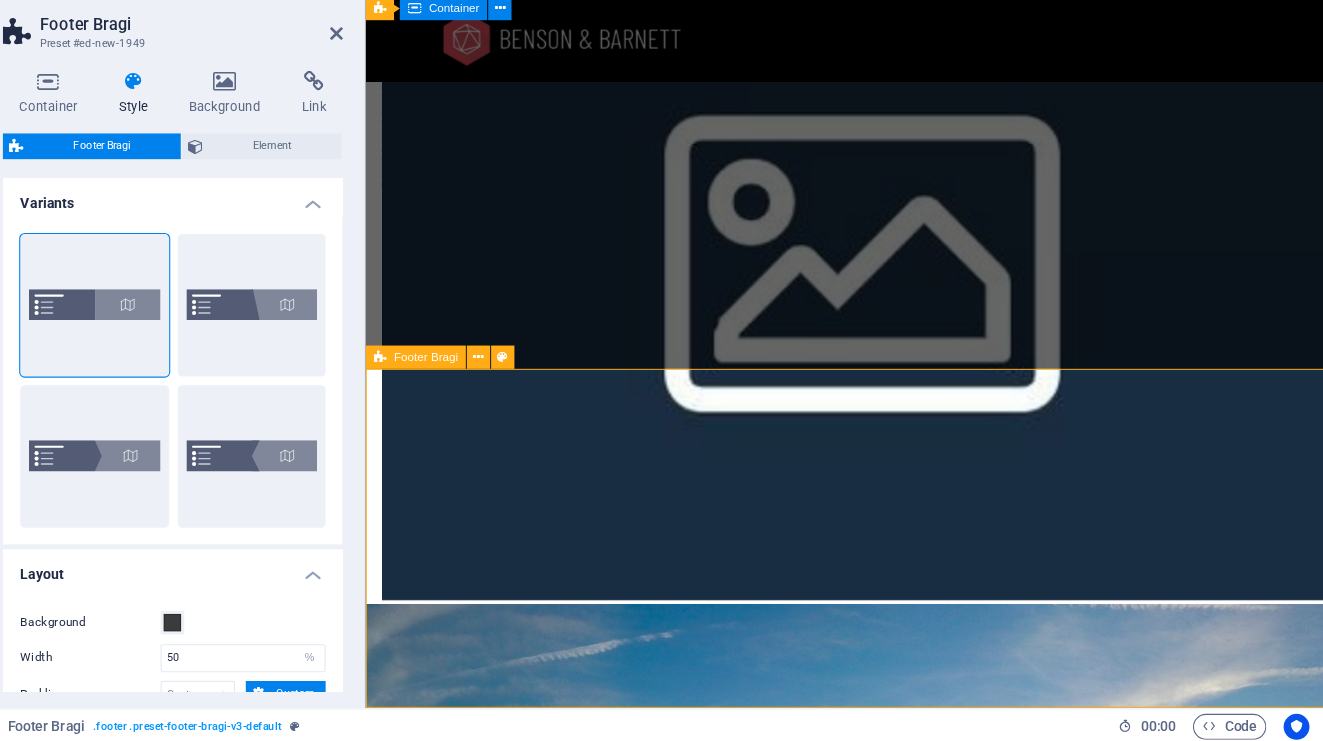 click on "Get in touch kfardebian.gov.lb [STREET] , [POSTAL_CODE] [CITY] [PHONE] [EMAIL] Legal Notice | Privacy Policy" at bounding box center (860, 2597) 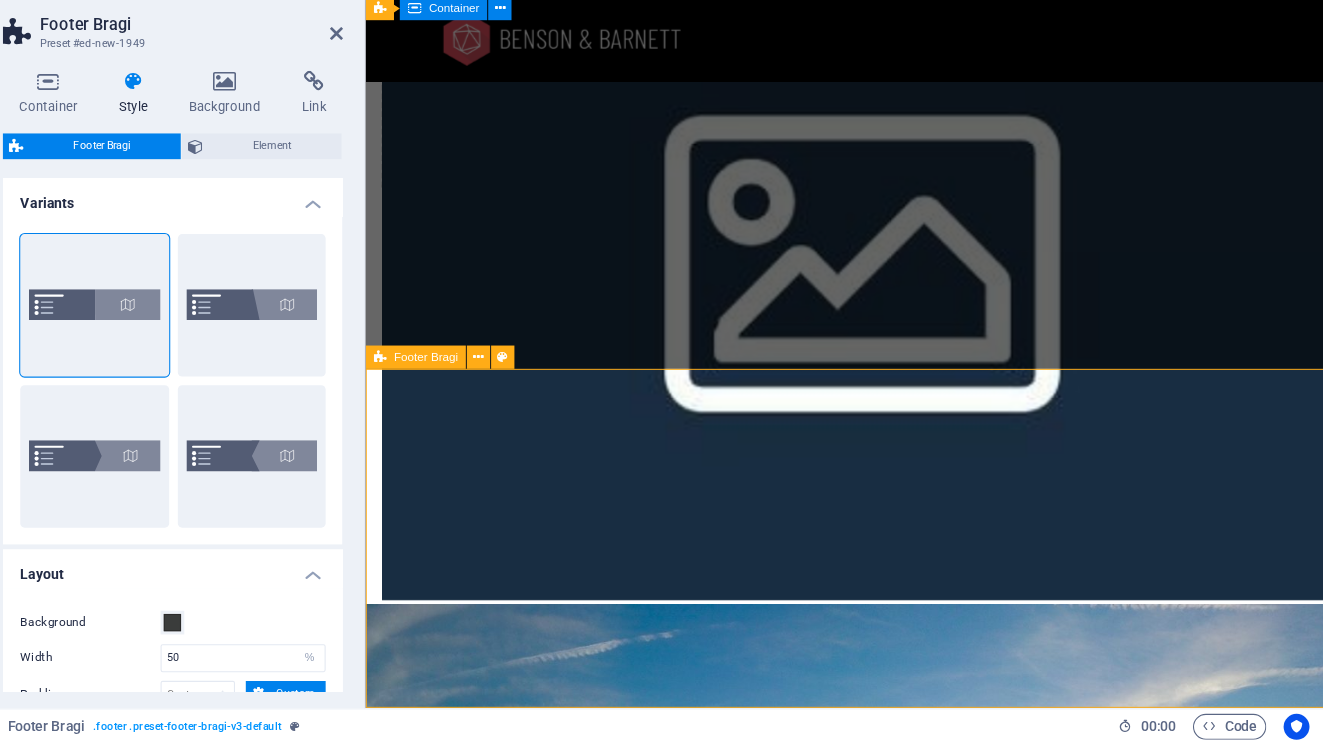 click on "Get in touch kfardebian.gov.lb [STREET] , [POSTAL_CODE] [CITY] [PHONE] [EMAIL] Legal Notice | Privacy Policy" at bounding box center [860, 2597] 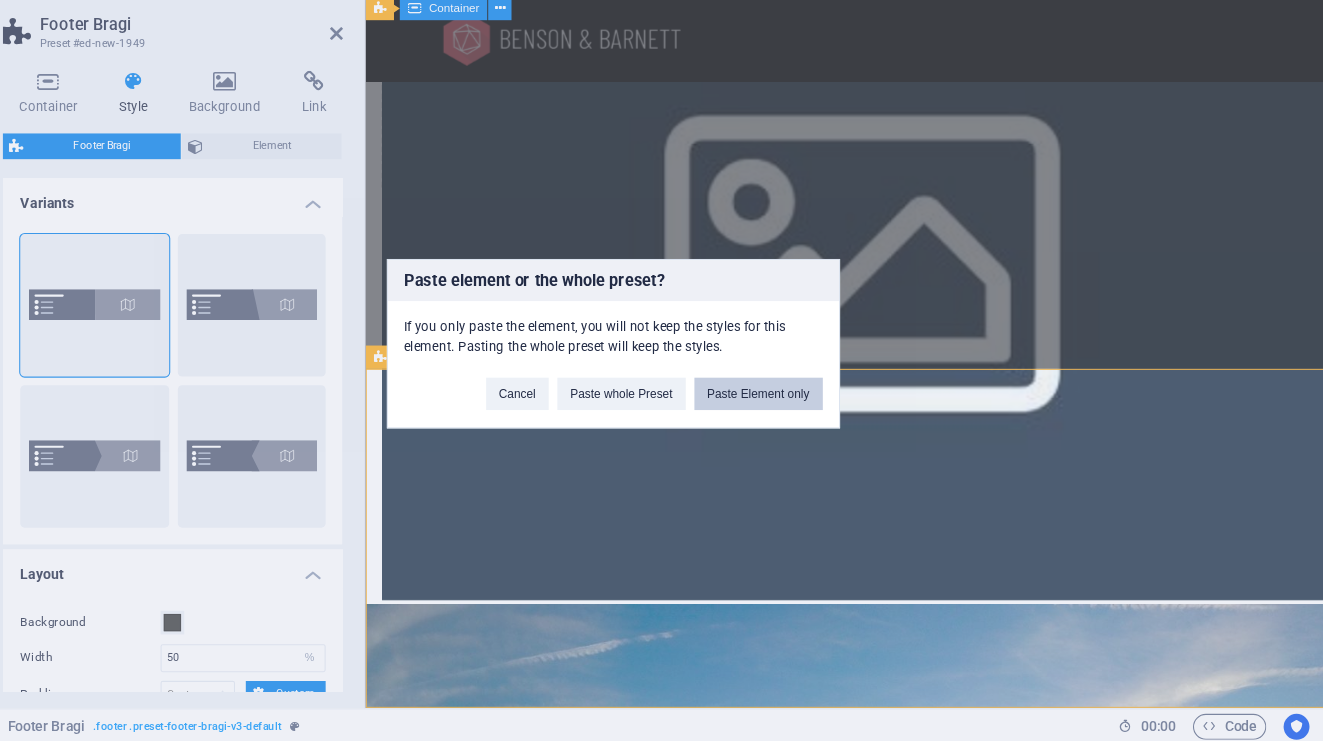 click on "Paste Element only" at bounding box center [796, 417] 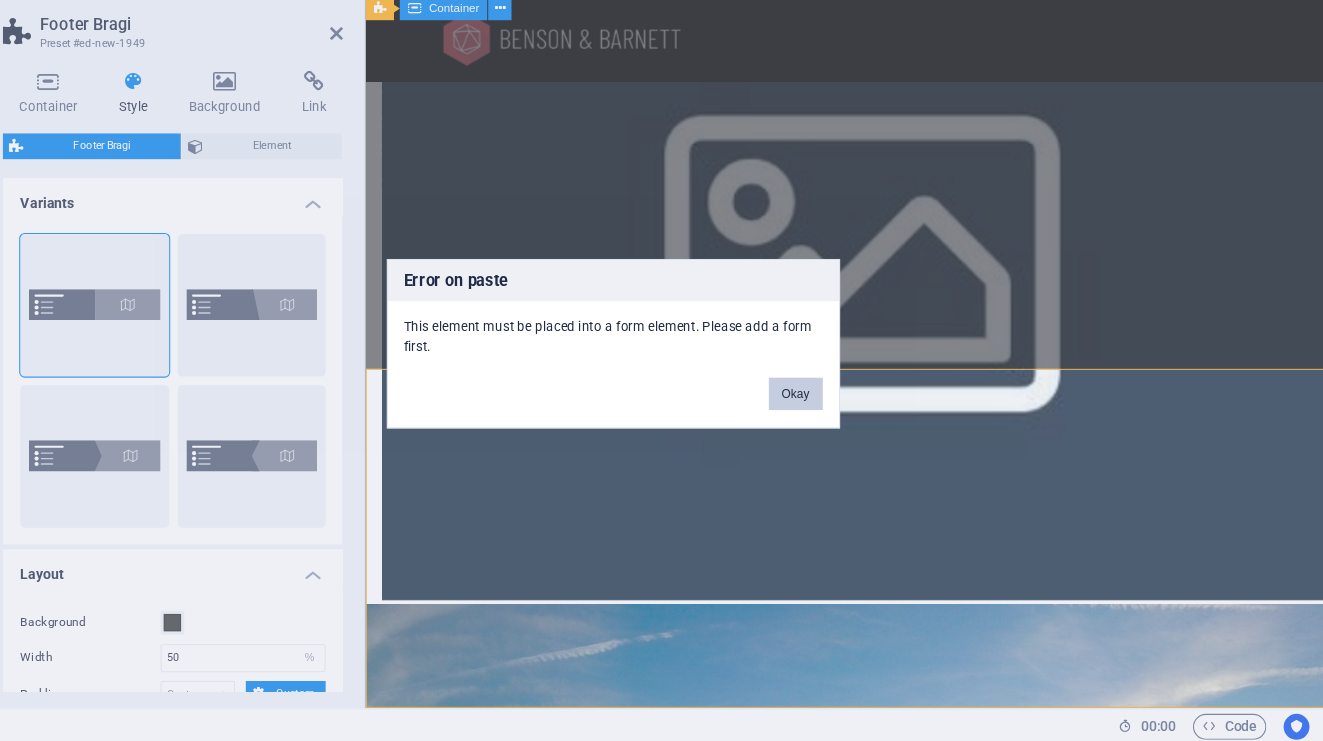 click on "Okay" at bounding box center [831, 417] 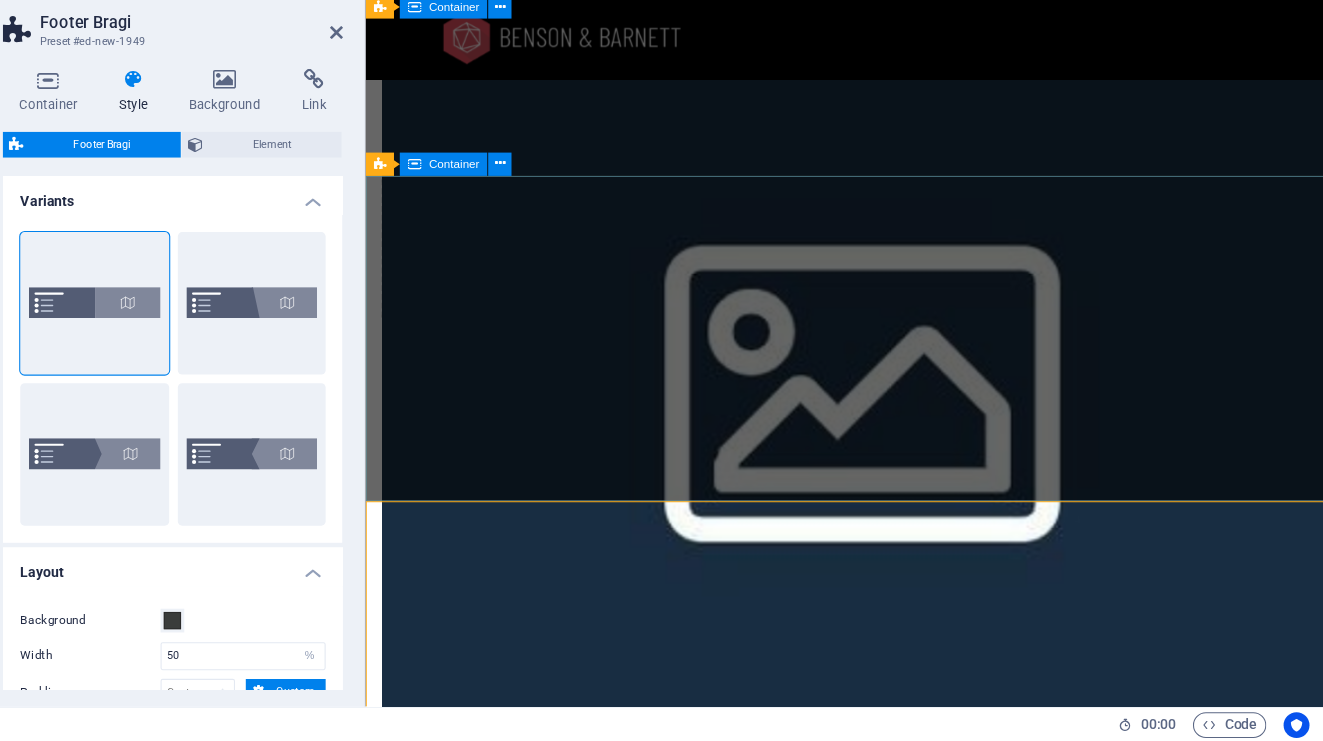 scroll, scrollTop: 3956, scrollLeft: 0, axis: vertical 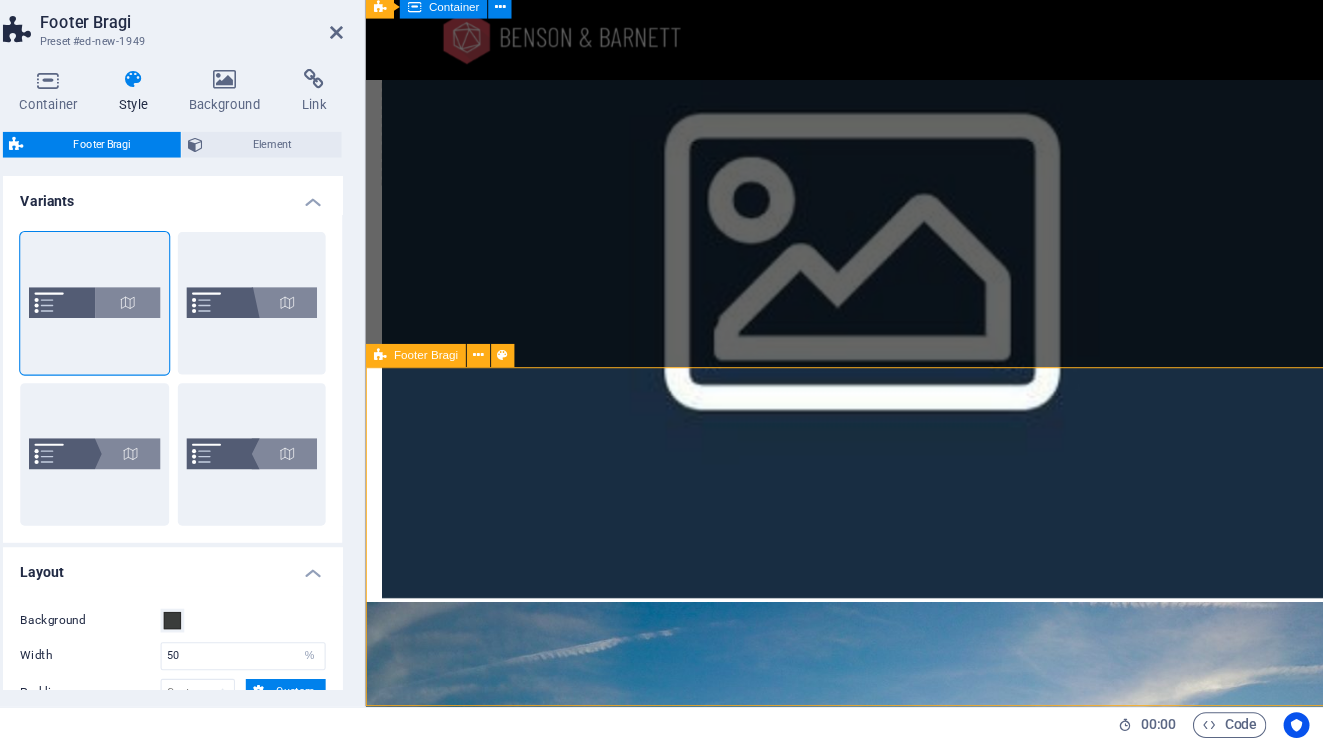 click on "Get in touch kfardebian.gov.lb [STREET] , [POSTAL_CODE] [CITY] [PHONE] [EMAIL] Legal Notice | Privacy Policy" at bounding box center (860, 2595) 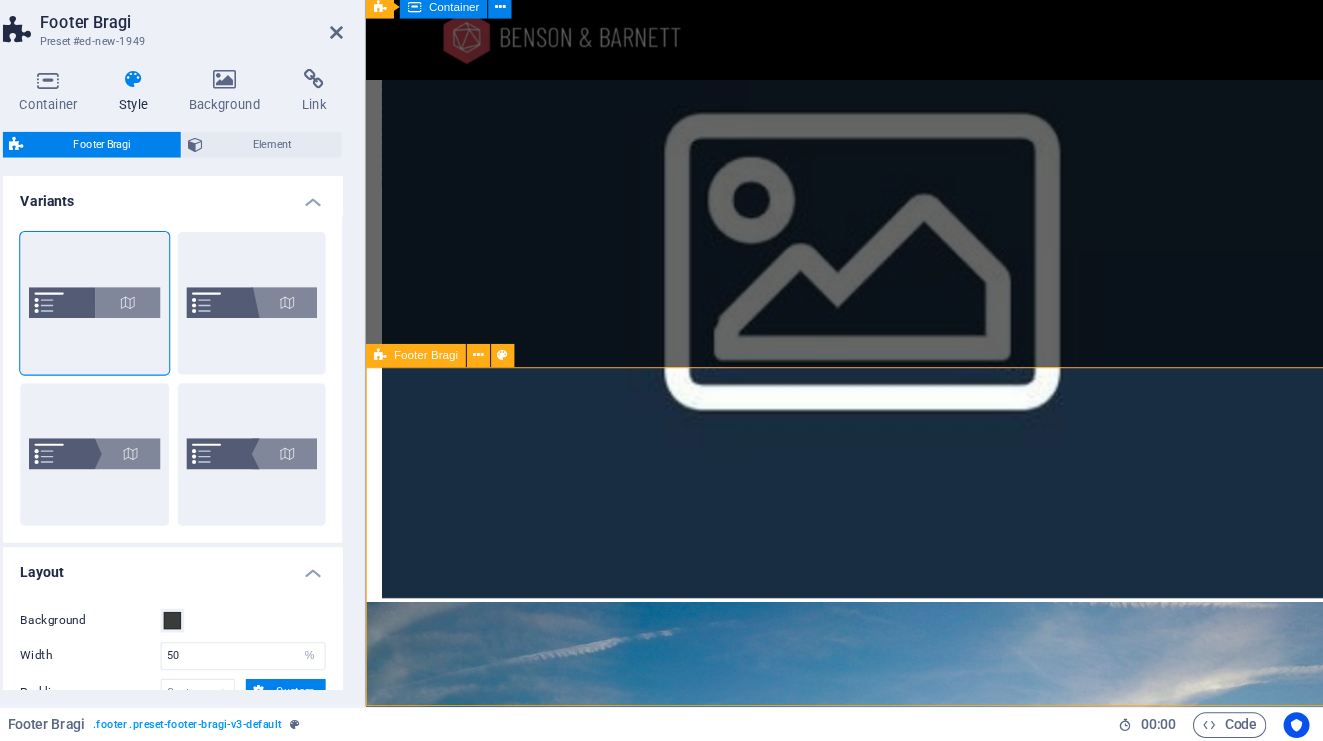 click on "Get in touch kfardebian.gov.lb [STREET] , [POSTAL_CODE] [CITY] [PHONE] [EMAIL] Legal Notice | Privacy Policy" at bounding box center (860, 2595) 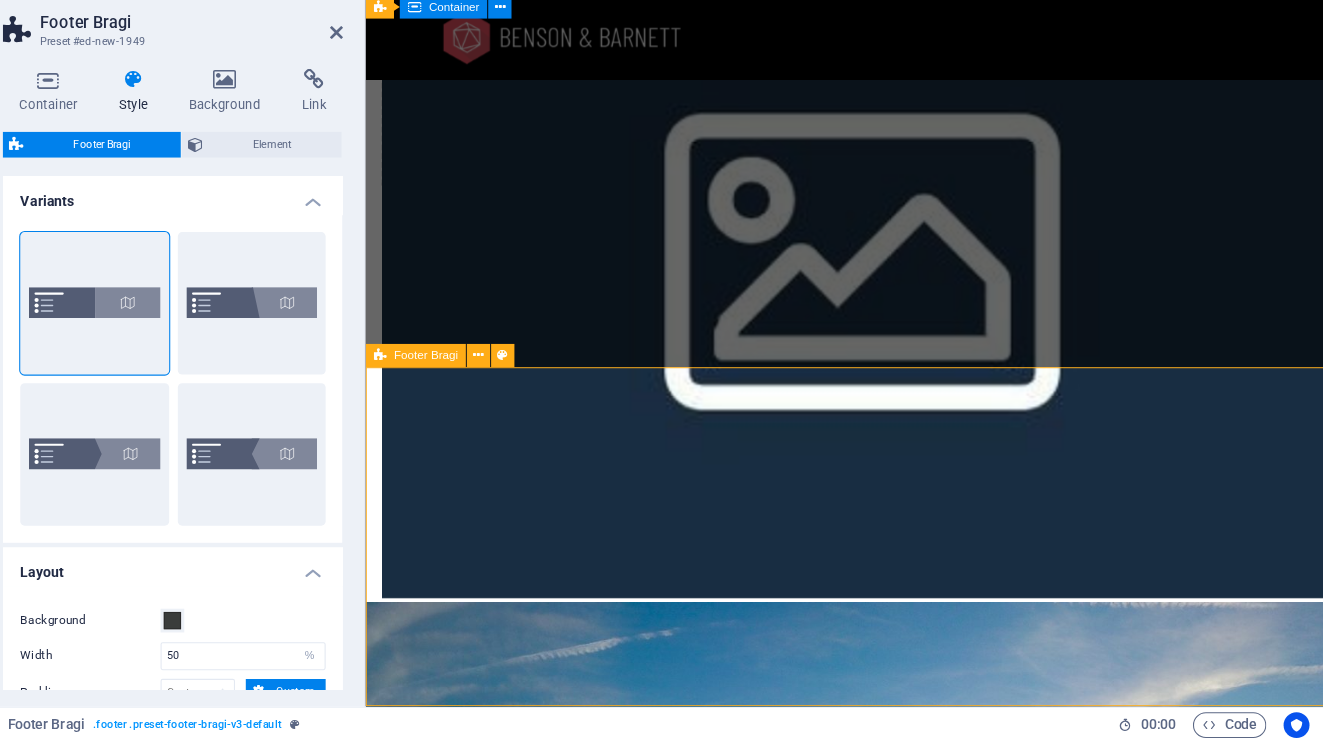 click on "Get in touch kfardebian.gov.lb [STREET] , [POSTAL_CODE] [CITY] [PHONE] [EMAIL] Legal Notice | Privacy Policy" at bounding box center [860, 2595] 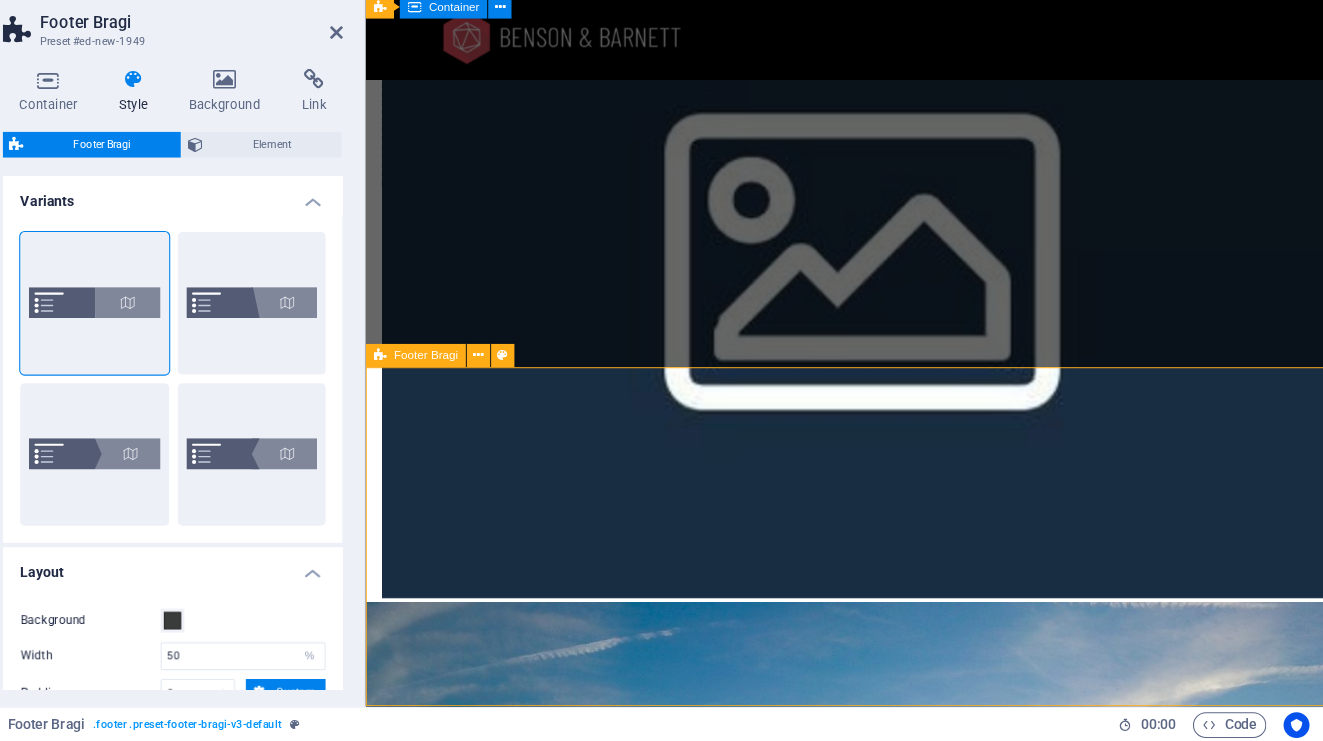 click on "Get in touch kfardebian.gov.lb [STREET] , [POSTAL_CODE] [CITY] [PHONE] [EMAIL] Legal Notice | Privacy Policy" at bounding box center (860, 2595) 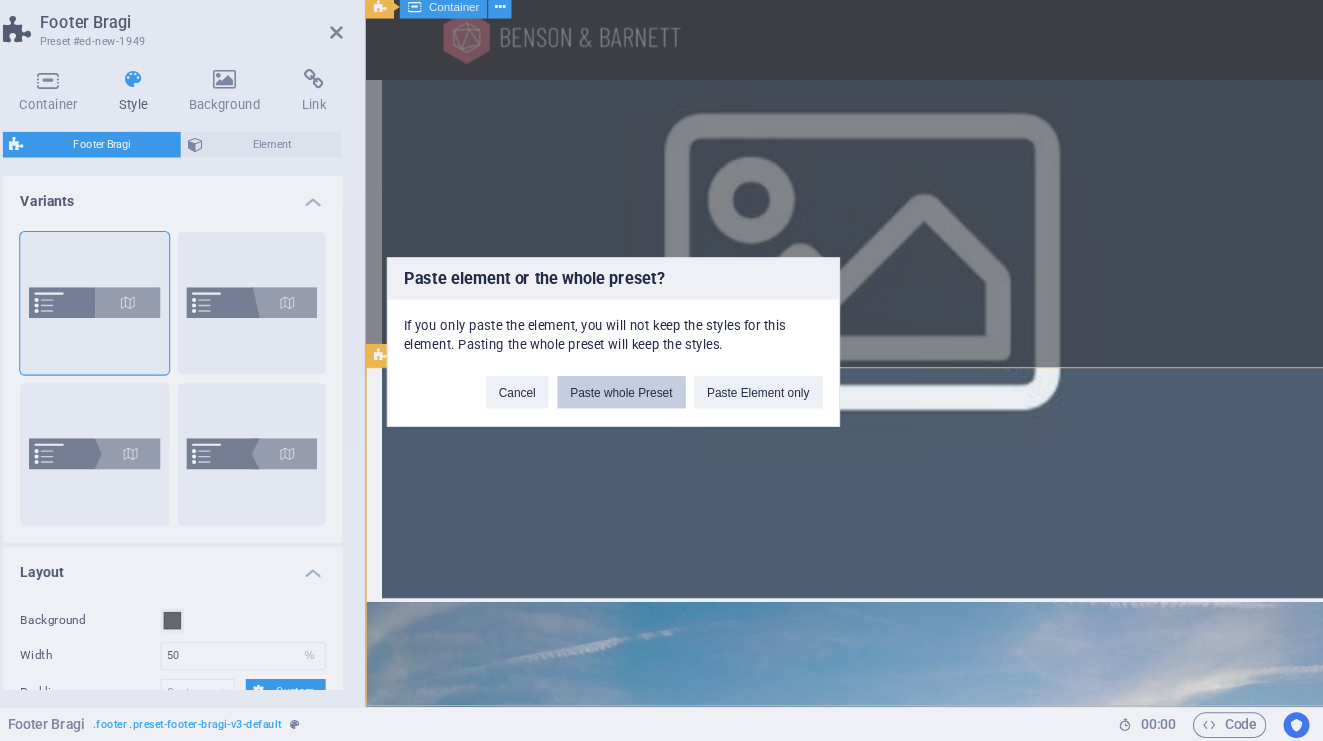 click on "Paste whole Preset" at bounding box center [669, 417] 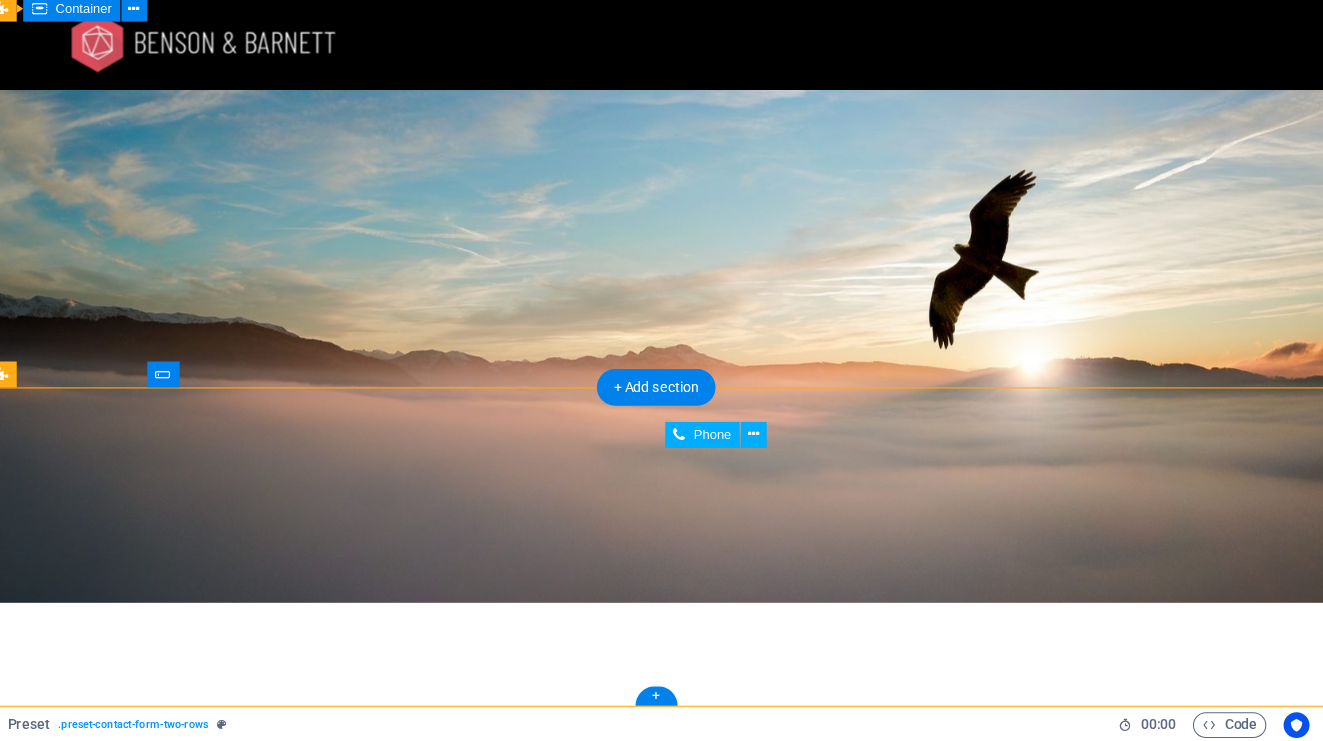 scroll, scrollTop: 3916, scrollLeft: 0, axis: vertical 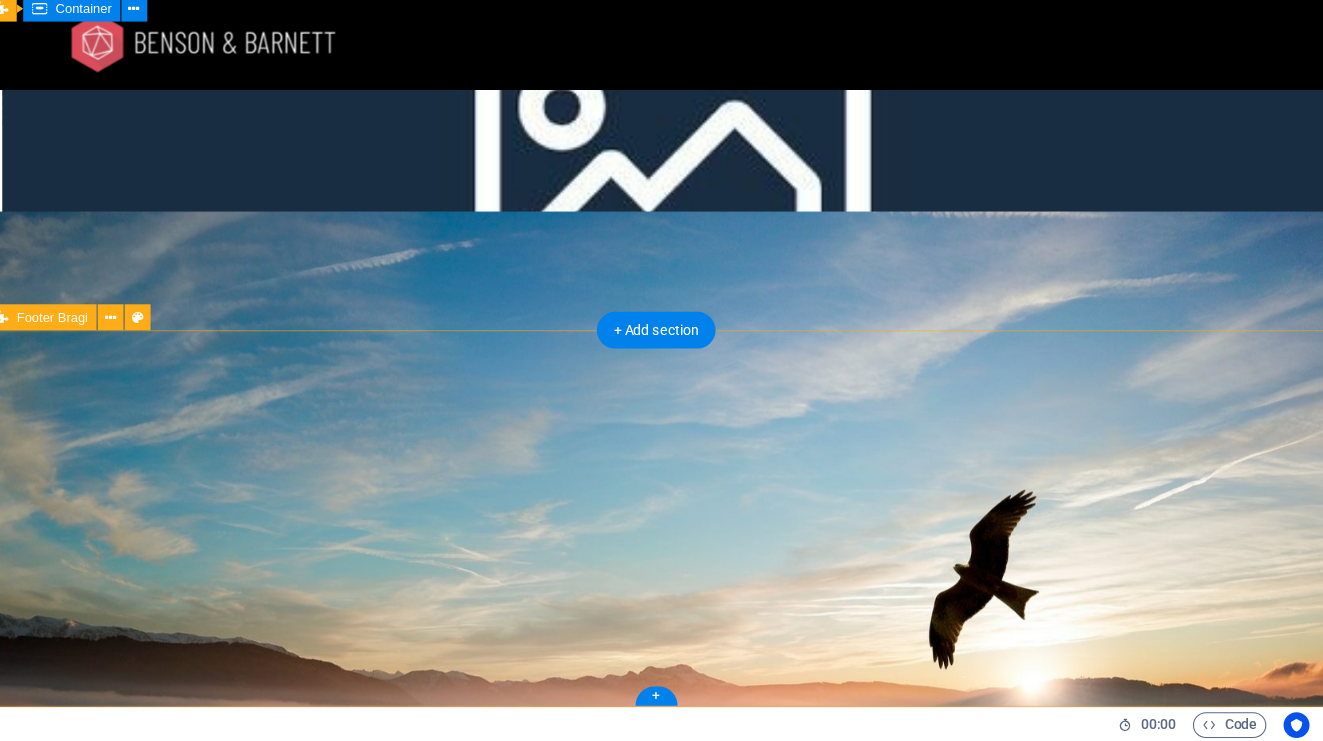 click on "Get in touch kfardebian.gov.lb [STREET] , [POSTAL_CODE] [CITY] [PHONE] [EMAIL] Legal Notice | Privacy Policy" at bounding box center [607, 2463] 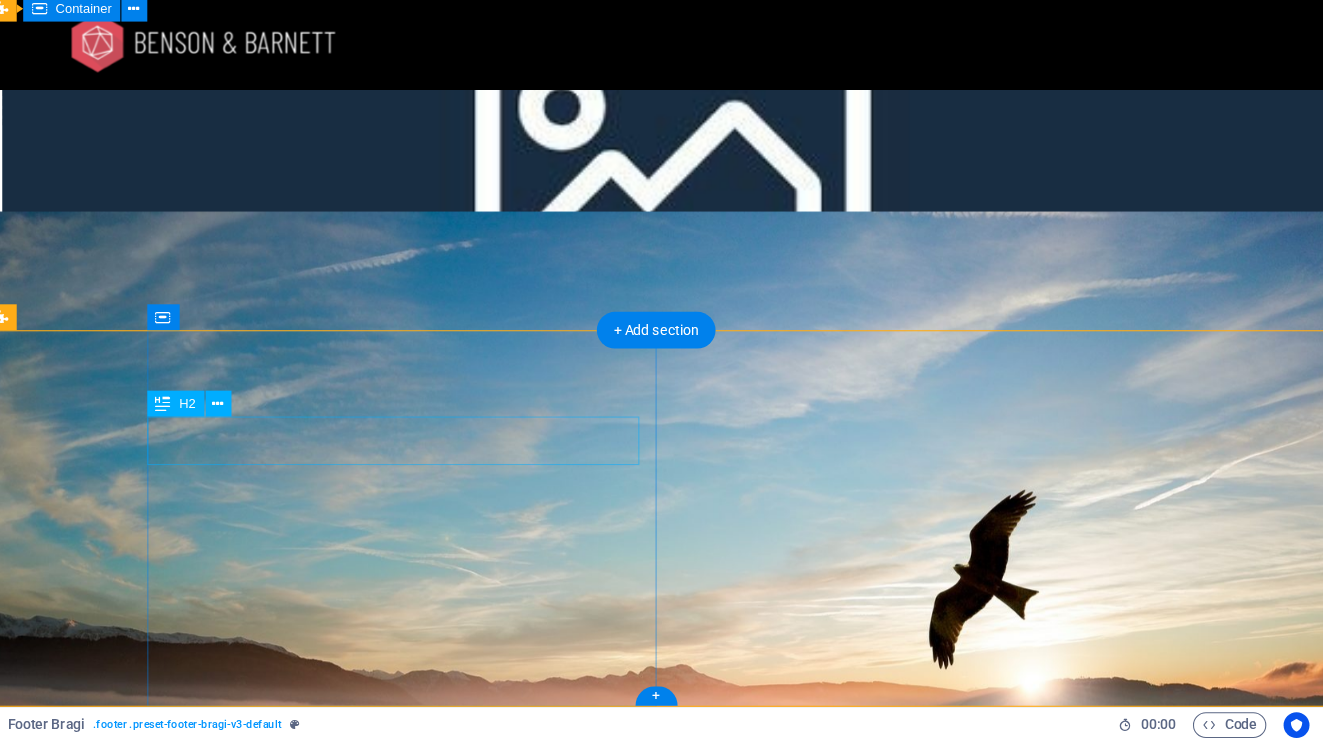 click on "Get in touch" at bounding box center (675, 2331) 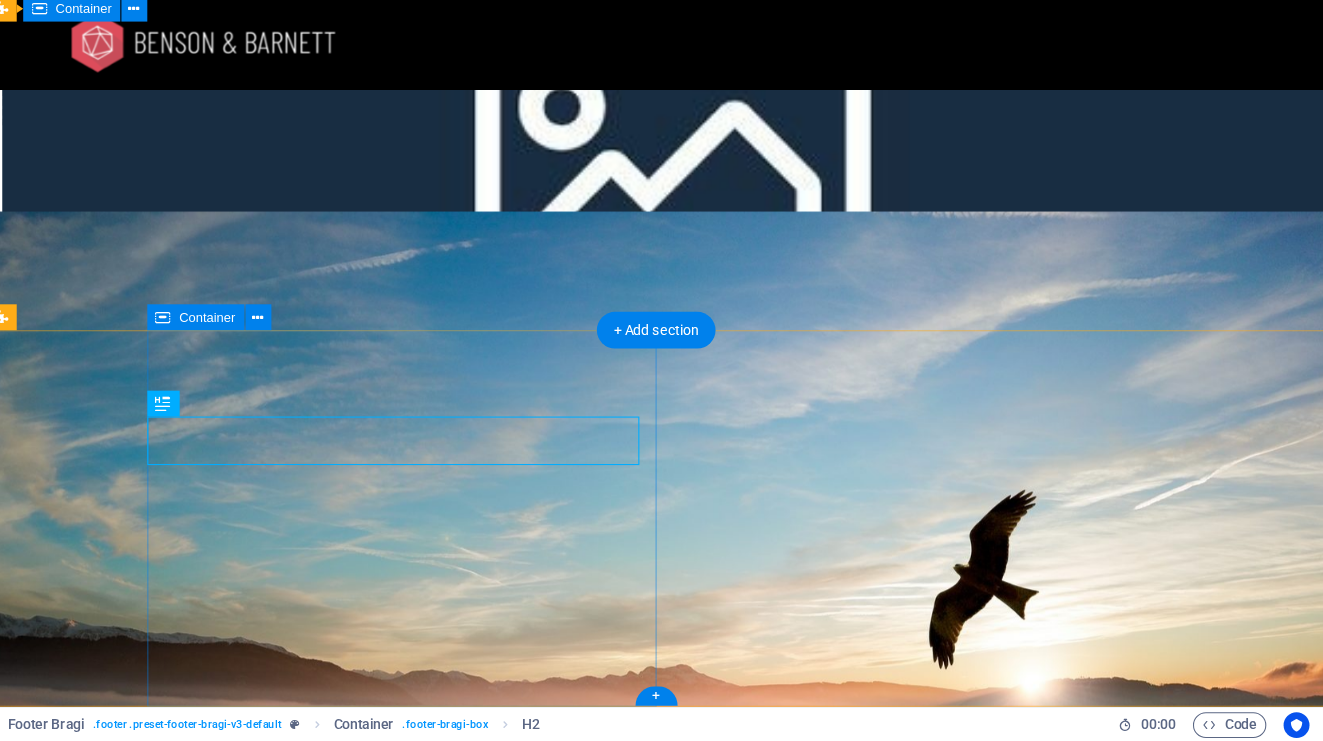 click on "Get in touch kfardebian.gov.lb [STREET] , [POSTAL_CODE] [CITY] [PHONE] [EMAIL] Legal Notice | Privacy Policy" at bounding box center (683, 2463) 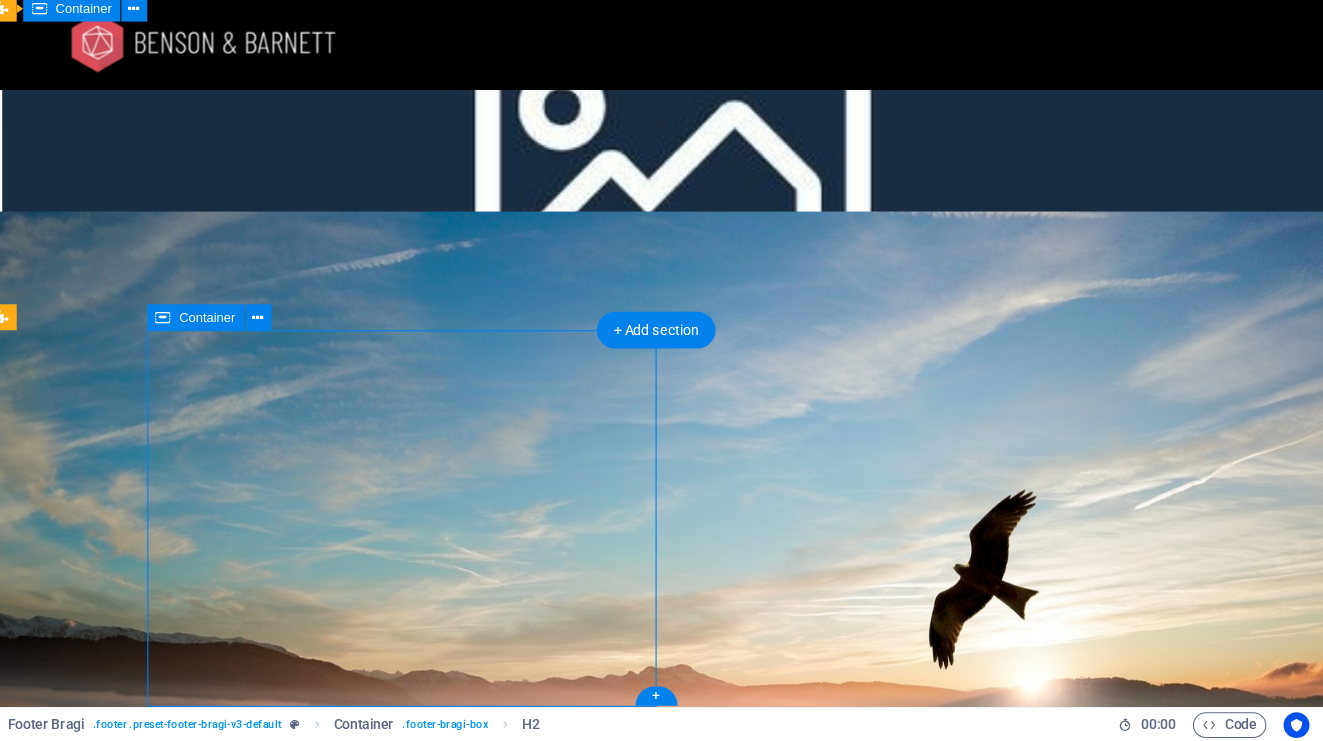 click on "Get in touch kfardebian.gov.lb [STREET] , [POSTAL_CODE] [CITY] [PHONE] [EMAIL] Legal Notice | Privacy Policy" at bounding box center [683, 2463] 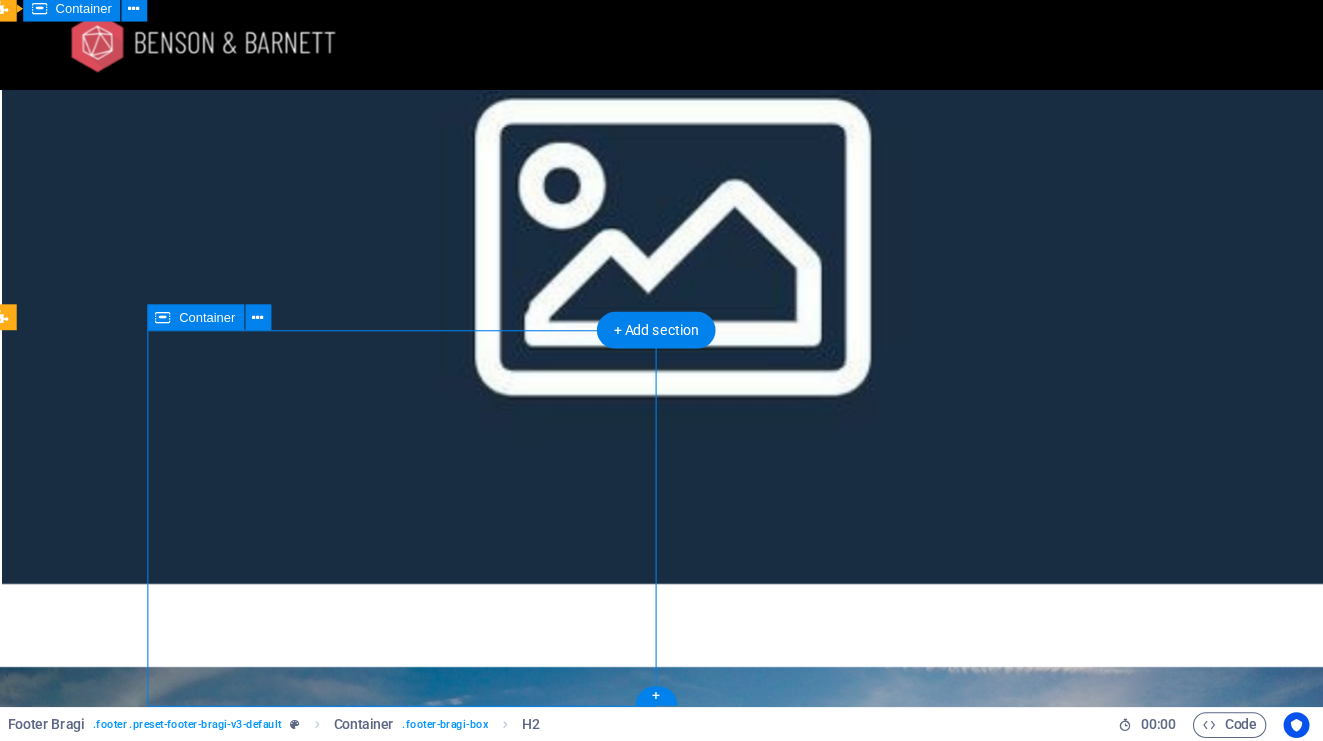 scroll, scrollTop: 3956, scrollLeft: 0, axis: vertical 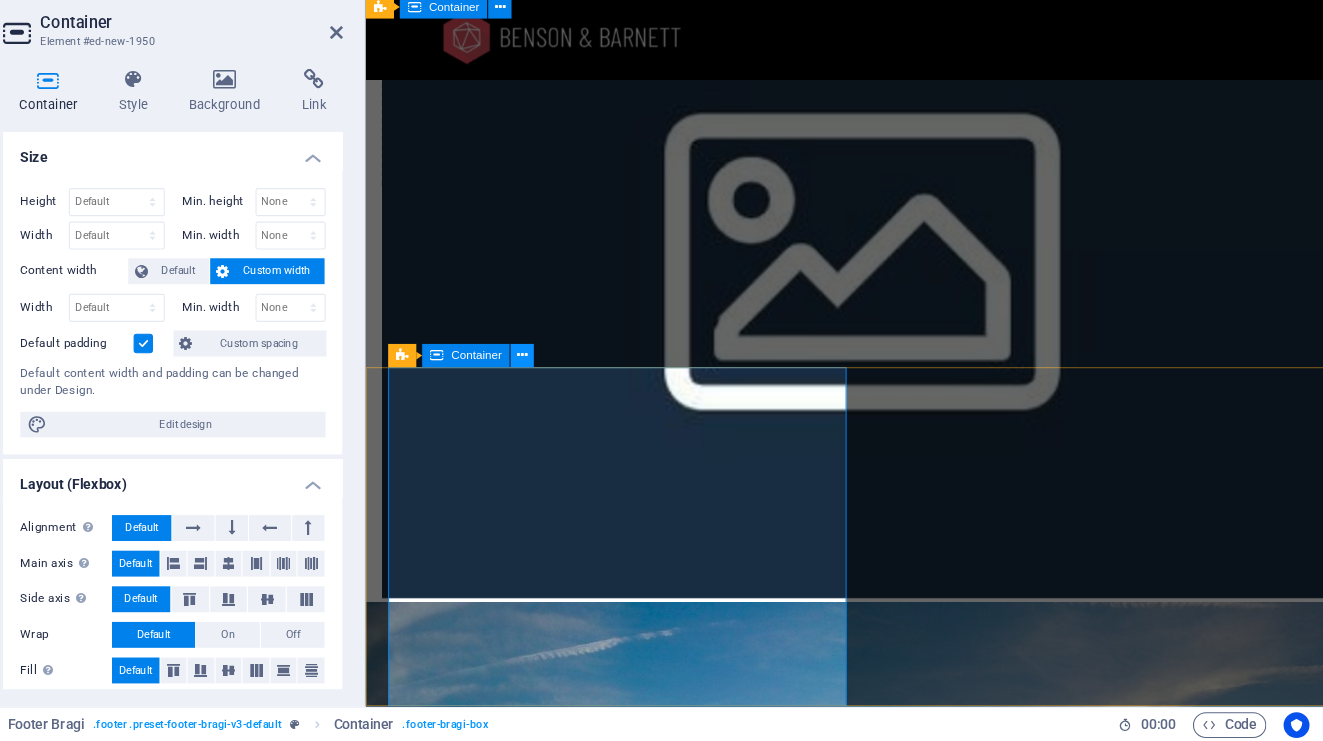 click at bounding box center (577, 383) 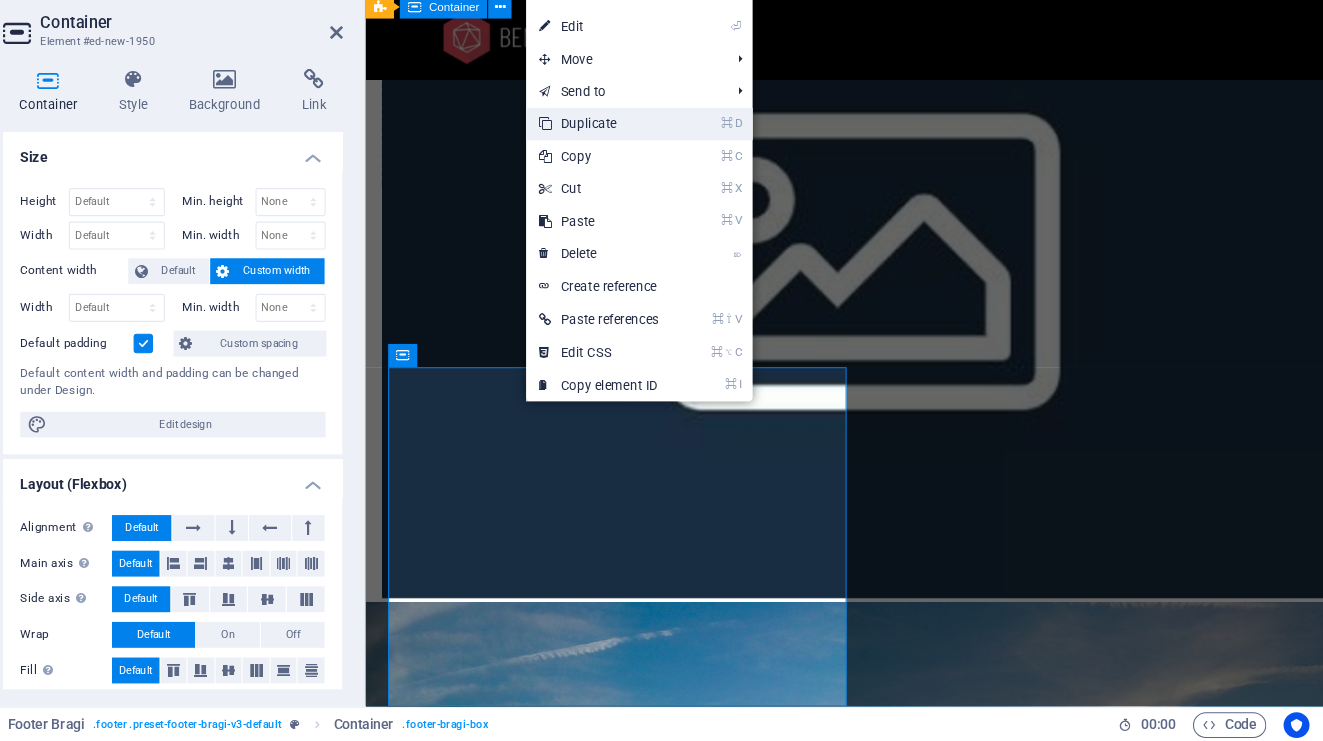 click on "⌘ D  Duplicate" at bounding box center (648, 169) 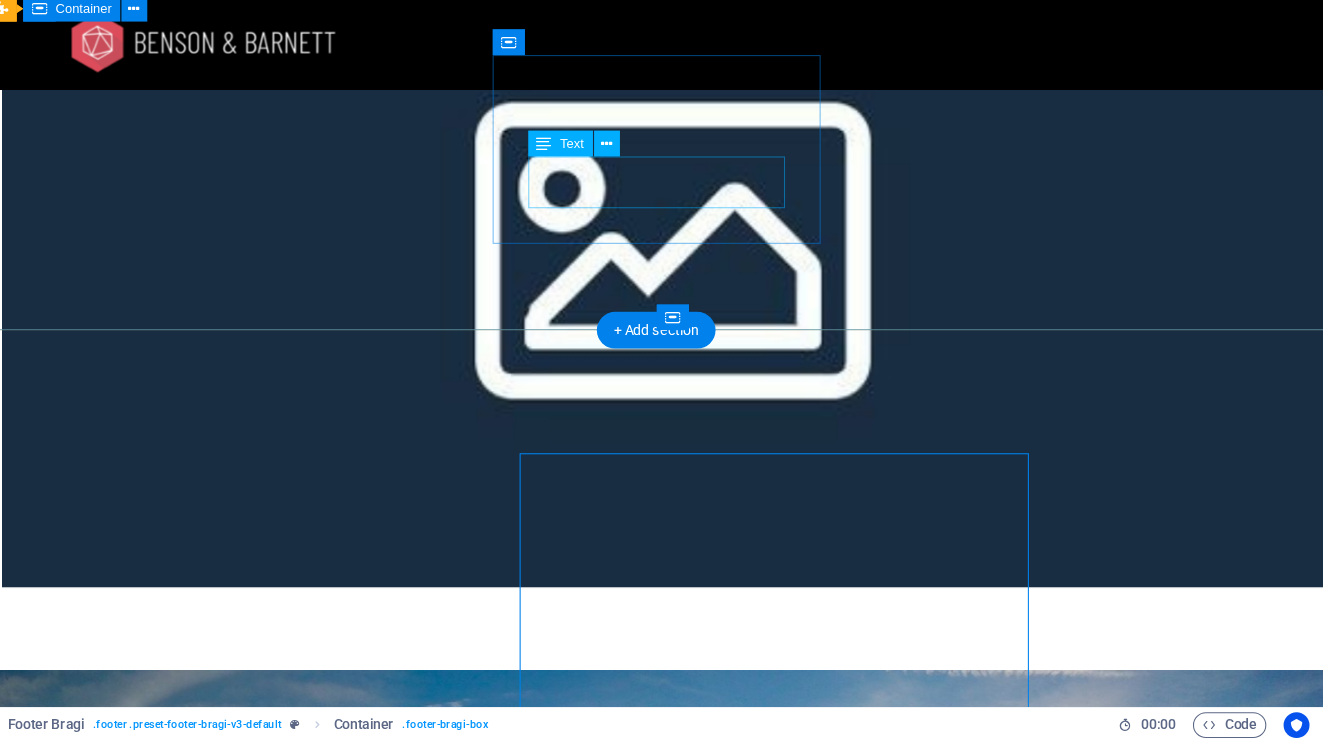 scroll, scrollTop: 3916, scrollLeft: 0, axis: vertical 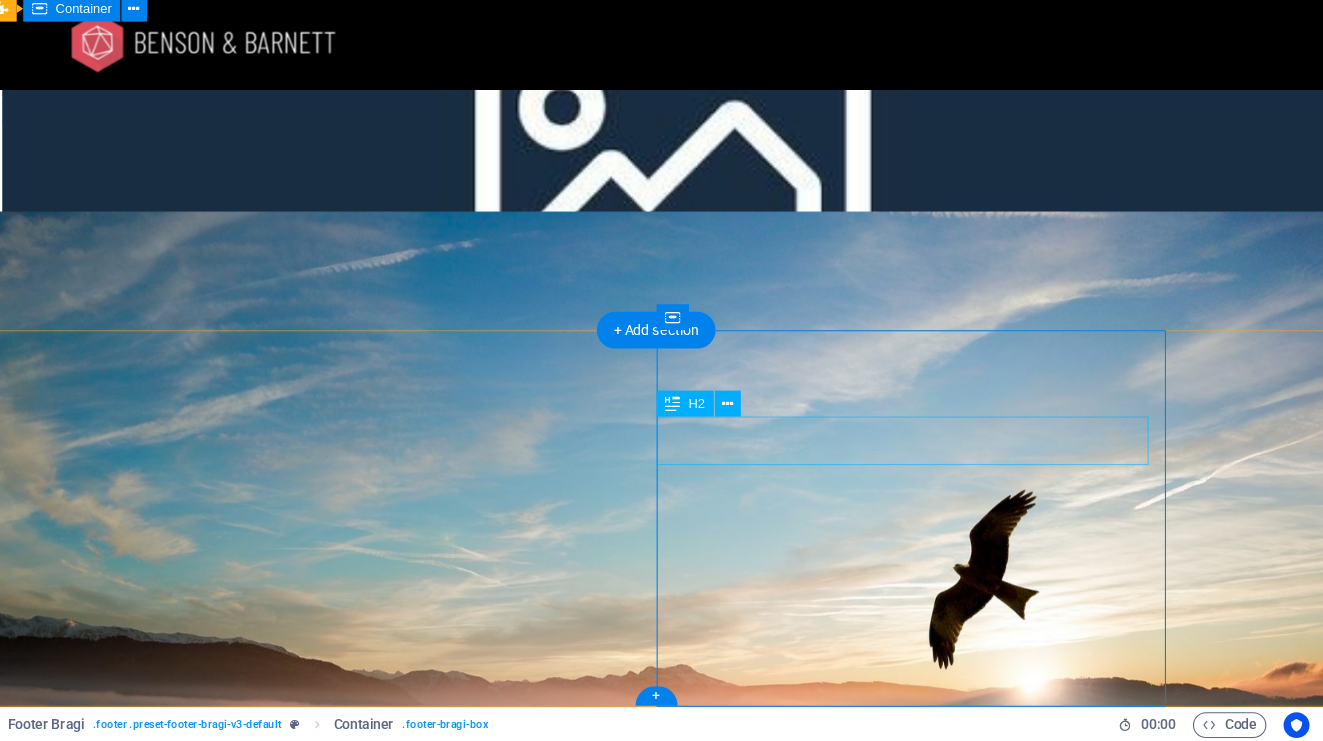 click on "Get in touch" at bounding box center (525, 2800) 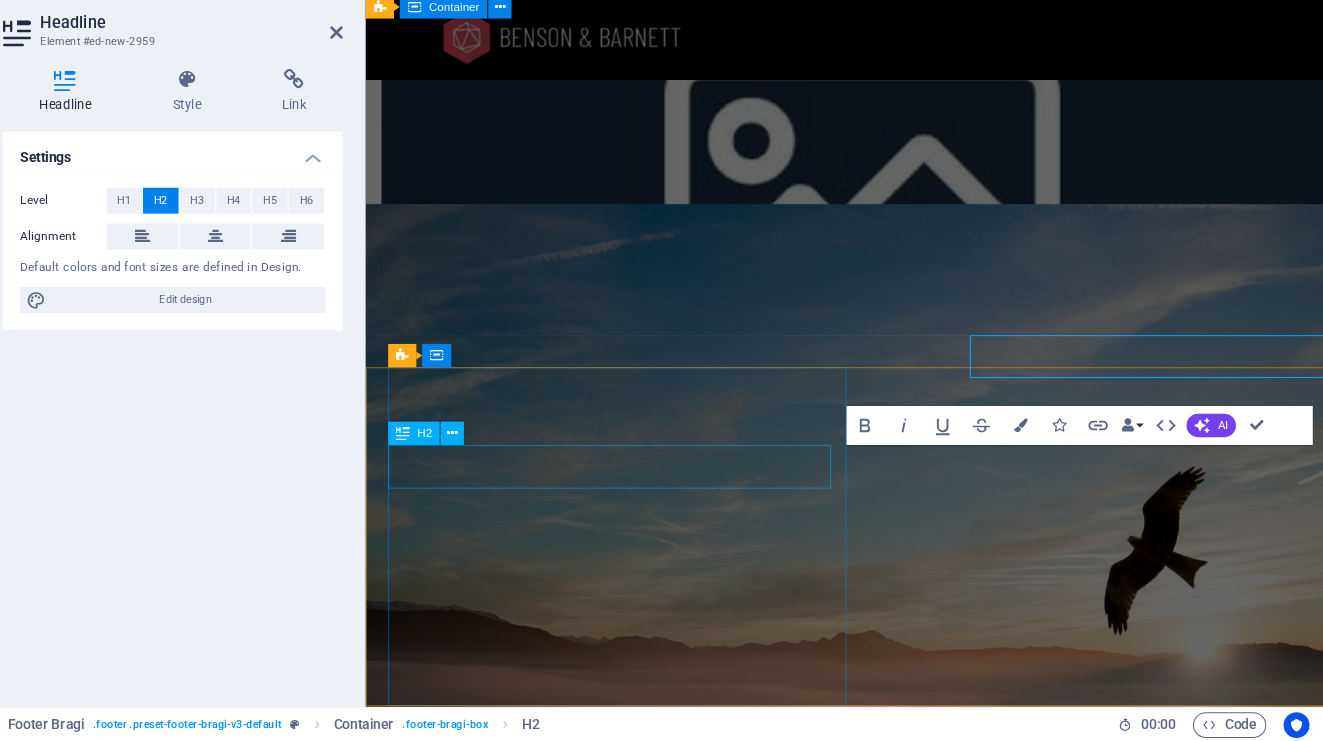 scroll, scrollTop: 3956, scrollLeft: 0, axis: vertical 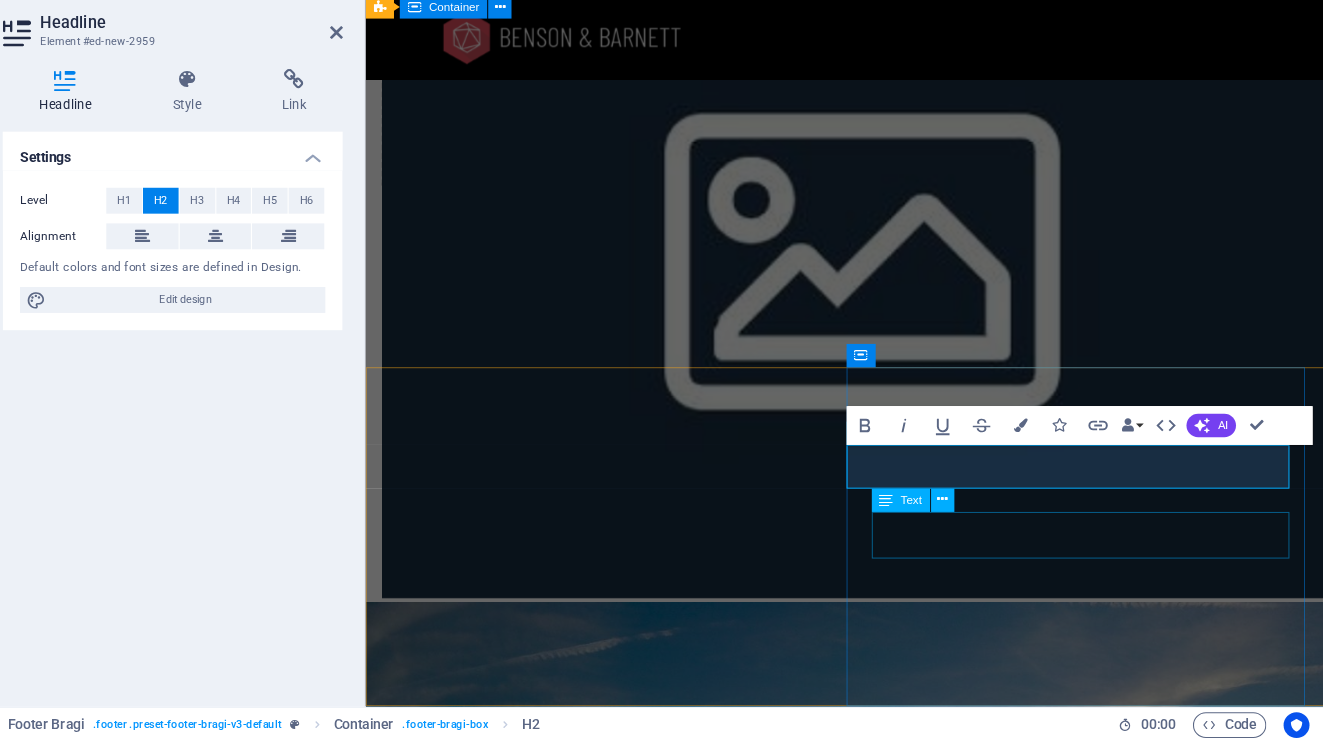 click on "[STREET] , [POSTAL_CODE] [CITY]" at bounding box center [840, 3051] 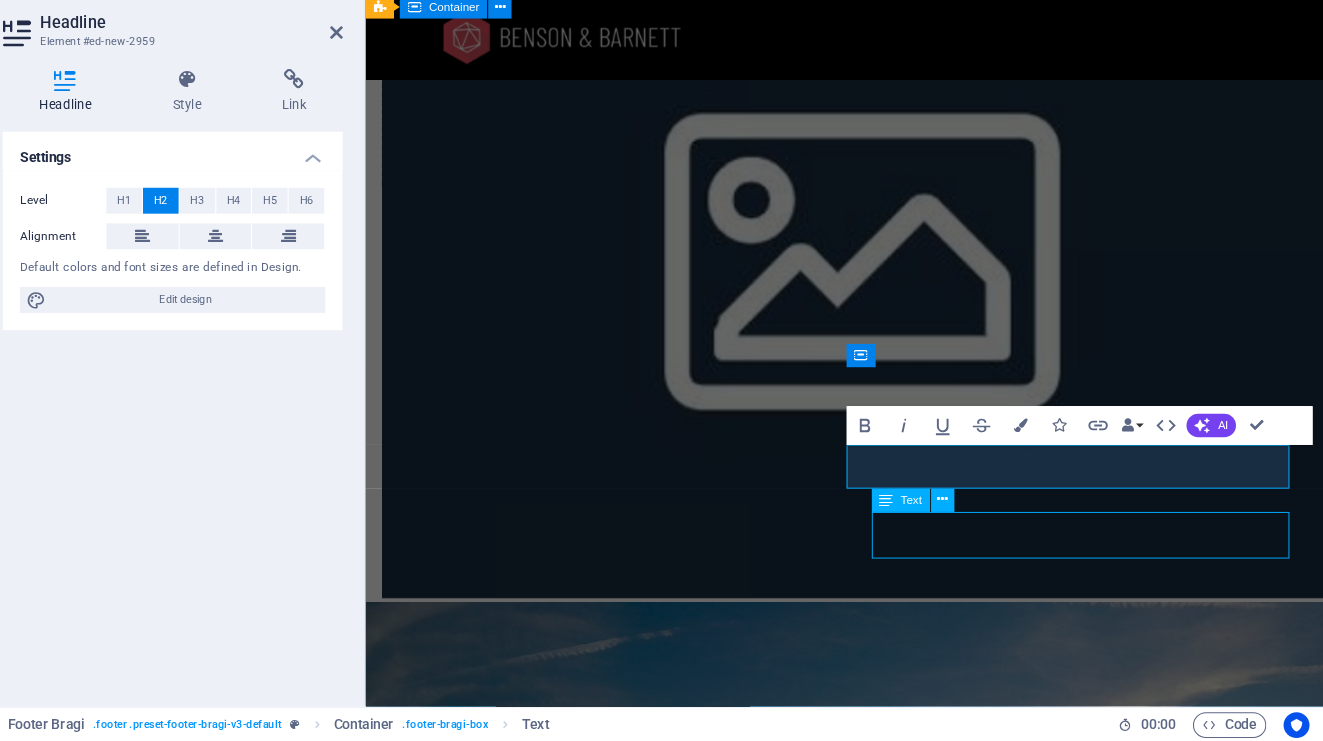 scroll, scrollTop: 3916, scrollLeft: 0, axis: vertical 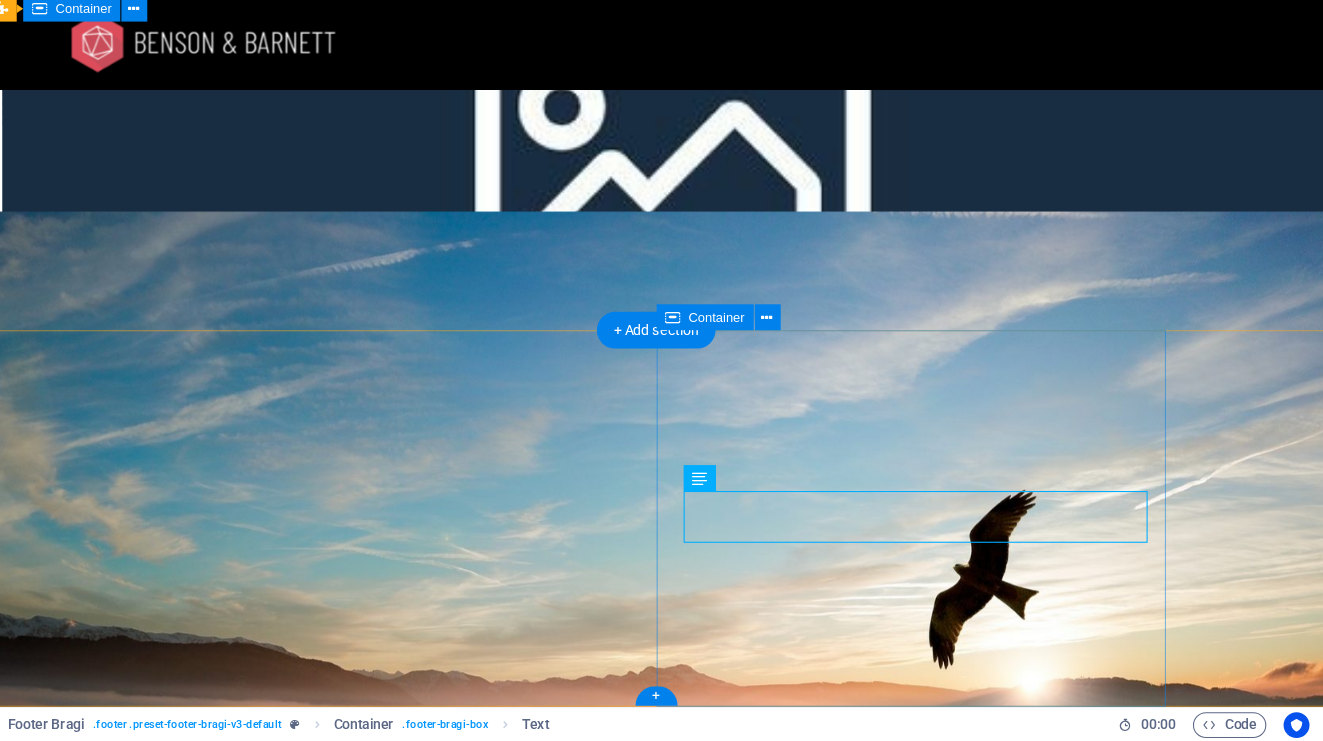 click on "Get in touch kfardebian.gov.lb [STREET] , [POSTAL_CODE] [CITY] [PHONE] [EMAIL] Legal Notice | Privacy Policy" at bounding box center [533, 2932] 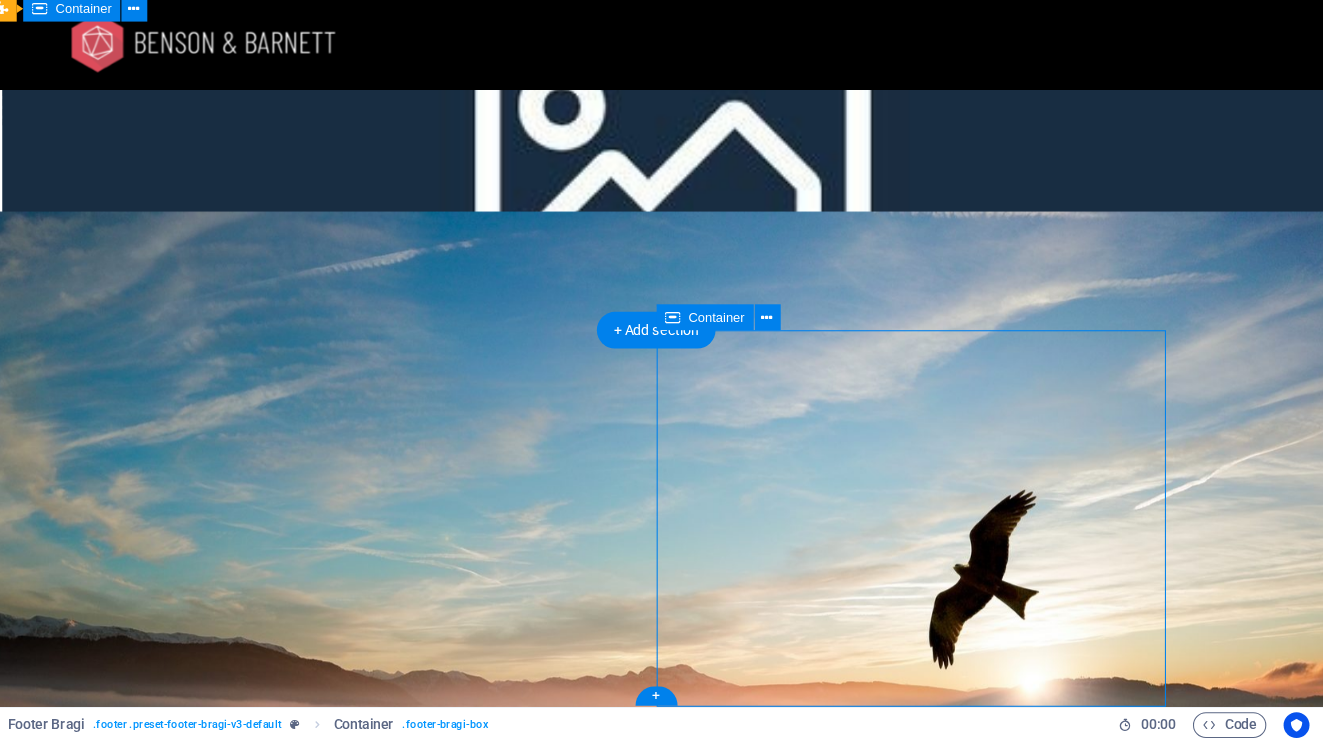 click on "Get in touch kfardebian.gov.lb [STREET] , [POSTAL_CODE] [CITY] [PHONE] [EMAIL] Legal Notice | Privacy Policy" at bounding box center [533, 2932] 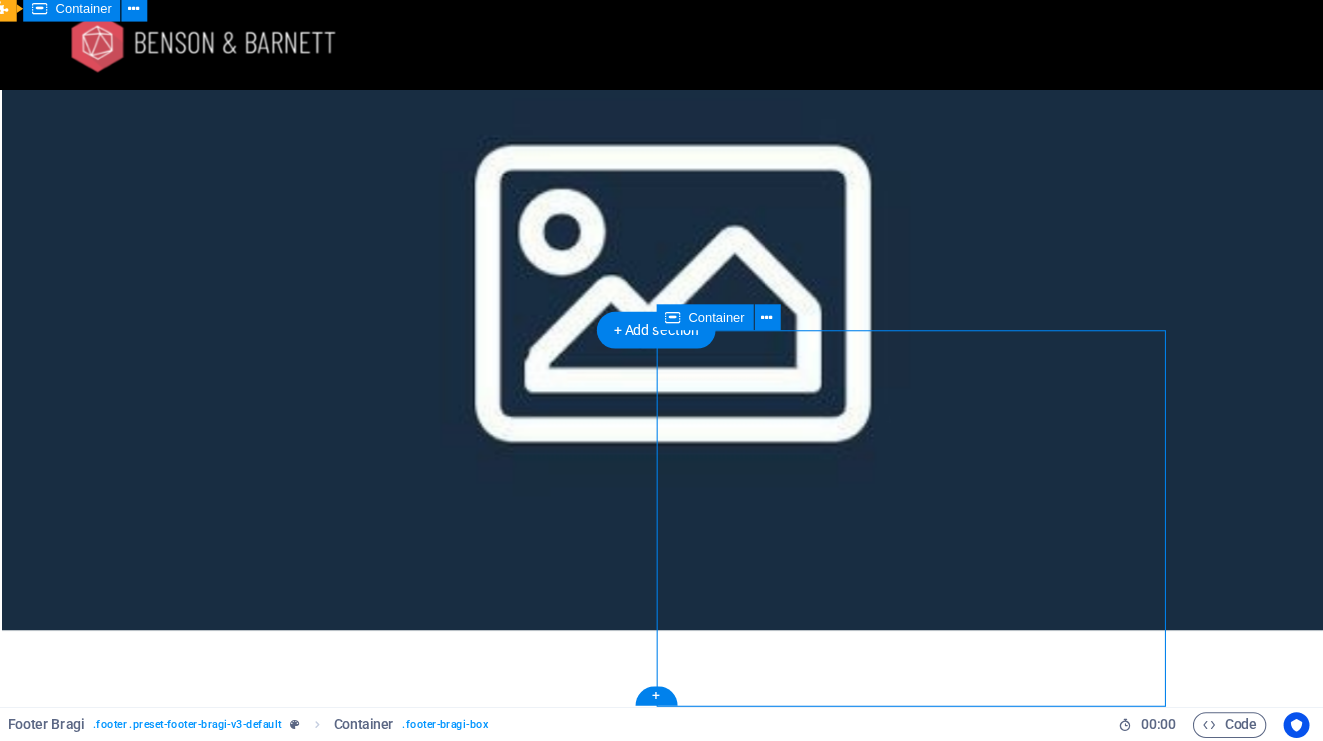 scroll, scrollTop: 3956, scrollLeft: 0, axis: vertical 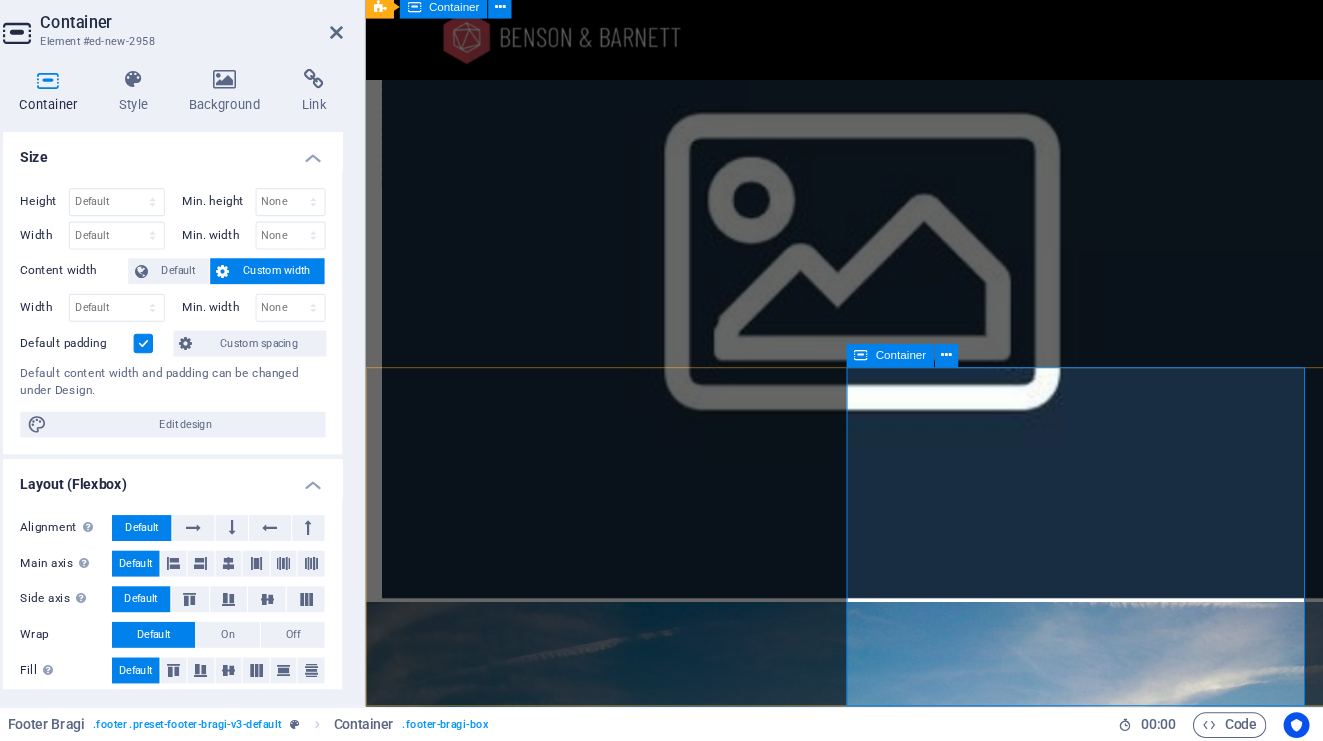 click on "Get in touch kfardebian.gov.lb [STREET] , [POSTAL_CODE] [CITY] [PHONE] [EMAIL] Legal Notice | Privacy Policy" at bounding box center (848, 3064) 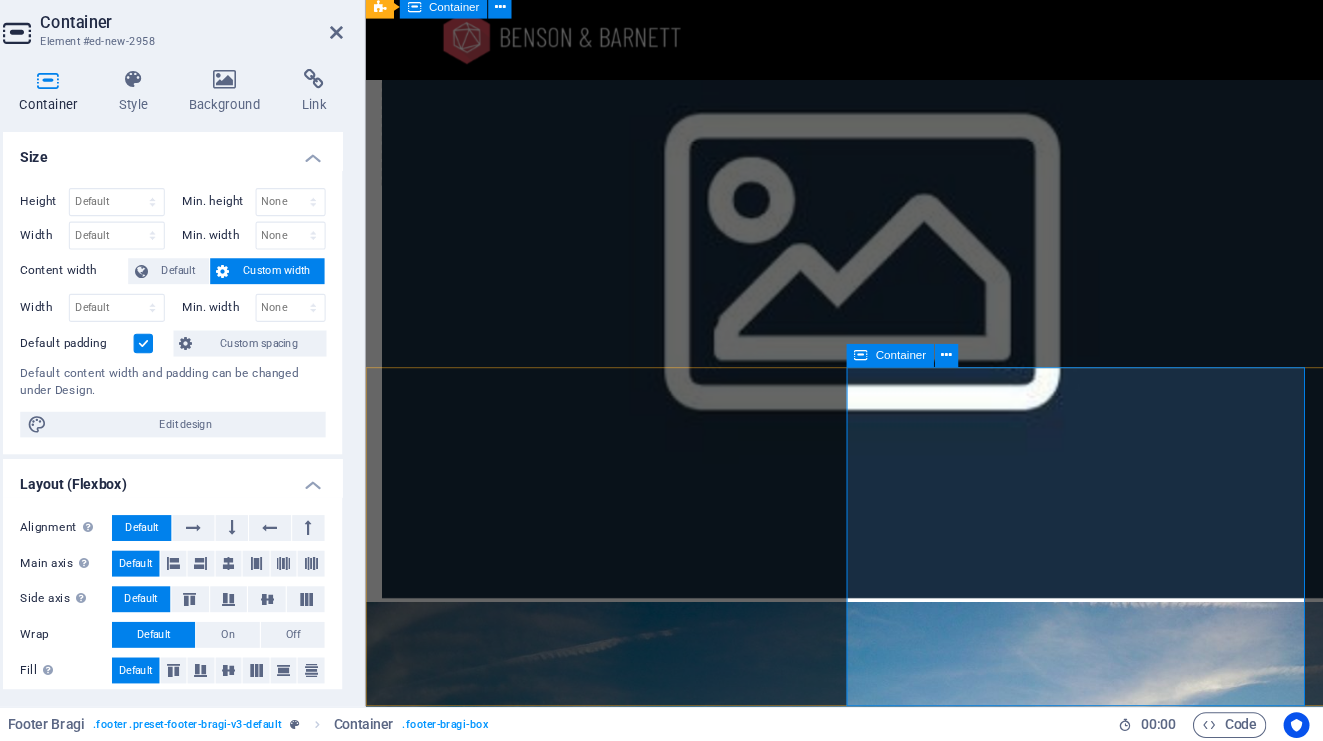 click on "Get in touch kfardebian.gov.lb [STREET] , [POSTAL_CODE] [CITY] [PHONE] [EMAIL] Legal Notice | Privacy Policy" at bounding box center (848, 3064) 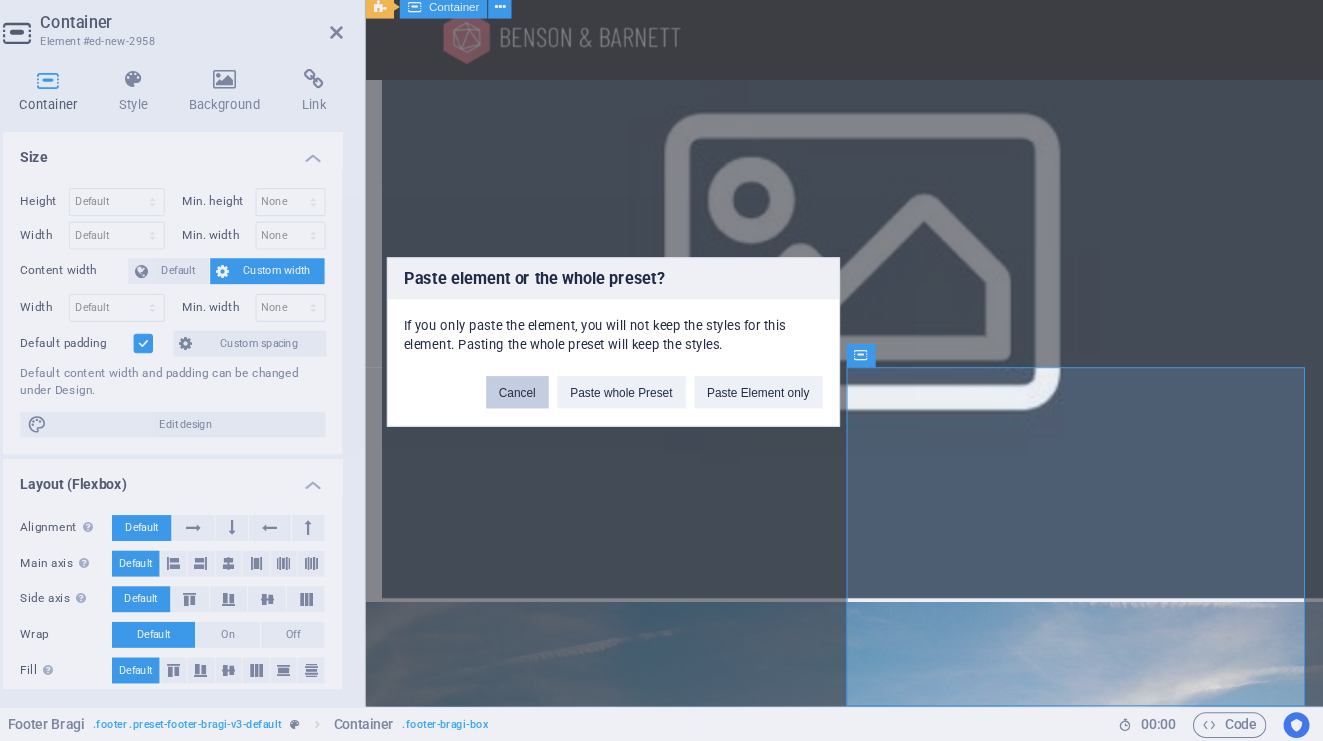 click on "Cancel" at bounding box center [573, 417] 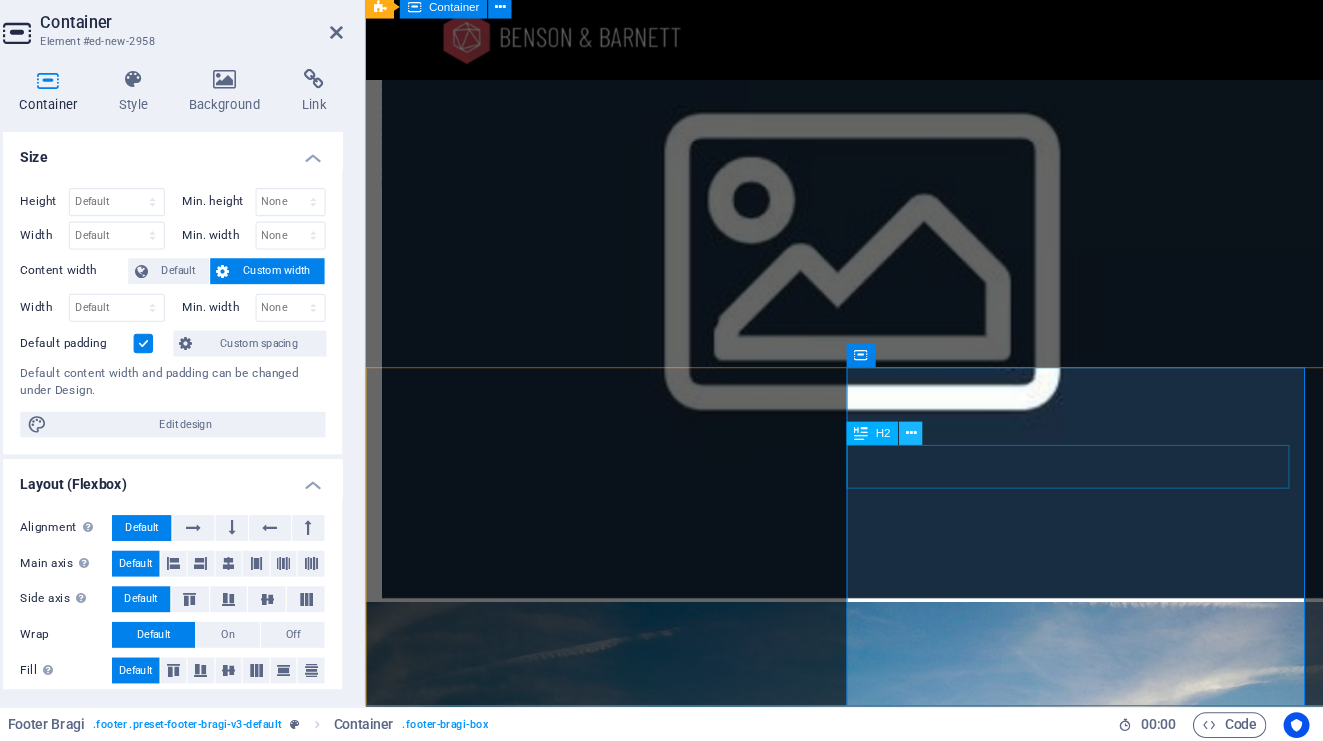 click at bounding box center (937, 455) 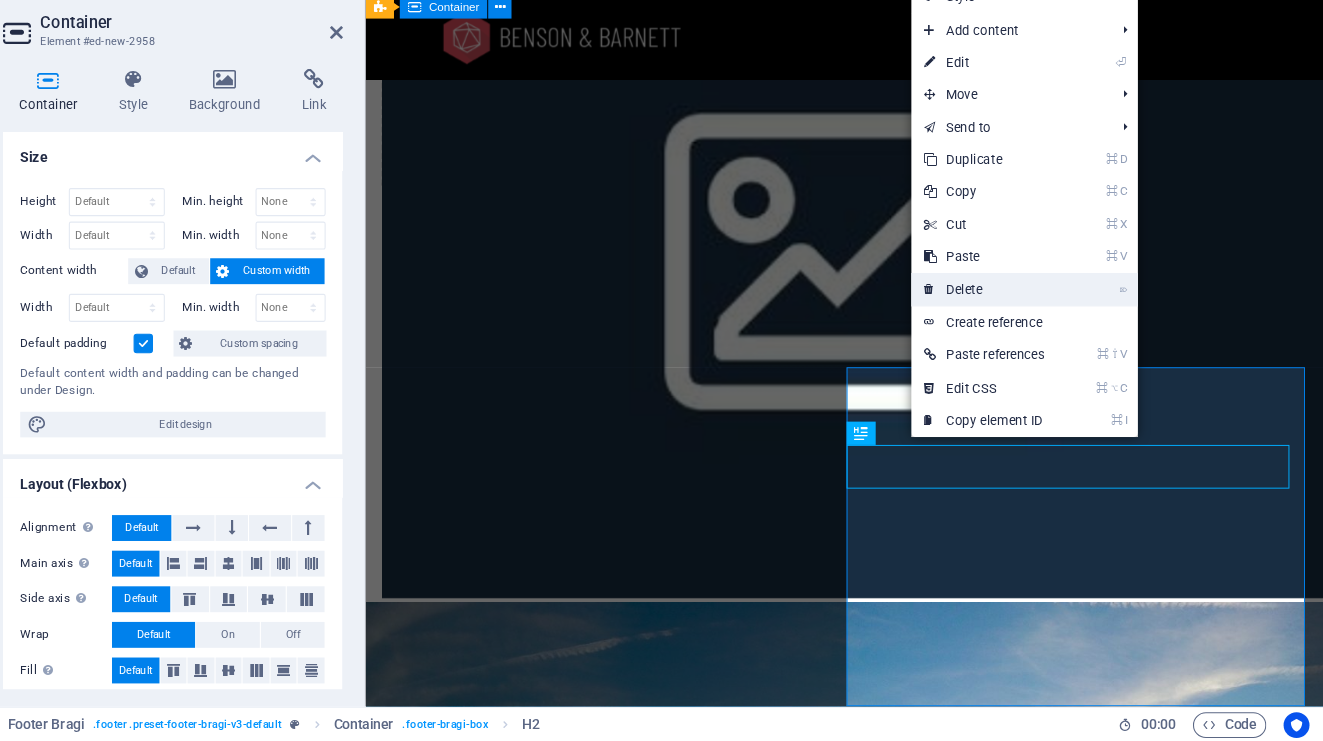 click on "⌦  Delete" at bounding box center (1005, 322) 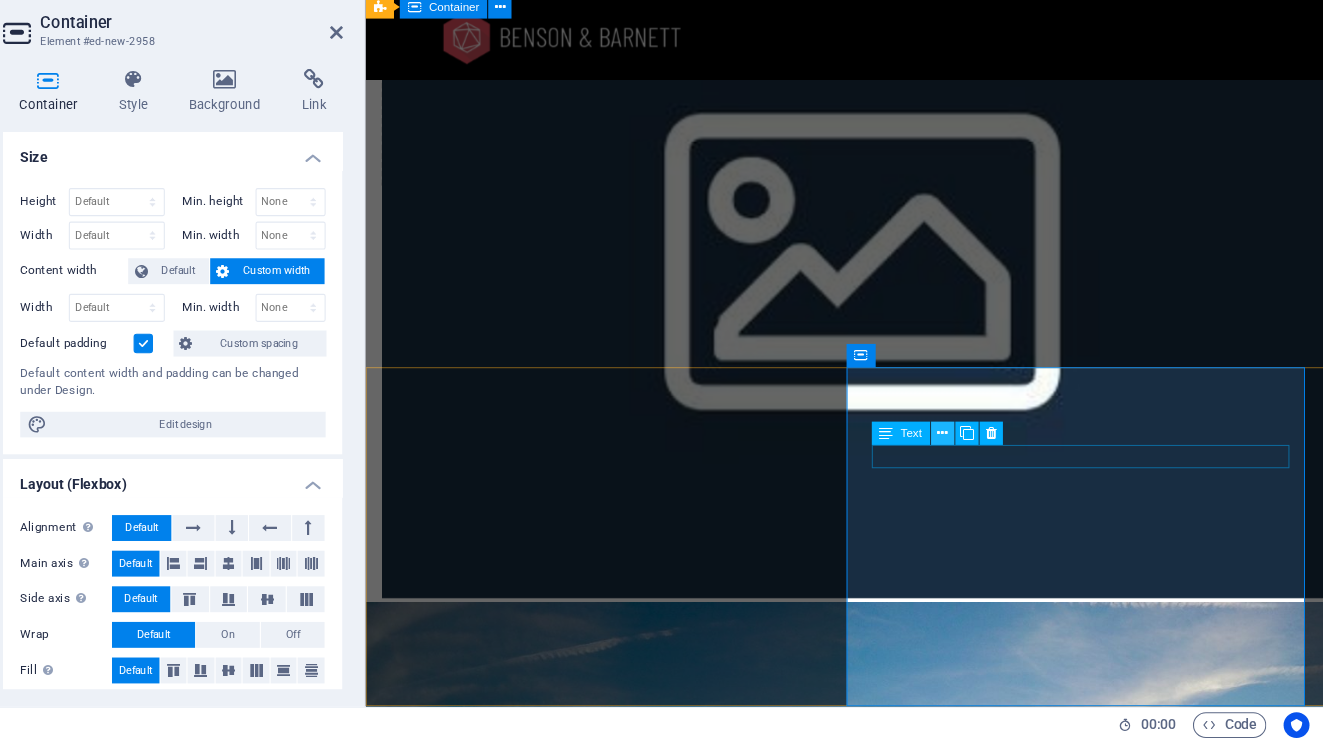 click at bounding box center [966, 455] 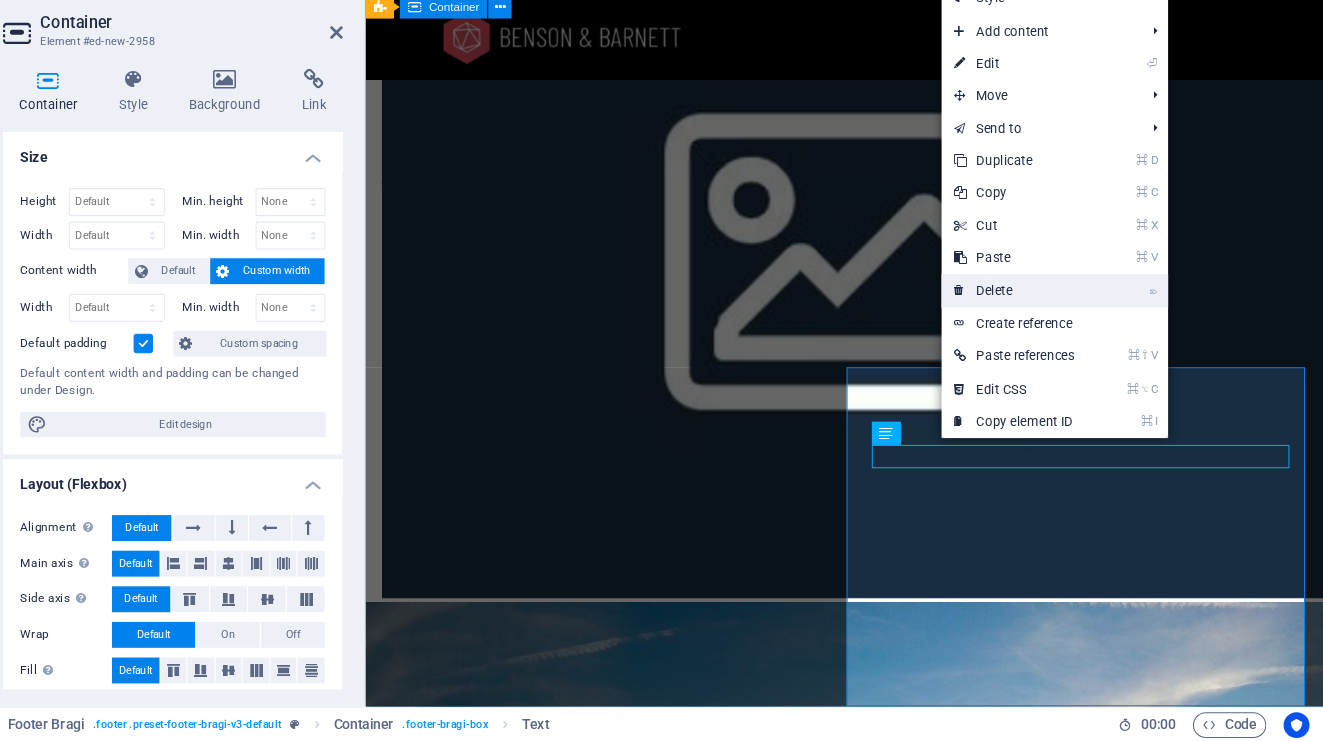 click on "⌦  Delete" at bounding box center (1033, 323) 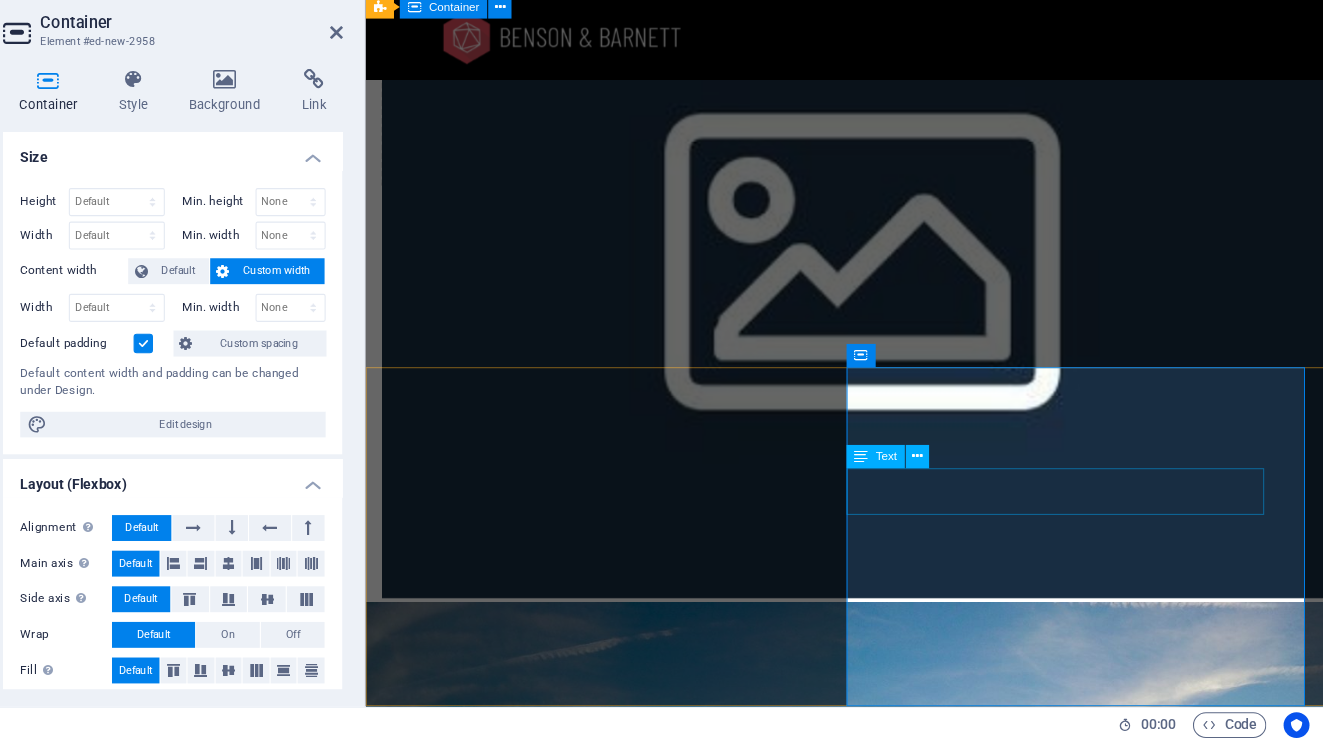 click on "[STREET] , [POSTAL_CODE] [CITY]" at bounding box center (840, 2982) 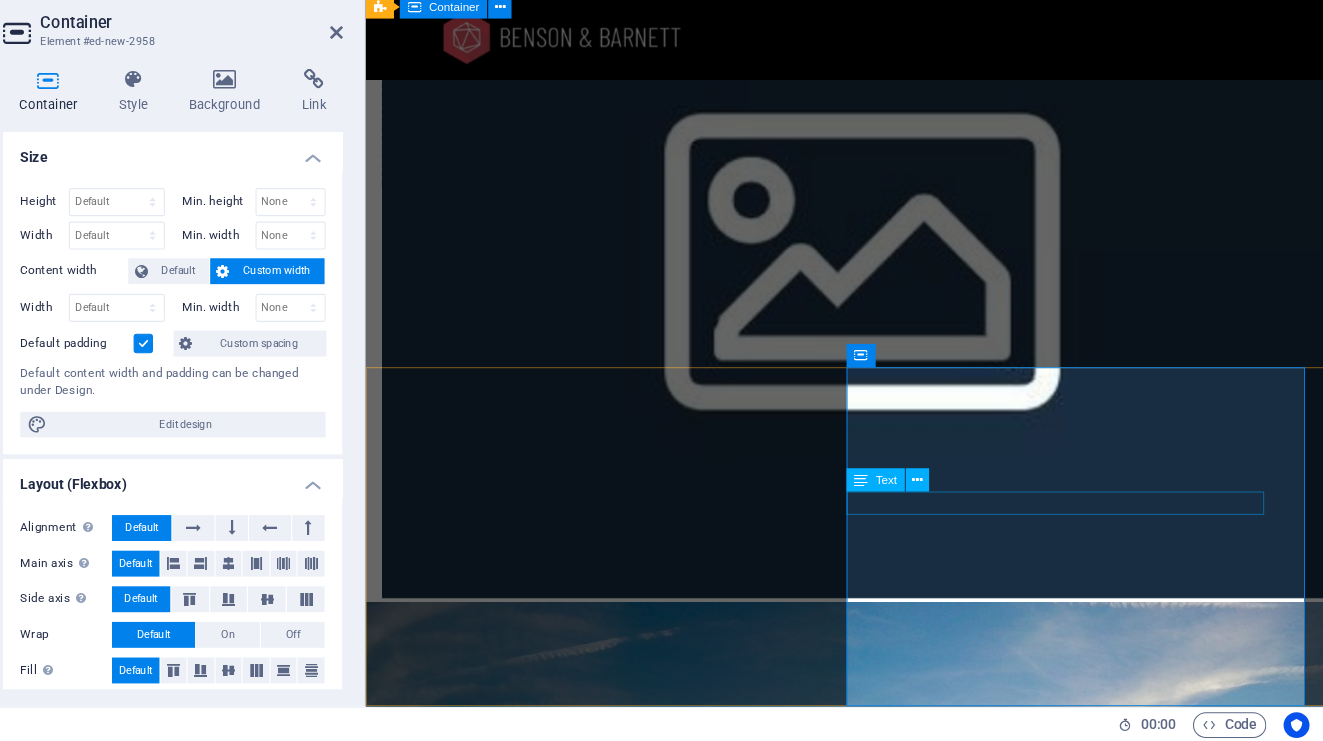 click on "[EMAIL_PART]" at bounding box center [840, 3042] 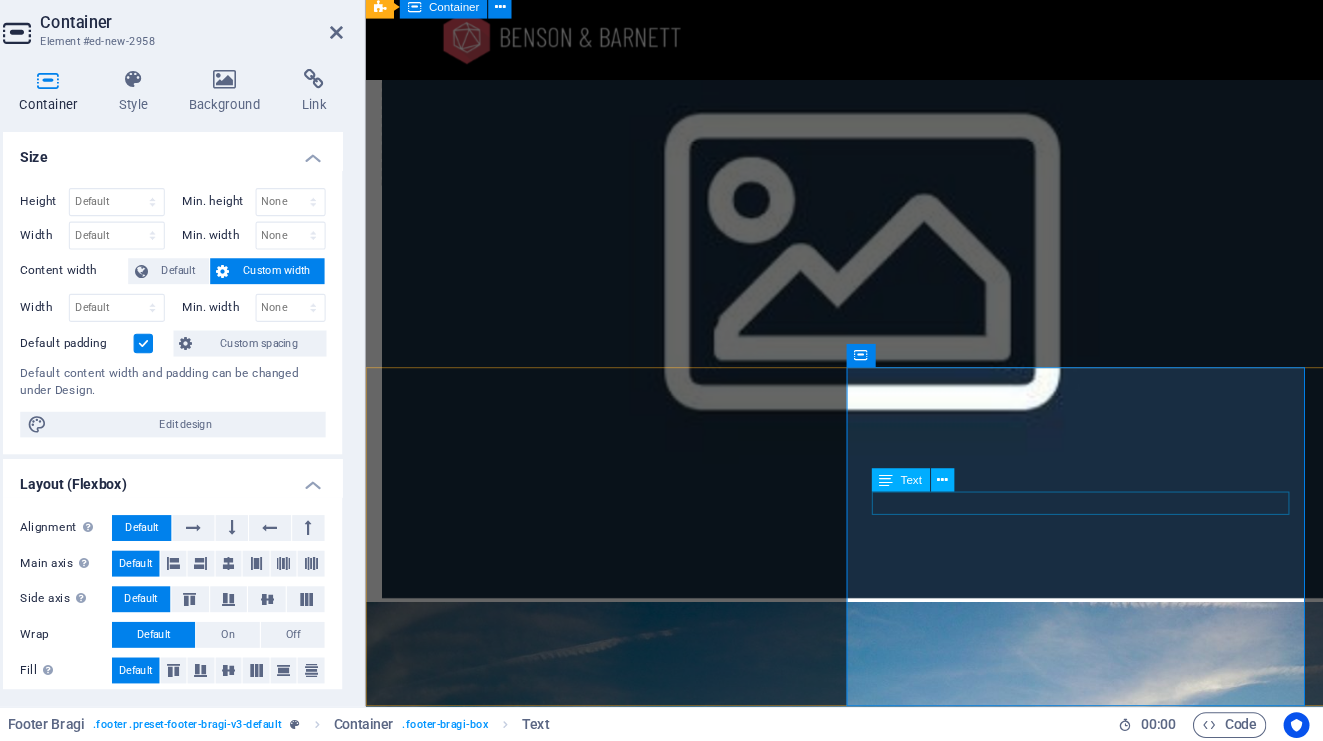 scroll, scrollTop: 3916, scrollLeft: 0, axis: vertical 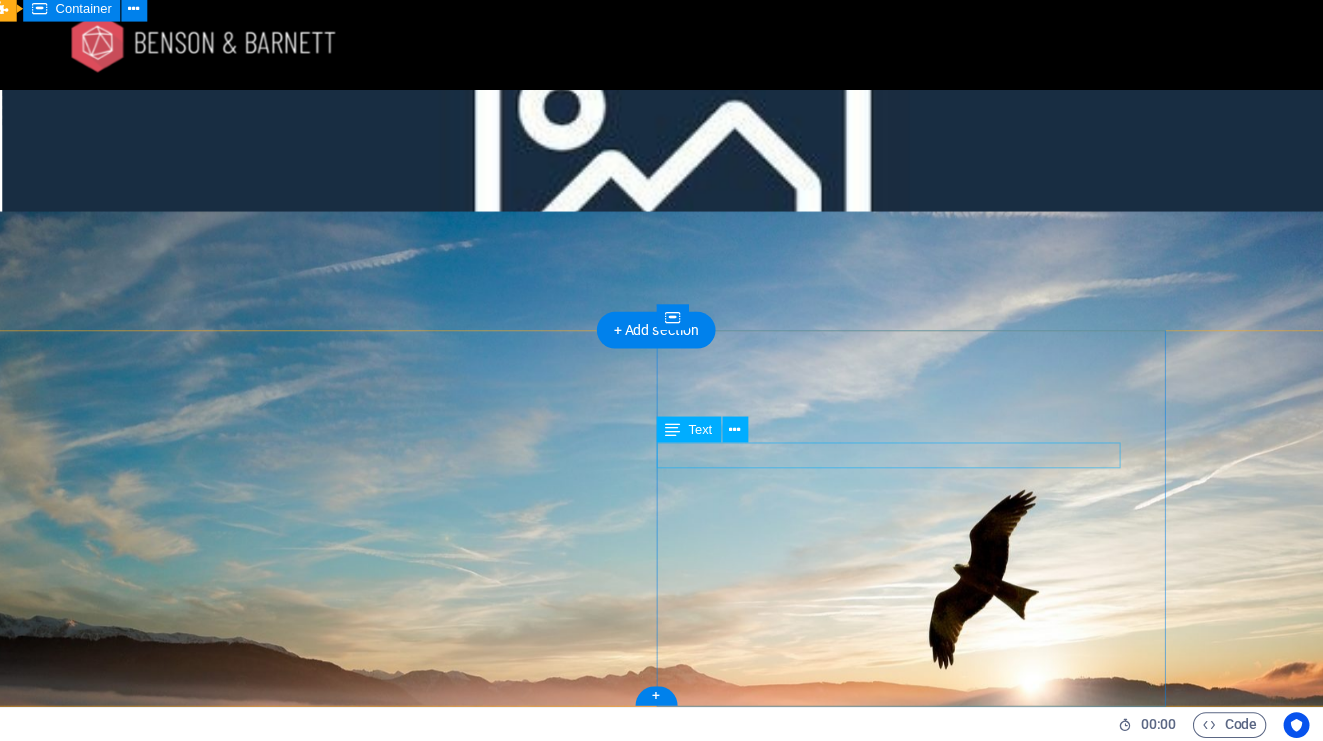 click on "0123 - 456789" at bounding box center [525, 2862] 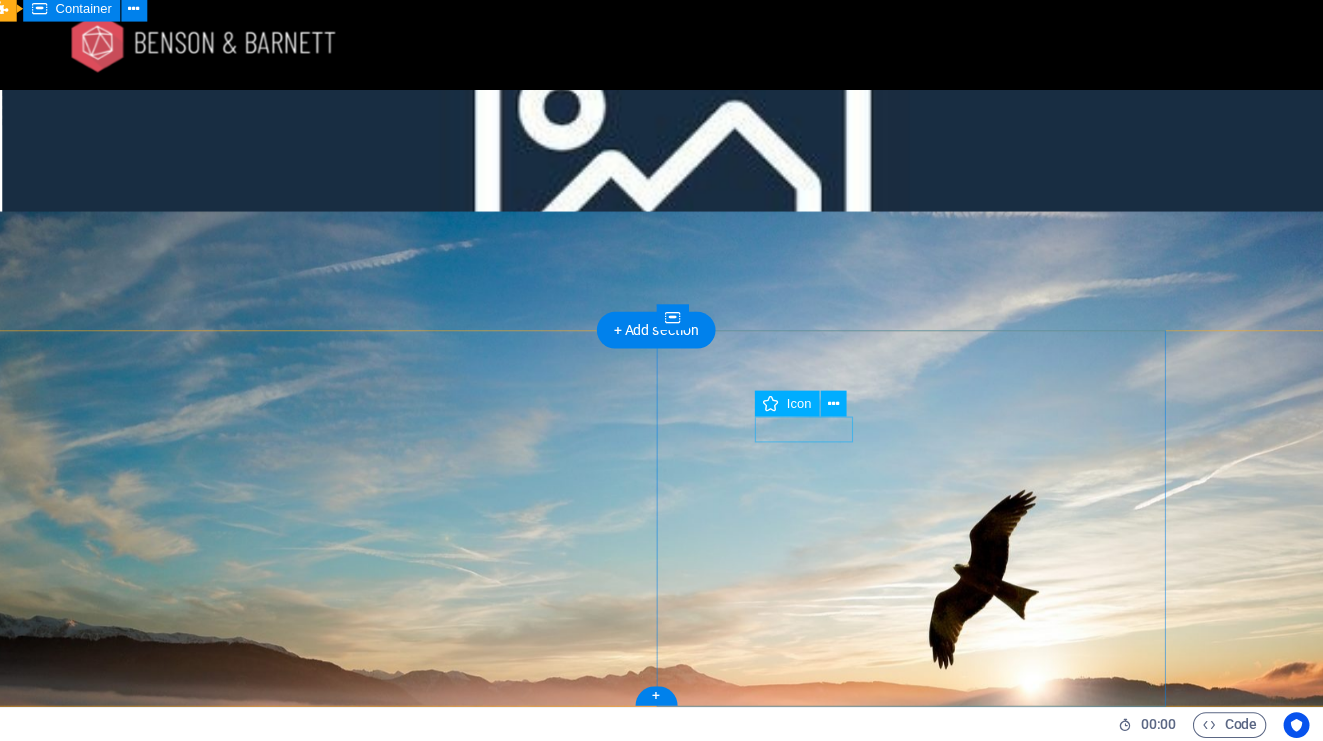 click at bounding box center (525, 2814) 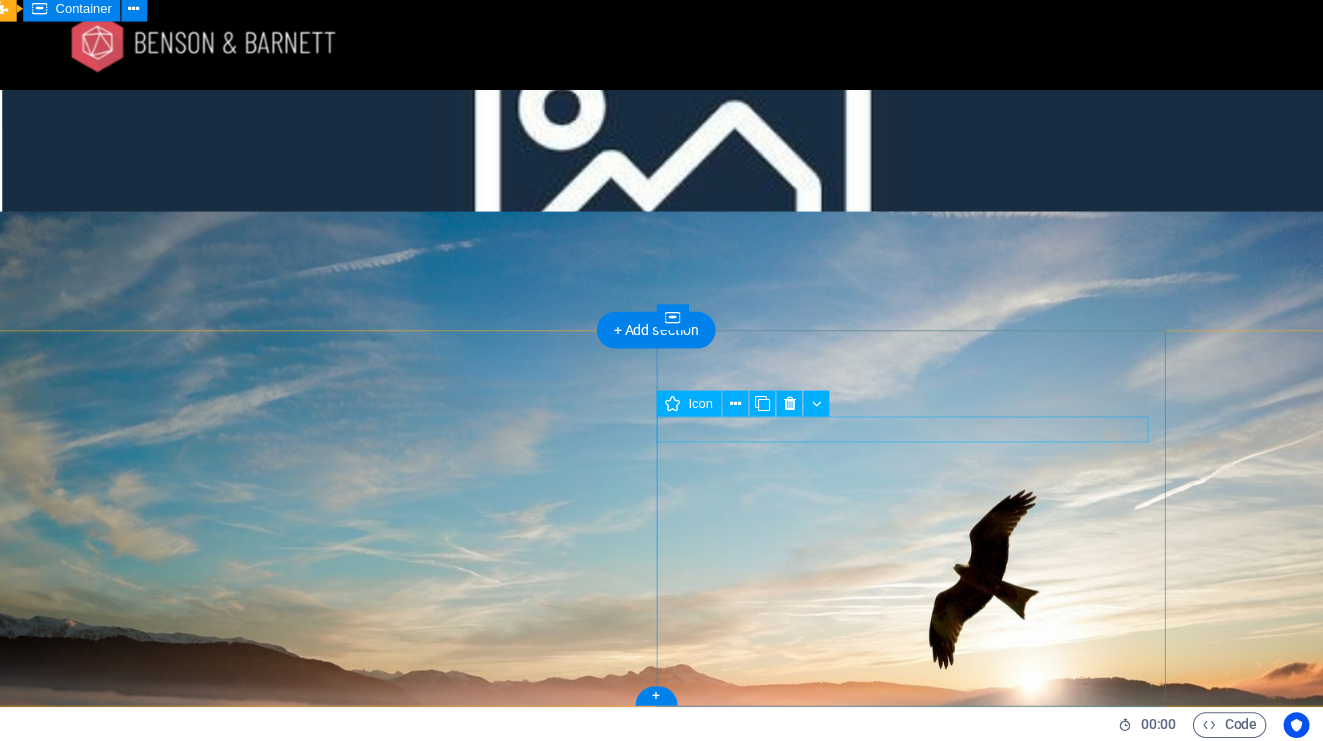 click at bounding box center [525, 2790] 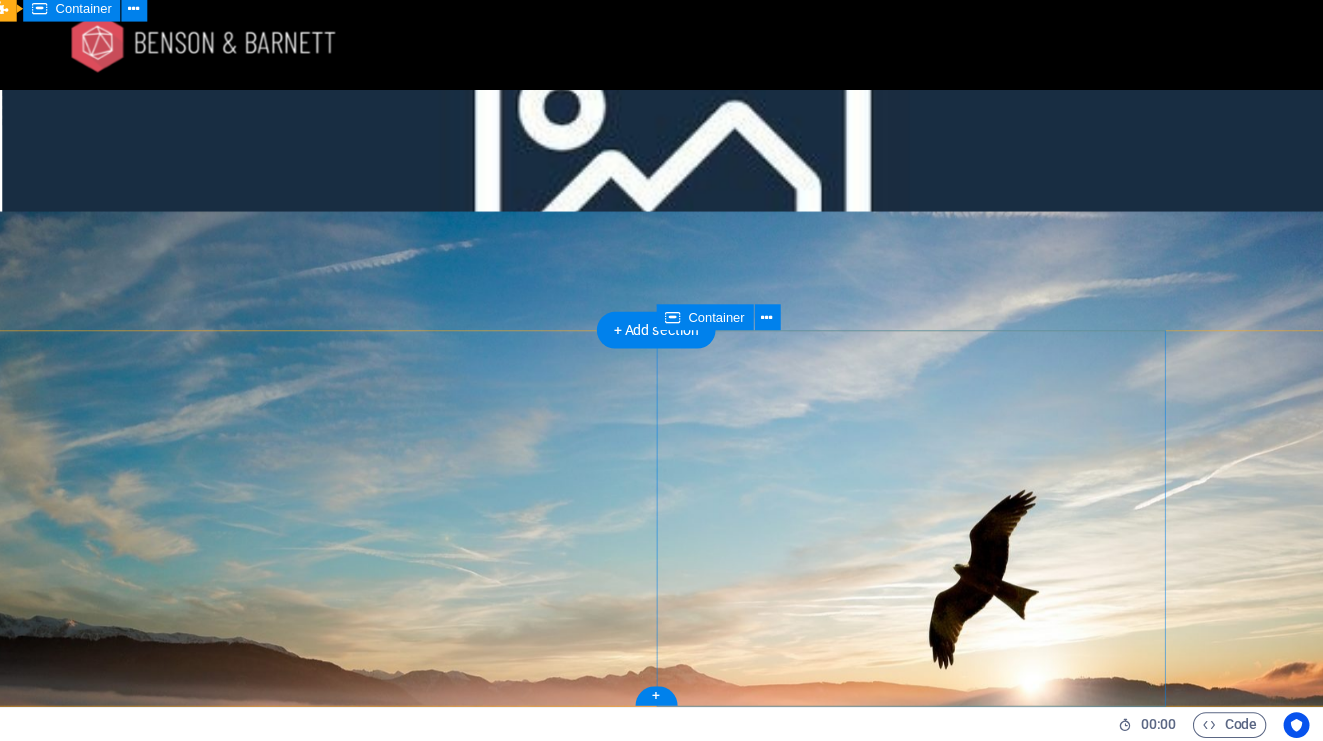 click on "Drop content here or  Add elements  Paste clipboard" at bounding box center [525, 2849] 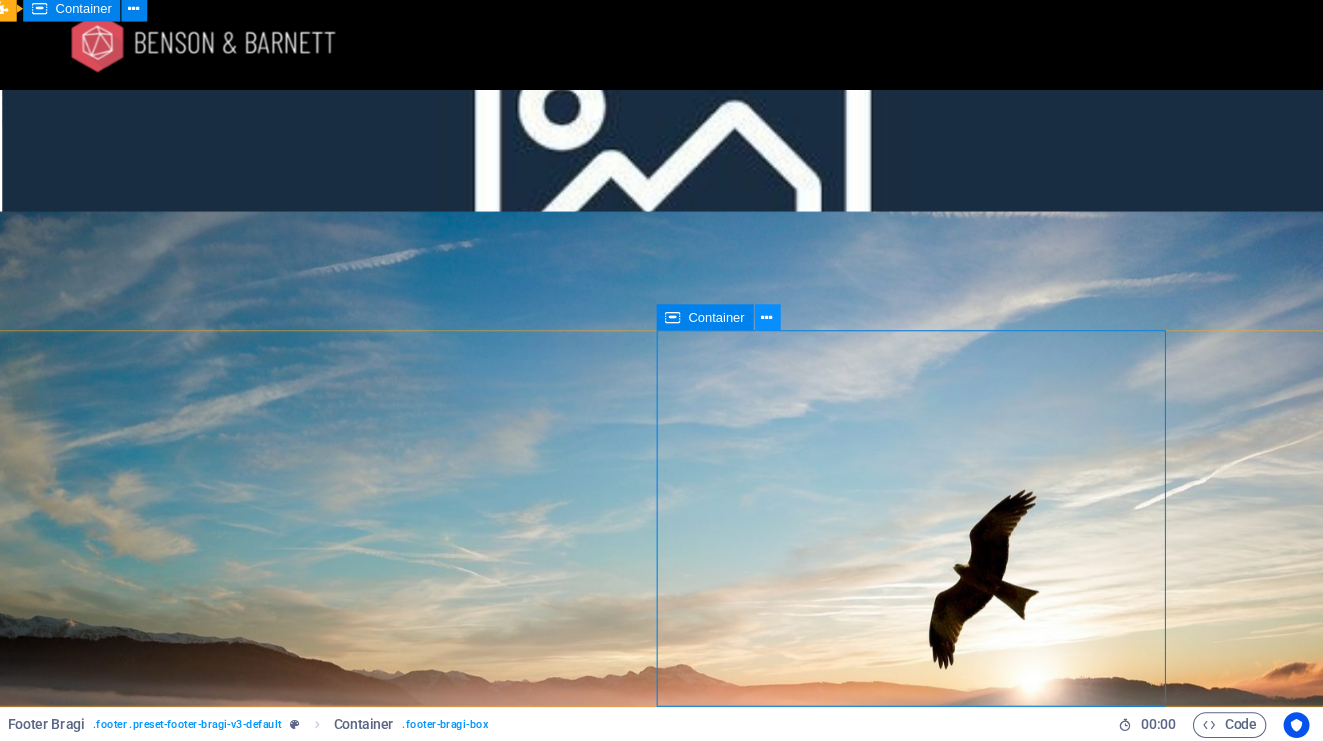 click at bounding box center [804, 348] 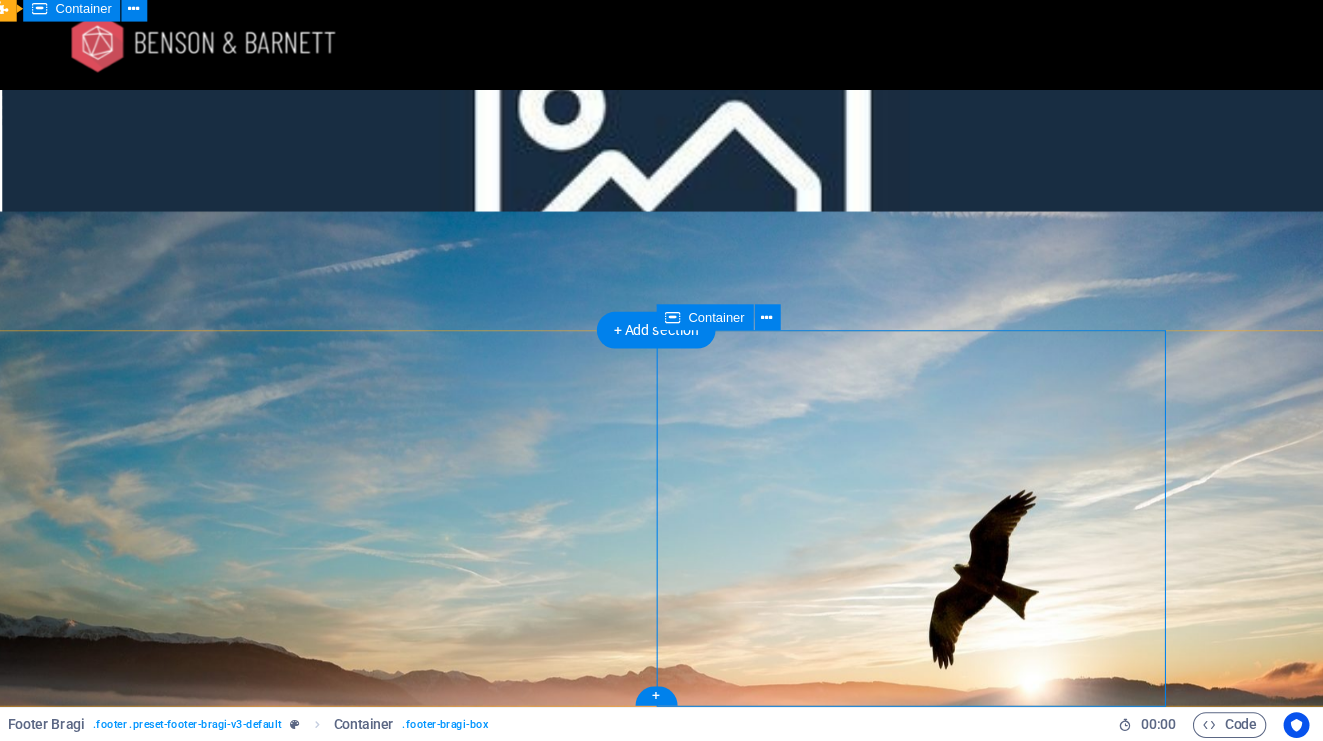 click on "Drop content here or  Add elements  Paste clipboard" at bounding box center (525, 2849) 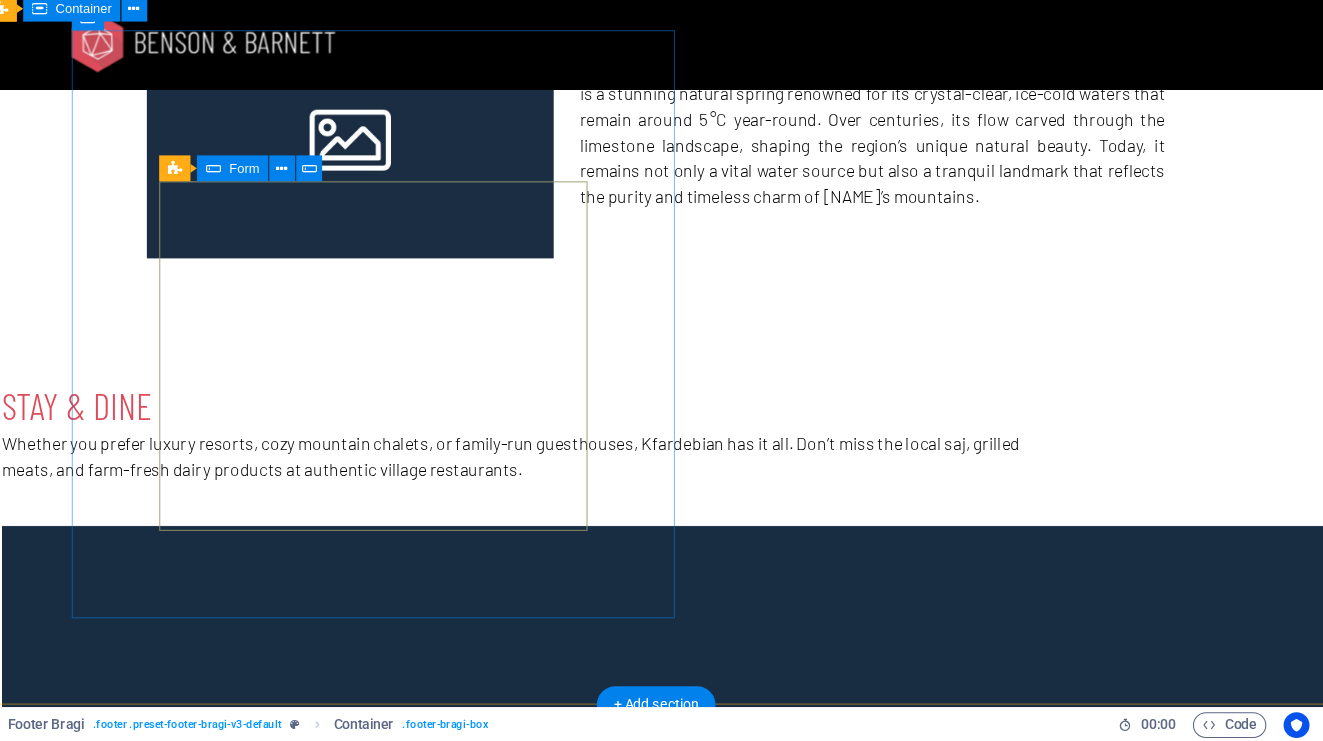 scroll, scrollTop: 3235, scrollLeft: 0, axis: vertical 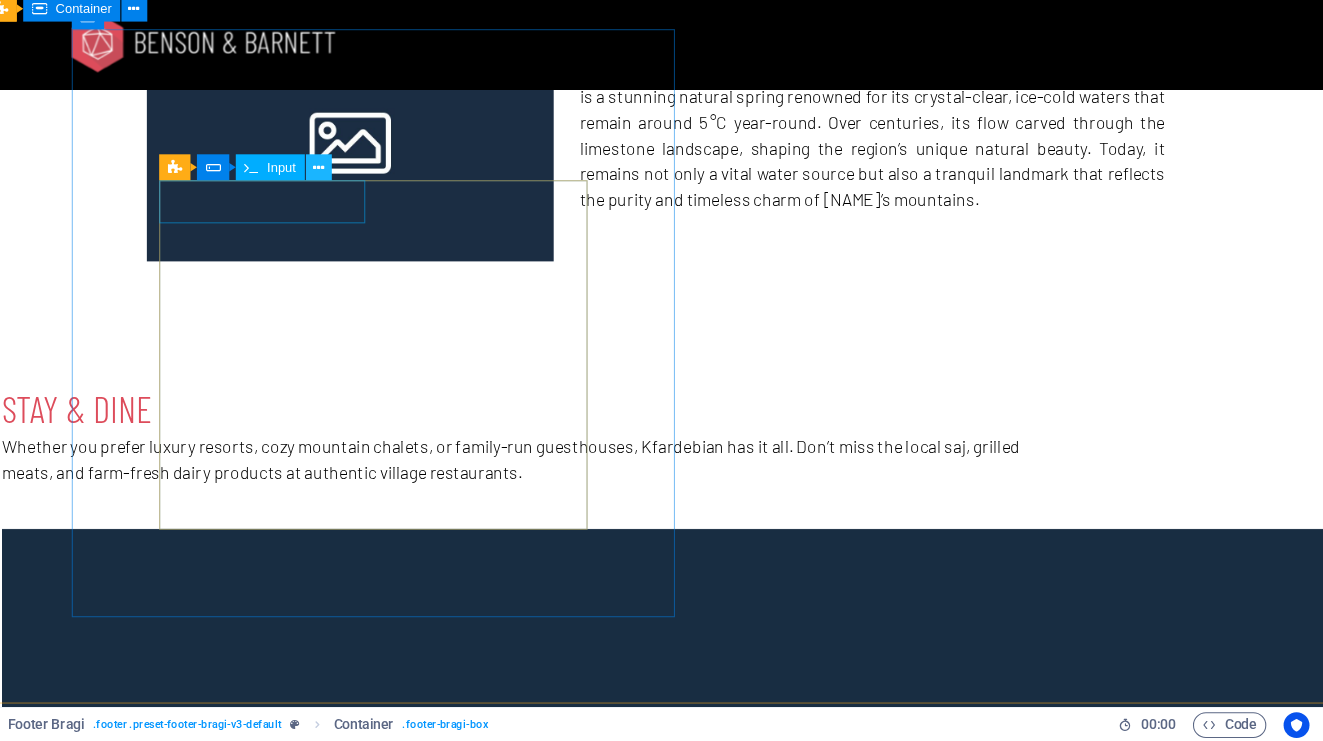 click at bounding box center (388, 209) 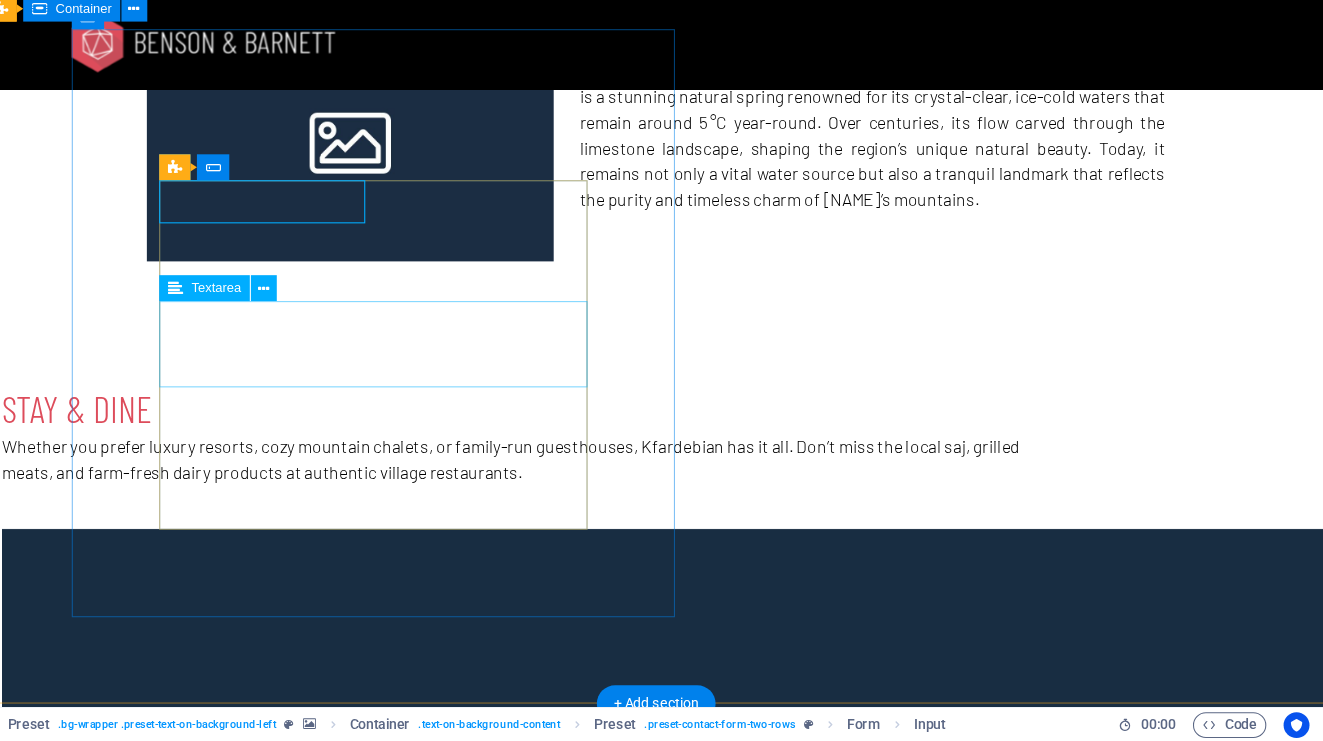 drag, startPoint x: 366, startPoint y: 206, endPoint x: 443, endPoint y: 324, distance: 140.90068 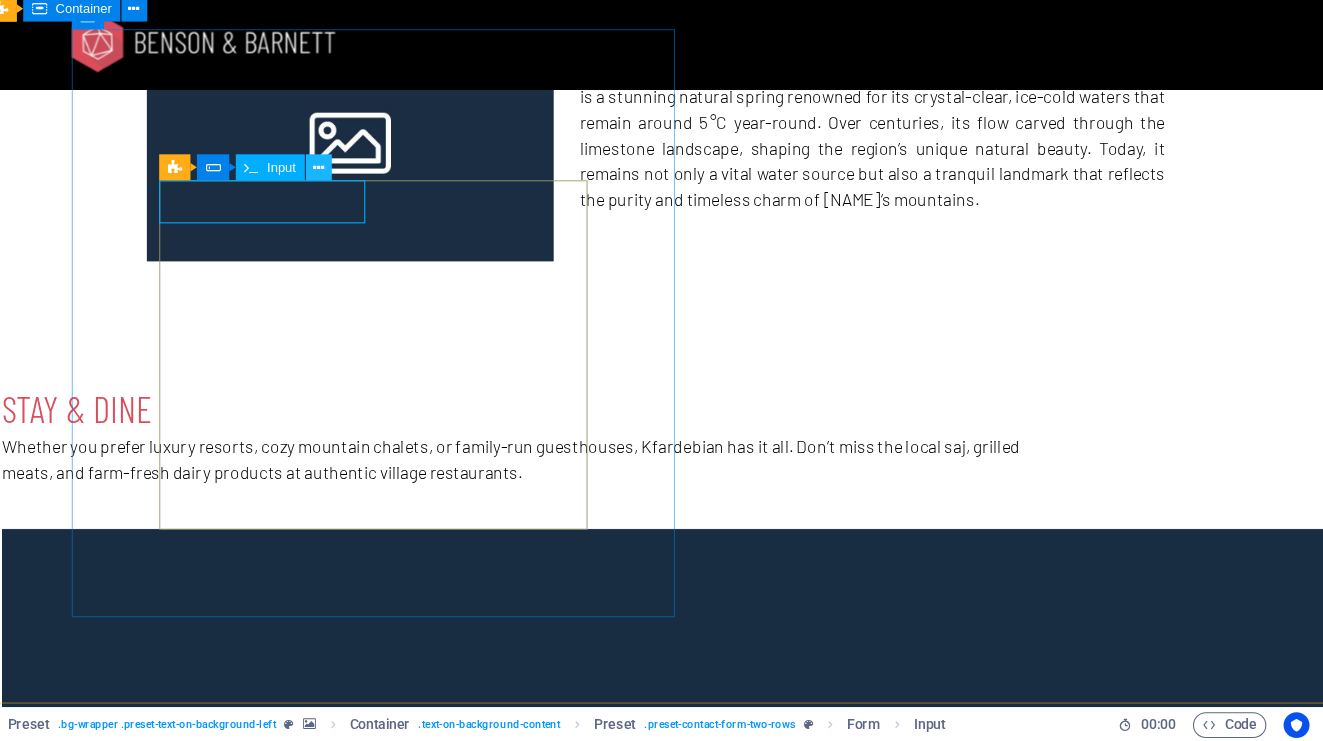 drag, startPoint x: 386, startPoint y: 213, endPoint x: 379, endPoint y: 203, distance: 12.206555 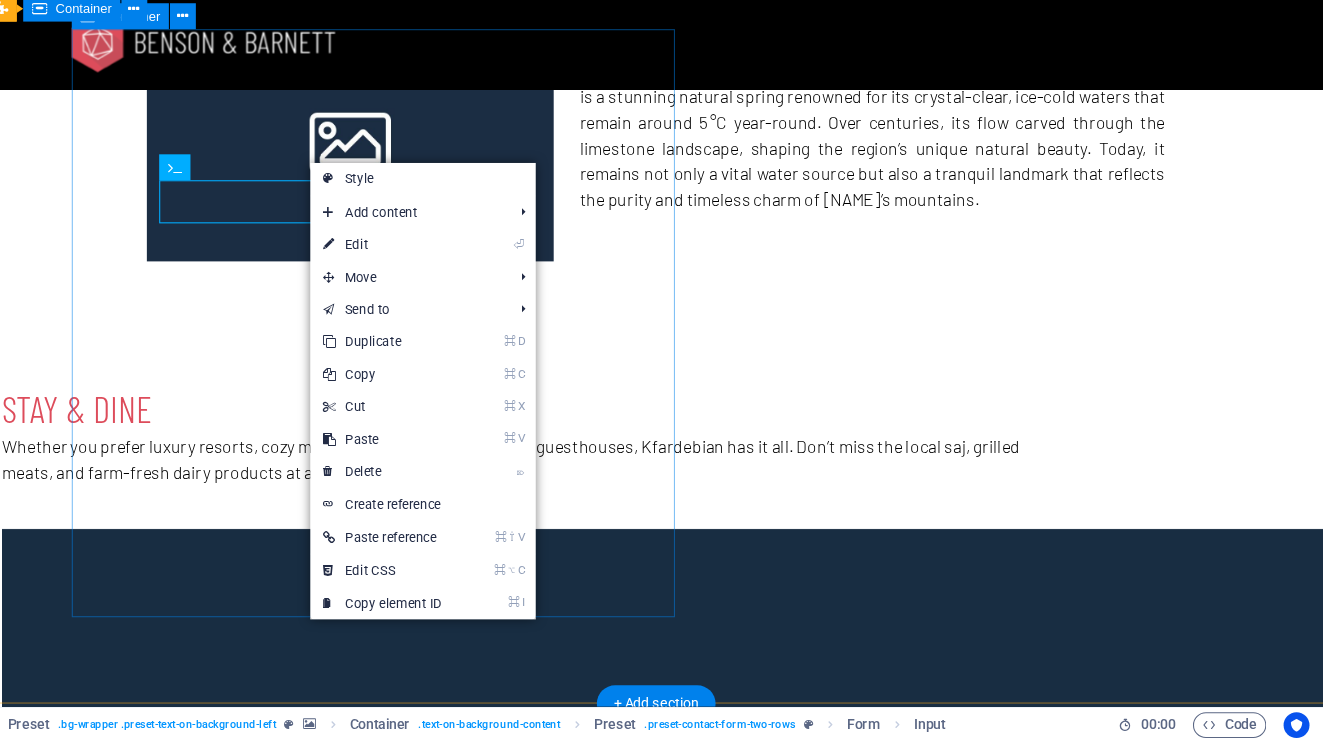 click on "Let's Get In Touch! I have read and understand the privacy policy. Unreadable? Load new Send message" at bounding box center (647, 1884) 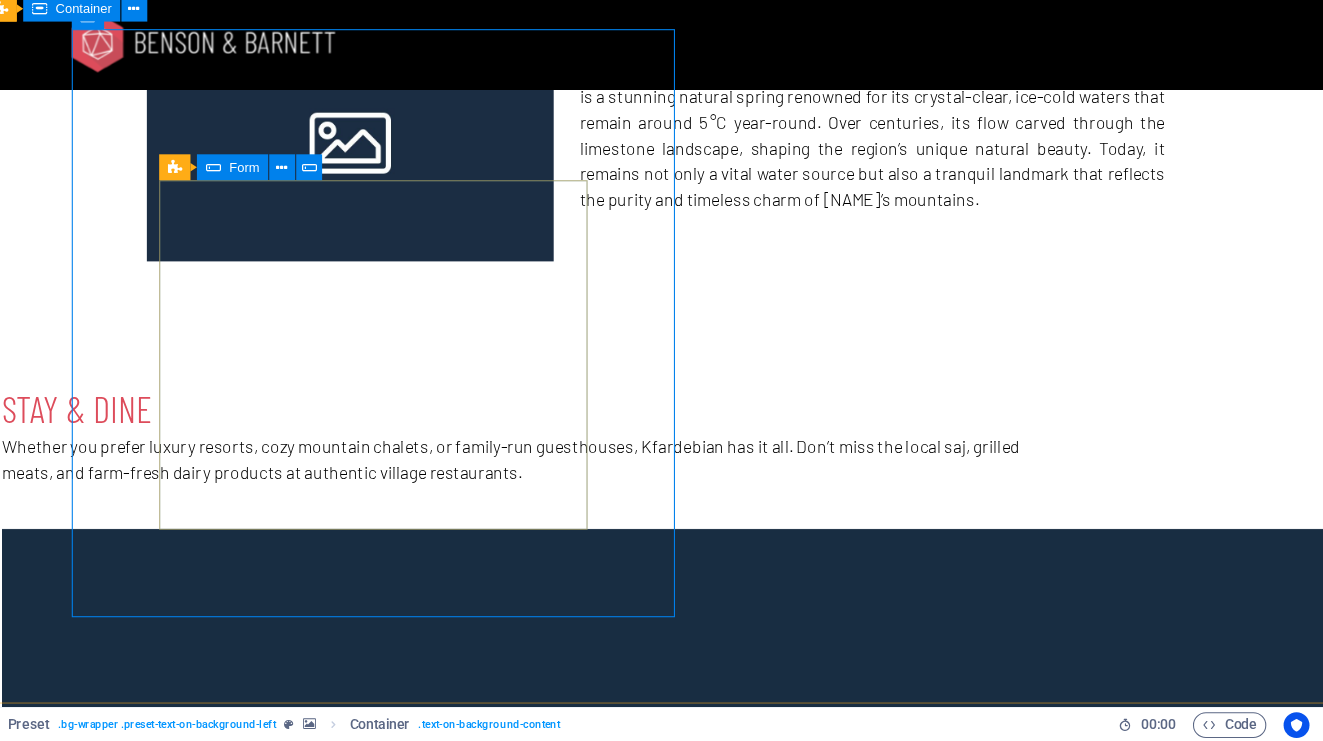 drag, startPoint x: 359, startPoint y: 216, endPoint x: 298, endPoint y: 206, distance: 61.81424 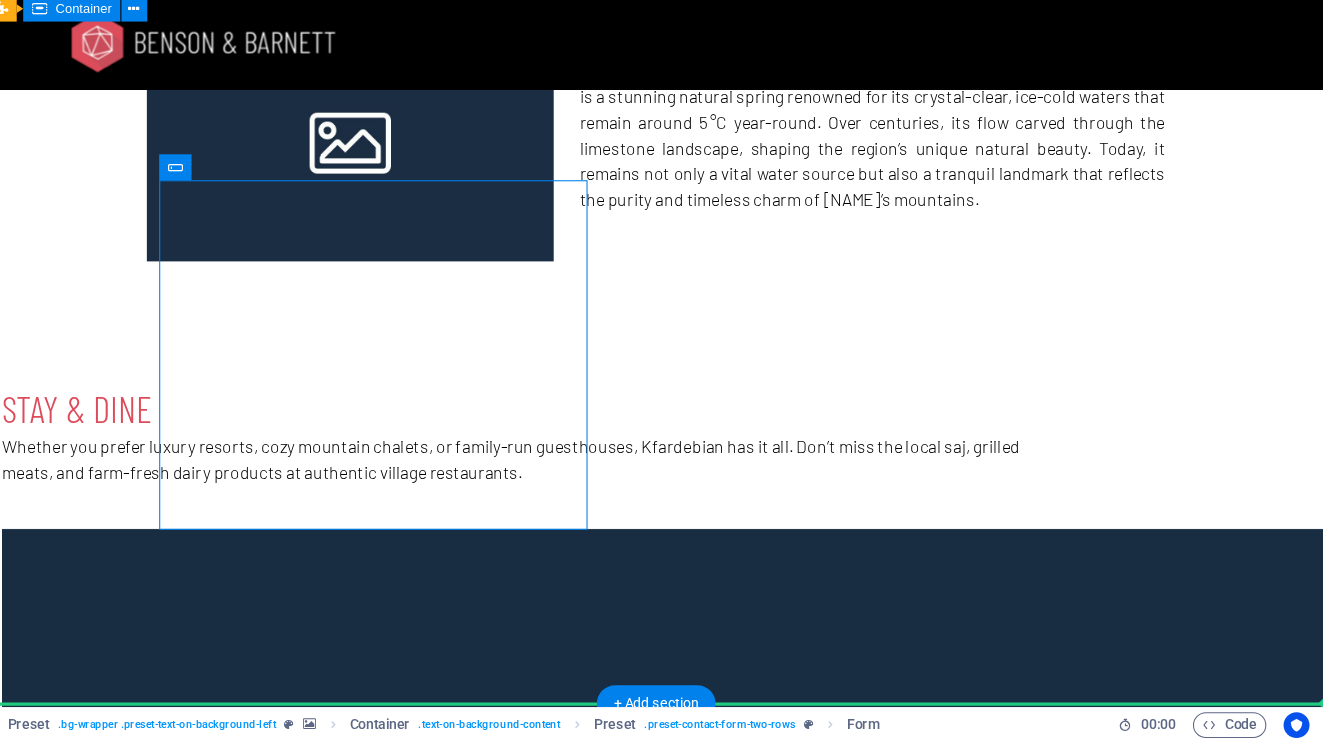 scroll, scrollTop: 3305, scrollLeft: 0, axis: vertical 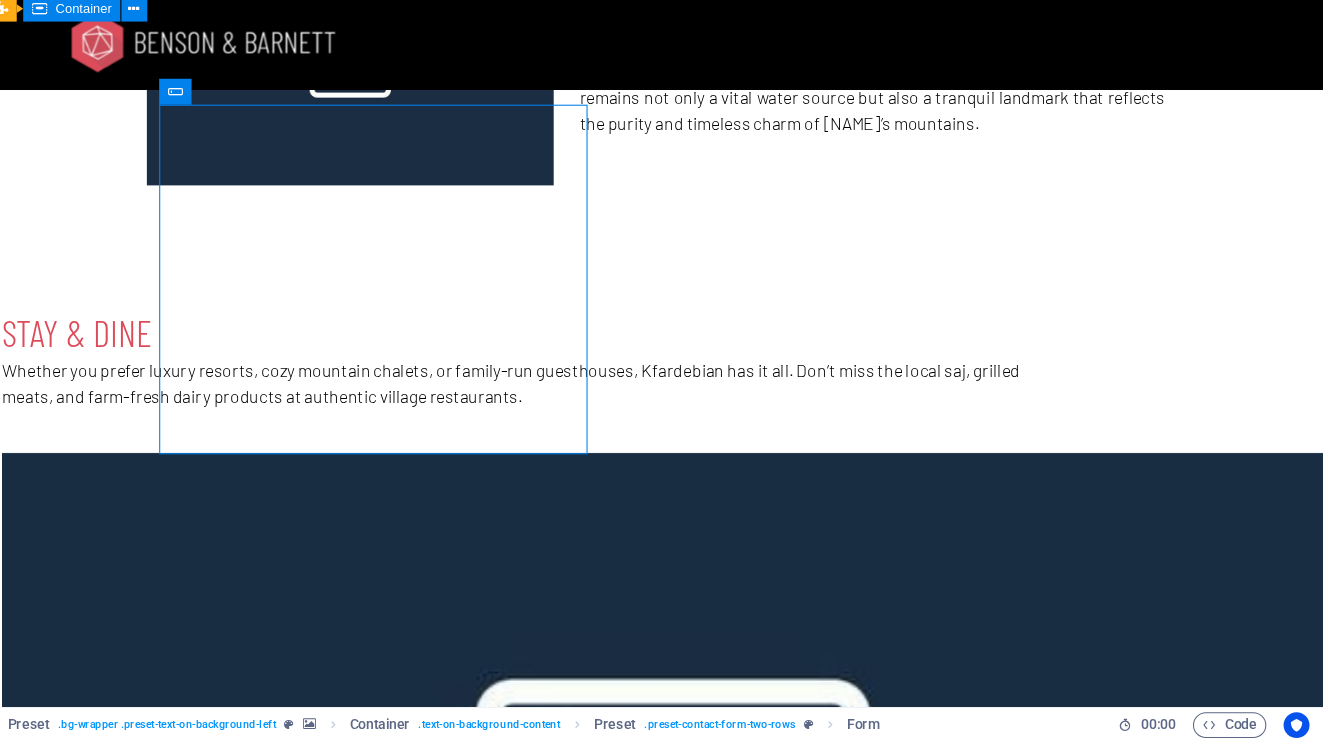 drag, startPoint x: 298, startPoint y: 206, endPoint x: 794, endPoint y: 746, distance: 733.223 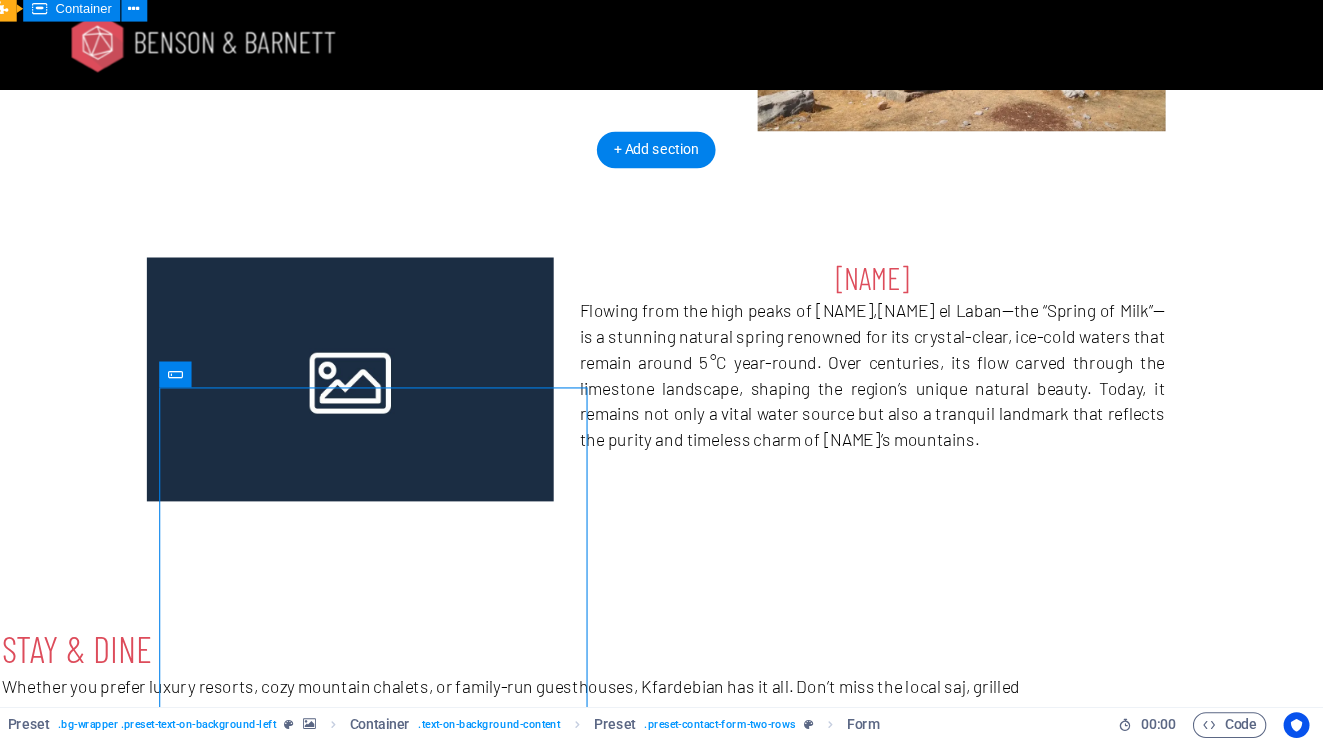 scroll, scrollTop: 3068, scrollLeft: 0, axis: vertical 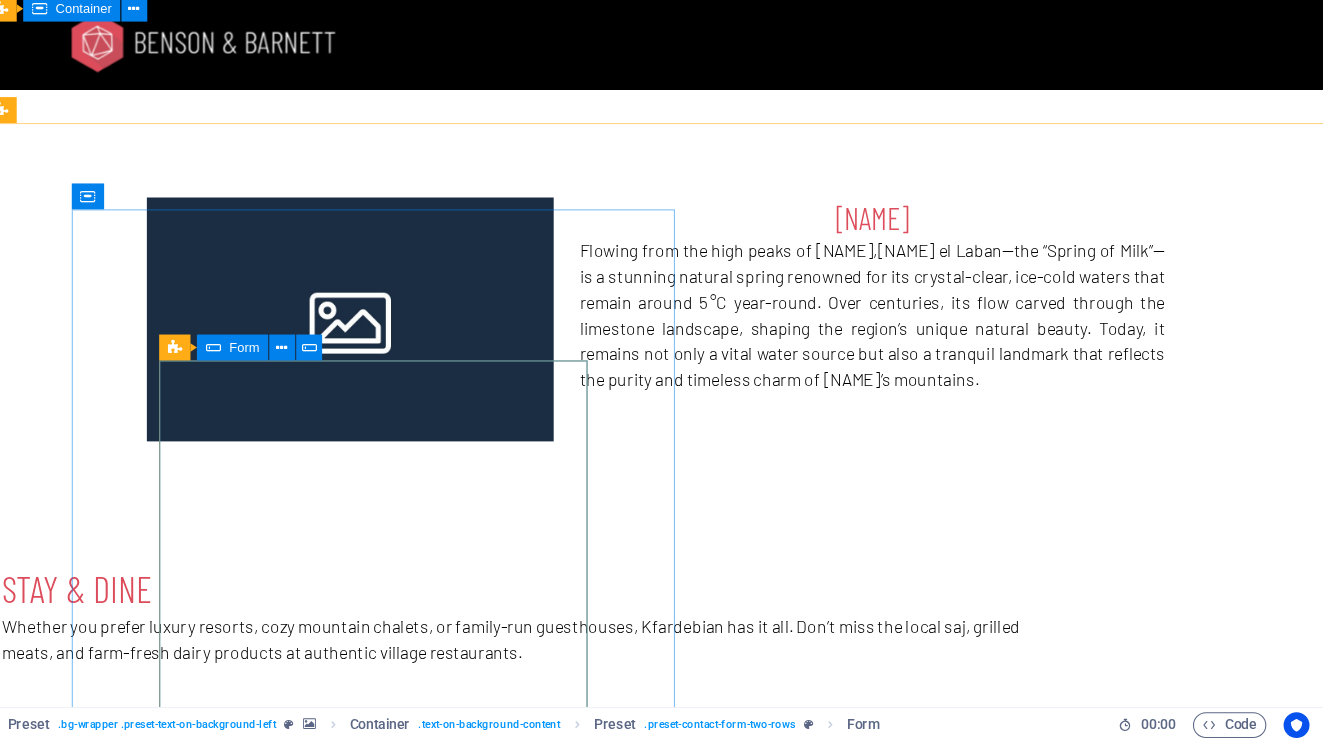 click at bounding box center [291, 376] 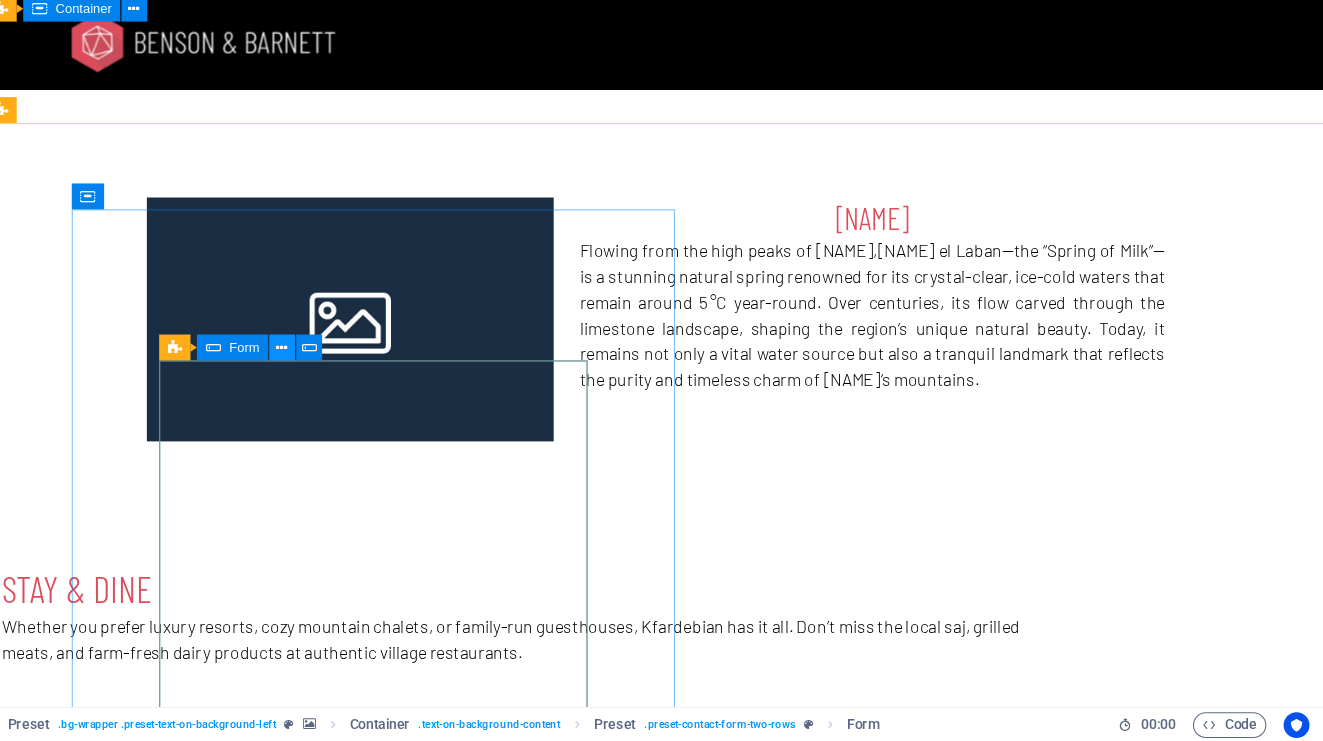 click at bounding box center [355, 376] 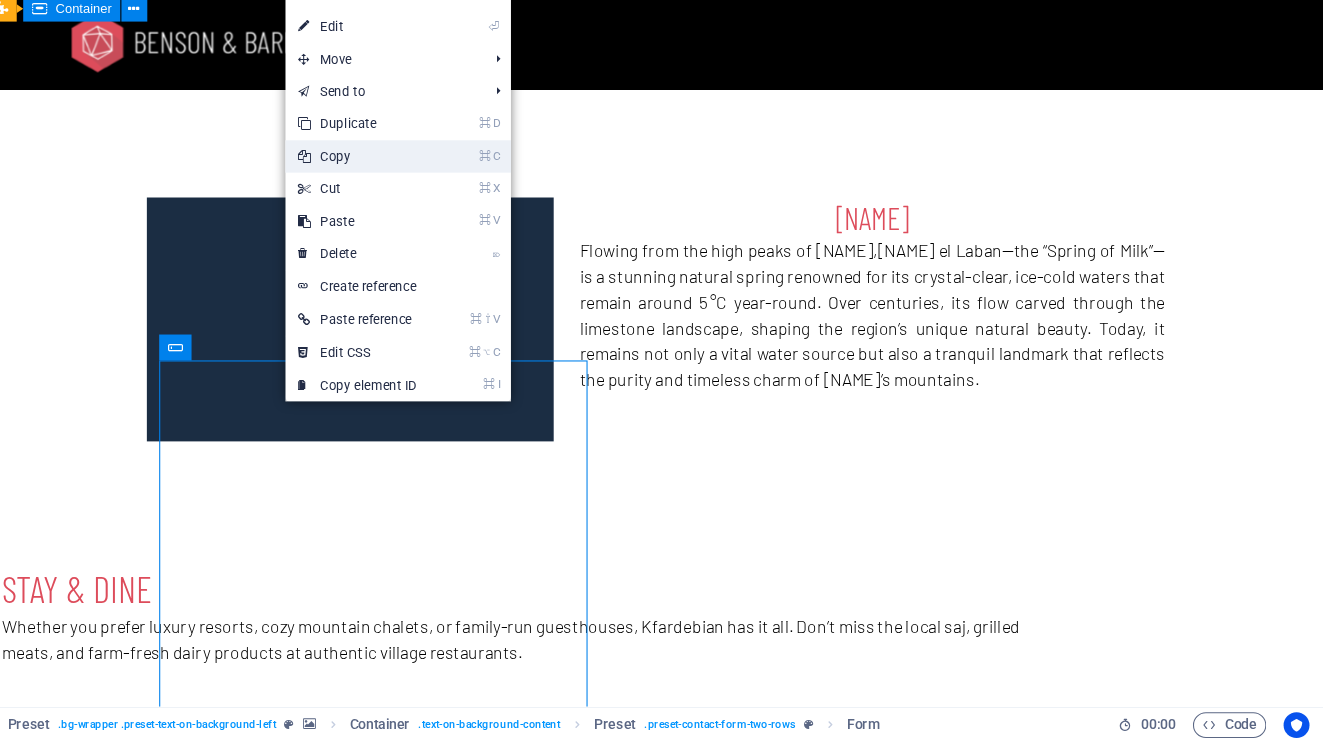 click on "⌘ C  Copy" at bounding box center [425, 199] 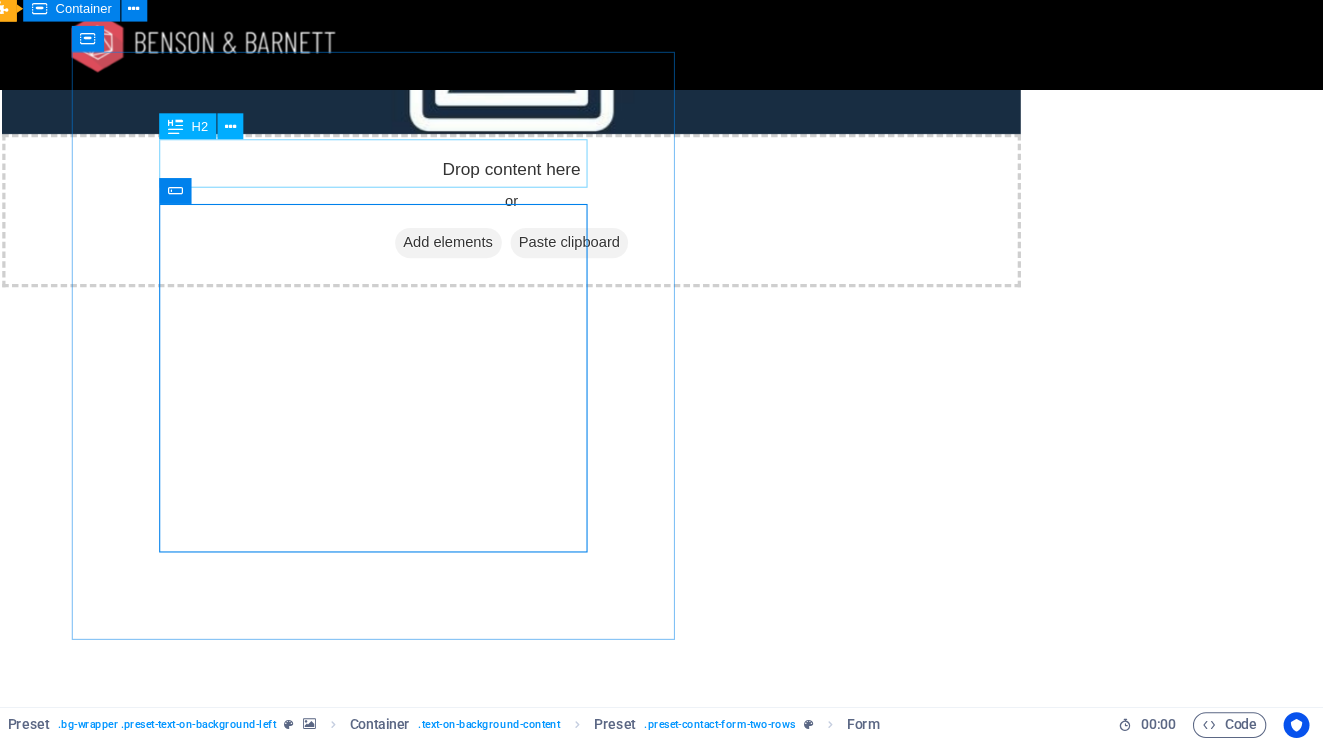scroll, scrollTop: 3916, scrollLeft: 0, axis: vertical 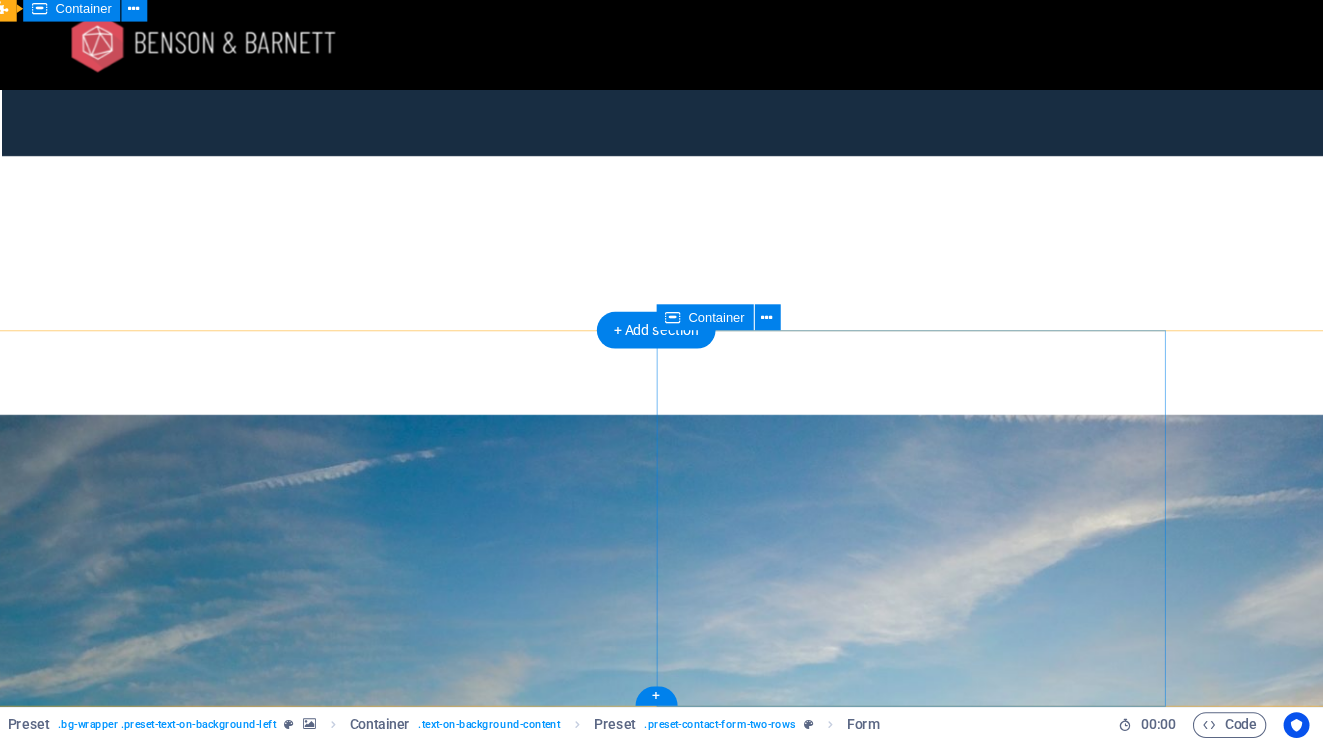 click on "Paste clipboard" at bounding box center [578, 2991] 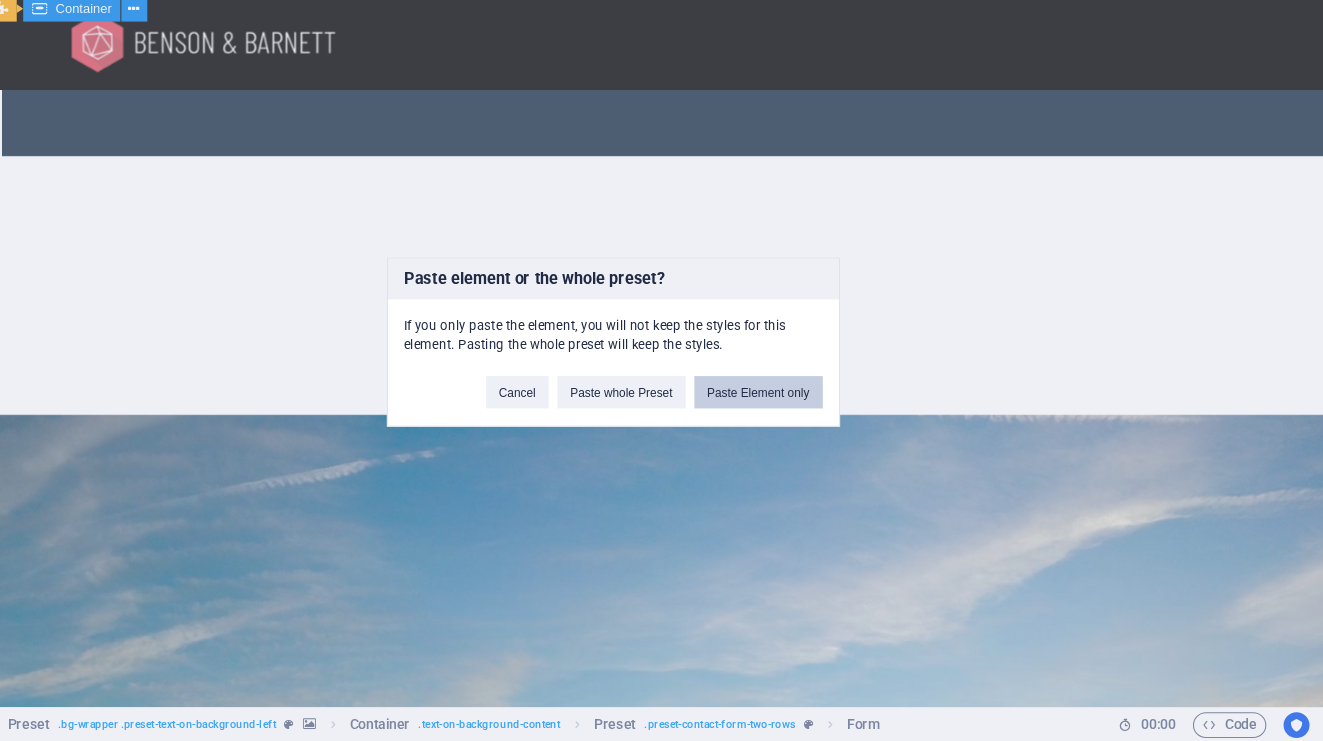 click on "Paste Element only" at bounding box center [796, 417] 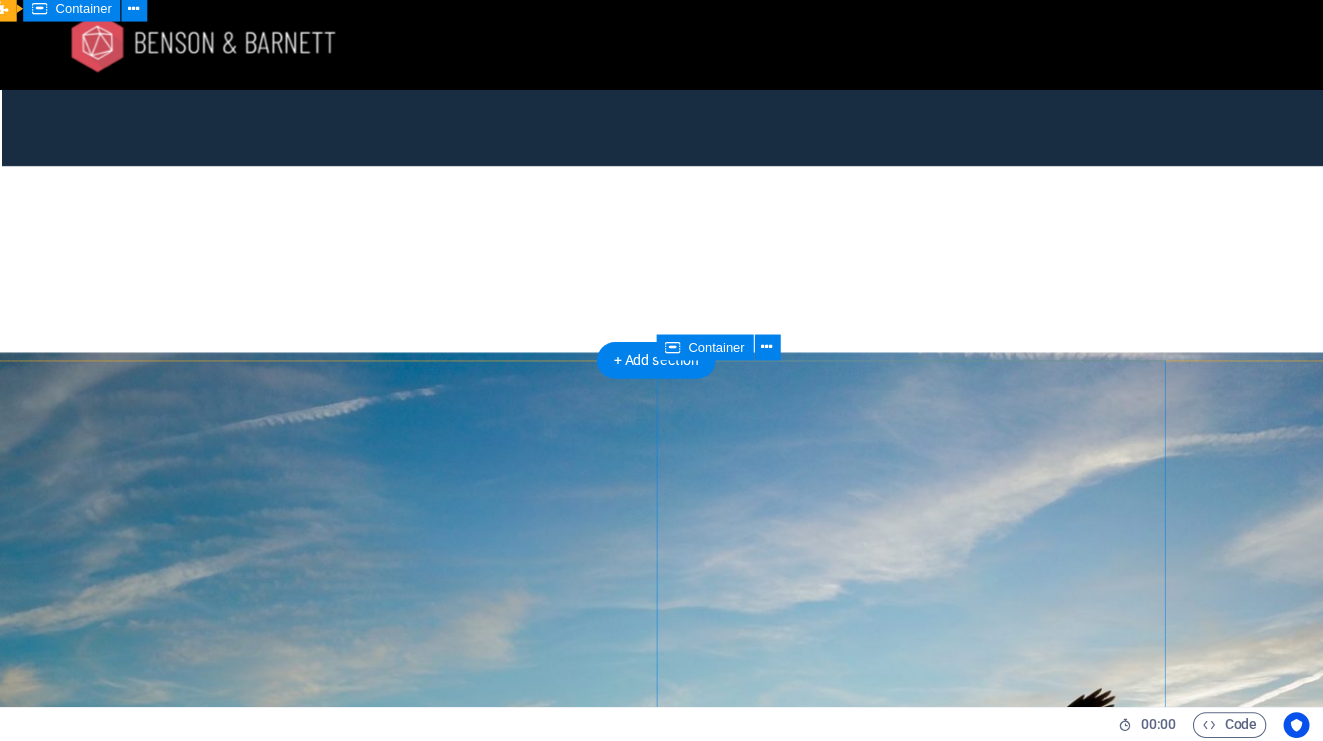 scroll, scrollTop: 4231, scrollLeft: 0, axis: vertical 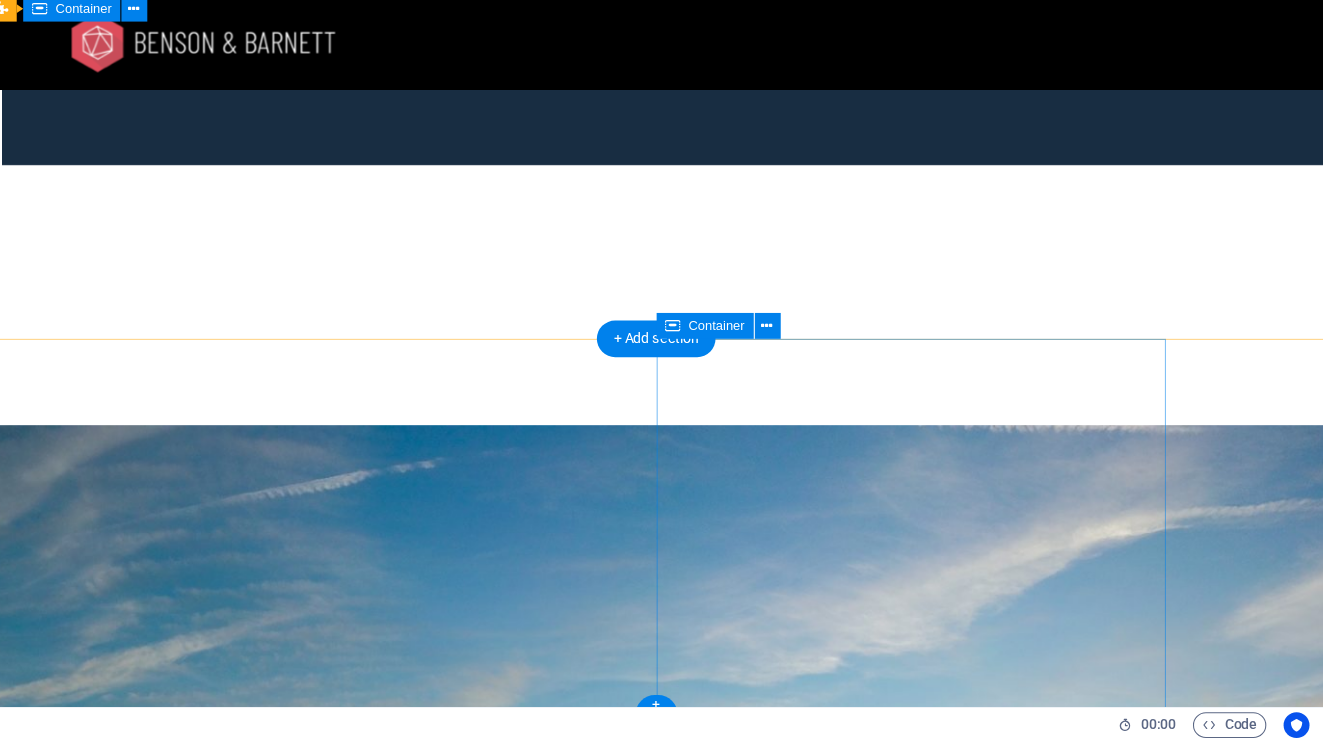 click on "Paste clipboard" at bounding box center (578, 2999) 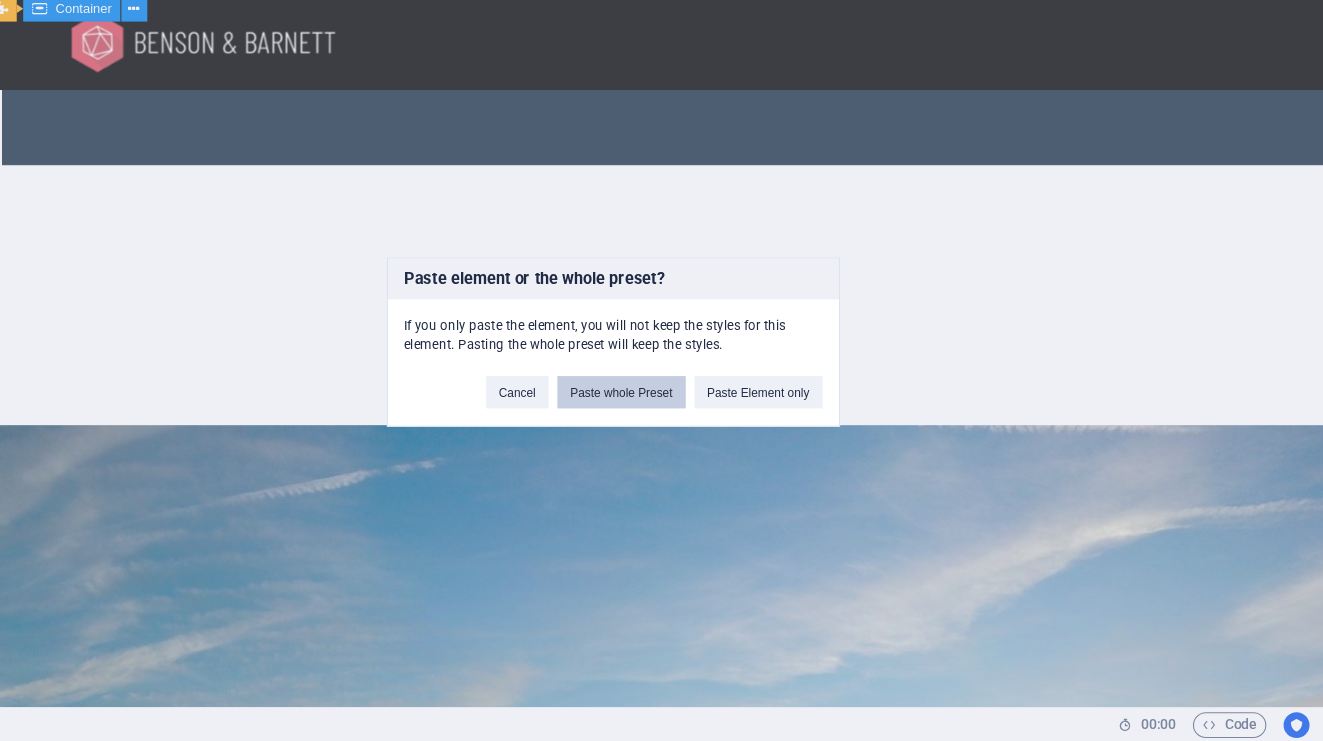 click on "Paste whole Preset" at bounding box center [669, 417] 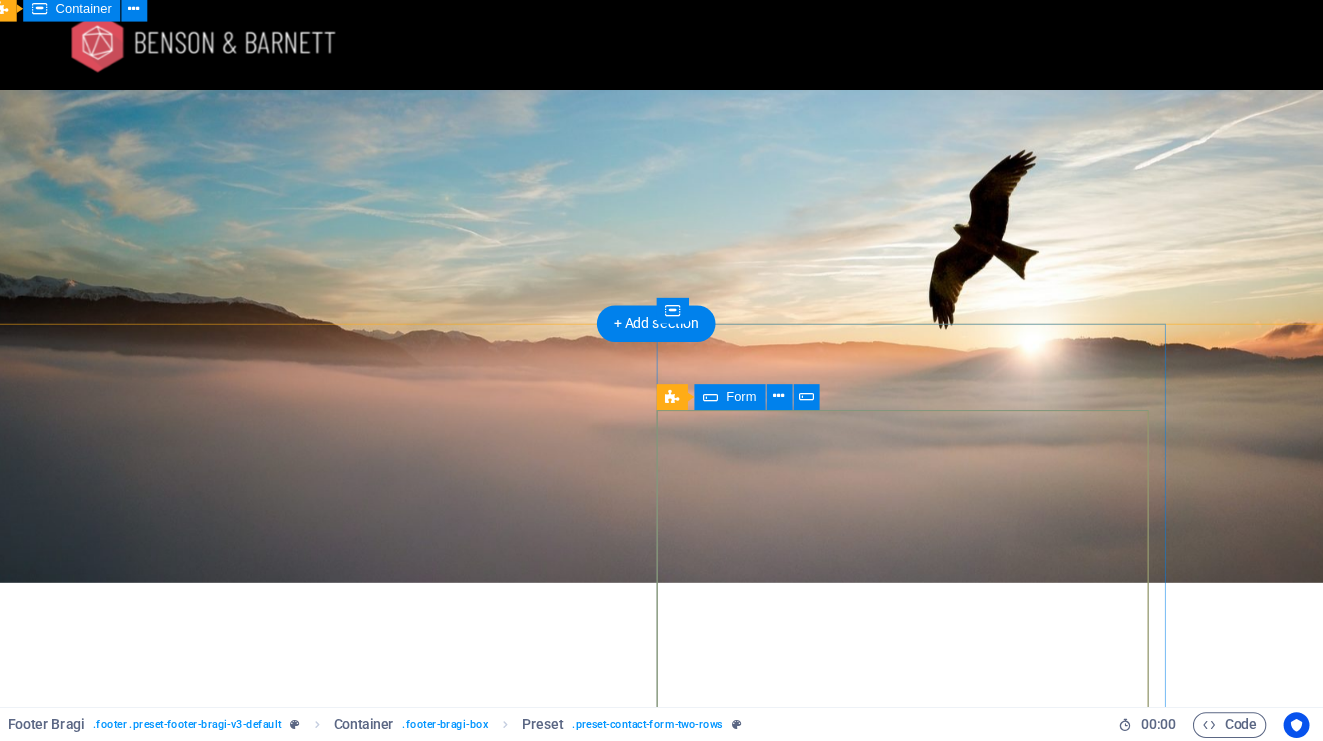 scroll, scrollTop: 4363, scrollLeft: 0, axis: vertical 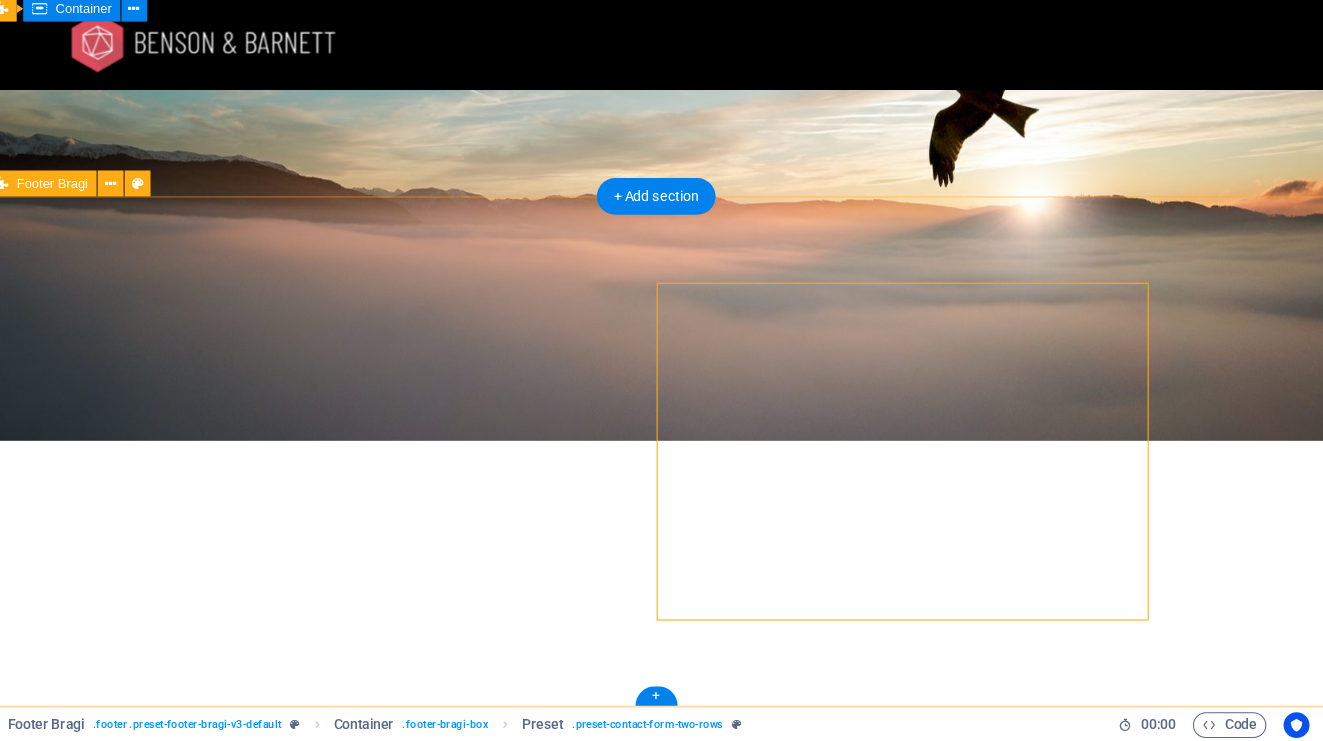 click on "Get in touch [DOMAIN] Street , 12345   Berlin [PHONE_PART] [EMAIL_PART] Legal Notice  |  Privacy Policy   I have read and understand the privacy policy. Unreadable? Load new Send message" at bounding box center [607, 2664] 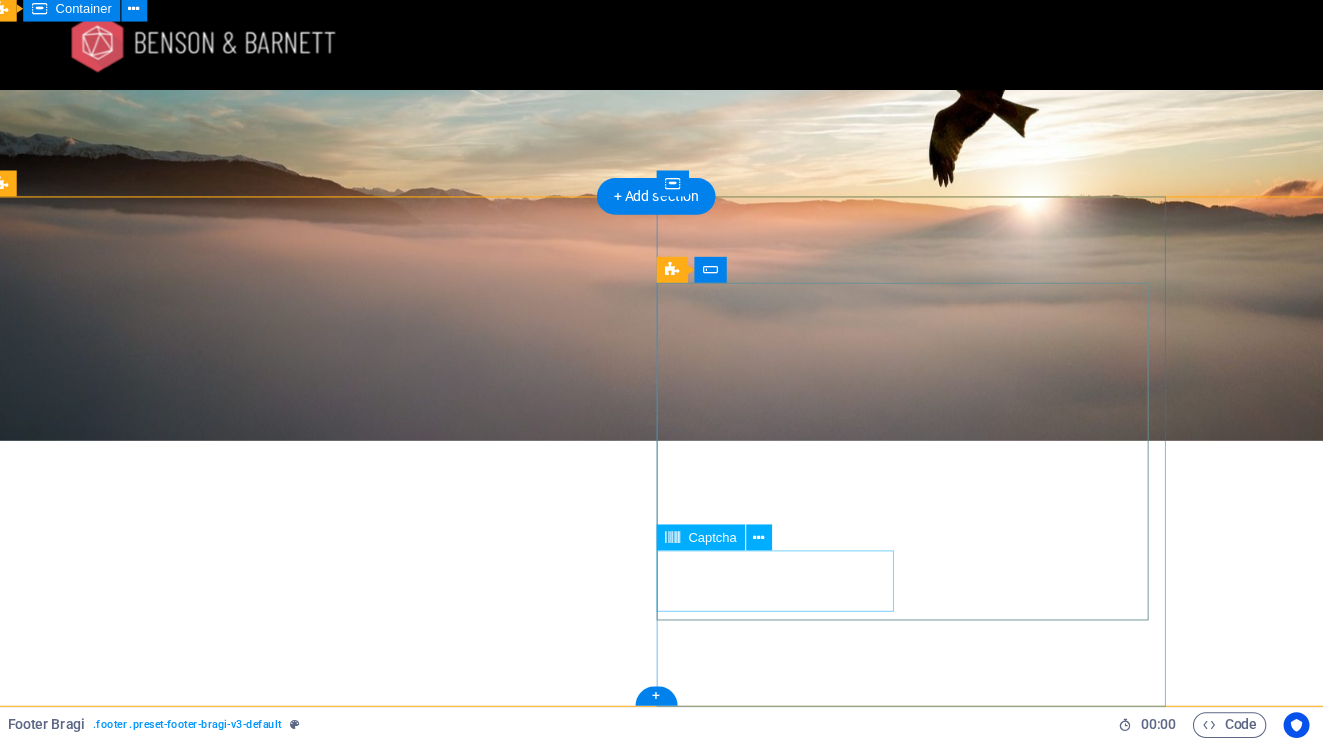 click on "Unreadable? Load new" 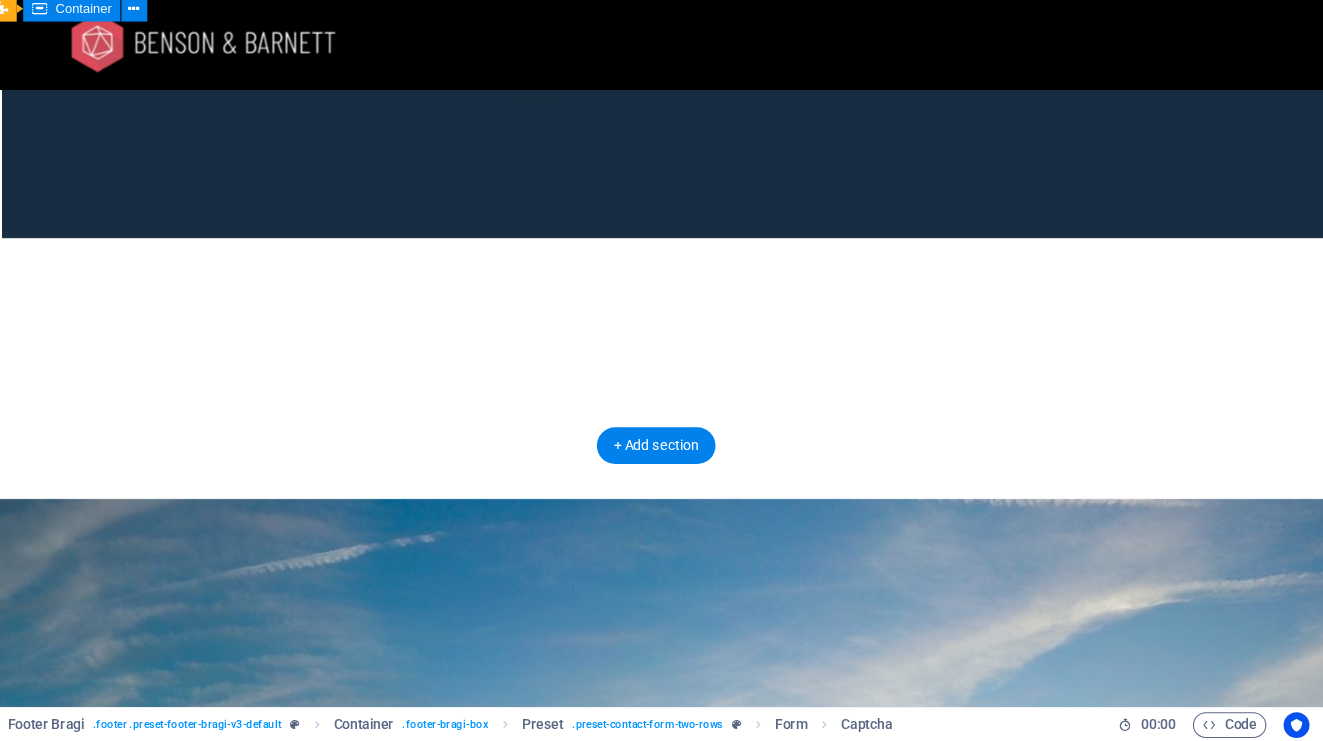 scroll, scrollTop: 4363, scrollLeft: 0, axis: vertical 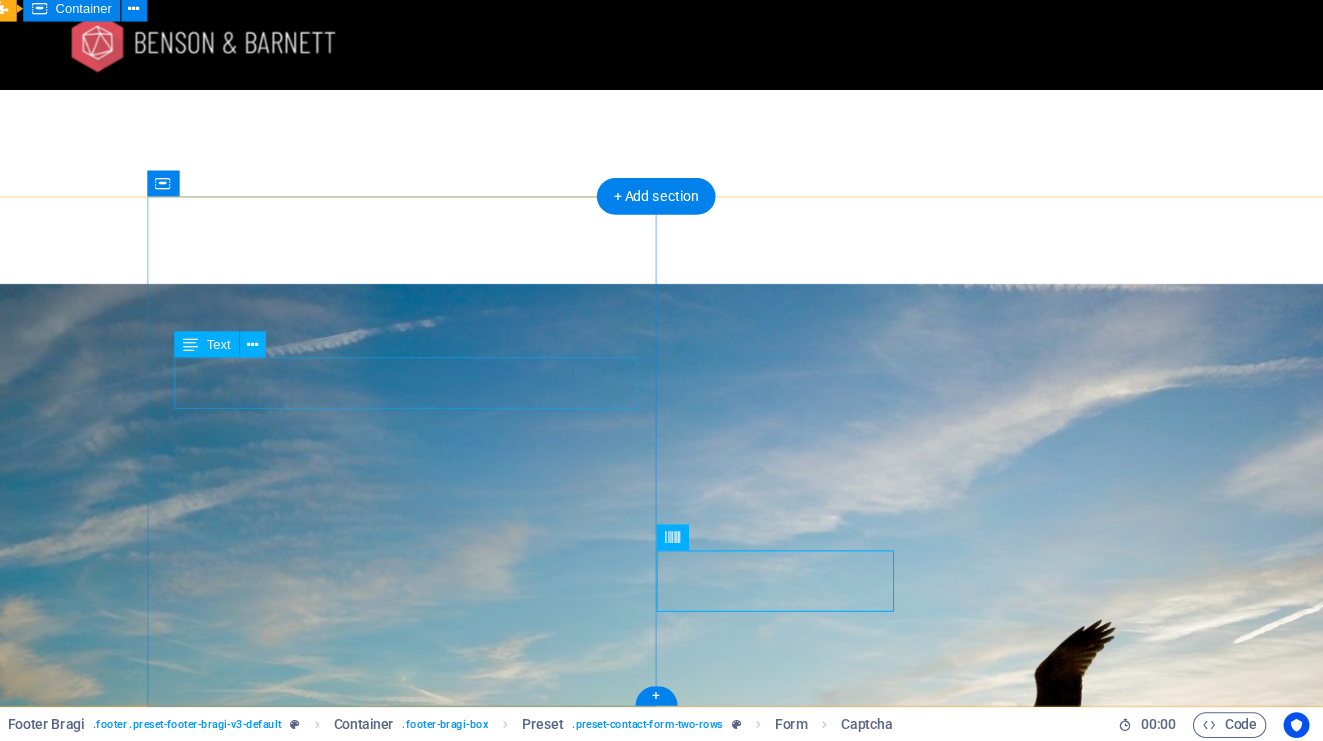 click on "Street" at bounding box center (157, 2425) 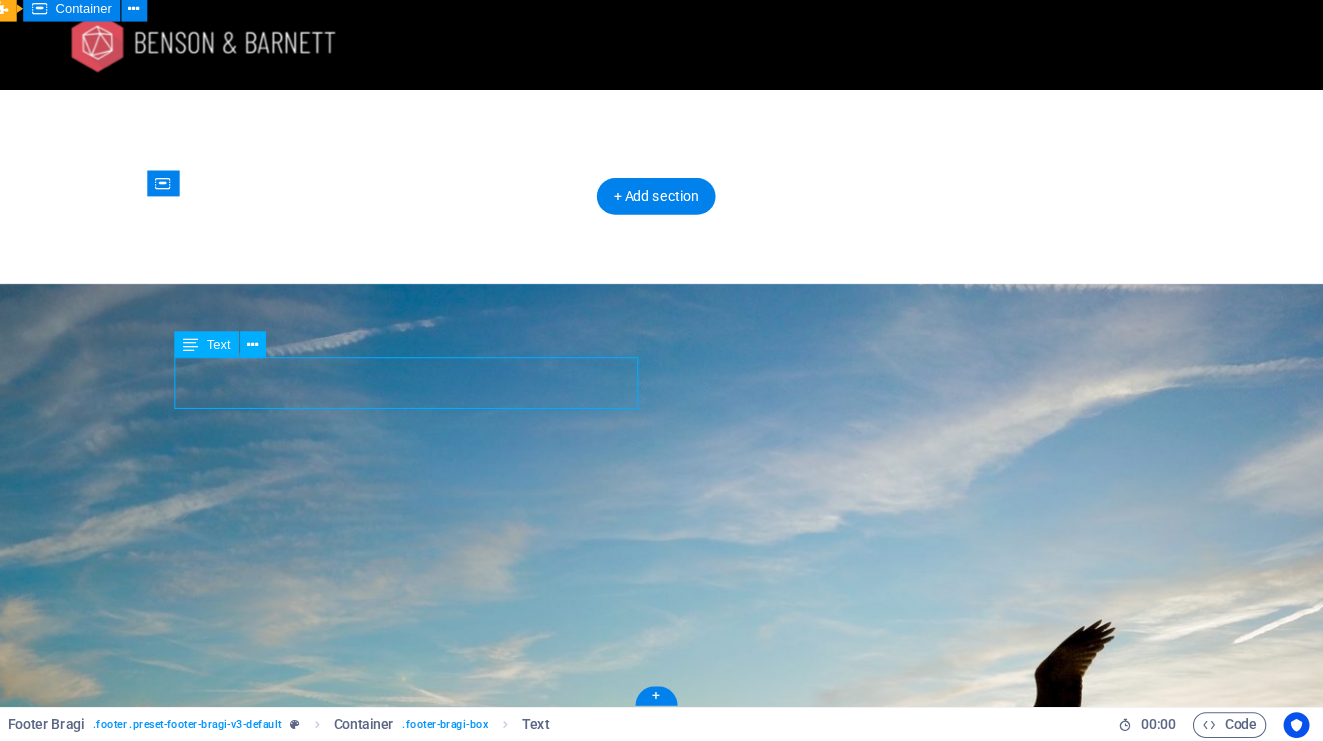 click on "Street" at bounding box center [157, 2425] 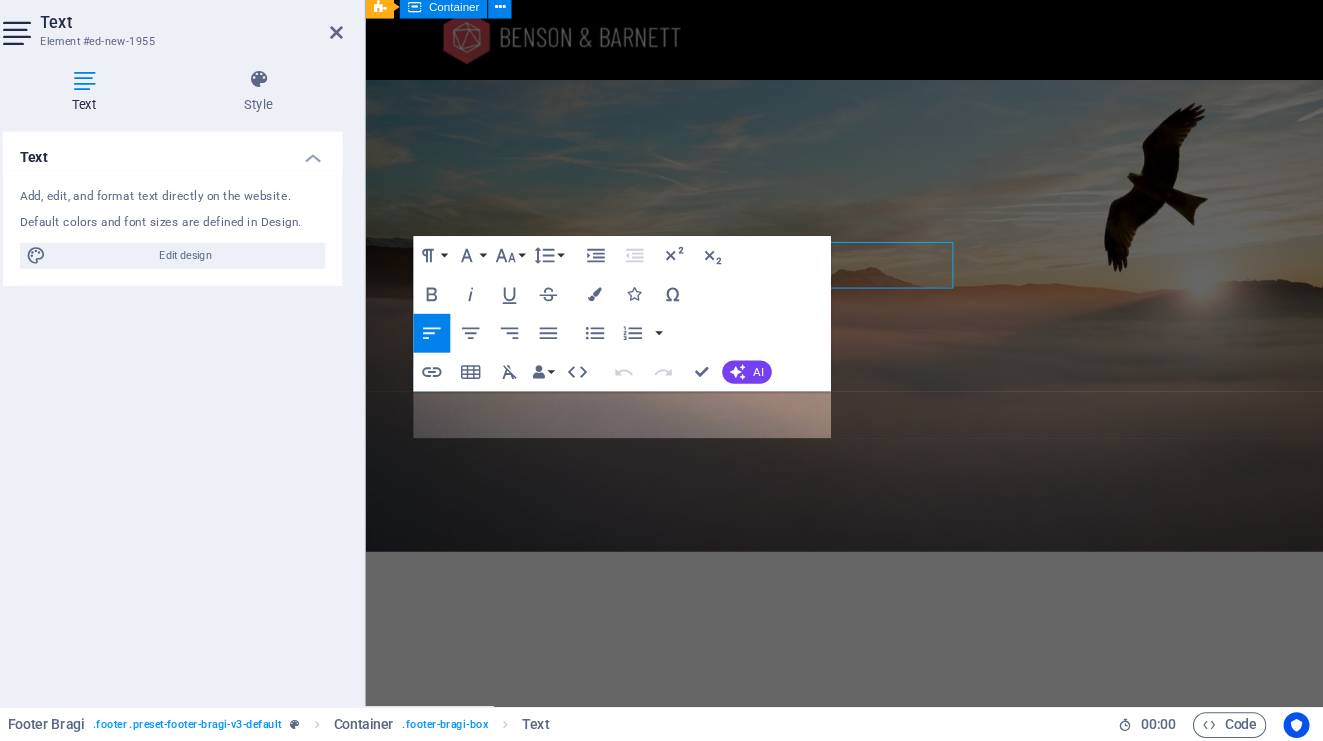 scroll, scrollTop: 4444, scrollLeft: 0, axis: vertical 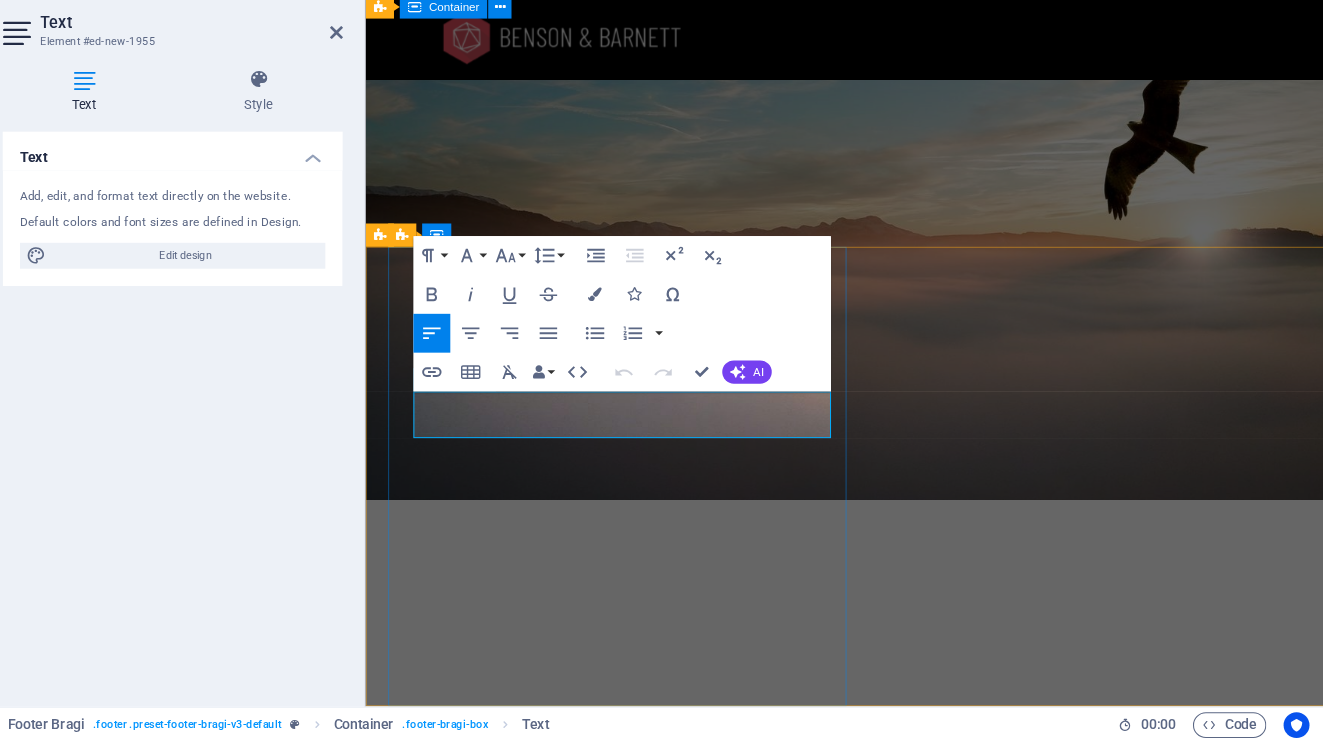 click on "[POSTAL_CODE] [CITY]" at bounding box center (863, 2562) 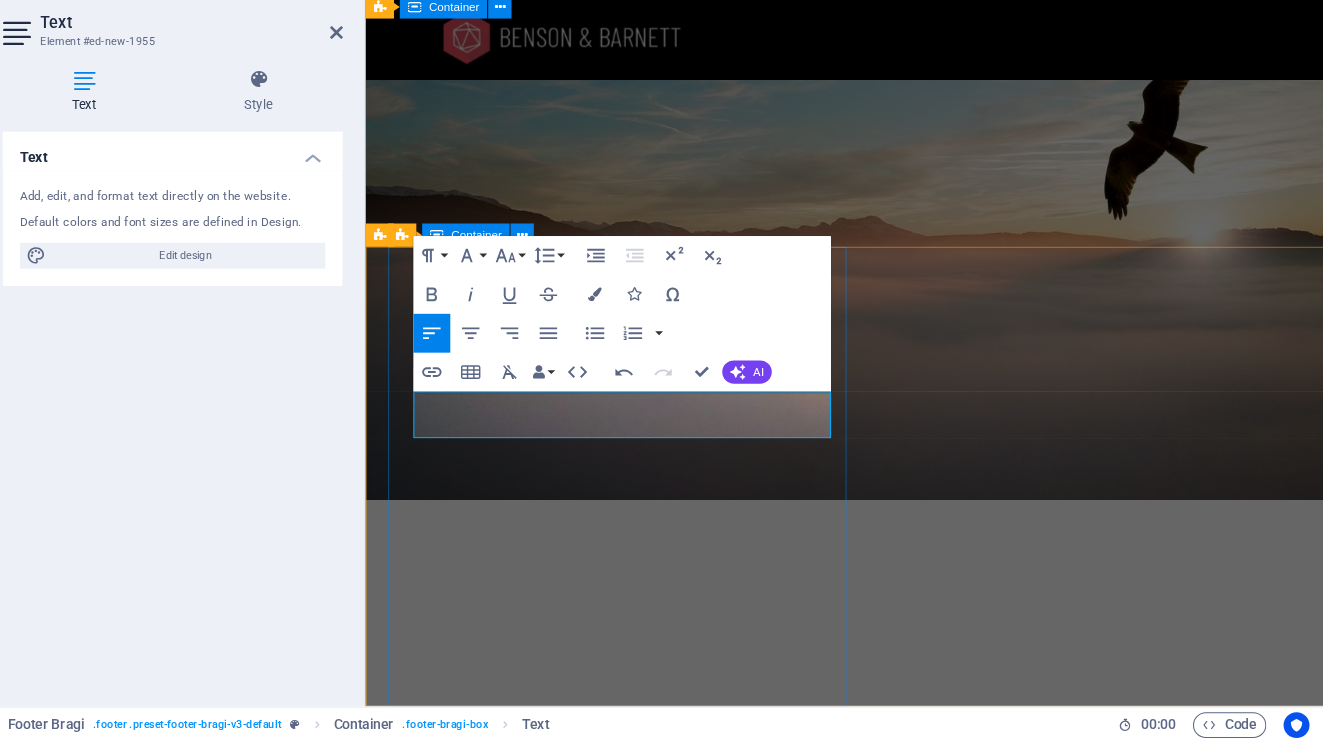 click on "Get in touch [DOMAIN] [NAME] [PHONE_PART] [EMAIL_PART] Legal Notice  |  Privacy Policy" at bounding box center (871, 2563) 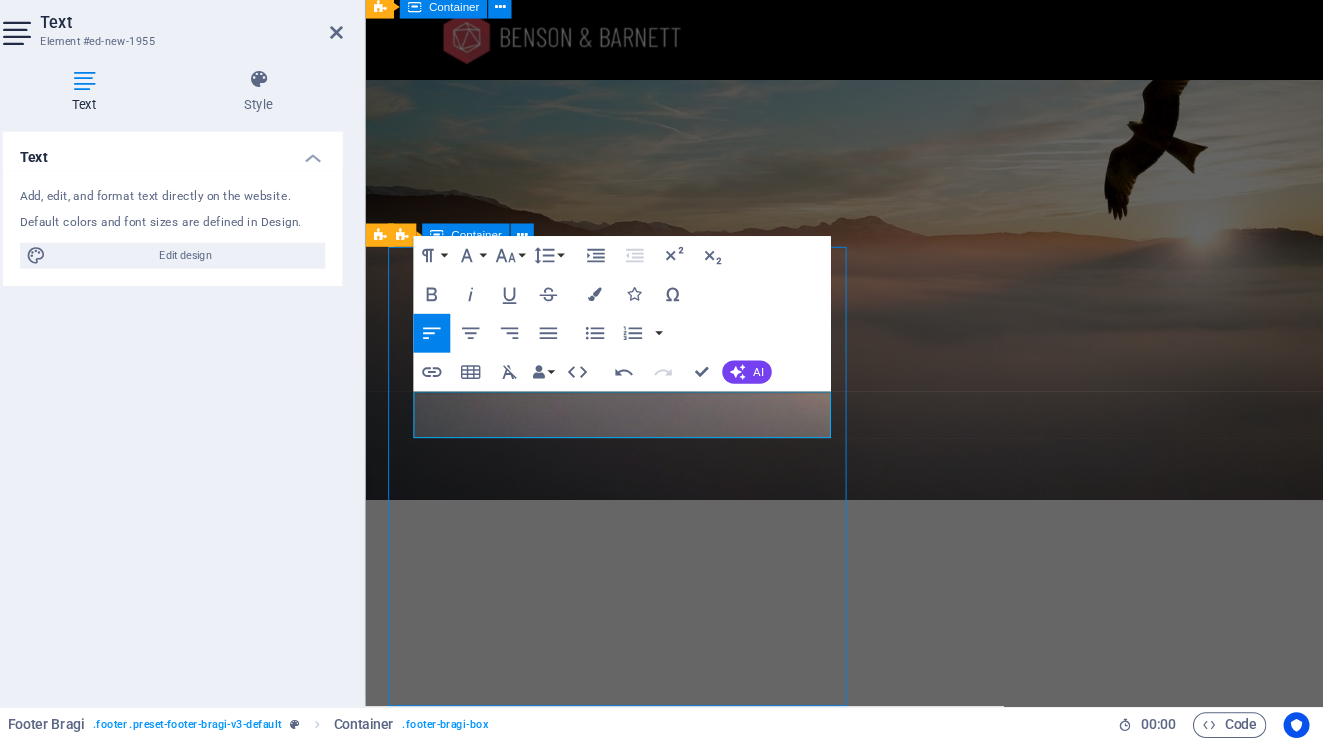 scroll, scrollTop: 4363, scrollLeft: 0, axis: vertical 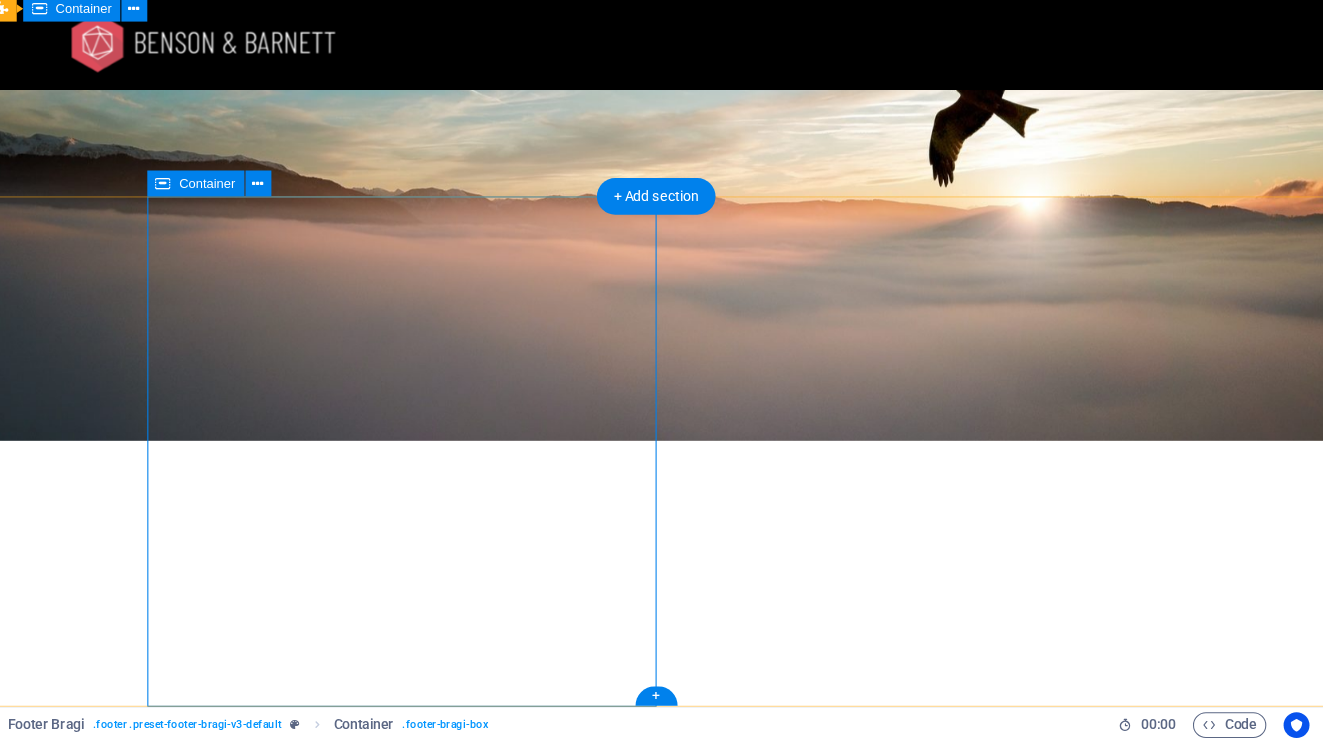 click on "Get in touch [DOMAIN] [NAME] [PHONE_PART] [EMAIL_PART] Legal Notice  |  Privacy Policy" at bounding box center [683, 2451] 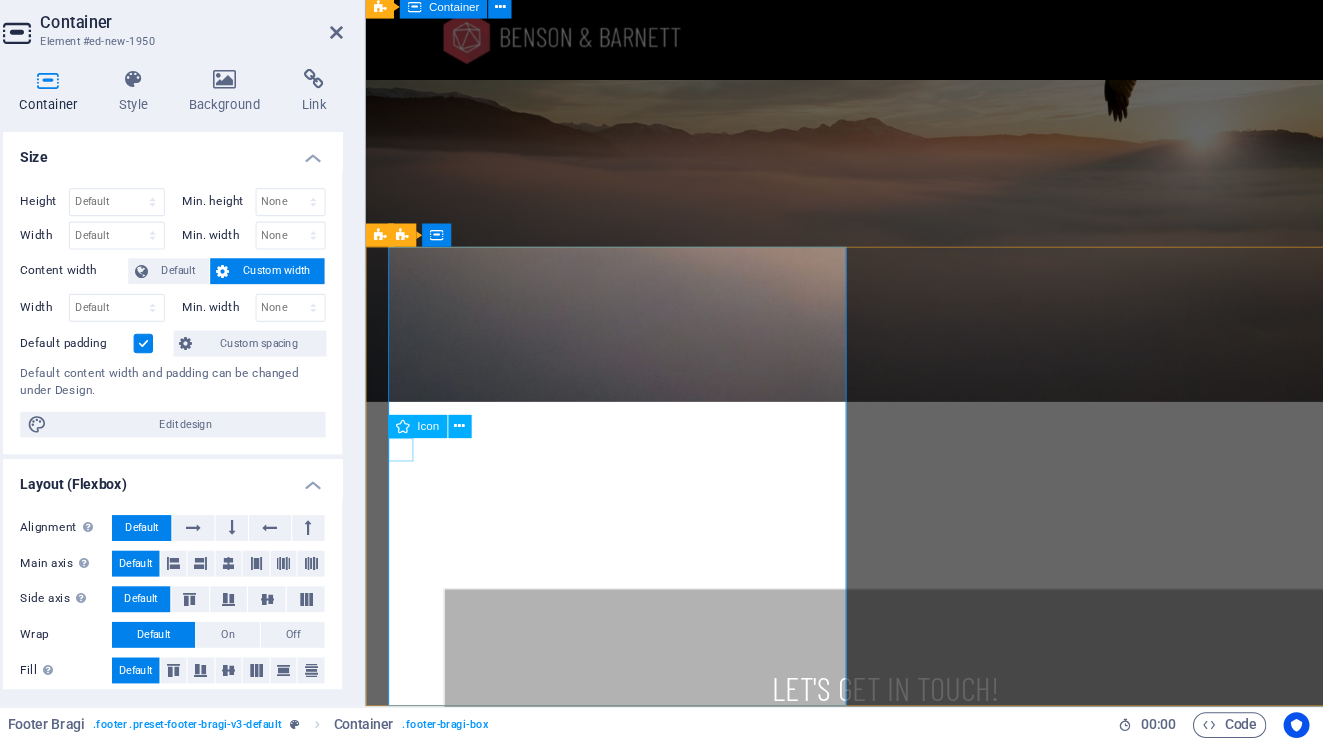 scroll, scrollTop: 4363, scrollLeft: 0, axis: vertical 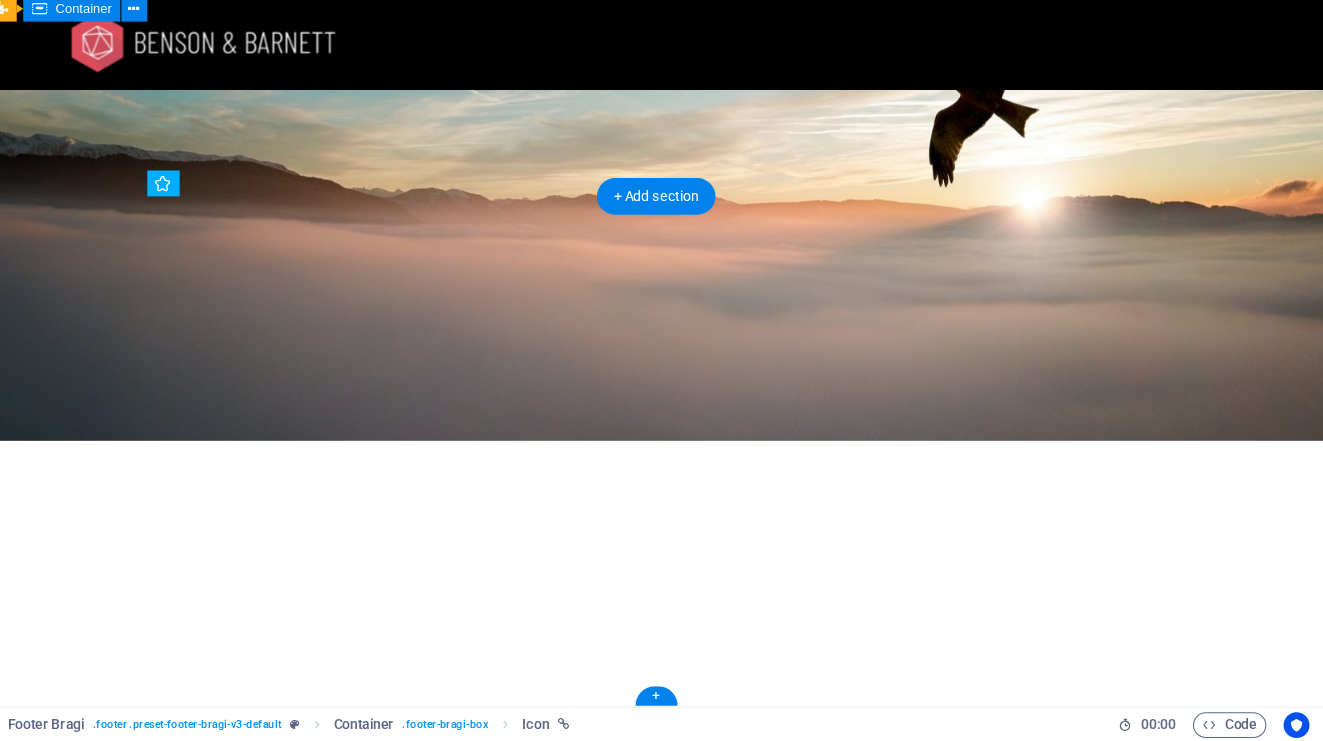 drag, startPoint x: 20, startPoint y: 461, endPoint x: 367, endPoint y: 403, distance: 351.81387 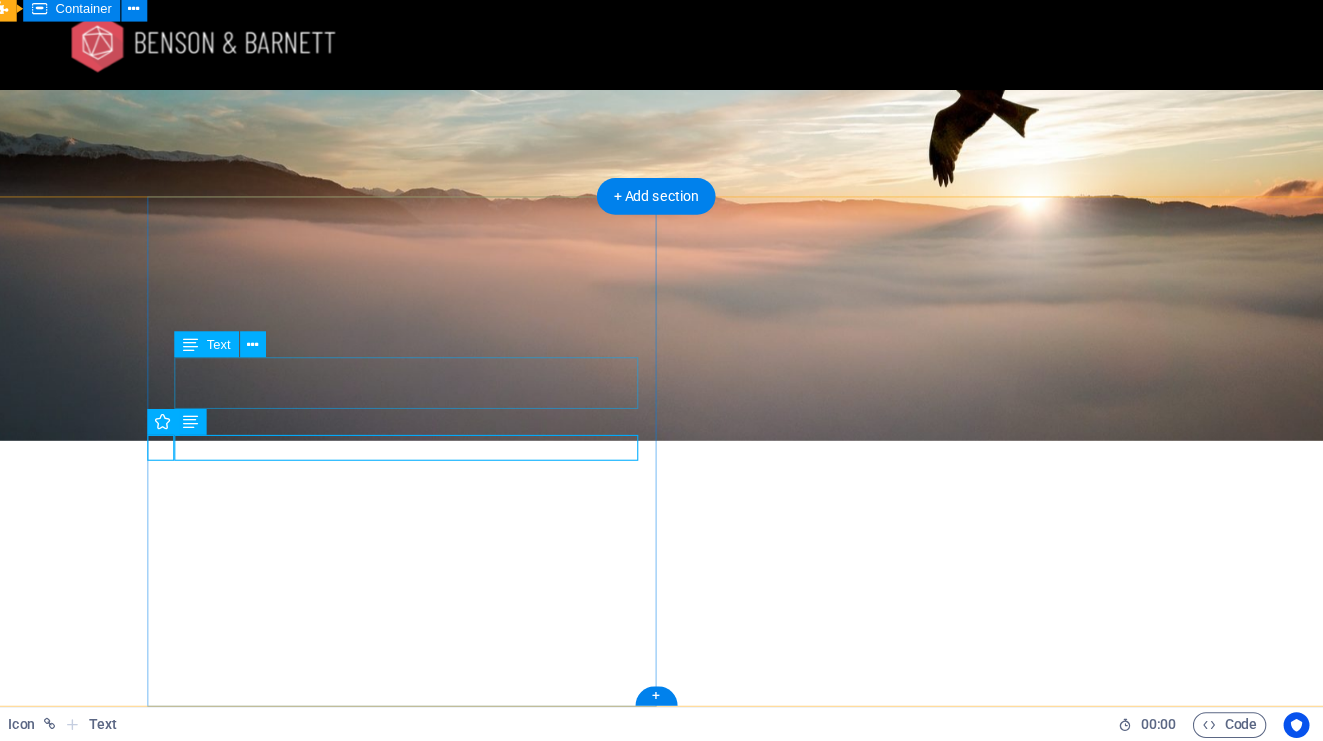 click on "[NAME]" at bounding box center [675, 2438] 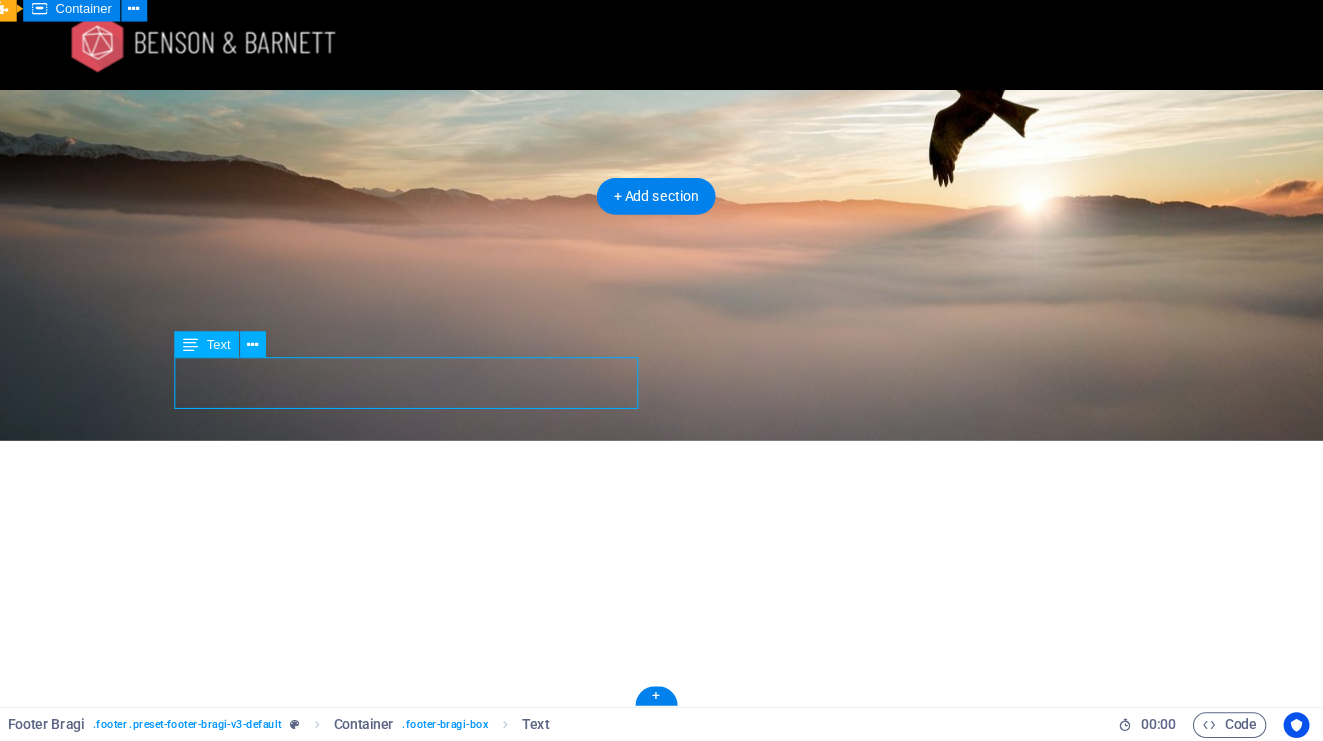 click on "[NAME]" at bounding box center [675, 2438] 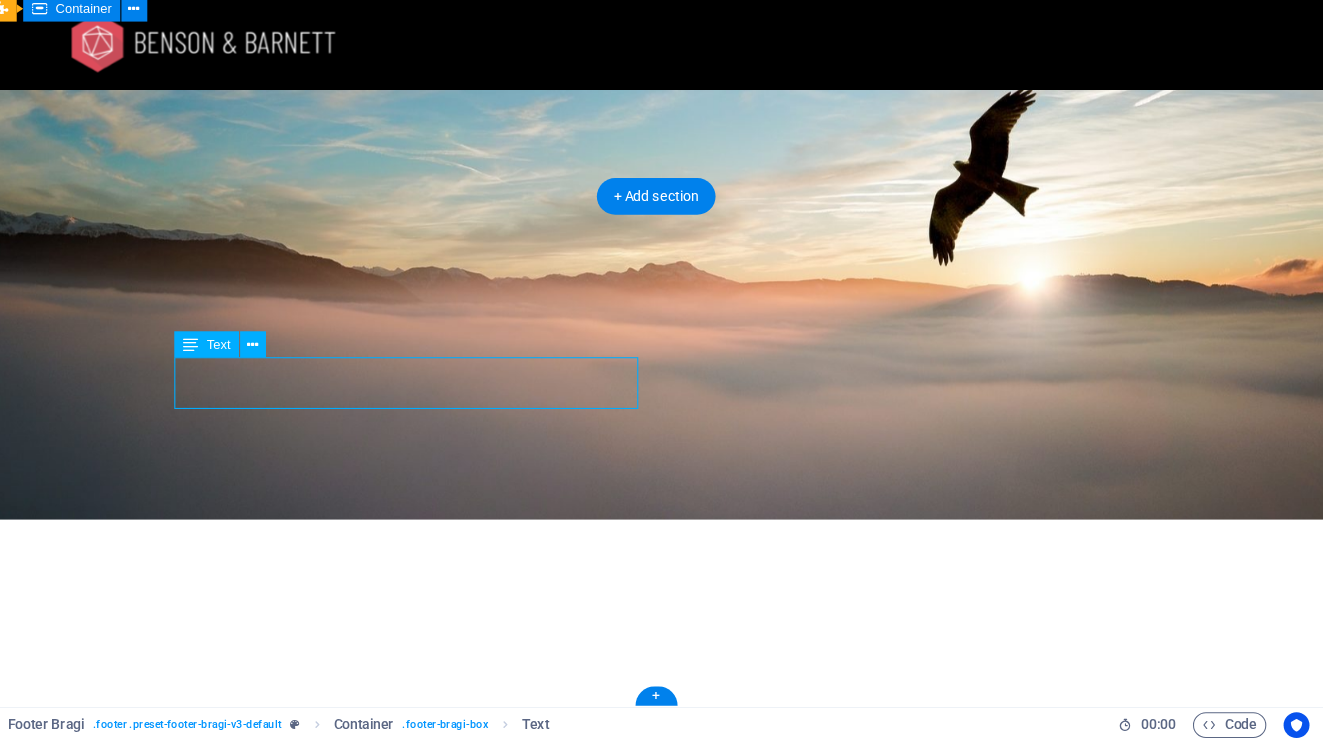scroll, scrollTop: 4444, scrollLeft: 0, axis: vertical 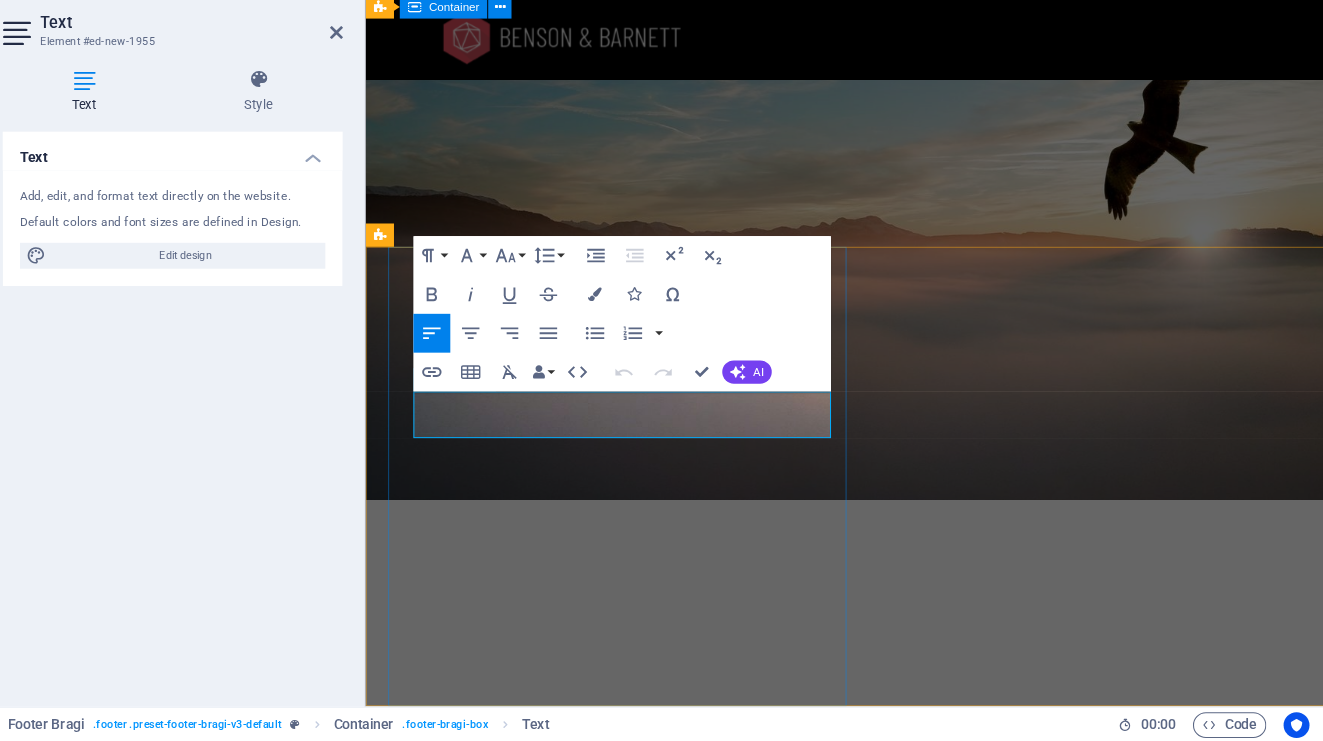click at bounding box center [863, 2562] 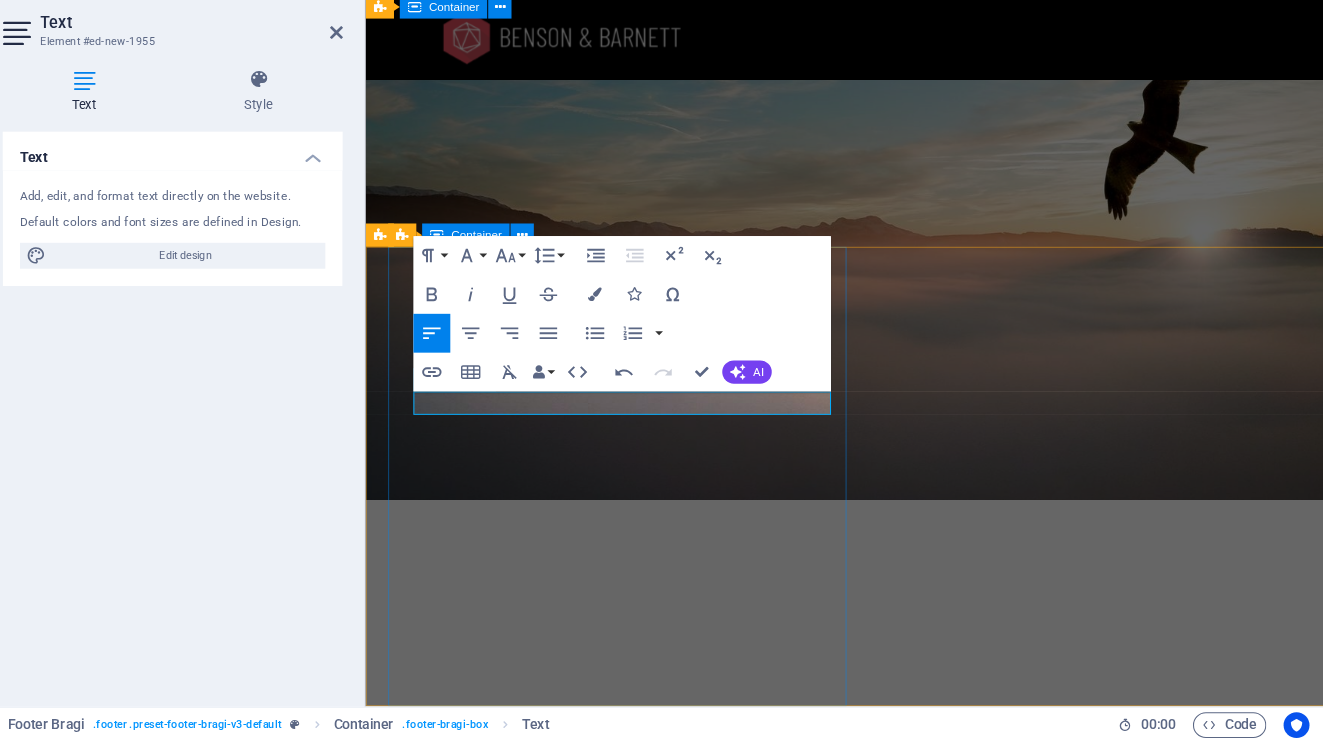 click on "Get in touch [DOMAIN] [NAME] [EMAIL_PART] [PHONE_PART] Legal Notice  |  Privacy Policy" at bounding box center [871, 2551] 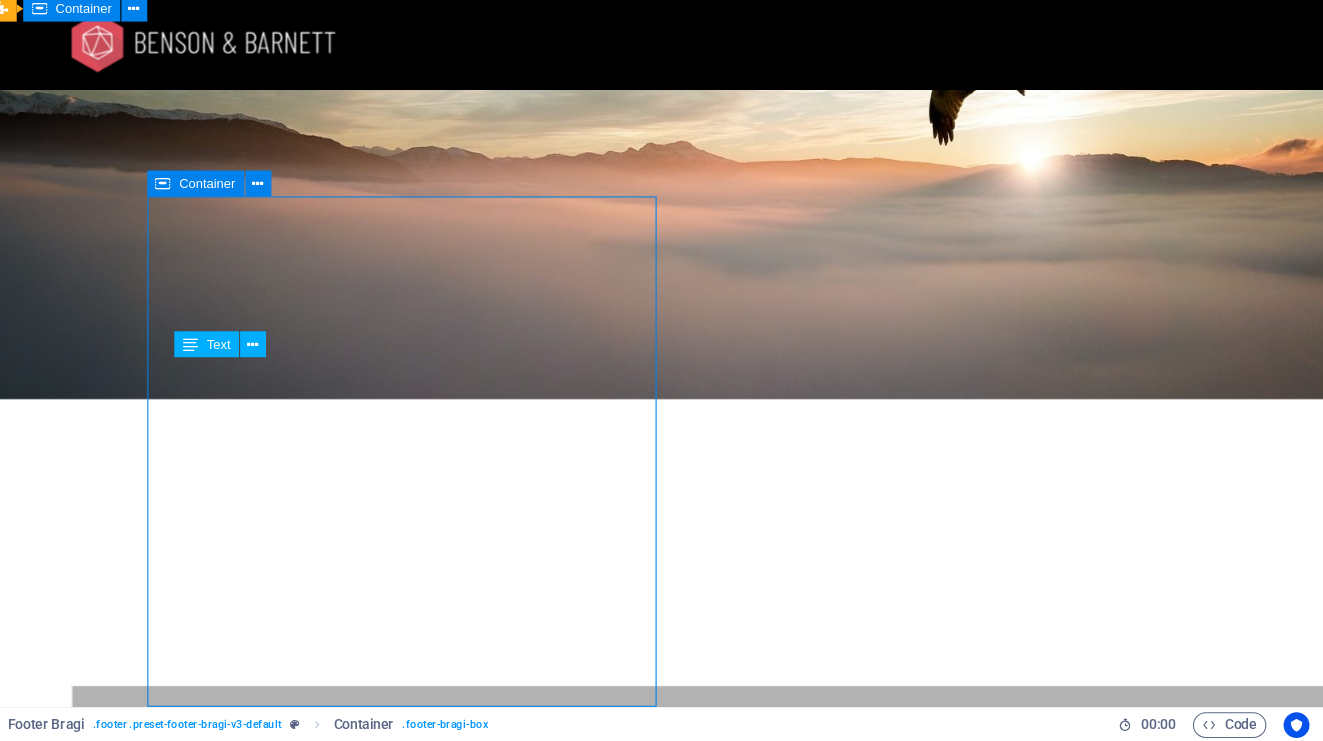scroll, scrollTop: 4363, scrollLeft: 0, axis: vertical 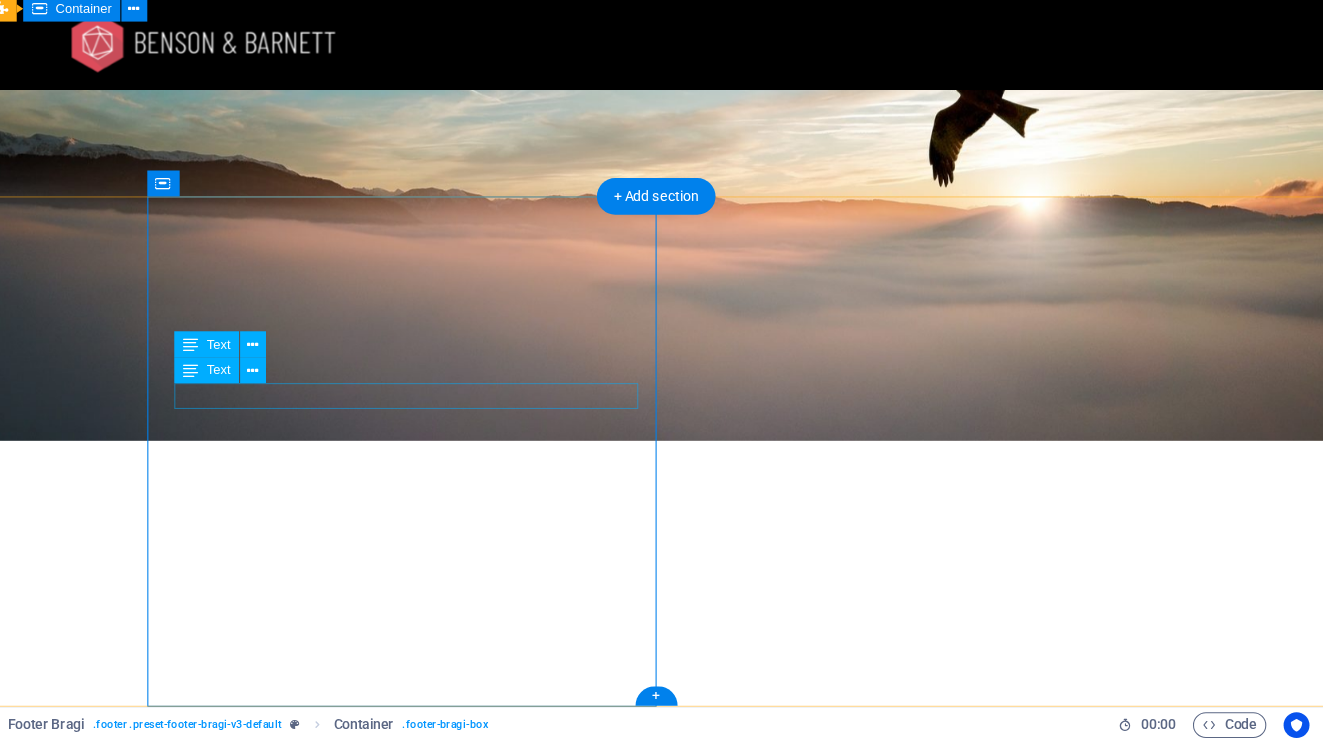 click on "[EMAIL_PART]" at bounding box center [675, 2474] 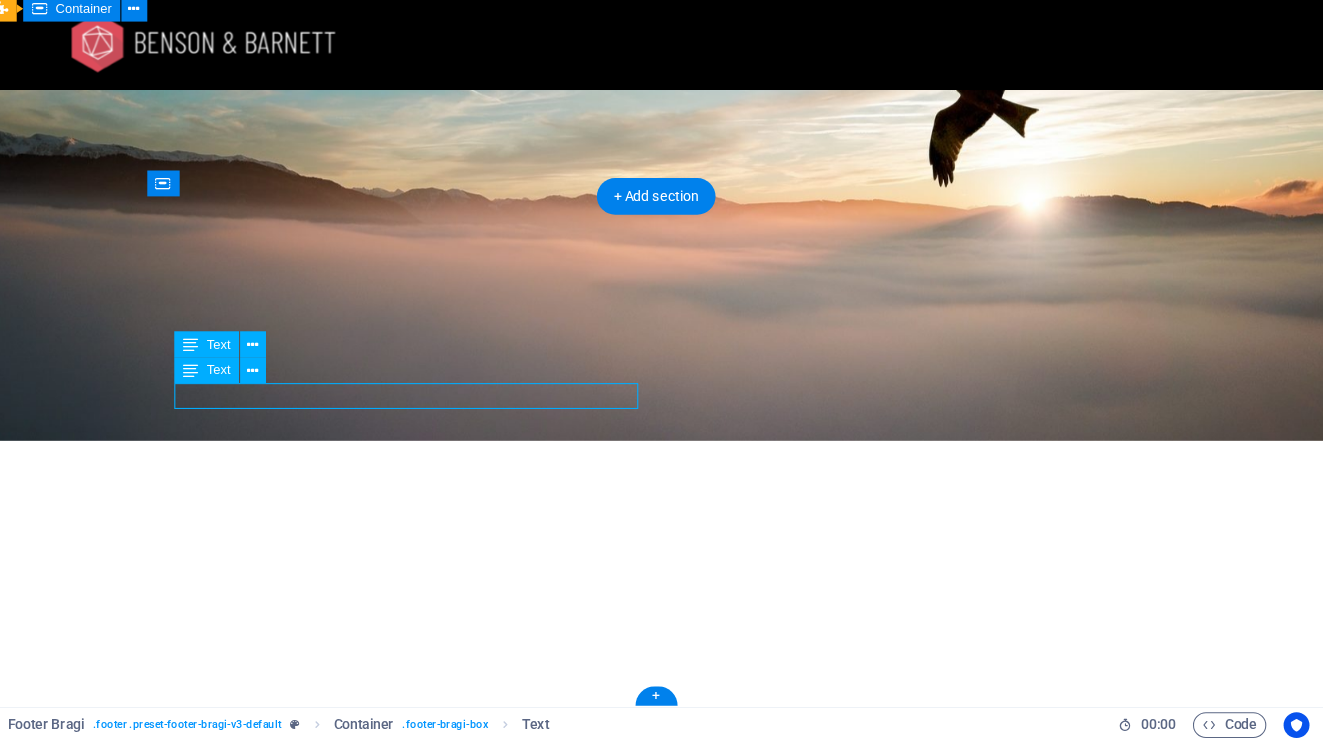 click on "[EMAIL_PART]" at bounding box center [675, 2474] 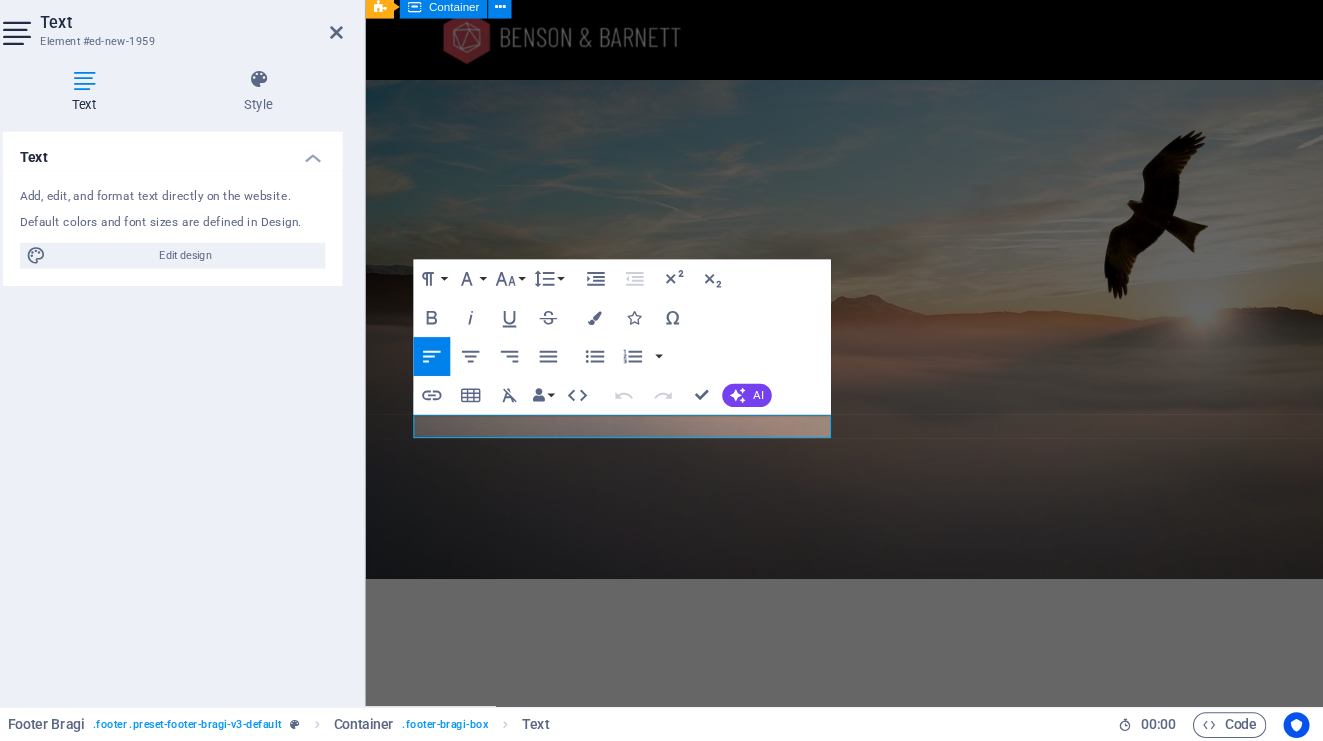 scroll, scrollTop: 4444, scrollLeft: 0, axis: vertical 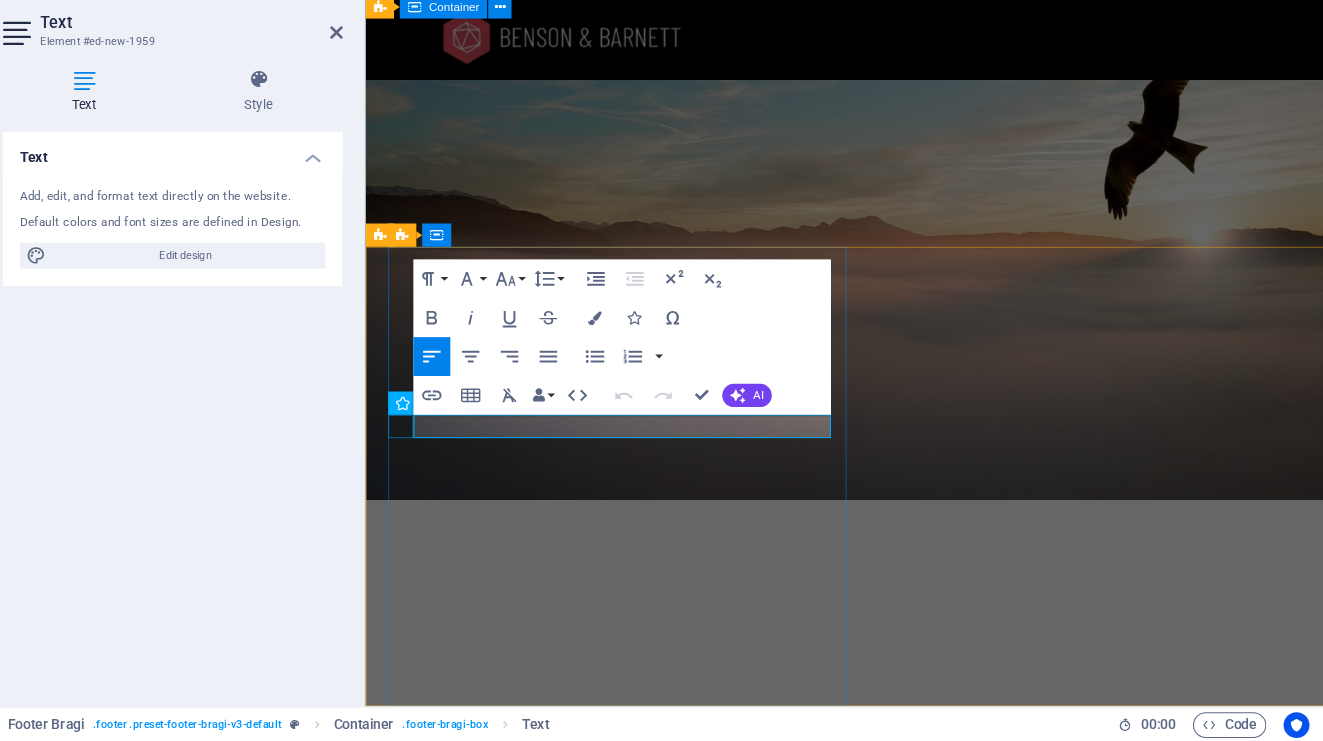 drag, startPoint x: 763, startPoint y: 436, endPoint x: 413, endPoint y: 439, distance: 350.01285 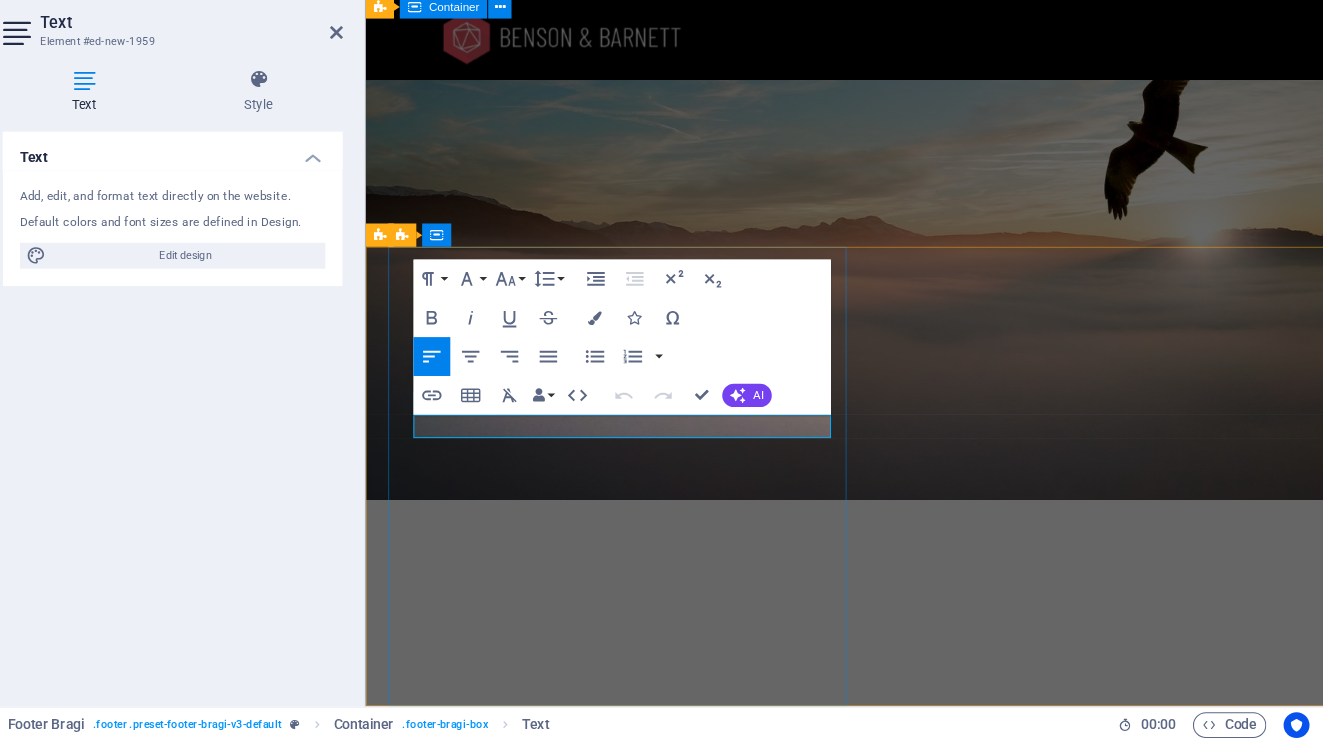 type 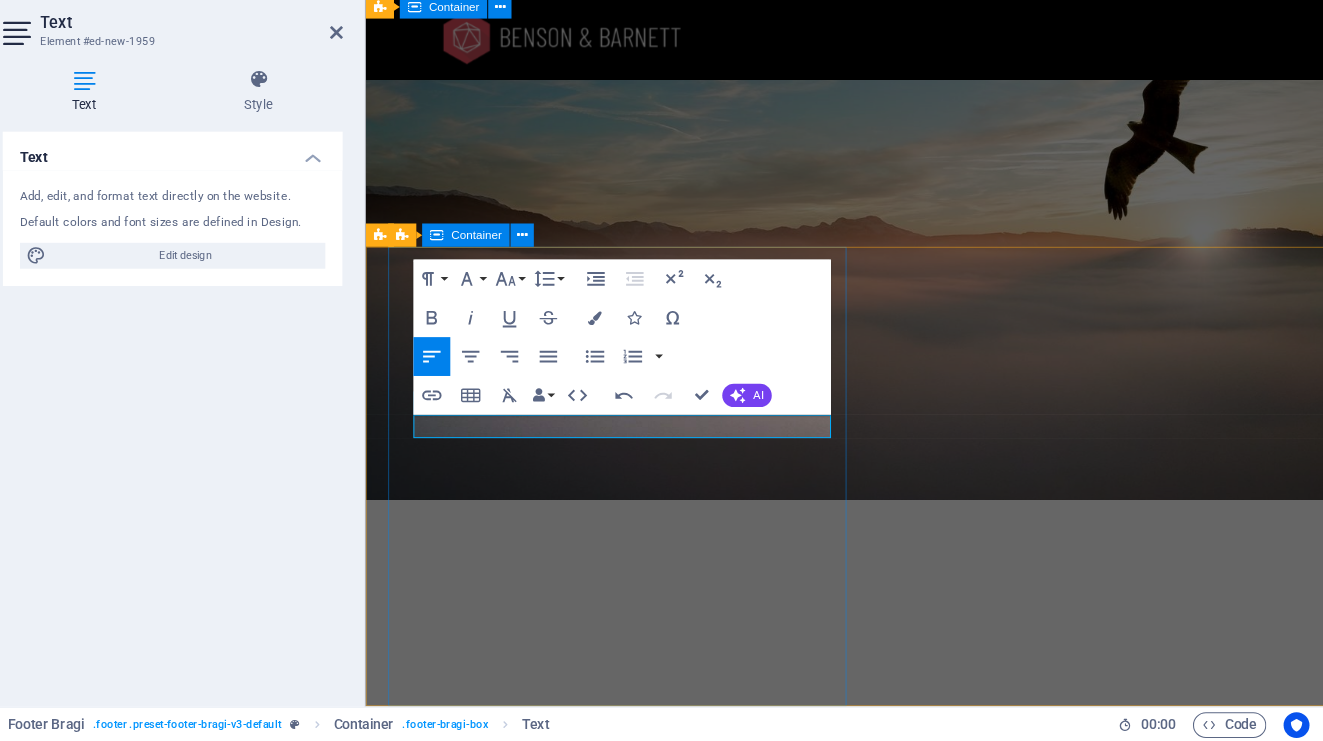 click on "Get in touch kfardebian.gov.lb Kfardebian info@[EXAMPLE.COM] [PHONE] Legal Notice | Privacy Policy" at bounding box center [871, 2551] 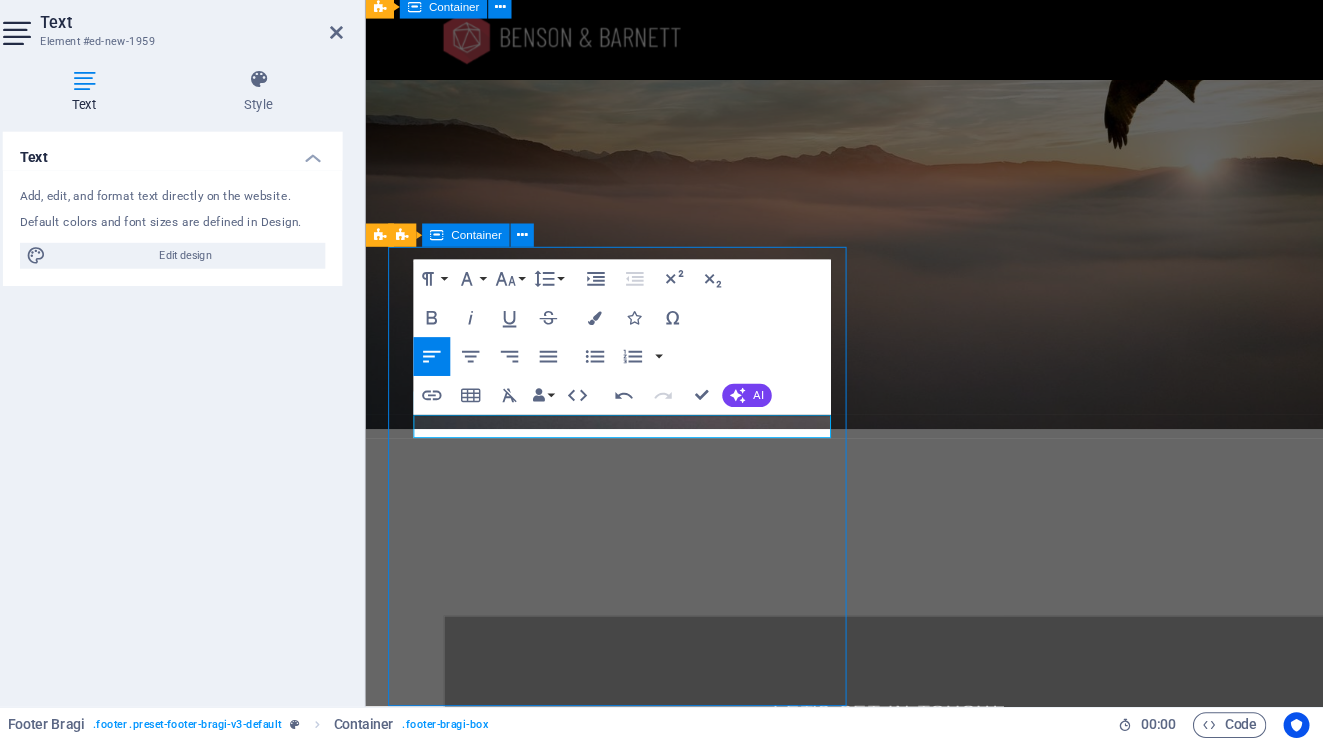 scroll, scrollTop: 4363, scrollLeft: 0, axis: vertical 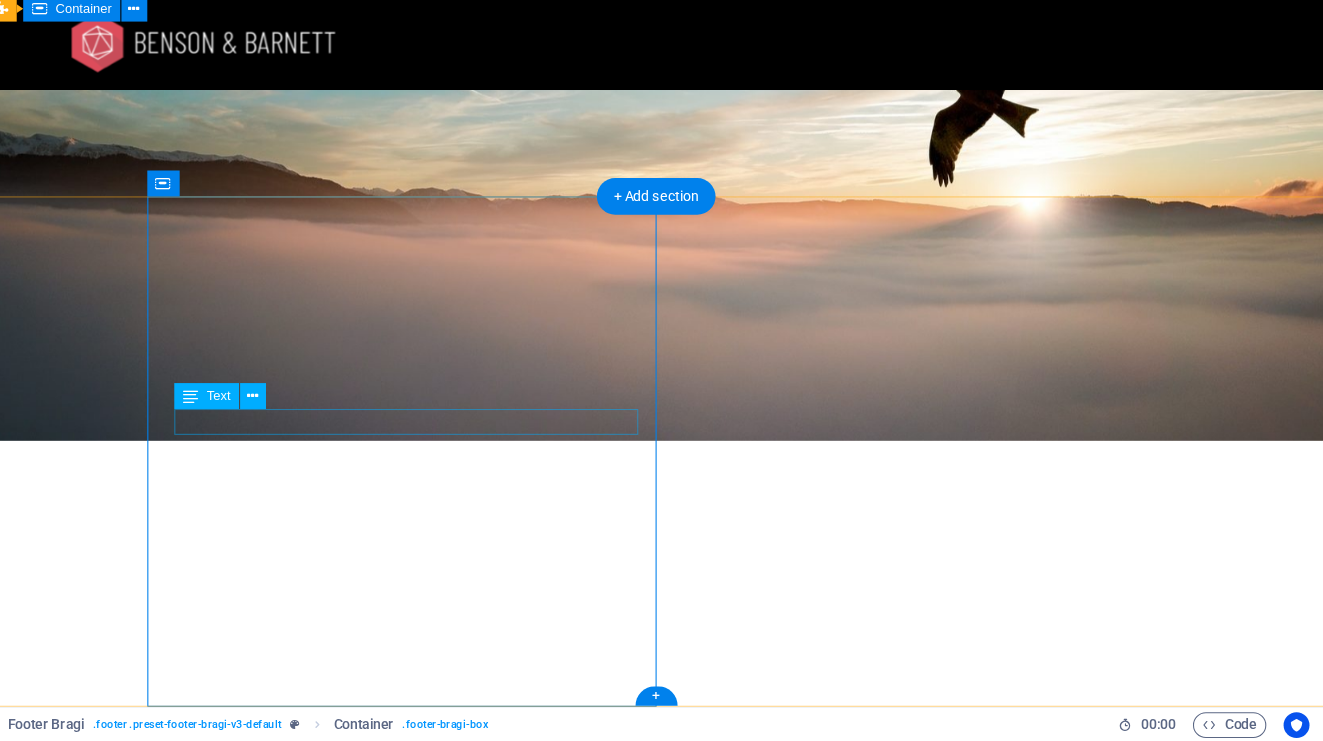 click on "0123 - 456789" at bounding box center (181, 2521) 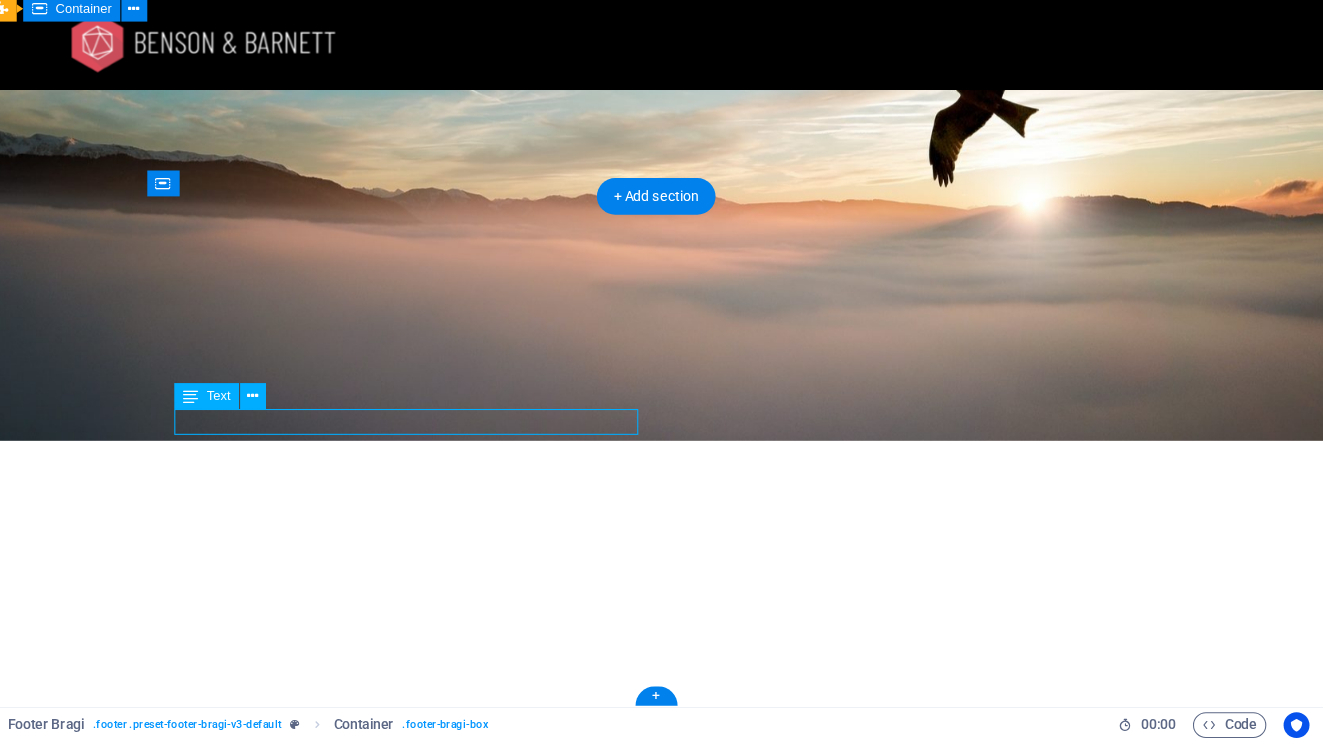 click on "0123 - 456789" at bounding box center (181, 2521) 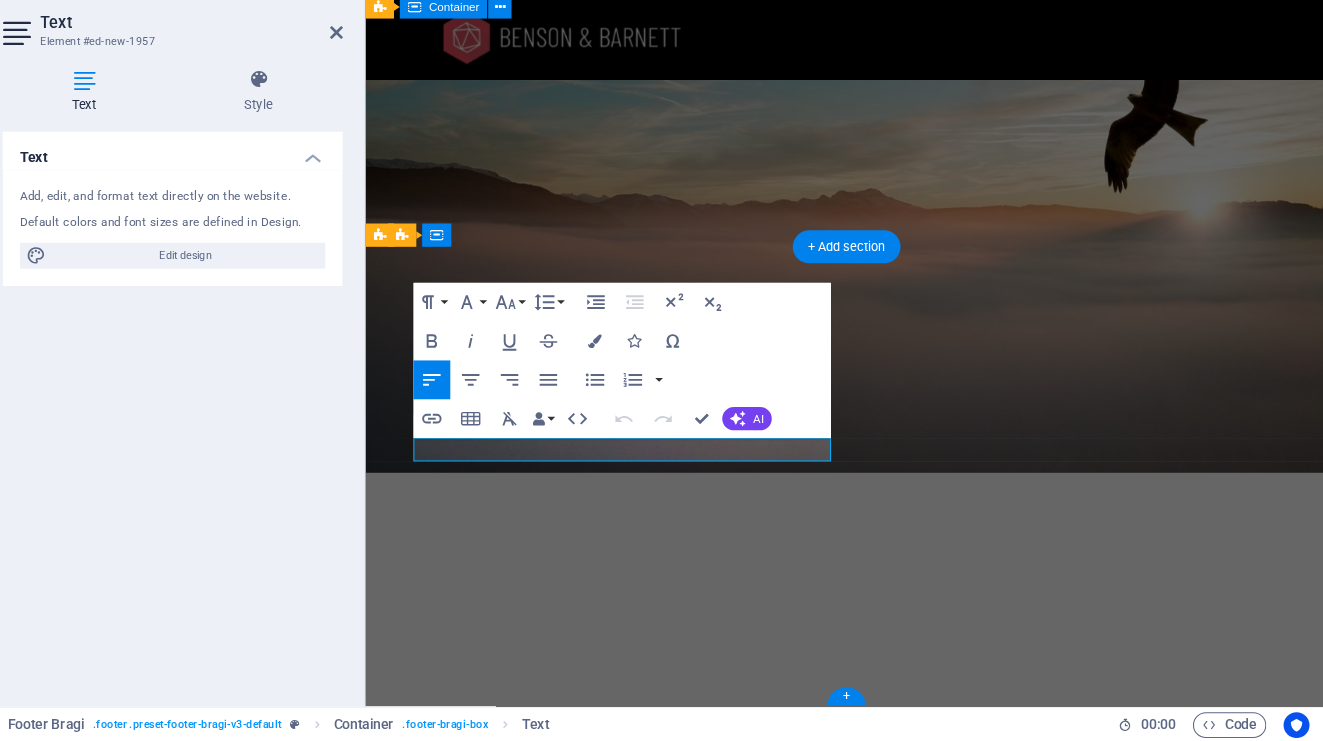 click on "Text Add, edit, and format text directly on the website. Default colors and font sizes are defined in Design. Edit design Alignment Left aligned Centered Right aligned" at bounding box center [253, 434] 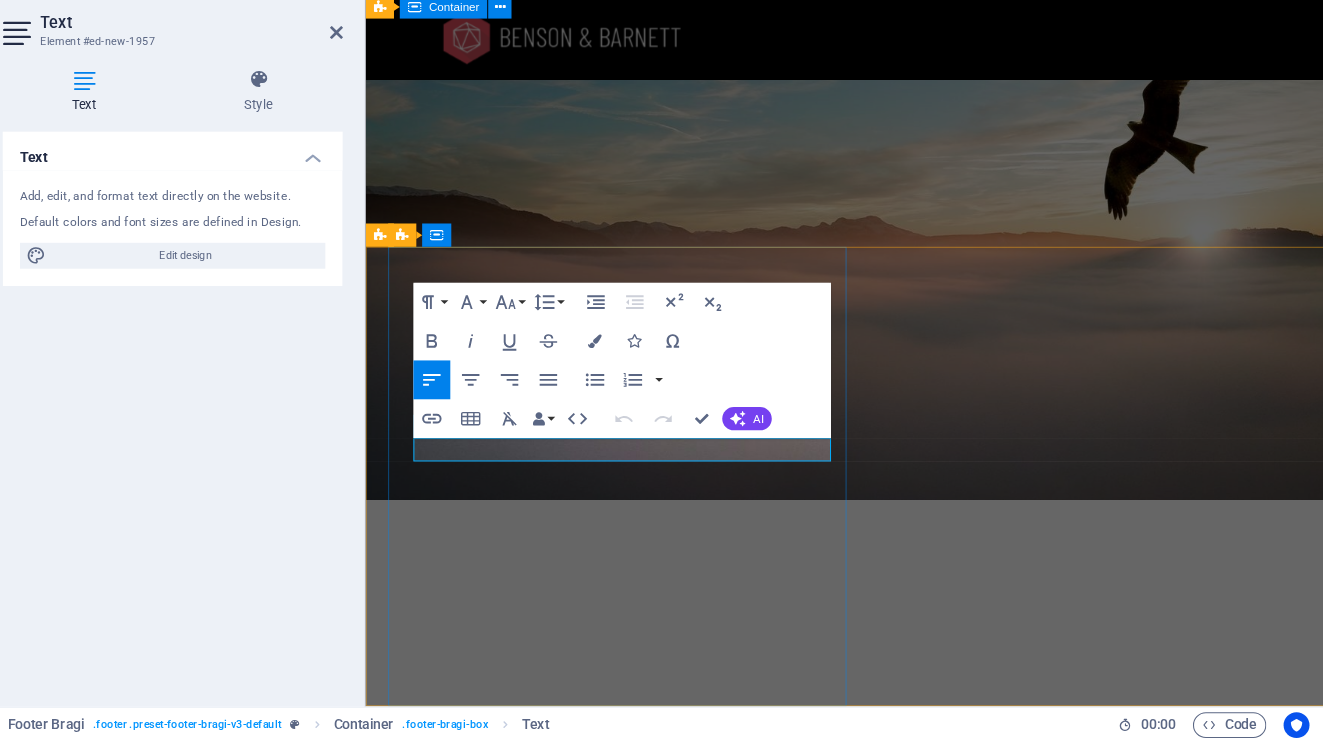 click on "0123 - 456789" at bounding box center [433, 2633] 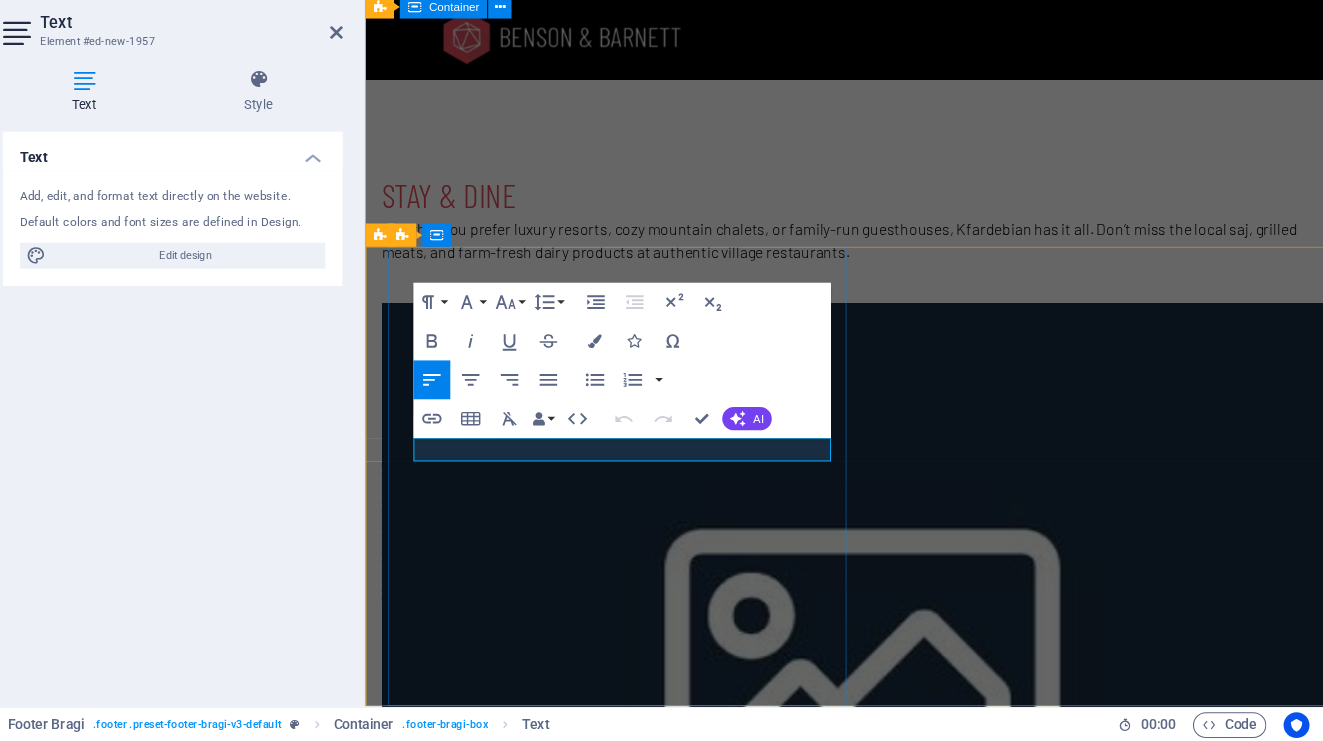scroll, scrollTop: 4411, scrollLeft: 0, axis: vertical 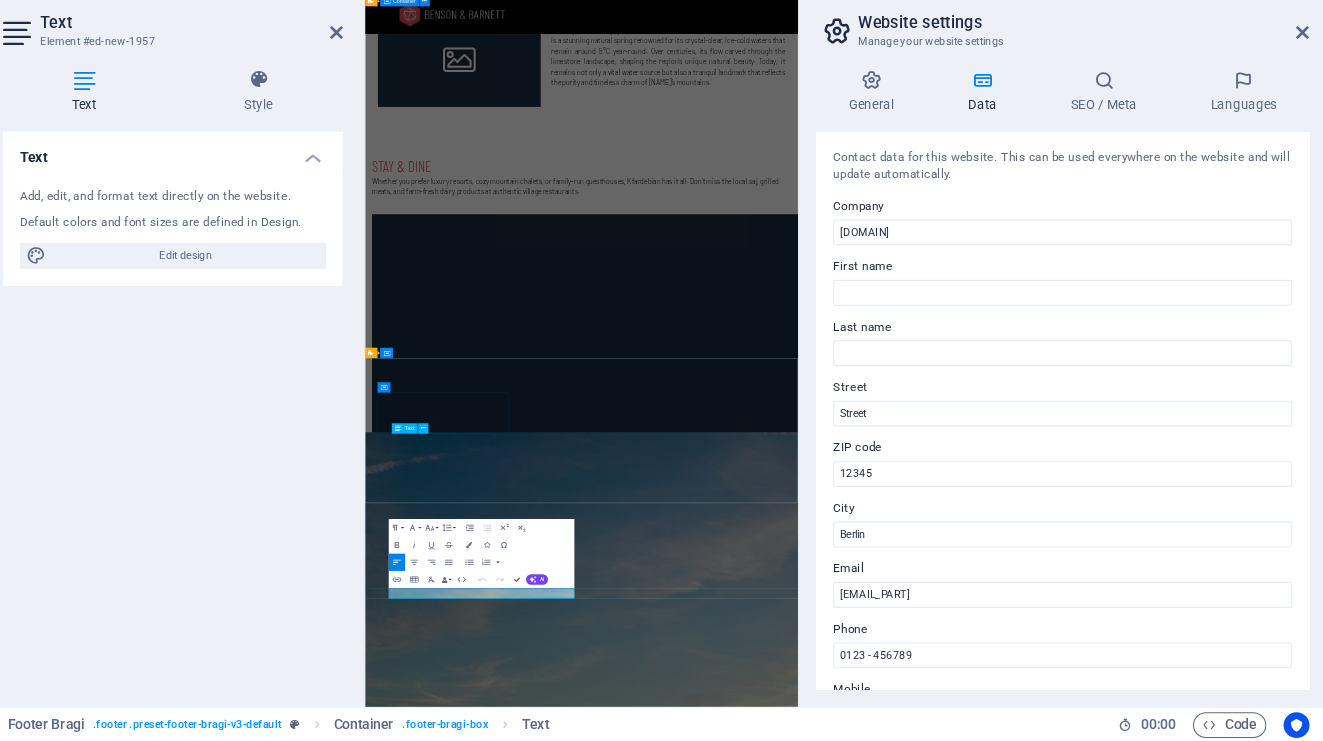 click on "Street Berlin   12345" at bounding box center (853, 3370) 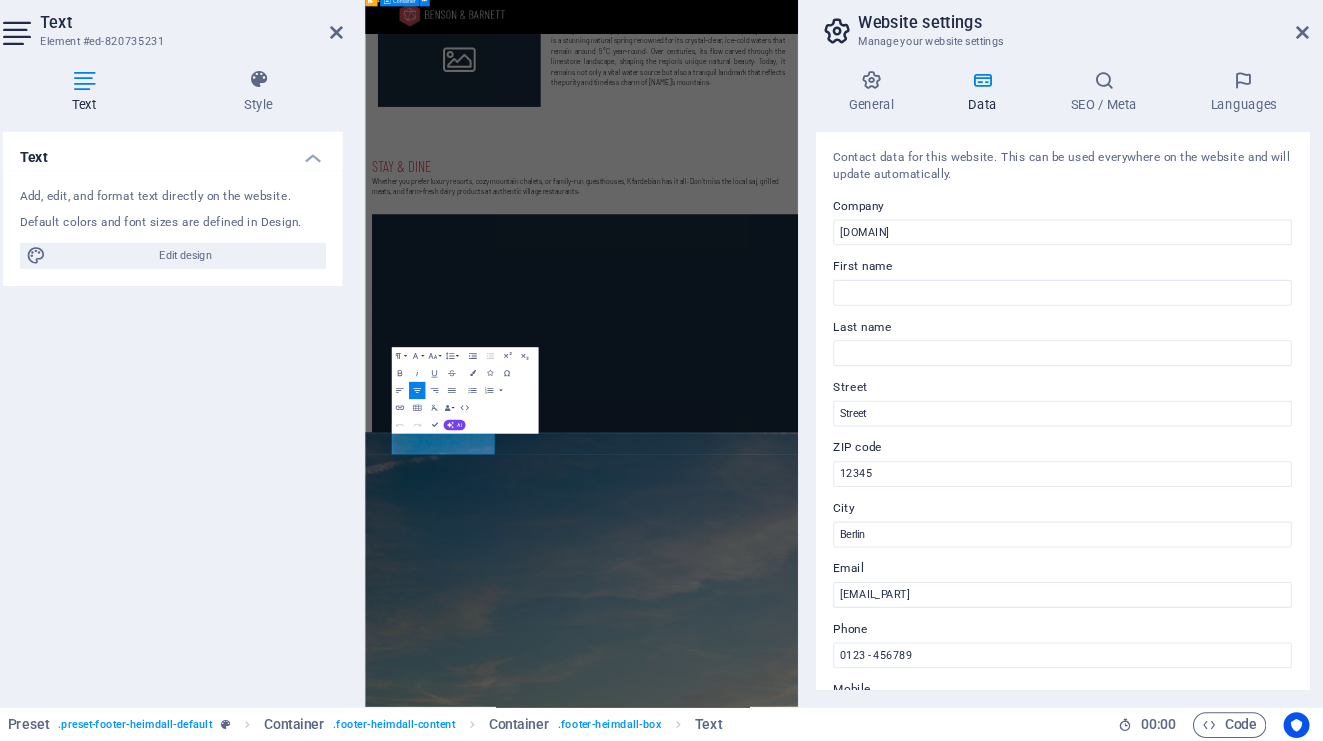 click on "Website settings Manage your website settings" at bounding box center (1080, 76) 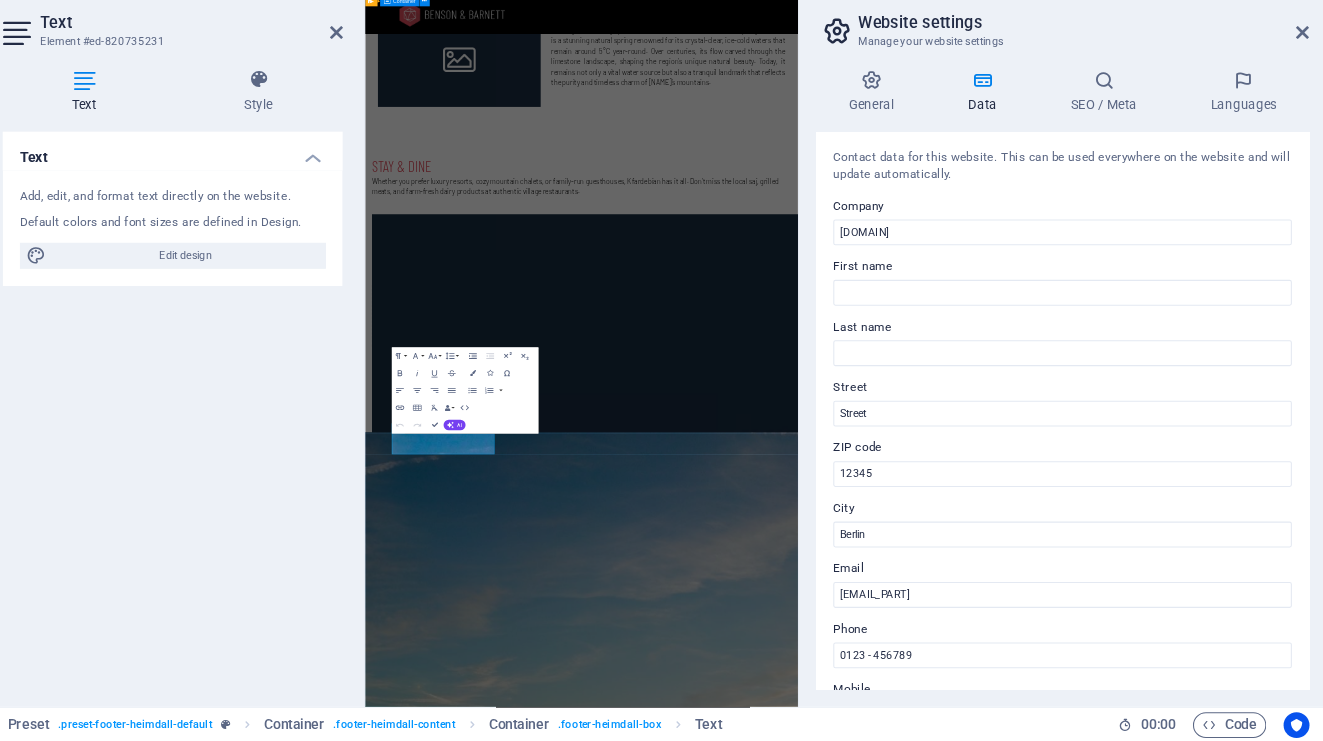 click on "Website settings Manage your website settings  General  Data  SEO / Meta  Languages Website name kfardebian.gov.lb Logo Drag files here, click to choose files or select files from Files or our free stock photos & videos Select files from the file manager, stock photos, or upload file(s) Upload Favicon Set the favicon of your website here. A favicon is a small icon shown in the browser tab next to your website title. It helps visitors identify your website. Drag files here, click to choose files or select files from Files or our free stock photos & videos Select files from the file manager, stock photos, or upload file(s) Upload Preview Image (Open Graph) This image will be shown when the website is shared on social networks Drag files here, click to choose files or select files from Files or our free stock photos & videos Select files from the file manager, stock photos, or upload file(s) Upload Contact data for this website. This can be used everywhere on the website and will update automatically. Company AI" at bounding box center [1078, 379] 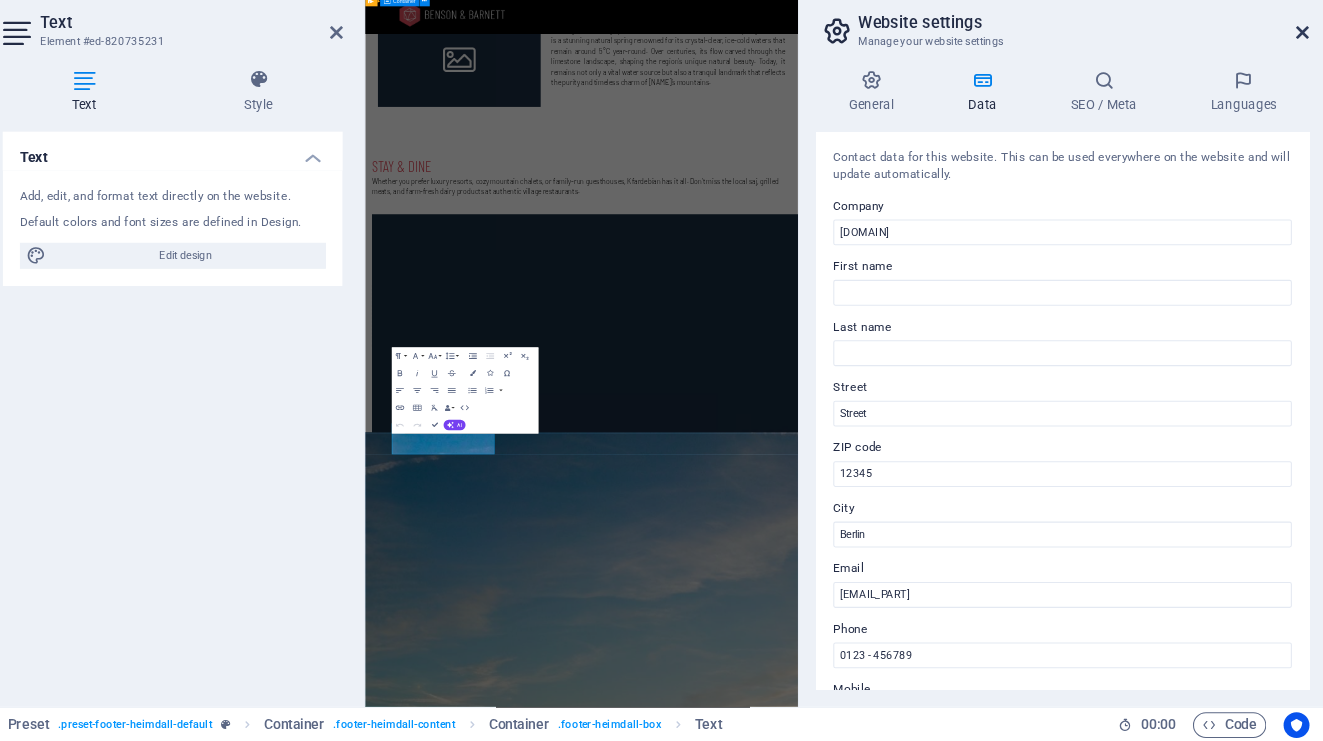 click at bounding box center [1301, 84] 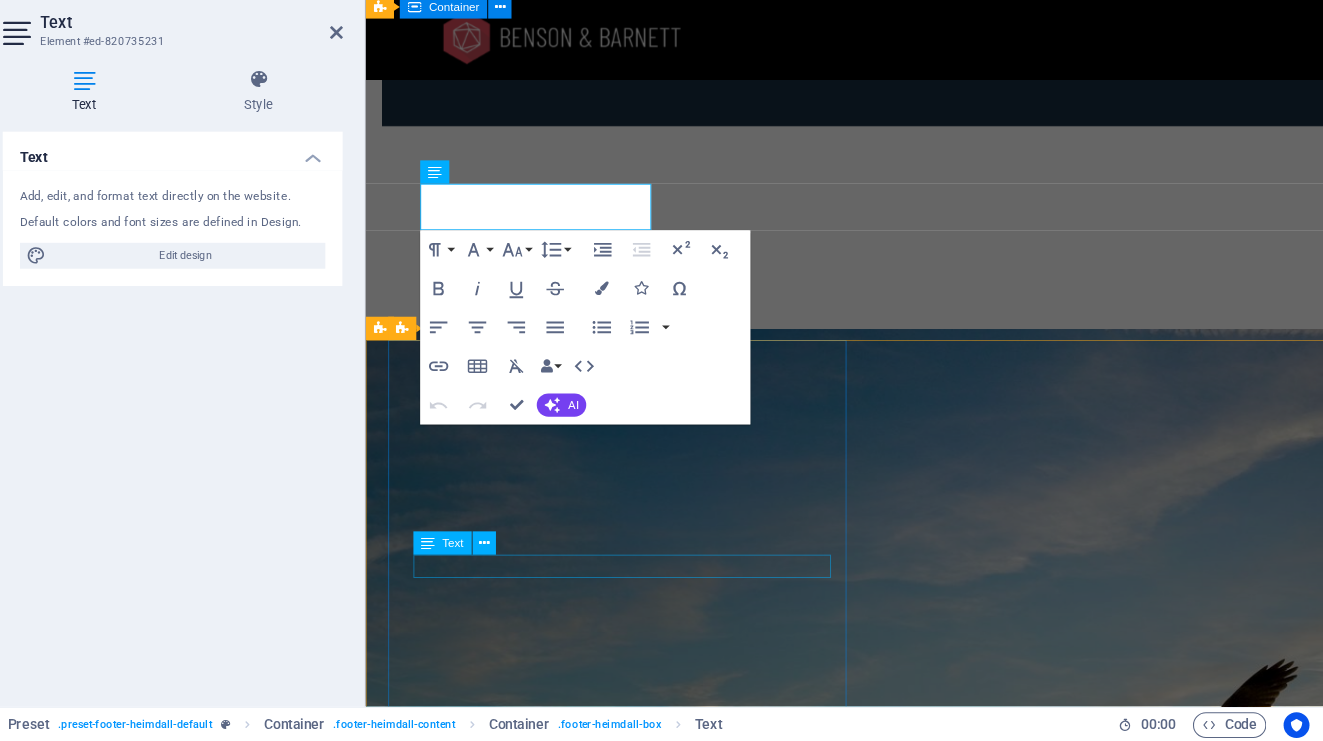 scroll, scrollTop: 4444, scrollLeft: 0, axis: vertical 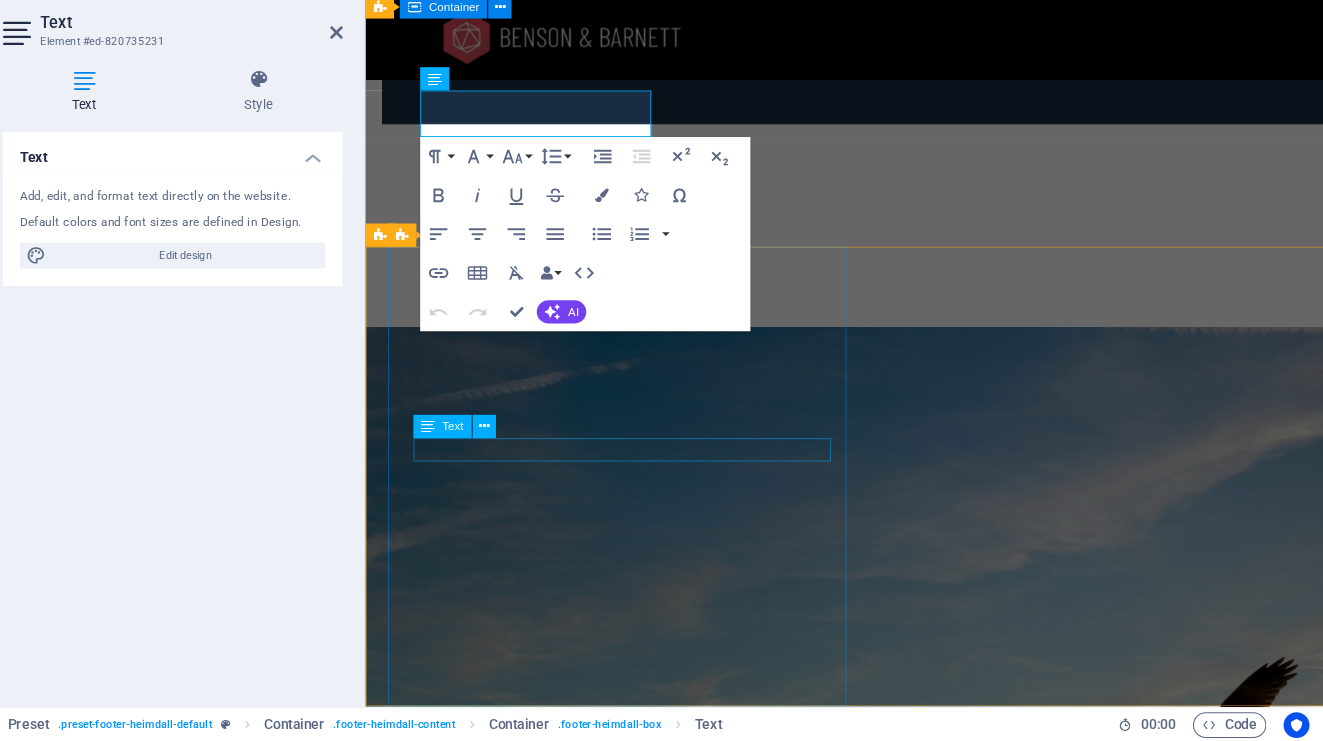 click on "0123 - 456789" at bounding box center [863, 2634] 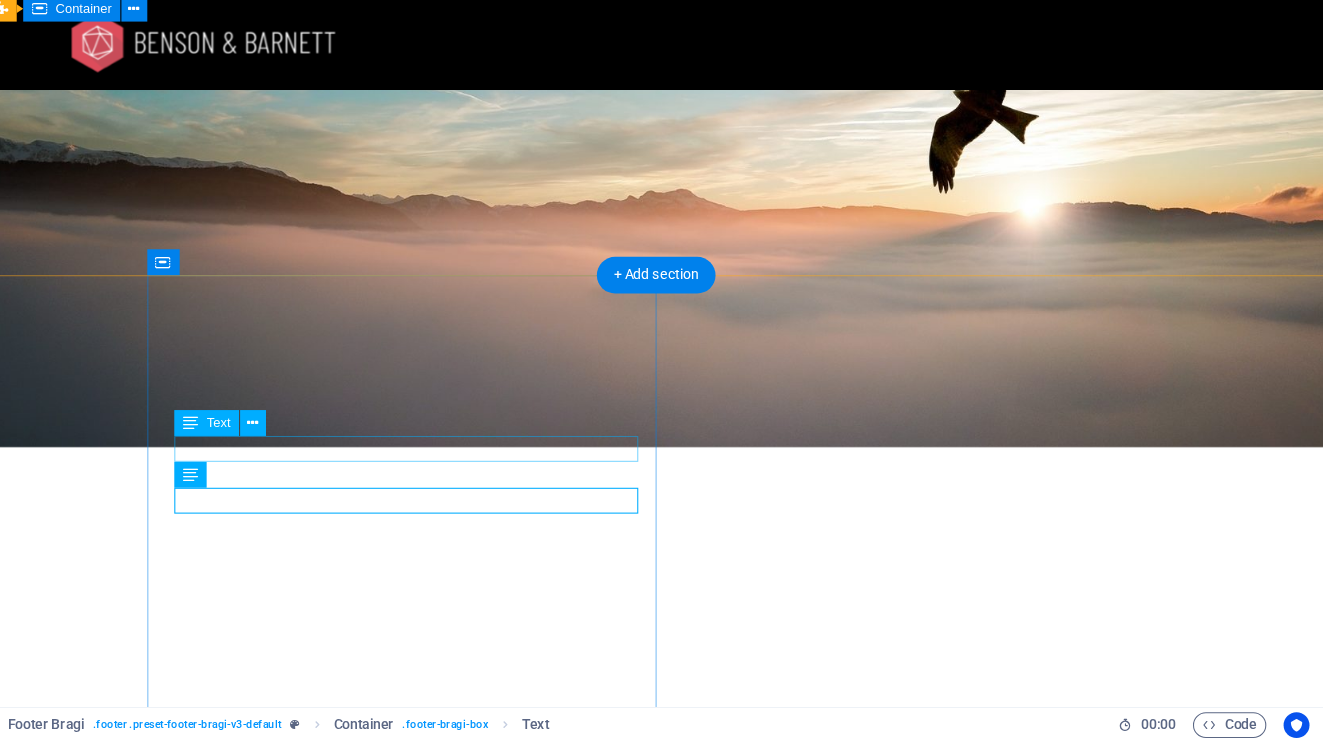 click on "[NAME]" at bounding box center [675, 2432] 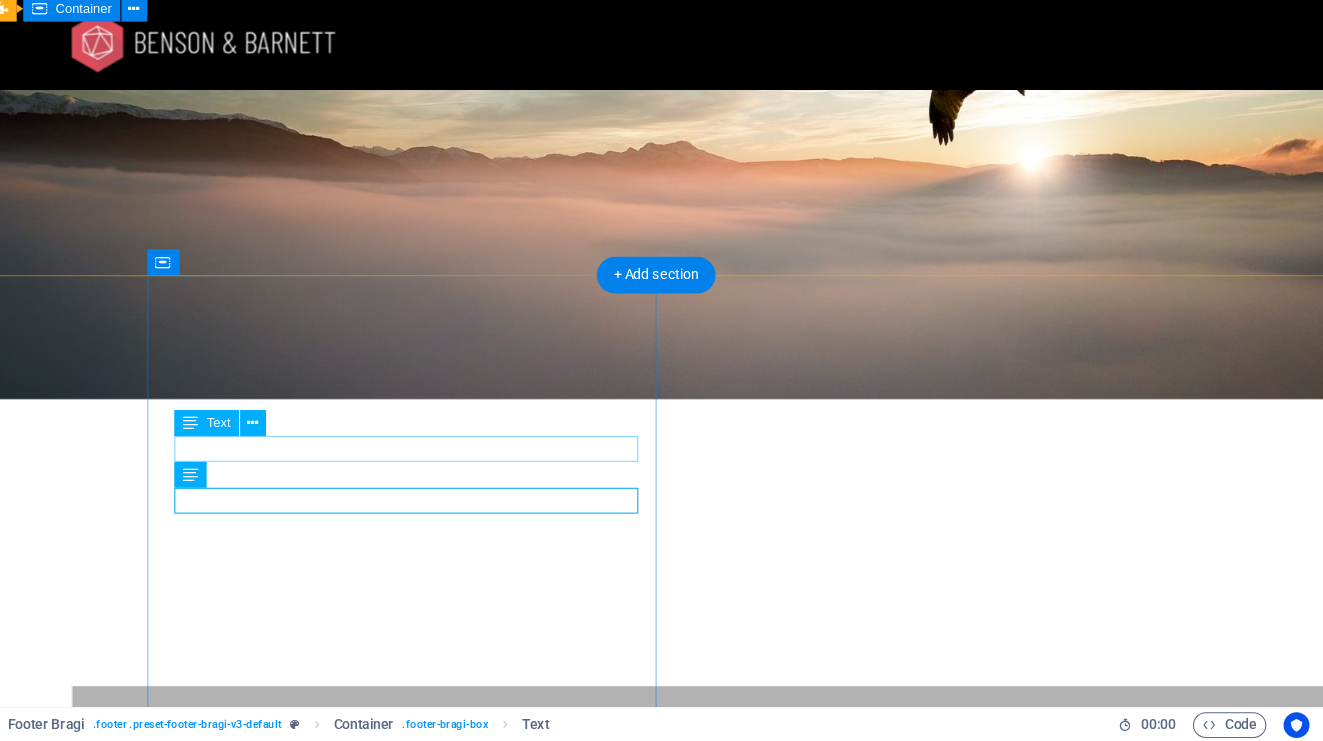 click on "0123 - 456789" at bounding box center [675, 2484] 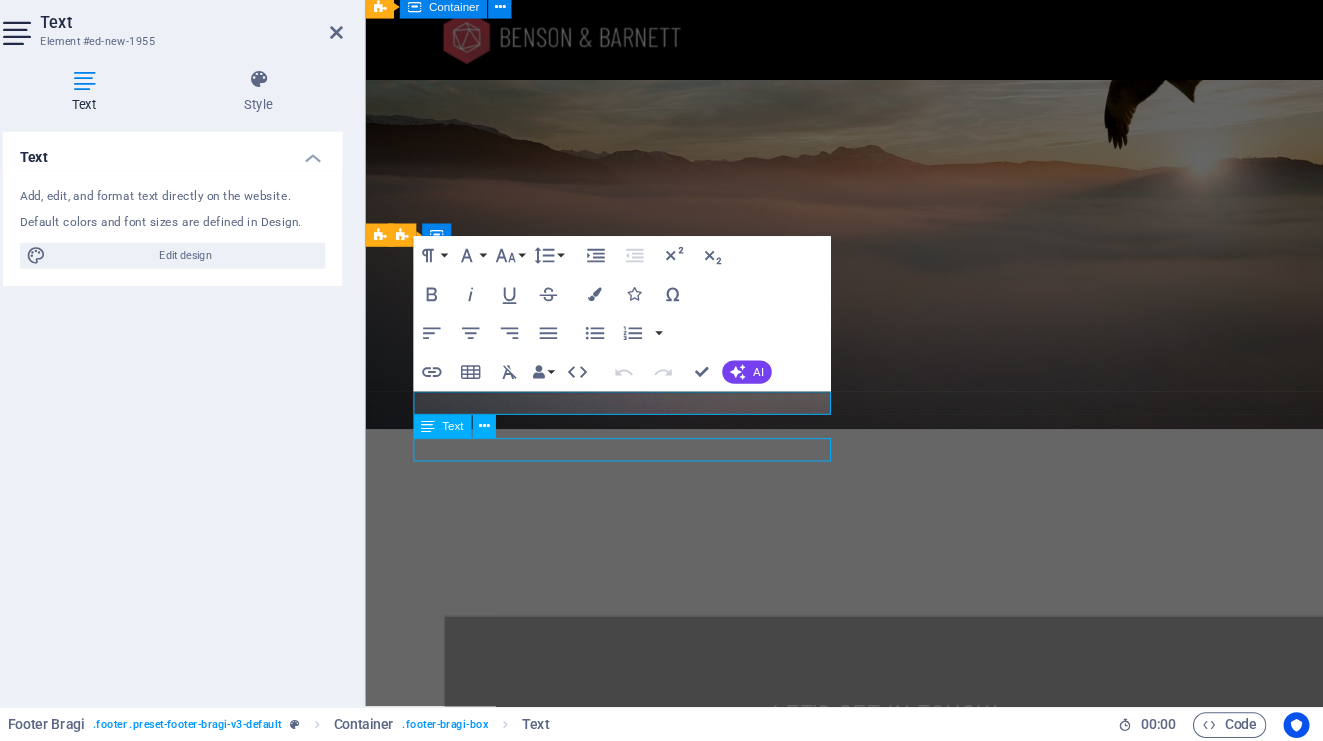 scroll, scrollTop: 4290, scrollLeft: 0, axis: vertical 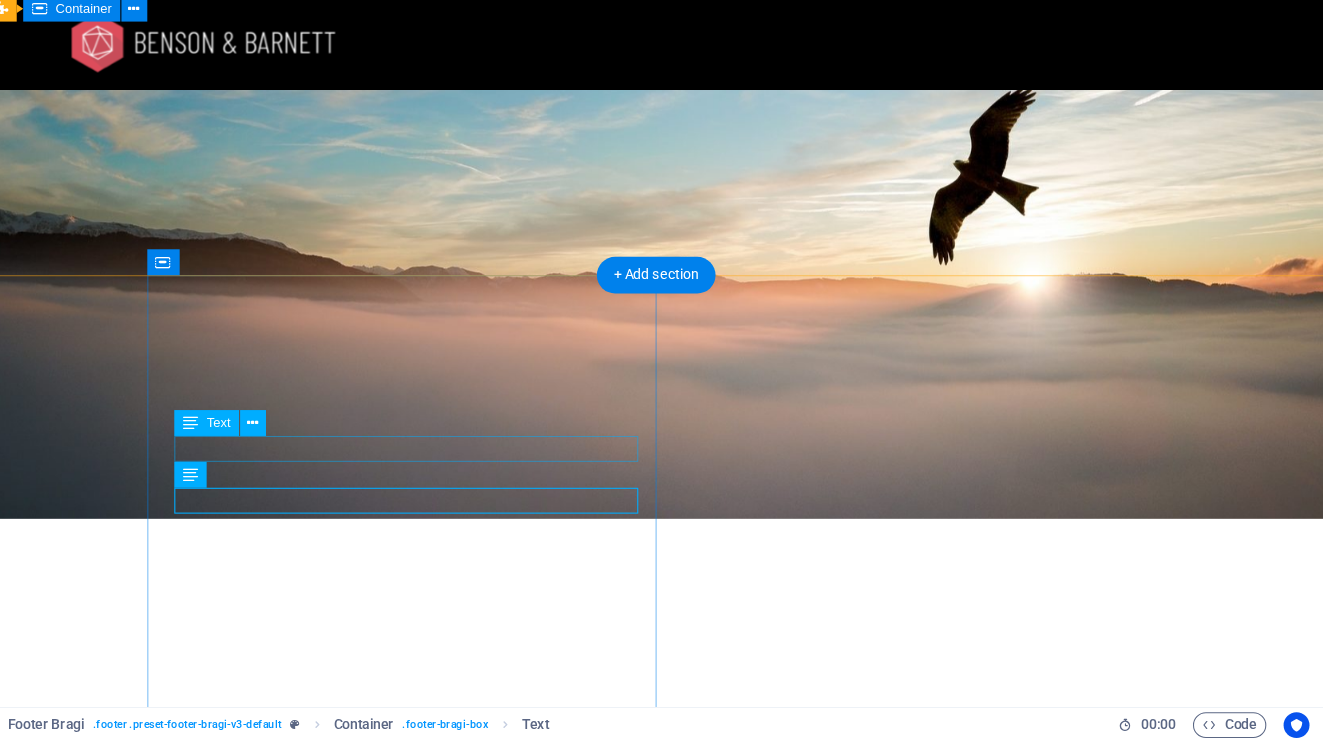 click on "[NAME]" at bounding box center (675, 2499) 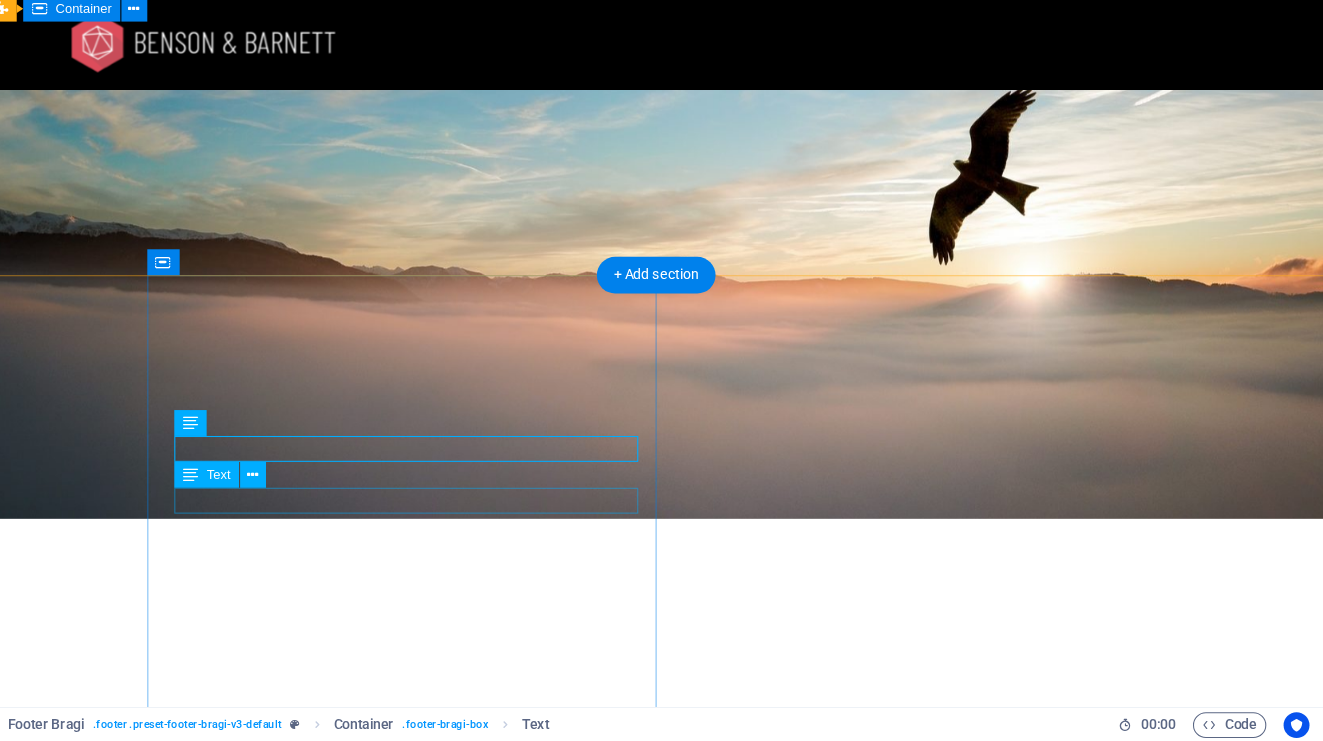 click on "0123 - 456789" at bounding box center [675, 2595] 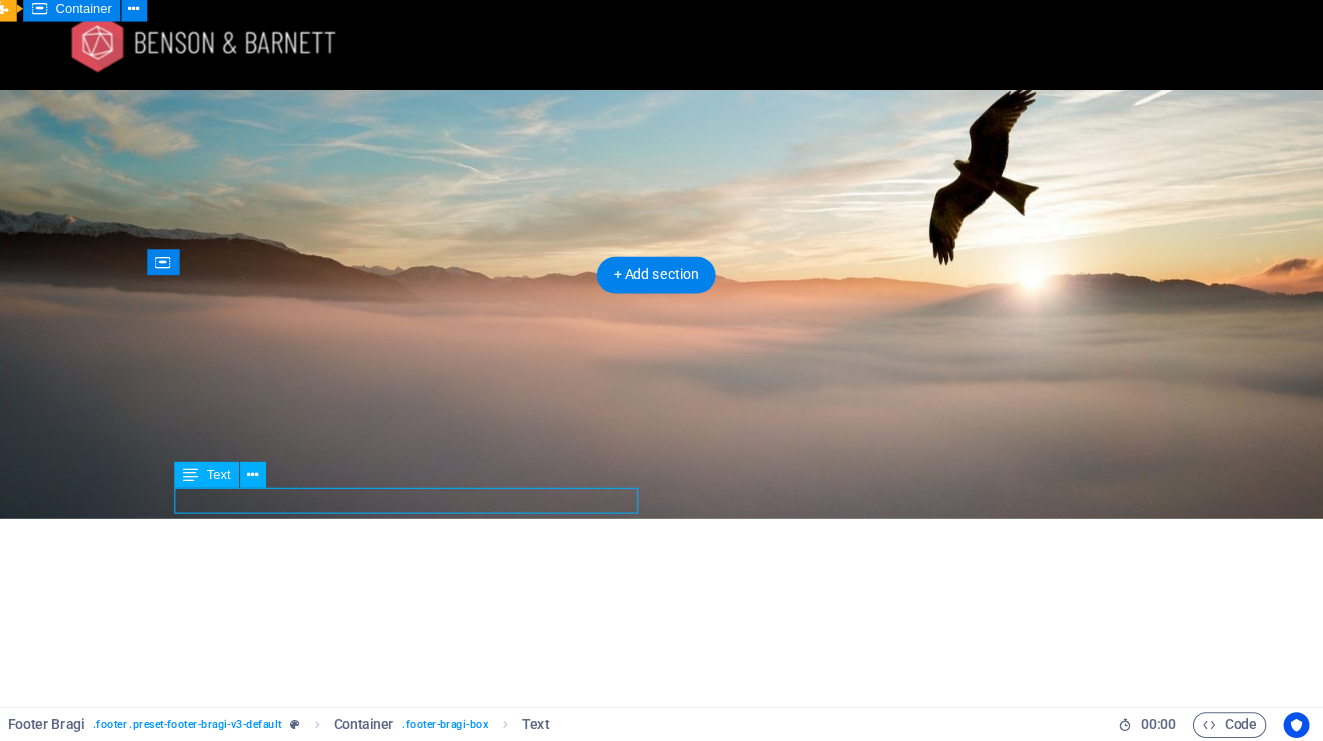 click on "0123 - 456789" at bounding box center (675, 2595) 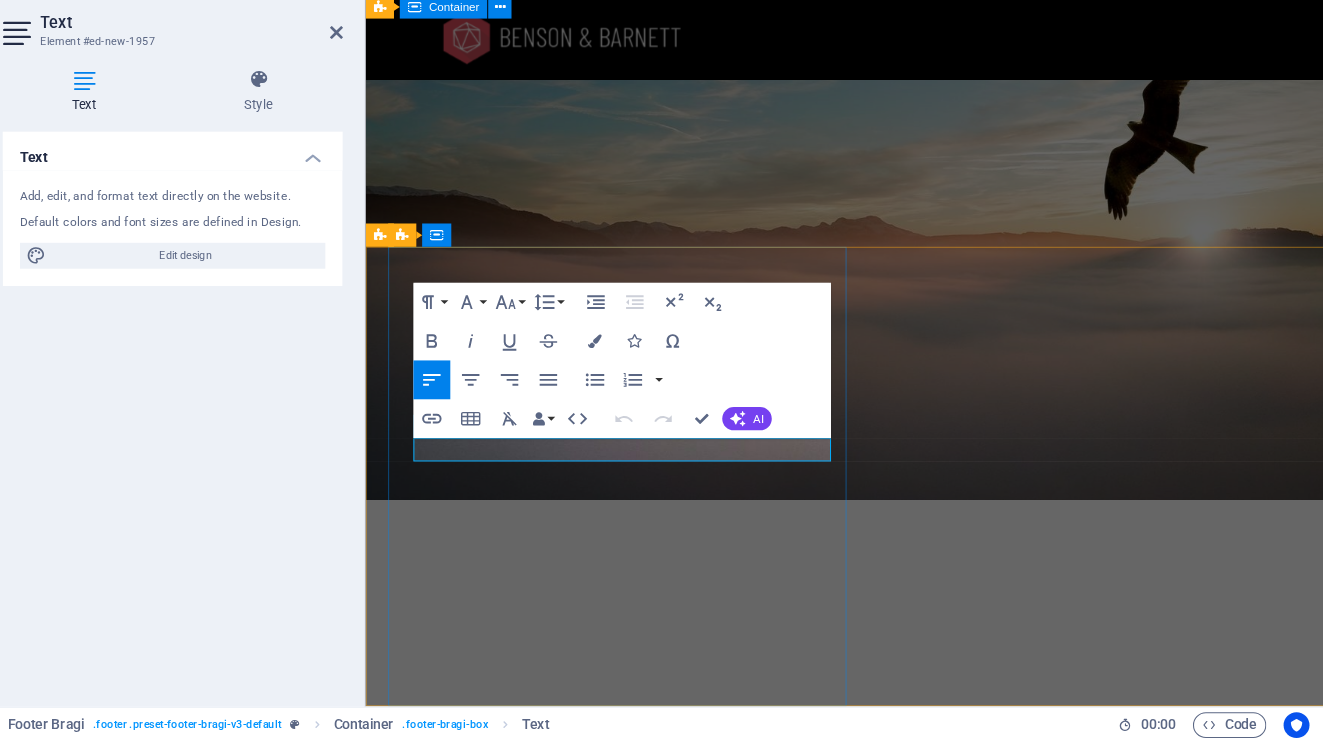 click on "0123 - 456789" at bounding box center [863, 2634] 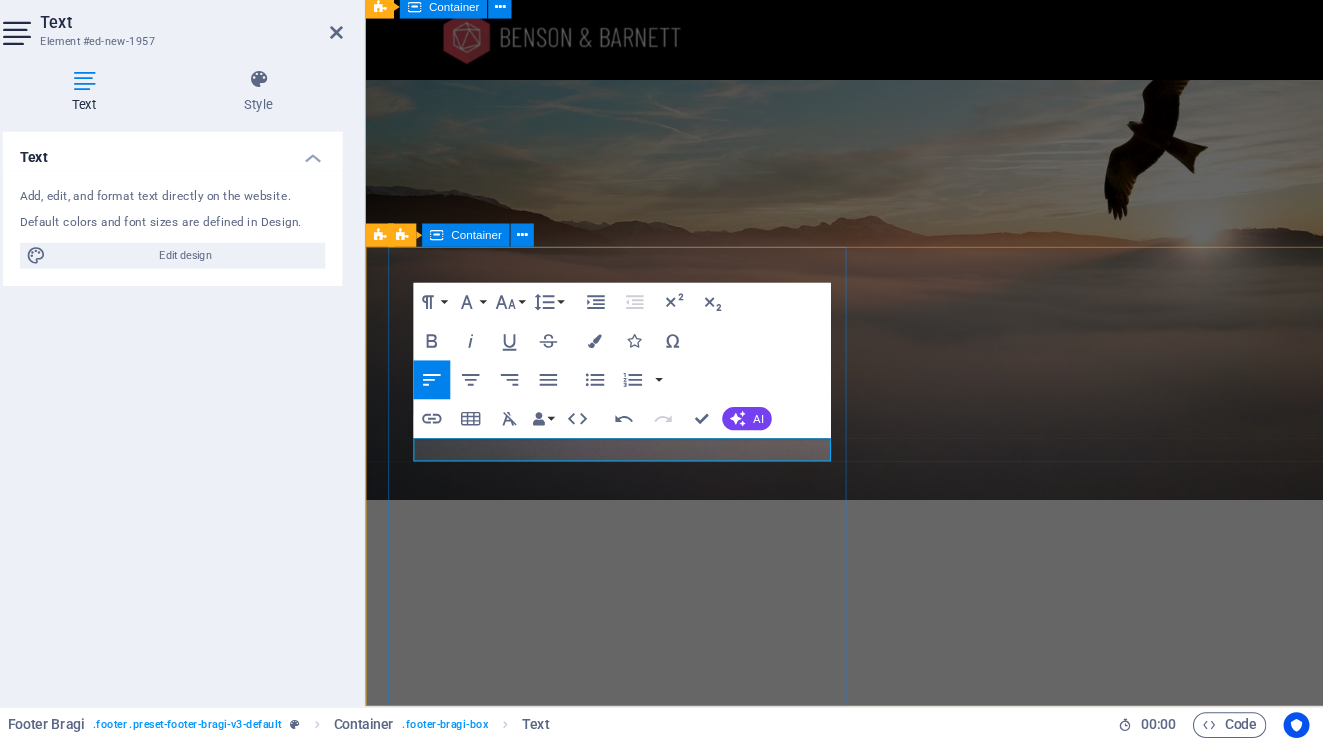 click on "Get in touch [DOMAIN] [NAME] info@[EXAMPLE_DOMAIN] [PHONE] Legal Notice  |  Privacy Policy" at bounding box center [871, 2551] 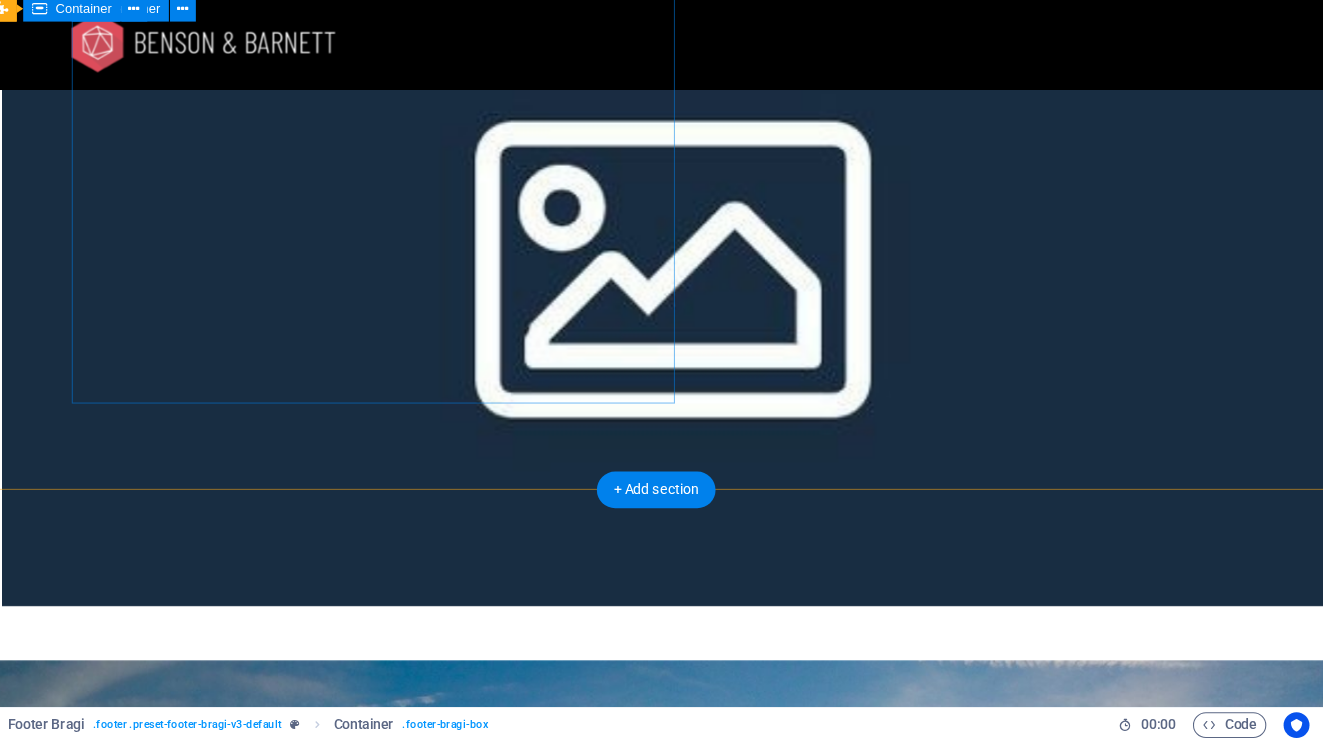 scroll, scrollTop: 3844, scrollLeft: 0, axis: vertical 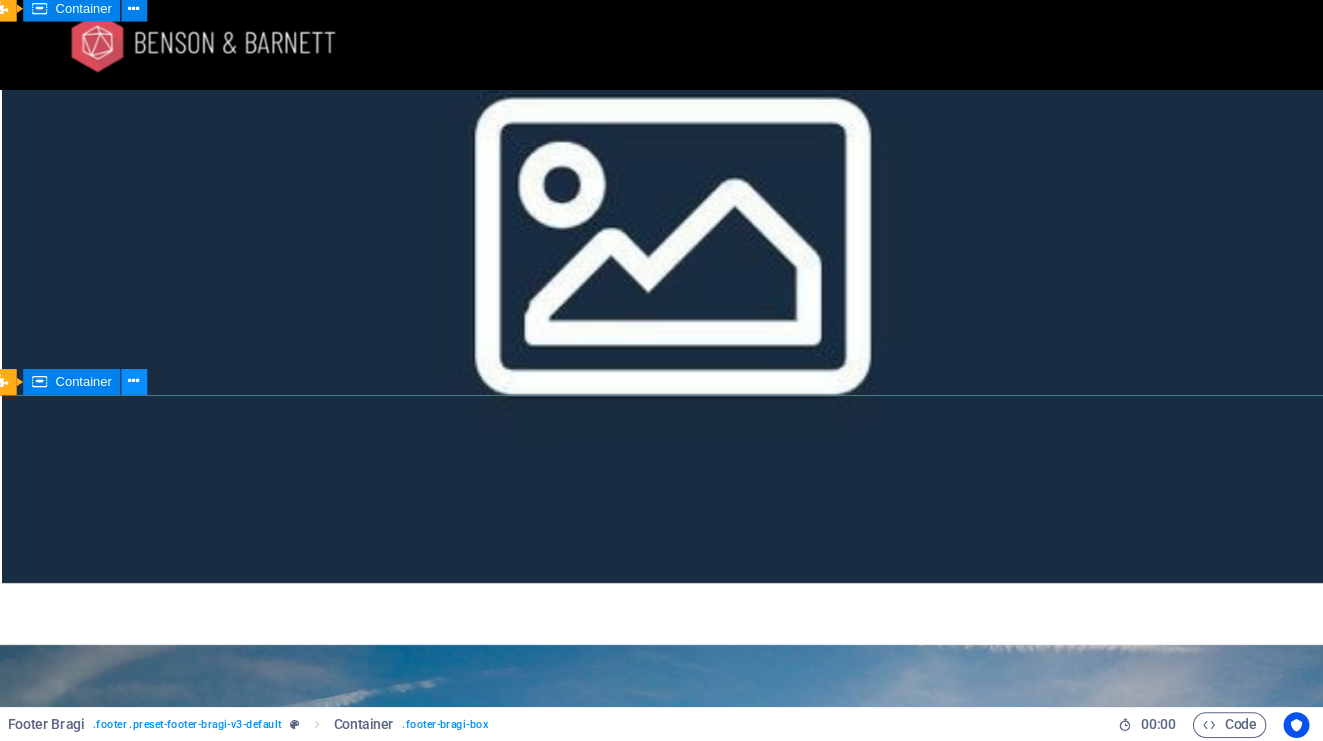 click at bounding box center [218, 407] 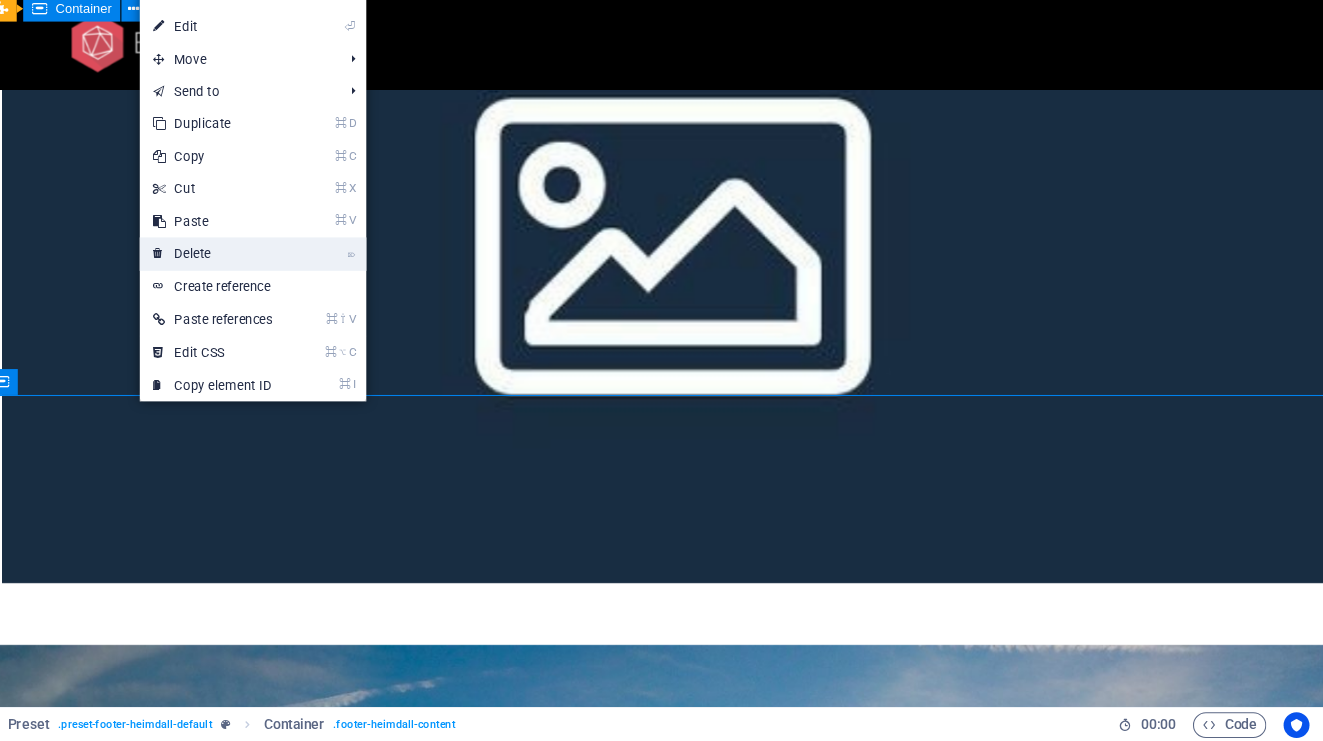click on "⌦  Delete" at bounding box center [290, 289] 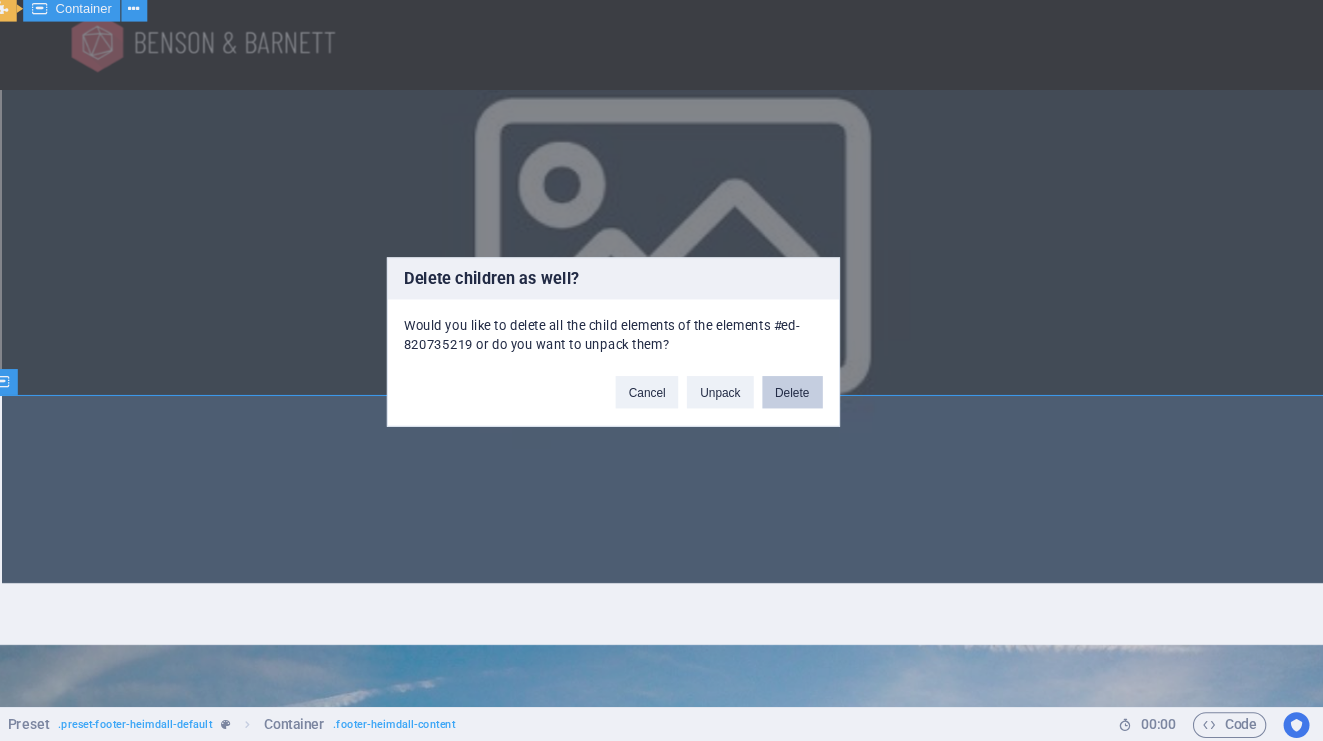 click on "Delete" at bounding box center [828, 417] 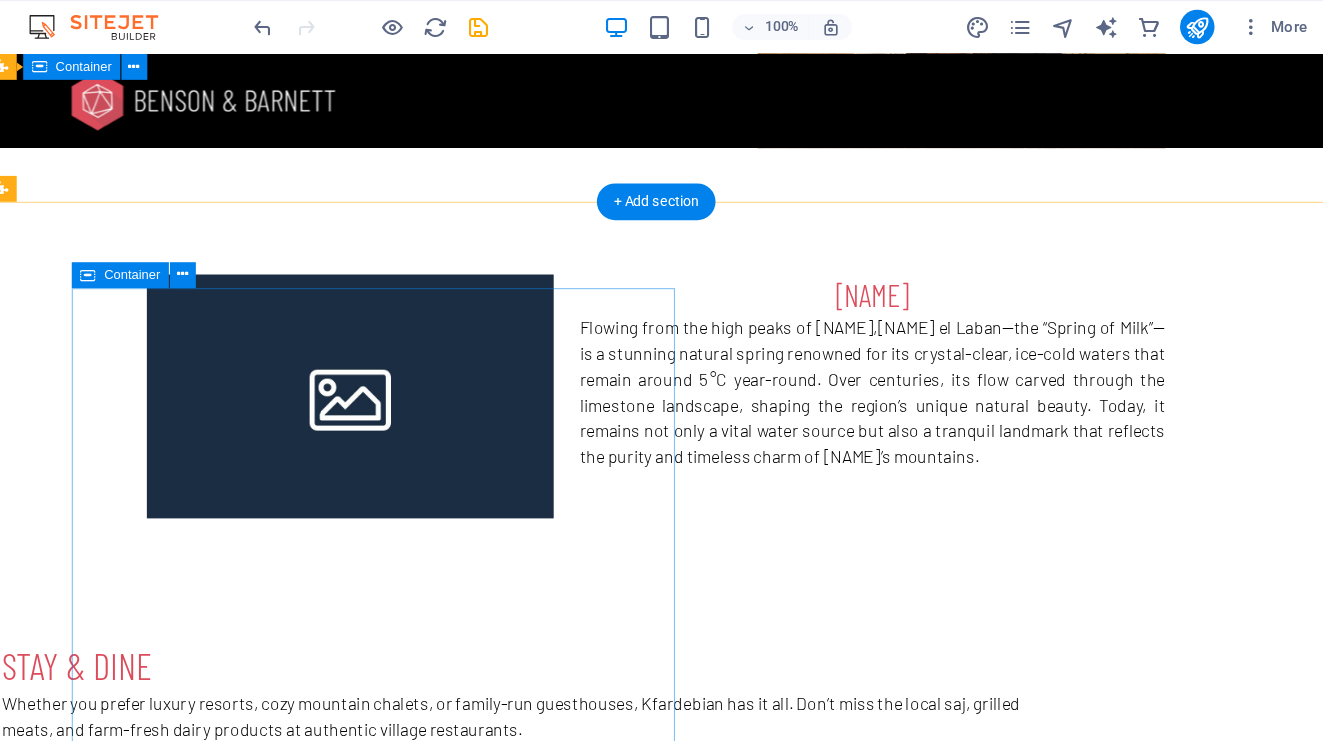 scroll, scrollTop: 3049, scrollLeft: 0, axis: vertical 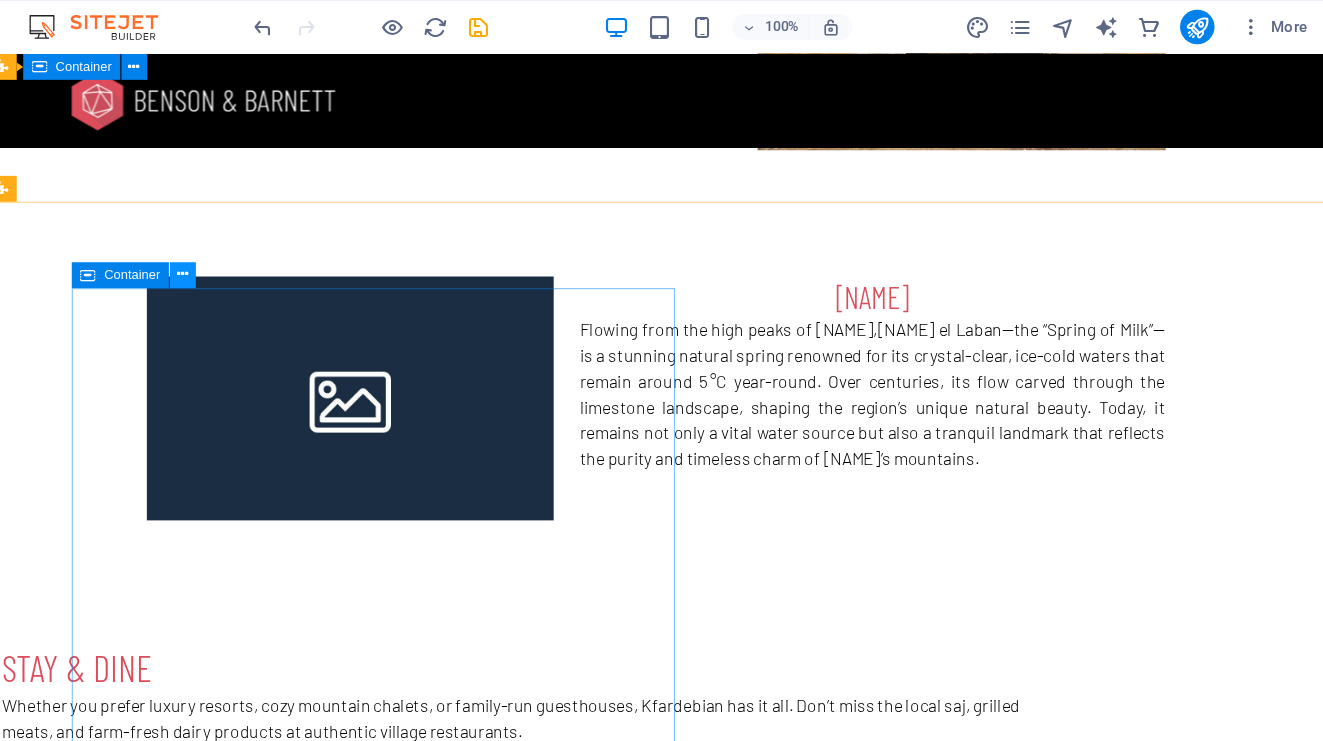 click at bounding box center (263, 254) 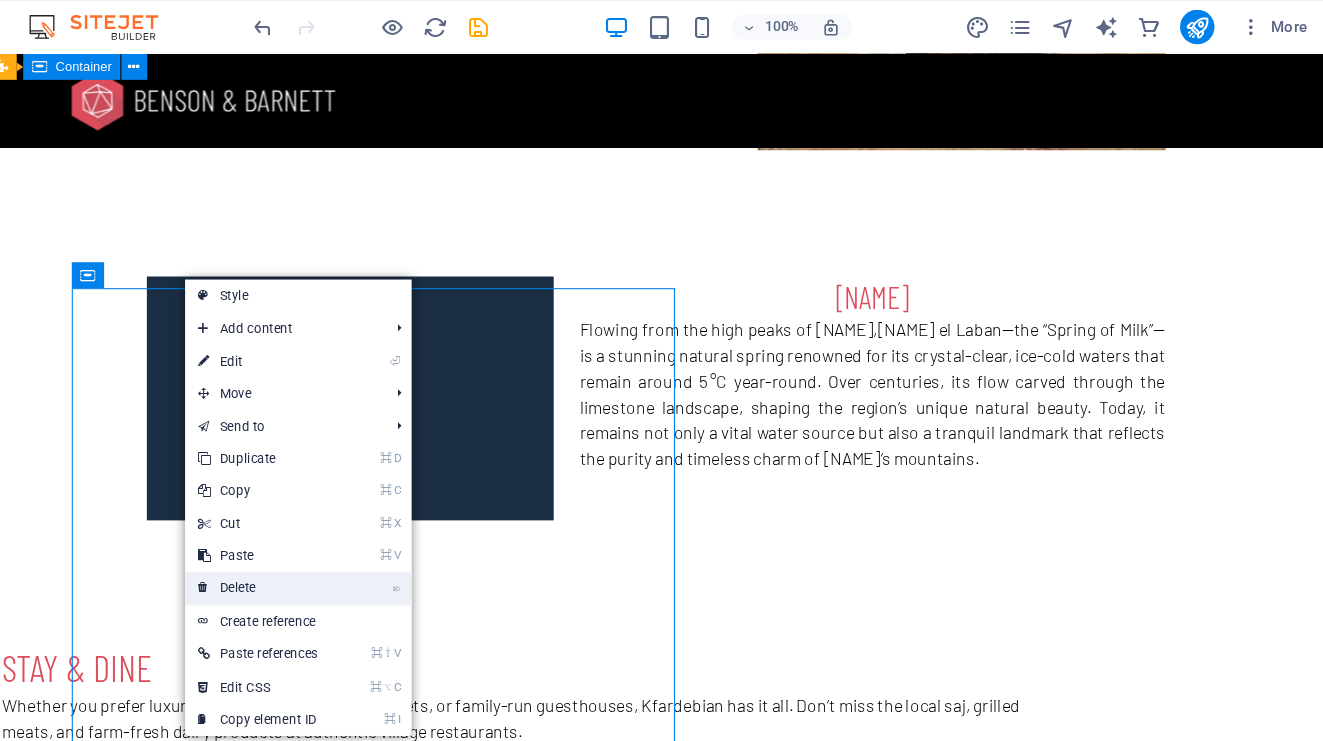 click on "⌦  Delete" at bounding box center (332, 545) 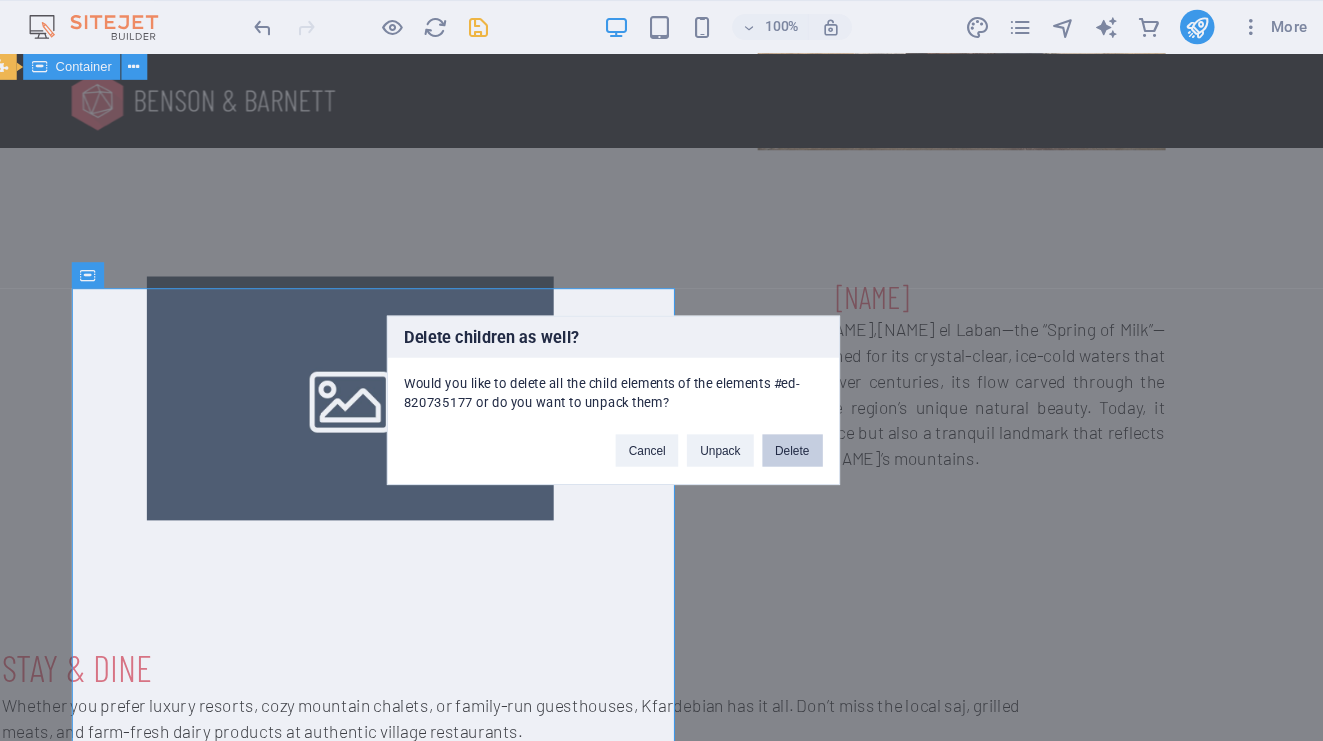 click on "Delete" at bounding box center [828, 417] 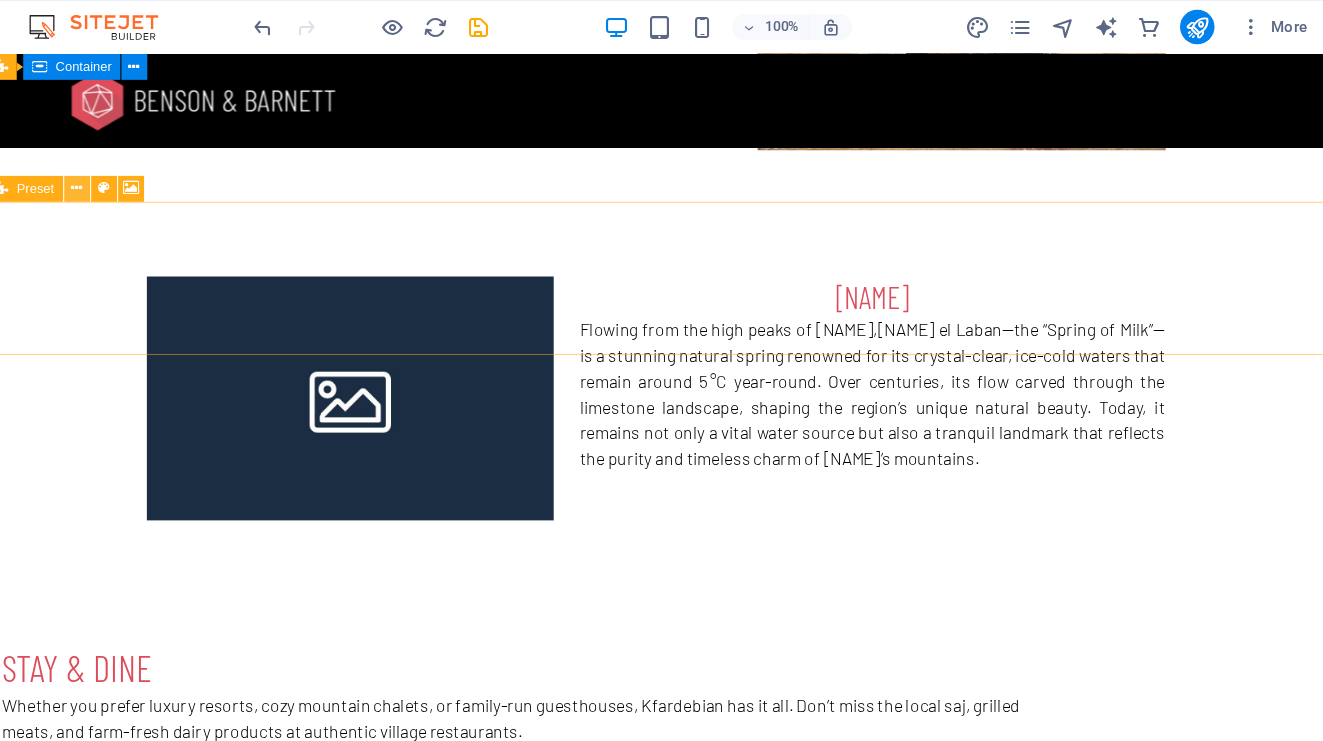 click at bounding box center [164, 174] 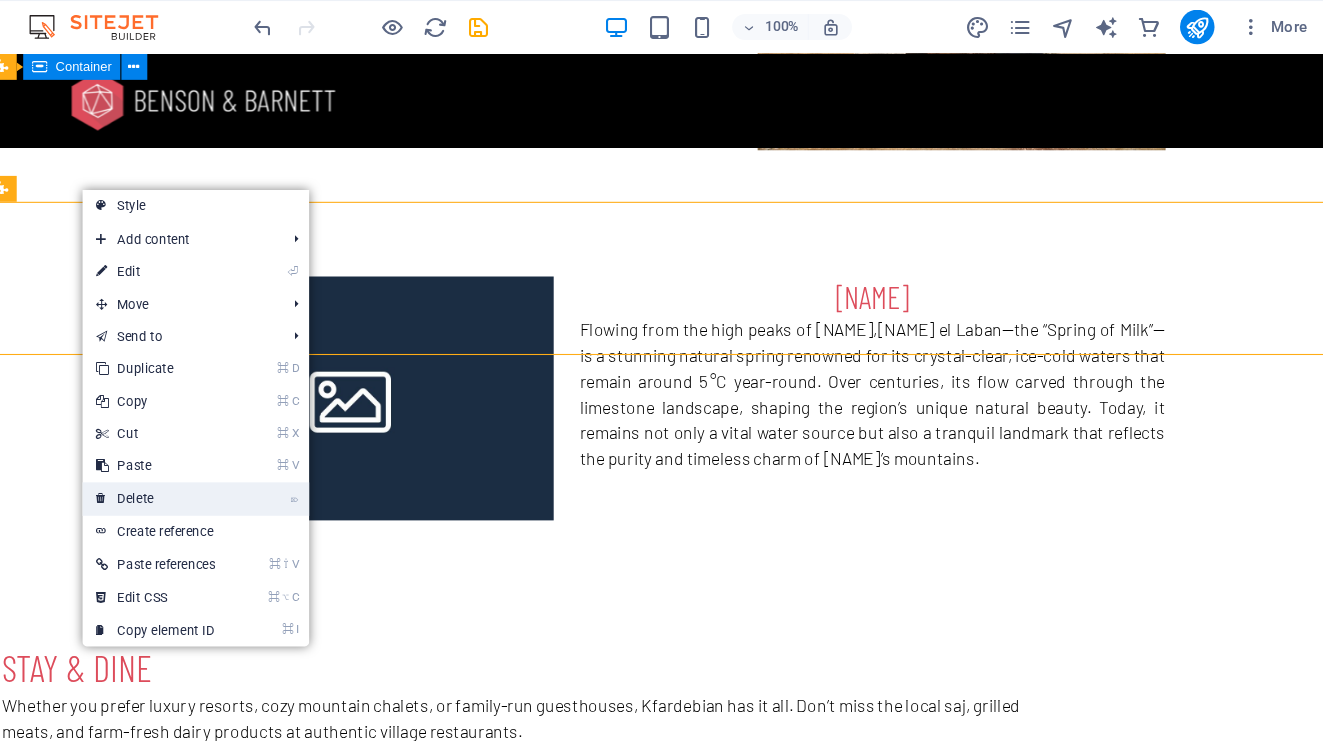 click on "⌦  Delete" at bounding box center [237, 462] 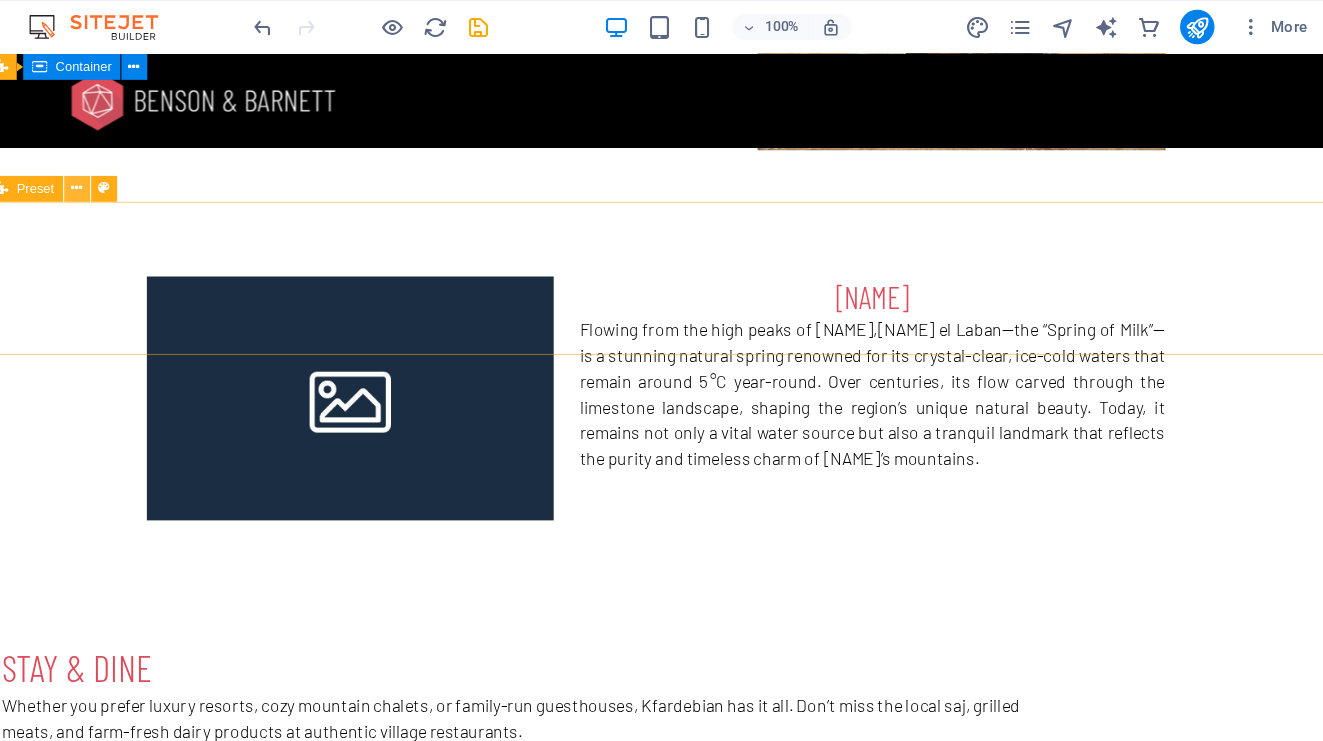 click at bounding box center [164, 174] 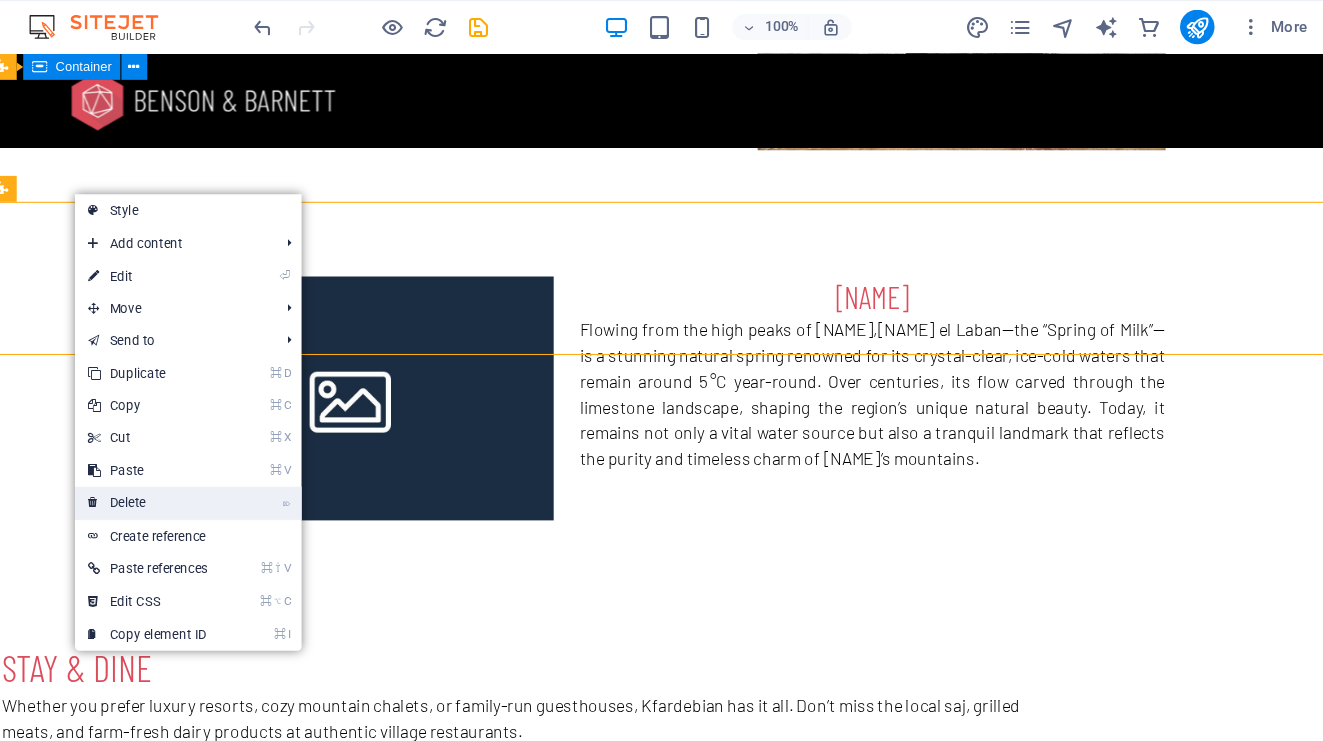 click on "⌦  Delete" at bounding box center [230, 466] 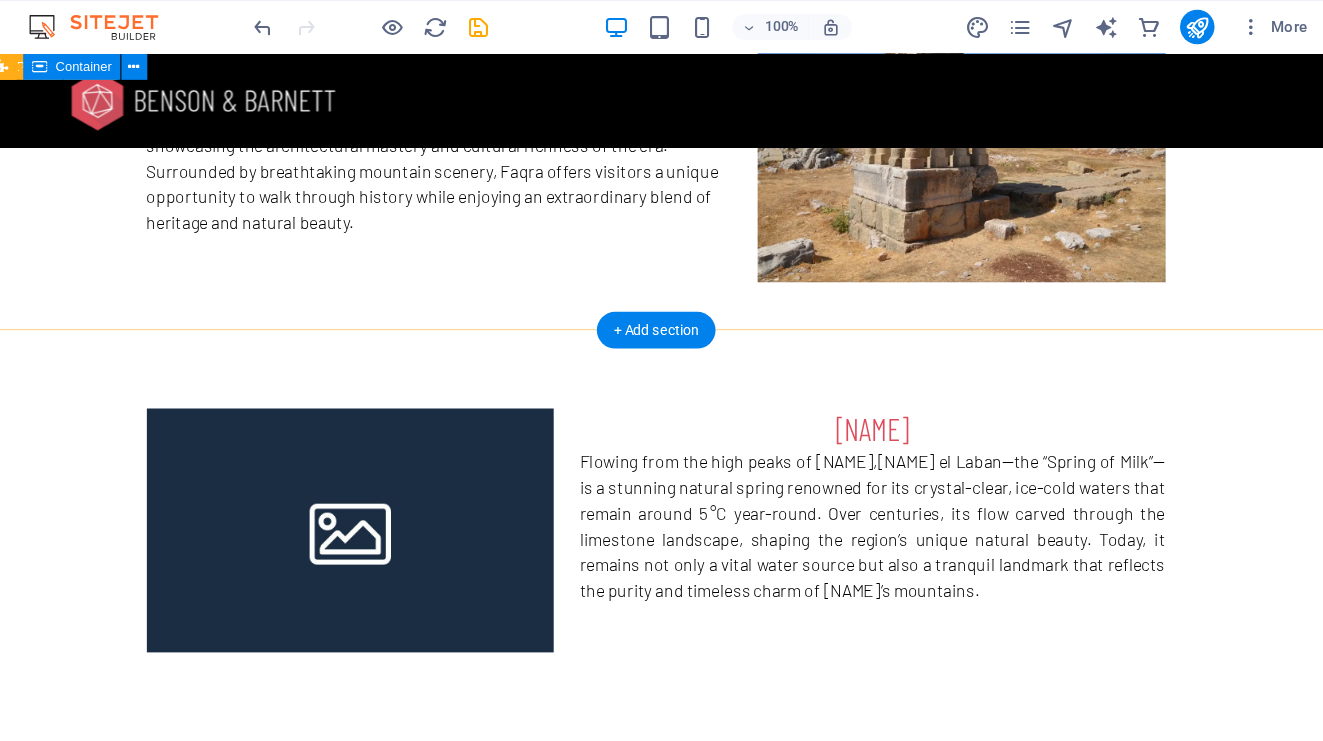 scroll, scrollTop: 2999, scrollLeft: 0, axis: vertical 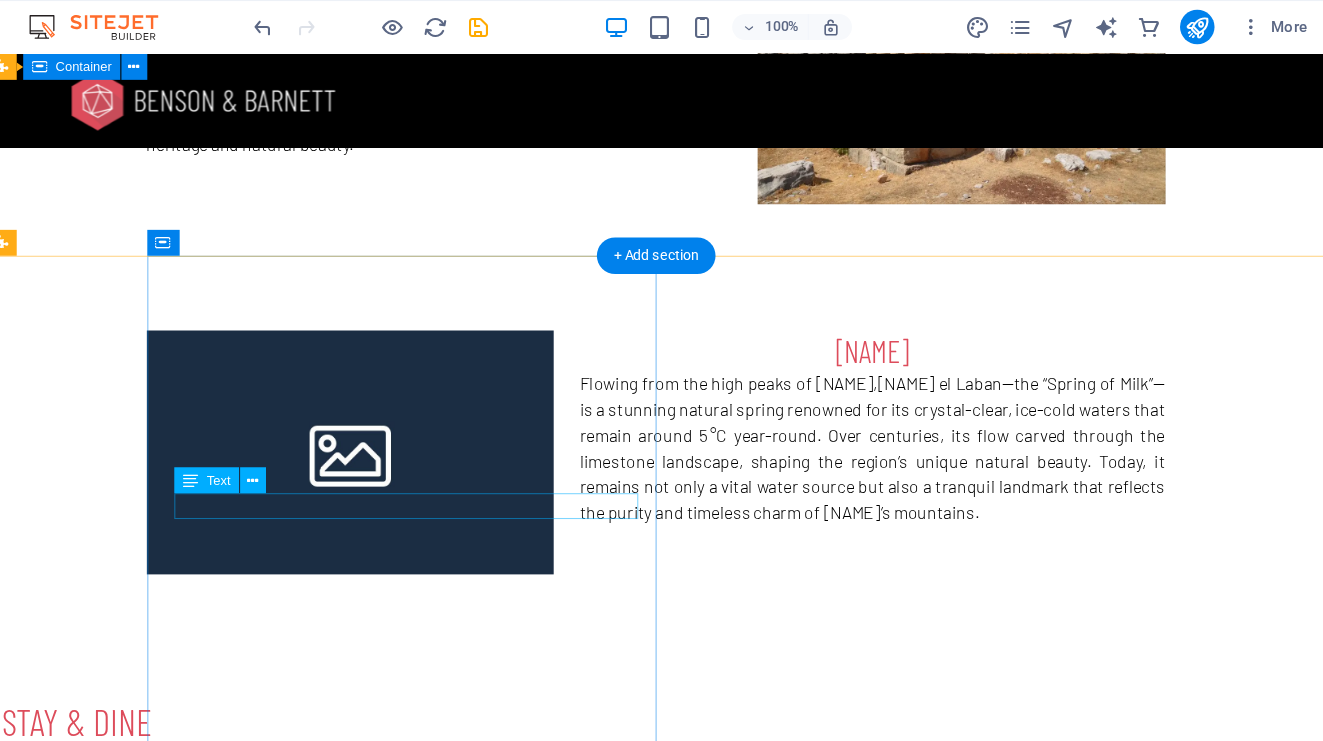 click on "Legal Notice  |  Privacy Policy" at bounding box center (675, 1523) 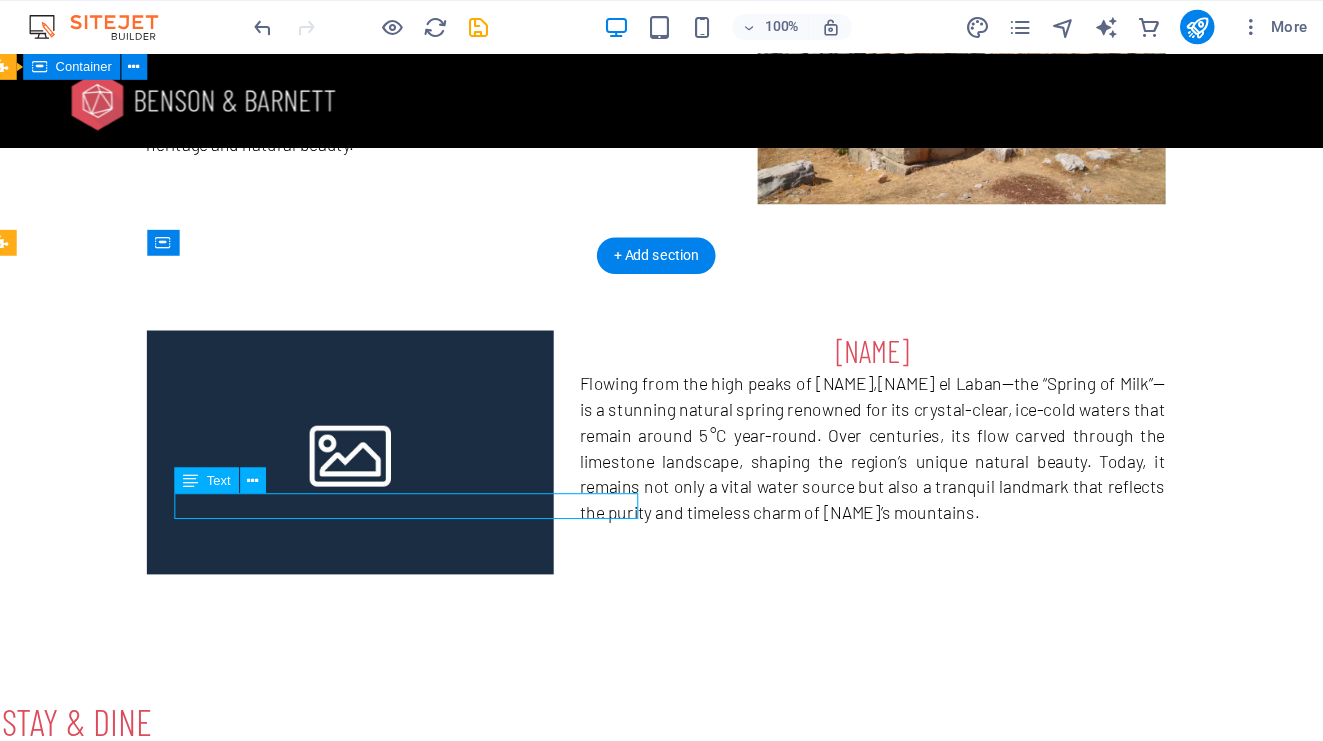 click on "Legal Notice  |  Privacy Policy" at bounding box center [675, 1523] 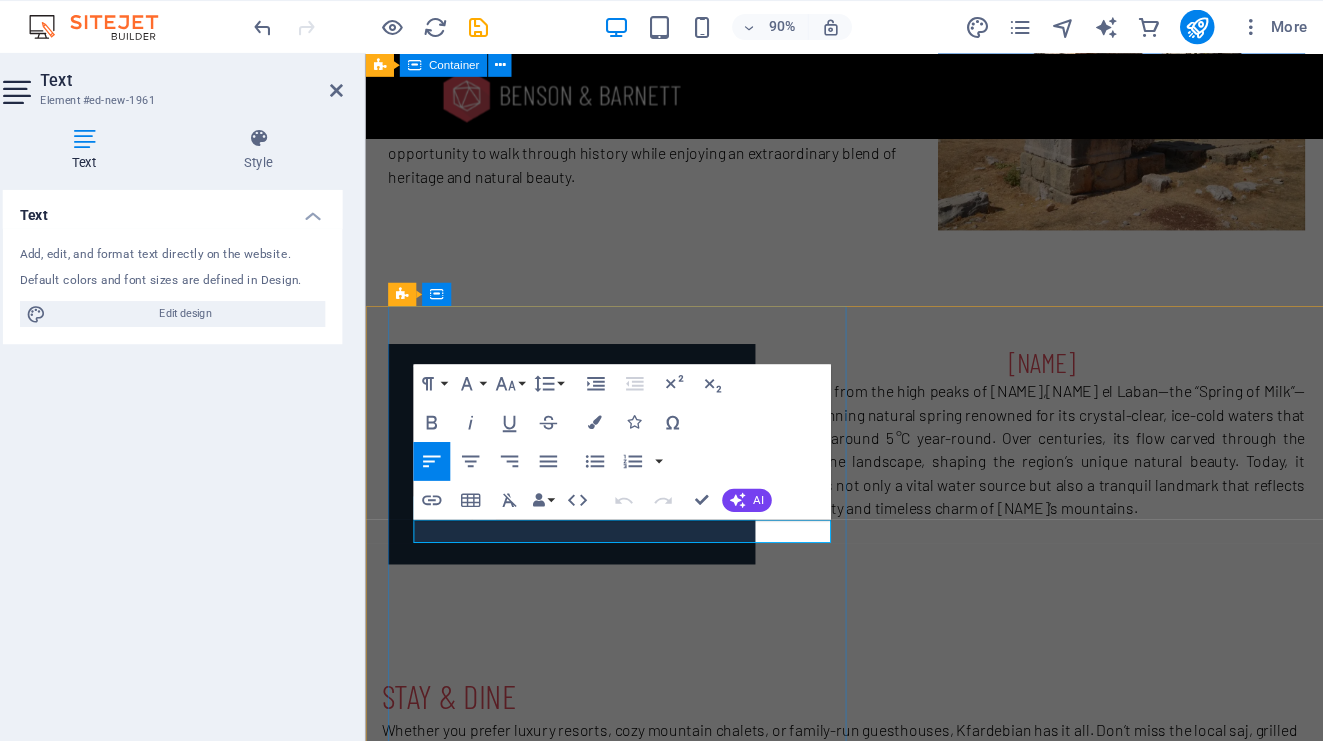 click on "Legal Notice  |  Privacy Policy" at bounding box center [863, 1566] 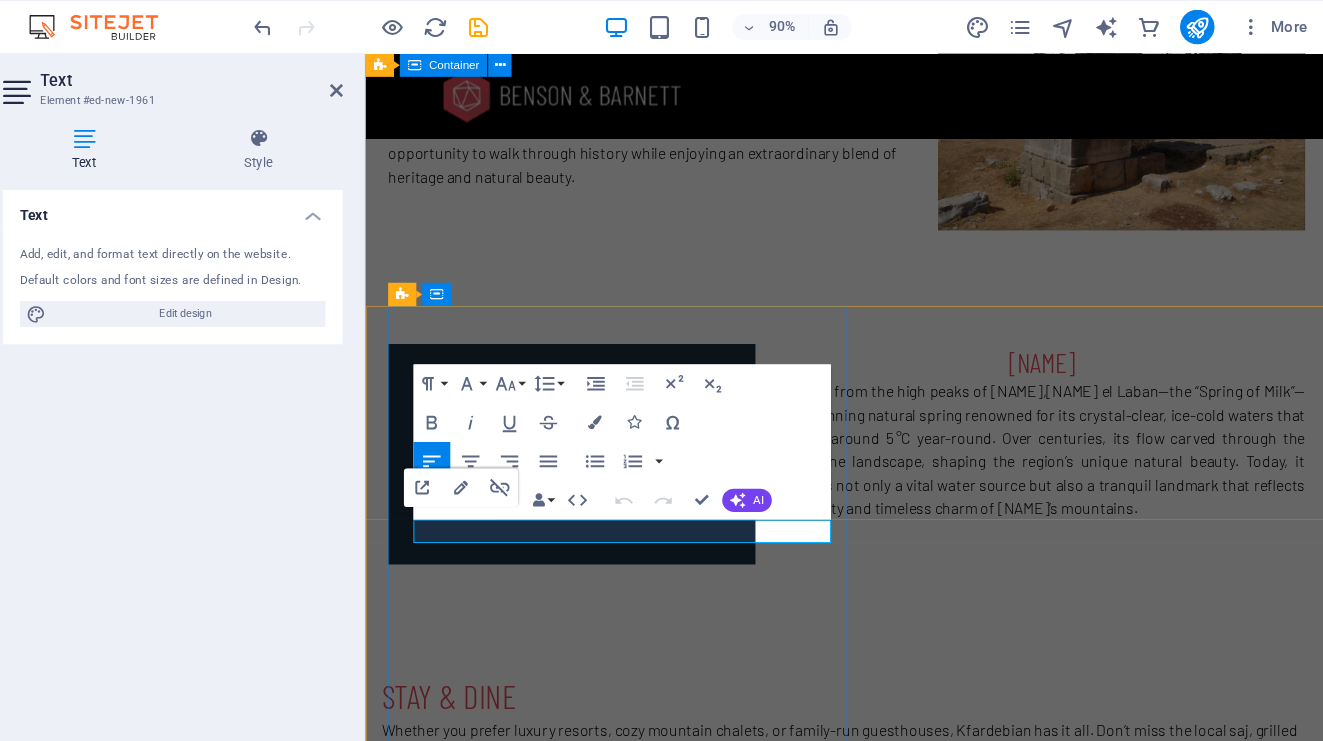click on "Legal Notice" at bounding box center (431, 1565) 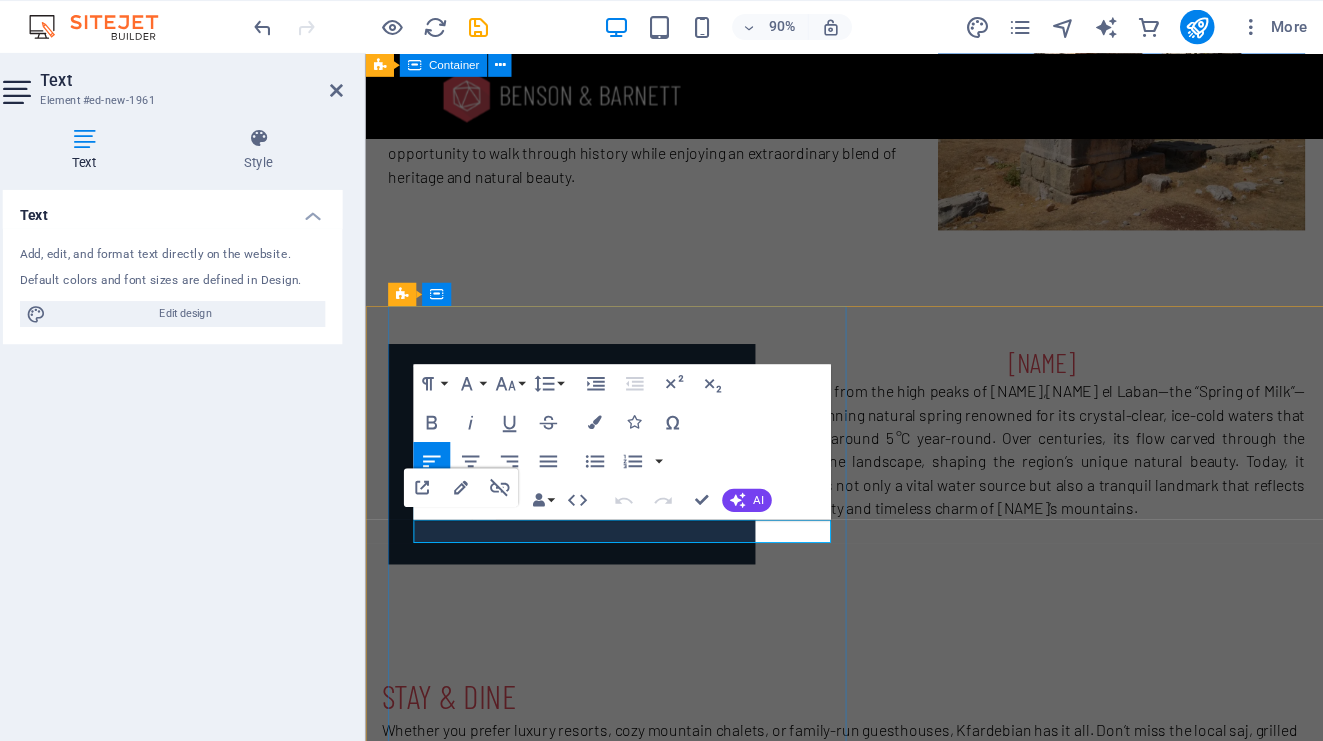 click on "Legal Notice" at bounding box center [431, 1565] 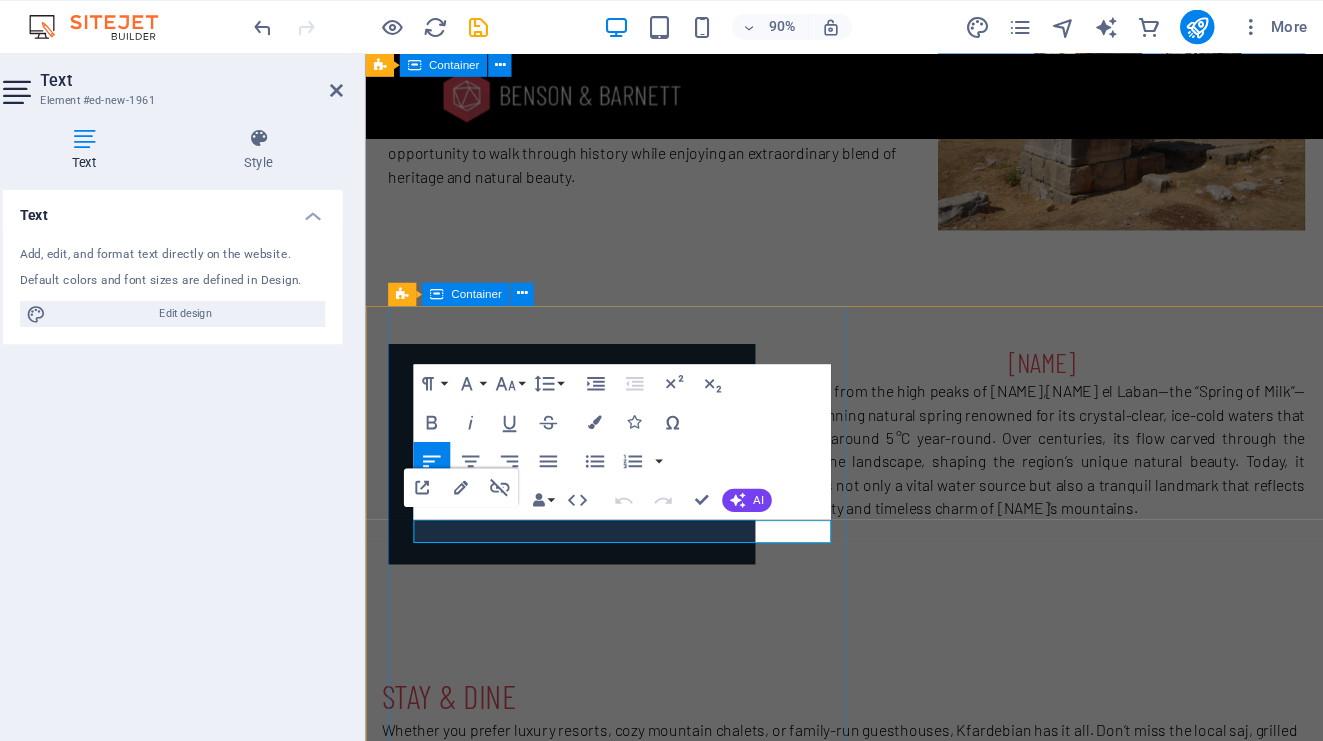 click on "Get in touch [DOMAIN] [NAME] info@[EXAMPLE_DOMAIN] [PHONE] Legal Notice  |  Privacy Policy" at bounding box center [871, 1435] 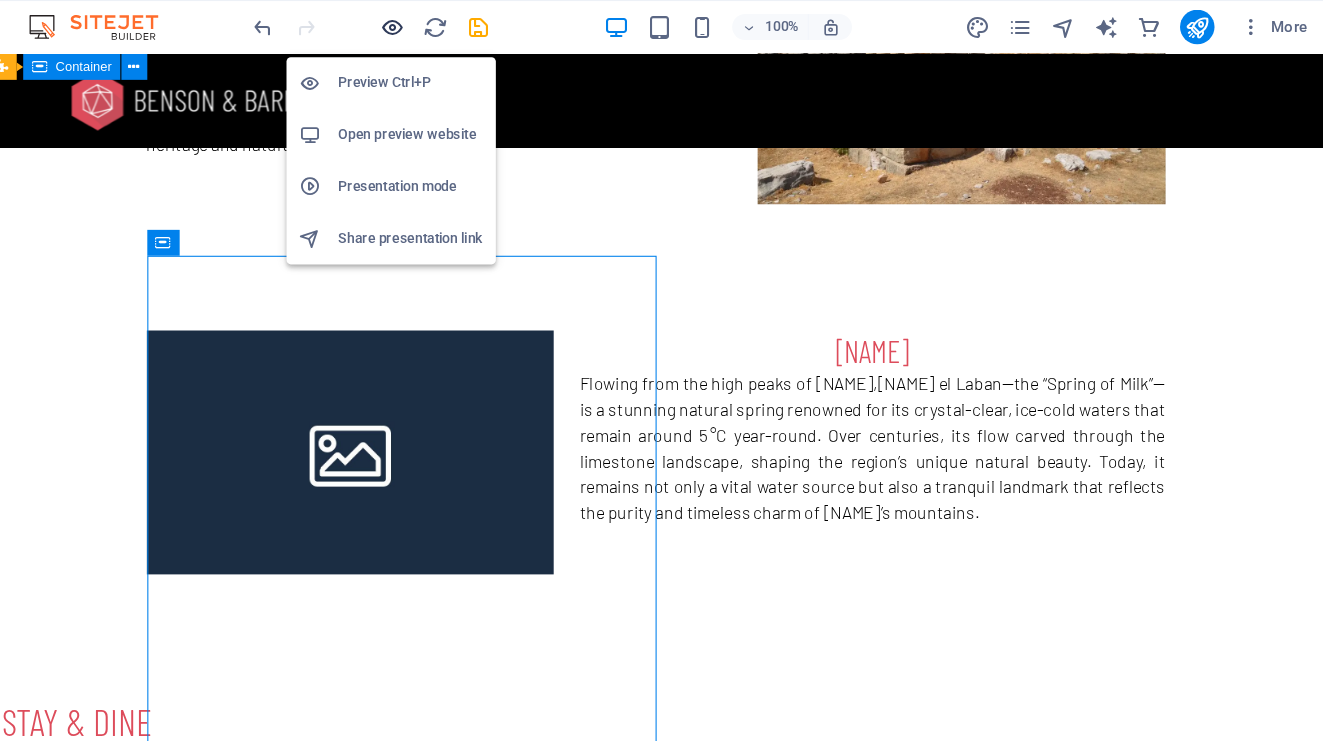 click at bounding box center [457, 25] 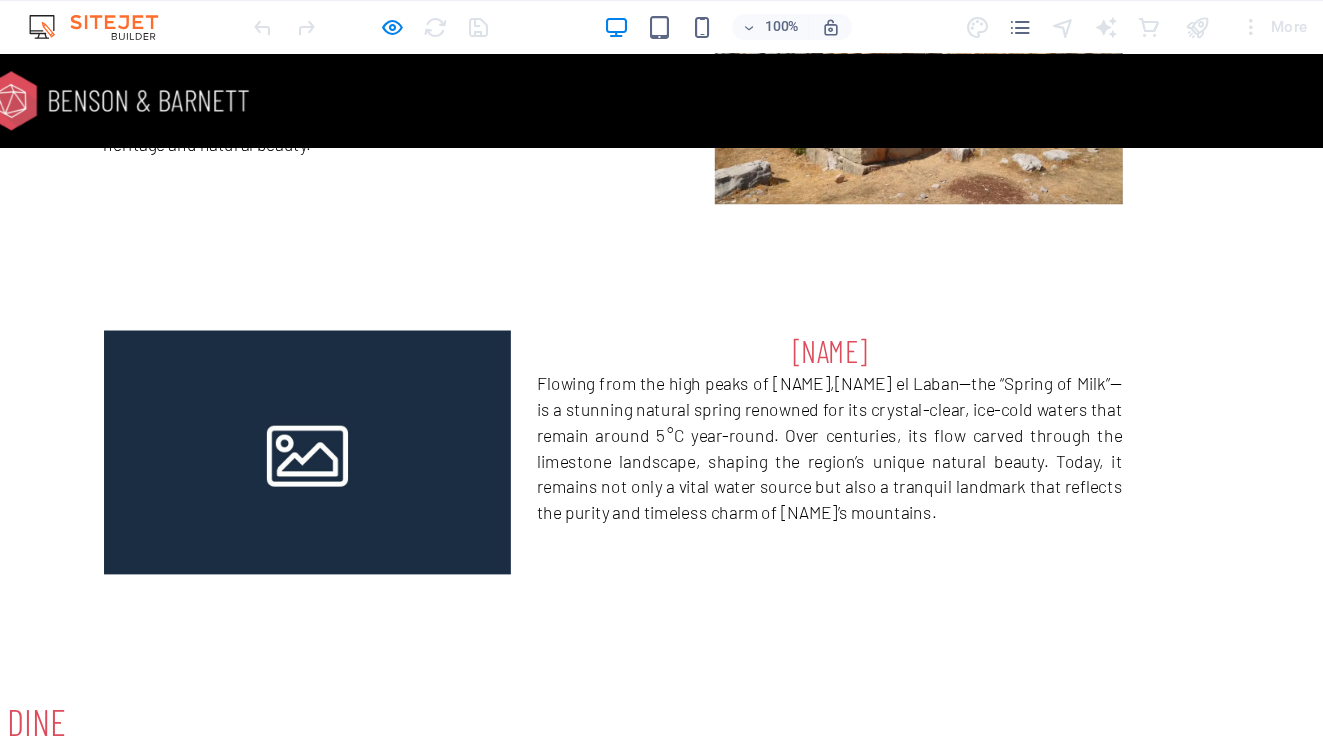 click on "Legal Notice" at bounding box center [133, 1380] 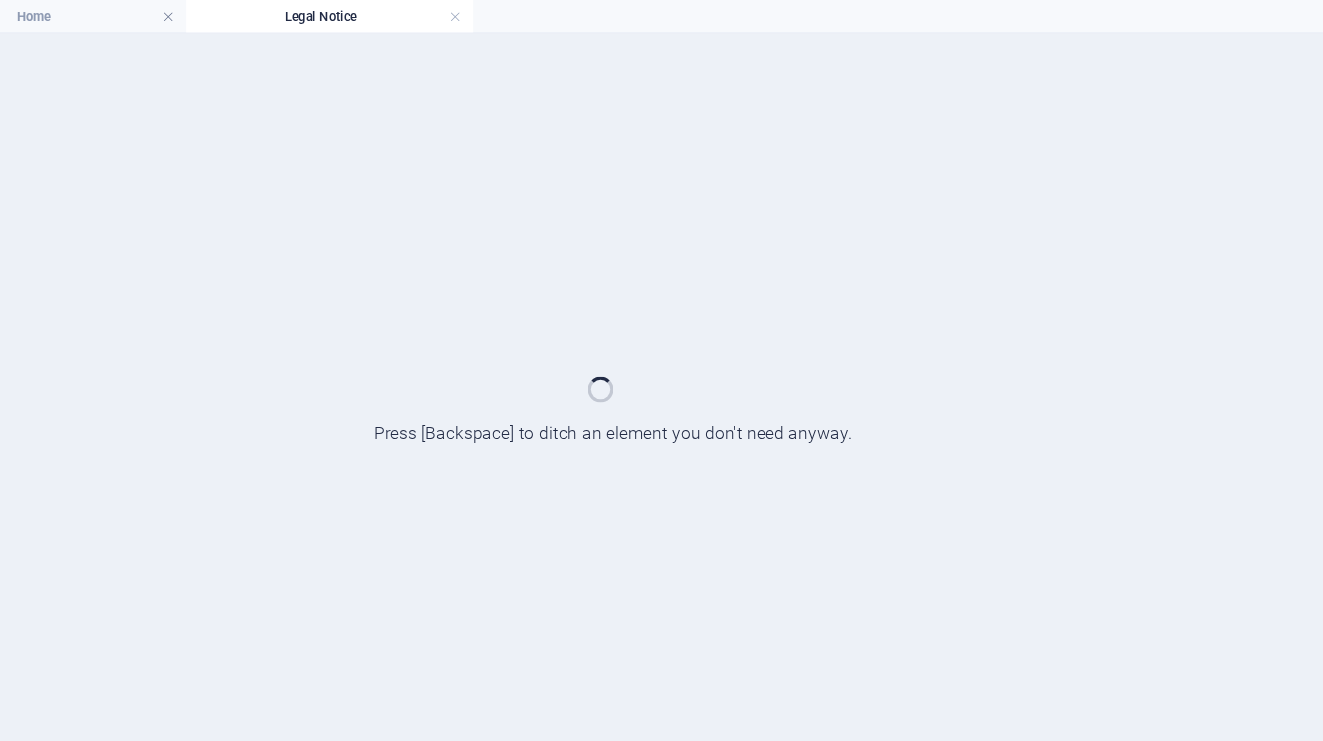 scroll, scrollTop: 0, scrollLeft: 0, axis: both 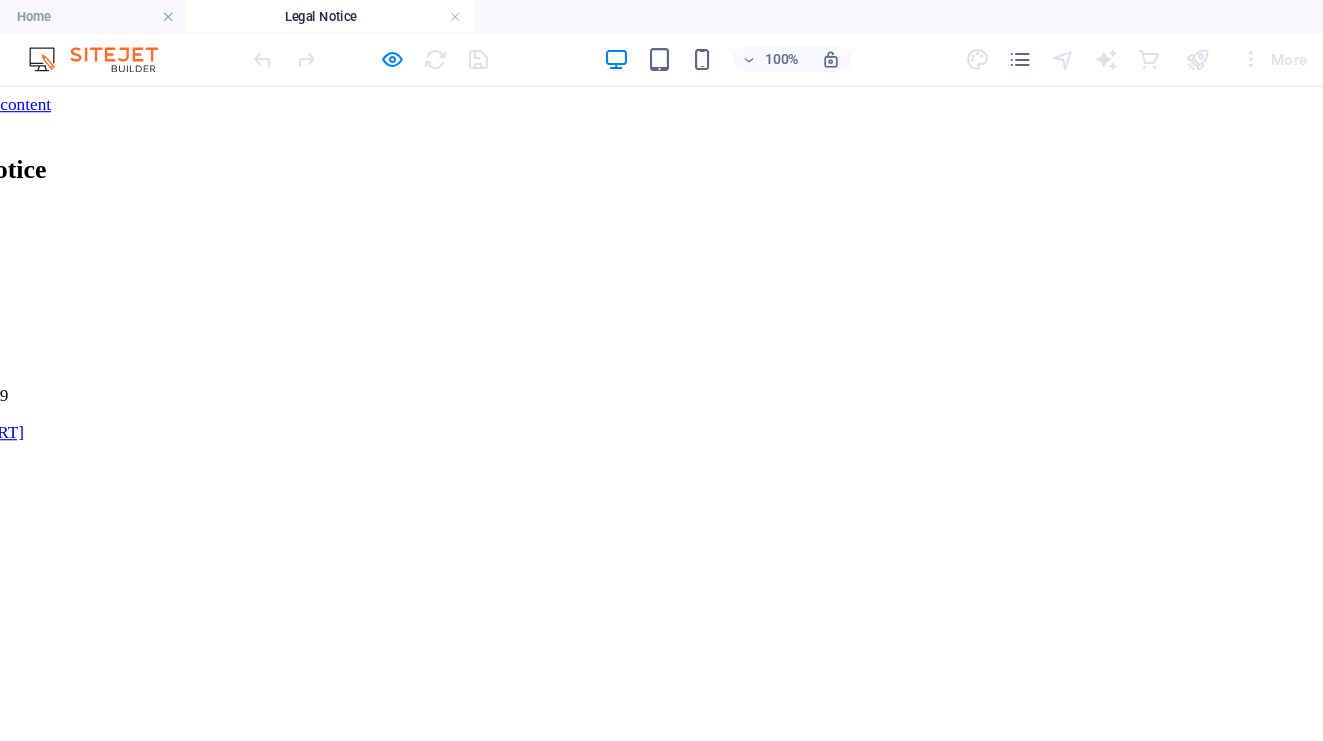 click on "Legal Notice" at bounding box center [561, 163] 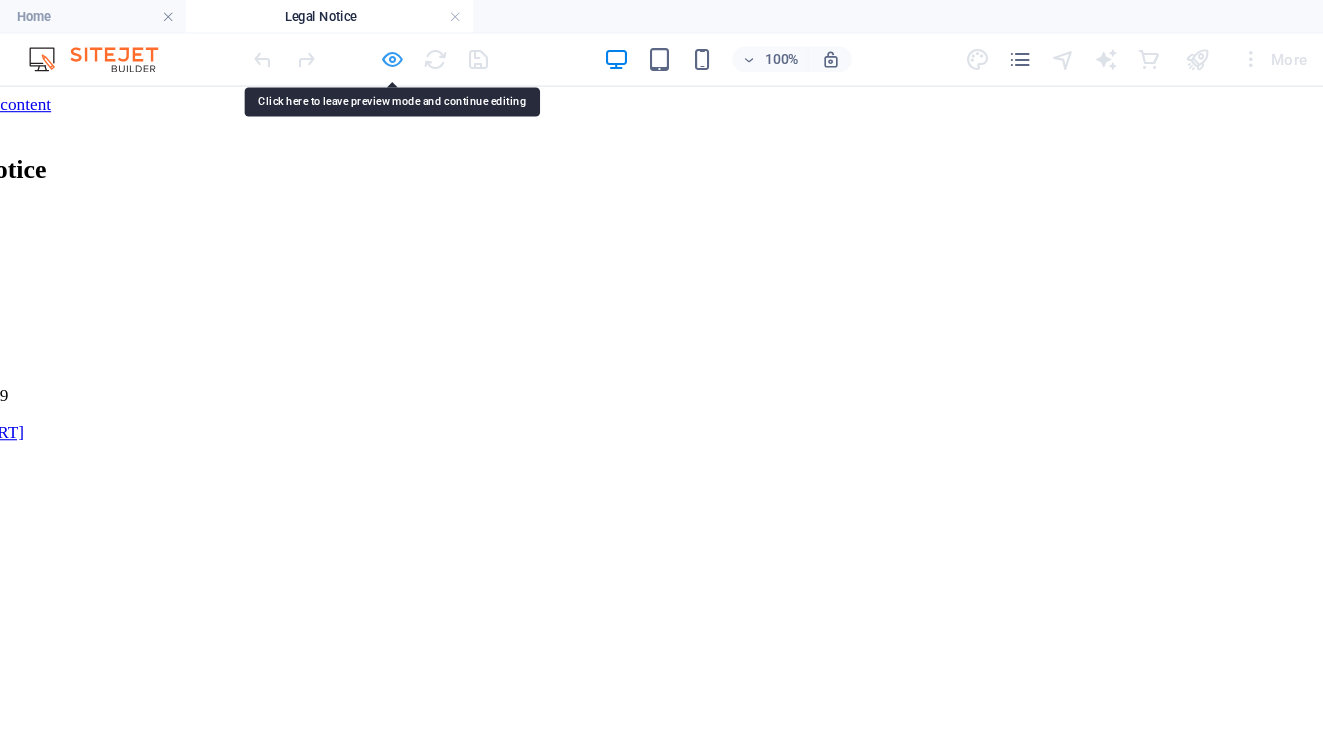 click at bounding box center (457, 55) 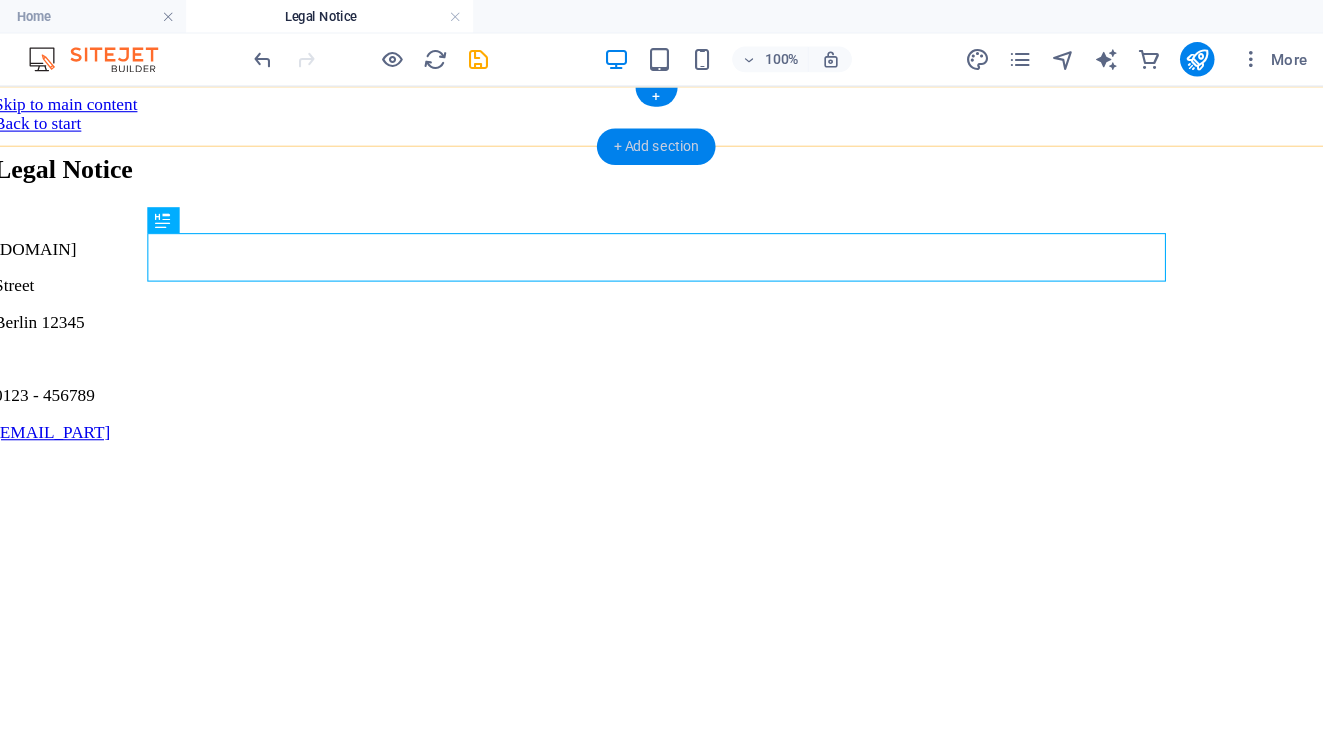 click on "+ Add section" at bounding box center (701, 136) 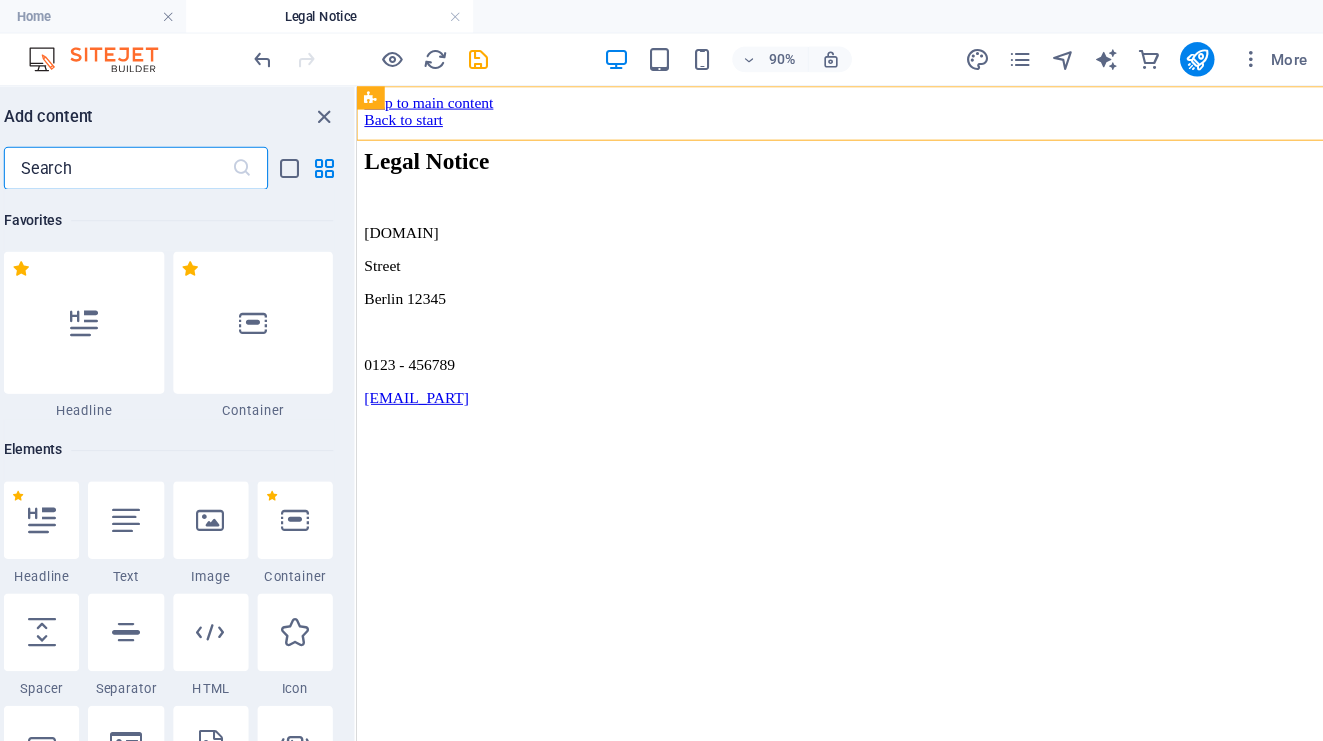 scroll, scrollTop: 0, scrollLeft: 0, axis: both 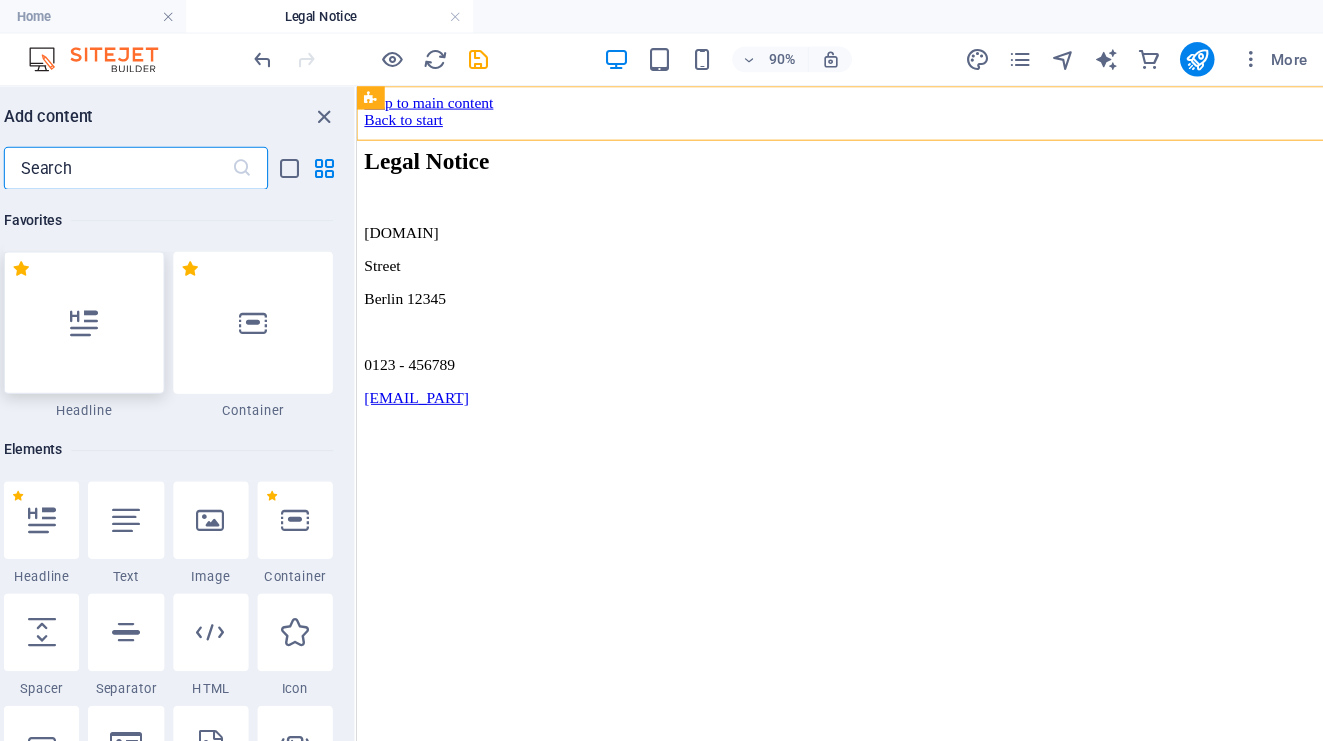 click at bounding box center [171, 299] 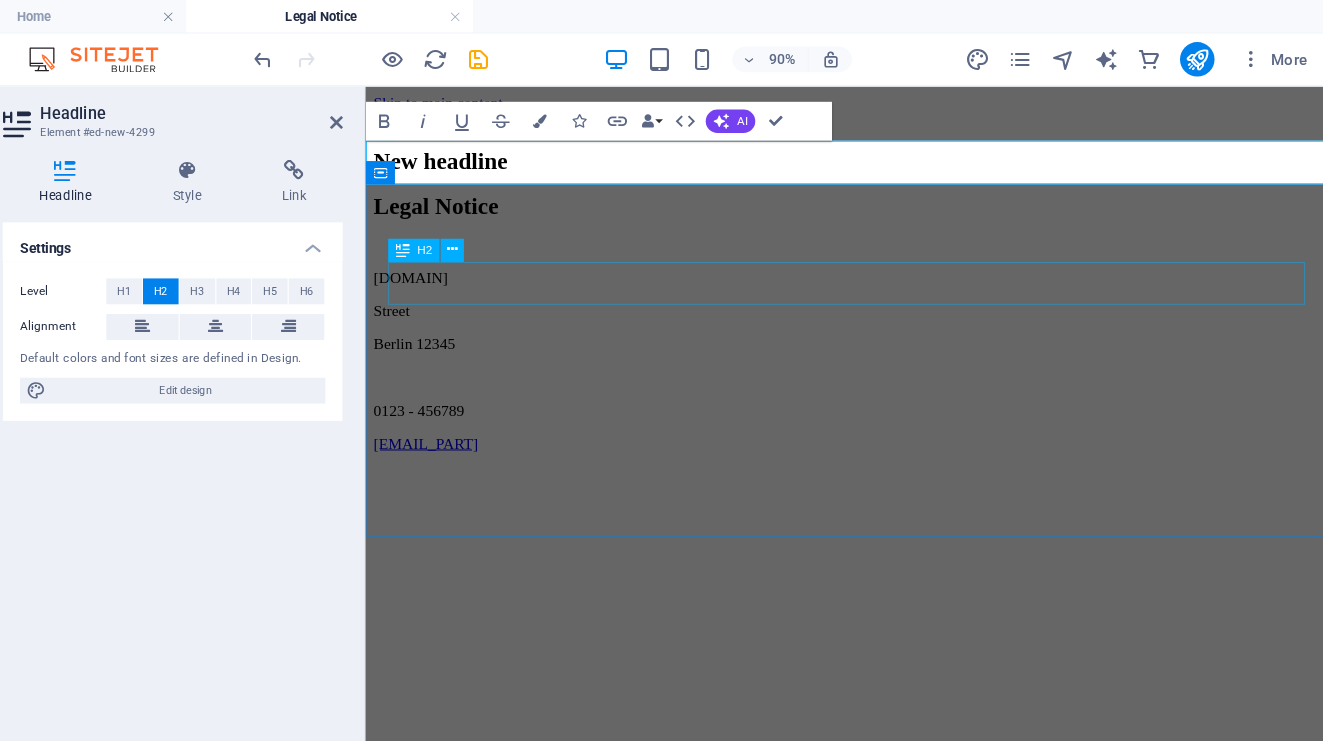 type 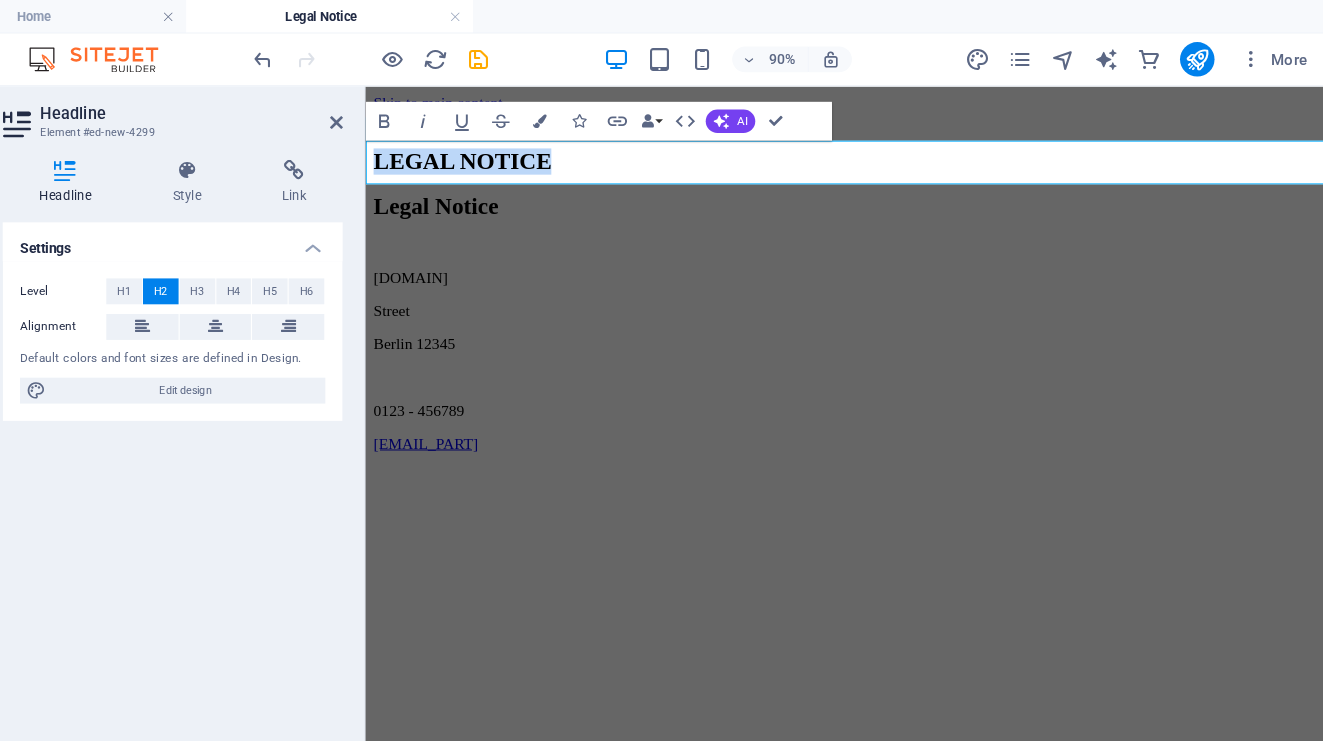 drag, startPoint x: 548, startPoint y: 161, endPoint x: 367, endPoint y: 157, distance: 181.04419 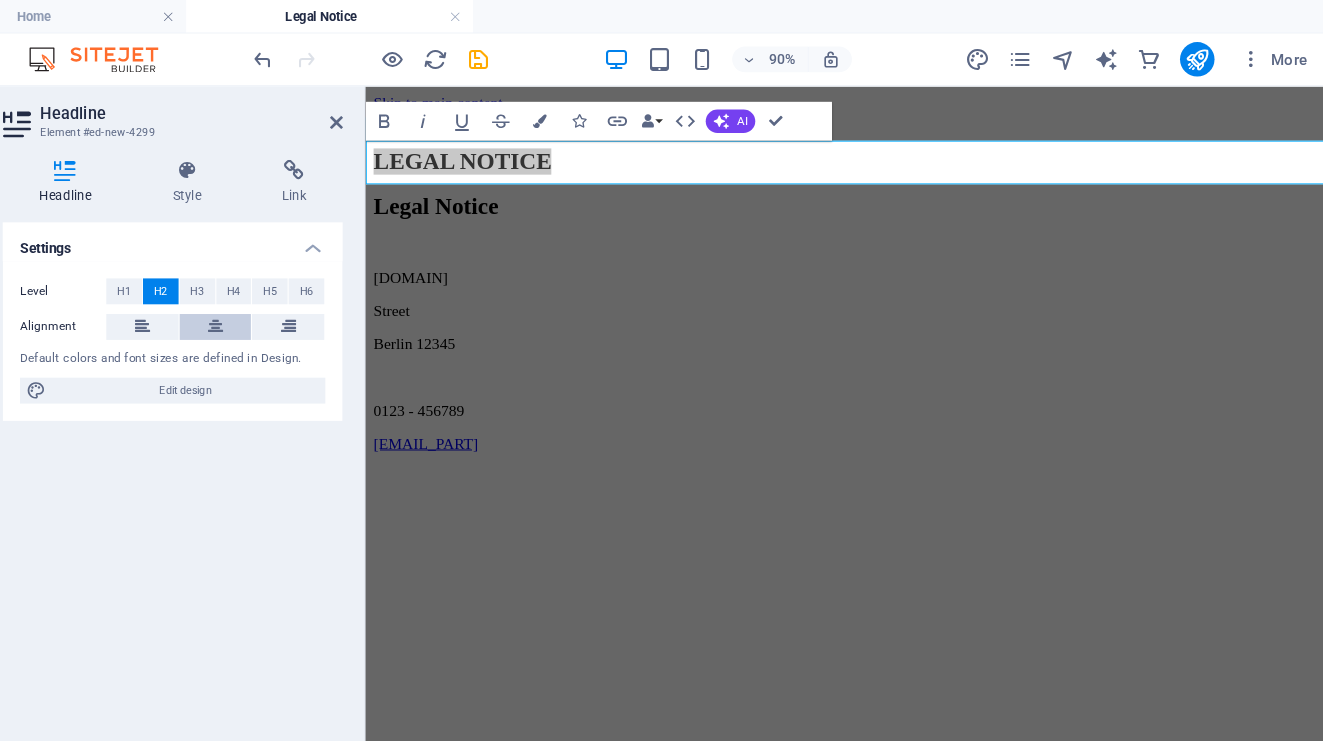 click at bounding box center (293, 303) 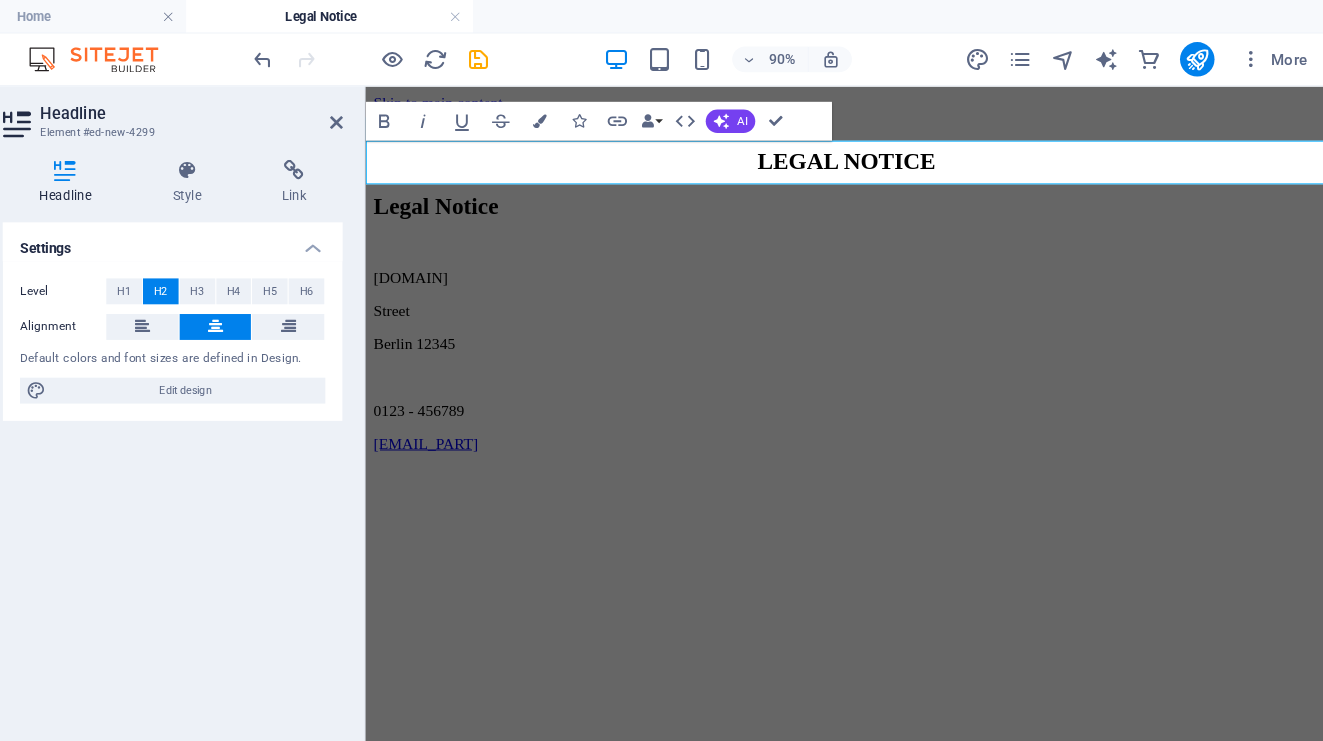 click on "Skip to main content
Back to start LEGAL NOTICE Legal Notice [DOMAIN] Street Berlin   12345 [PHONE_PART] [EMAIL_PART]" at bounding box center [860, 282] 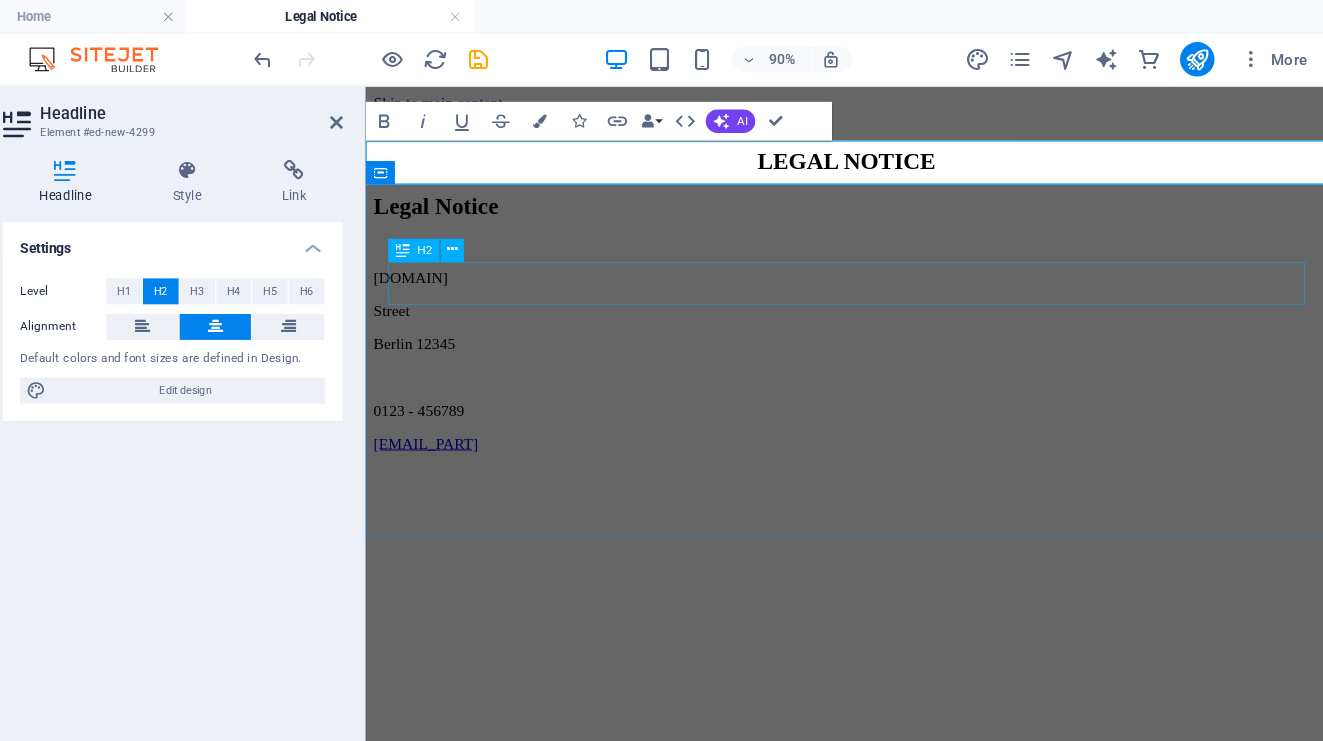 click on "Legal Notice" at bounding box center [860, 210] 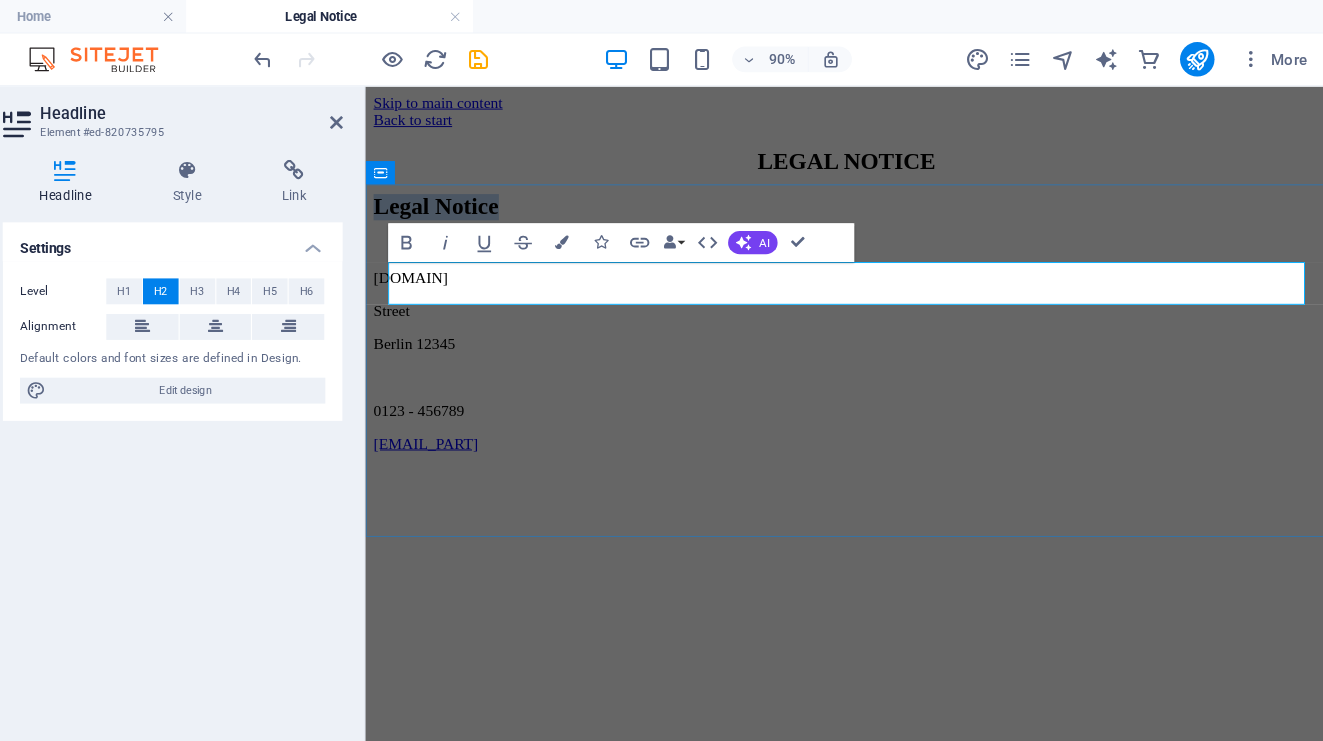 type 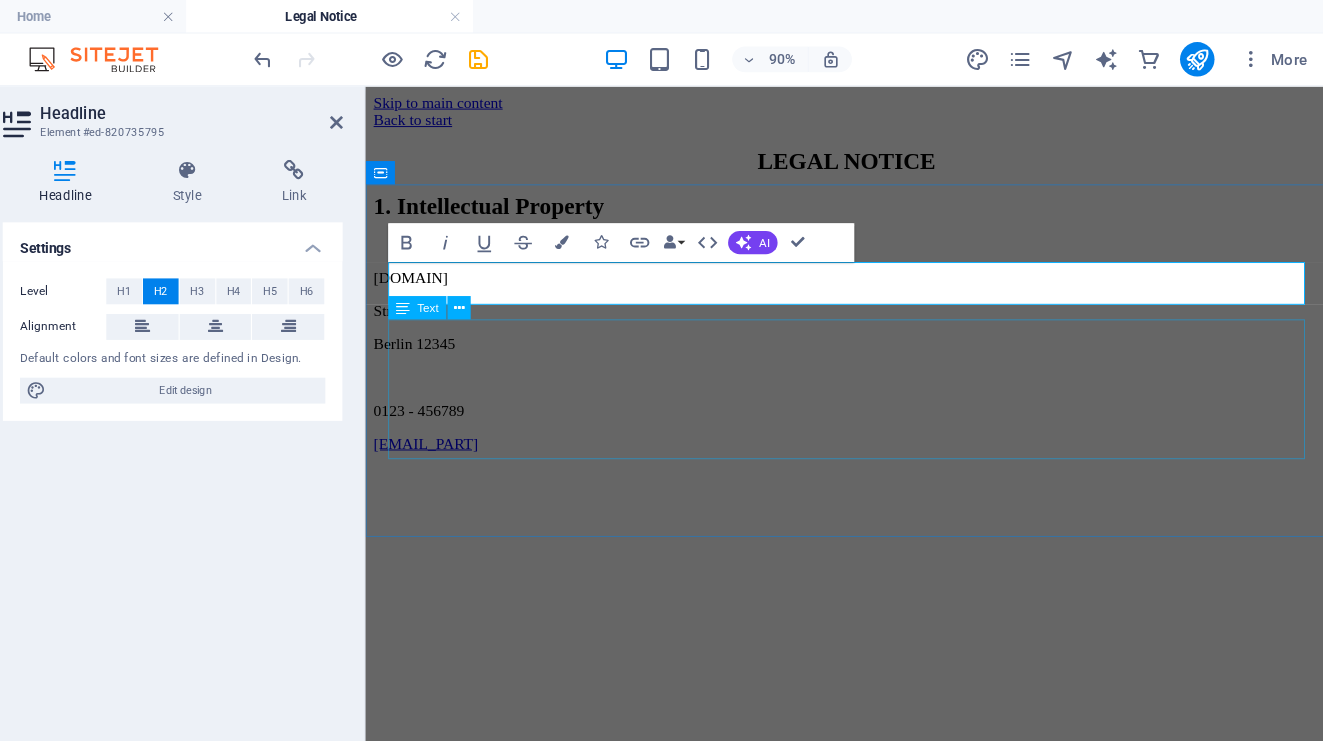 click on "kfardebian.gov.lb [STREET] [CITY] [POSTAL_CODE] [PHONE] [EMAIL]" at bounding box center (860, 369) 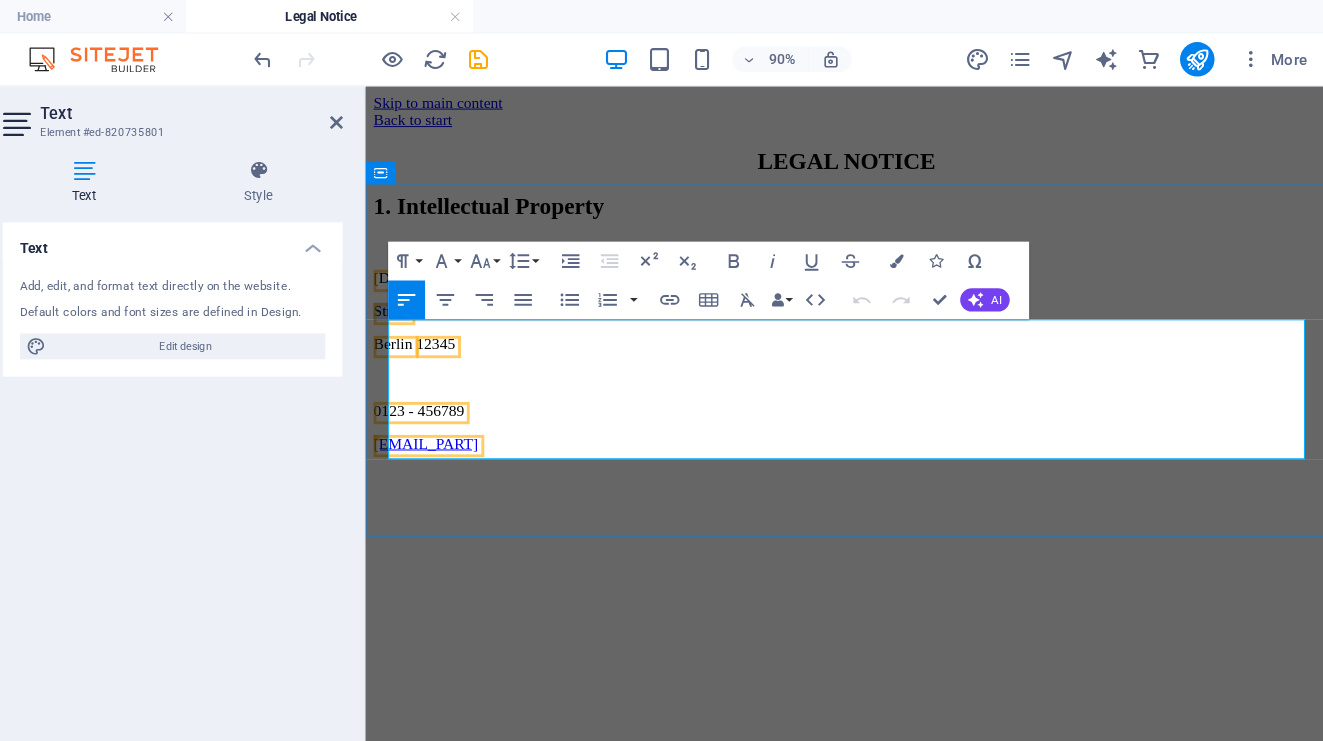 click on "Street" at bounding box center (860, 318) 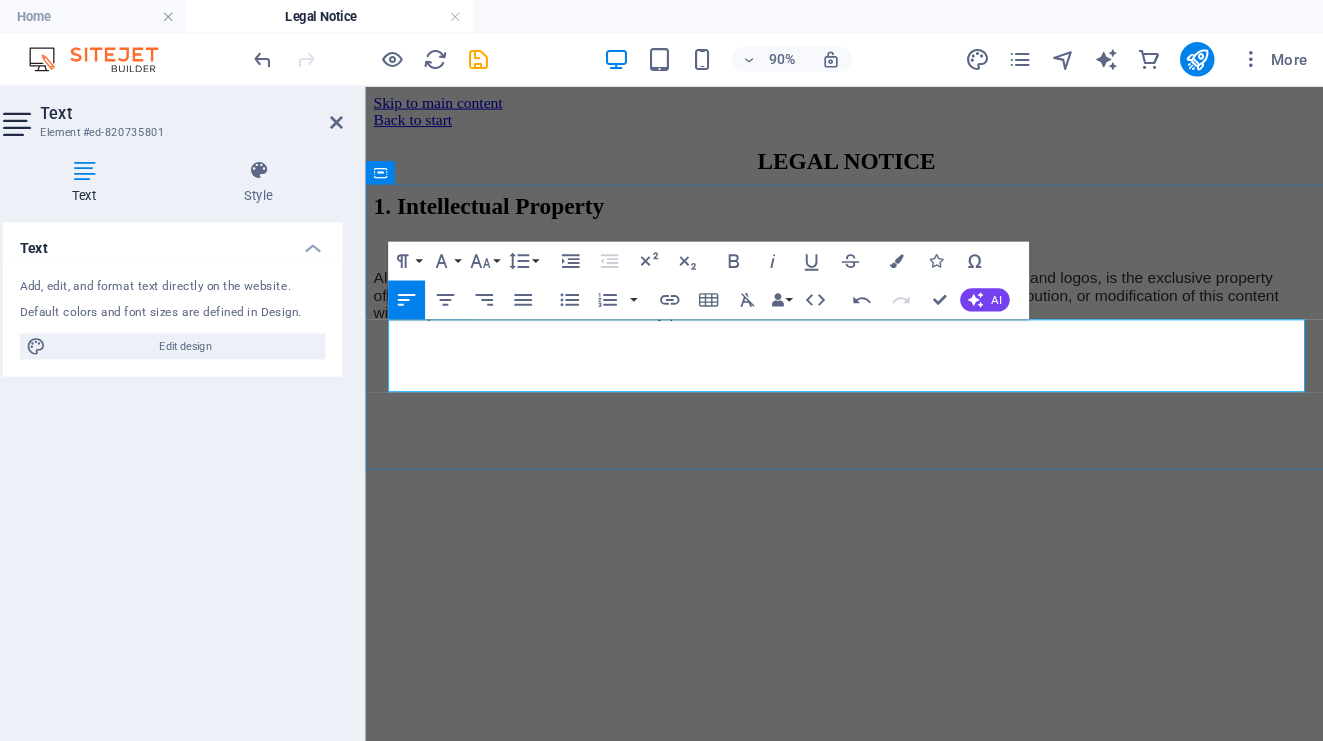 drag, startPoint x: 406, startPoint y: 364, endPoint x: 551, endPoint y: 367, distance: 145.03104 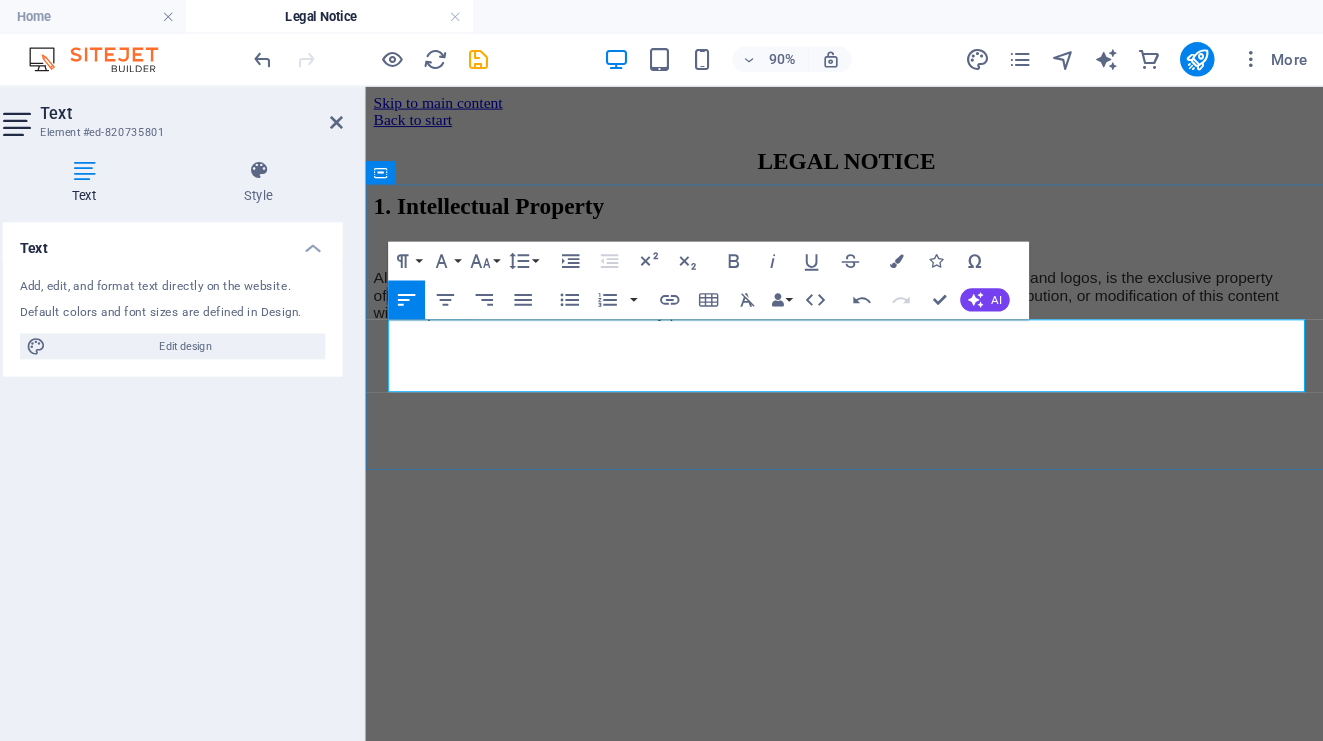 click on "All content published on this website, including but not limited to text, images, videos, graphics, and logos, is the exclusive property of  Discover [NAME]  or its content partners, unless otherwise stated. Any reproduction, distribution, or modification of this content without prior written authorization is strictly prohibited." at bounding box center (860, 302) 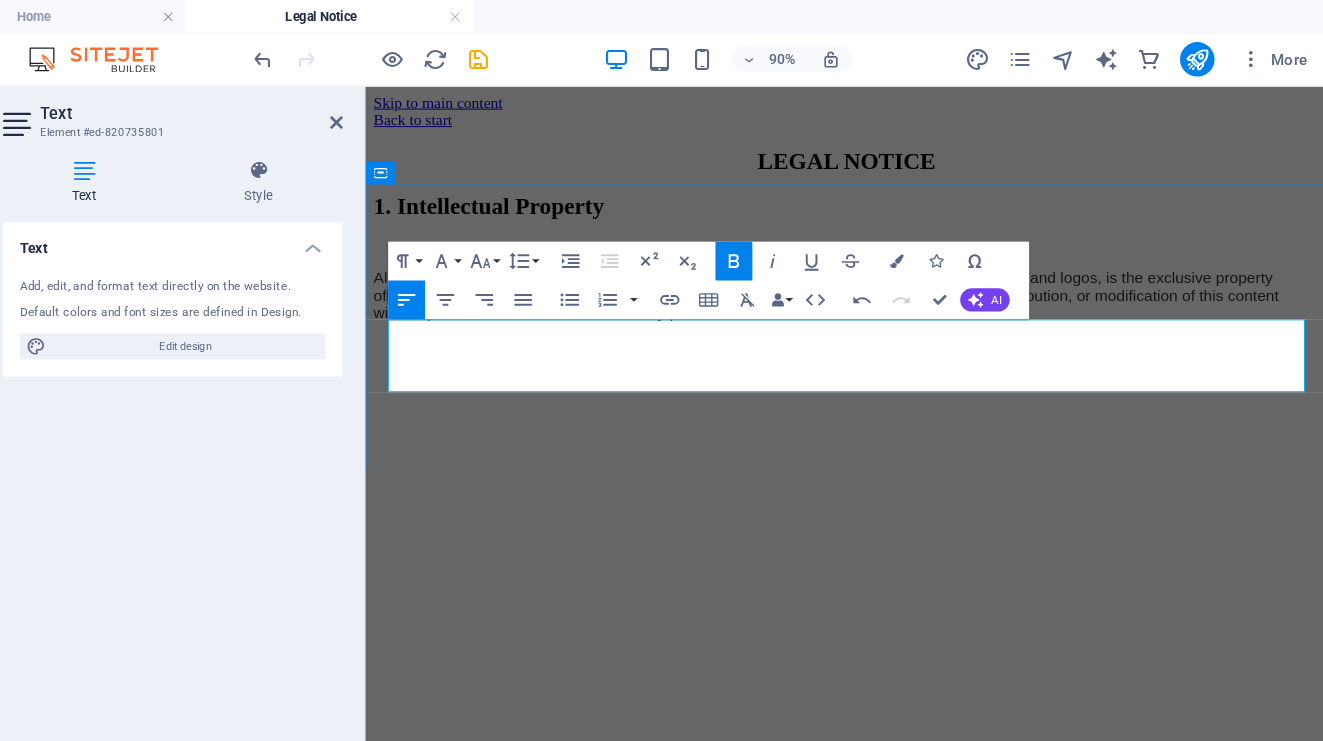 type 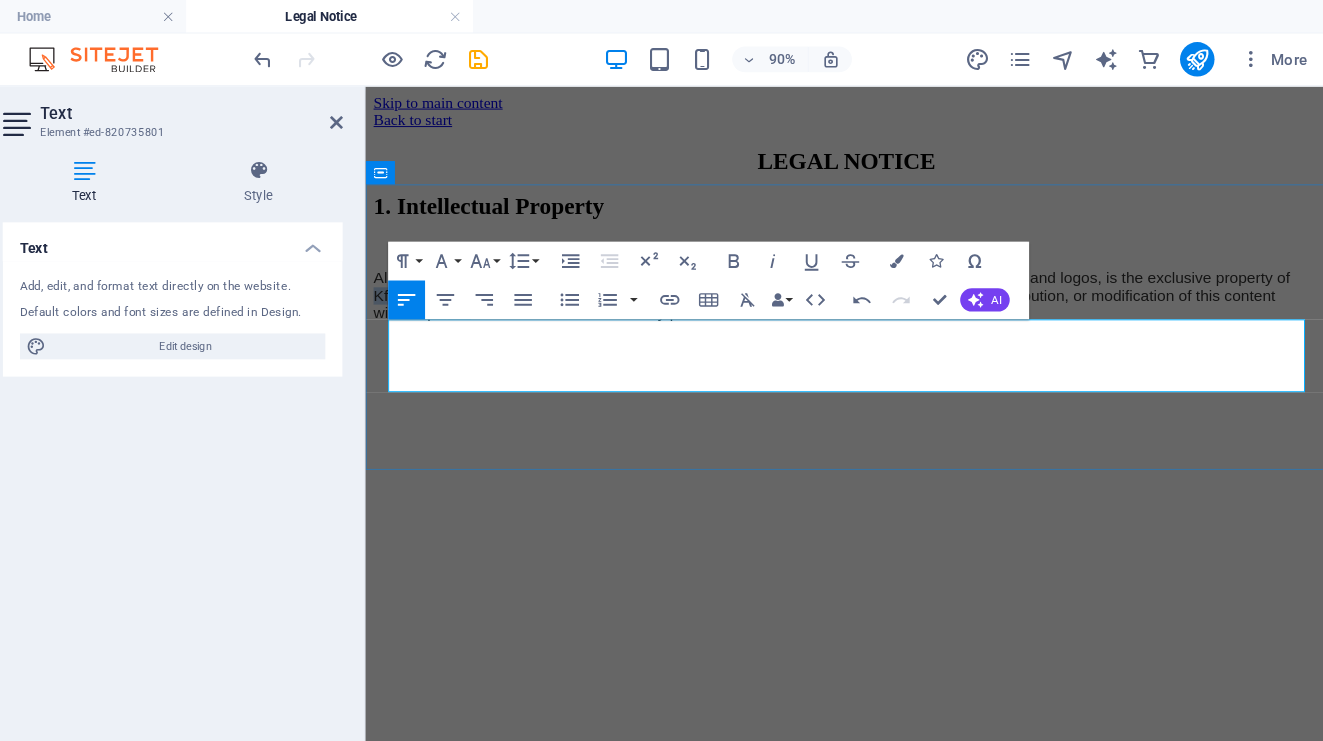 drag, startPoint x: 552, startPoint y: 369, endPoint x: 389, endPoint y: 363, distance: 163.1104 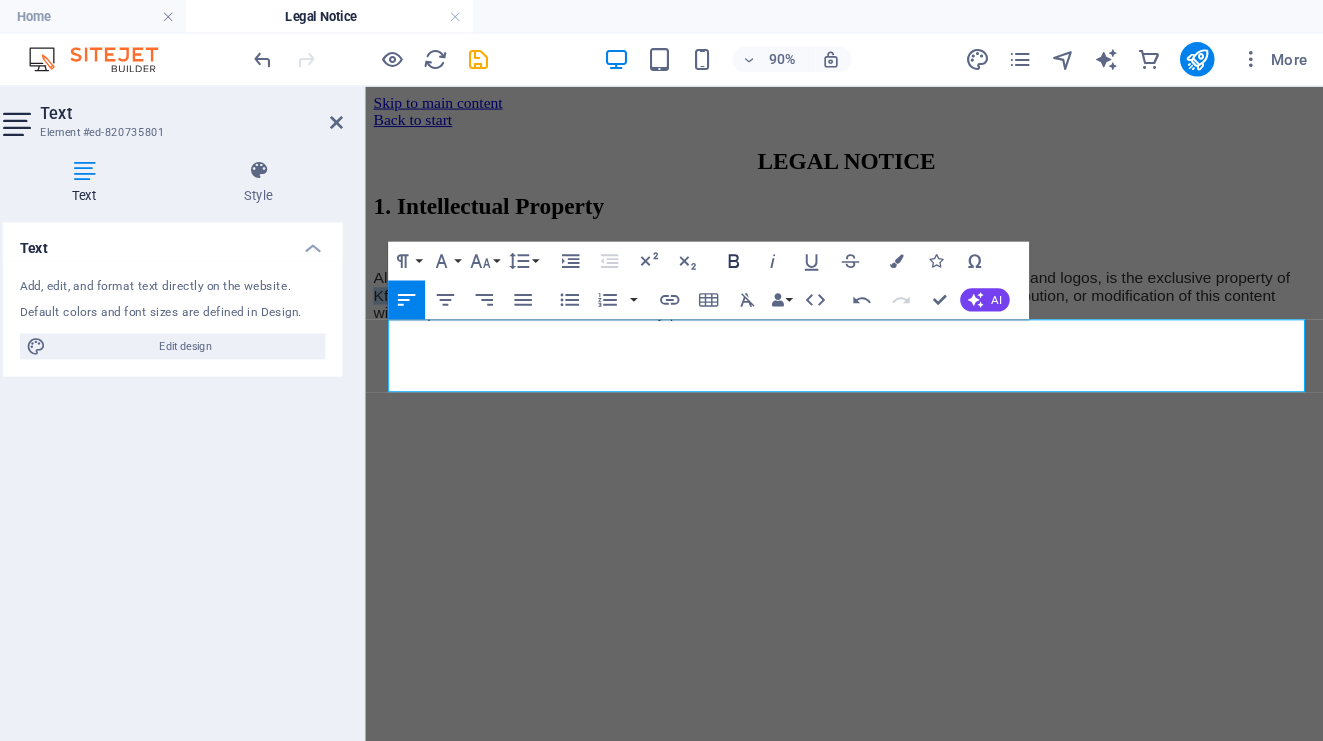 click 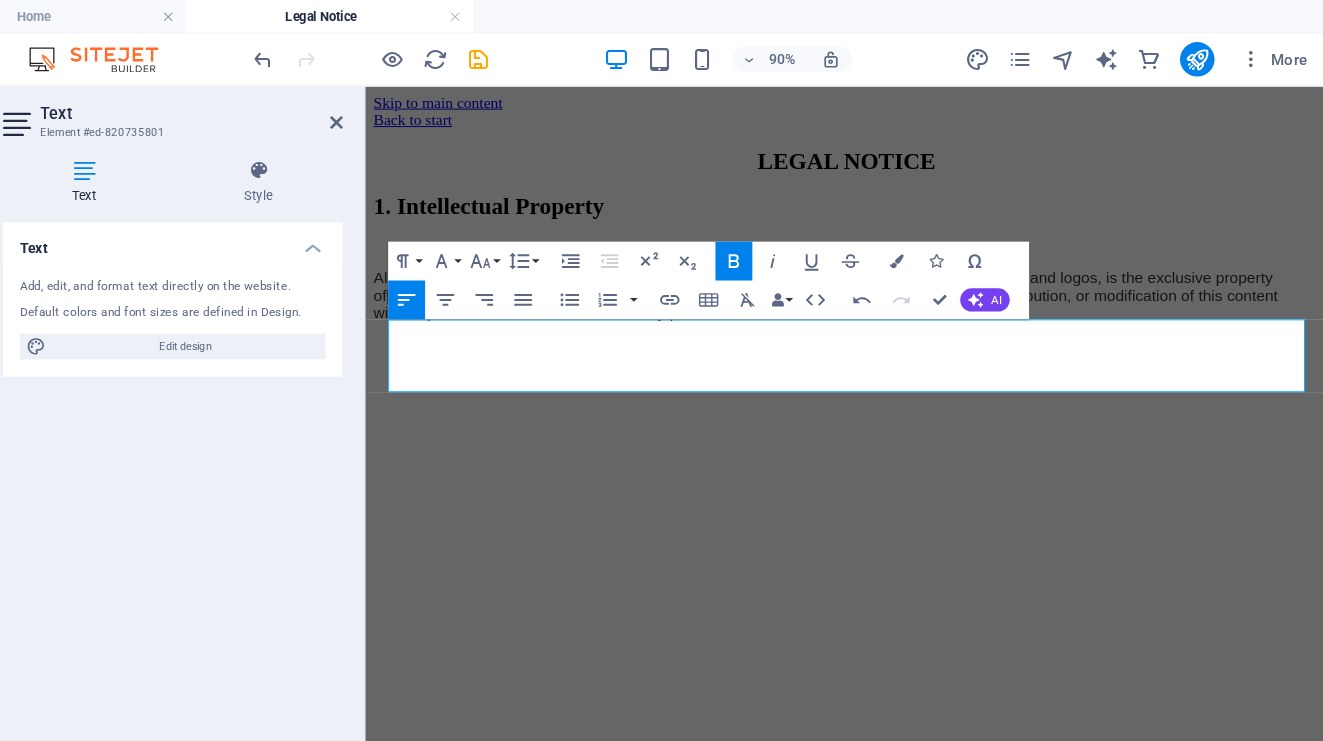 click 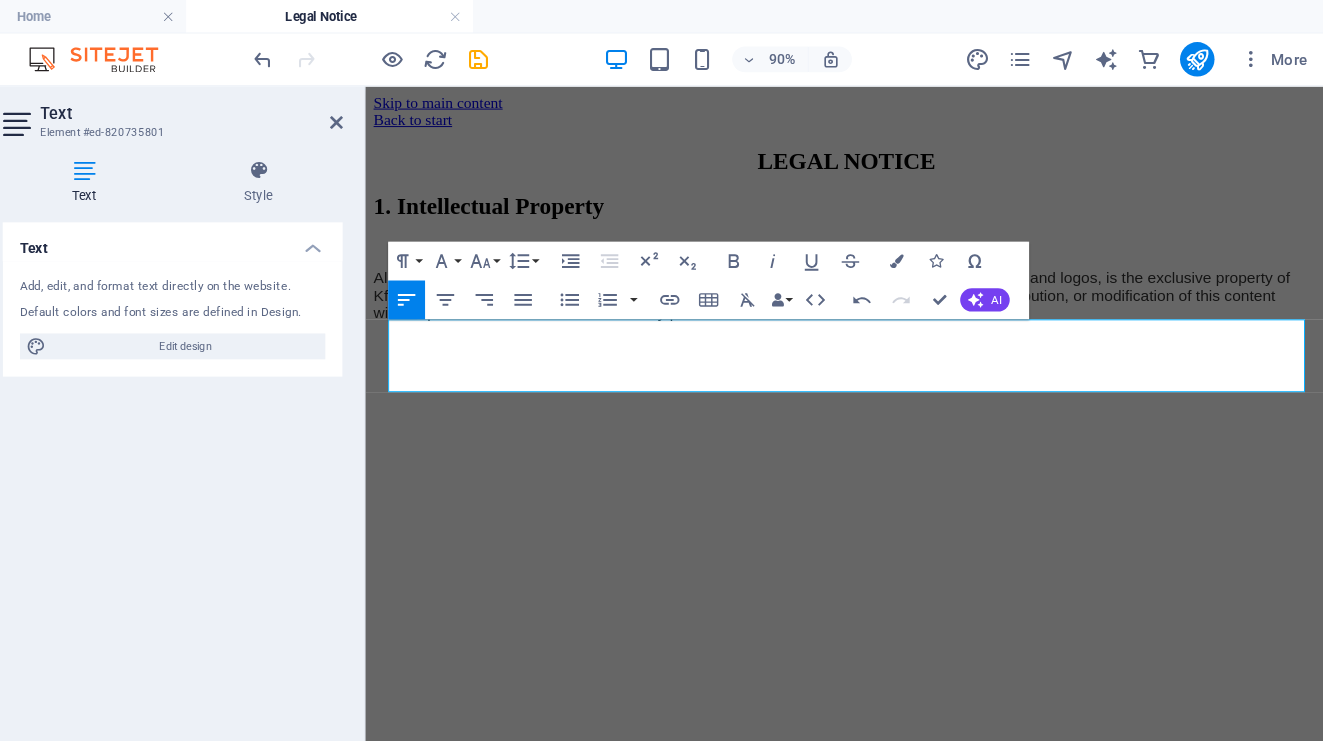 drag, startPoint x: 792, startPoint y: 394, endPoint x: 338, endPoint y: 337, distance: 457.5642 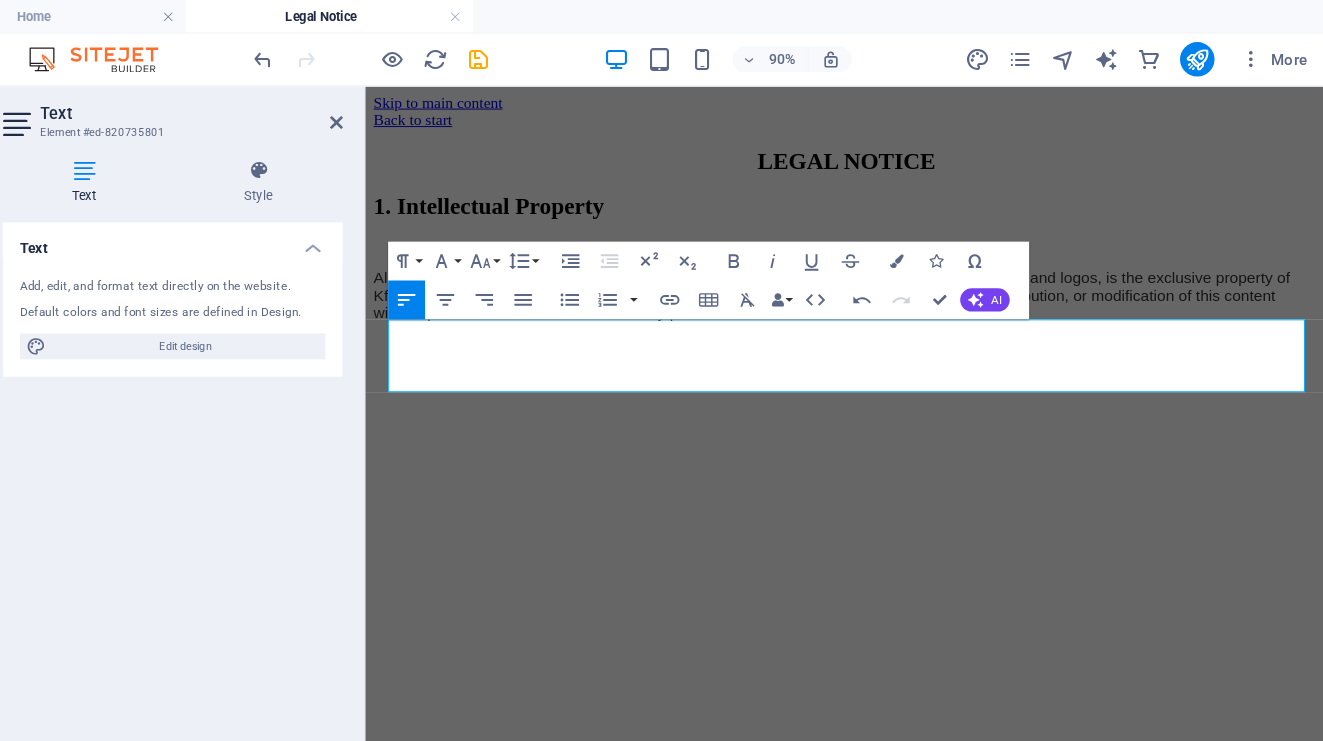 click on "Skip to main content
Back to start LEGAL NOTICE 1. Intellectual Property All content published on this website, including but not limited to text, images, videos, graphics, and logos, is the exclusive property of Kfardebian Municipality or its content partners, unless otherwise stated. Any reproduction, distribution, or modification of this content without prior written authorization is strictly prohibited." at bounding box center [860, 215] 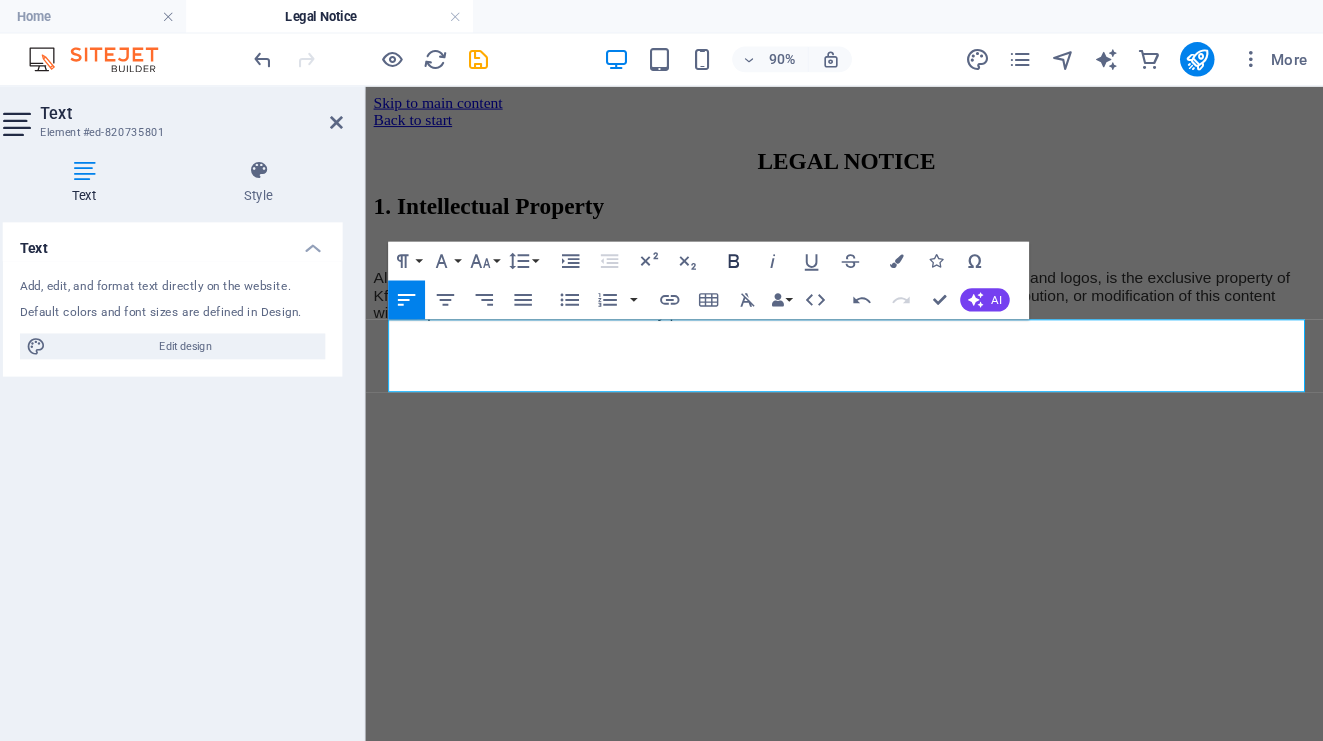 click 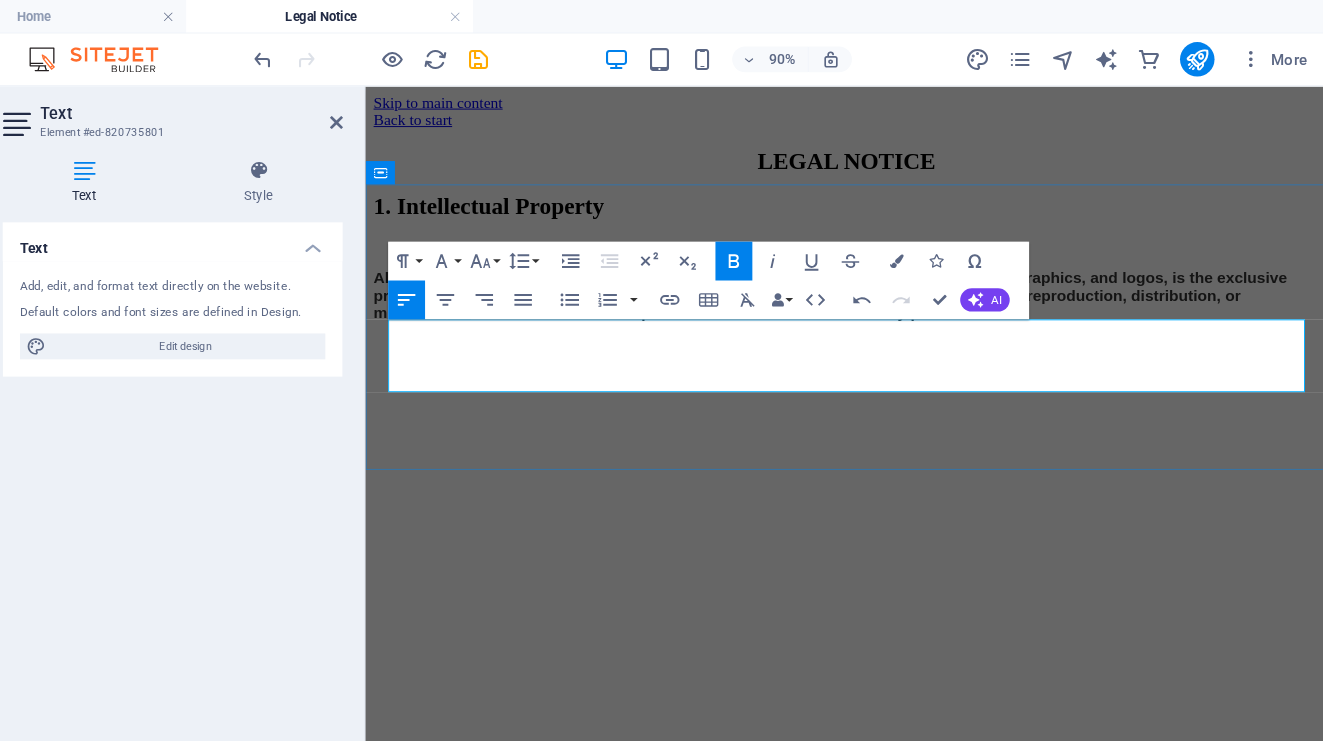 click on "or its content partners, unless otherwise stated. Any reproduction, distribution, or modification of this content without prior written authorization is strictly prohibited." at bounding box center (819, 310) 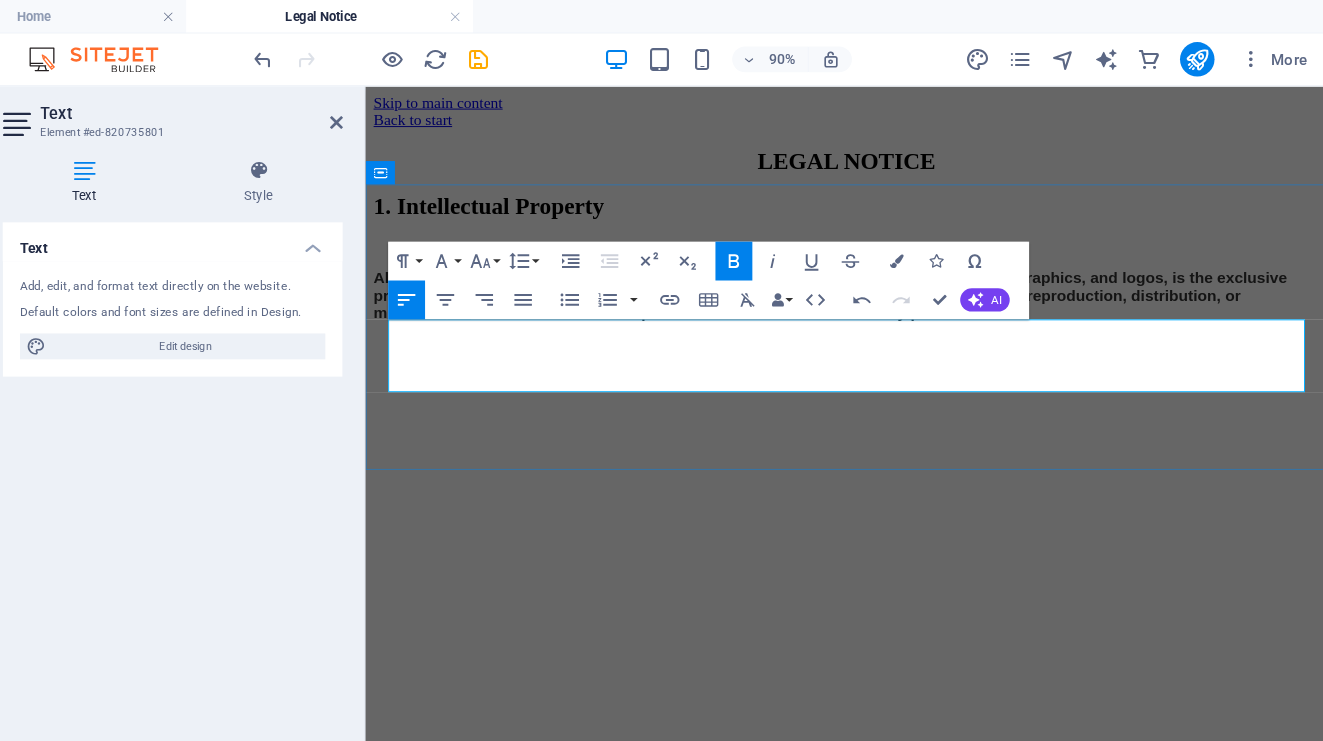click on "All content published on this website, including but not limited to text, images, videos, graphics, and logos, is the exclusive property of Kfardebian Municipality" at bounding box center [843, 292] 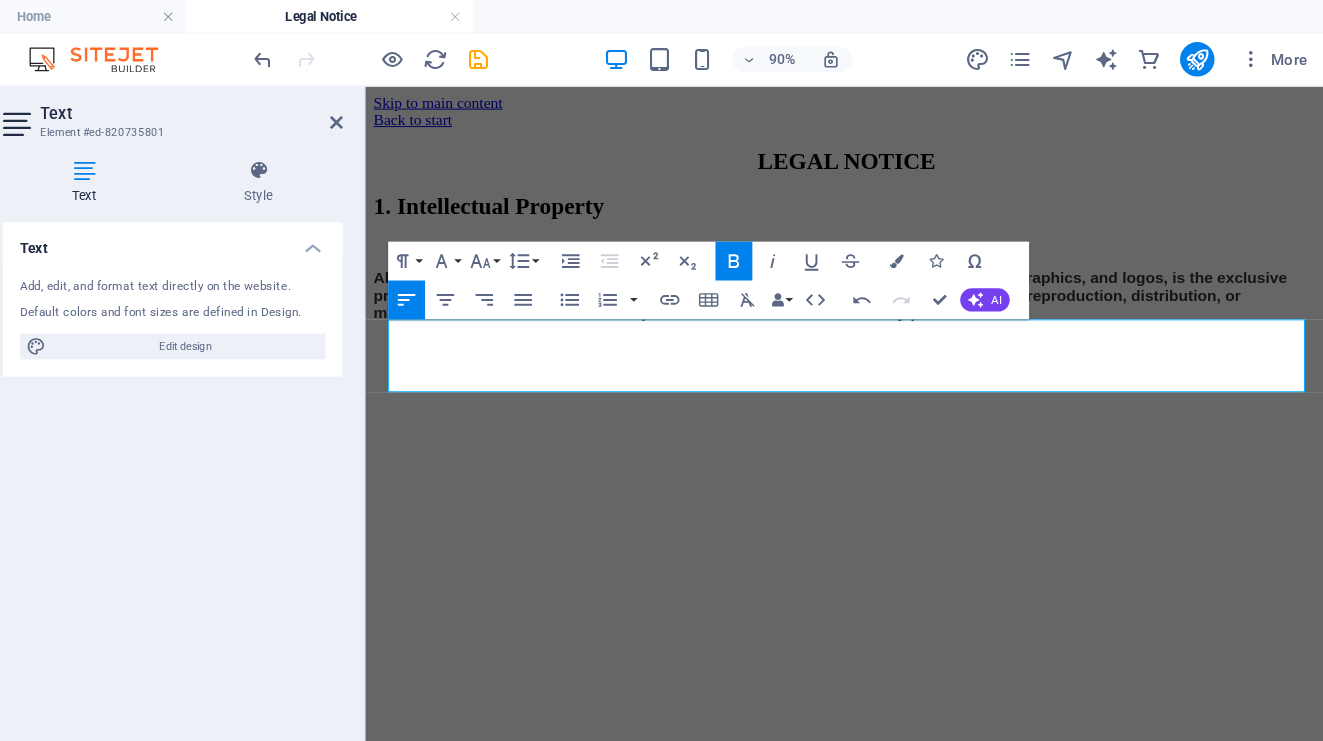 click 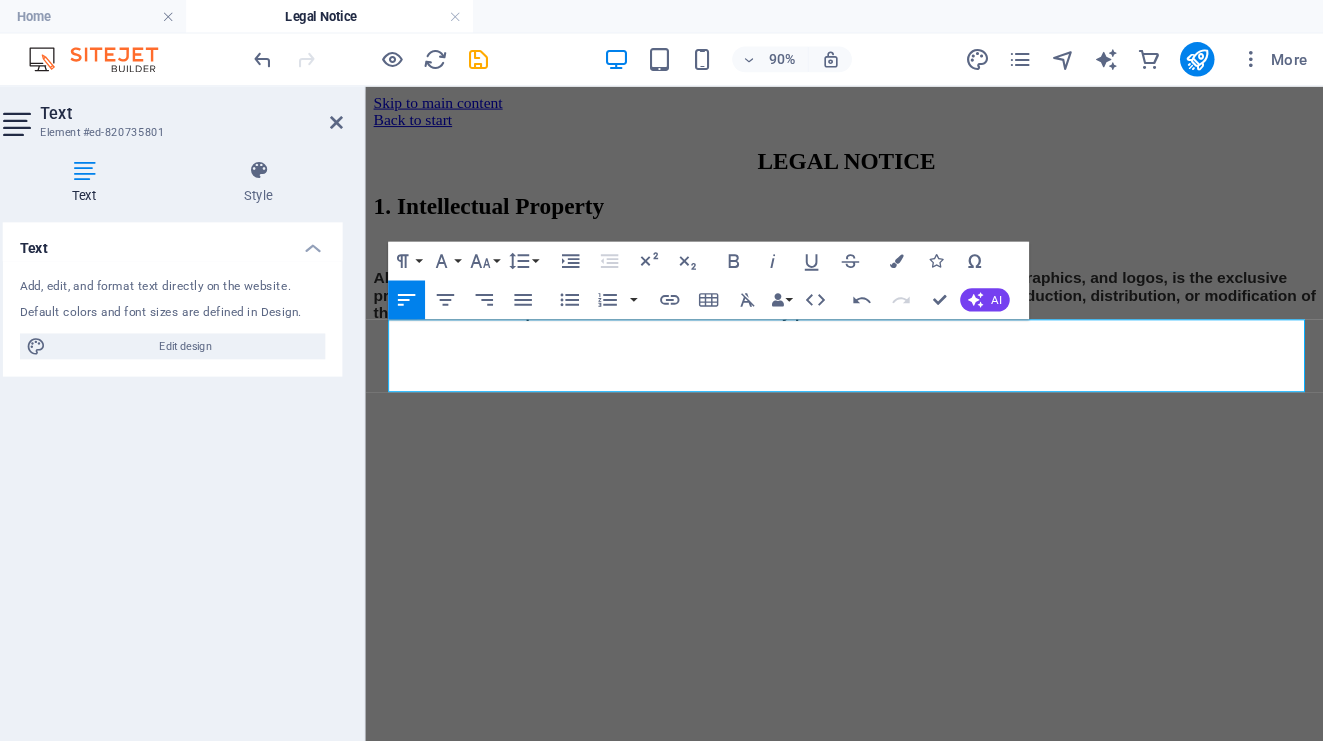 click on "Skip to main content
Back to start LEGAL NOTICE 1. Intellectual Property All content published on this website, including but not limited to text, images, videos, graphics, and logos, is the exclusive property of  [NAME]  or its content partners, unless otherwise stated. Any reproduction, distribution, or modification of this content without prior written authorization is strictly prohibited." at bounding box center (860, 215) 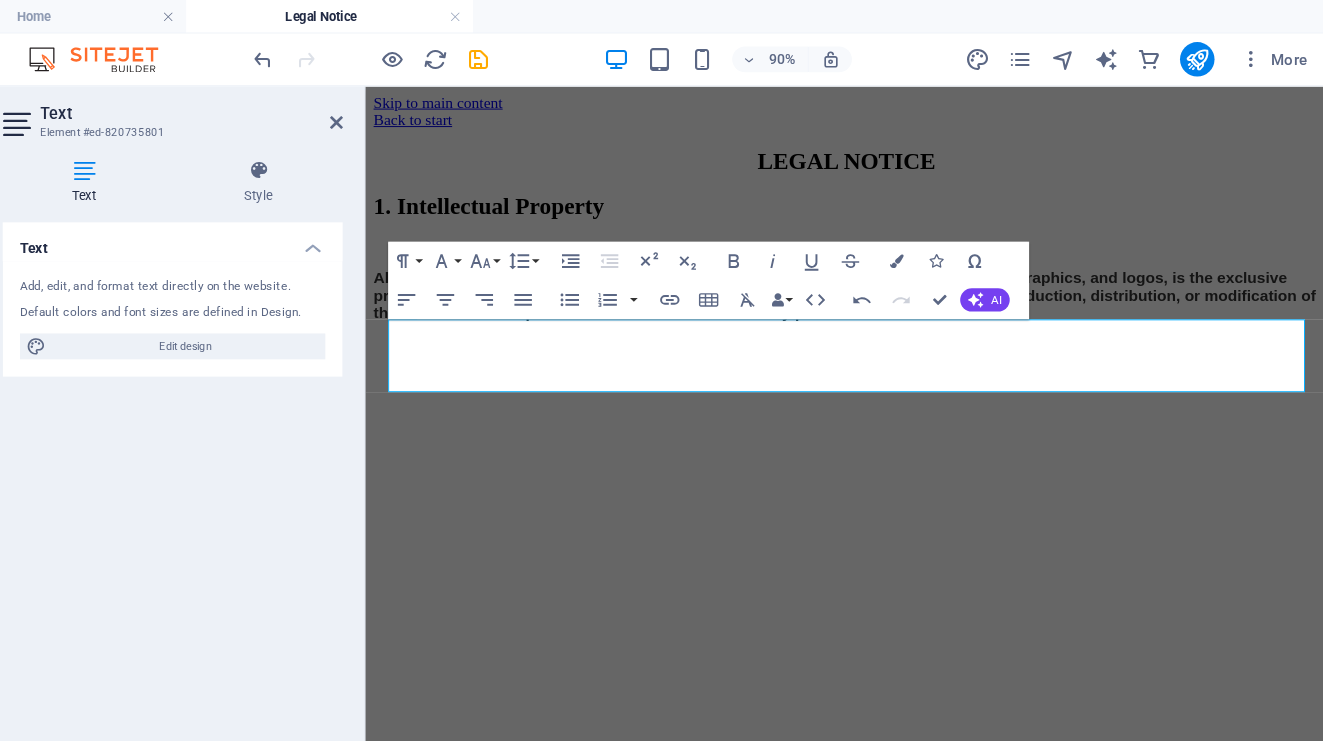 click on "Skip to main content
Back to start LEGAL NOTICE 1. Intellectual Property All content published on this website, including but not limited to text, images, videos, graphics, and logos, is the exclusive property of  [NAME]  or its content partners, unless otherwise stated. Any reproduction, distribution, or modification of this content without prior written authorization is strictly prohibited." at bounding box center (860, 215) 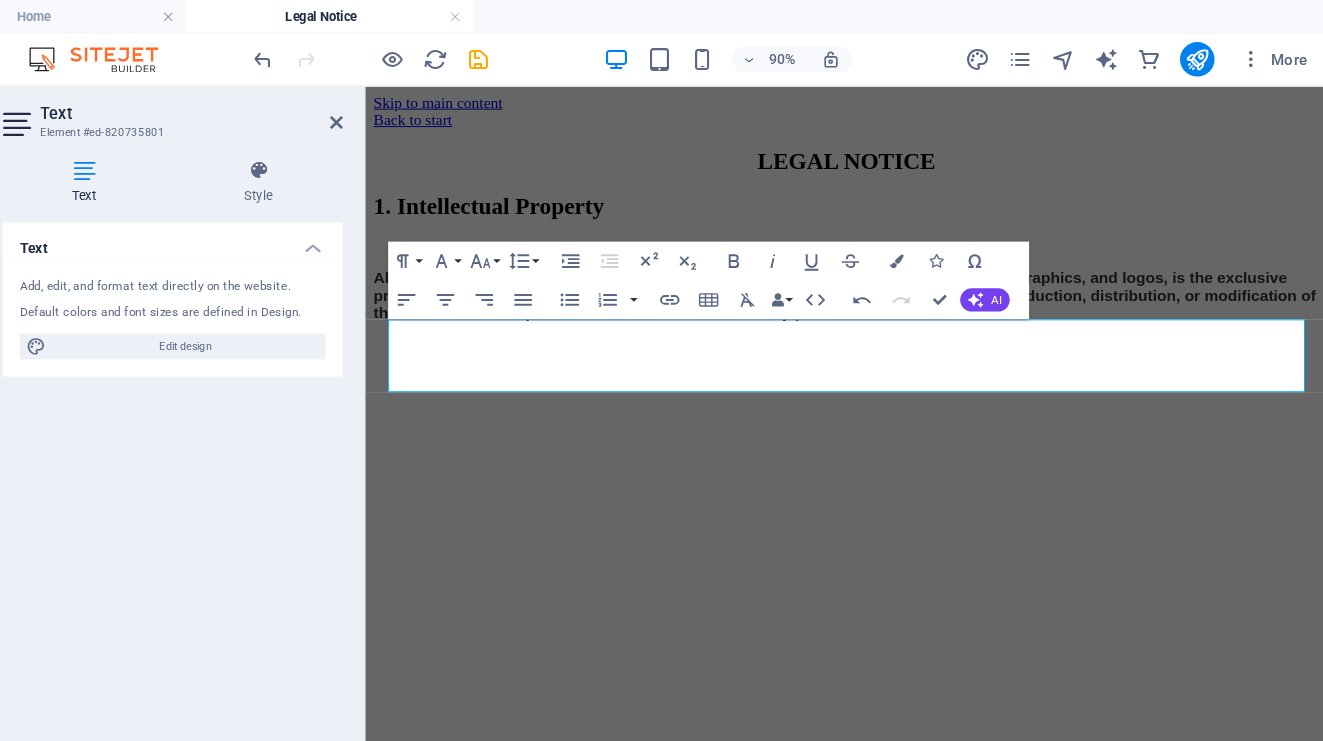 click on "Skip to main content
Back to start LEGAL NOTICE 1. Intellectual Property All content published on this website, including but not limited to text, images, videos, graphics, and logos, is the exclusive property of  [NAME]  or its content partners, unless otherwise stated. Any reproduction, distribution, or modification of this content without prior written authorization is strictly prohibited." at bounding box center [860, 215] 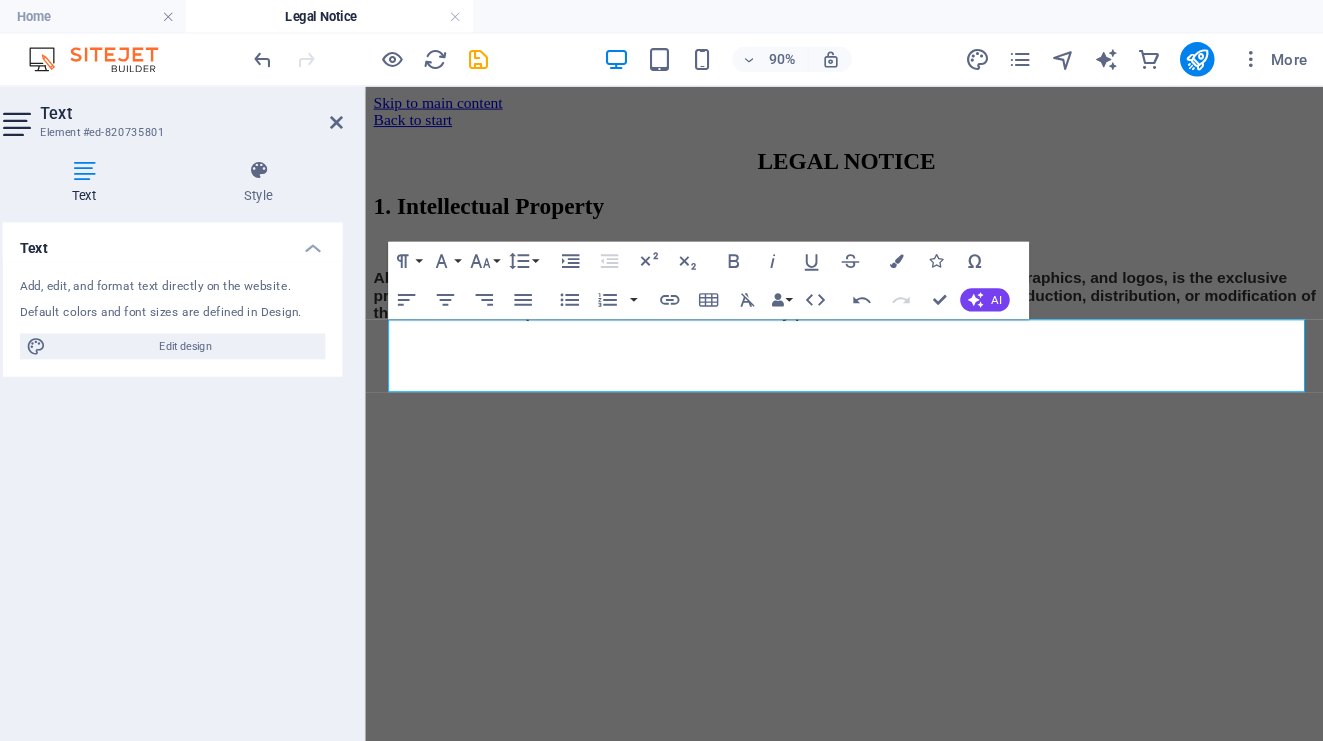click on "Text Element #ed-820735801" at bounding box center [253, 106] 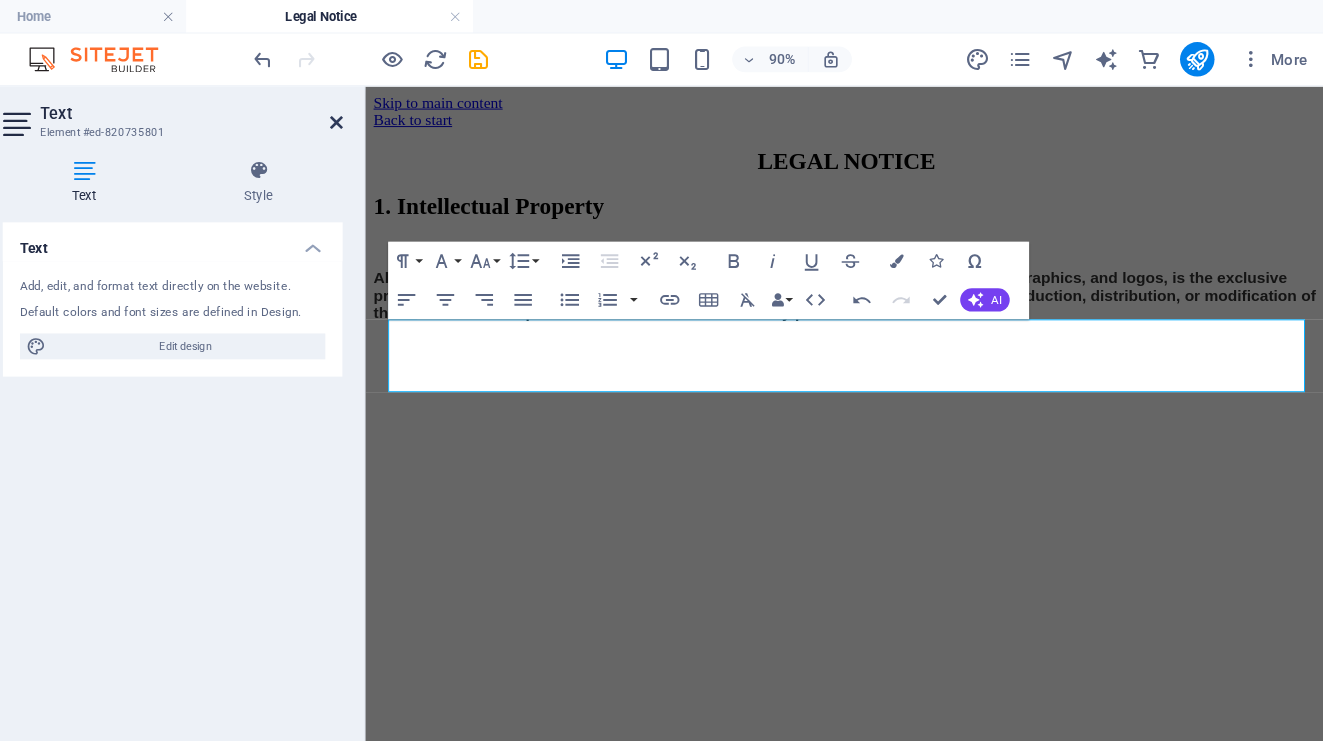 click at bounding box center (405, 114) 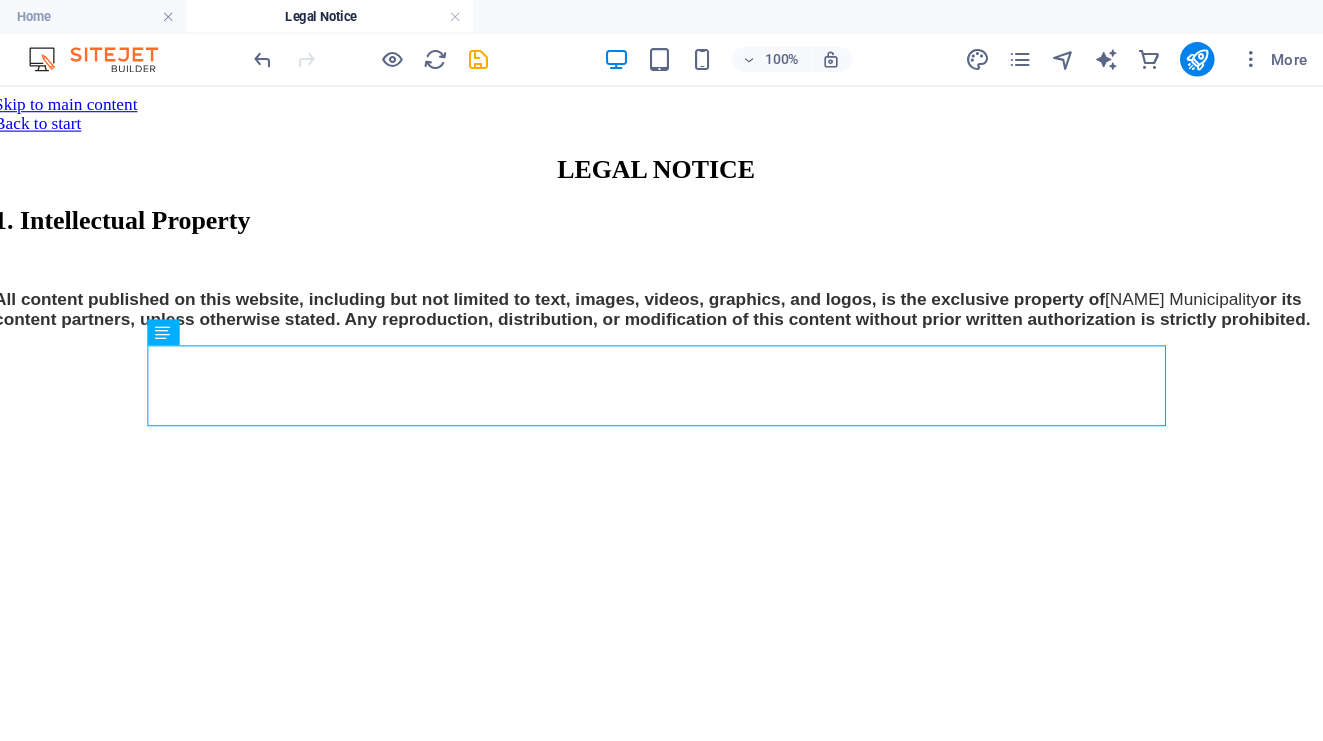 click on "Skip to main content
Back to start LEGAL NOTICE 1. Intellectual Property All content published on this website, including but not limited to text, images, videos, graphics, and logos, is the exclusive property of  [NAME]  or its content partners, unless otherwise stated. Any reproduction, distribution, or modification of this content without prior written authorization is strictly prohibited." at bounding box center [607, 206] 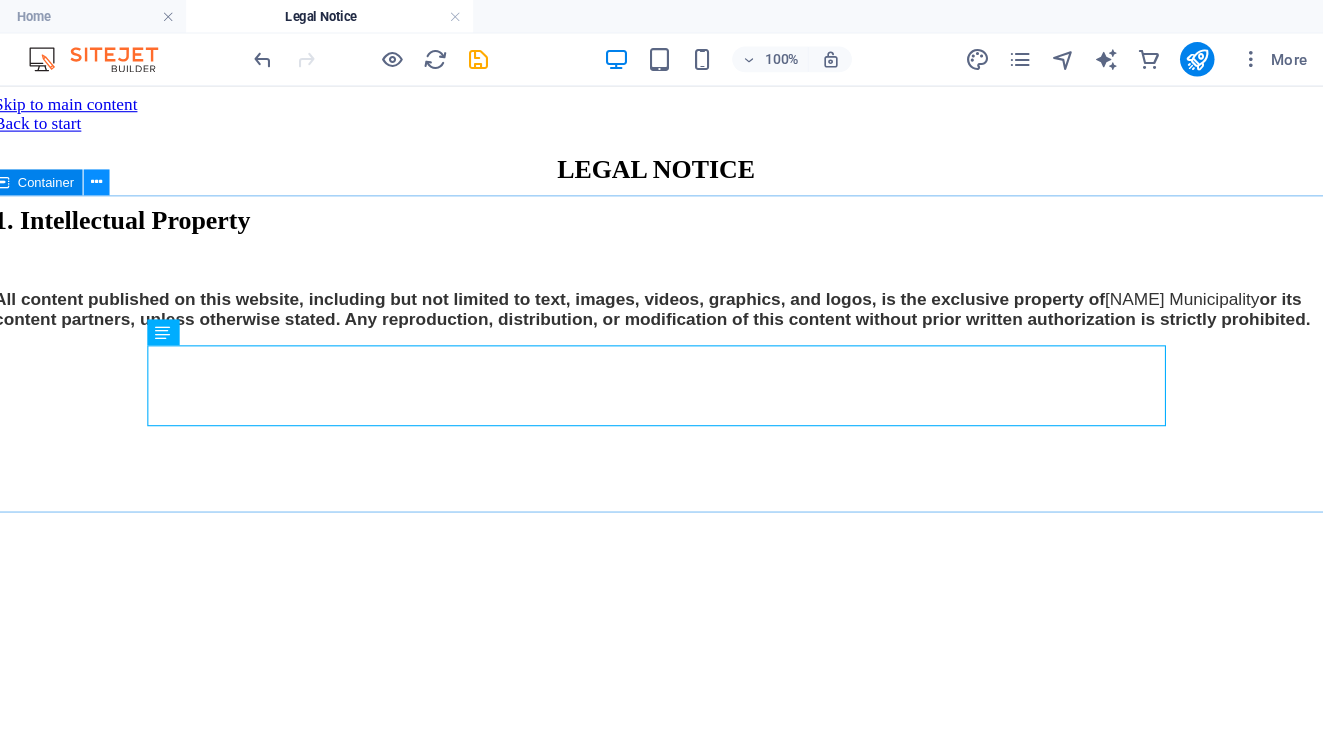 click at bounding box center (183, 168) 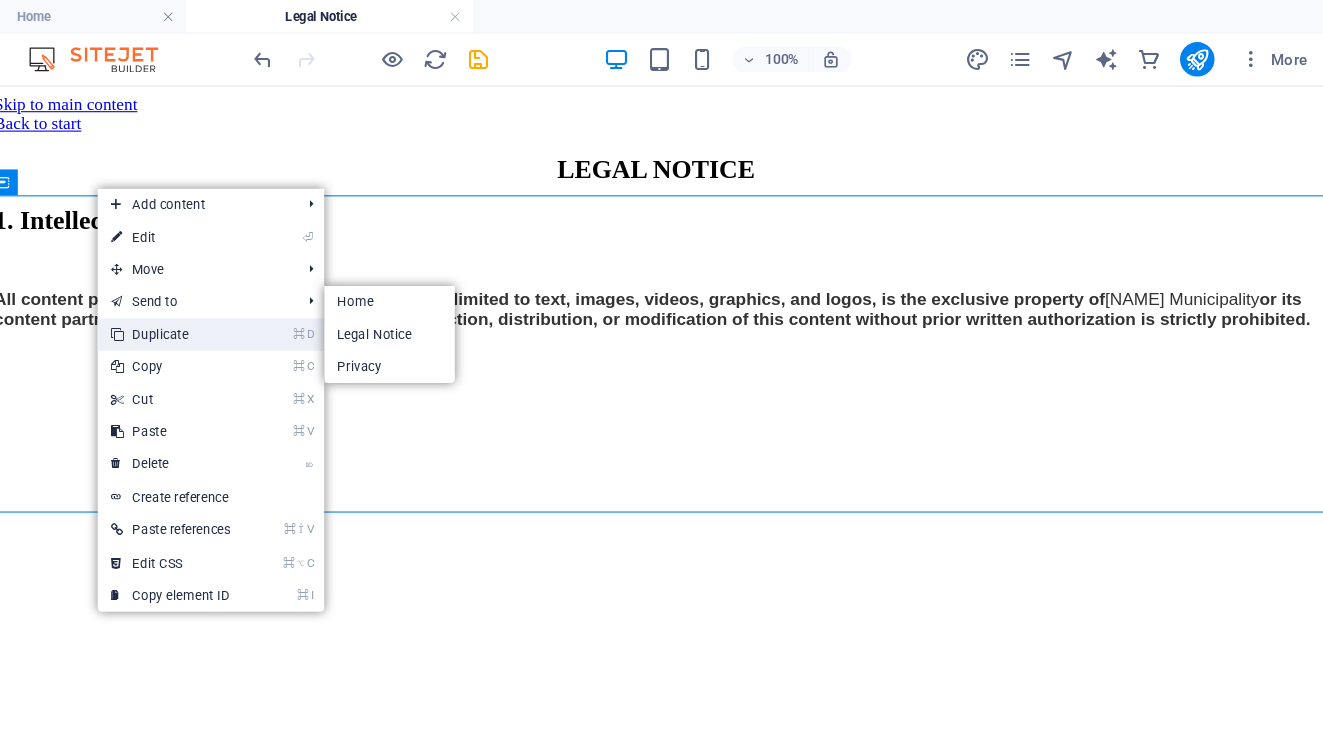 click on "⌘ D  Duplicate" at bounding box center [251, 310] 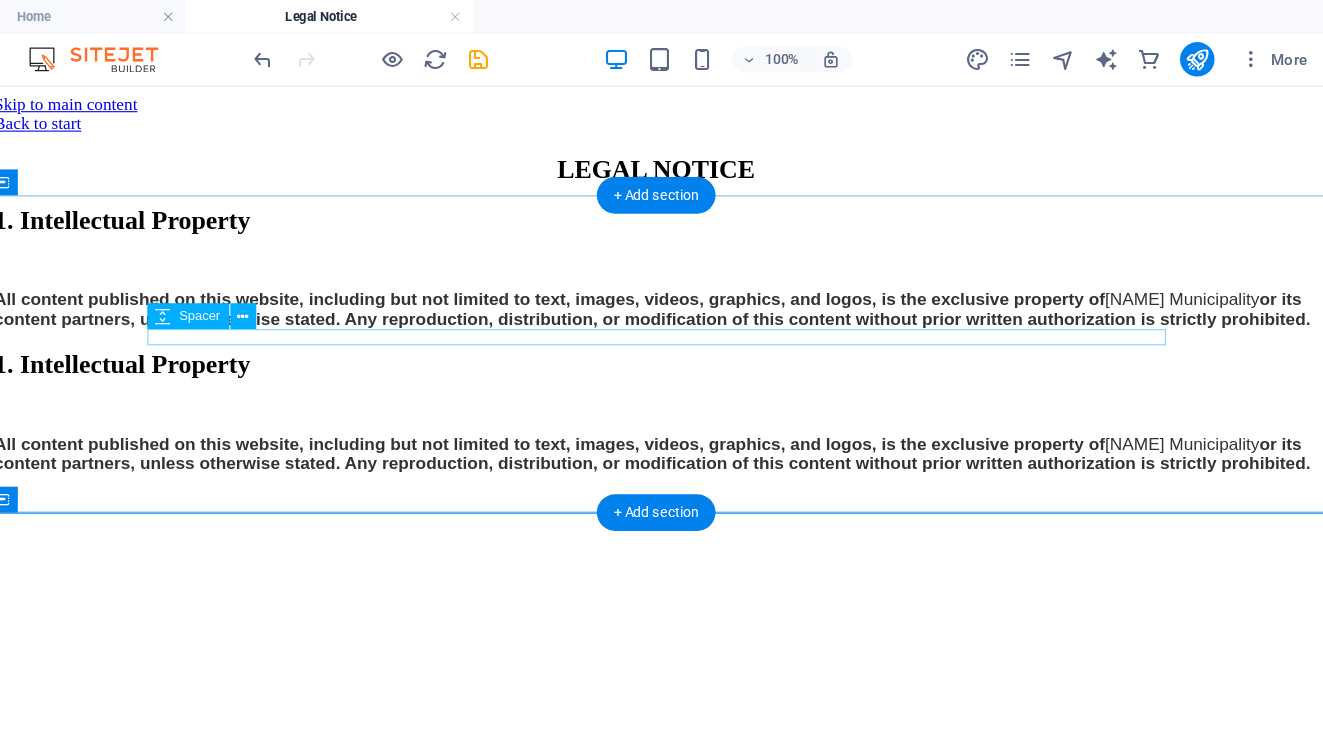 scroll, scrollTop: 61, scrollLeft: 0, axis: vertical 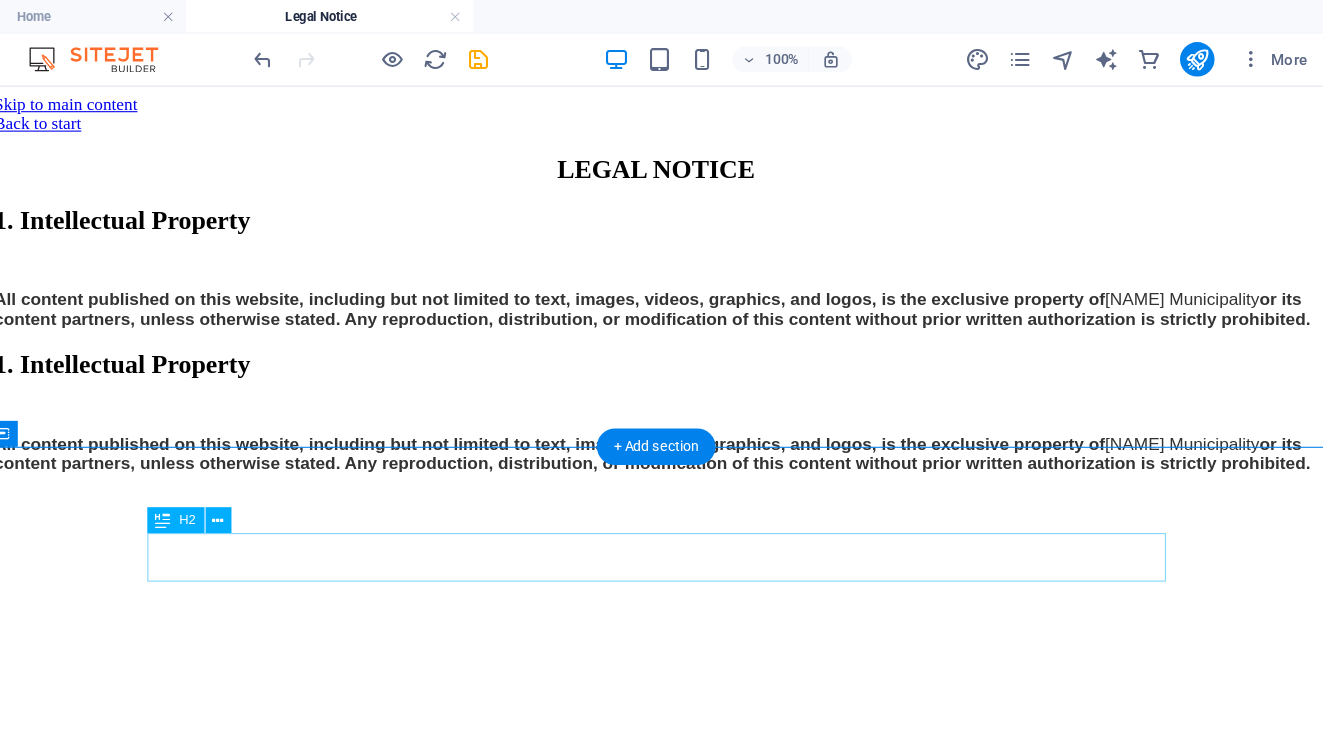 click on "1. Intellectual Property" at bounding box center (607, 344) 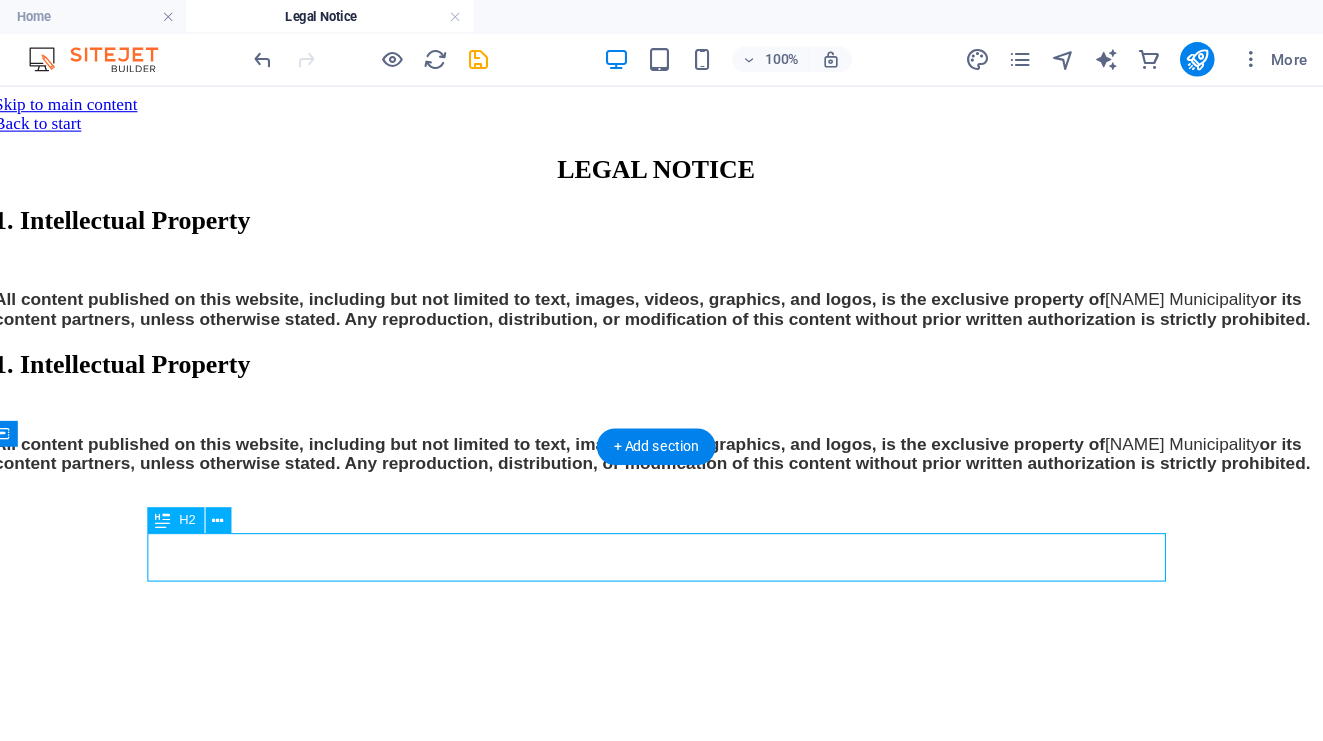 click on "1. Intellectual Property" at bounding box center [607, 344] 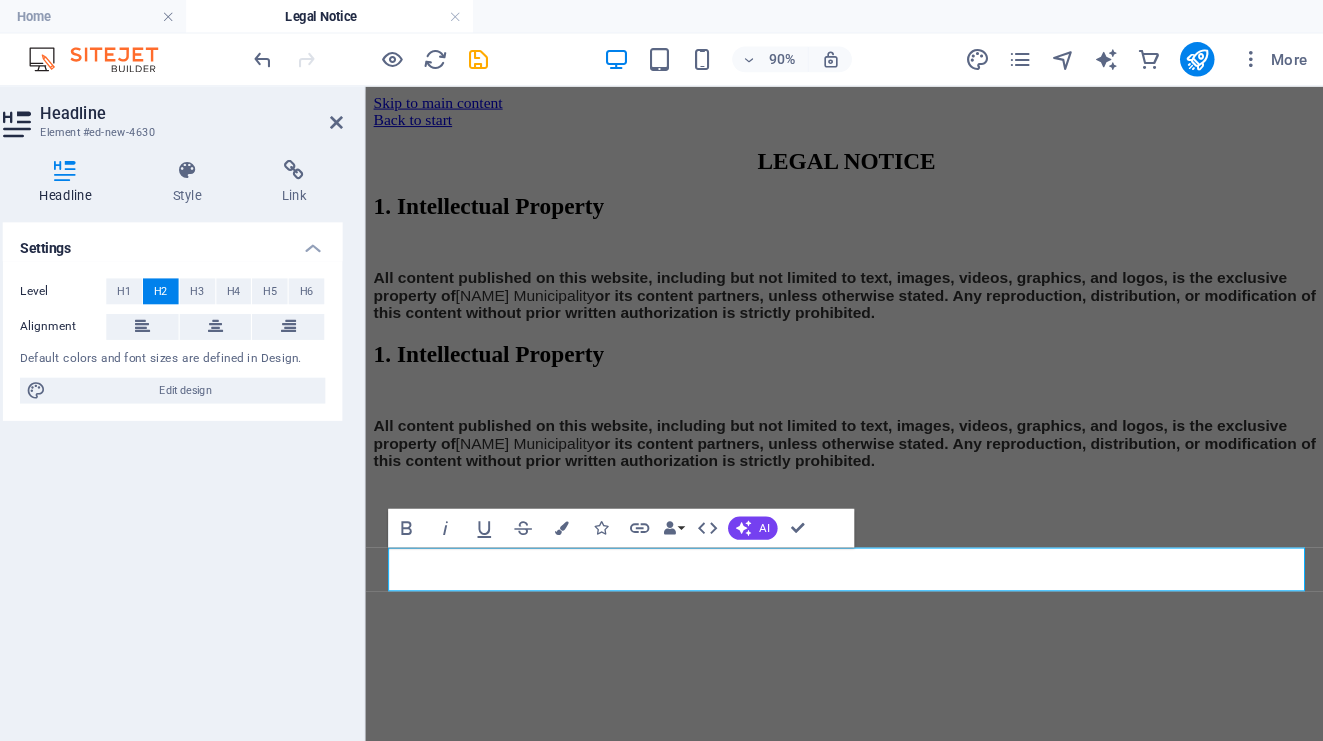 scroll, scrollTop: 0, scrollLeft: 0, axis: both 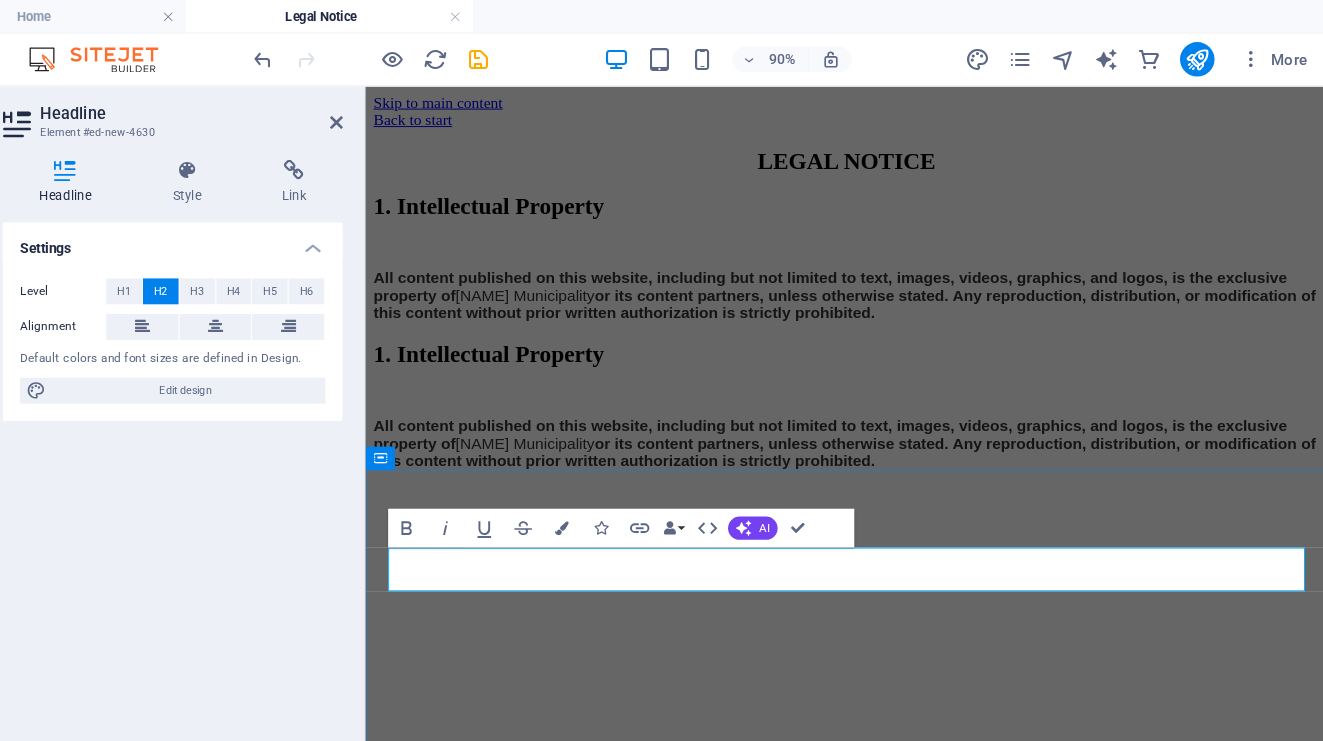 type 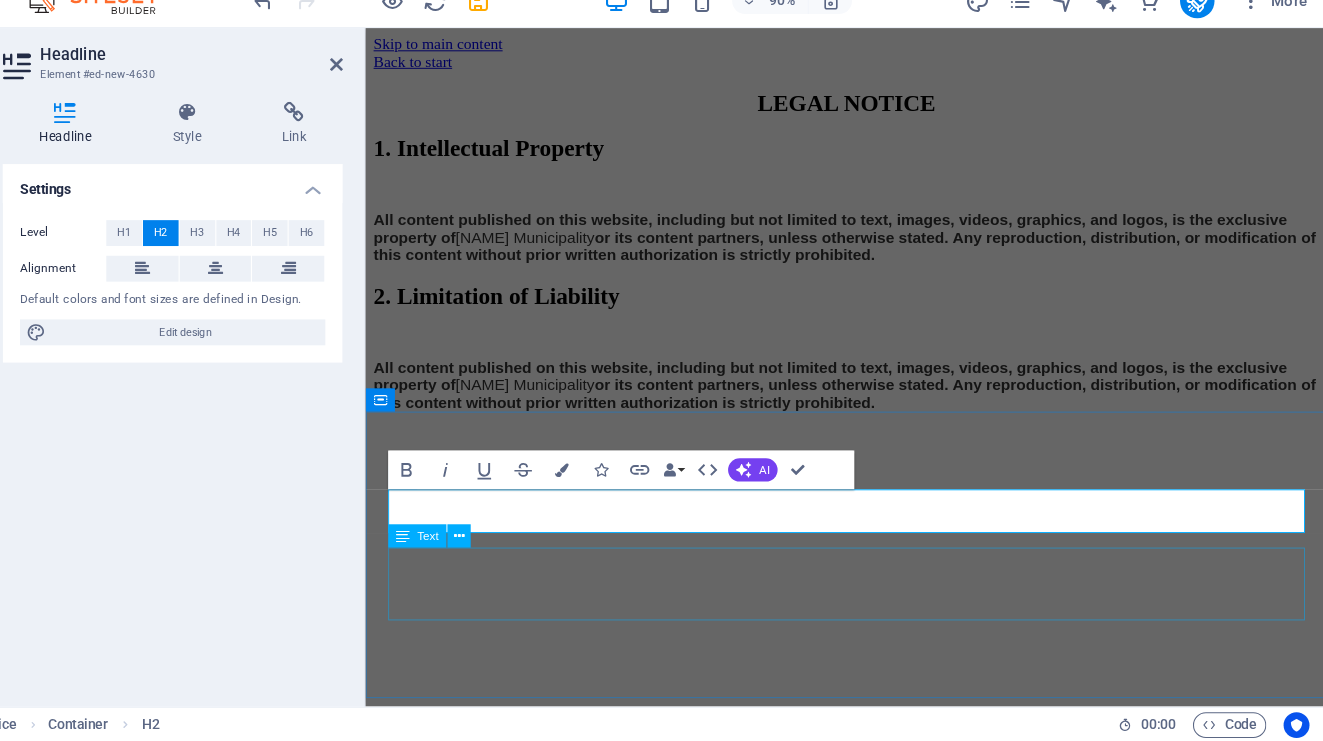 click on "All content published on this website, including but not limited to text, images, videos, graphics, and logos, is the exclusive property of Kfardebian Municipality or its content partners, unless otherwise stated. Any reproduction, distribution, or modification of this content without prior written authorization is strictly prohibited." at bounding box center [860, 396] 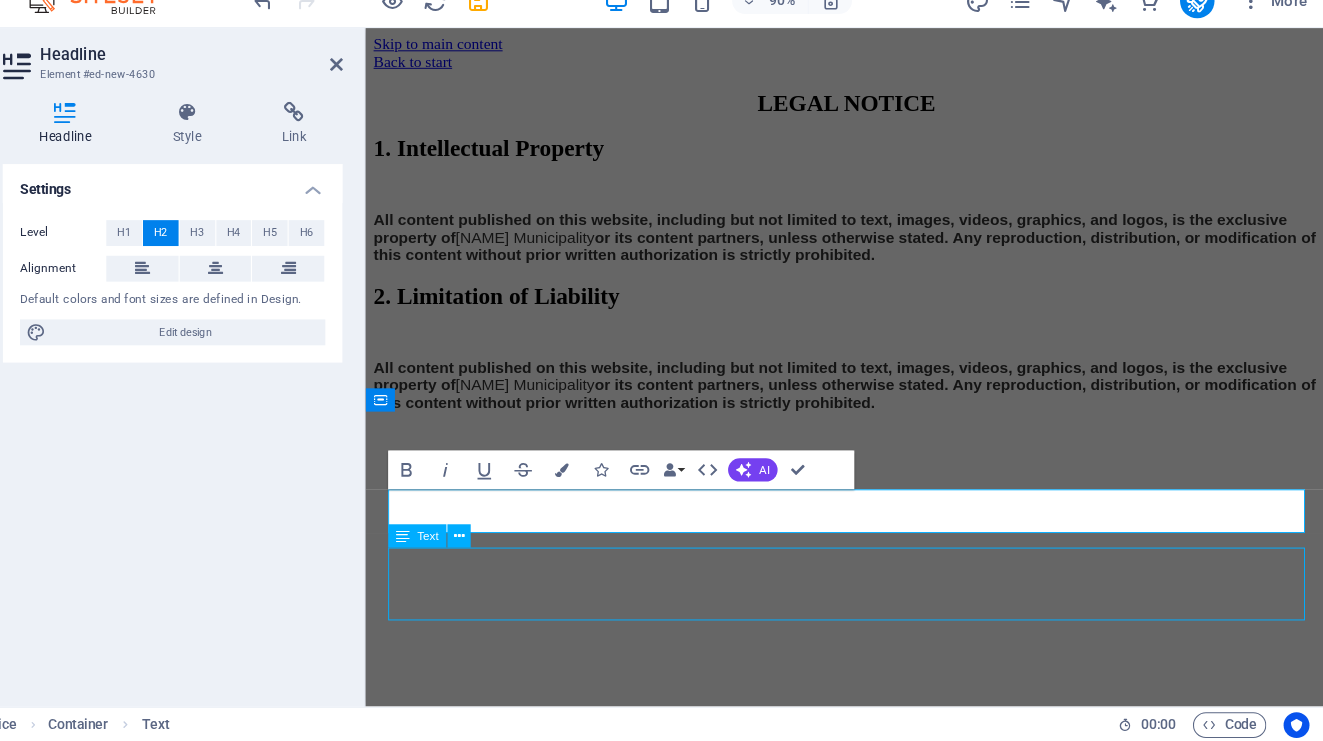 click on "All content published on this website, including but not limited to text, images, videos, graphics, and logos, is the exclusive property of Kfardebian Municipality or its content partners, unless otherwise stated. Any reproduction, distribution, or modification of this content without prior written authorization is strictly prohibited." at bounding box center (860, 396) 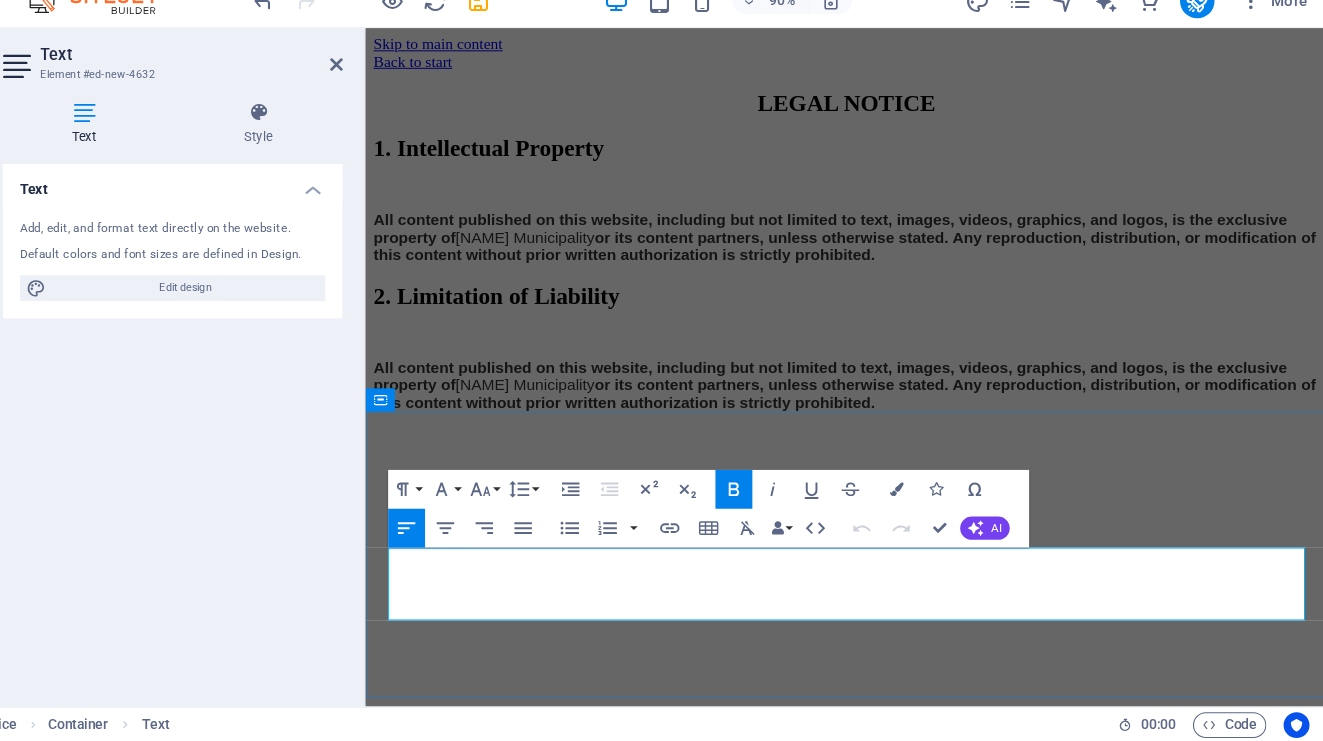 click on "or its content partners, unless otherwise stated. Any reproduction, distribution, or modification of this content without prior written authorization is strictly prohibited." at bounding box center [858, 404] 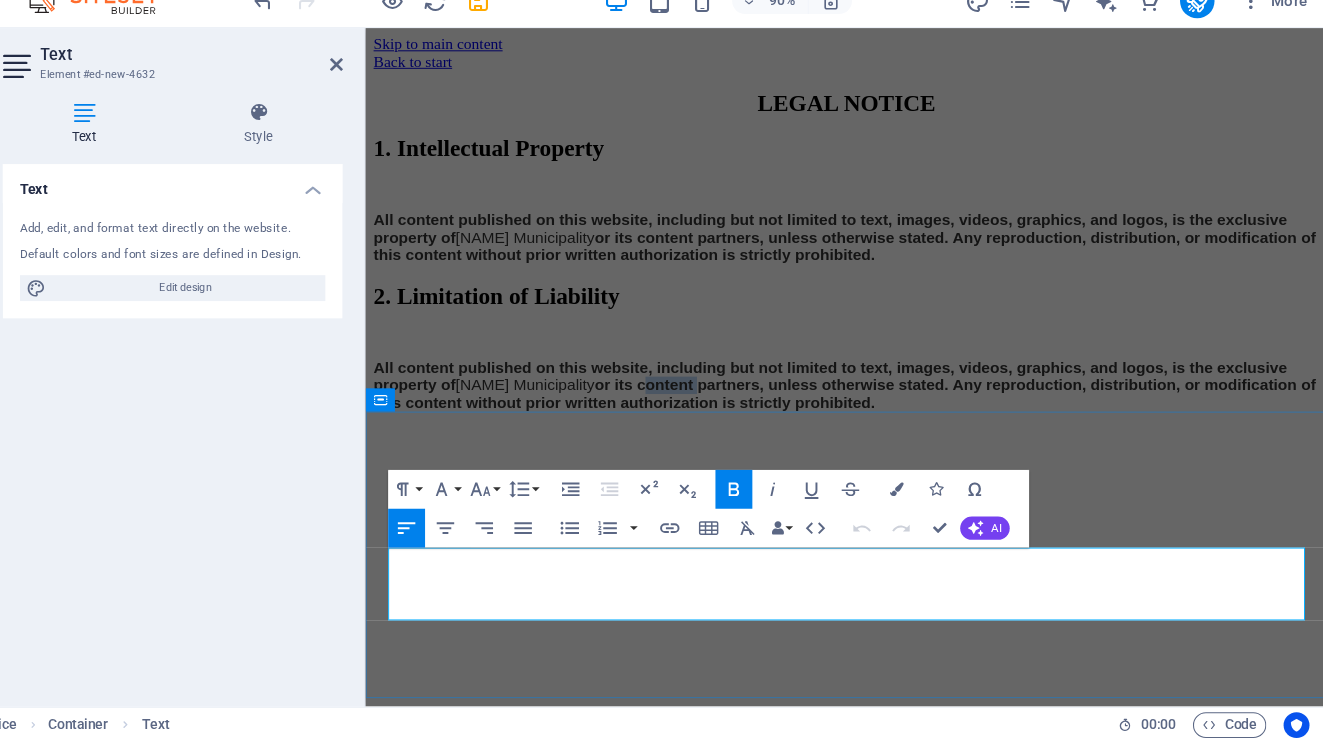 click on "or its content partners, unless otherwise stated. Any reproduction, distribution, or modification of this content without prior written authorization is strictly prohibited." at bounding box center (858, 404) 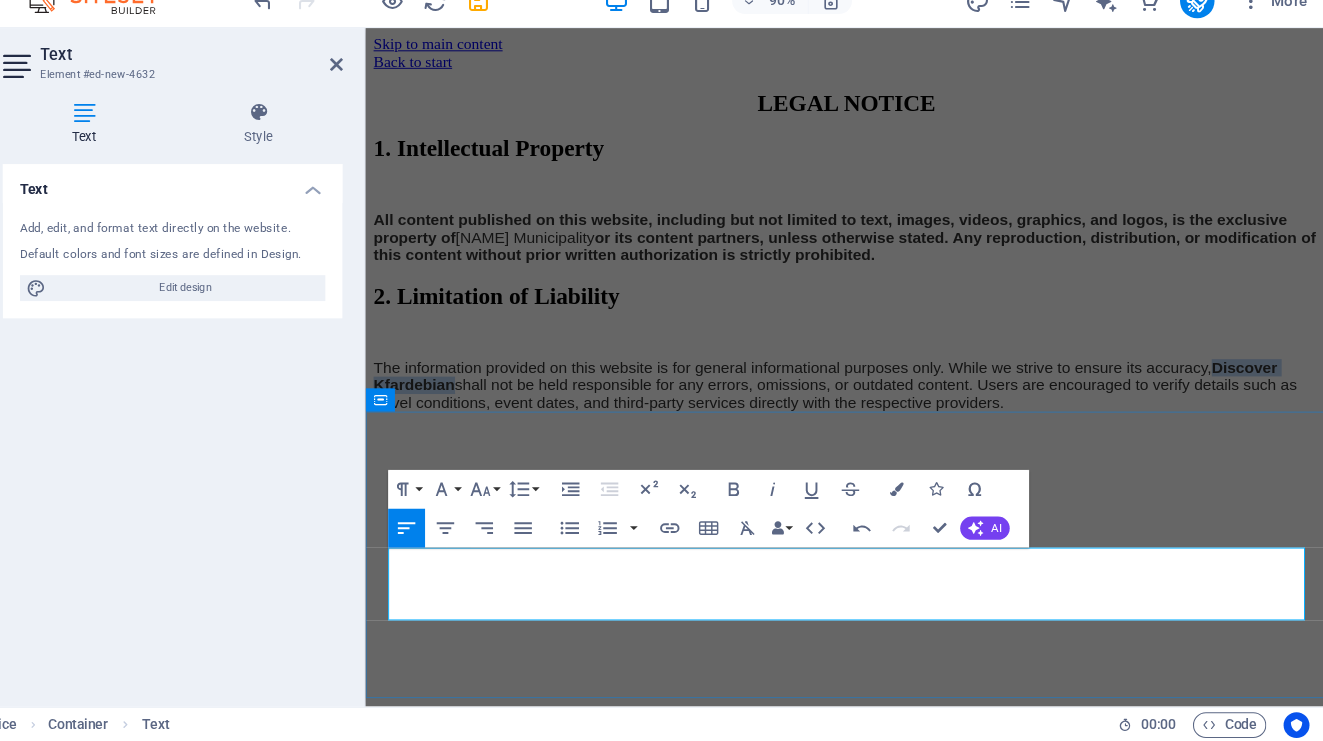 drag, startPoint x: 467, startPoint y: 603, endPoint x: 1256, endPoint y: 569, distance: 789.73224 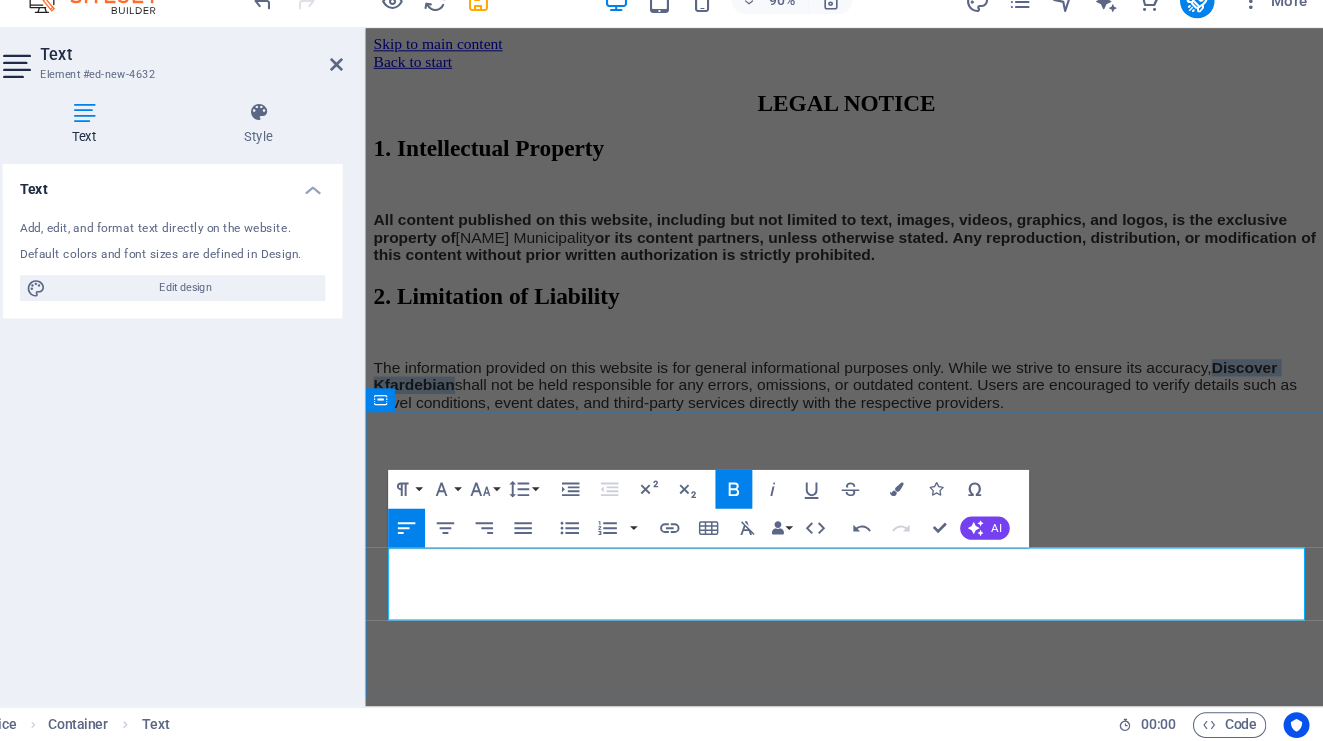 type 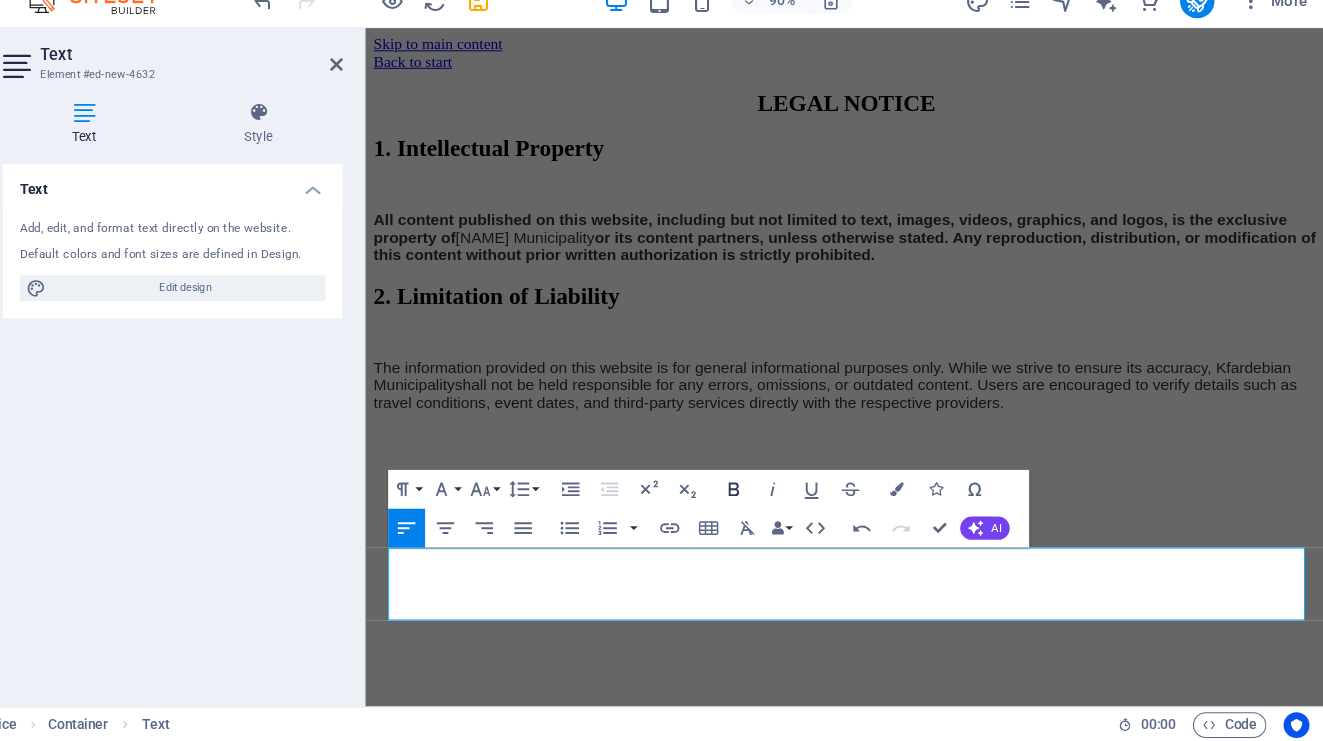 click 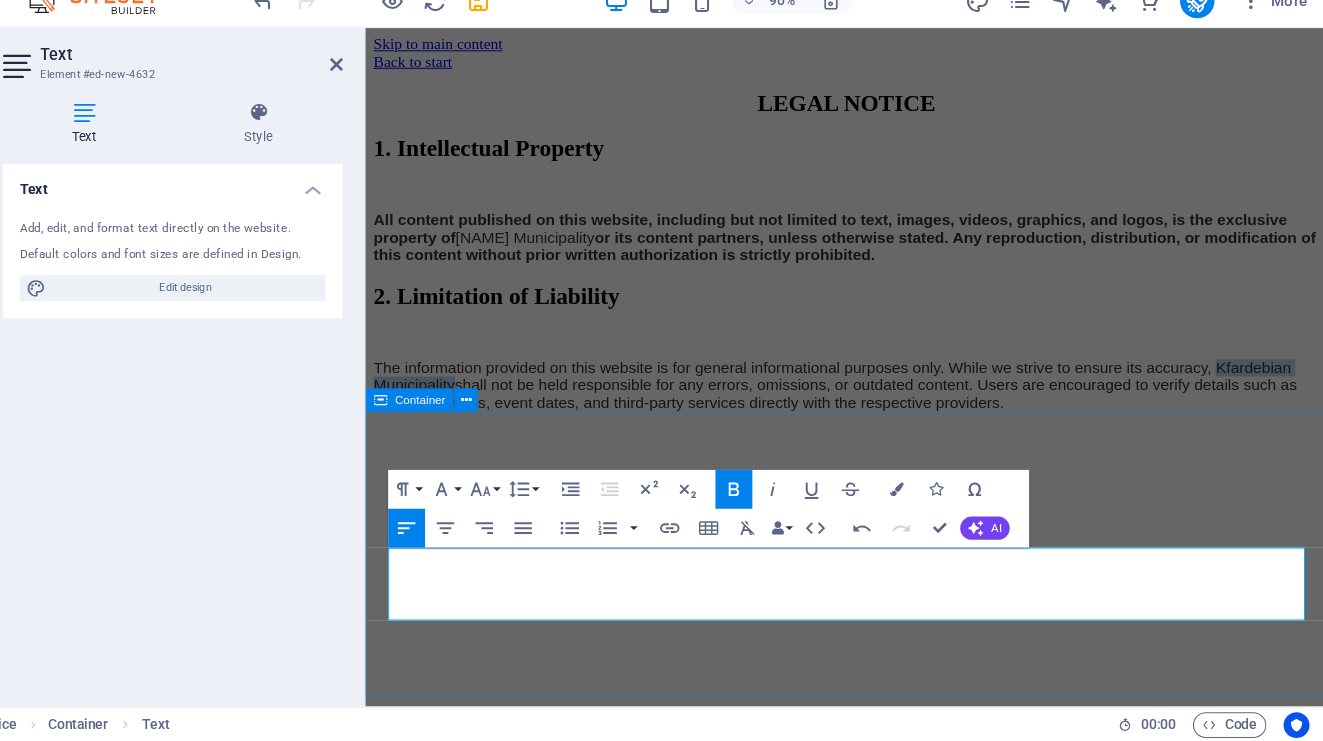 drag, startPoint x: 556, startPoint y: 601, endPoint x: 377, endPoint y: 593, distance: 179.17868 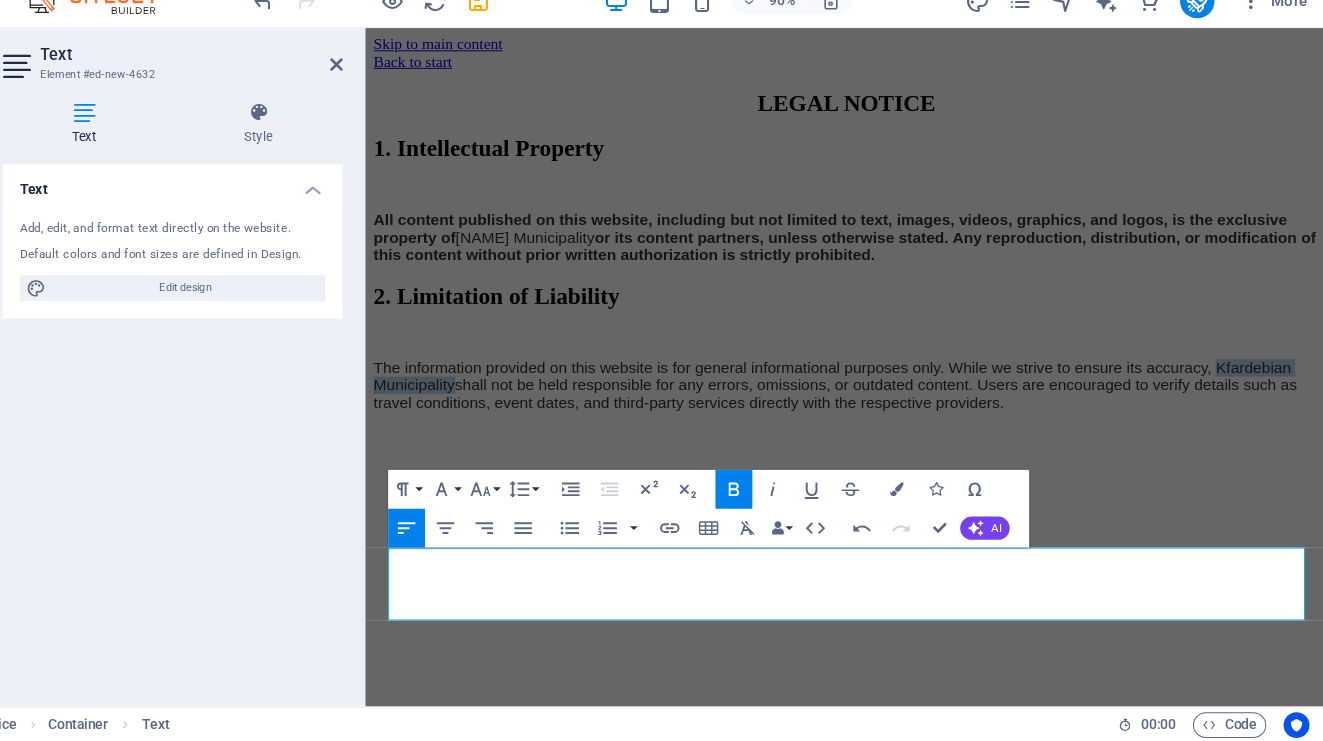 click 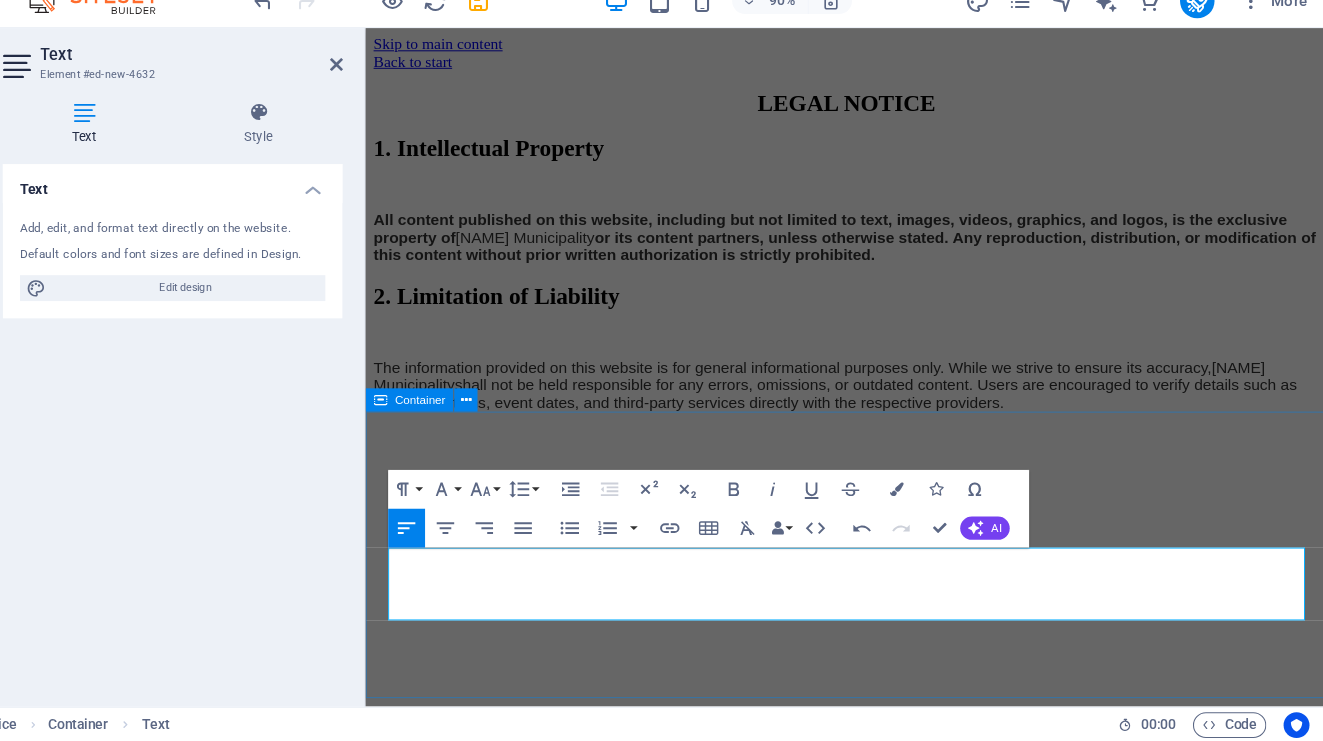 click on "2. Limitation of Liability The information provided on this website is for general informational purposes only. While we strive to ensure its accuracy,  [NAME] Municipality  shall not be held responsible for any errors, omissions, or outdated content. Users are encouraged to verify details such as travel conditions, event dates, and third-party services directly with the respective providers." at bounding box center [860, 357] 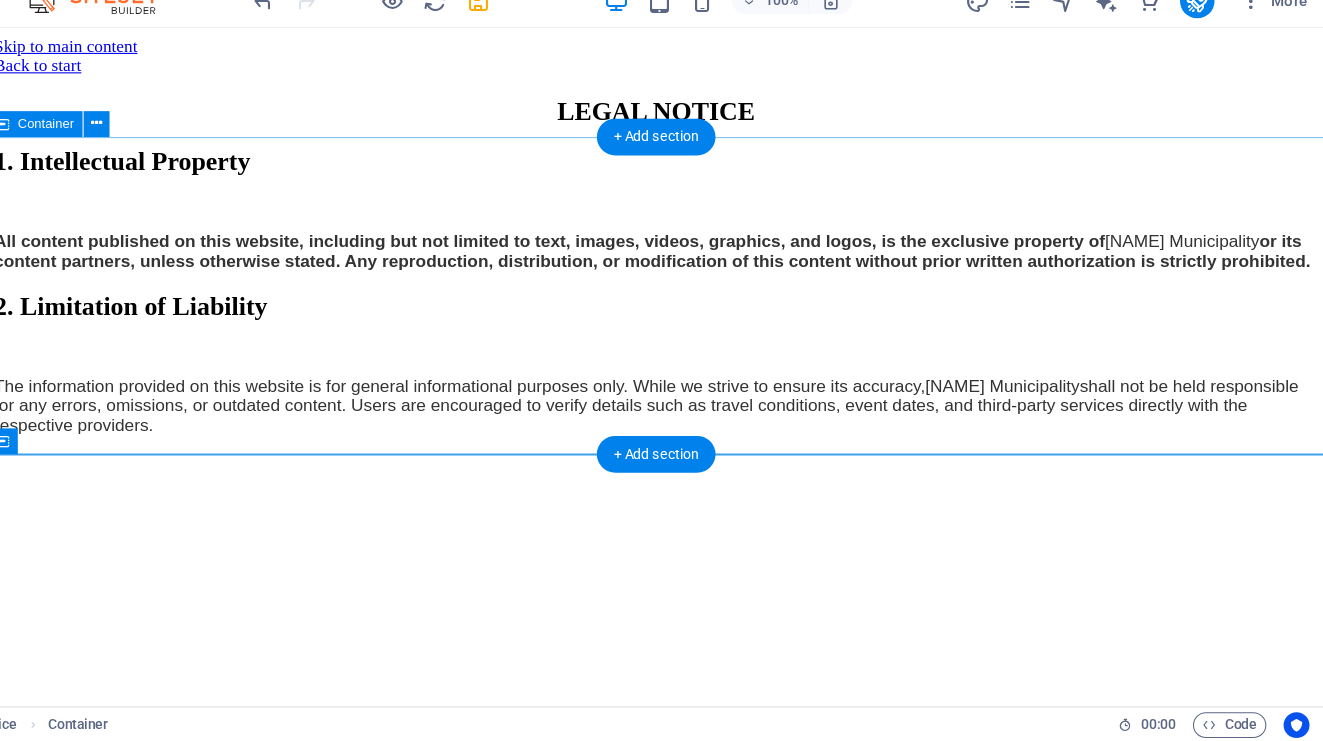 scroll, scrollTop: 61, scrollLeft: 0, axis: vertical 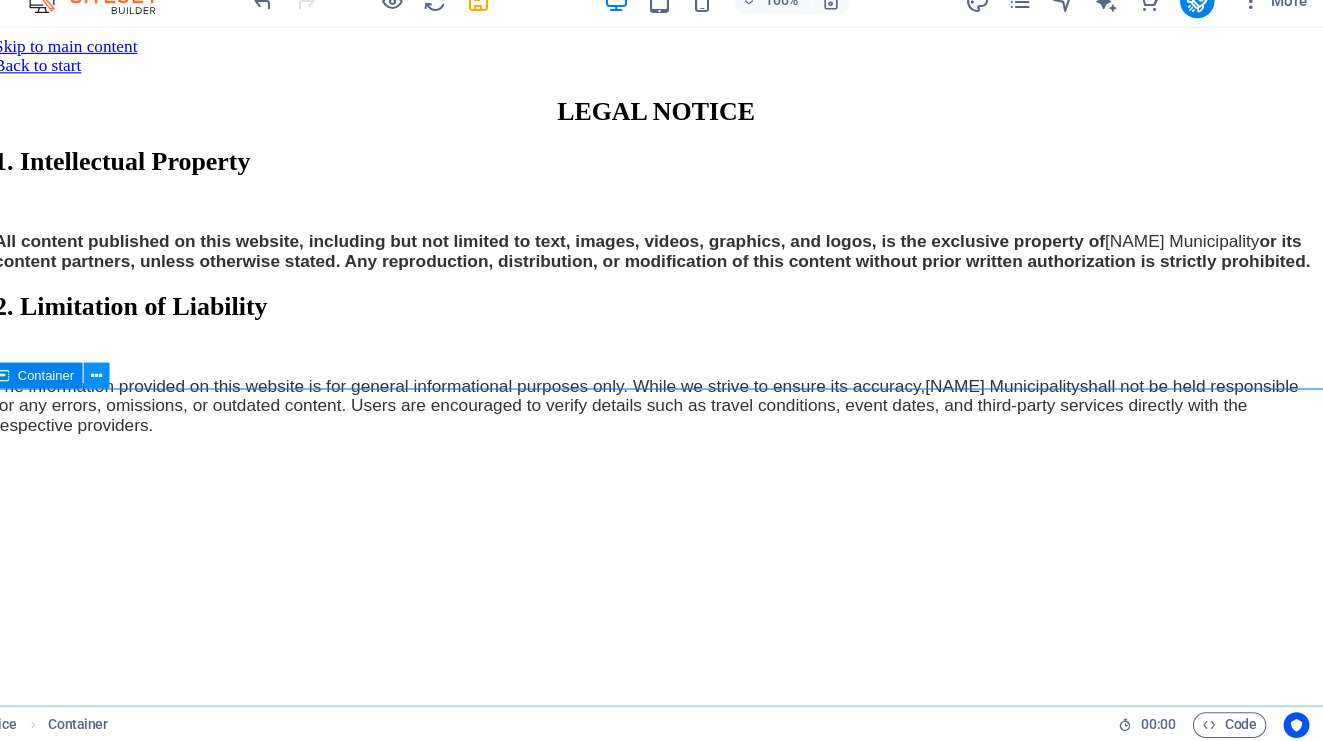 click at bounding box center [183, 402] 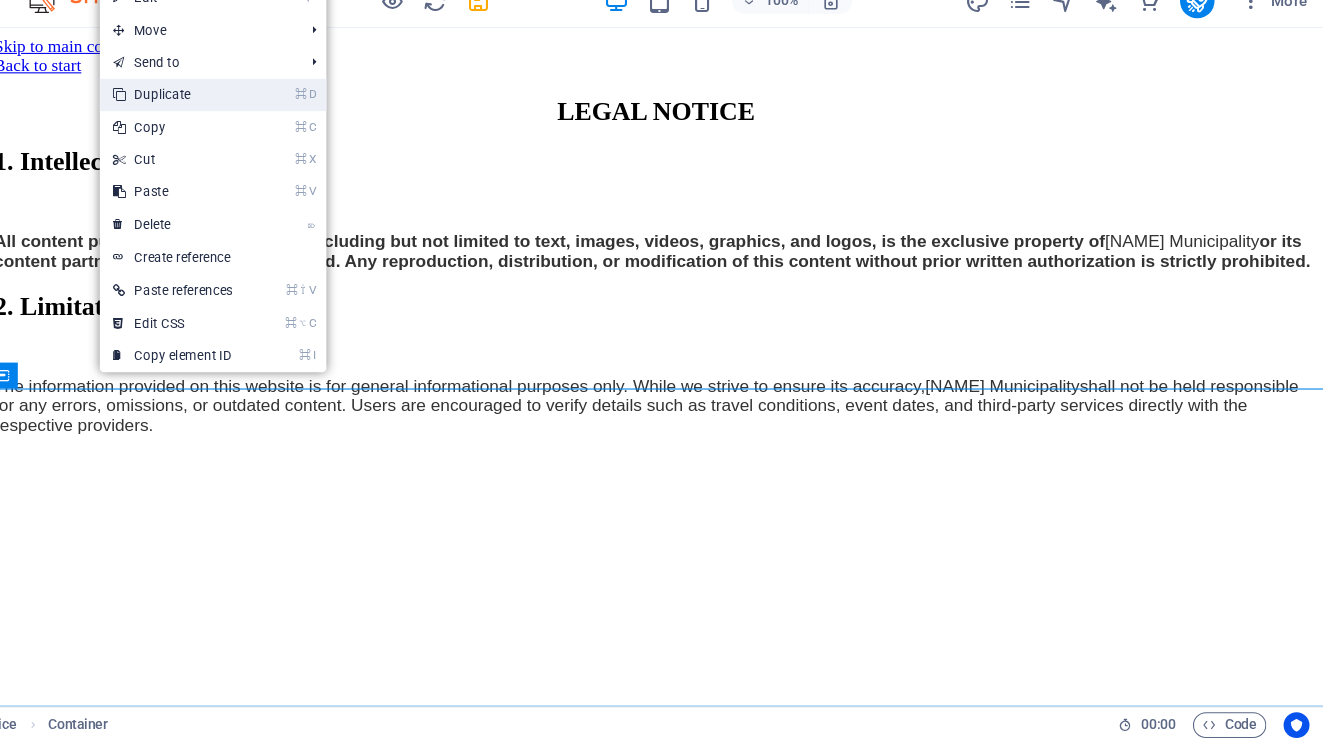 click on "⌘ D  Duplicate" at bounding box center [253, 142] 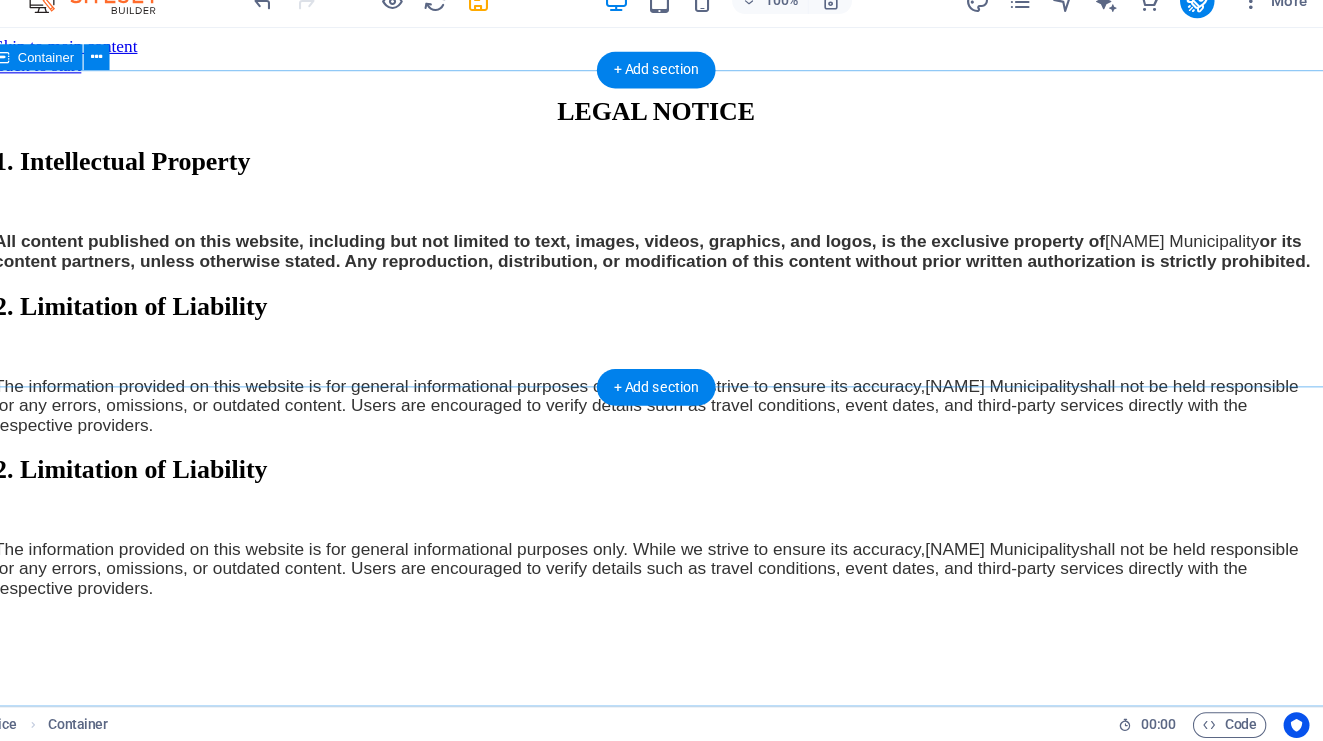 scroll, scrollTop: 356, scrollLeft: 0, axis: vertical 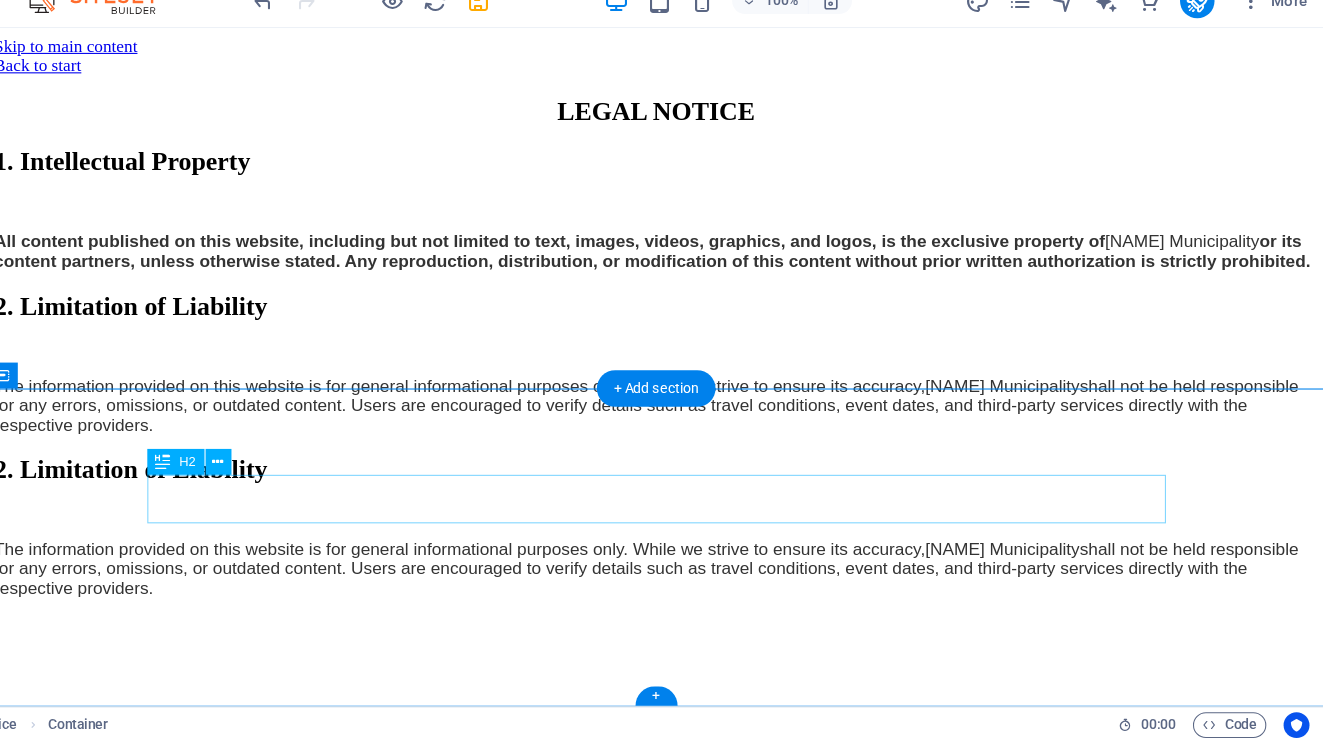 click on "2. Limitation of Liability" at bounding box center (607, 437) 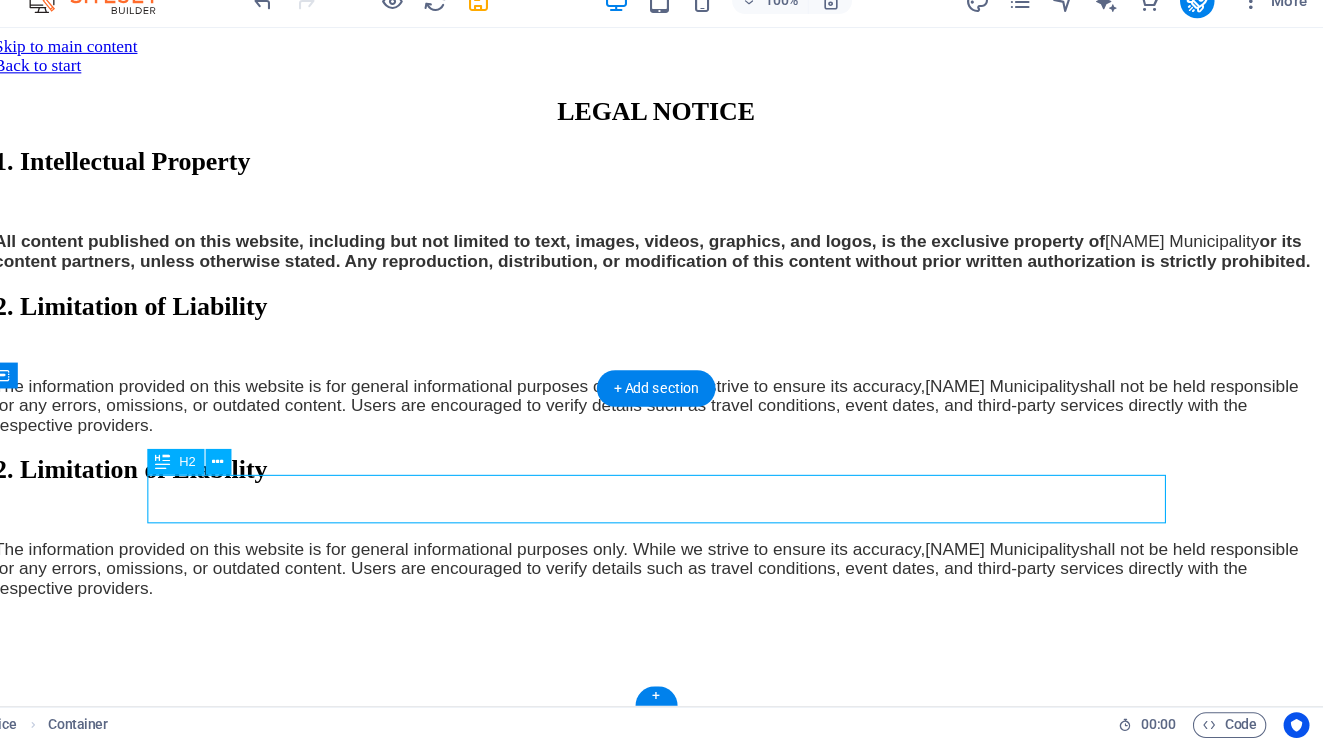 click on "2. Limitation of Liability" at bounding box center (607, 437) 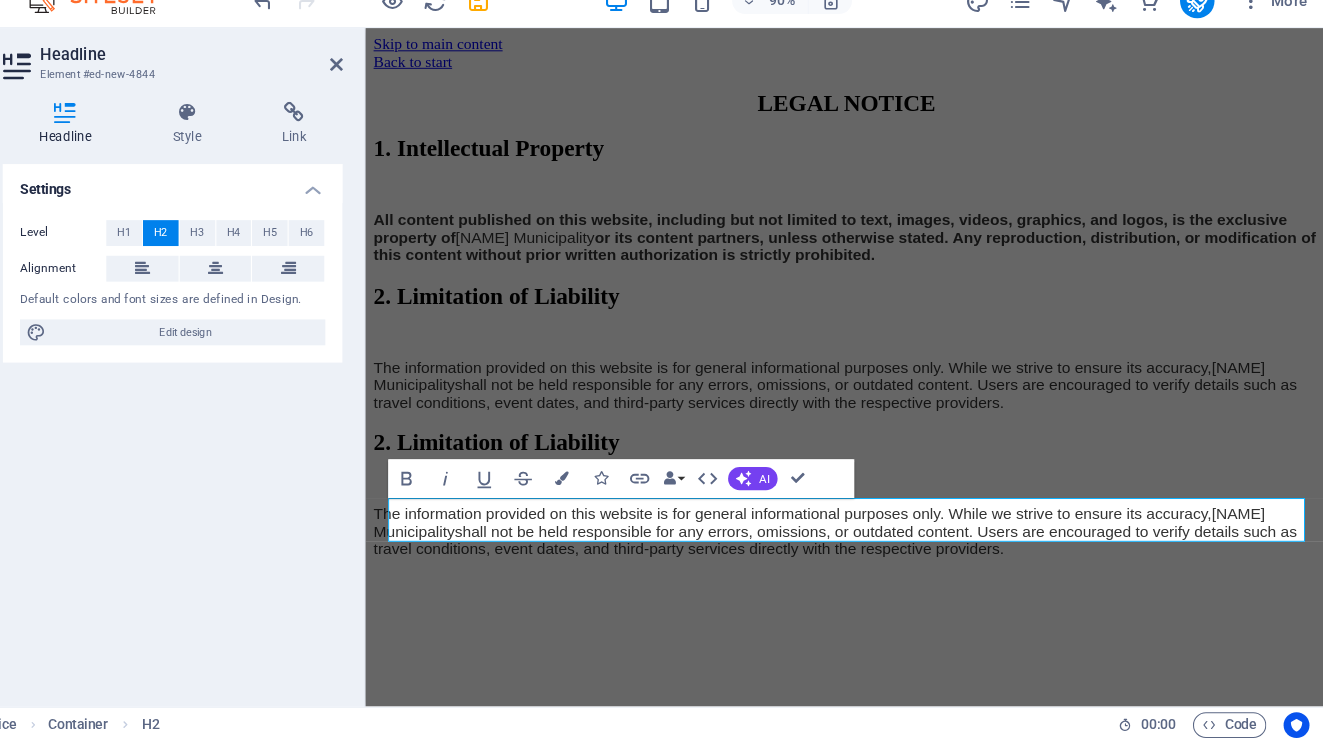 scroll, scrollTop: 286, scrollLeft: 0, axis: vertical 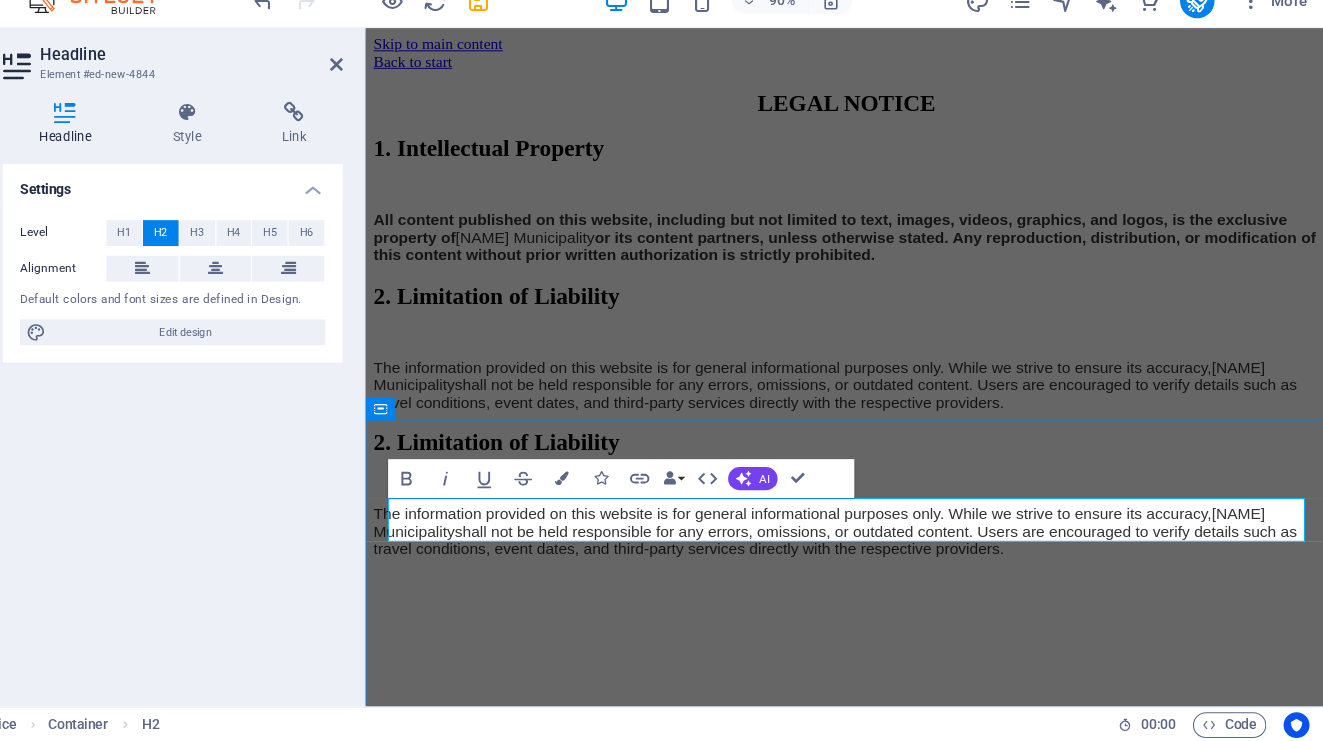 type 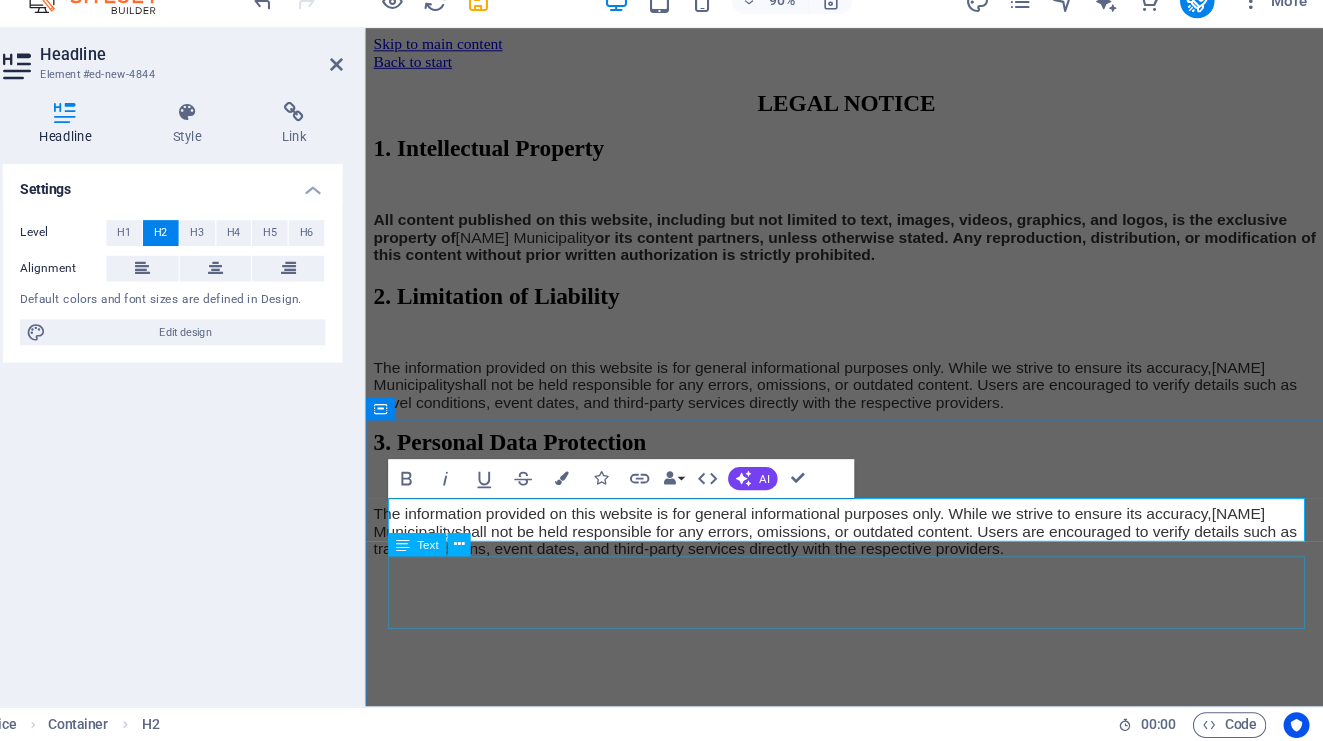 click on "The information provided on this website is for general informational purposes only. While we strive to ensure its accuracy,  [NAME] Municipality  shall not be held responsible for any errors, omissions, or outdated content. Users are encouraged to verify details such as travel conditions, event dates, and third-party services directly with the respective providers." at bounding box center [860, 547] 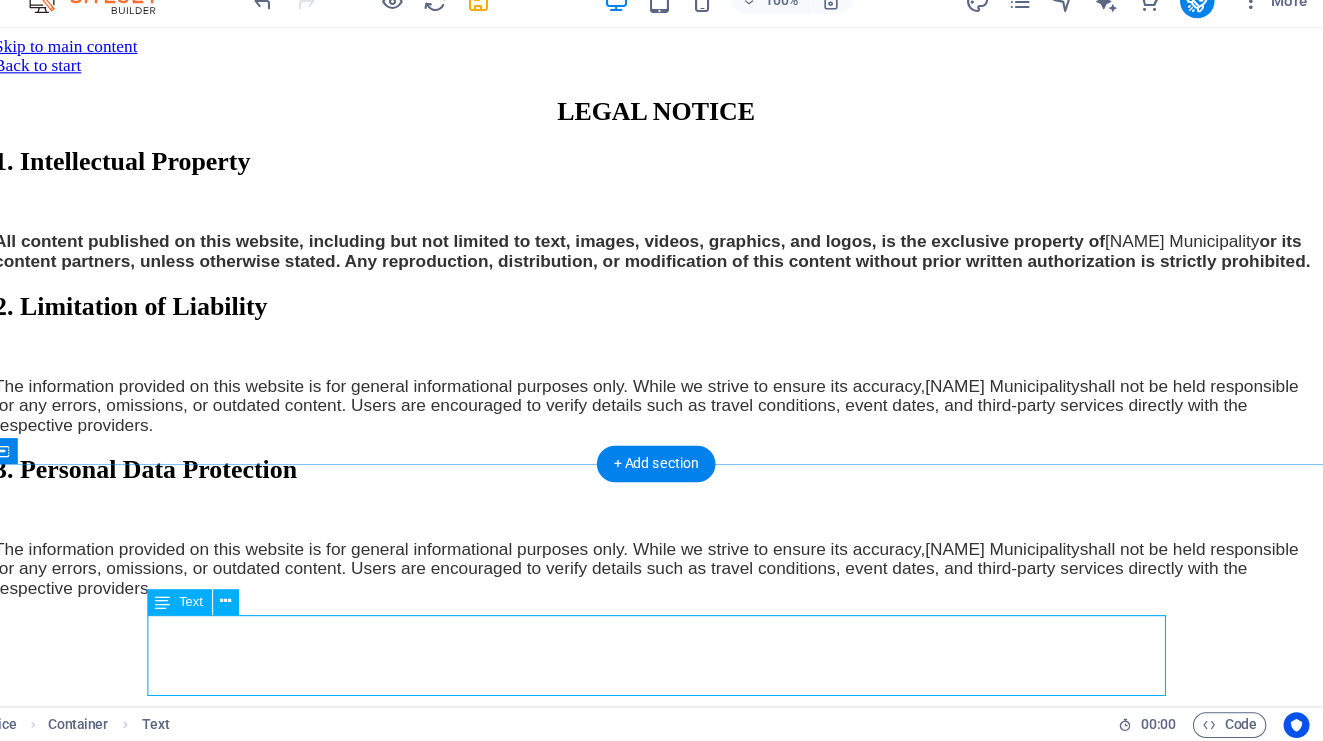 click on "The information provided on this website is for general informational purposes only. While we strive to ensure its accuracy,  [NAME] Municipality  shall not be held responsible for any errors, omissions, or outdated content. Users are encouraged to verify details such as travel conditions, event dates, and third-party services directly with the respective providers." at bounding box center [607, 529] 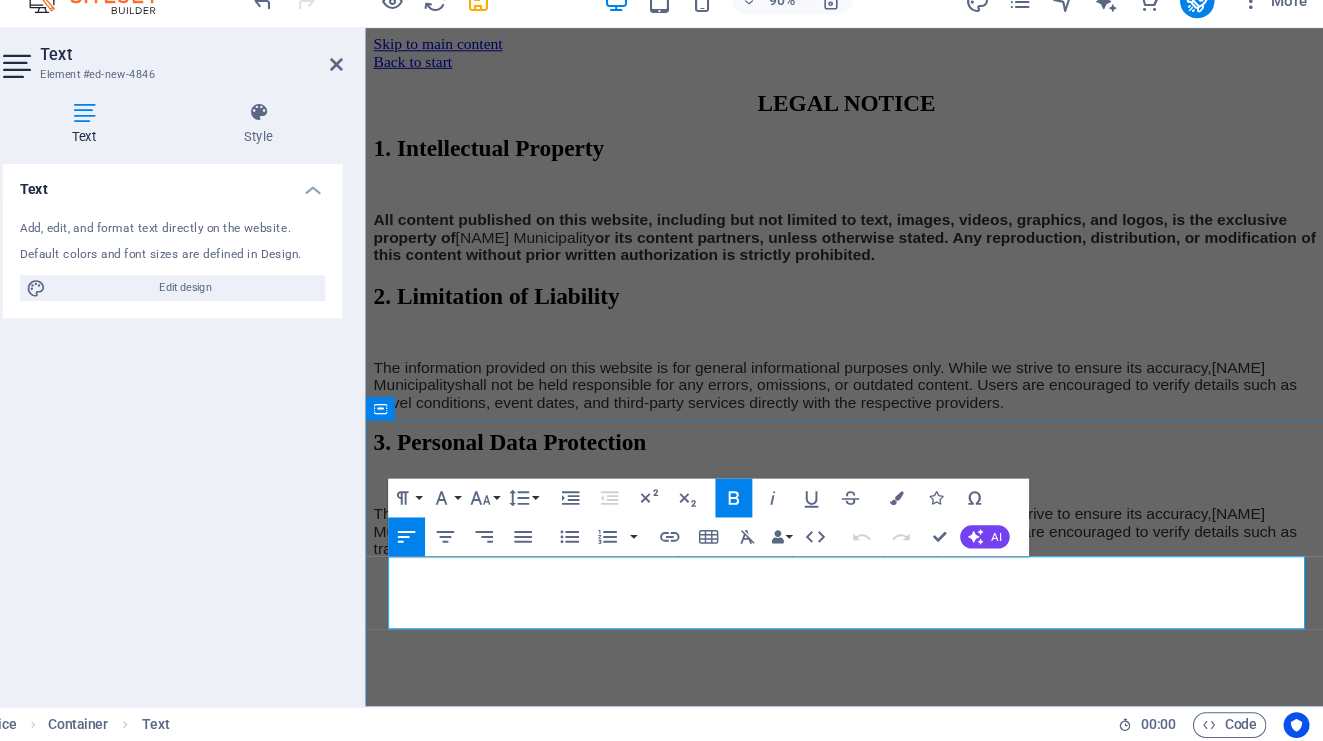 click on "shall not be held responsible for any errors, omissions, or outdated content. Users are encouraged to verify details such as travel conditions, event dates, and third-party services directly with the respective providers." at bounding box center (848, 555) 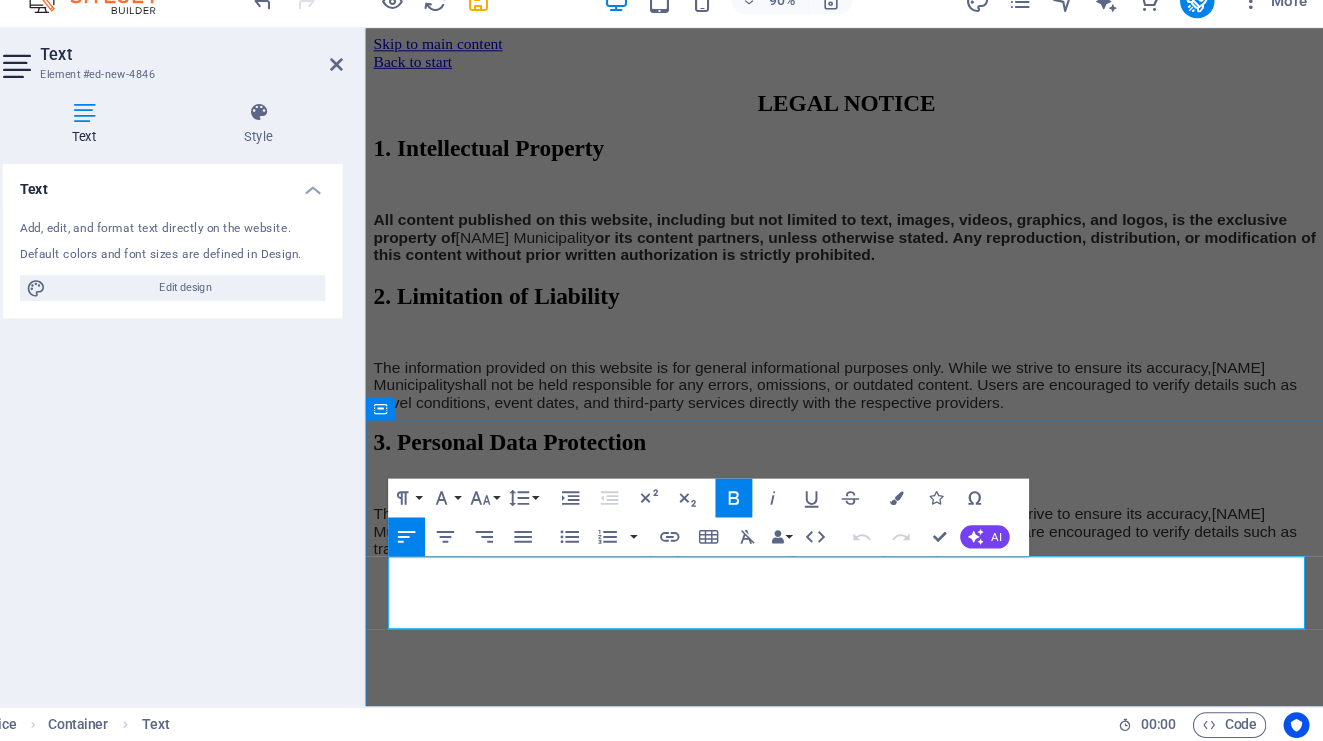 click on "shall not be held responsible for any errors, omissions, or outdated content. Users are encouraged to verify details such as travel conditions, event dates, and third-party services directly with the respective providers." at bounding box center [848, 555] 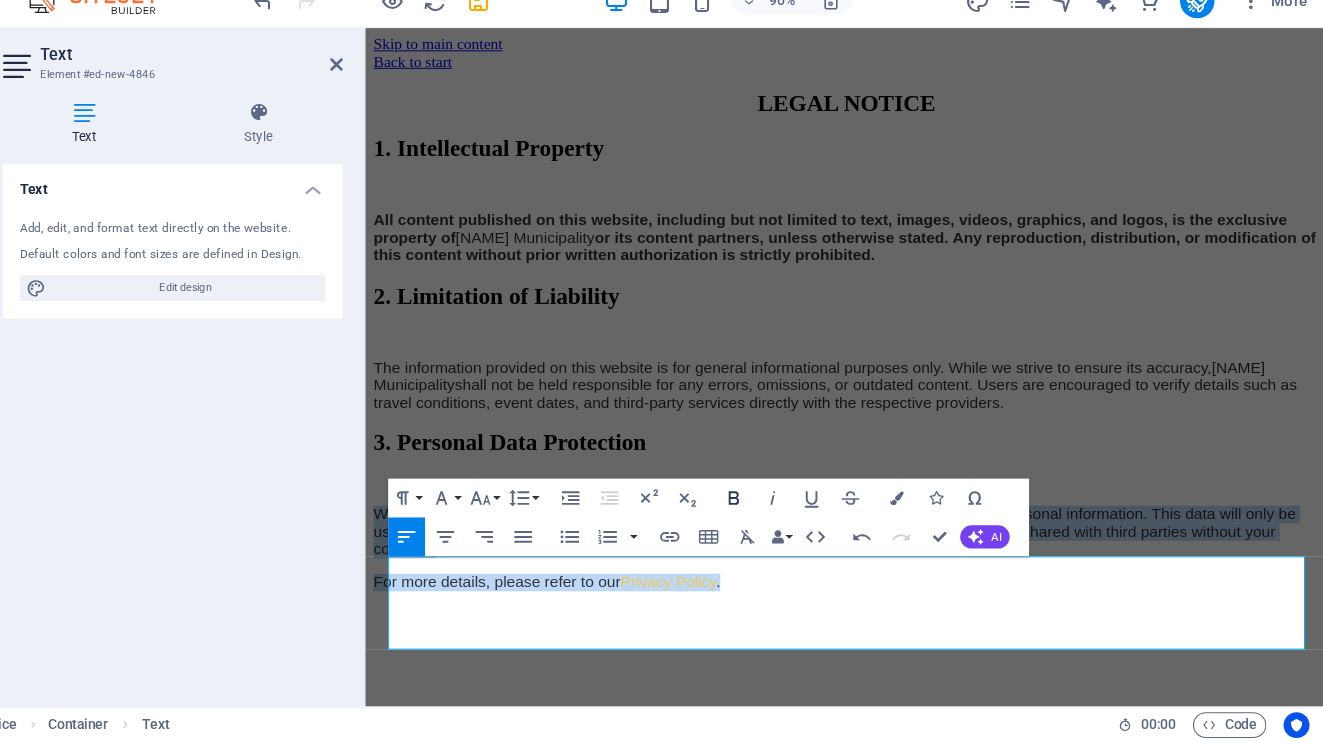 click 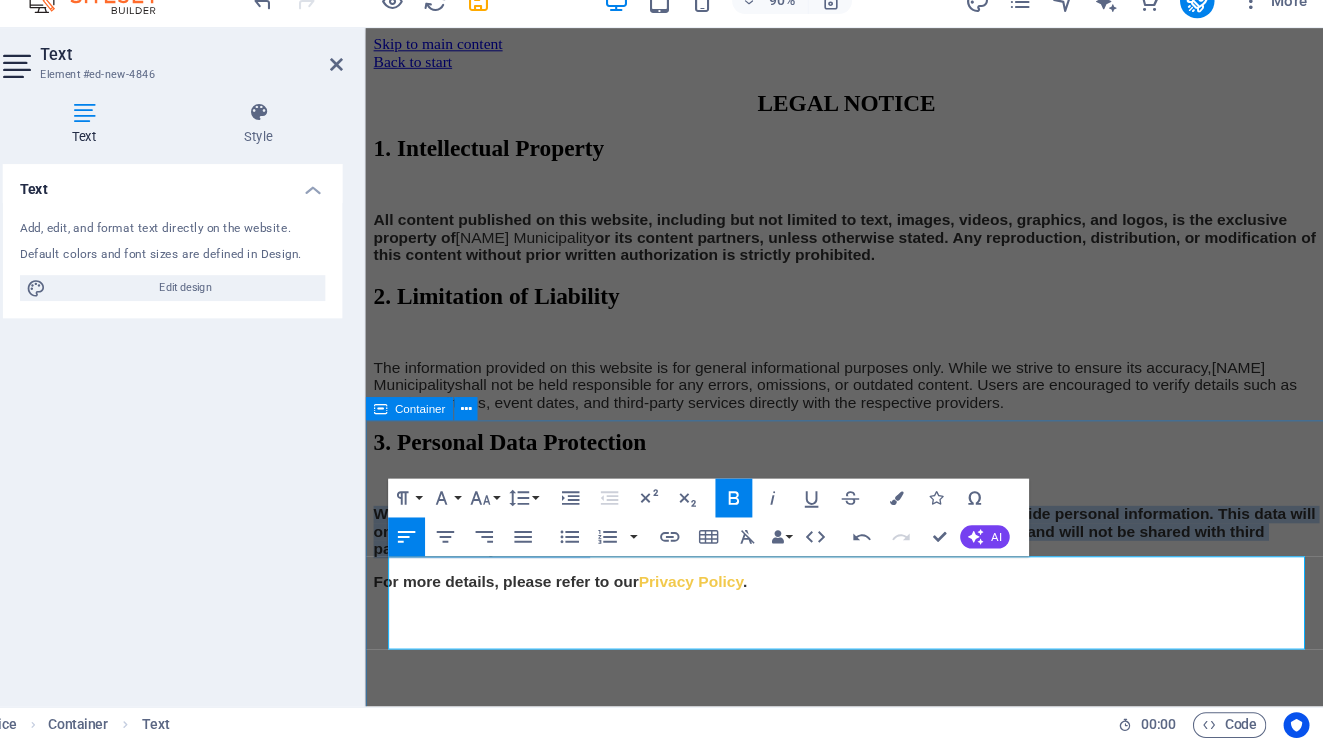 click on "3. Personal Data Protection When using the contact form or subscribing to our newsletter, you may be asked to provide personal information. This data will only be used for the purpose of responding to inquiries or providing requested services and will not be shared with third parties without your consent. For more details, please refer to our Privacy Policy ." at bounding box center (860, 525) 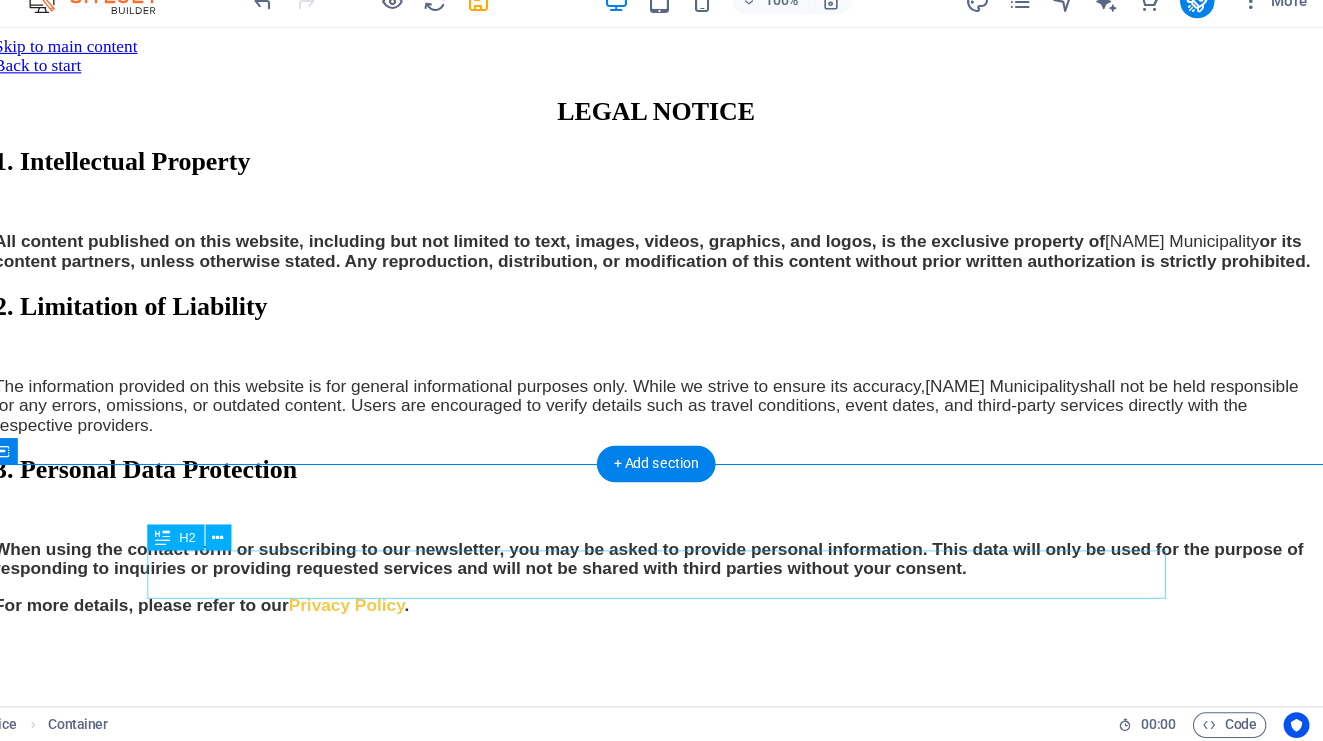 scroll, scrollTop: 377, scrollLeft: 0, axis: vertical 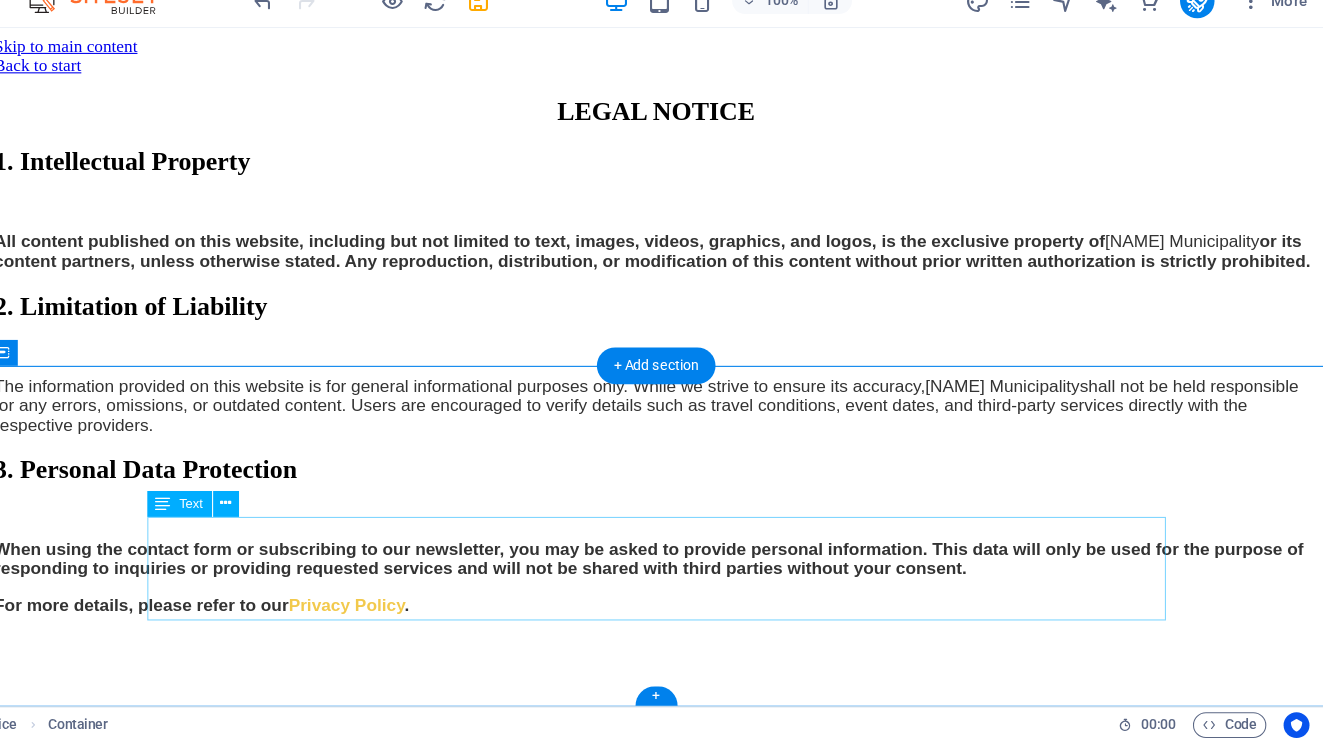 click on "When using the contact form or subscribing to our newsletter, you may be asked to provide personal information. This data will only be used for the purpose of responding to inquiries or providing requested services and will not be shared with third parties without your consent. For more details, please refer to our  Privacy Policy ." at bounding box center (607, 537) 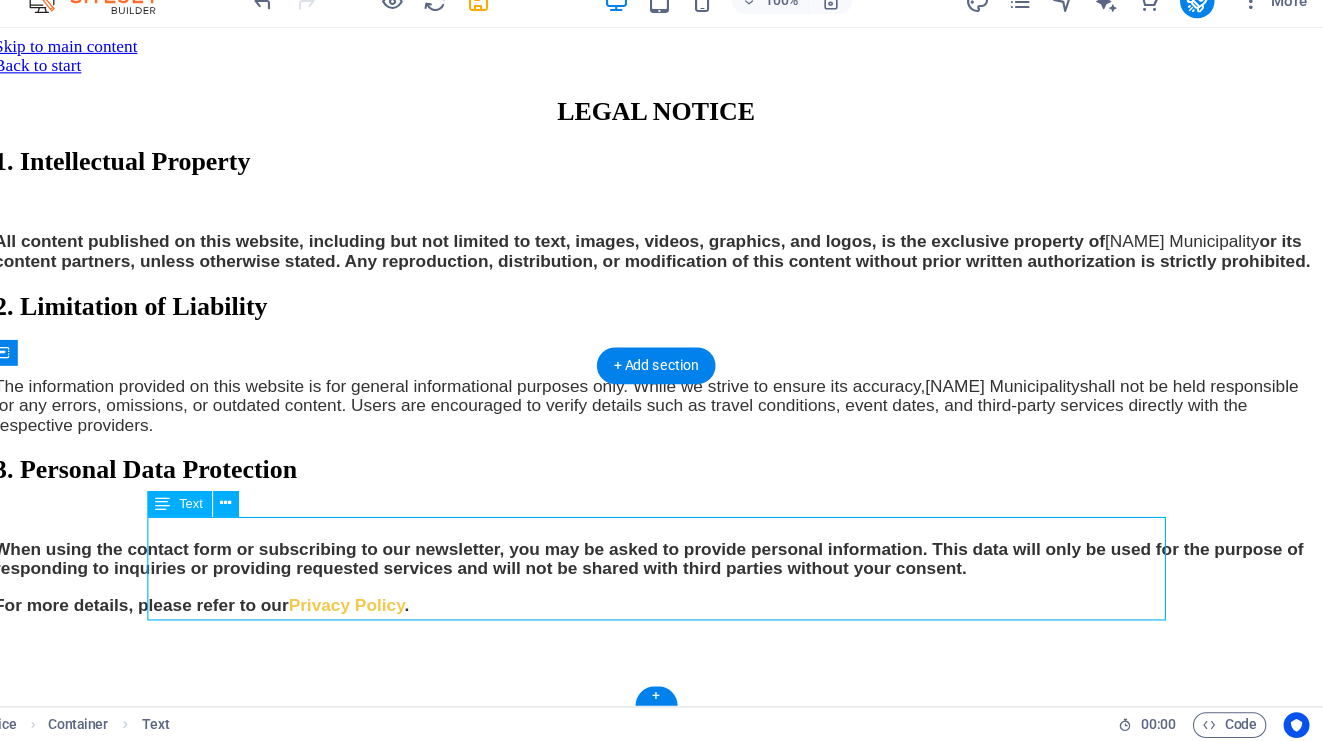click on "When using the contact form or subscribing to our newsletter, you may be asked to provide personal information. This data will only be used for the purpose of responding to inquiries or providing requested services and will not be shared with third parties without your consent. For more details, please refer to our  Privacy Policy ." at bounding box center [607, 537] 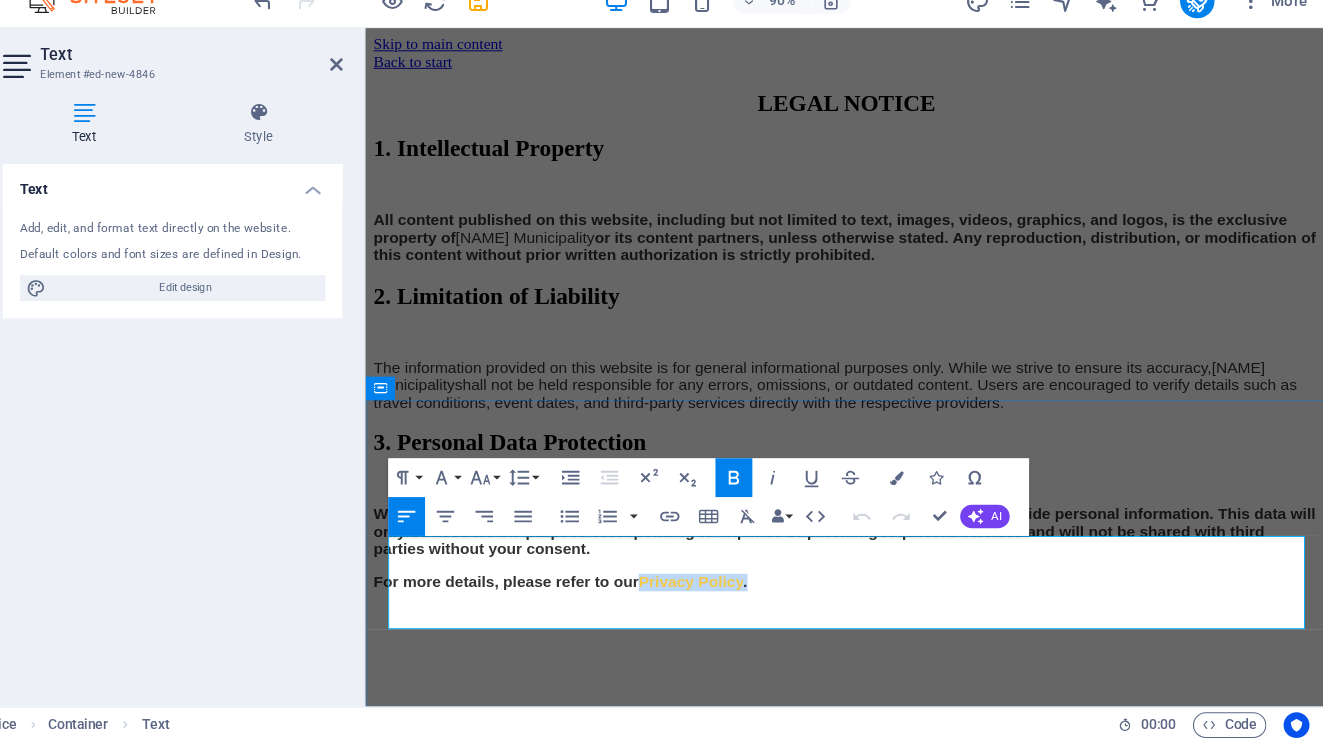 drag, startPoint x: 646, startPoint y: 634, endPoint x: 789, endPoint y: 634, distance: 143 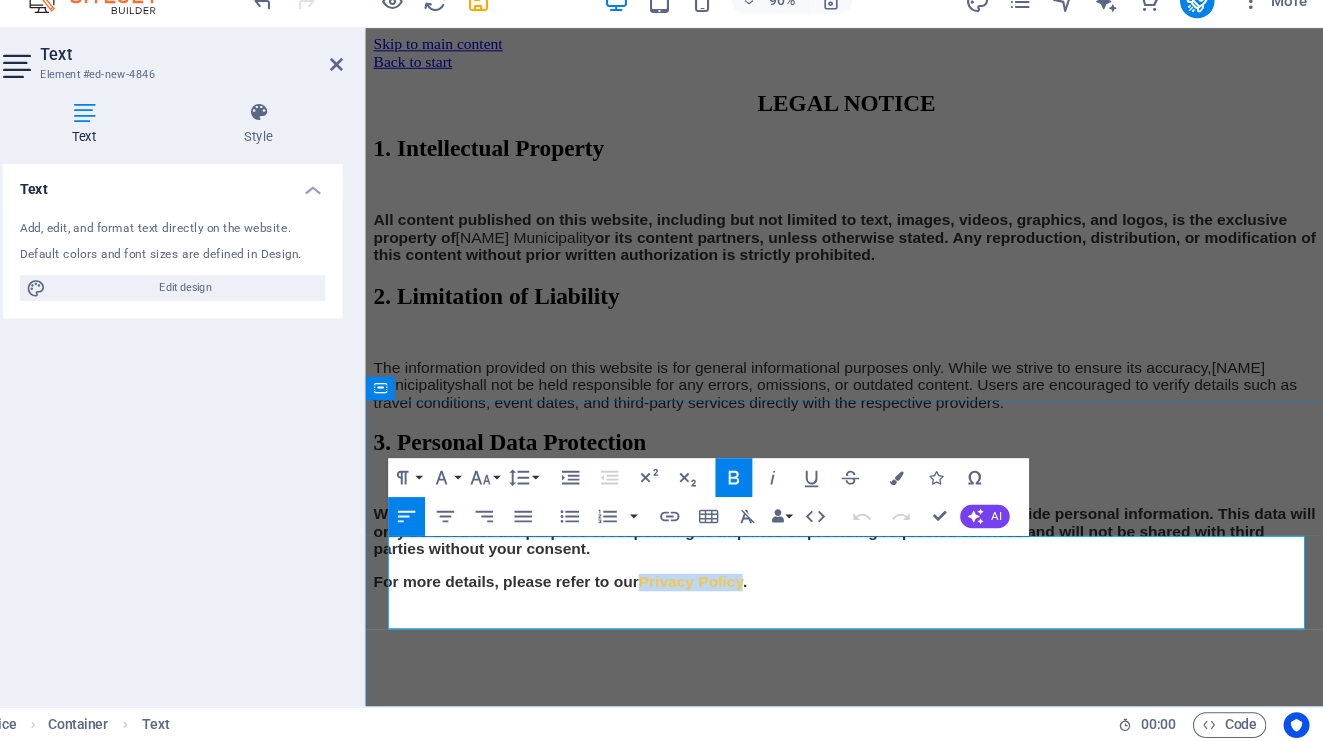 drag, startPoint x: 648, startPoint y: 636, endPoint x: 745, endPoint y: 633, distance: 97.04638 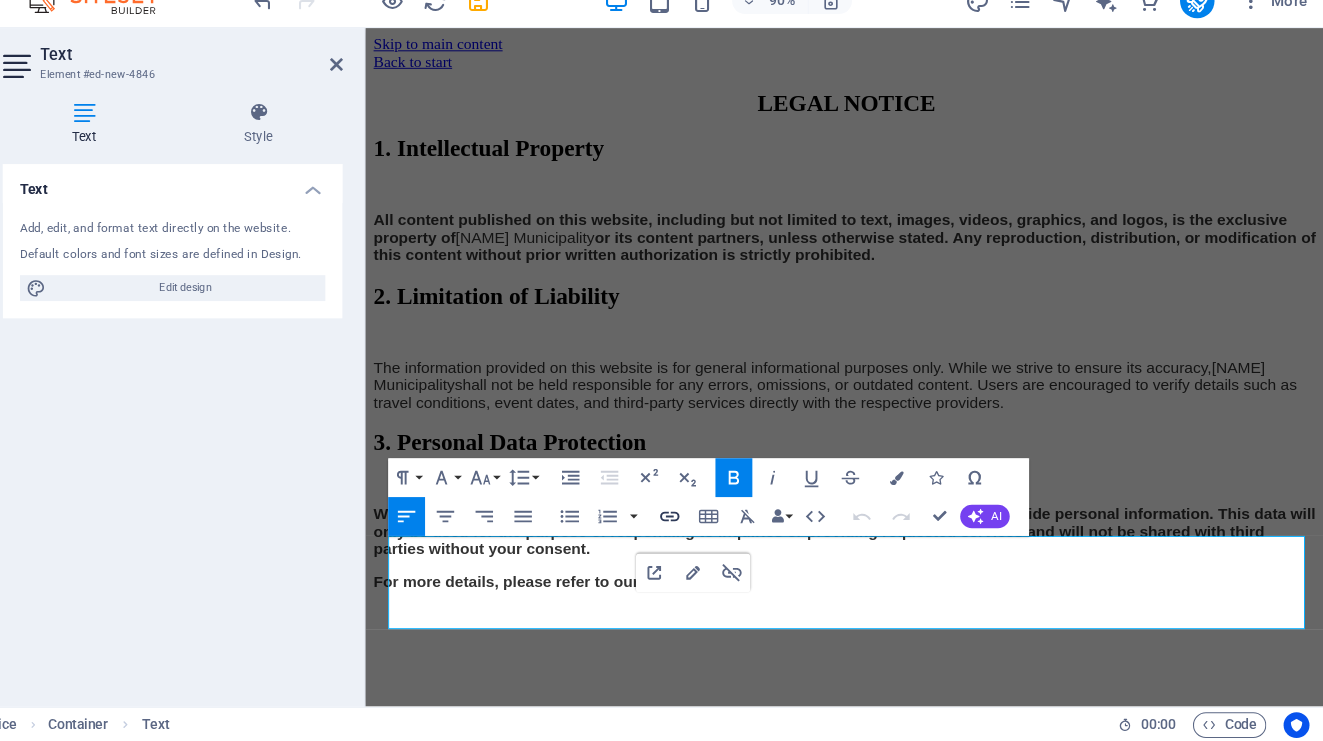 click 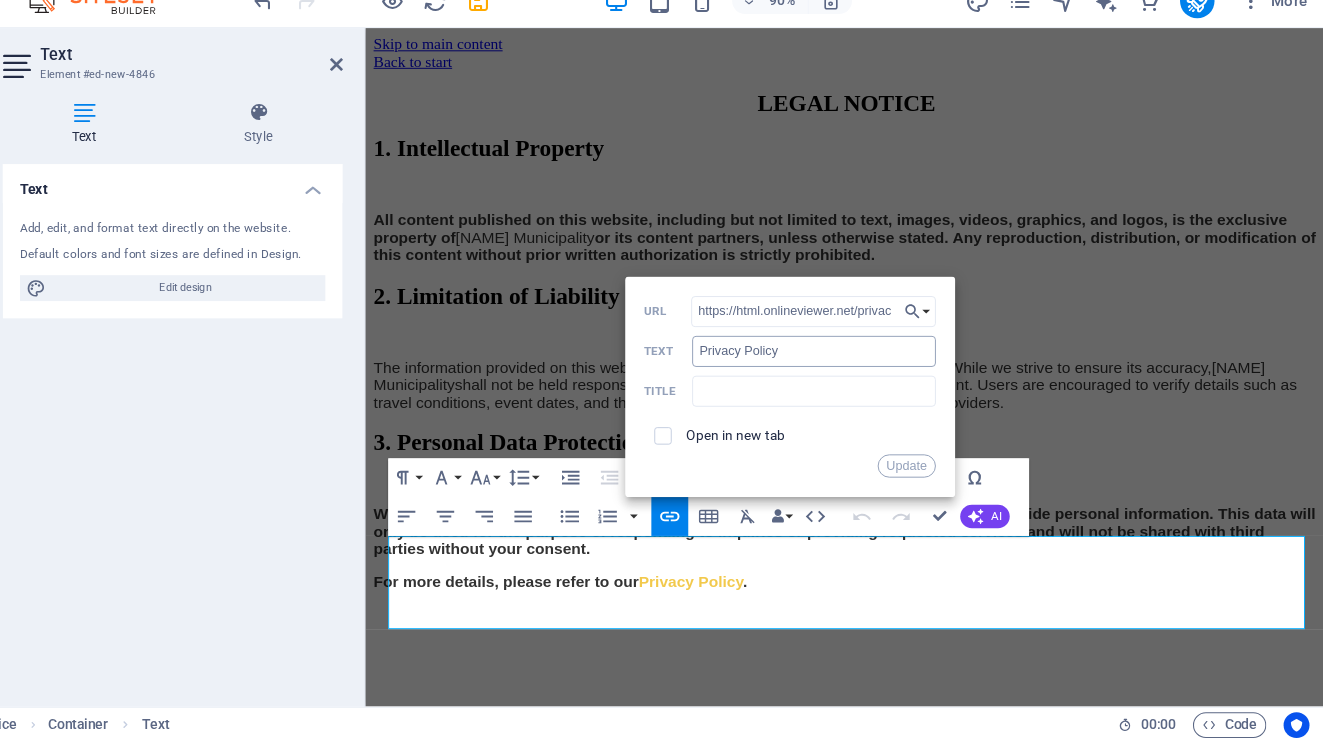 type on "https://html.onlineviewer.net/privacy" 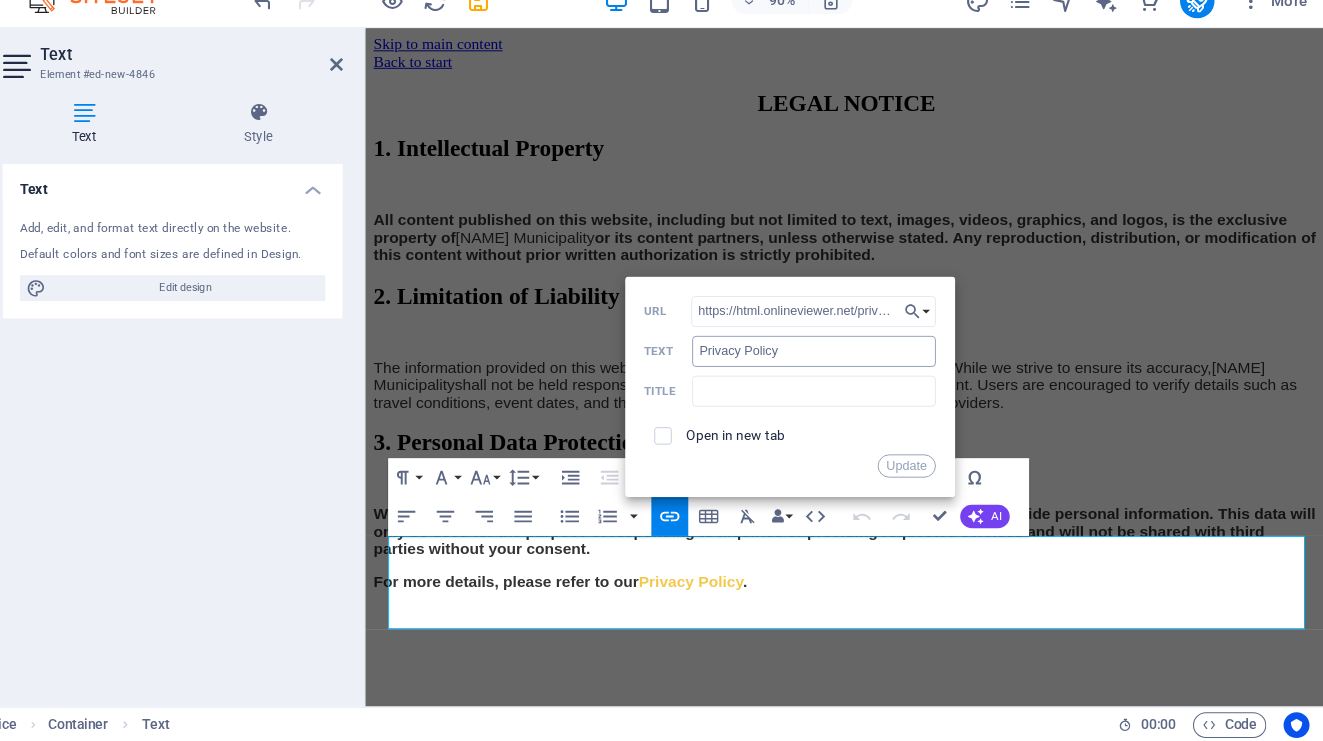 scroll, scrollTop: 0, scrollLeft: 3, axis: horizontal 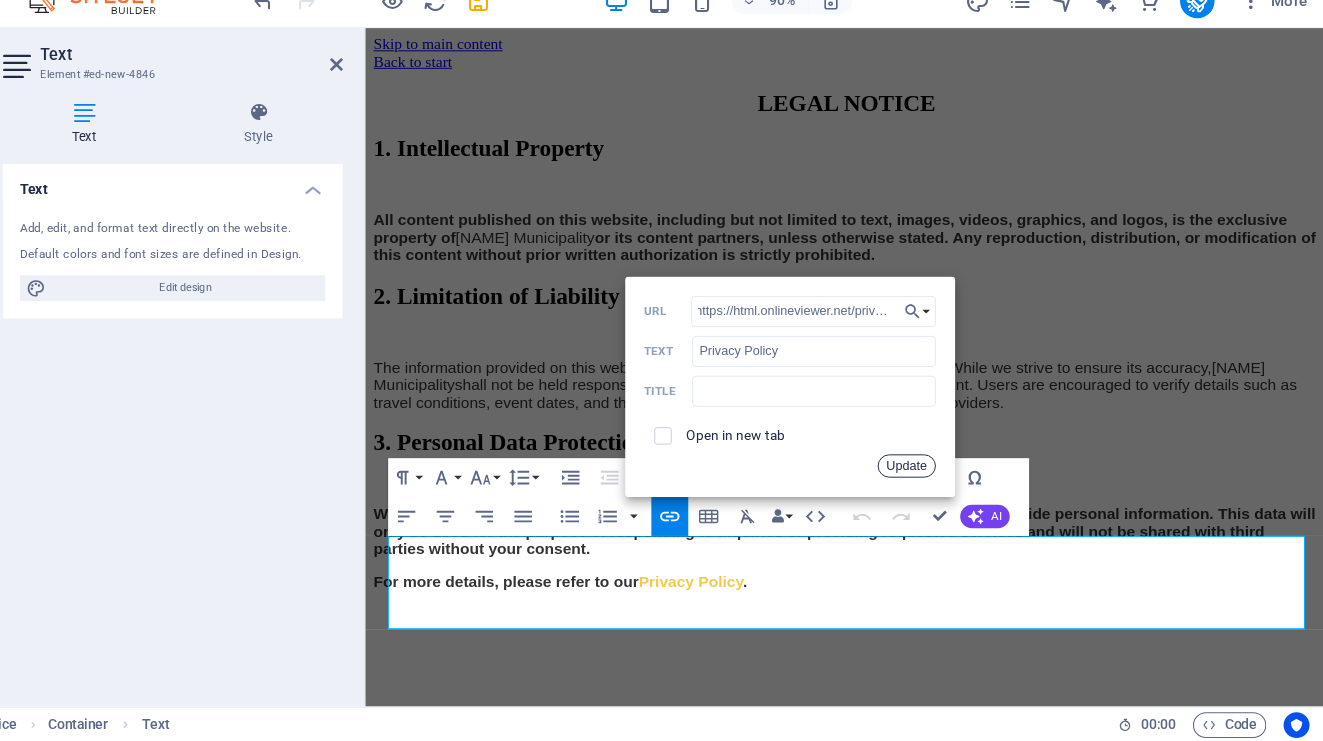 click on "Update" at bounding box center [933, 486] 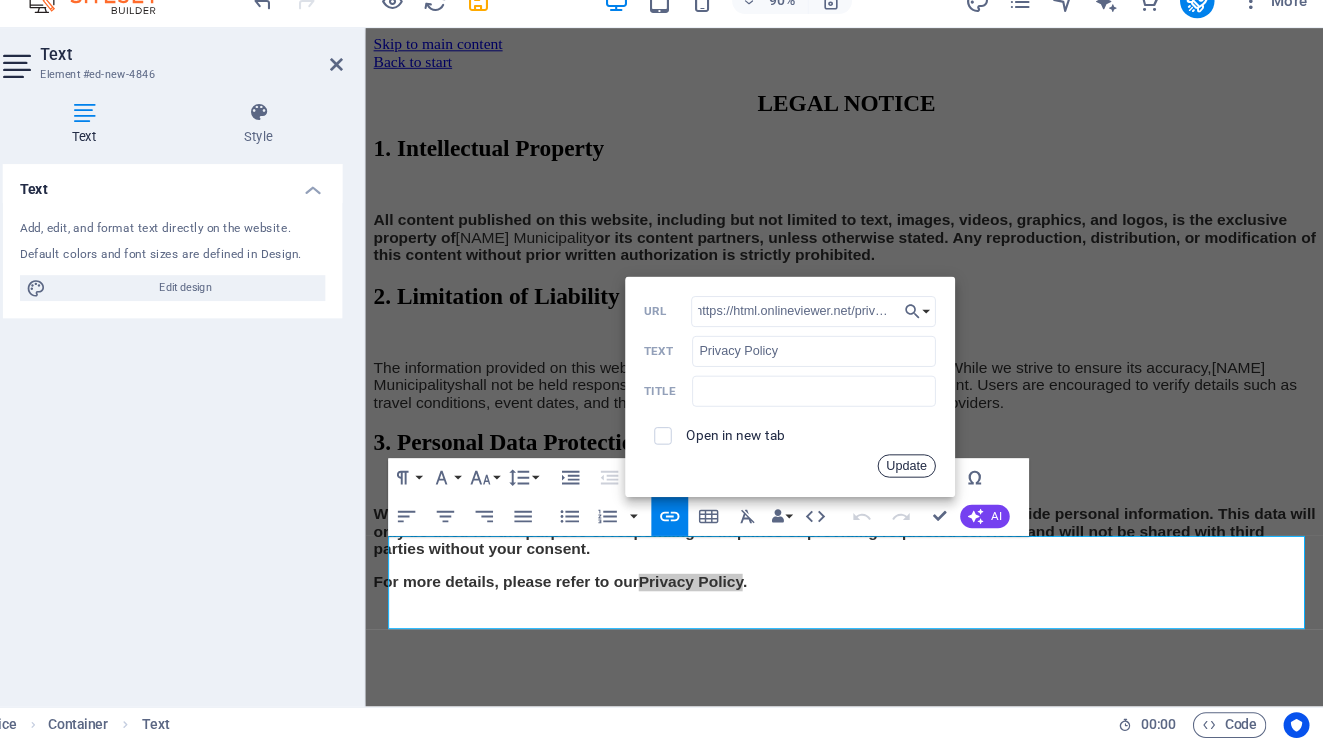 scroll, scrollTop: 0, scrollLeft: 0, axis: both 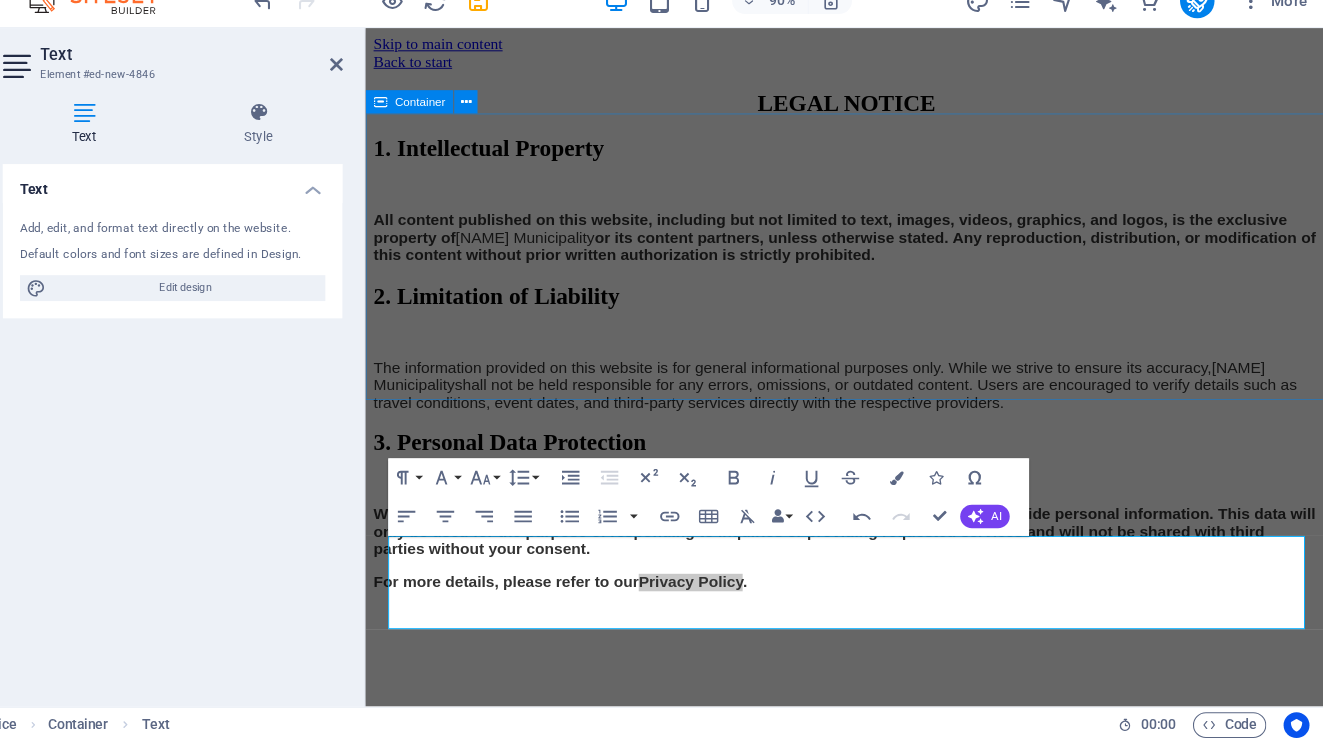 click on "2. Limitation of Liability The information provided on this website is for general informational purposes only. While we strive to ensure its accuracy,  [NAME] Municipality  shall not be held responsible for any errors, omissions, or outdated content. Users are encouraged to verify details such as travel conditions, event dates, and third-party services directly with the respective providers." at bounding box center (860, 357) 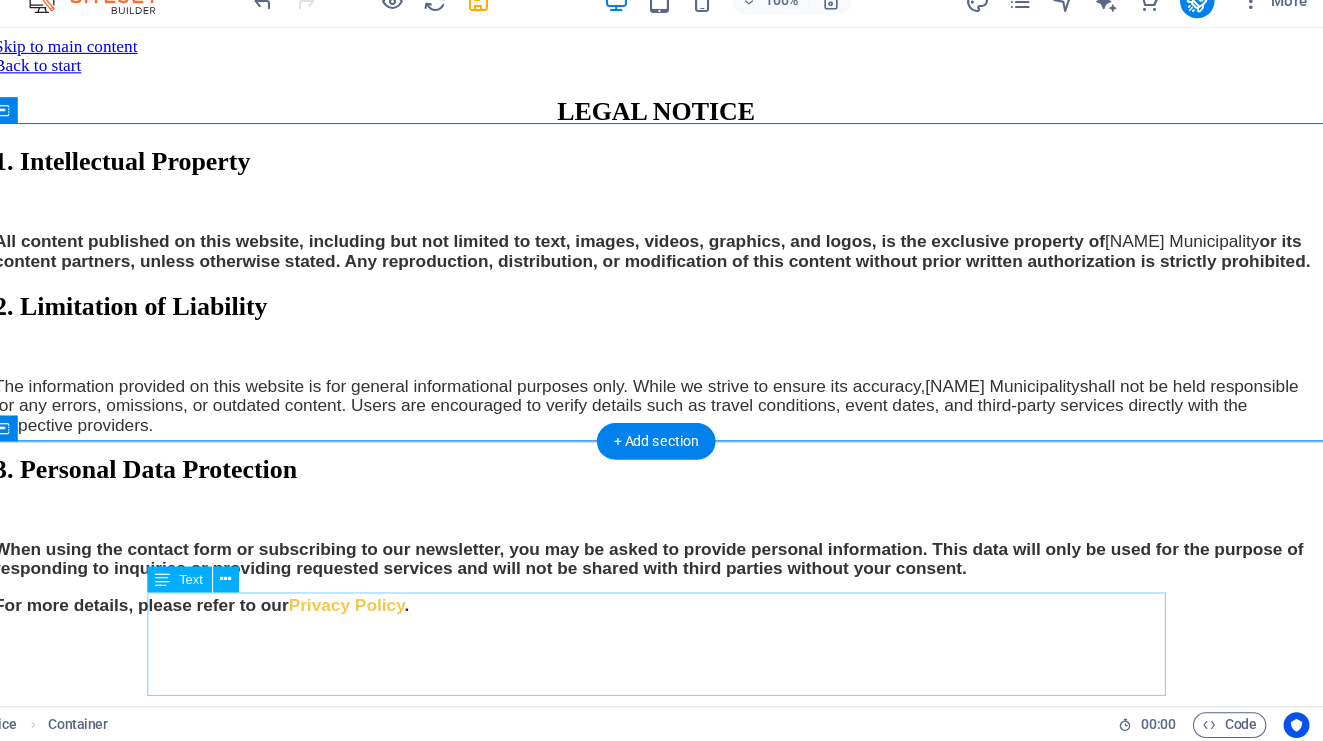 click on "When using the contact form or subscribing to our newsletter, you may be asked to provide personal information. This data will only be used for the purpose of responding to inquiries or providing requested services and will not be shared with third parties without your consent. For more details, please refer to our  Privacy Policy ." at bounding box center [607, 537] 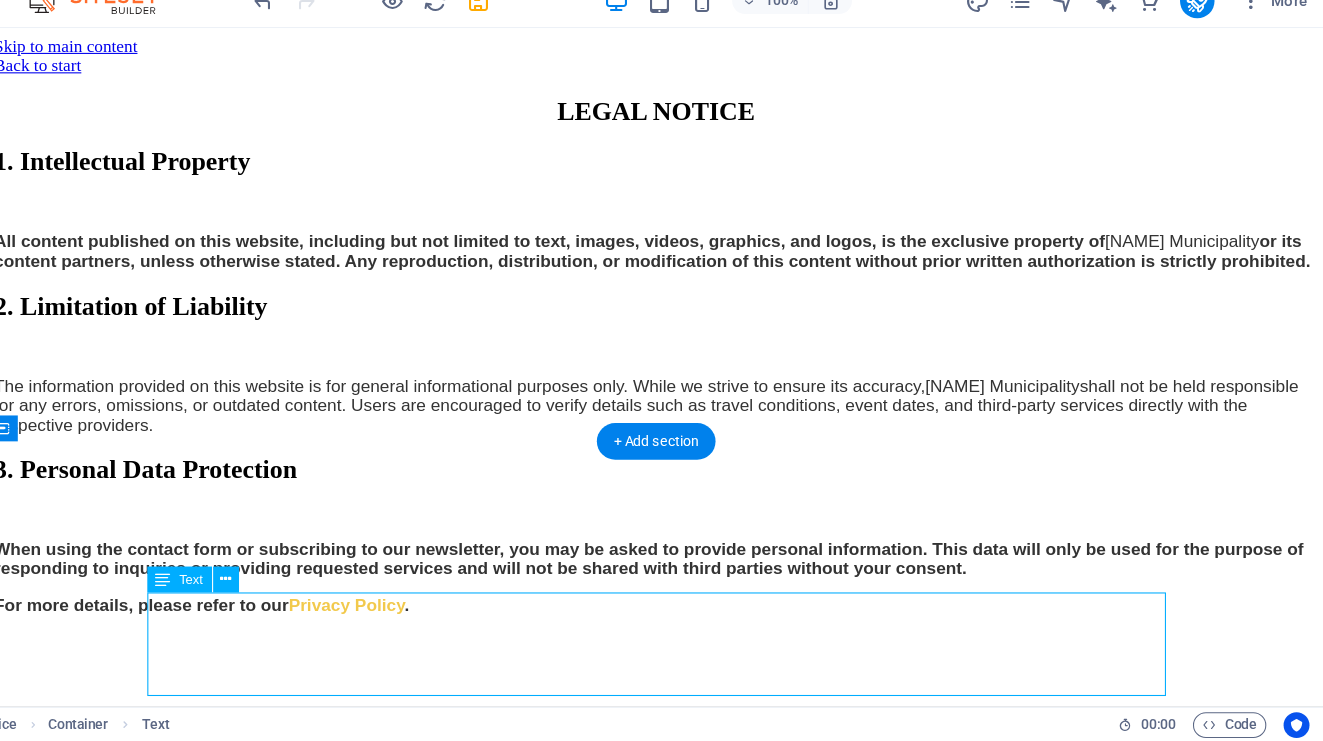 click on "When using the contact form or subscribing to our newsletter, you may be asked to provide personal information. This data will only be used for the purpose of responding to inquiries or providing requested services and will not be shared with third parties without your consent. For more details, please refer to our  Privacy Policy ." at bounding box center (607, 537) 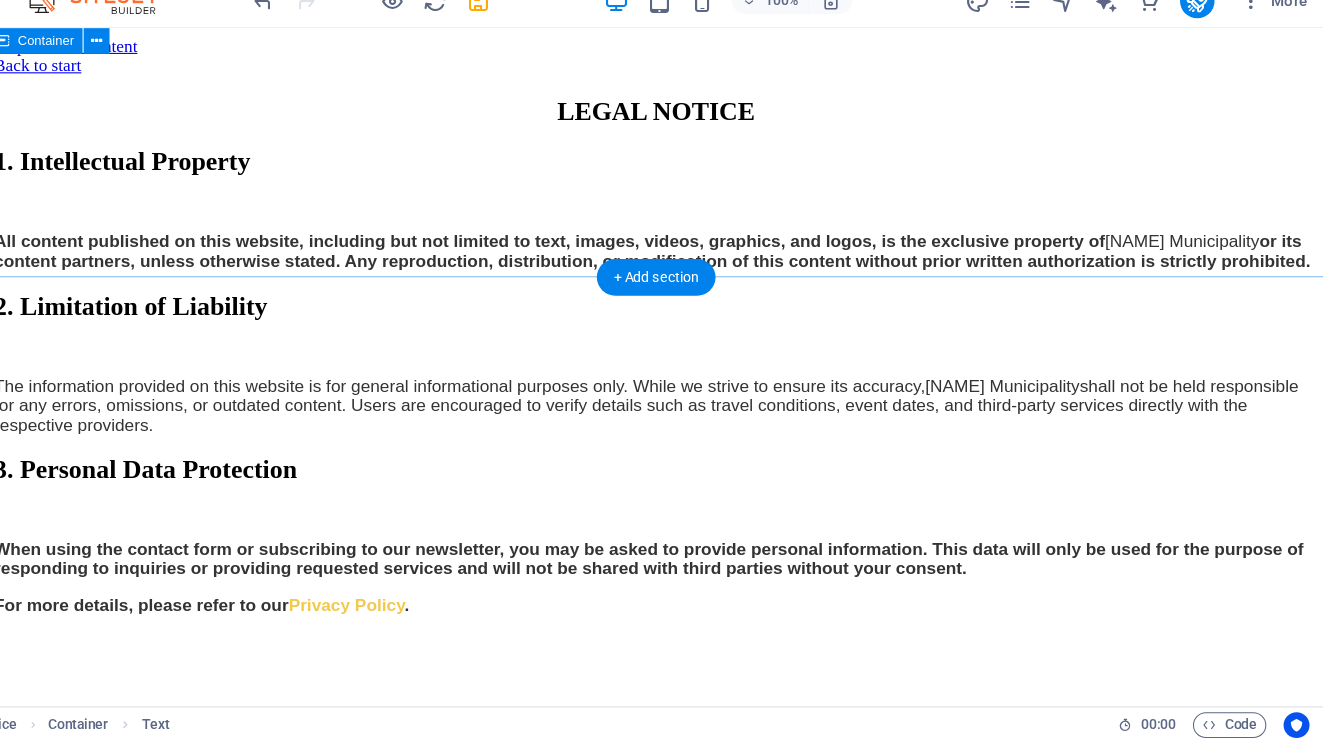scroll, scrollTop: 313, scrollLeft: 0, axis: vertical 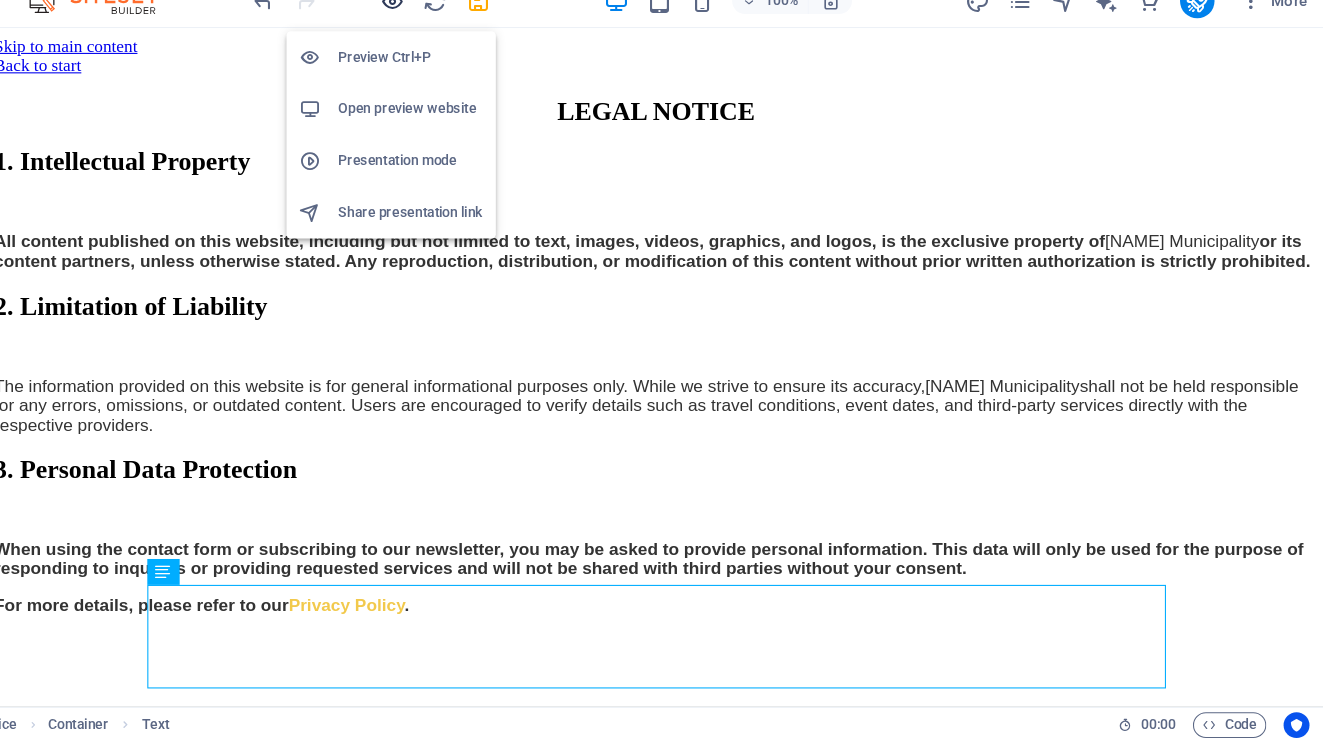 click at bounding box center (457, 55) 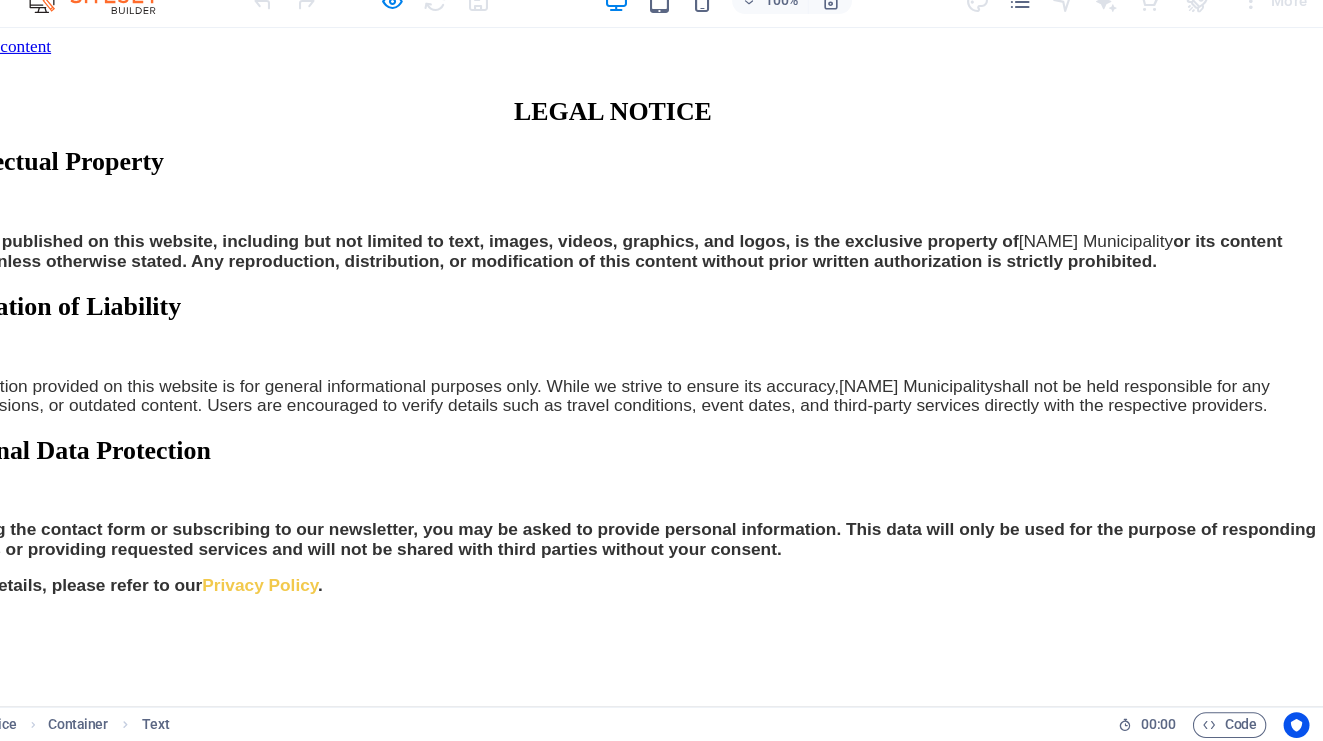 click on "Privacy Policy" at bounding box center (234, 544) 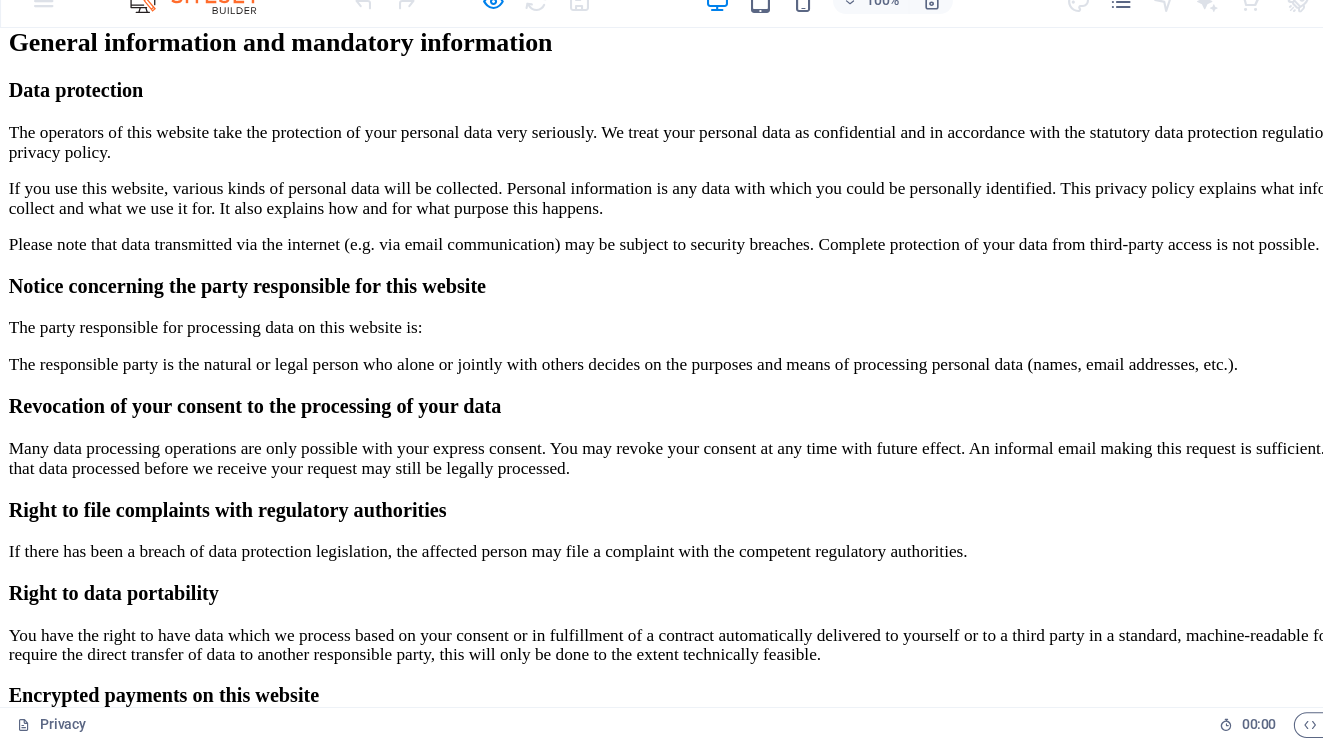 scroll, scrollTop: 0, scrollLeft: 0, axis: both 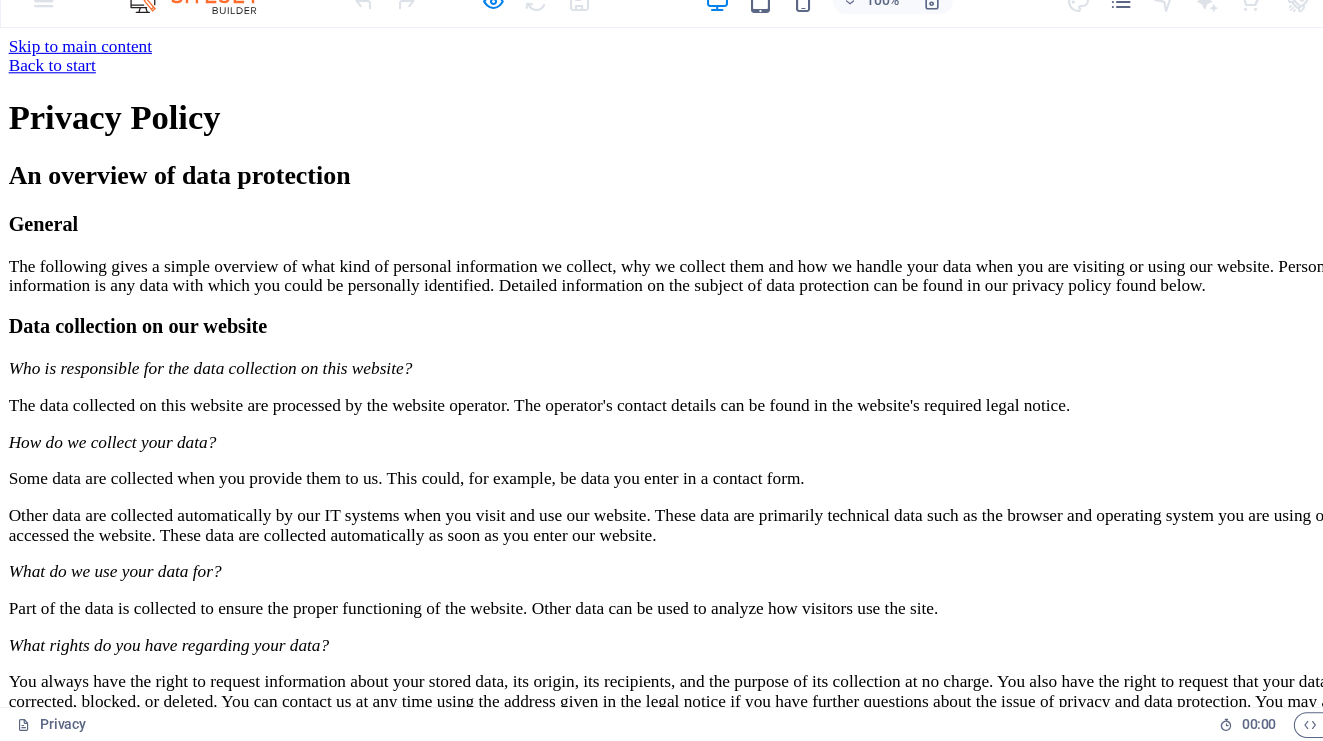 click on "Back to start" at bounding box center [661, 63] 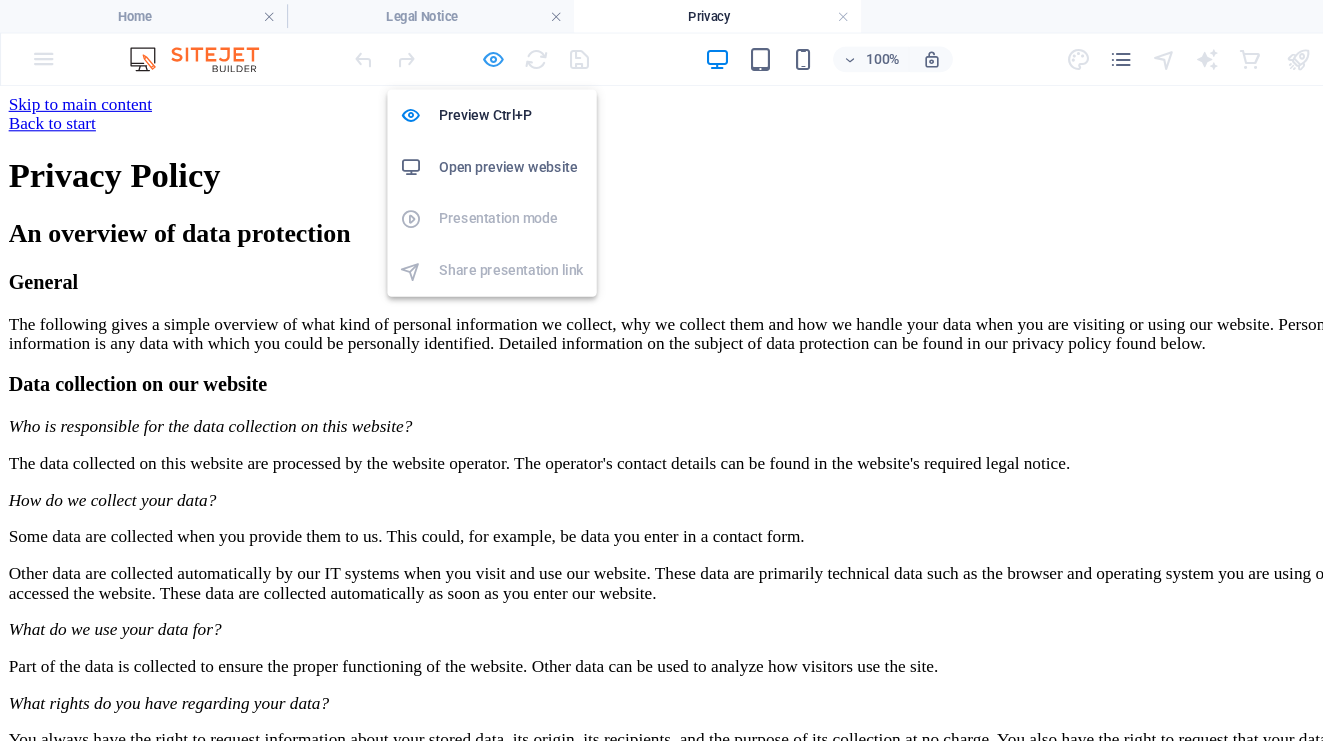 click at bounding box center (457, 55) 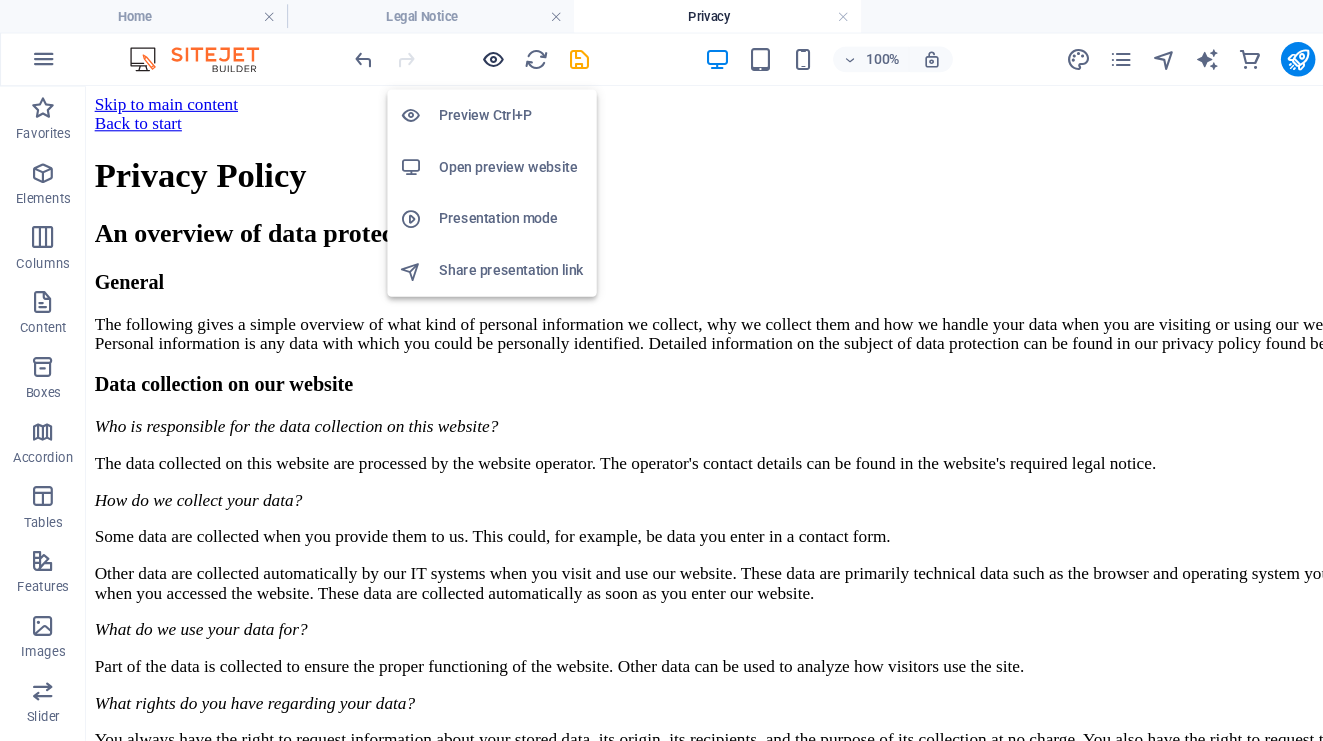 click at bounding box center (457, 55) 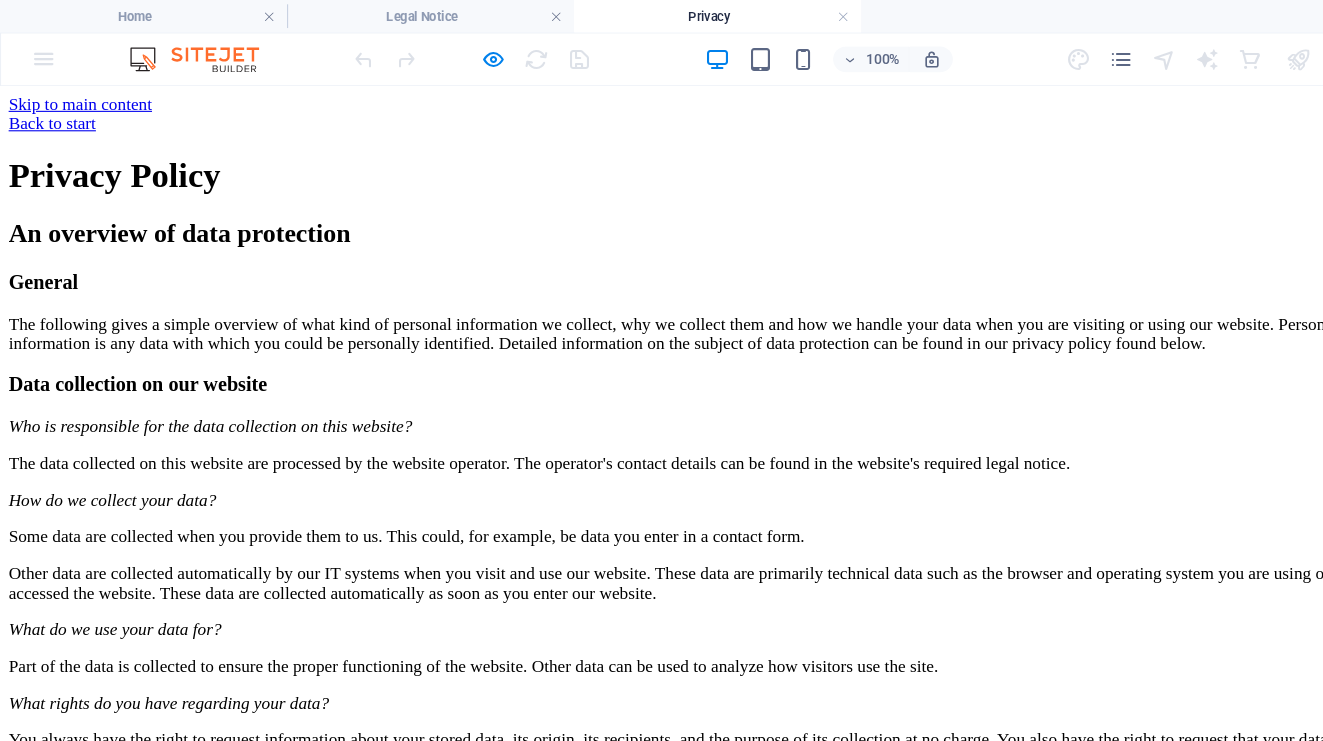 click at bounding box center [8, 120] 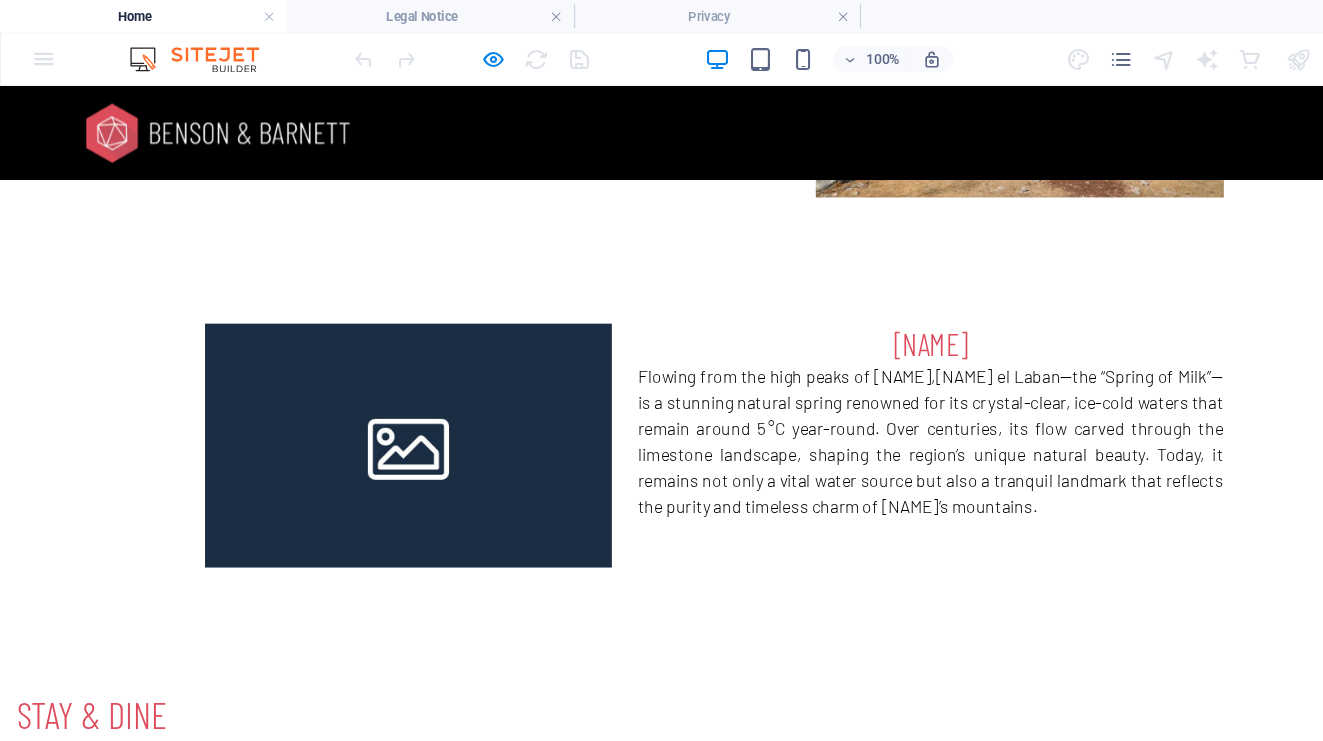 click on "Unreadable? Load new" 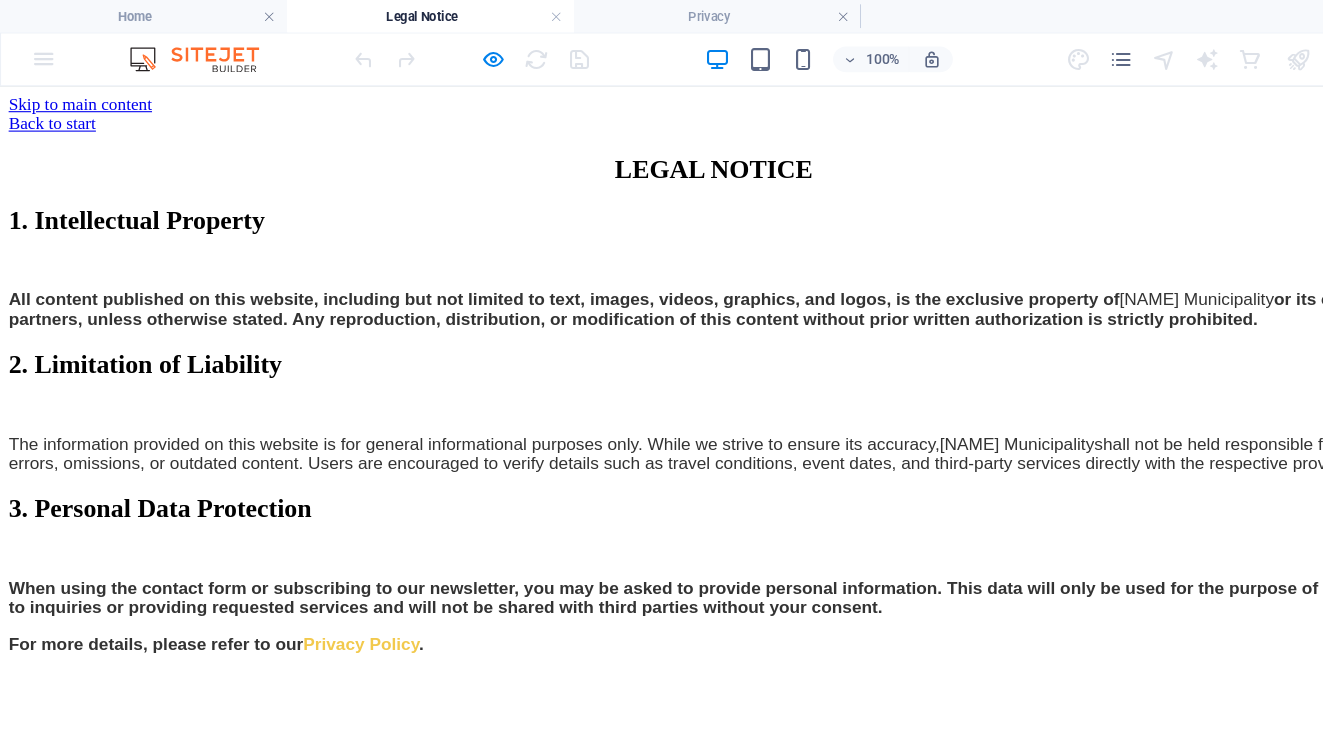 scroll, scrollTop: 377, scrollLeft: 0, axis: vertical 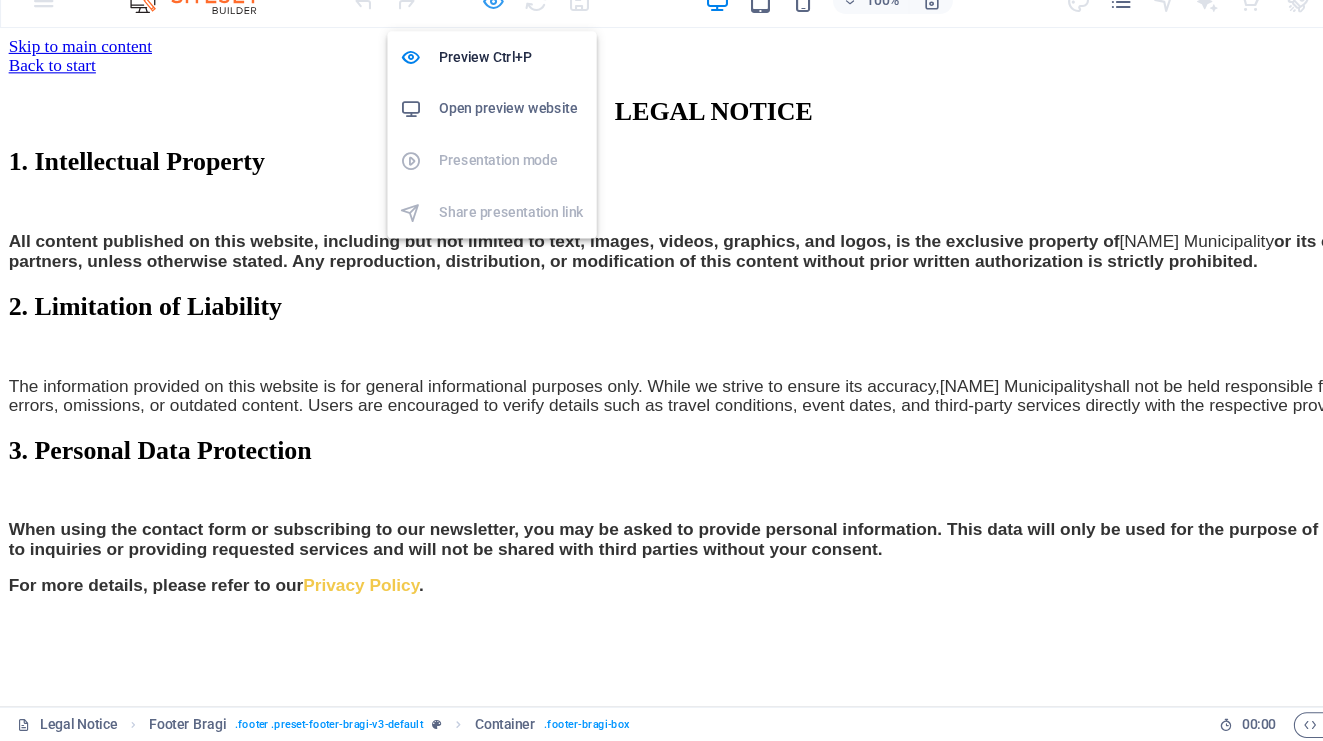click at bounding box center [457, 55] 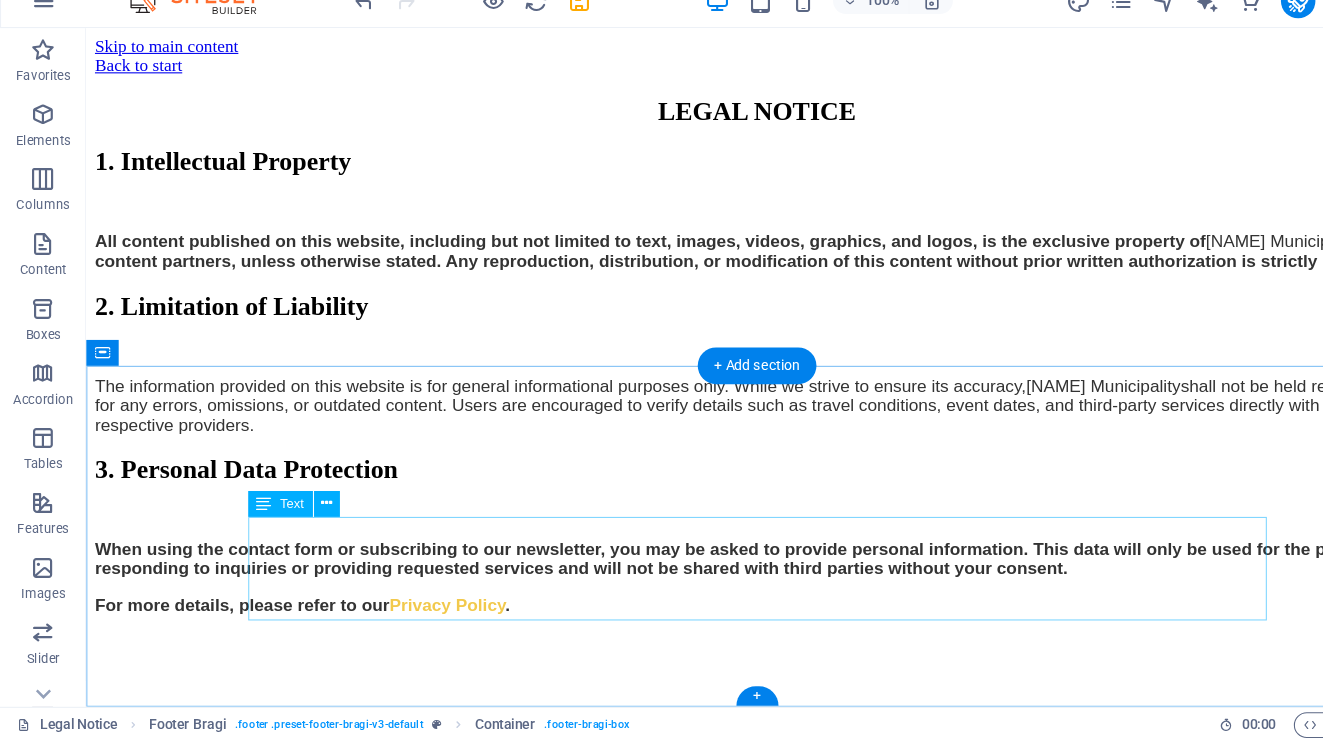 click on "When using the contact form or subscribing to our newsletter, you may be asked to provide personal information. This data will only be used for the purpose of responding to inquiries or providing requested services and will not be shared with third parties without your consent. For more details, please refer to our  Privacy Policy ." at bounding box center (707, 537) 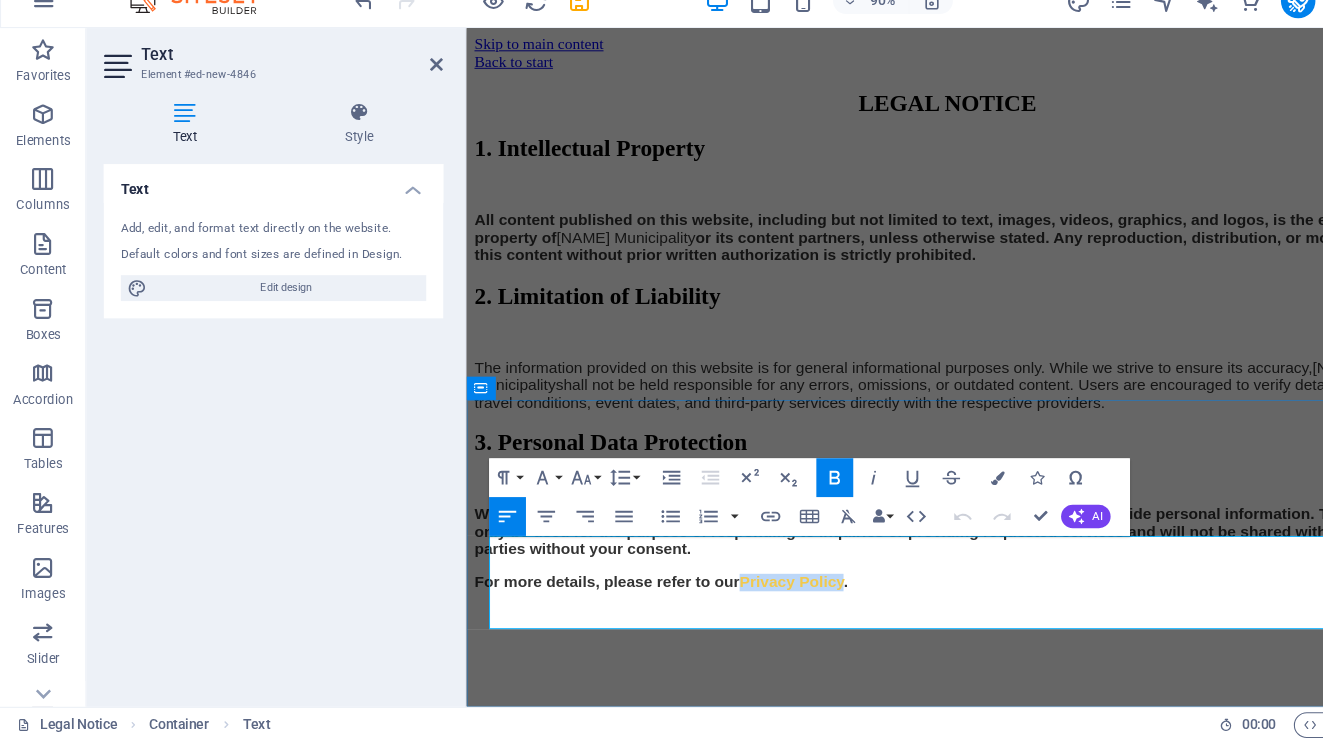 drag, startPoint x: 748, startPoint y: 634, endPoint x: 848, endPoint y: 634, distance: 100 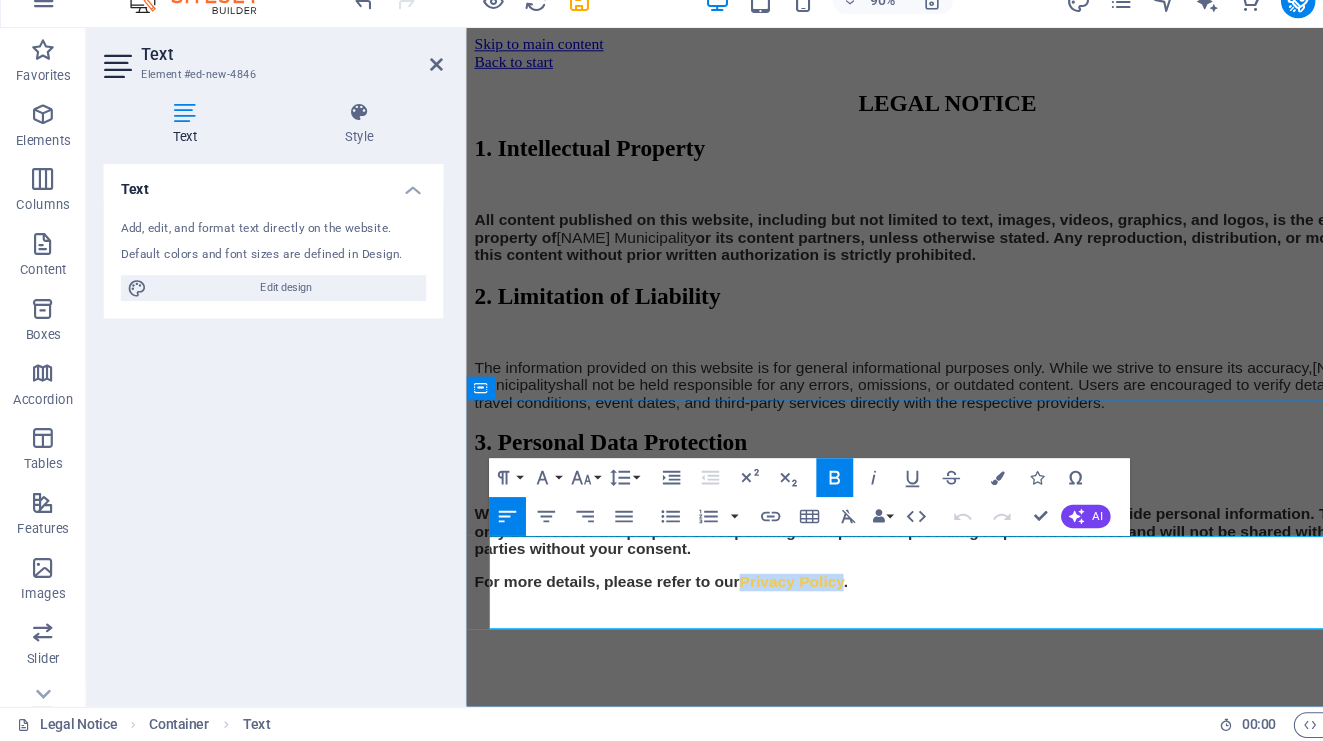 click on "For more details, please refer to our  Privacy Policy ." at bounding box center [666, 598] 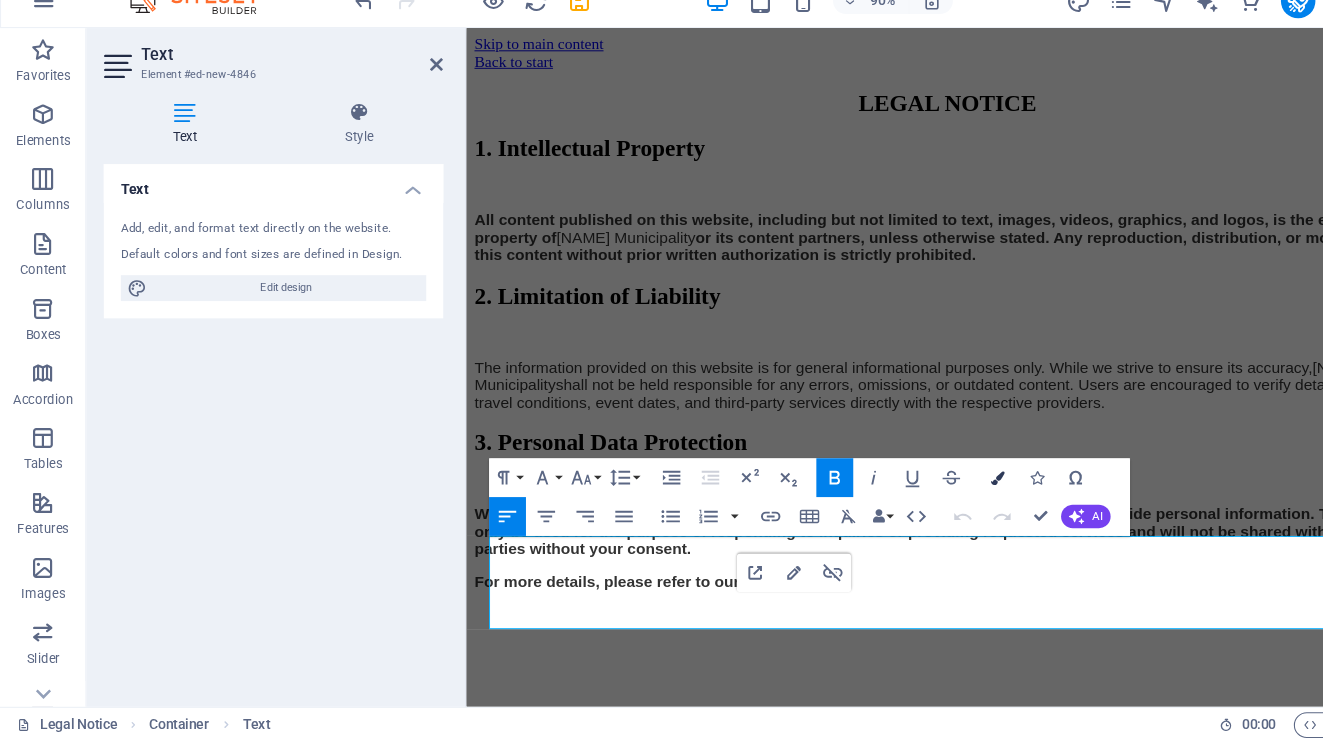 click at bounding box center (924, 496) 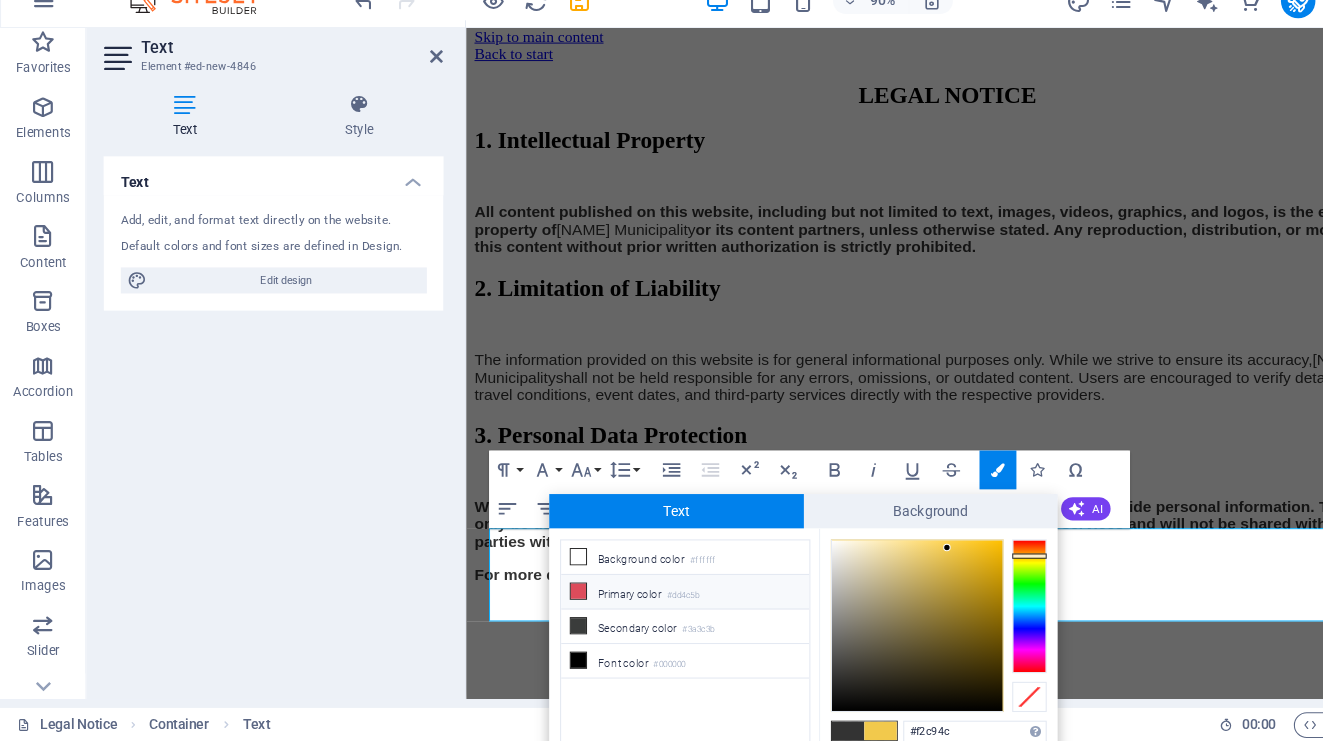click on "Primary color
#dd4c5b" at bounding box center [635, 603] 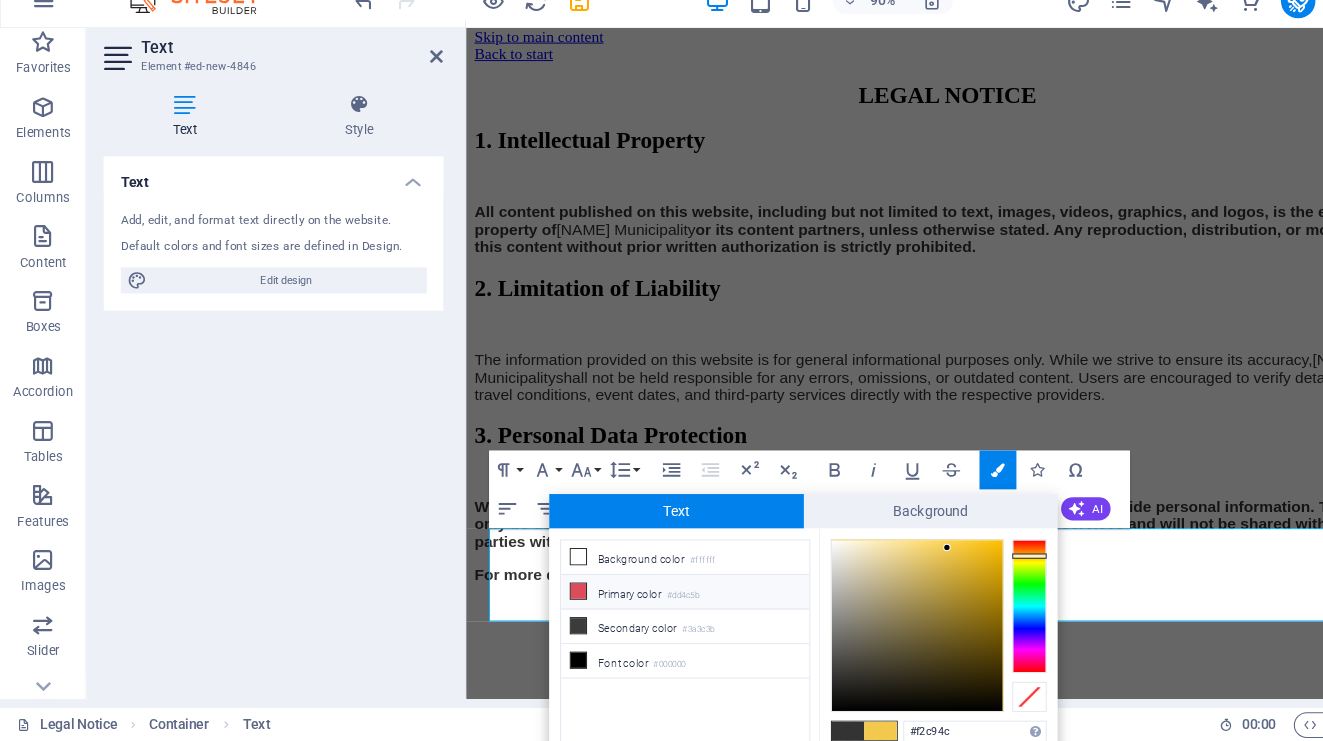 type on "#dd4c5b" 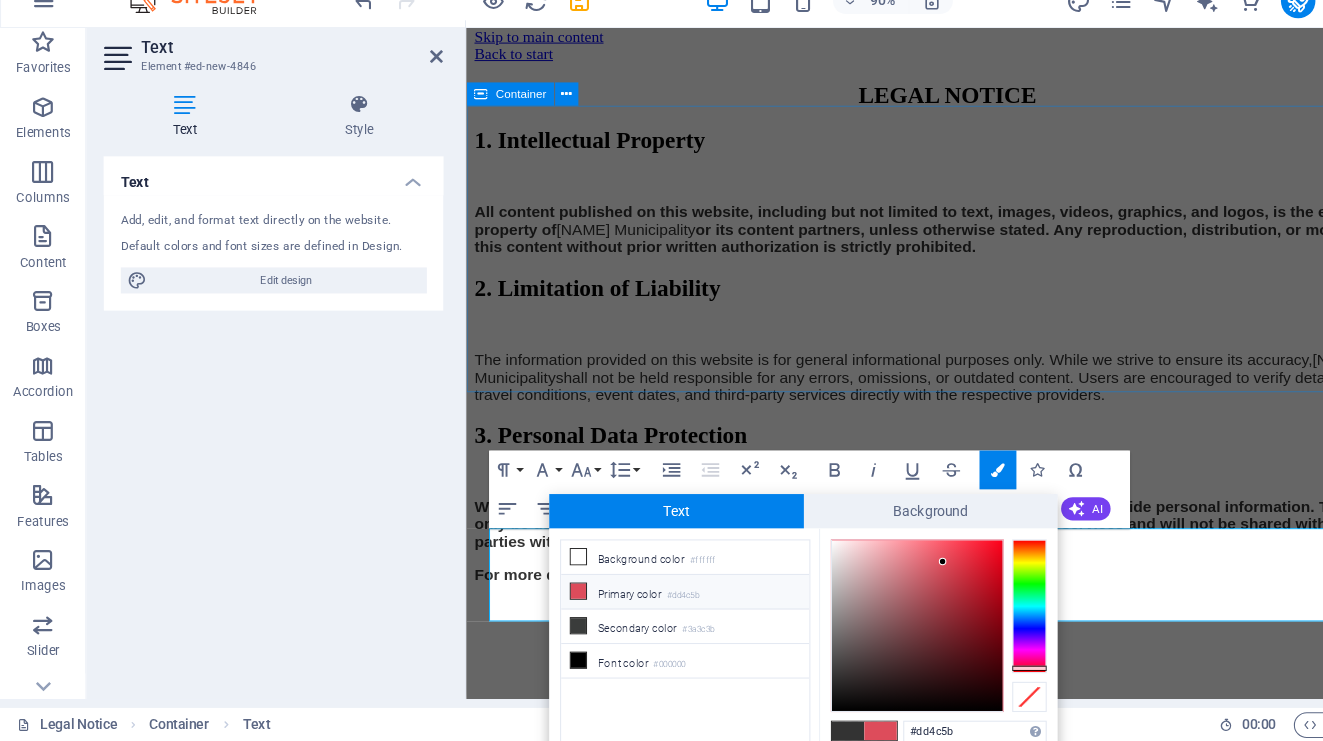 click on "2. Limitation of Liability The information provided on this website is for general informational purposes only. While we strive to ensure its accuracy,  [NAME] Municipality  shall not be held responsible for any errors, omissions, or outdated content. Users are encouraged to verify details such as travel conditions, event dates, and third-party services directly with the respective providers." at bounding box center [961, 349] 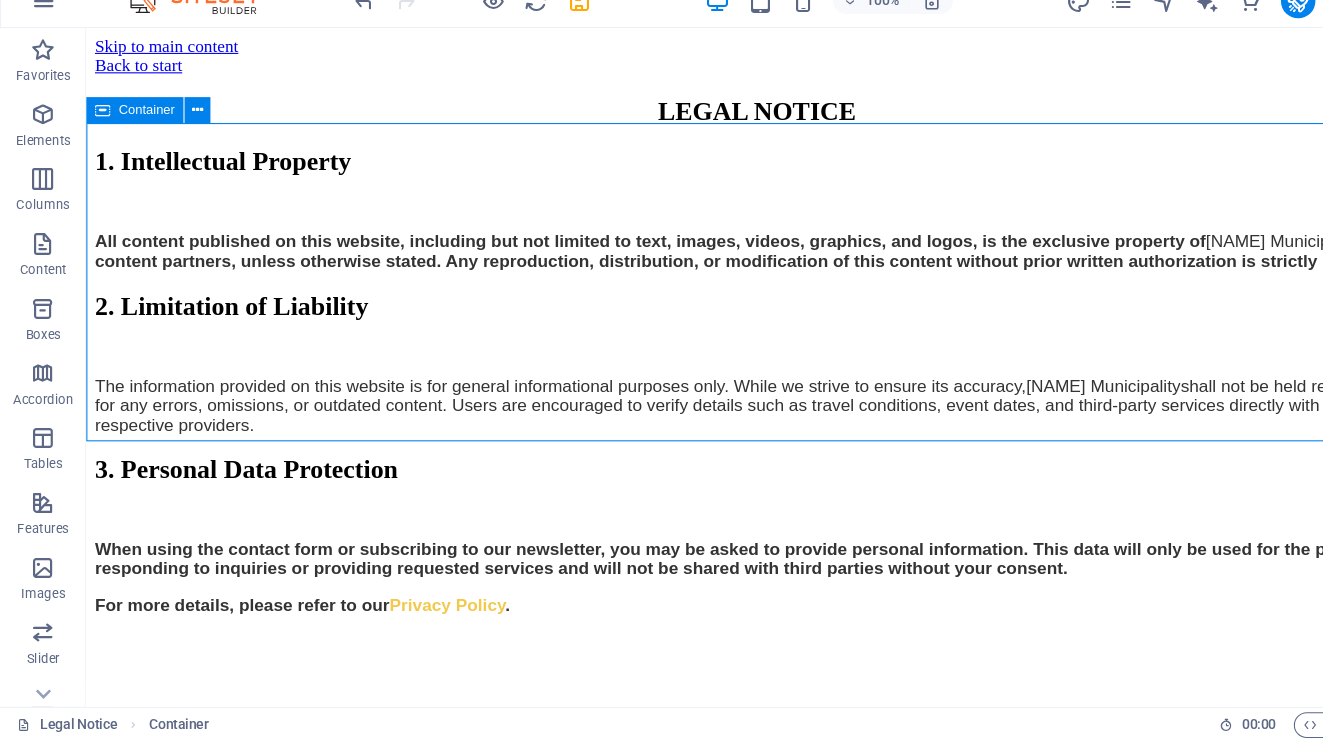 scroll, scrollTop: 377, scrollLeft: 0, axis: vertical 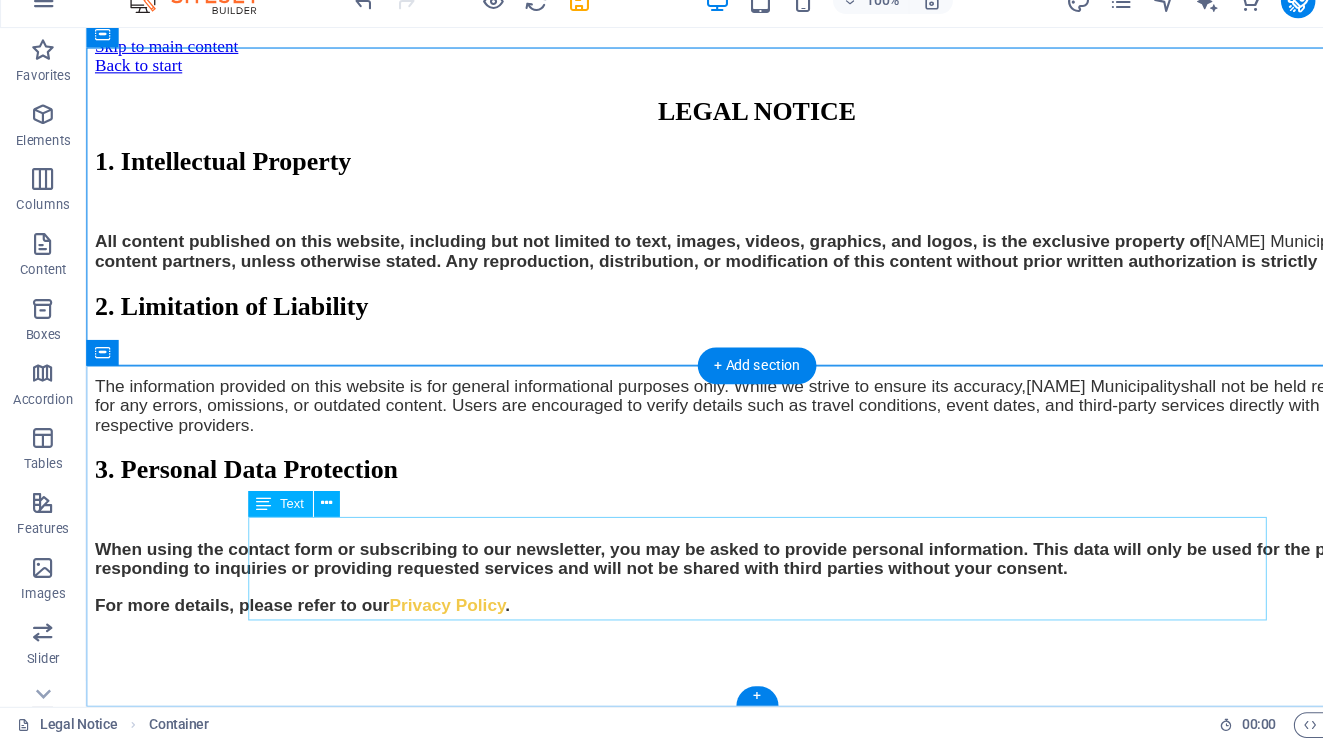 click on "When using the contact form or subscribing to our newsletter, you may be asked to provide personal information. This data will only be used for the purpose of responding to inquiries or providing requested services and will not be shared with third parties without your consent. For more details, please refer to our  Privacy Policy ." at bounding box center (707, 537) 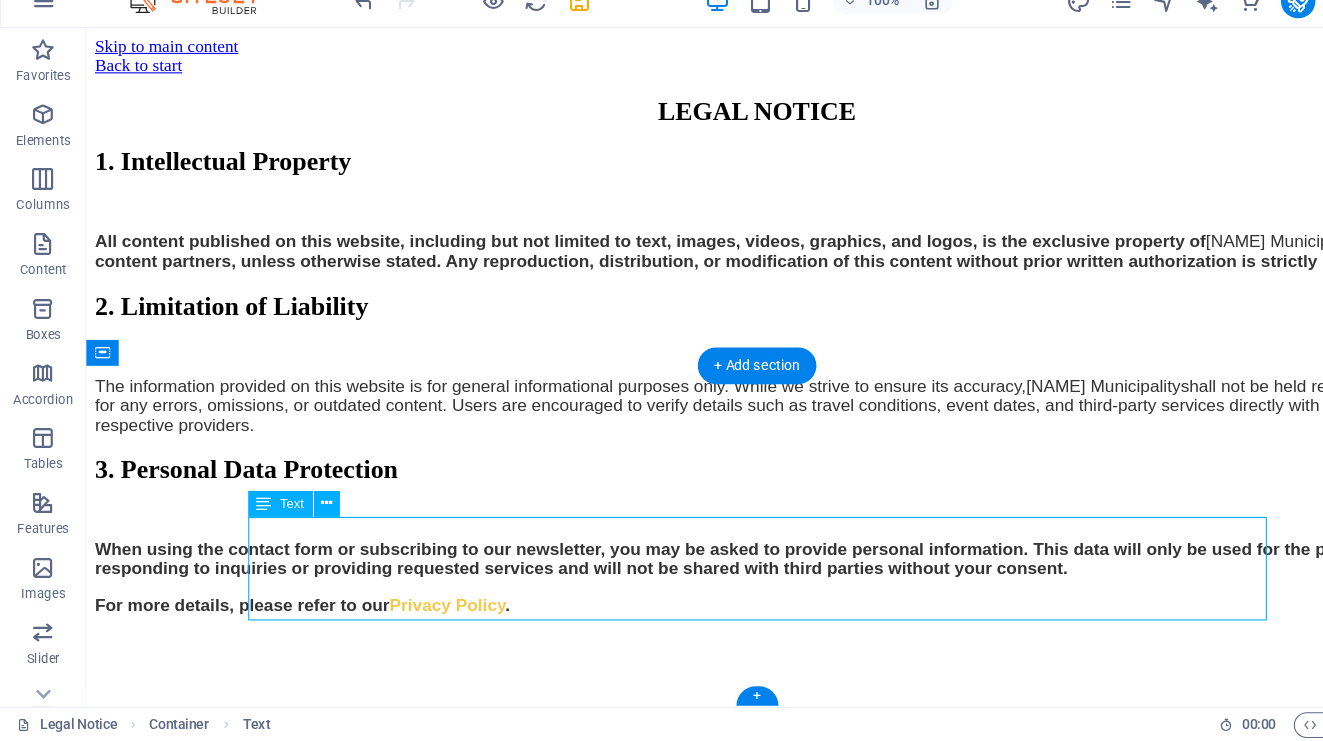 click on "When using the contact form or subscribing to our newsletter, you may be asked to provide personal information. This data will only be used for the purpose of responding to inquiries or providing requested services and will not be shared with third parties without your consent. For more details, please refer to our  Privacy Policy ." at bounding box center (707, 537) 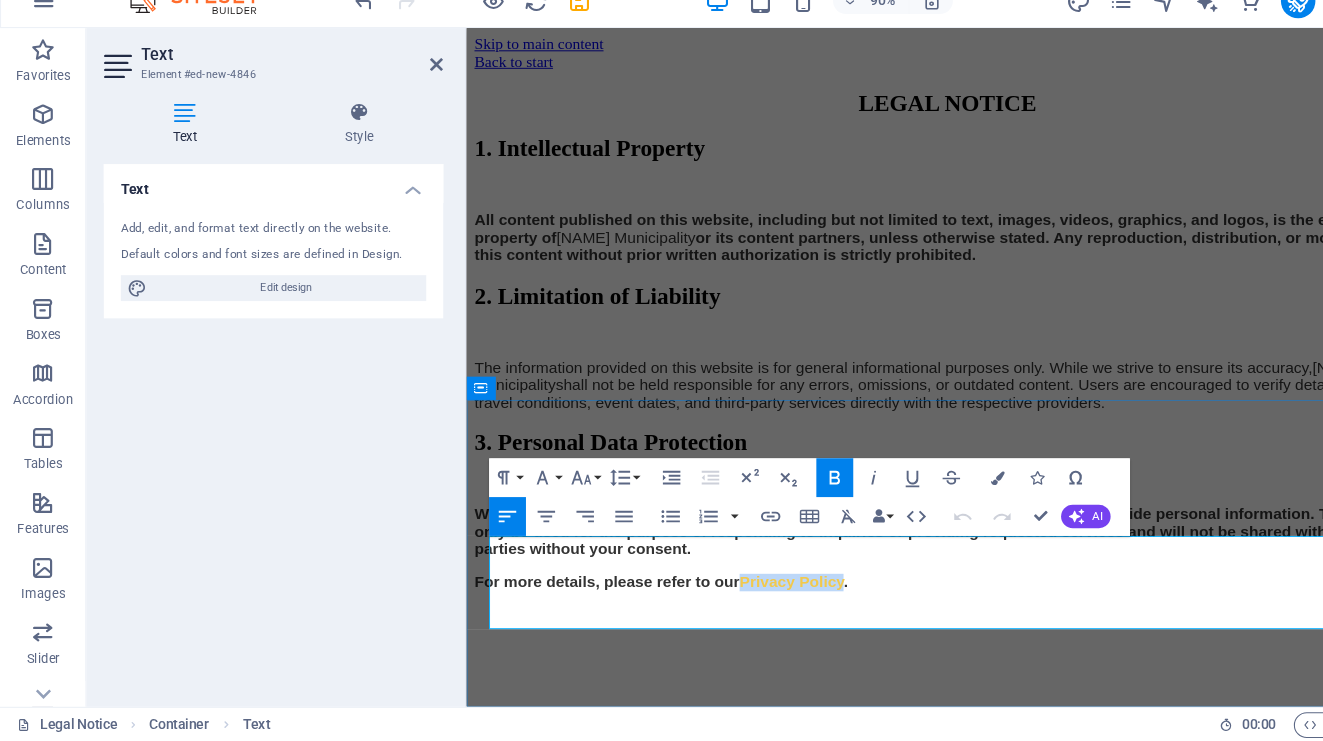 drag, startPoint x: 746, startPoint y: 629, endPoint x: 845, endPoint y: 632, distance: 99.04544 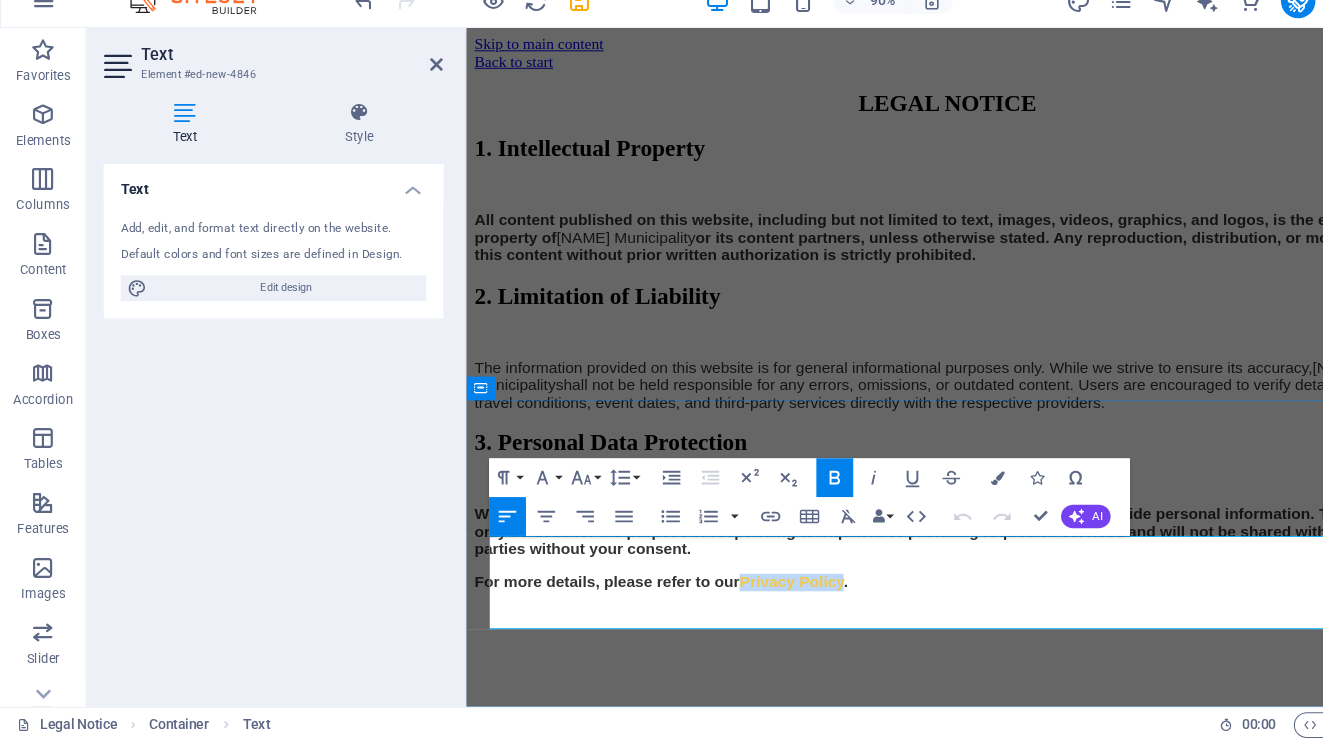 click on "For more details, please refer to our  Privacy Policy ." at bounding box center [666, 598] 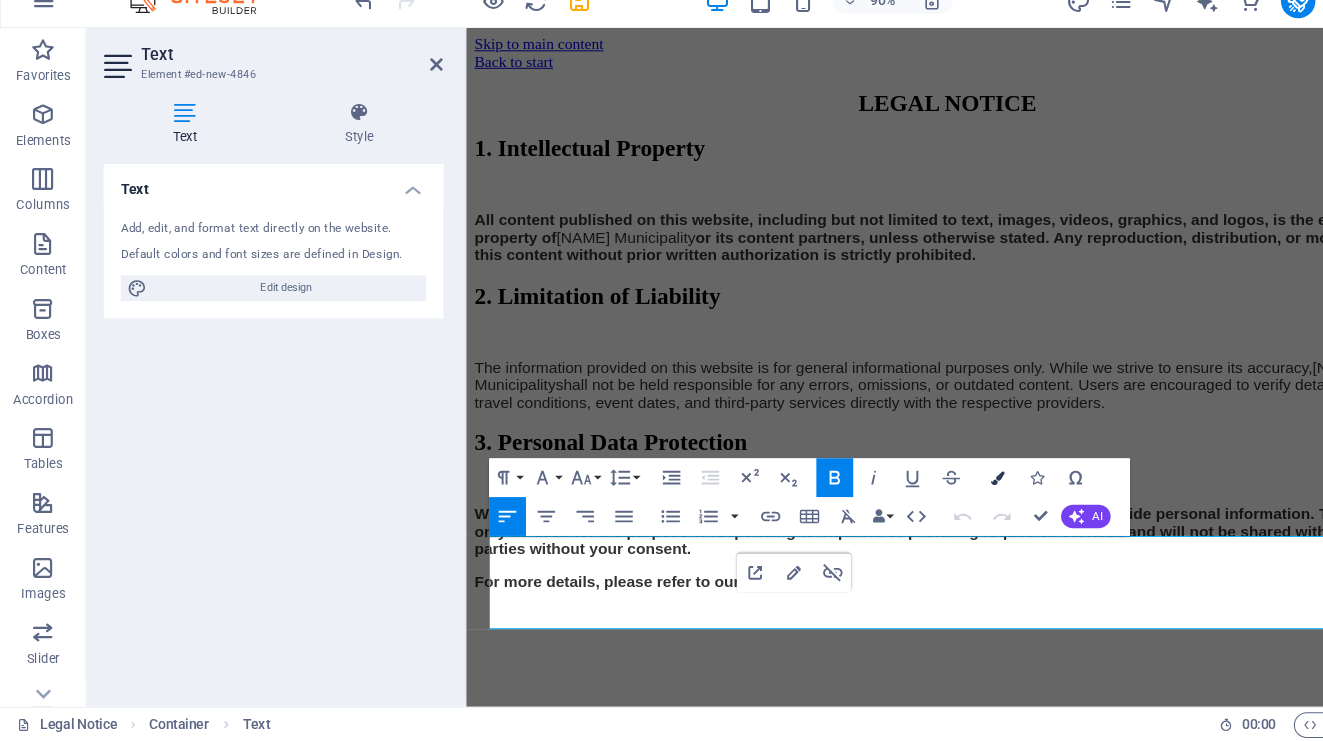 click at bounding box center (924, 496) 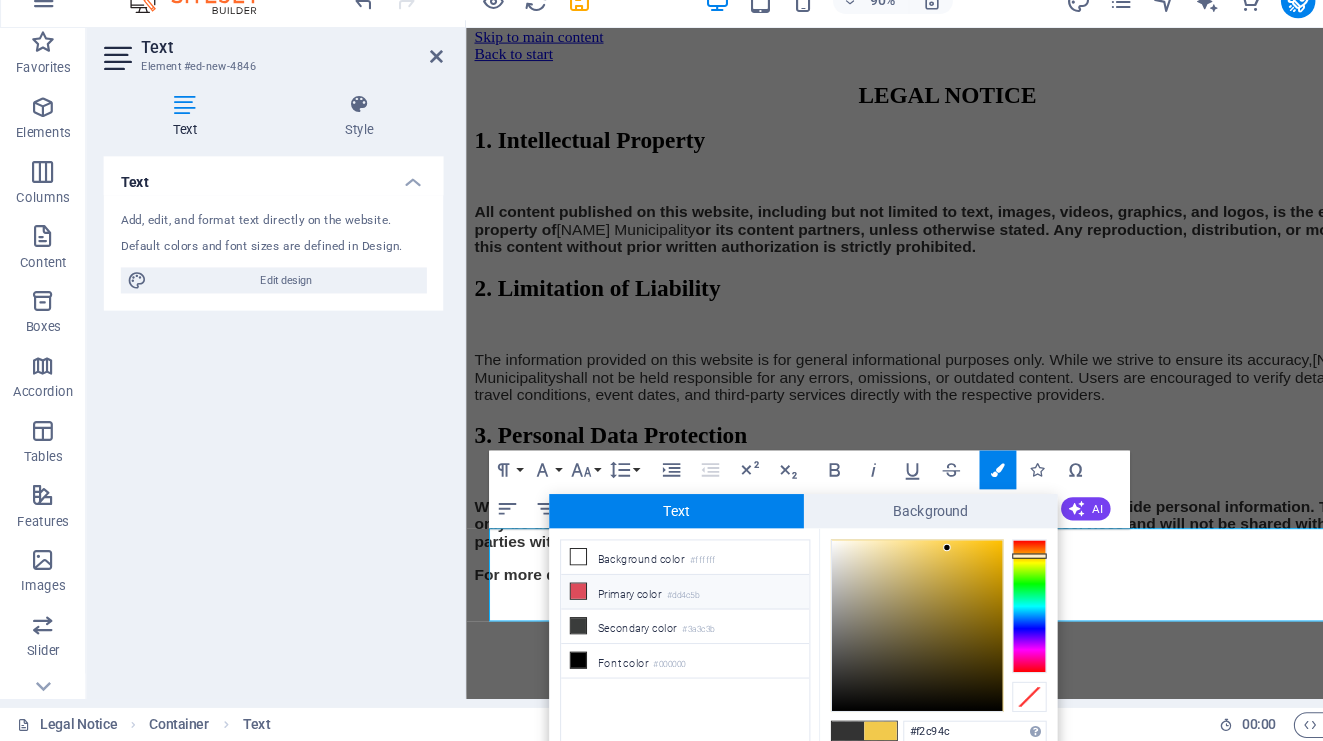 click on "Primary color
#dd4c5b" at bounding box center [635, 603] 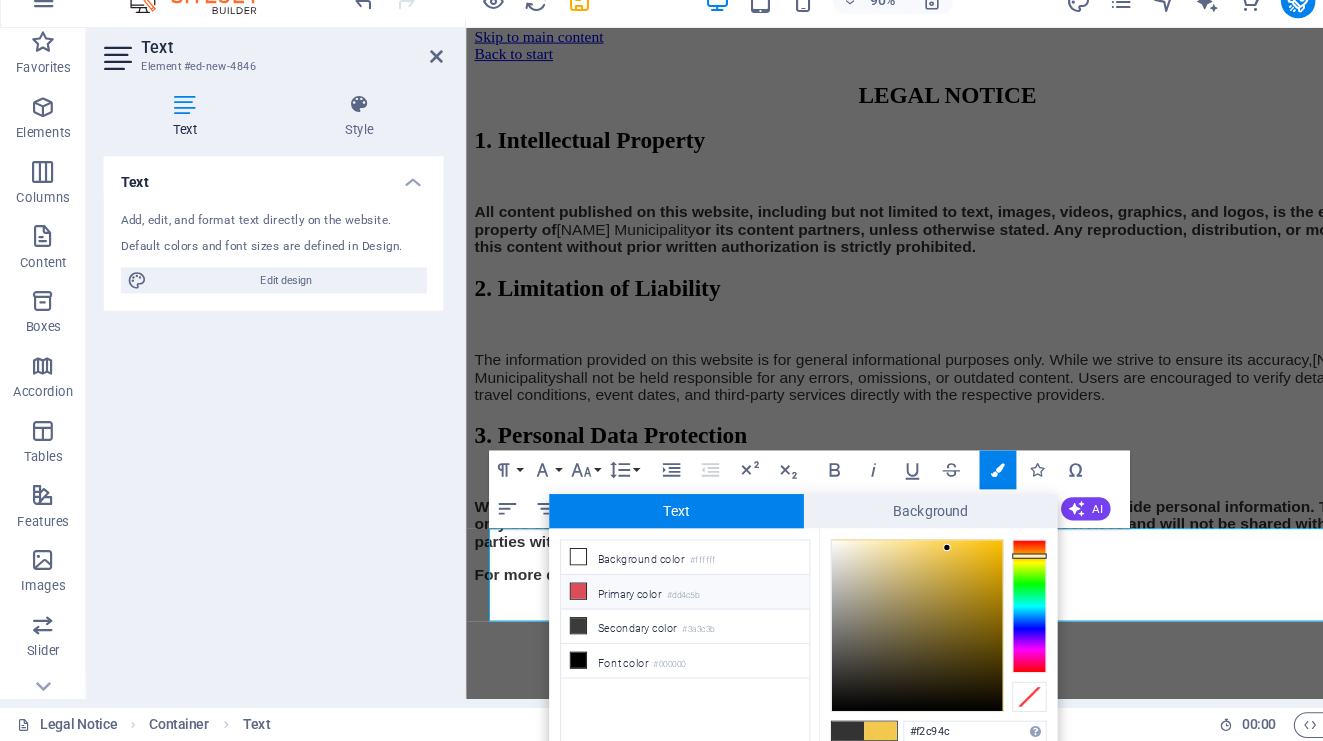 type on "#dd4c5b" 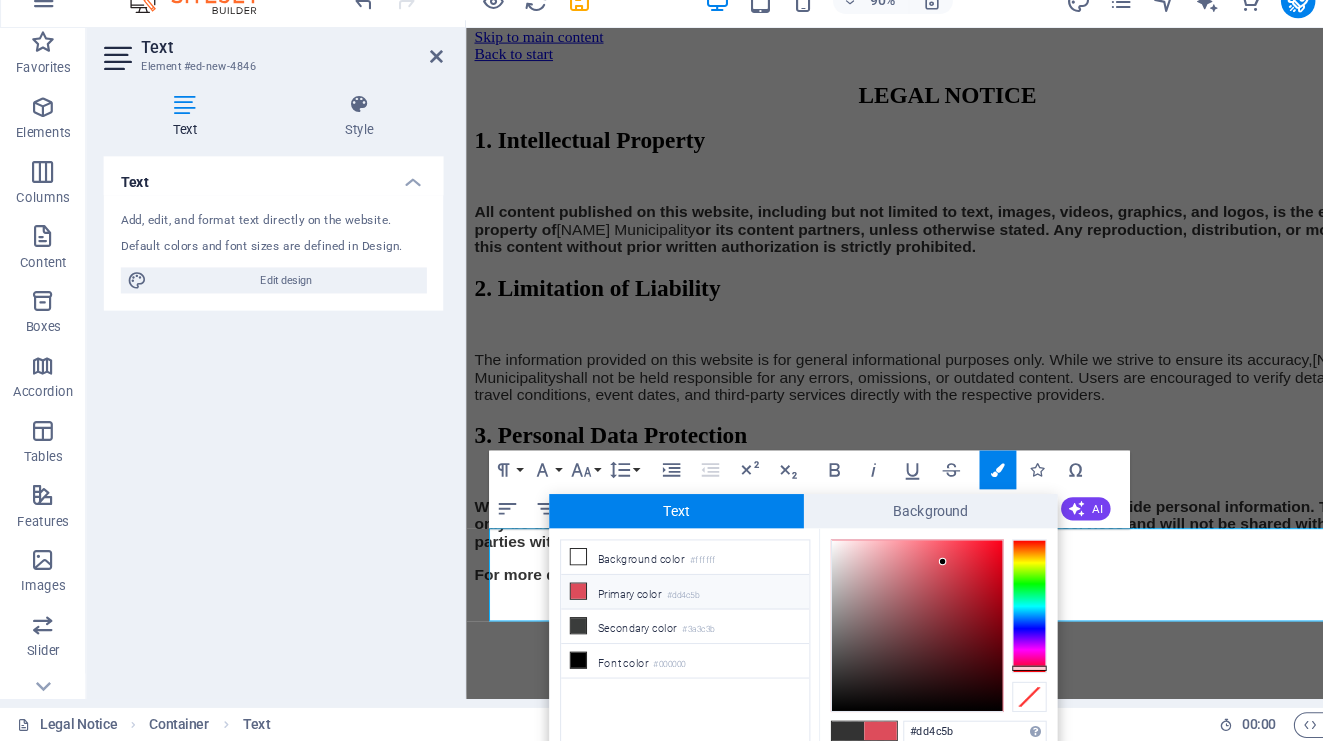 click on "Primary color
#dd4c5b" at bounding box center (635, 603) 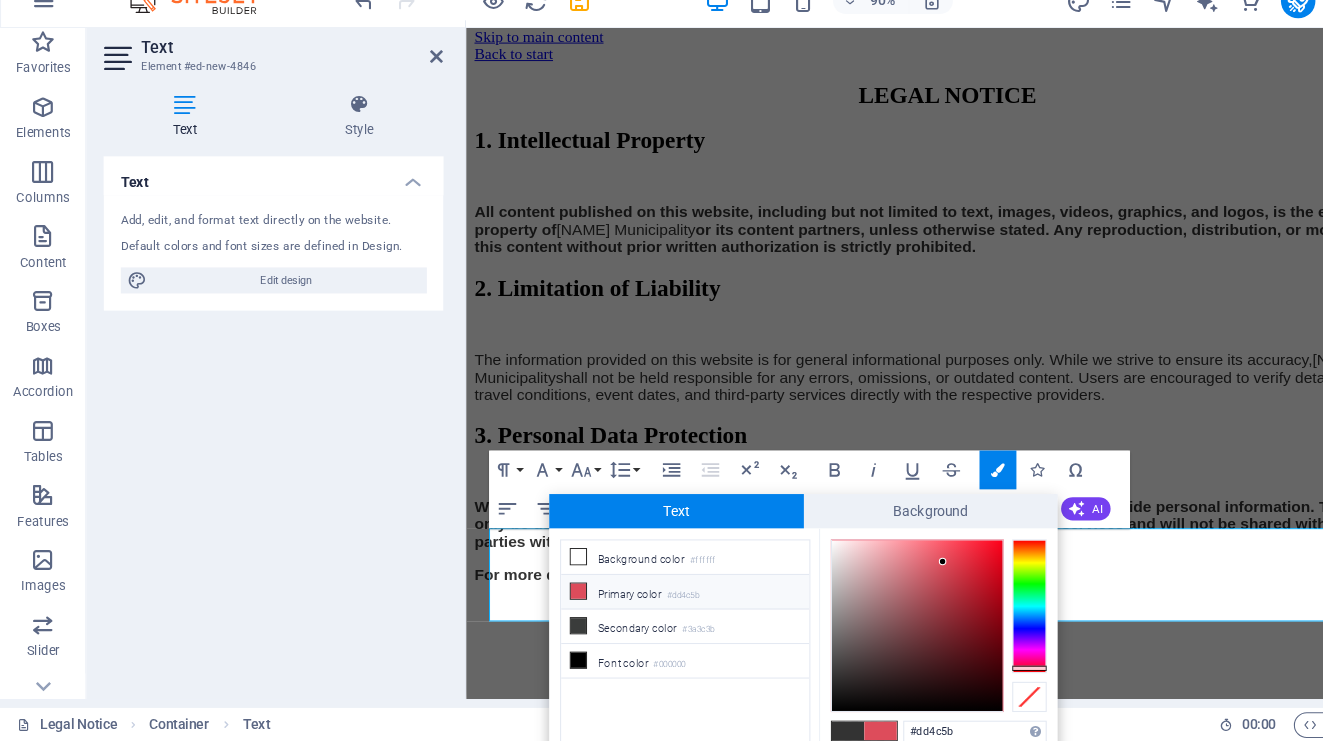 click on "Primary color
#dd4c5b" at bounding box center (635, 603) 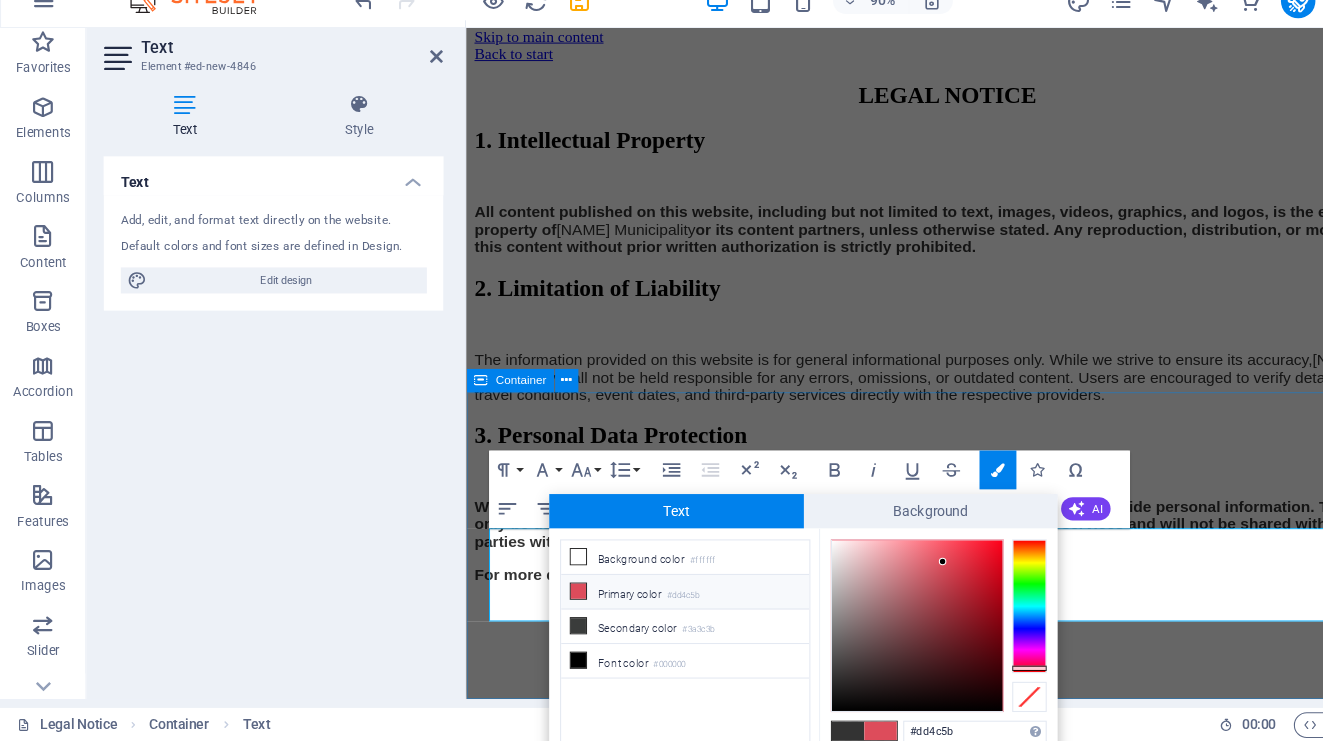 click on "3. Personal Data Protection When using the contact form or subscribing to our newsletter, you may be asked to provide personal information. This data will only be used for the purpose of responding to inquiries or providing requested services and will not be shared with third parties without your consent. For more details, please refer to our  ​ Privacy Policy ​ ." at bounding box center (961, 517) 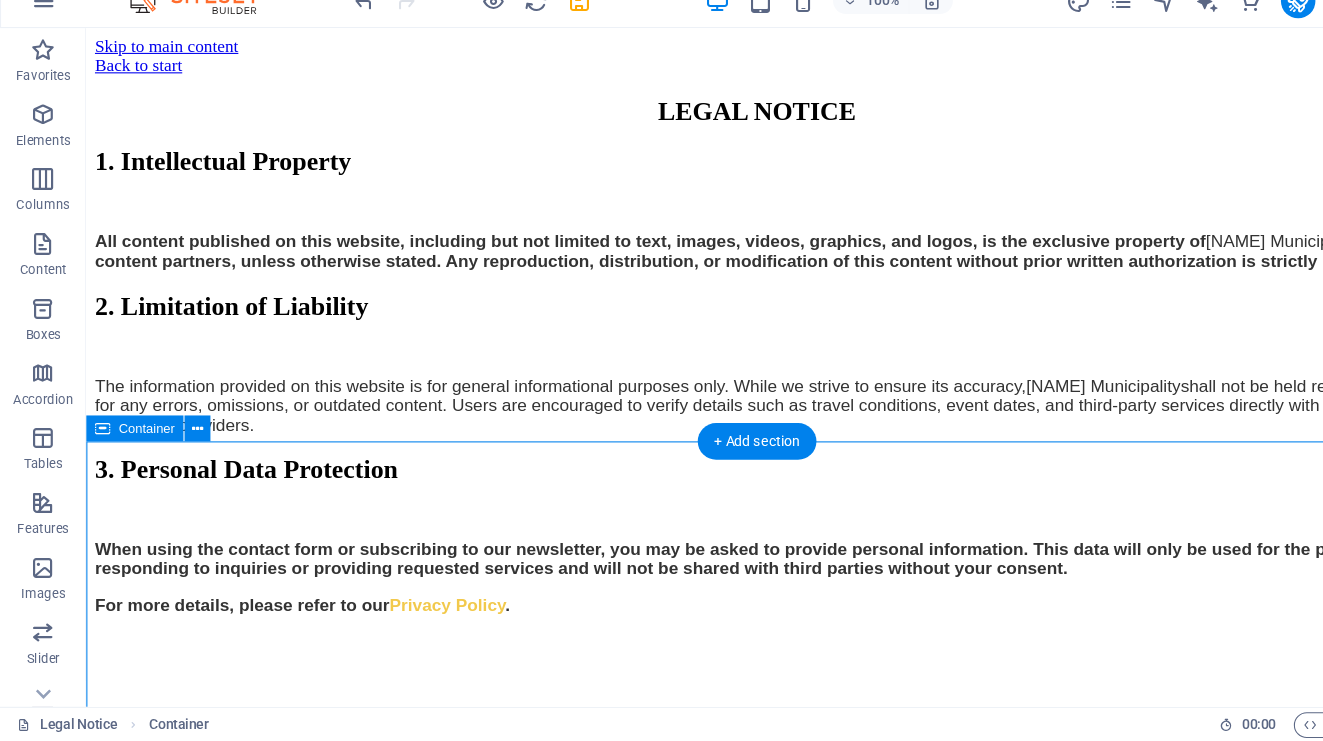 scroll, scrollTop: 377, scrollLeft: 0, axis: vertical 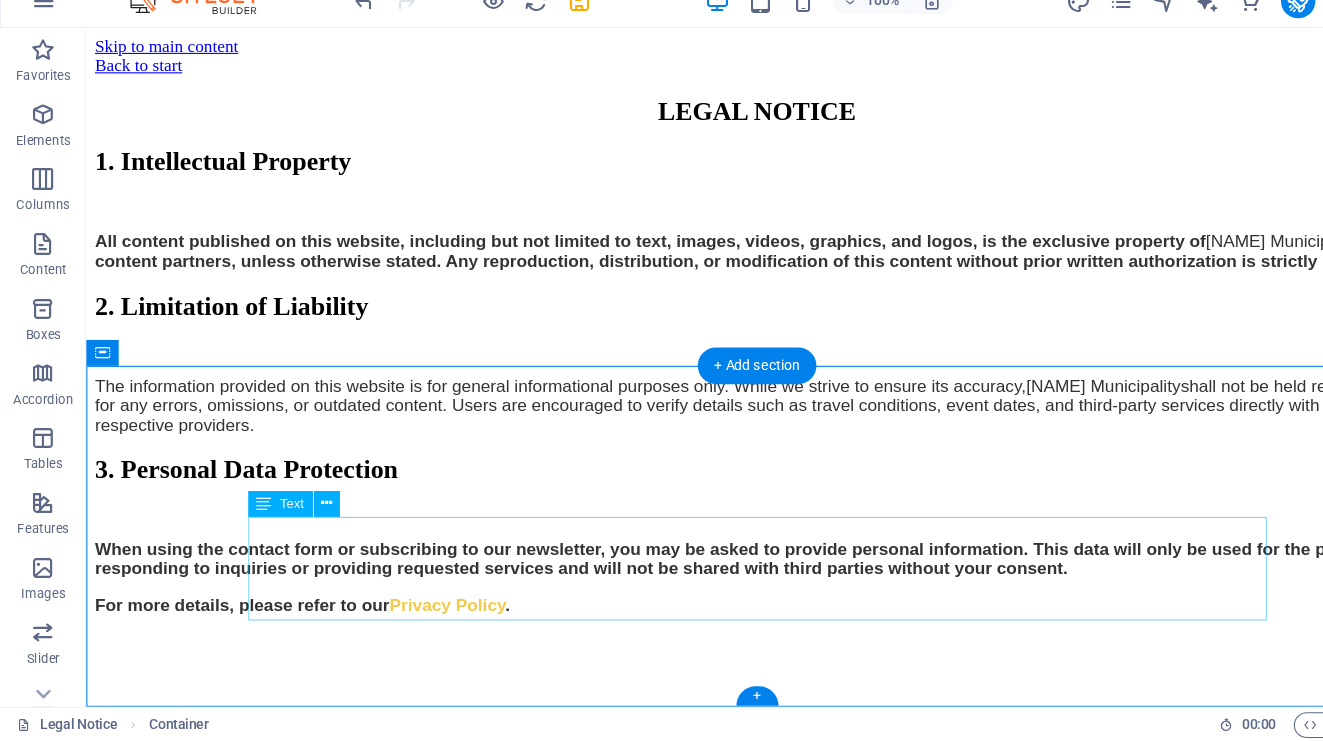 click on "When using the contact form or subscribing to our newsletter, you may be asked to provide personal information. This data will only be used for the purpose of responding to inquiries or providing requested services and will not be shared with third parties without your consent. For more details, please refer to our  Privacy Policy ." at bounding box center [707, 537] 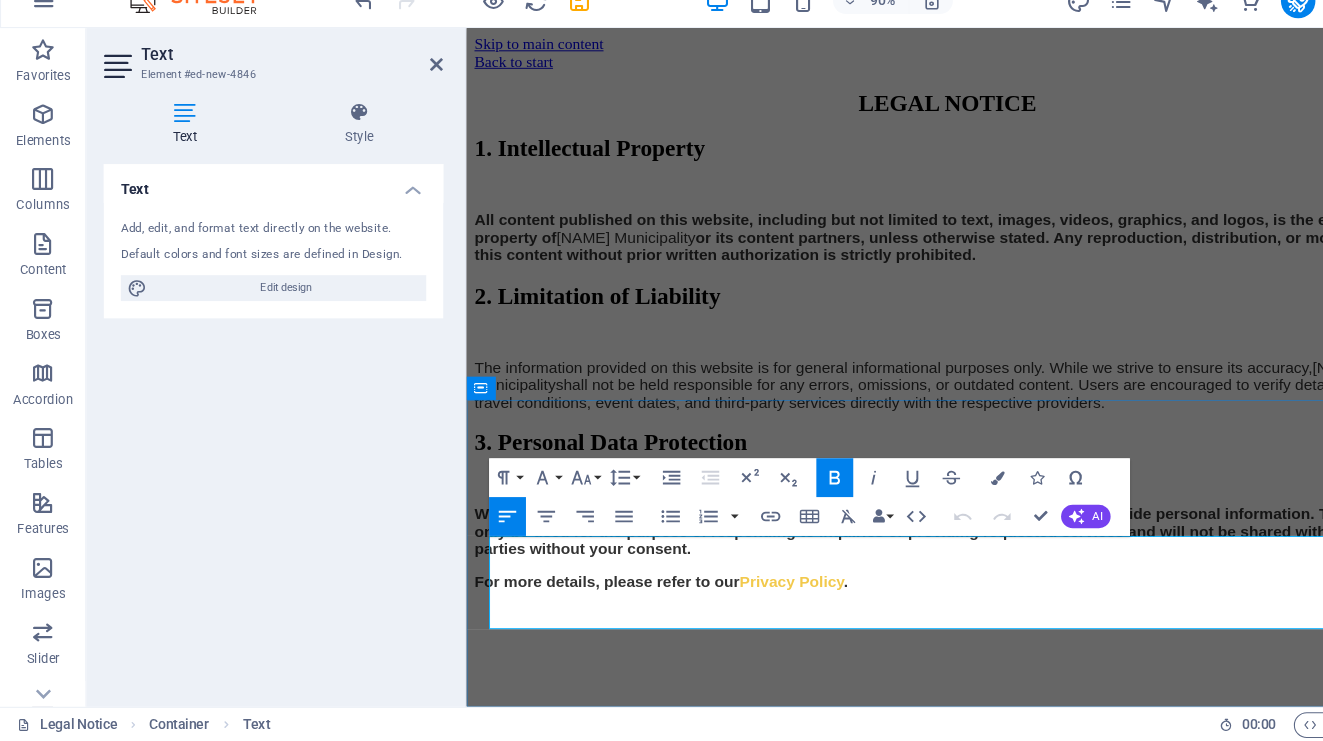 click on "Privacy Policy" at bounding box center (800, 598) 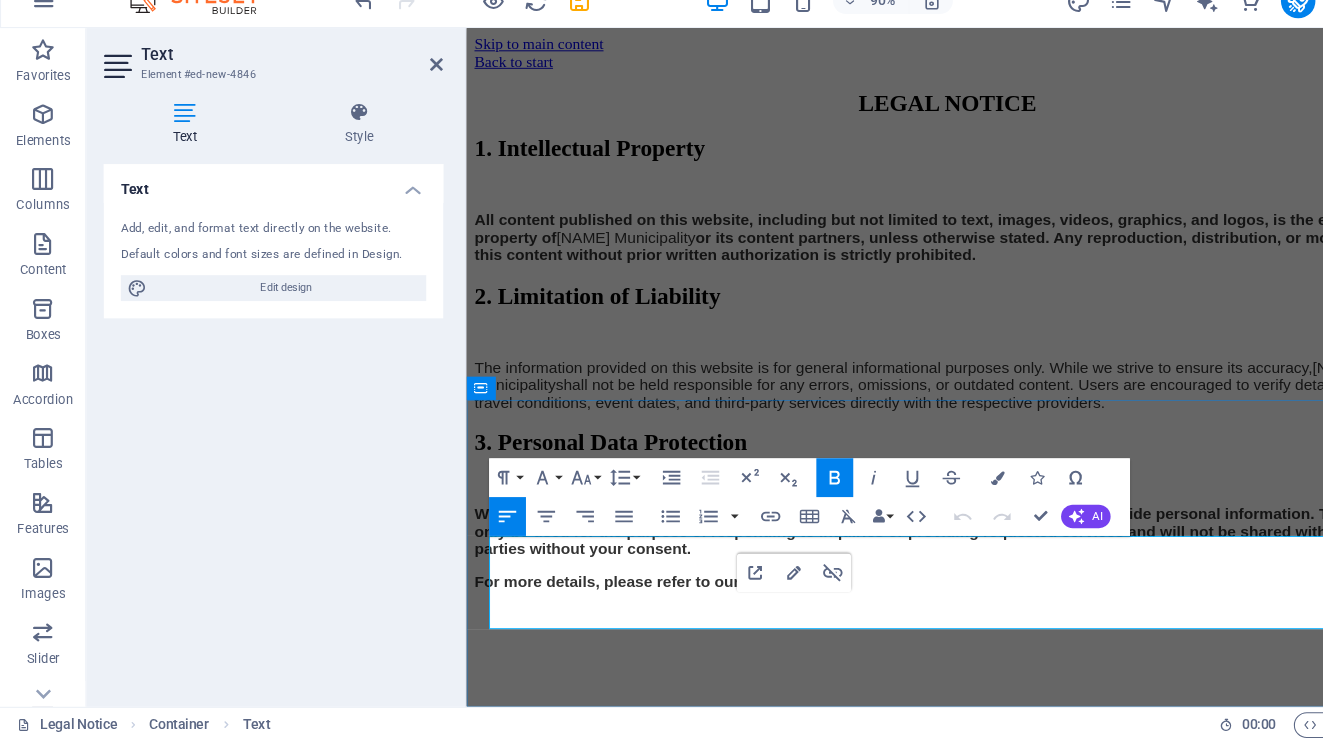 click on "Privacy Policy" at bounding box center (800, 598) 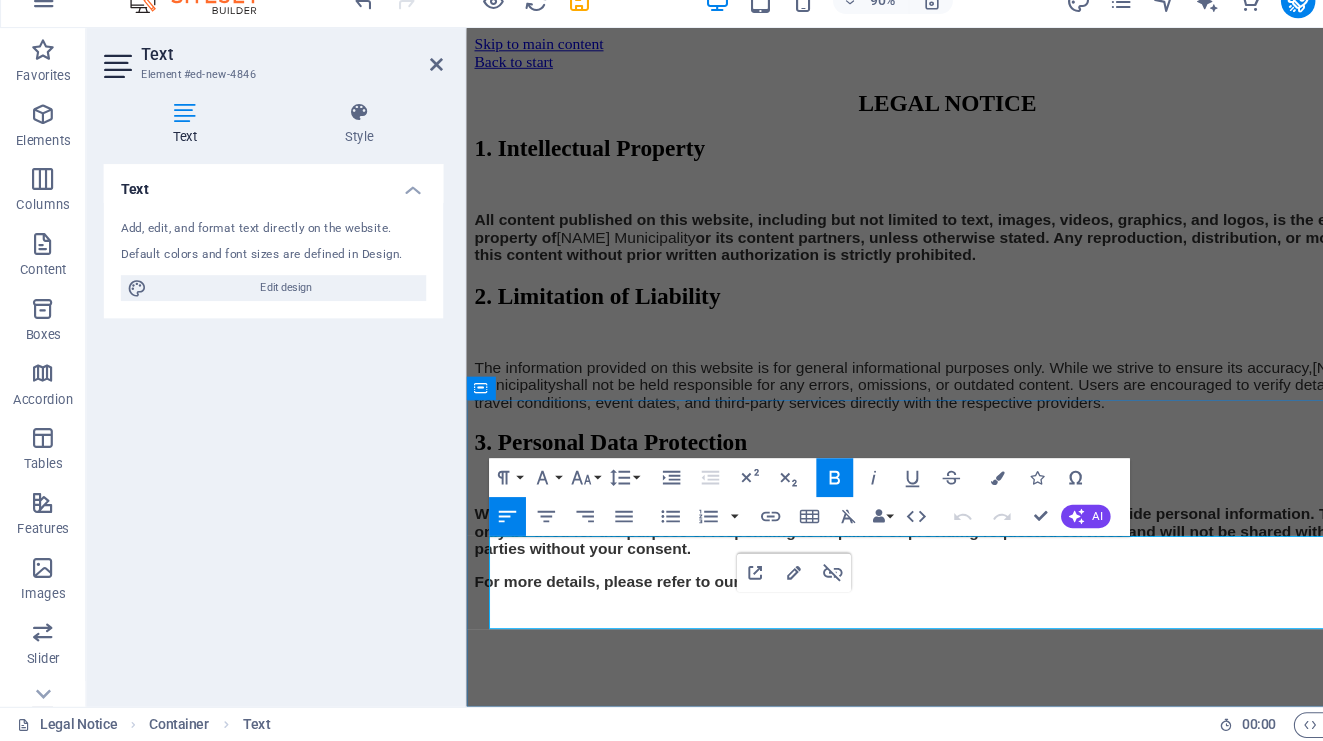 click on "Privacy Policy" at bounding box center (800, 598) 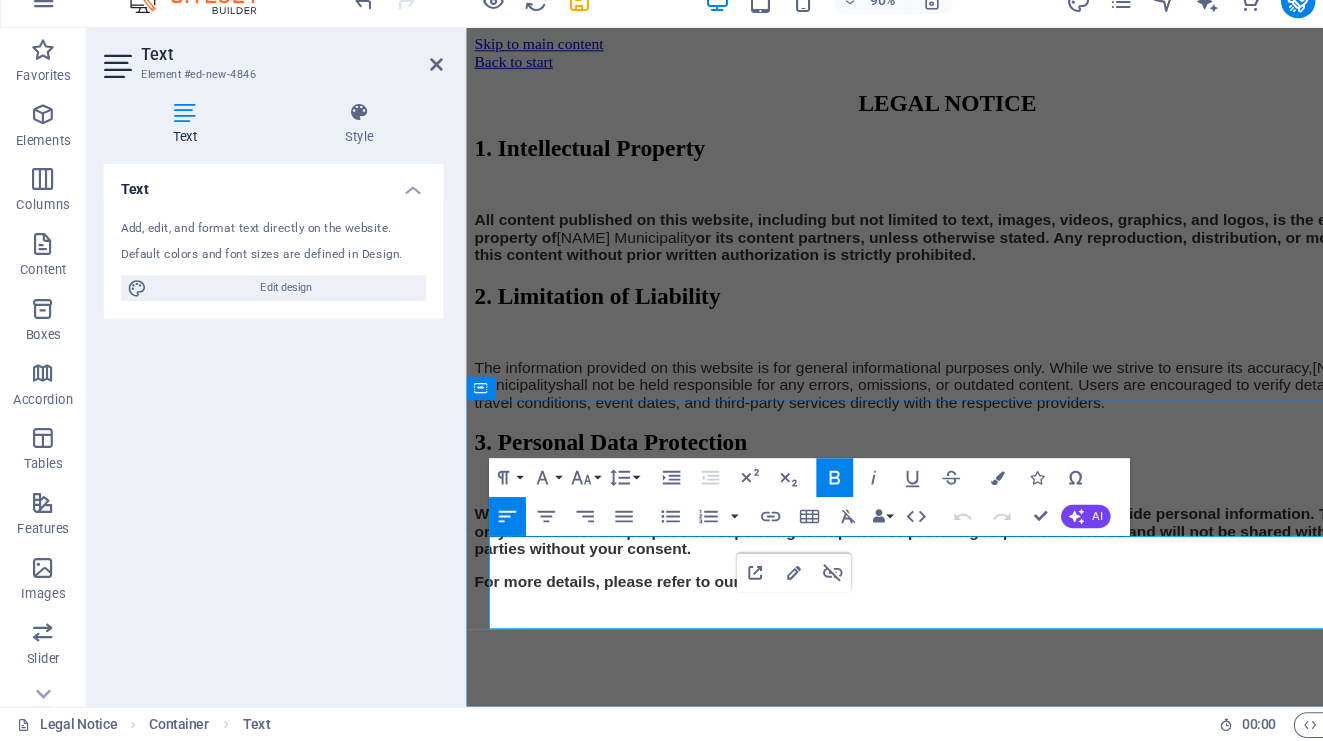 drag, startPoint x: 750, startPoint y: 635, endPoint x: 844, endPoint y: 638, distance: 94.04786 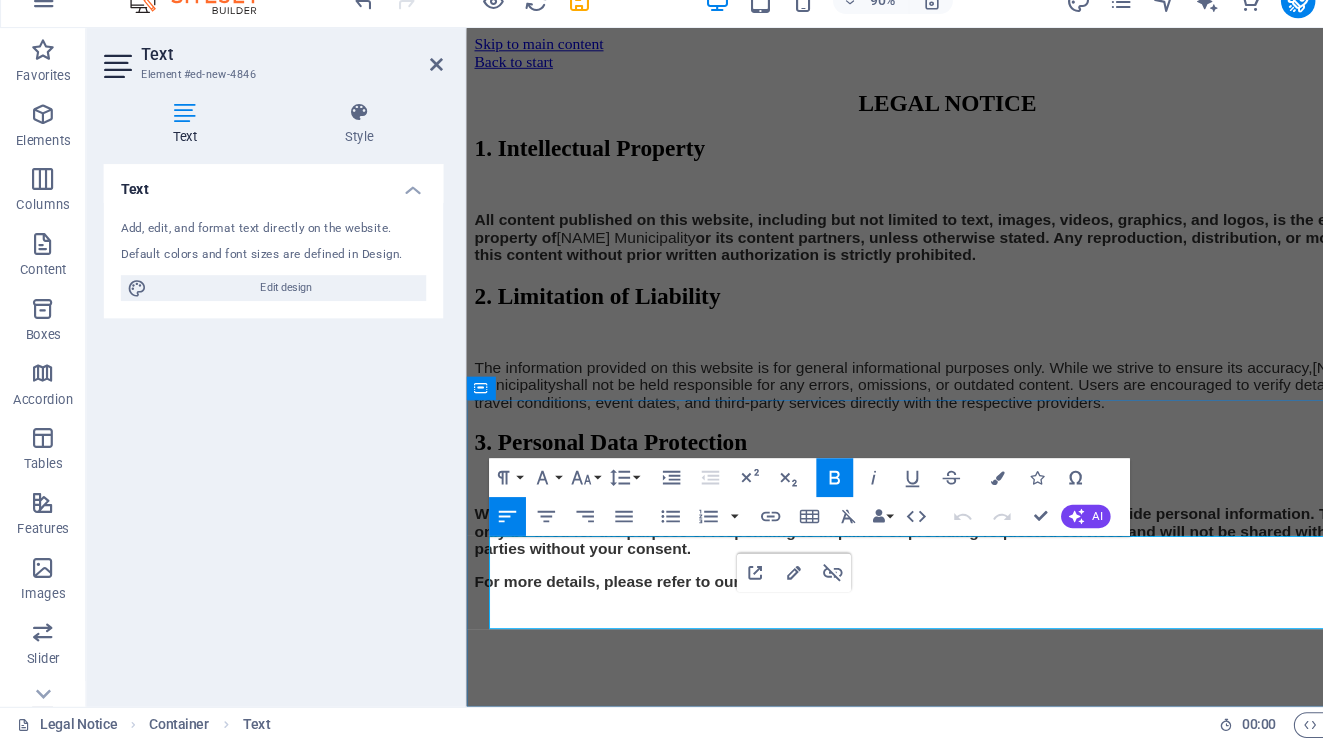 click on "Privacy Policy" at bounding box center [800, 598] 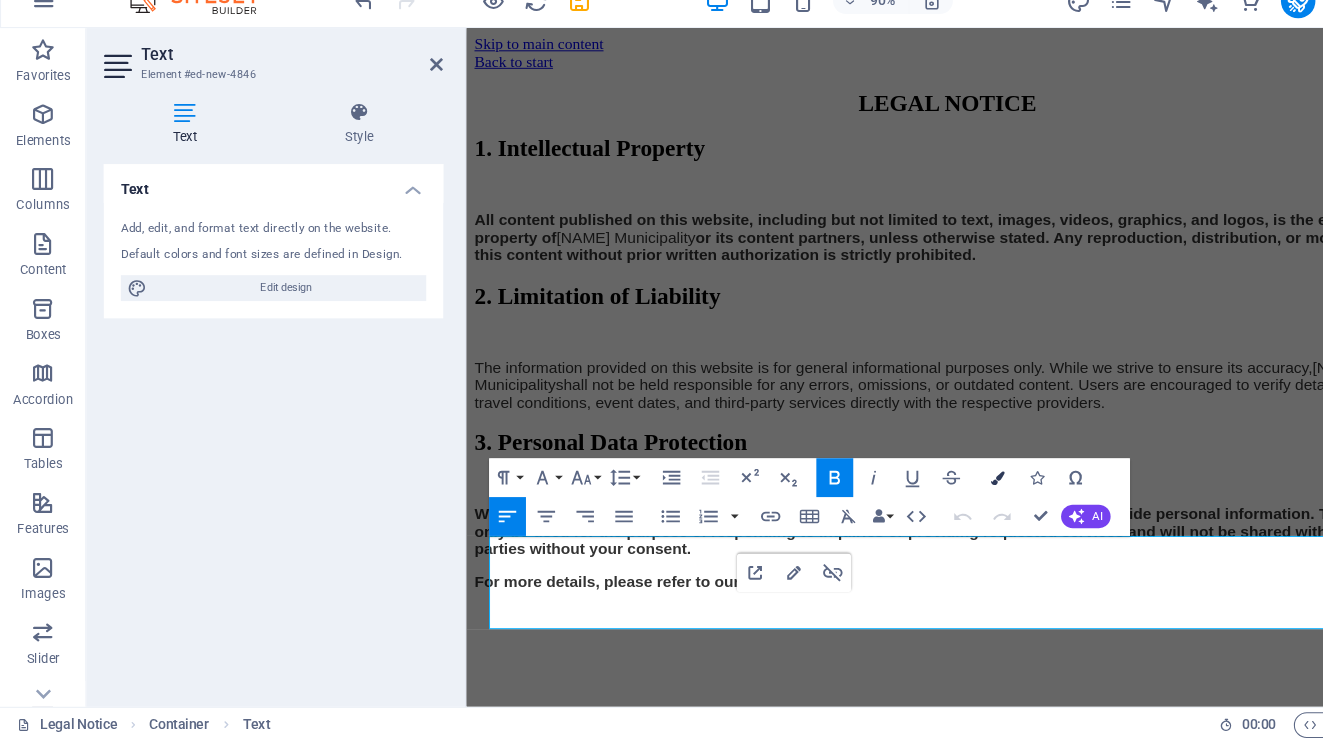 click on "Colors" at bounding box center [924, 497] 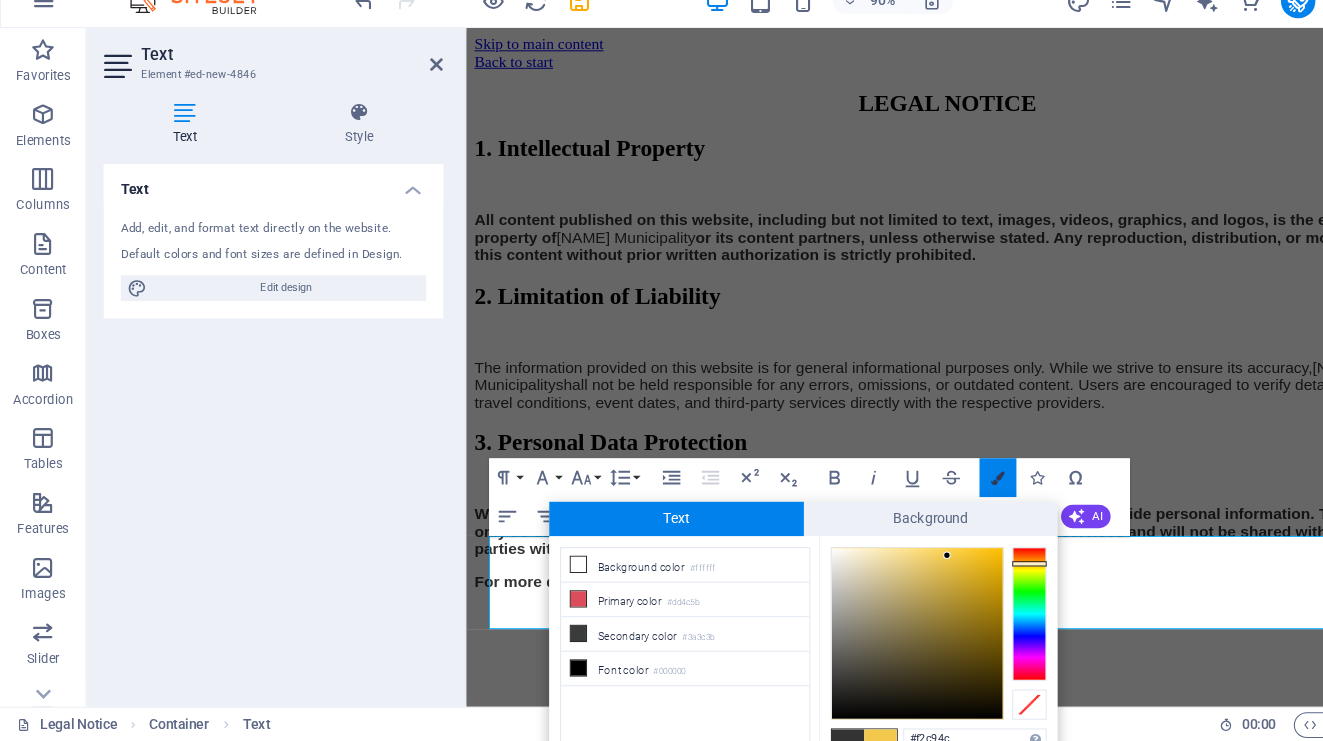 scroll, scrollTop: 7, scrollLeft: 0, axis: vertical 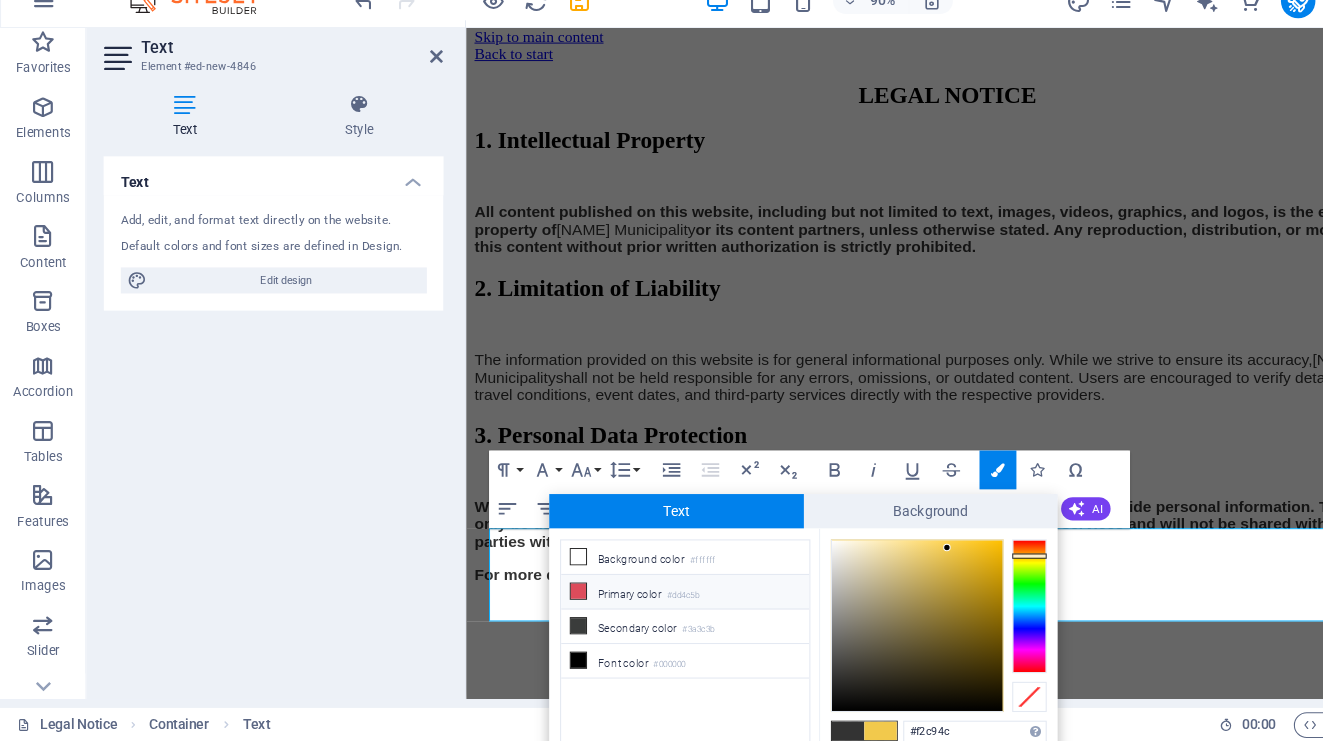 click on "Primary color
#dd4c5b" at bounding box center (635, 603) 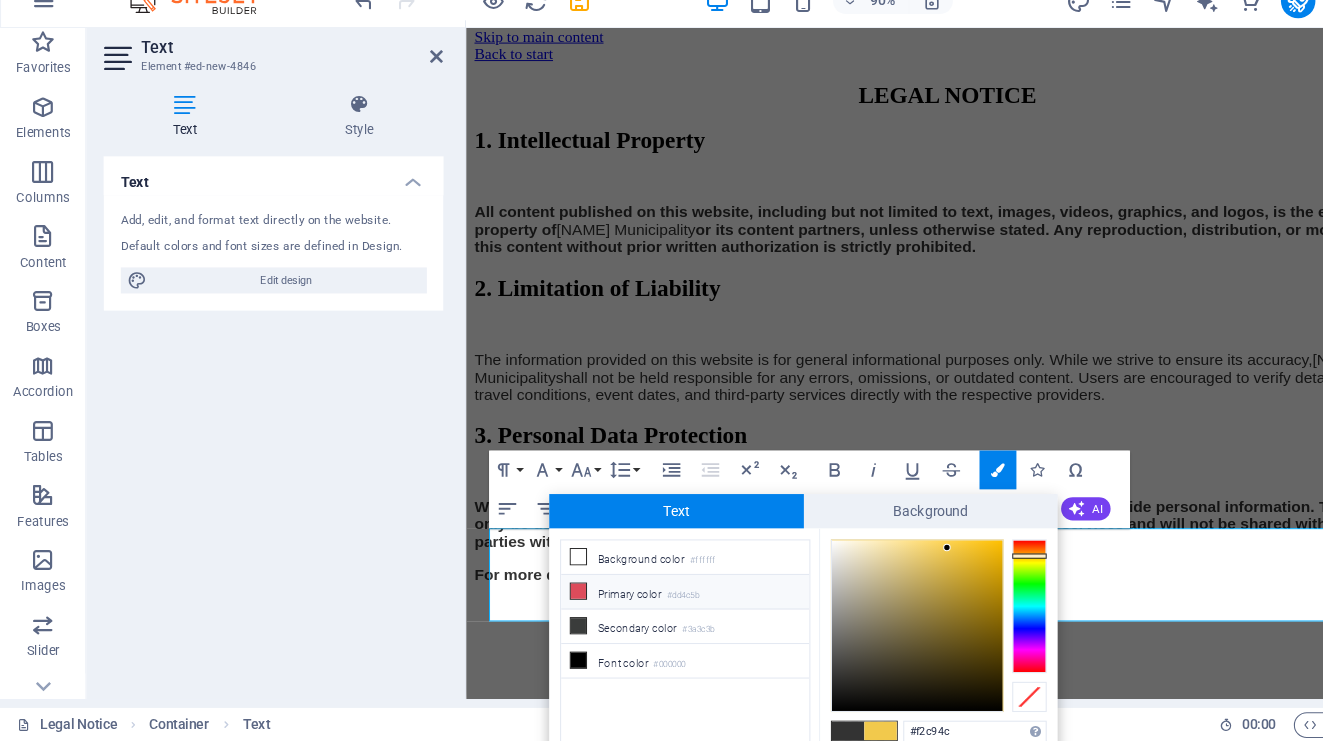 type on "#dd4c5b" 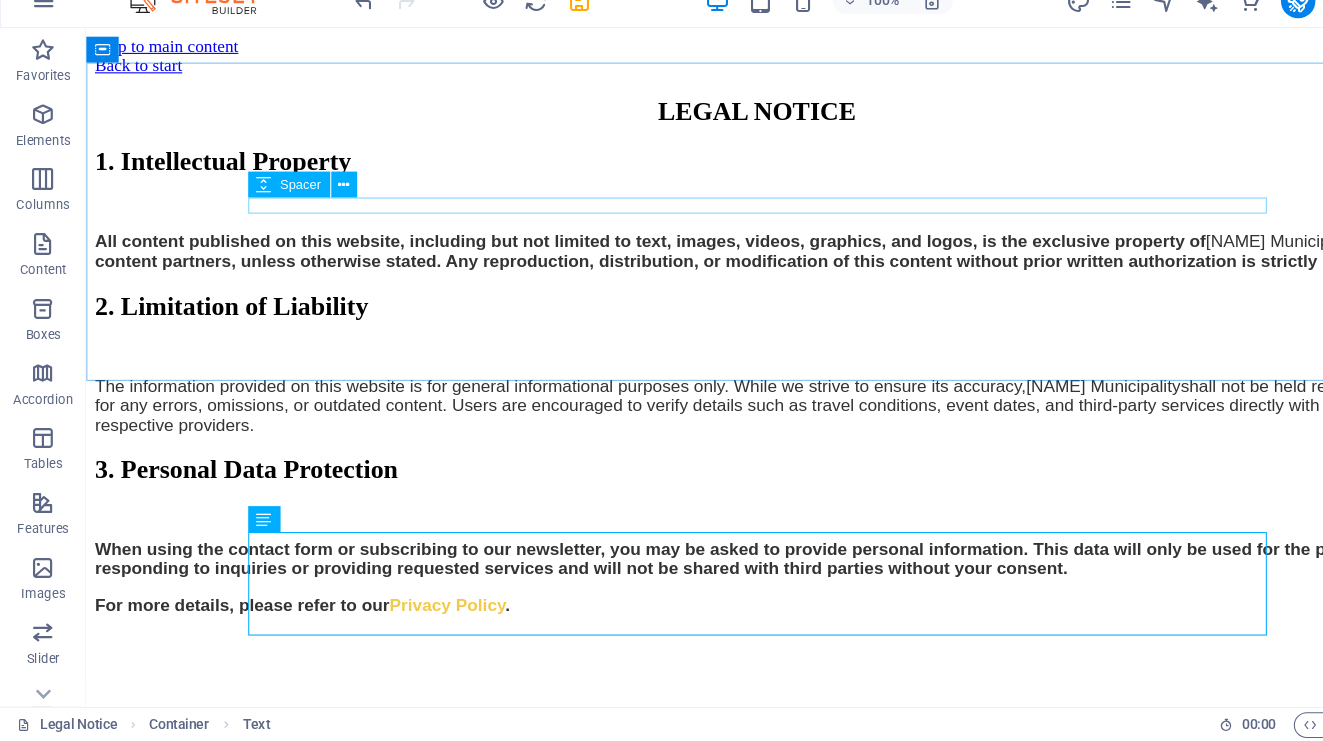 scroll, scrollTop: 0, scrollLeft: 0, axis: both 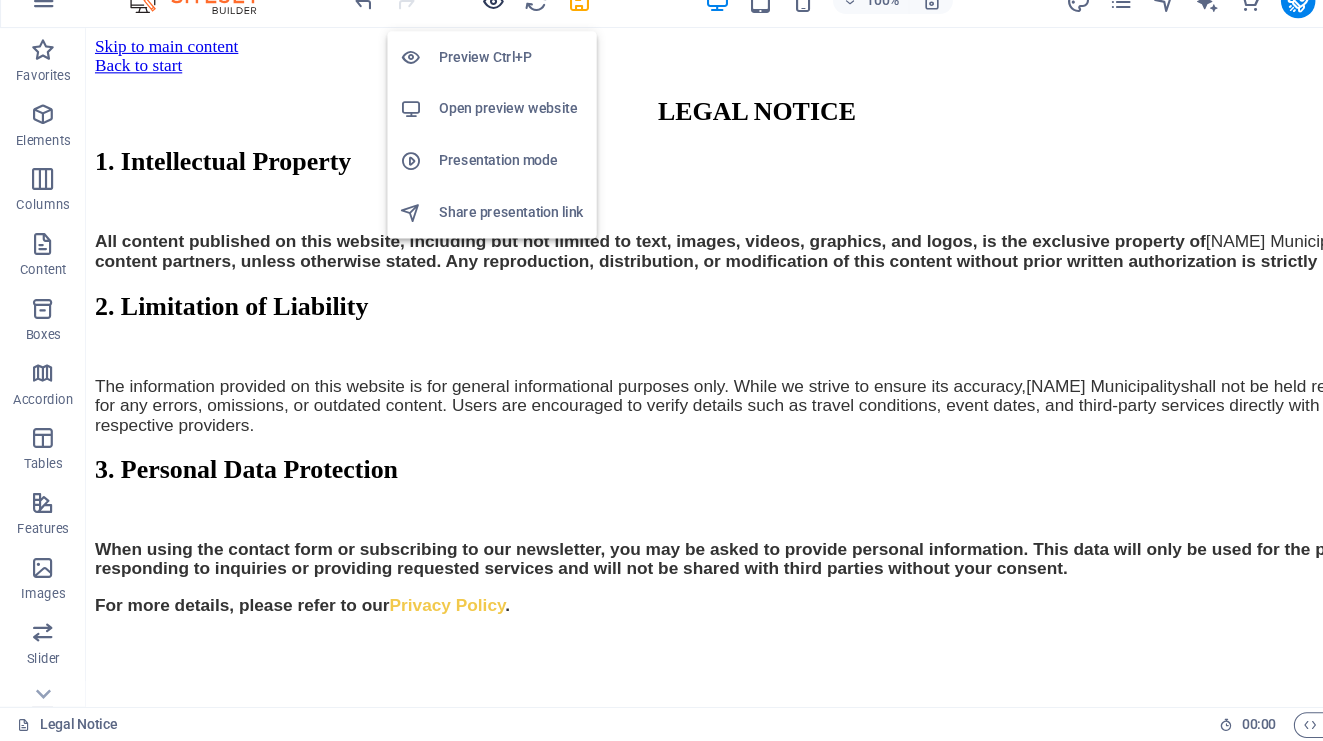click at bounding box center [457, 55] 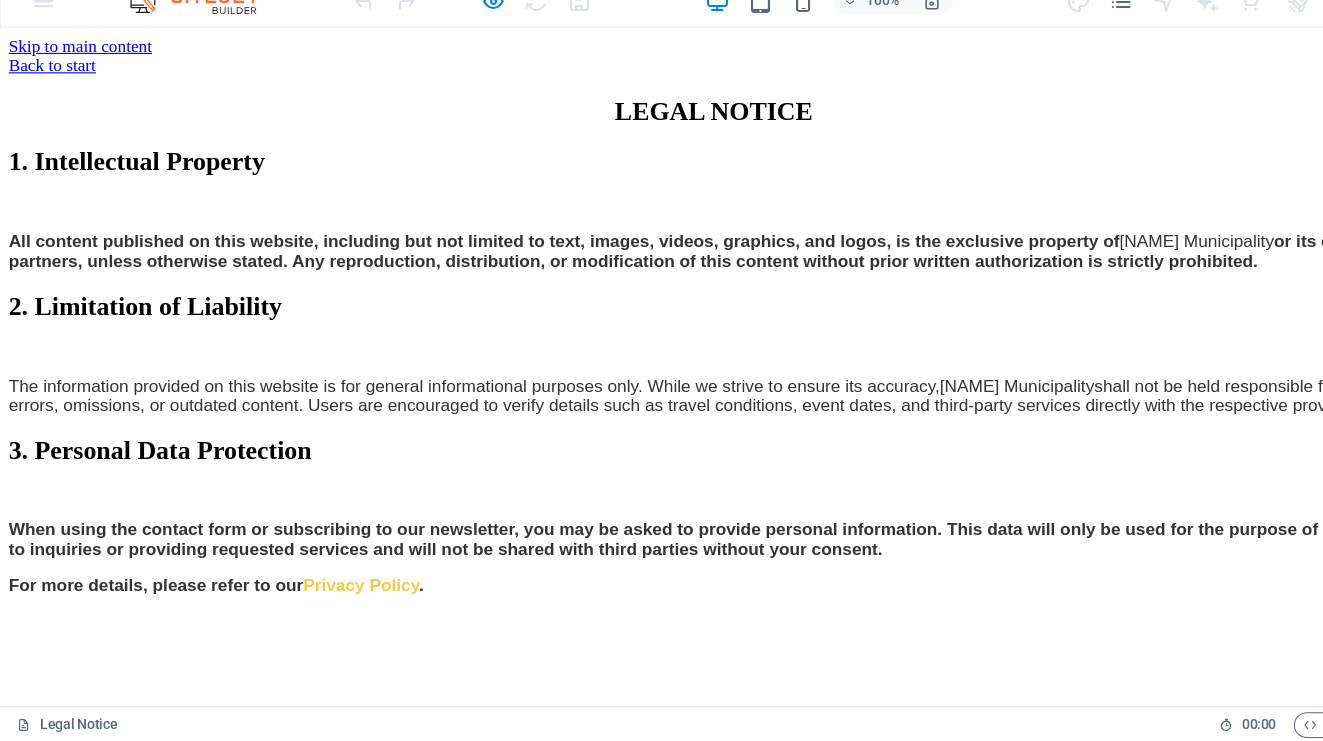 scroll, scrollTop: 0, scrollLeft: 0, axis: both 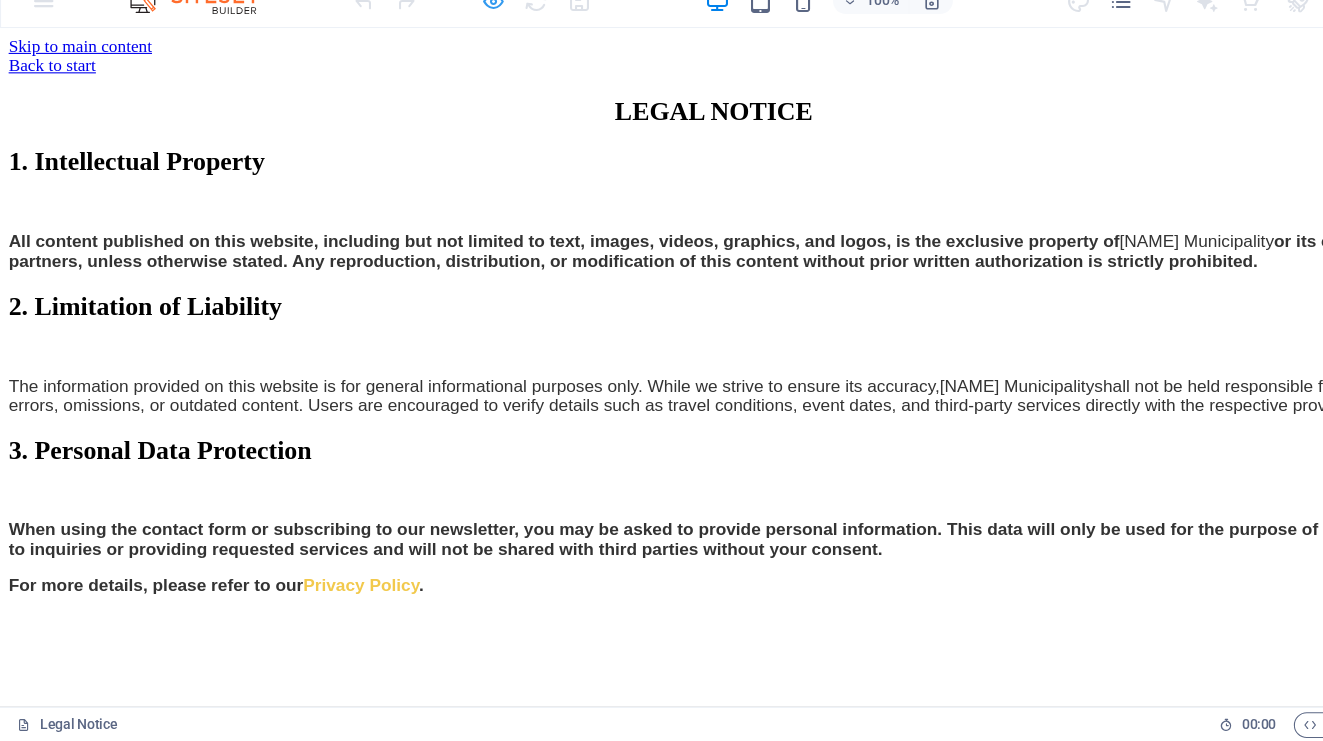 click at bounding box center (457, 55) 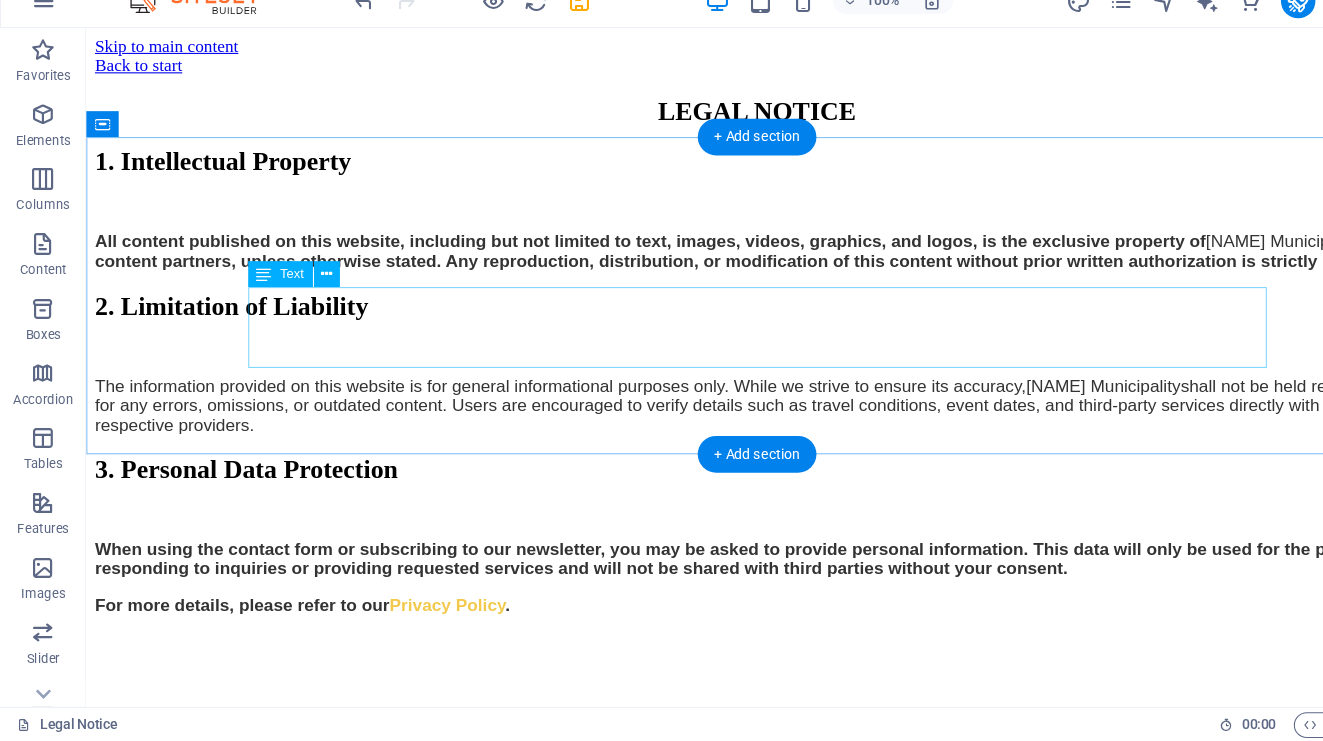 scroll, scrollTop: 377, scrollLeft: 0, axis: vertical 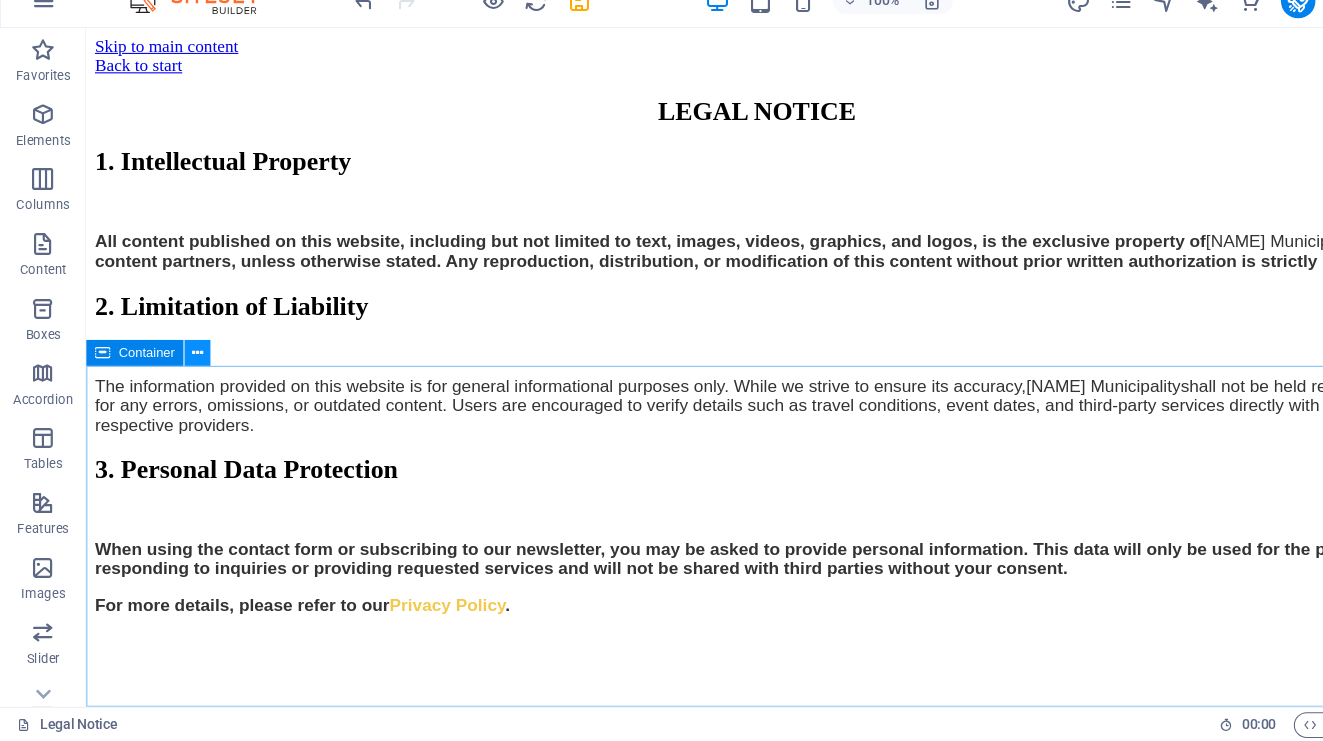 click at bounding box center (183, 381) 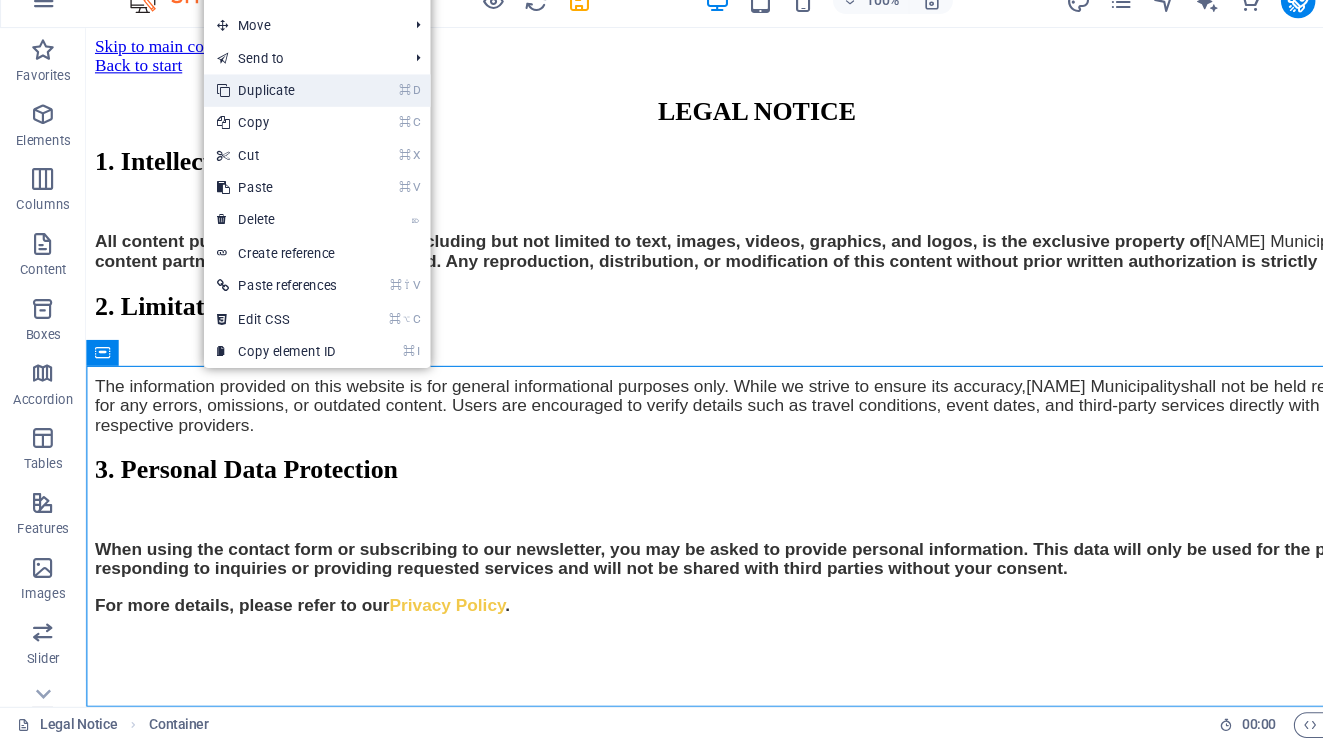 click on "⌘ D  Duplicate" at bounding box center [256, 138] 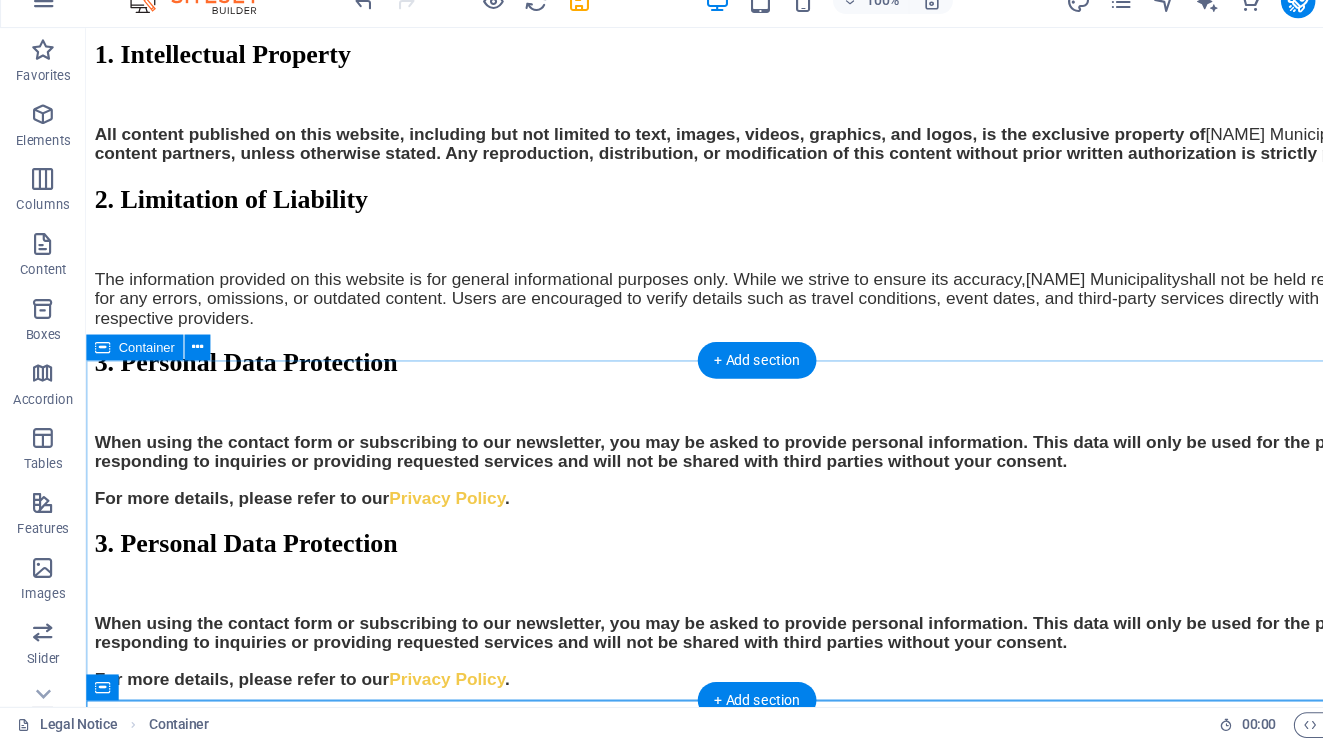 scroll, scrollTop: 692, scrollLeft: 0, axis: vertical 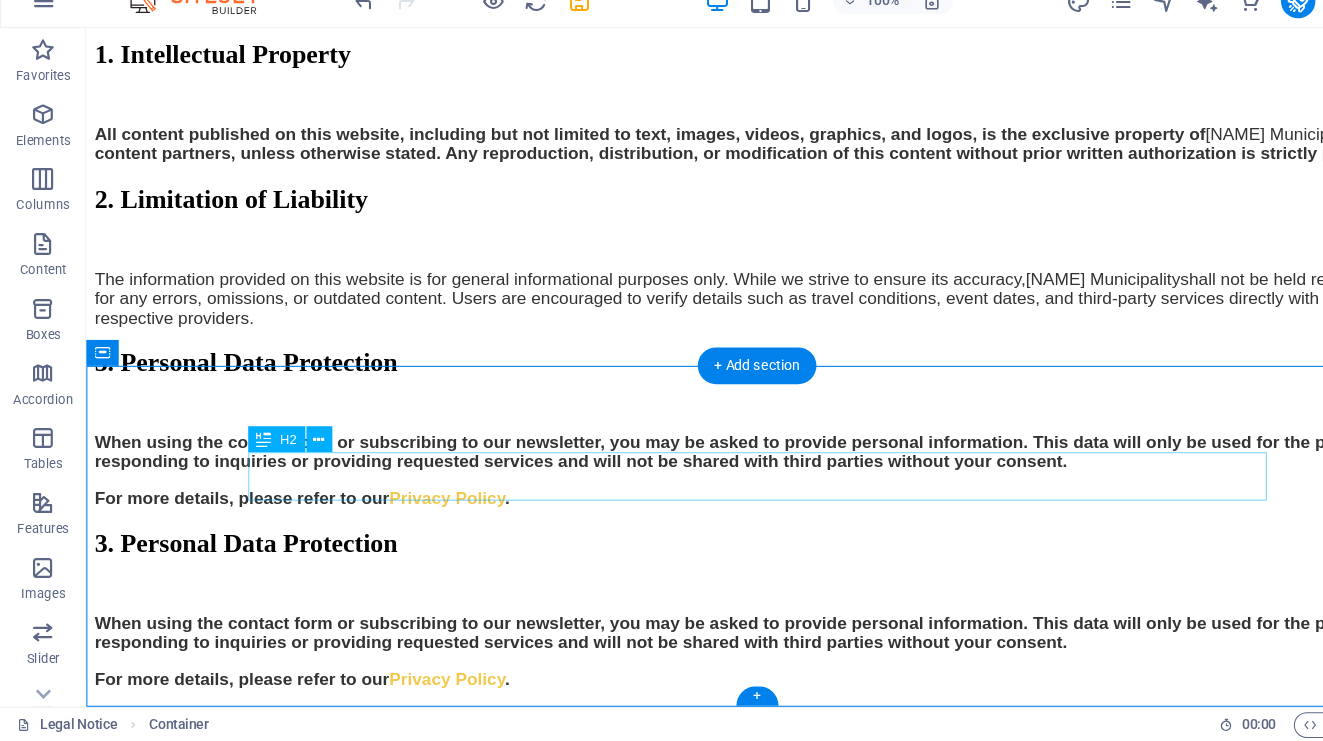 click on "3. Personal Data Protection" at bounding box center (707, 506) 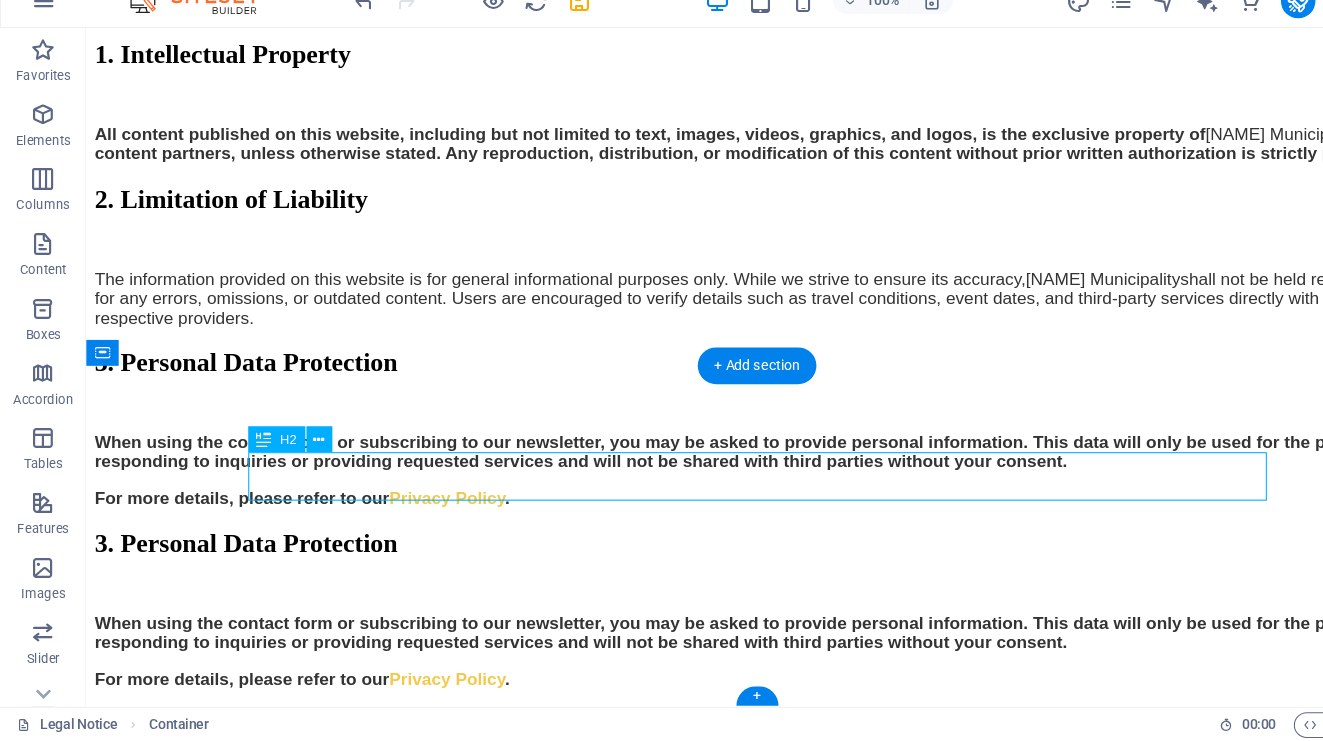 click on "3. Personal Data Protection" at bounding box center [707, 506] 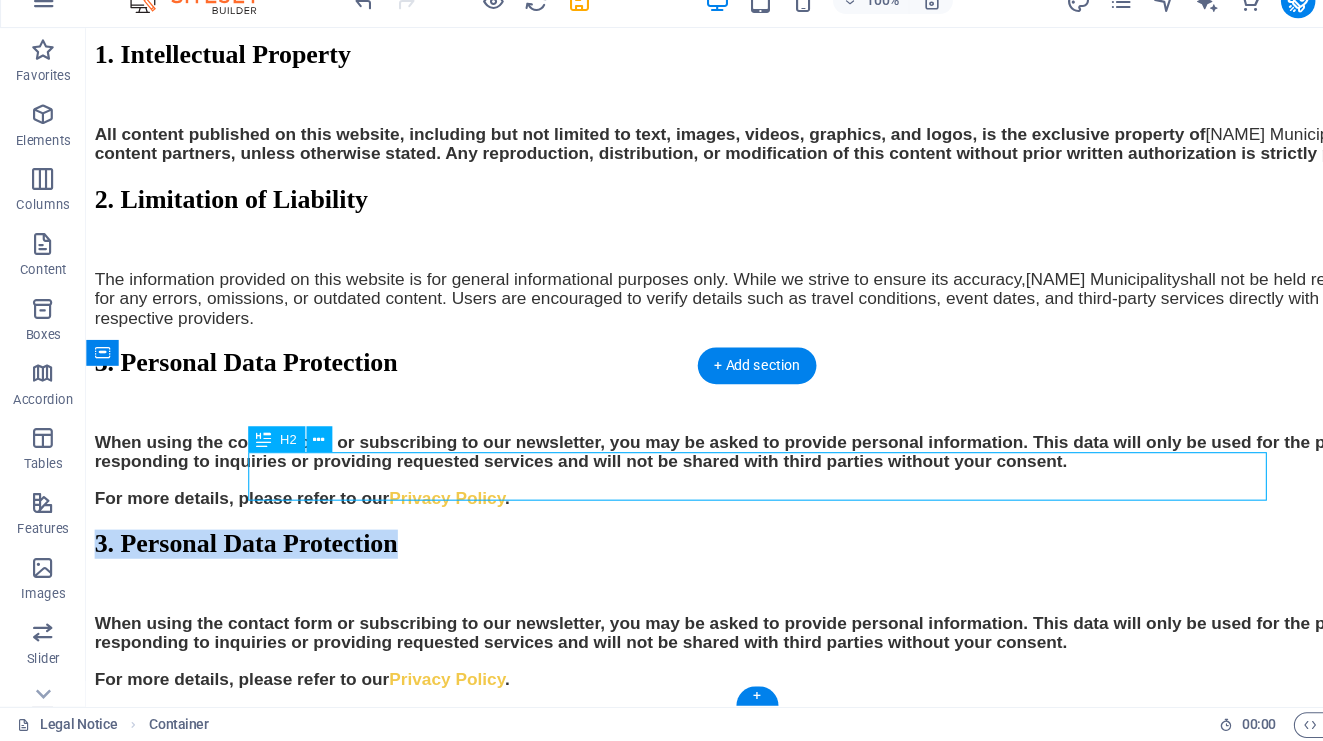 scroll, scrollTop: 622, scrollLeft: 0, axis: vertical 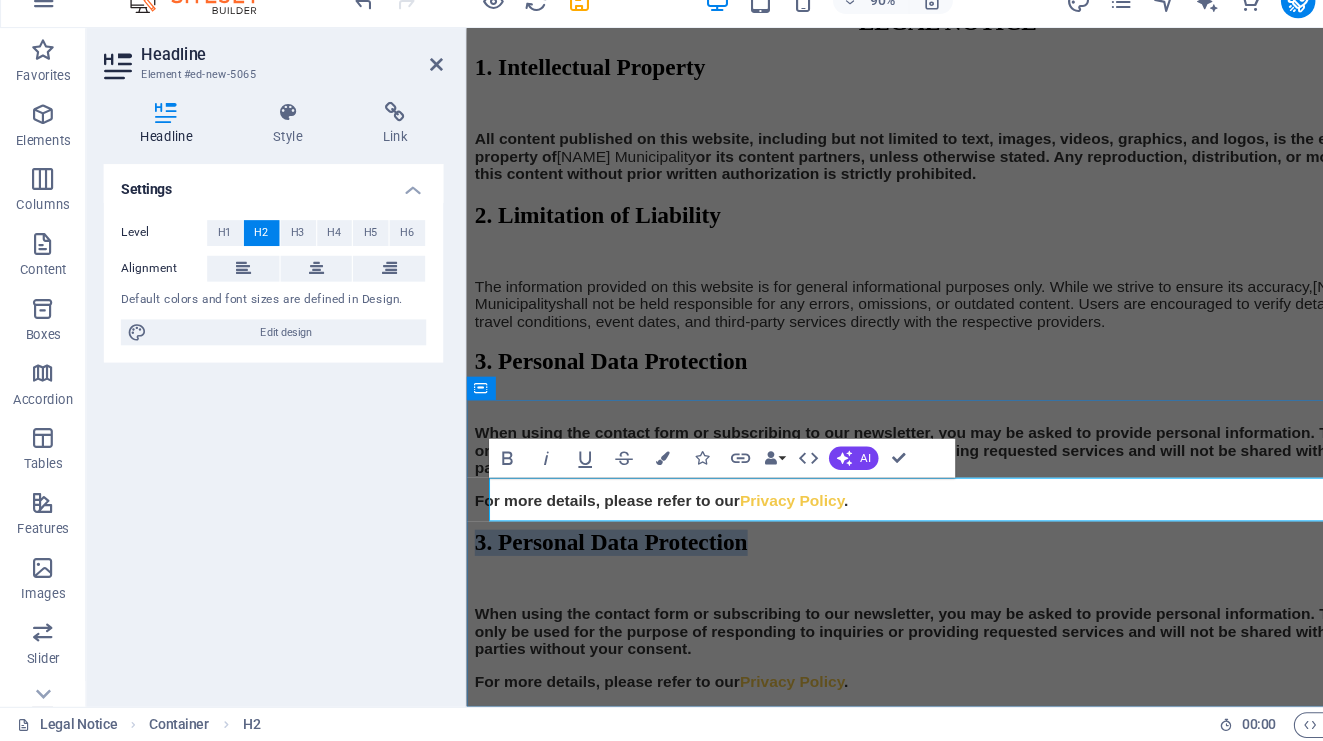 click on "3. Personal Data Protection" at bounding box center [961, 558] 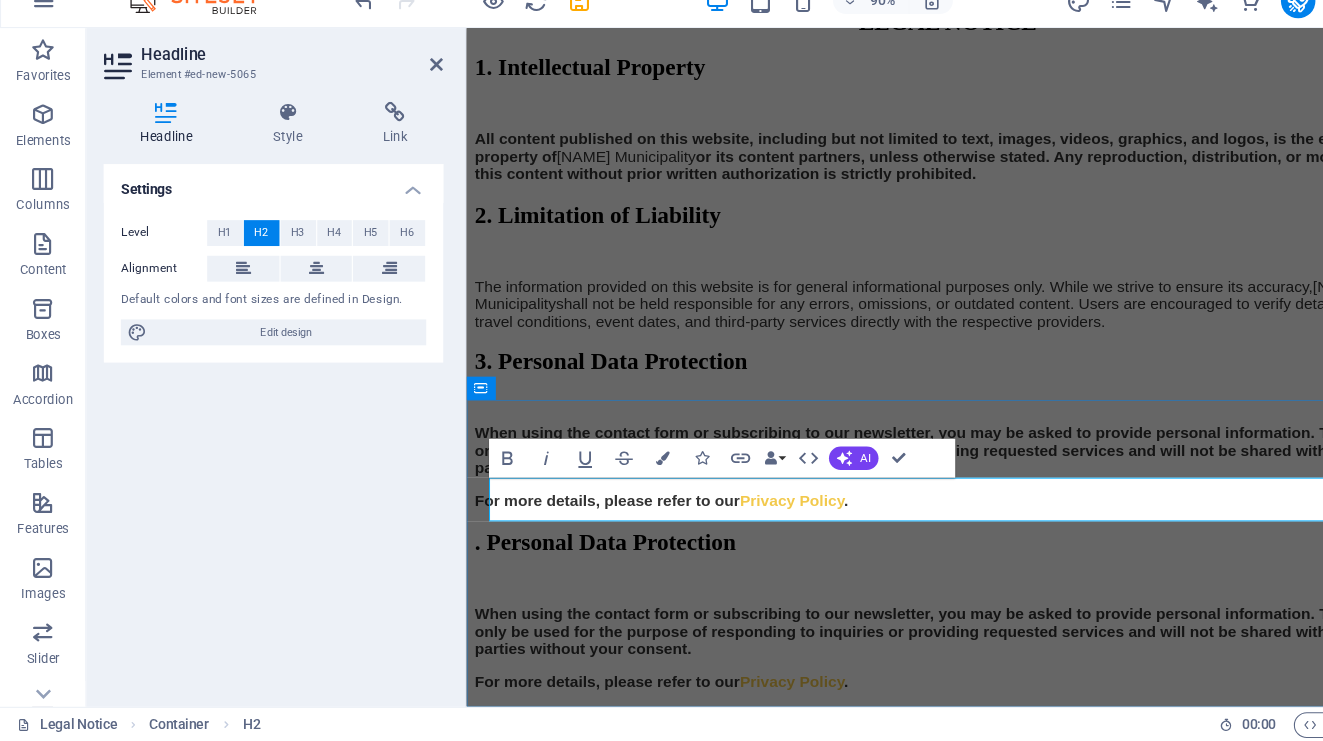 type 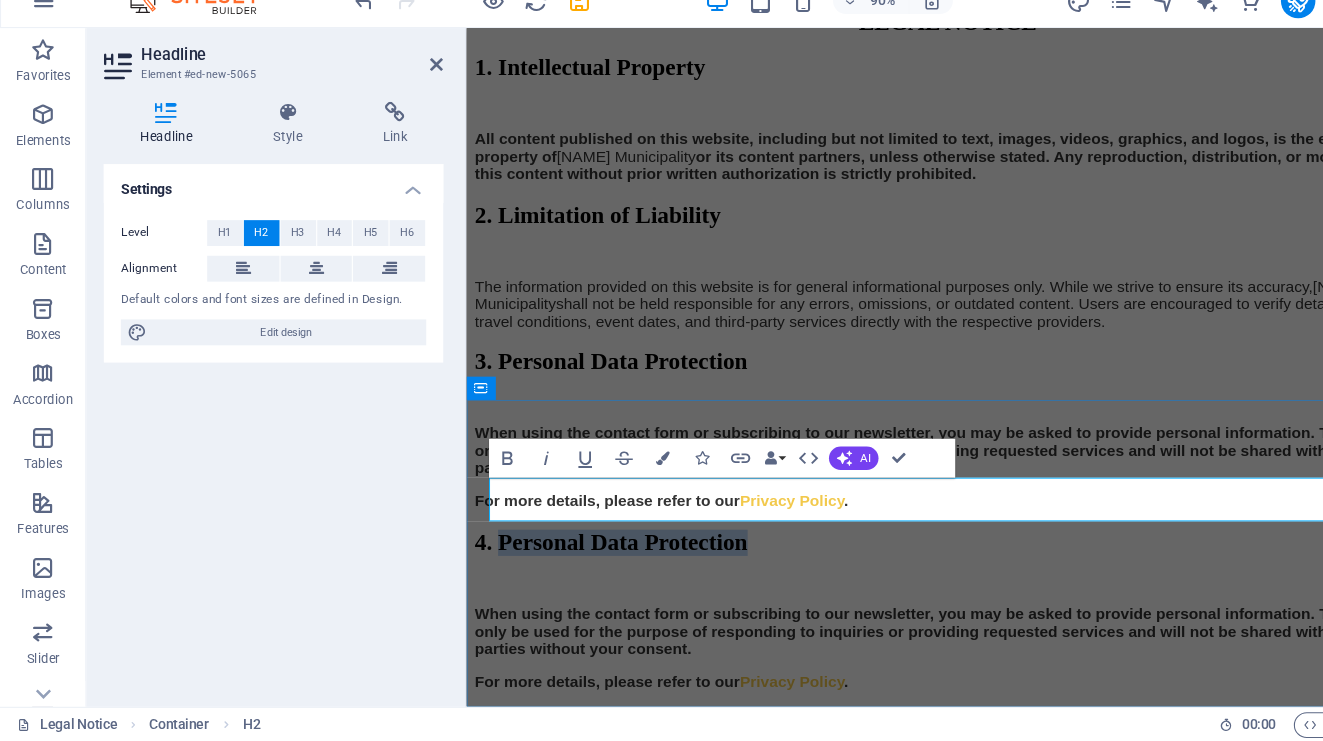 drag, startPoint x: 520, startPoint y: 507, endPoint x: 951, endPoint y: 505, distance: 431.00464 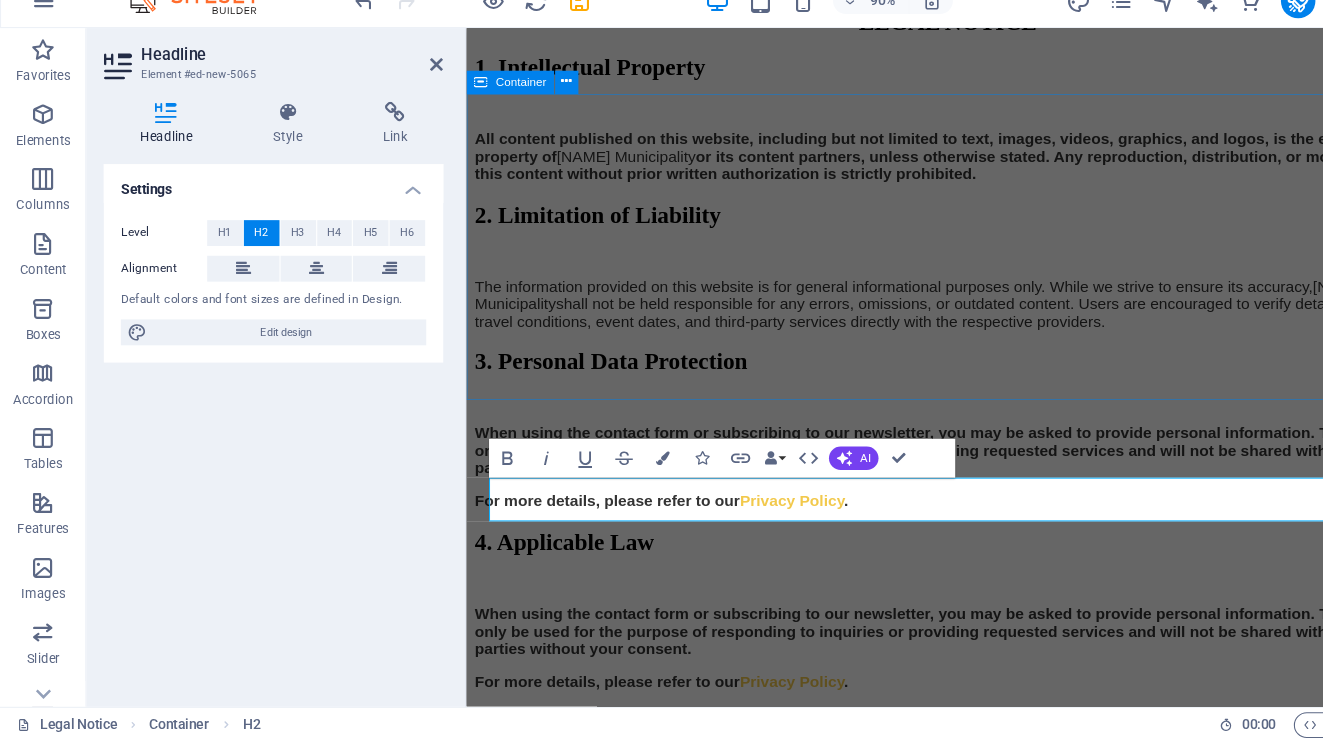 click on "3. Personal Data Protection When using the contact form or subscribing to our newsletter, you may be asked to provide personal information. This data will only be used for the purpose of responding to inquiries or providing requested services and will not be shared with third parties without your consent. For more details, please refer to our Privacy Policy ." at bounding box center [961, 442] 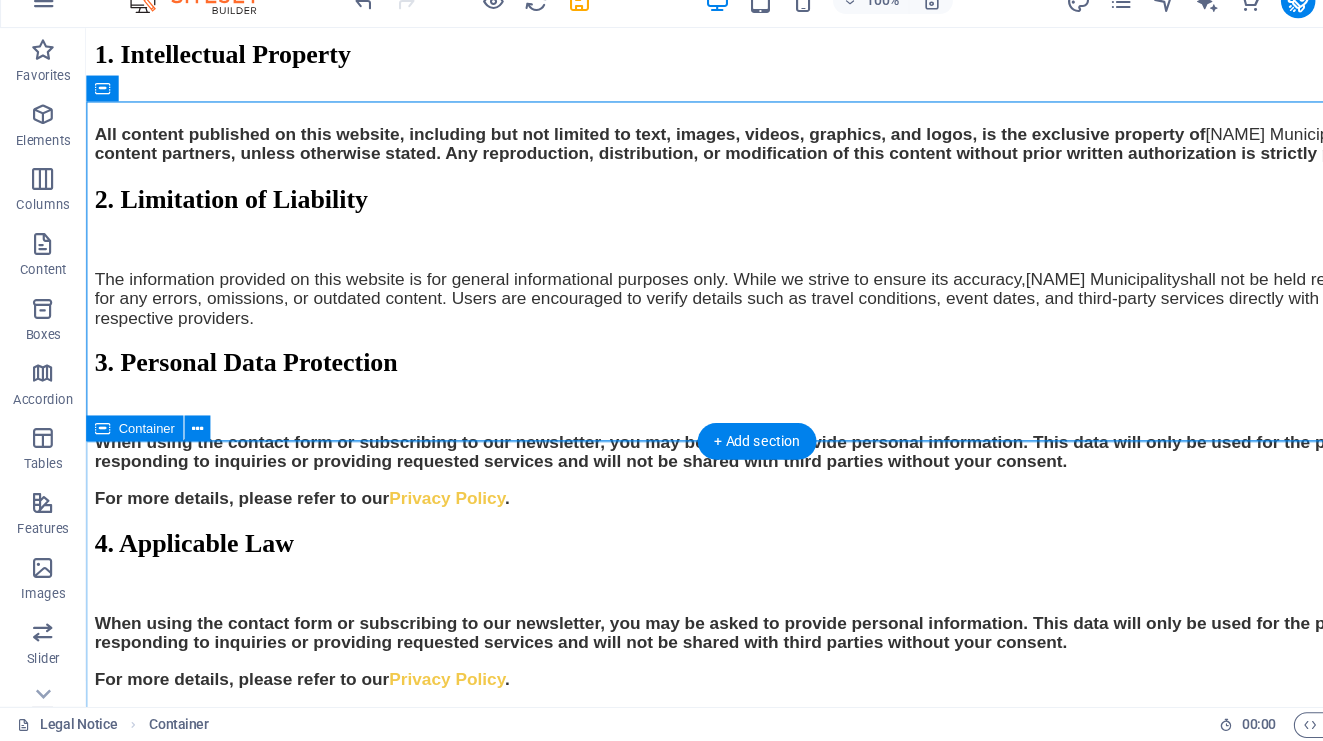 scroll, scrollTop: 692, scrollLeft: 0, axis: vertical 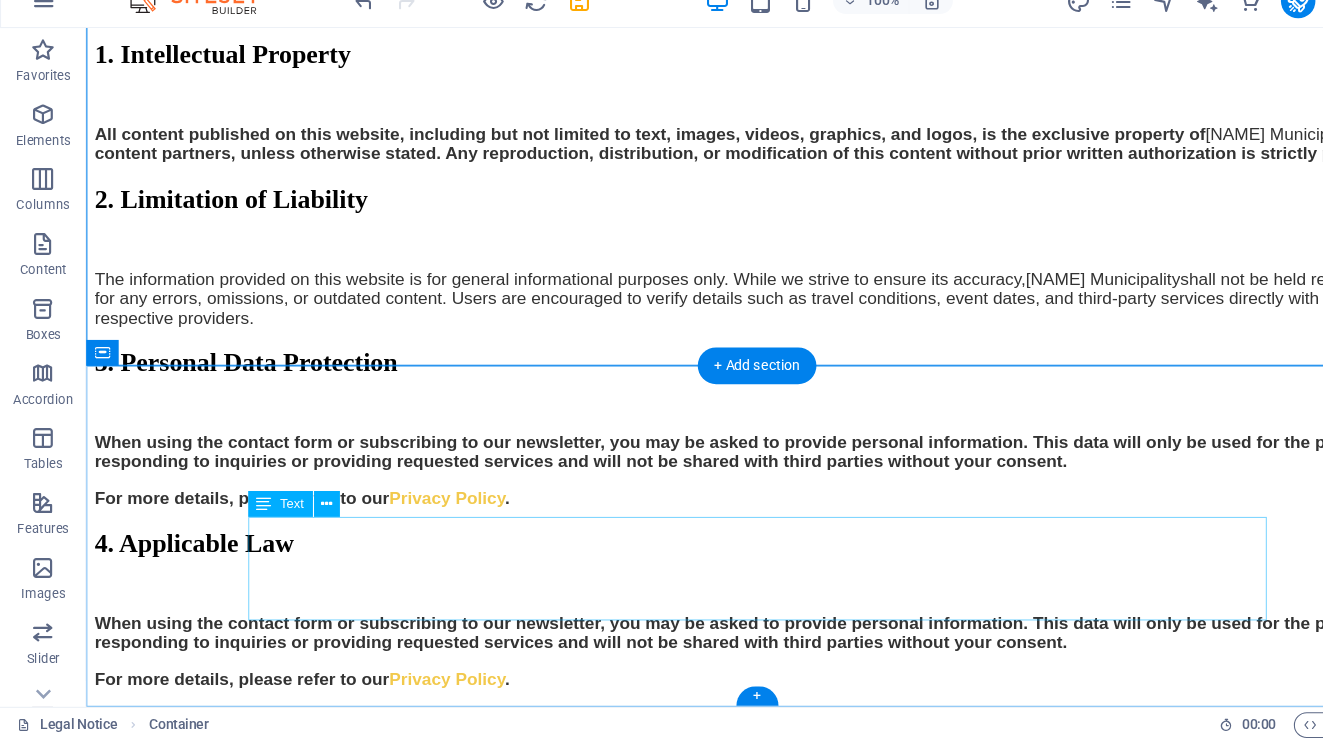 click on "When using the contact form or subscribing to our newsletter, you may be asked to provide personal information. This data will only be used for the purpose of responding to inquiries or providing requested services and will not be shared with third parties without your consent. For more details, please refer to our  Privacy Policy ." at bounding box center [707, 606] 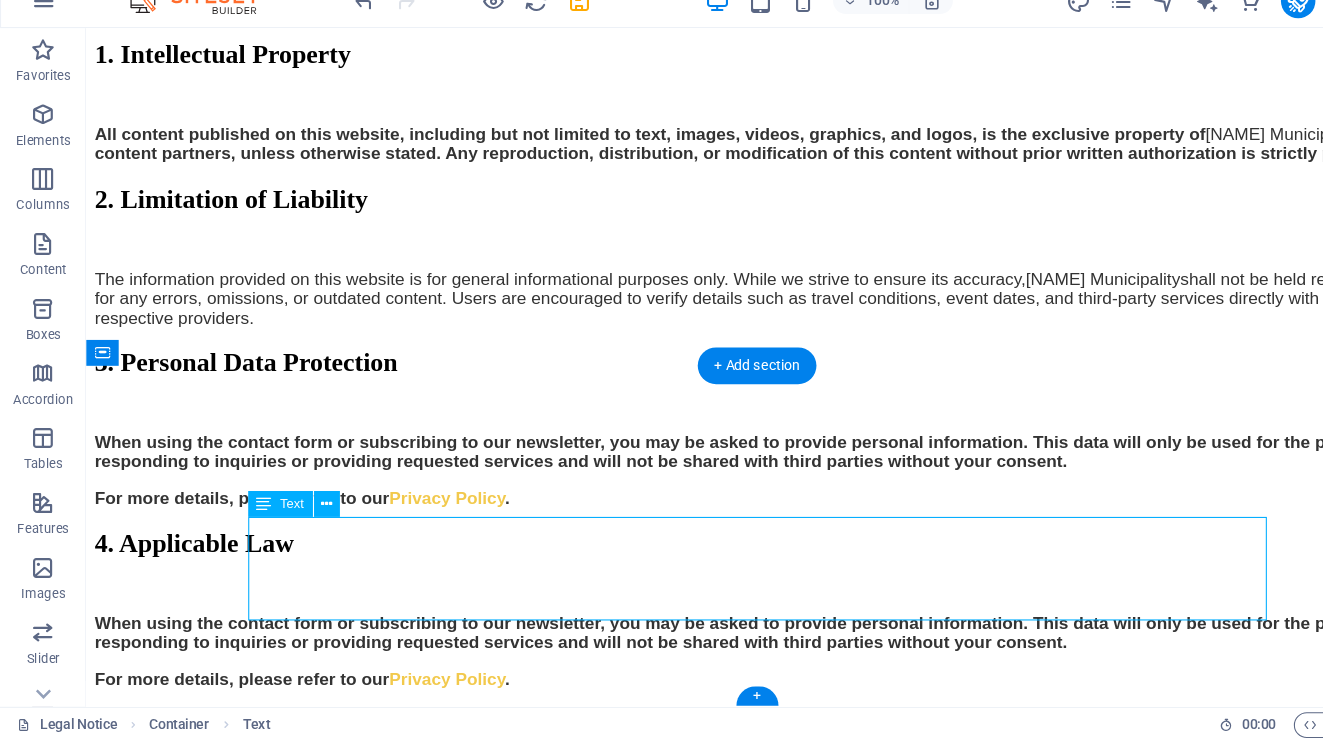 click on "When using the contact form or subscribing to our newsletter, you may be asked to provide personal information. This data will only be used for the purpose of responding to inquiries or providing requested services and will not be shared with third parties without your consent. For more details, please refer to our  Privacy Policy ." at bounding box center (707, 606) 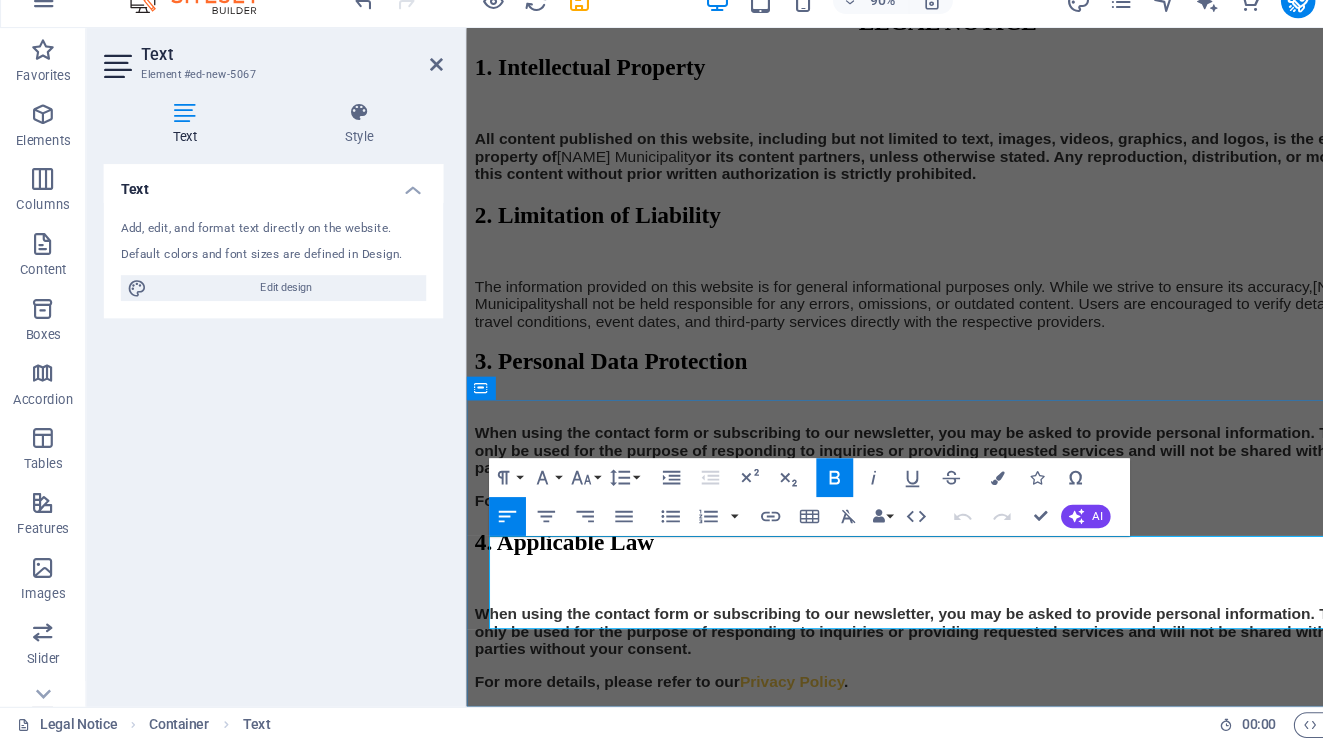 click on "When using the contact form or subscribing to our newsletter, you may be asked to provide personal information. This data will only be used for the purpose of responding to inquiries or providing requested services and will not be shared with third parties without your consent." at bounding box center [961, 650] 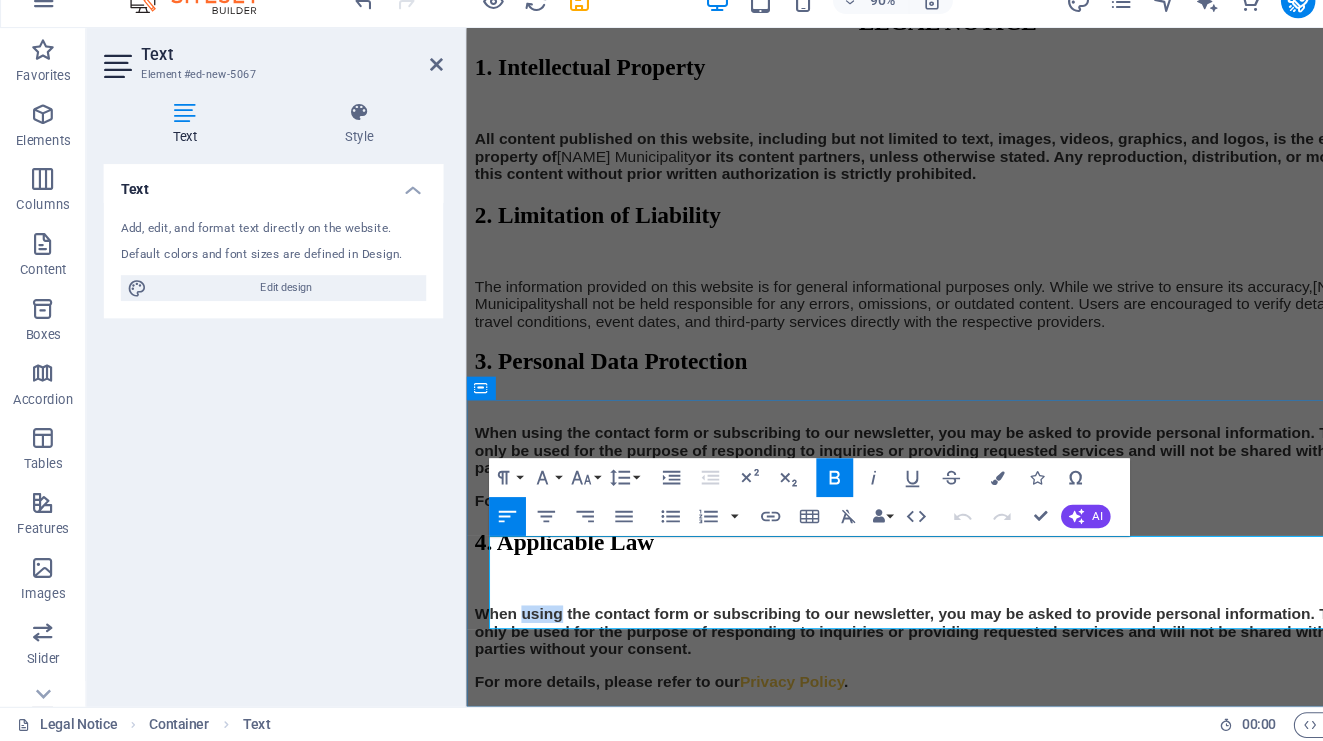 click on "When using the contact form or subscribing to our newsletter, you may be asked to provide personal information. This data will only be used for the purpose of responding to inquiries or providing requested services and will not be shared with third parties without your consent." at bounding box center [961, 650] 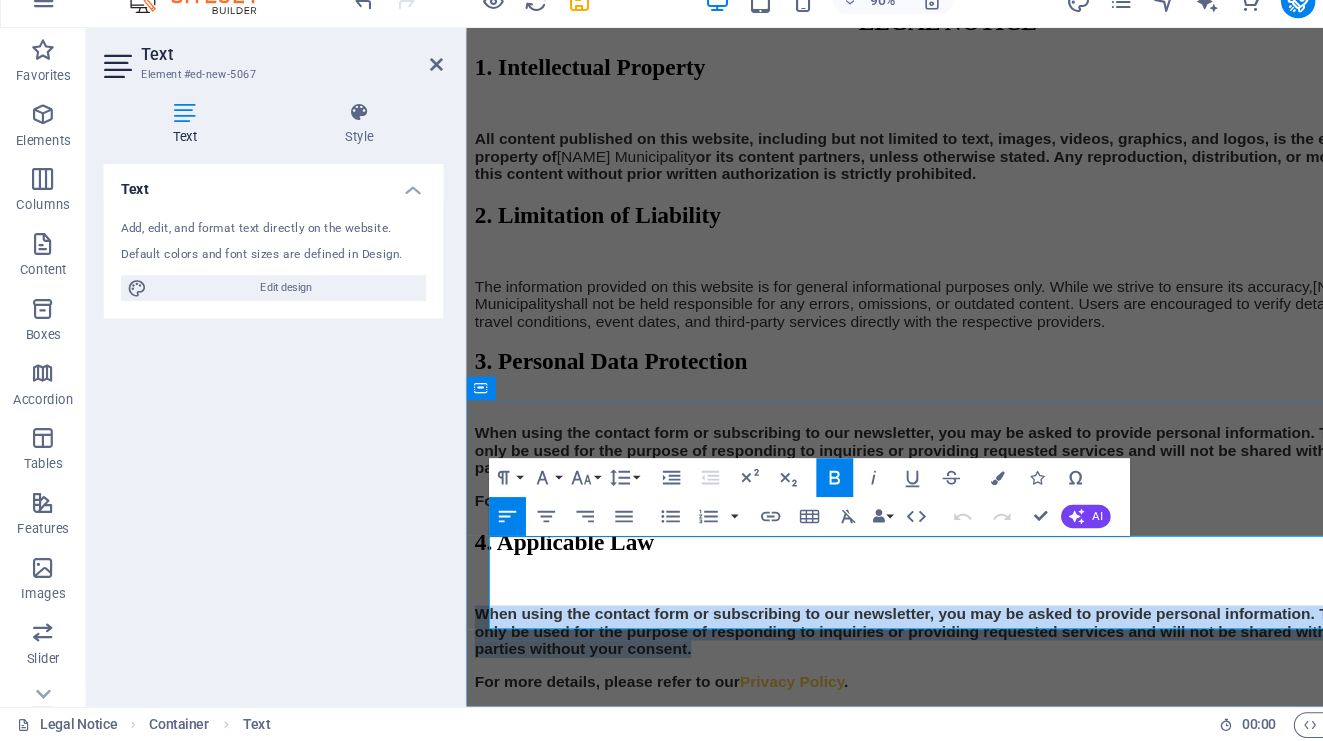 click on "When using the contact form or subscribing to our newsletter, you may be asked to provide personal information. This data will only be used for the purpose of responding to inquiries or providing requested services and will not be shared with third parties without your consent." at bounding box center [961, 650] 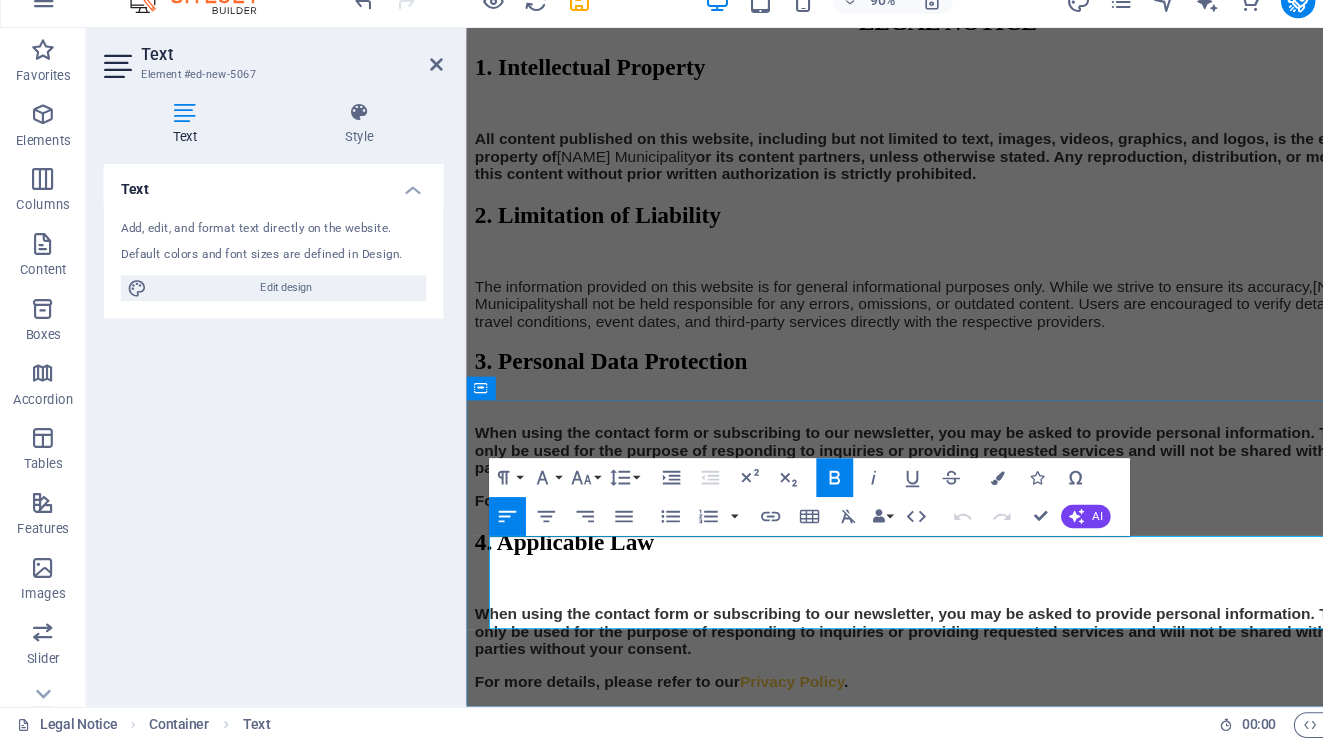 scroll, scrollTop: 574, scrollLeft: 0, axis: vertical 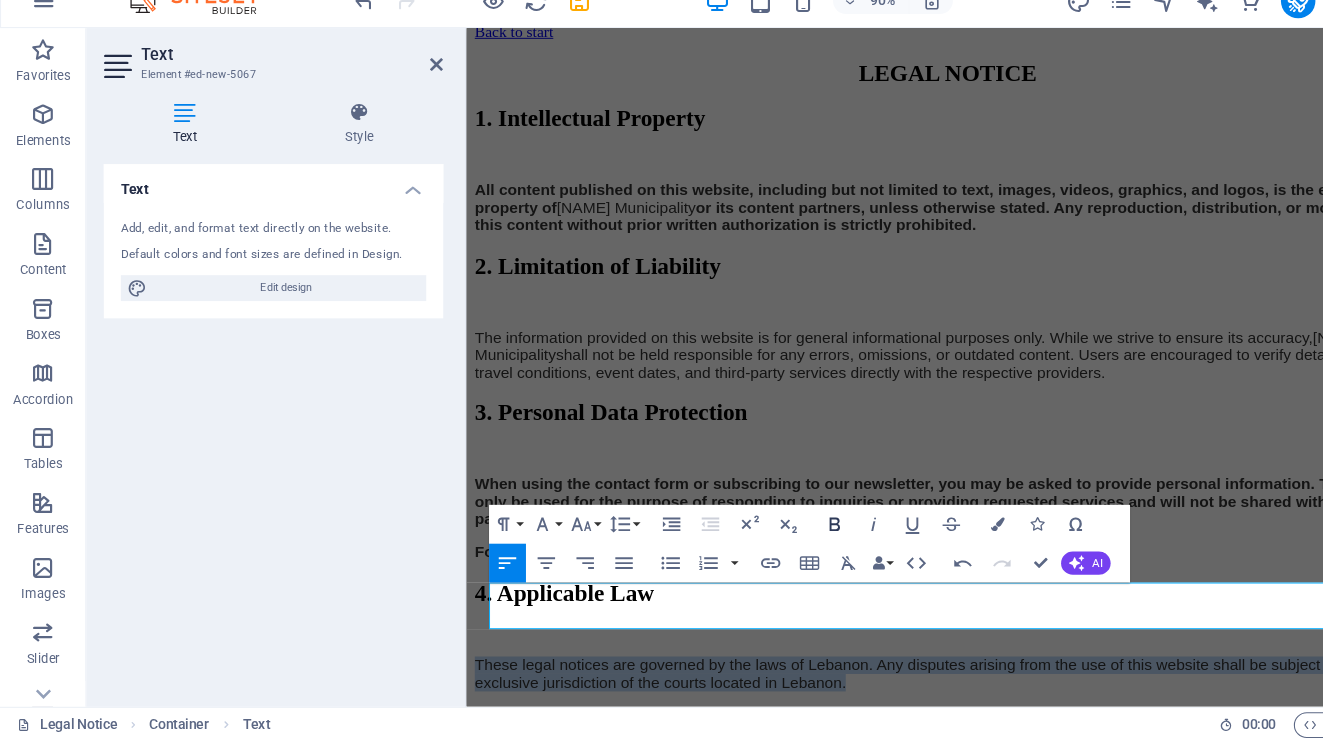 click 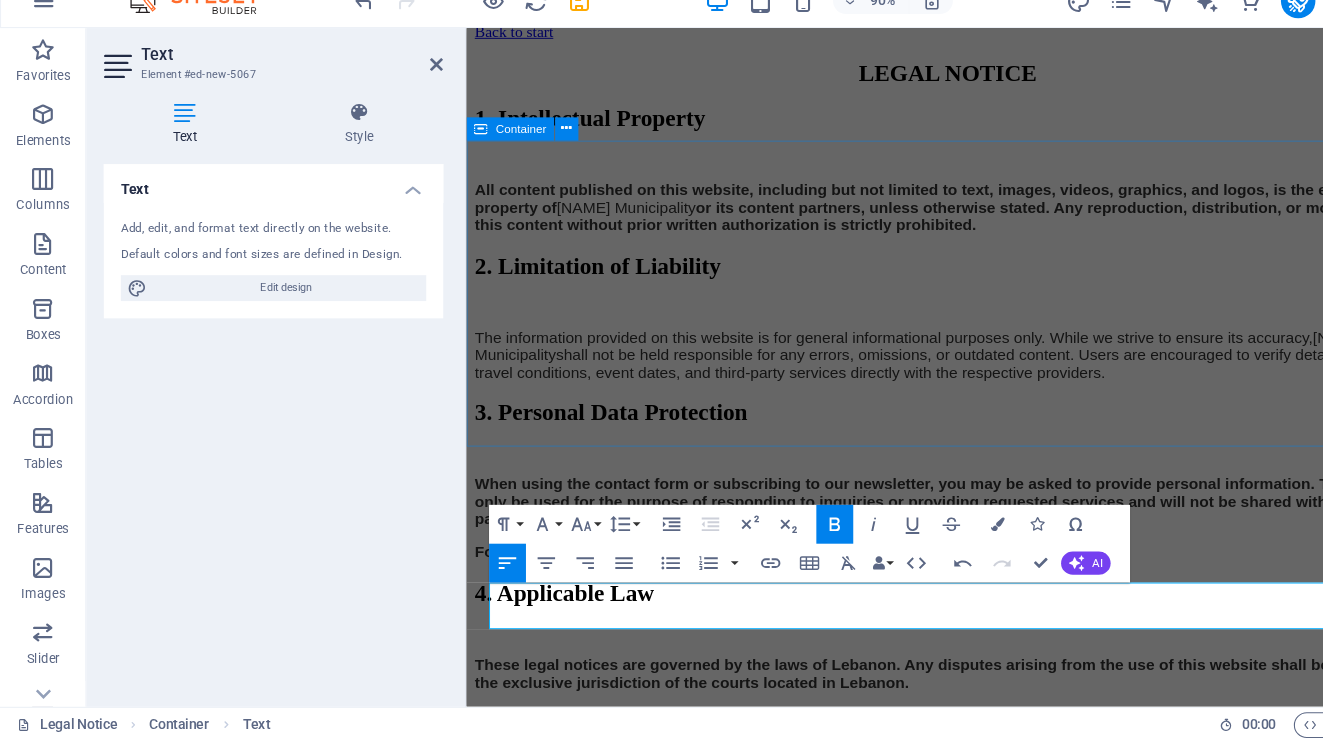 click on "3. Personal Data Protection When using the contact form or subscribing to our newsletter, you may be asked to provide personal information. This data will only be used for the purpose of responding to inquiries or providing requested services and will not be shared with third parties without your consent. For more details, please refer to our Privacy Policy ." at bounding box center (961, 494) 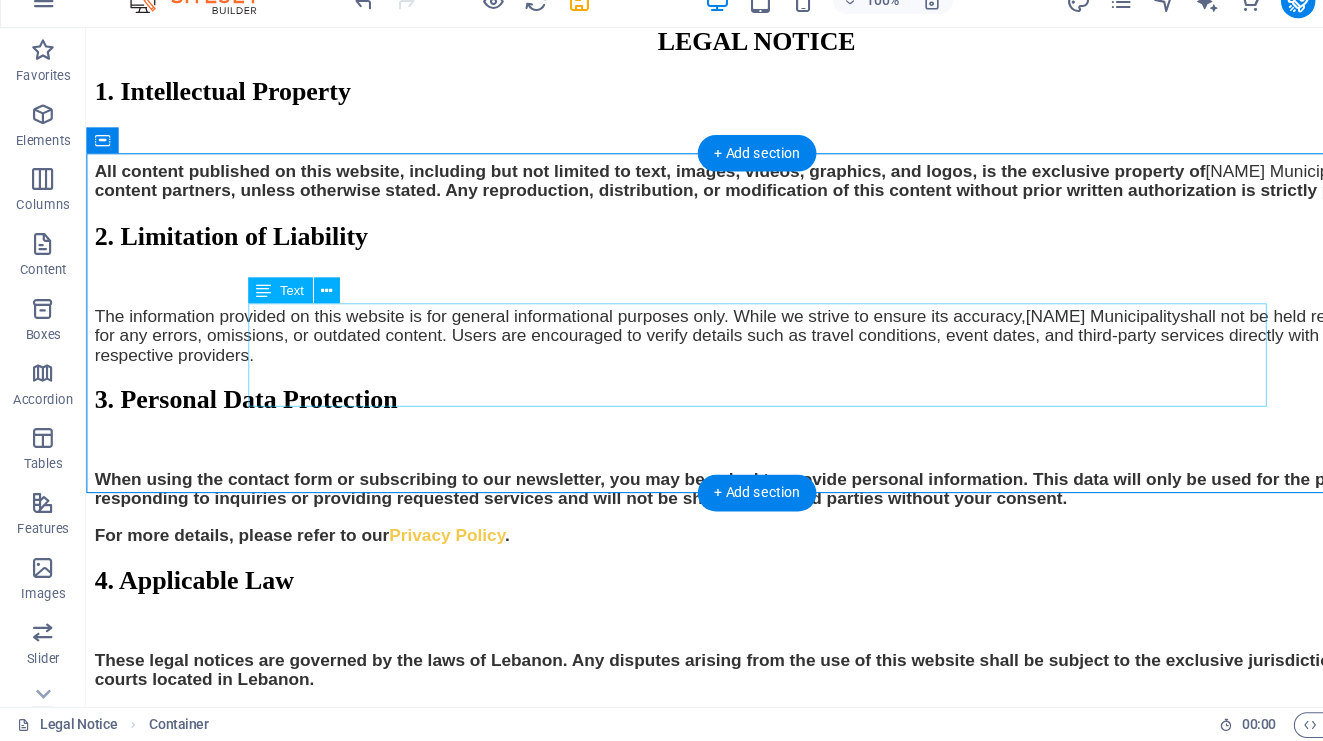 click on "When using the contact form or subscribing to our newsletter, you may be asked to provide personal information. This data will only be used for the purpose of responding to inquiries or providing requested services and will not be shared with third parties without your consent. For more details, please refer to our  Privacy Policy ." at bounding box center (707, 472) 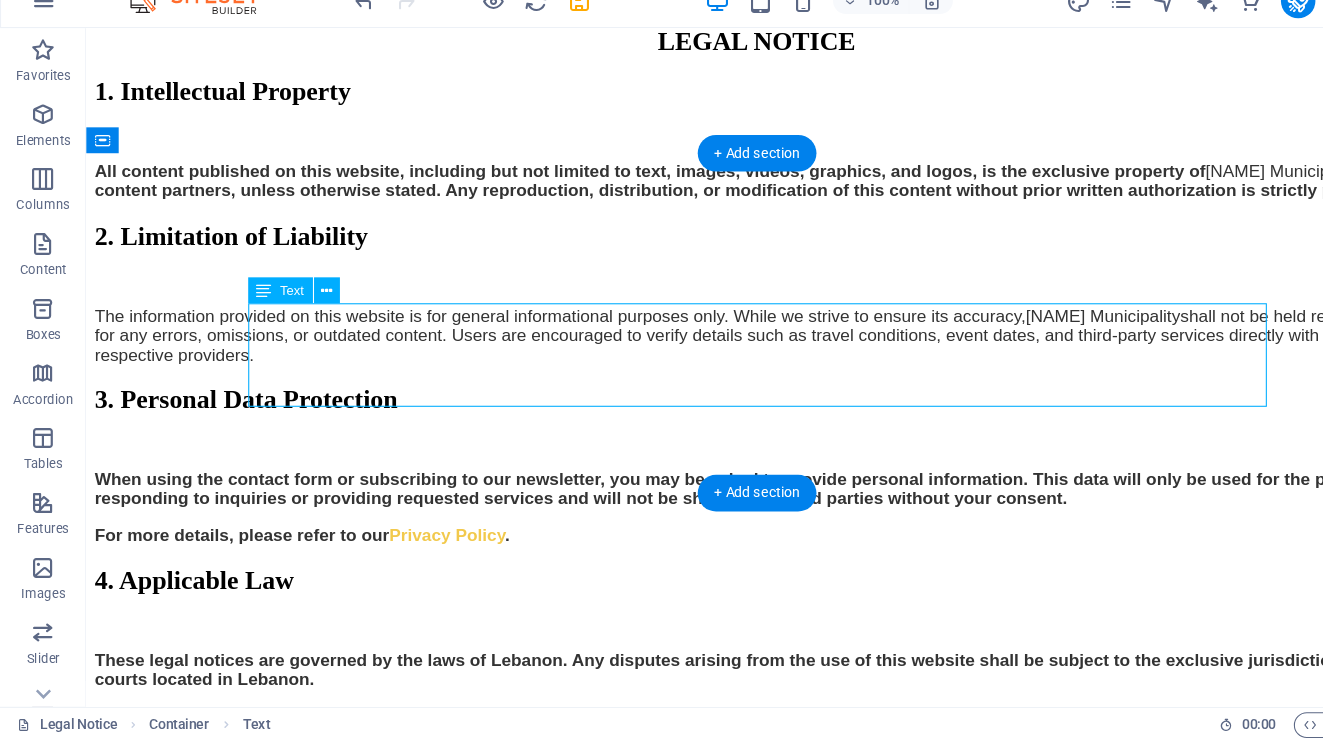 click on "When using the contact form or subscribing to our newsletter, you may be asked to provide personal information. This data will only be used for the purpose of responding to inquiries or providing requested services and will not be shared with third parties without your consent. For more details, please refer to our  Privacy Policy ." at bounding box center (707, 472) 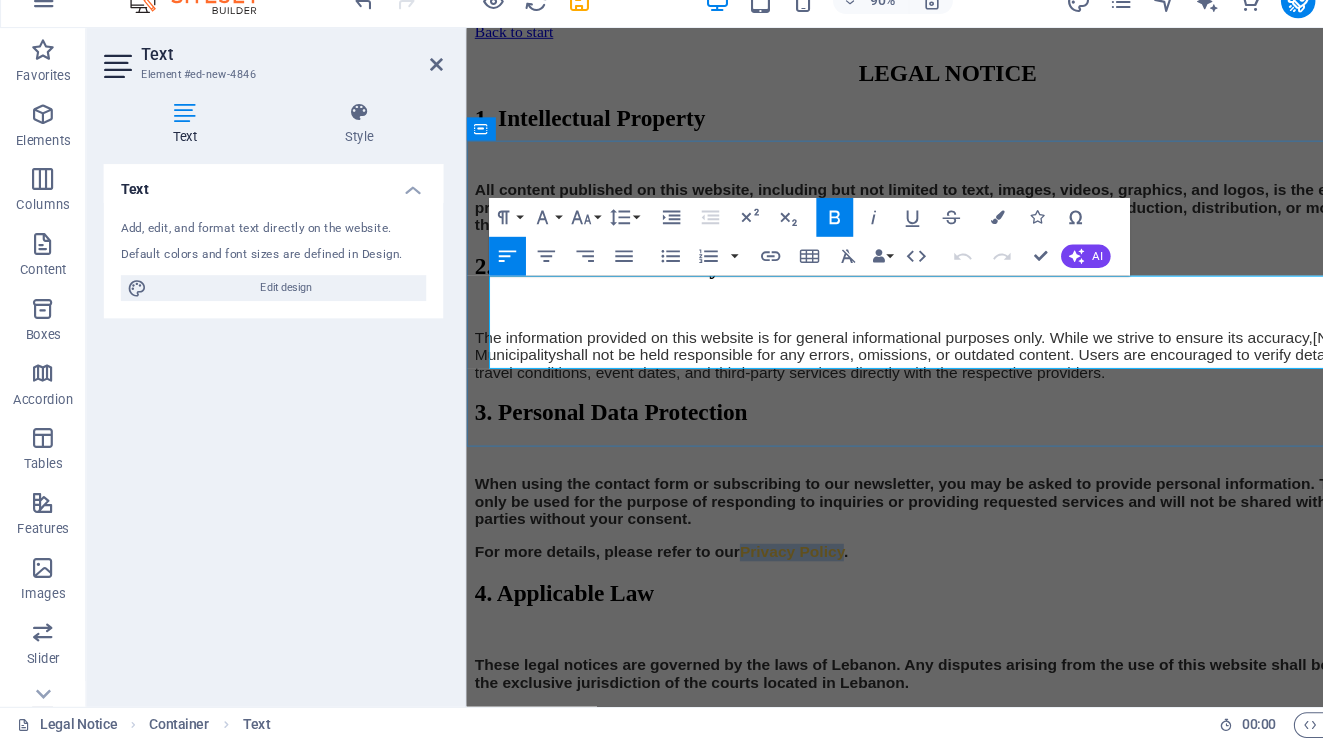 drag, startPoint x: 747, startPoint y: 362, endPoint x: 847, endPoint y: 360, distance: 100.02 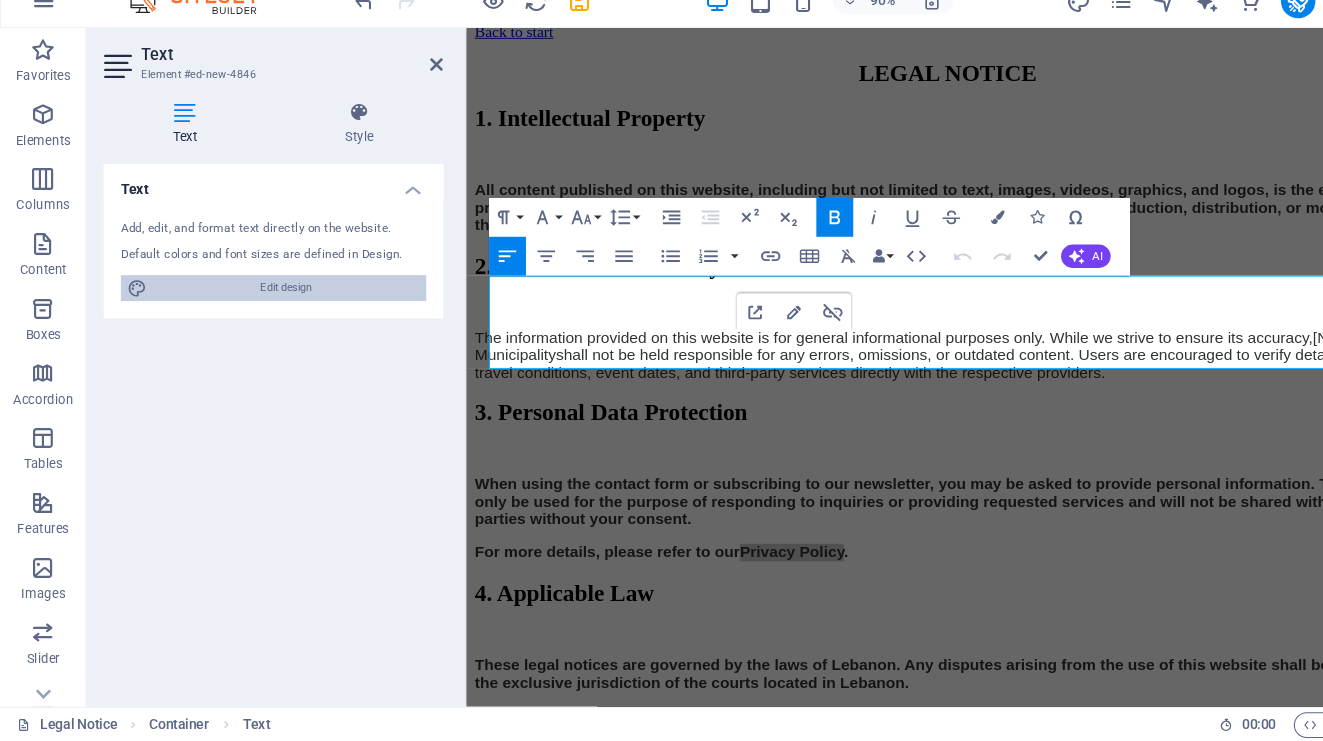 click on "Edit design" at bounding box center [265, 321] 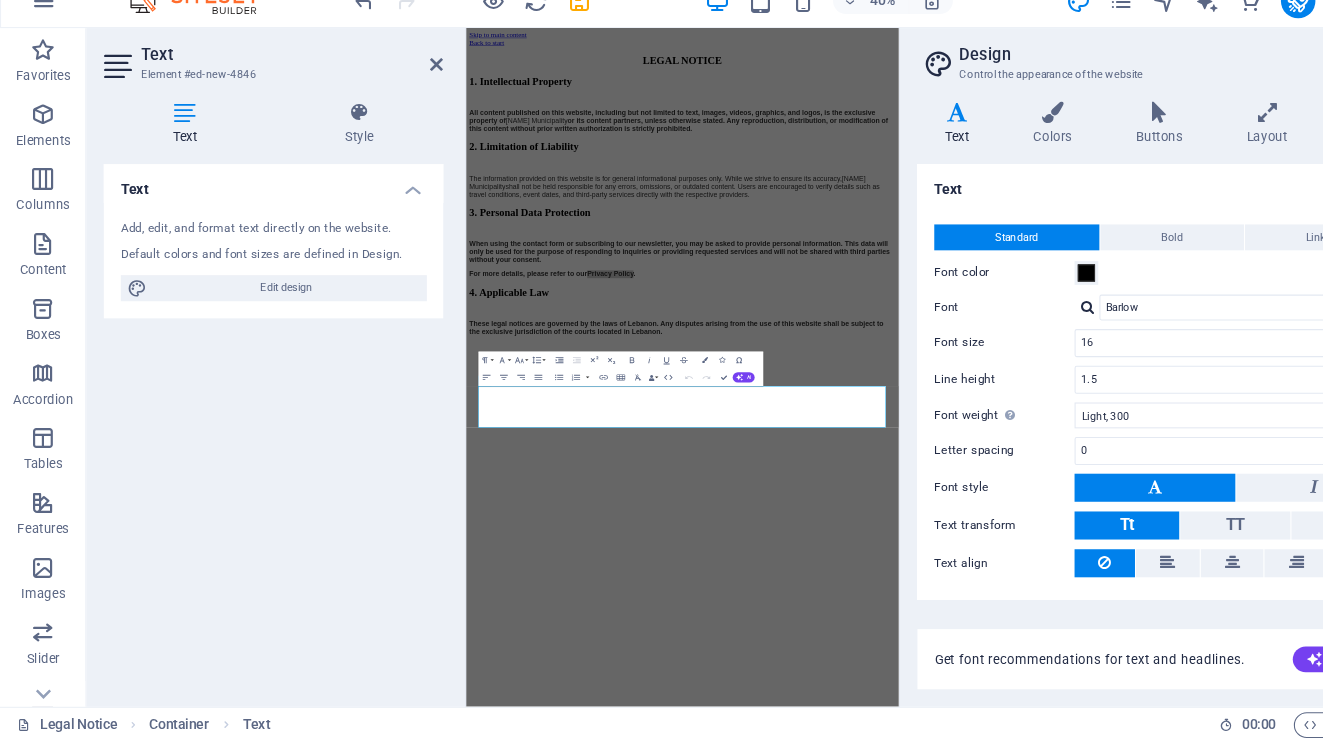 scroll, scrollTop: 0, scrollLeft: 0, axis: both 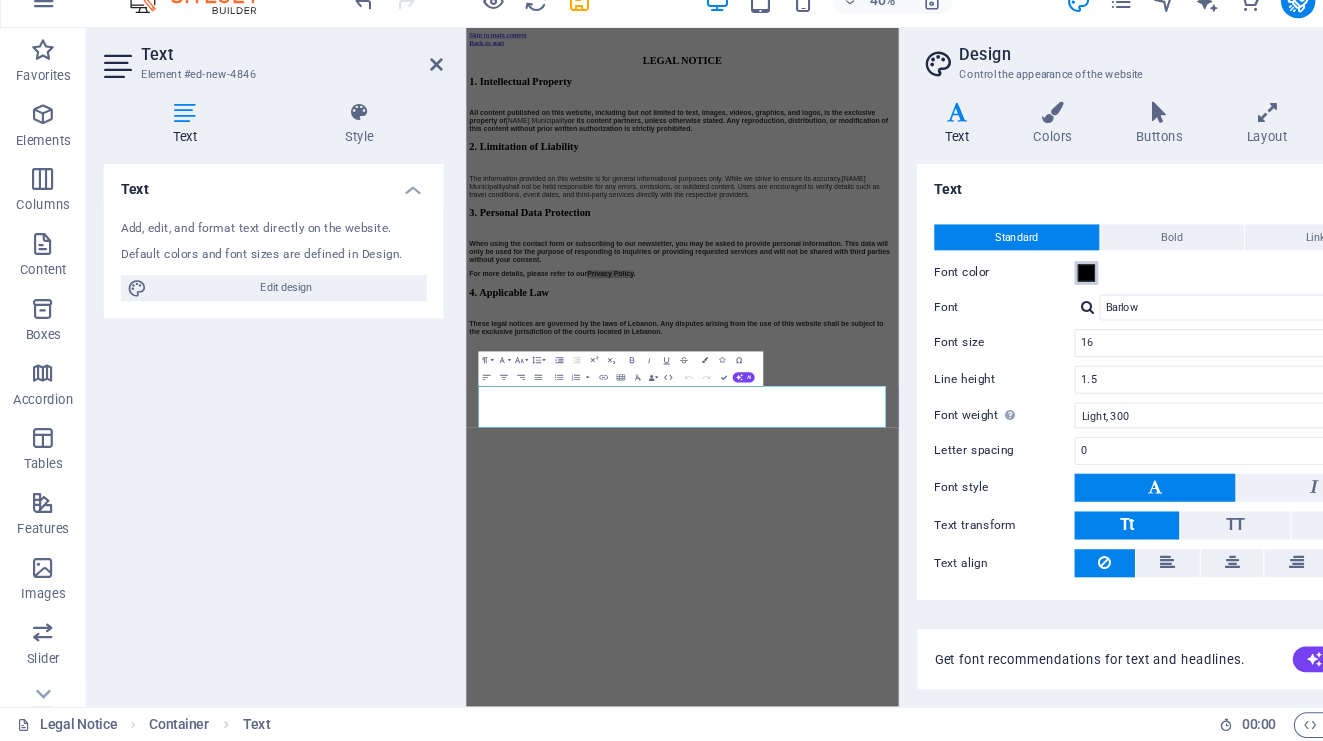 click on "Font color" at bounding box center (1007, 307) 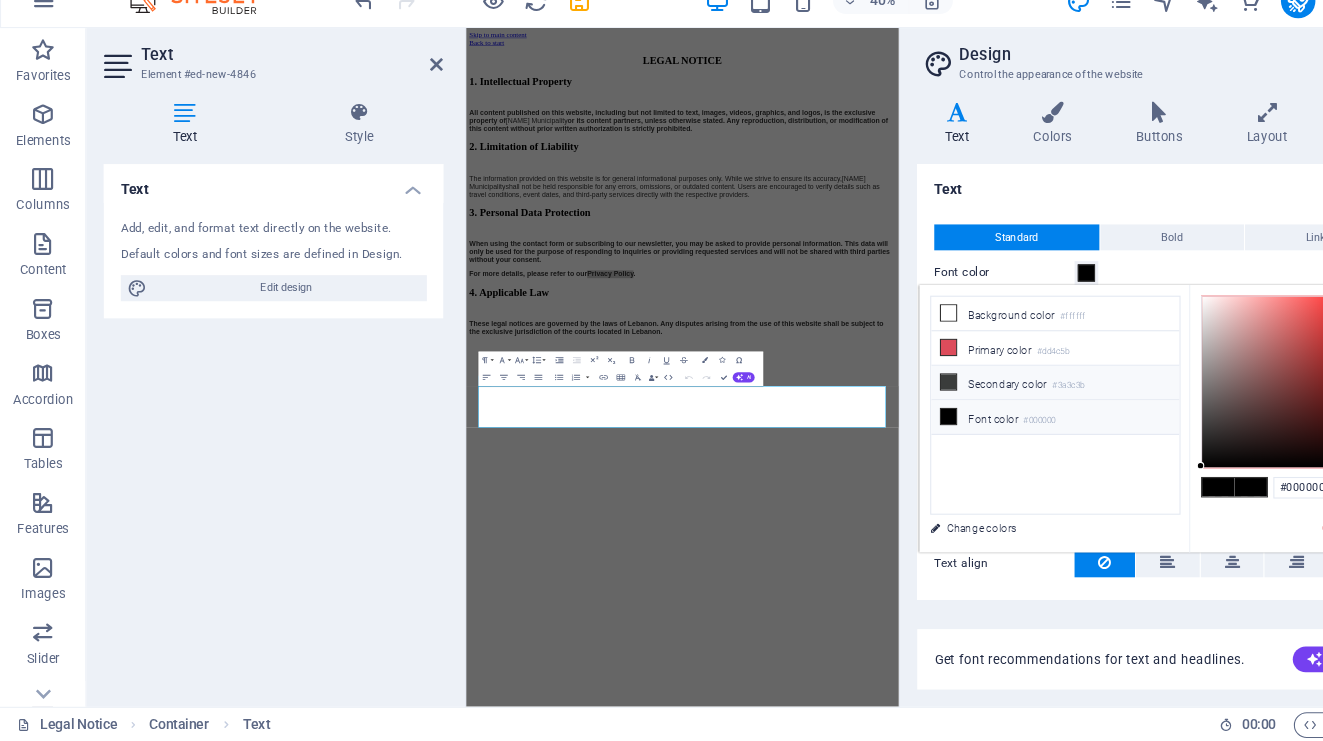 click on "Secondary color
#3a3c3b" at bounding box center [978, 409] 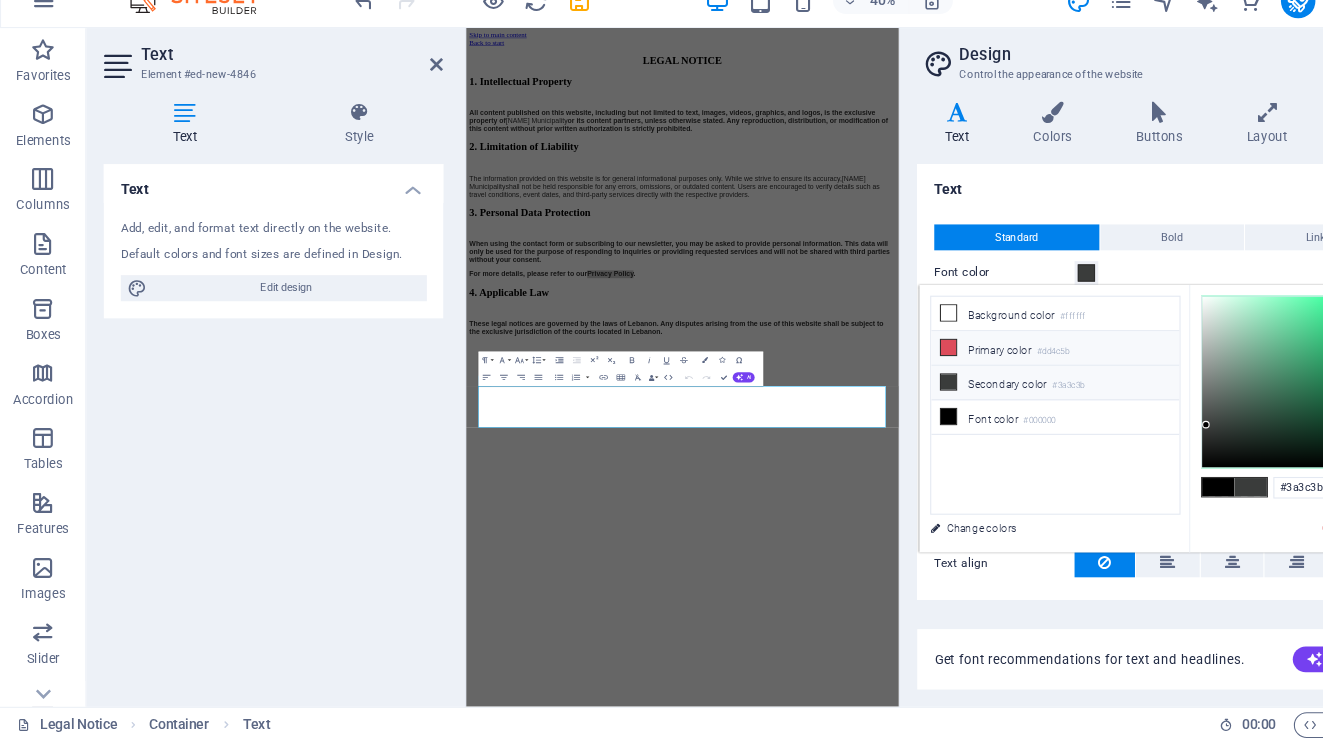 click on "Primary color
#dd4c5b" at bounding box center [978, 377] 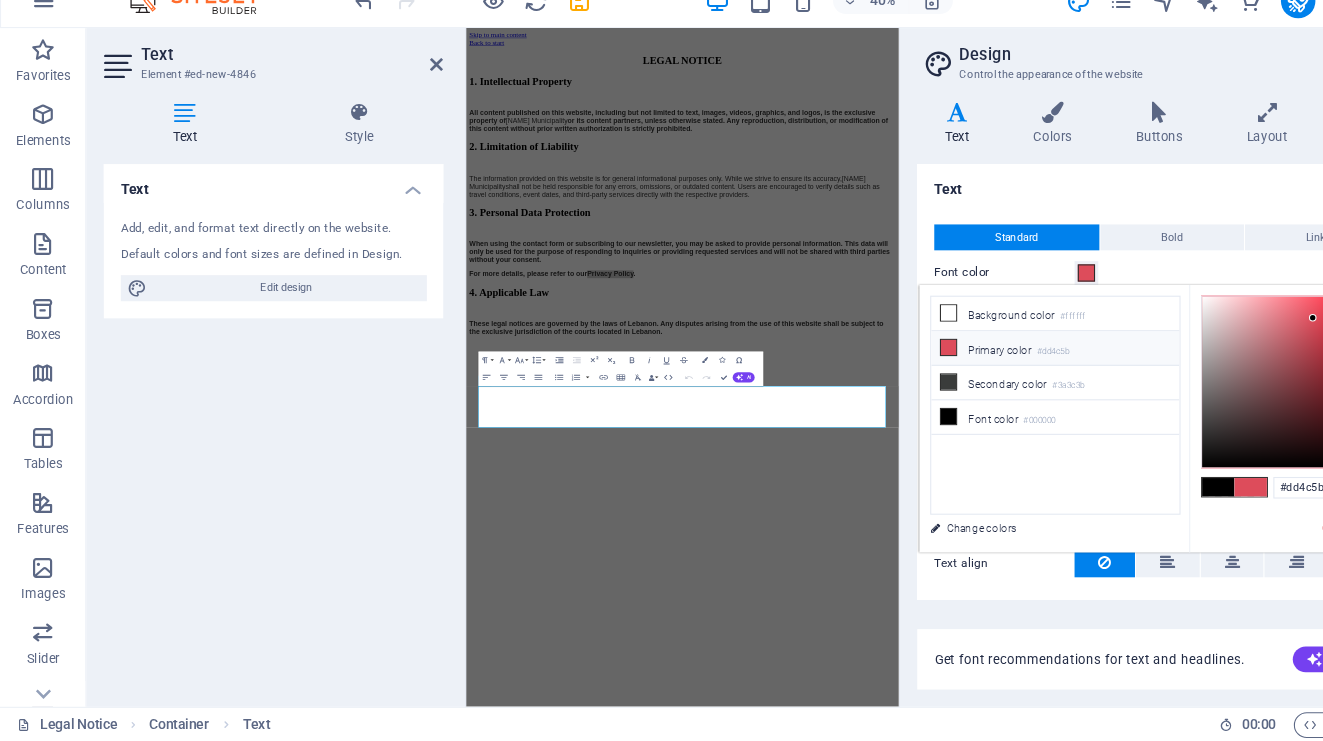 scroll, scrollTop: 47, scrollLeft: 0, axis: vertical 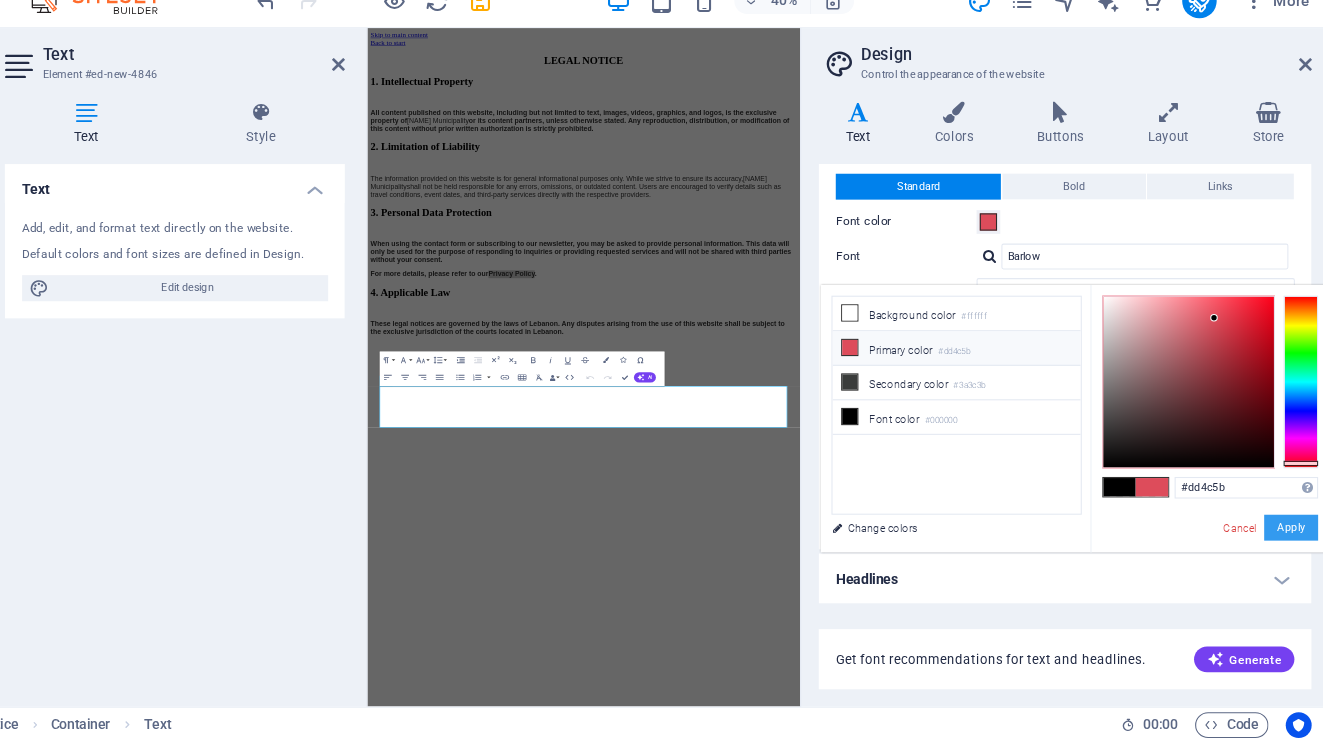 click on "Apply" at bounding box center [1288, 543] 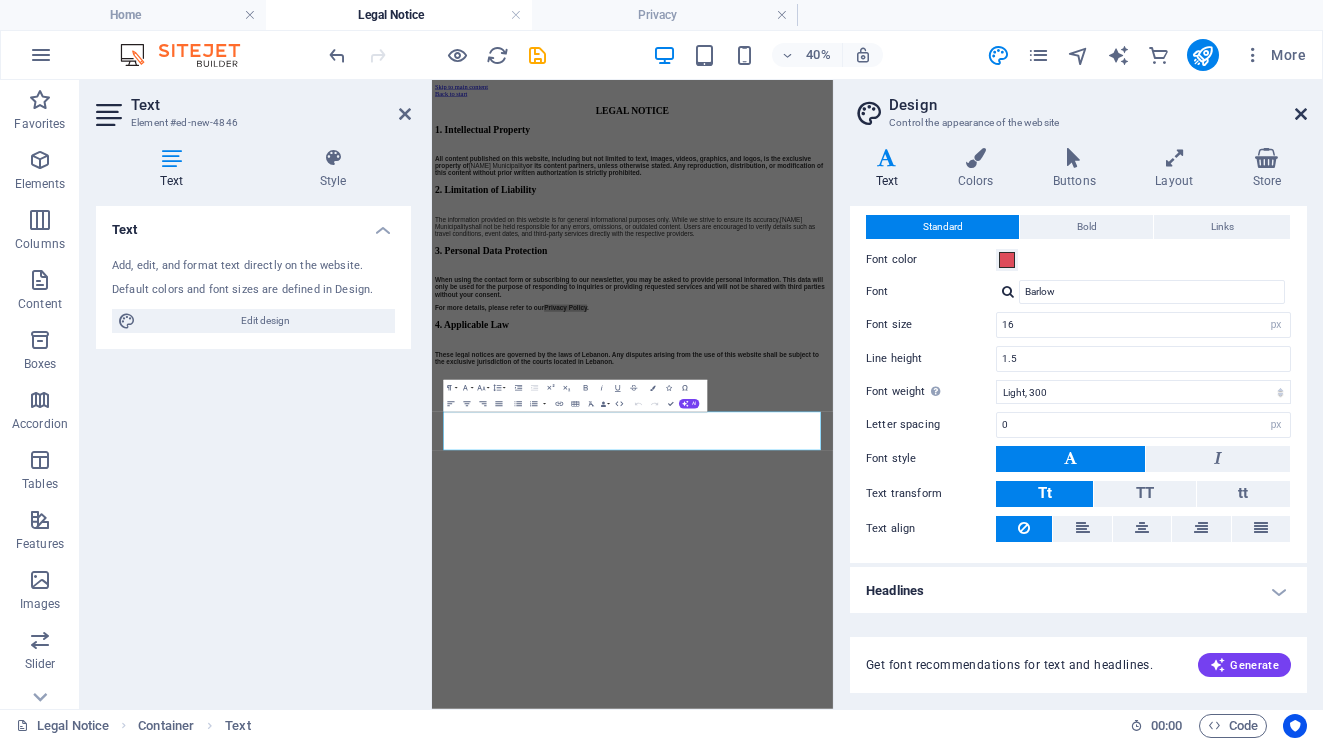 click at bounding box center (1301, 114) 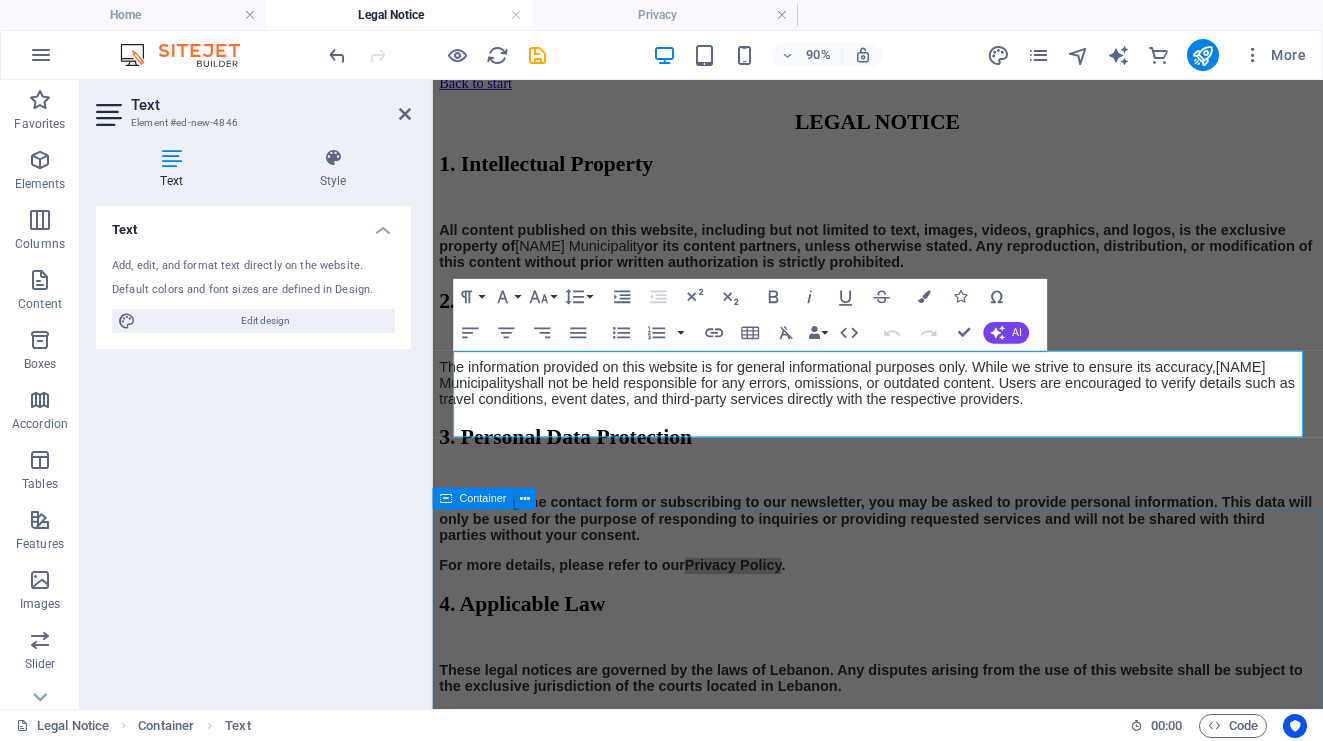 click on "4. Applicable Law These legal notices are governed by the laws of Lebanon. Any disputes arising from the use of this website shall be subject to the exclusive jurisdiction of the courts located in Lebanon." at bounding box center [927, 706] 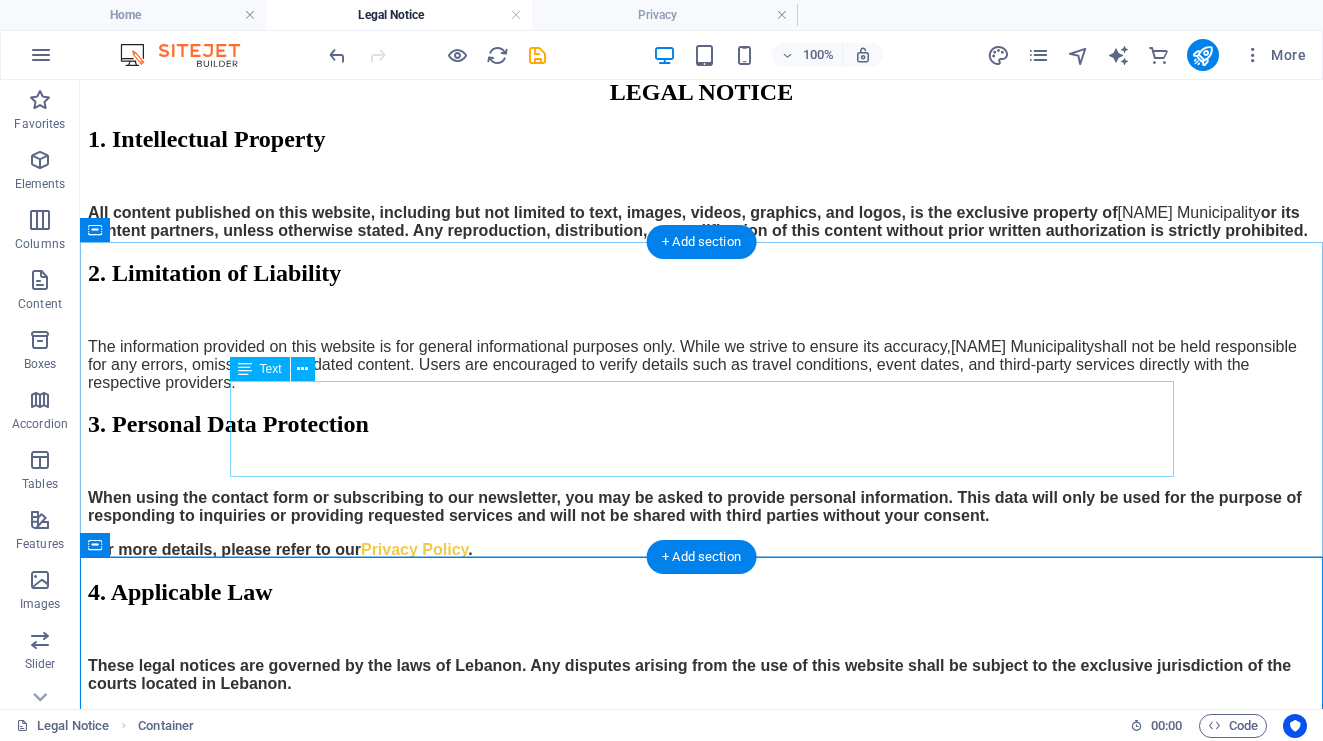 click on "When using the contact form or subscribing to our newsletter, you may be asked to provide personal information. This data will only be used for the purpose of responding to inquiries or providing requested services and will not be shared with third parties without your consent. For more details, please refer to our  Privacy Policy ." at bounding box center [701, 524] 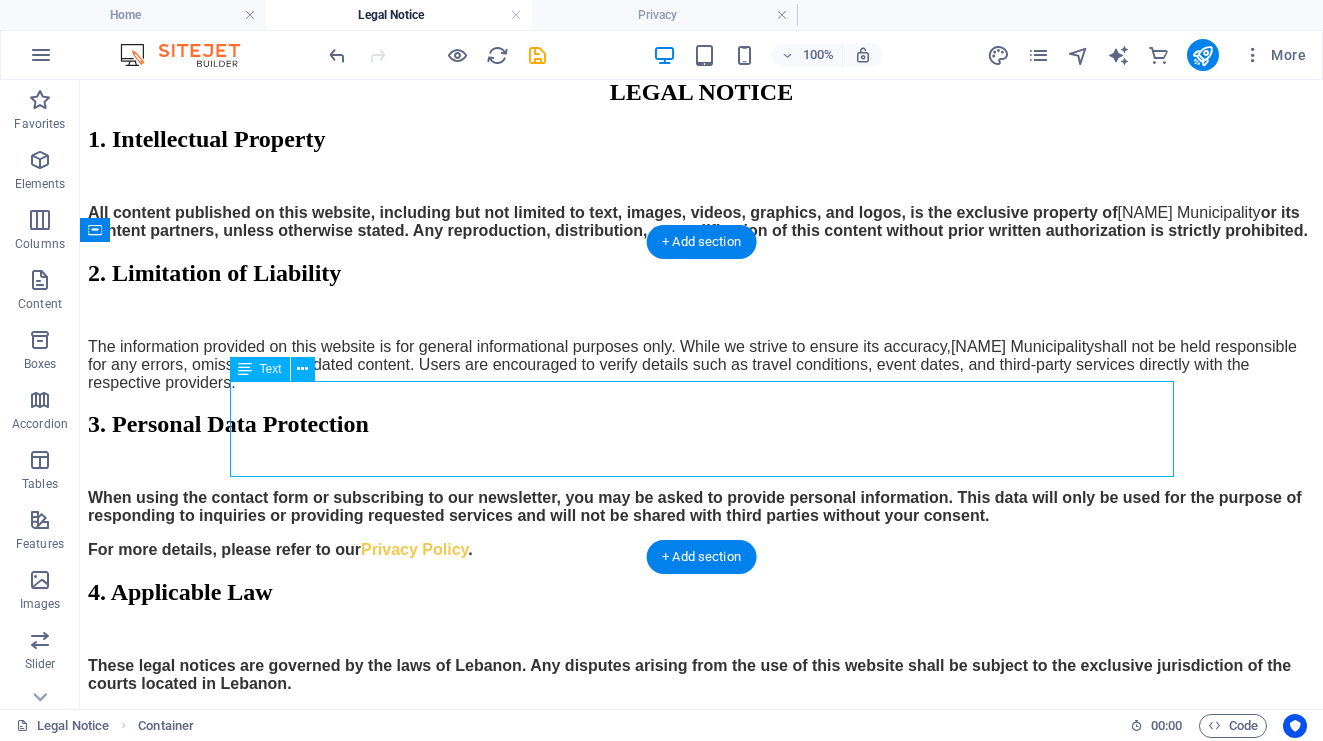 click on "When using the contact form or subscribing to our newsletter, you may be asked to provide personal information. This data will only be used for the purpose of responding to inquiries or providing requested services and will not be shared with third parties without your consent. For more details, please refer to our  Privacy Policy ." at bounding box center [701, 524] 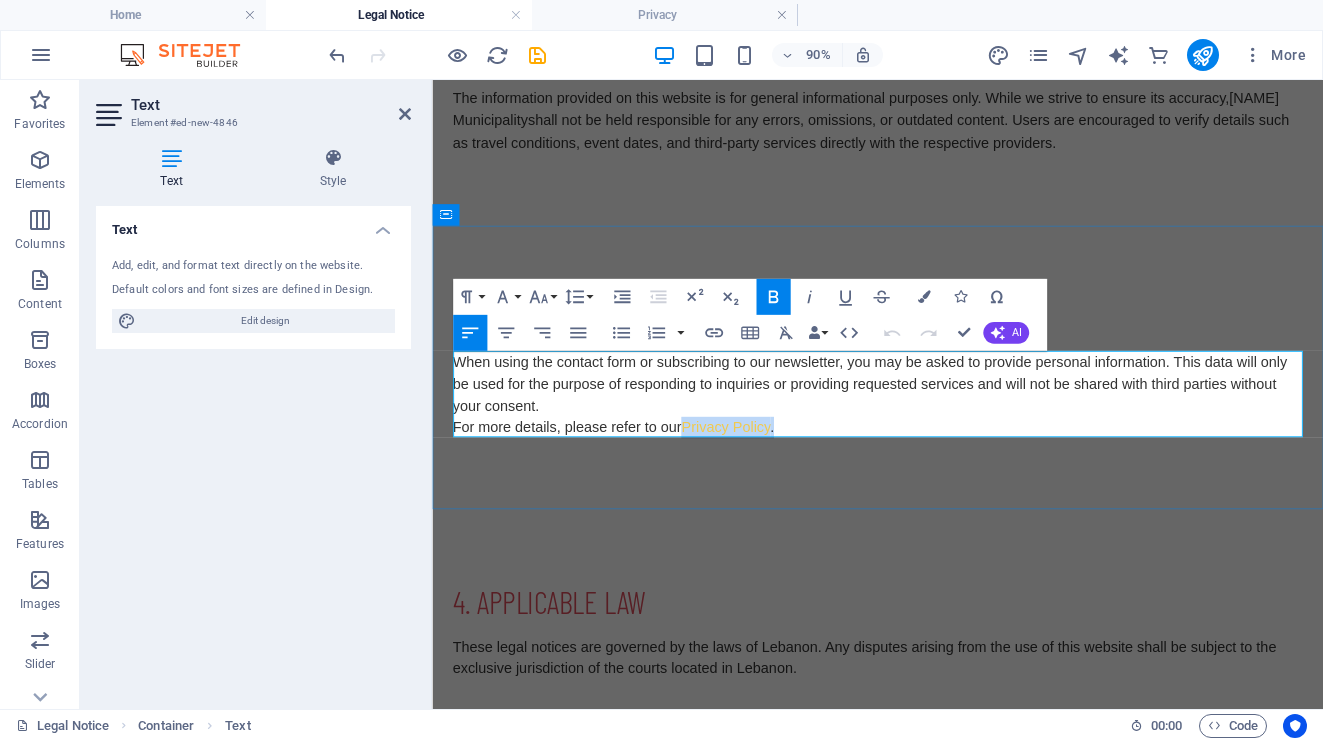 drag, startPoint x: 714, startPoint y: 458, endPoint x: 814, endPoint y: 465, distance: 100.2447 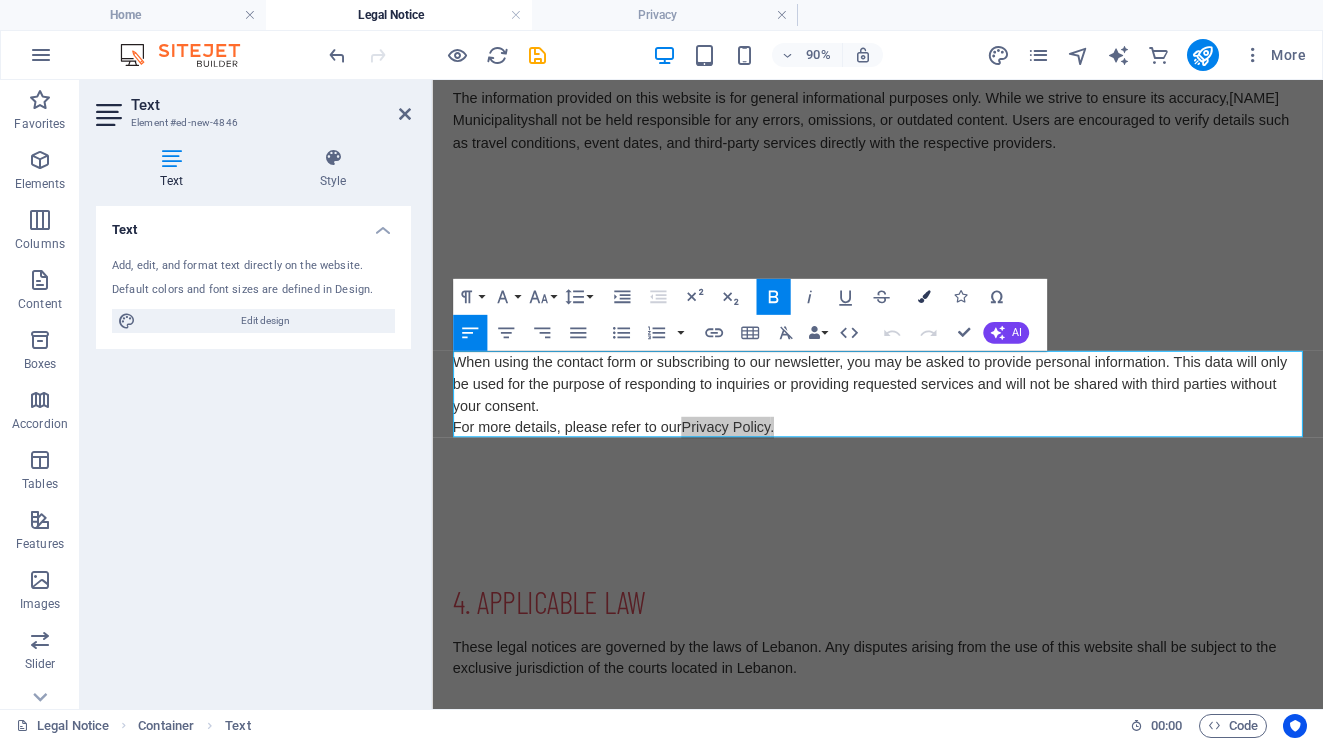 click on "Colors" at bounding box center (924, 297) 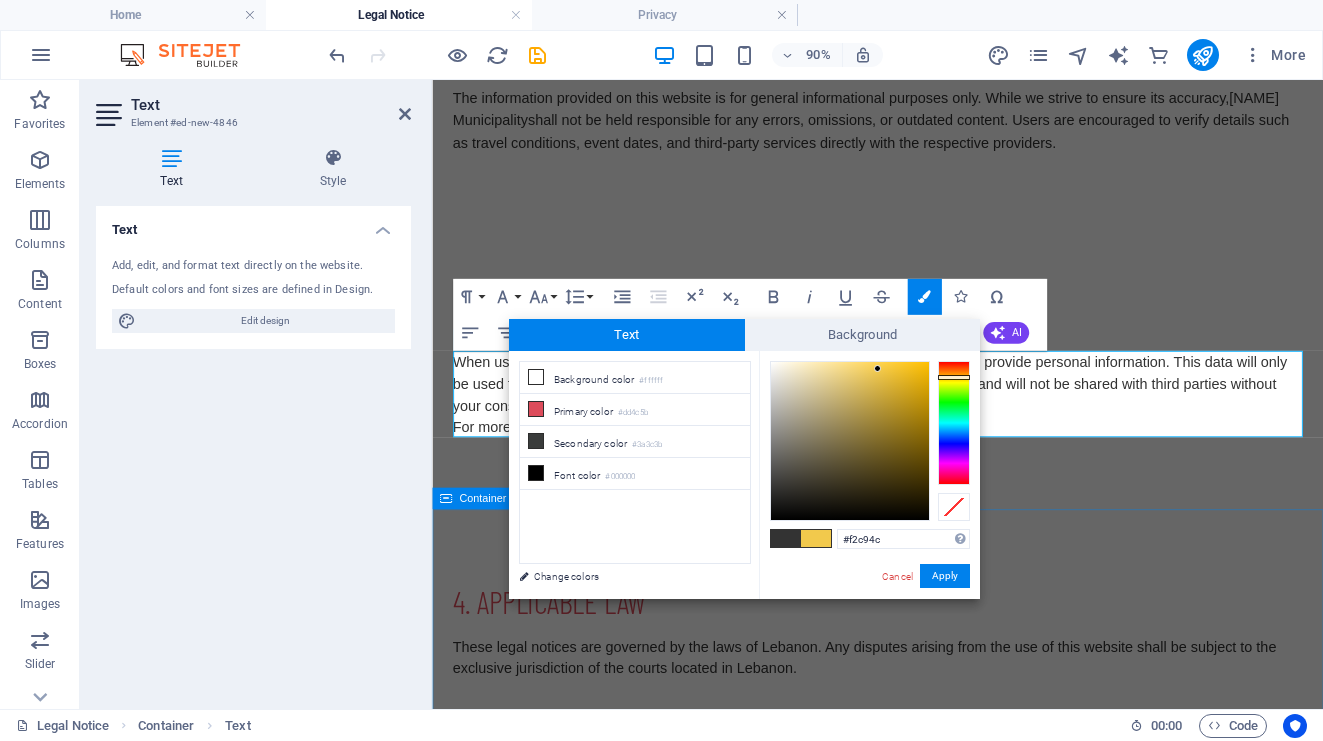 click on "4. Applicable Law These legal notices are governed by the laws of Lebanon. Any disputes arising from the use of this website shall be subject to the exclusive jurisdiction of the courts located in Lebanon." at bounding box center [927, 692] 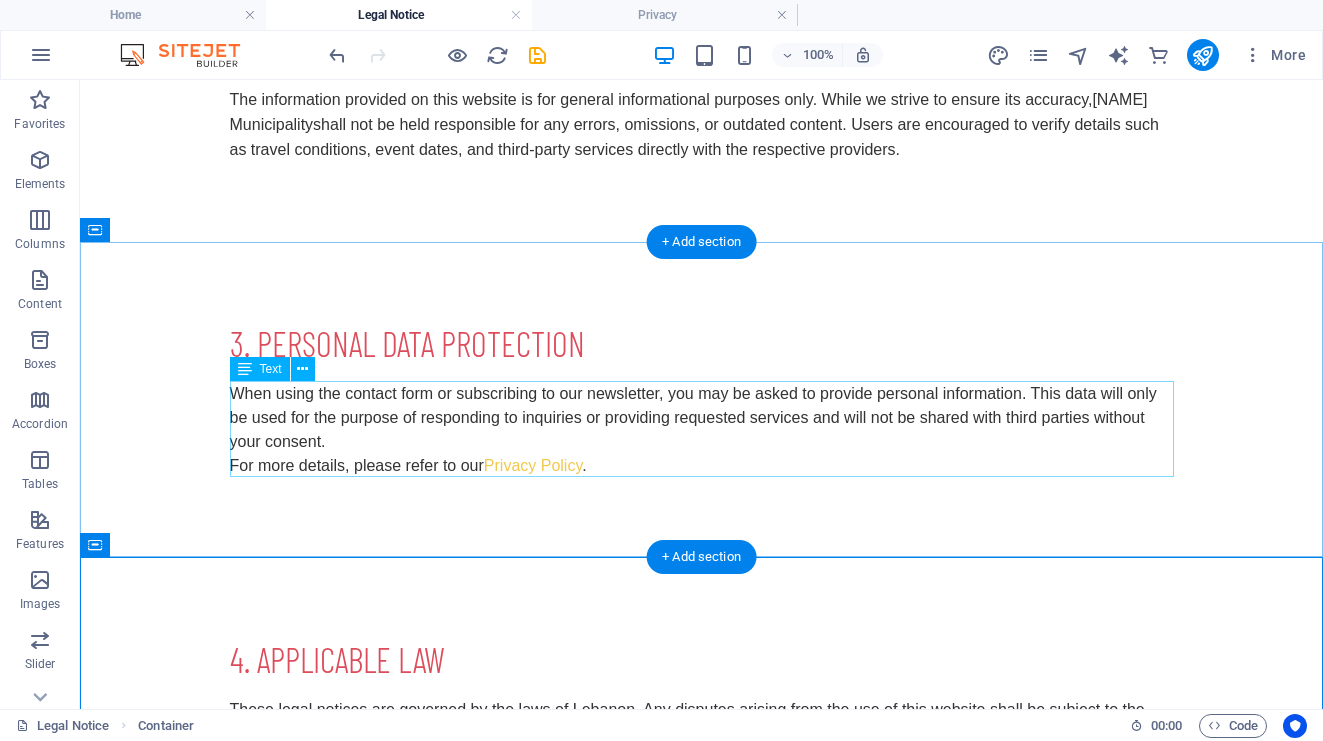 click on "When using the contact form or subscribing to our newsletter, you may be asked to provide personal information. This data will only be used for the purpose of responding to inquiries or providing requested services and will not be shared with third parties without your consent. For more details, please refer to our  Privacy Policy ." at bounding box center [702, 430] 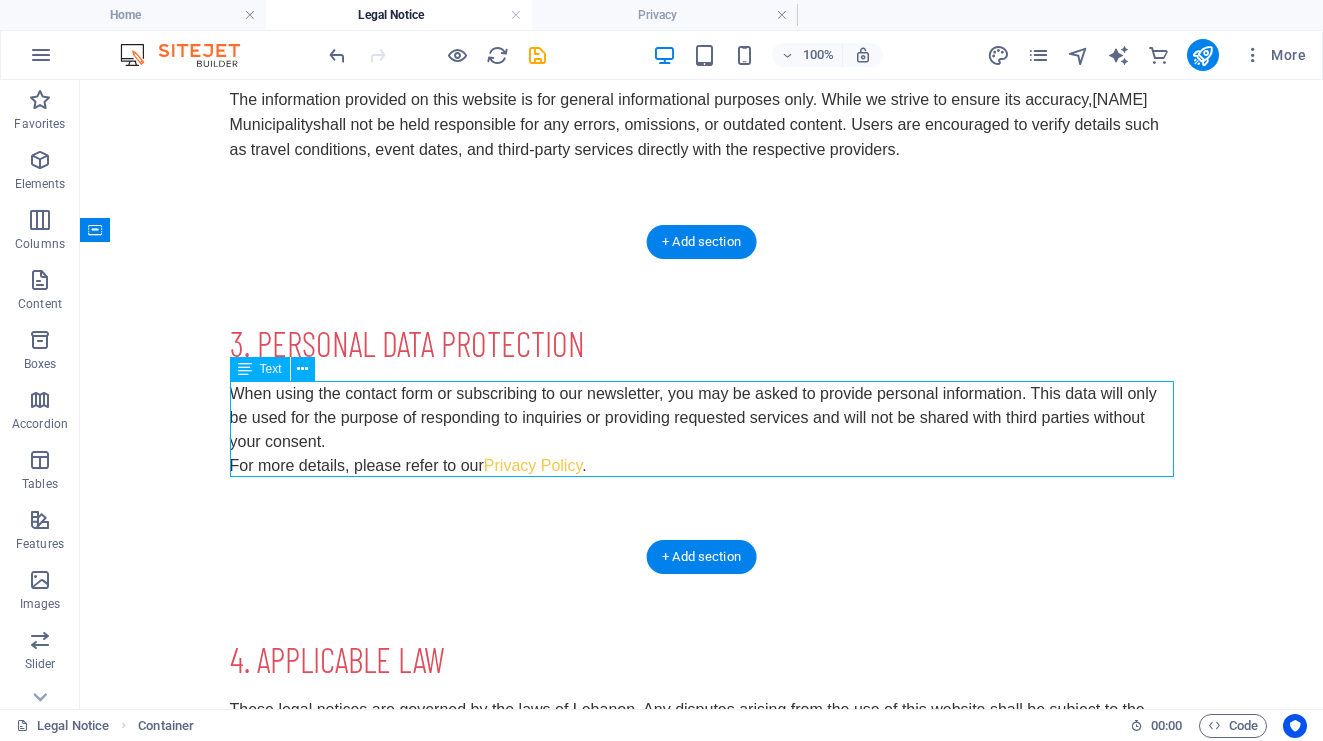 click on "When using the contact form or subscribing to our newsletter, you may be asked to provide personal information. This data will only be used for the purpose of responding to inquiries or providing requested services and will not be shared with third parties without your consent. For more details, please refer to our  Privacy Policy ." at bounding box center (702, 430) 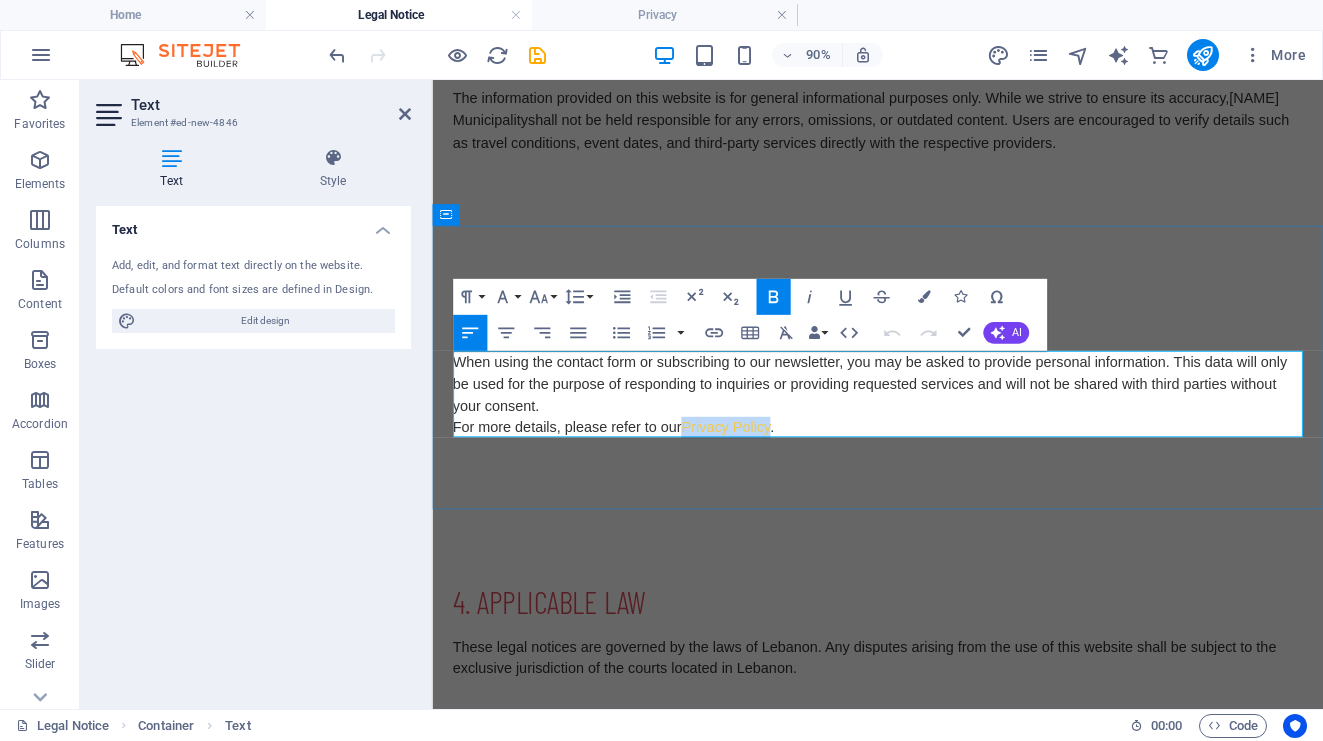 drag, startPoint x: 713, startPoint y: 456, endPoint x: 813, endPoint y: 467, distance: 100.60318 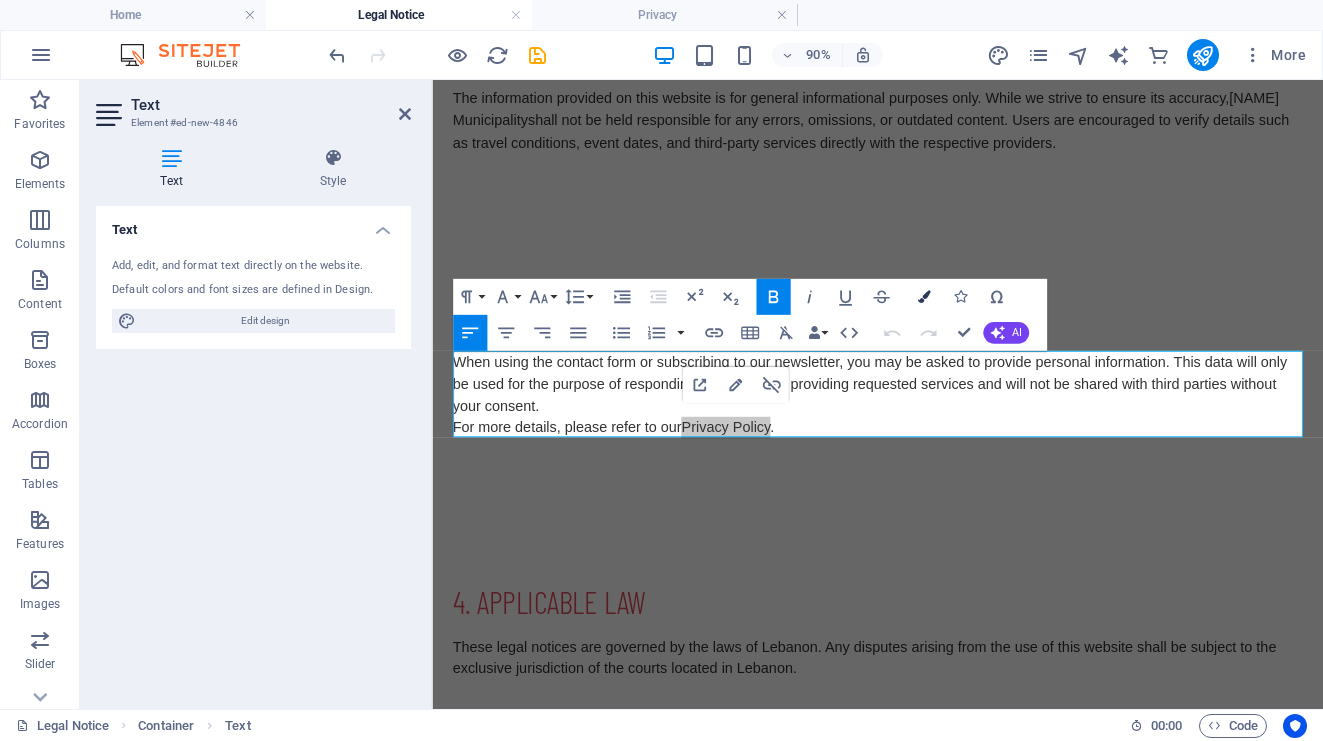 click at bounding box center [924, 297] 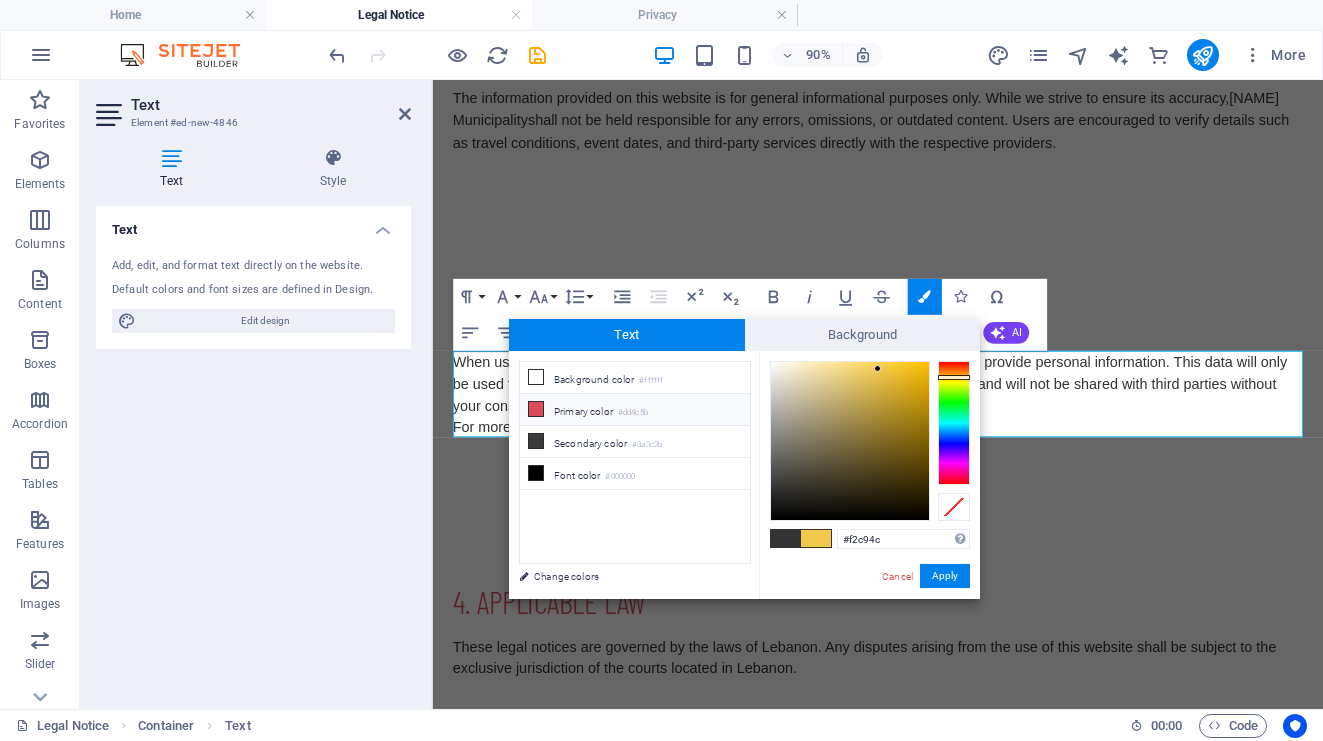 click on "Primary color
#dd4c5b" at bounding box center [635, 410] 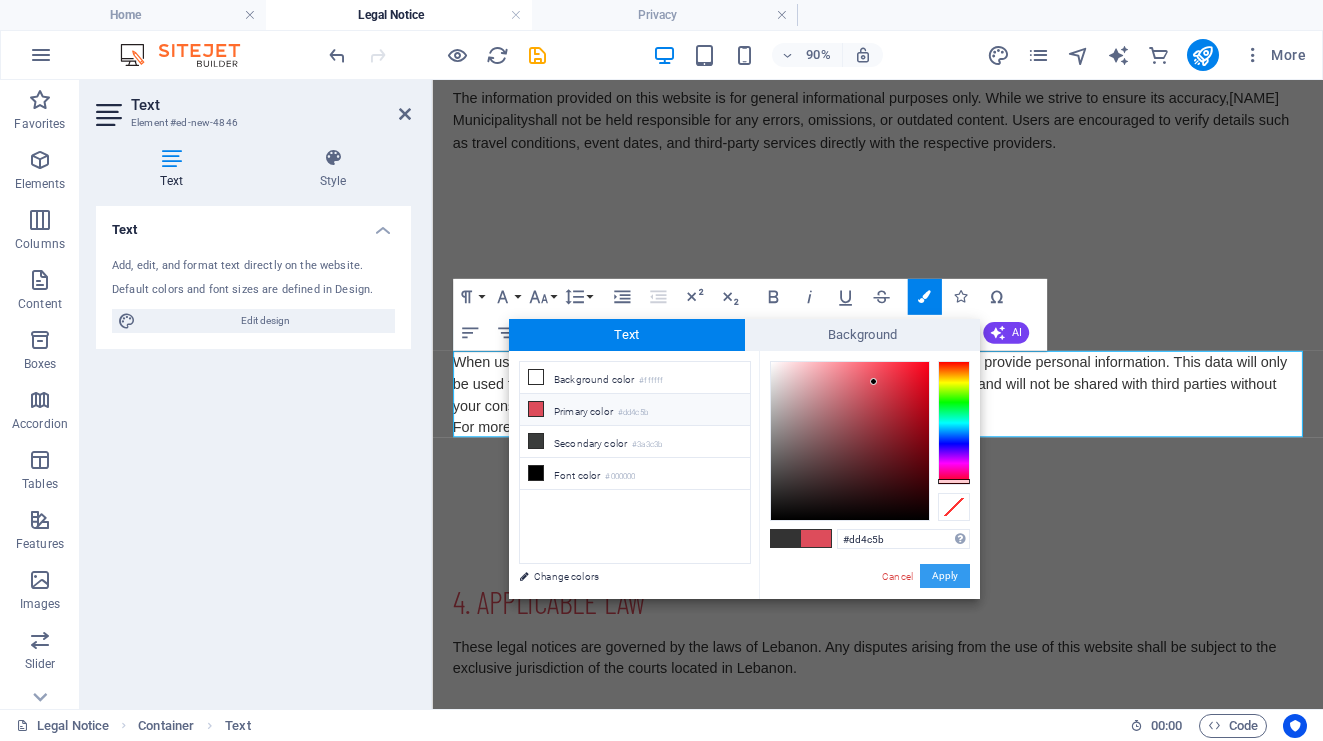 click on "Apply" at bounding box center (945, 576) 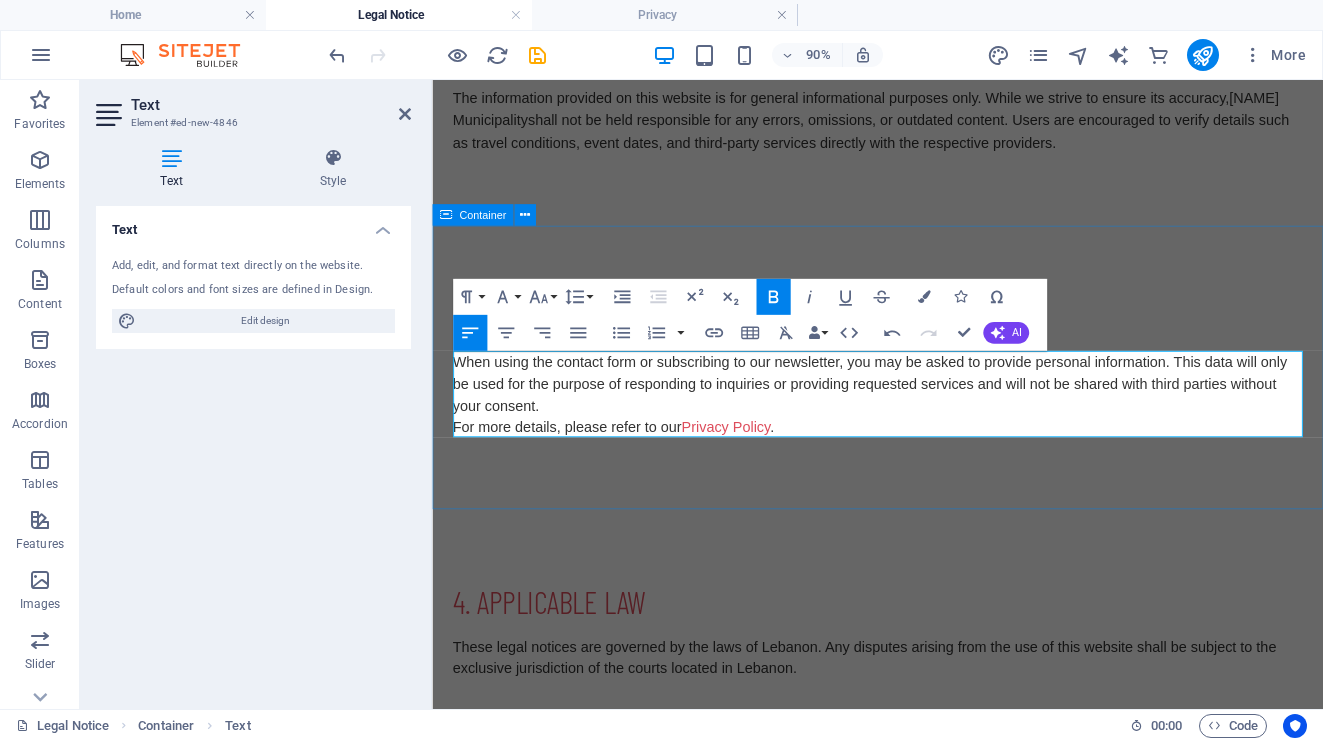 click on "3. Personal Data Protection When using the contact form or subscribing to our newsletter, you may be asked to provide personal information. This data will only be used for the purpose of responding to inquiries or providing requested services and will not be shared with third parties without your consent. For more details, please refer to our Privacy Policy ." at bounding box center (927, 400) 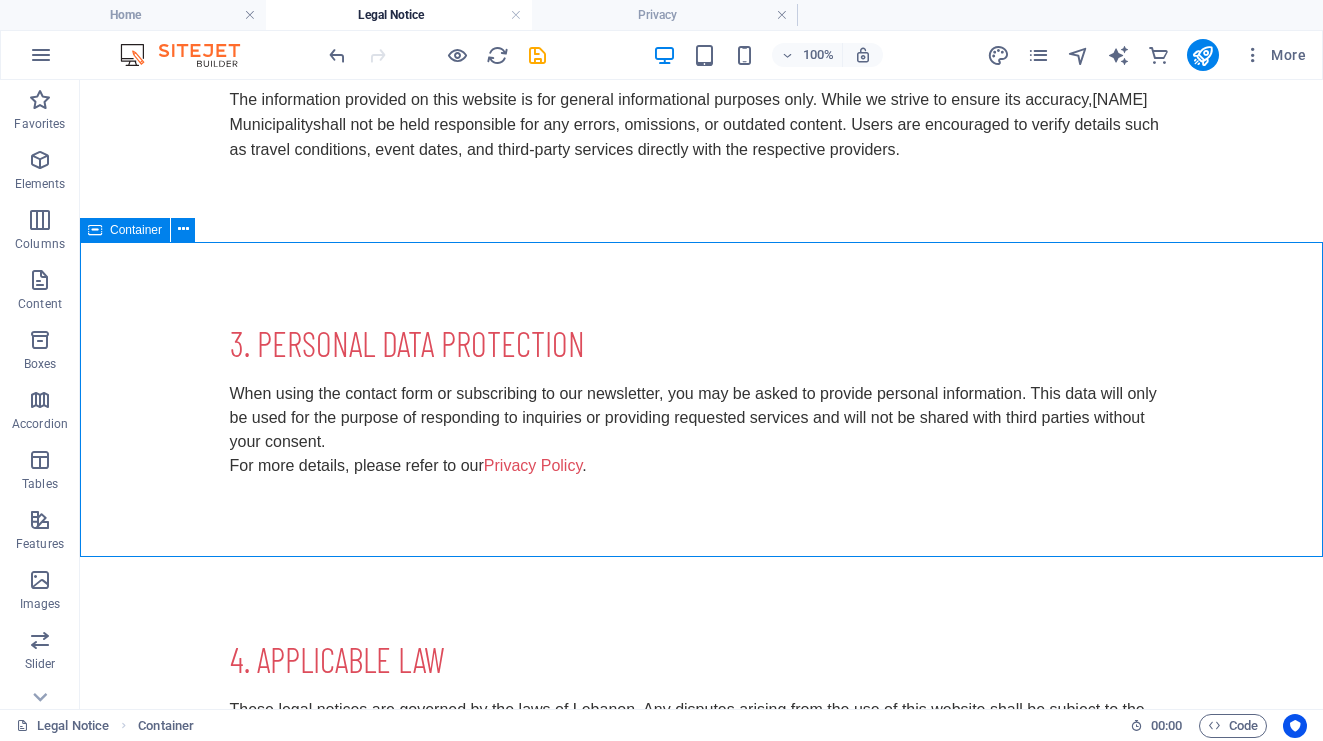 scroll, scrollTop: 644, scrollLeft: 0, axis: vertical 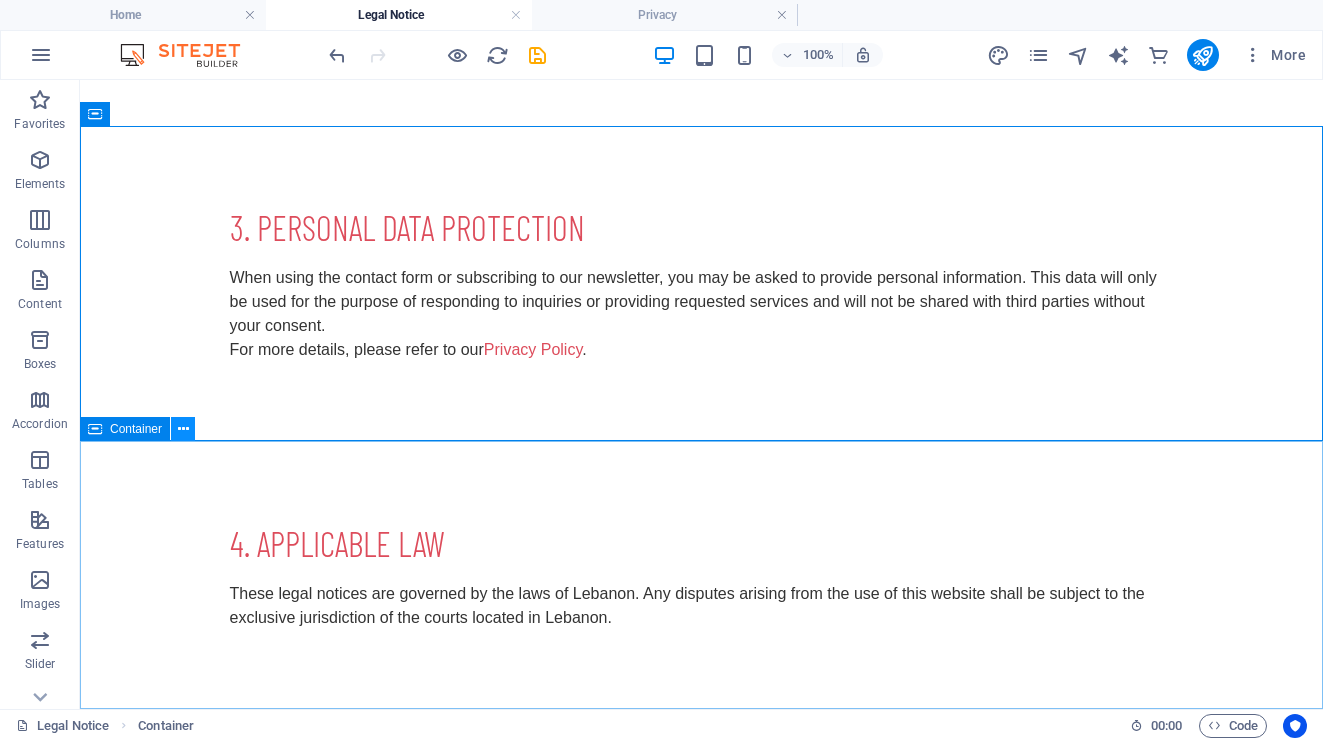 click at bounding box center (183, 429) 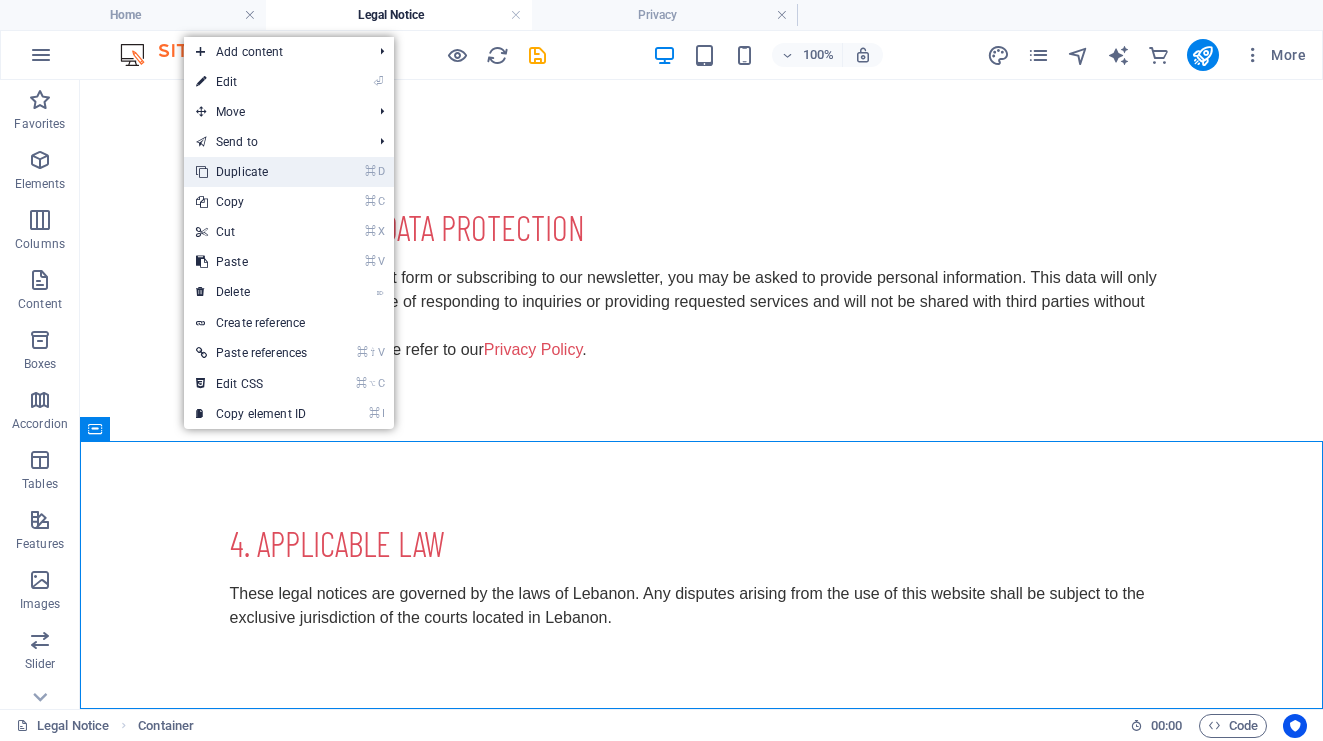 click on "⌘ D  Duplicate" at bounding box center [251, 172] 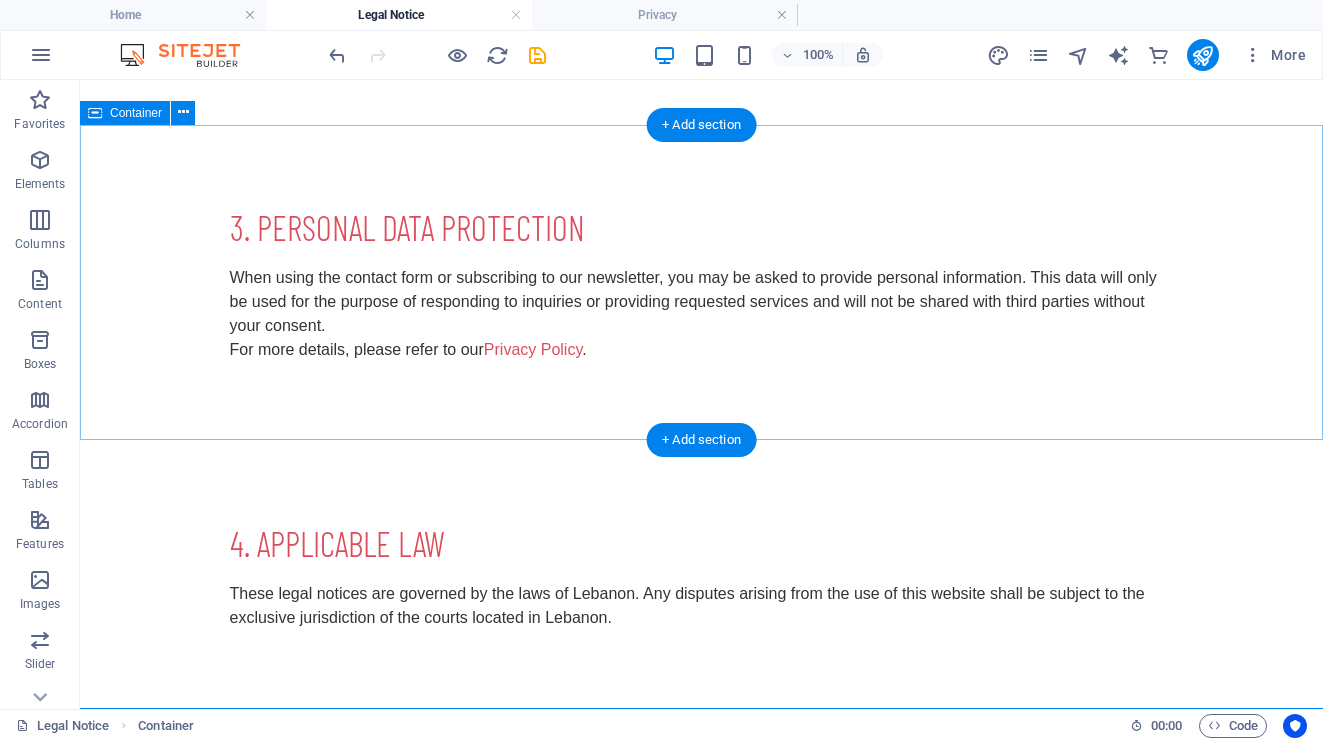 scroll, scrollTop: 912, scrollLeft: 0, axis: vertical 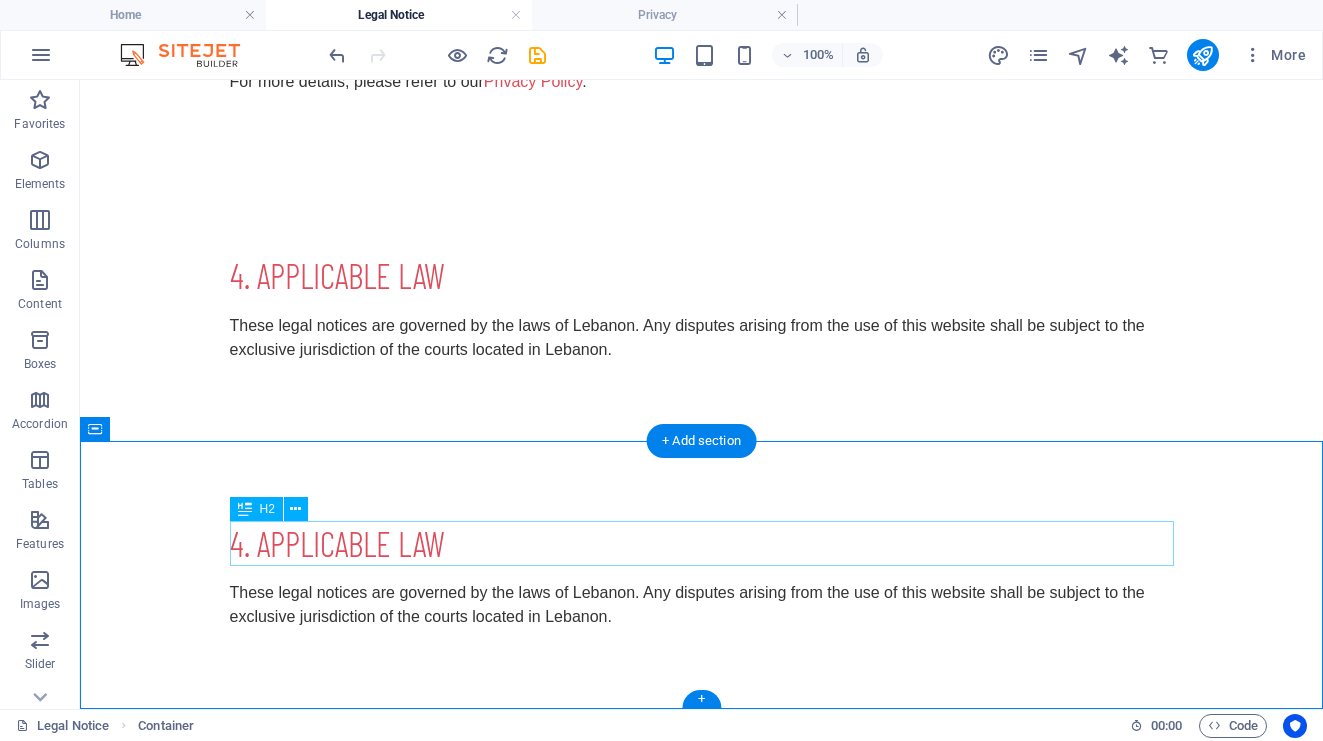 click on "4. Applicable Law" at bounding box center [702, 544] 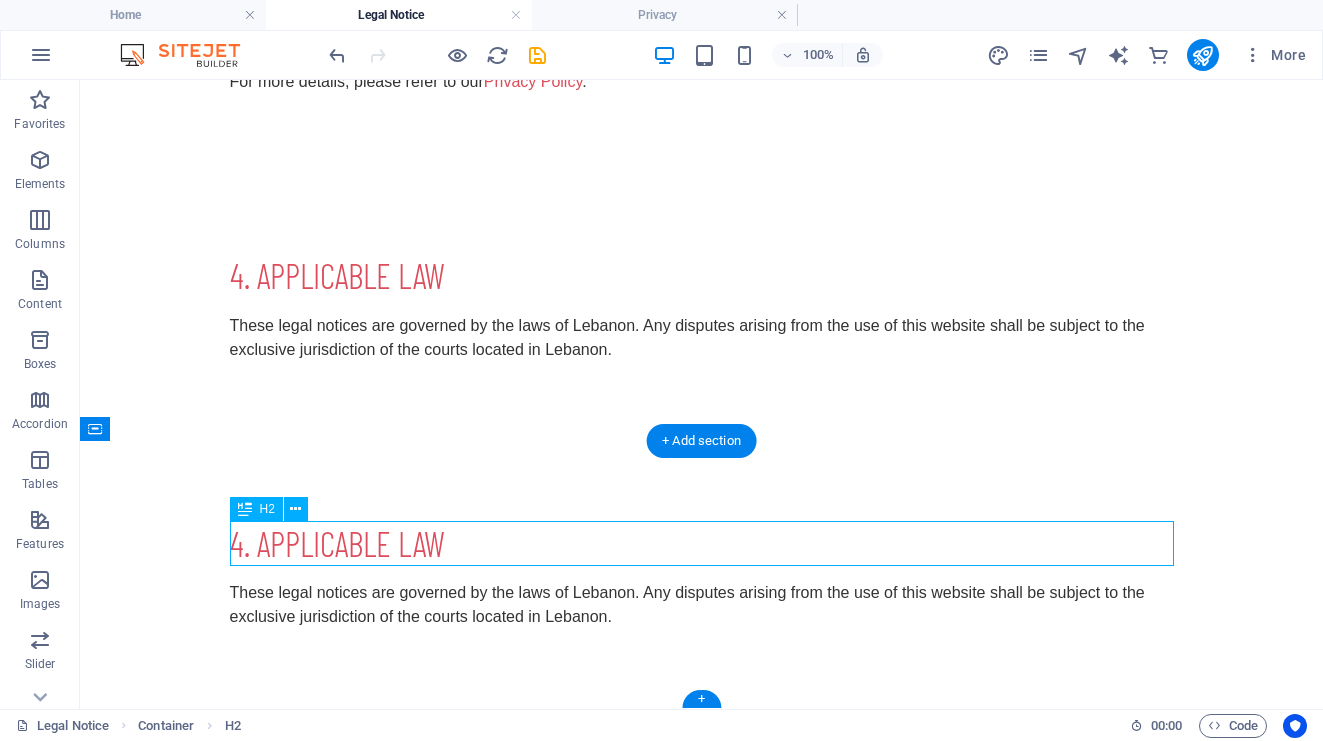 click on "4. Applicable Law" at bounding box center (702, 544) 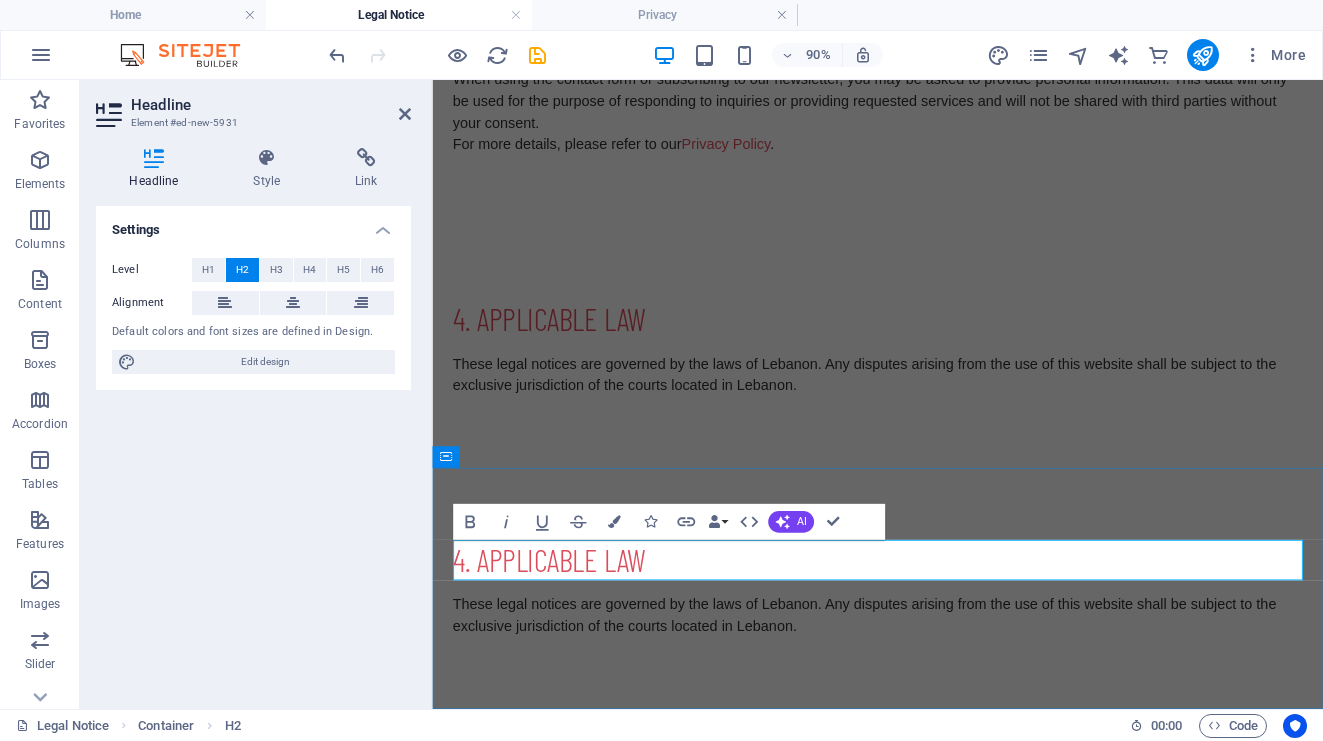 click on "4. Applicable Law" at bounding box center [927, 614] 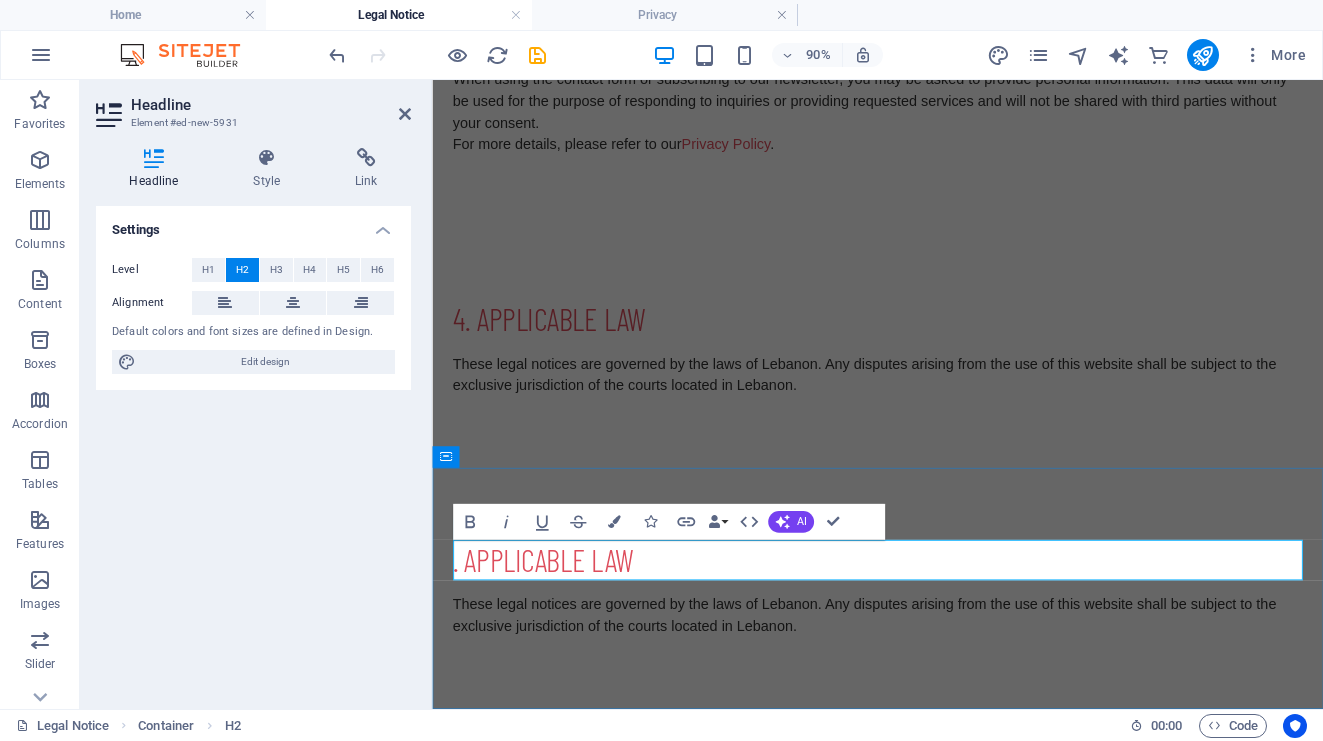 type 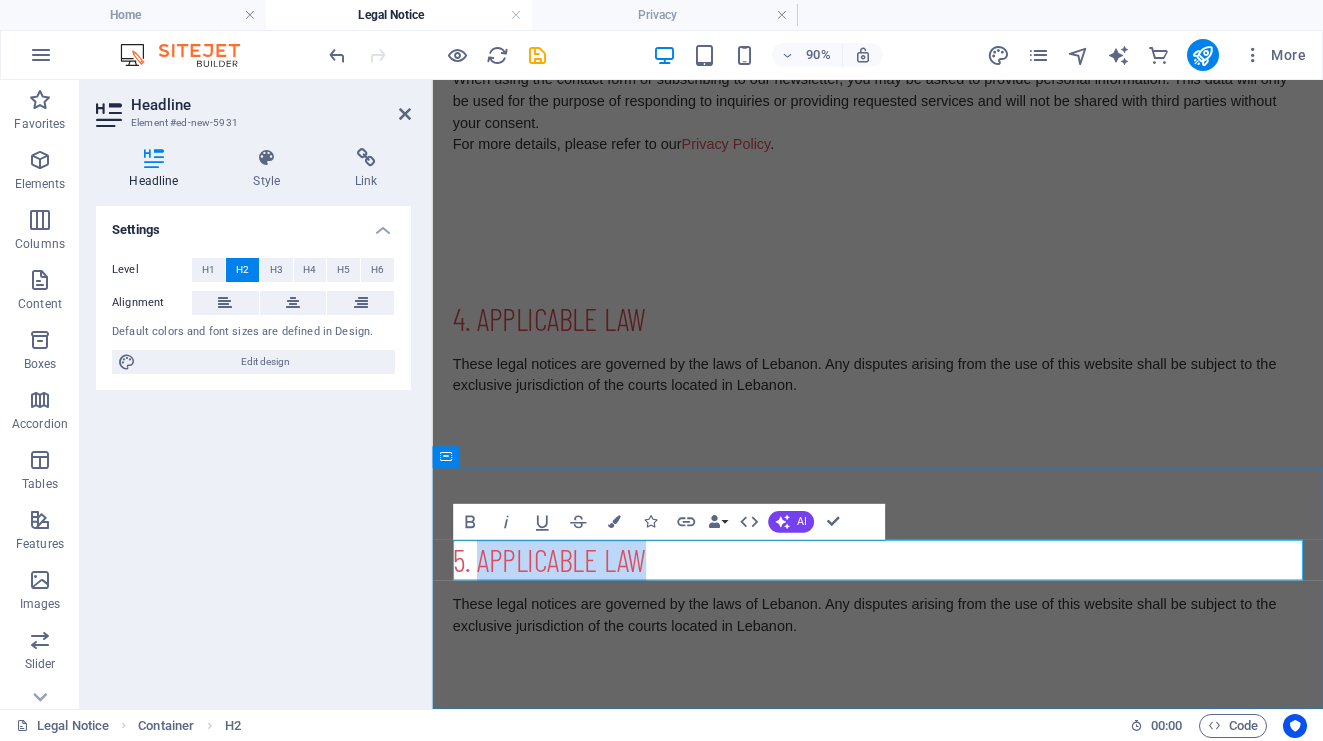 drag, startPoint x: 485, startPoint y: 612, endPoint x: 742, endPoint y: 612, distance: 257 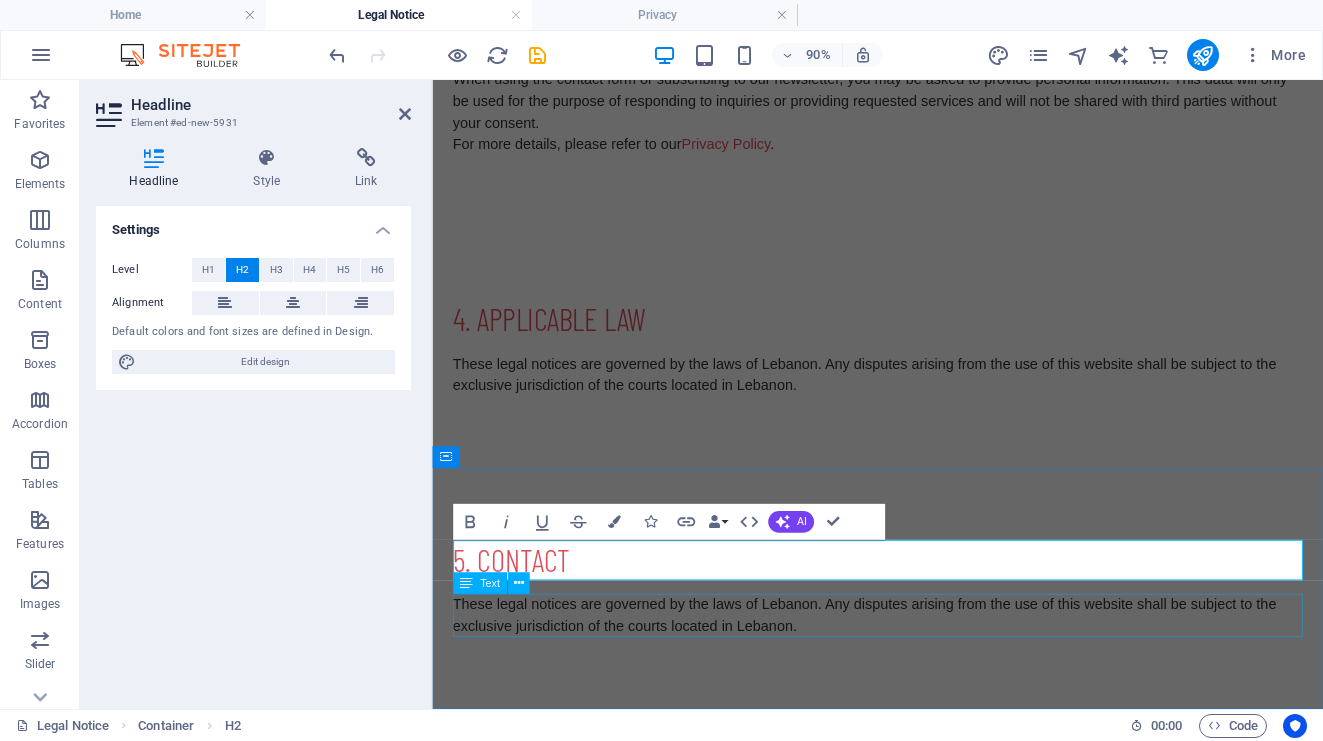 click on "These legal notices are governed by the laws of Lebanon. Any disputes arising from the use of this website shall be subject to the exclusive jurisdiction of the courts located in Lebanon." at bounding box center [927, 675] 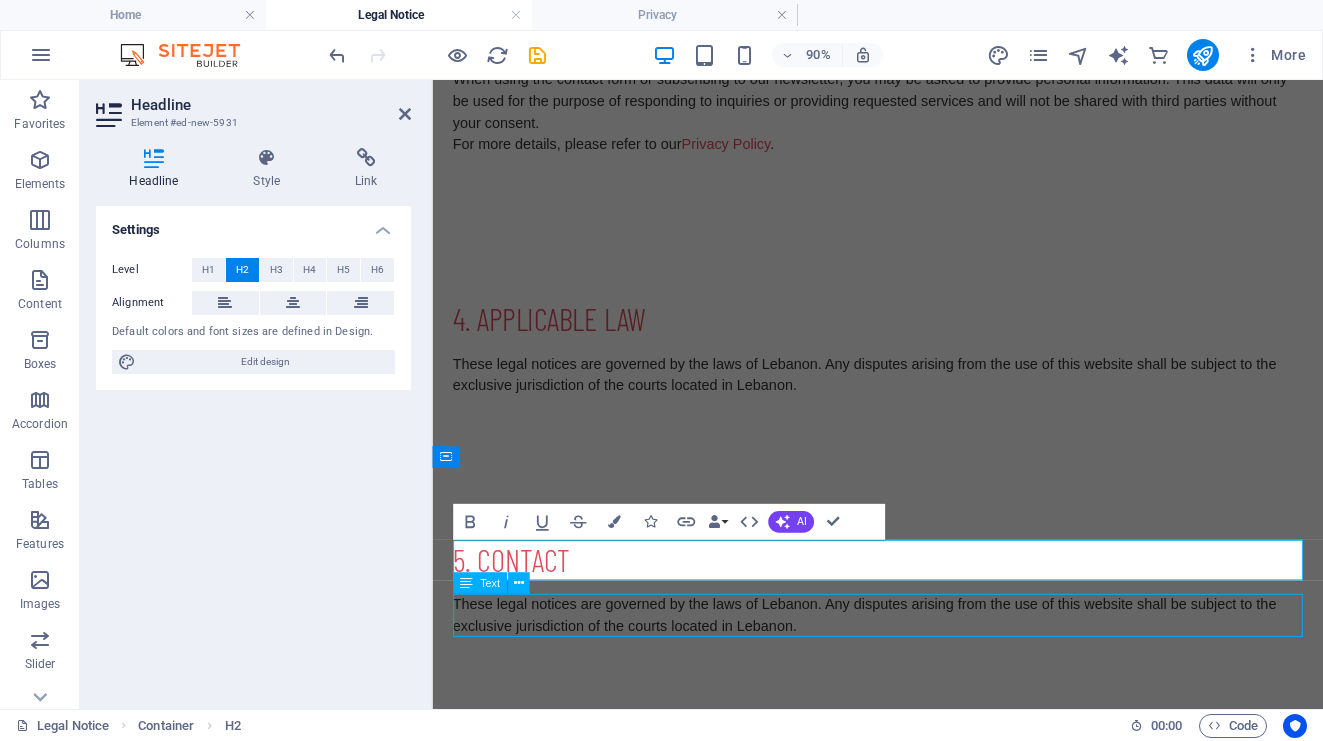 click on "These legal notices are governed by the laws of Lebanon. Any disputes arising from the use of this website shall be subject to the exclusive jurisdiction of the courts located in Lebanon." at bounding box center (927, 675) 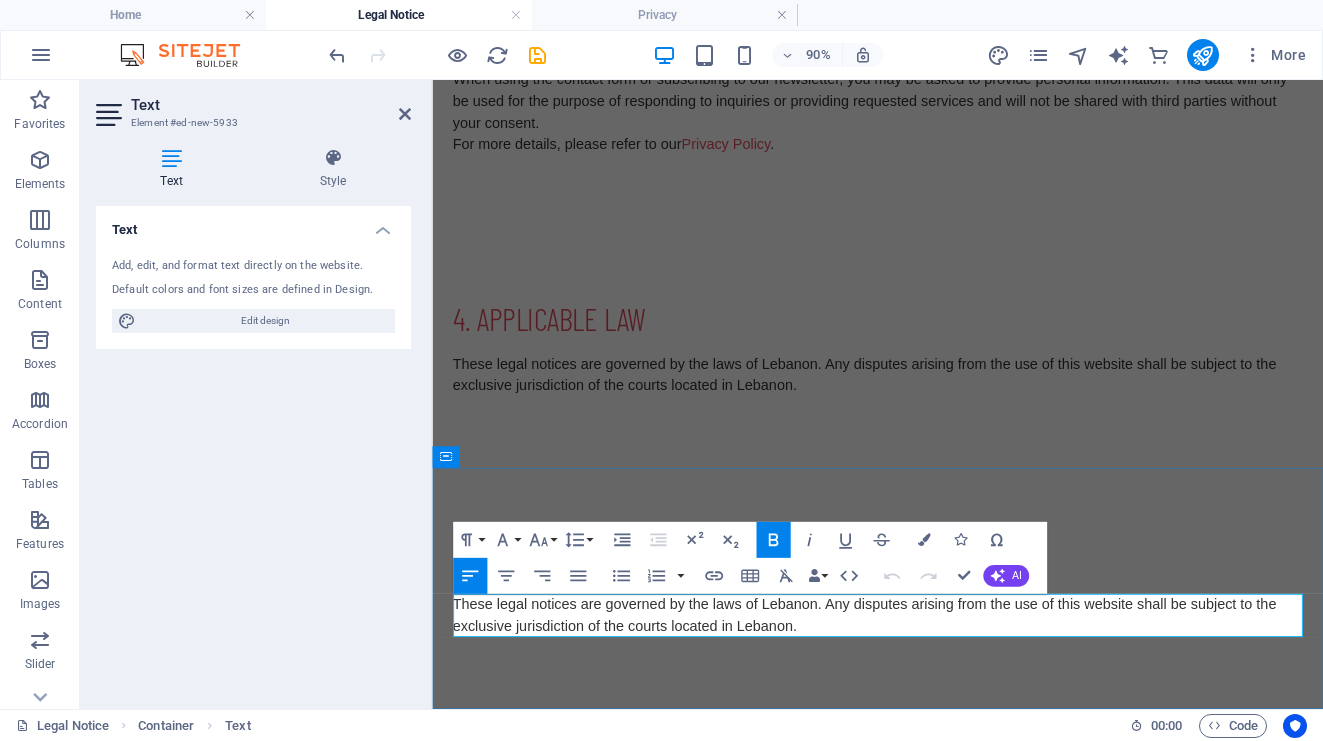 click on "These legal notices are governed by the laws of Lebanon. Any disputes arising from the use of this website shall be subject to the exclusive jurisdiction of the courts located in Lebanon." at bounding box center (912, 674) 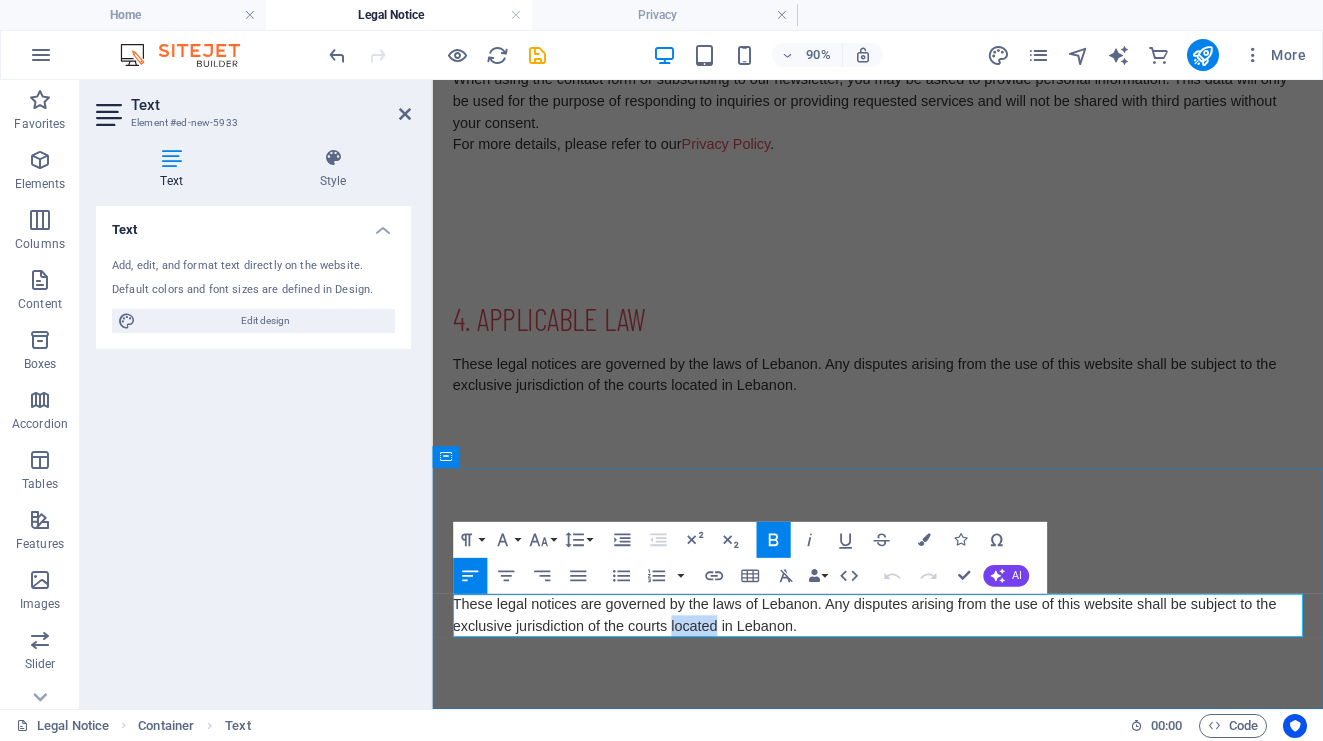 click on "These legal notices are governed by the laws of Lebanon. Any disputes arising from the use of this website shall be subject to the exclusive jurisdiction of the courts located in Lebanon." at bounding box center (912, 674) 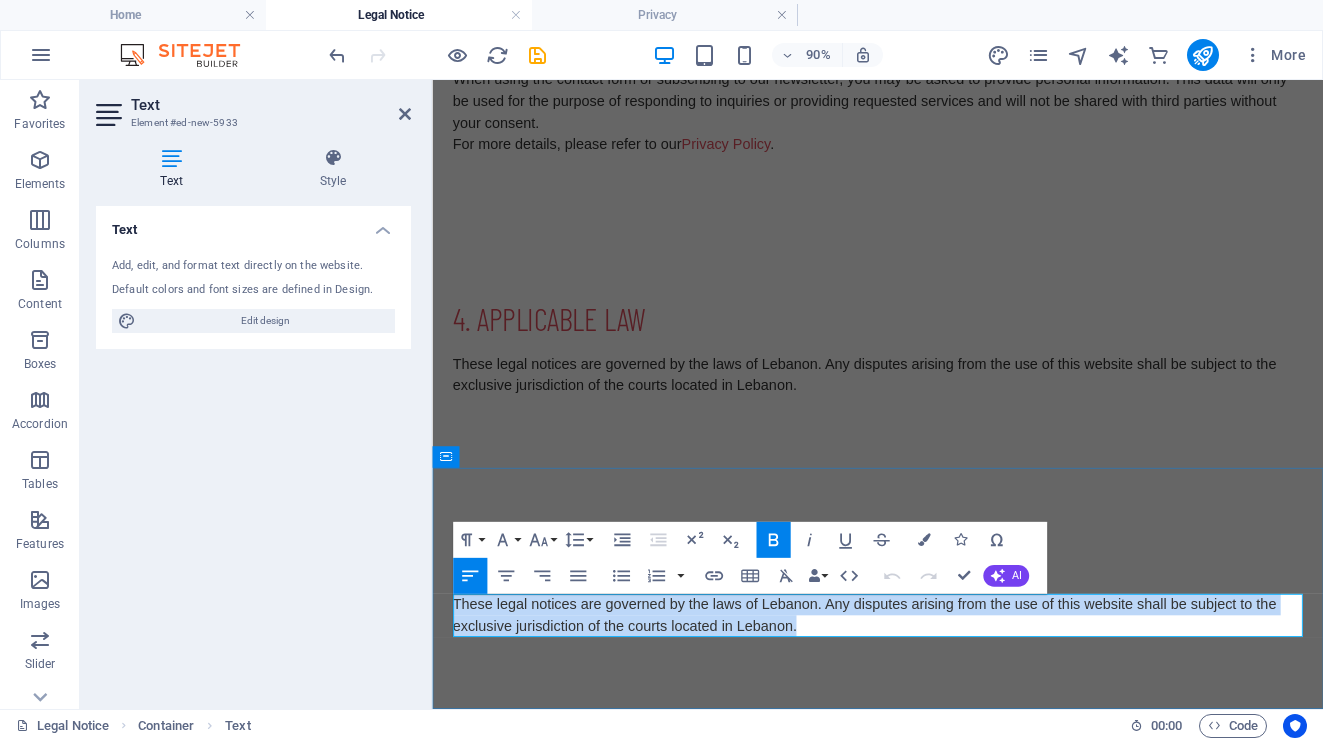 click on "These legal notices are governed by the laws of Lebanon. Any disputes arising from the use of this website shall be subject to the exclusive jurisdiction of the courts located in Lebanon." at bounding box center [912, 674] 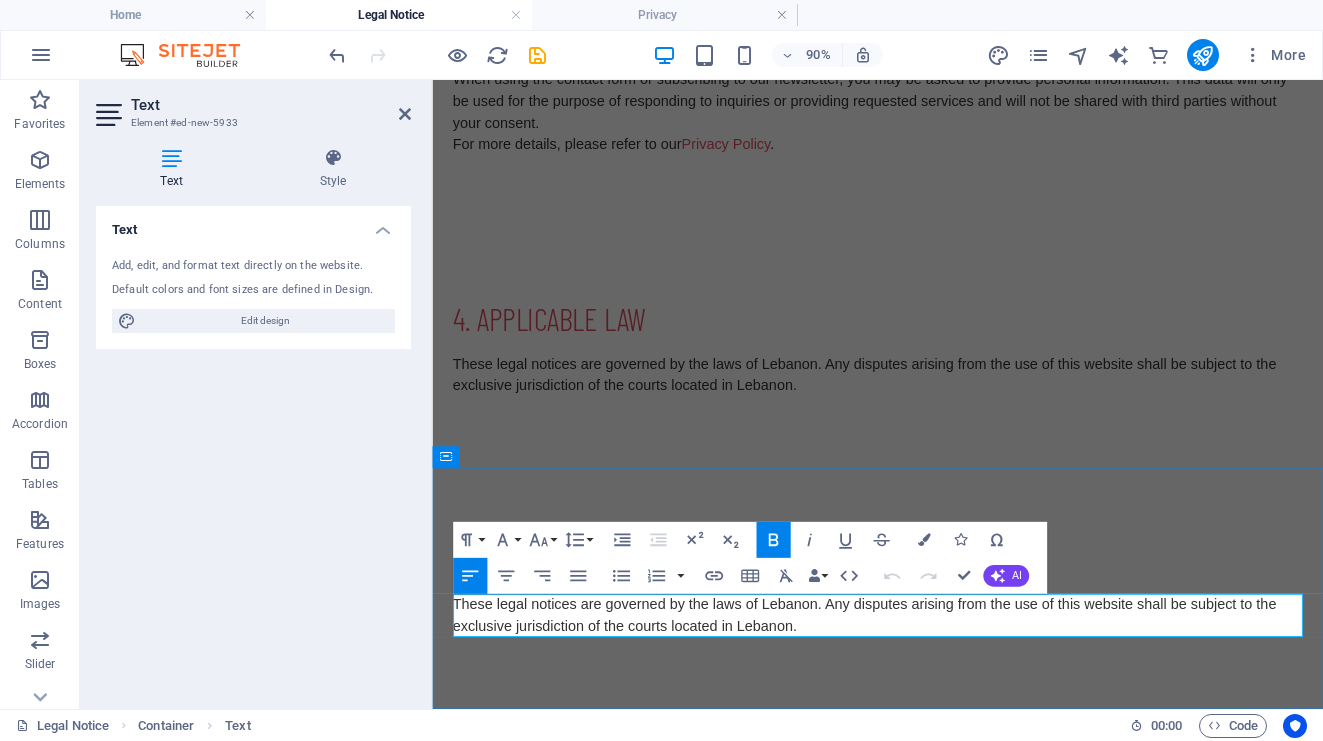 scroll, scrollTop: 872, scrollLeft: 0, axis: vertical 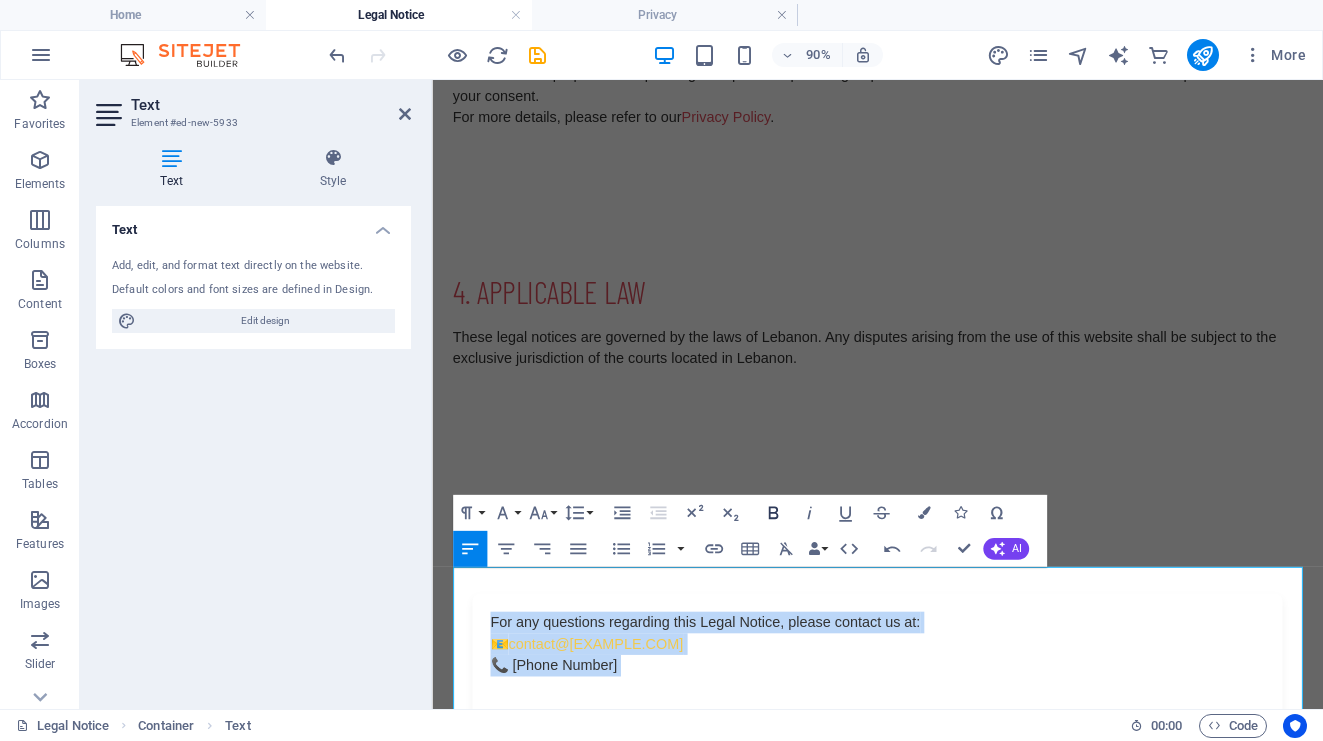 click 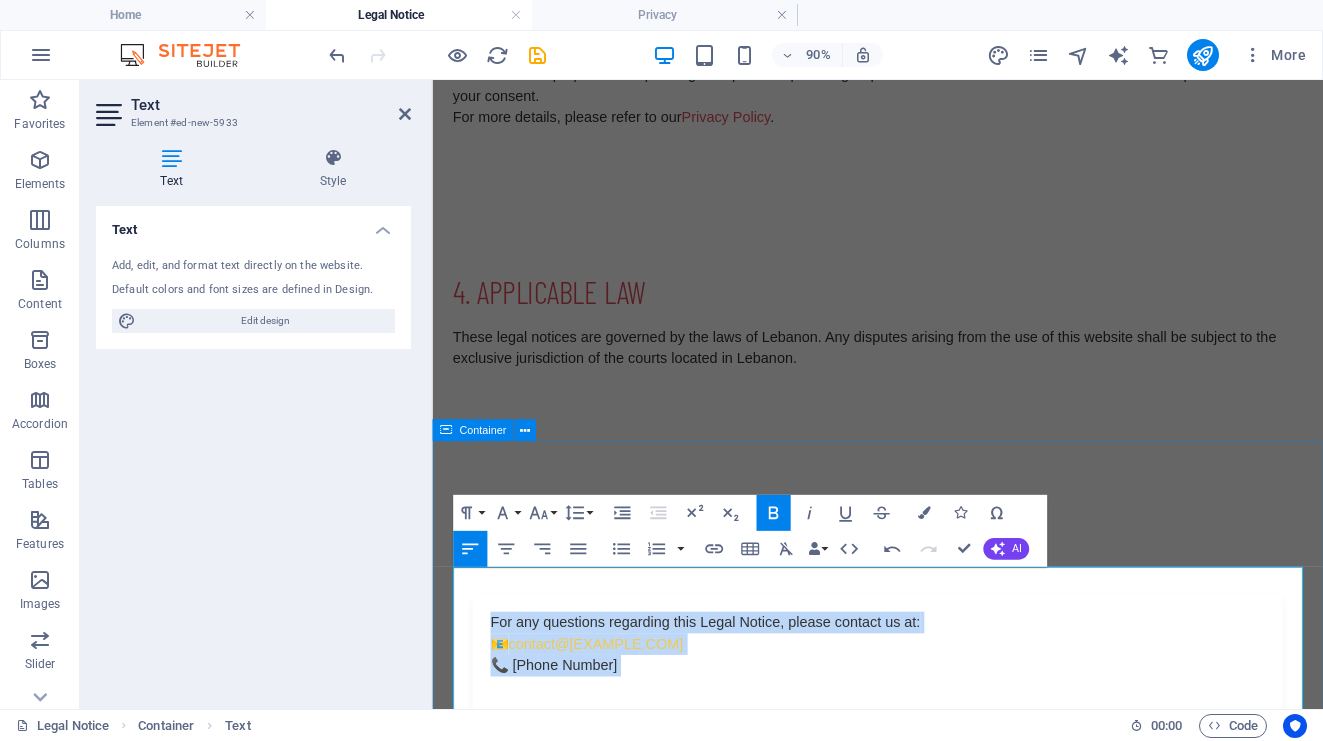 click on "5. CONTACT For any questions regarding this Legal Notice, please contact us at: 📧 contact@[EXAMPLE.COM] 📞 [Phone Number]" at bounding box center [927, 725] 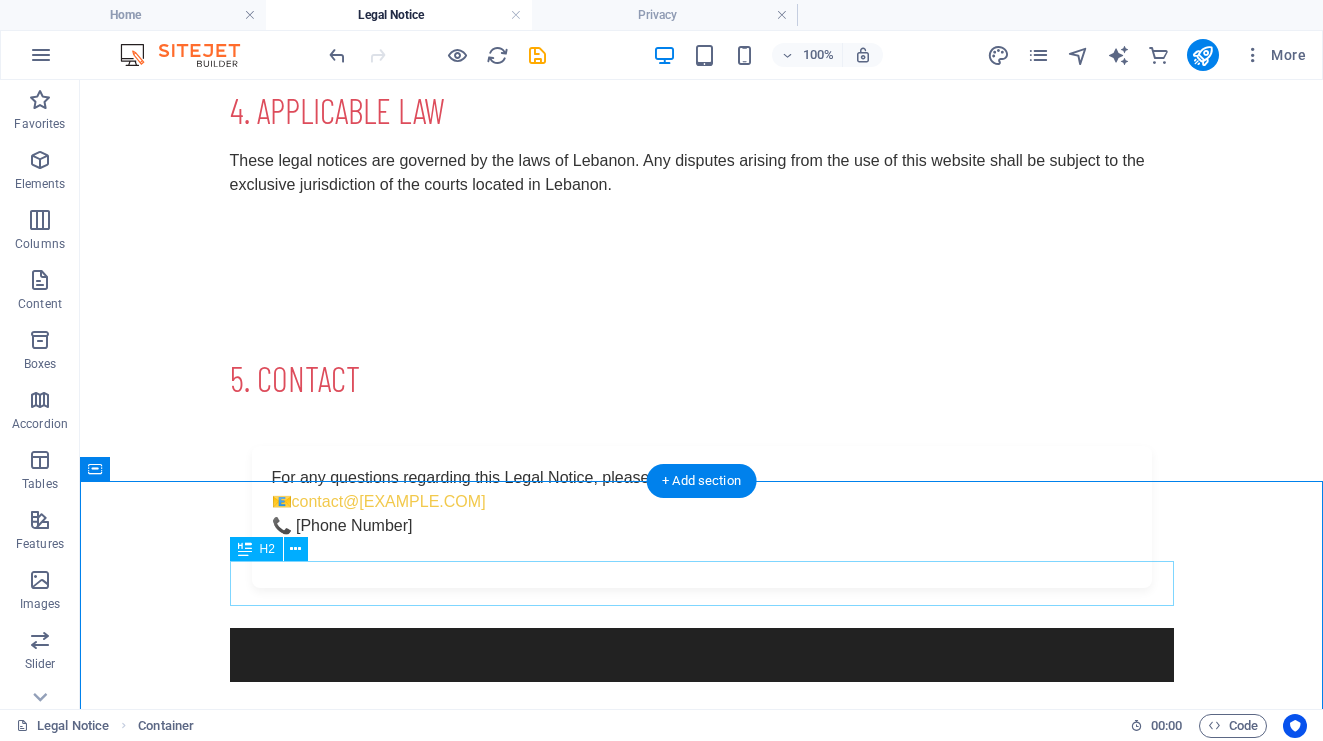 scroll, scrollTop: 1087, scrollLeft: 0, axis: vertical 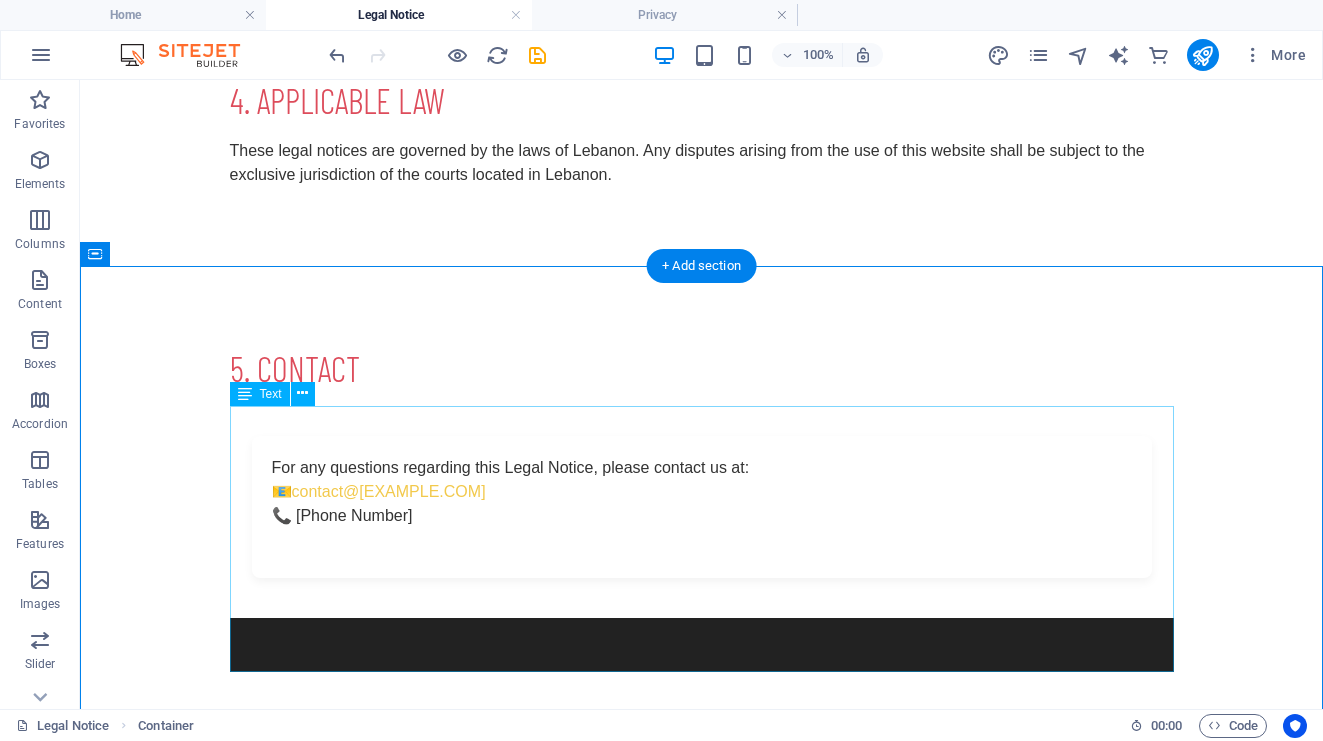 click on "For any questions regarding this Legal Notice, please contact us at: 📧 contact@[EXAMPLE.COM] 📞 [Phone Number]" at bounding box center (702, 554) 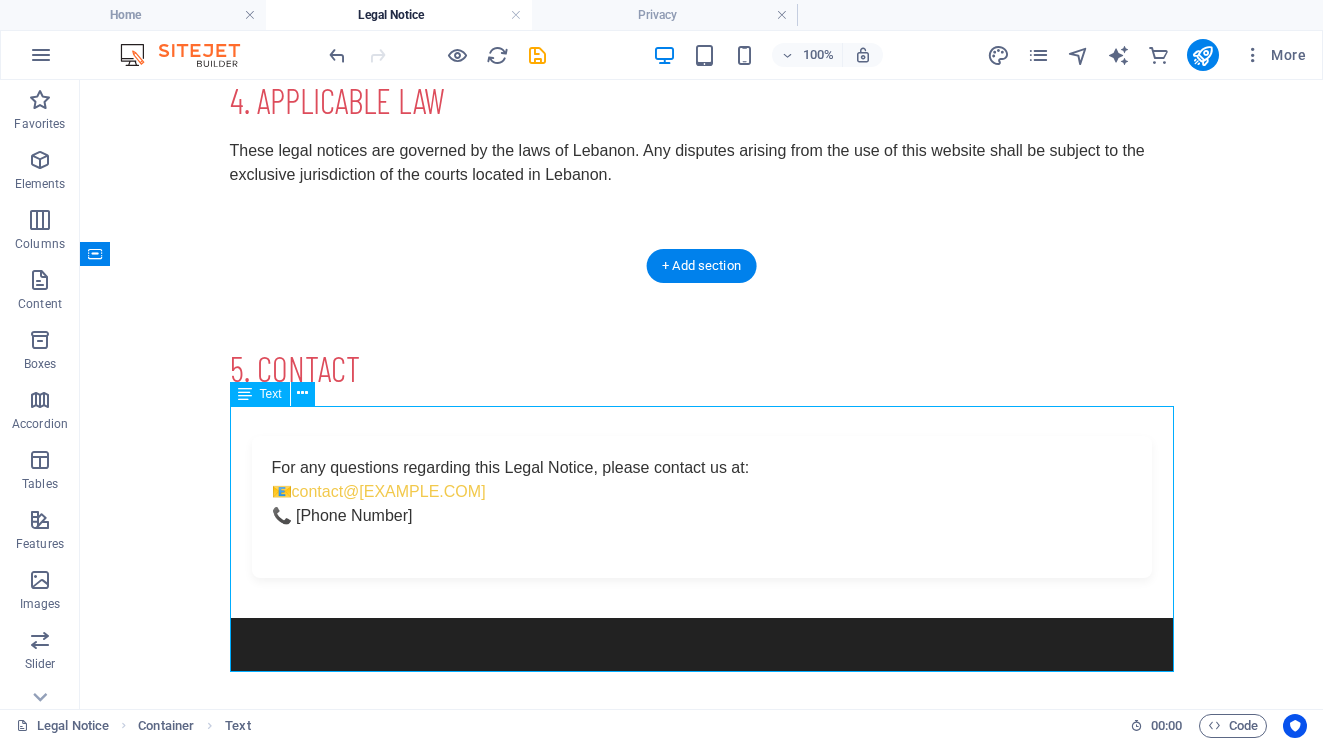 click on "For any questions regarding this Legal Notice, please contact us at: 📧 contact@[EXAMPLE.COM] 📞 [Phone Number]" at bounding box center (702, 554) 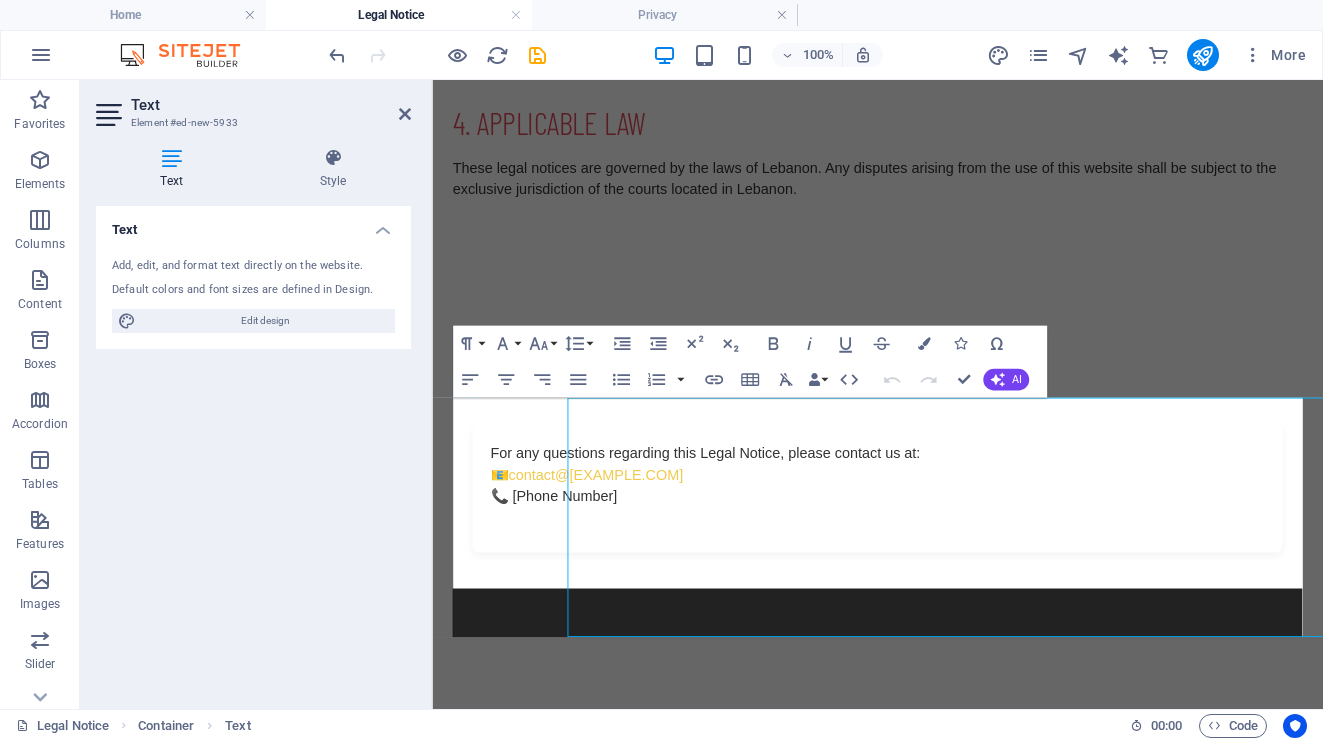 scroll, scrollTop: 1060, scrollLeft: 0, axis: vertical 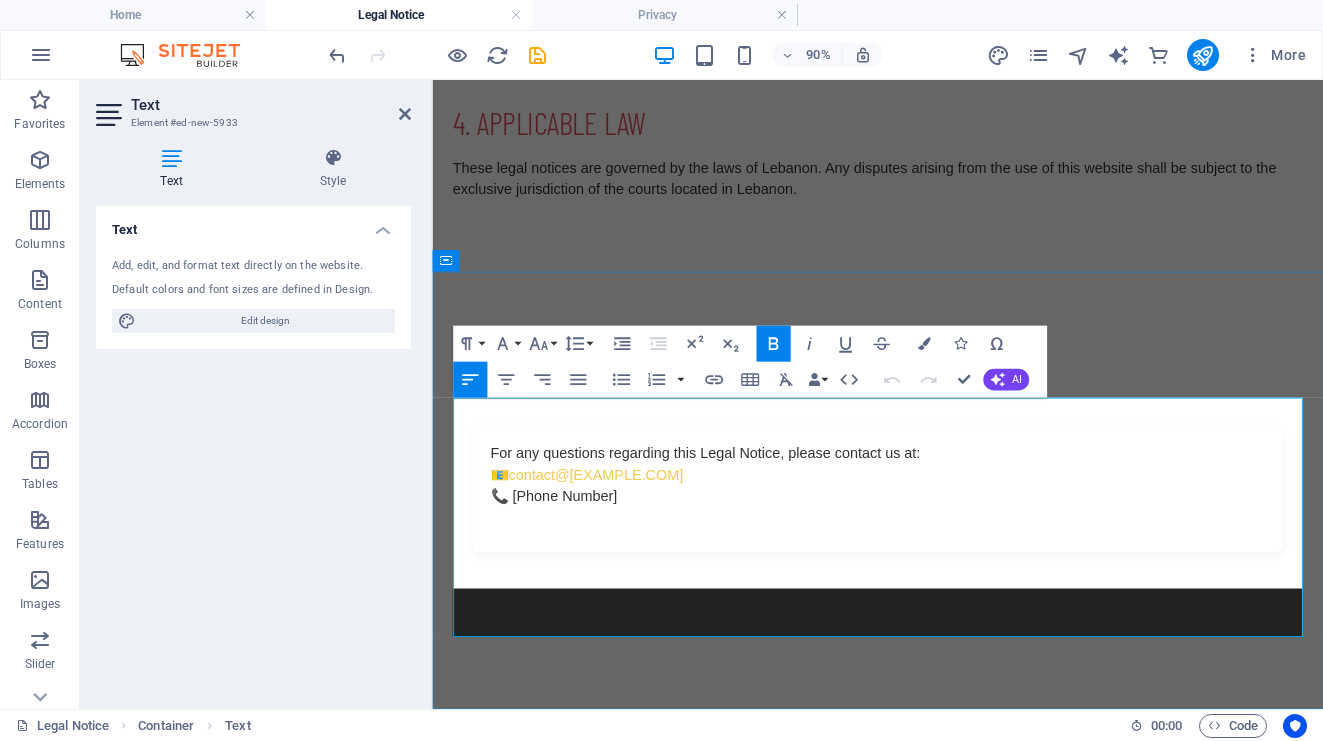 click on "For any questions regarding this Legal Notice, please contact us at: 📧 contact@[EXAMPLE.COM] 📞 [Phone Number]" at bounding box center (927, 534) 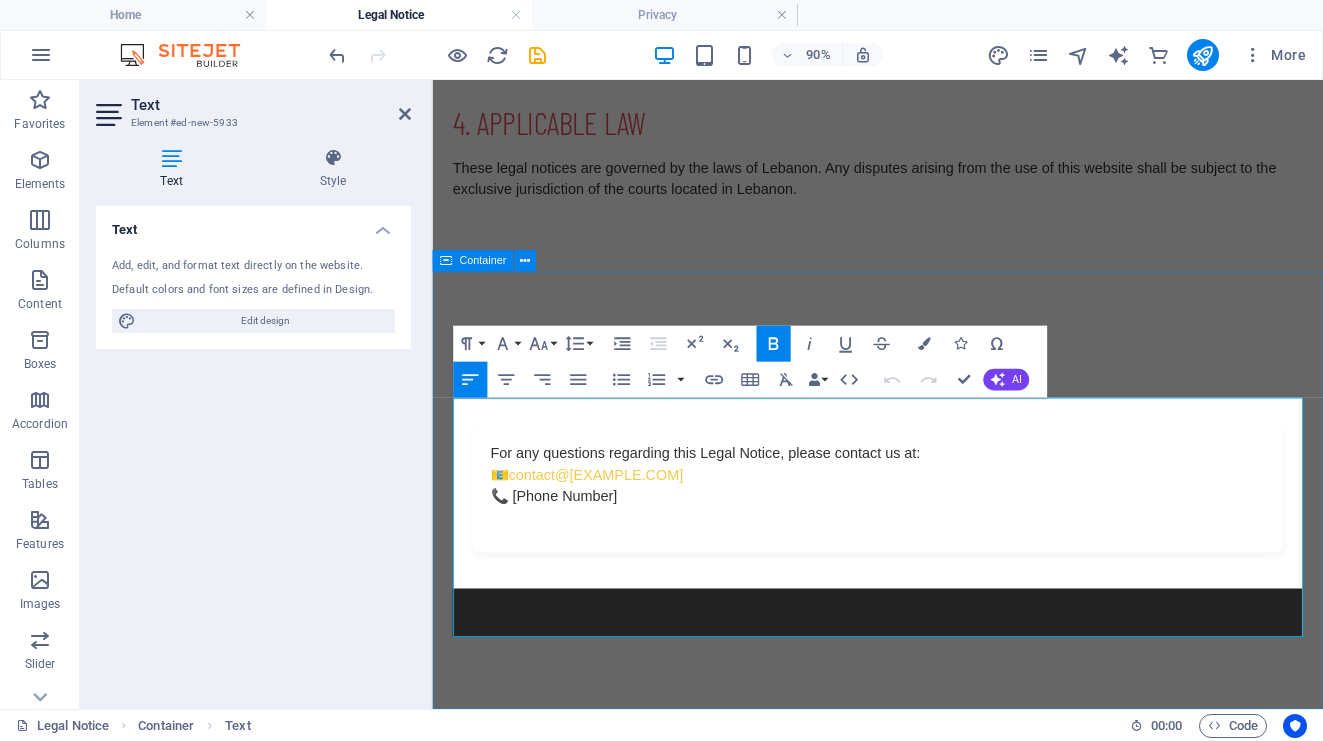 click on "5. CONTACT For any questions regarding this Legal Notice, please contact us at: 📧 contact@[EXAMPLE.COM] 📞 [Phone Number]" at bounding box center (927, 537) 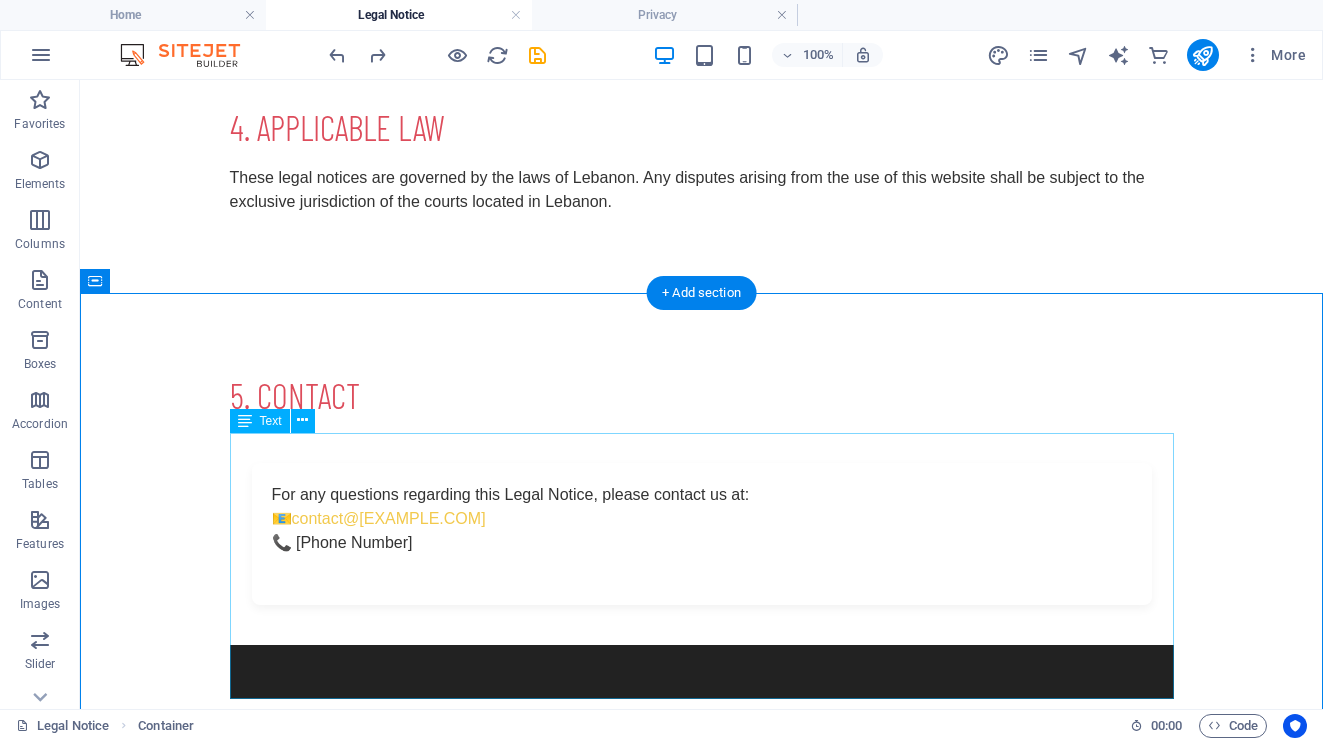 scroll, scrollTop: 912, scrollLeft: 0, axis: vertical 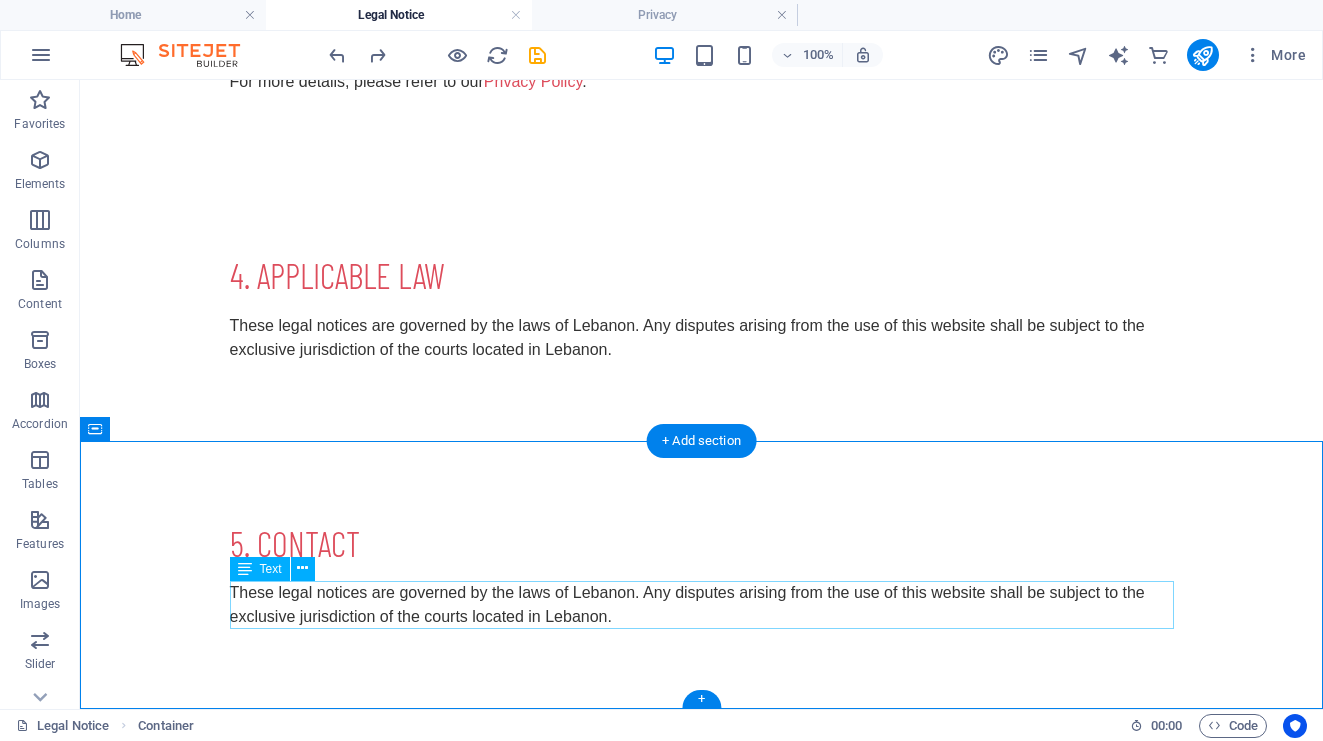 click on "These legal notices are governed by the laws of Lebanon. Any disputes arising from the use of this website shall be subject to the exclusive jurisdiction of the courts located in Lebanon." at bounding box center (702, 605) 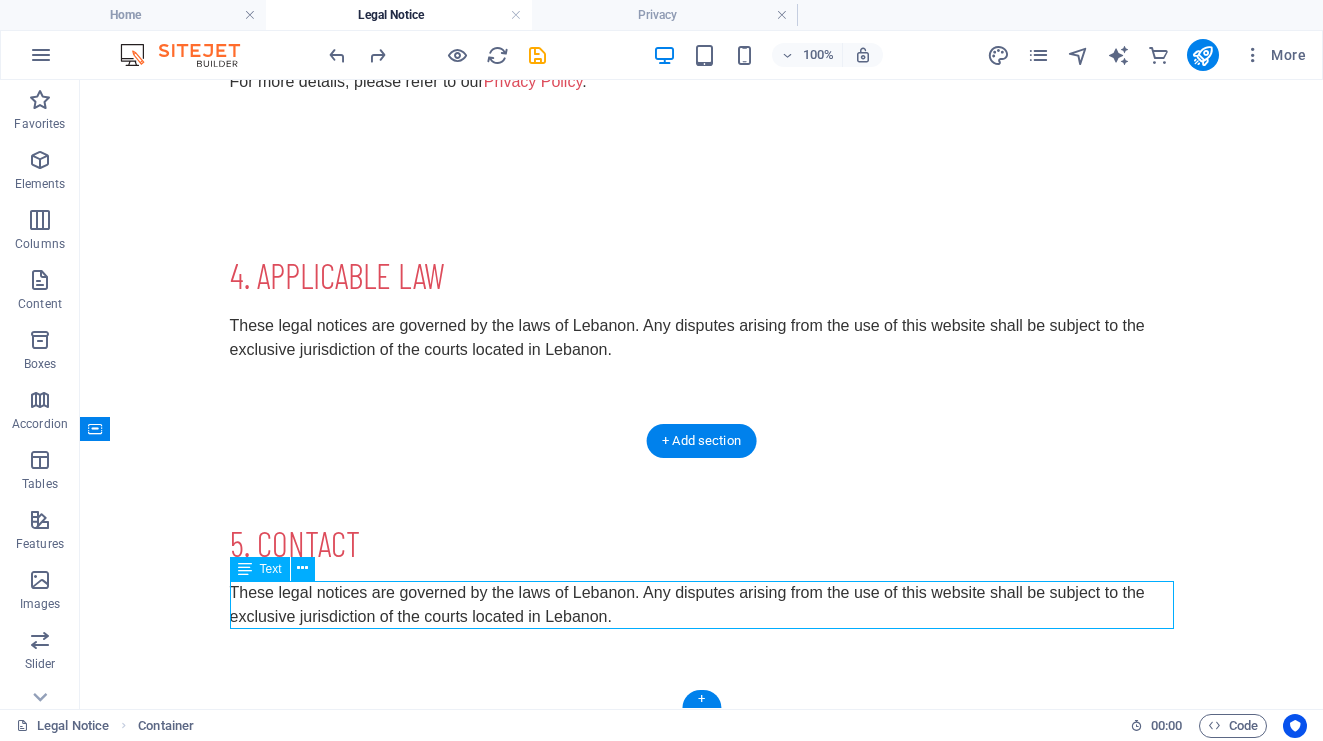 click on "These legal notices are governed by the laws of Lebanon. Any disputes arising from the use of this website shall be subject to the exclusive jurisdiction of the courts located in Lebanon." at bounding box center (702, 605) 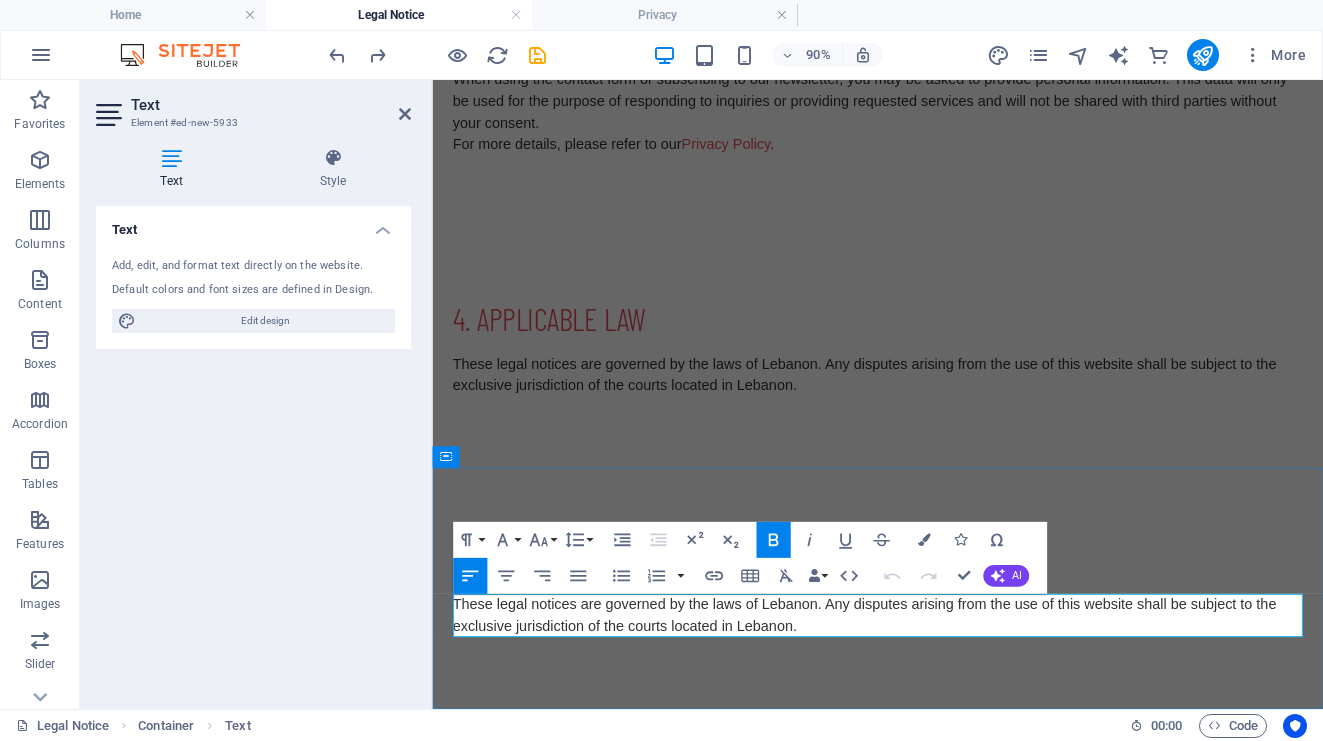 click on "These legal notices are governed by the laws of Lebanon. Any disputes arising from the use of this website shall be subject to the exclusive jurisdiction of the courts located in Lebanon." at bounding box center (927, 675) 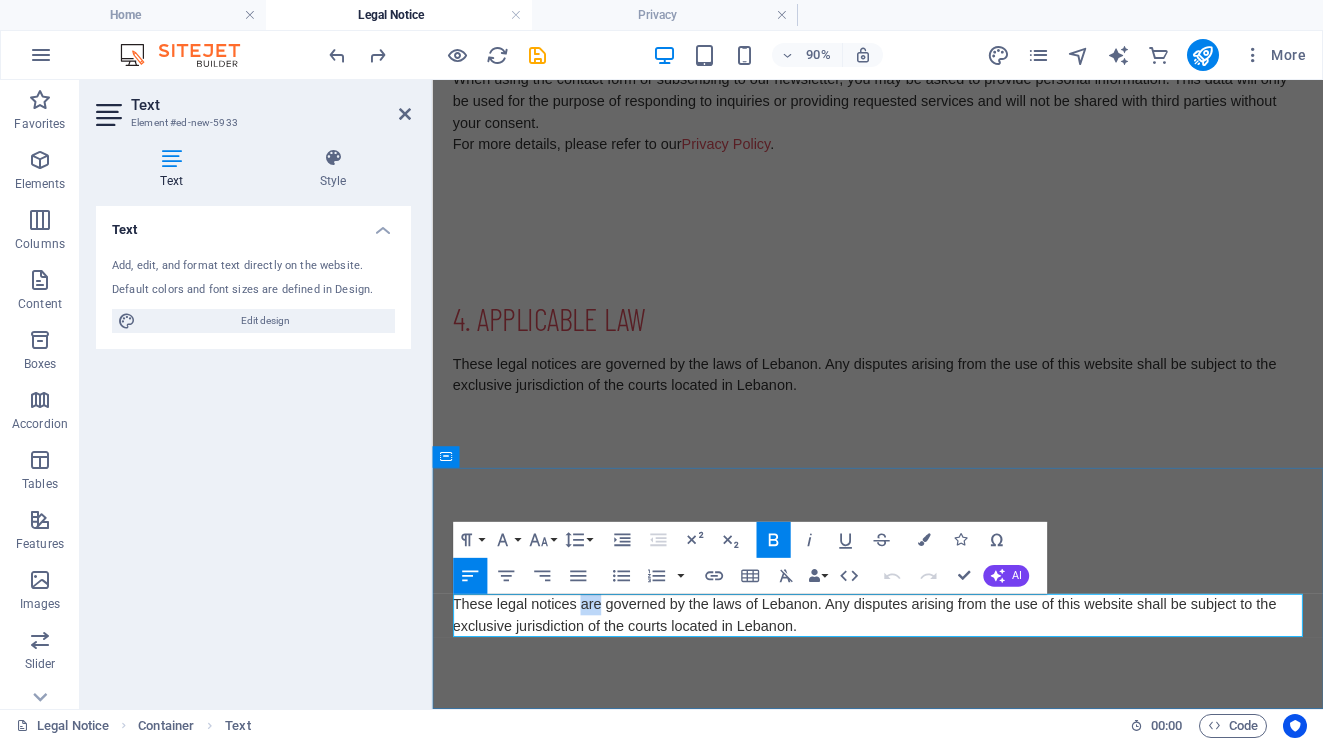 click on "These legal notices are governed by the laws of Lebanon. Any disputes arising from the use of this website shall be subject to the exclusive jurisdiction of the courts located in Lebanon." at bounding box center [927, 675] 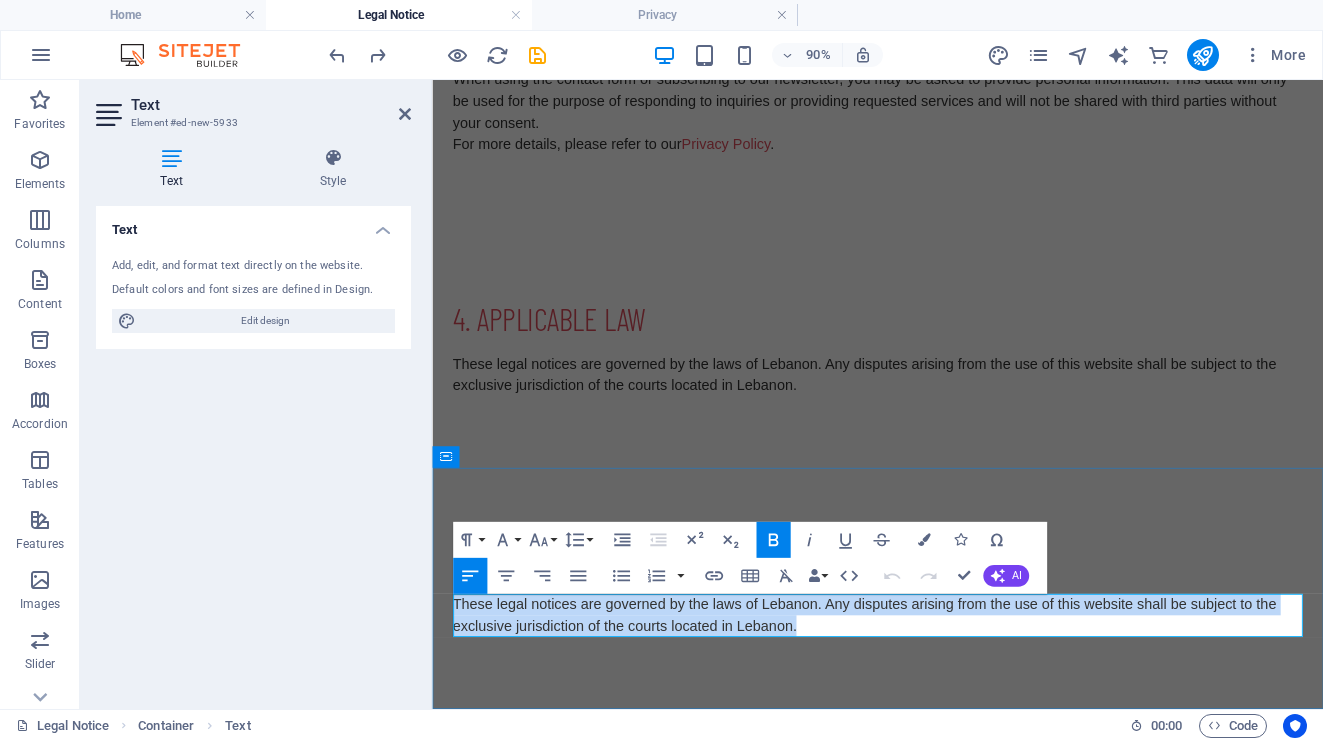 click on "These legal notices are governed by the laws of Lebanon. Any disputes arising from the use of this website shall be subject to the exclusive jurisdiction of the courts located in Lebanon." at bounding box center [927, 675] 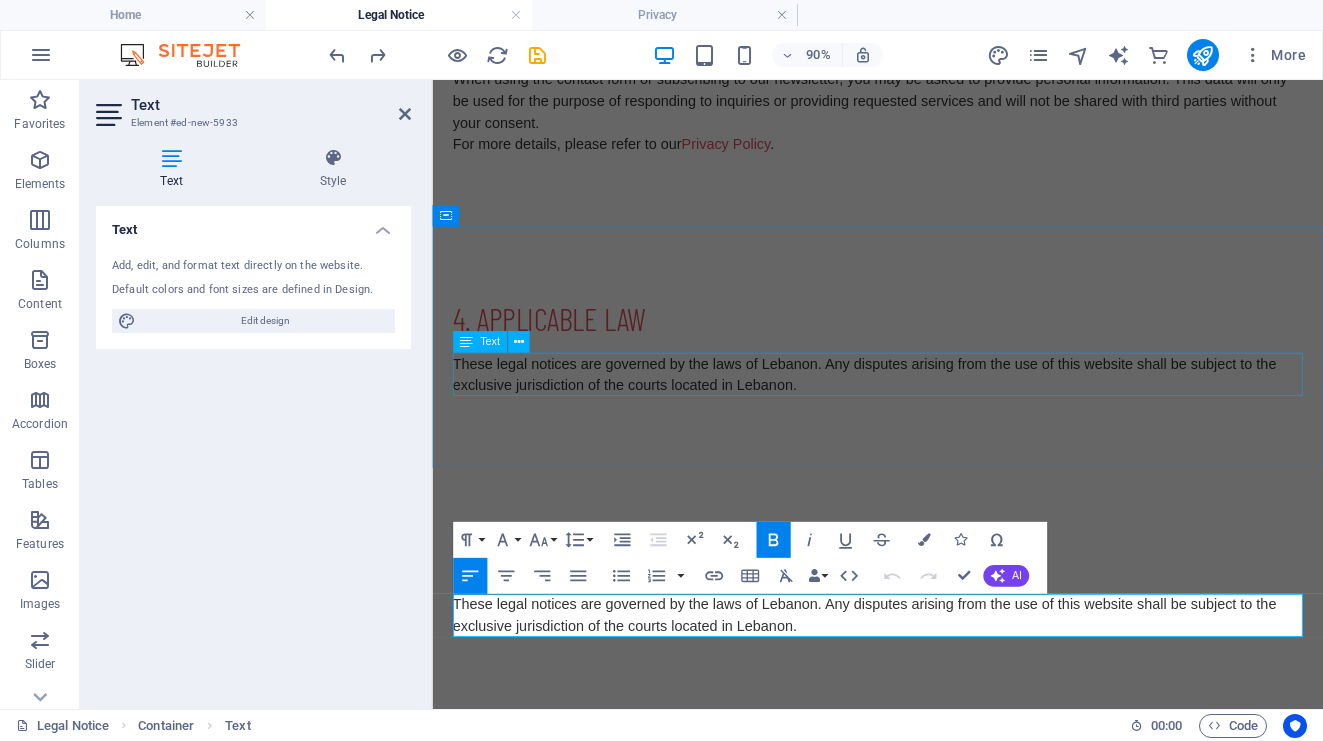 scroll, scrollTop: 818, scrollLeft: 0, axis: vertical 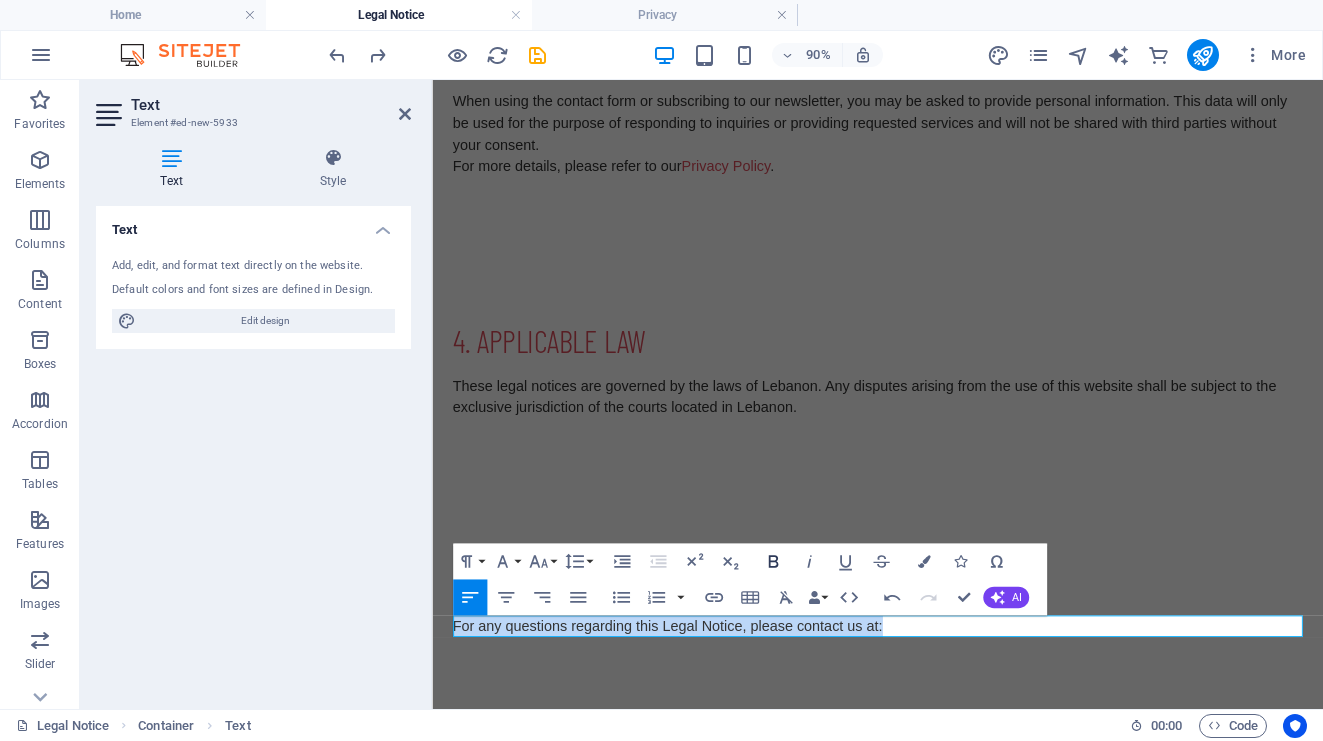 click 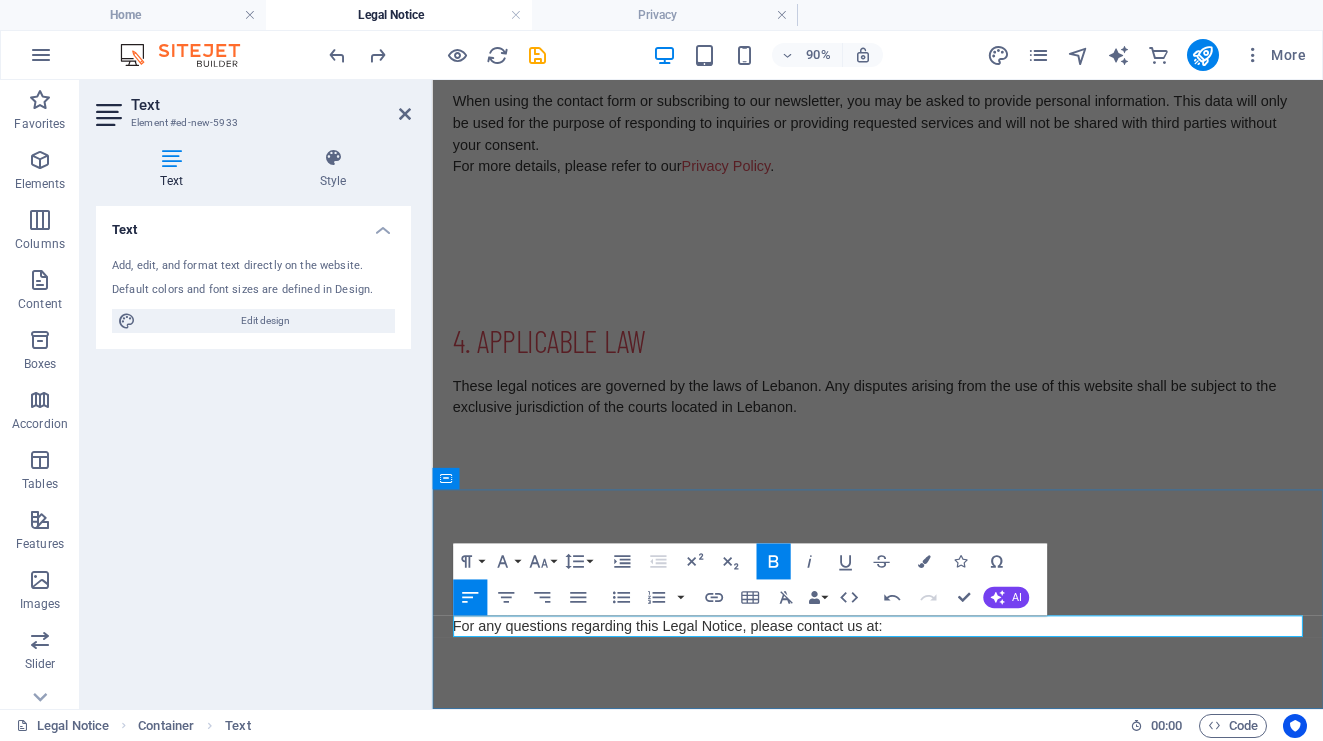 click on "For any questions regarding this Legal Notice, please contact us at:" at bounding box center (927, 687) 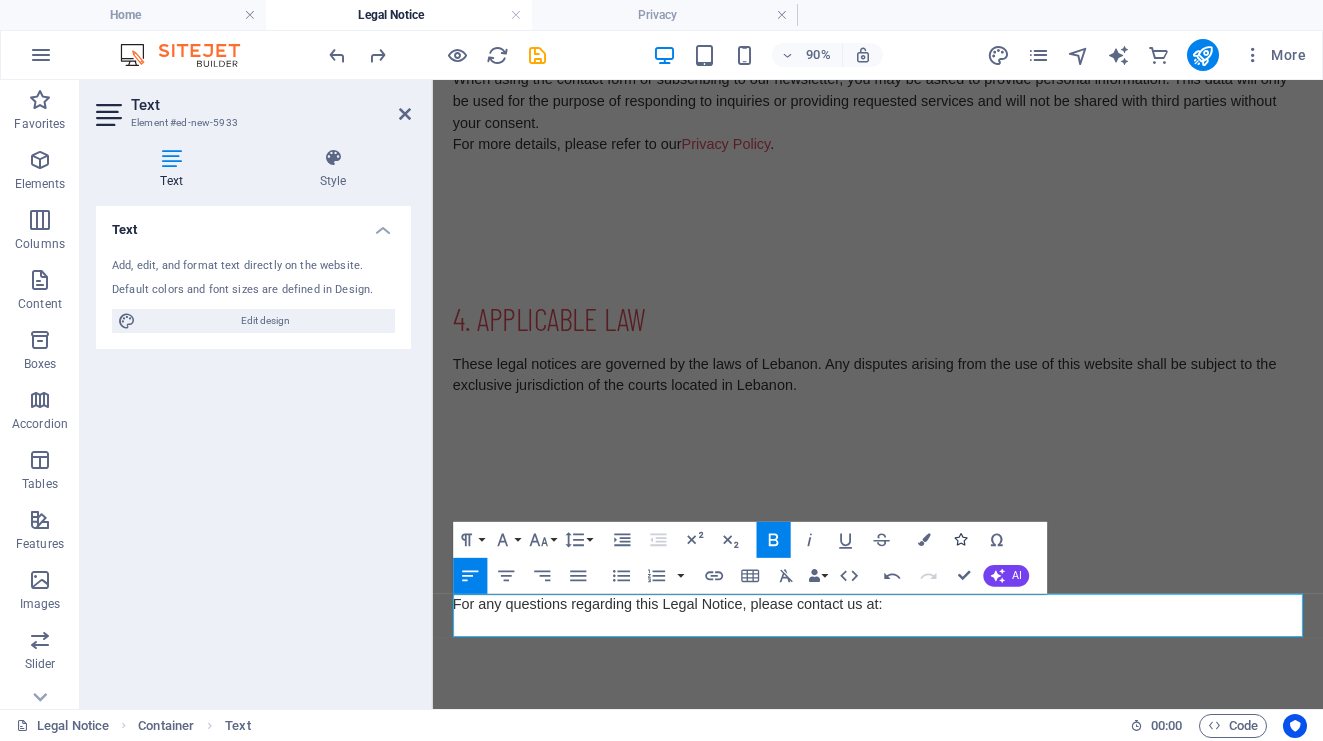 click on "Icons" at bounding box center (960, 540) 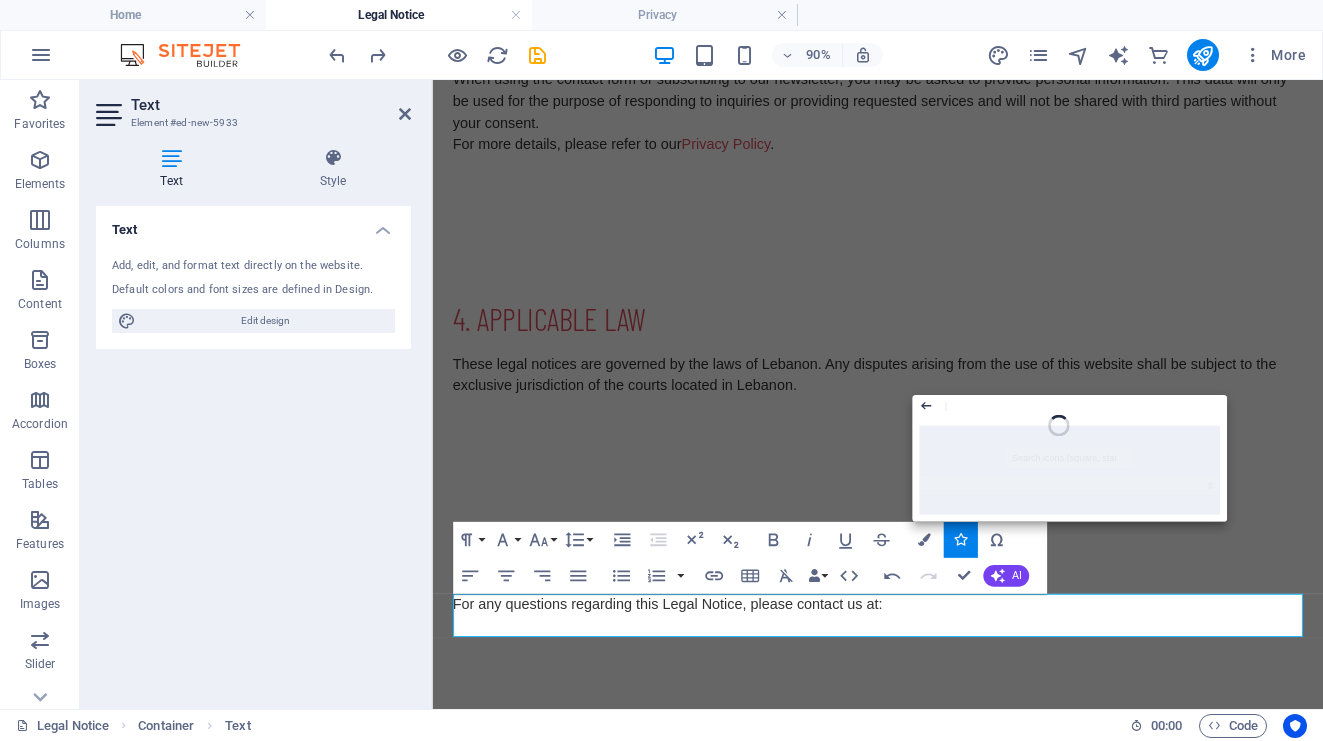 click 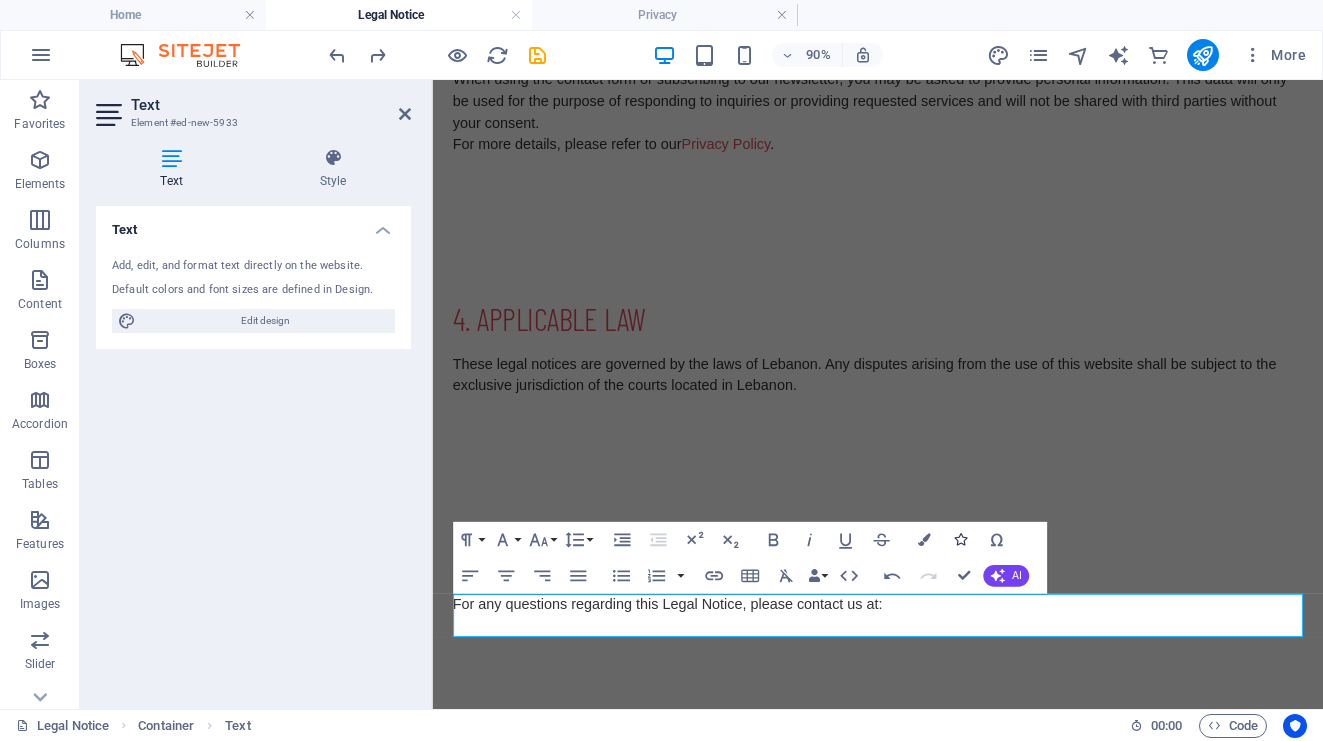 click on "Icons" at bounding box center [960, 540] 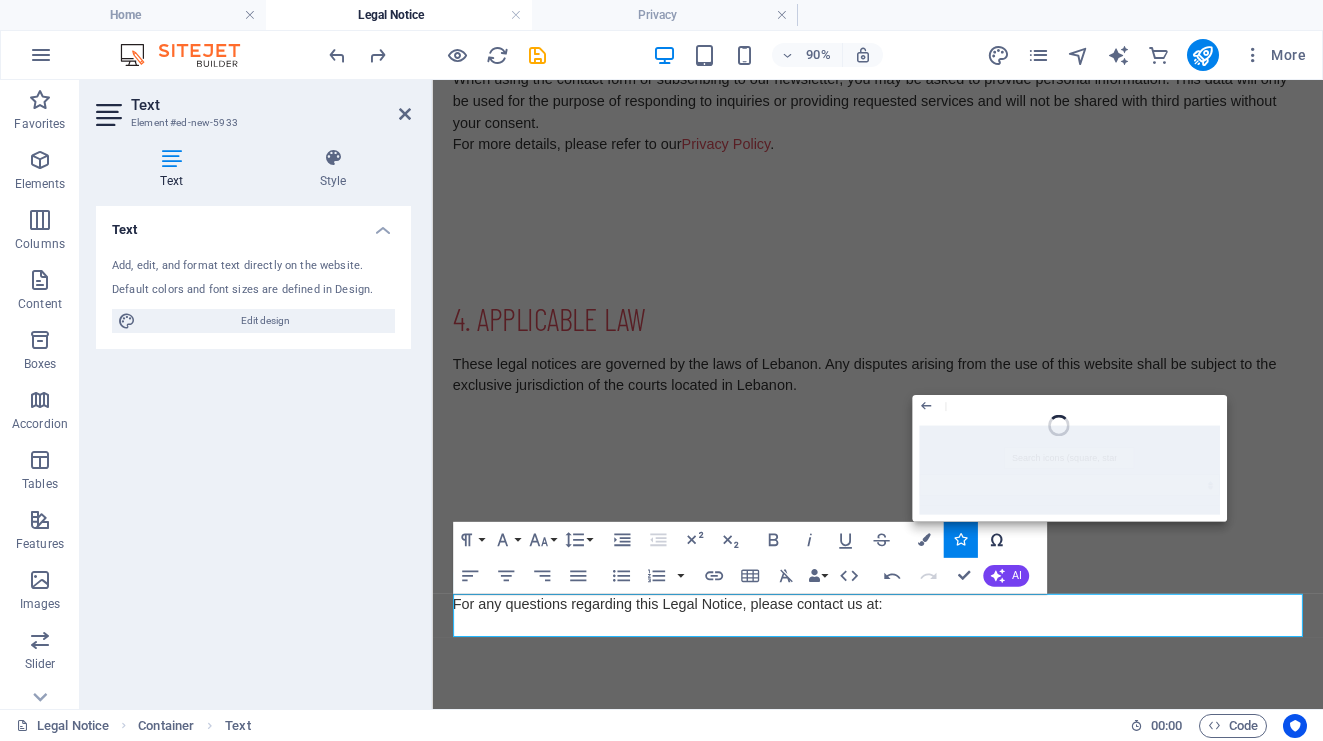 click 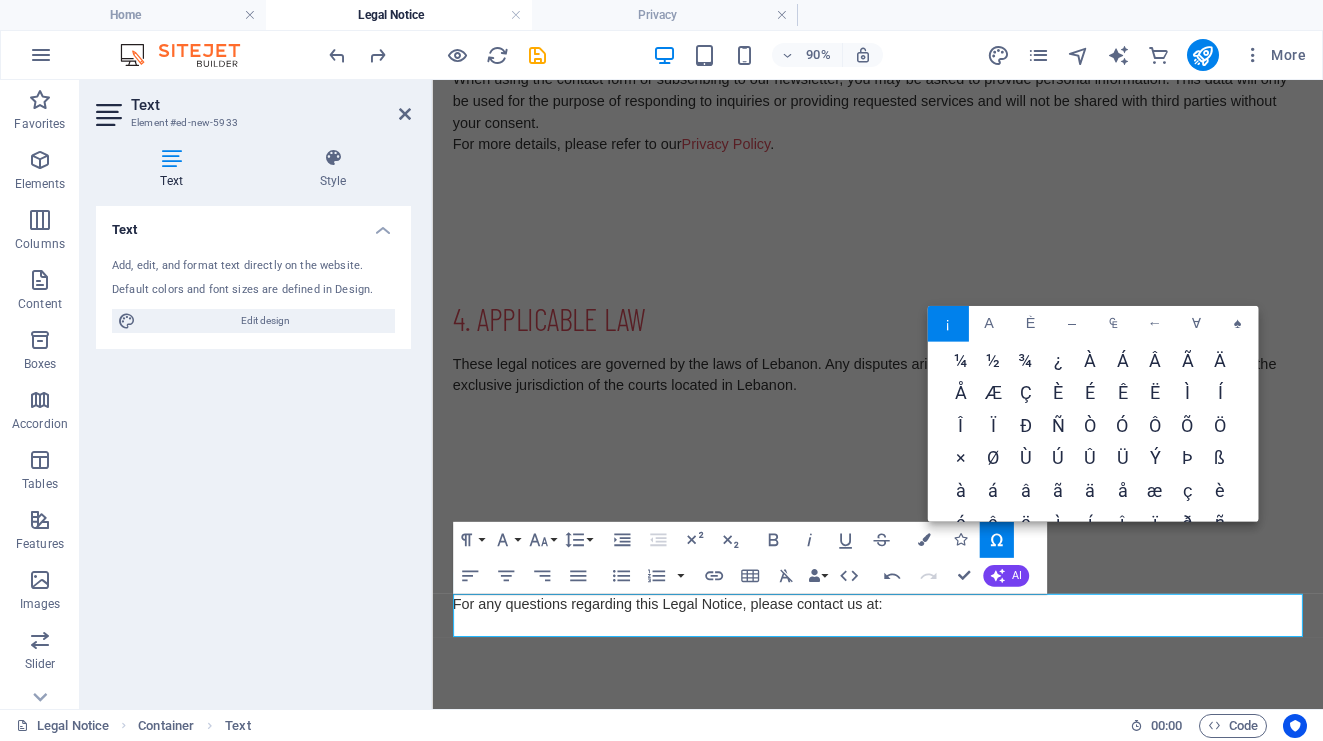 scroll, scrollTop: 236, scrollLeft: 0, axis: vertical 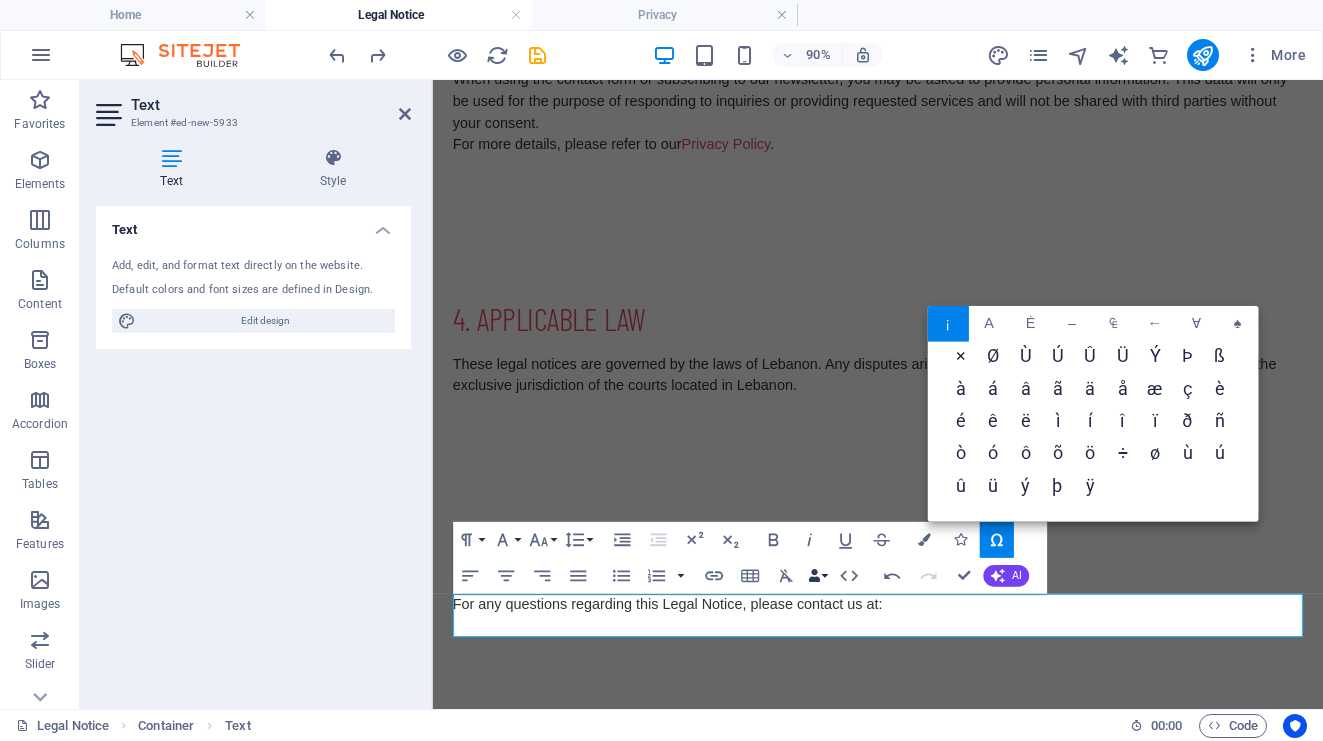 click at bounding box center [813, 575] 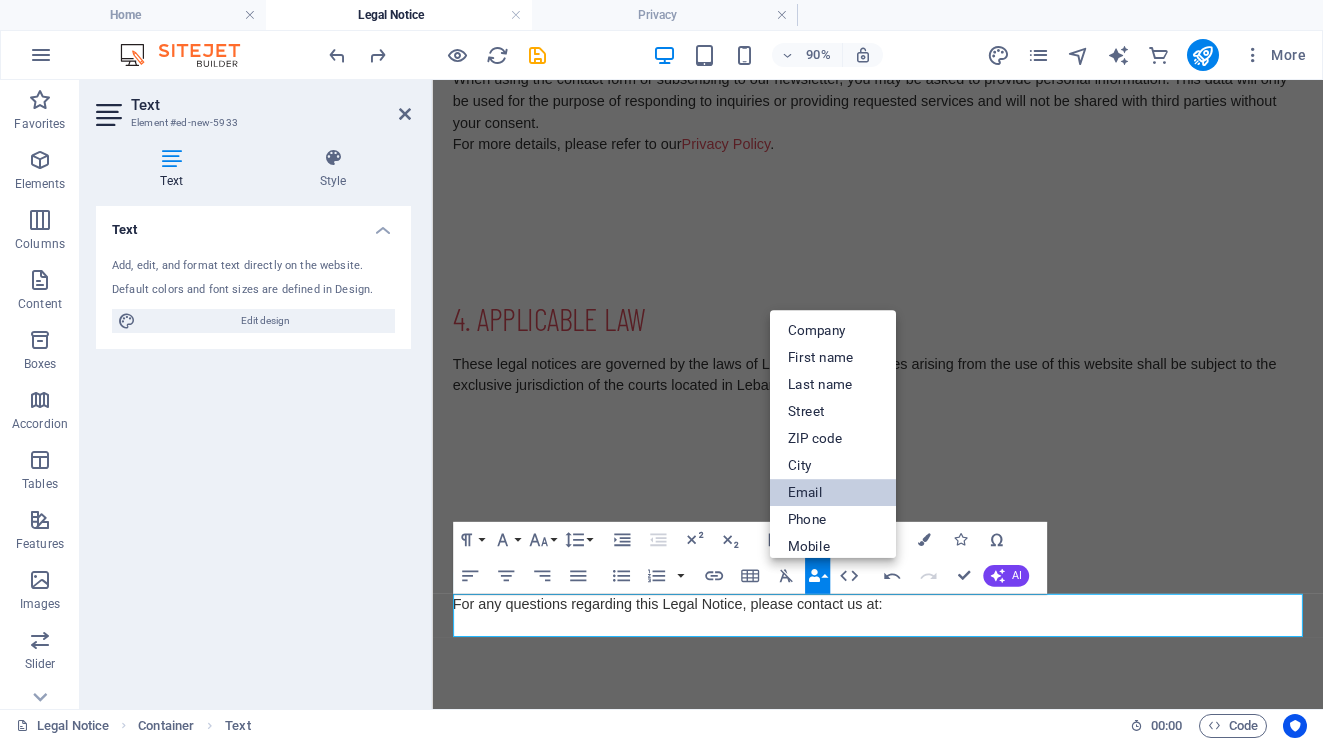 click on "Email" at bounding box center (832, 492) 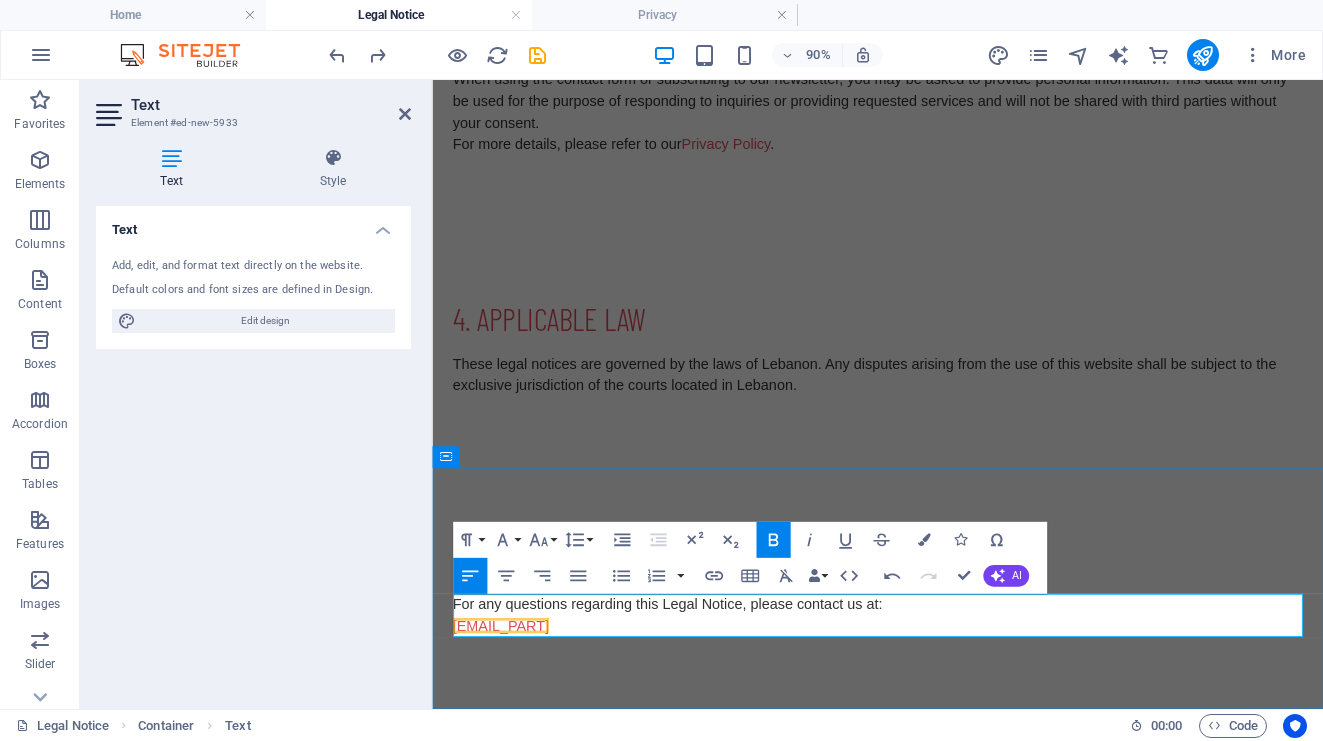 click on "For any questions regarding this Legal Notice, please contact us at: [EMAIL_PART]" at bounding box center (927, 675) 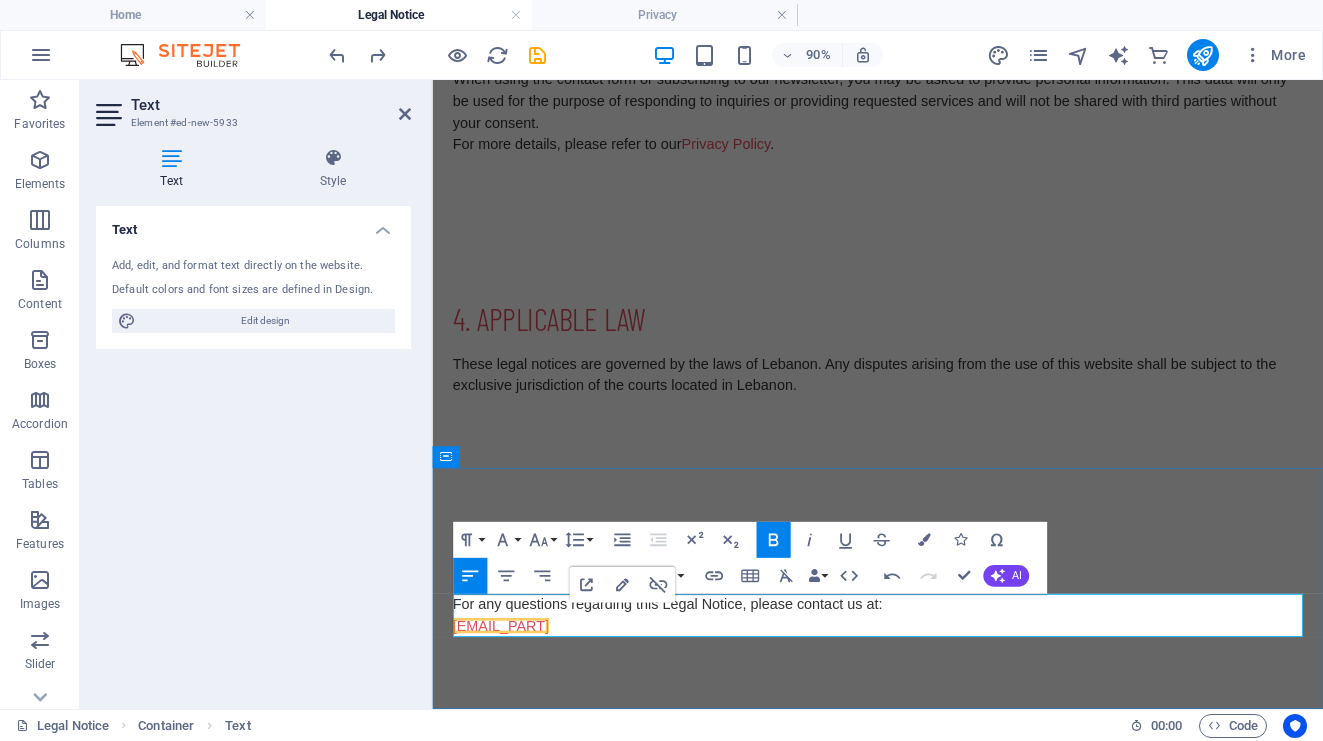 type 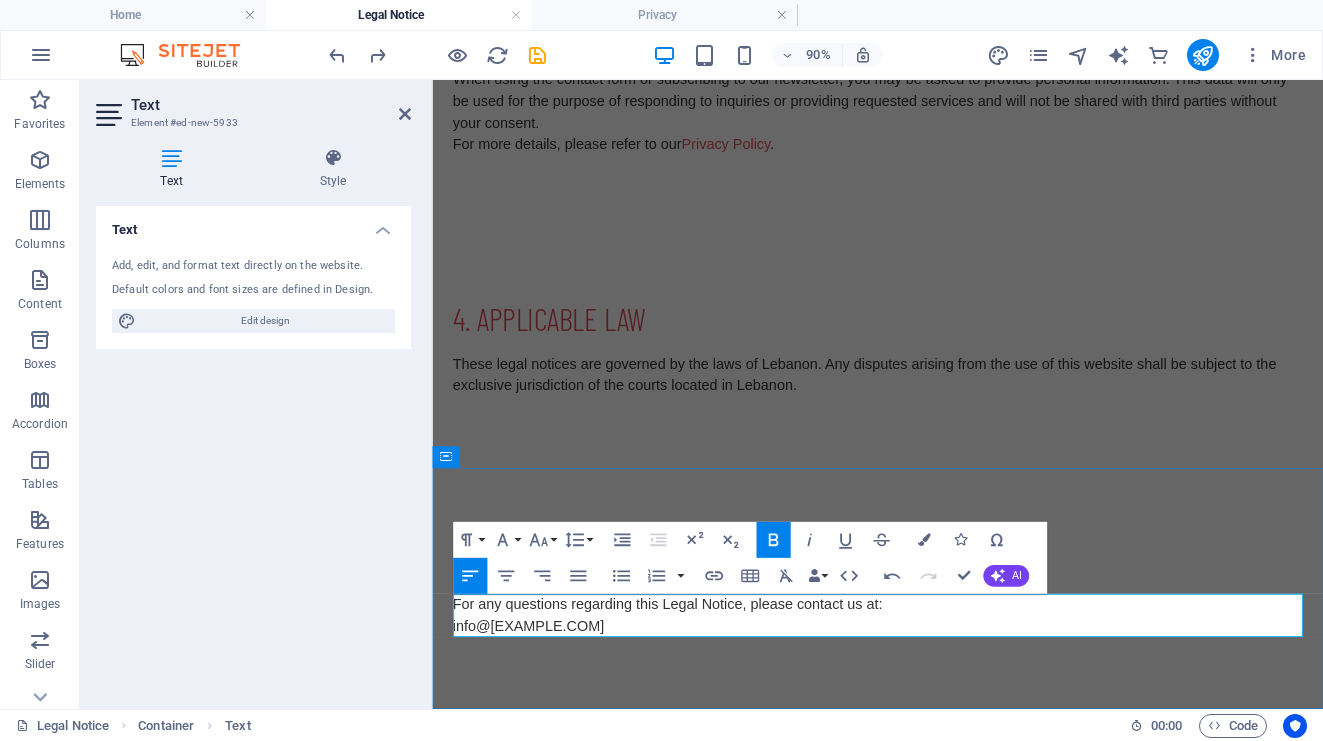 click on "For any questions regarding this Legal Notice, please contact us at: info@[EXAMPLE.COM]" at bounding box center (927, 675) 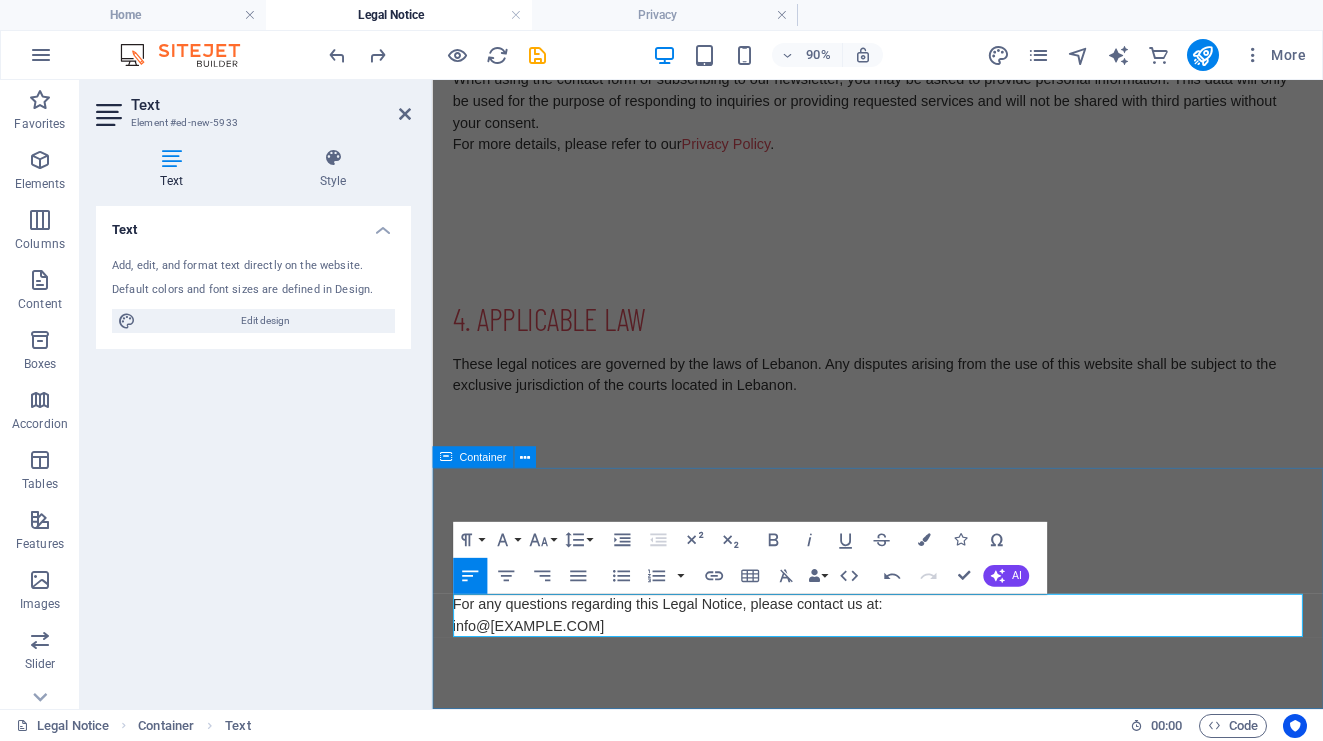 drag, startPoint x: 652, startPoint y: 683, endPoint x: 444, endPoint y: 684, distance: 208.00241 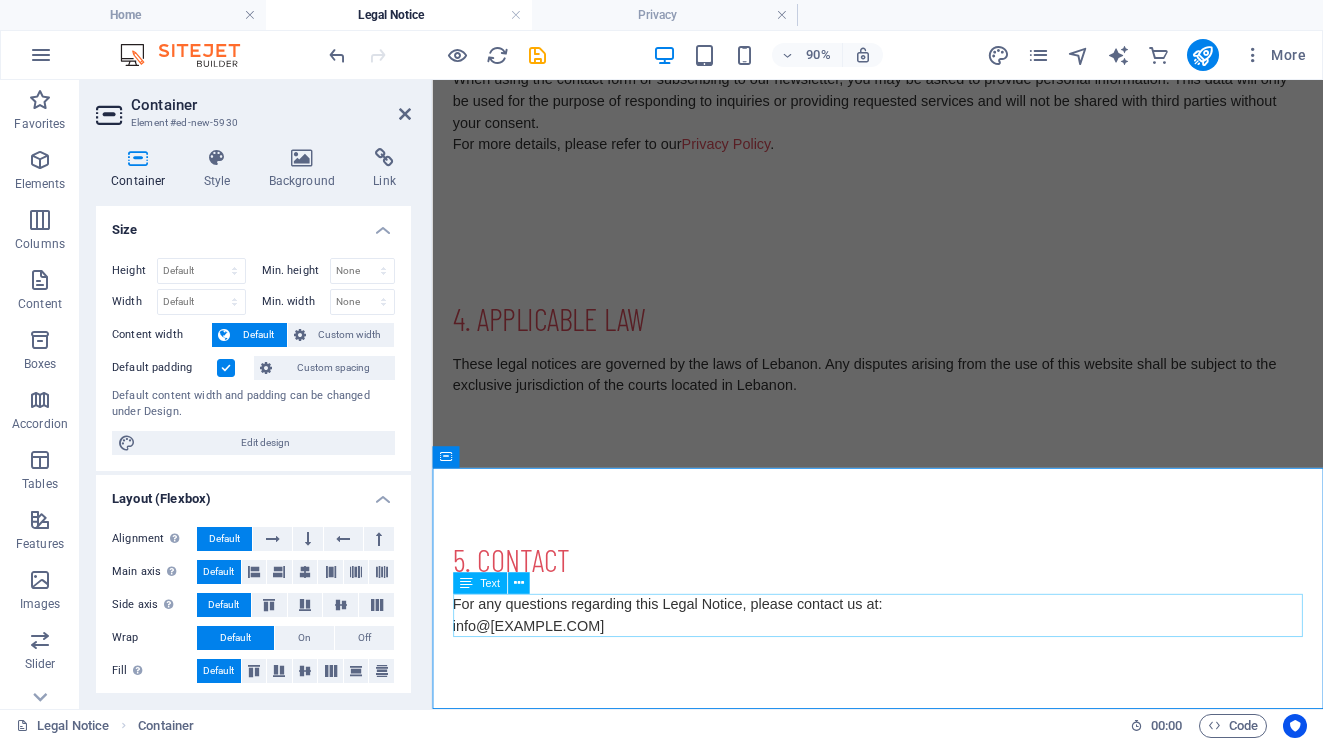 click on "For any questions regarding this Legal Notice, please contact us at: info@[EXAMPLE.COM]" at bounding box center (927, 675) 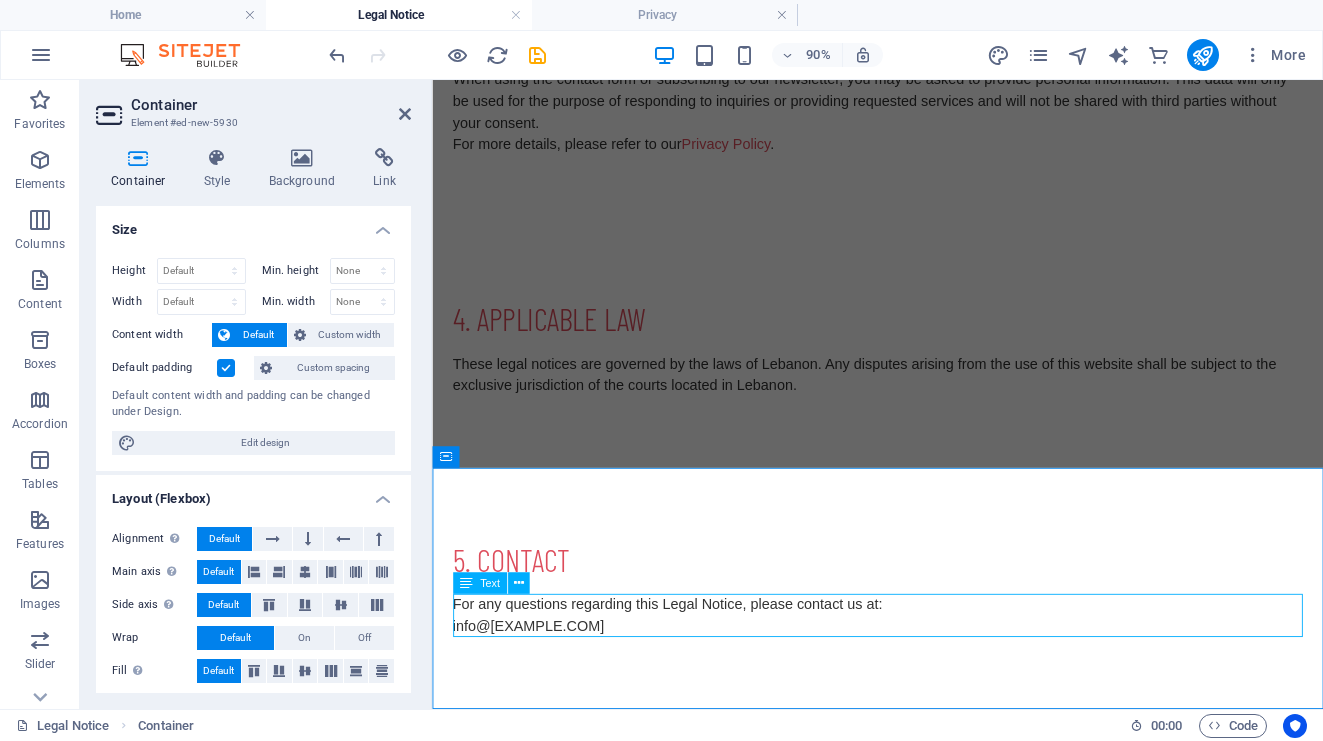 click on "For any questions regarding this Legal Notice, please contact us at: info@[EXAMPLE.COM]" at bounding box center (927, 675) 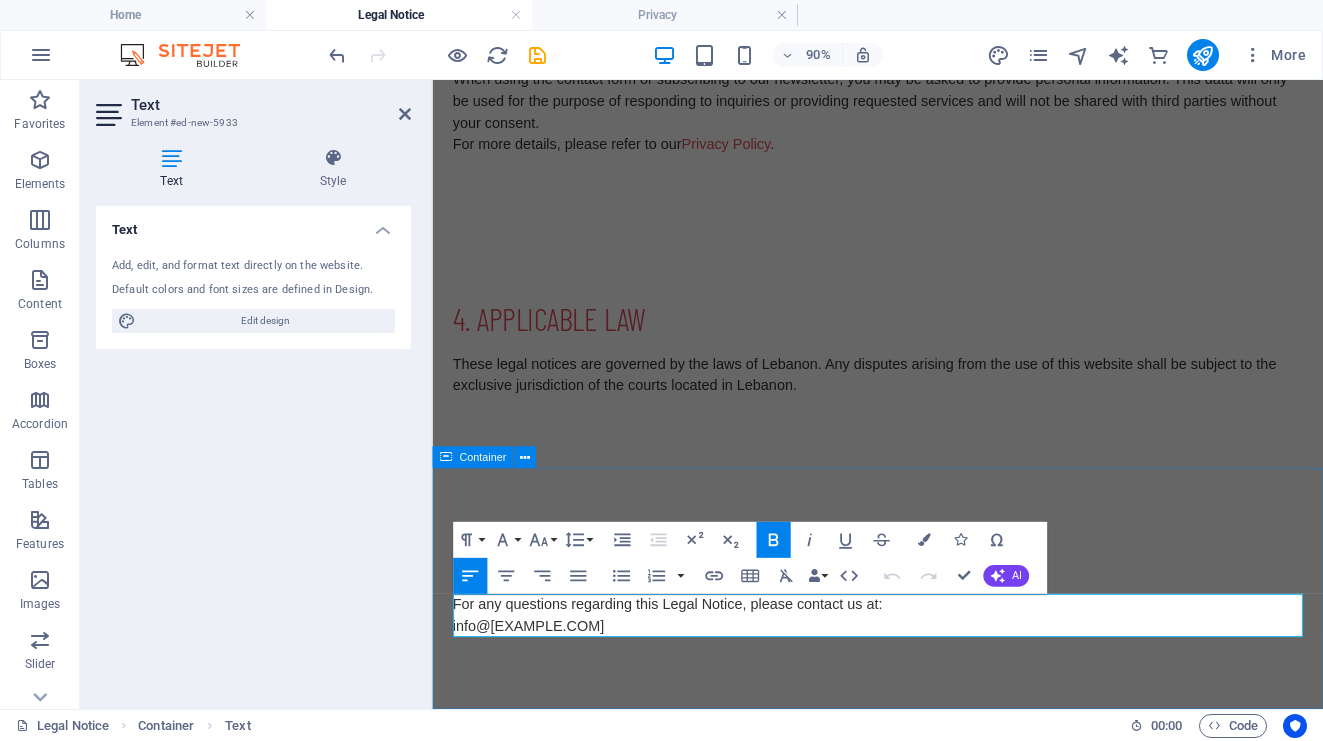 drag, startPoint x: 681, startPoint y: 686, endPoint x: 449, endPoint y: 680, distance: 232.07758 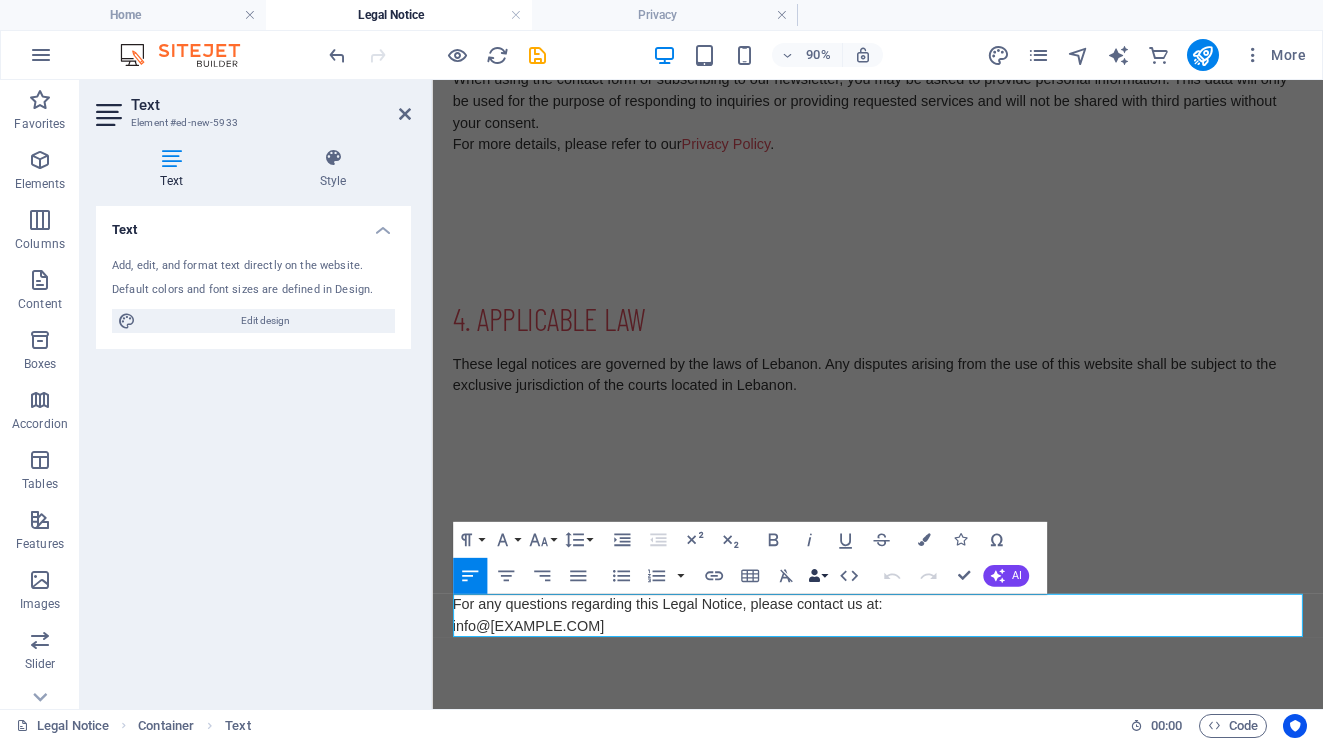 click on "Data Bindings" at bounding box center (817, 576) 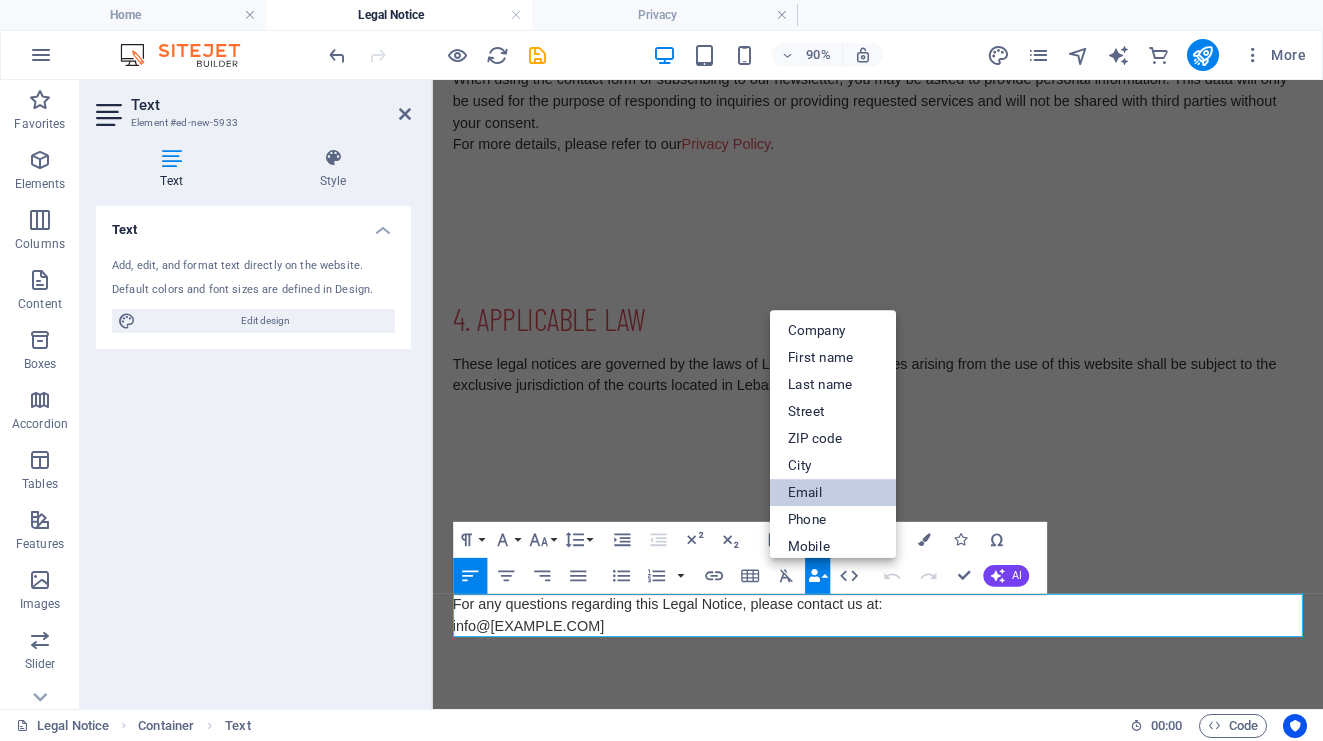 click on "Email" at bounding box center [832, 492] 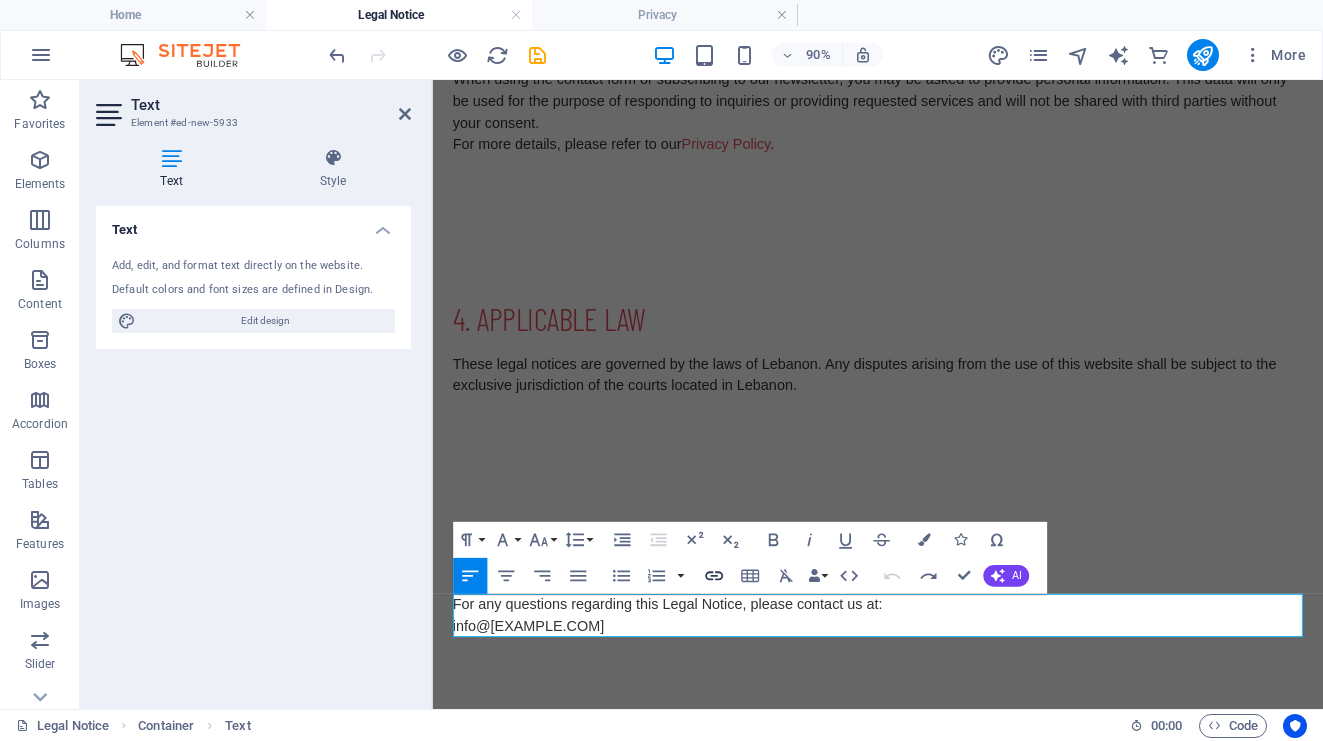 click 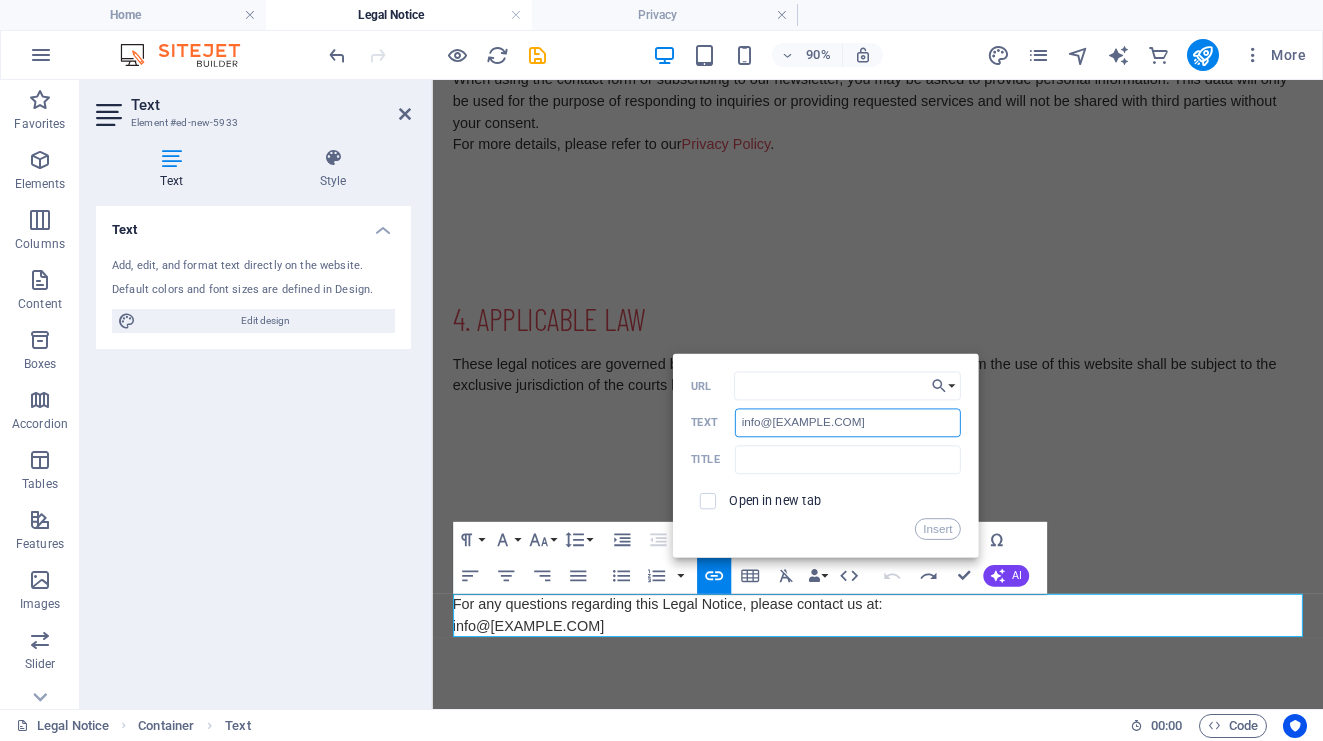 drag, startPoint x: 889, startPoint y: 428, endPoint x: 858, endPoint y: 428, distance: 31 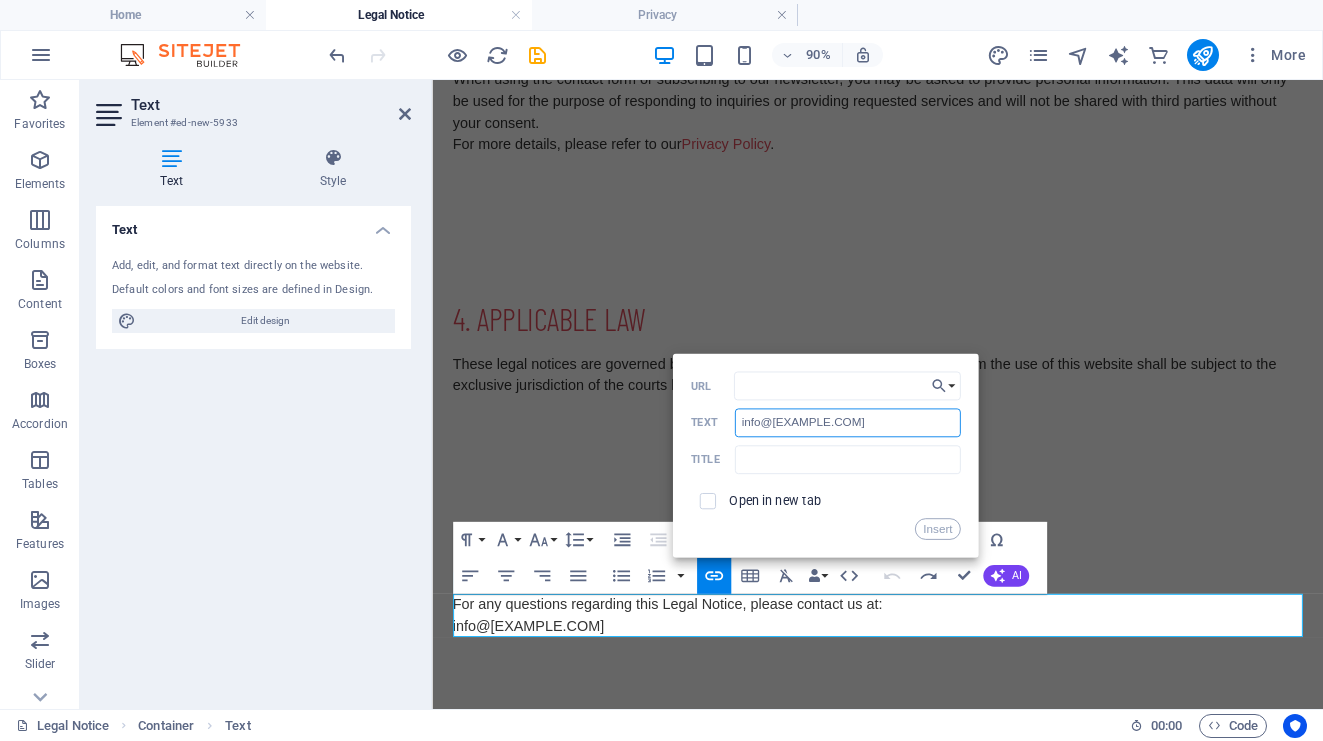 click on "info@[EXAMPLE.COM]" at bounding box center [847, 422] 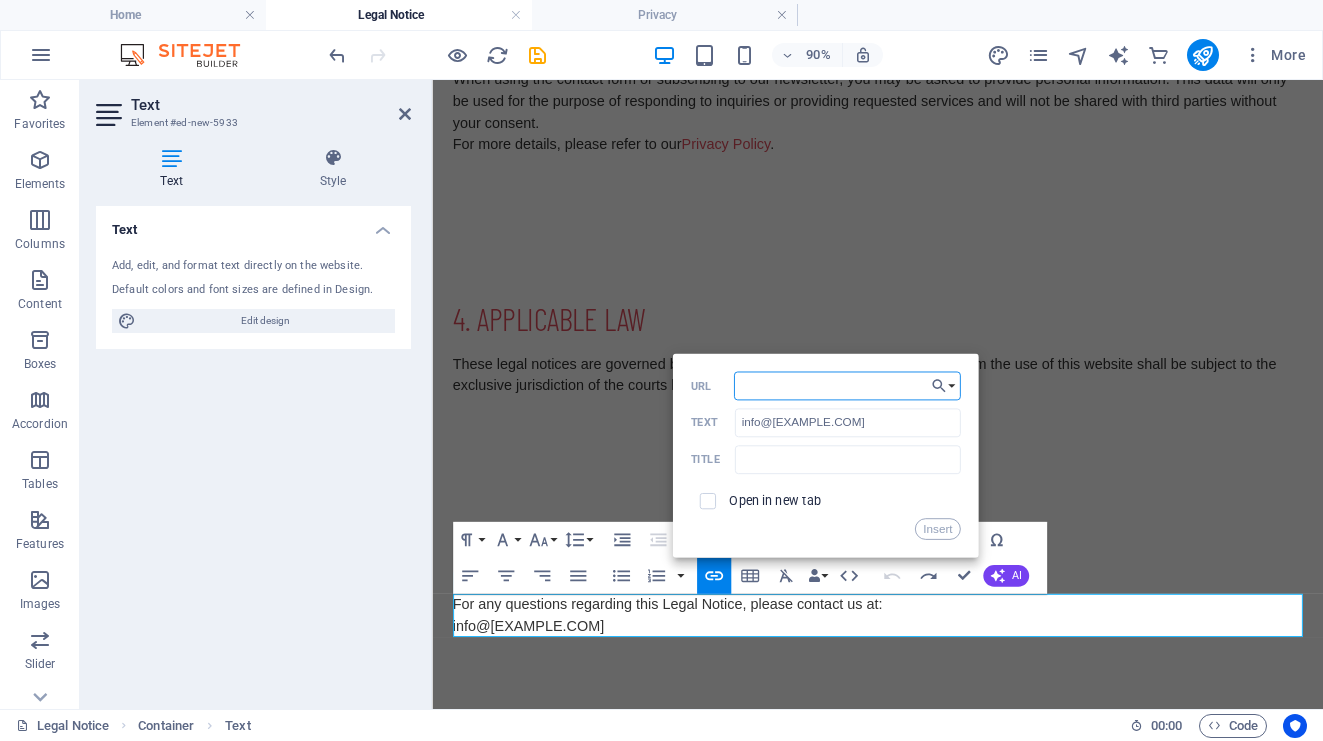 click on "URL" at bounding box center [847, 385] 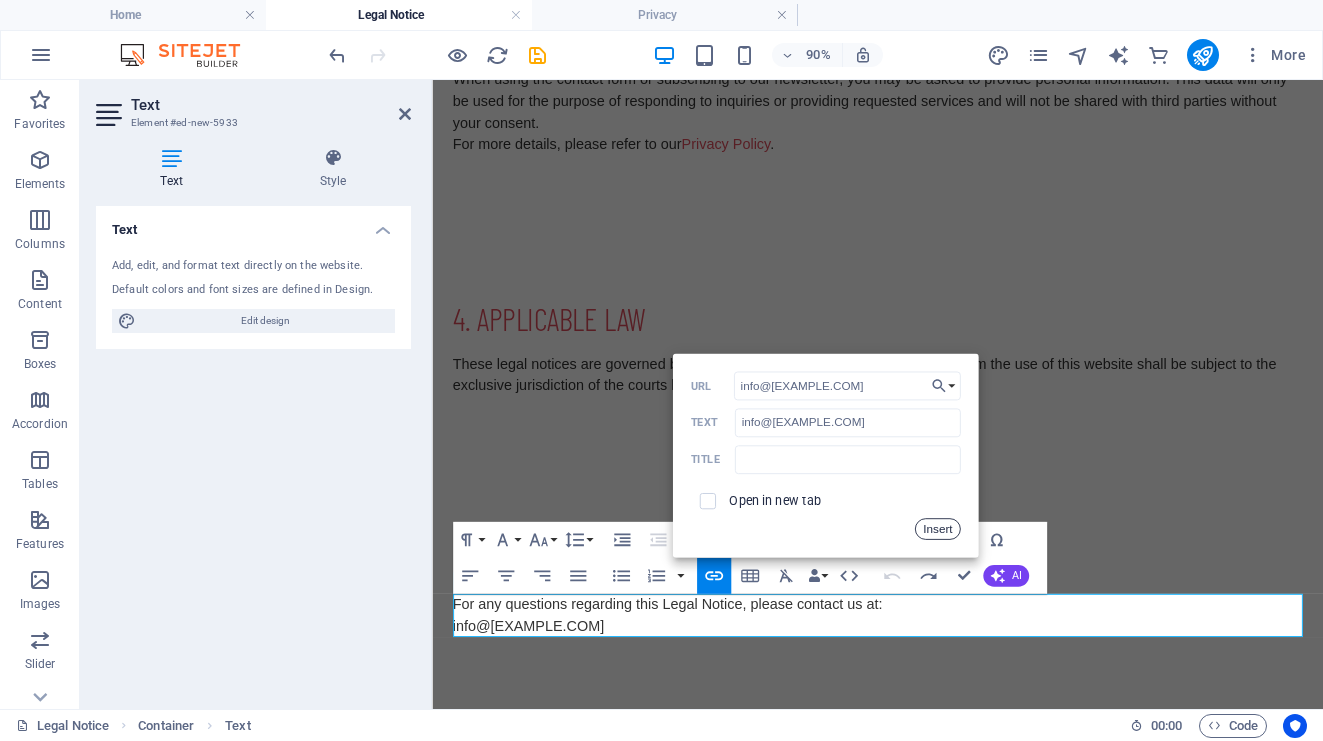 click on "Insert" at bounding box center [937, 529] 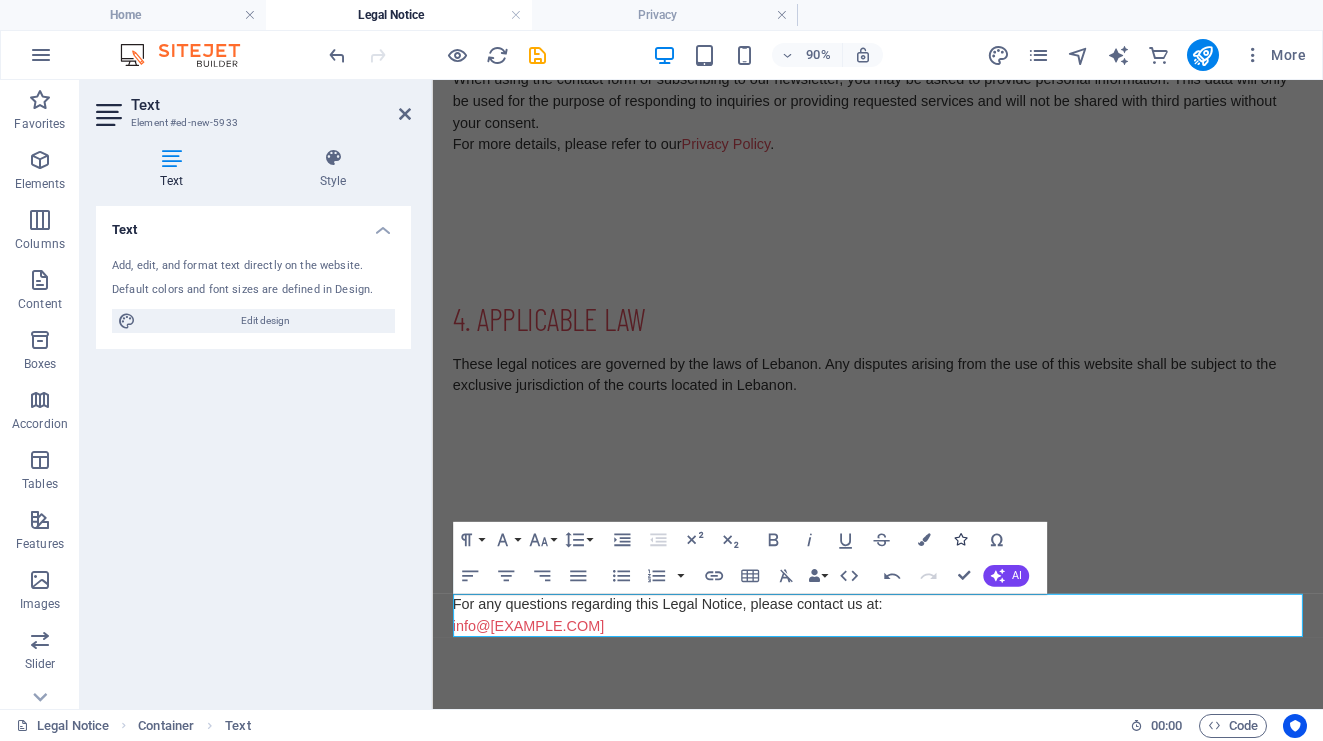click at bounding box center [960, 539] 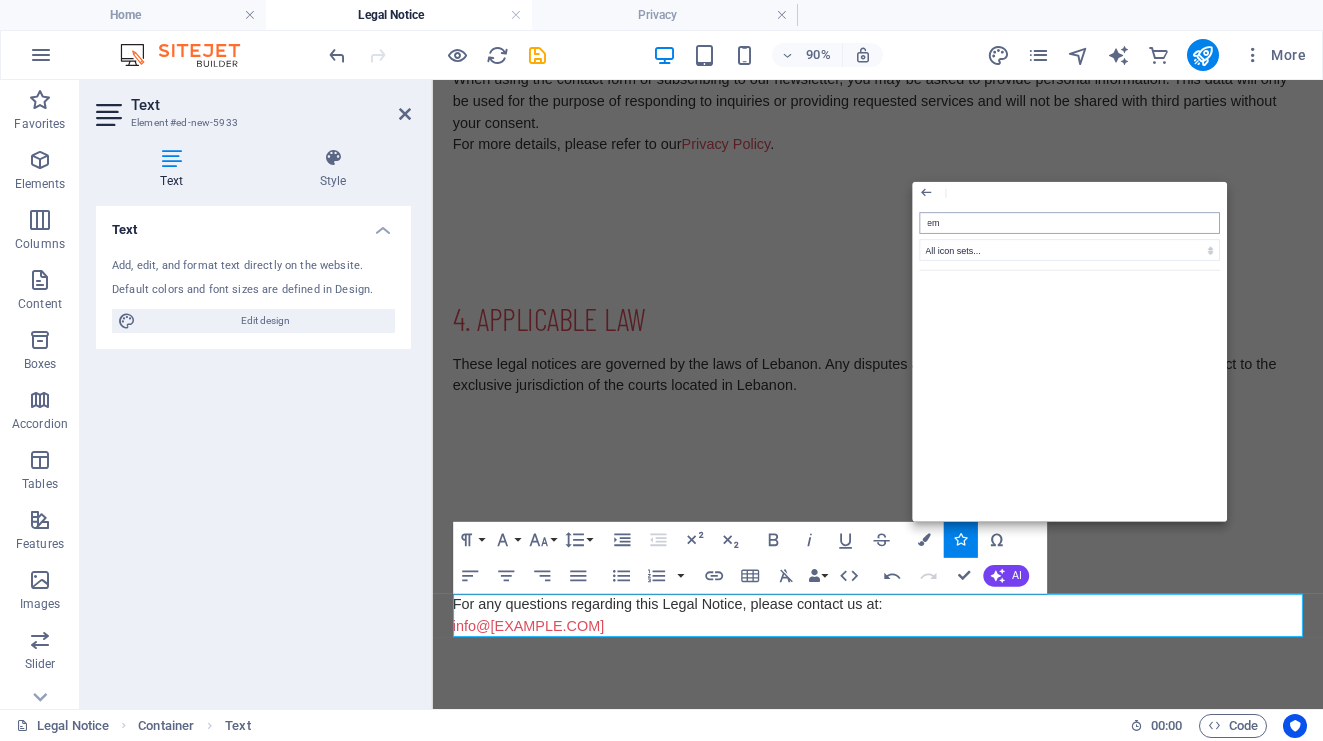type on "e" 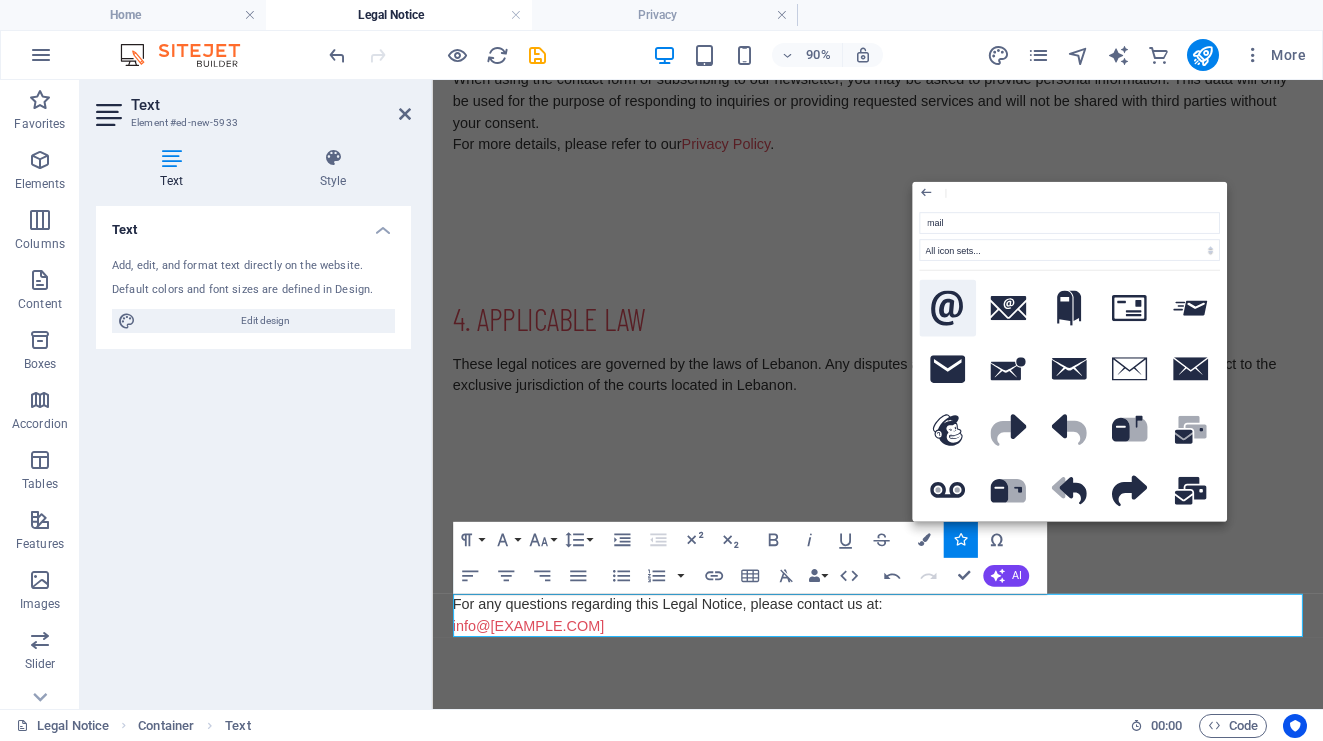 click 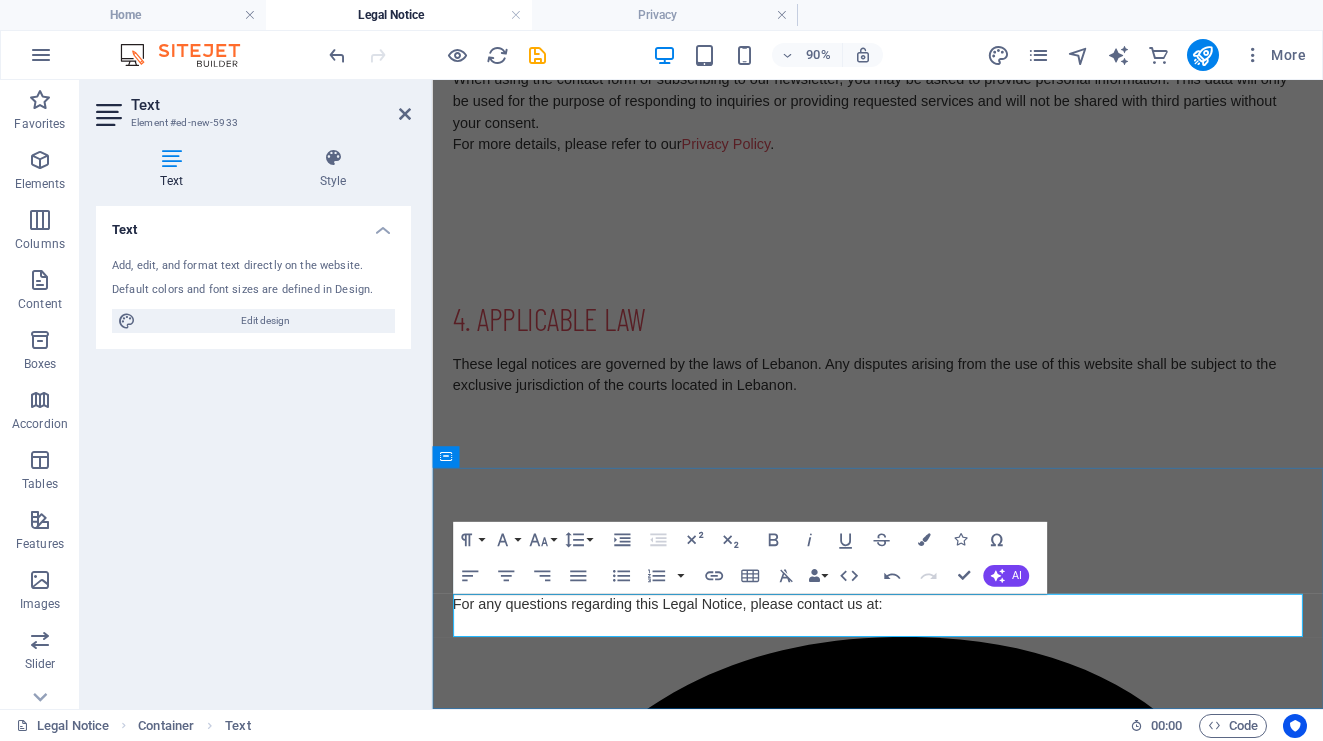 click on "For any questions regarding this Legal Notice, please contact us at:" at bounding box center [927, 1211] 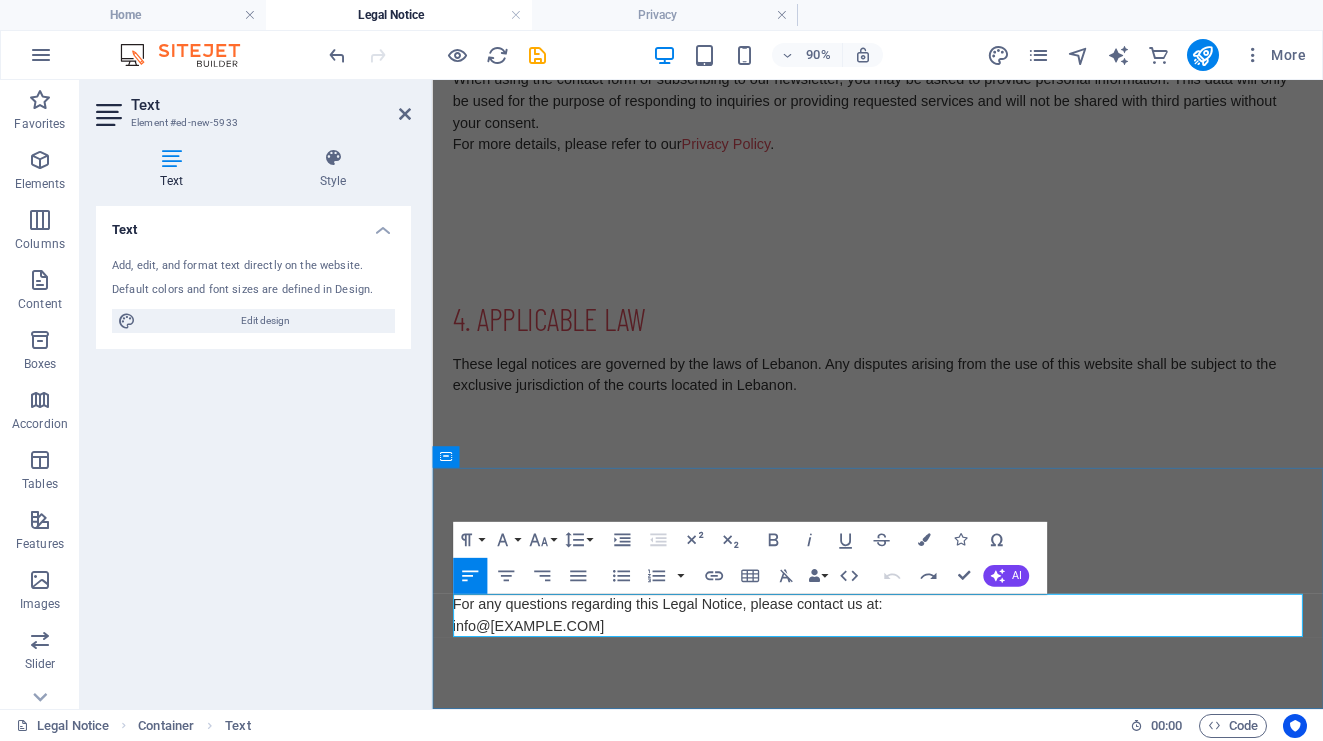 click on "For any questions regarding this Legal Notice, please contact us at: info@[EXAMPLE.COM]" at bounding box center [927, 675] 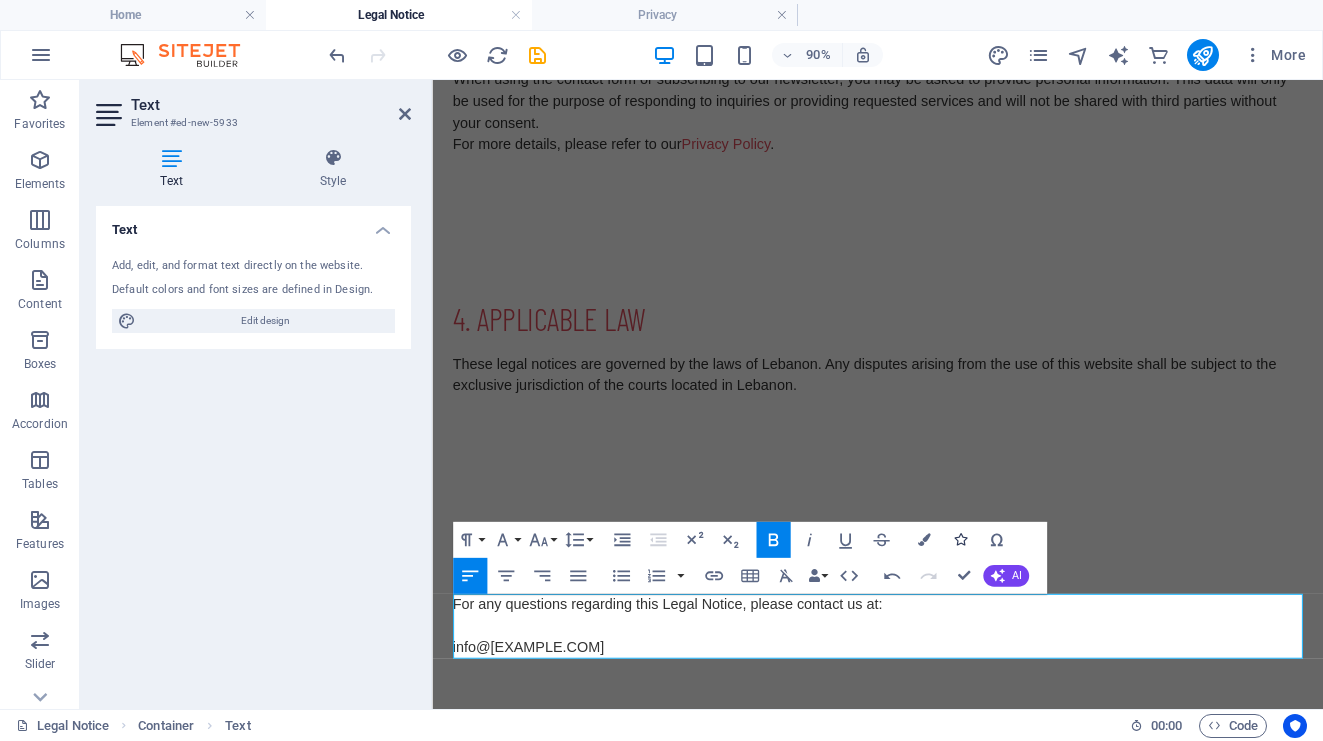 click on "Icons" at bounding box center [960, 540] 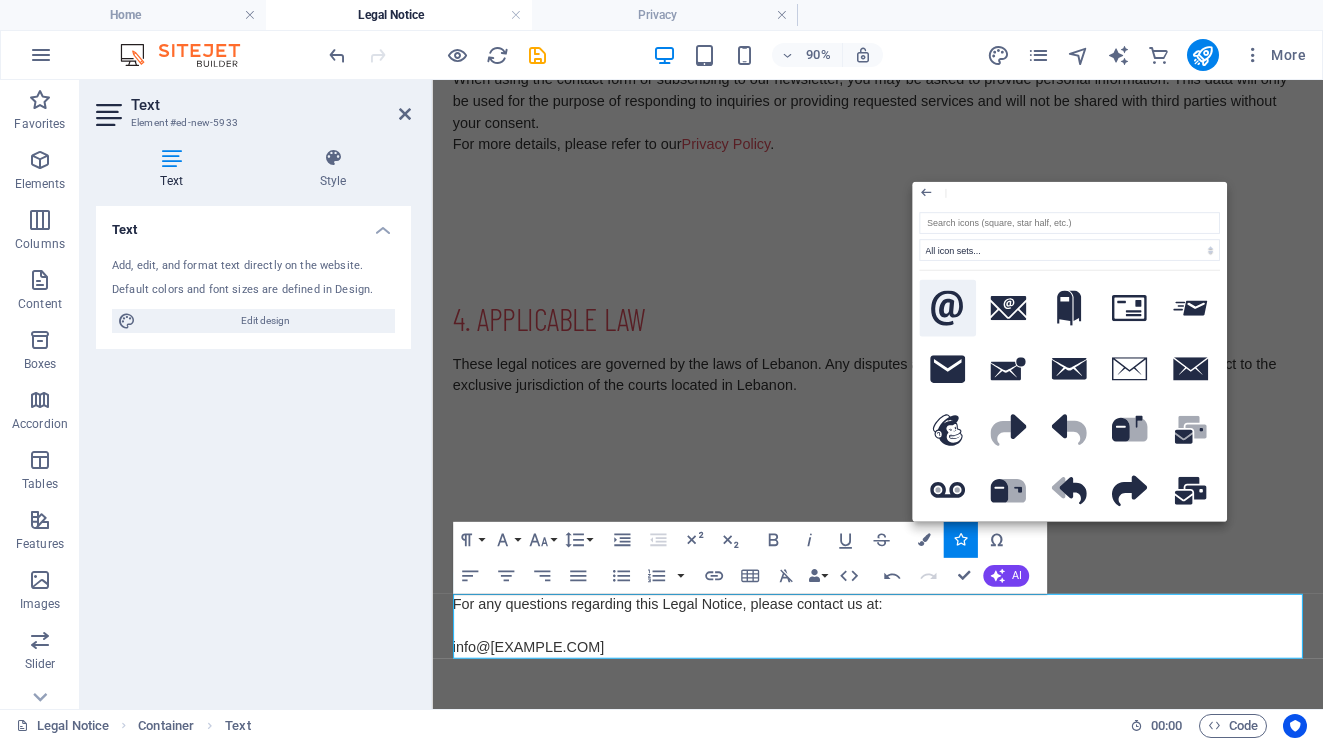 click at bounding box center [946, 308] 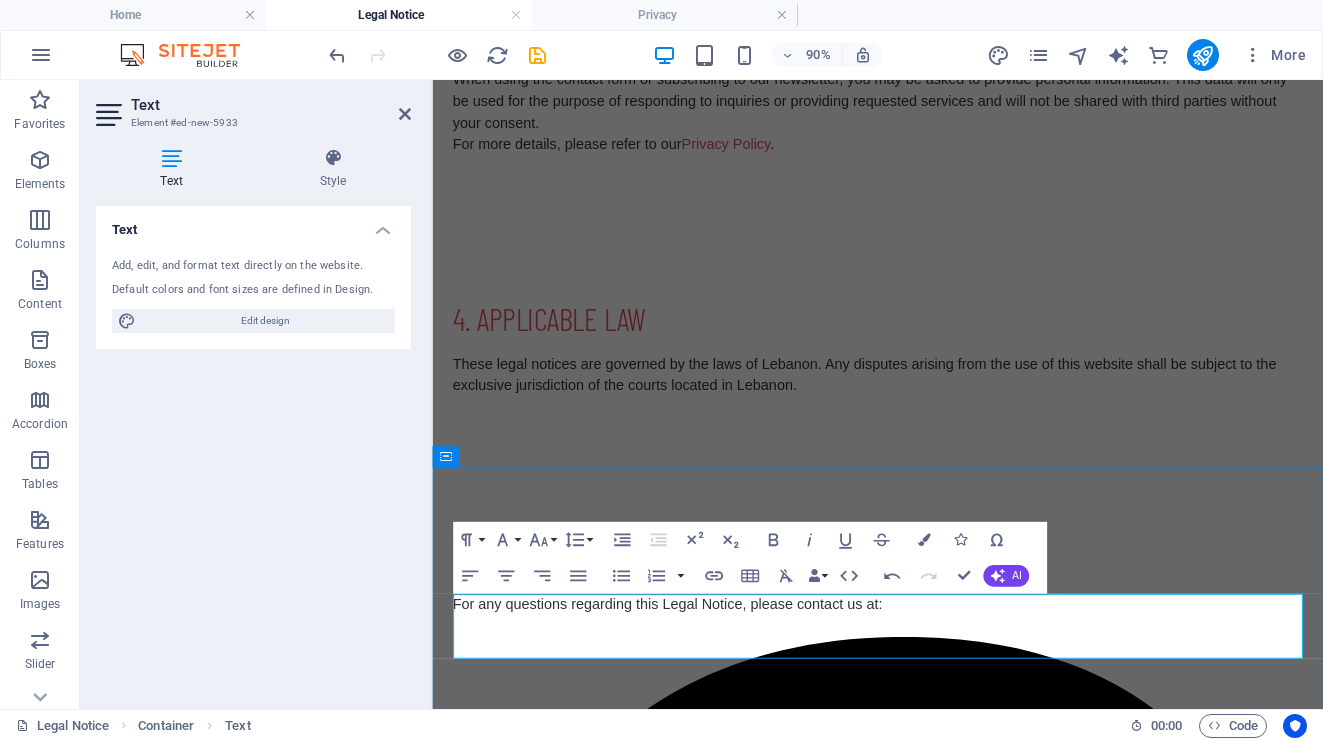 click on "​     info@[EXAMPLE.COM]" at bounding box center [927, 1235] 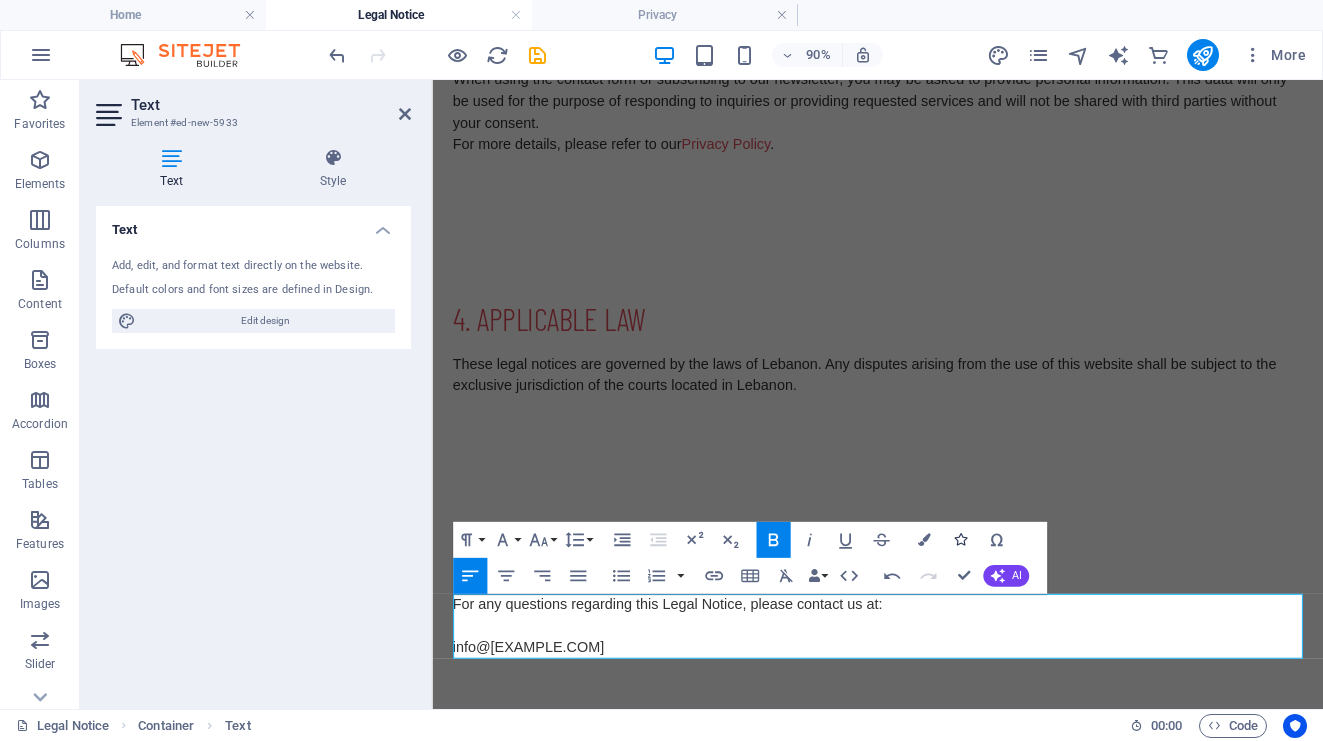 click on "Icons" at bounding box center (960, 540) 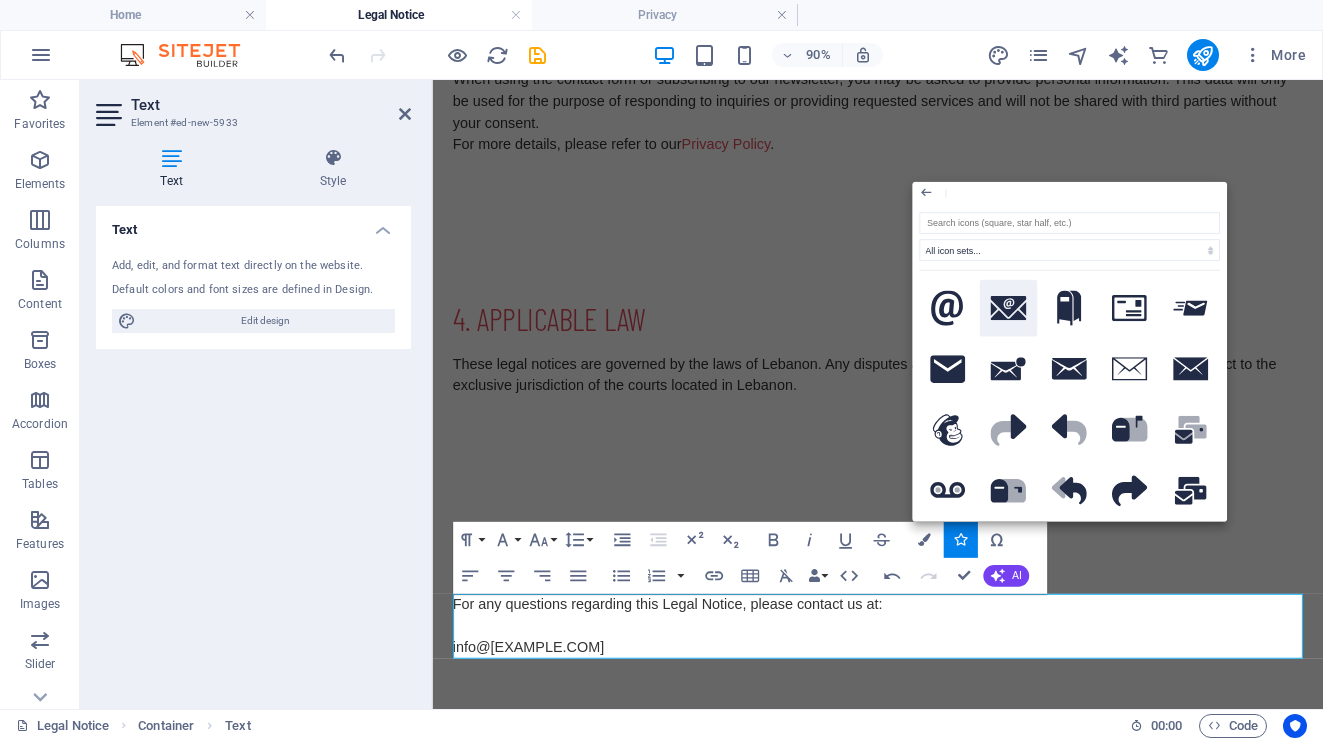 click 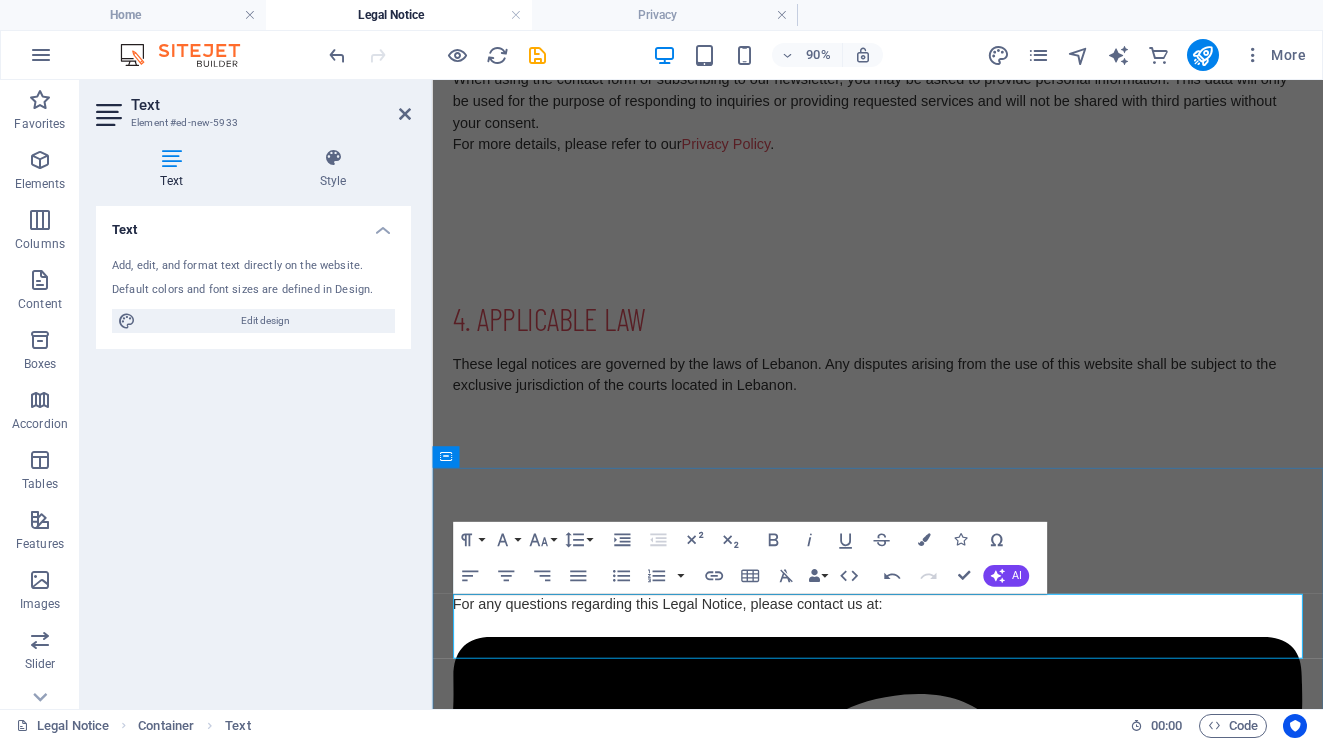 click on "​     info@[EXAMPLE.COM]" at bounding box center [927, 1034] 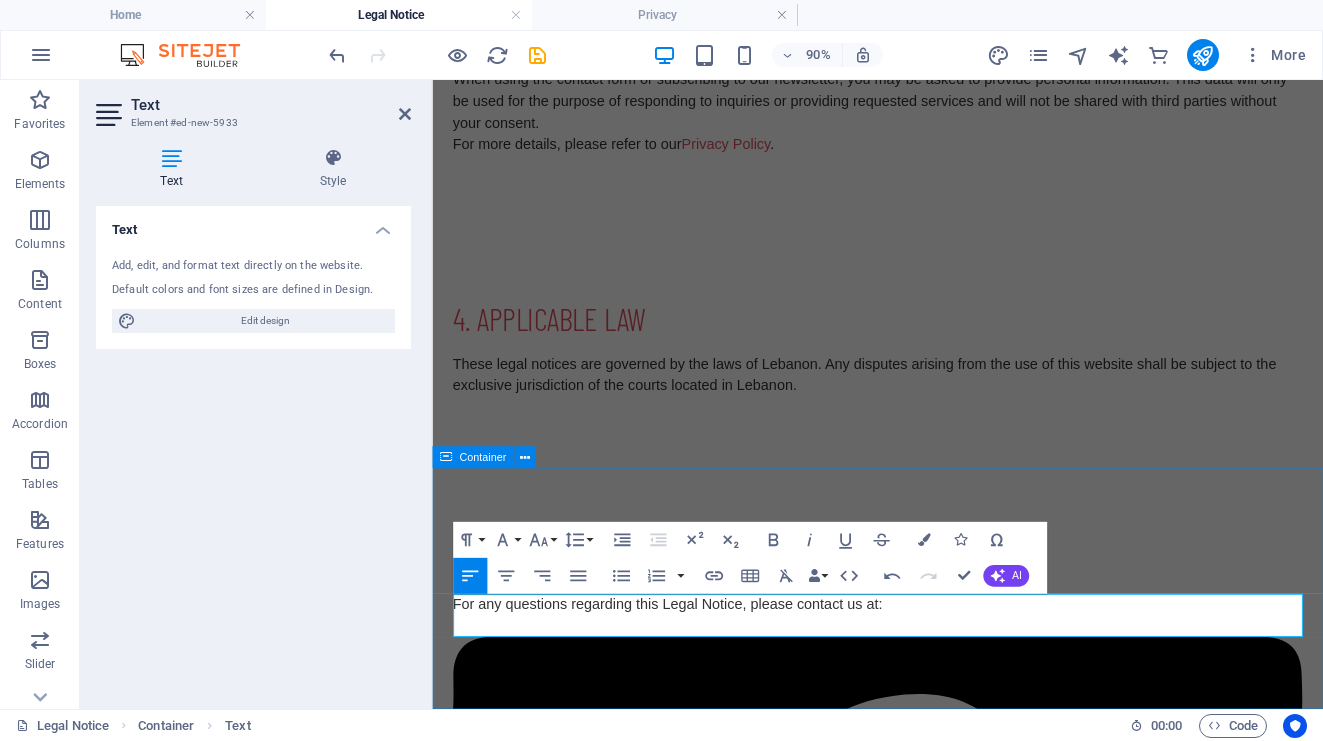 type 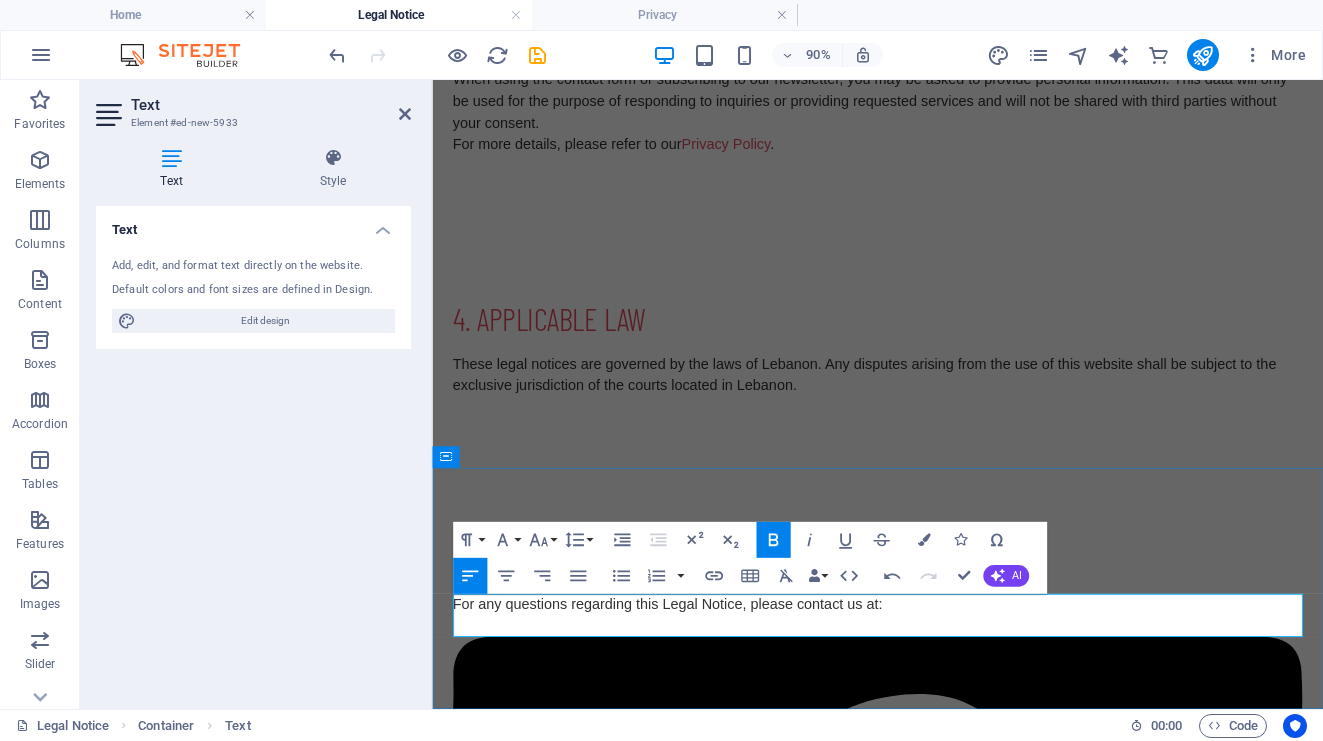 click on "info@[EXAMPLE.COM]" at bounding box center (927, 1022) 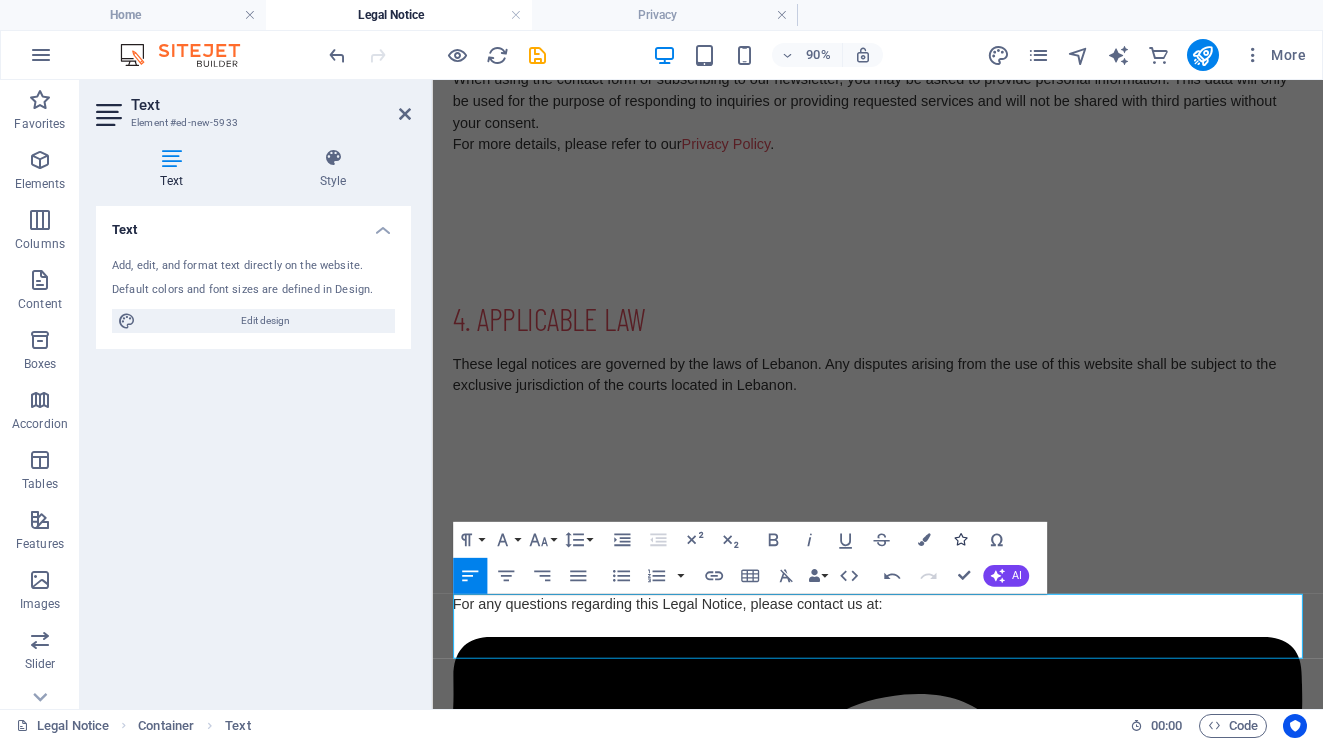 click on "Icons" at bounding box center [960, 540] 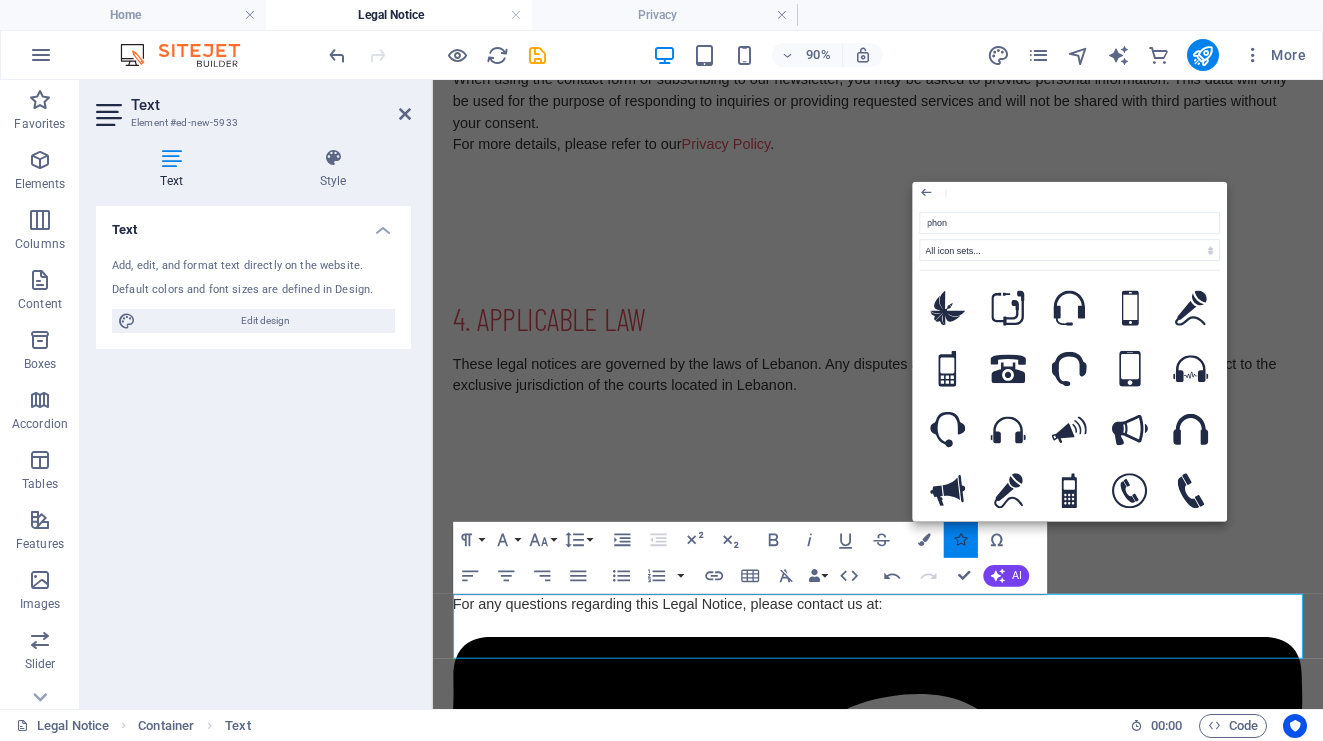 type on "phone" 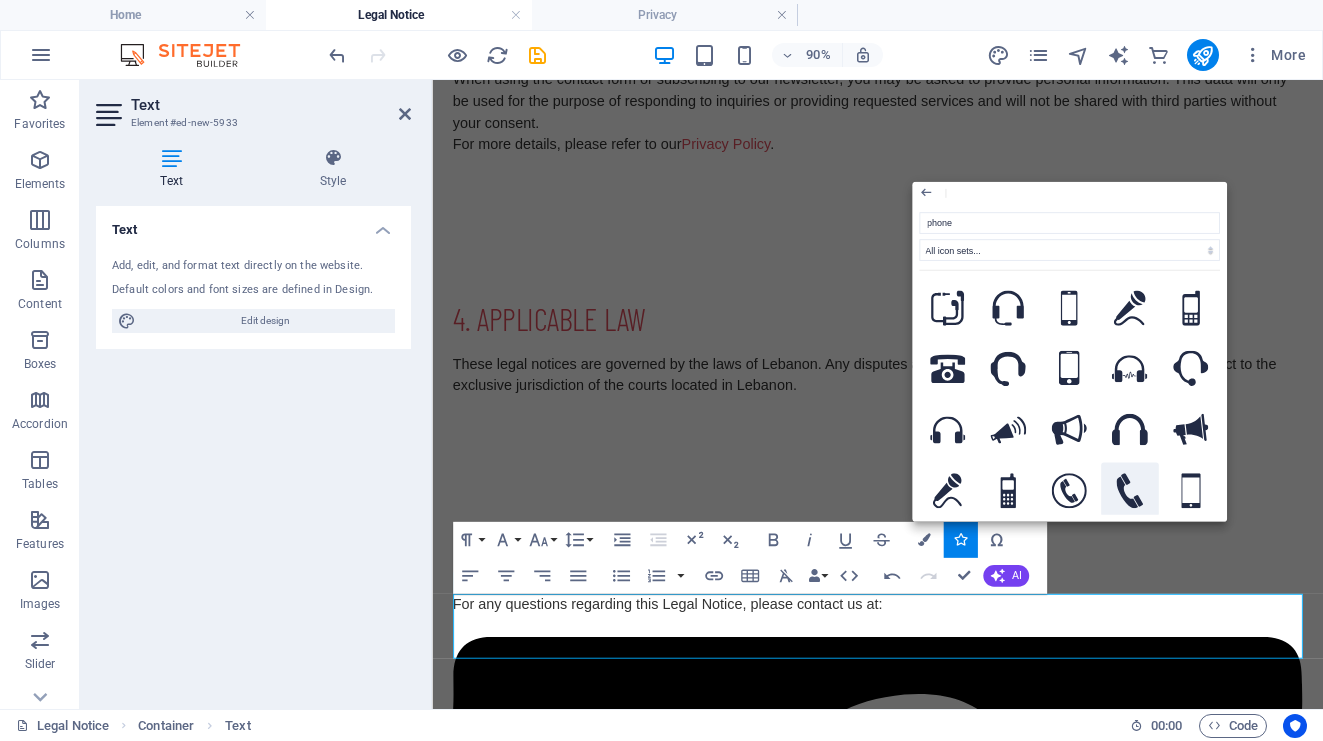click 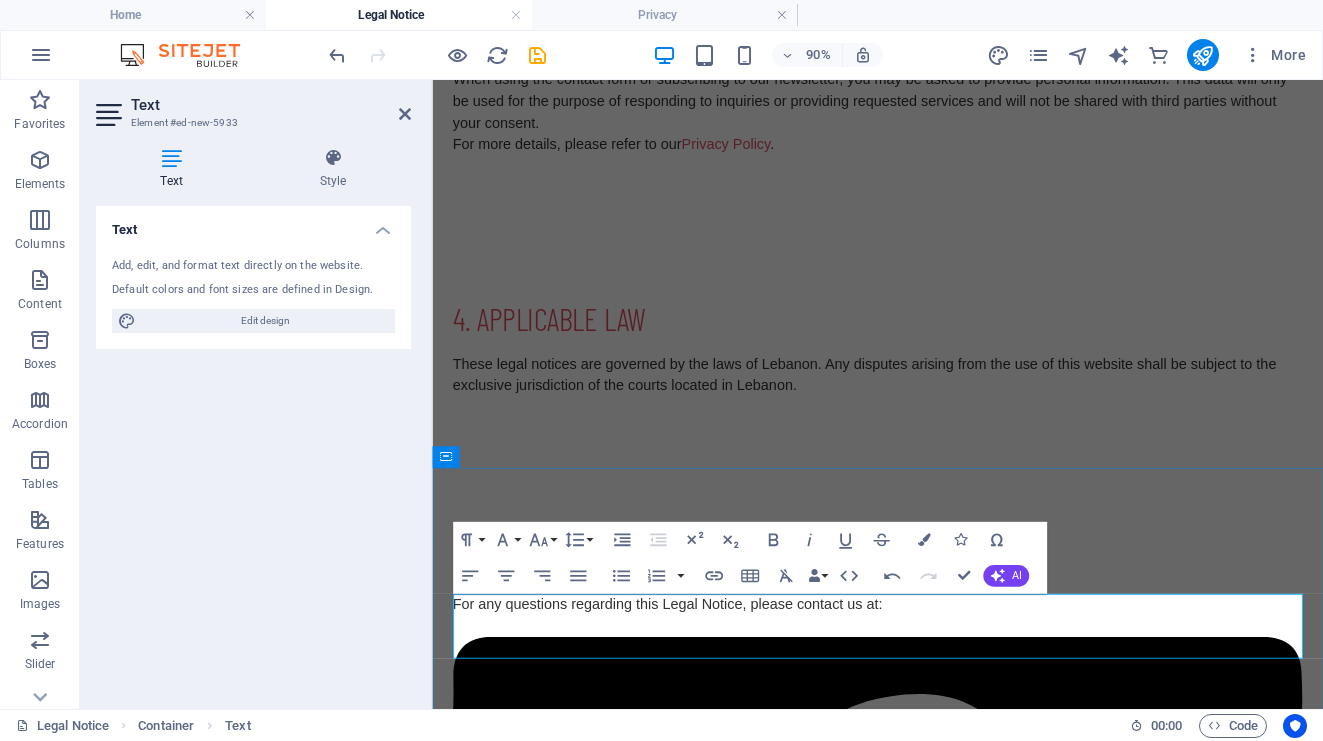 click on "info@[EXAMPLE.COM]" at bounding box center [927, 1676] 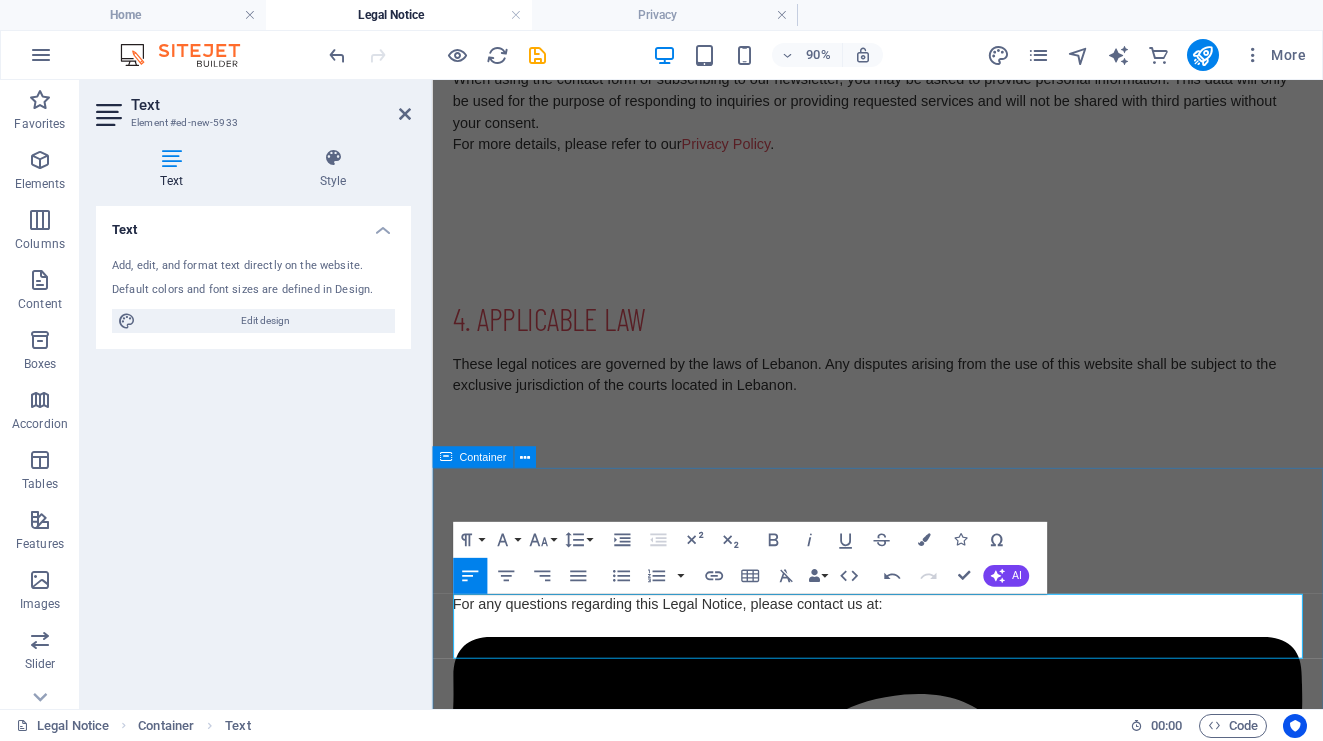click on "5. CONTACT For any questions regarding this Legal Notice, please contact us at:       info@[EXAMPLE_DOMAIN]       [PHONE]" at bounding box center (927, 1635) 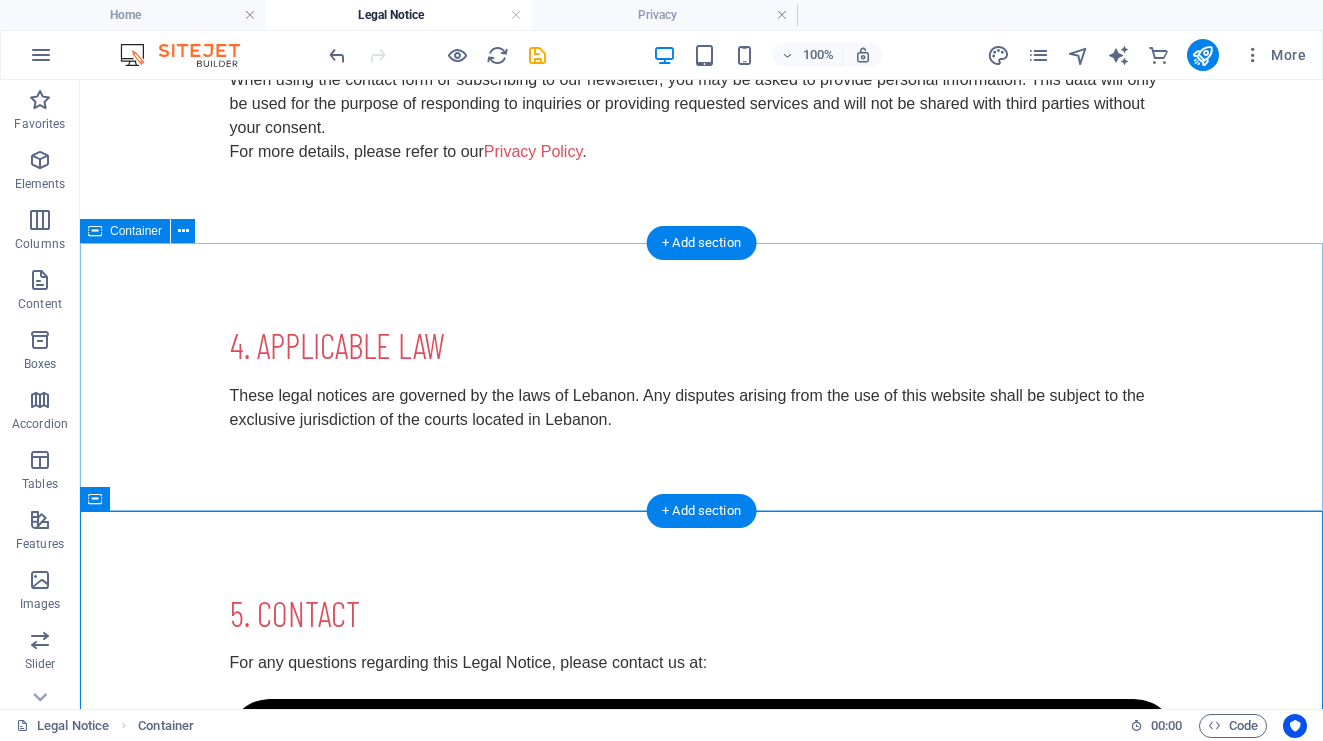 scroll, scrollTop: 936, scrollLeft: 0, axis: vertical 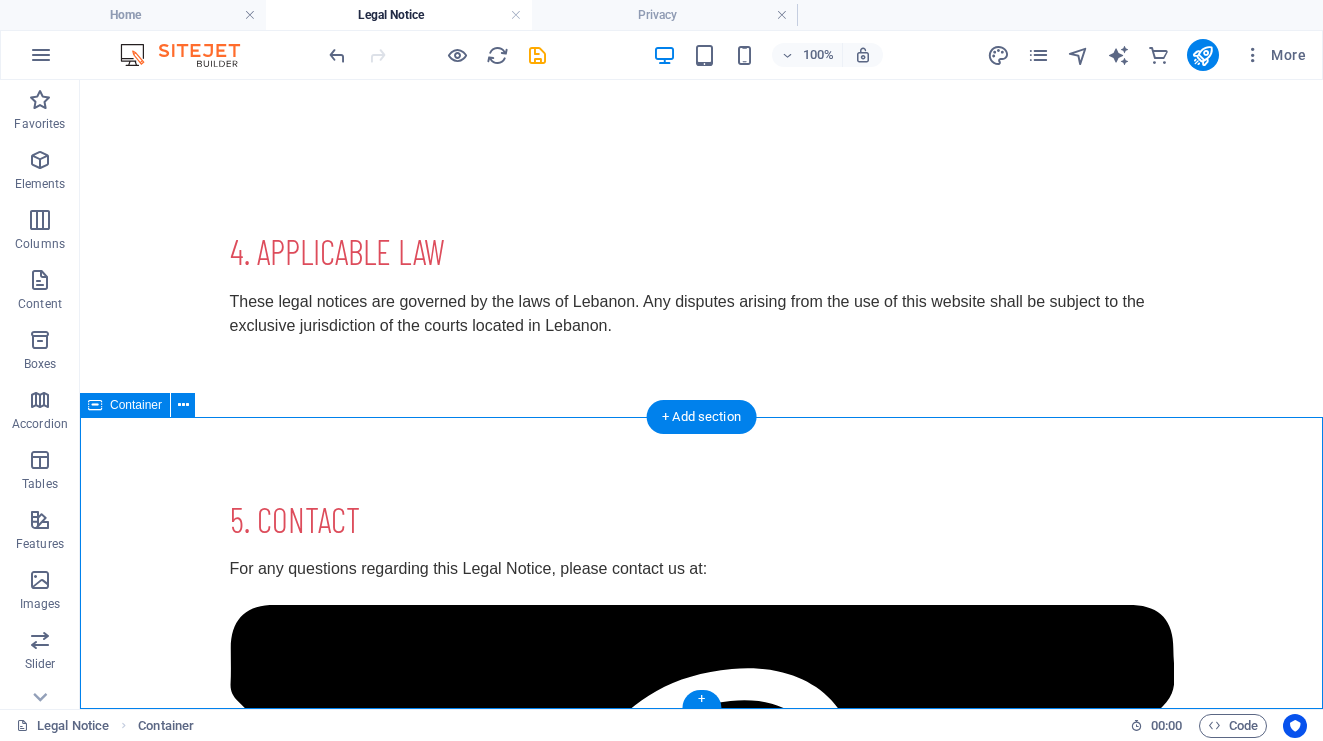 click on "5. CONTACT For any questions regarding this Legal Notice, please contact us at:       info@[EXAMPLE_DOMAIN]       [PHONE]" at bounding box center [701, 1541] 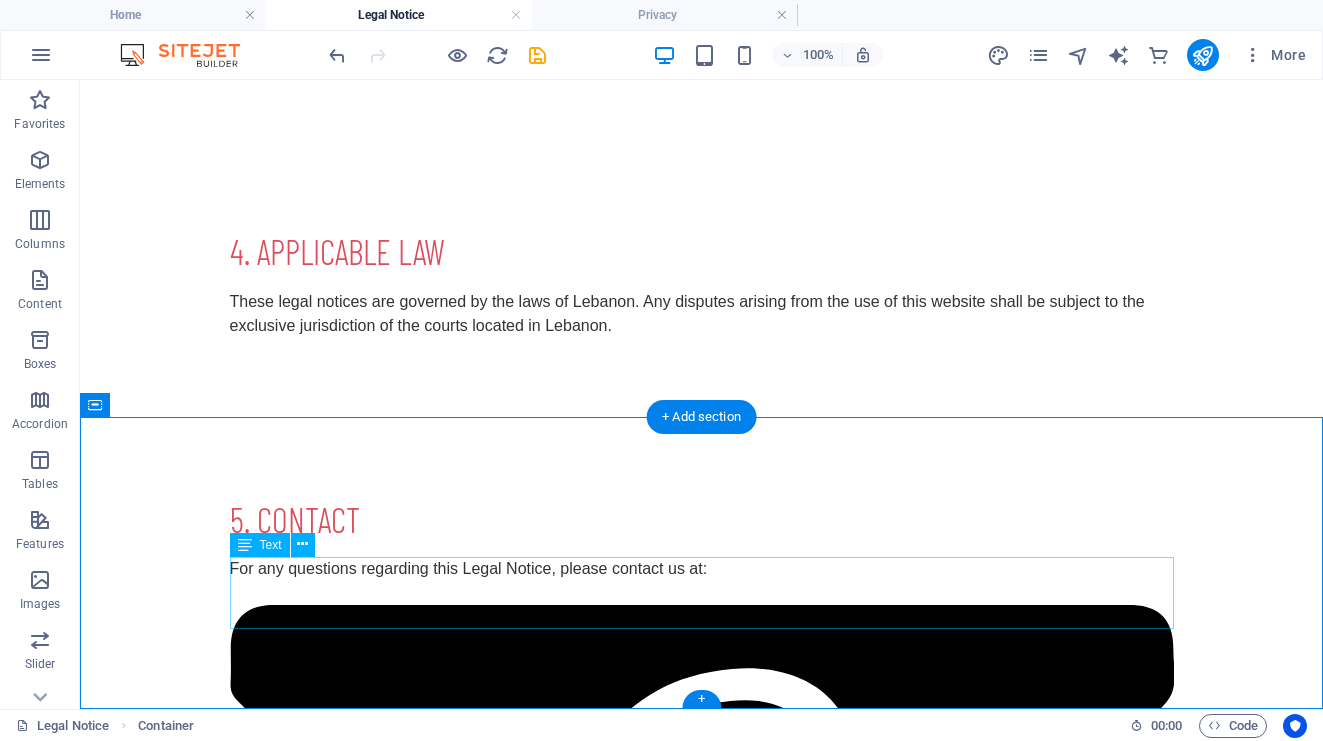 click on "For any questions regarding this Legal Notice, please contact us at:       info@[EXAMPLE_DOMAIN]       [PHONE]" at bounding box center [702, 1570] 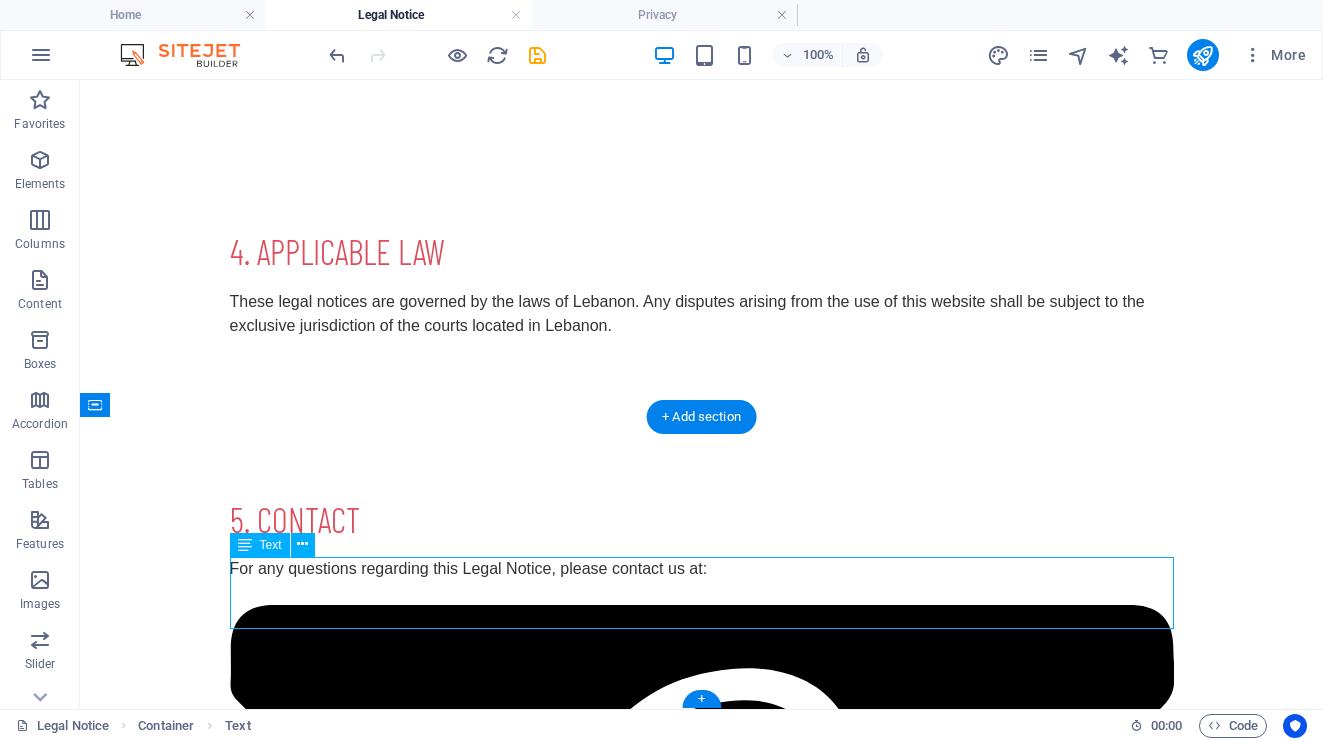 click on "For any questions regarding this Legal Notice, please contact us at:       info@[EXAMPLE_DOMAIN]       [PHONE]" at bounding box center [702, 1570] 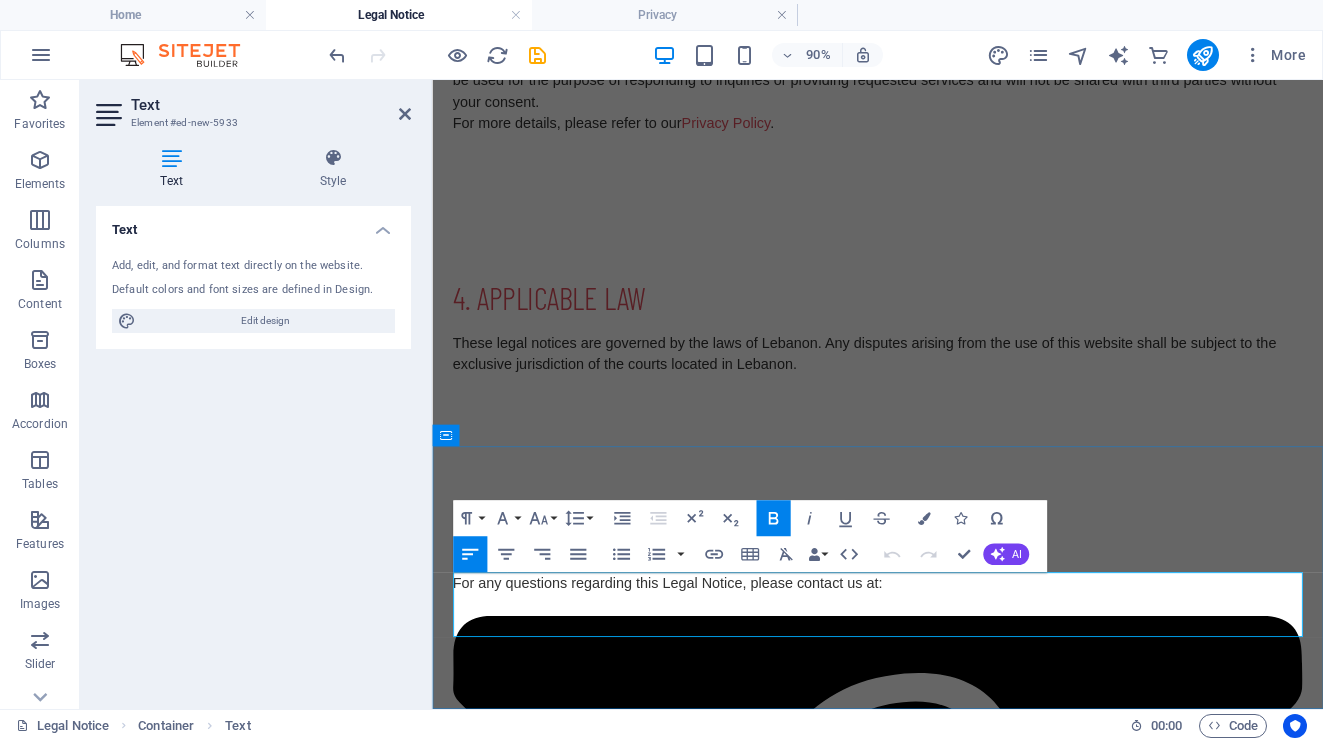 drag, startPoint x: 670, startPoint y: 666, endPoint x: 479, endPoint y: 667, distance: 191.00262 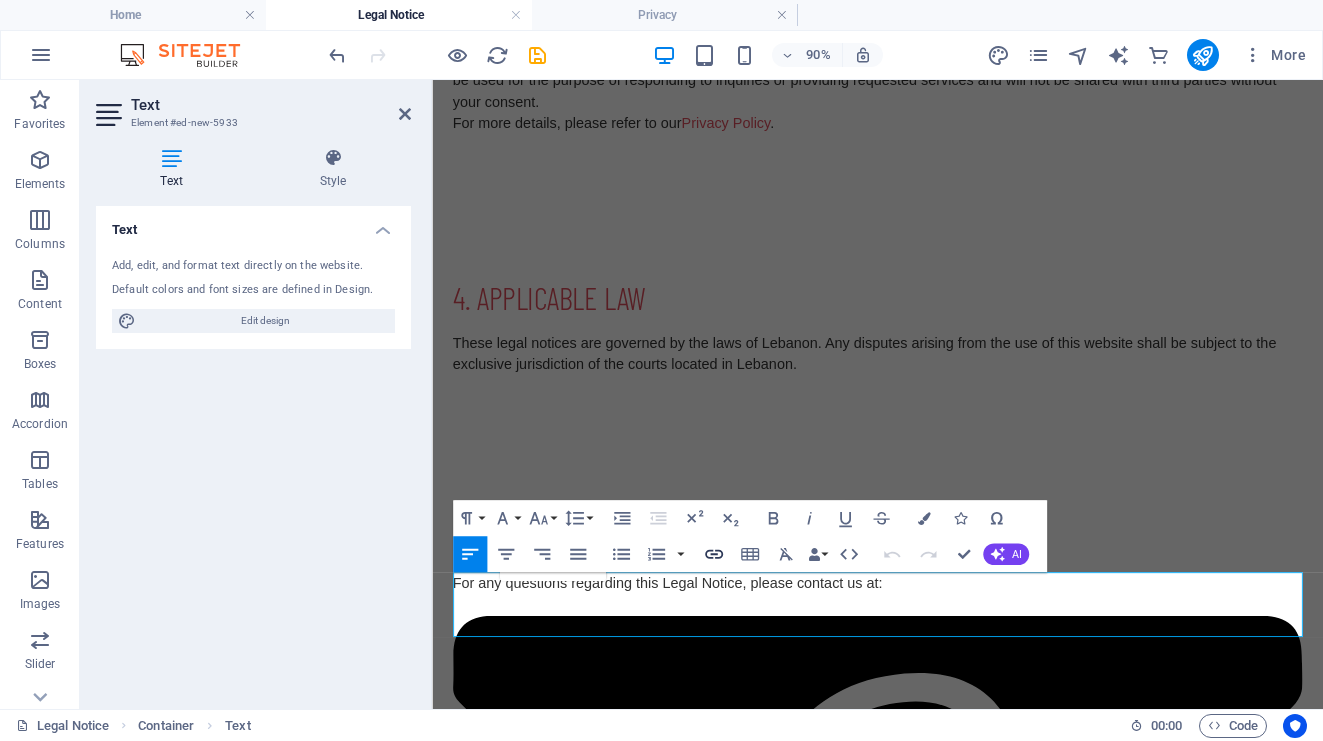 click 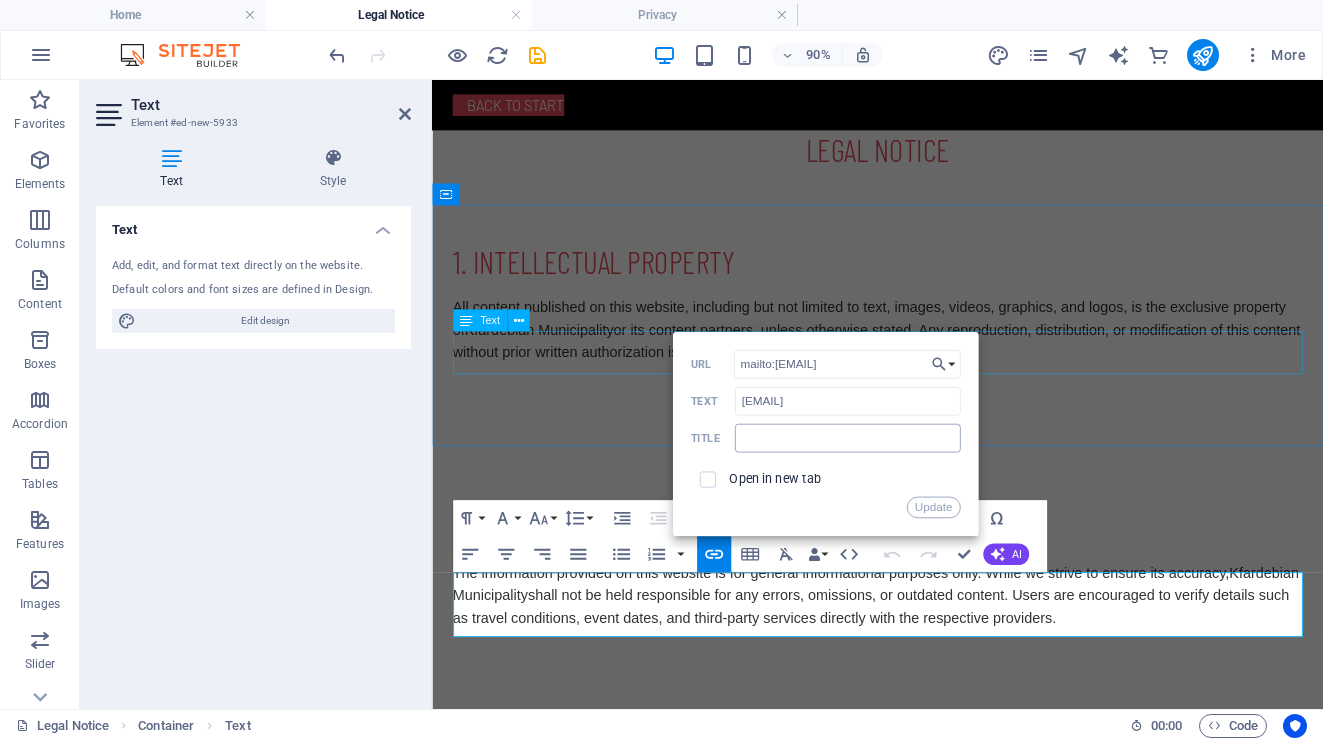 scroll, scrollTop: 866, scrollLeft: 0, axis: vertical 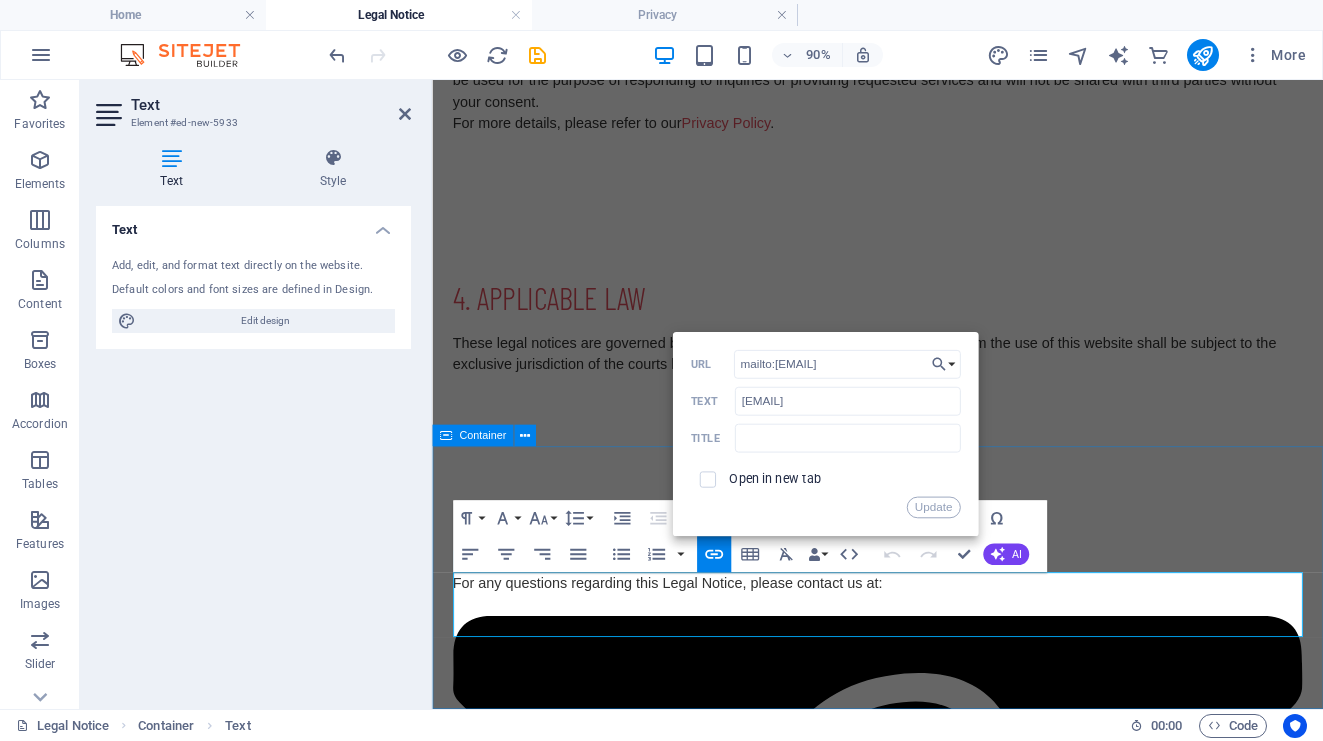 click on "5. CONTACT For any questions regarding this Legal Notice, please contact us at:      ​ info@kfardebian.gov.lb ​       29710160" at bounding box center [927, 1611] 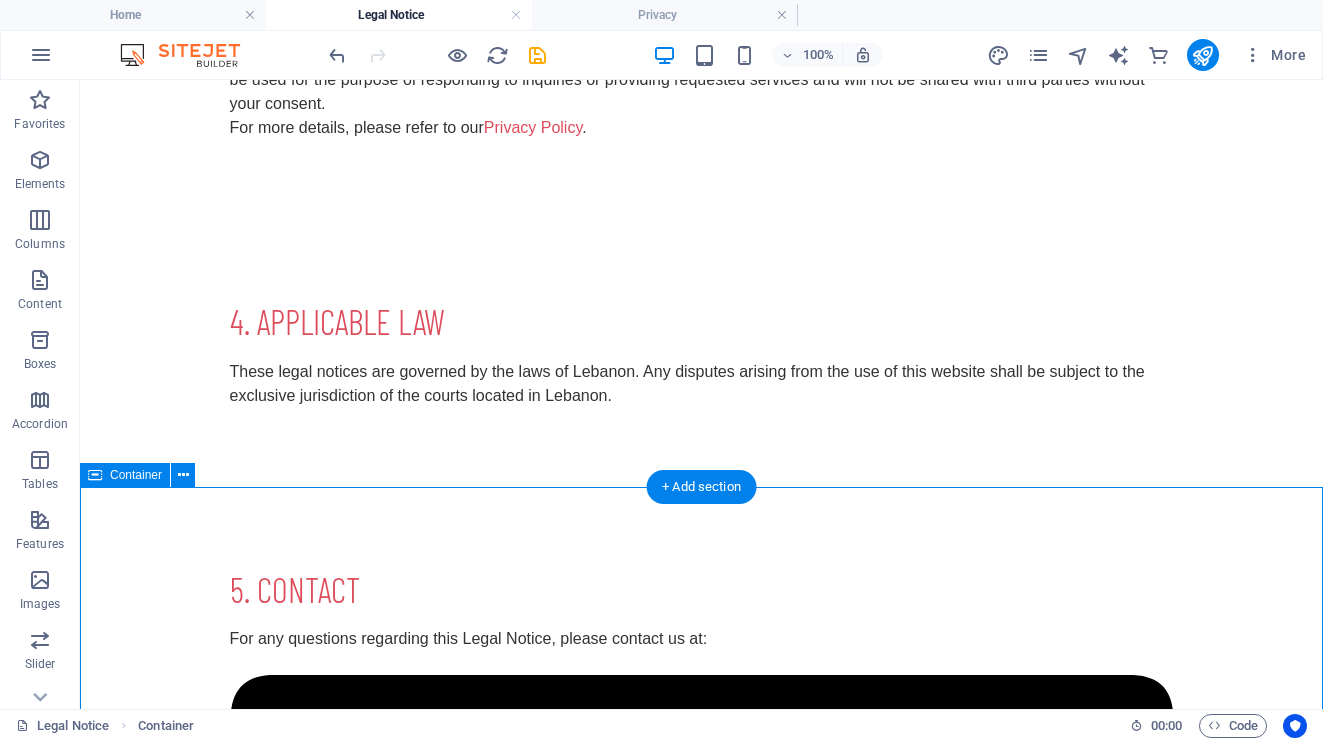 click on "5. CONTACT For any questions regarding this Legal Notice, please contact us at:       info@[EXAMPLE_DOMAIN]       [PHONE]" at bounding box center (701, 1611) 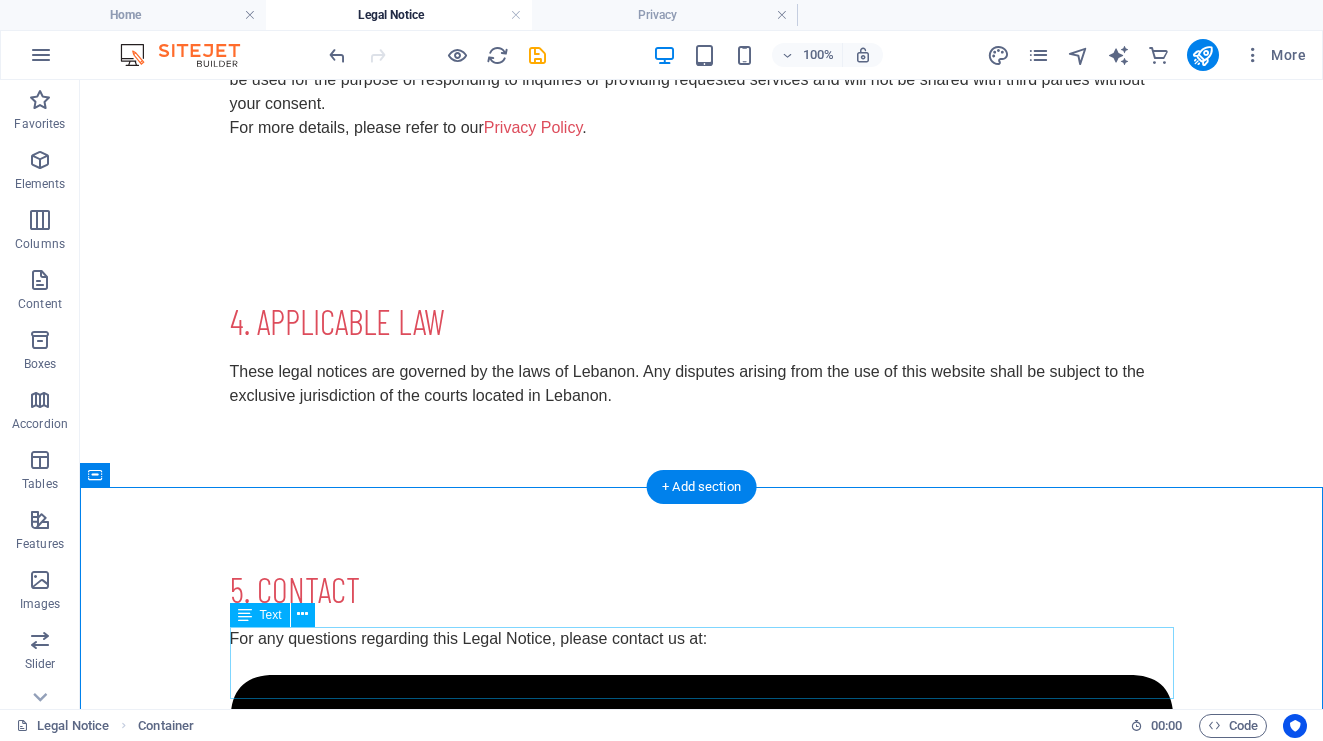 click on "For any questions regarding this Legal Notice, please contact us at:       info@[EXAMPLE_DOMAIN]       [PHONE]" at bounding box center (702, 1640) 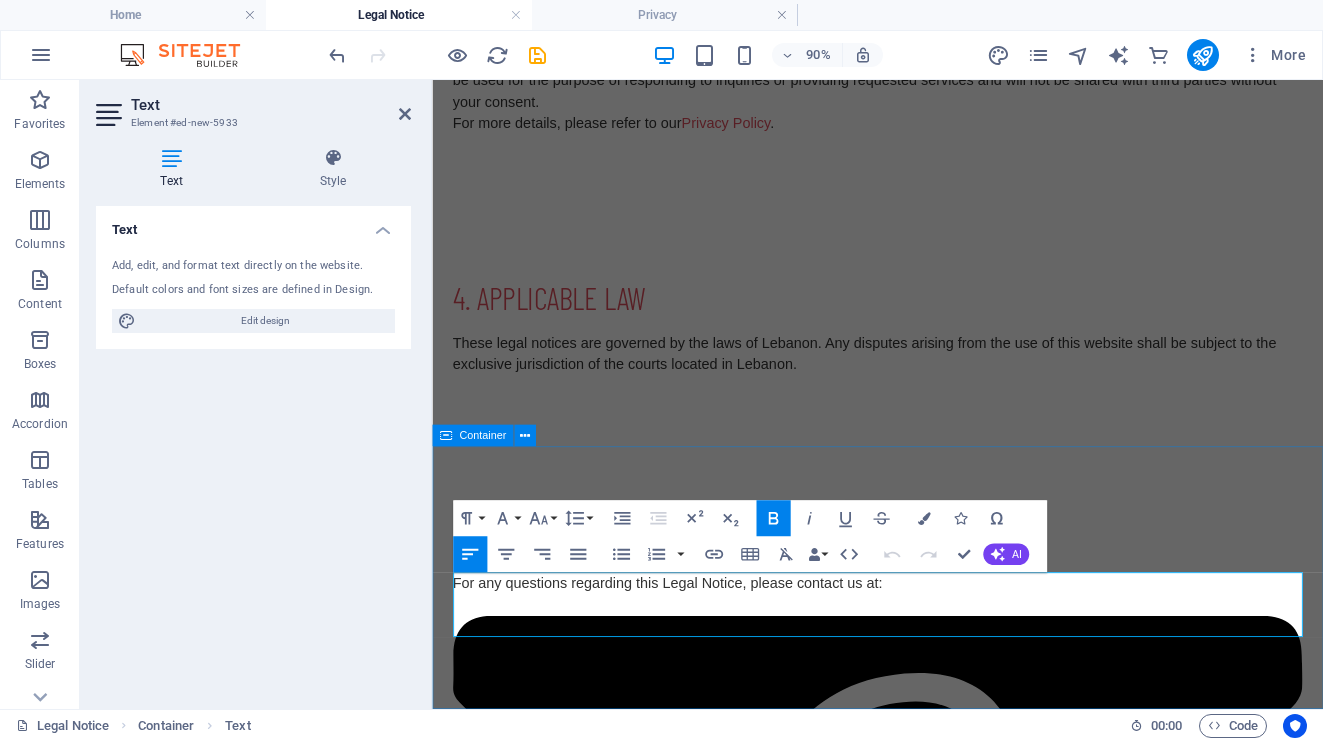 drag, startPoint x: 468, startPoint y: 684, endPoint x: 452, endPoint y: 689, distance: 16.763054 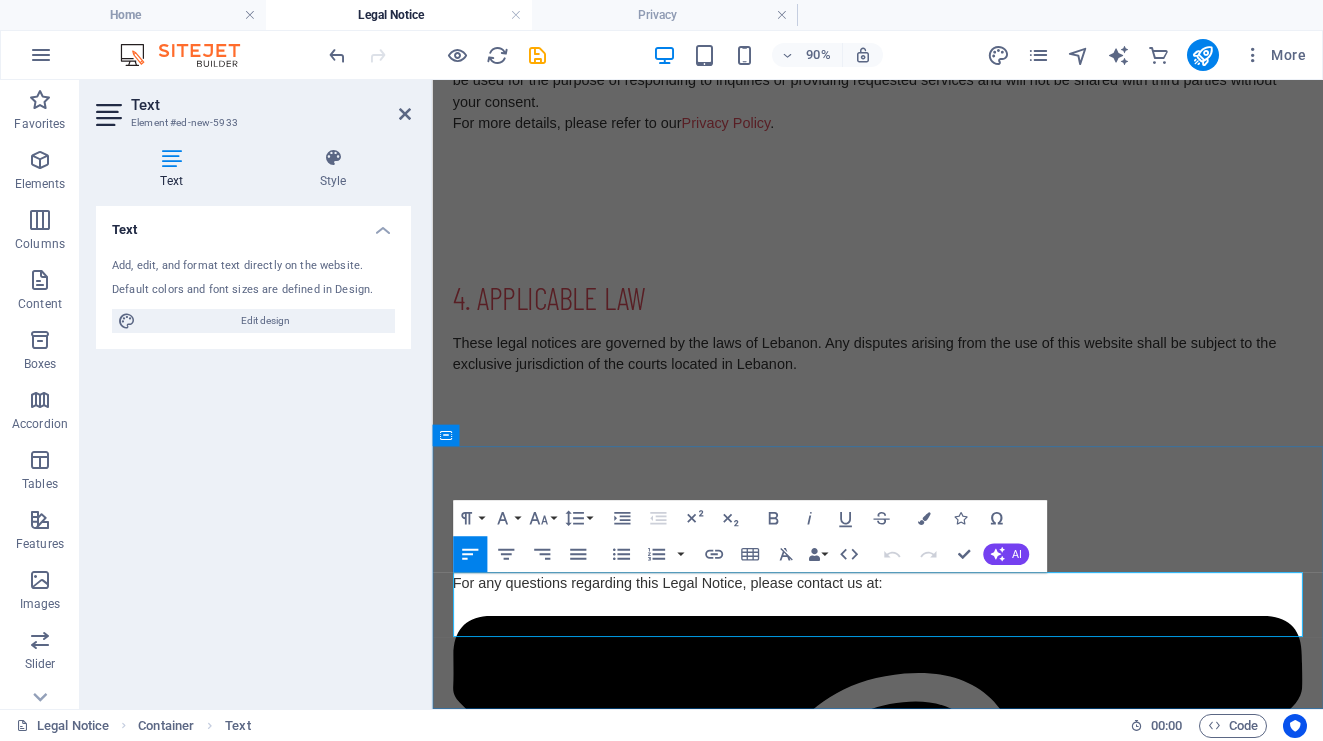 click 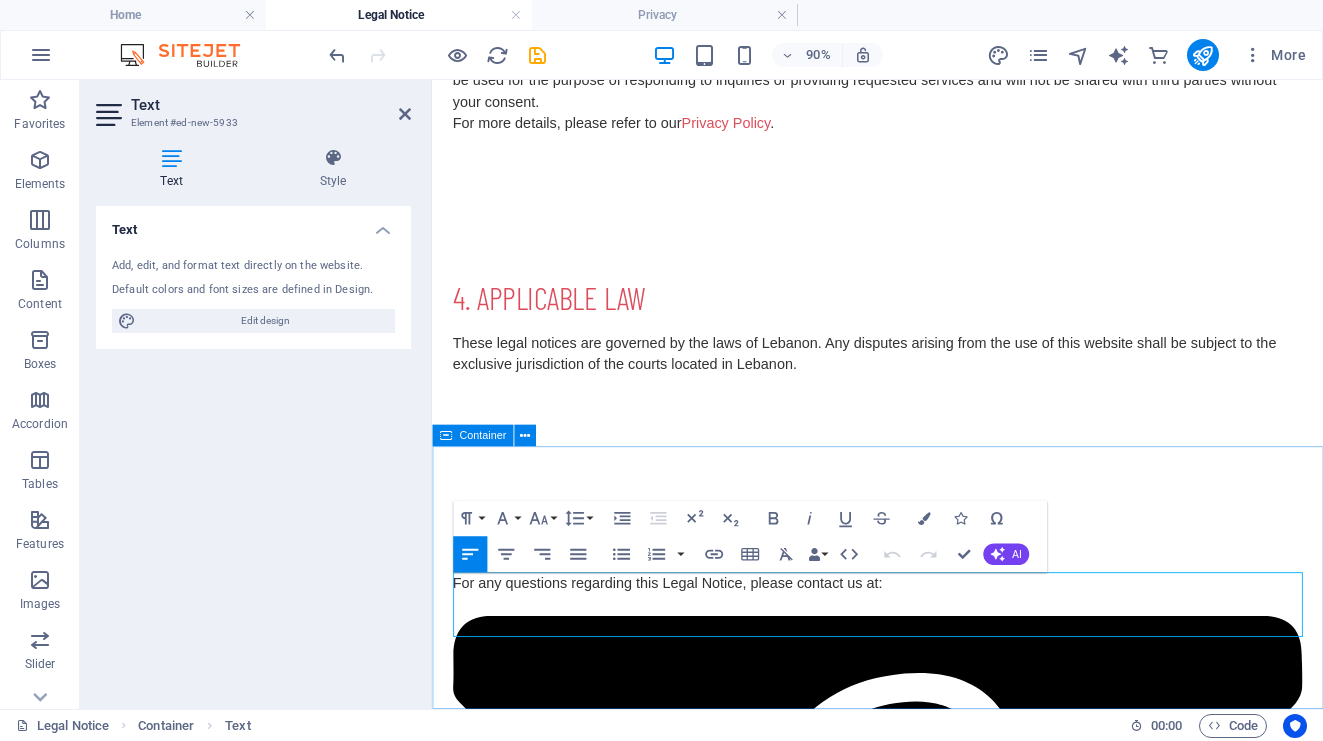 drag, startPoint x: 471, startPoint y: 683, endPoint x: 448, endPoint y: 681, distance: 23.086792 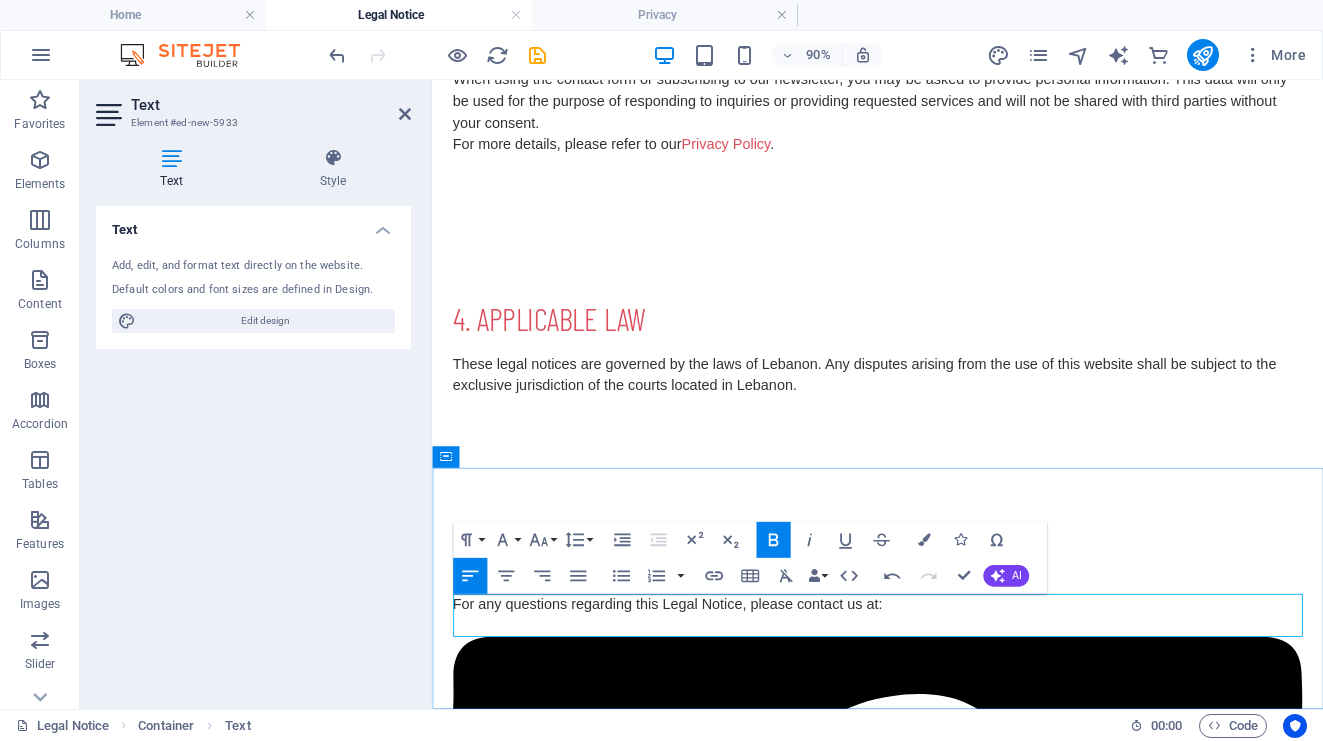 scroll, scrollTop: 866, scrollLeft: 0, axis: vertical 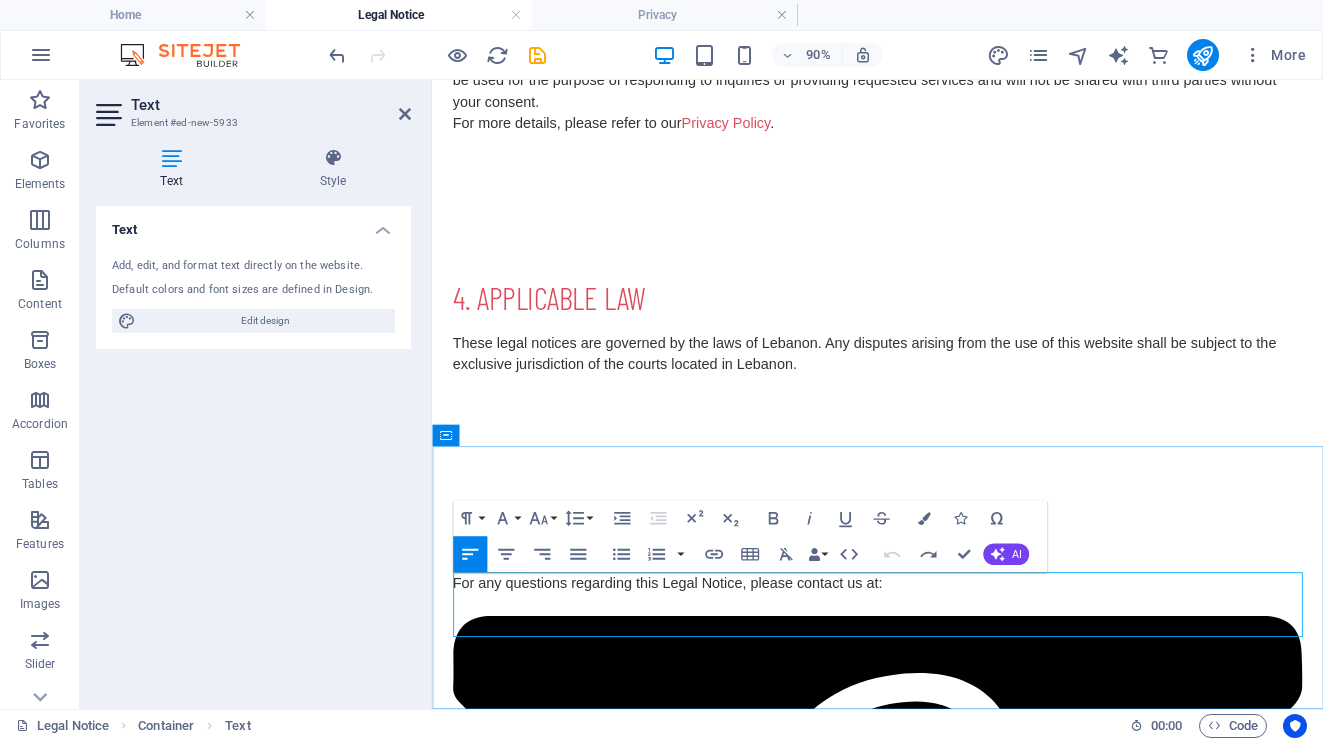 click 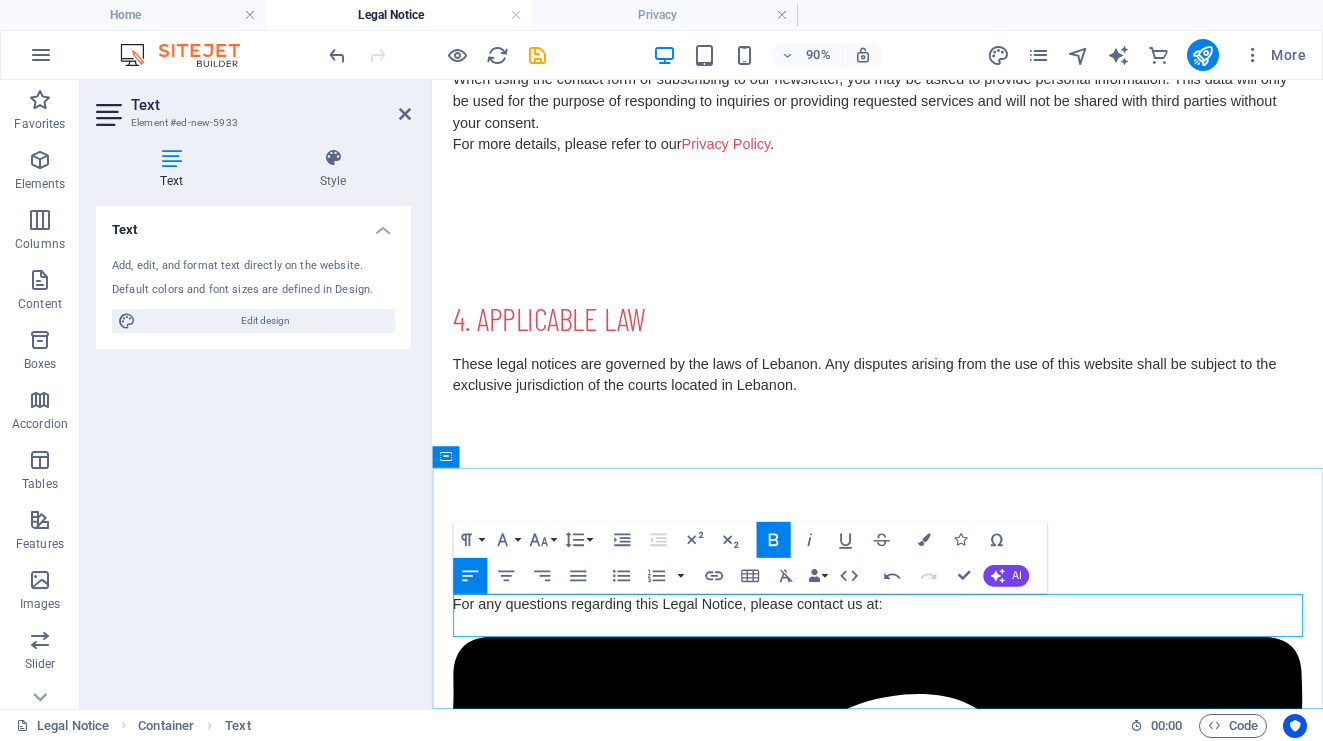 scroll, scrollTop: 866, scrollLeft: 0, axis: vertical 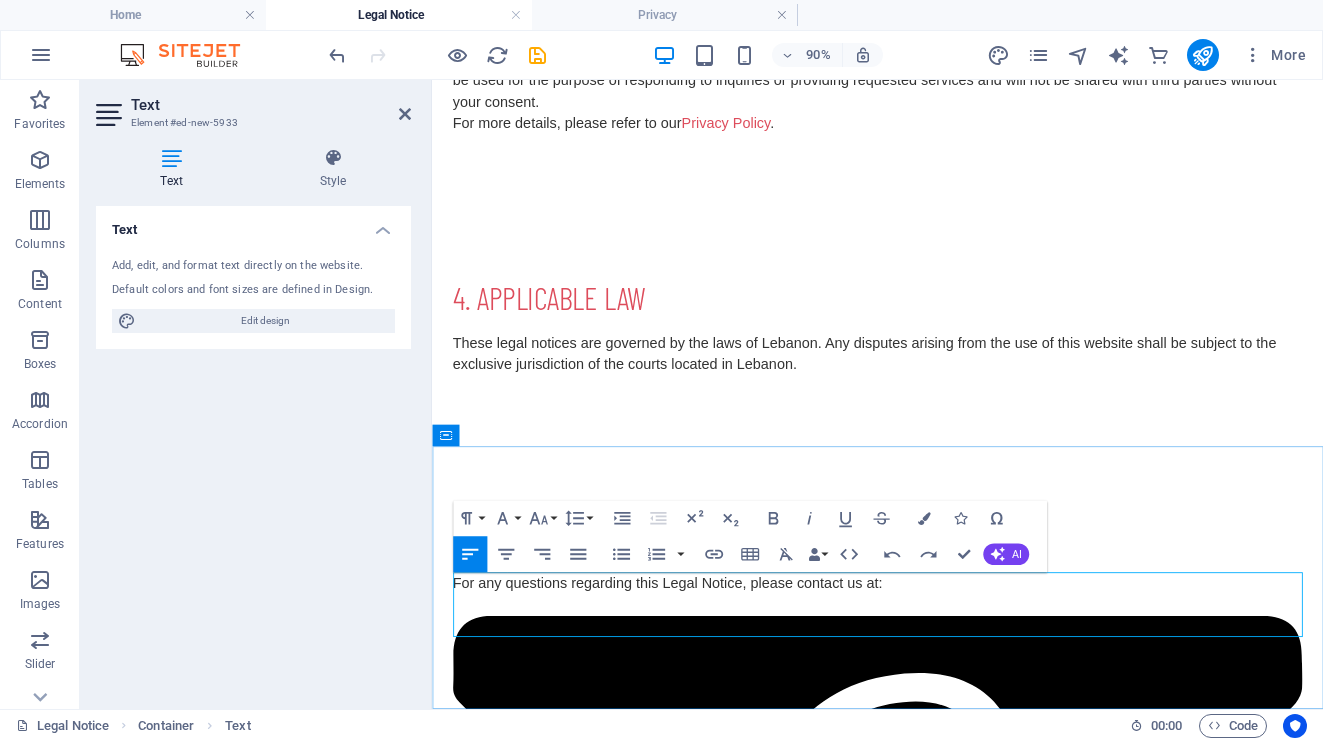 click on "info@[EXAMPLE_DOMAIN]       [PHONE]" at bounding box center (927, 1652) 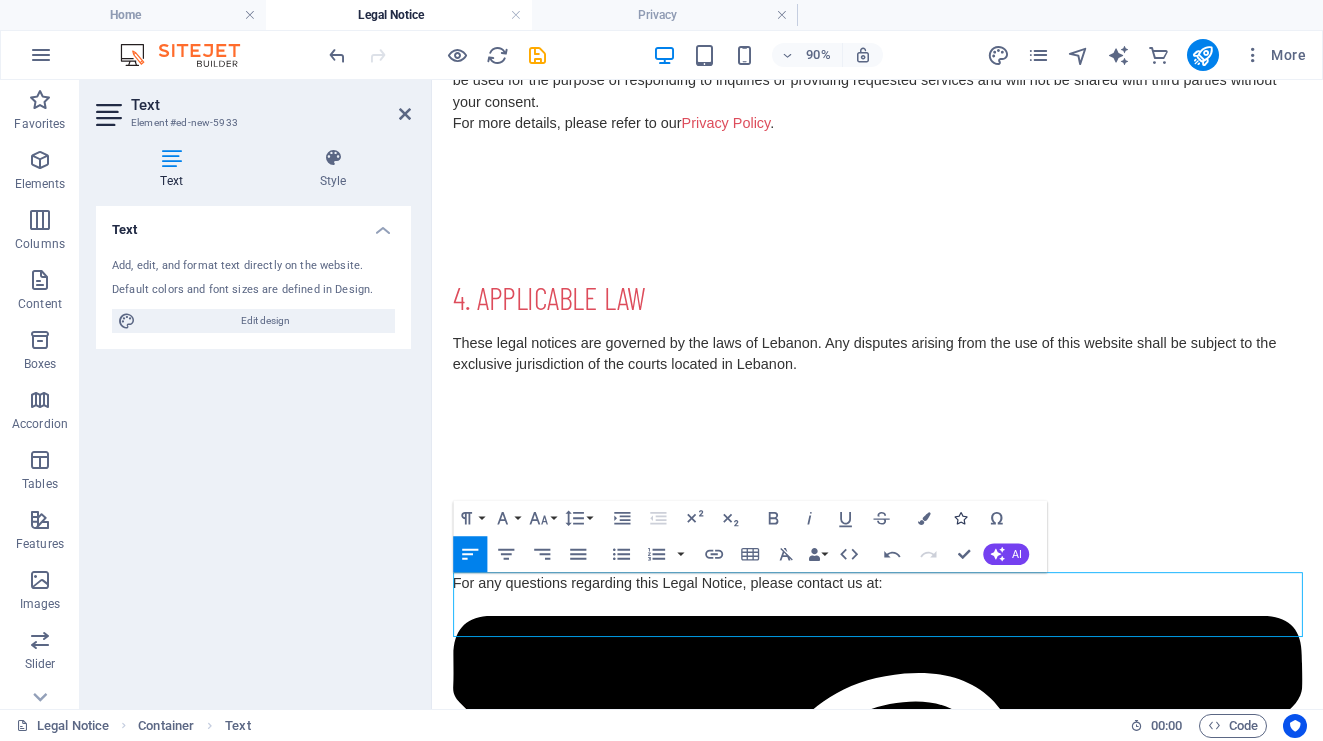 click at bounding box center (960, 518) 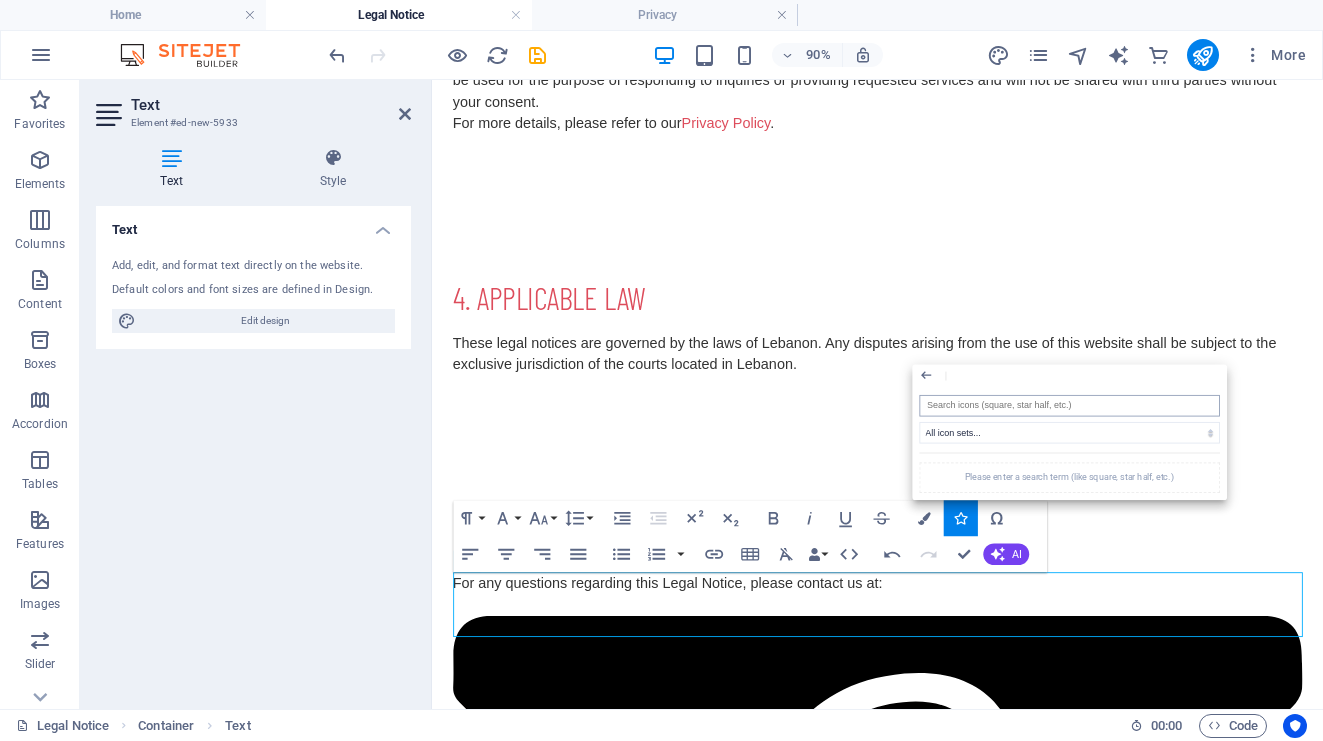 click at bounding box center (1068, 406) 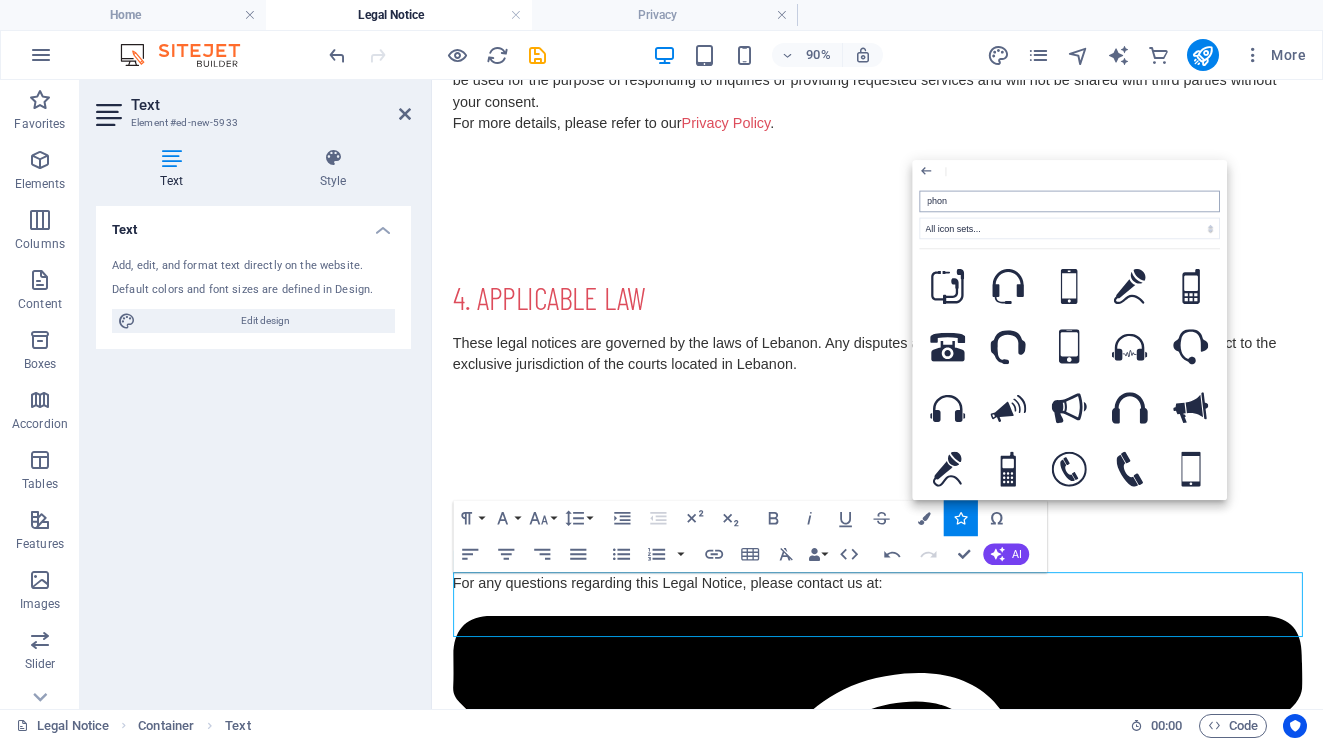 type on "phone" 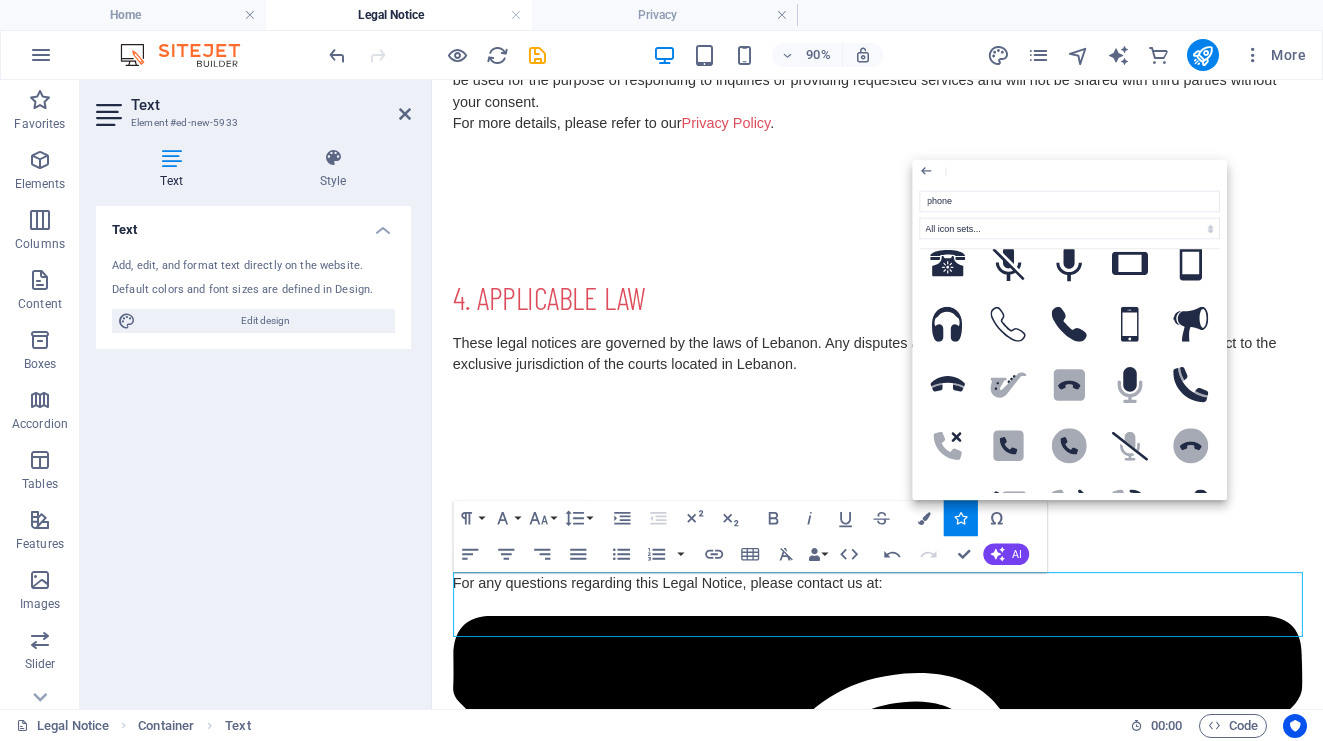 scroll, scrollTop: 338, scrollLeft: 0, axis: vertical 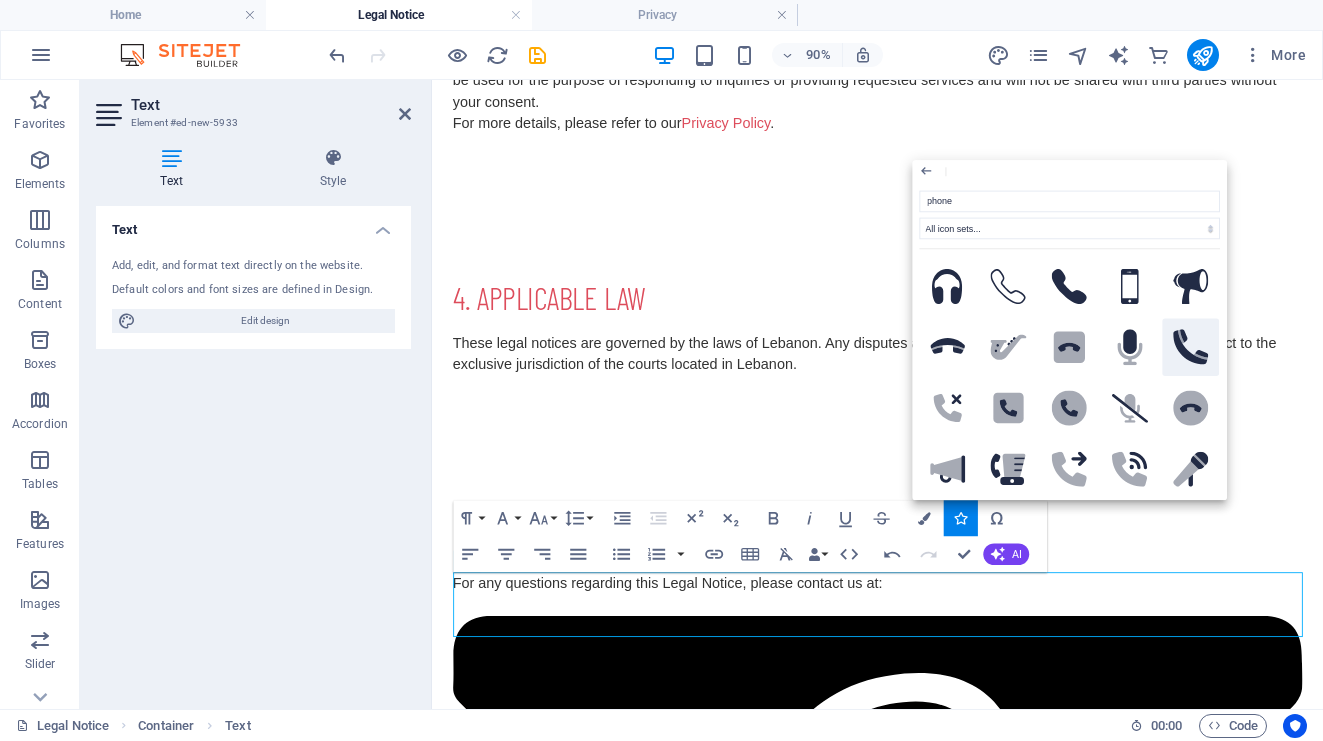 click on ".fa-secondary{opacity:.4}" 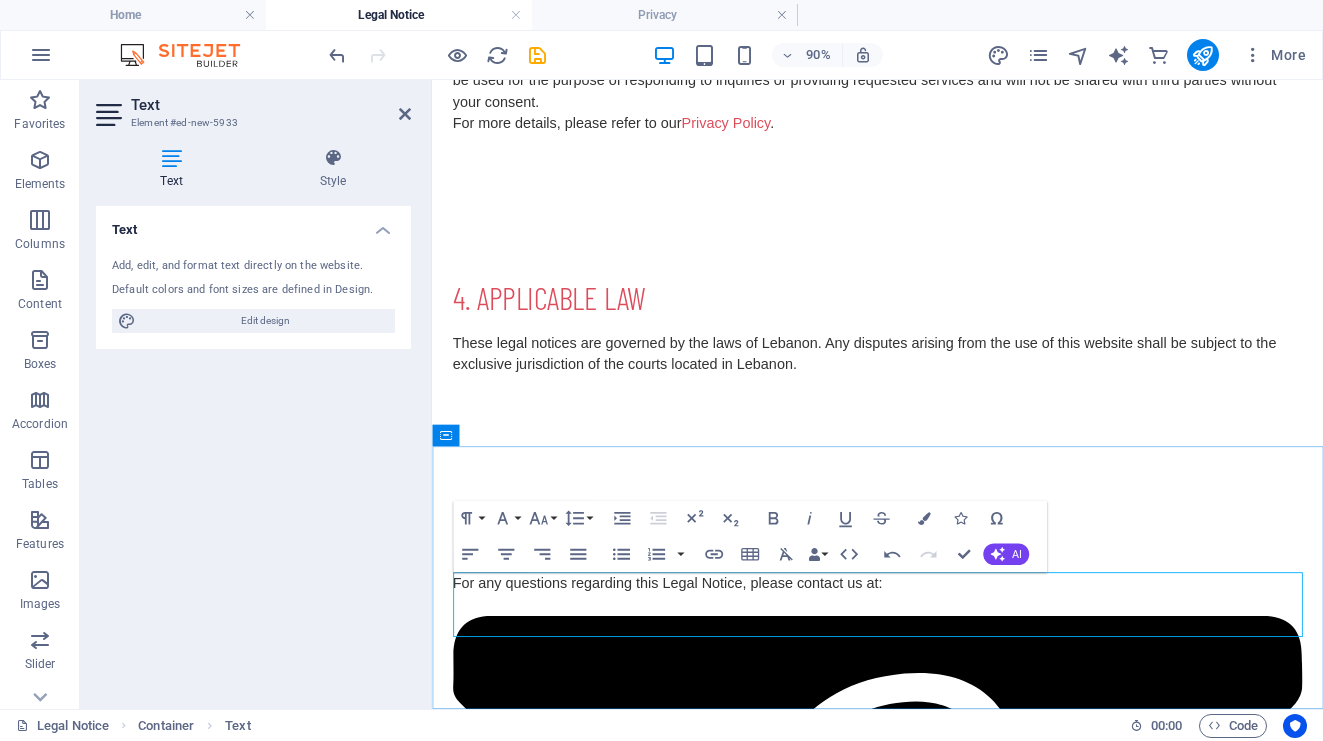 click on "[PHONE]" at bounding box center (927, 1999) 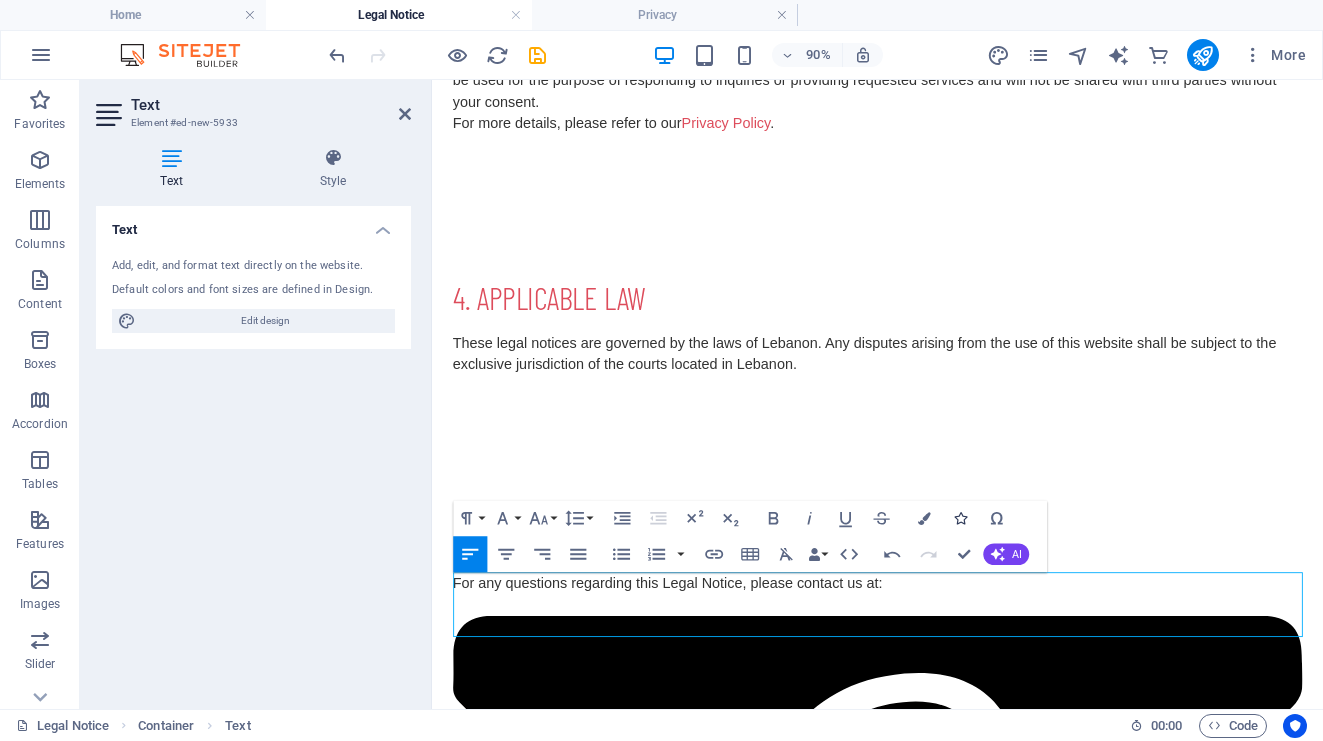 click on "Icons" at bounding box center (960, 518) 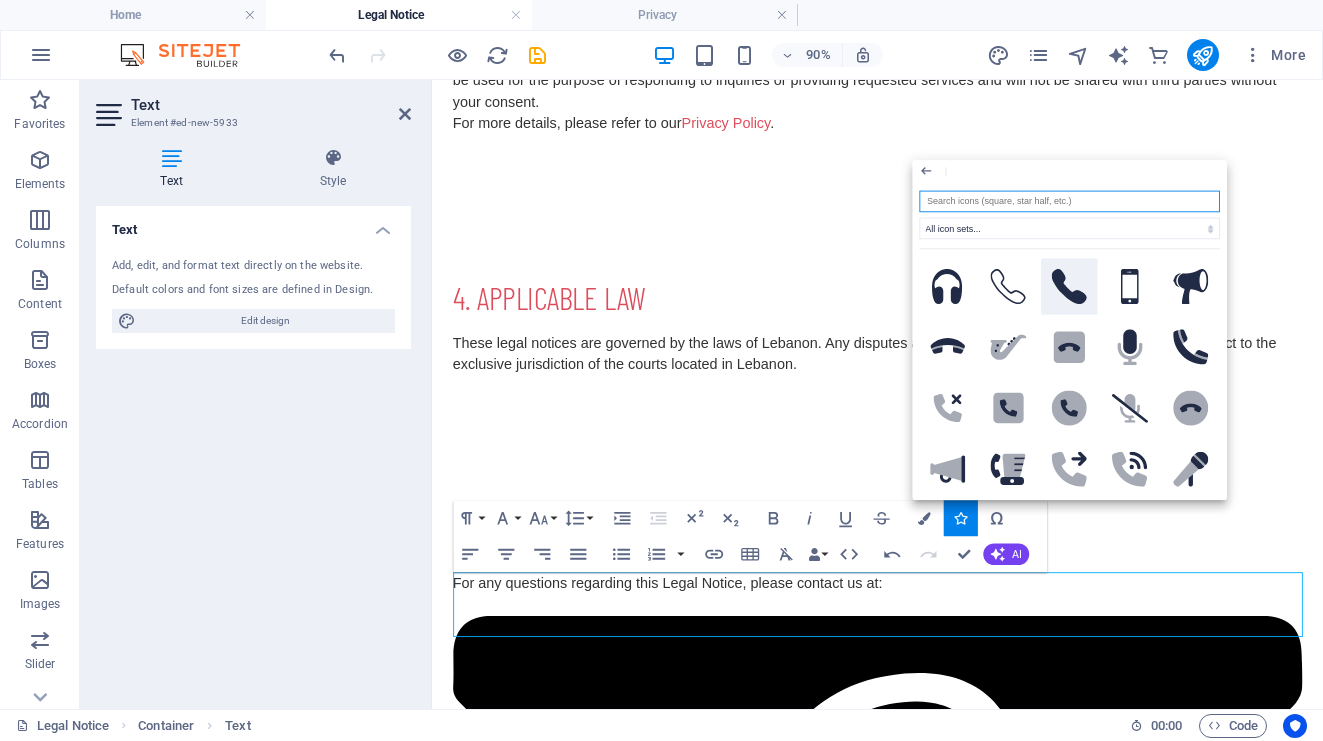 click 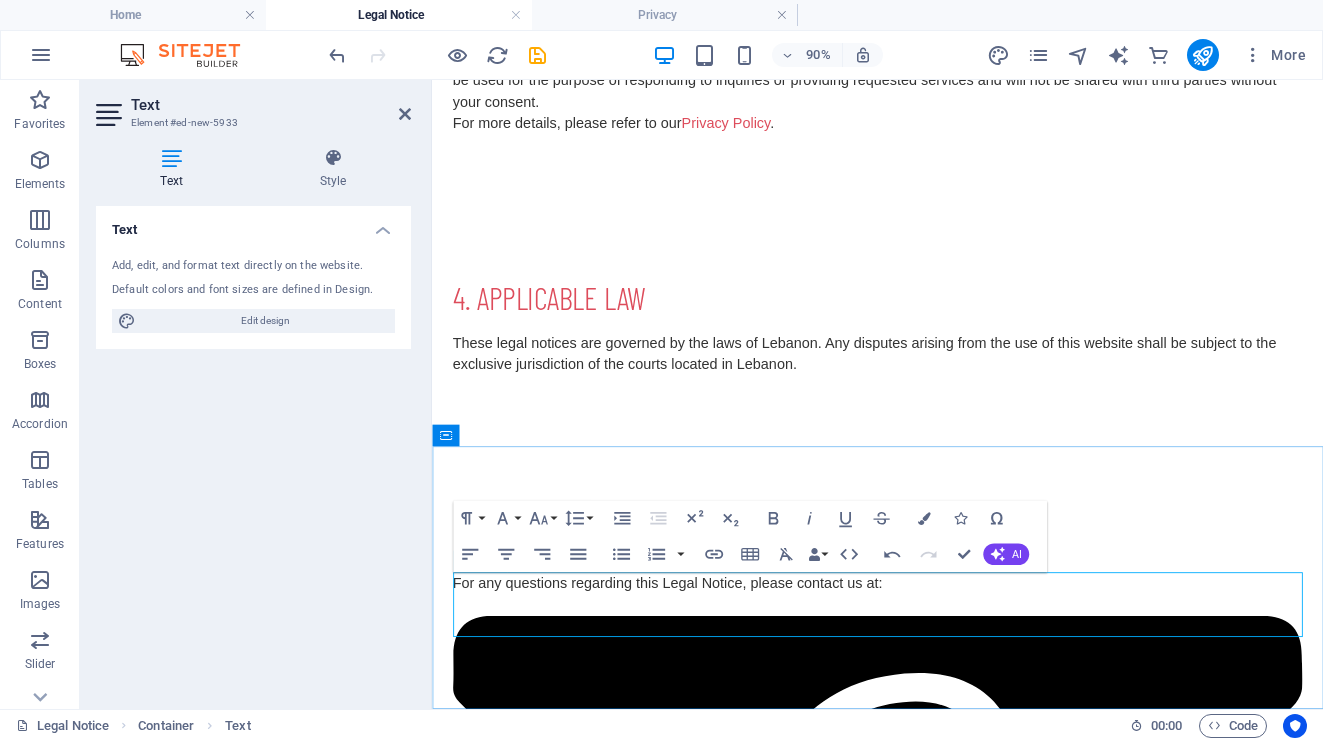 click 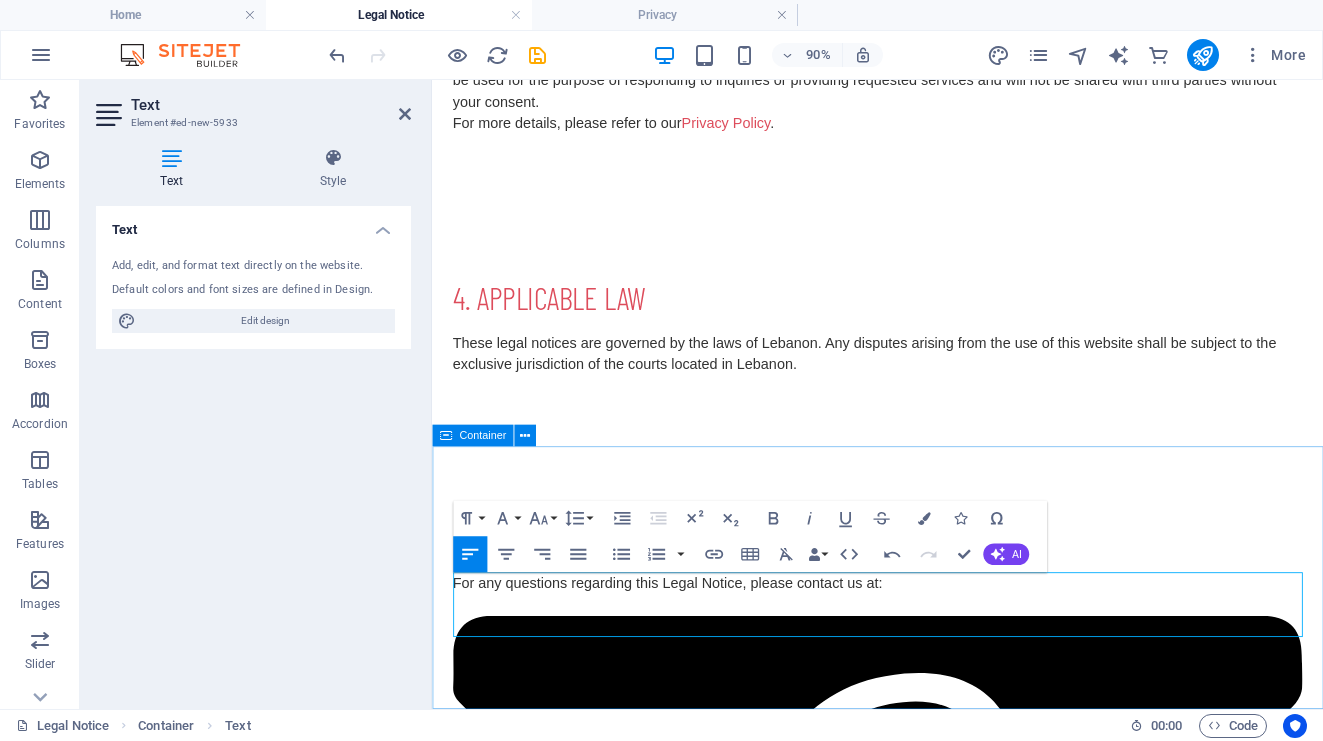 drag, startPoint x: 548, startPoint y: 690, endPoint x: 439, endPoint y: 689, distance: 109.004585 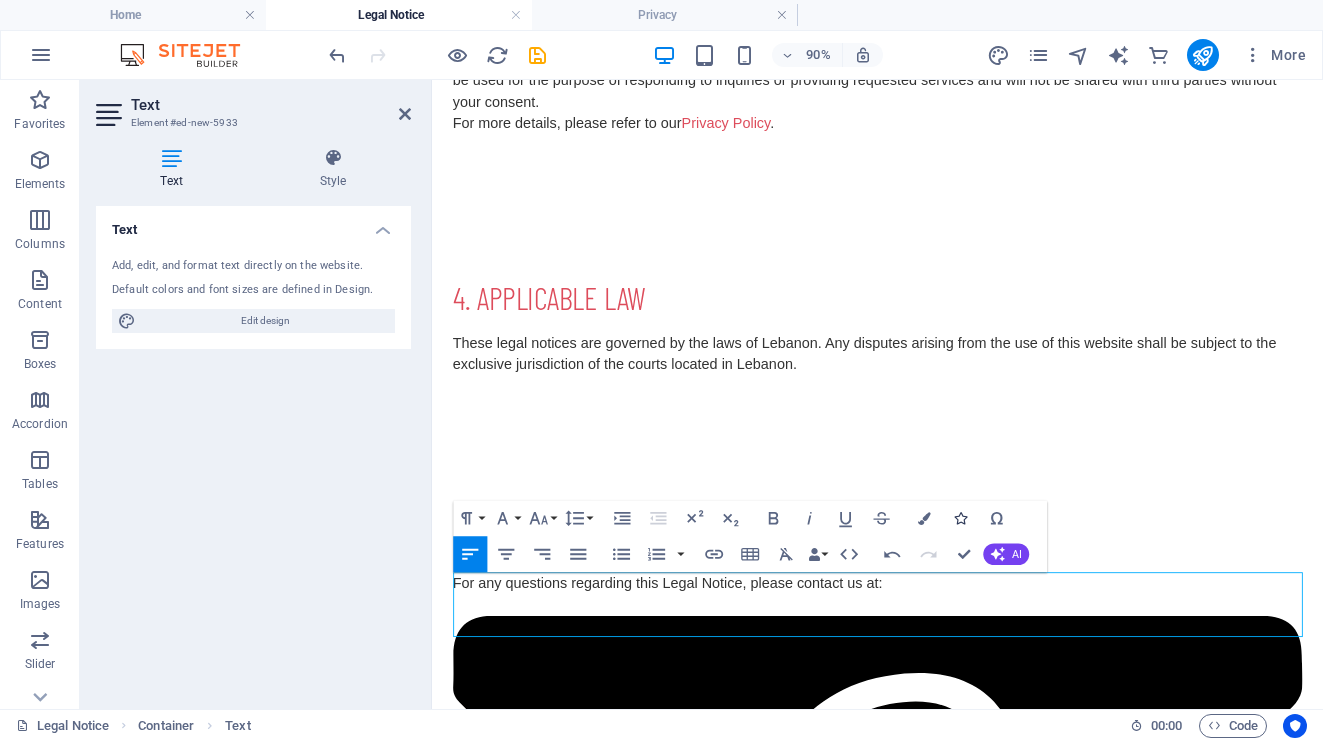 click on "Icons" at bounding box center (960, 518) 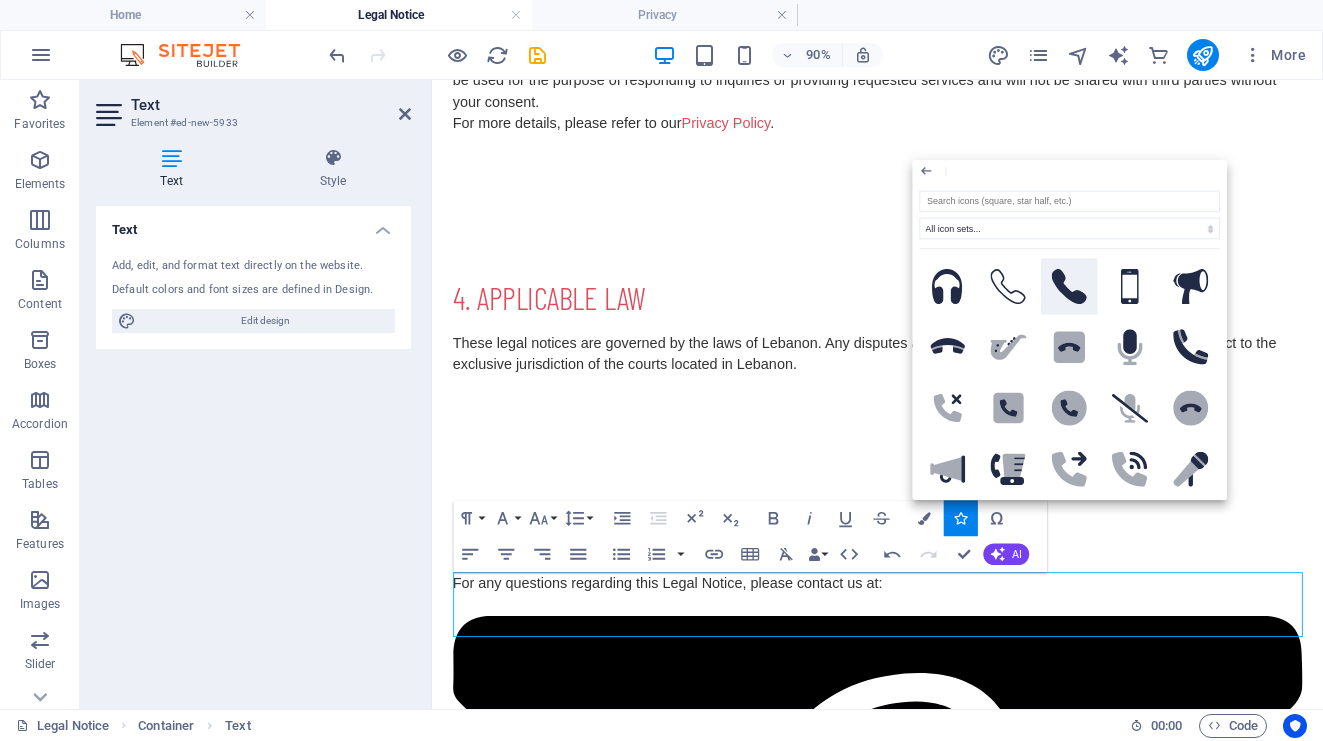 click 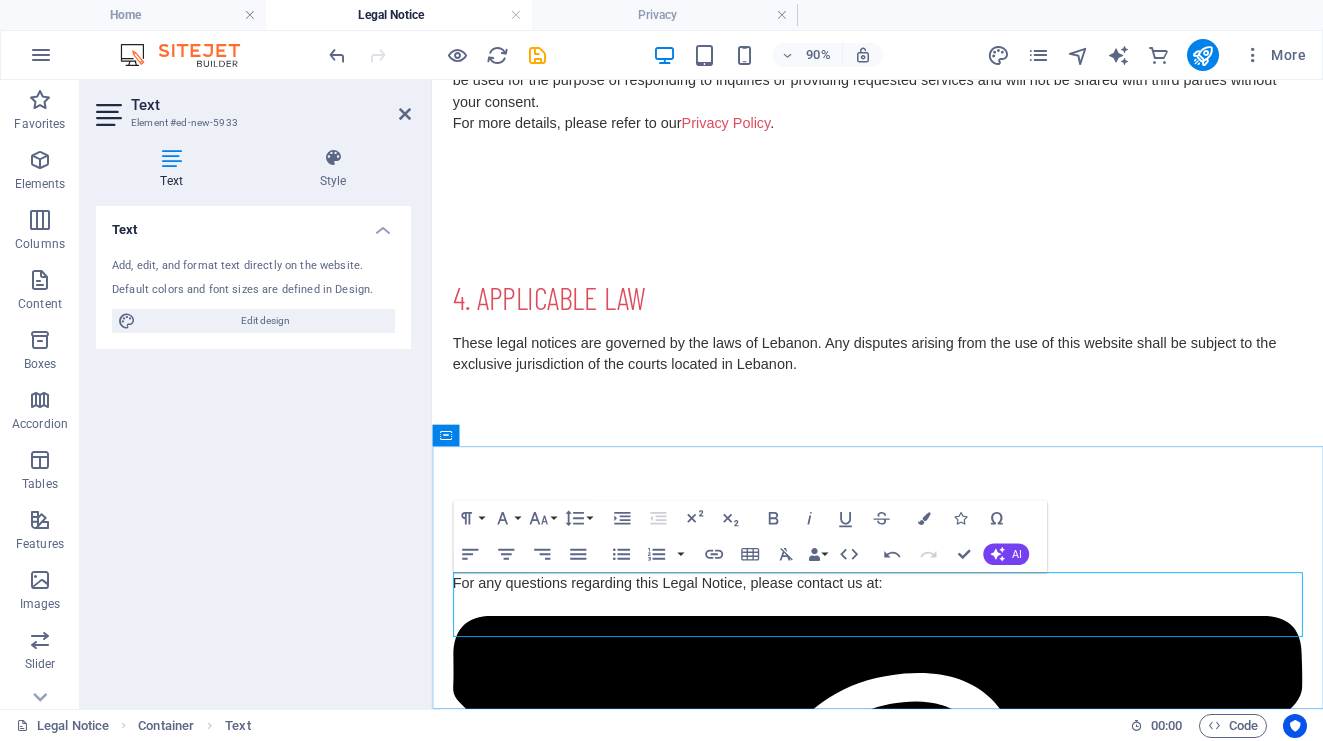 click on "info@[EXAMPLE.COM]" at bounding box center (927, 1498) 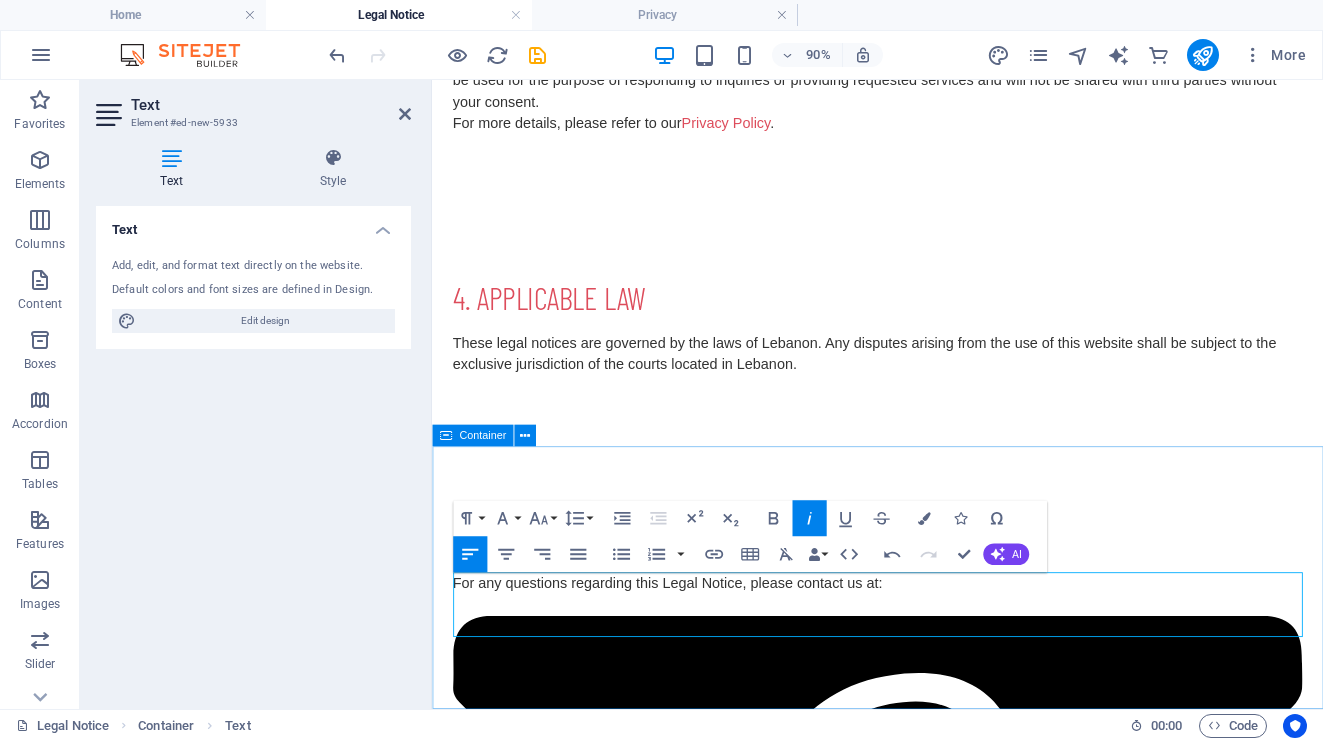 click on "5. CONTACT For any questions regarding this Legal Notice, please contact us at:      info@kfardebian.gov.lb      29710160" at bounding box center (927, 1456) 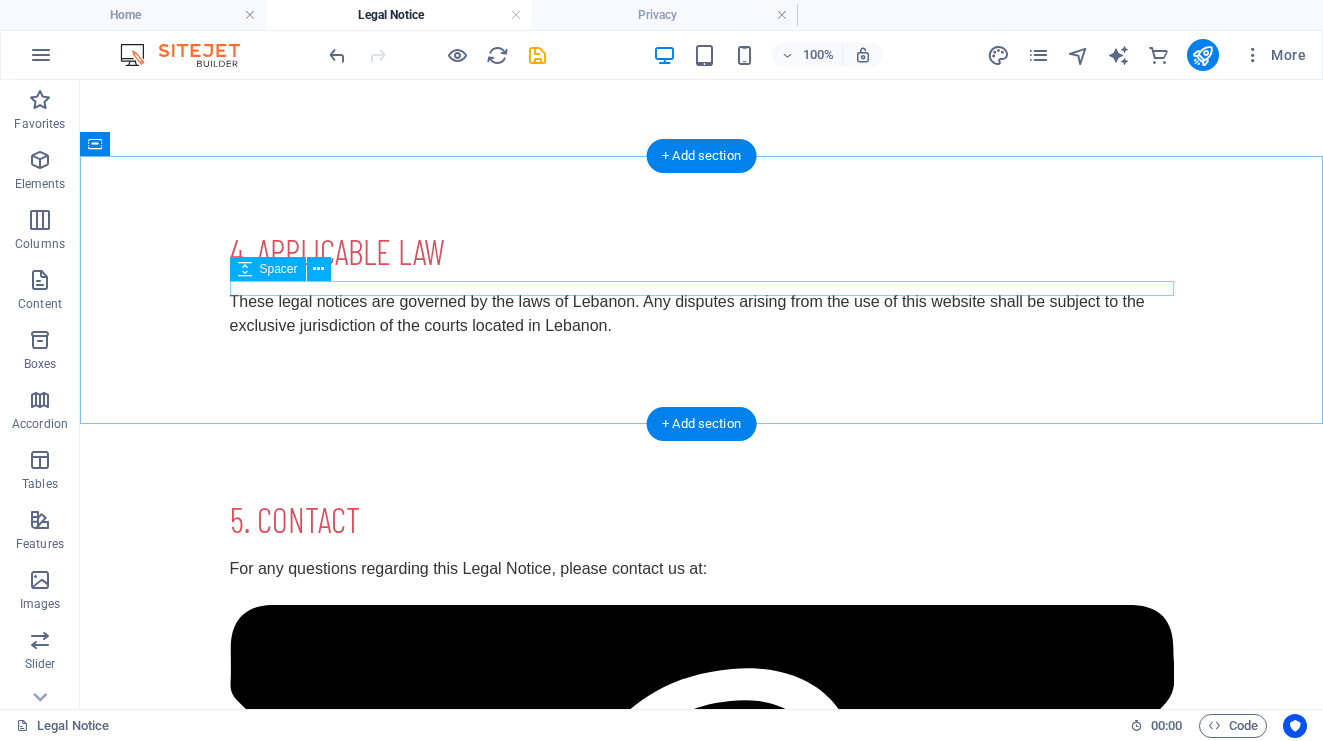 scroll, scrollTop: 0, scrollLeft: 0, axis: both 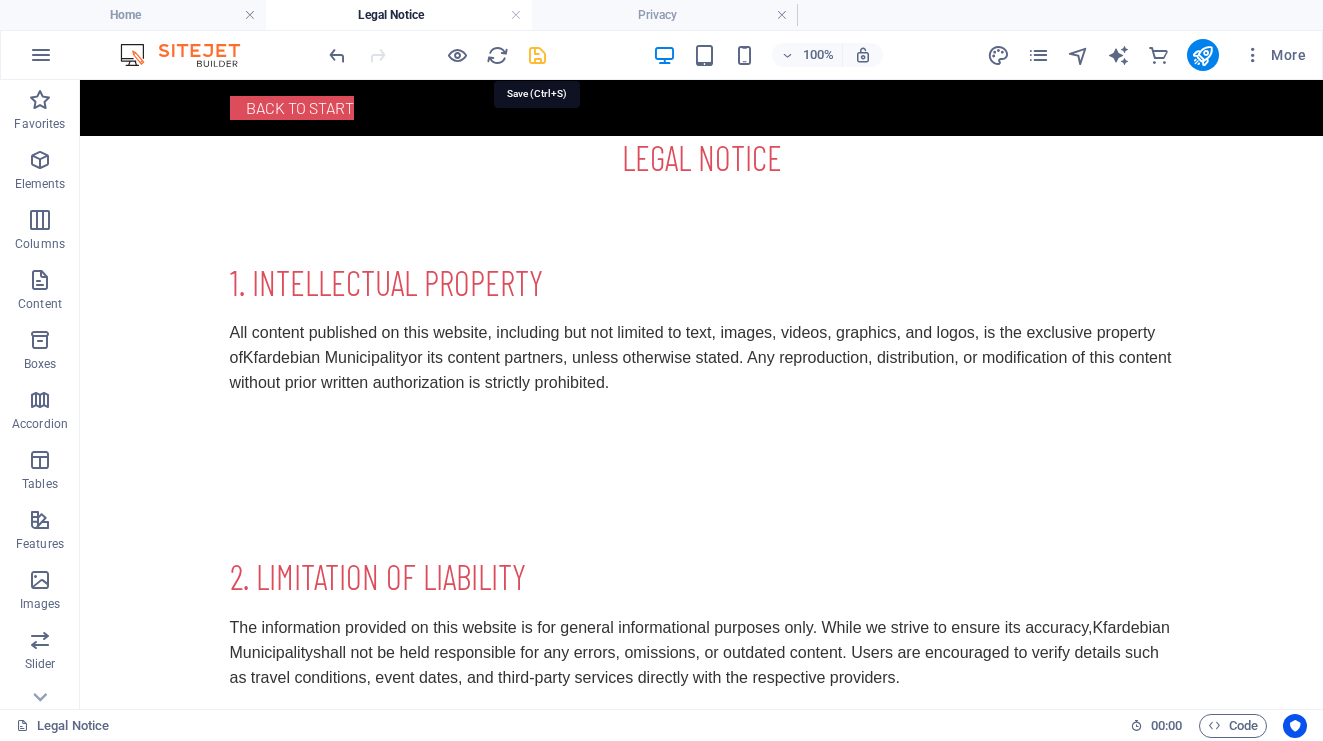 click at bounding box center [537, 55] 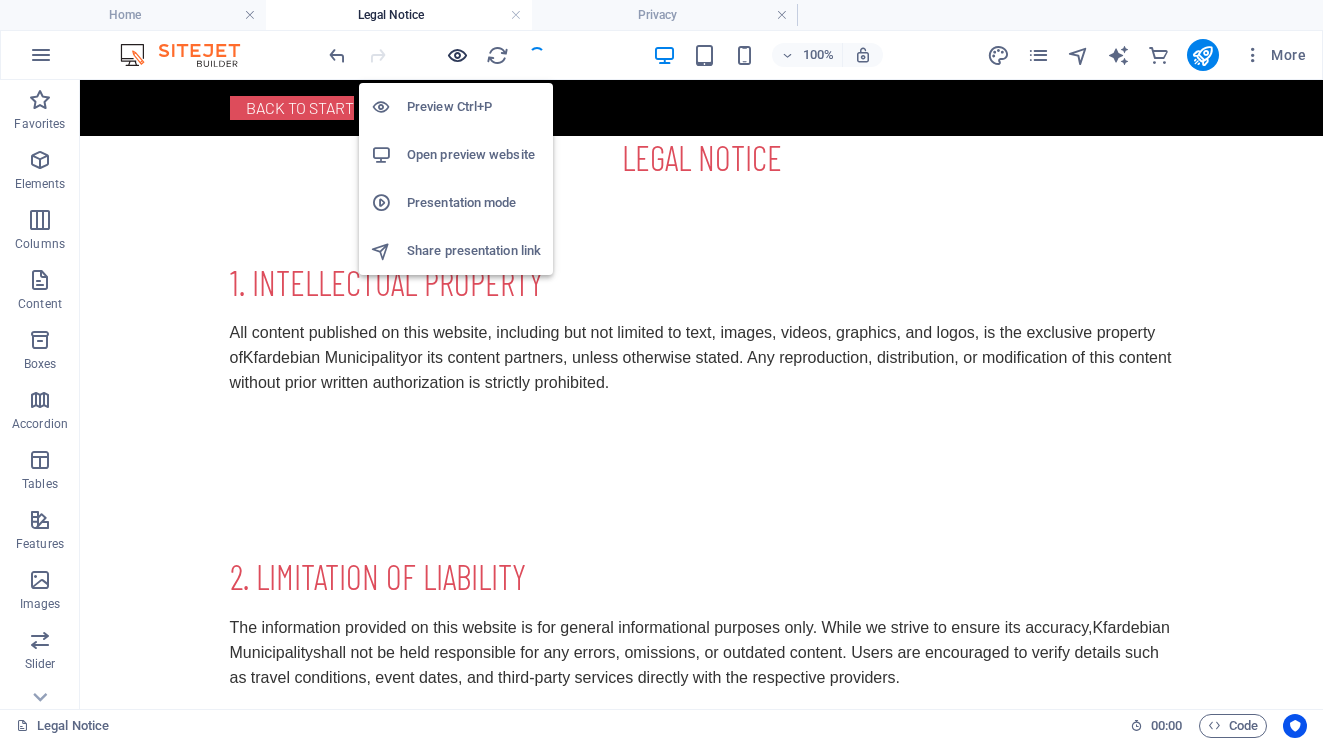 click at bounding box center (457, 55) 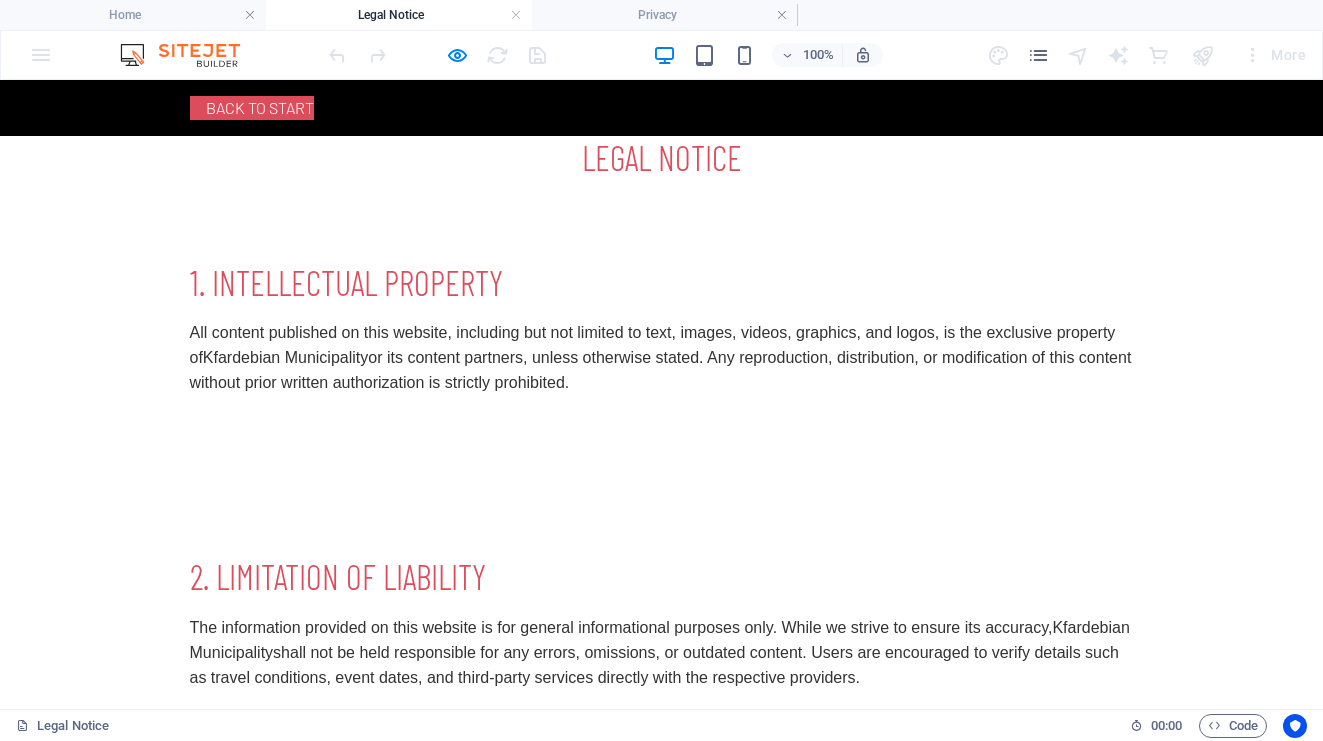 click at bounding box center [190, 107] 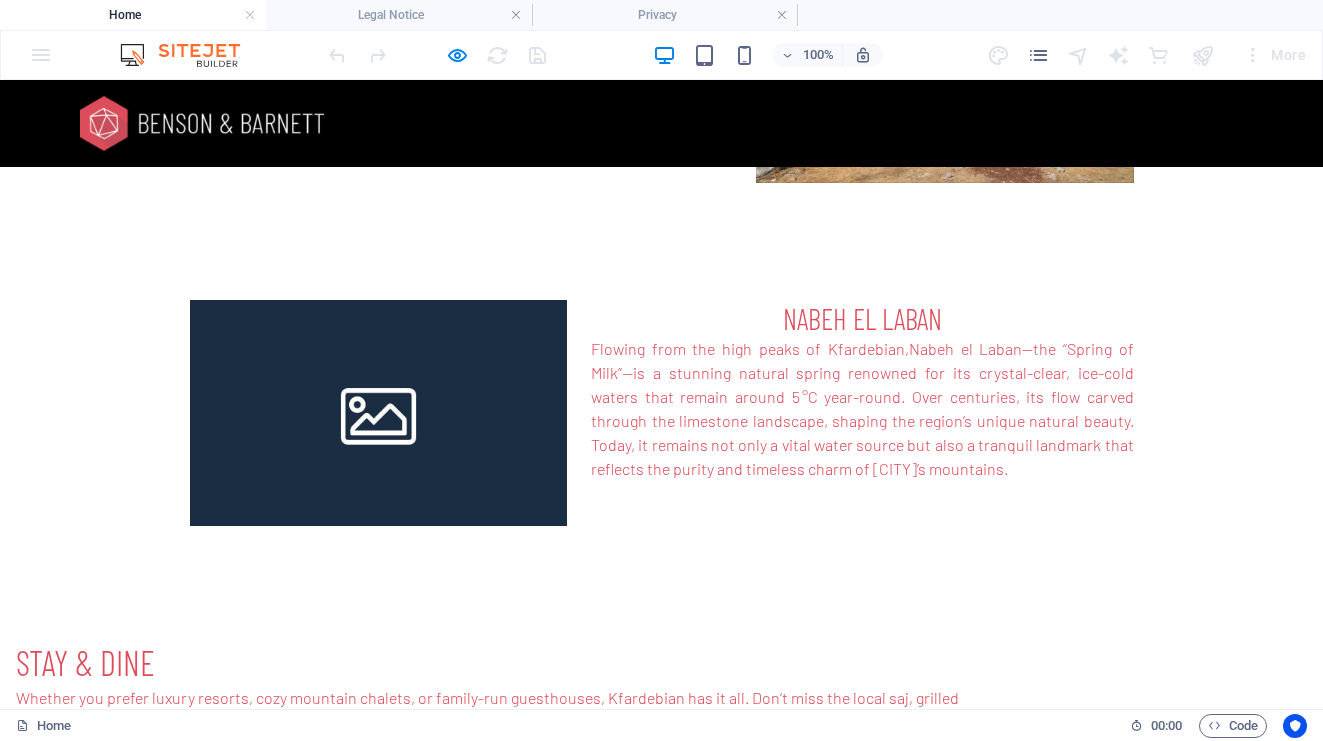click on "Privacy Policy" at bounding box center [325, 1371] 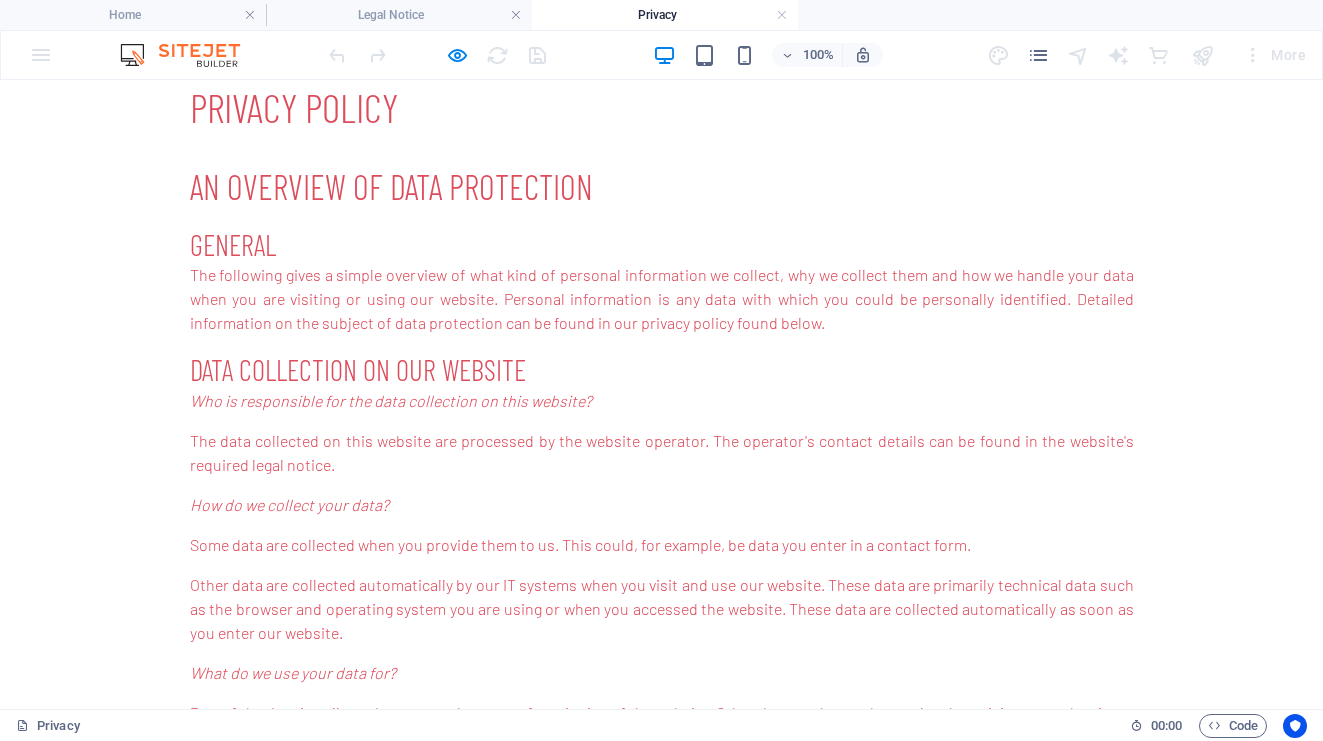 scroll, scrollTop: 0, scrollLeft: 0, axis: both 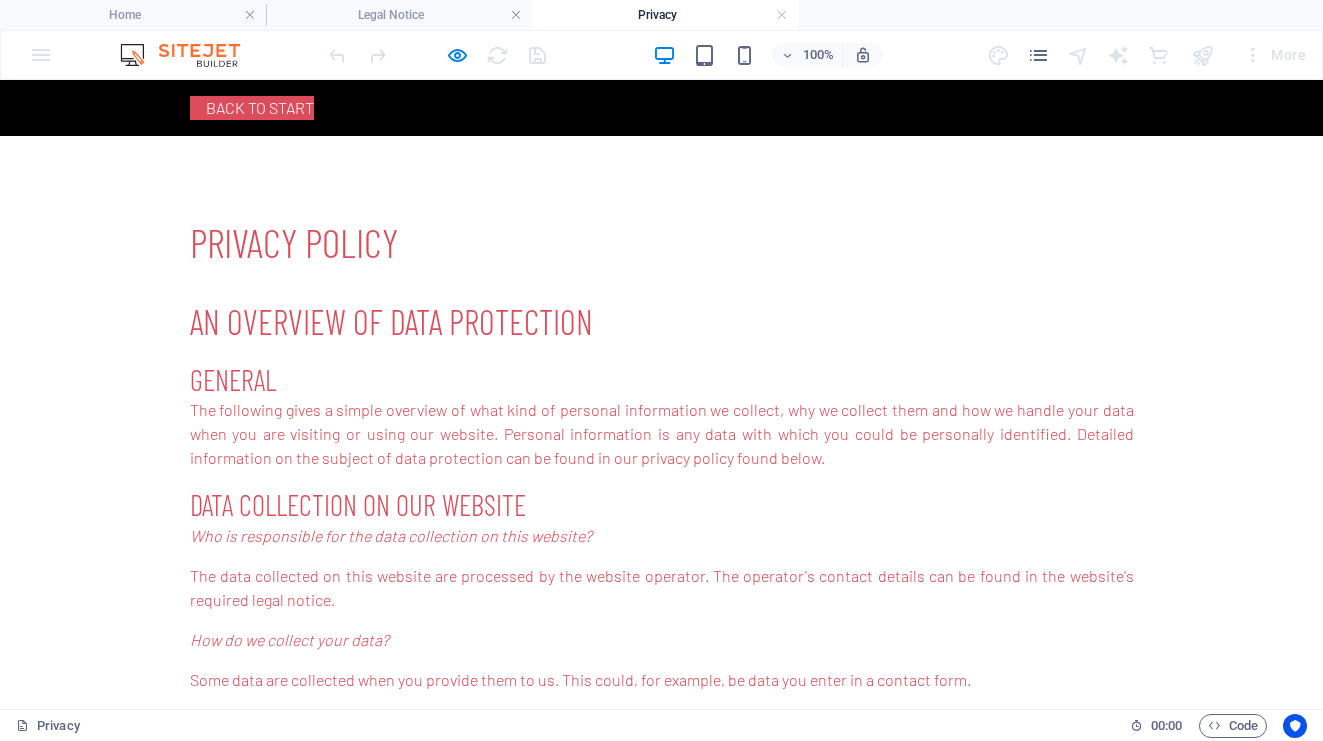 click on "An overview of data protection" at bounding box center [662, 322] 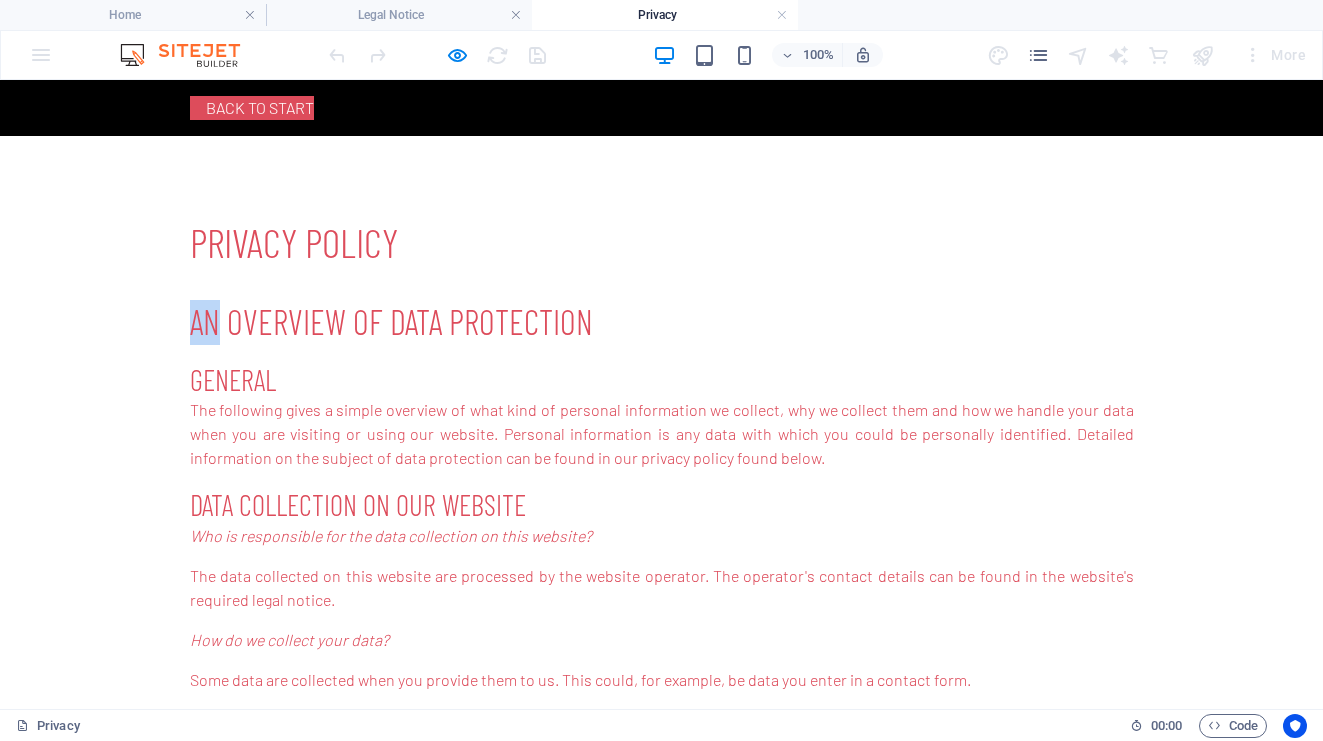 click on "An overview of data protection" at bounding box center [662, 322] 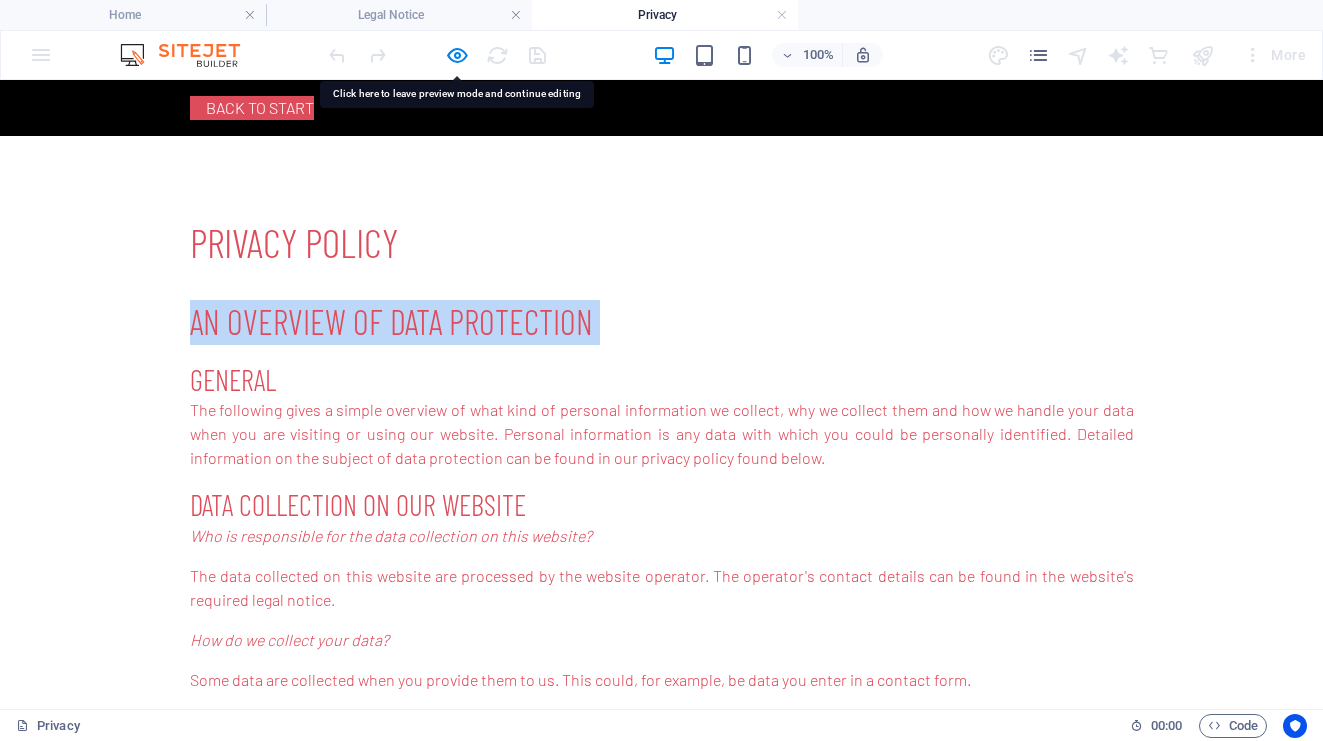 click on "An overview of data protection" at bounding box center [662, 322] 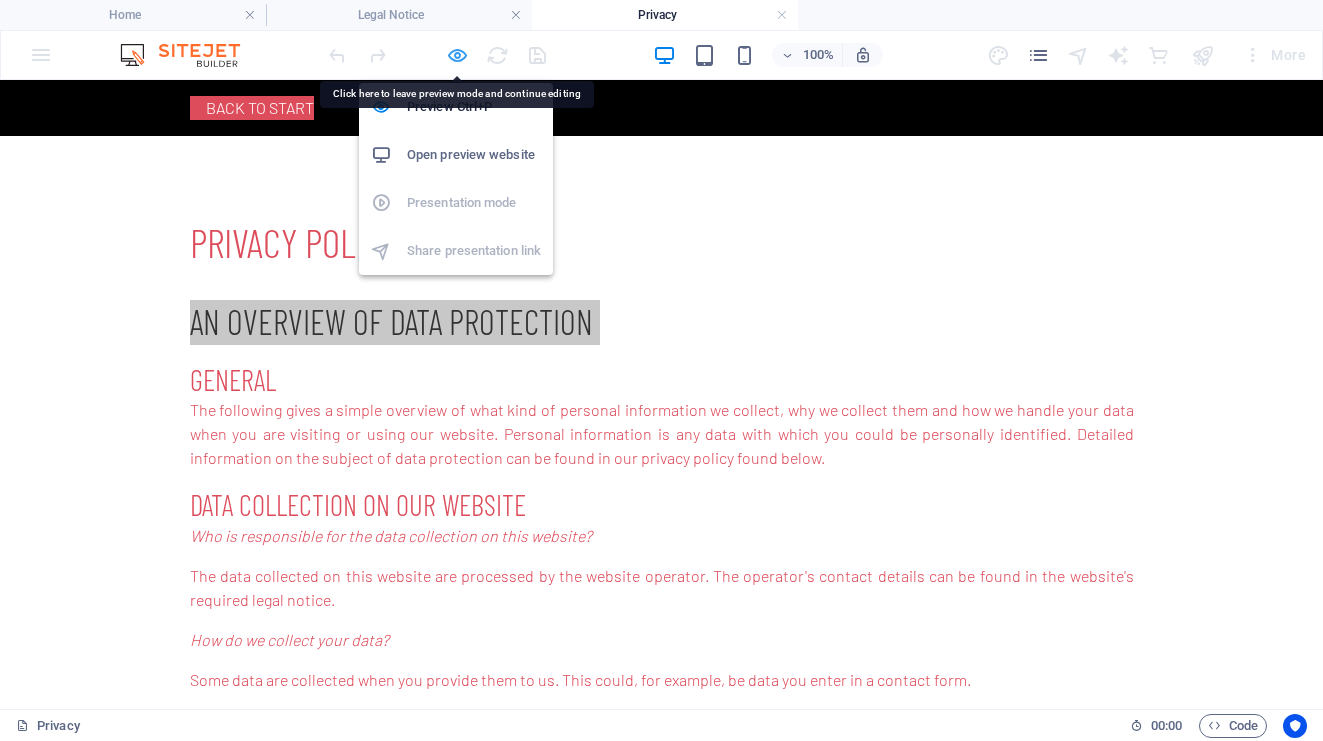 click at bounding box center (457, 55) 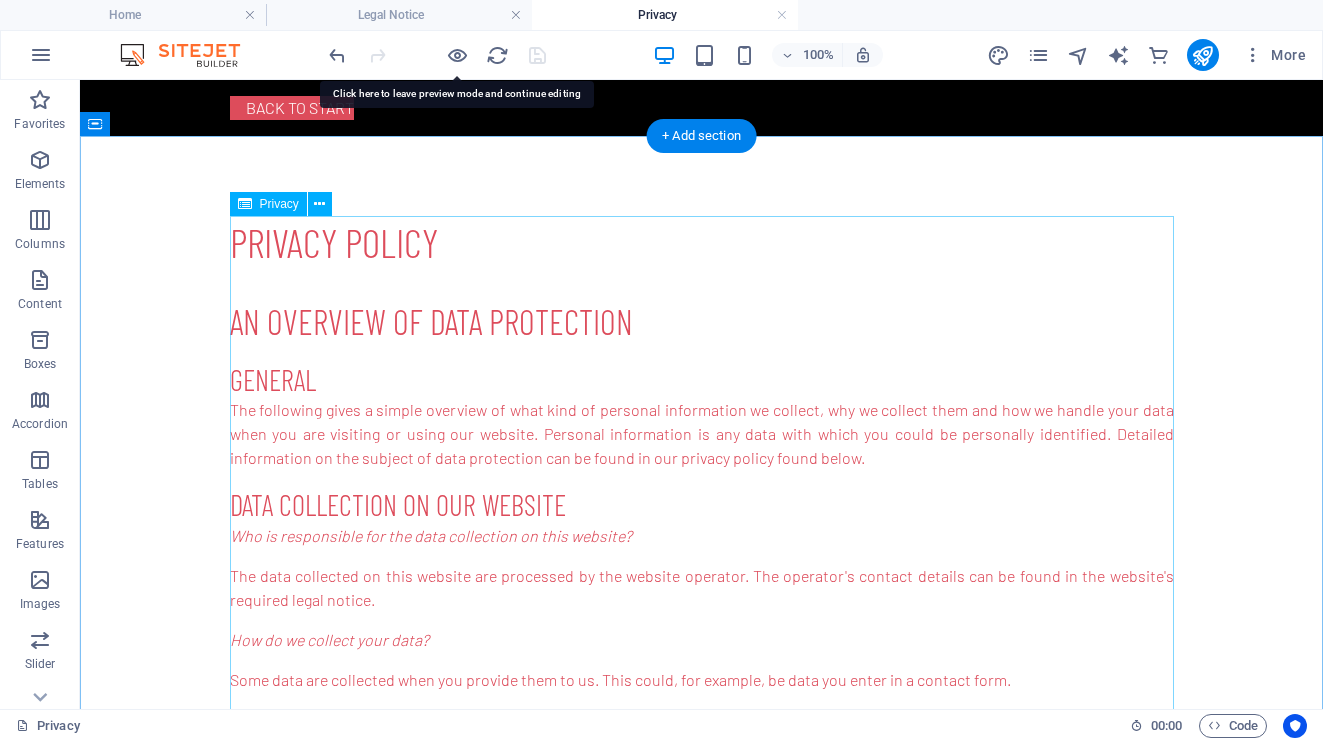 click on "Privacy Policy
An overview of data protection
General
The following gives a simple overview of what kind of personal information we collect, why we collect them and how we handle your data when you are visiting or using our website. Personal information is any data with which you could be personally identified. Detailed information on the subject of data protection can be found in our privacy policy found below.
Data collection on our website
Who is responsible for the data collection on this website?
The data collected on this website are processed by the website operator. The operator's contact details can be found in the website's required legal notice.
How do we collect your data?
Some data are collected when you provide them to us. This could, for example, be data you enter in a contact form.
What do we use your data for?
Part of the data is collected to ensure the proper functioning of the website. Other data can be used to analyze how visitors use the site." at bounding box center [702, 2751] 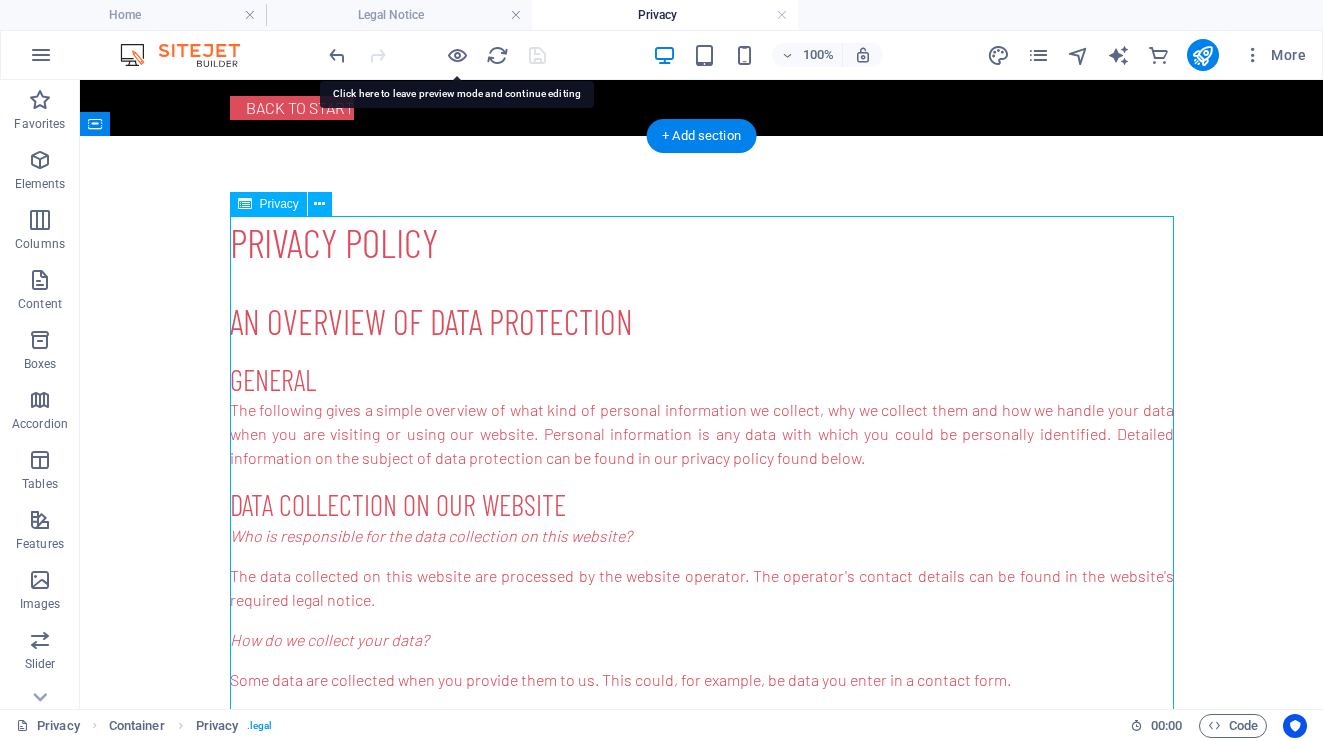 click on "Privacy Policy
An overview of data protection
General
The following gives a simple overview of what kind of personal information we collect, why we collect them and how we handle your data when you are visiting or using our website. Personal information is any data with which you could be personally identified. Detailed information on the subject of data protection can be found in our privacy policy found below.
Data collection on our website
Who is responsible for the data collection on this website?
The data collected on this website are processed by the website operator. The operator's contact details can be found in the website's required legal notice.
How do we collect your data?
Some data are collected when you provide them to us. This could, for example, be data you enter in a contact form.
What do we use your data for?
Part of the data is collected to ensure the proper functioning of the website. Other data can be used to analyze how visitors use the site." at bounding box center (702, 2751) 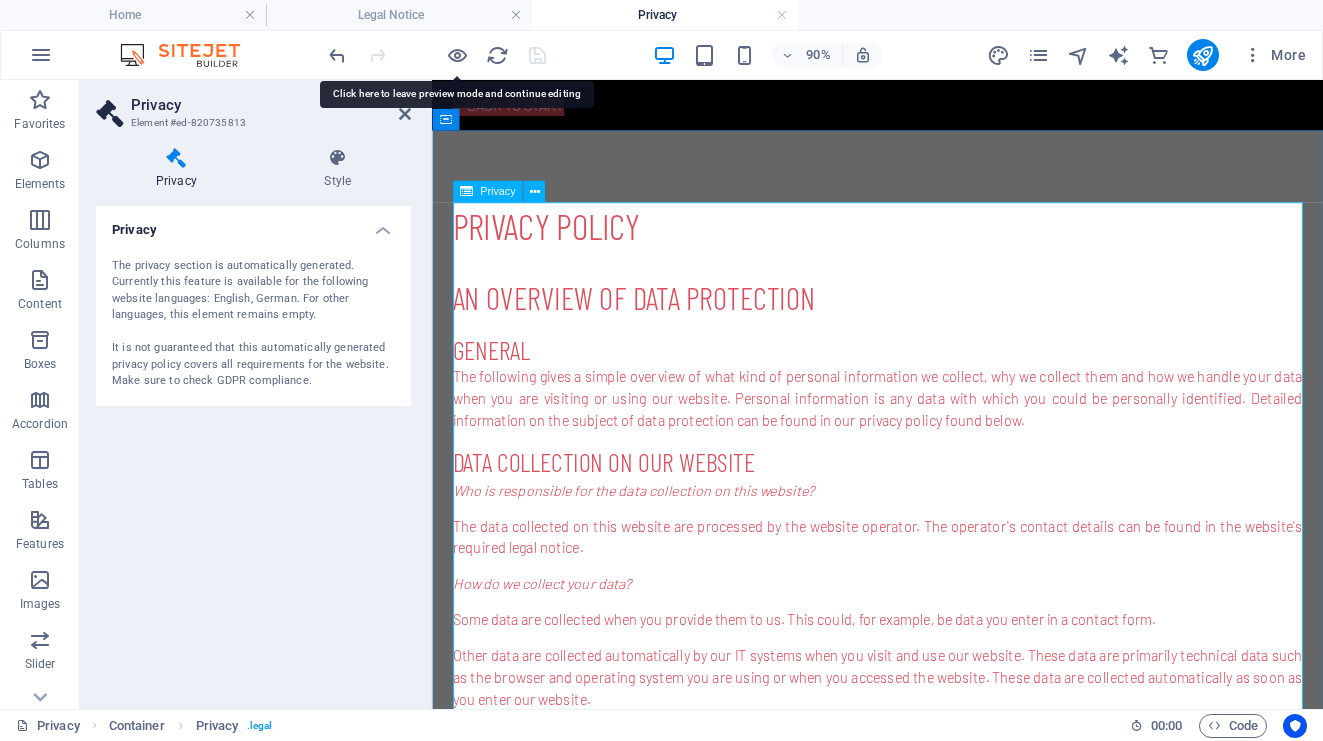 click on "Privacy Policy
An overview of data protection
General
The following gives a simple overview of what kind of personal information we collect, why we collect them and how we handle your data when you are visiting or using our website. Personal information is any data with which you could be personally identified. Detailed information on the subject of data protection can be found in our privacy policy found below.
Data collection on our website
Who is responsible for the data collection on this website?
The data collected on this website are processed by the website operator. The operator's contact details can be found in the website's required legal notice.
How do we collect your data?
Some data are collected when you provide them to us. This could, for example, be data you enter in a contact form.
What do we use your data for?
Part of the data is collected to ensure the proper functioning of the website. Other data can be used to analyze how visitors use the site." at bounding box center (927, 2751) 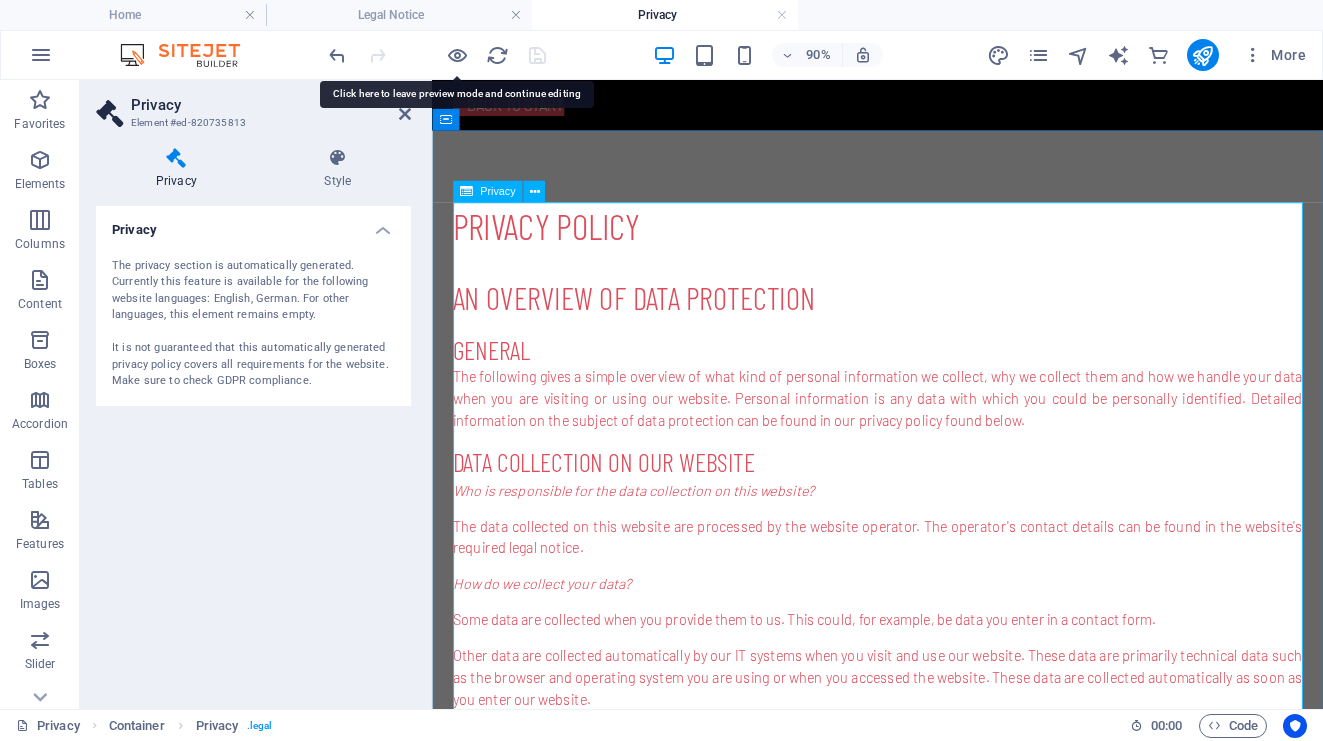 click on "Privacy Policy
An overview of data protection
General
The following gives a simple overview of what kind of personal information we collect, why we collect them and how we handle your data when you are visiting or using our website. Personal information is any data with which you could be personally identified. Detailed information on the subject of data protection can be found in our privacy policy found below.
Data collection on our website
Who is responsible for the data collection on this website?
The data collected on this website are processed by the website operator. The operator's contact details can be found in the website's required legal notice.
How do we collect your data?
Some data are collected when you provide them to us. This could, for example, be data you enter in a contact form.
What do we use your data for?
Part of the data is collected to ensure the proper functioning of the website. Other data can be used to analyze how visitors use the site." at bounding box center (927, 2751) 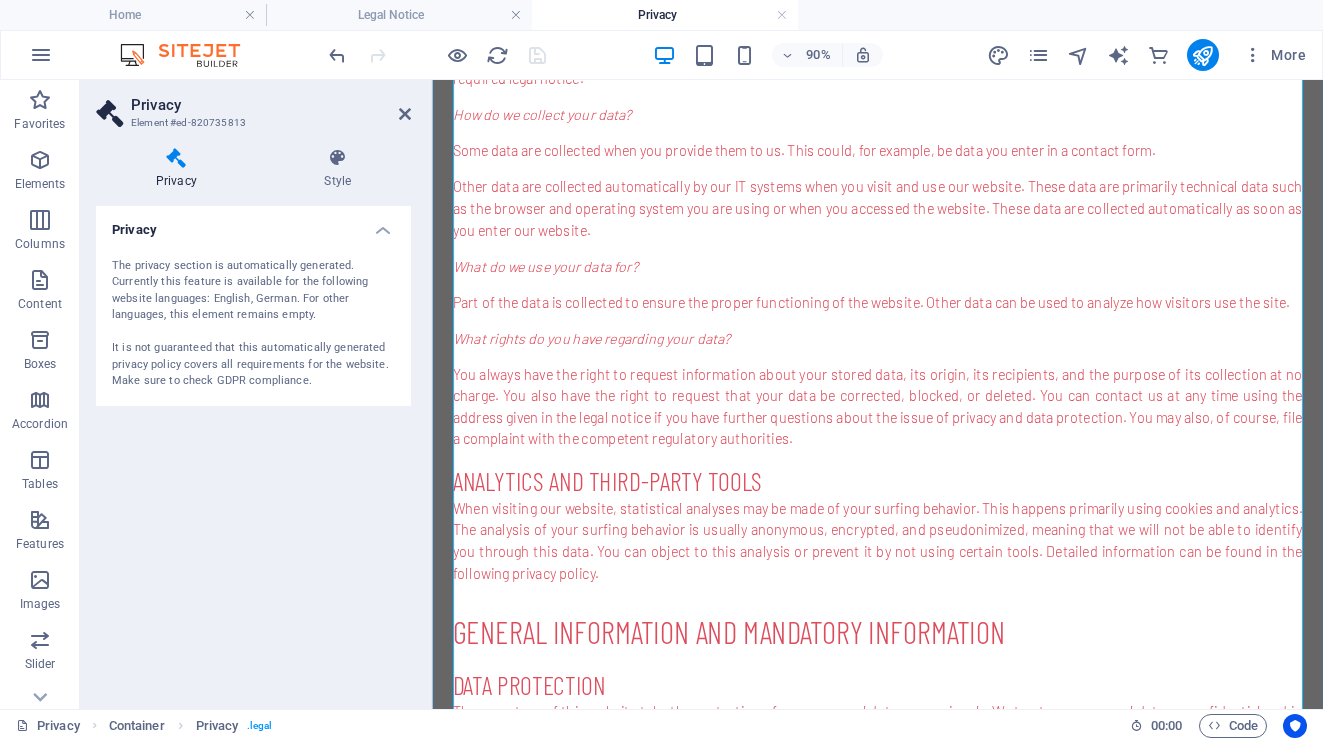scroll, scrollTop: 0, scrollLeft: 0, axis: both 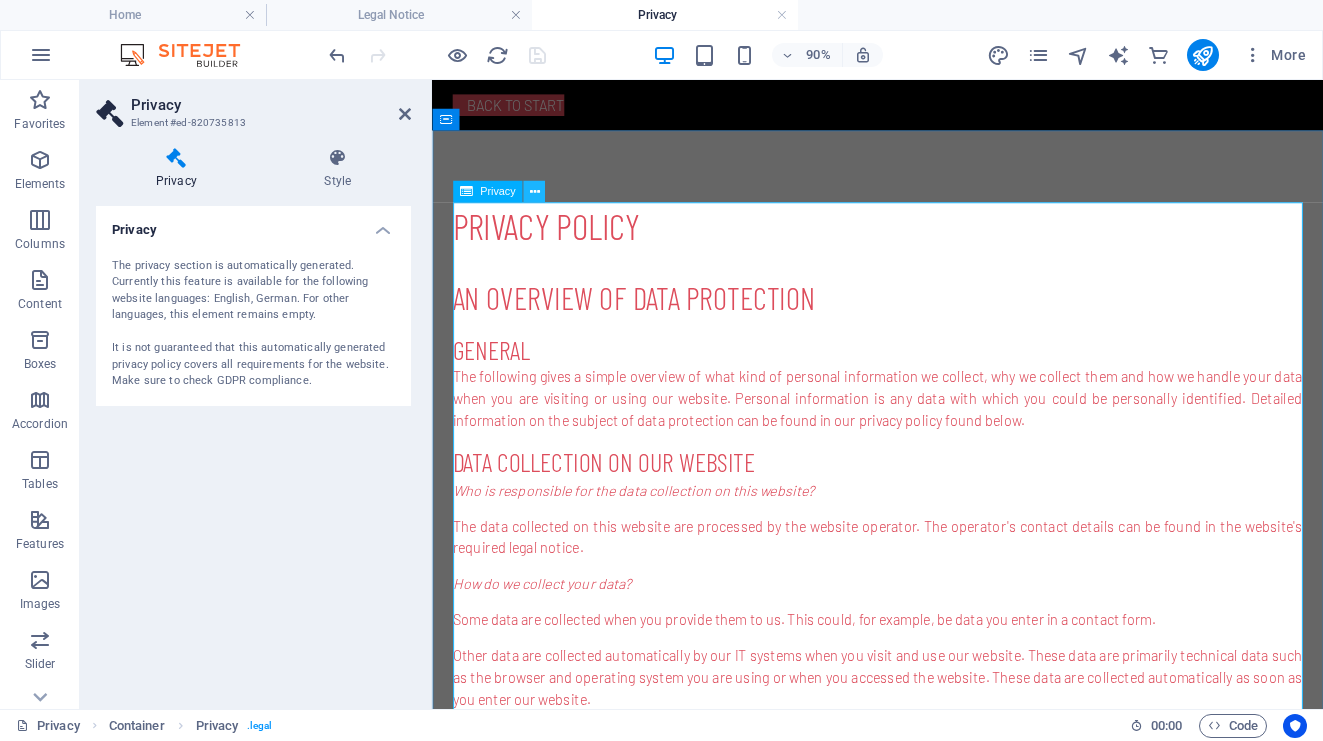 click at bounding box center (534, 191) 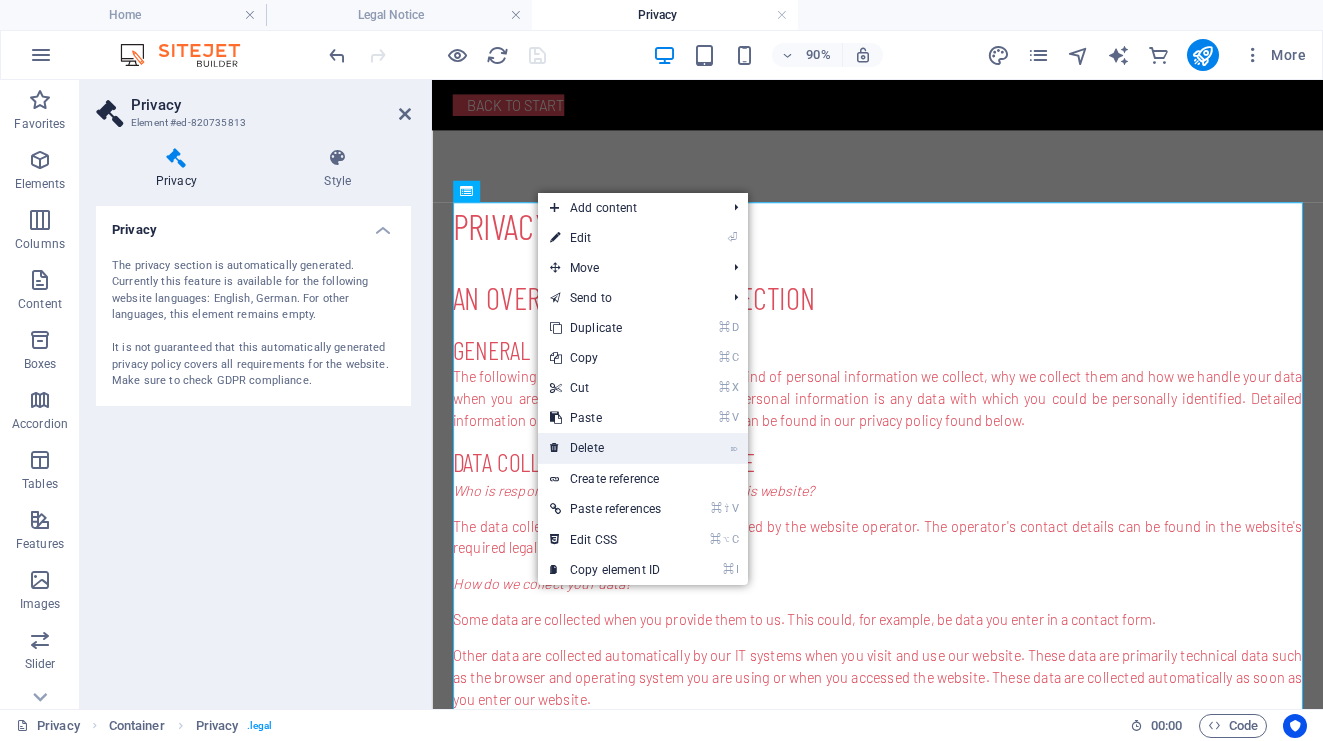 click on "⌦  Delete" at bounding box center [605, 448] 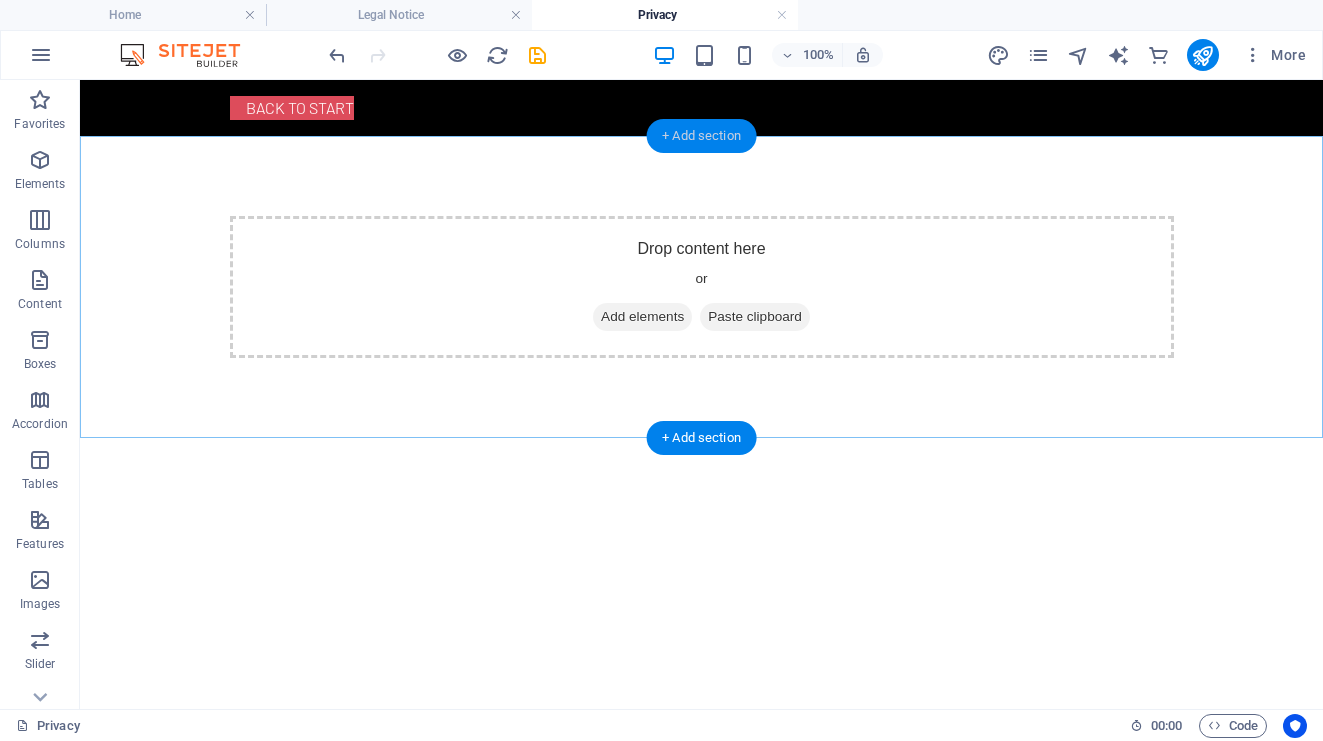 click on "+ Add section" at bounding box center (701, 136) 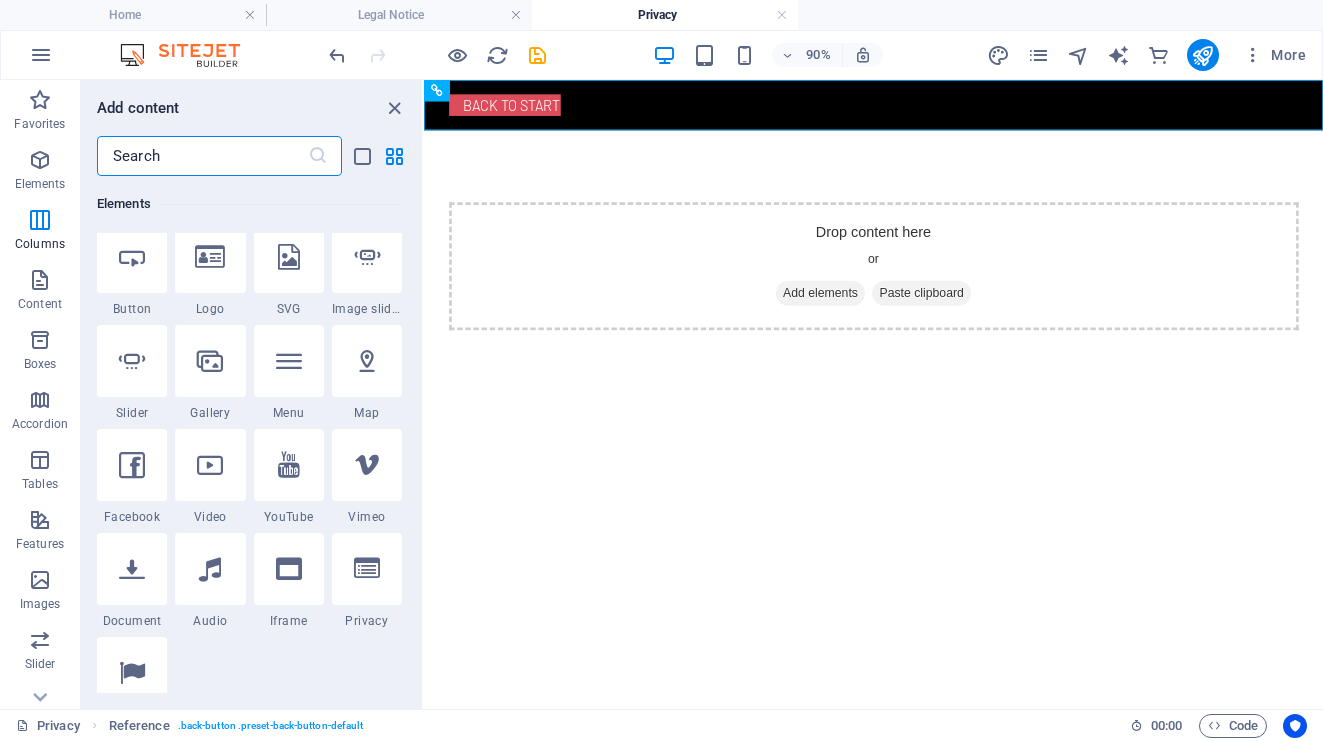 scroll, scrollTop: 0, scrollLeft: 0, axis: both 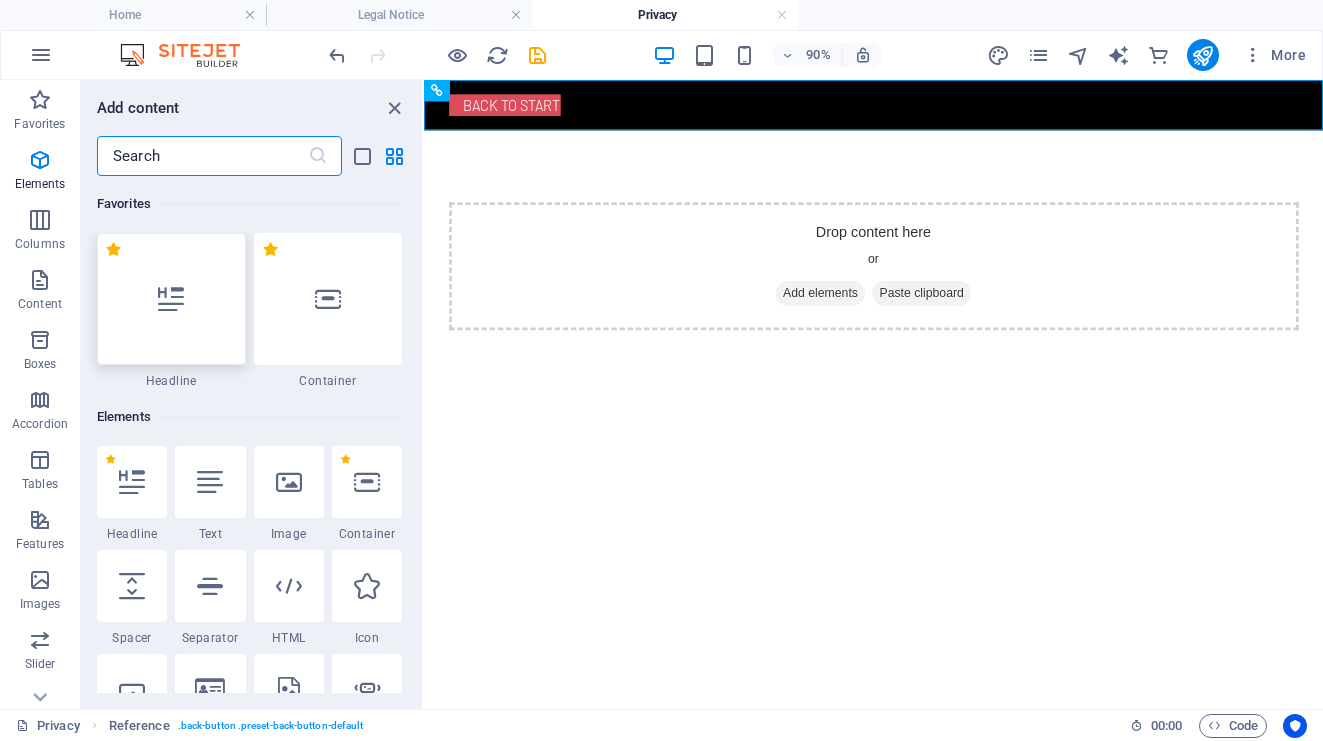 click at bounding box center (171, 299) 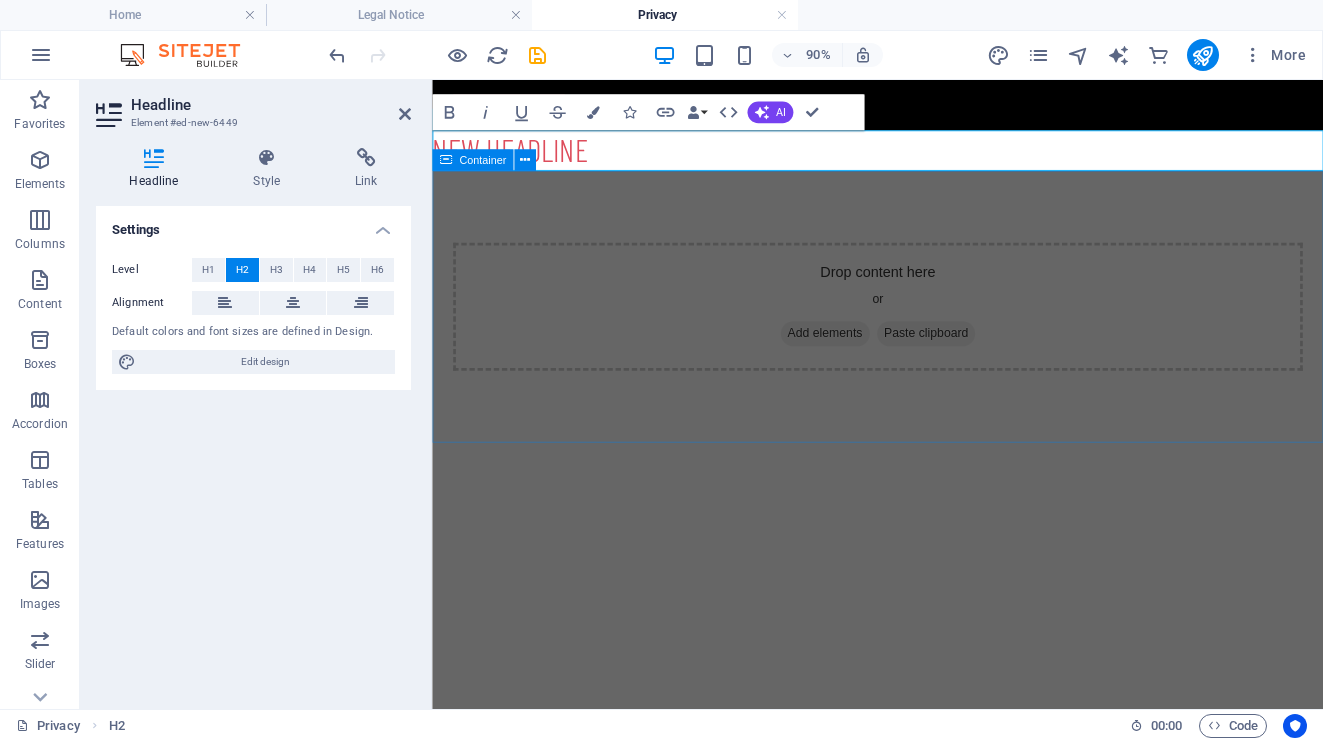 type 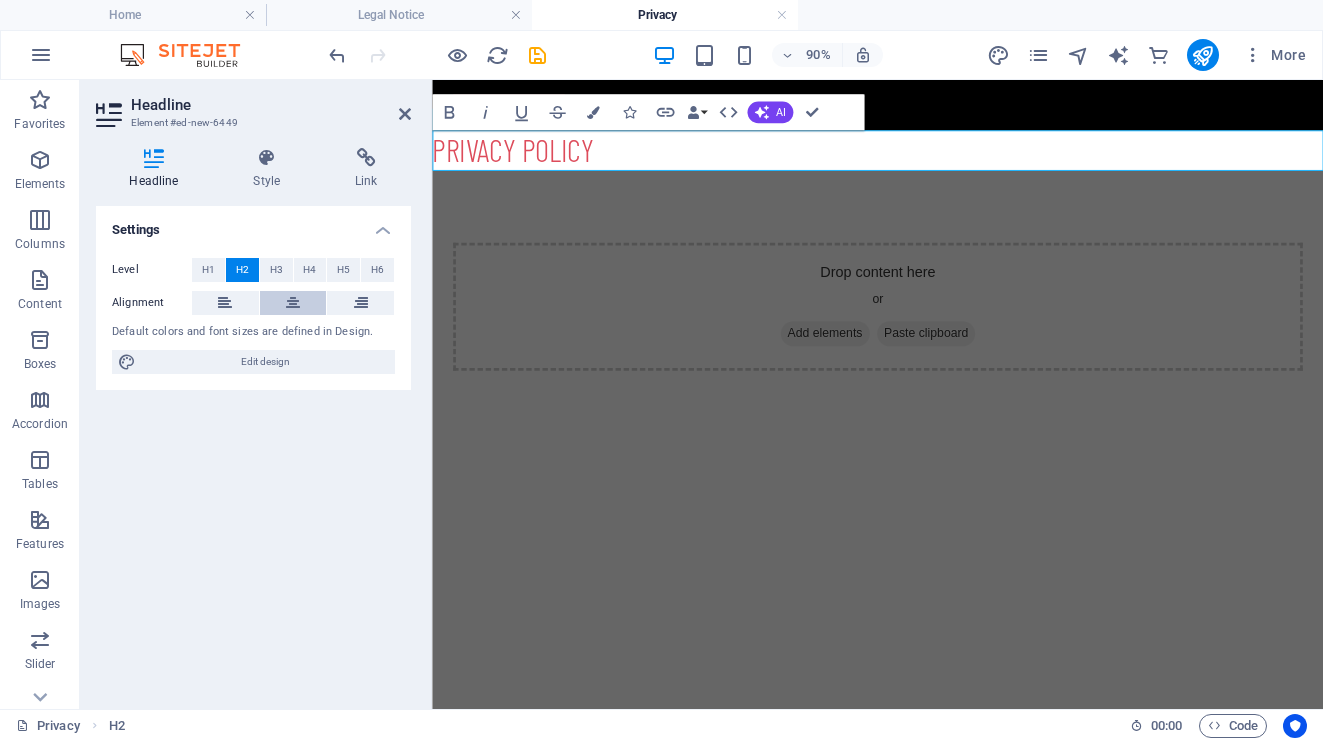 click at bounding box center [293, 303] 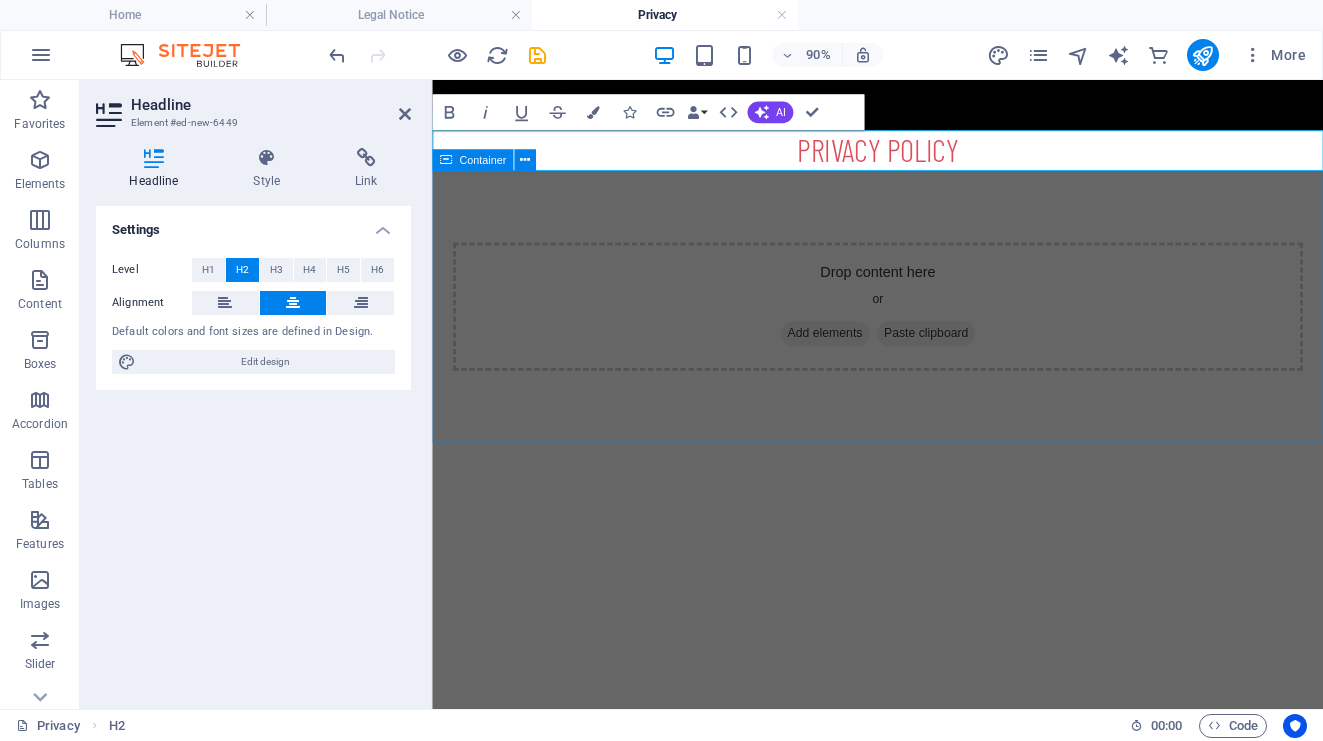 click on "Drop content here or  Add elements  Paste clipboard" at bounding box center [927, 332] 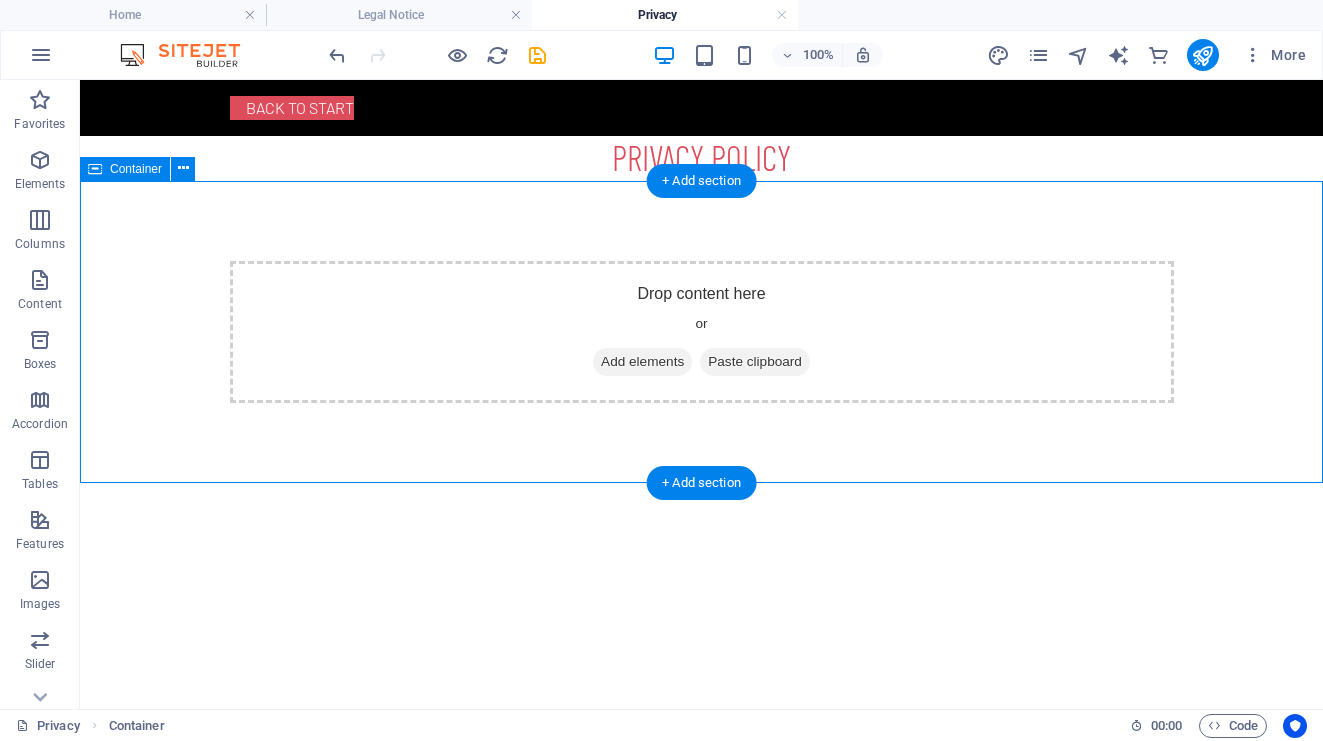 click on "Add elements" at bounding box center (642, 362) 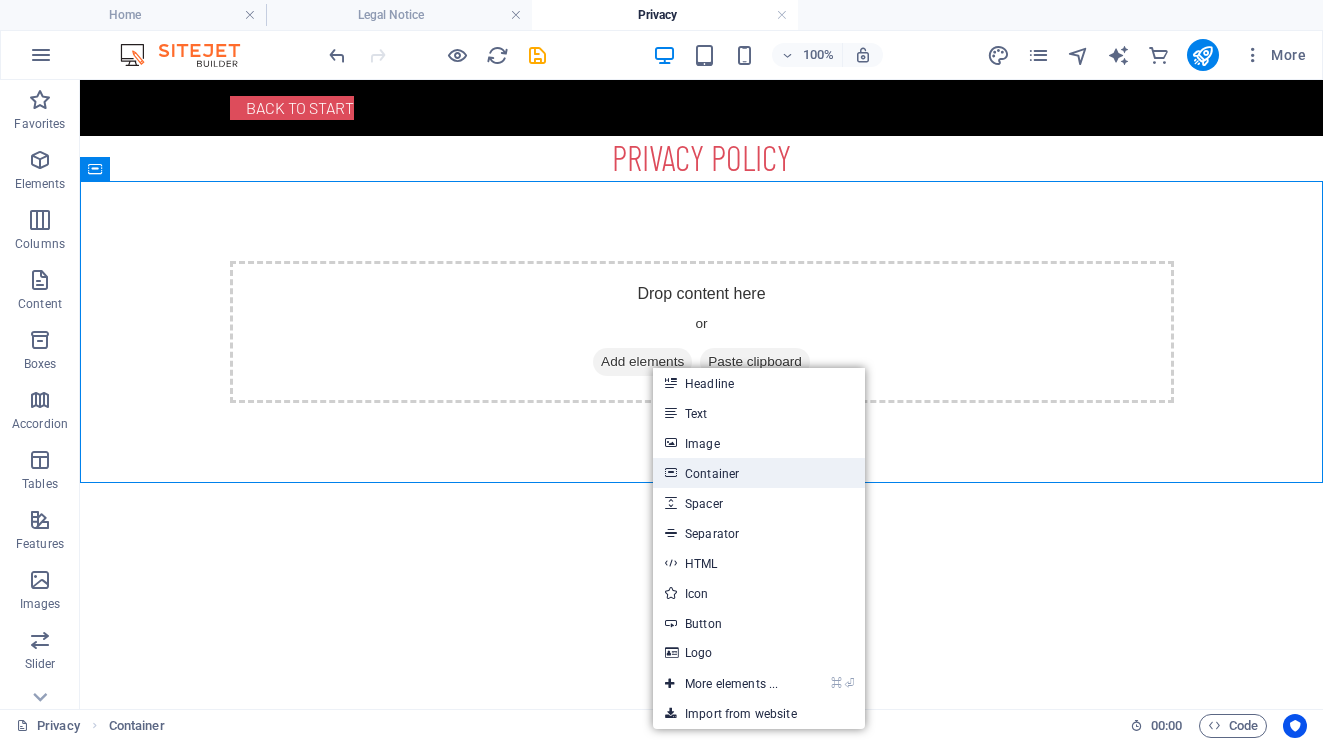 click on "Container" at bounding box center [759, 473] 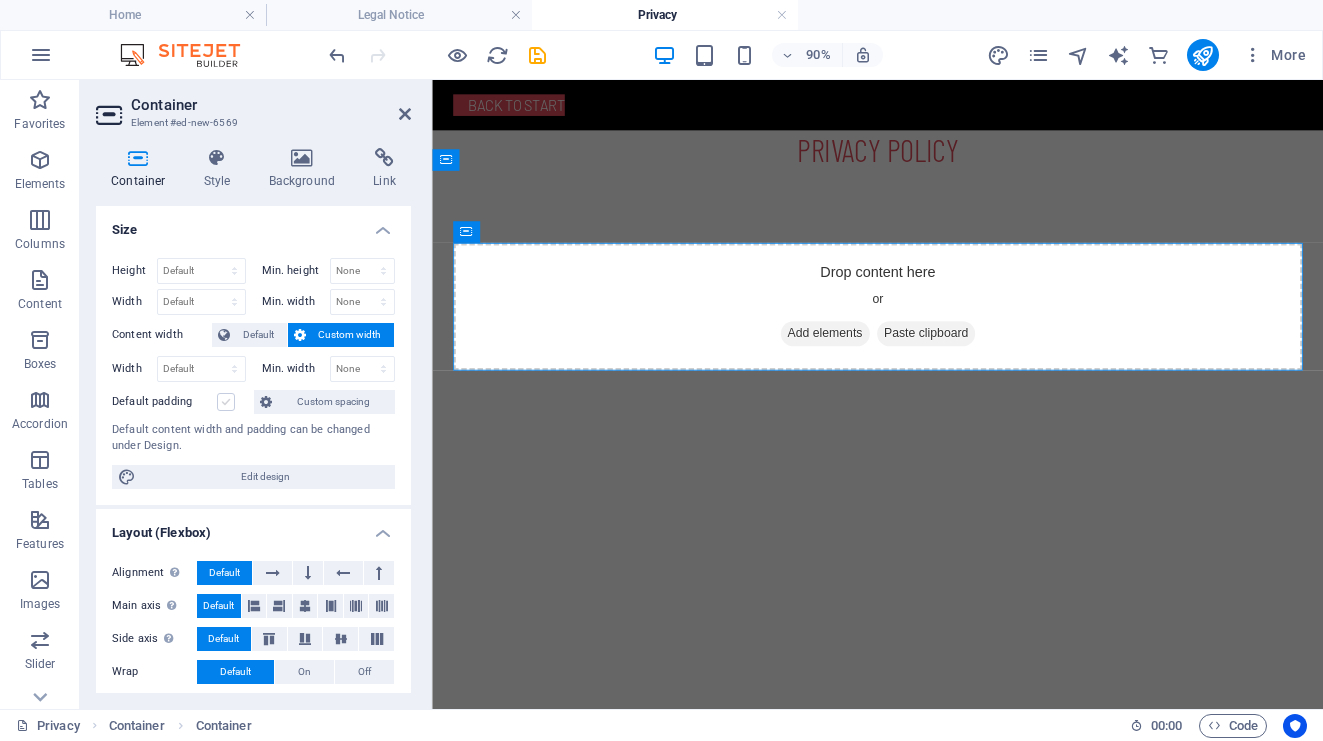 scroll, scrollTop: 322, scrollLeft: 0, axis: vertical 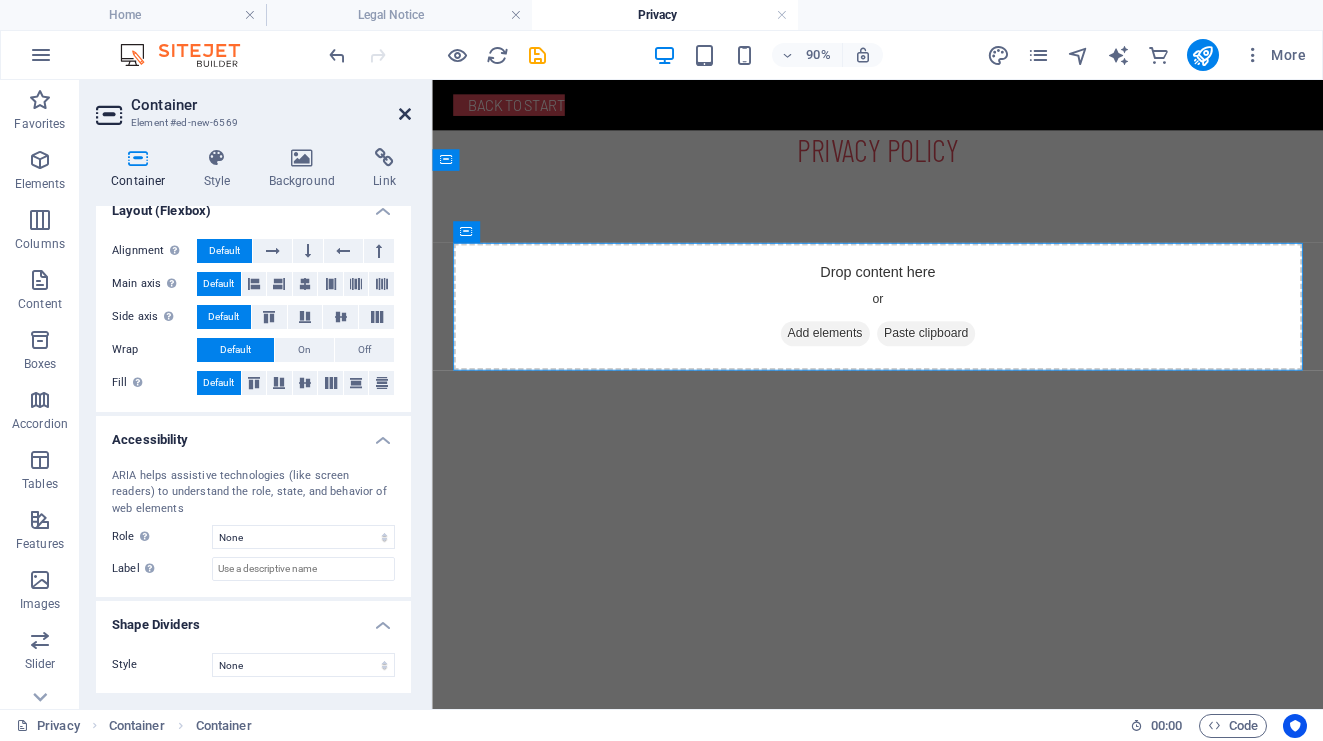 click at bounding box center (405, 114) 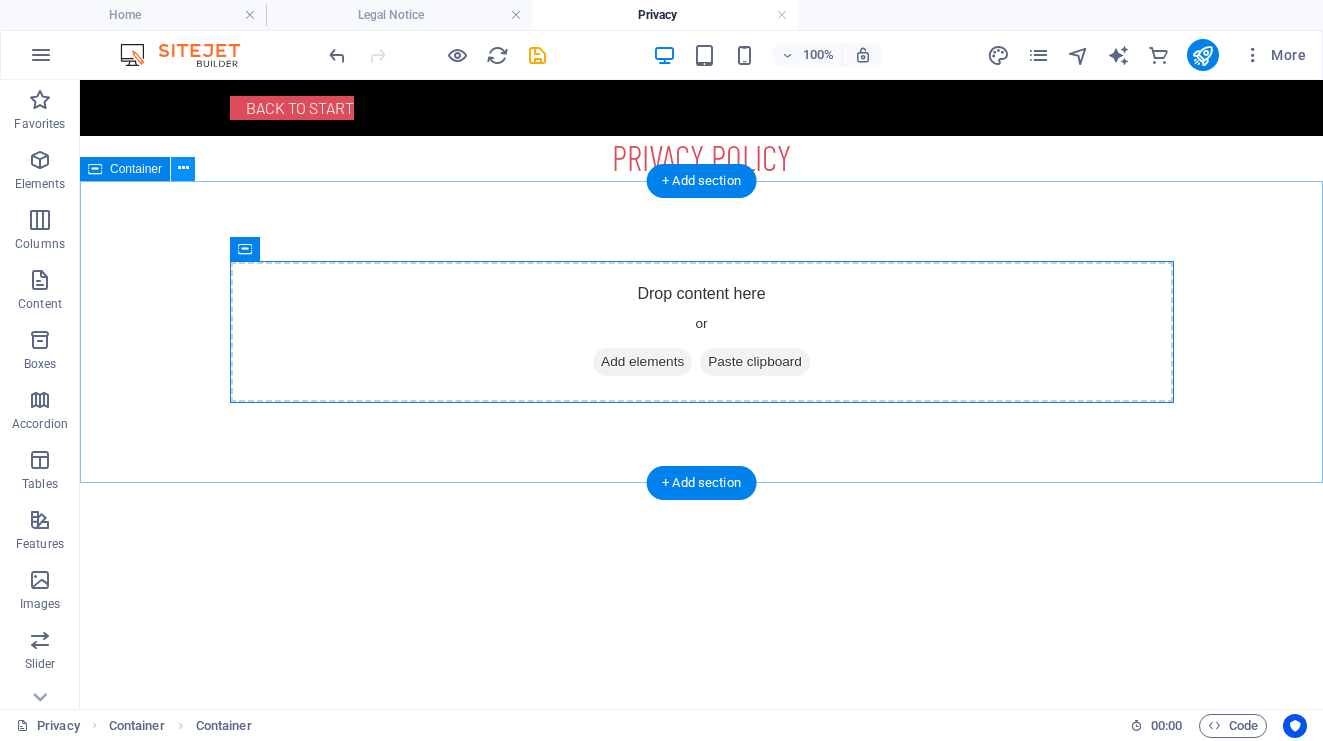 click at bounding box center [183, 168] 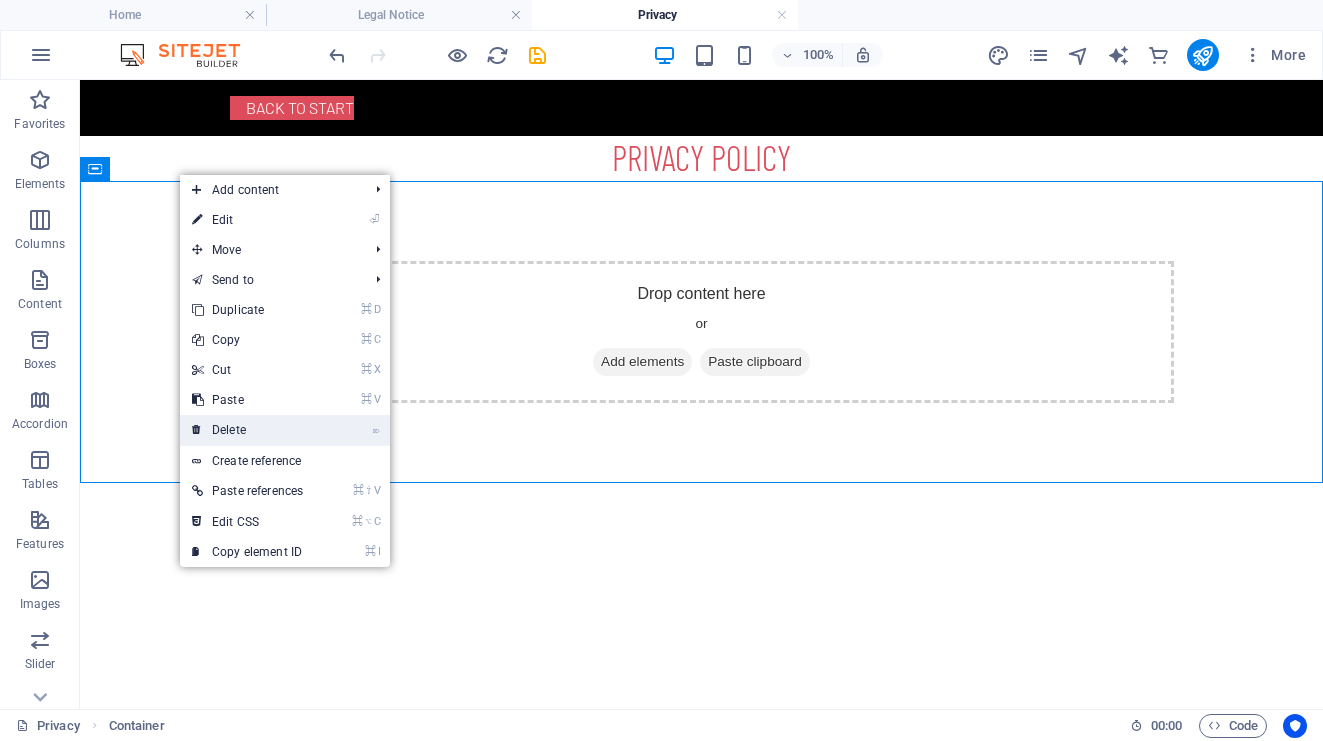click on "⌦  Delete" at bounding box center (247, 430) 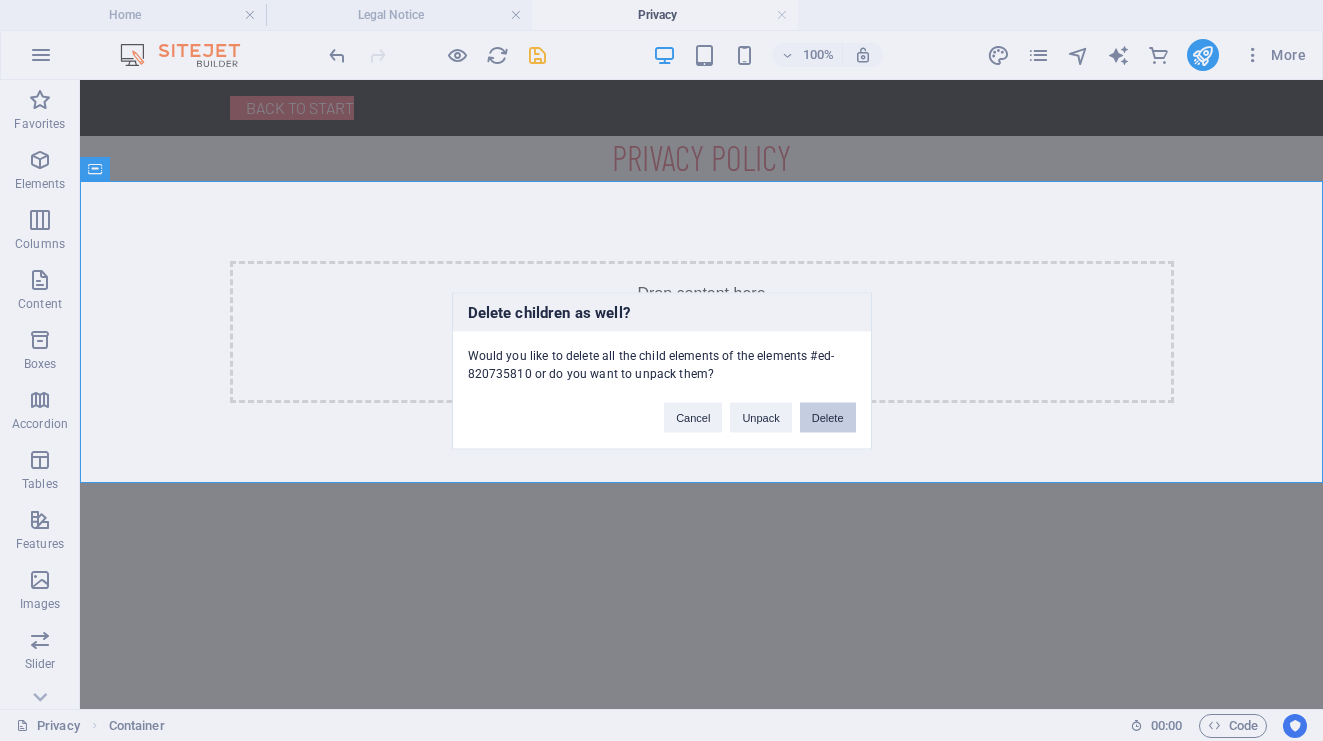 click on "Delete" at bounding box center (828, 417) 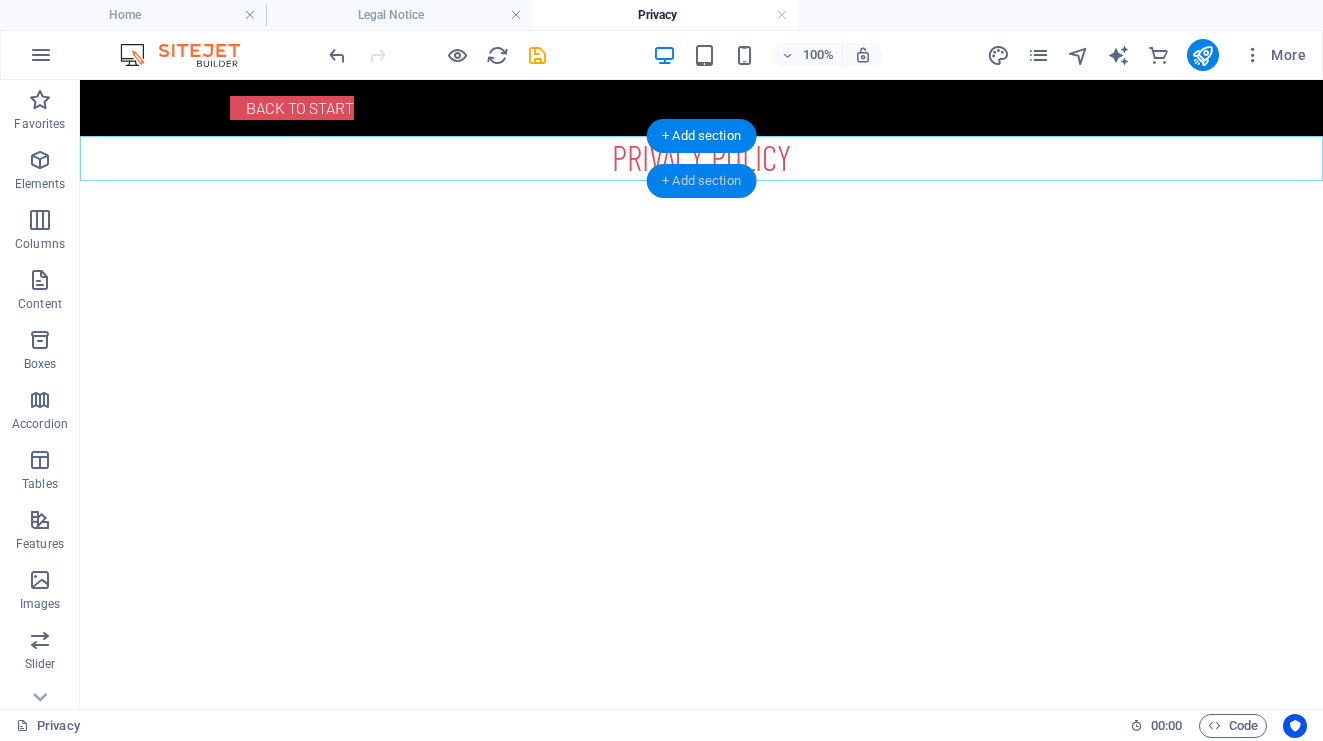 click on "+ Add section" at bounding box center (701, 181) 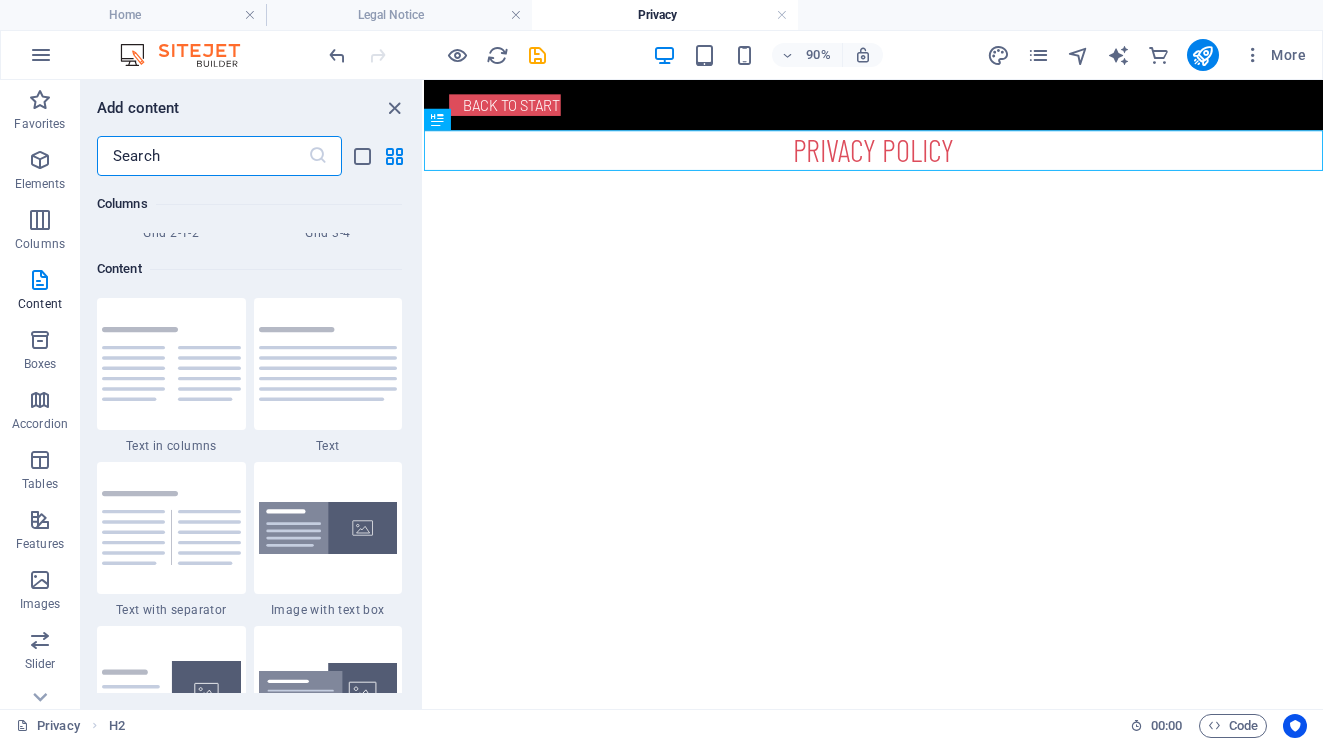 scroll, scrollTop: 3428, scrollLeft: 0, axis: vertical 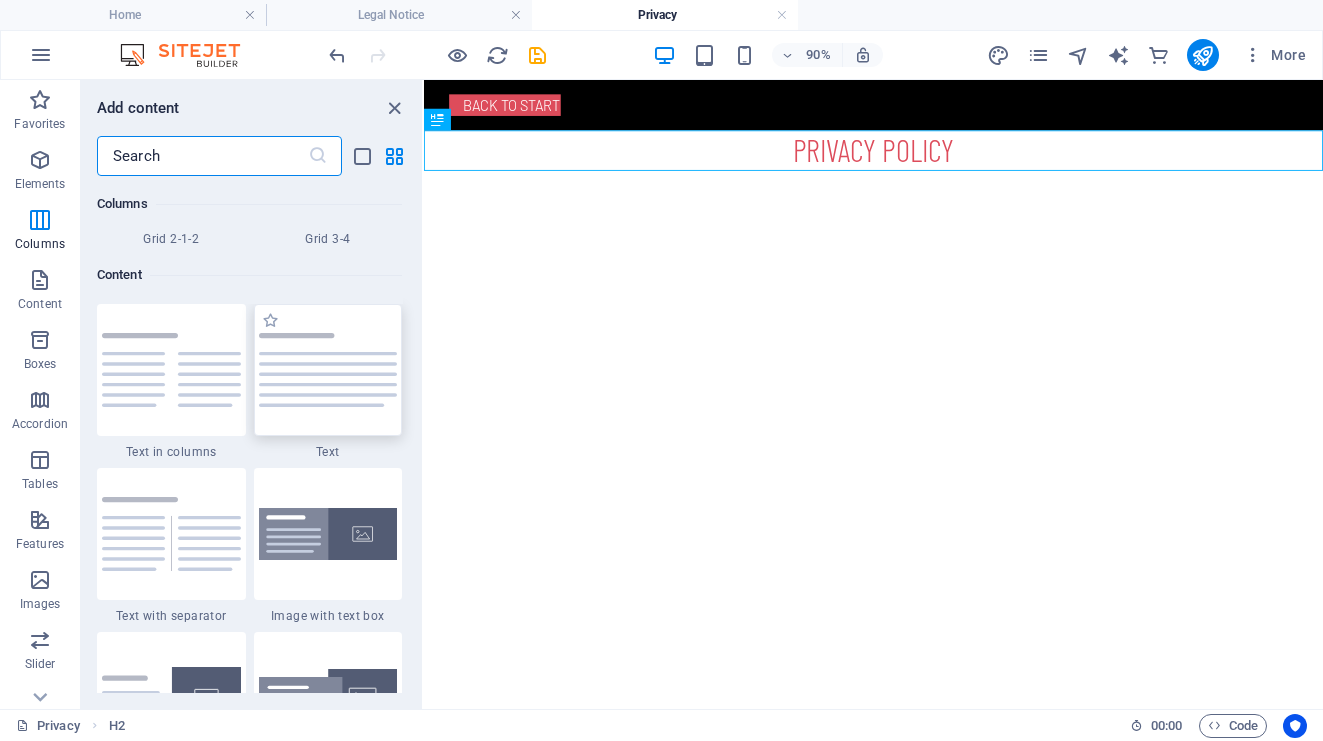 click at bounding box center [328, 370] 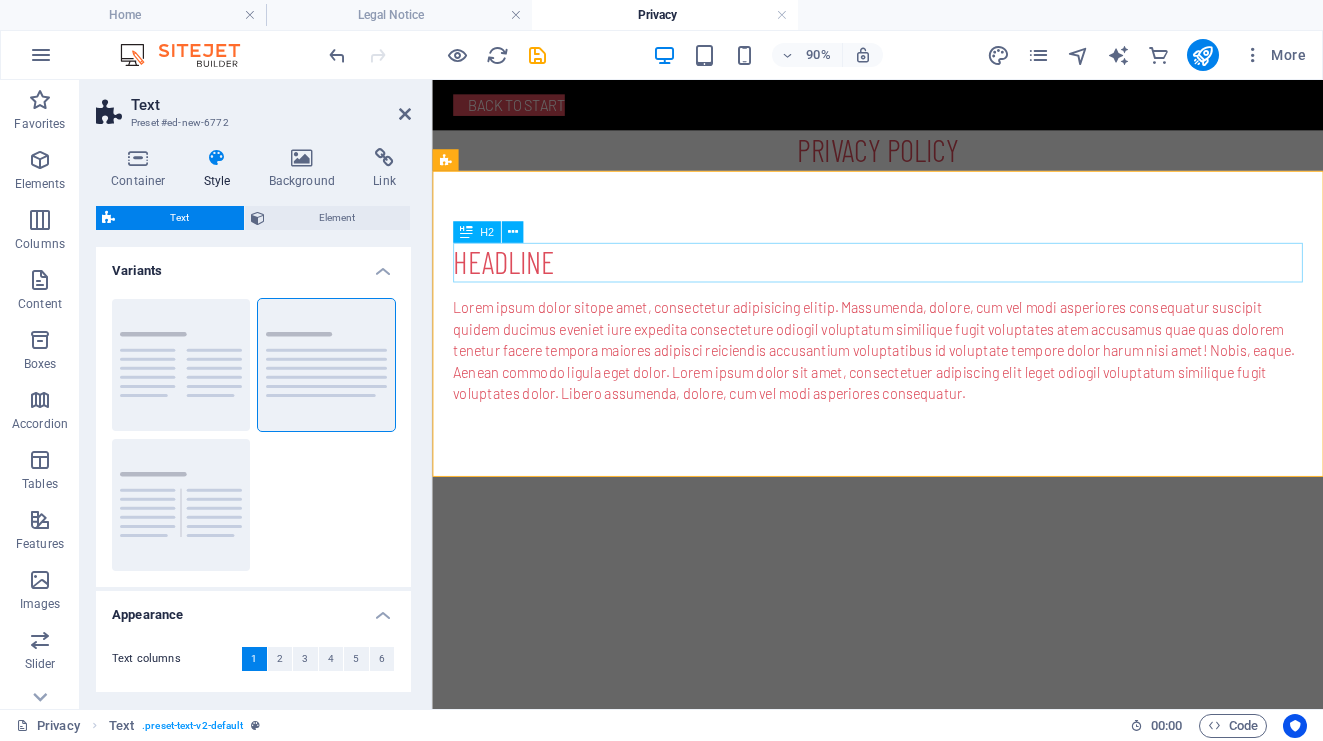click on "Headline" at bounding box center (927, 283) 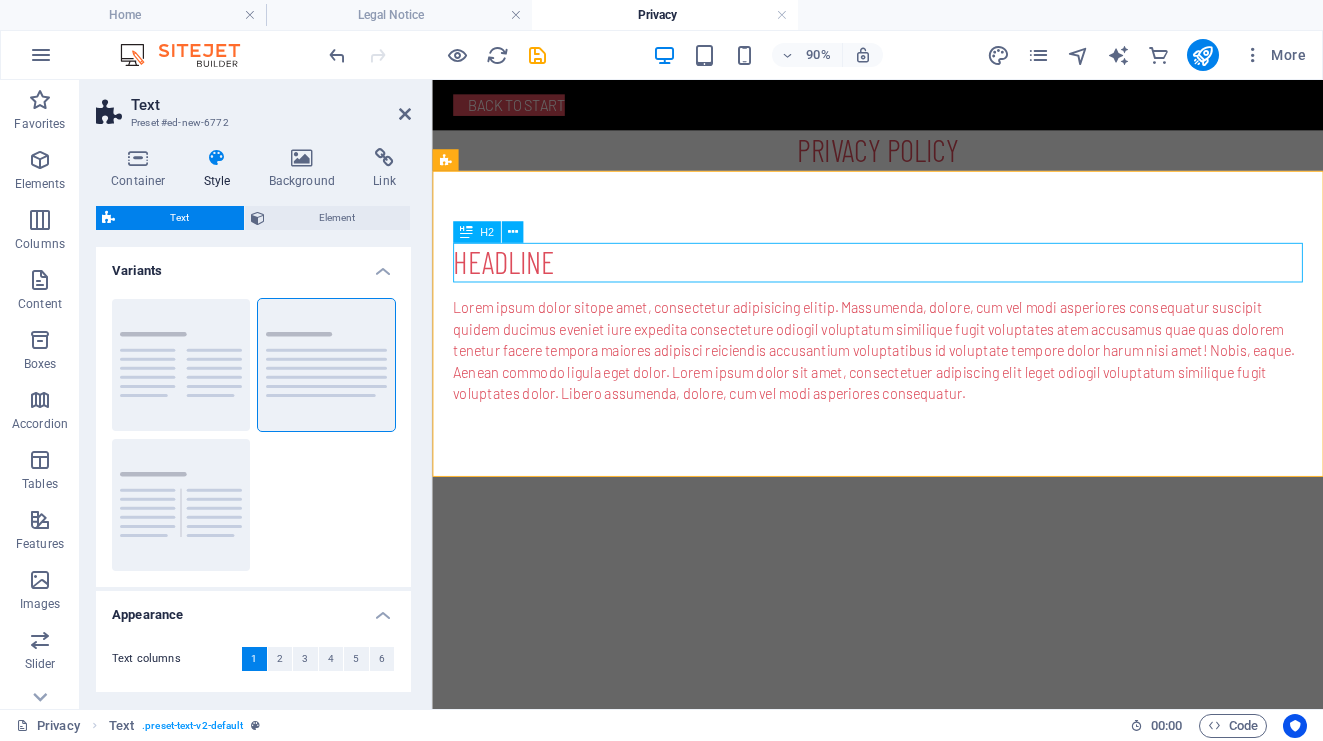 click on "Headline" at bounding box center [927, 283] 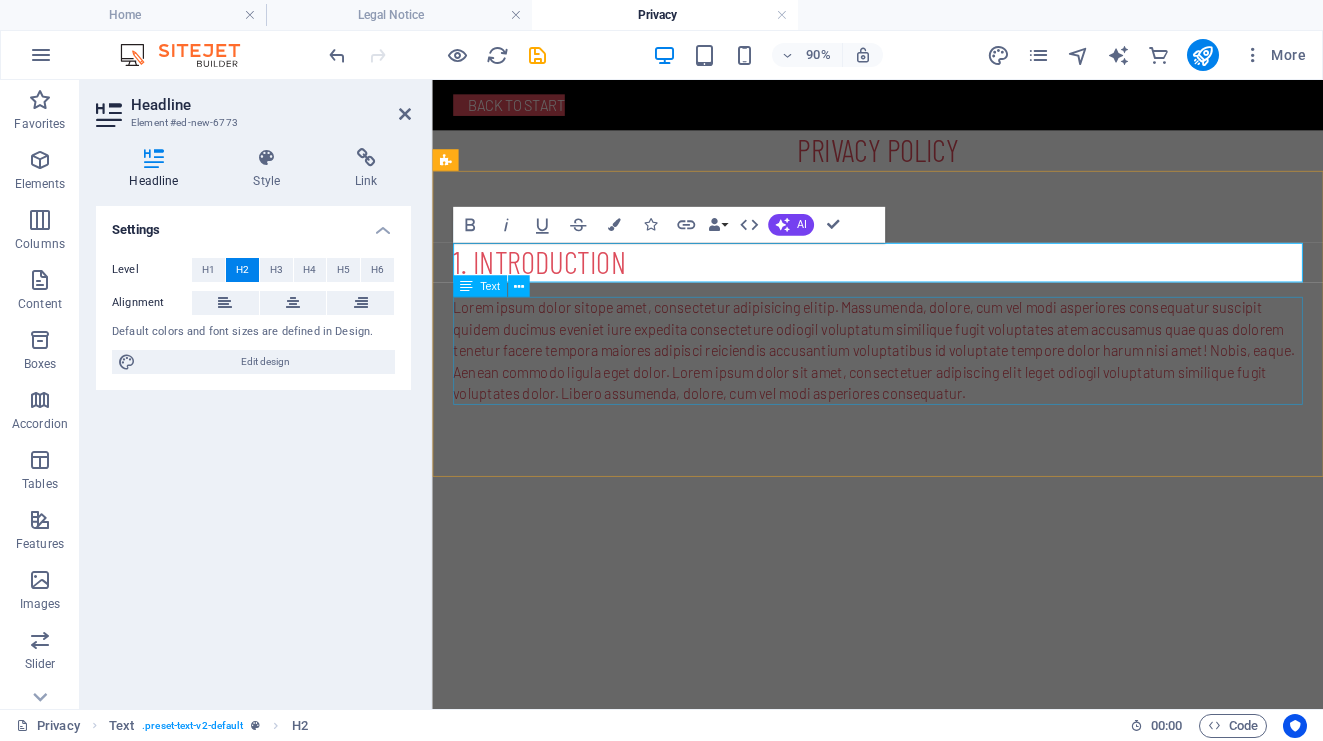 click on "Lorem ipsum dolor sitope amet, consectetur adipisicing elitip. Massumenda, dolore, cum vel modi asperiores consequatur suscipit quidem ducimus eveniet iure expedita consecteture odiogil voluptatum similique fugit voluptates atem accusamus quae quas dolorem tenetur facere tempora maiores adipisci reiciendis accusantium voluptatibus id voluptate tempore dolor harum nisi amet! Nobis, eaque. Aenean commodo ligula eget dolor. Lorem ipsum dolor sit amet, consectetuer adipiscing elit leget odiogil voluptatum similique fugit voluptates dolor. Libero assumenda, dolore, cum vel modi asperiores consequatur." at bounding box center [927, 381] 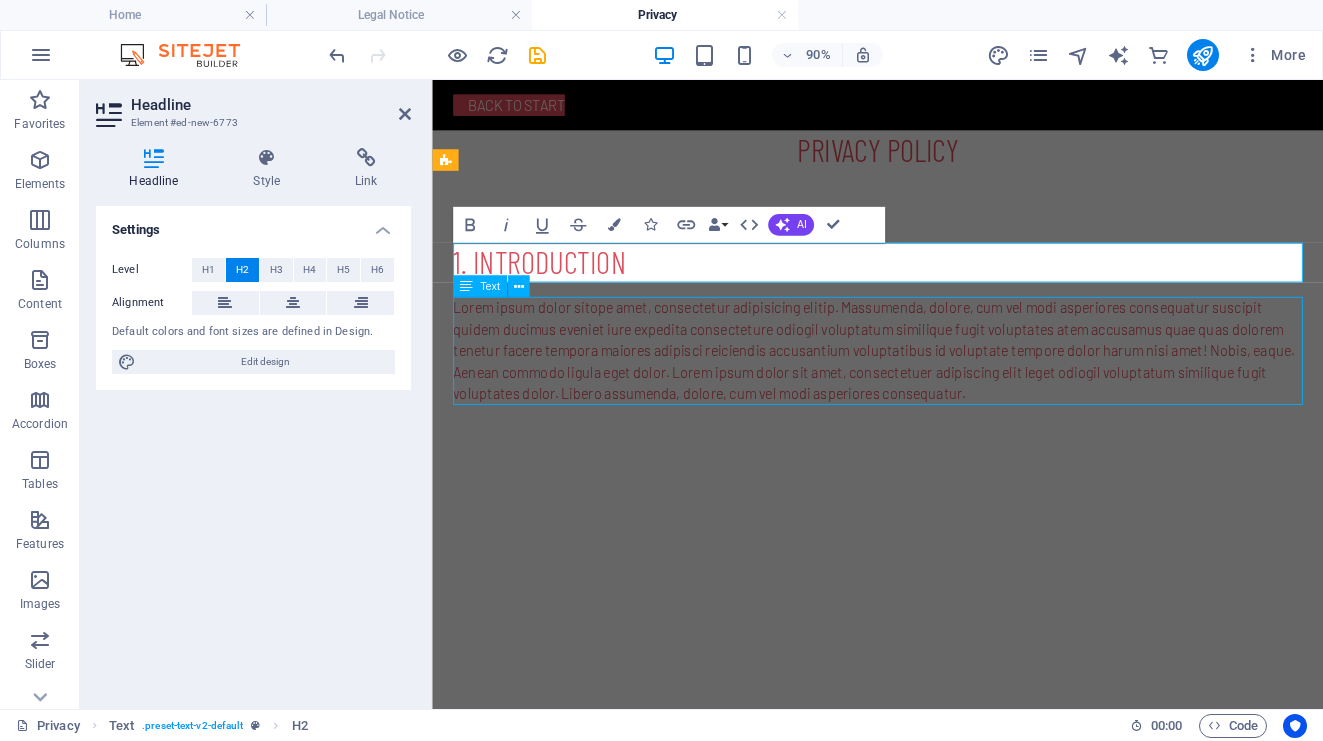 click on "Lorem ipsum dolor sitope amet, consectetur adipisicing elitip. Massumenda, dolore, cum vel modi asperiores consequatur suscipit quidem ducimus eveniet iure expedita consecteture odiogil voluptatum similique fugit voluptates atem accusamus quae quas dolorem tenetur facere tempora maiores adipisci reiciendis accusantium voluptatibus id voluptate tempore dolor harum nisi amet! Nobis, eaque. Aenean commodo ligula eget dolor. Lorem ipsum dolor sit amet, consectetuer adipiscing elit leget odiogil voluptatum similique fugit voluptates dolor. Libero assumenda, dolore, cum vel modi asperiores consequatur." at bounding box center (927, 381) 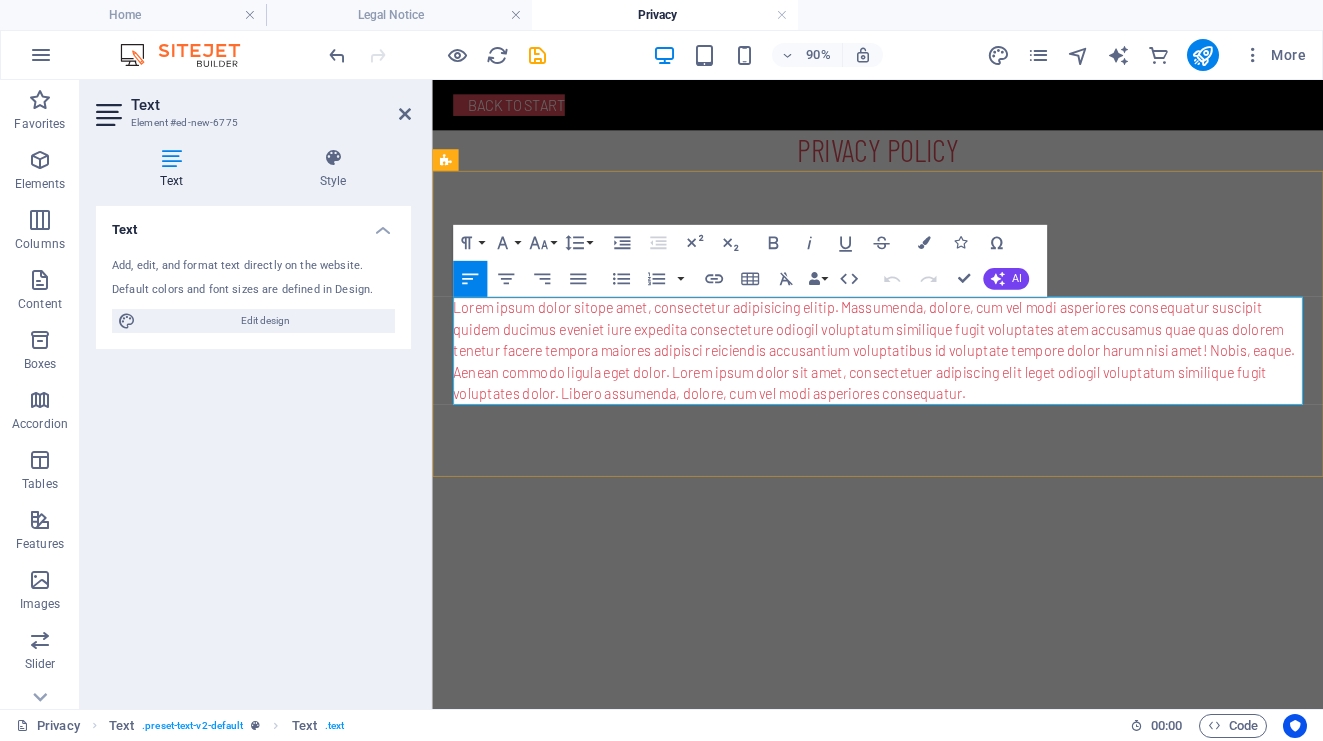 click on "Lorem ipsum dolor sitope amet, consectetur adipisicing elitip. Massumenda, dolore, cum vel modi asperiores consequatur suscipit quidem ducimus eveniet iure expedita consecteture odiogil voluptatum similique fugit voluptates atem accusamus quae quas dolorem tenetur facere tempora maiores adipisci reiciendis accusantium voluptatibus id voluptate tempore dolor harum nisi amet! Nobis, eaque. Aenean commodo ligula eget dolor. Lorem ipsum dolor sit amet, consectetuer adipiscing elit leget odiogil voluptatum similique fugit voluptates dolor. Libero assumenda, dolore, cum vel modi asperiores consequatur." at bounding box center [927, 381] 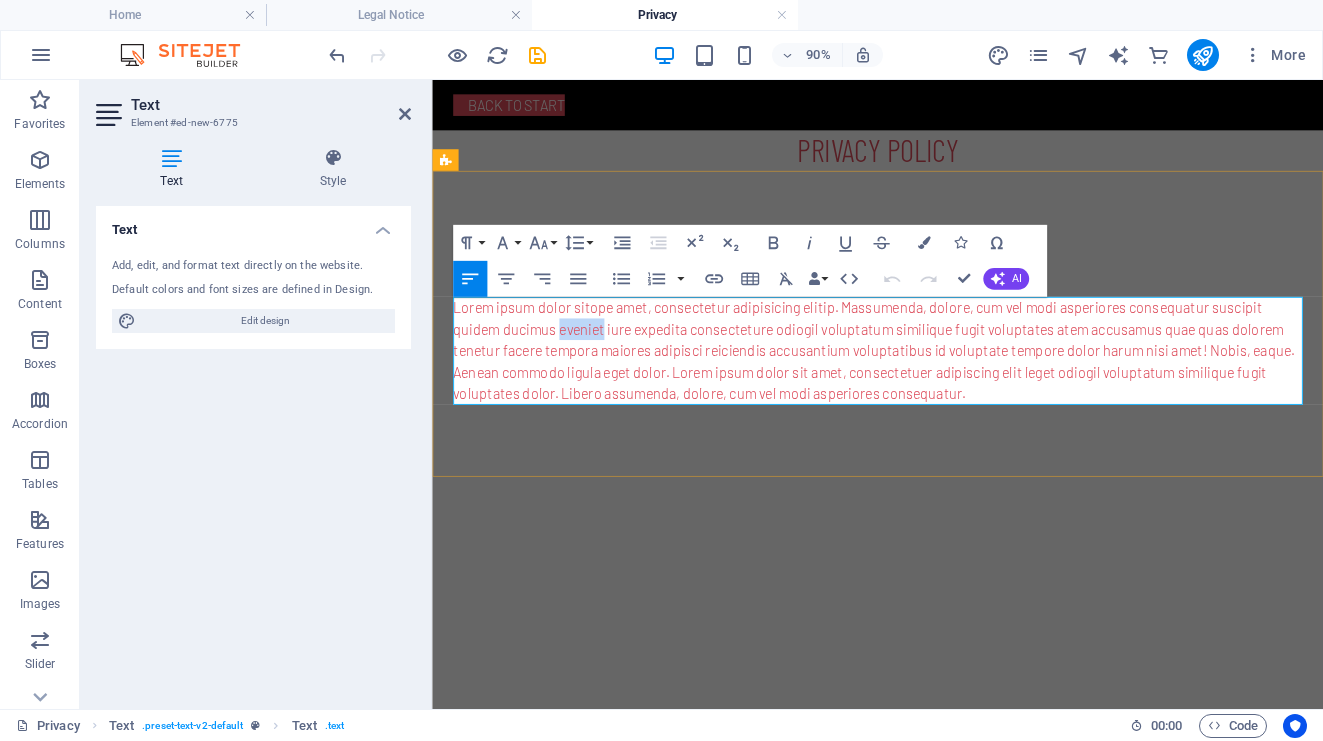 click on "Lorem ipsum dolor sitope amet, consectetur adipisicing elitip. Massumenda, dolore, cum vel modi asperiores consequatur suscipit quidem ducimus eveniet iure expedita consecteture odiogil voluptatum similique fugit voluptates atem accusamus quae quas dolorem tenetur facere tempora maiores adipisci reiciendis accusantium voluptatibus id voluptate tempore dolor harum nisi amet! Nobis, eaque. Aenean commodo ligula eget dolor. Lorem ipsum dolor sit amet, consectetuer adipiscing elit leget odiogil voluptatum similique fugit voluptates dolor. Libero assumenda, dolore, cum vel modi asperiores consequatur." at bounding box center (927, 381) 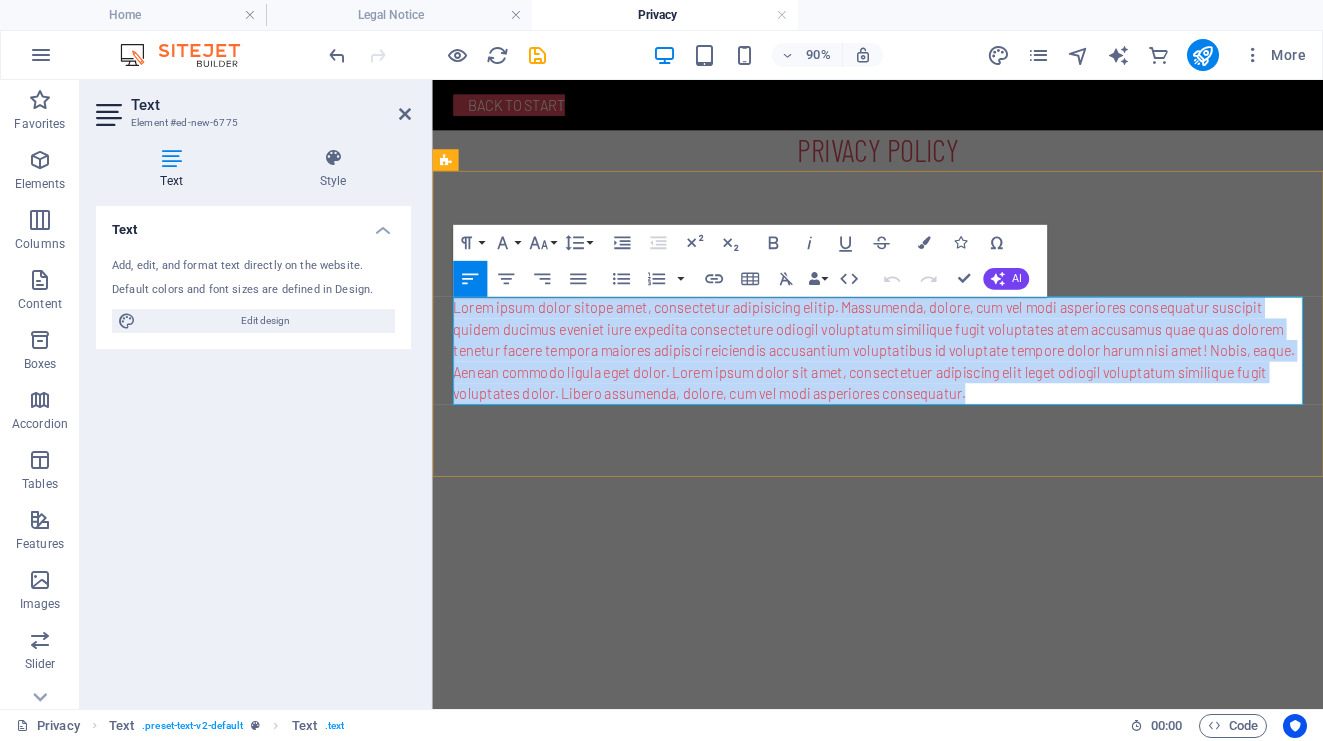 click on "Lorem ipsum dolor sitope amet, consectetur adipisicing elitip. Massumenda, dolore, cum vel modi asperiores consequatur suscipit quidem ducimus eveniet iure expedita consecteture odiogil voluptatum similique fugit voluptates atem accusamus quae quas dolorem tenetur facere tempora maiores adipisci reiciendis accusantium voluptatibus id voluptate tempore dolor harum nisi amet! Nobis, eaque. Aenean commodo ligula eget dolor. Lorem ipsum dolor sit amet, consectetuer adipiscing elit leget odiogil voluptatum similique fugit voluptates dolor. Libero assumenda, dolore, cum vel modi asperiores consequatur." at bounding box center [927, 381] 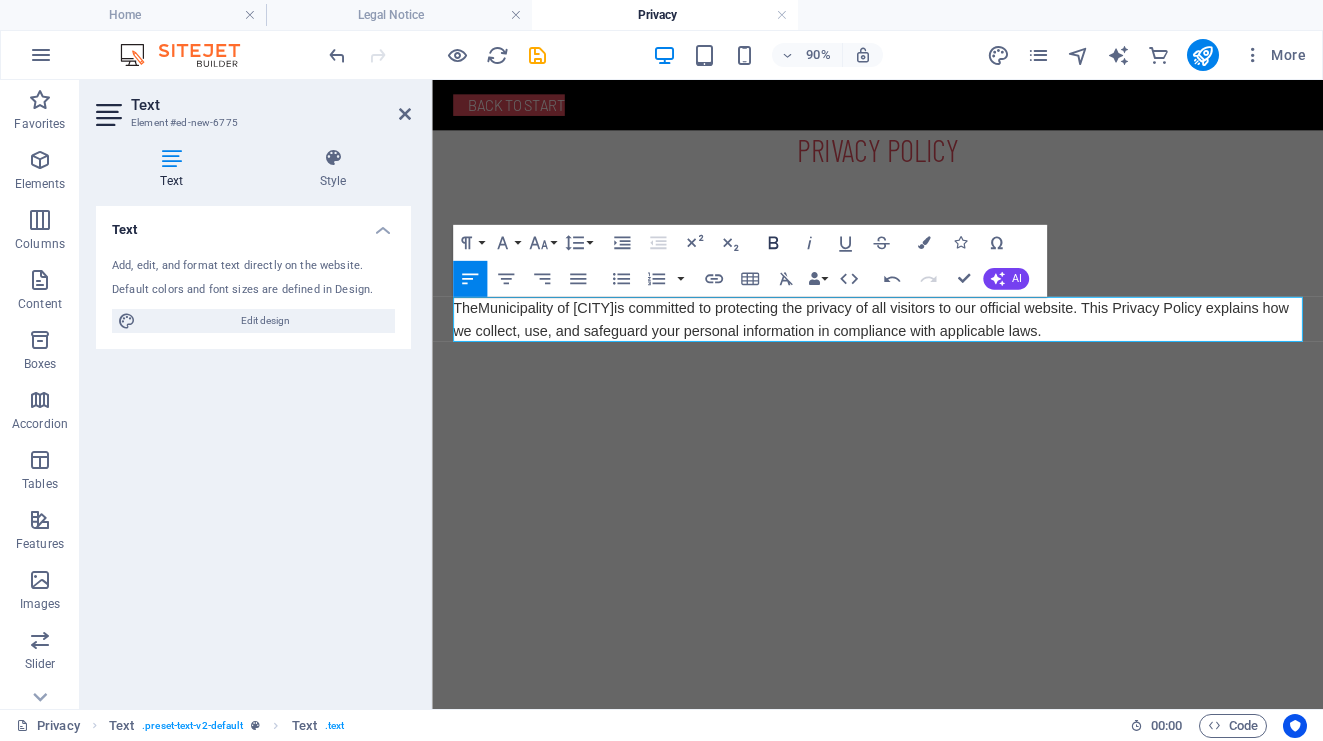 click 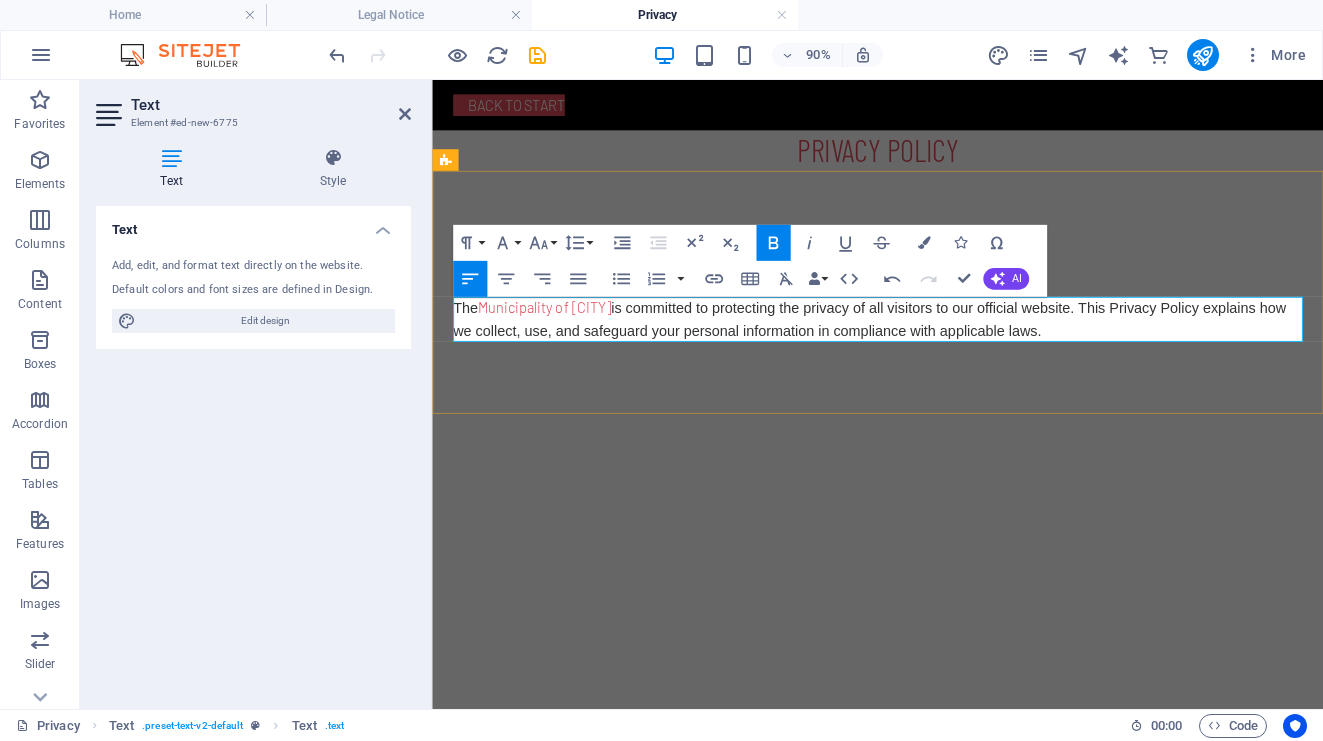 drag, startPoint x: 489, startPoint y: 331, endPoint x: 661, endPoint y: 345, distance: 172.56883 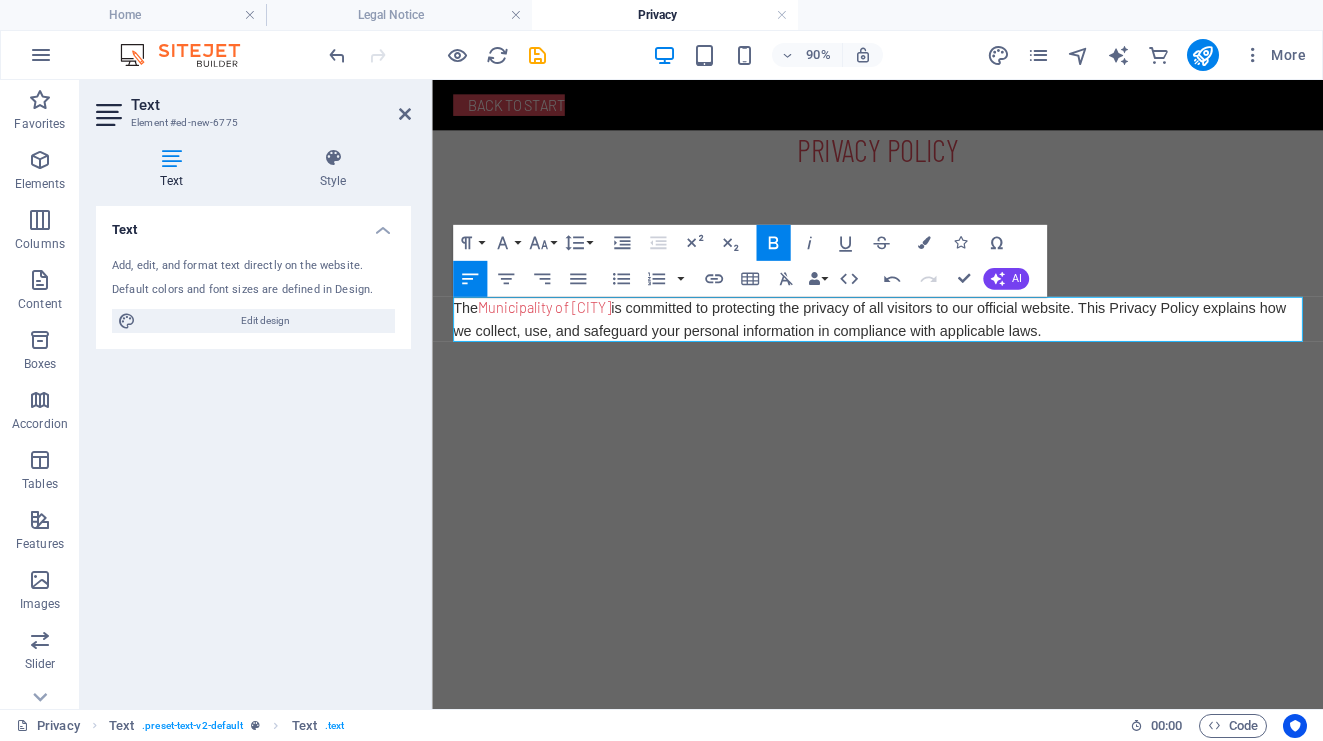 click 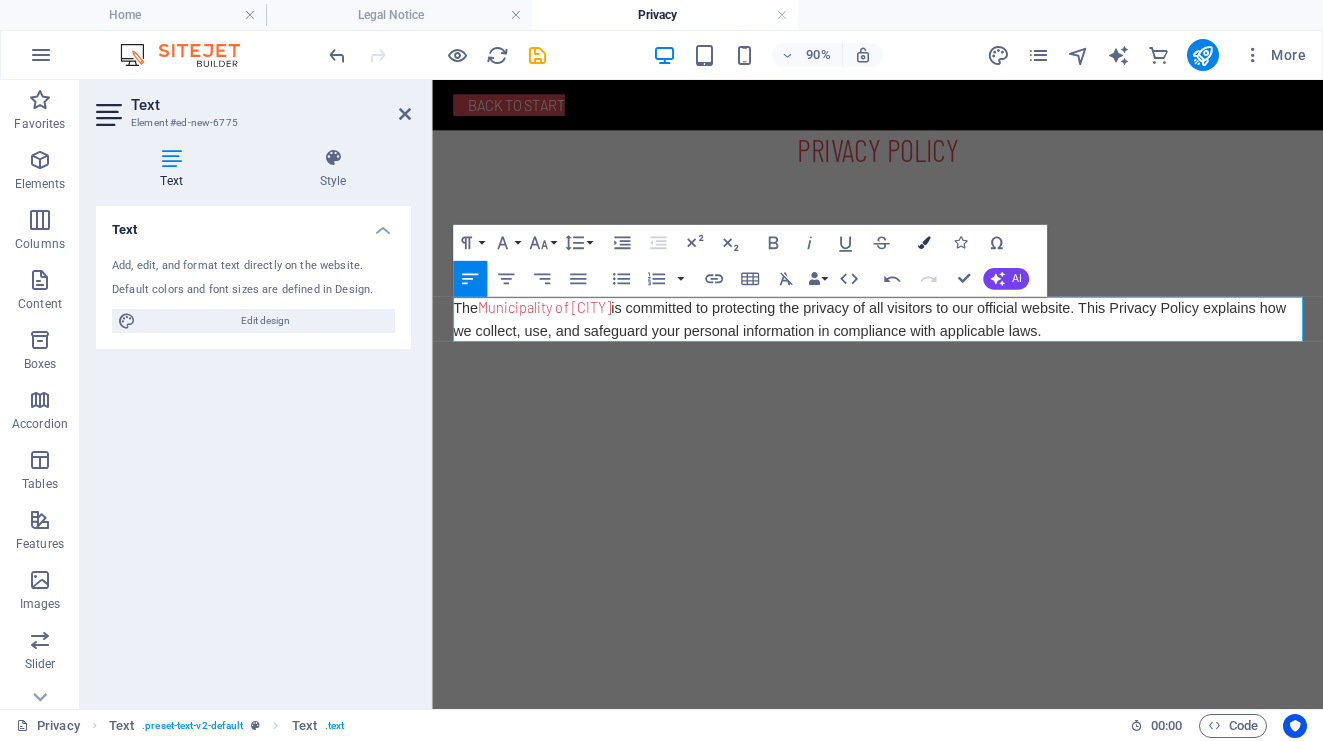 click at bounding box center (924, 243) 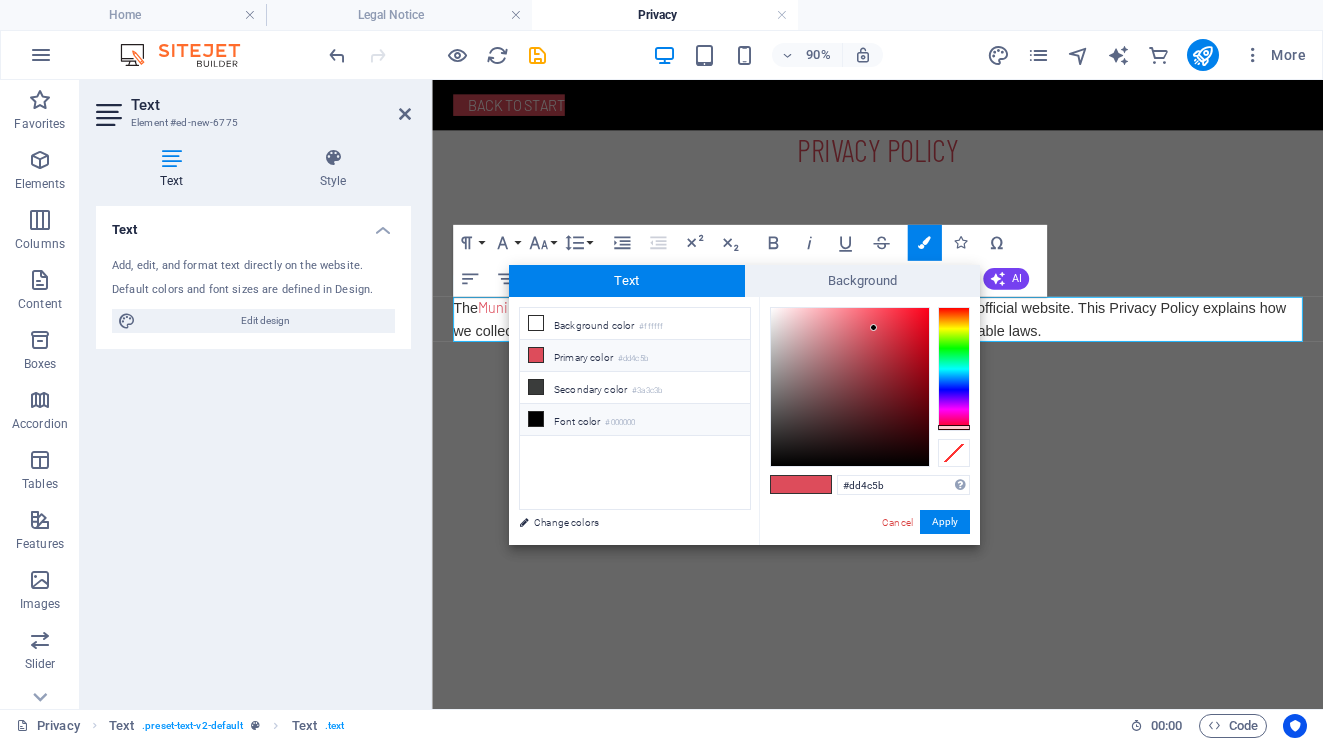 click at bounding box center (536, 419) 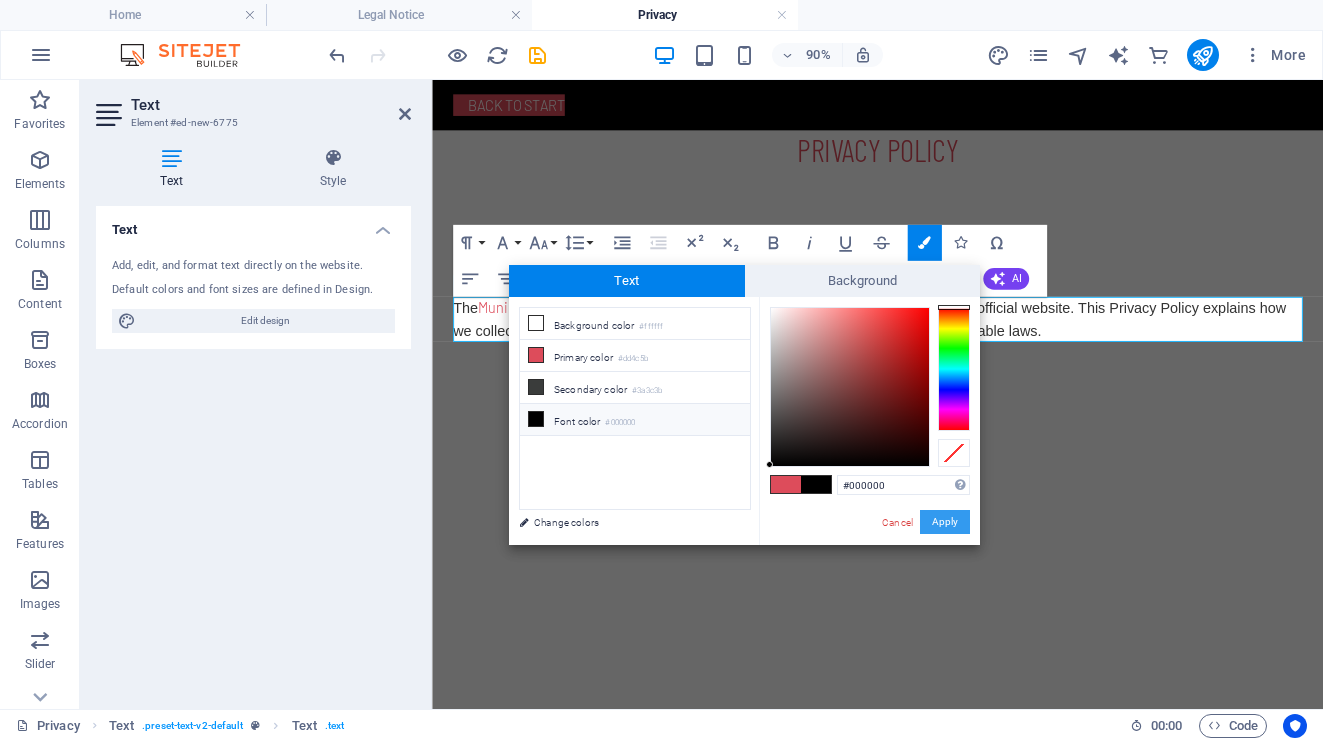 click on "Apply" at bounding box center (945, 522) 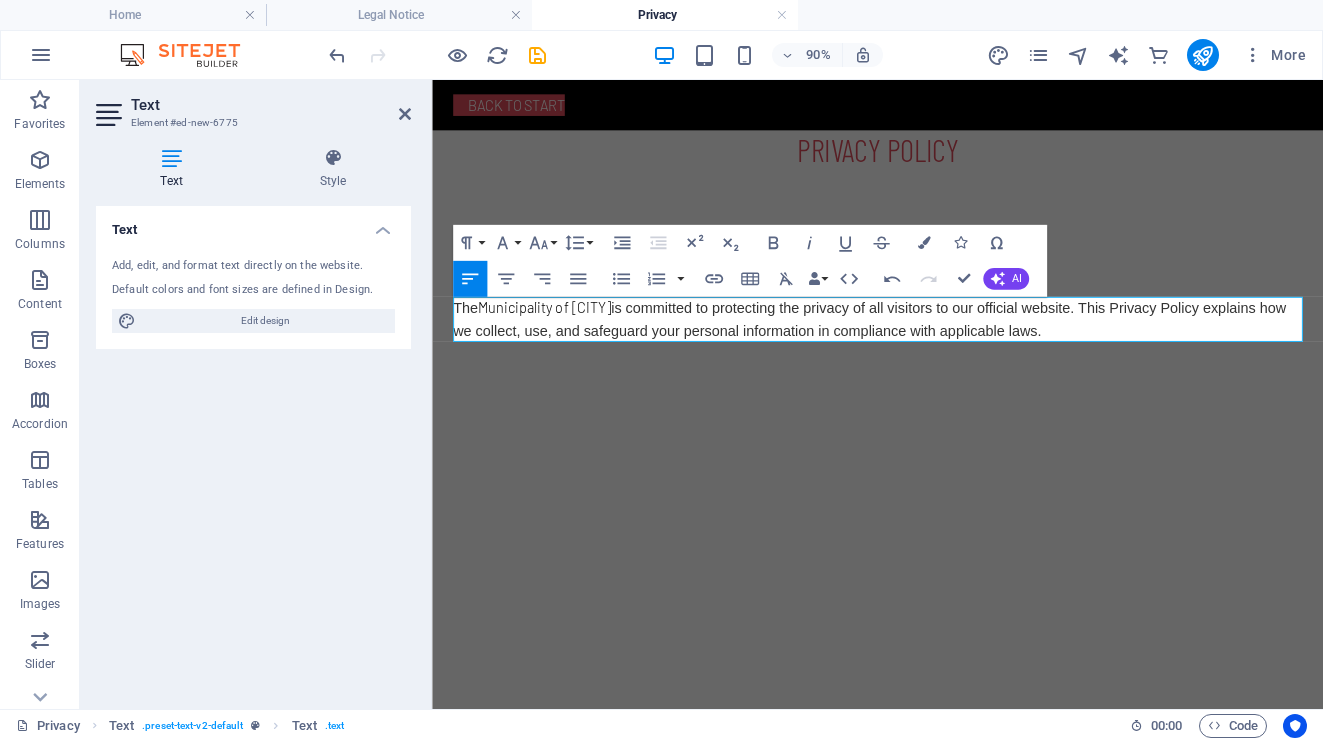 click on "Skip to main content
Back to start PRIVACY POLICY 1. Introduction The  Municipality of Kfardebian  is committed to protecting the privacy of all visitors to our official website. This Privacy Policy explains how we collect, use, and safeguard your personal information in compliance with applicable laws." at bounding box center (927, 265) 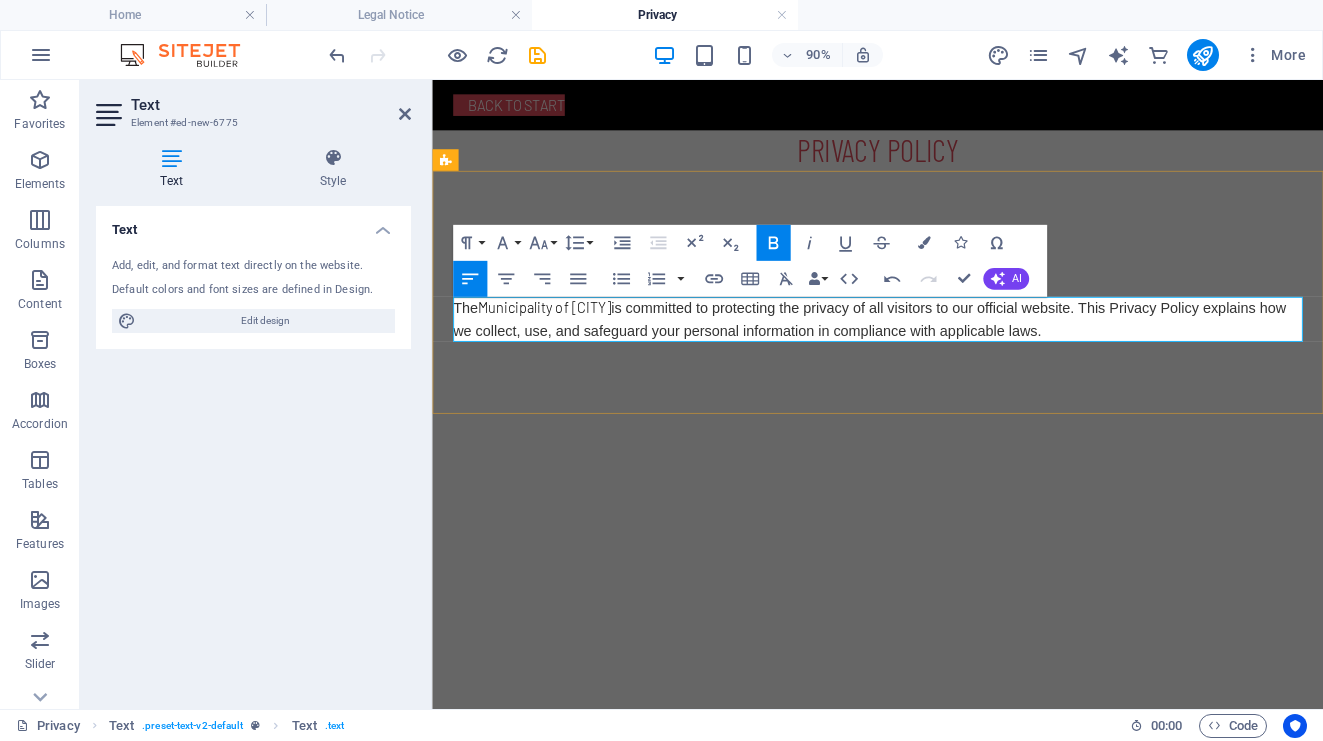 drag, startPoint x: 489, startPoint y: 330, endPoint x: 665, endPoint y: 332, distance: 176.01137 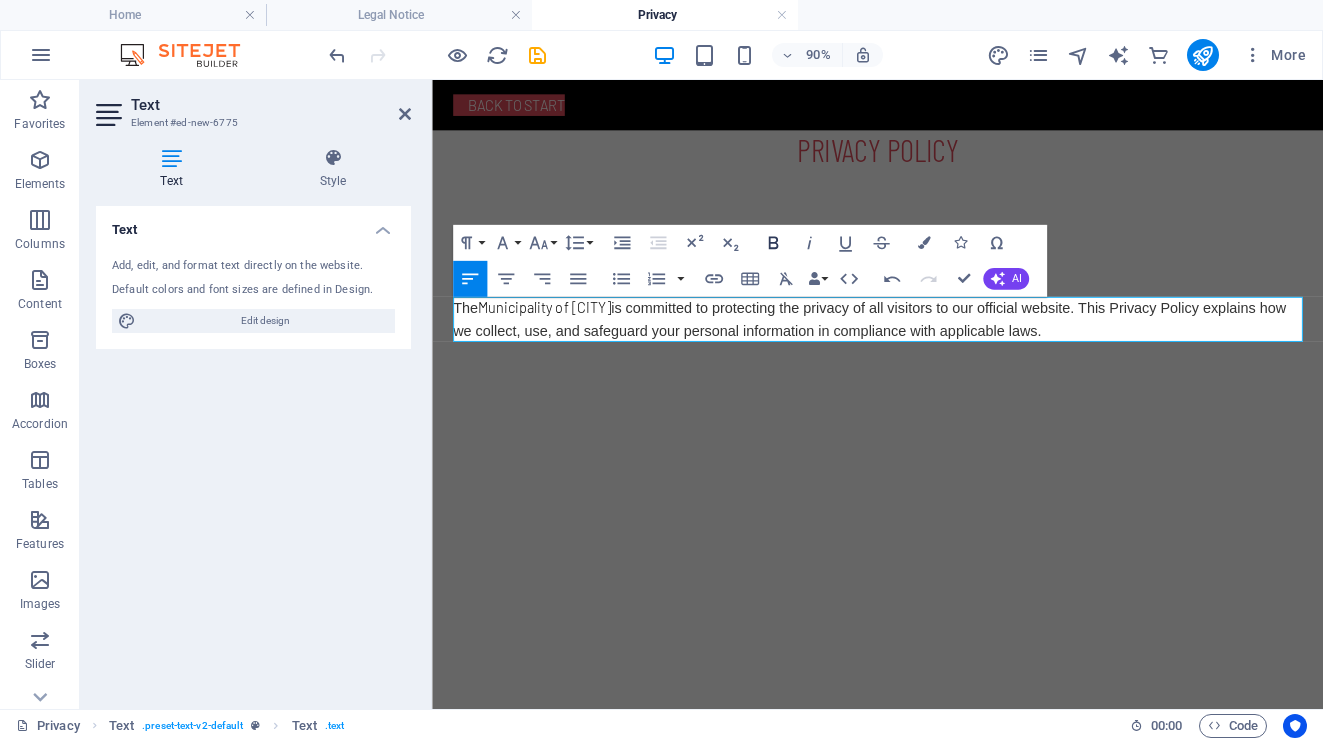click 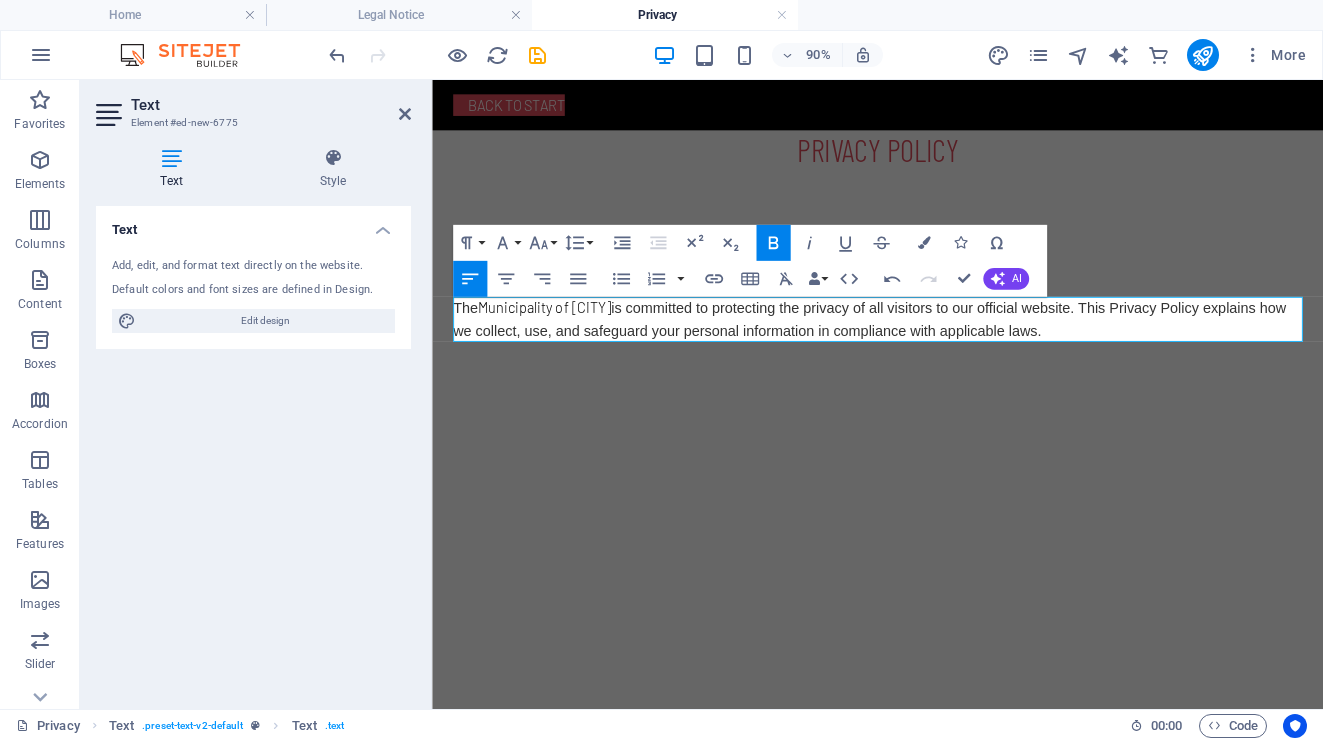 click 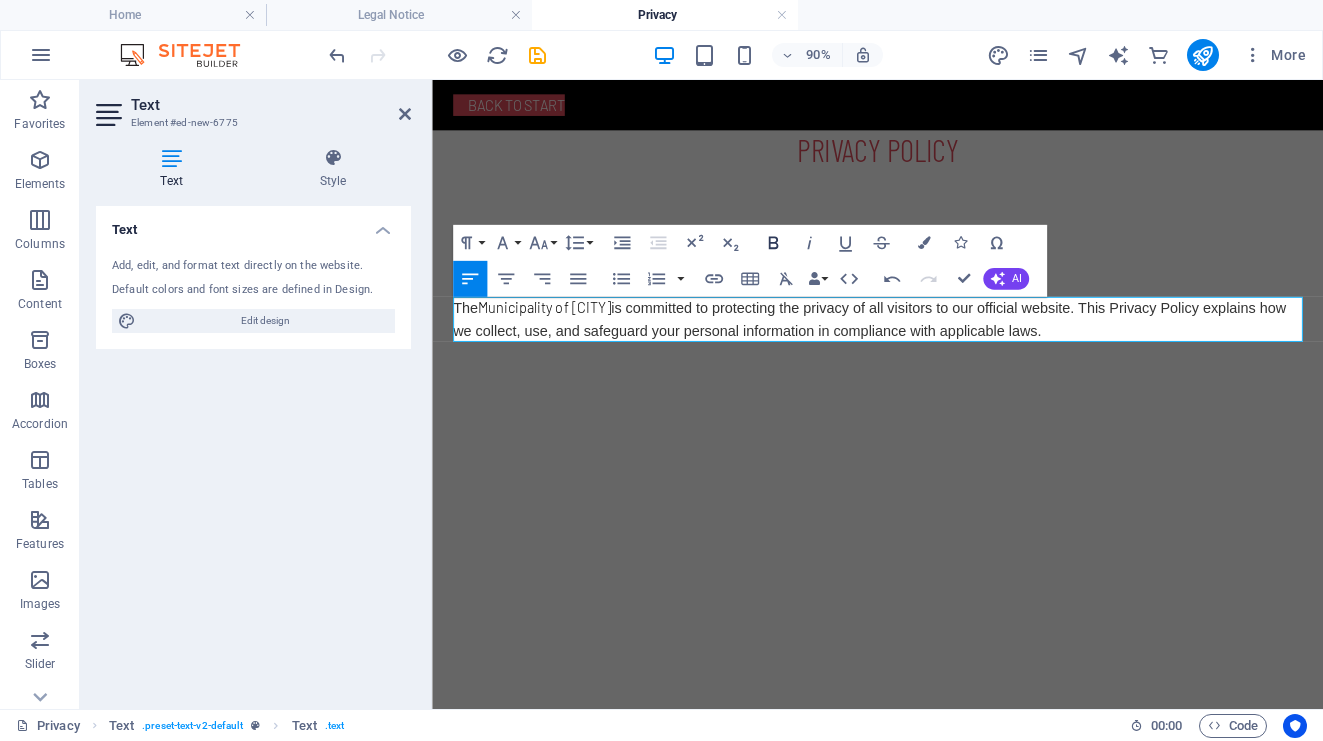 click 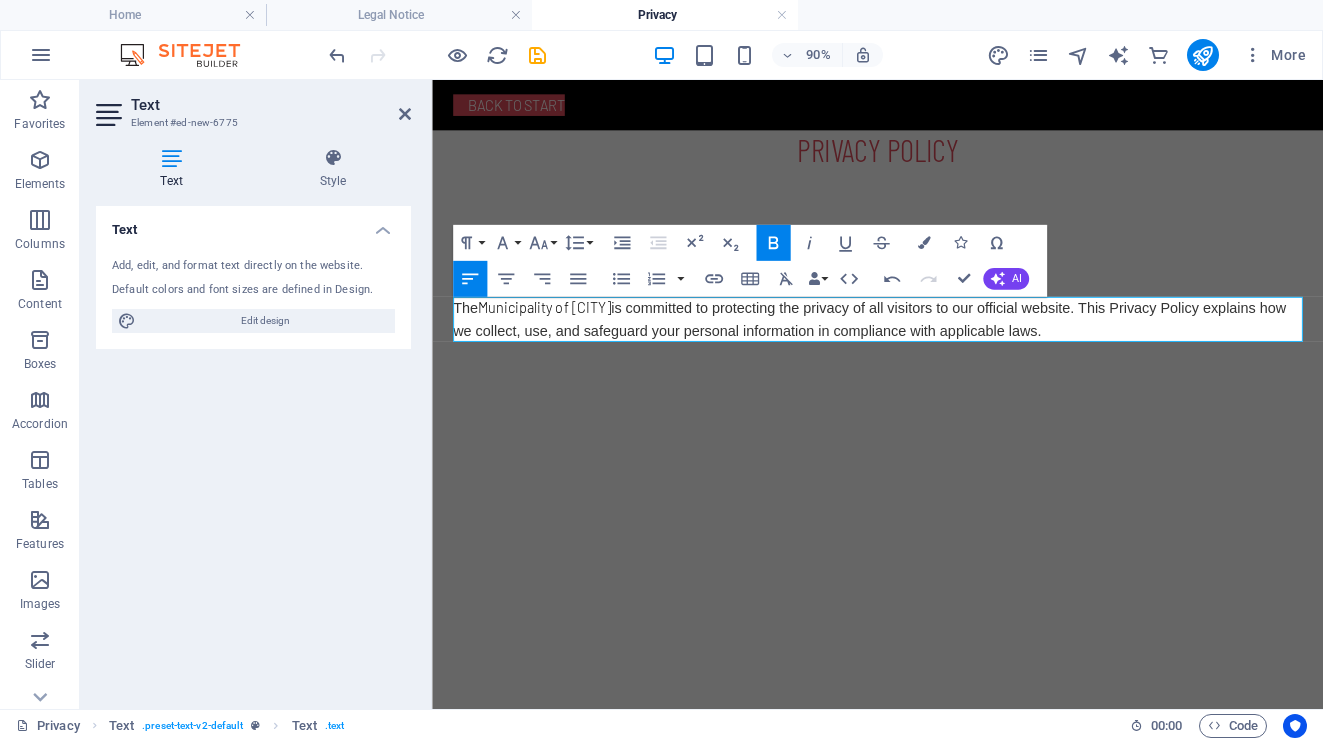 click 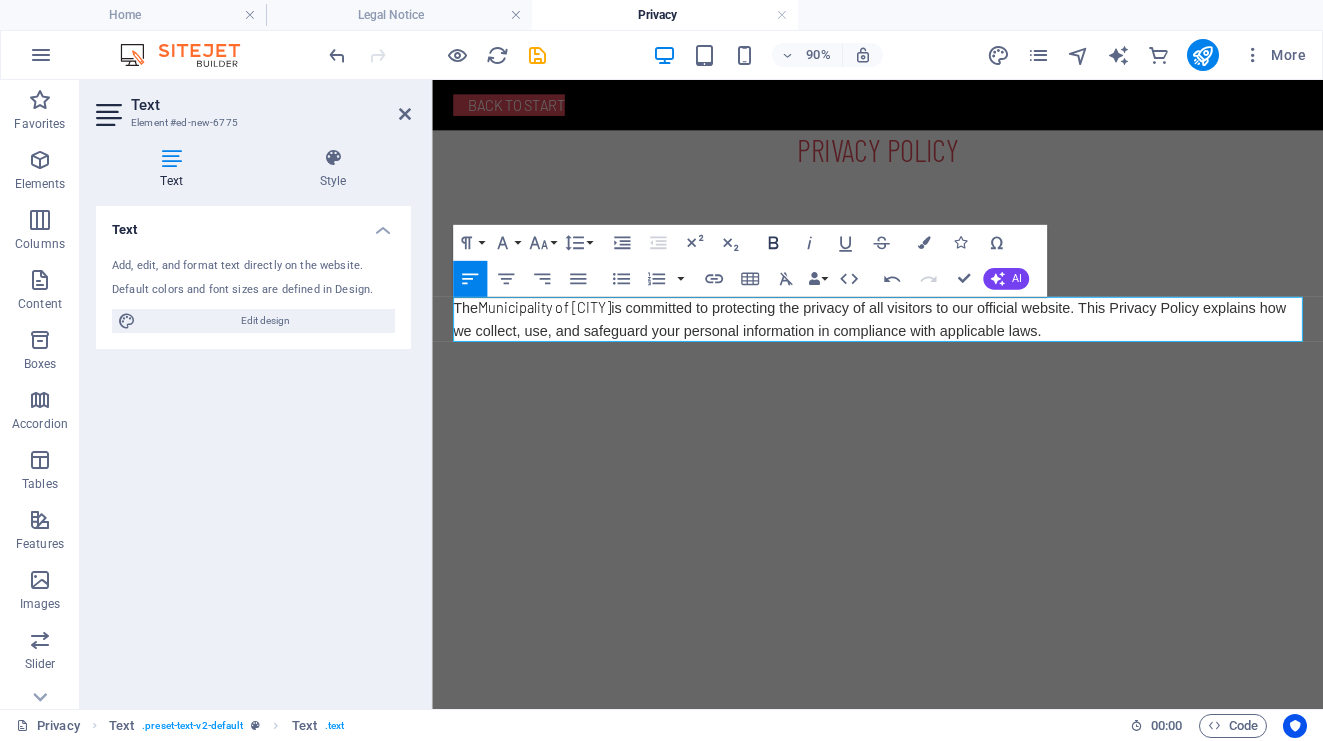 click 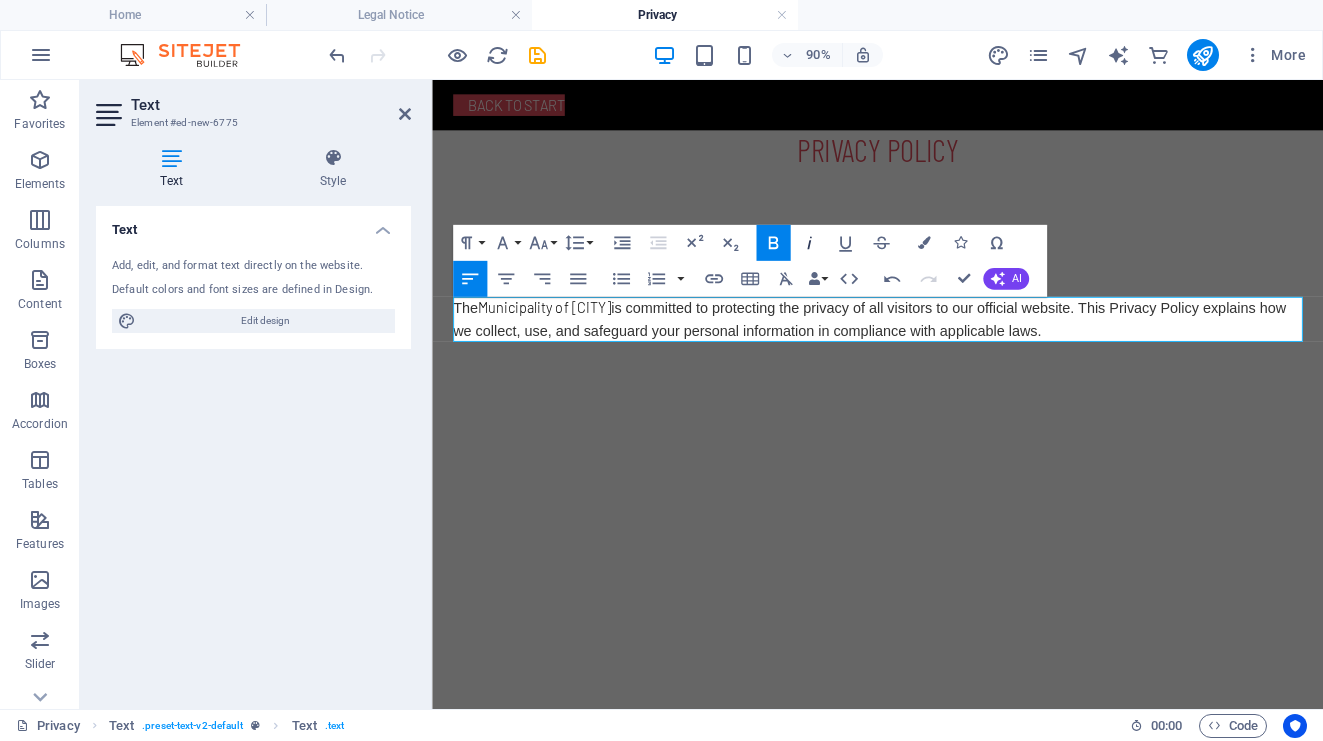 click 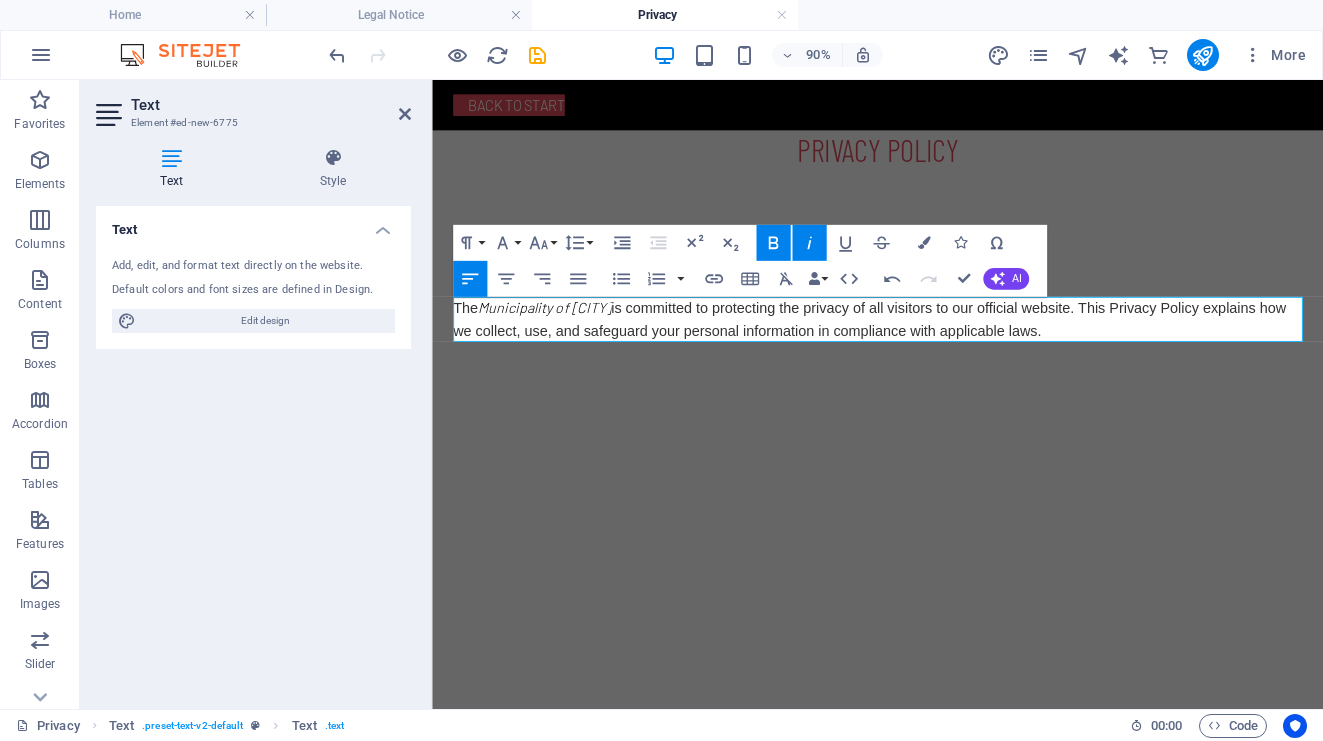 click 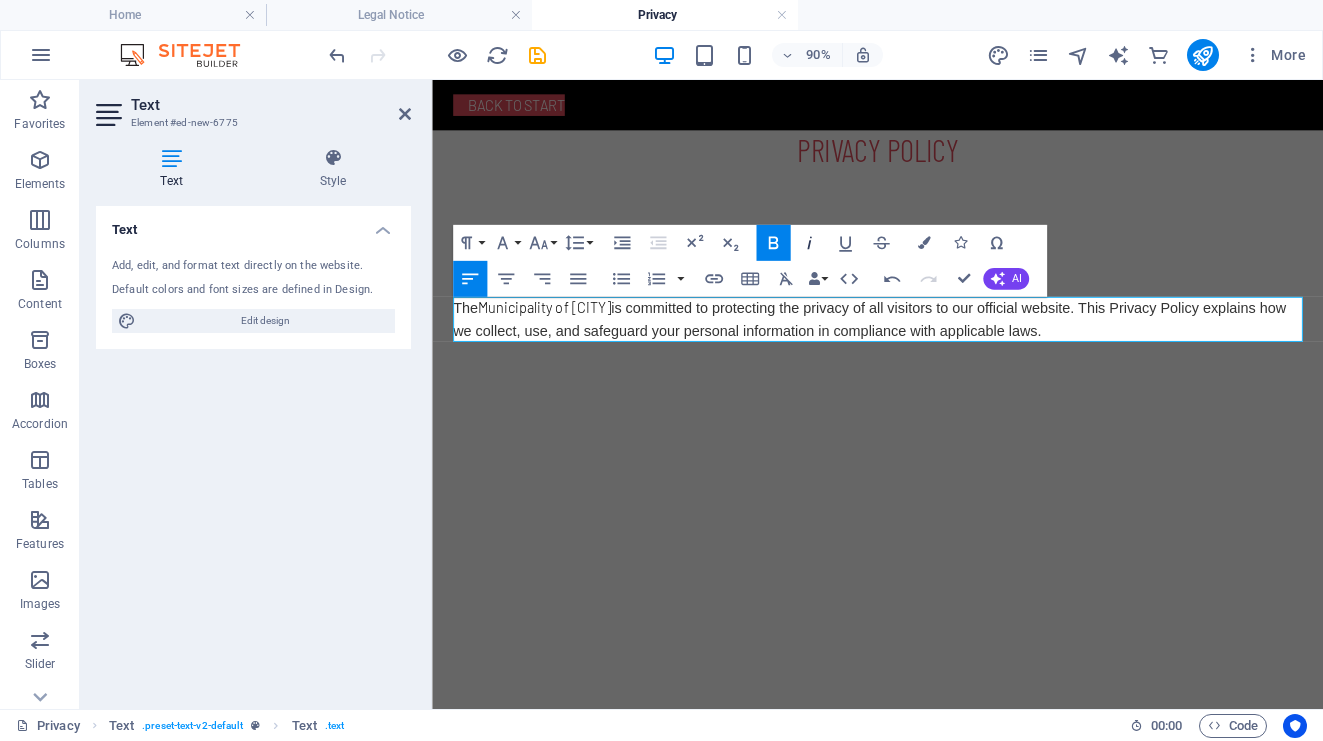 click 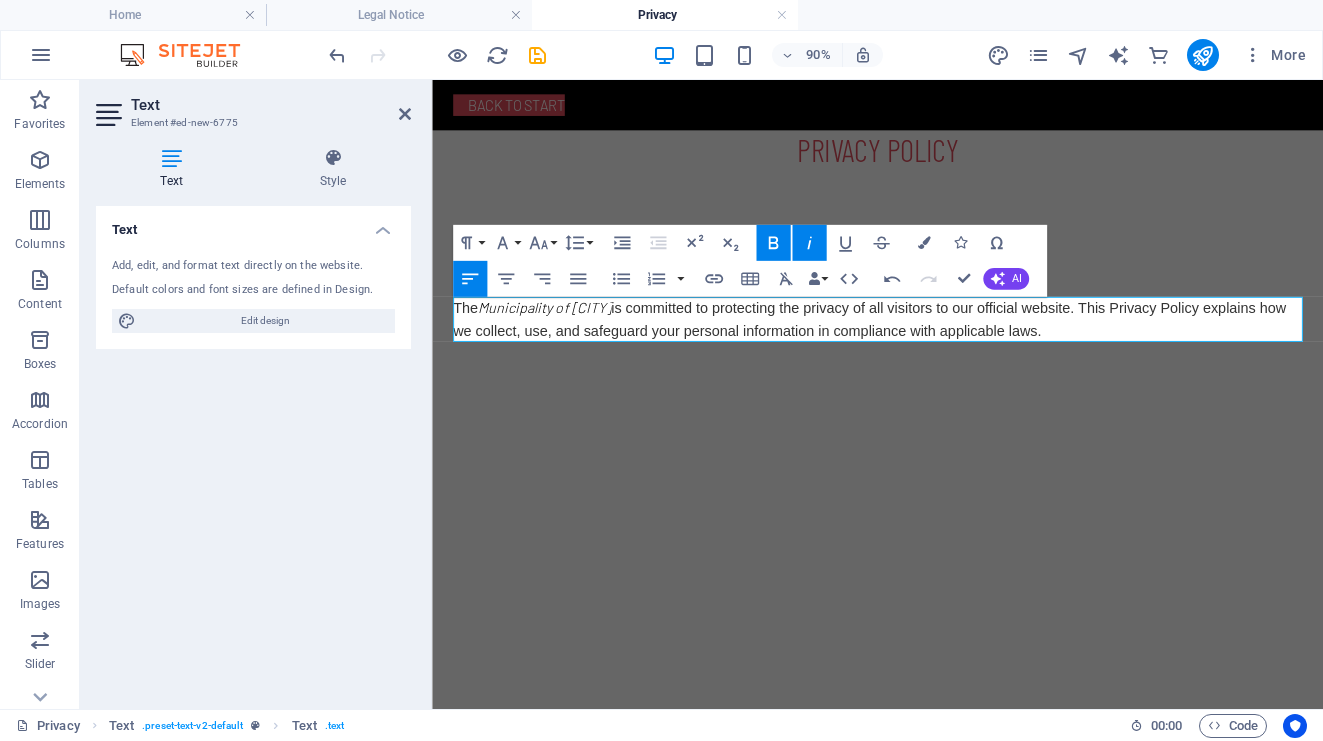 click on "Skip to main content
Back to start PRIVACY POLICY 1. Introduction The  Municipality of Kfardebian  is committed to protecting the privacy of all visitors to our official website. This Privacy Policy explains how we collect, use, and safeguard your personal information in compliance with applicable laws." at bounding box center [927, 265] 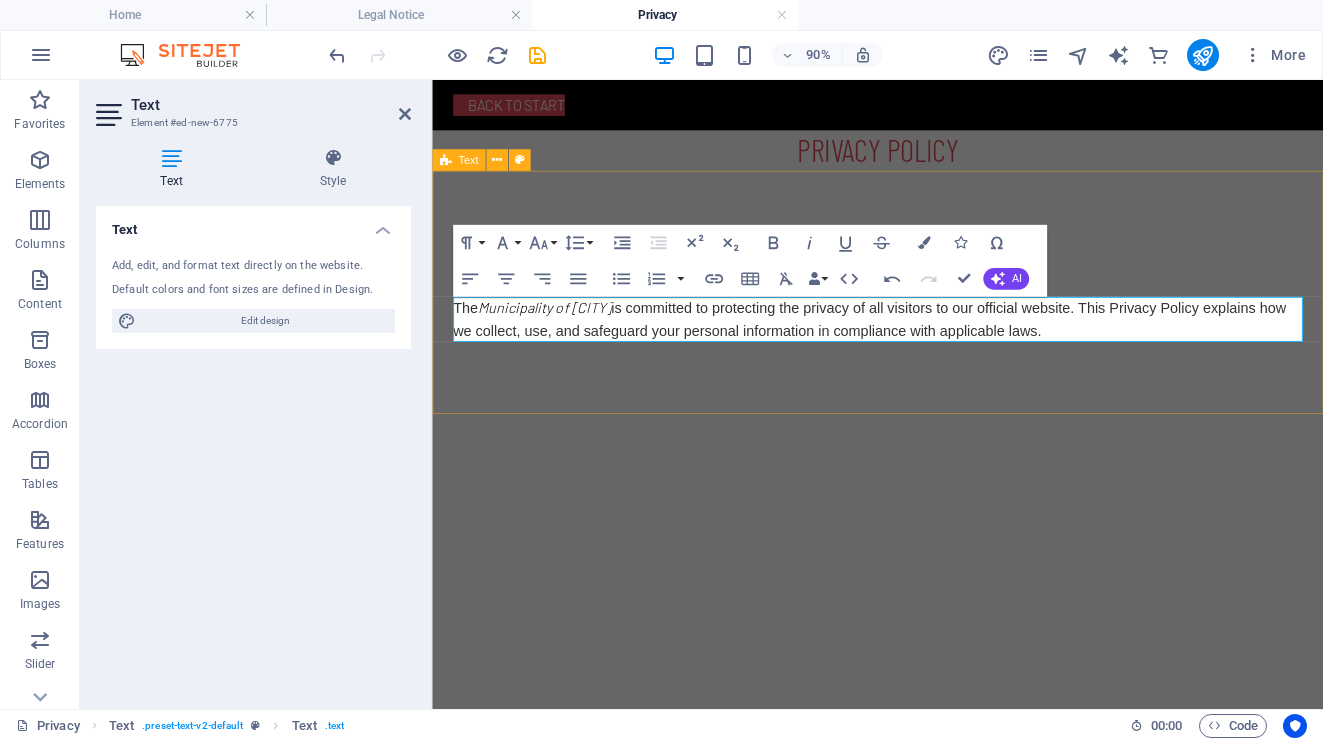 click on "1. Introduction The  Municipality of Kfardebian  is committed to protecting the privacy of all visitors to our official website. This Privacy Policy explains how we collect, use, and safeguard your personal information in compliance with applicable laws." at bounding box center [927, 316] 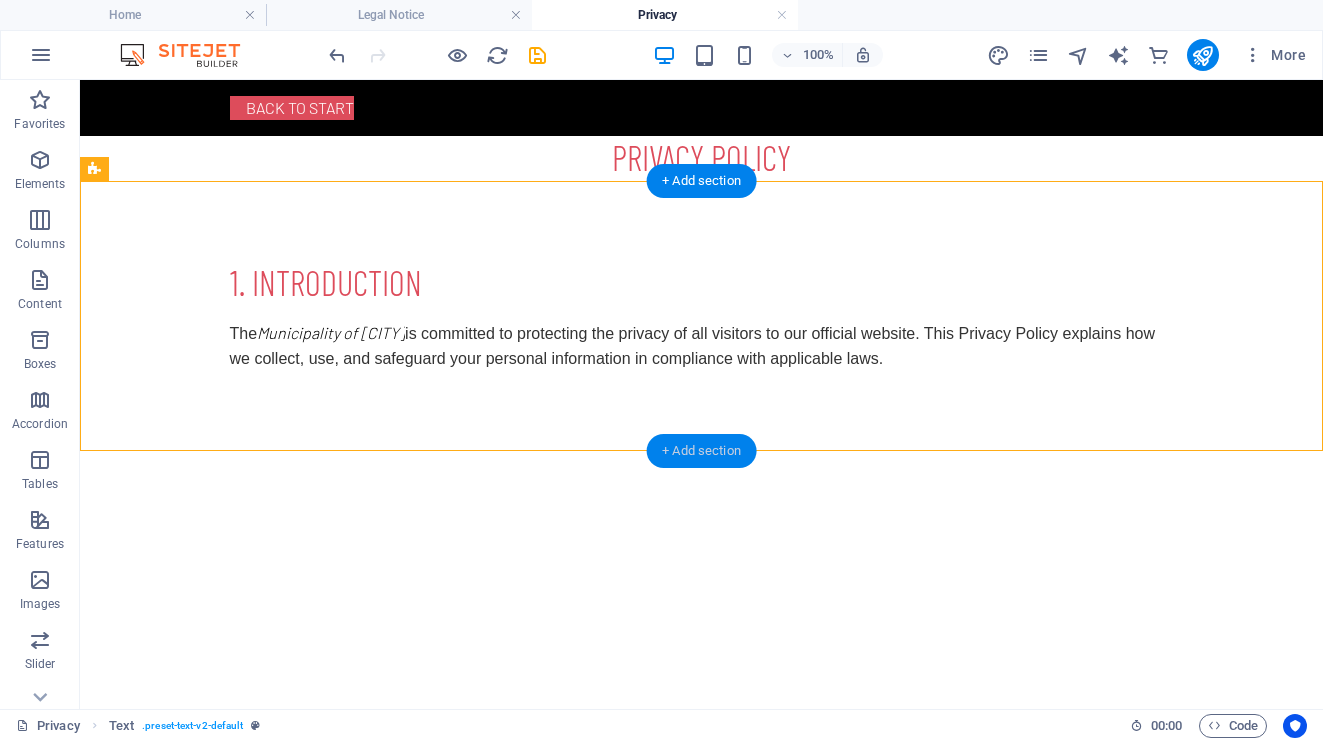 click on "+ Add section" at bounding box center (701, 451) 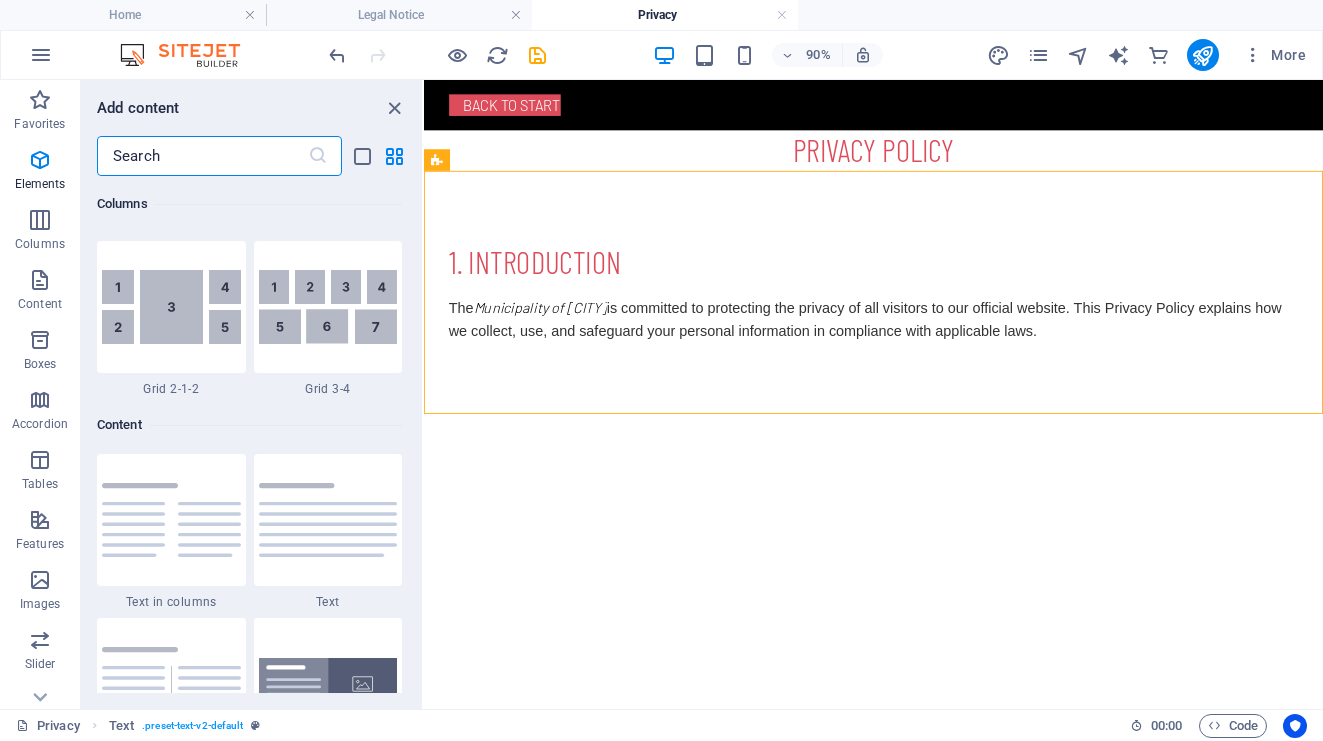 scroll, scrollTop: 3499, scrollLeft: 0, axis: vertical 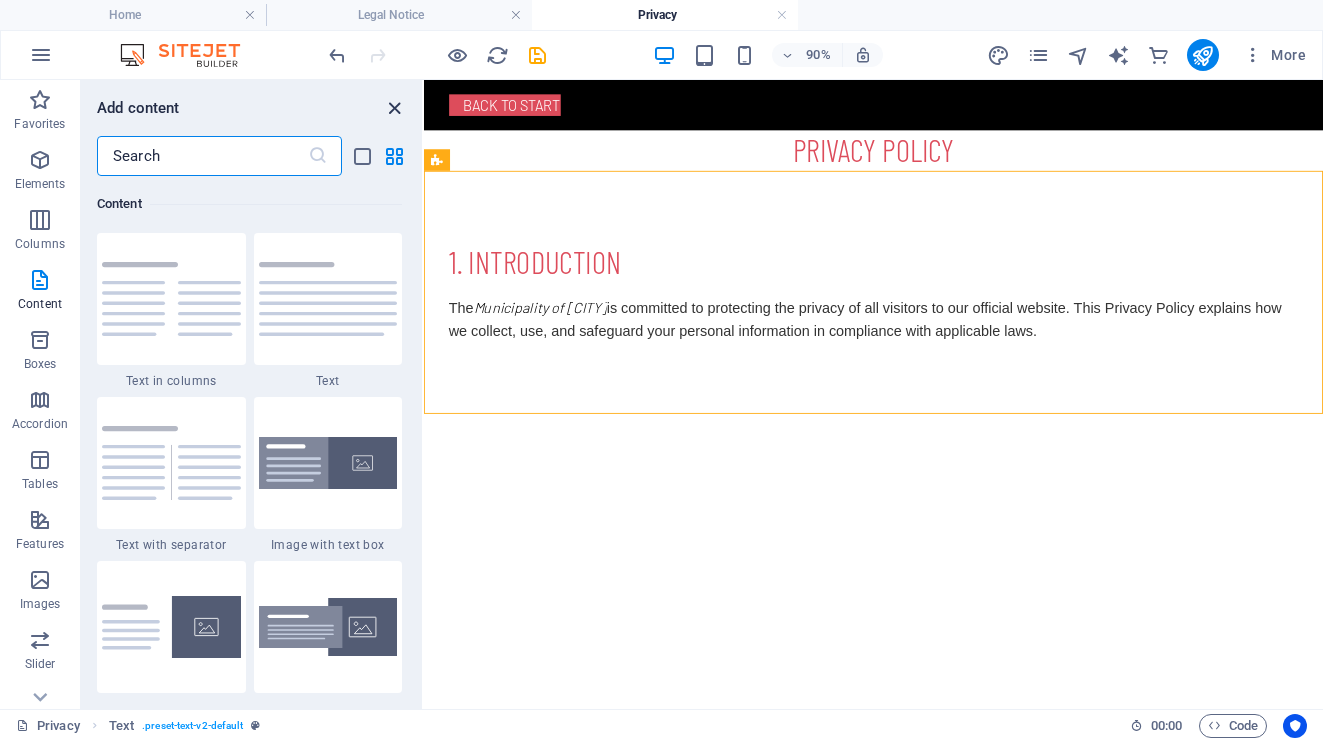 click at bounding box center [394, 108] 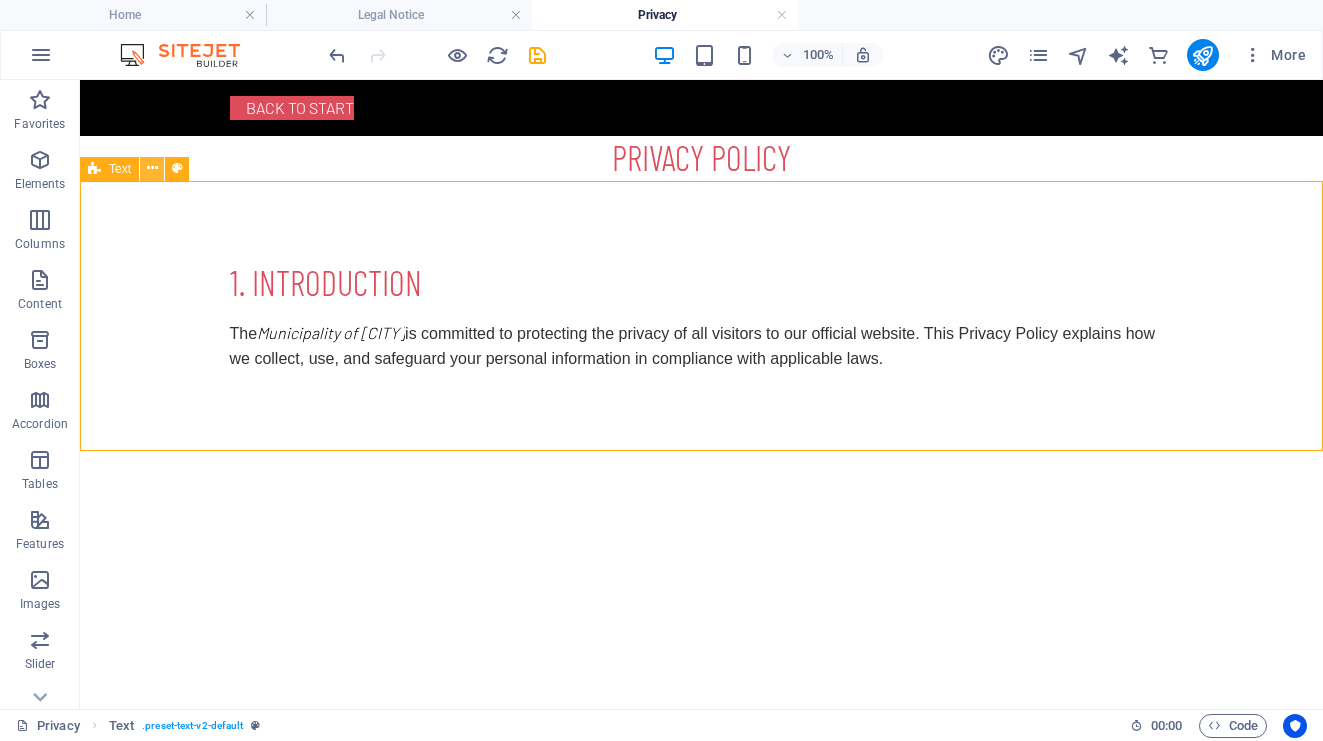 click at bounding box center [152, 168] 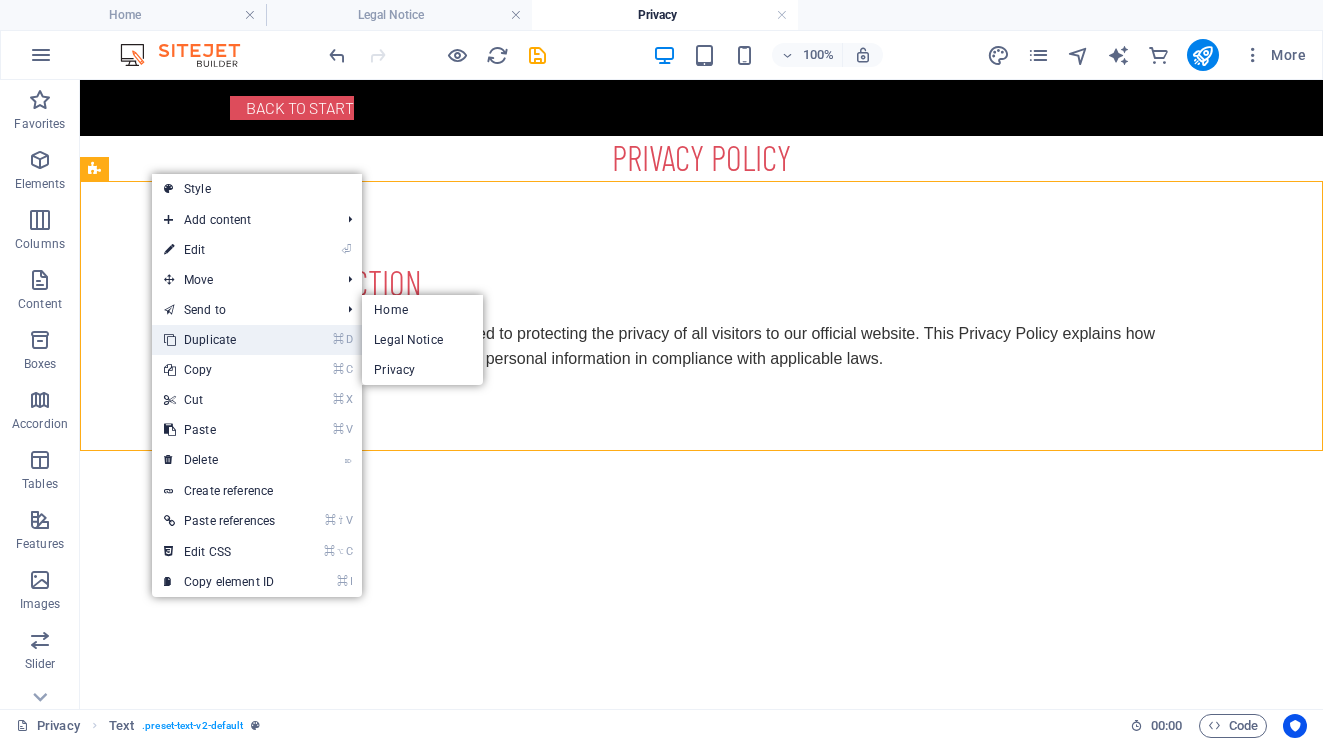click on "⌘ D  Duplicate" at bounding box center [219, 340] 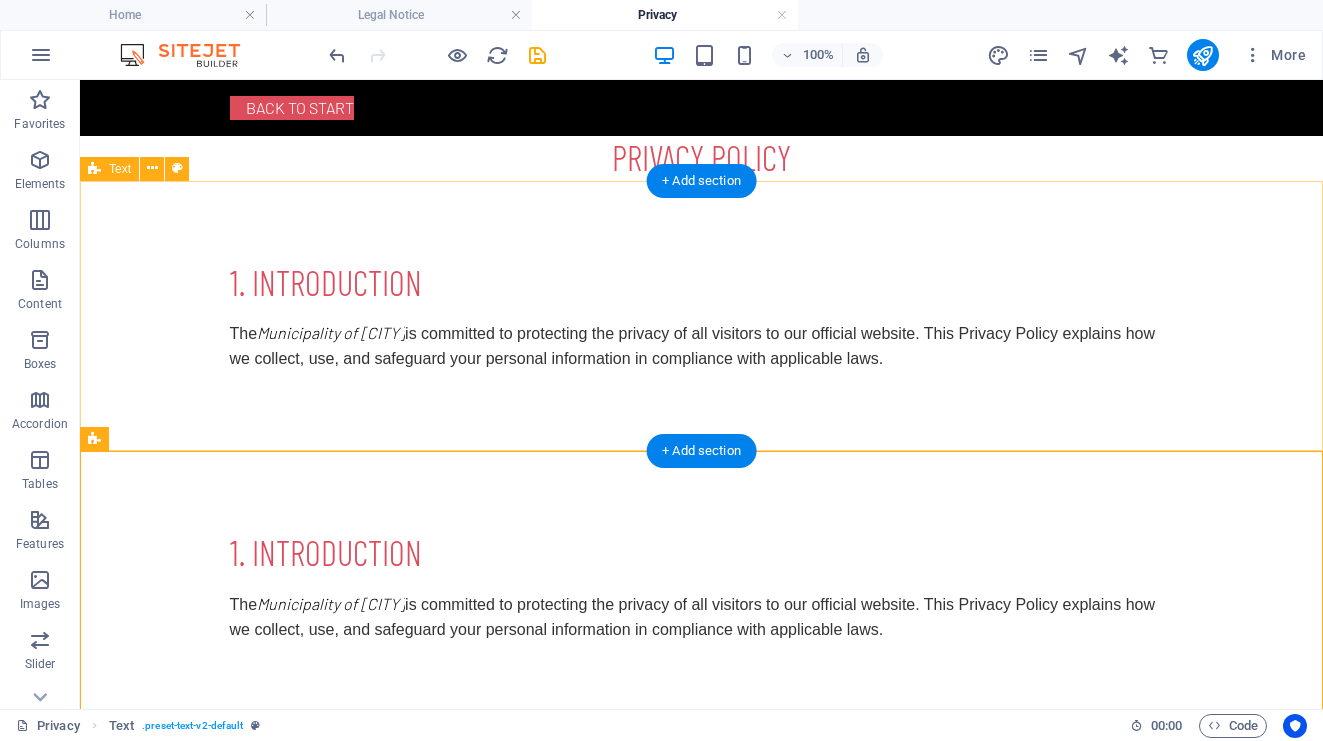 scroll, scrollTop: 13, scrollLeft: 0, axis: vertical 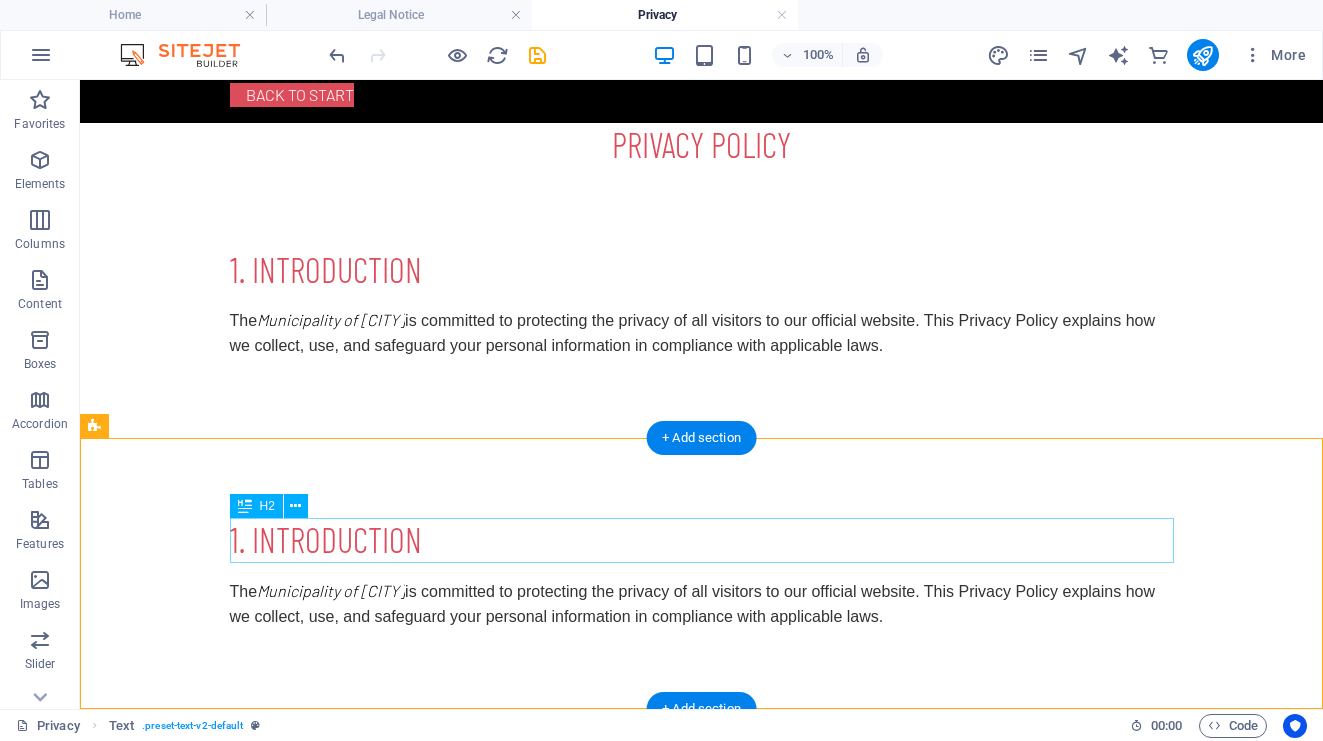 click on "1. Introduction" at bounding box center (702, 540) 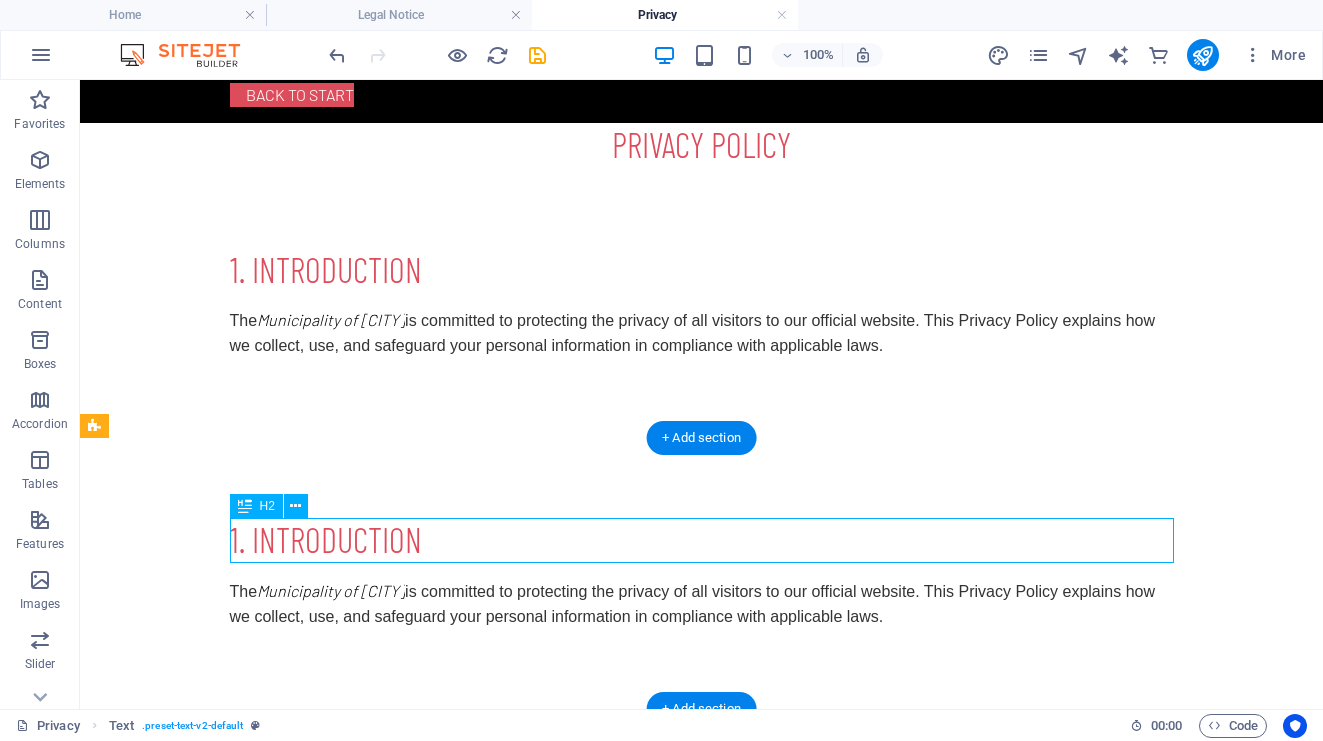 click on "1. Introduction" at bounding box center [702, 540] 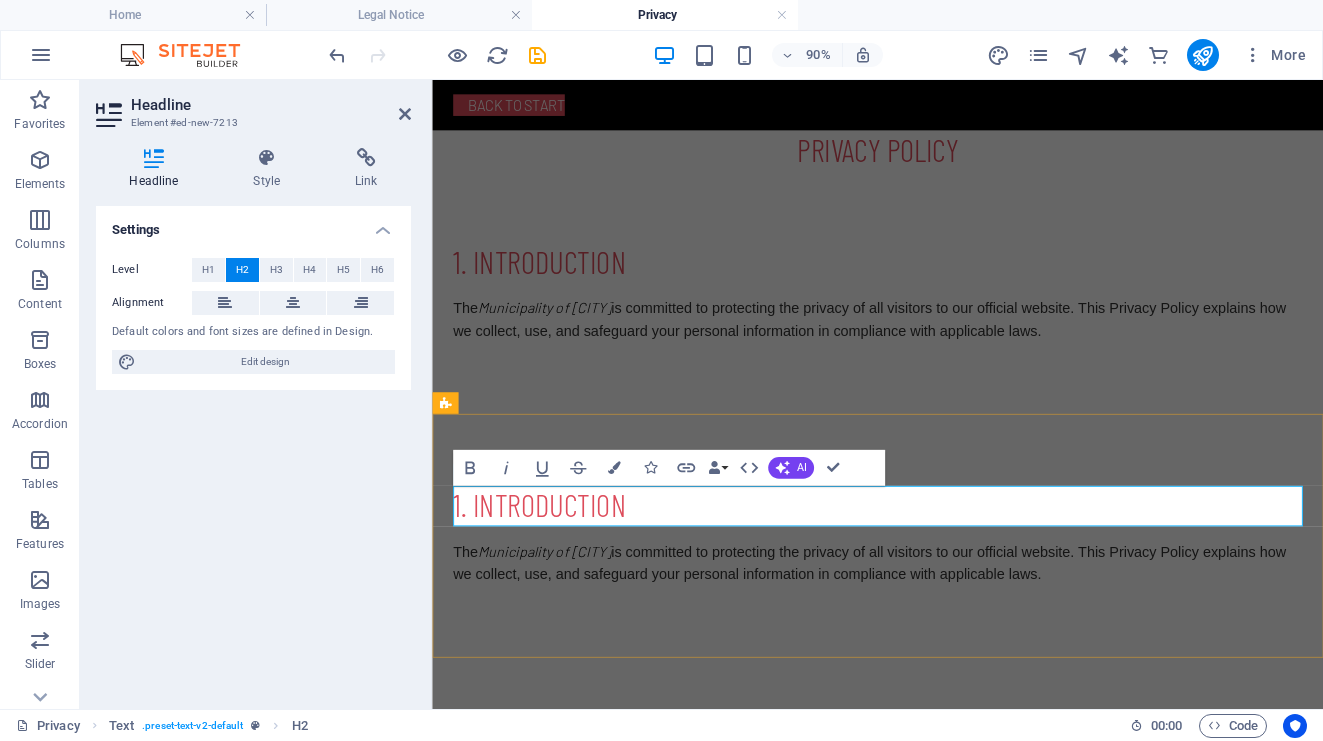type 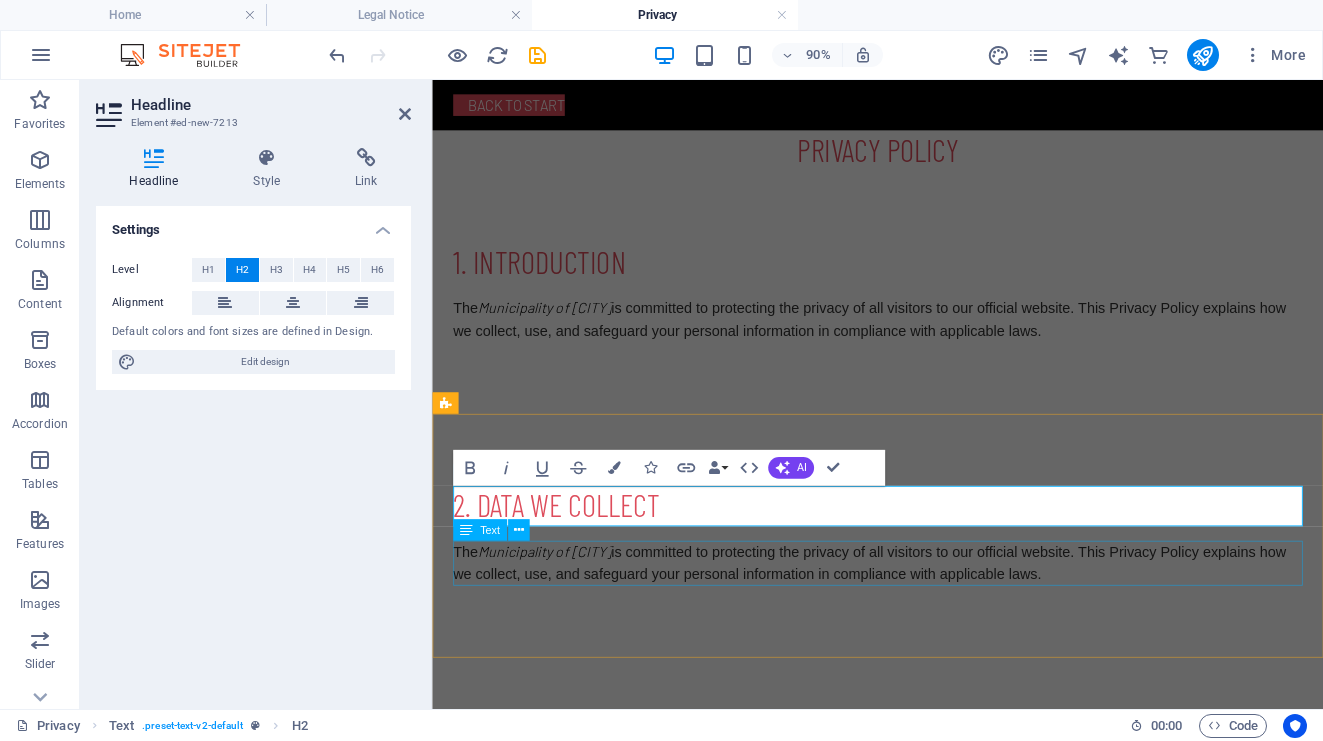 click on "The  Municipality of Kfardebian  is committed to protecting the privacy of all visitors to our official website. This Privacy Policy explains how we collect, use, and safeguard your personal information in compliance with applicable laws." at bounding box center (927, 617) 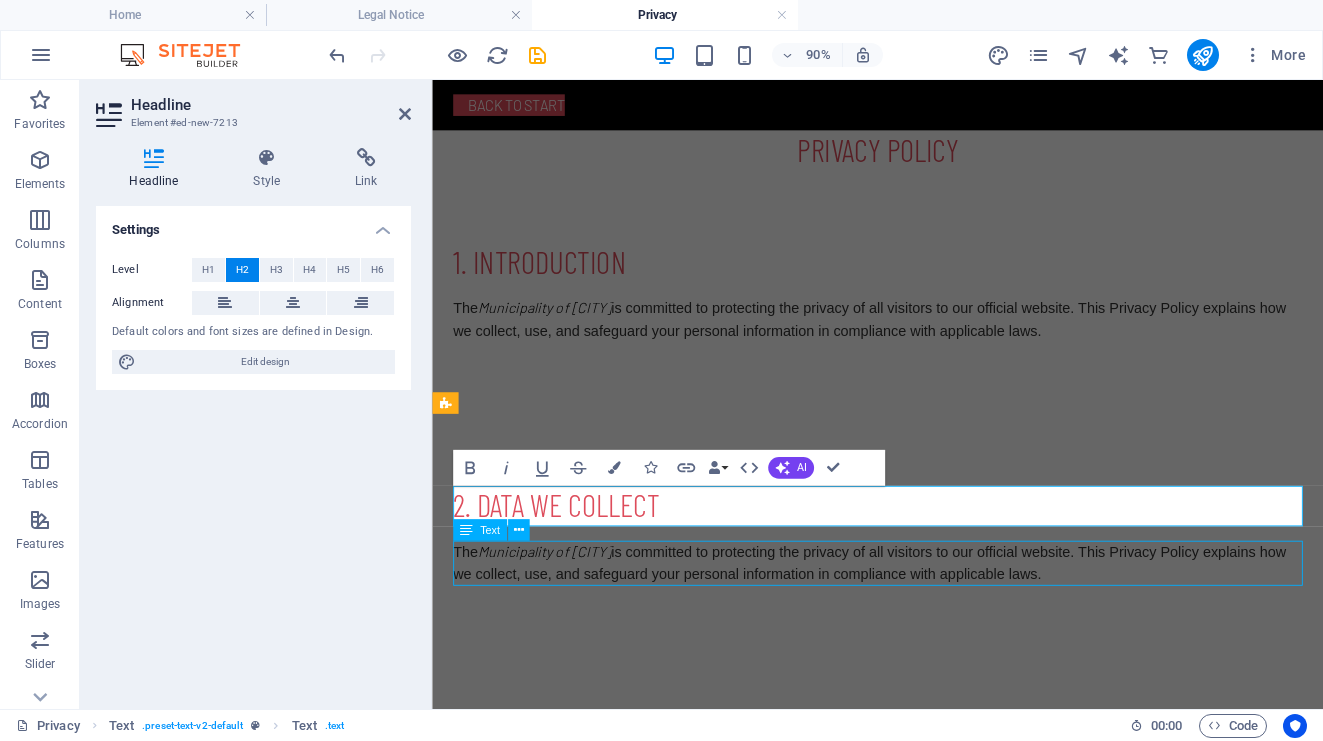 click on "The  Municipality of Kfardebian  is committed to protecting the privacy of all visitors to our official website. This Privacy Policy explains how we collect, use, and safeguard your personal information in compliance with applicable laws." at bounding box center (927, 617) 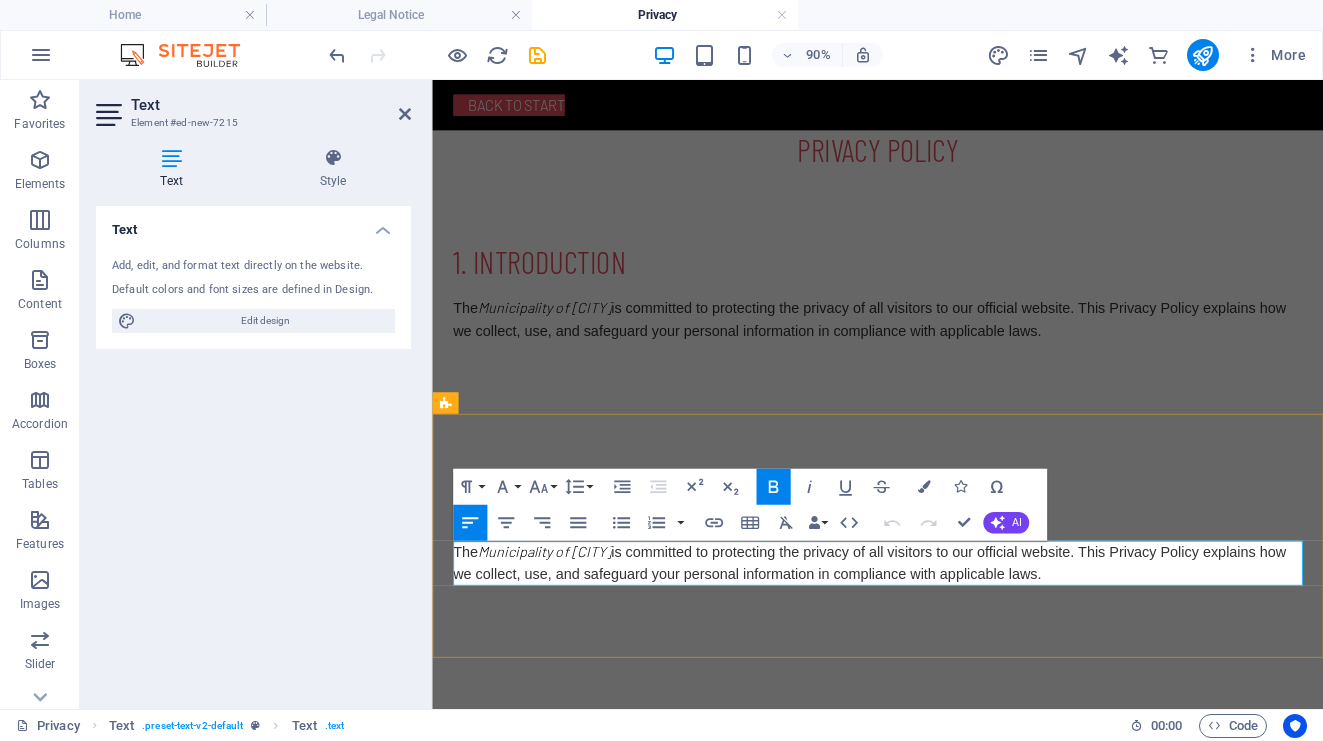 click on "Municipality of Kfardebian" at bounding box center (557, 603) 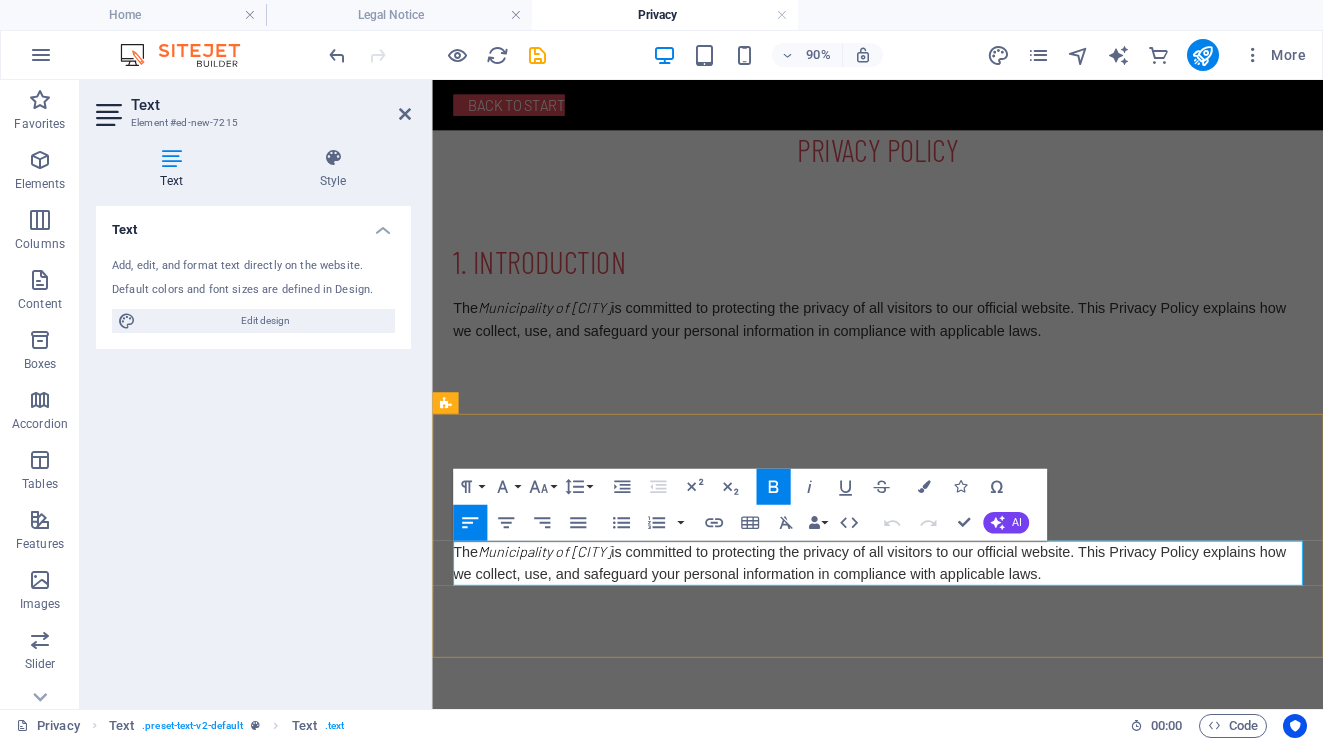 click on "Municipality of Kfardebian" at bounding box center [557, 603] 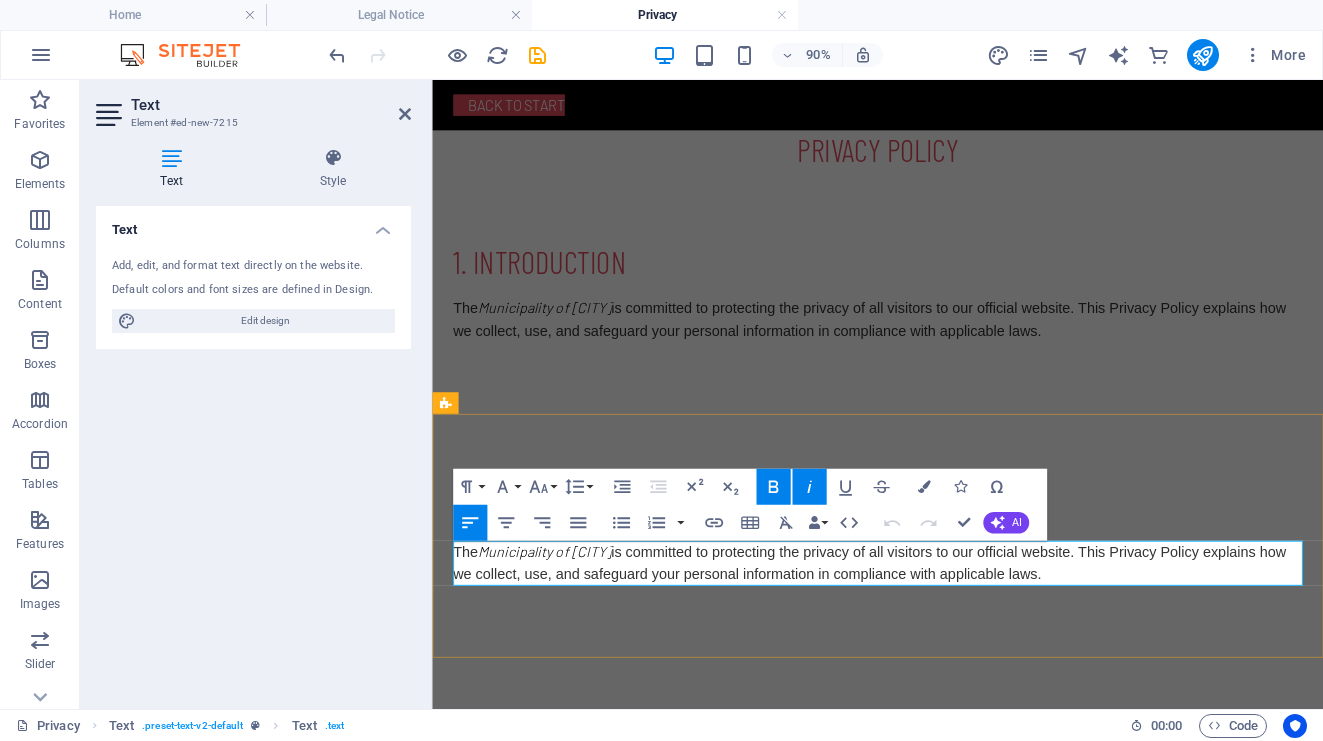click on "Municipality of Kfardebian" at bounding box center [557, 603] 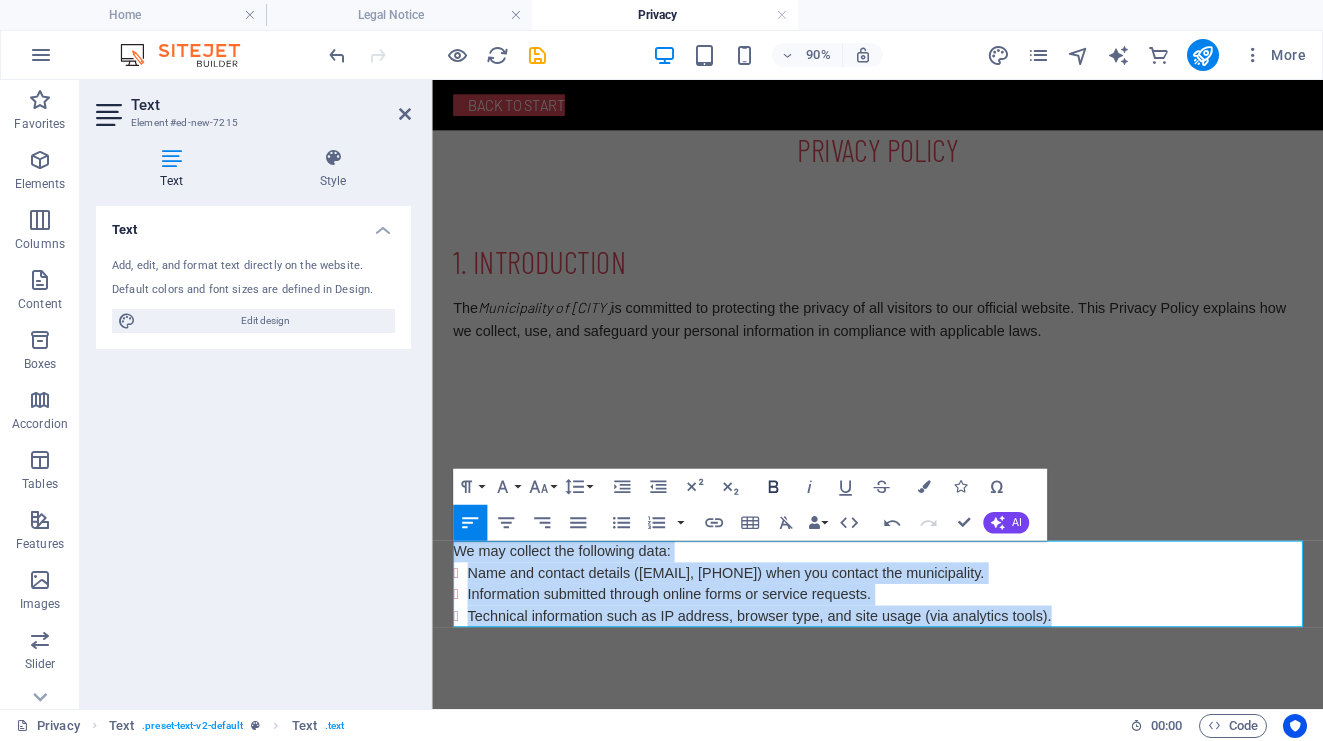 click on "Bold" at bounding box center [773, 487] 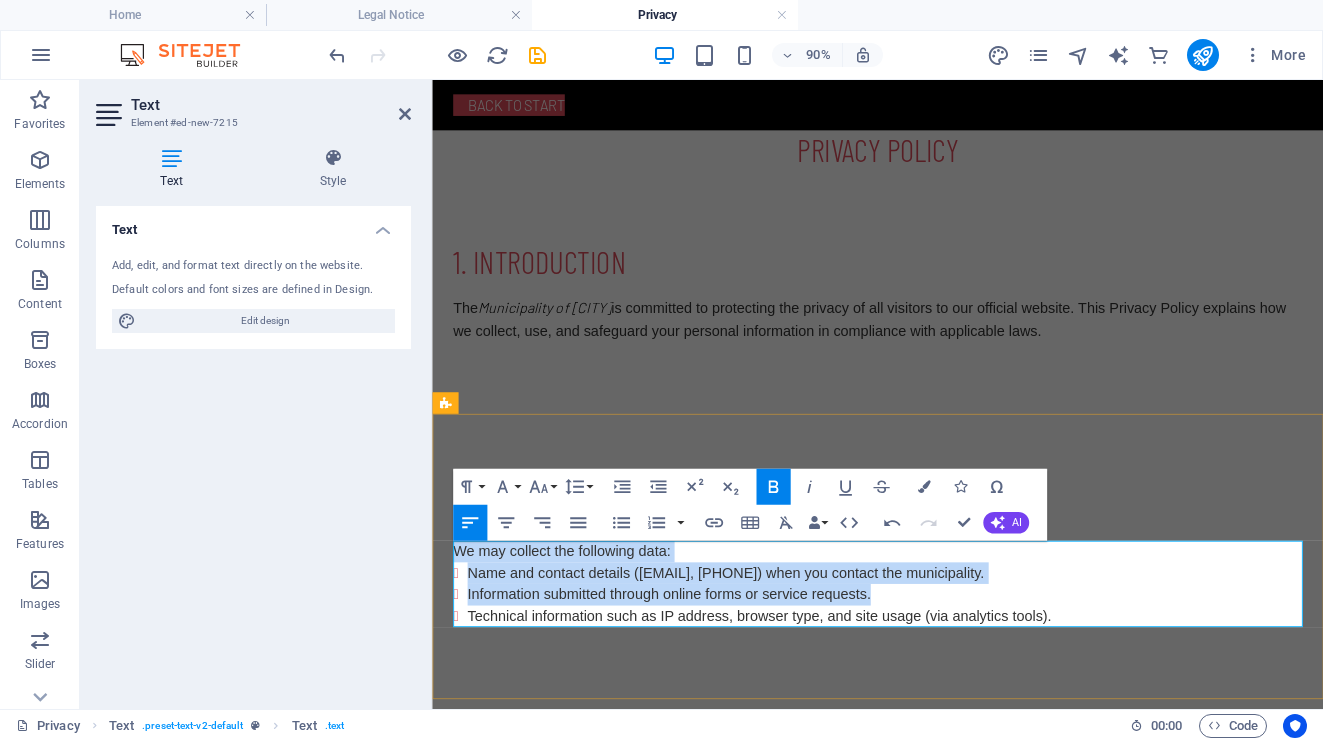 click on "Name and contact details (email, phone number) when you contact the municipality." at bounding box center [935, 628] 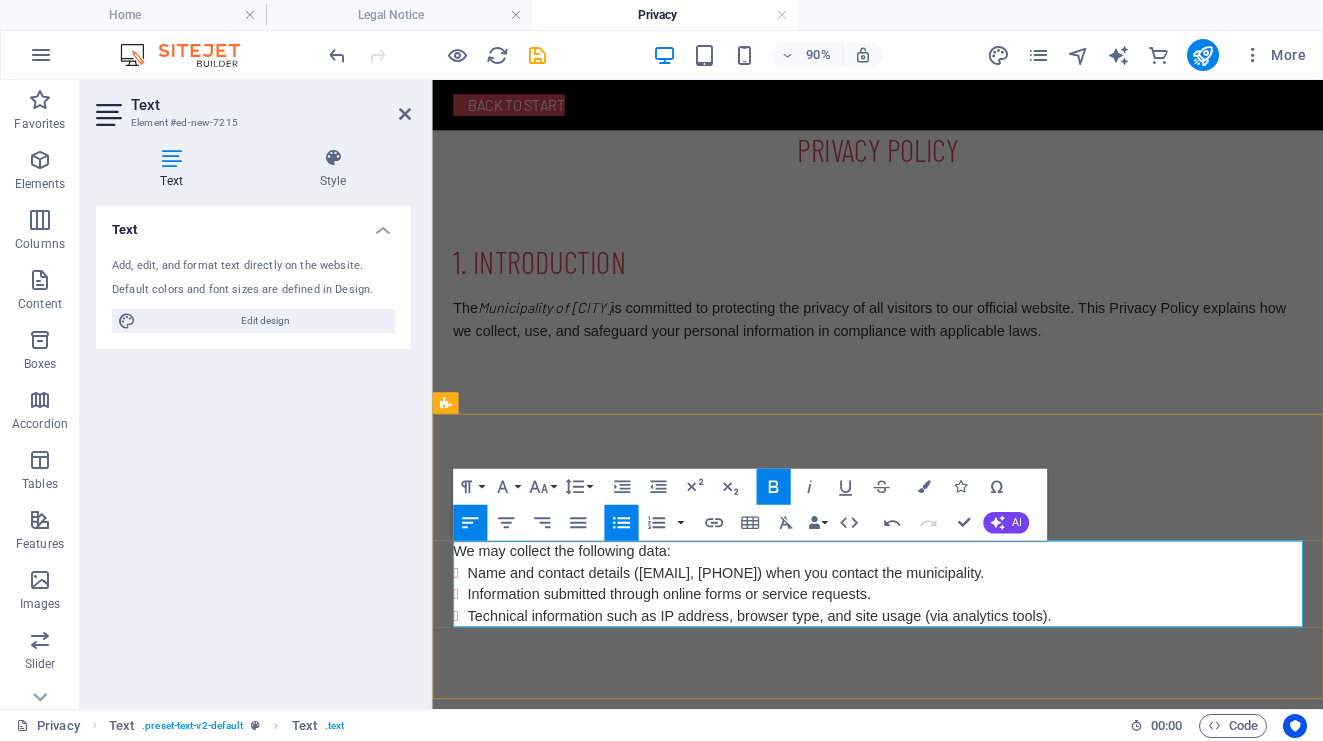 click on "Name and contact details (email, phone number) when you contact the municipality." at bounding box center [935, 628] 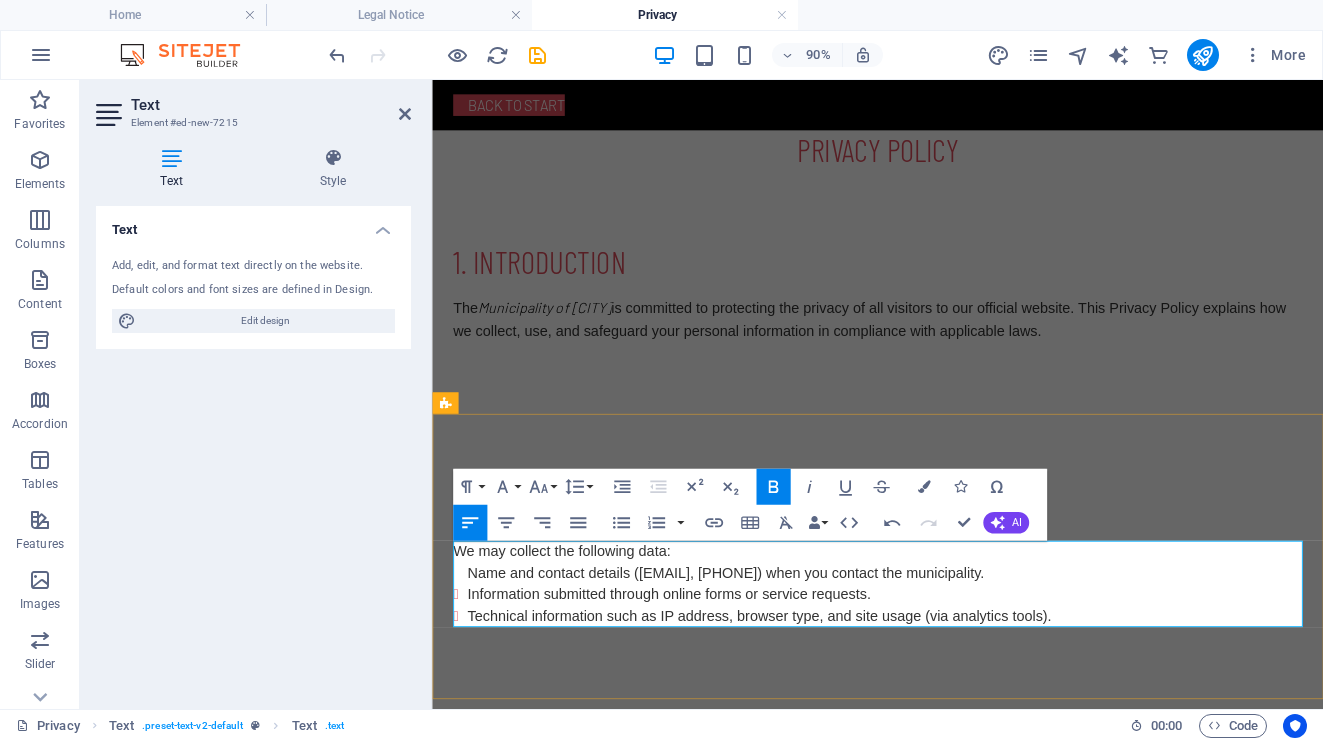 type 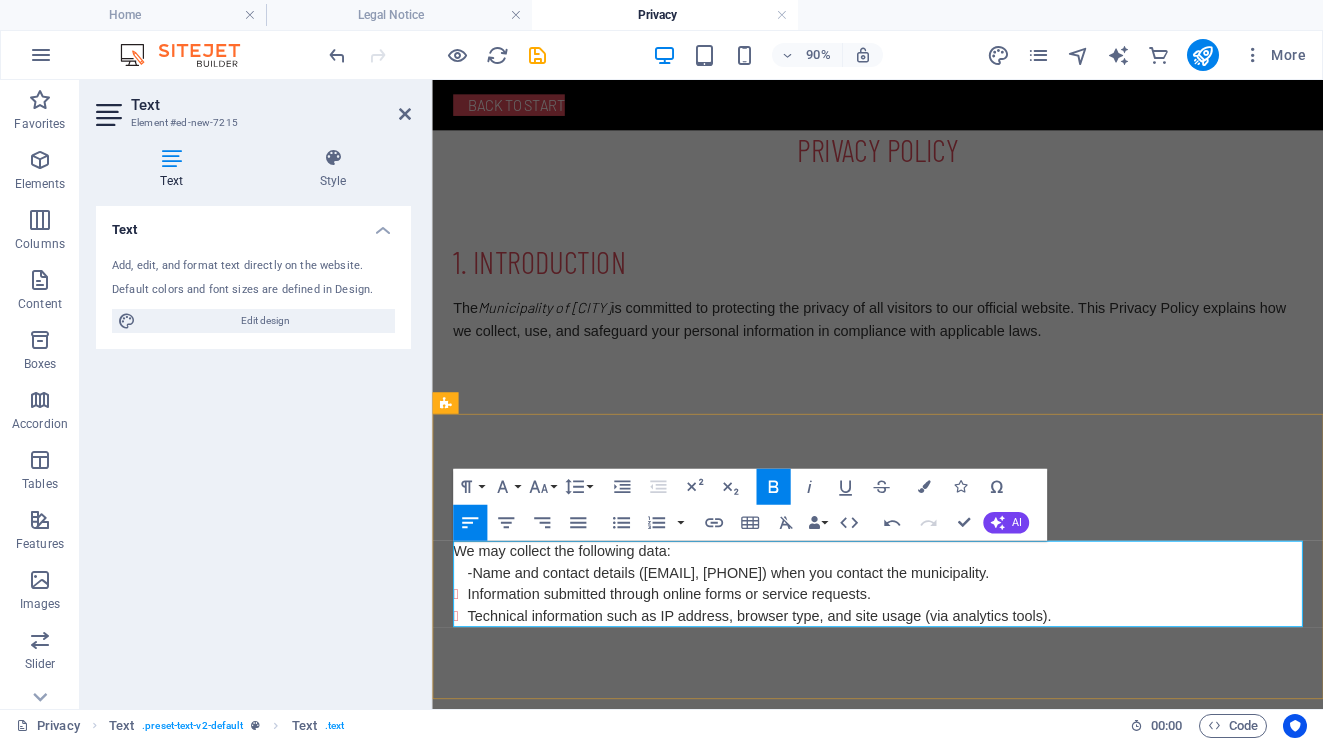 click on "Information submitted through online forms or service requests." at bounding box center (935, 652) 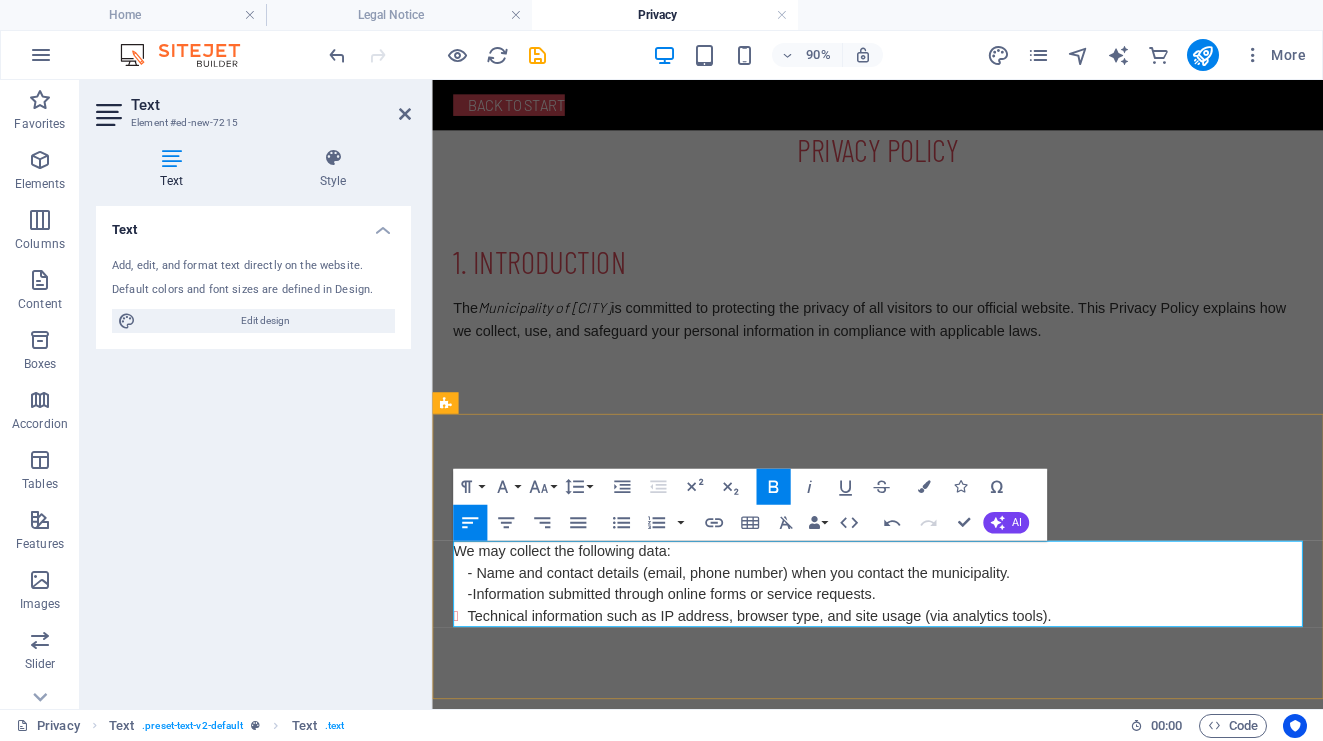 click on "Technical information such as IP address, browser type, and site usage (via analytics tools)." at bounding box center (795, 675) 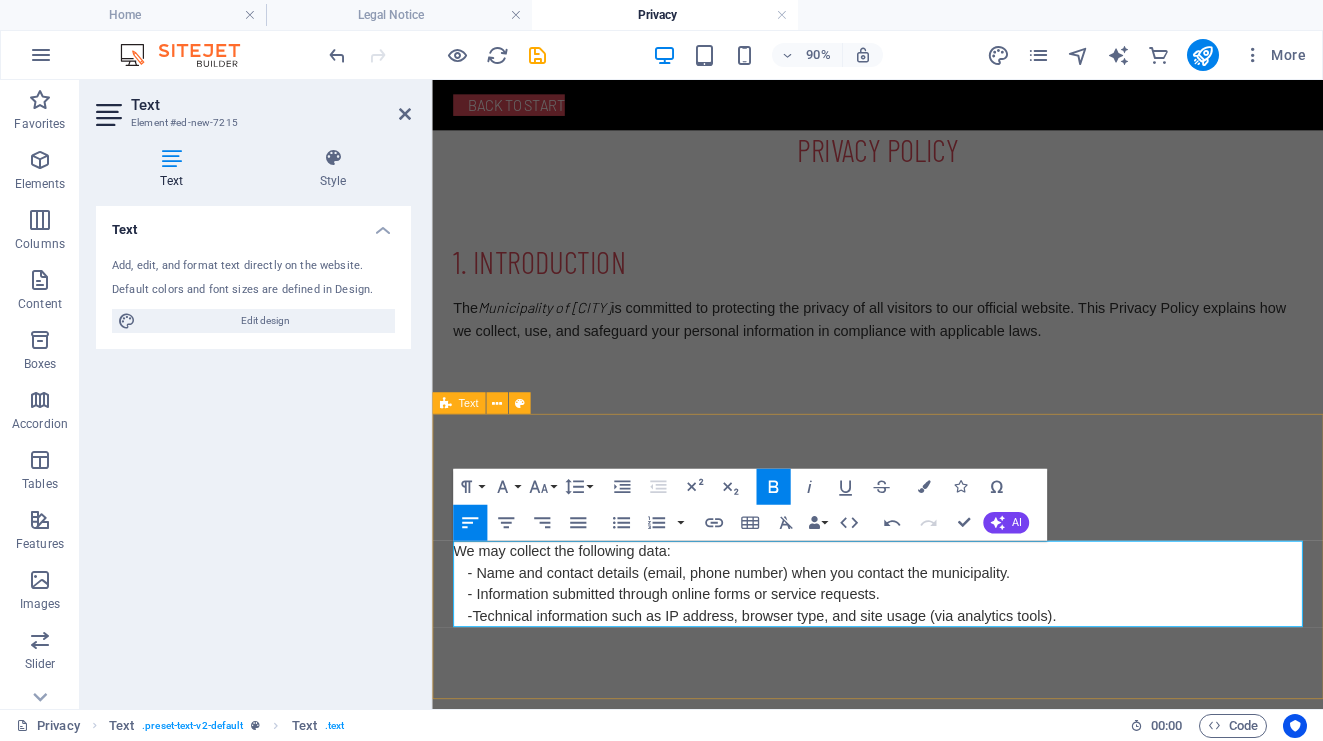 click on "2. Data We Collect We may collect the following data: - Name and contact details (email, phone number) when you contact the municipality. - Information submitted through online forms or service requests. -  Technical information such as IP address, browser type, and site usage (via analytics tools)." at bounding box center (927, 609) 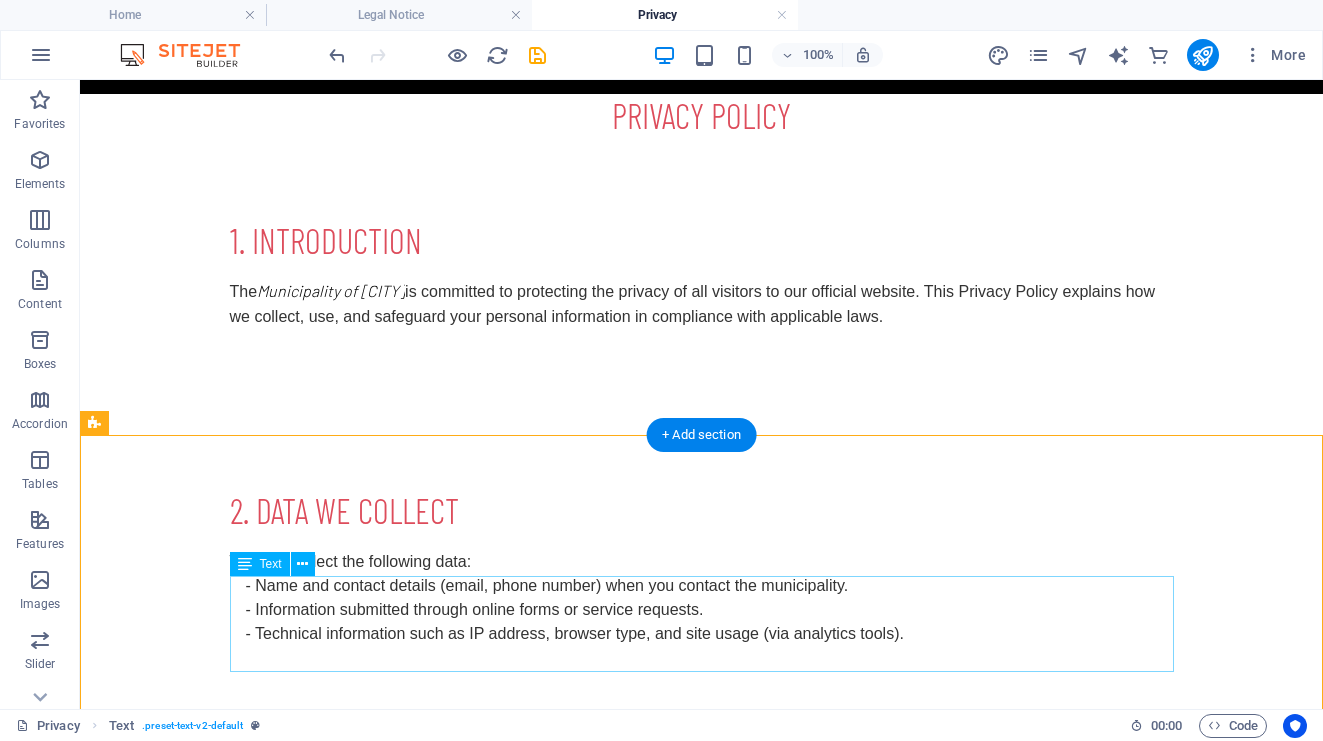 scroll, scrollTop: 59, scrollLeft: 0, axis: vertical 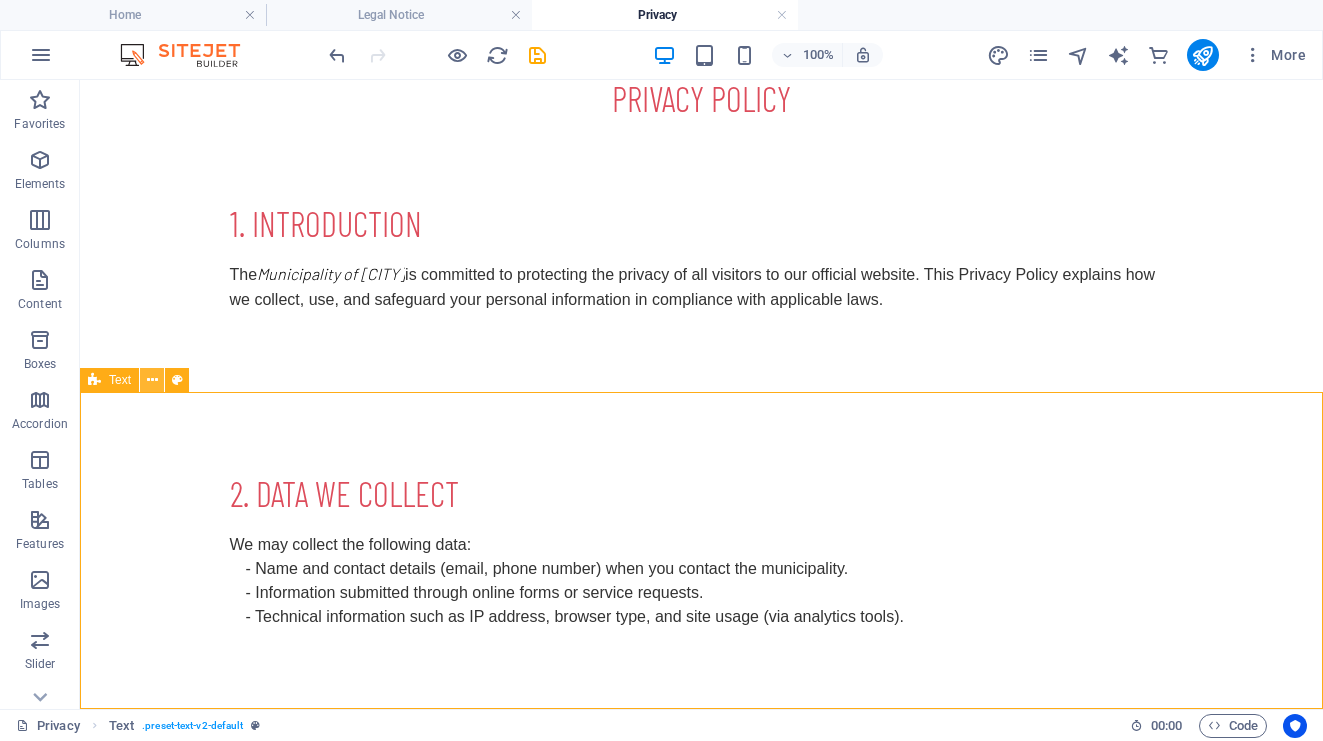 click at bounding box center [152, 380] 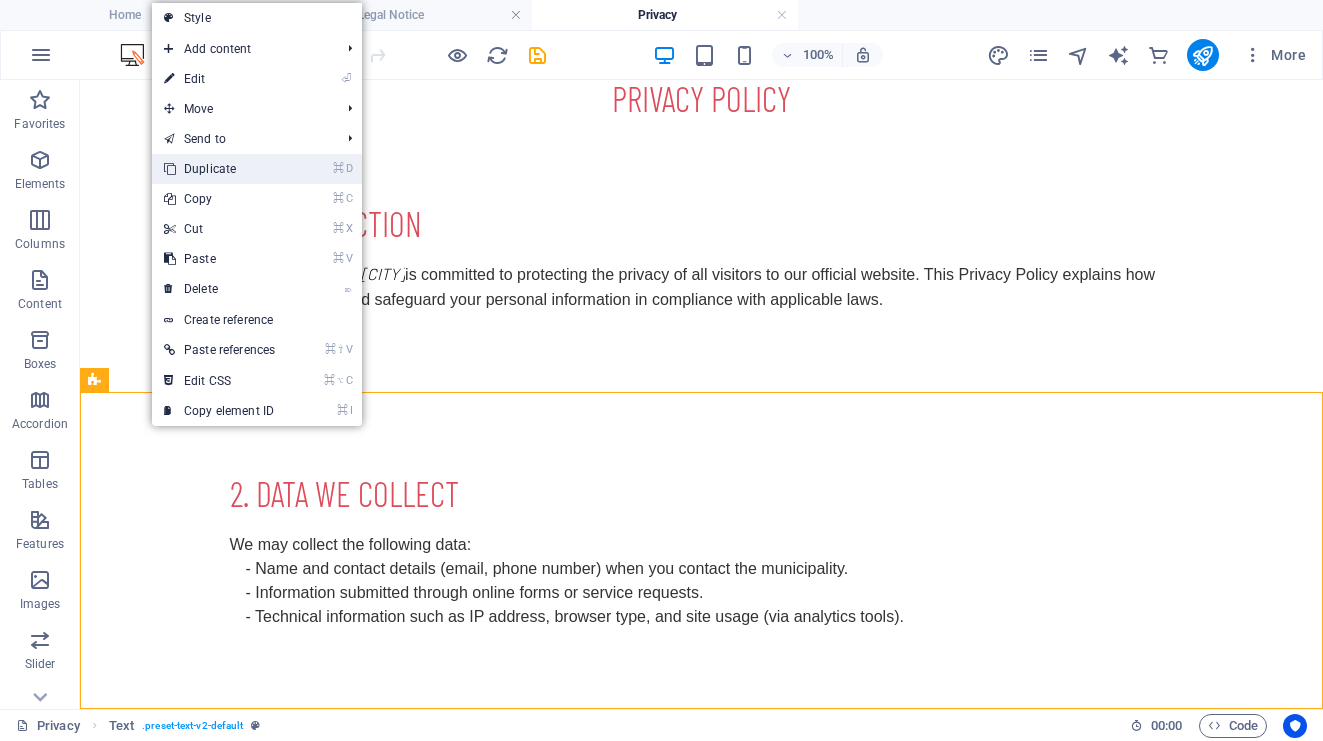click on "⌘ D  Duplicate" at bounding box center (219, 169) 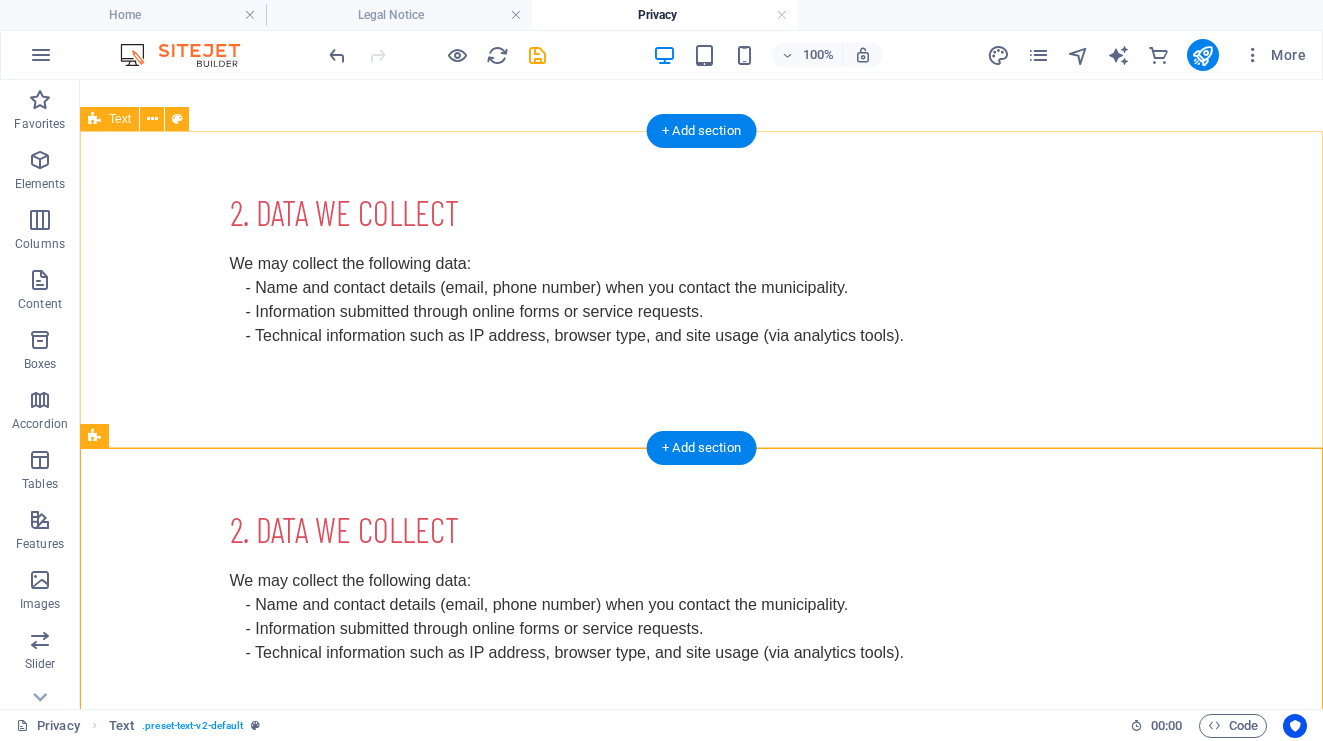 scroll, scrollTop: 376, scrollLeft: 0, axis: vertical 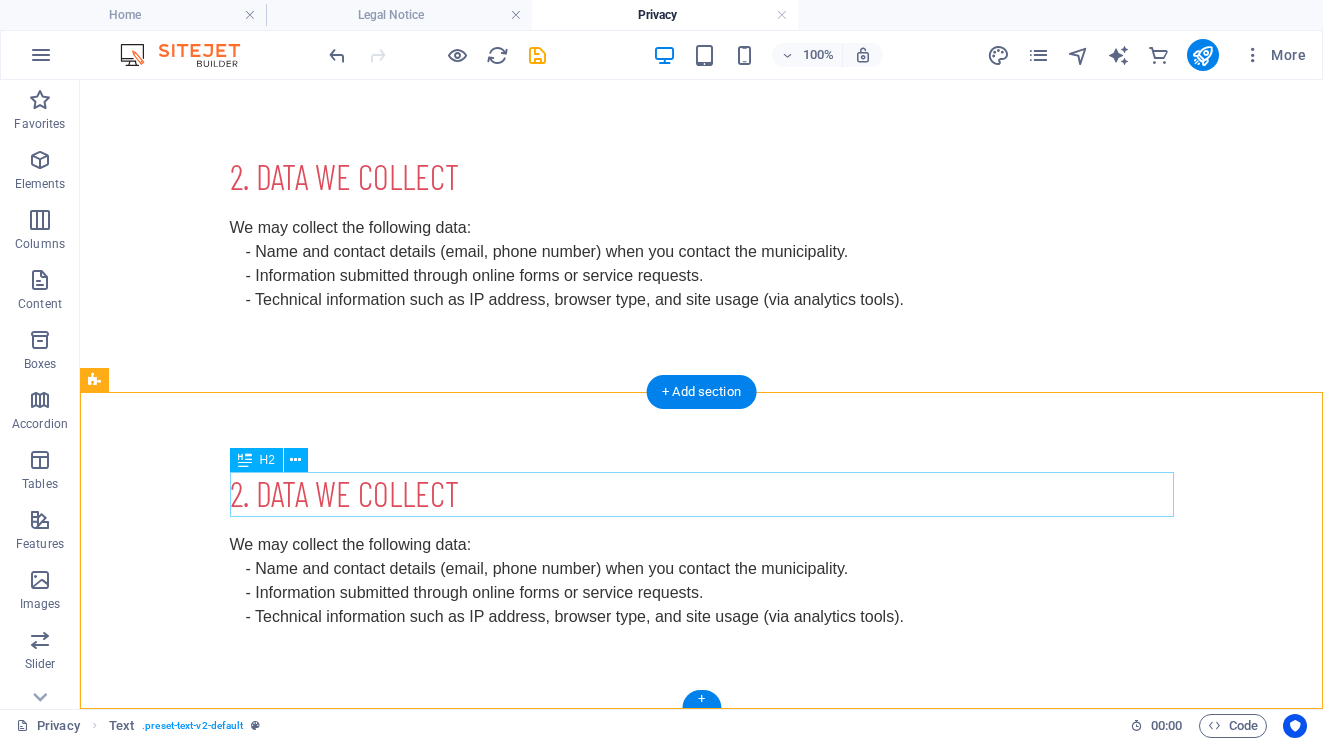 click on "2. Data We Collect" at bounding box center [702, 494] 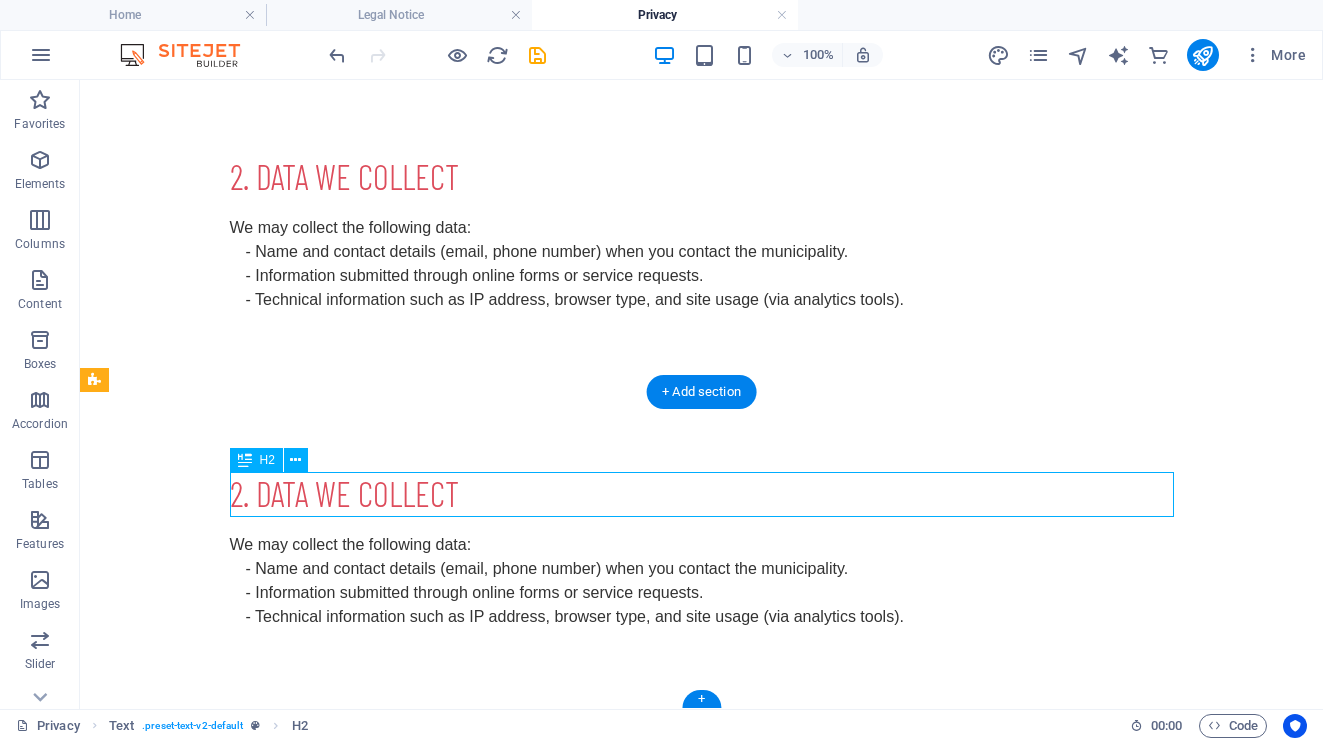 click on "2. Data We Collect" at bounding box center [702, 494] 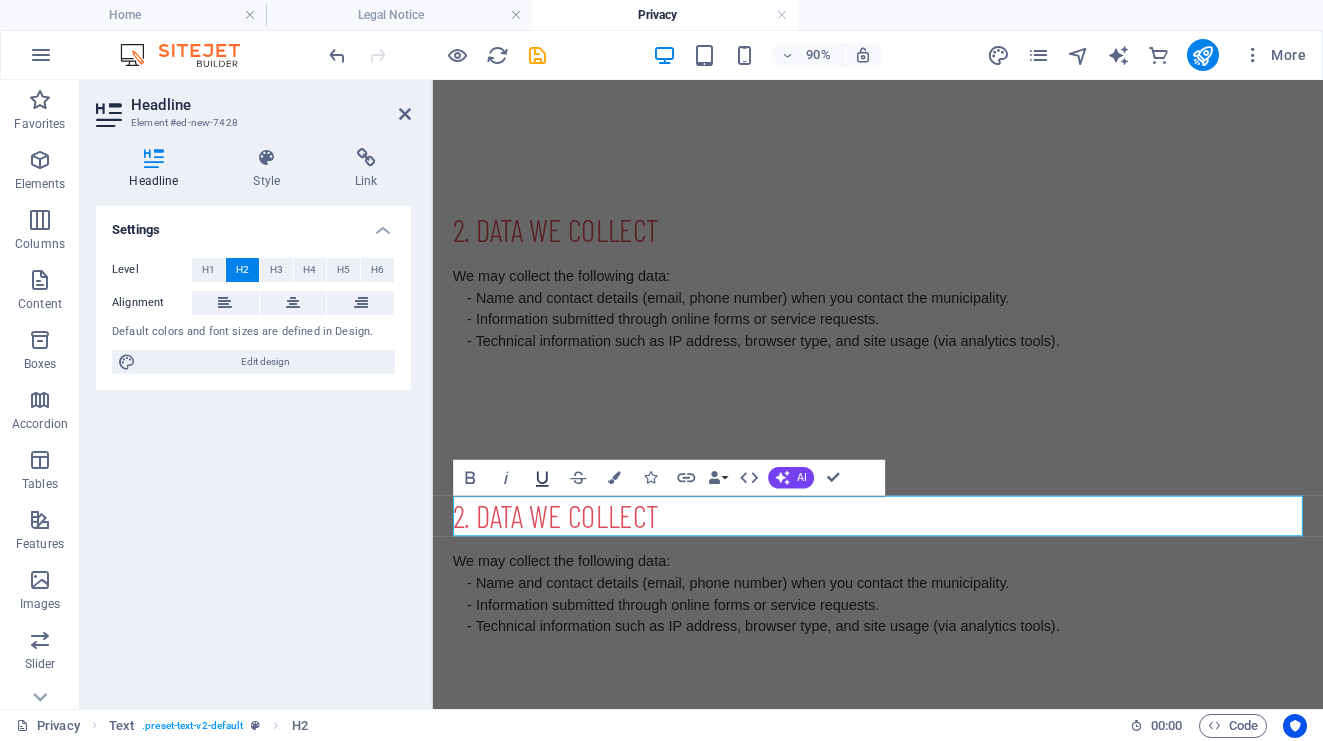 type 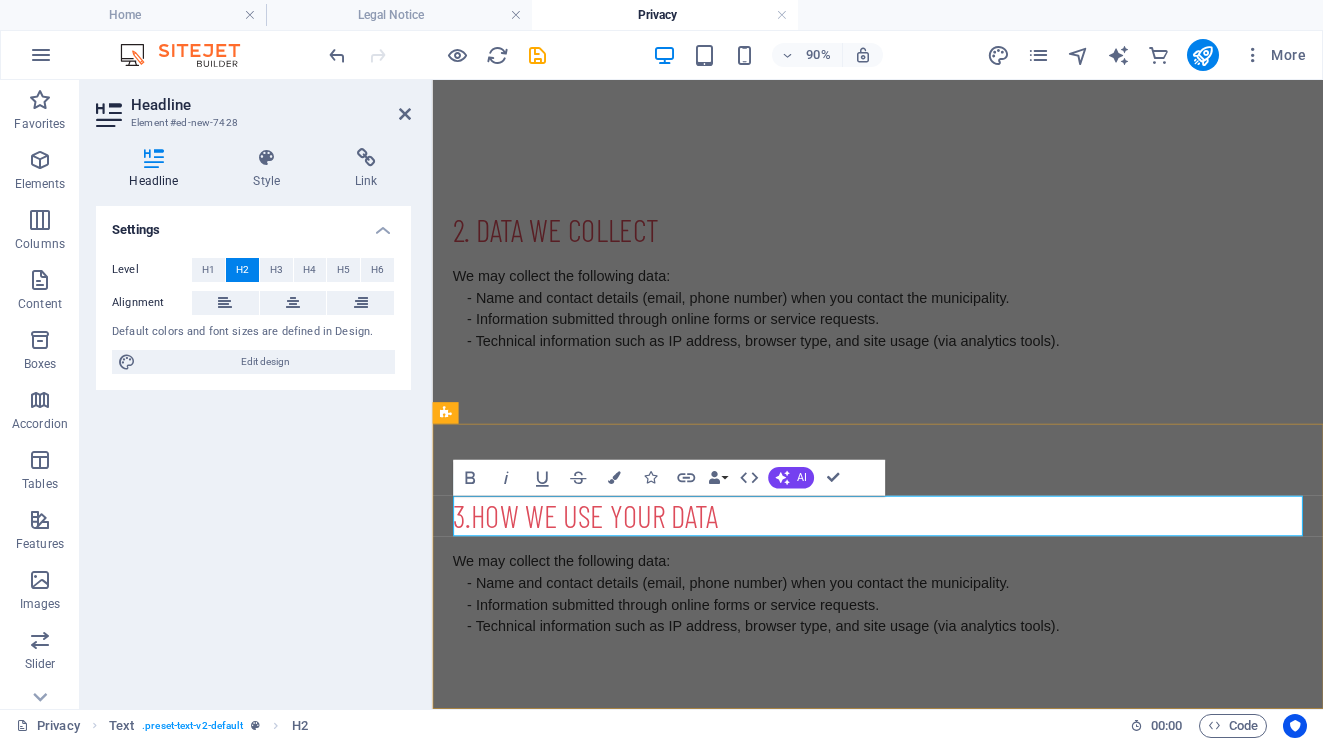 click on "3.How We Use Your Data" at bounding box center [927, 564] 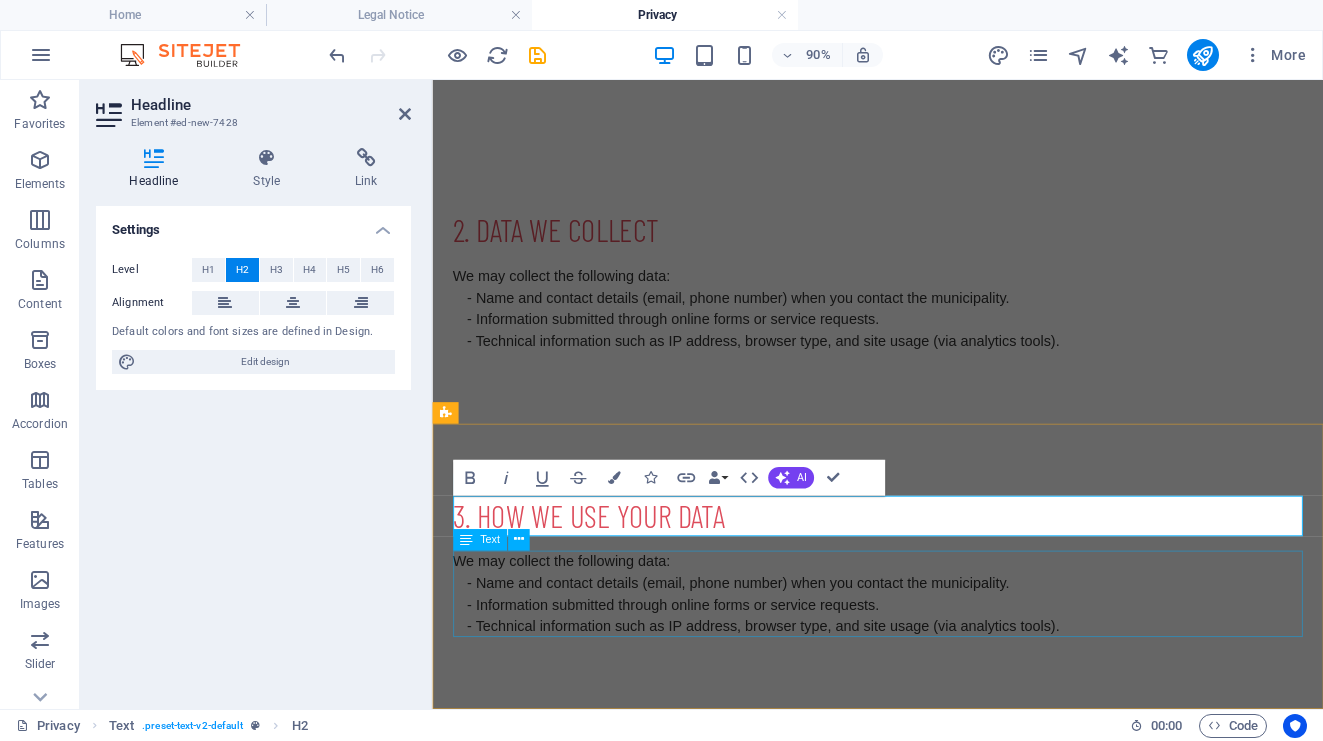 click on "We may collect the following data: - Name and contact details (email, phone number) when you contact the municipality. - Information submitted through online forms or service requests. - Technical information such as IP address, browser type, and site usage (via analytics tools)." at bounding box center [927, 651] 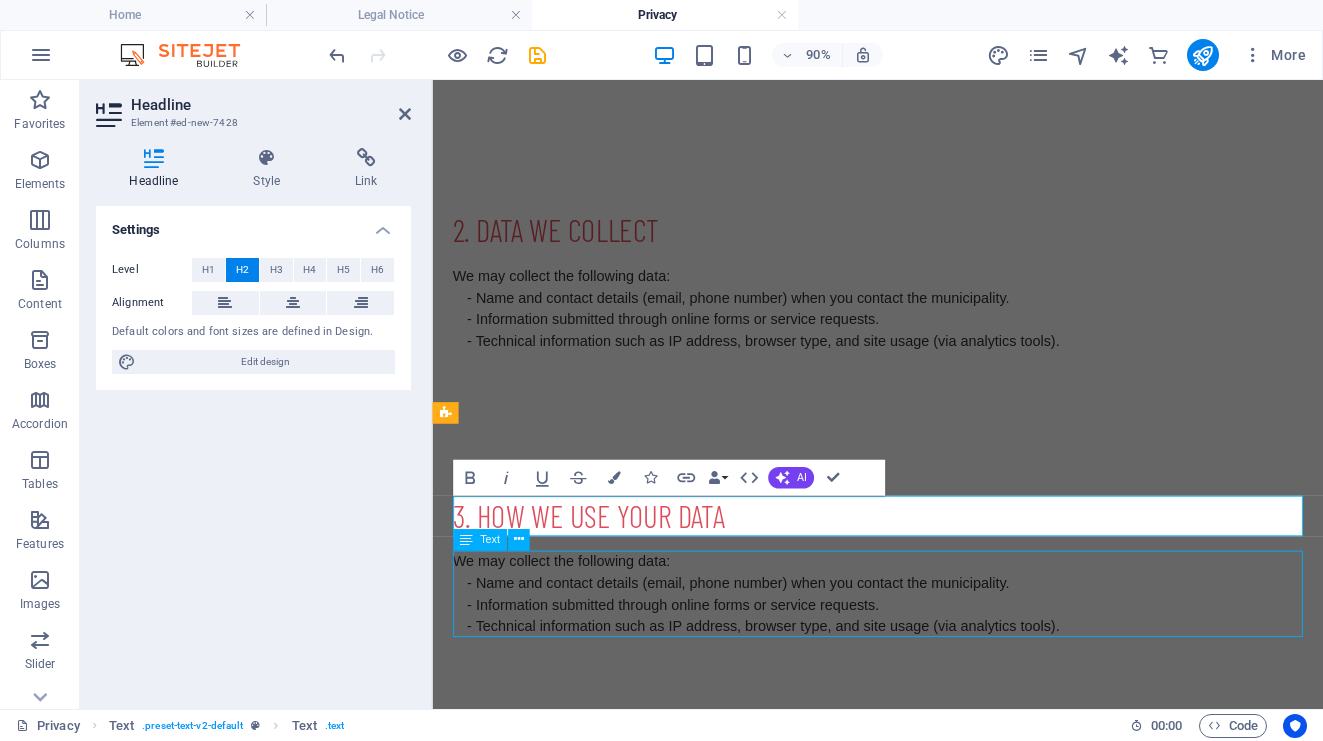 click on "We may collect the following data: - Name and contact details (email, phone number) when you contact the municipality. - Information submitted through online forms or service requests. - Technical information such as IP address, browser type, and site usage (via analytics tools)." at bounding box center [927, 651] 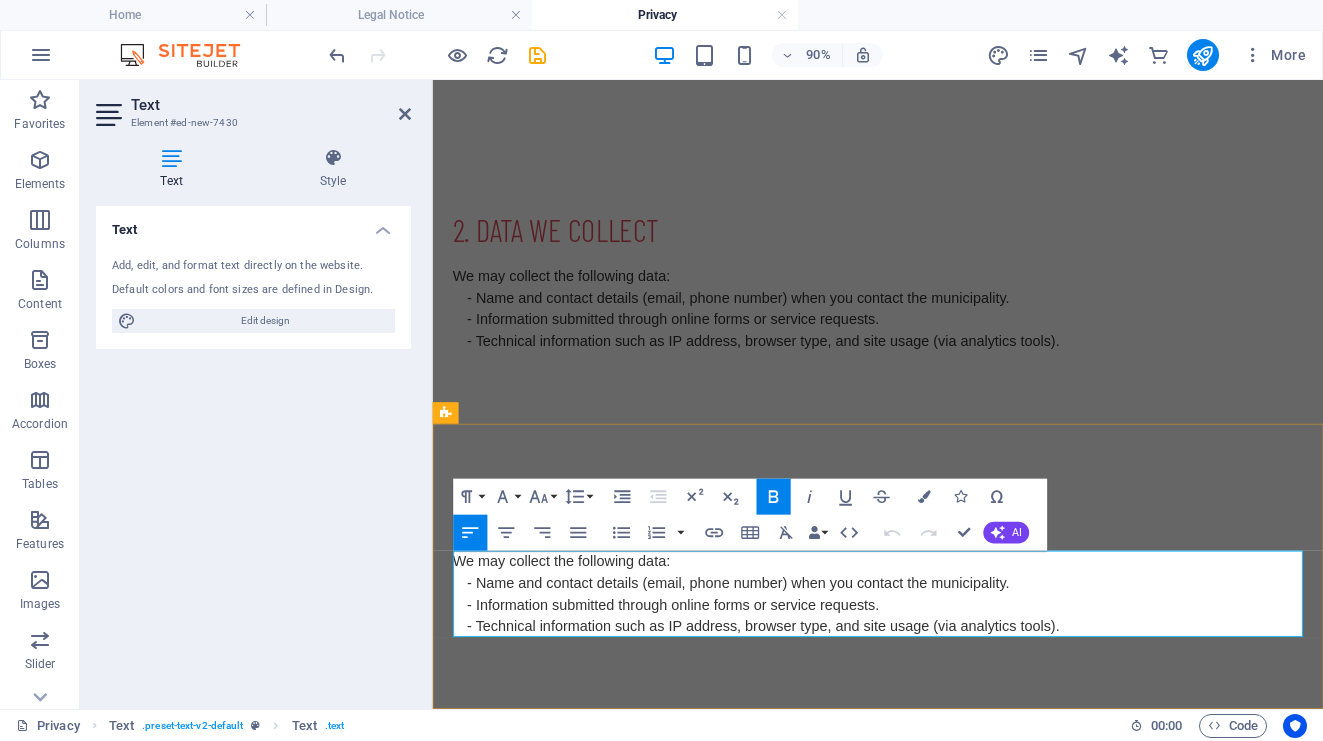 click on "We may collect the following data:" at bounding box center (927, 615) 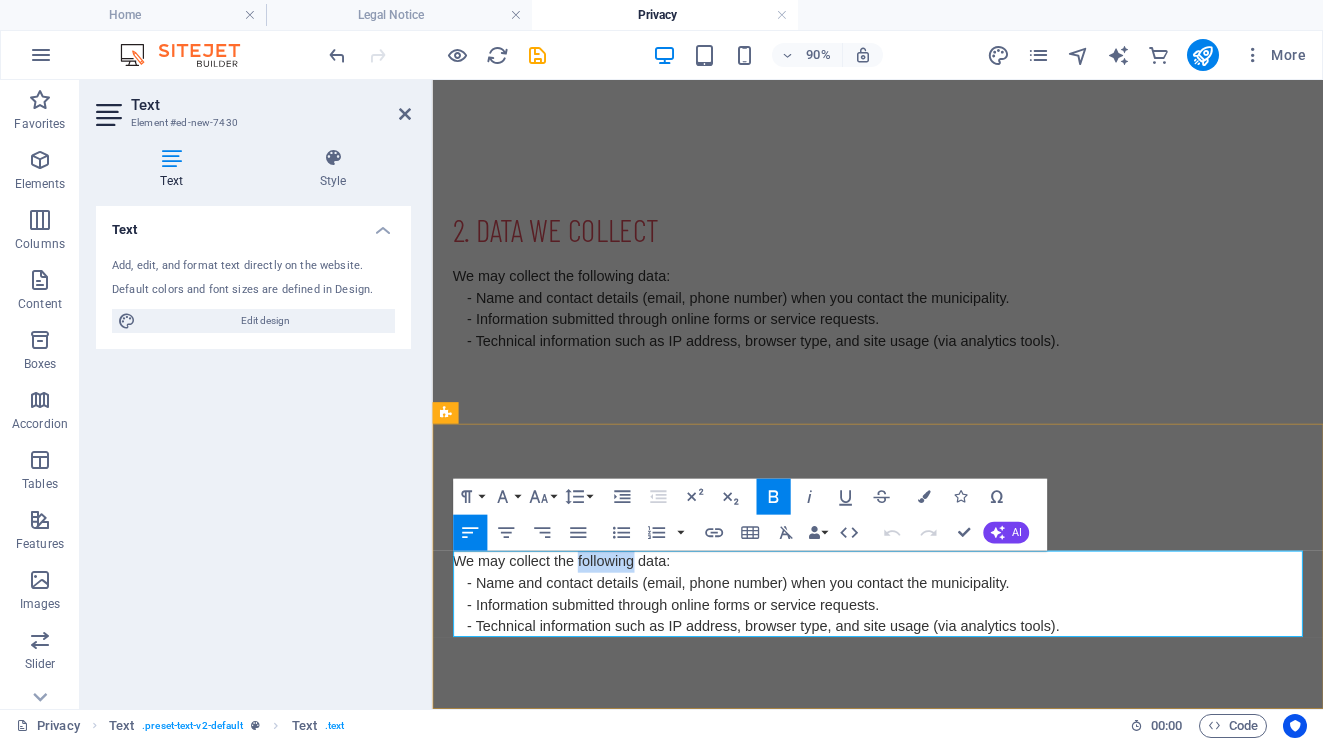click on "We may collect the following data:" at bounding box center [927, 615] 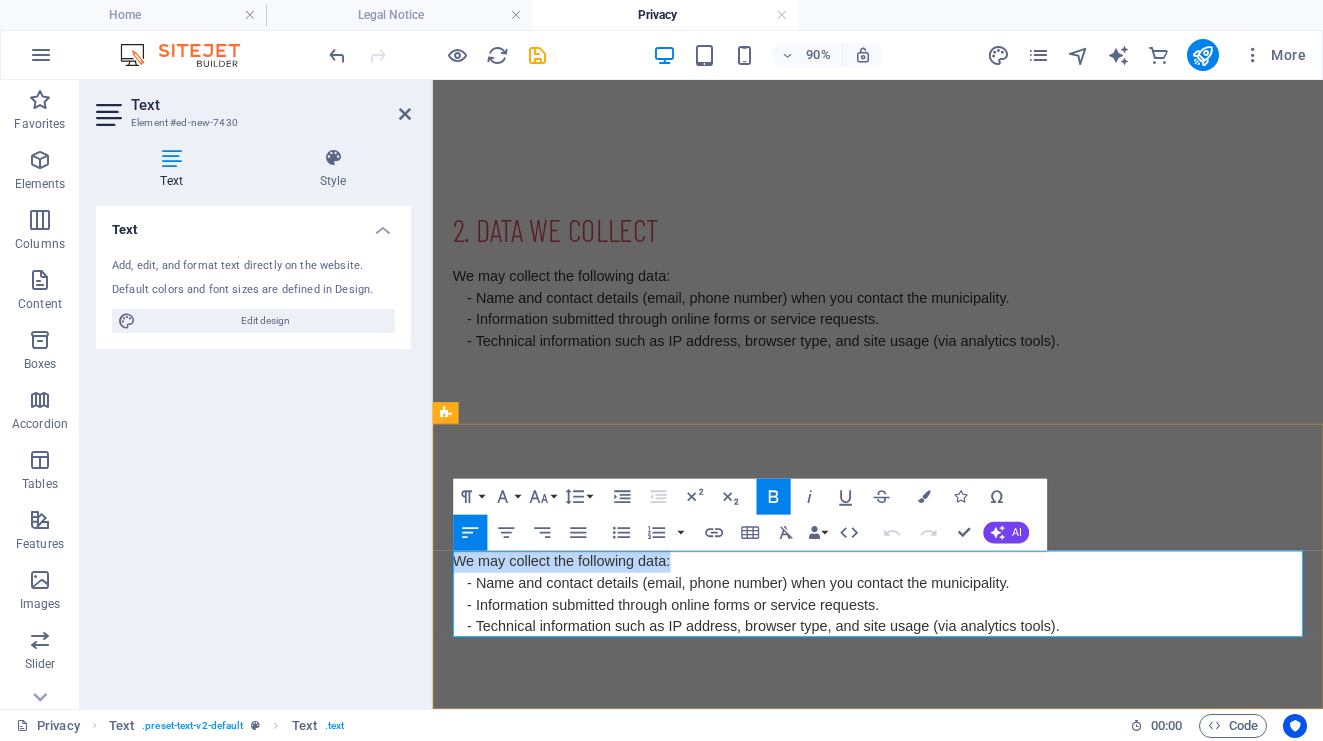 click on "We may collect the following data:" at bounding box center (927, 615) 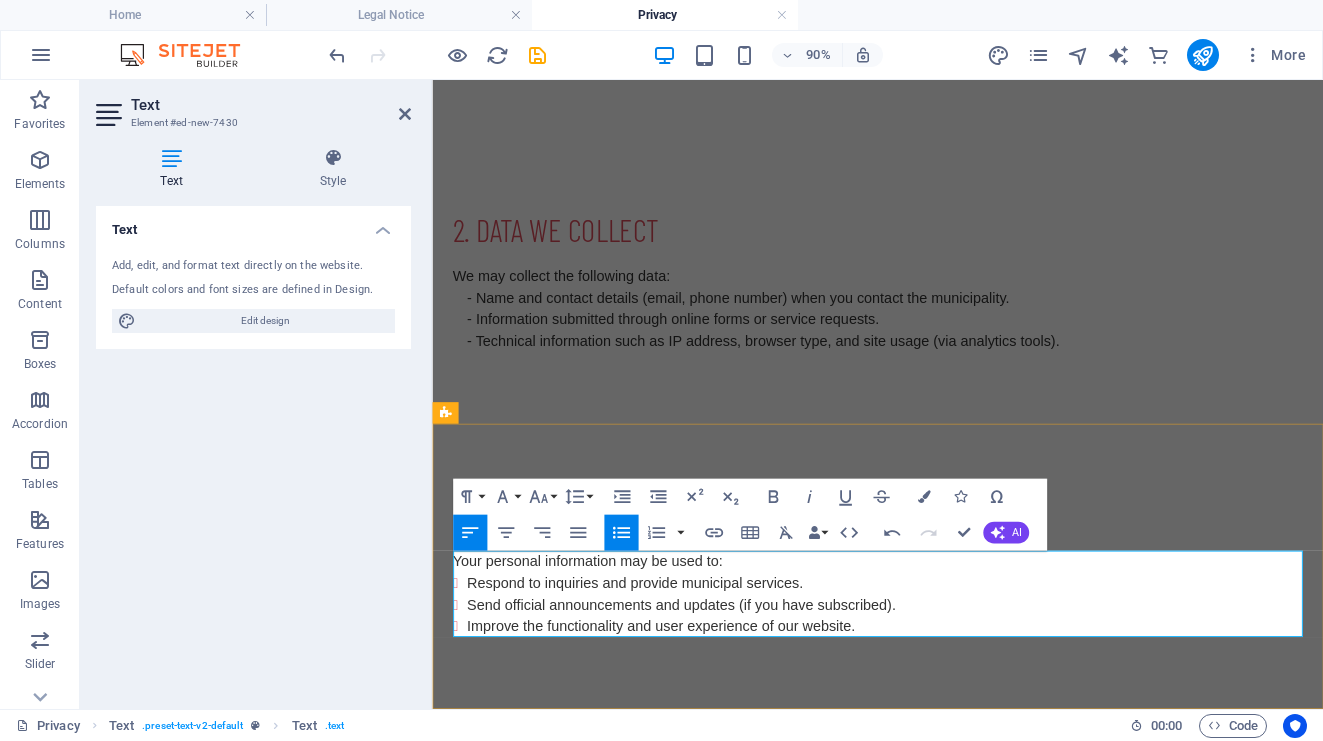click on "Respond to inquiries and provide municipal services." at bounding box center (935, 639) 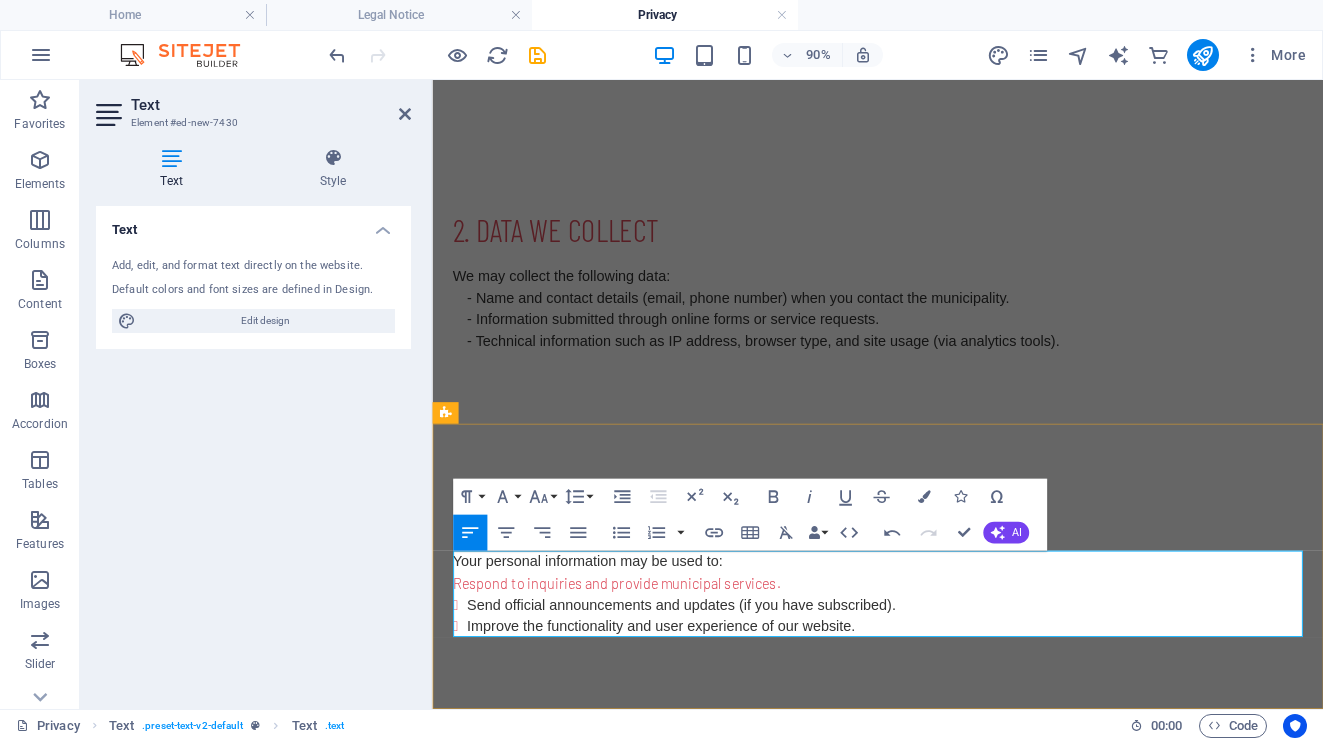 type 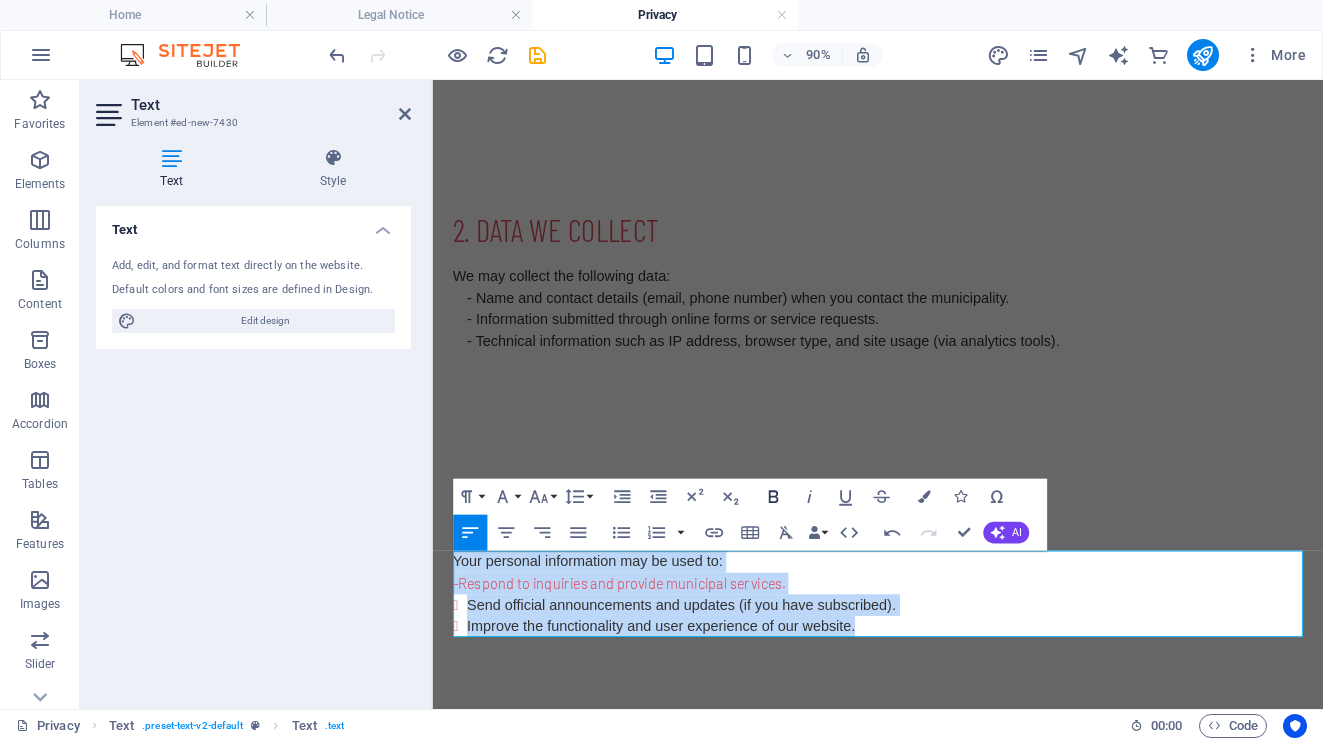 click 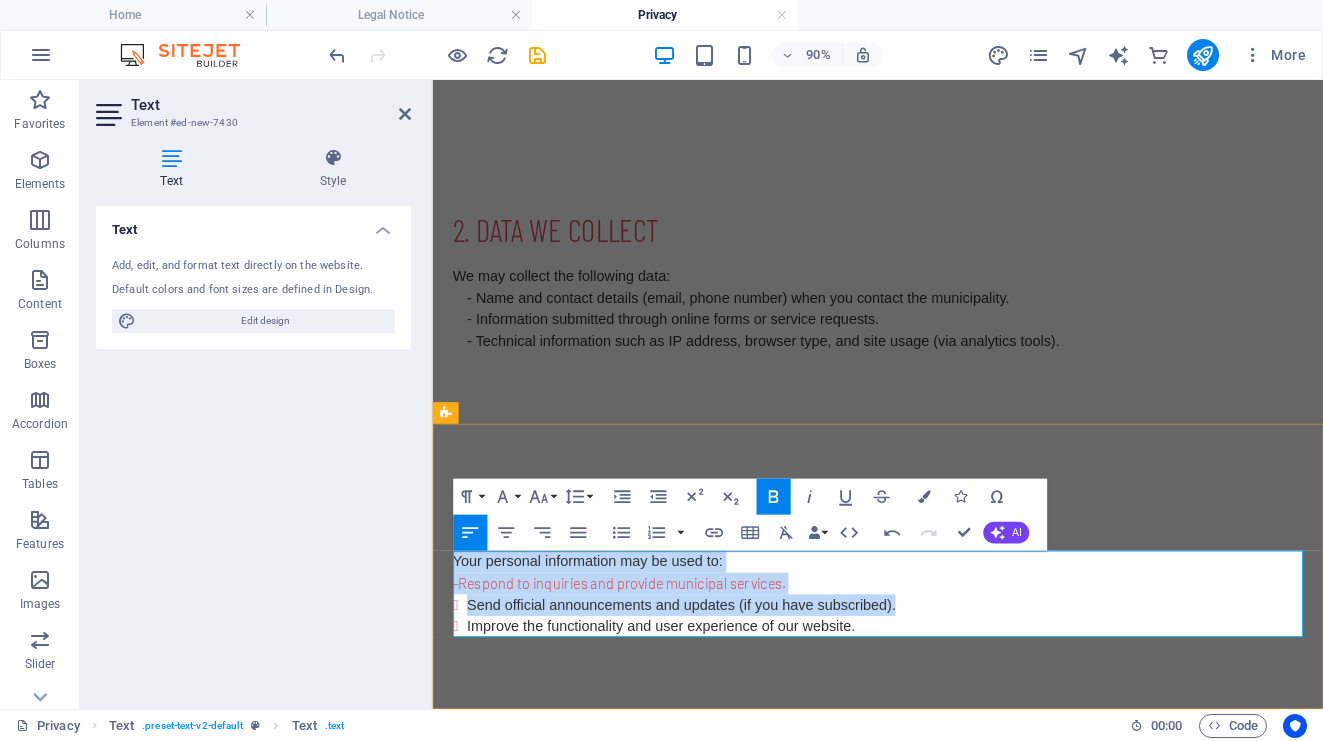 click on "Send official announcements and updates (if you have subscribed)." at bounding box center (709, 662) 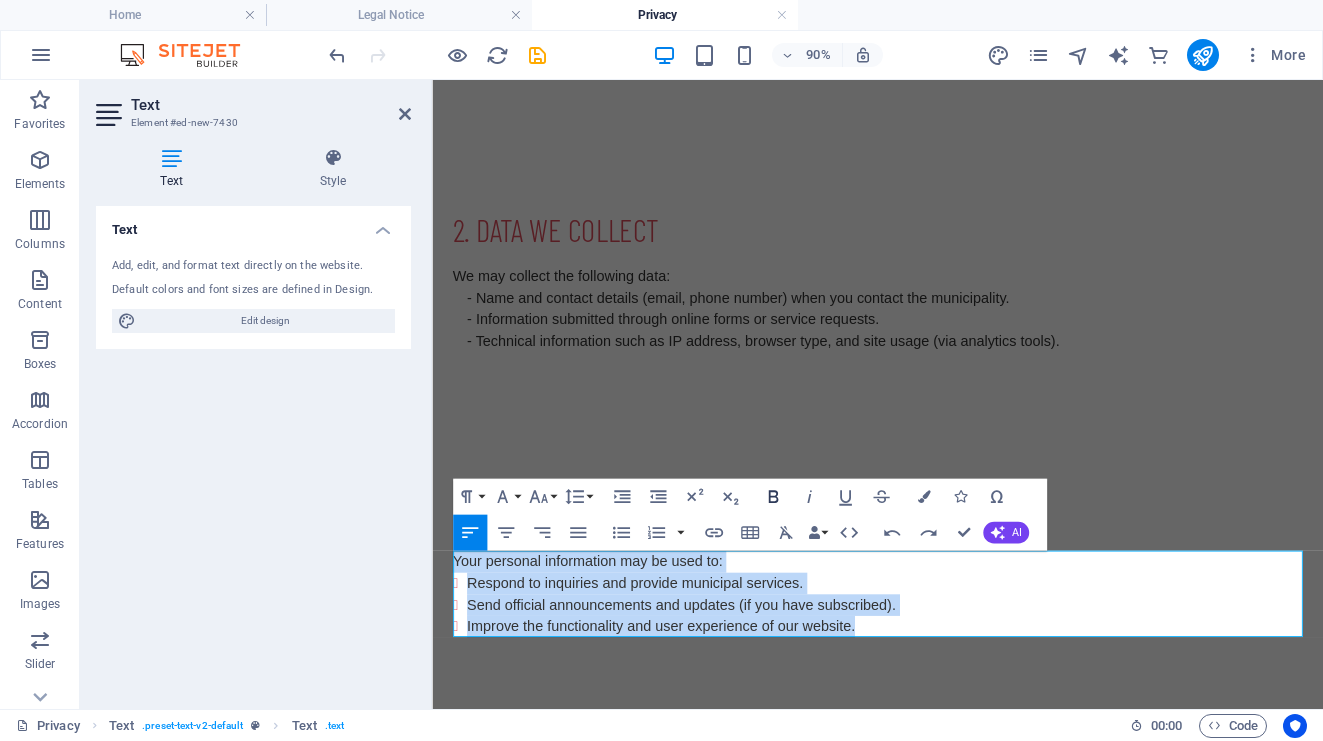 click 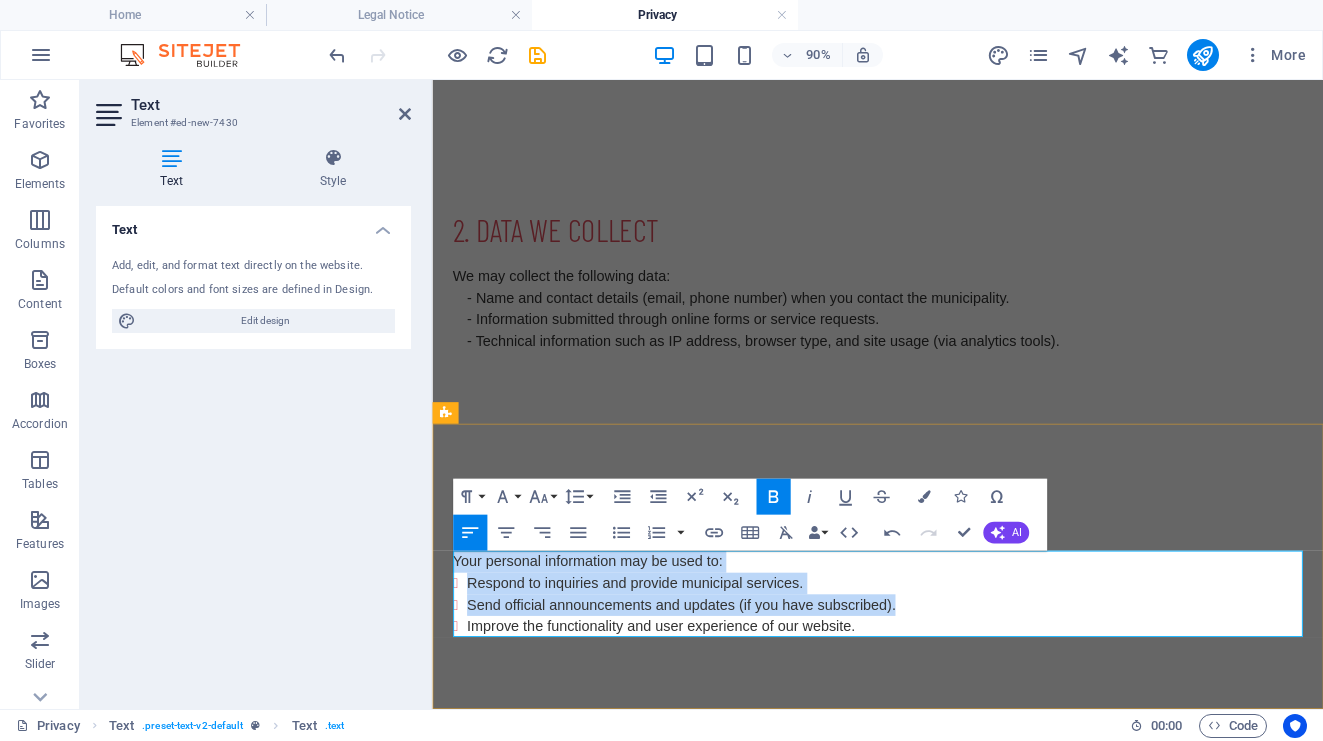 click on "Respond to inquiries and provide municipal services." at bounding box center (658, 638) 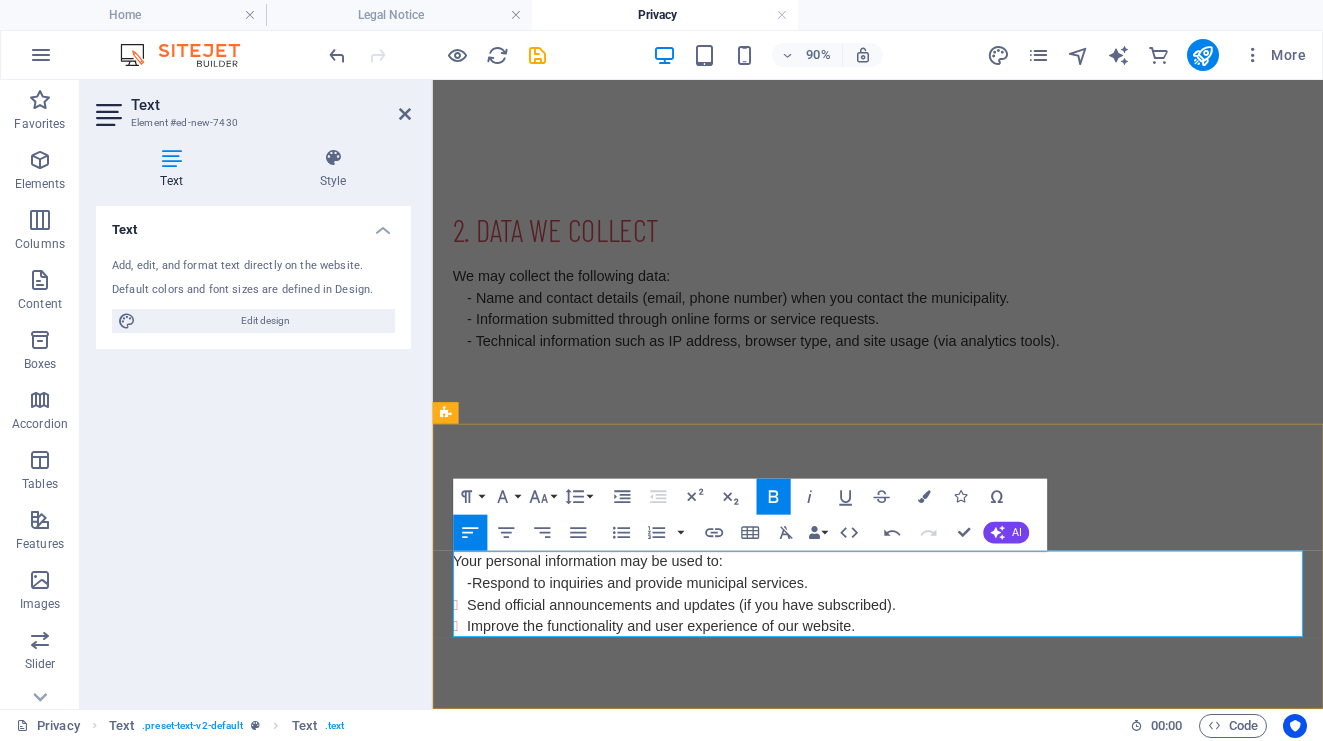 click on "Send official announcements and updates (if you have subscribed)." at bounding box center [709, 662] 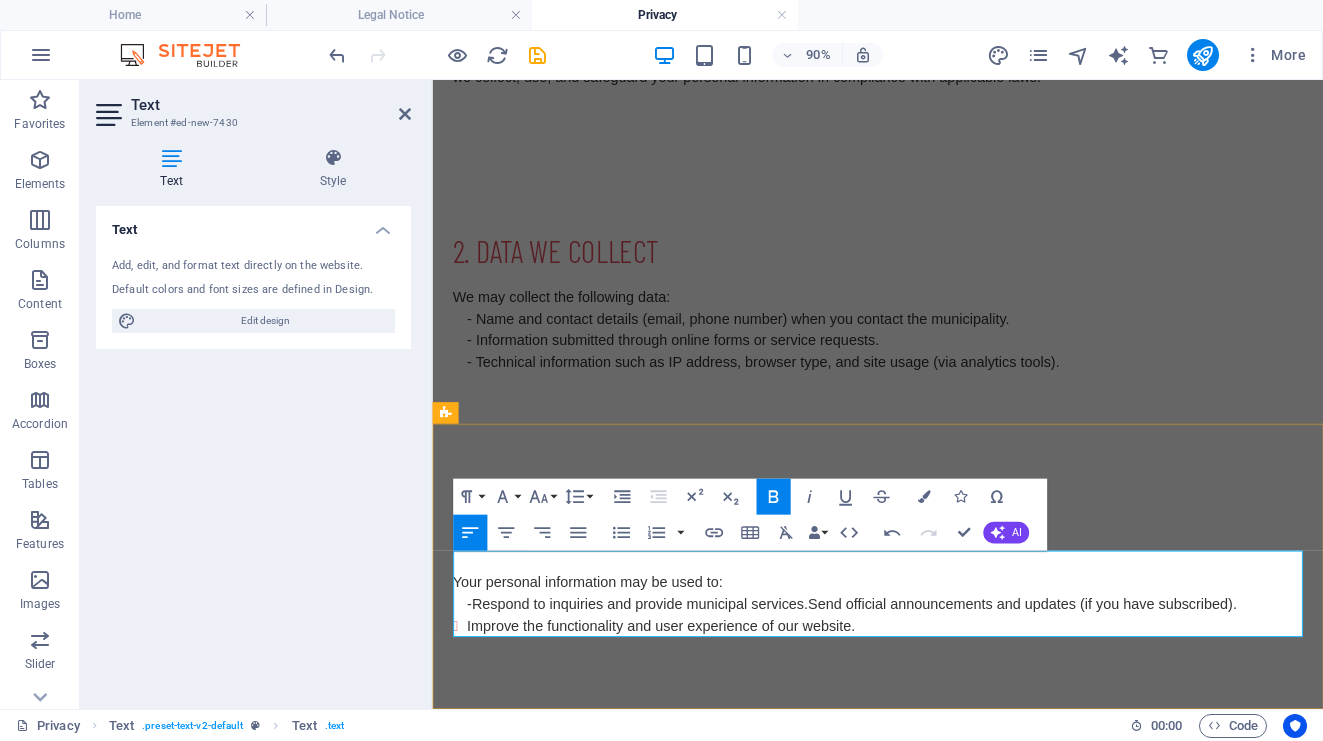 scroll, scrollTop: 306, scrollLeft: 0, axis: vertical 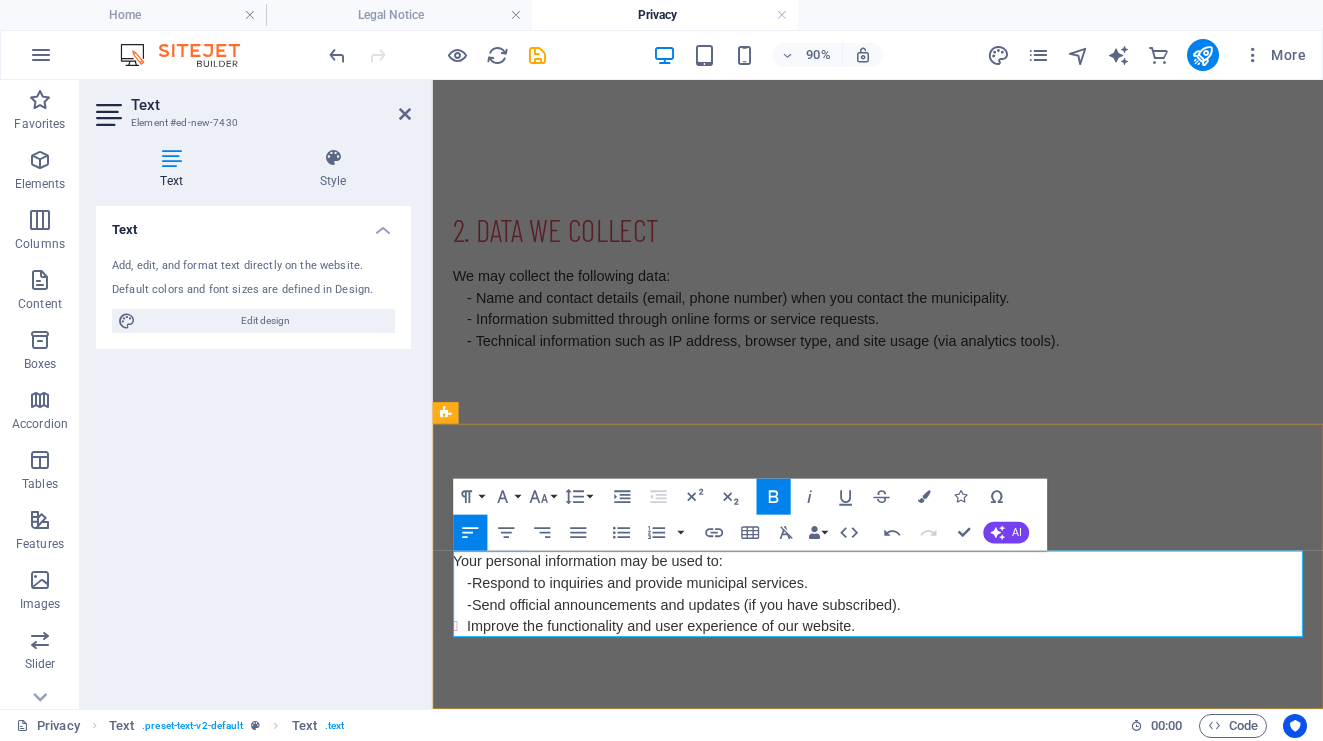 click on "Improve the functionality and user experience of our website." at bounding box center [686, 686] 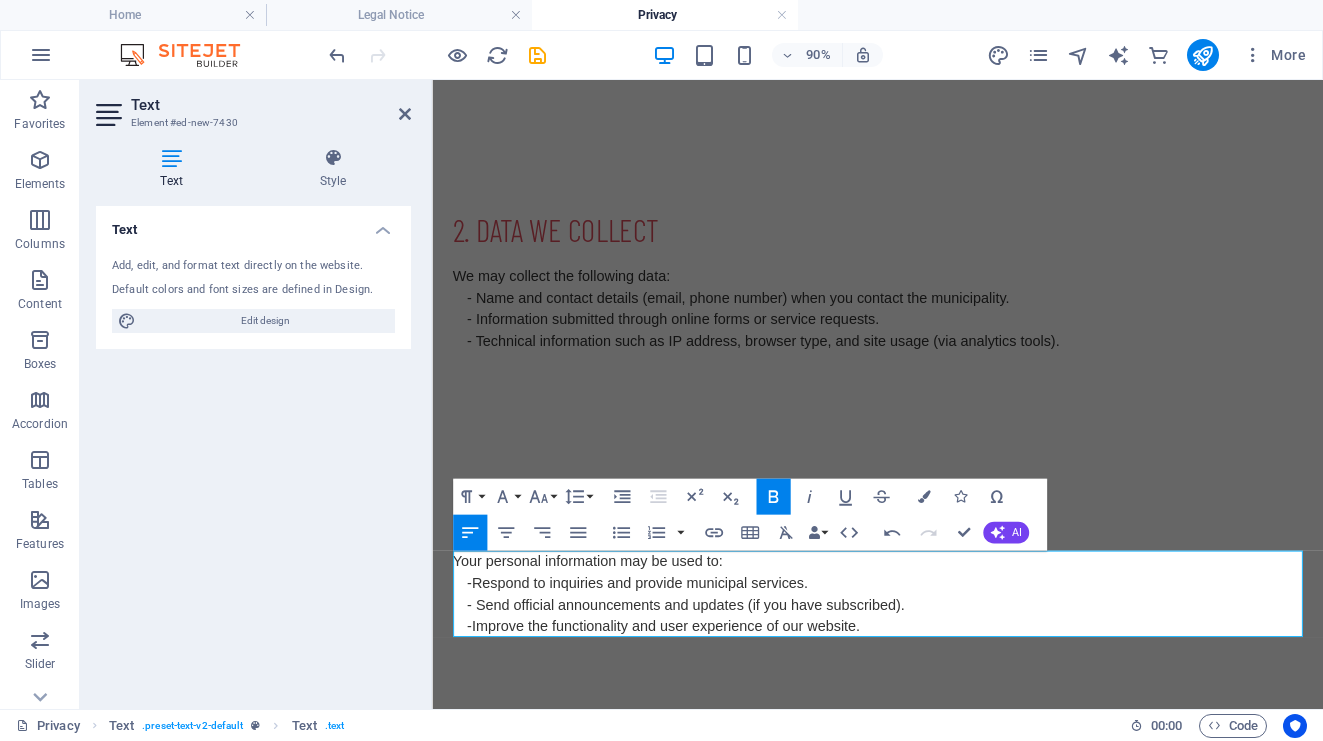 click on "Privacy Text . preset-text-v2-default Text . text" at bounding box center [565, 726] 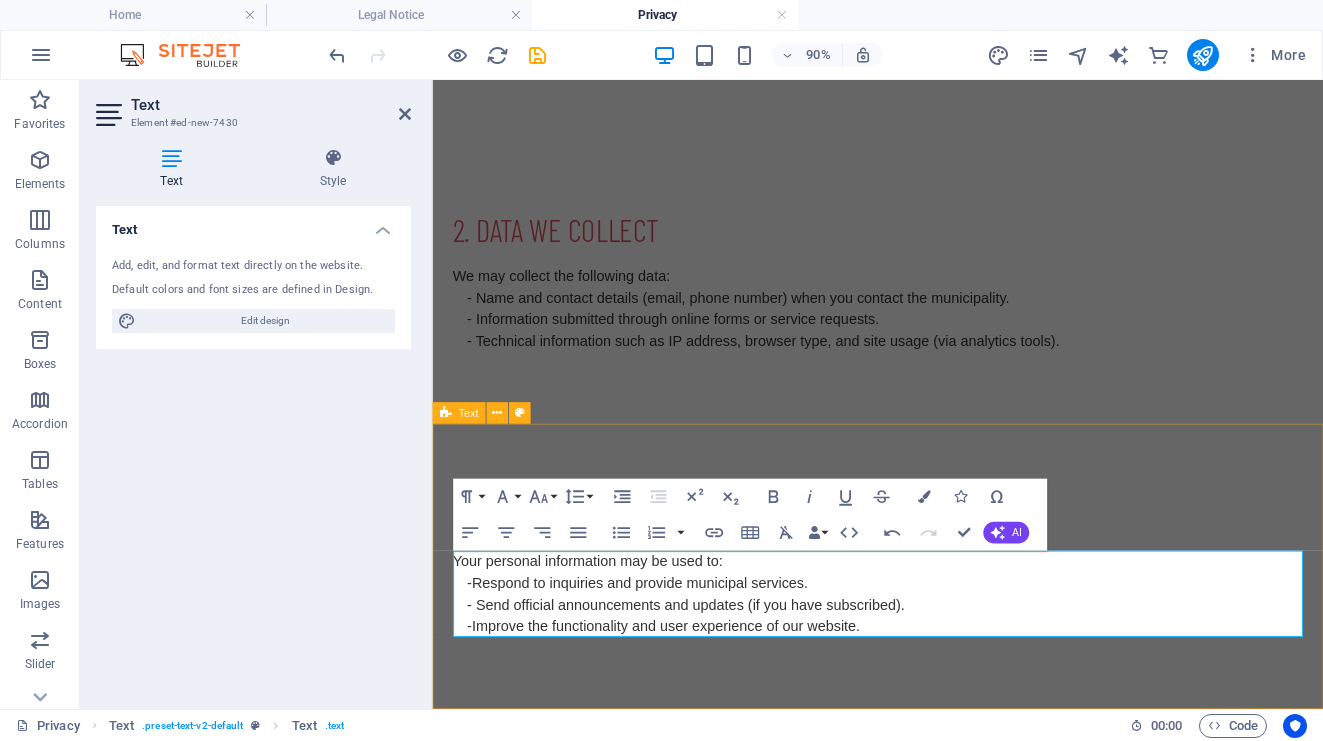 click on "3. How We Use Your Data Your personal information may be used to: - Respond to inquiries and provide municipal services. - Send official announcements and updates (if you have subscribed). -  Improve the functionality and user experience of our website." at bounding box center (927, 620) 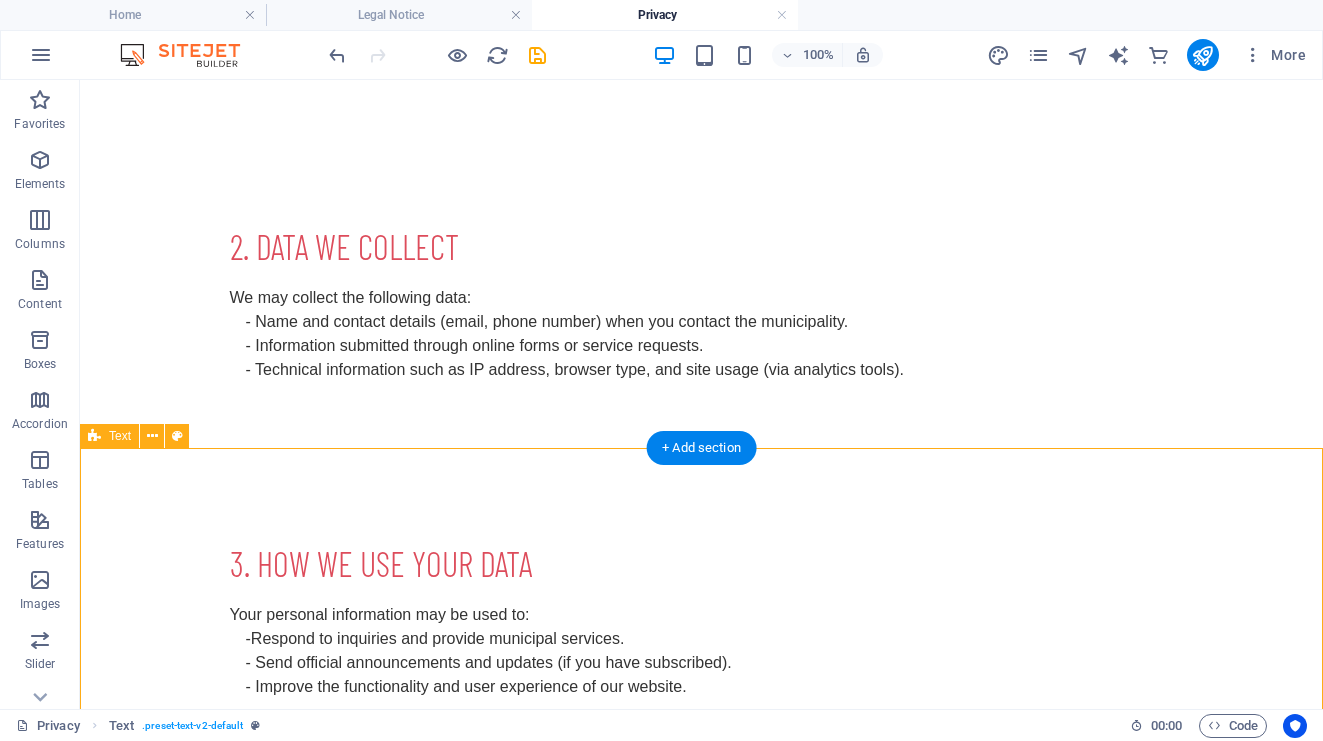 scroll, scrollTop: 376, scrollLeft: 0, axis: vertical 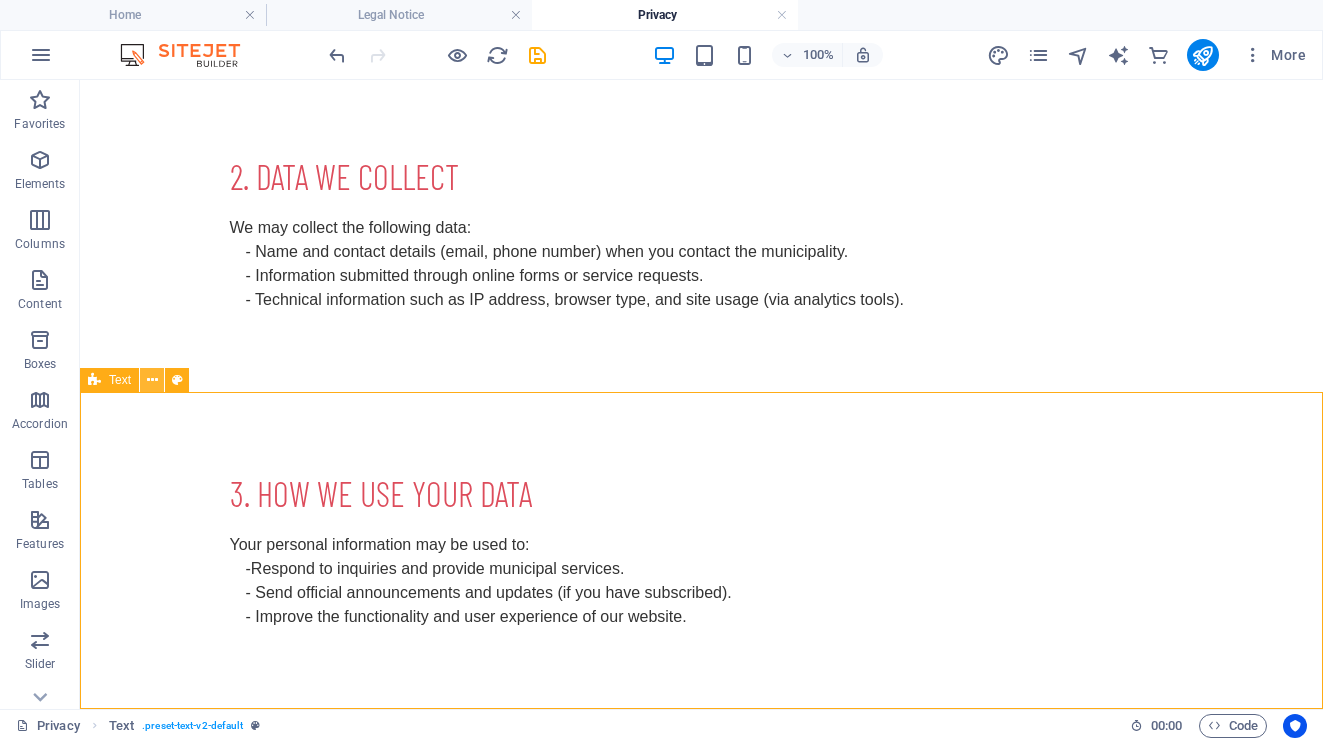 click at bounding box center (152, 380) 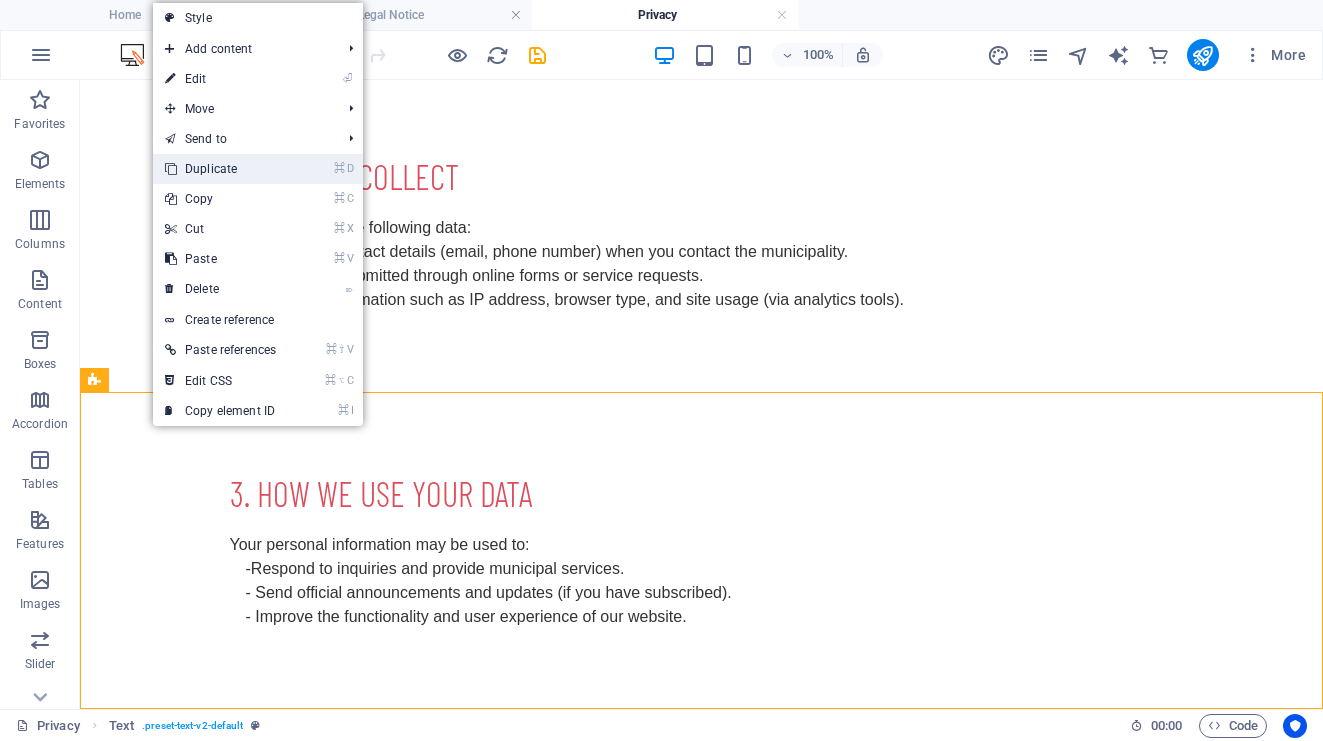 click on "⌘ D  Duplicate" at bounding box center [220, 169] 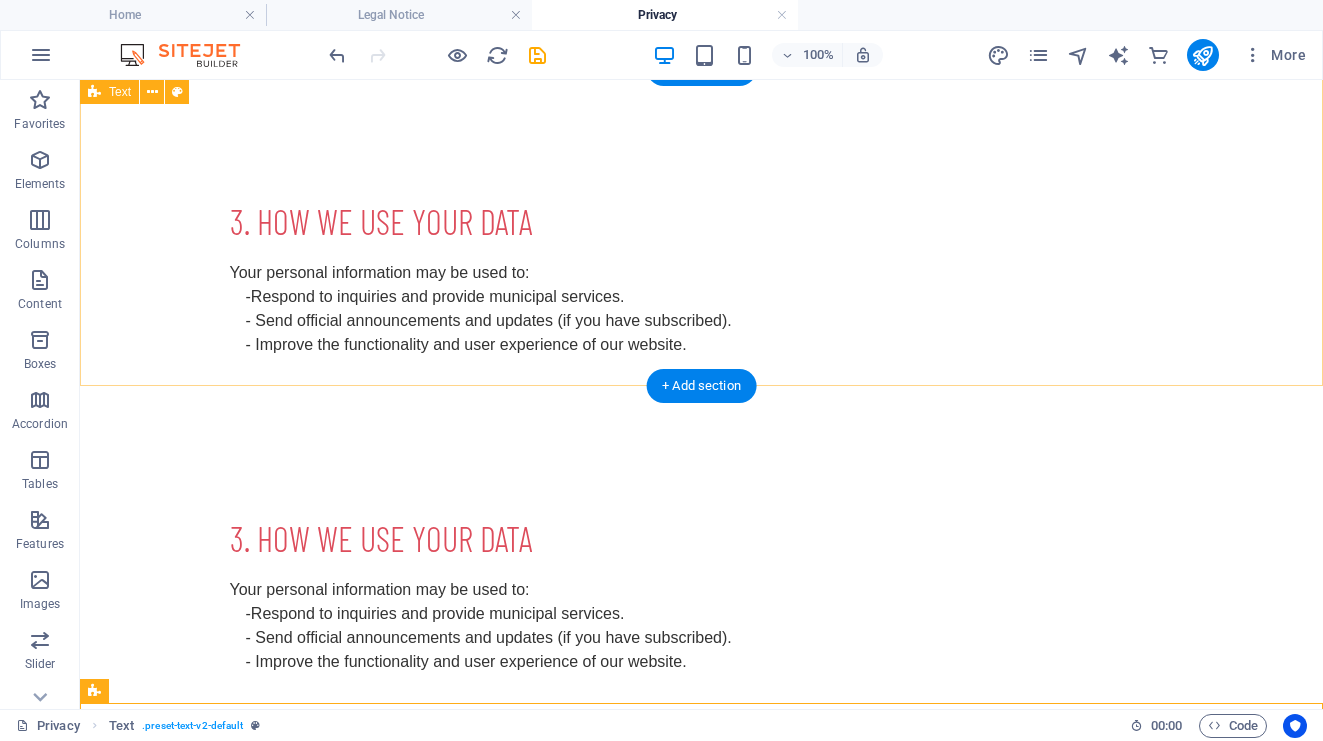 scroll, scrollTop: 692, scrollLeft: 0, axis: vertical 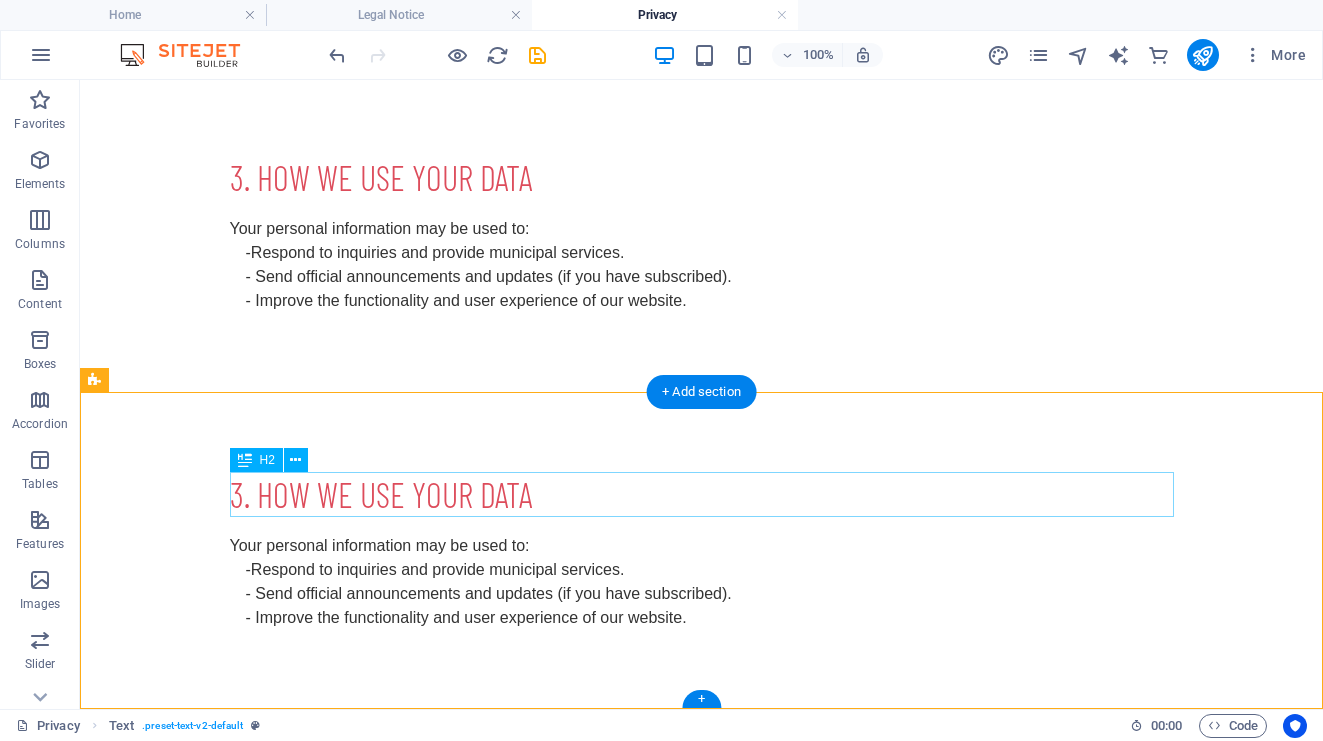 click on "3. How We Use Your Data" at bounding box center [702, 495] 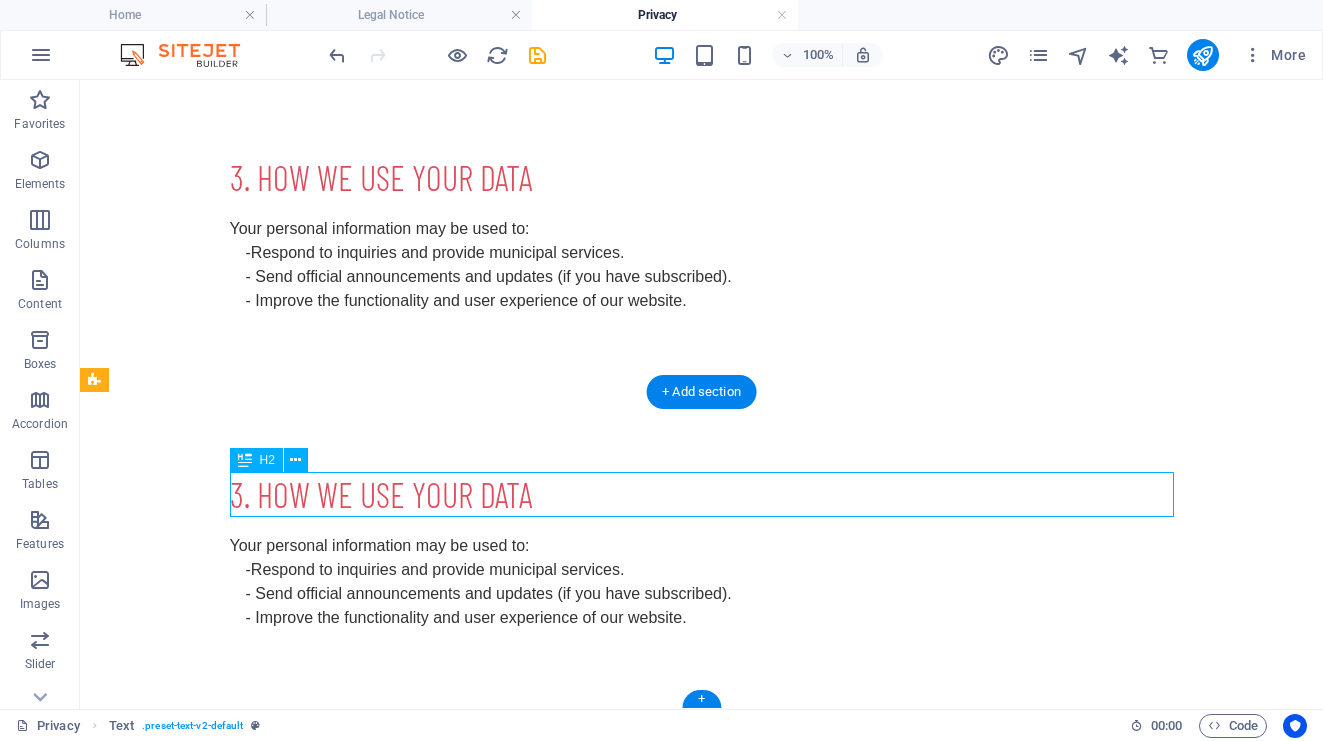 click on "3. How We Use Your Data" at bounding box center [702, 495] 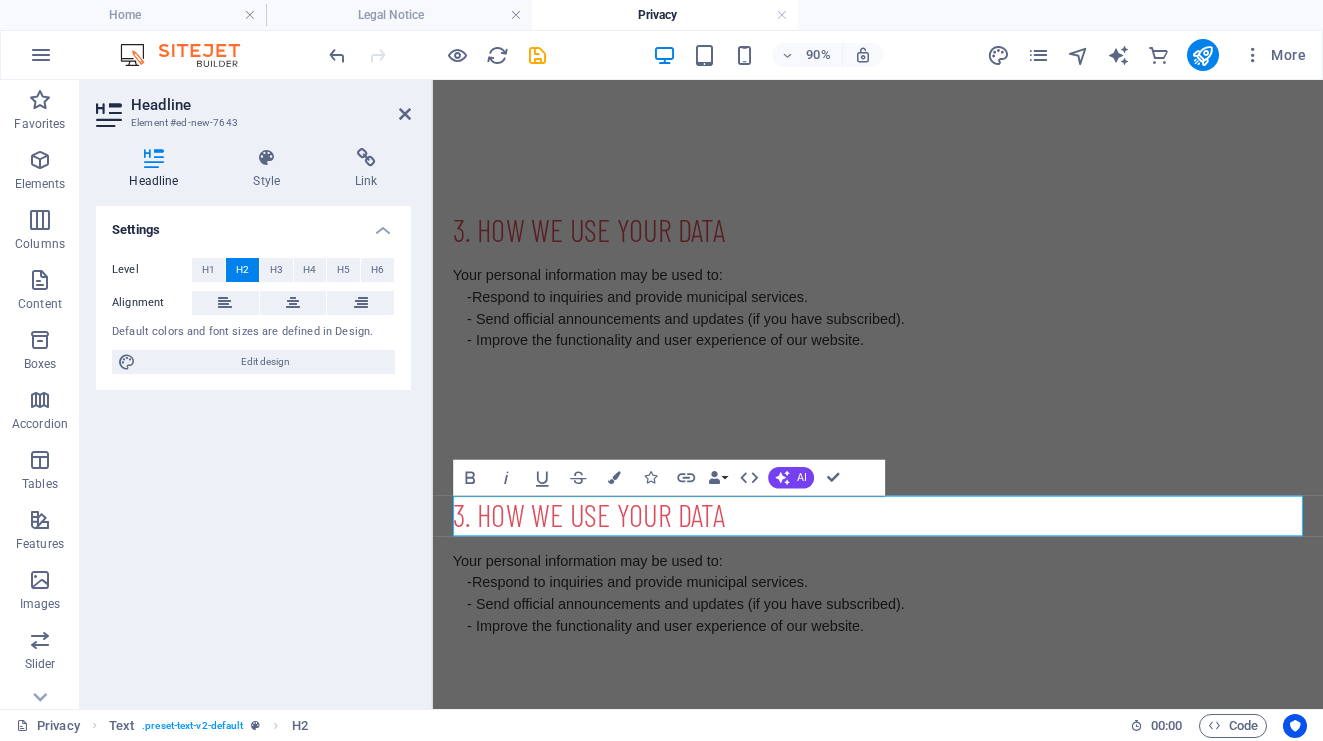 scroll, scrollTop: 622, scrollLeft: 0, axis: vertical 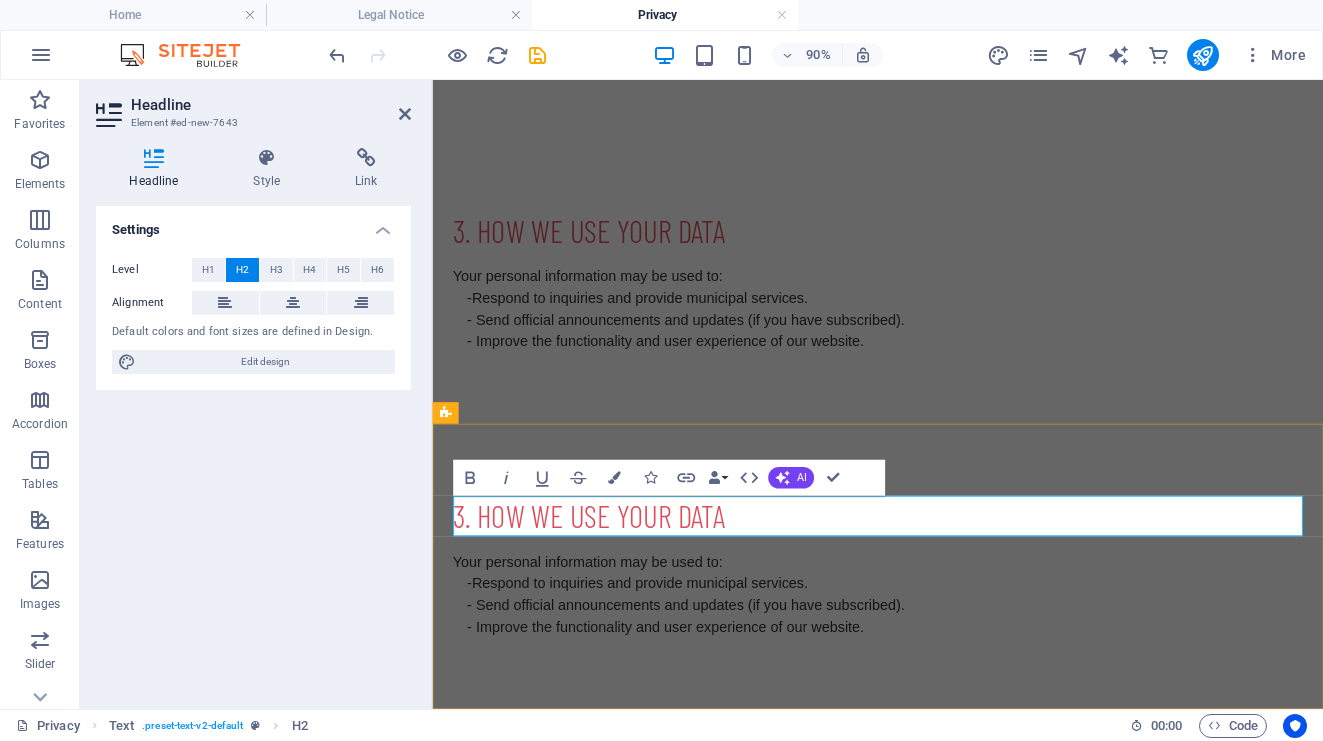 type 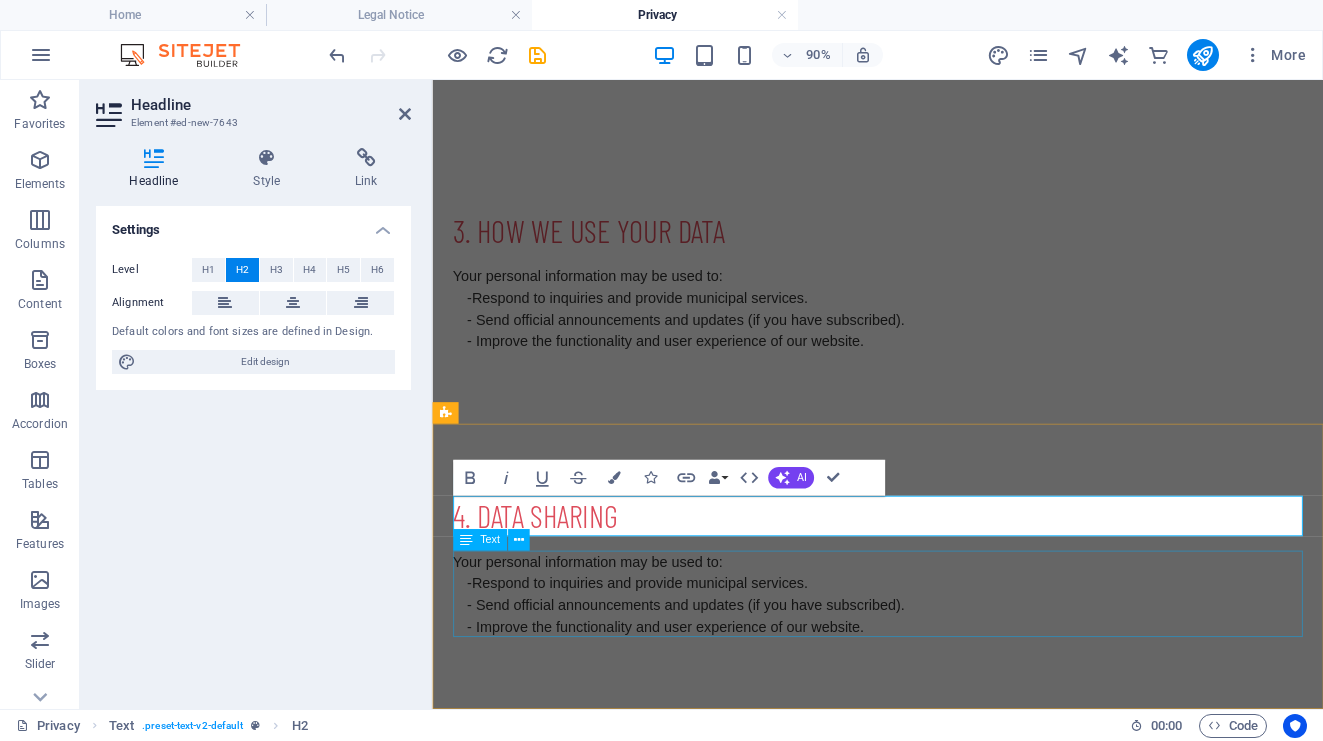 click on "Your personal information may be used to: - Respond to inquiries and provide municipal services. - Send official announcements and updates (if you have subscribed). - Improve the functionality and user experience of our website." at bounding box center [927, 652] 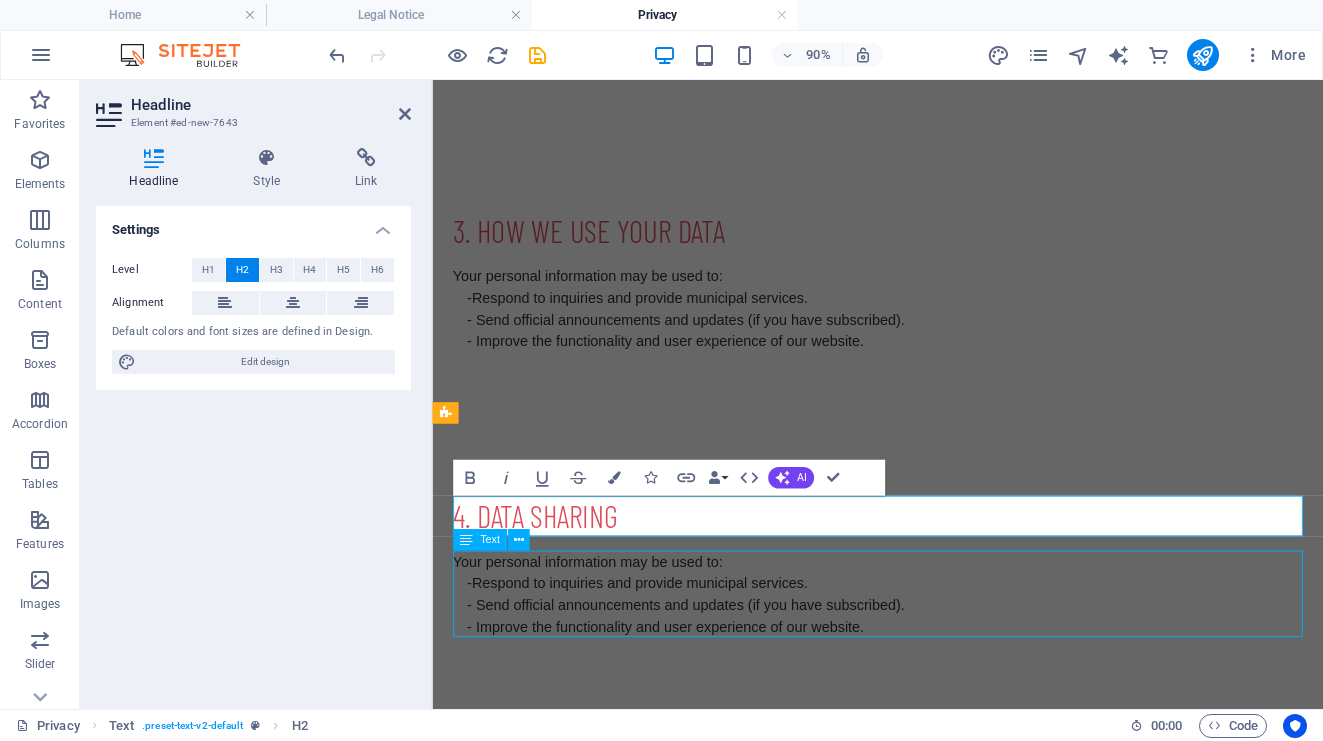 click on "Your personal information may be used to: - Respond to inquiries and provide municipal services. - Send official announcements and updates (if you have subscribed). - Improve the functionality and user experience of our website." at bounding box center (927, 652) 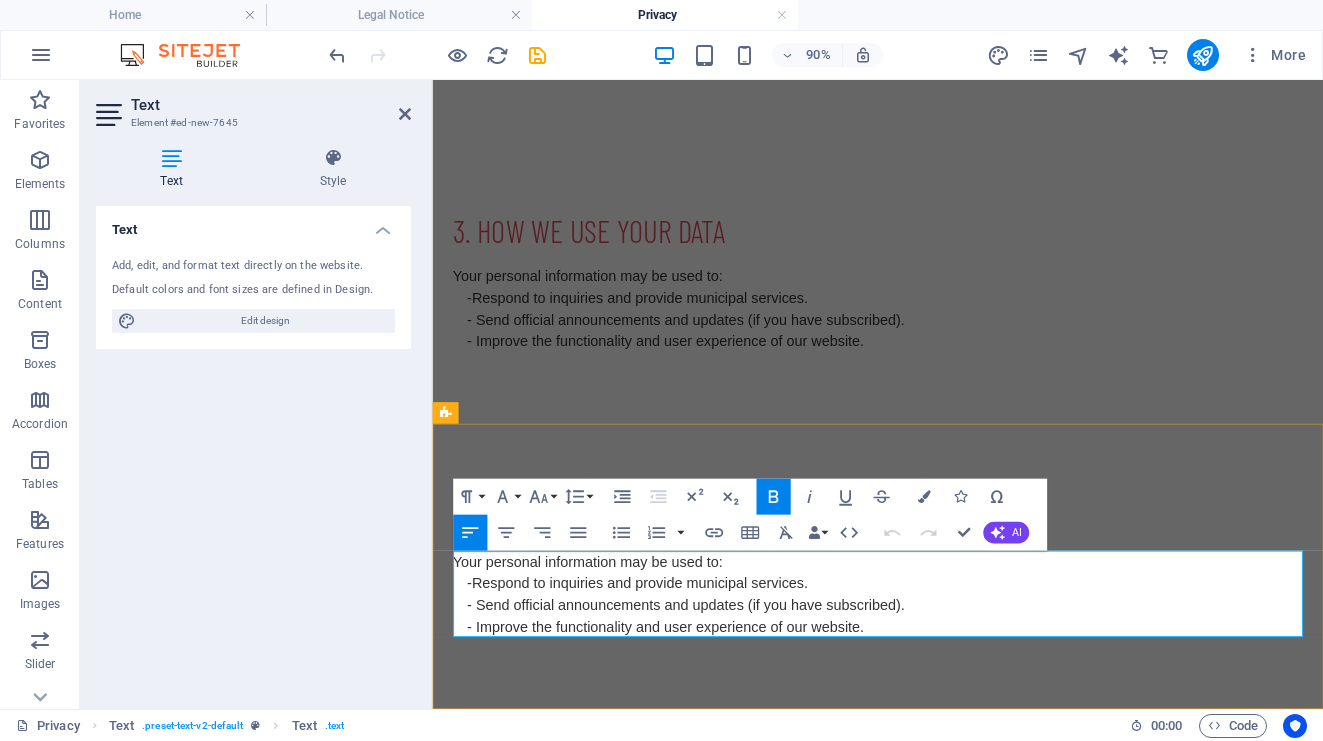 click on "Your personal information may be used to:" at bounding box center [927, 616] 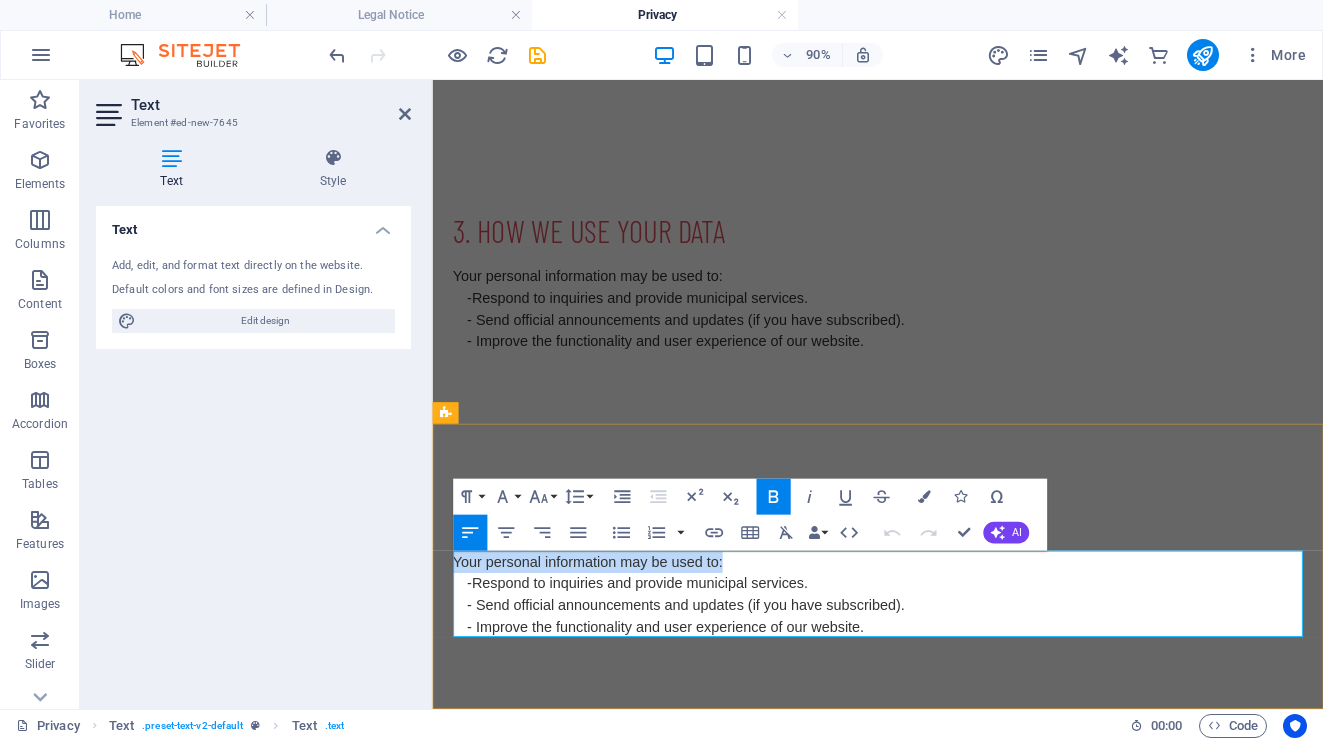 click on "Your personal information may be used to:" at bounding box center [927, 616] 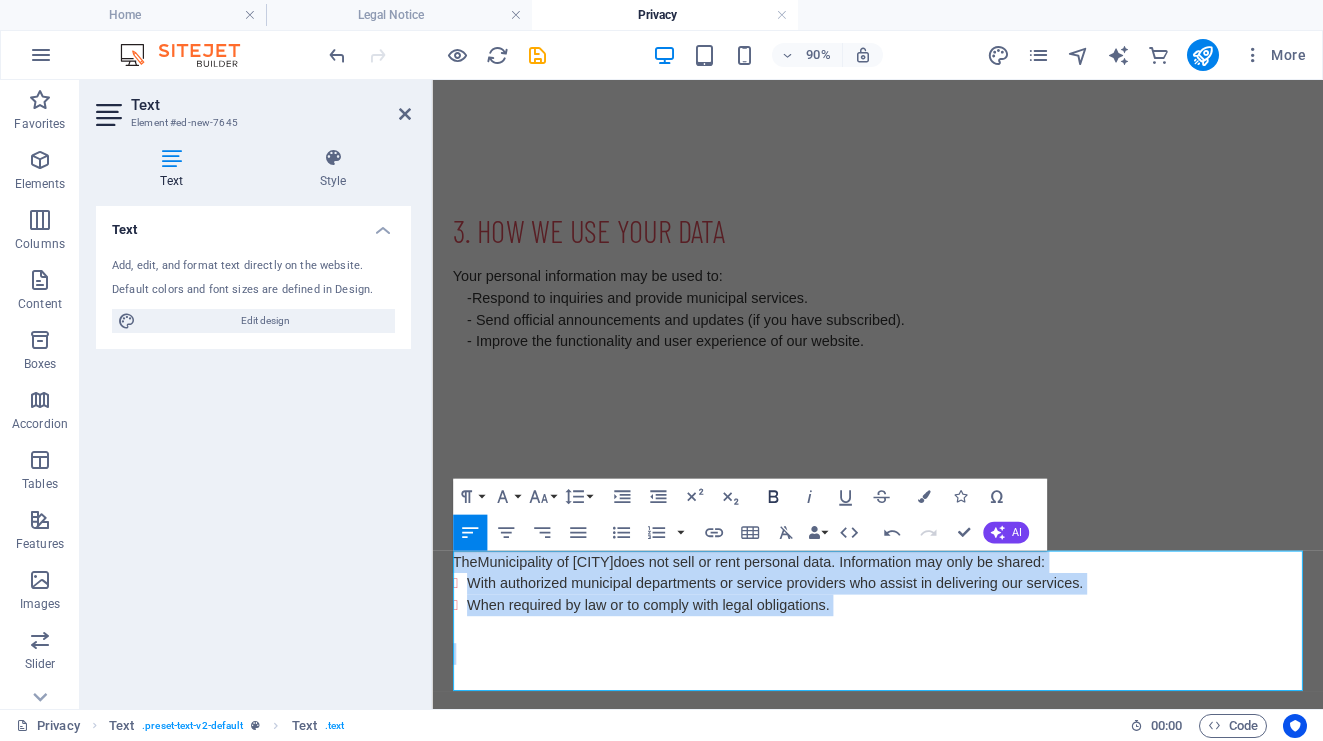 click 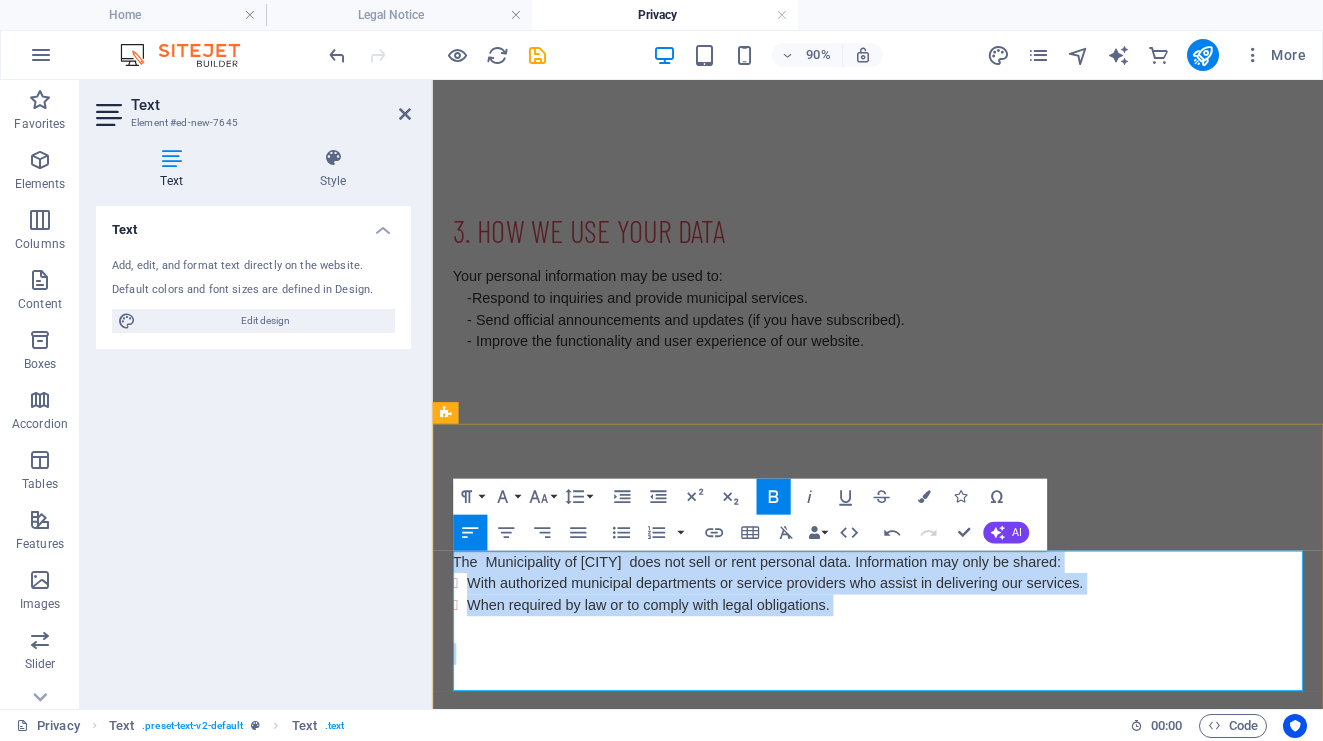 click on "With authorized municipal departments or service providers who assist in delivering our services." at bounding box center [813, 639] 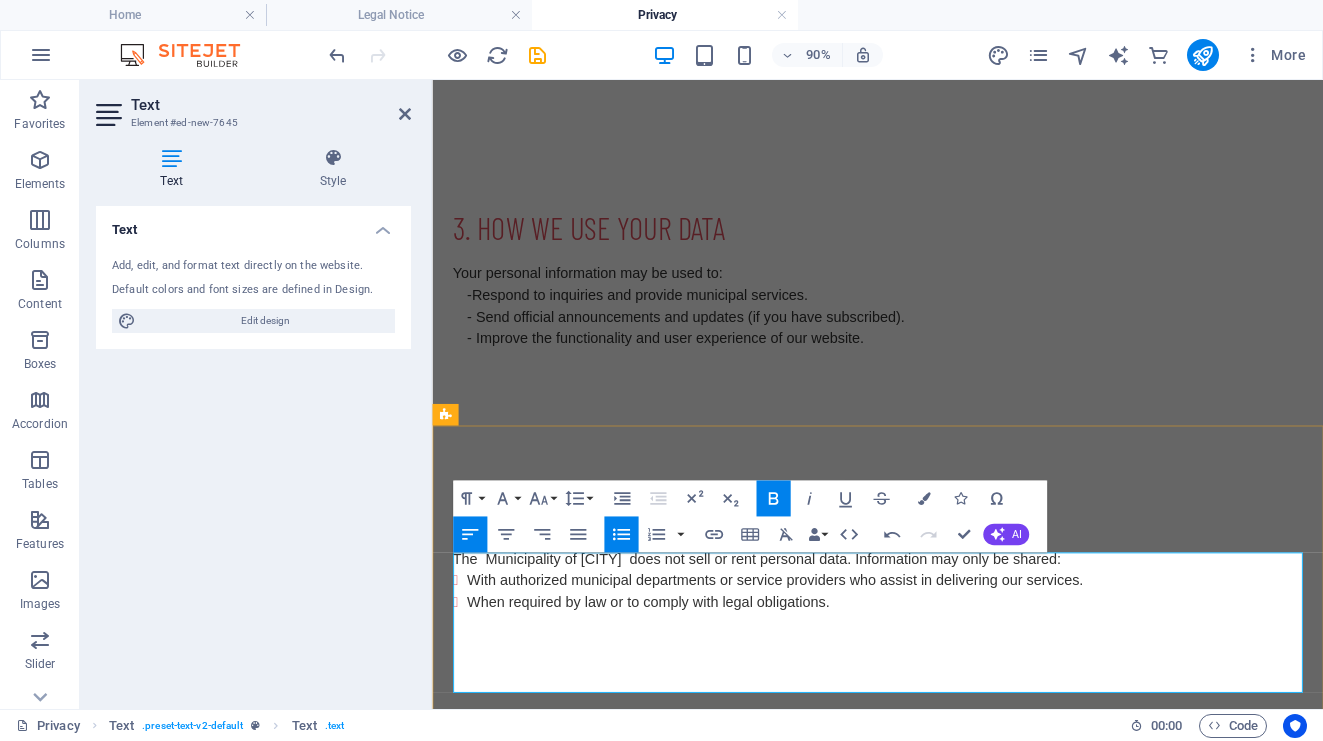 scroll, scrollTop: 631, scrollLeft: 0, axis: vertical 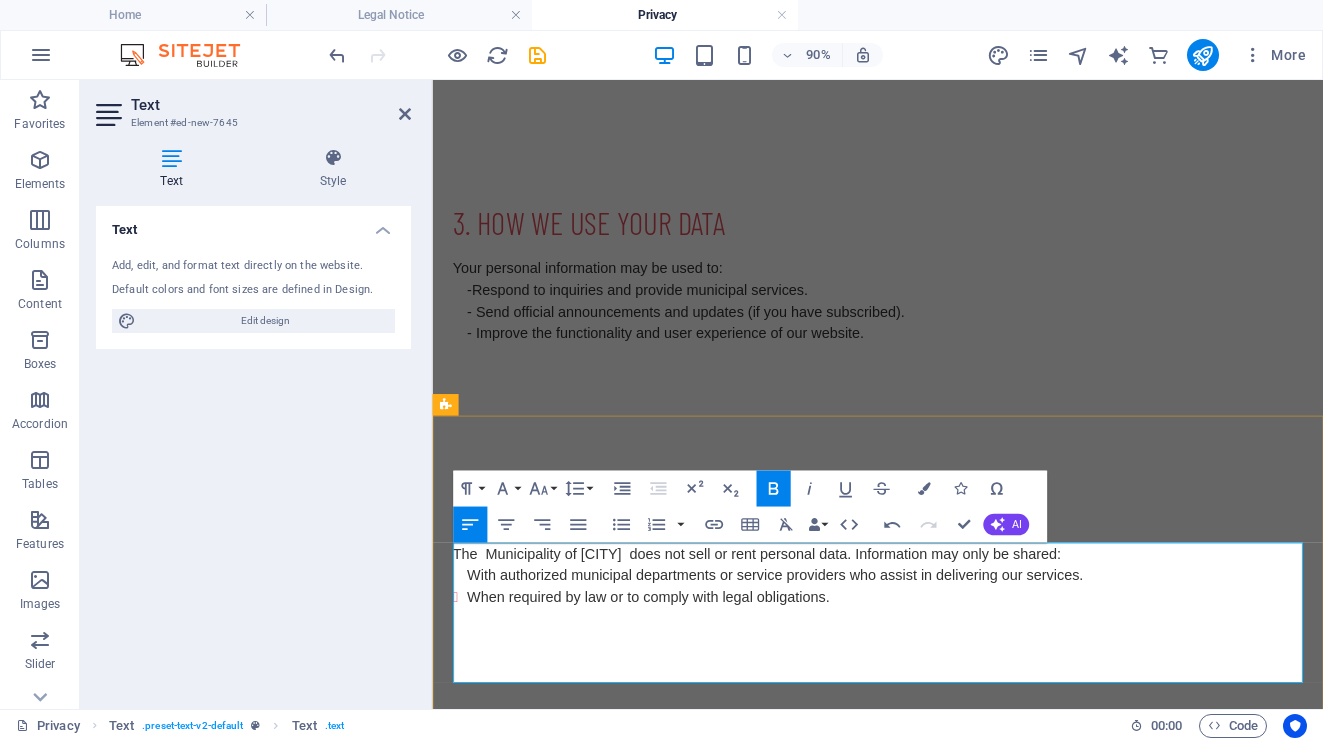 type 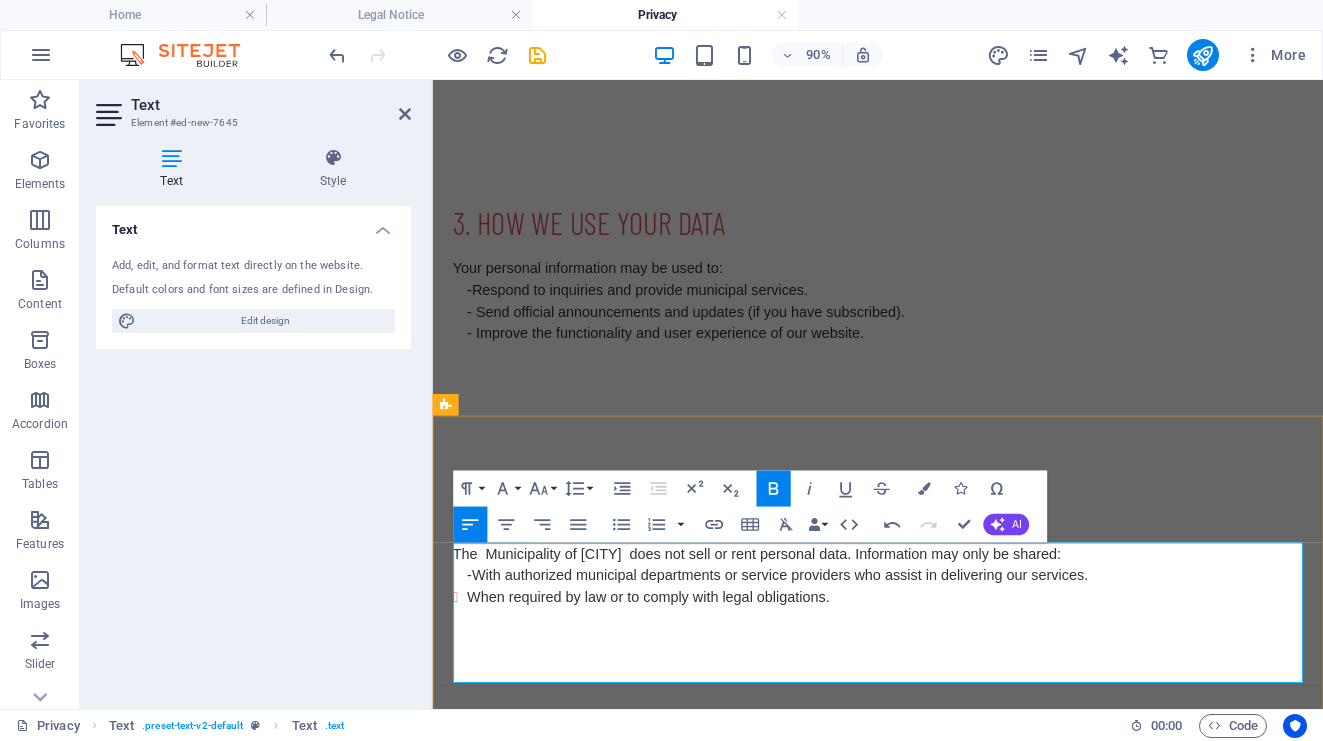 click on "When required by law or to comply with legal obligations." at bounding box center (935, 655) 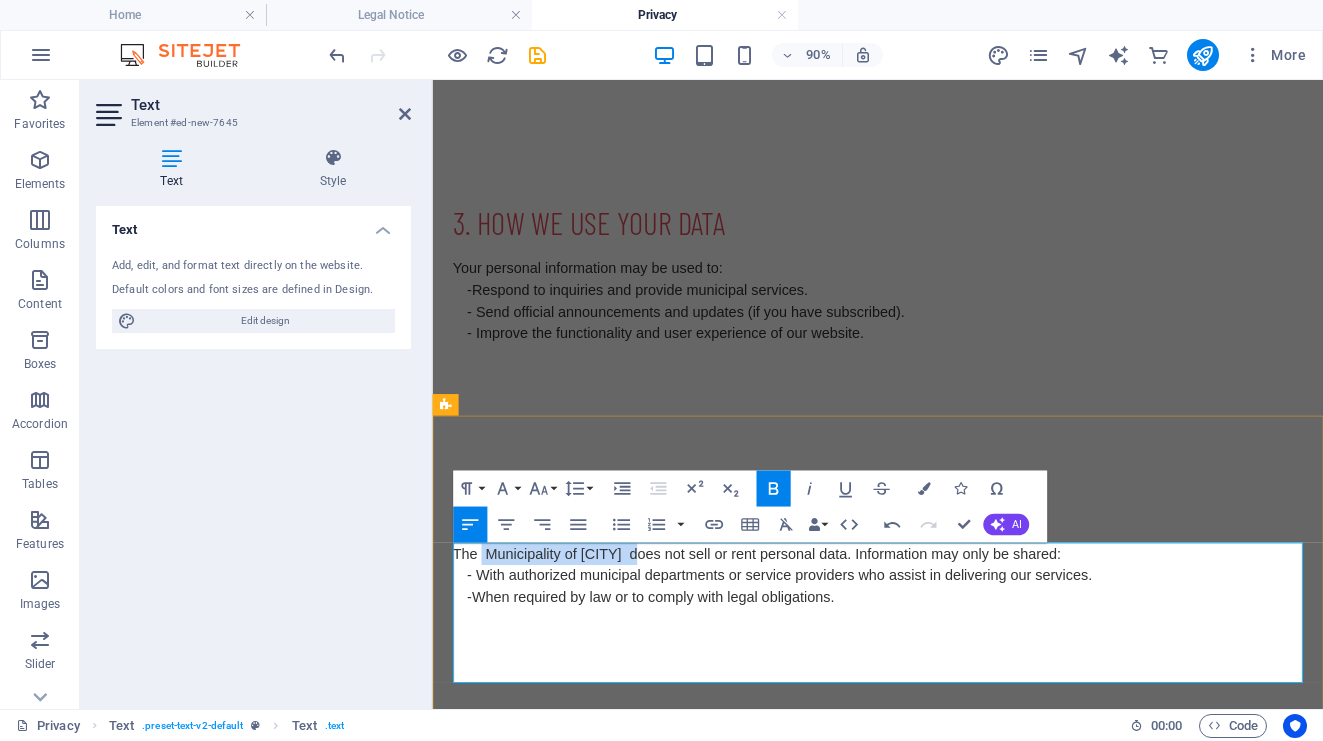 drag, startPoint x: 673, startPoint y: 608, endPoint x: 485, endPoint y: 609, distance: 188.00266 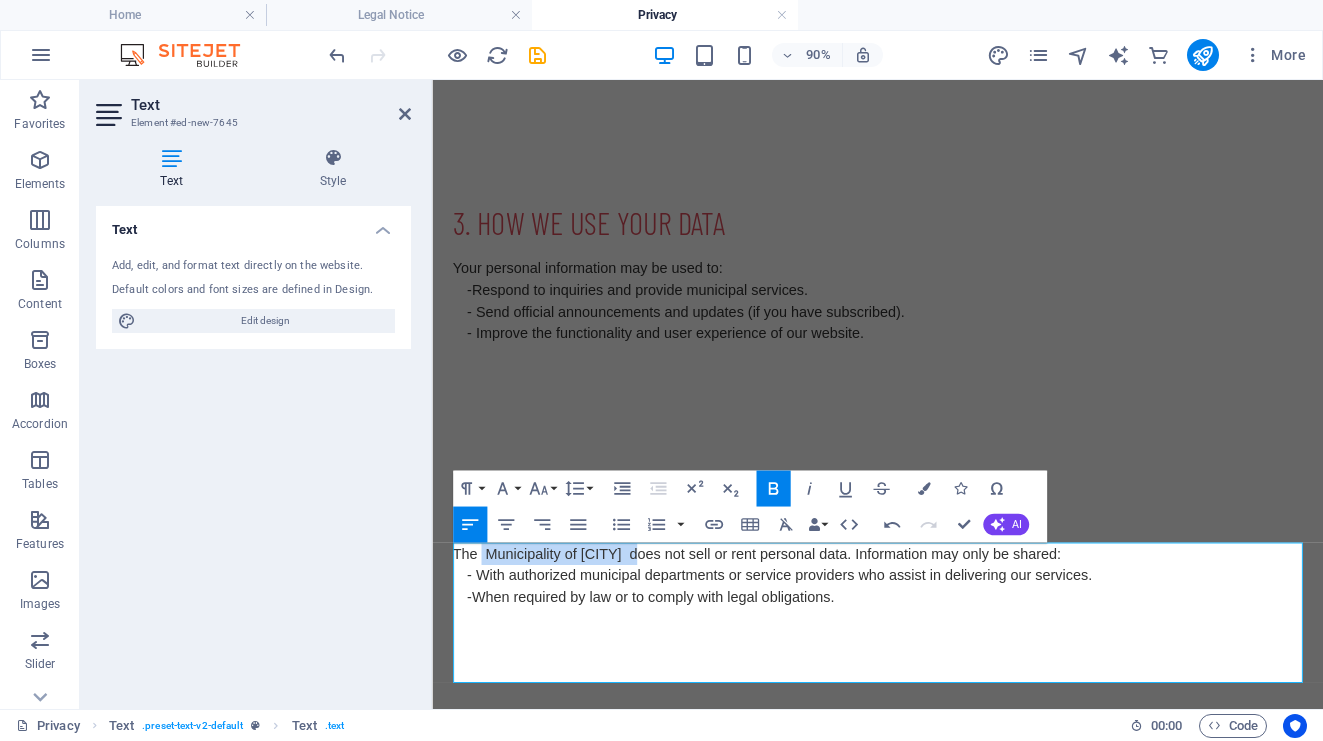 click 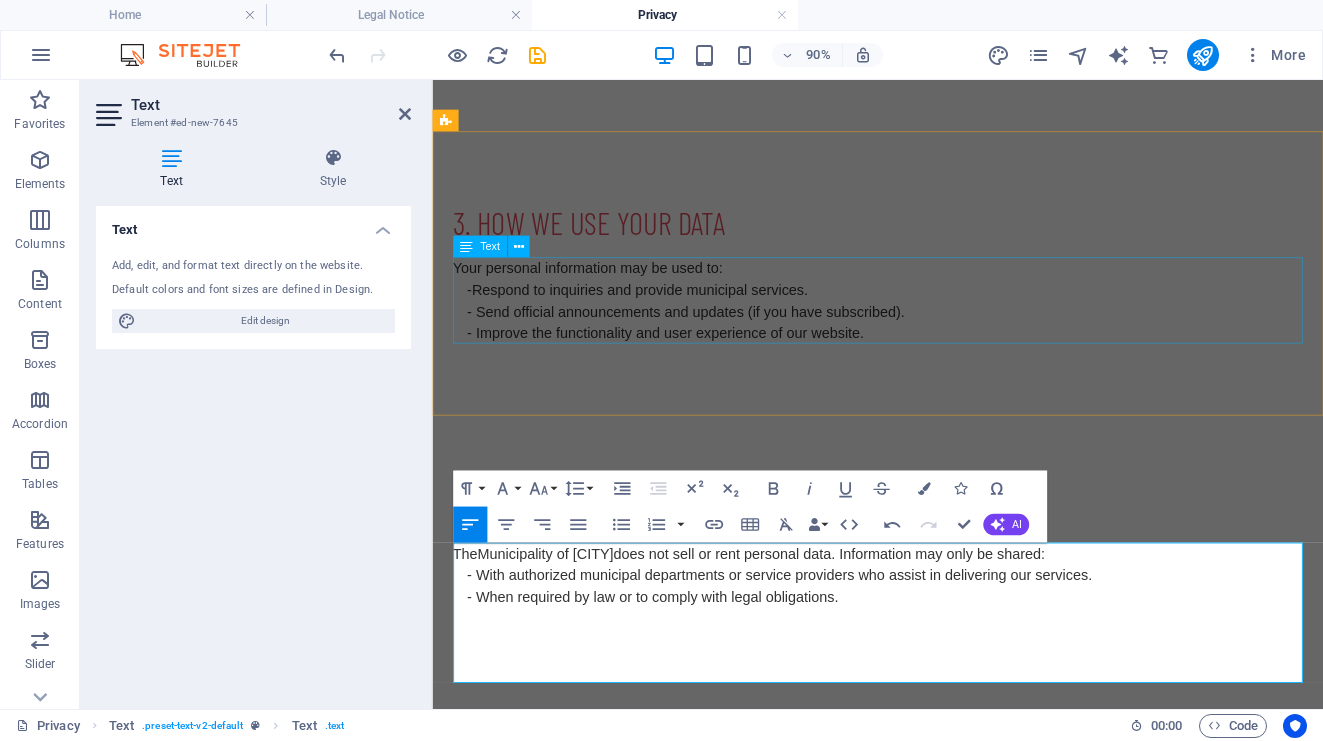 click on "Your personal information may be used to: - Respond to inquiries and provide municipal services. - Send official announcements and updates (if you have subscribed). - Improve the functionality and user experience of our website." at bounding box center [927, 326] 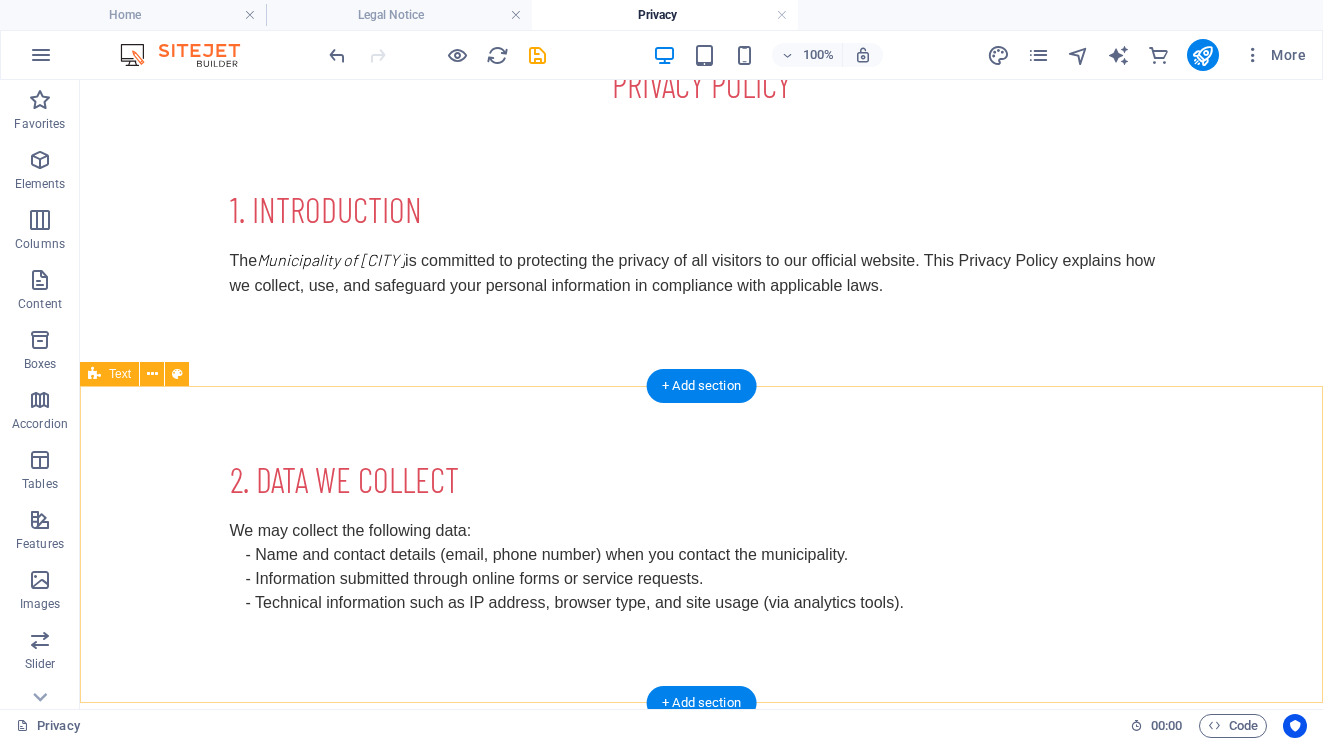 scroll, scrollTop: 65, scrollLeft: 0, axis: vertical 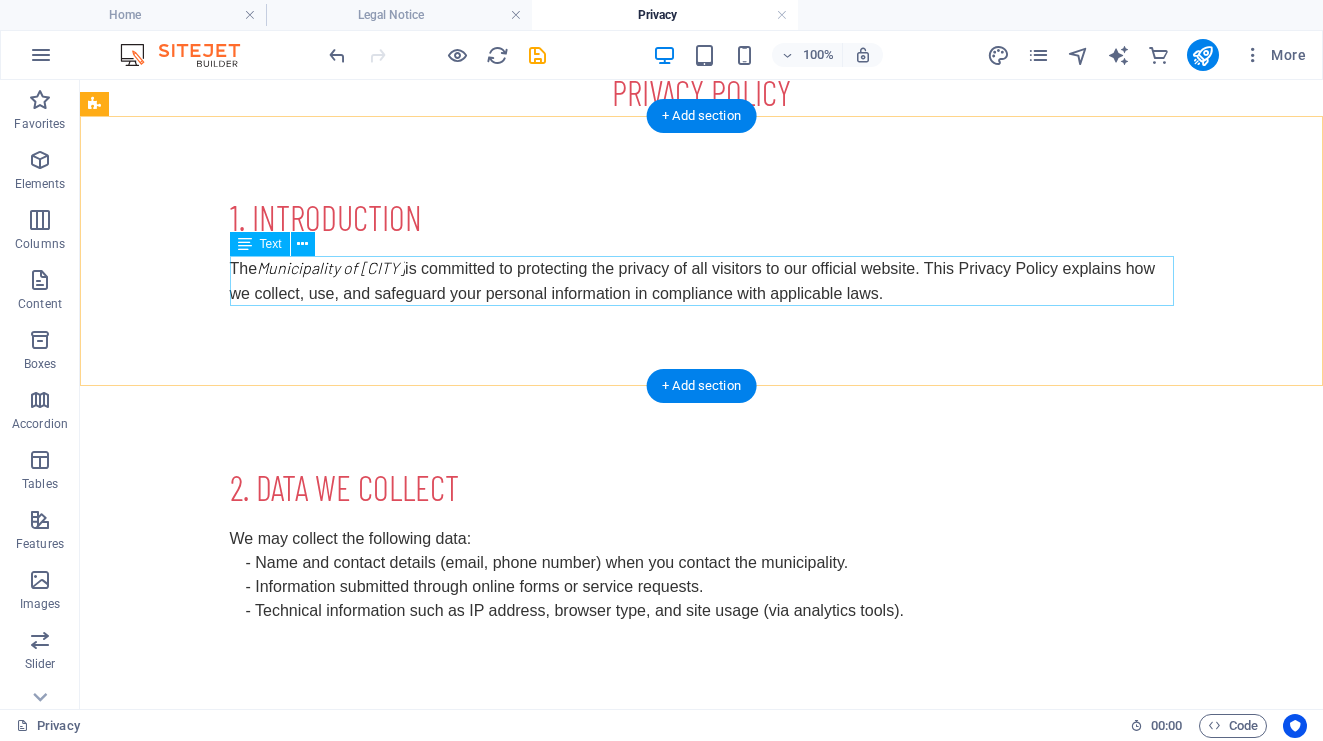 click on "The  Municipality of Kfardebian  is committed to protecting the privacy of all visitors to our official website. This Privacy Policy explains how we collect, use, and safeguard your personal information in compliance with applicable laws." at bounding box center (702, 281) 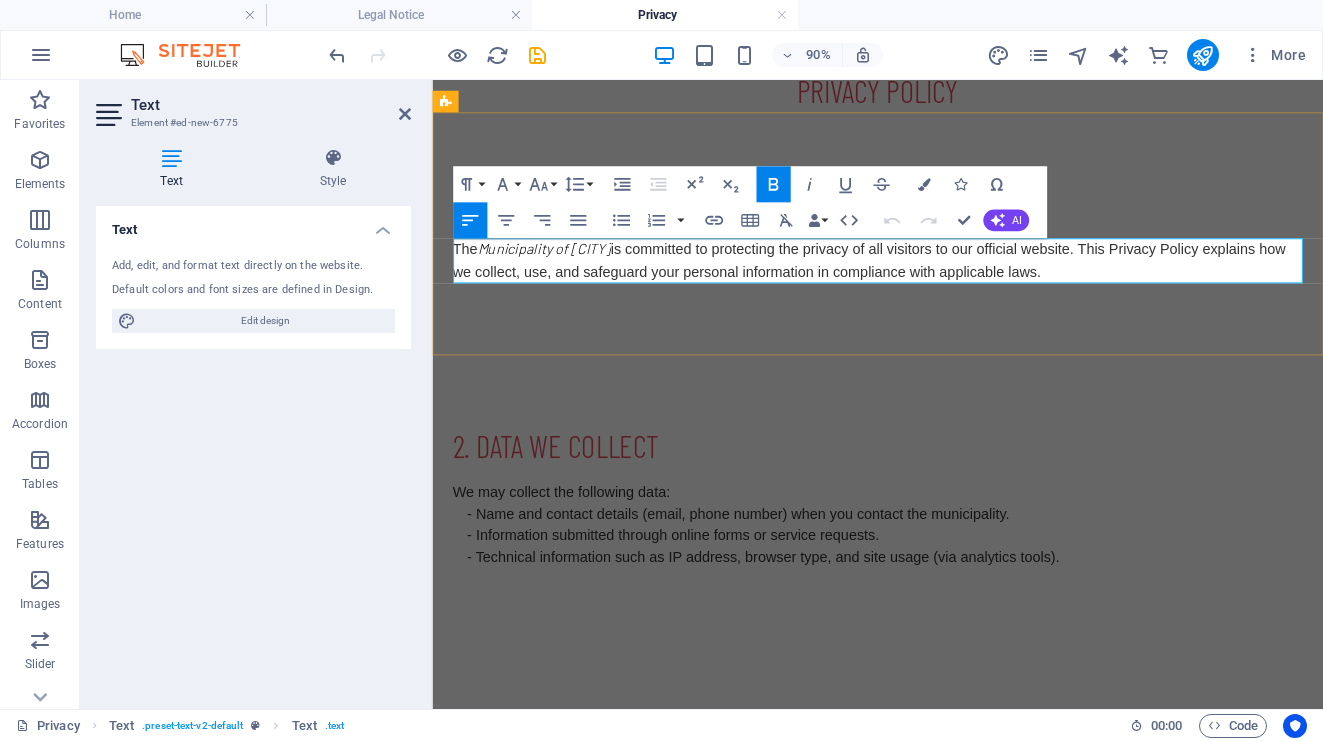 click on "Municipality of Kfardebian" at bounding box center [557, 267] 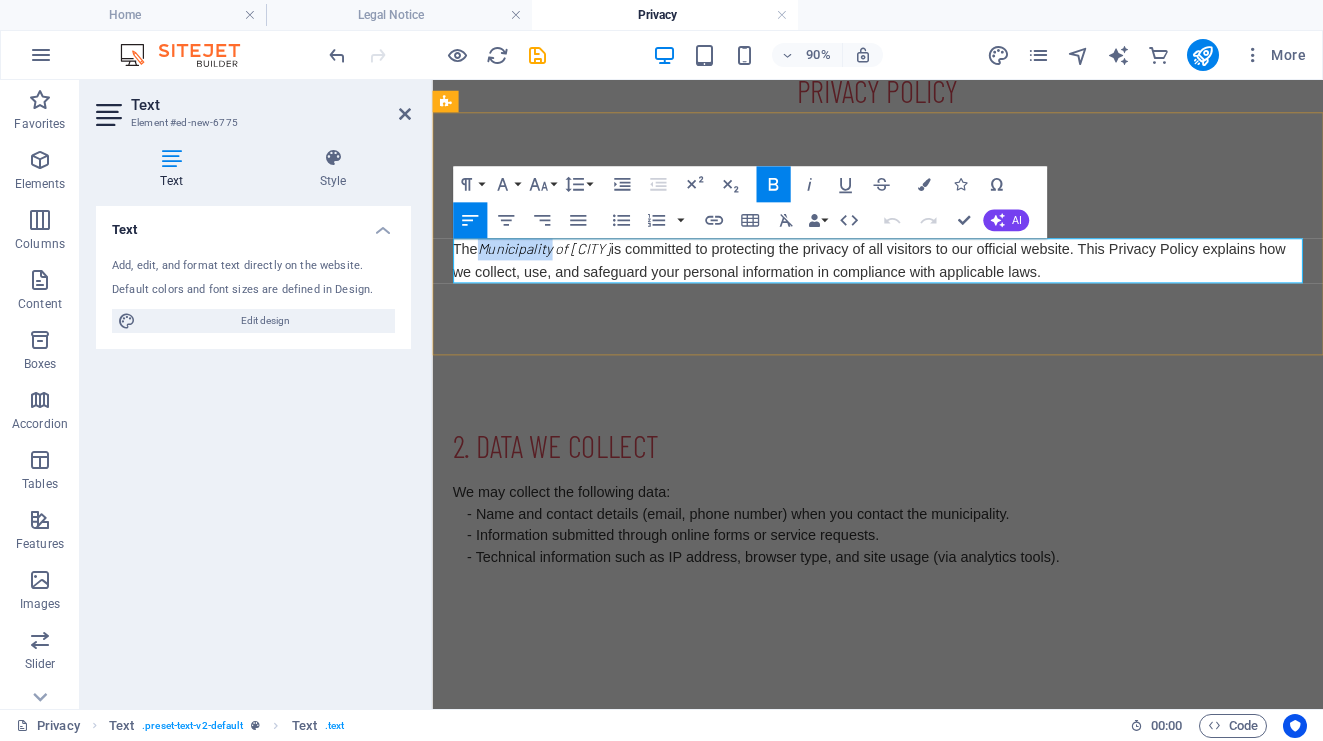 click on "Municipality of Kfardebian" at bounding box center [557, 267] 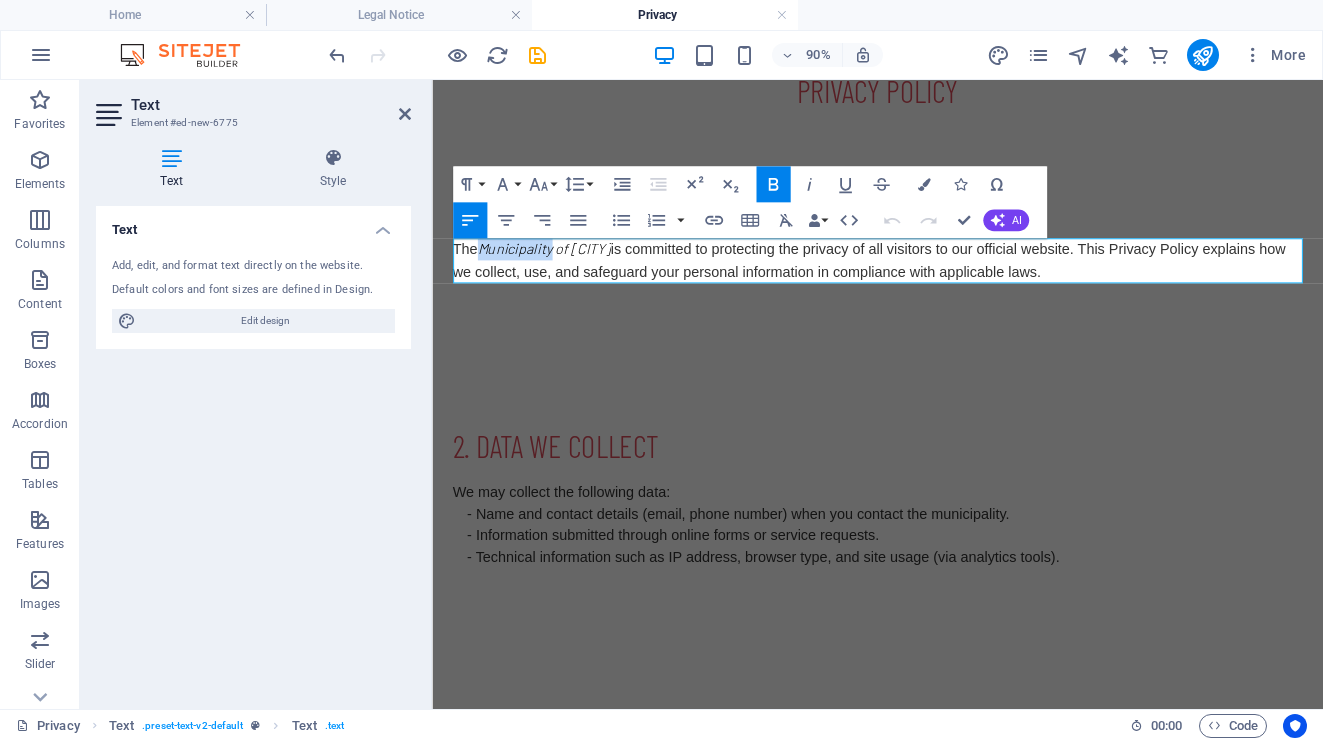 click 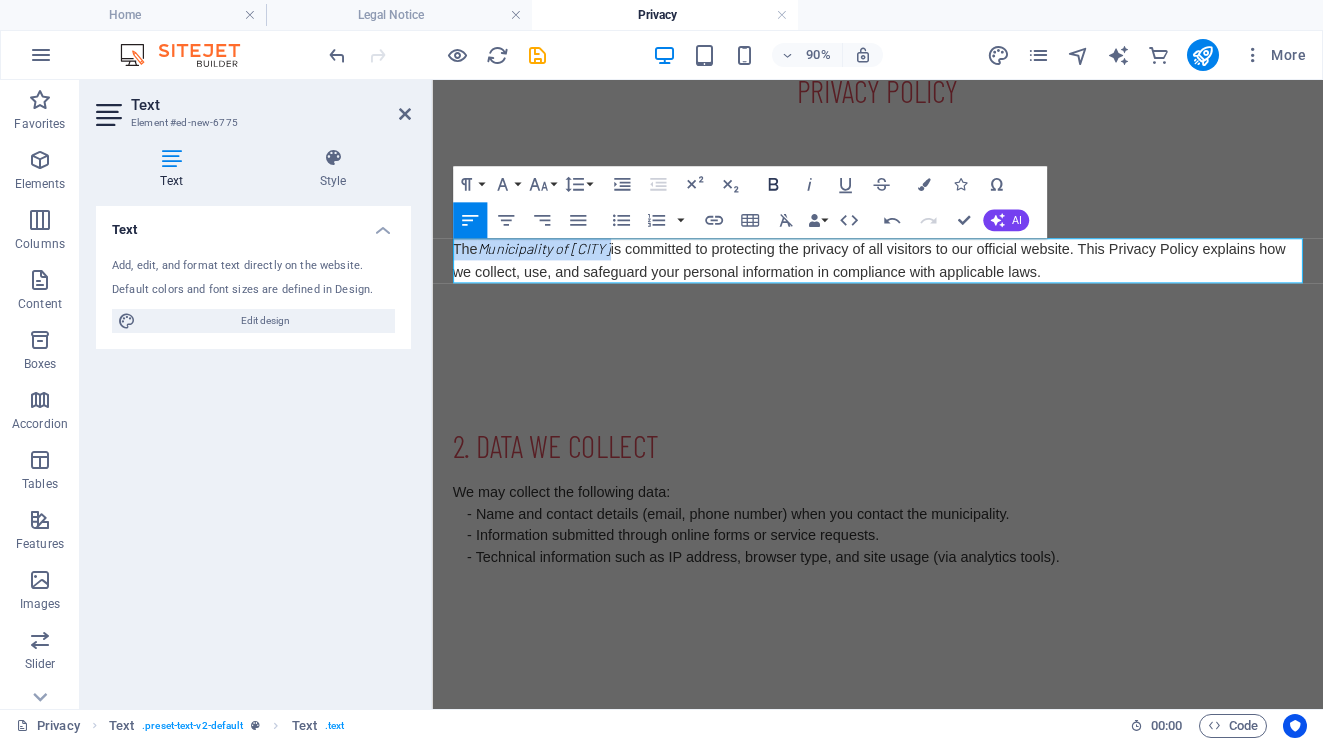 click 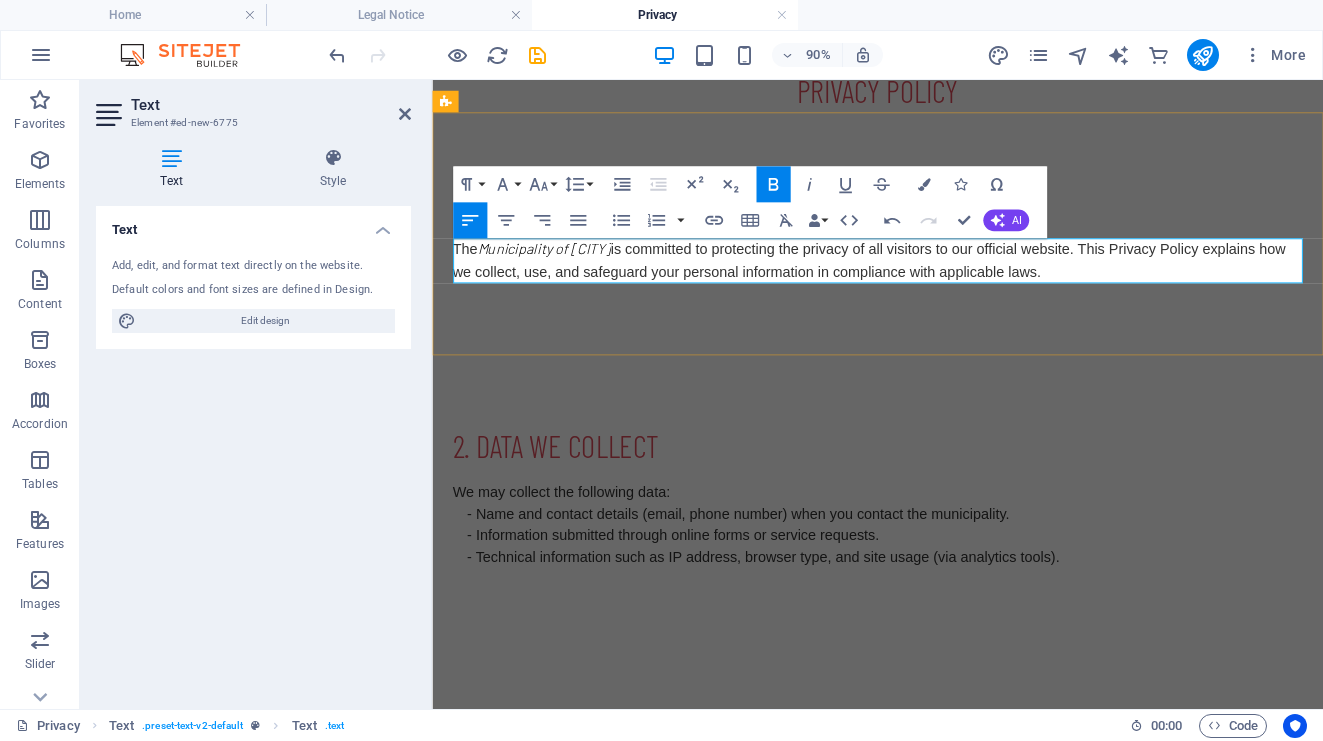click on "Municipality of Kfardebian" at bounding box center (557, 267) 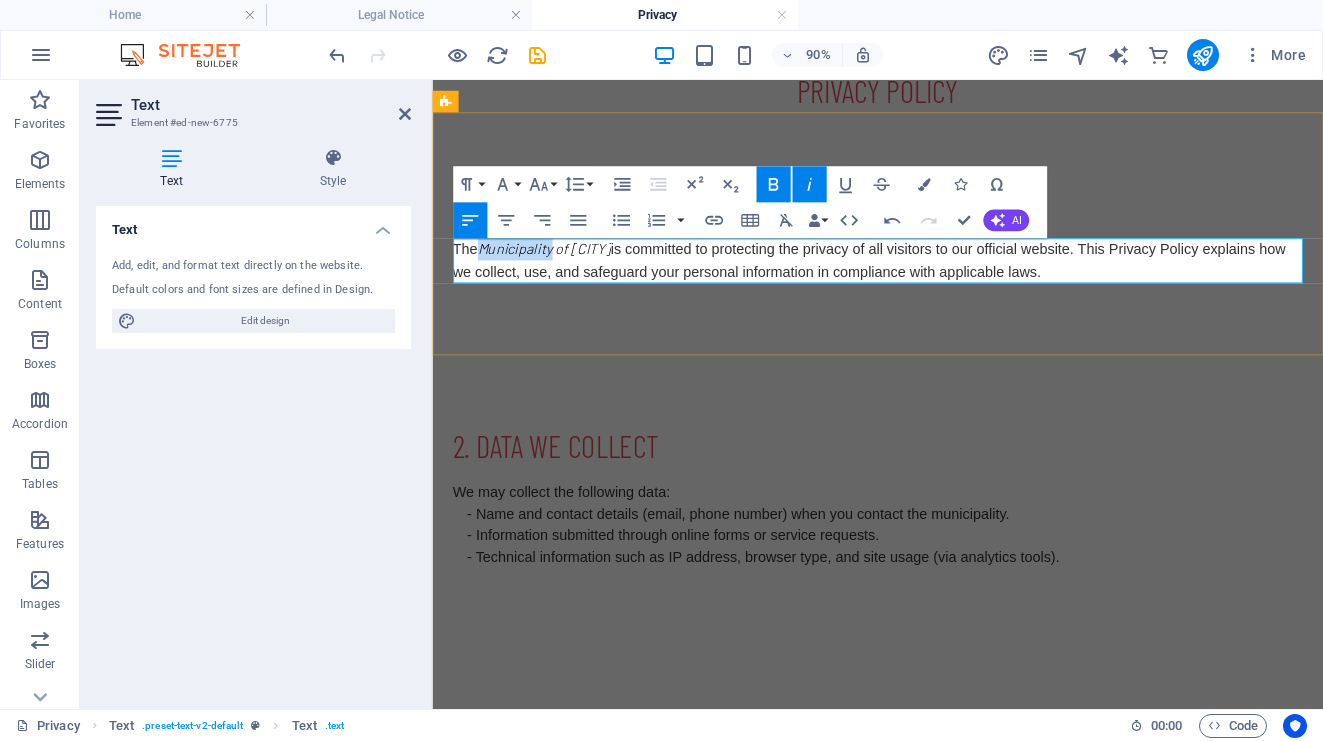 click on "Municipality of Kfardebian" at bounding box center [557, 267] 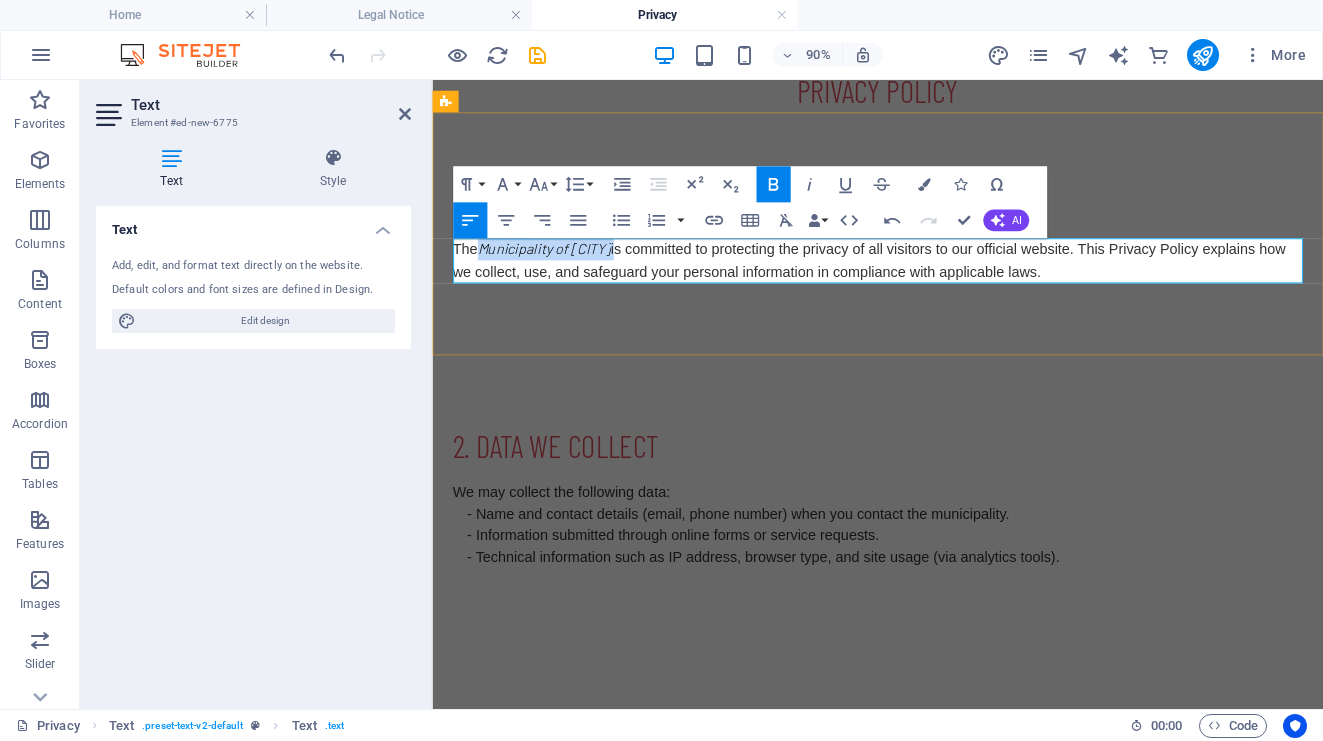 drag, startPoint x: 490, startPoint y: 268, endPoint x: 662, endPoint y: 274, distance: 172.10461 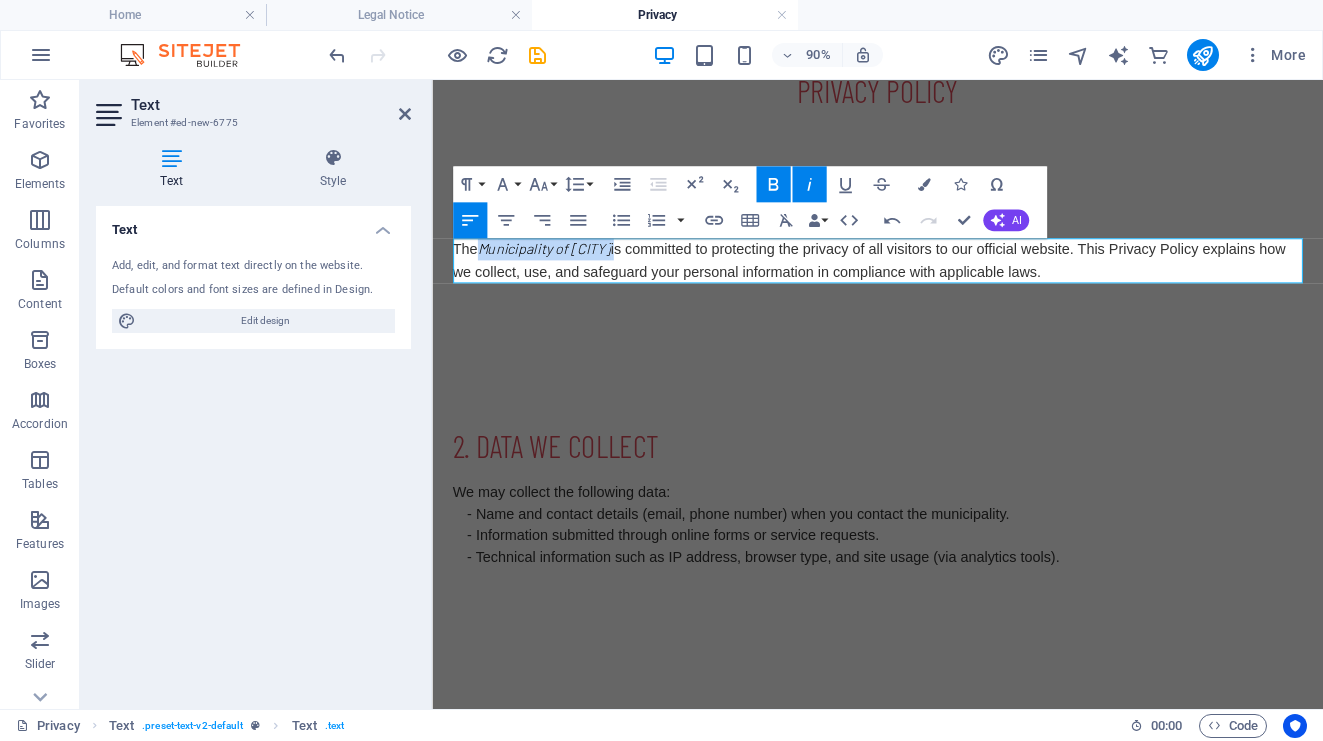 click 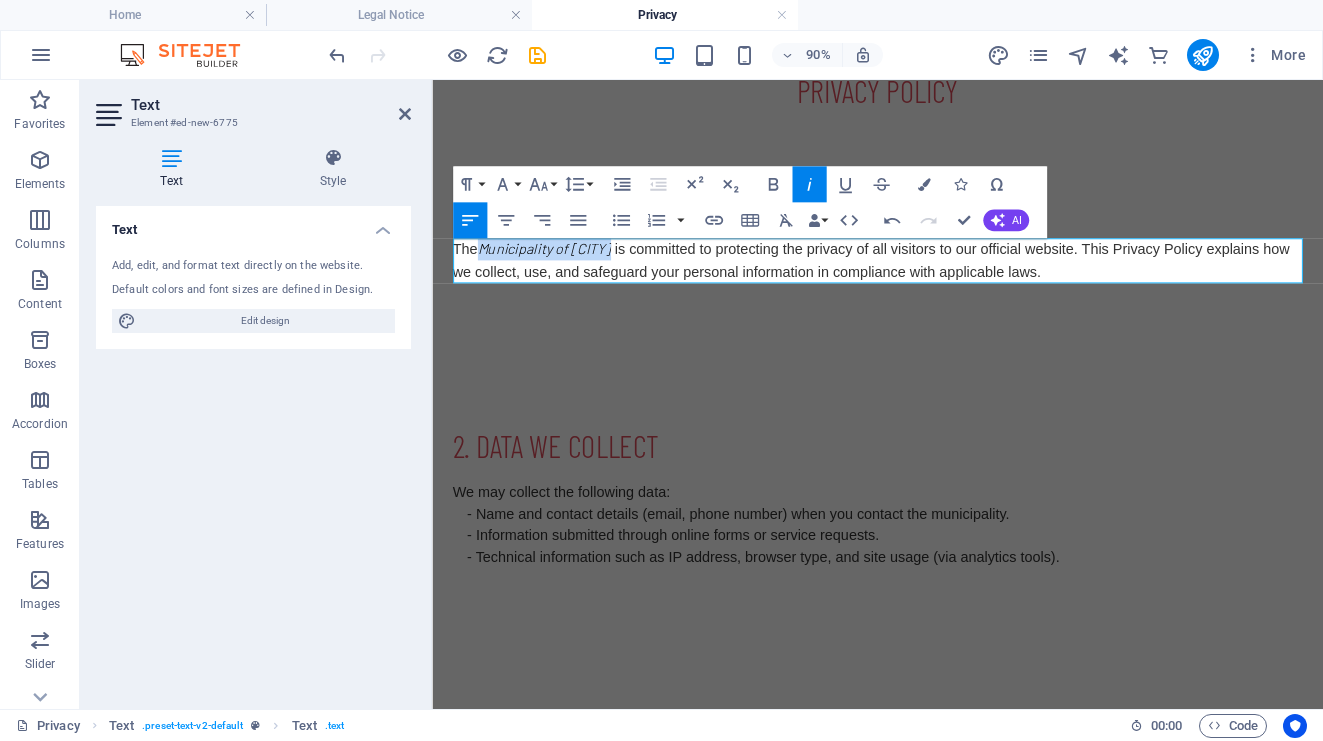 click 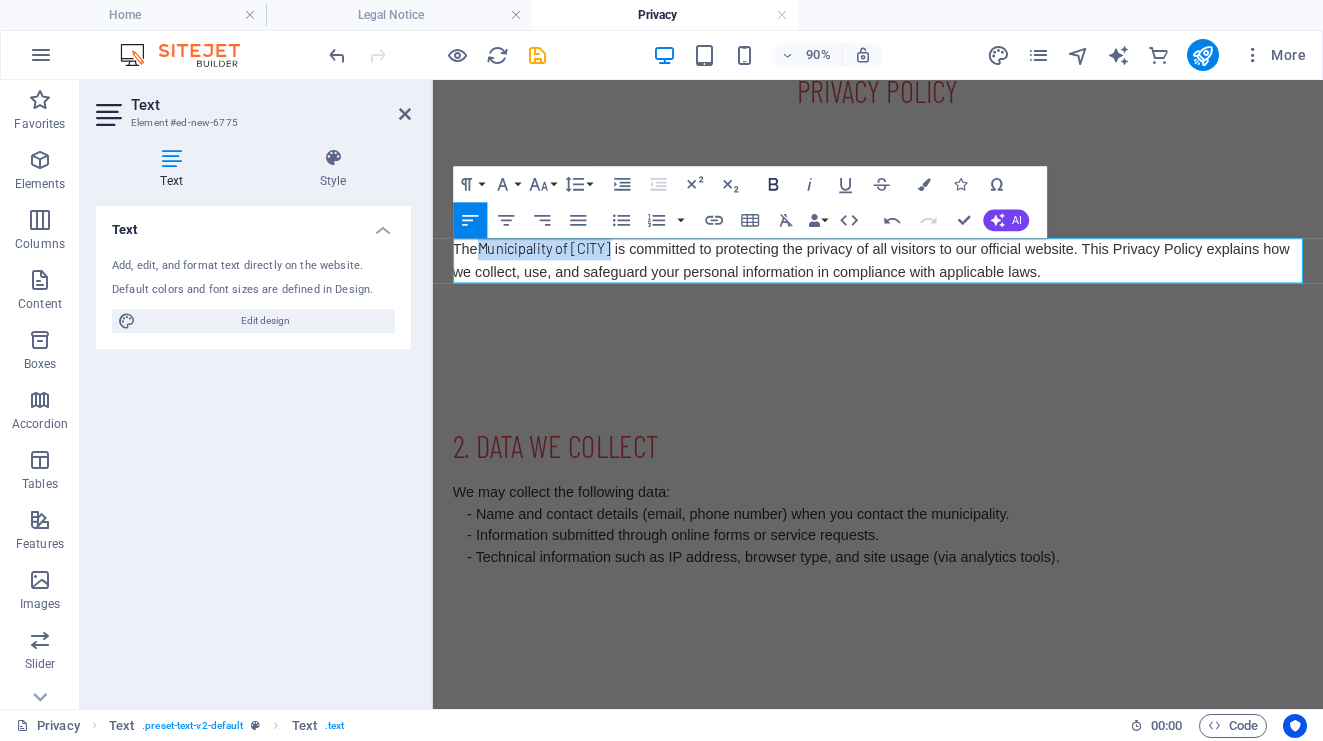 click 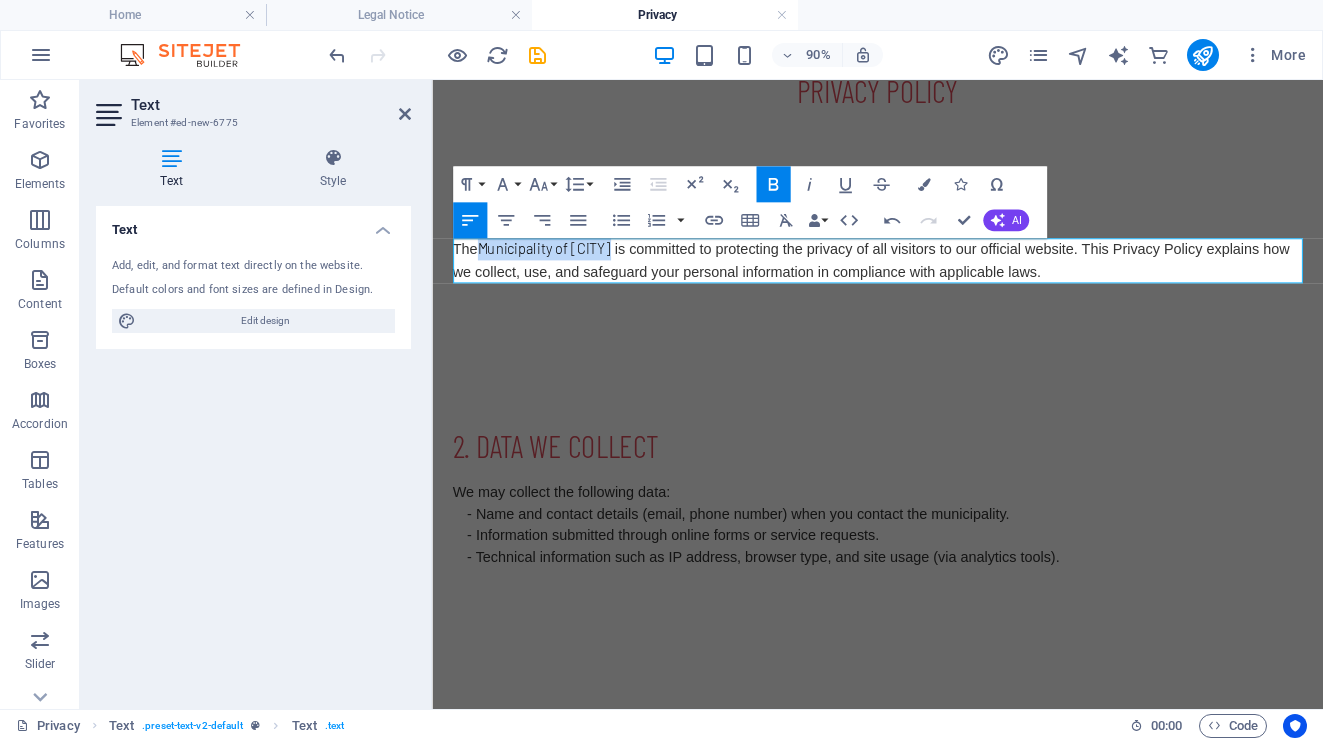 click 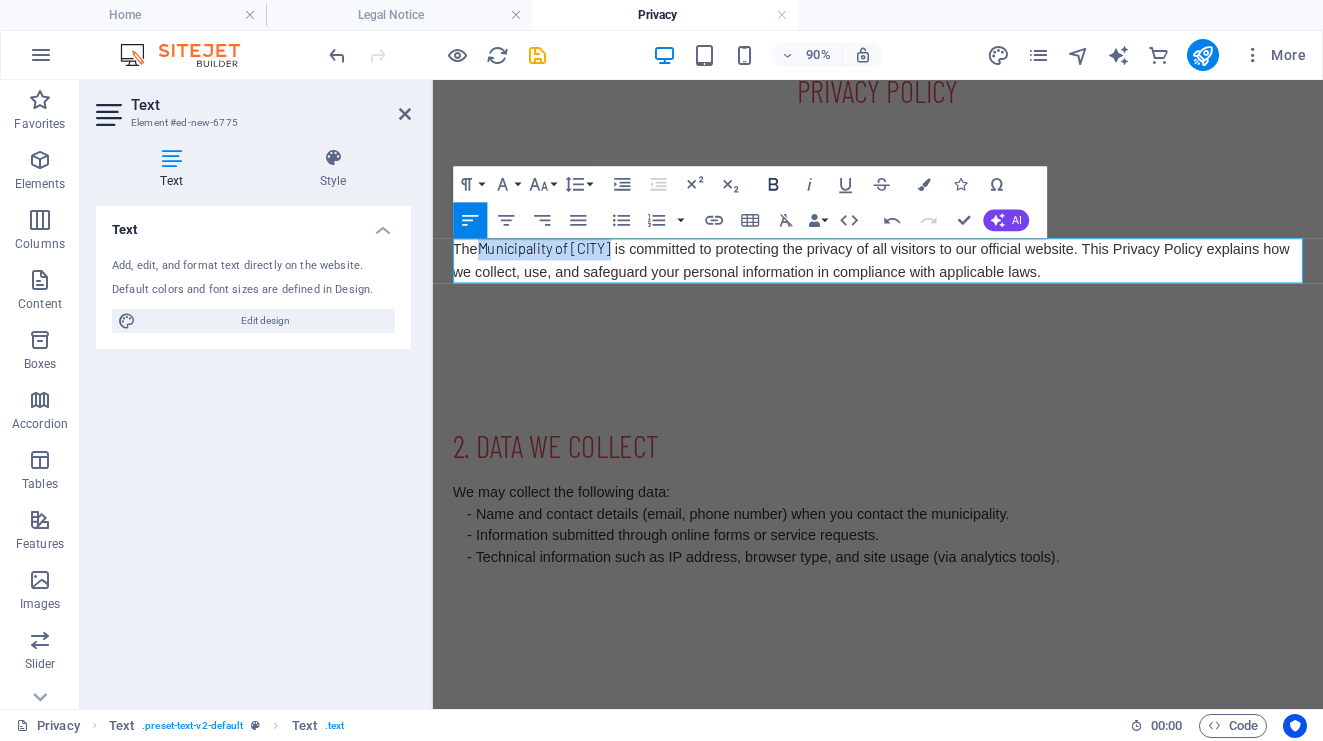 click 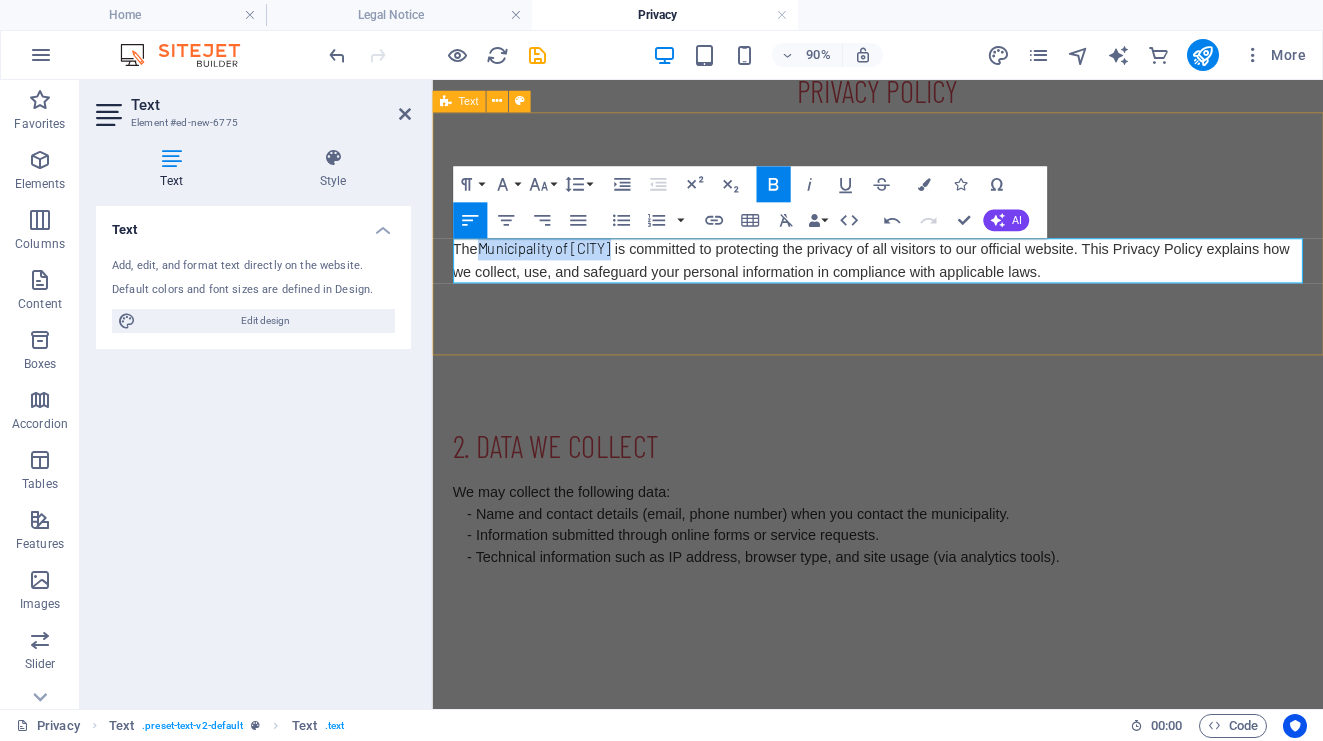 click on "1. Introduction The  Municipality of Kfardebian   is committed to protecting the privacy of all visitors to our official website. This Privacy Policy explains how we collect, use, and safeguard your personal information in compliance with applicable laws." at bounding box center [927, 251] 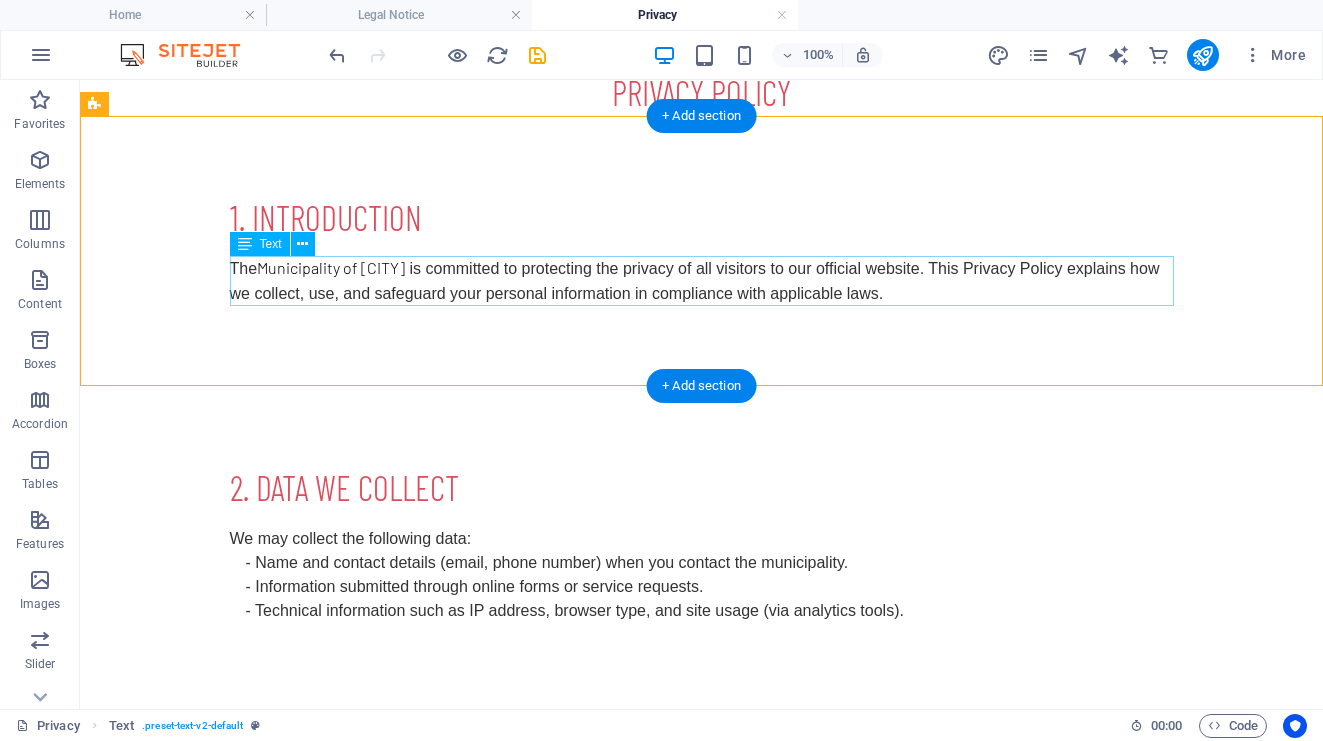 click on "The  Municipality of Kfardebian   is committed to protecting the privacy of all visitors to our official website. This Privacy Policy explains how we collect, use, and safeguard your personal information in compliance with applicable laws." at bounding box center [702, 281] 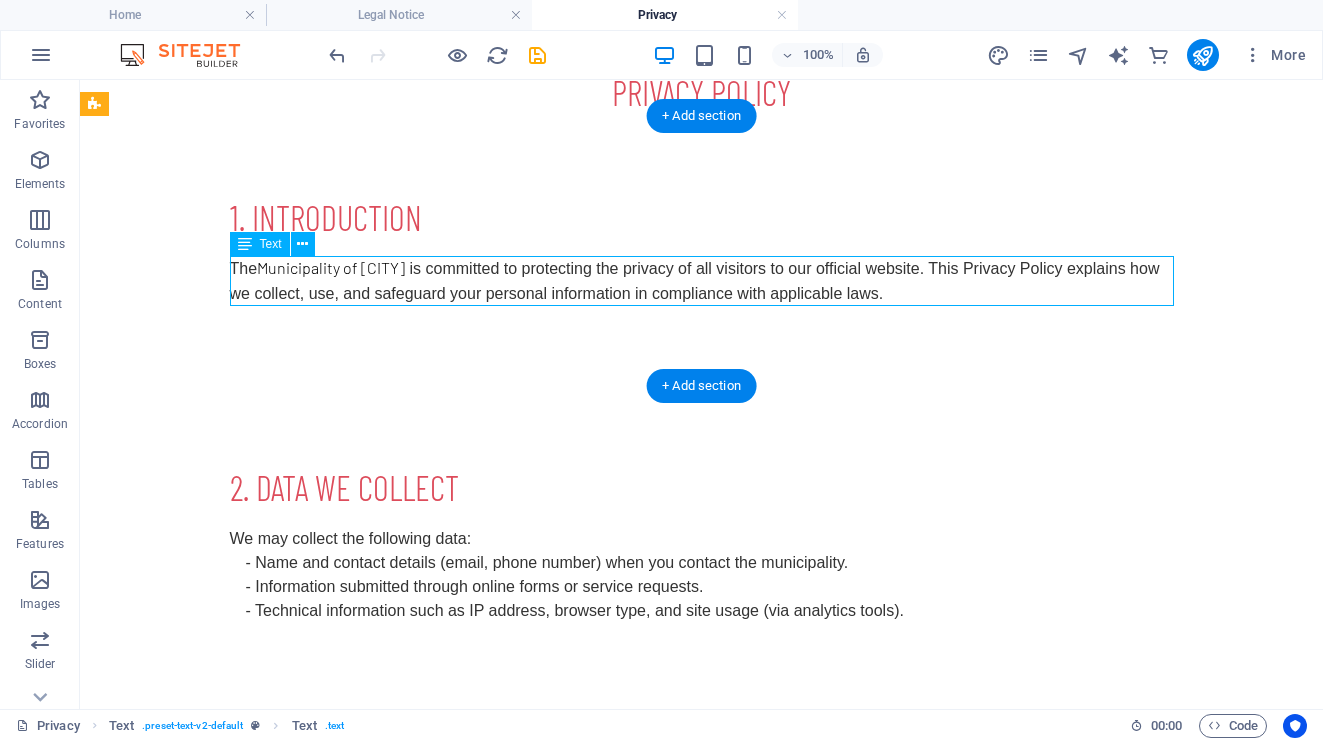 click on "The  Municipality of Kfardebian   is committed to protecting the privacy of all visitors to our official website. This Privacy Policy explains how we collect, use, and safeguard your personal information in compliance with applicable laws." at bounding box center [702, 281] 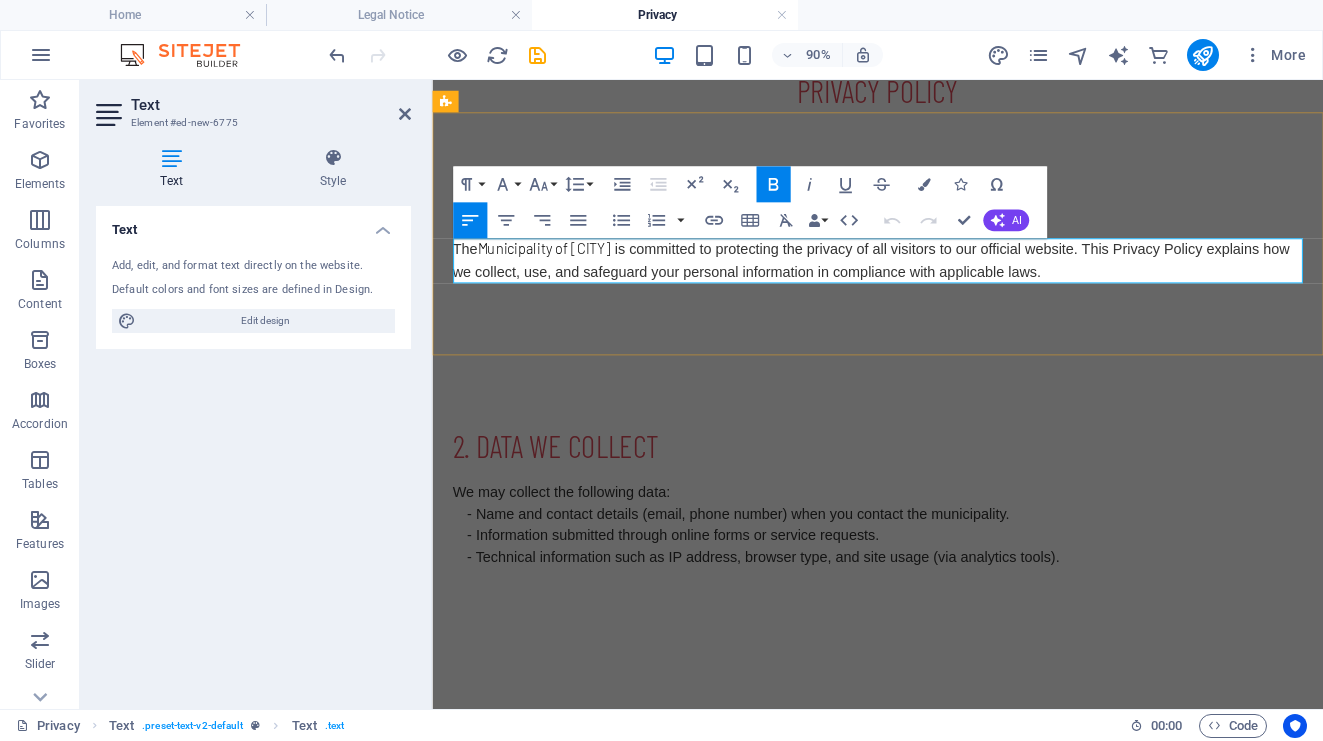 click on "The  Municipality of Kfardebian   is committed to protecting the privacy of all visitors to our official website. This Privacy Policy explains how we collect, use, and safeguard your personal information in compliance with applicable laws." at bounding box center (927, 281) 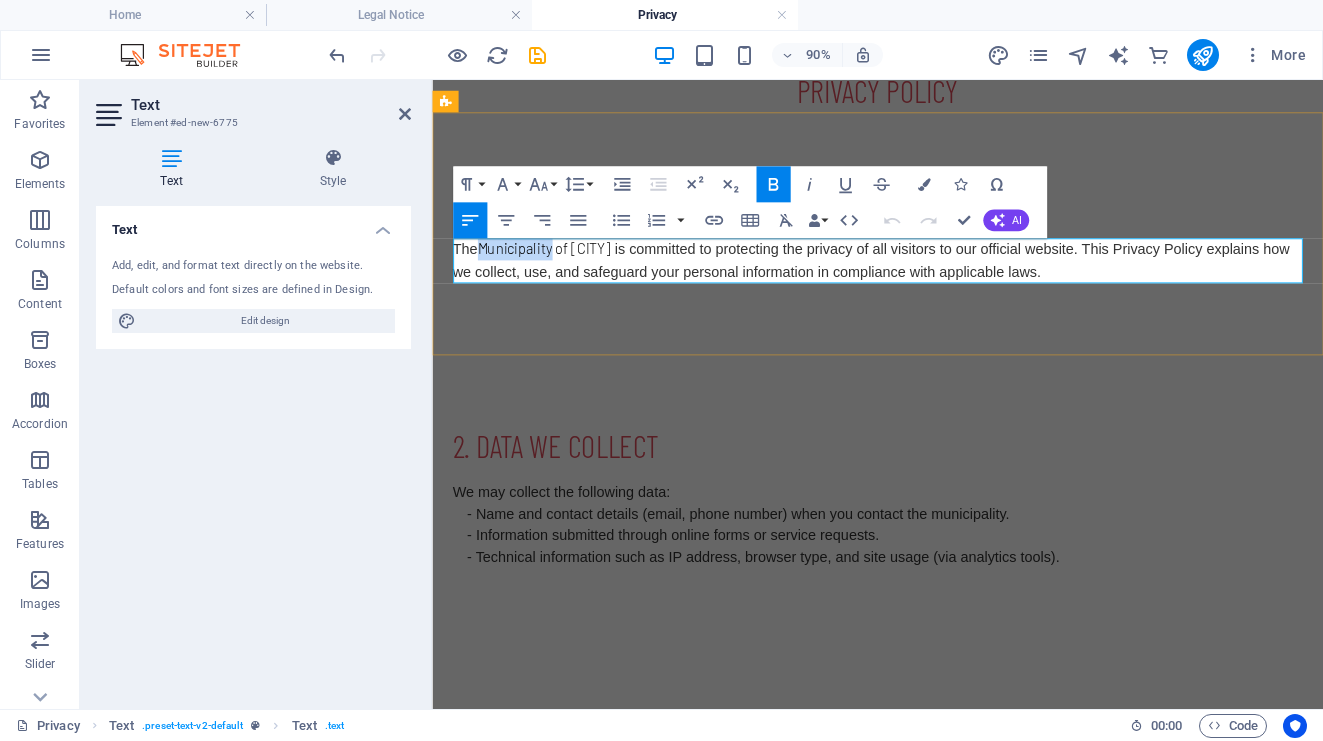 click on "The  Municipality of Kfardebian   is committed to protecting the privacy of all visitors to our official website. This Privacy Policy explains how we collect, use, and safeguard your personal information in compliance with applicable laws." at bounding box center [927, 281] 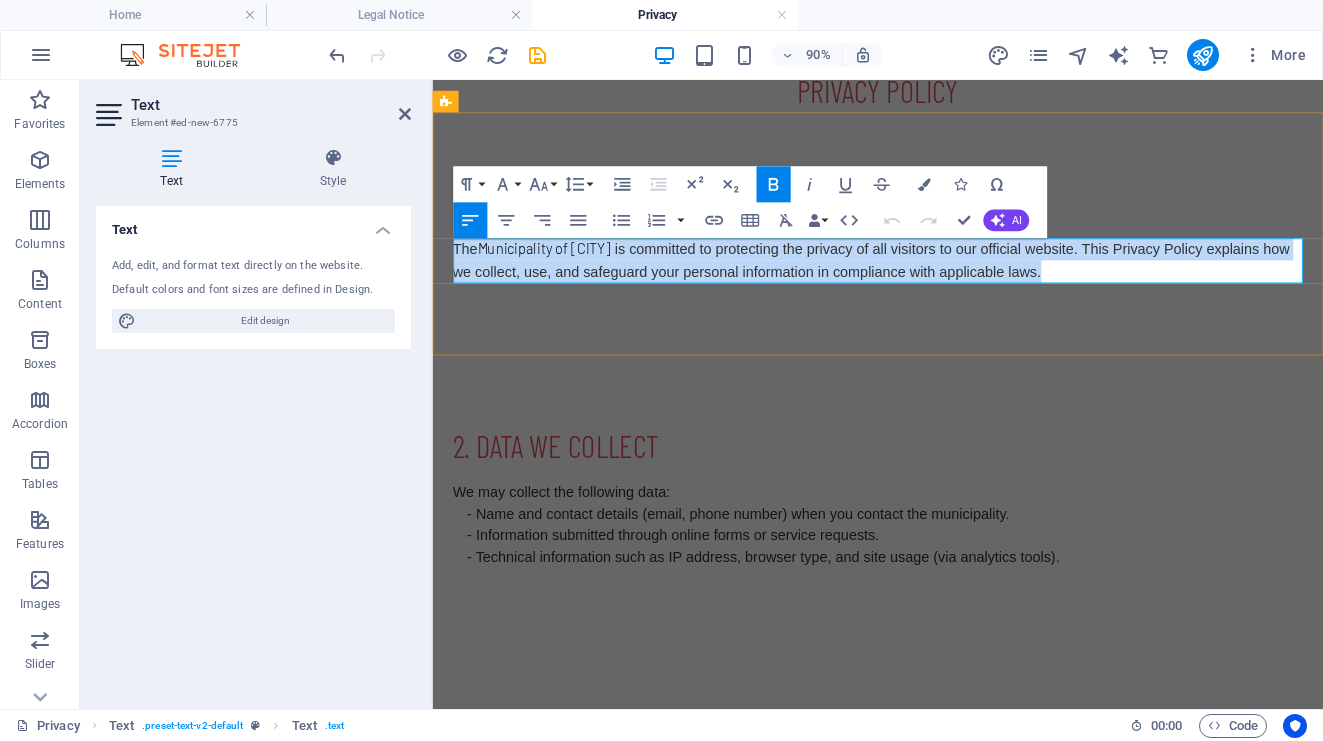 click on "The  Municipality of Kfardebian   is committed to protecting the privacy of all visitors to our official website. This Privacy Policy explains how we collect, use, and safeguard your personal information in compliance with applicable laws." at bounding box center [927, 281] 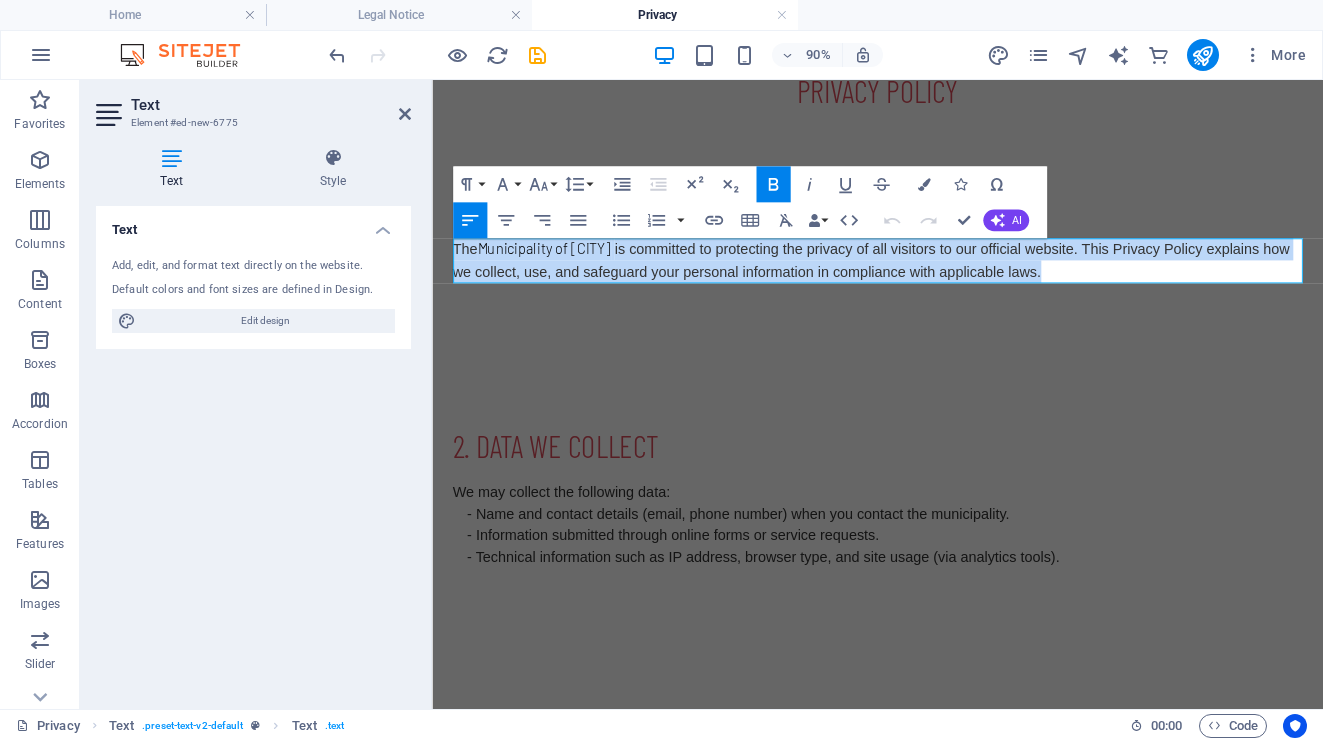 click 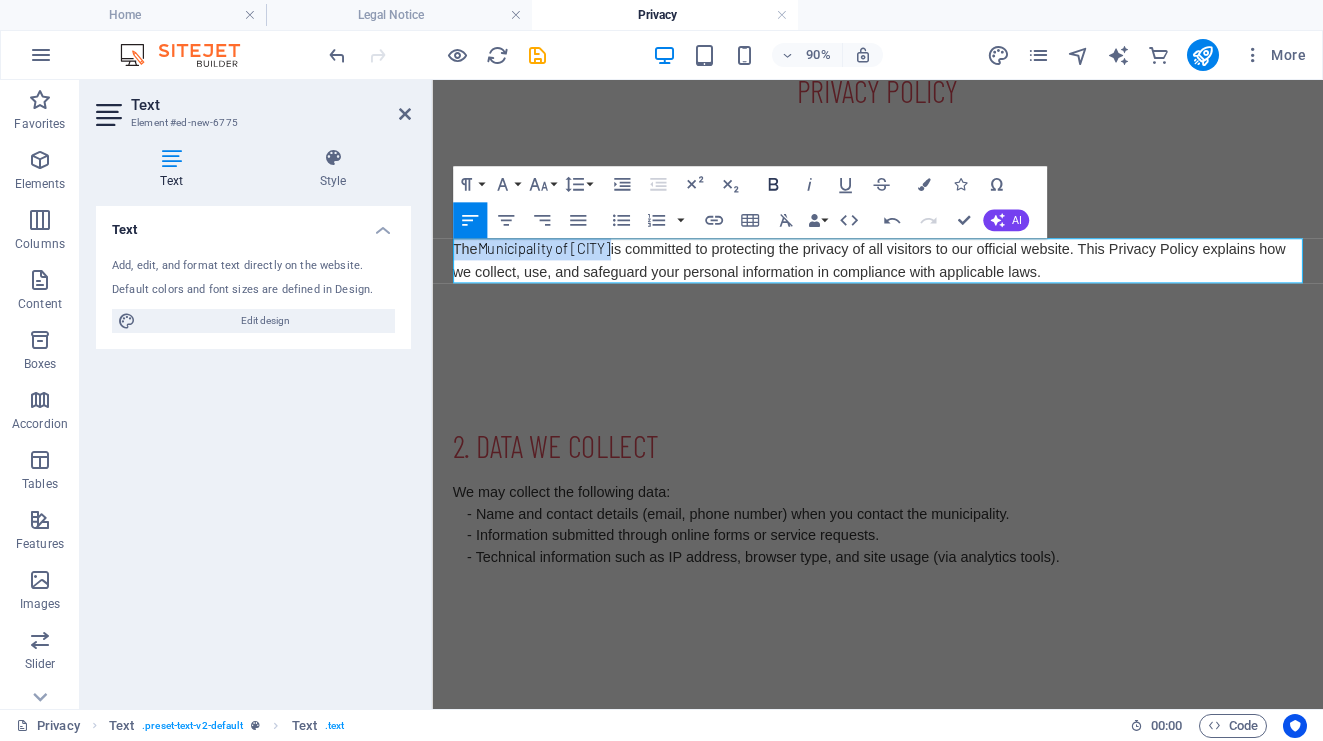 click 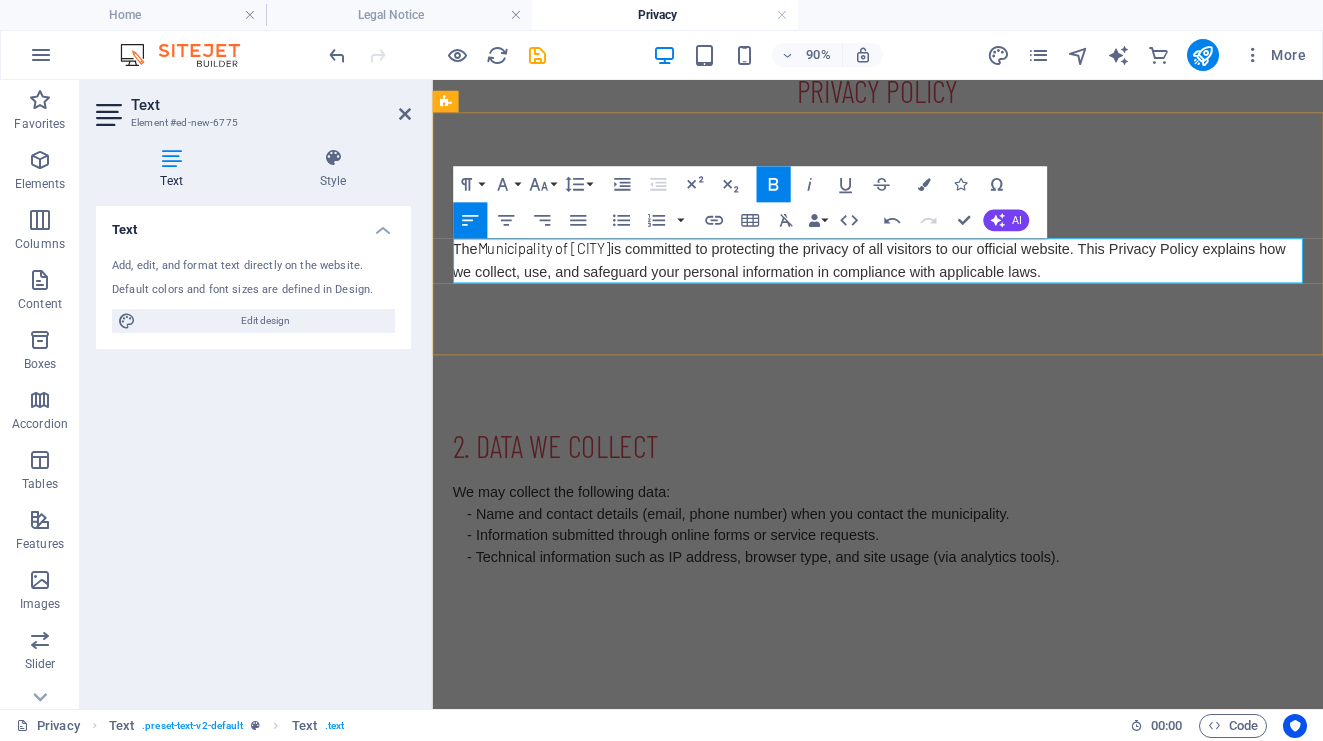 click on "Municipality of Kfardebian" at bounding box center [557, 267] 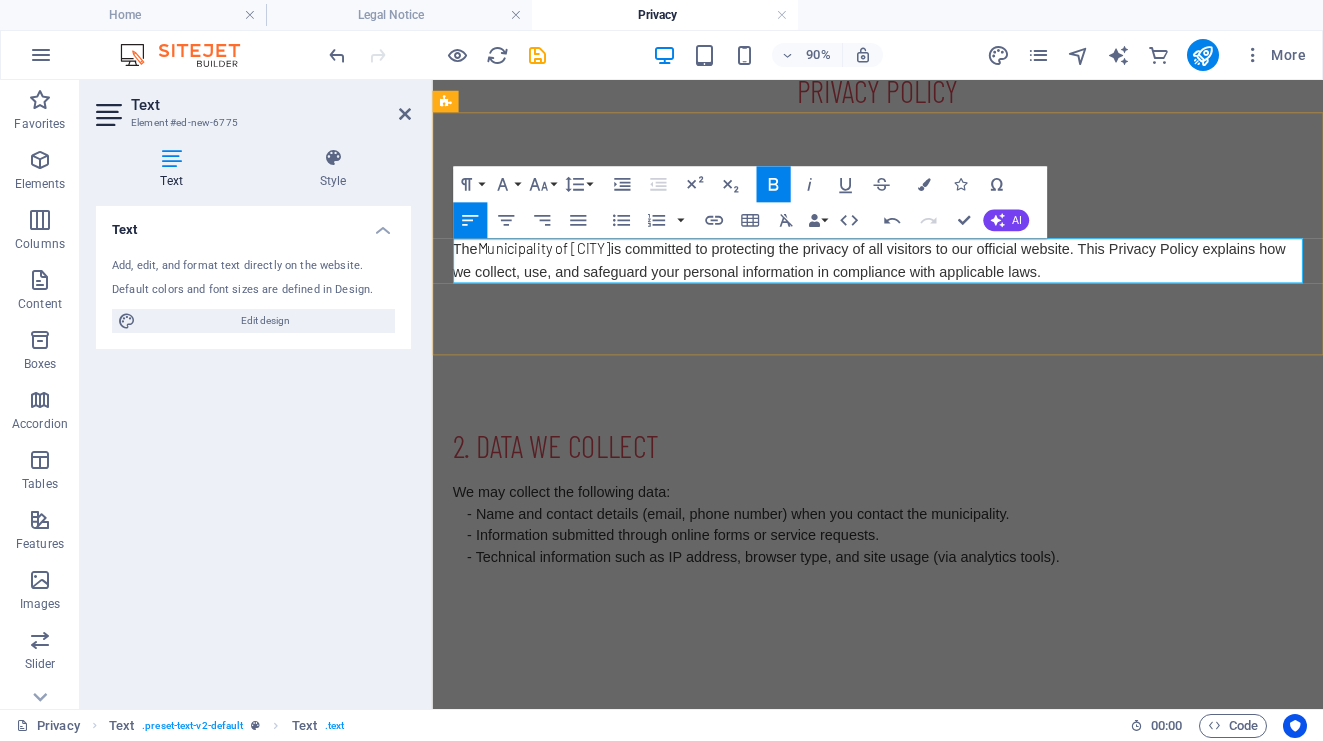 drag, startPoint x: 487, startPoint y: 268, endPoint x: 664, endPoint y: 275, distance: 177.13837 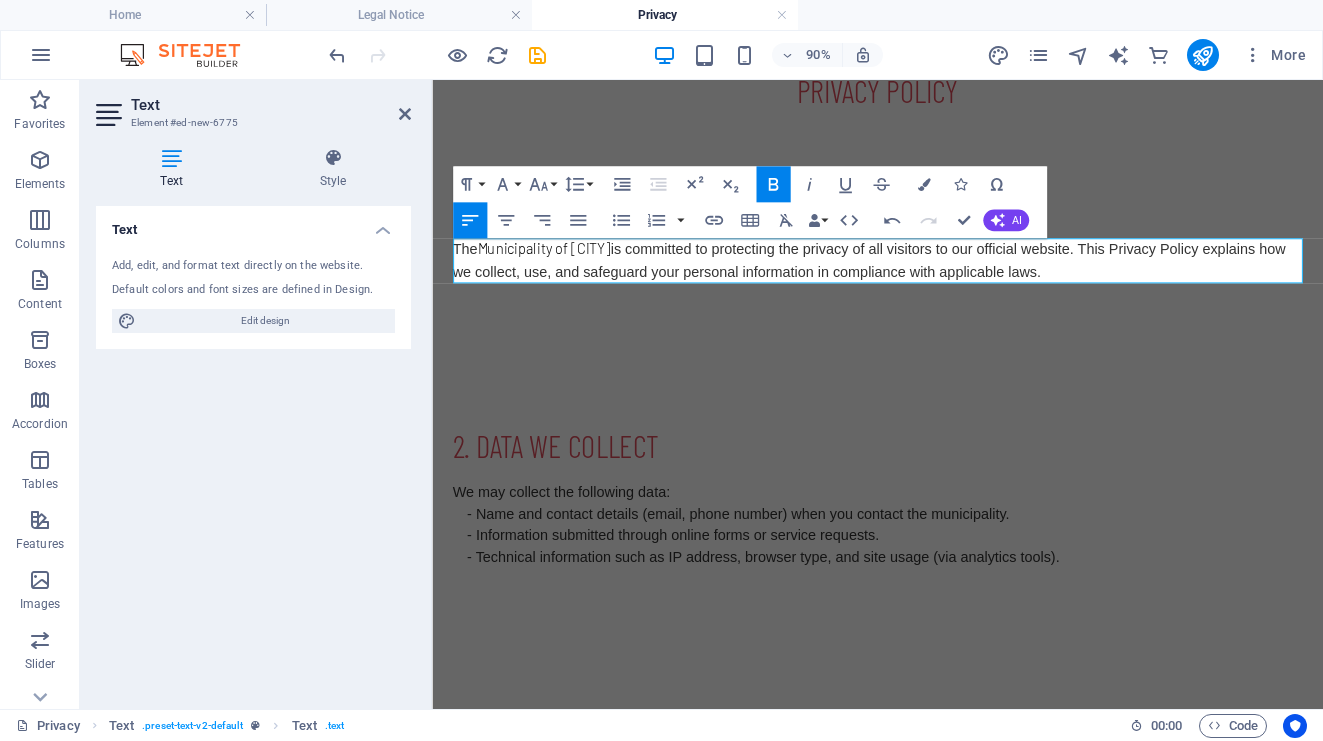 click 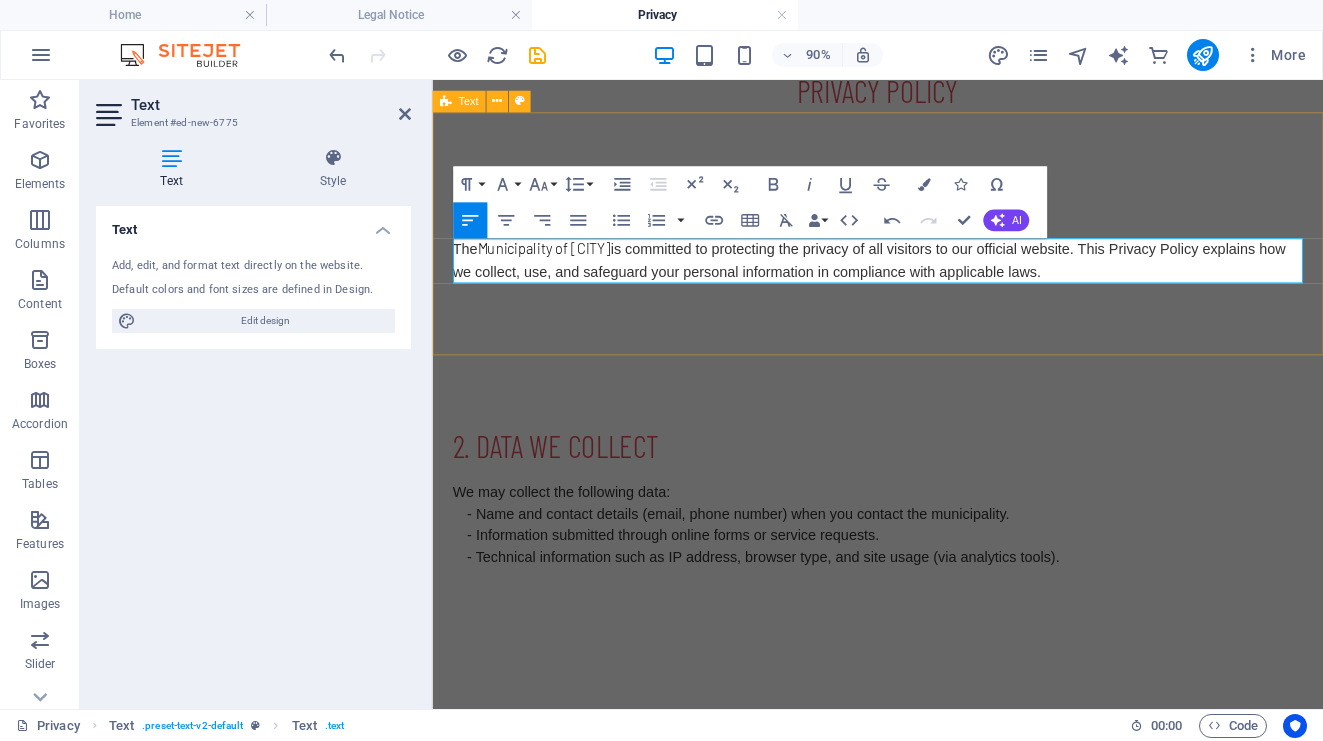 click on "2. Data We Collect We may collect the following data: - Name and contact details (email, phone number) when you contact the municipality. - Information submitted through online forms or service requests. - Technical information such as IP address, browser type, and site usage (via analytics tools)." at bounding box center [927, 544] 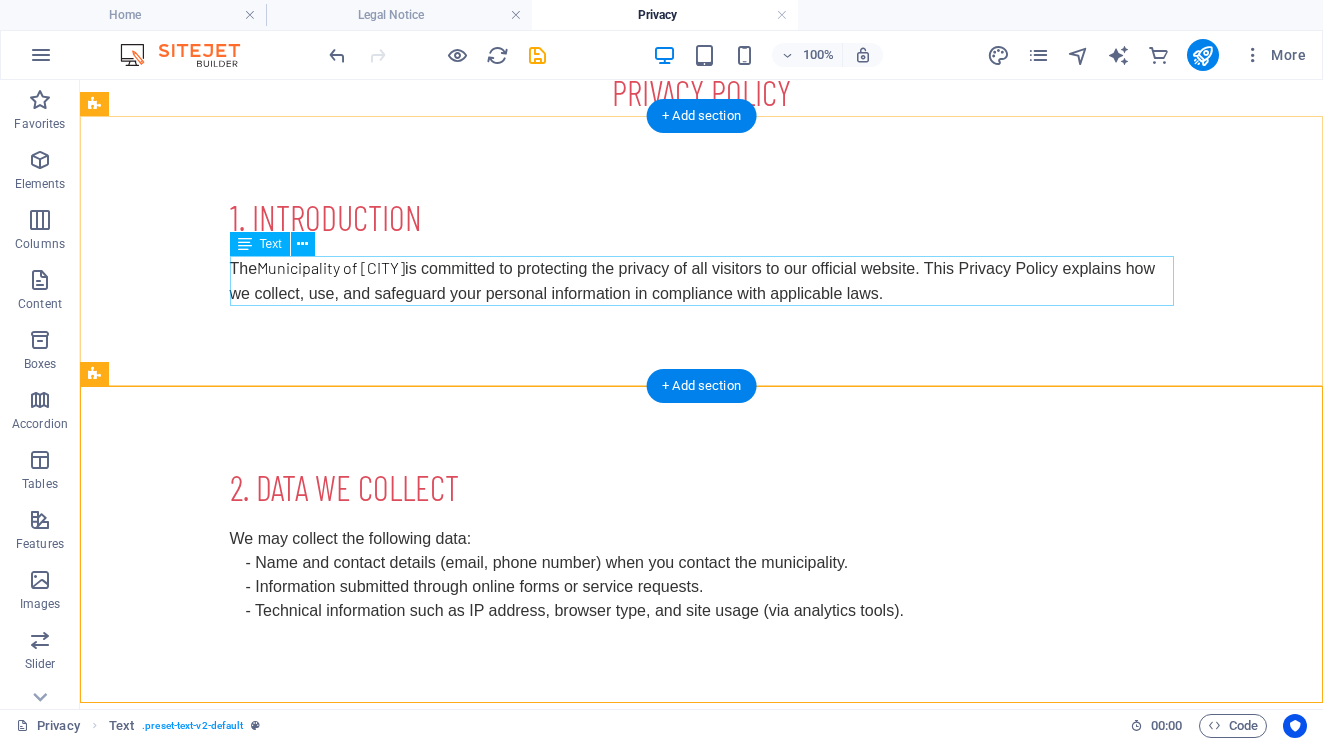 click on "The  Municipality of Kfardebian  is committed to protecting the privacy of all visitors to our official website. This Privacy Policy explains how we collect, use, and safeguard your personal information in compliance with applicable laws." at bounding box center (702, 281) 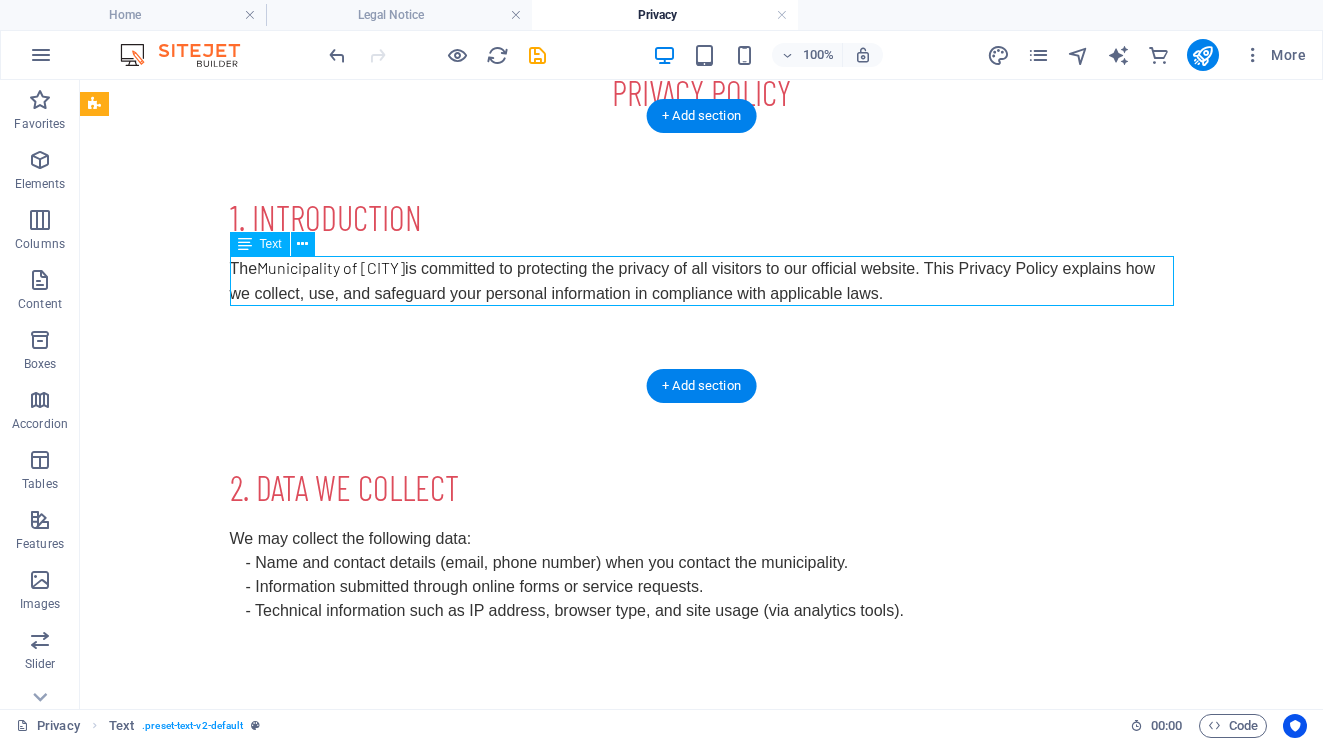 click on "The  Municipality of Kfardebian  is committed to protecting the privacy of all visitors to our official website. This Privacy Policy explains how we collect, use, and safeguard your personal information in compliance with applicable laws." at bounding box center (702, 281) 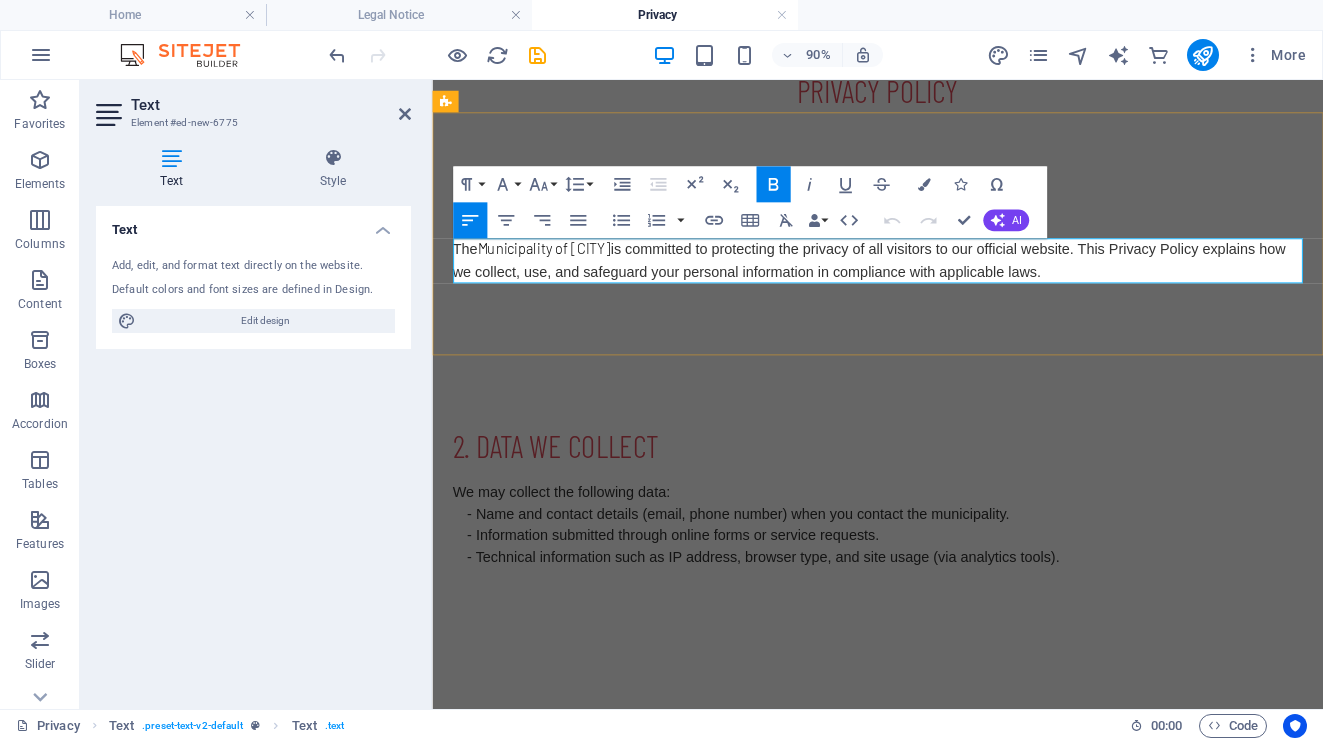 click on "Municipality of Kfardebian" at bounding box center [557, 267] 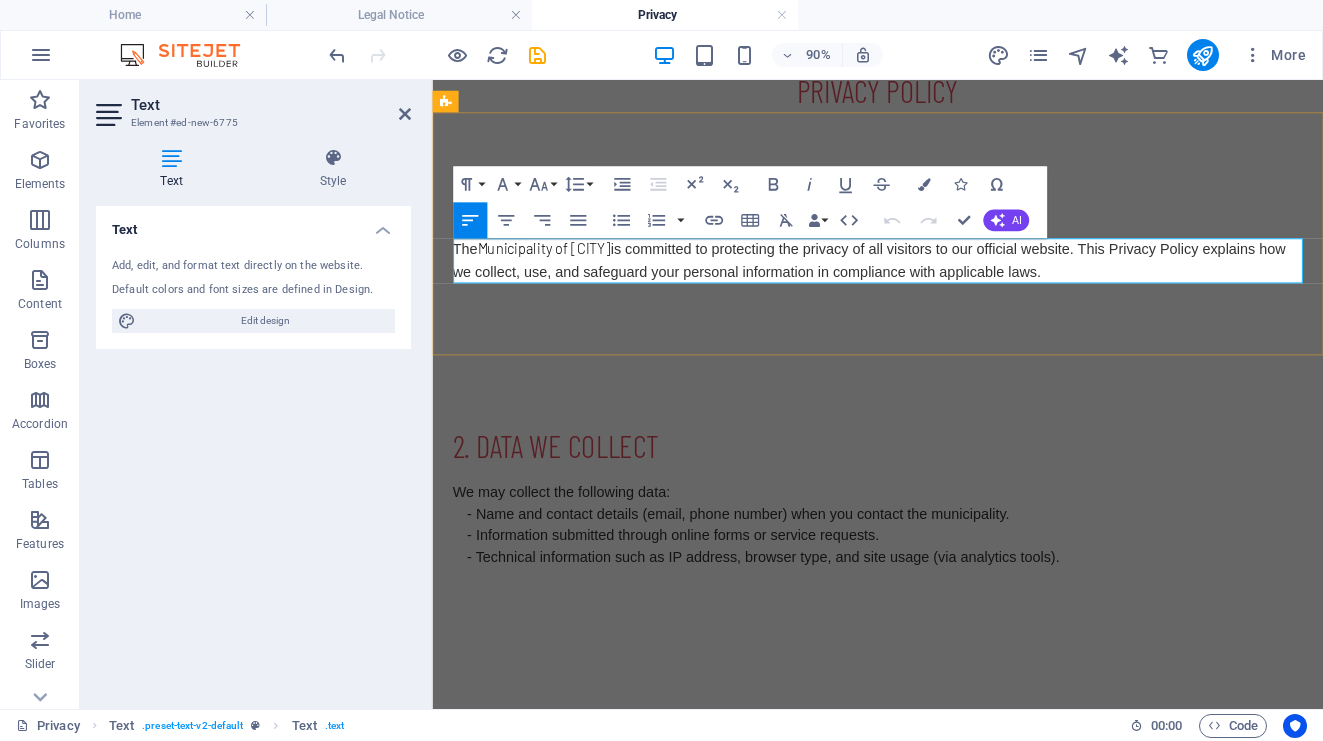 click on "Municipality of Kfardebian" at bounding box center (557, 267) 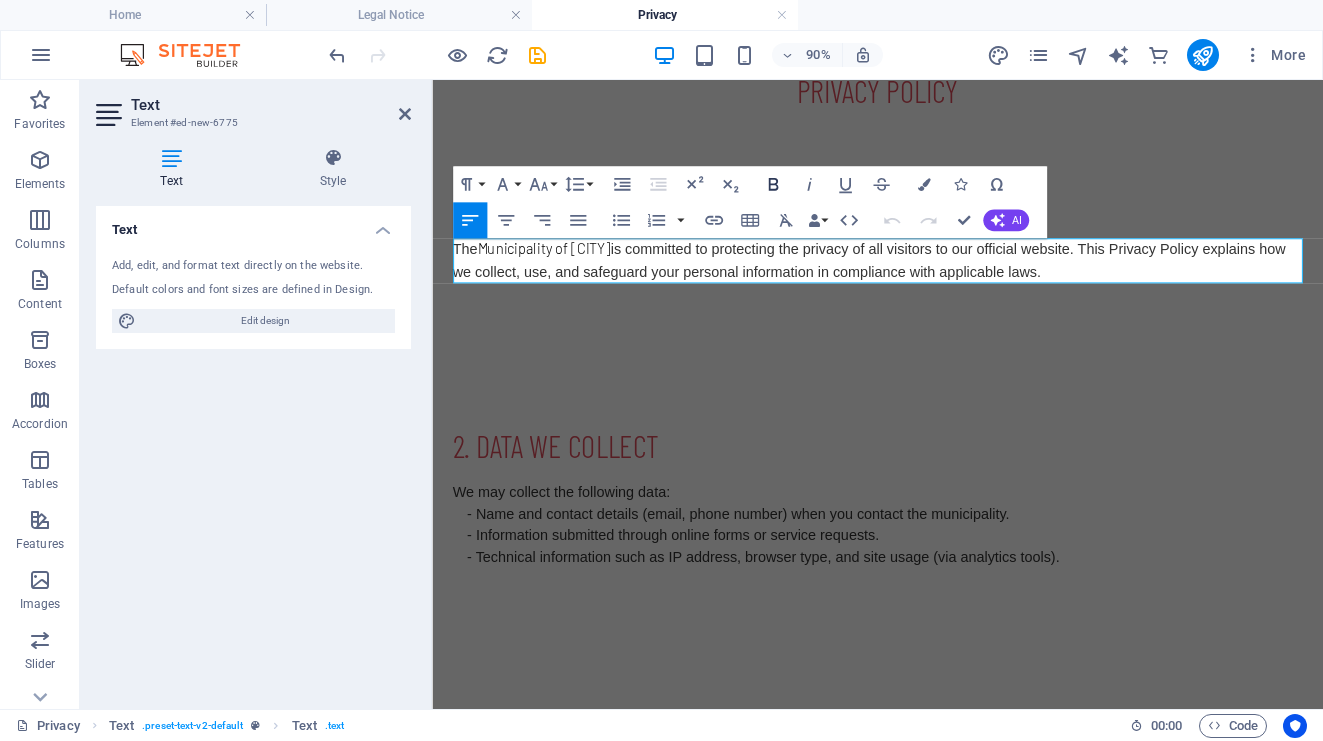 click 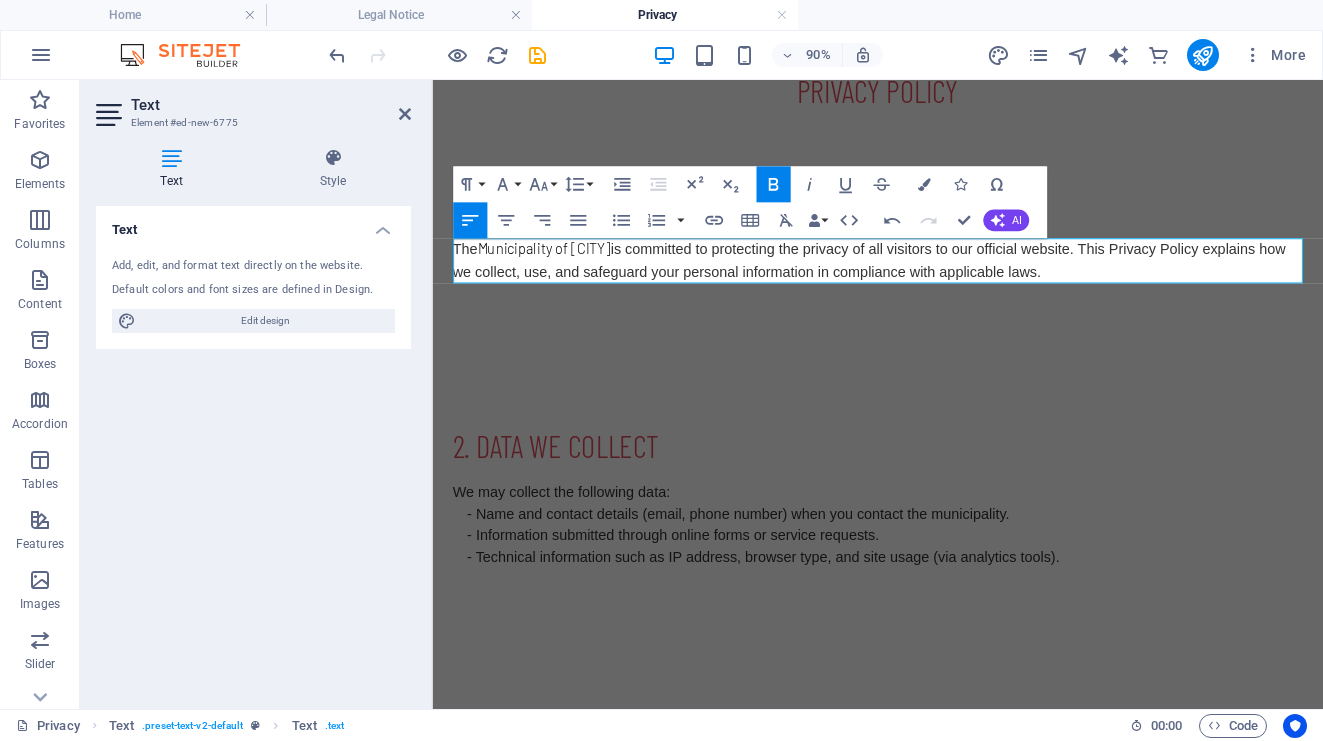 click 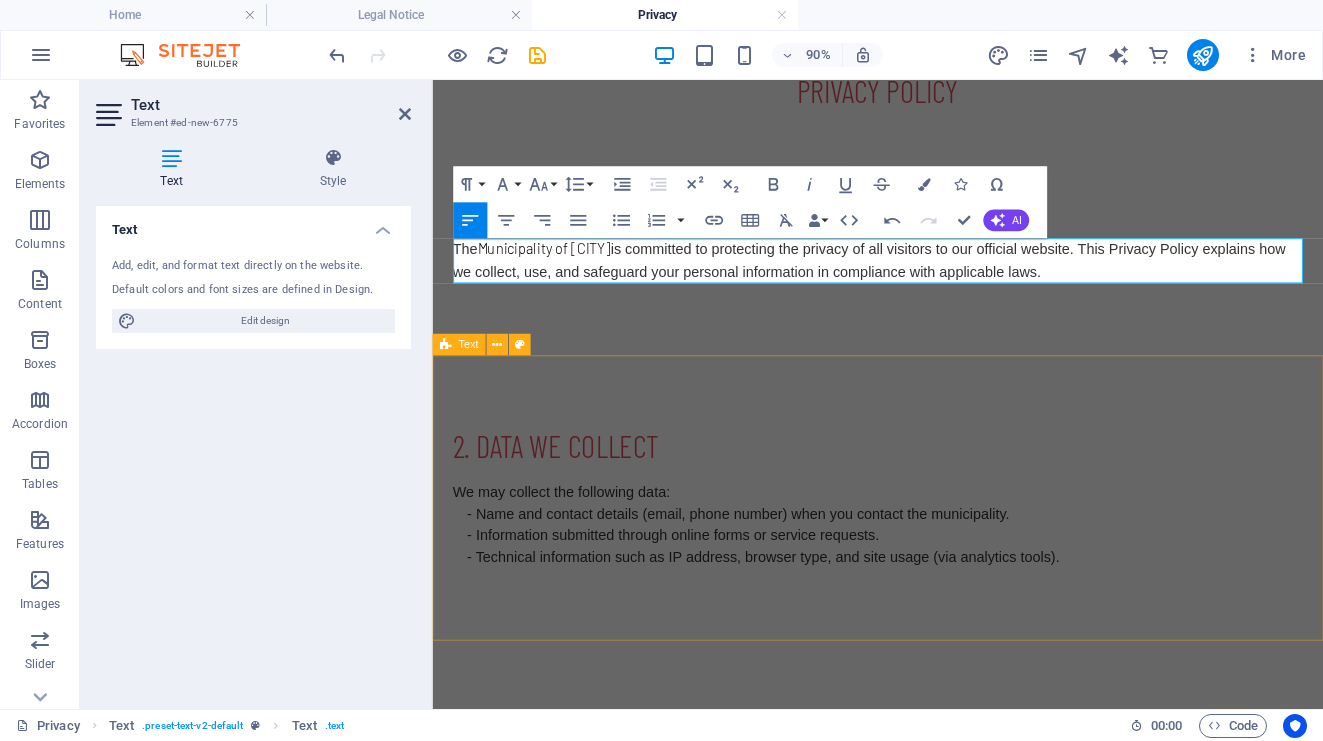 click on "2. Data We Collect We may collect the following data: - Name and contact details (email, phone number) when you contact the municipality. - Information submitted through online forms or service requests. - Technical information such as IP address, browser type, and site usage (via analytics tools)." at bounding box center (927, 544) 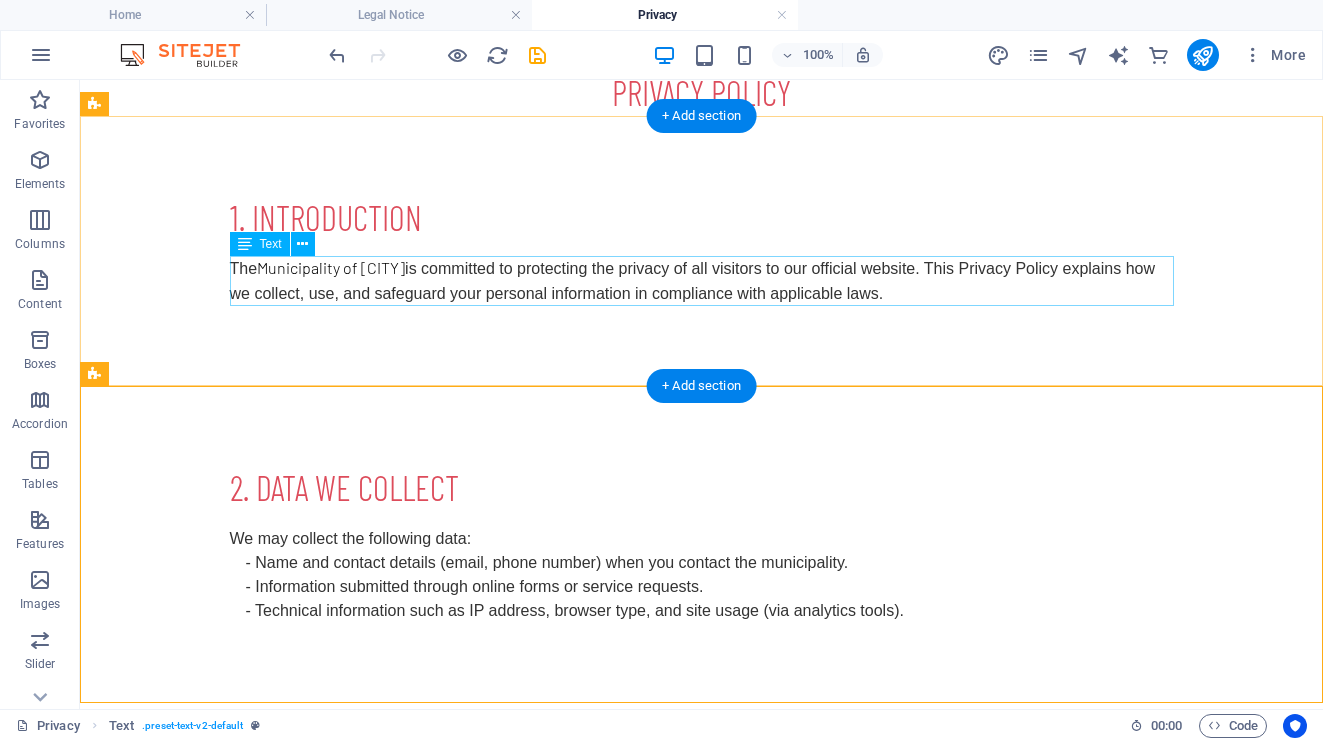 click on "The  Municipality of Kfardebian  is committed to protecting the privacy of all visitors to our official website. This Privacy Policy explains how we collect, use, and safeguard your personal information in compliance with applicable laws." at bounding box center [702, 281] 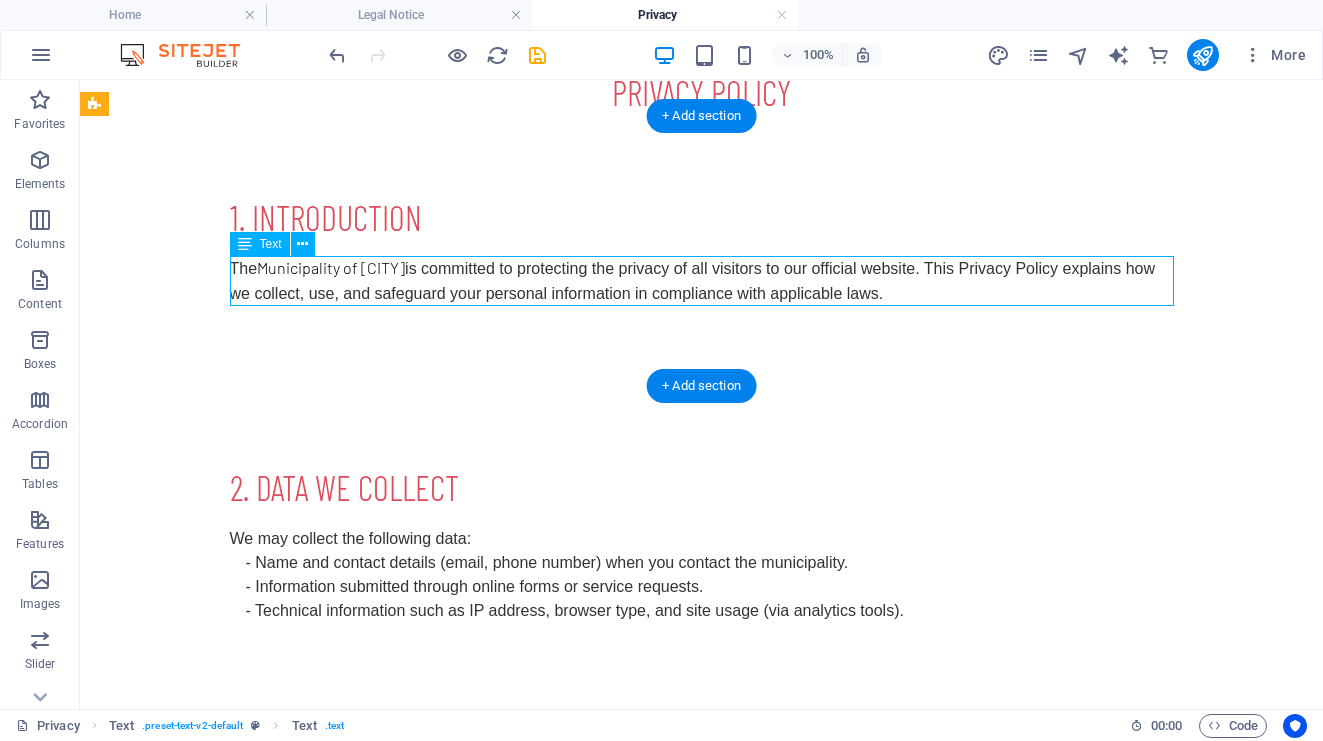 click on "The  Municipality of Kfardebian  is committed to protecting the privacy of all visitors to our official website. This Privacy Policy explains how we collect, use, and safeguard your personal information in compliance with applicable laws." at bounding box center [702, 281] 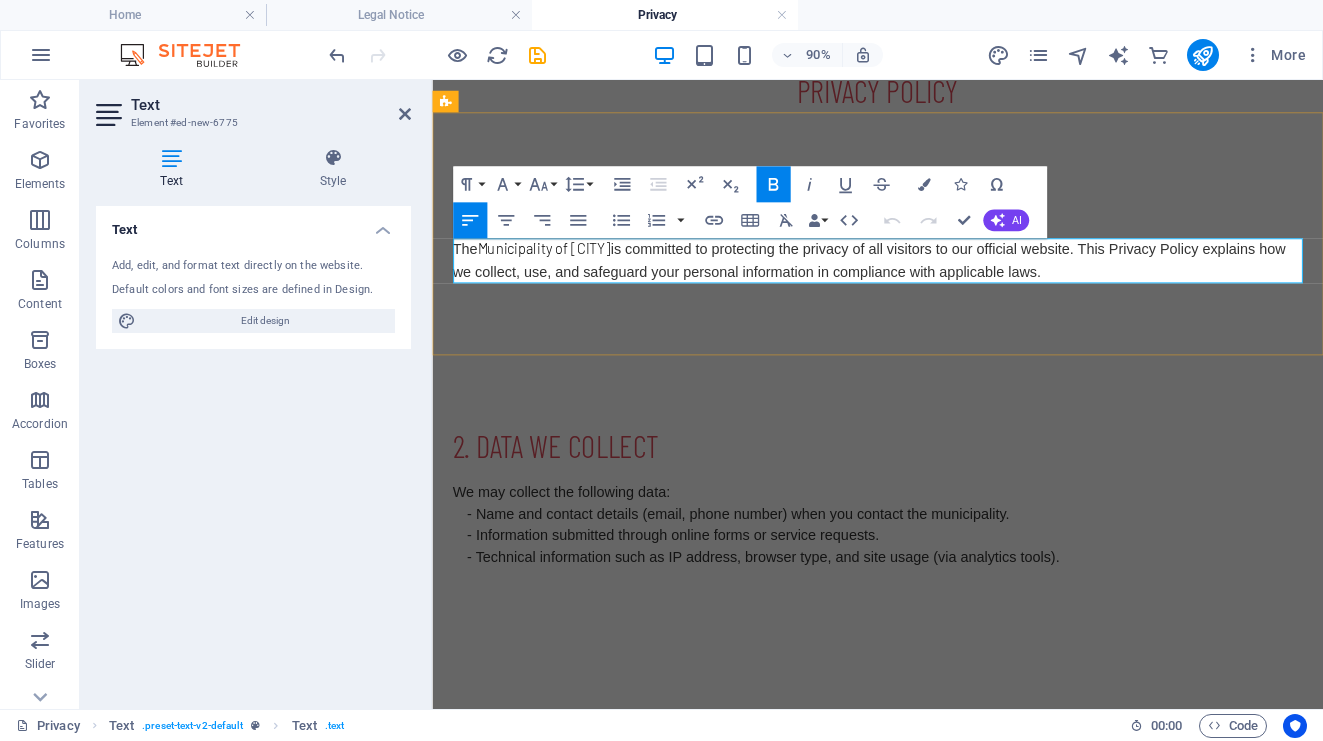 click on "is committed to protecting the privacy of all visitors to our official website. This Privacy Policy explains how we collect, use, and safeguard your personal information in compliance with applicable laws." at bounding box center (918, 281) 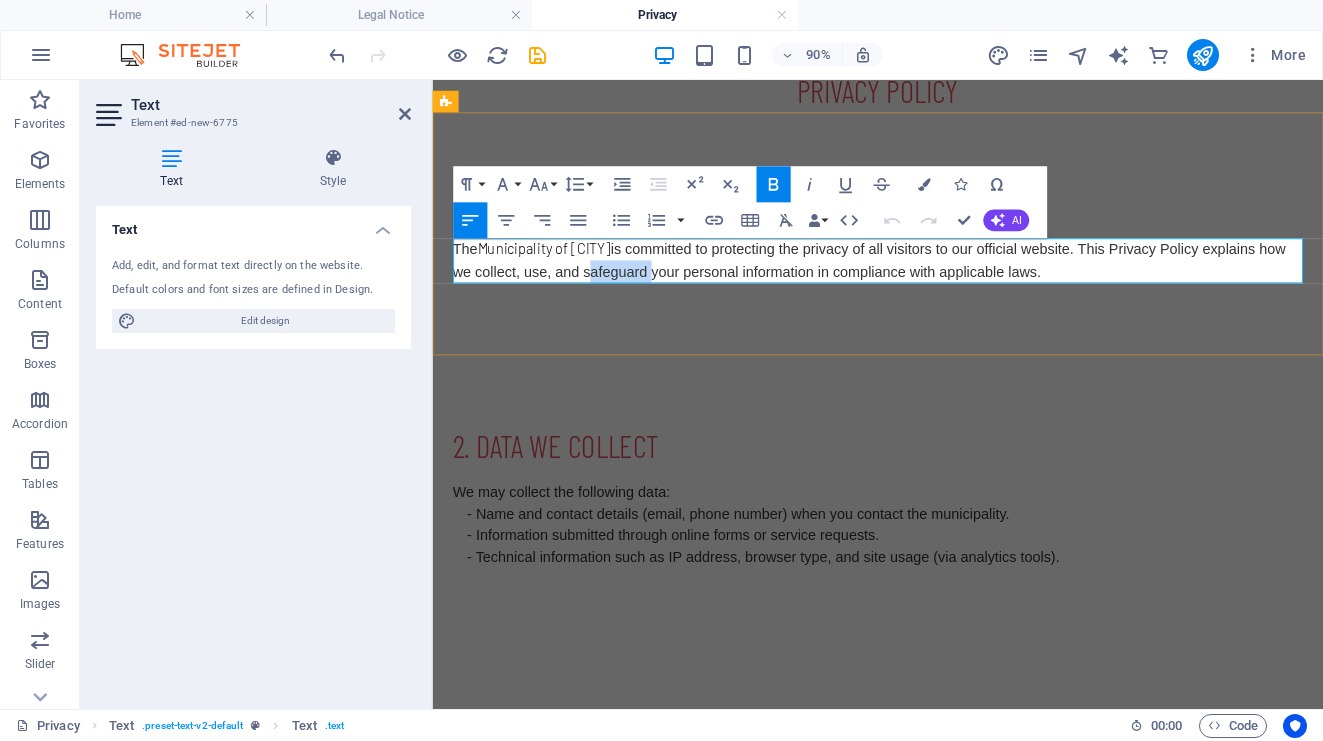 click on "is committed to protecting the privacy of all visitors to our official website. This Privacy Policy explains how we collect, use, and safeguard your personal information in compliance with applicable laws." at bounding box center [918, 281] 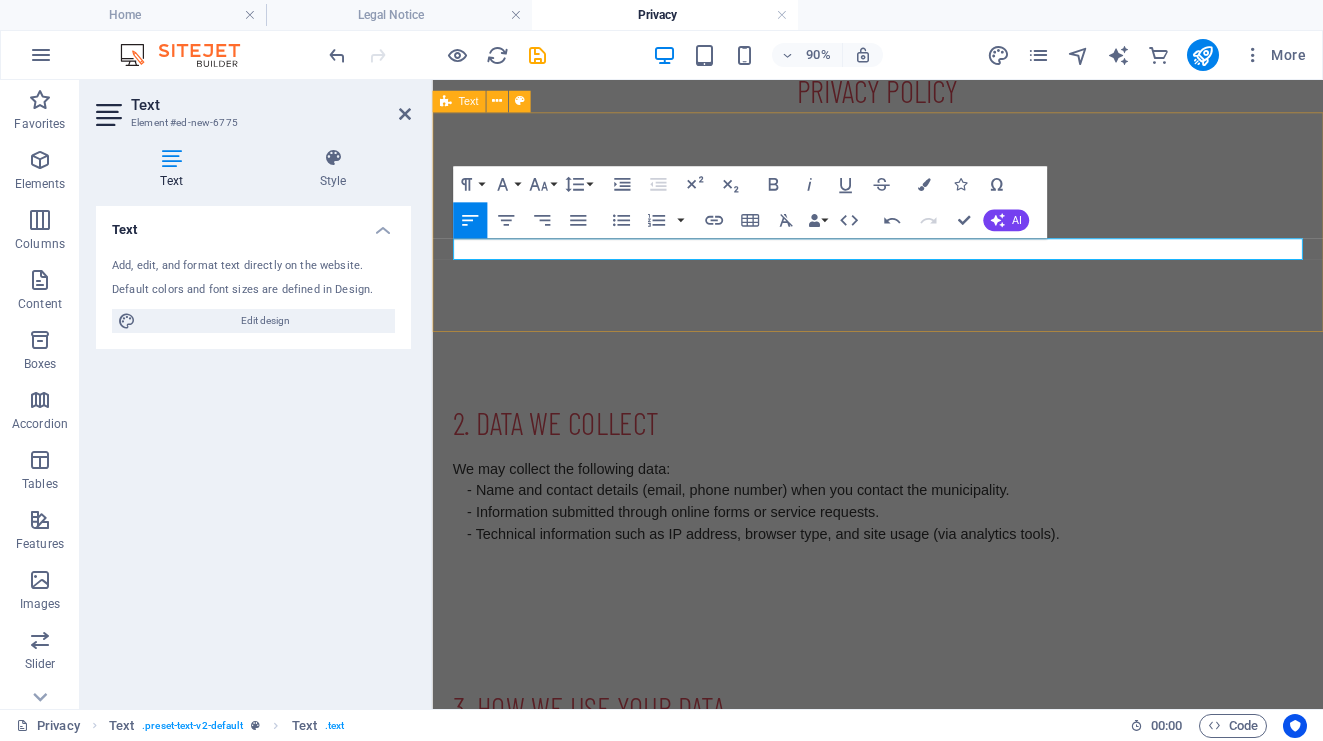 click on "1. Introduction" at bounding box center (927, 238) 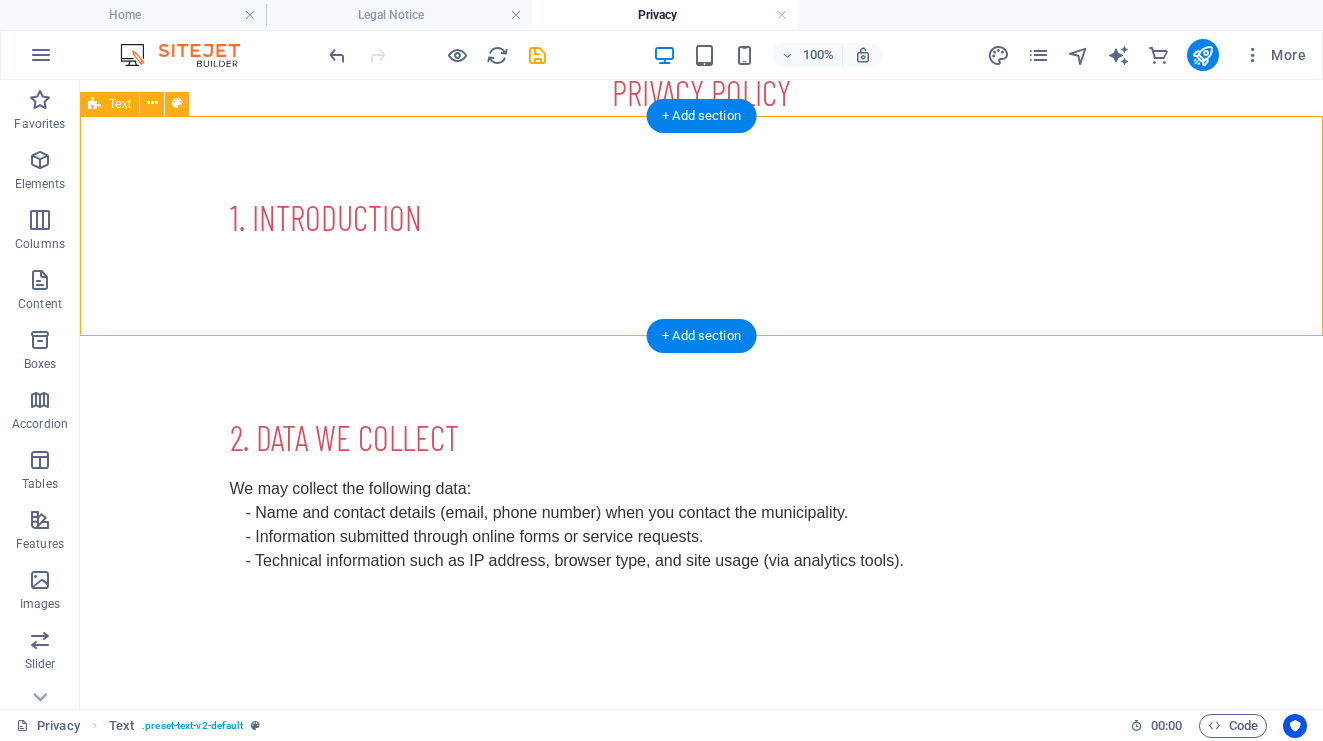 click on "1. Introduction" at bounding box center [701, 226] 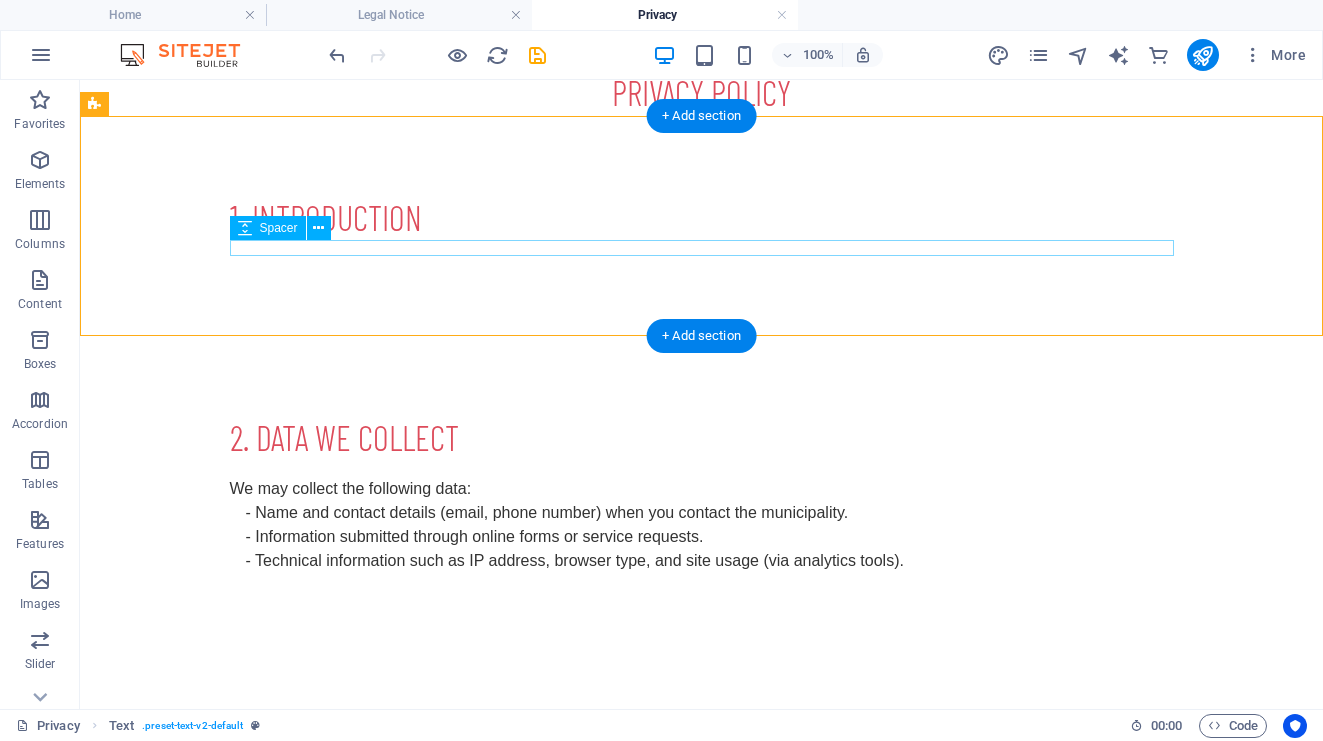 click at bounding box center (702, 248) 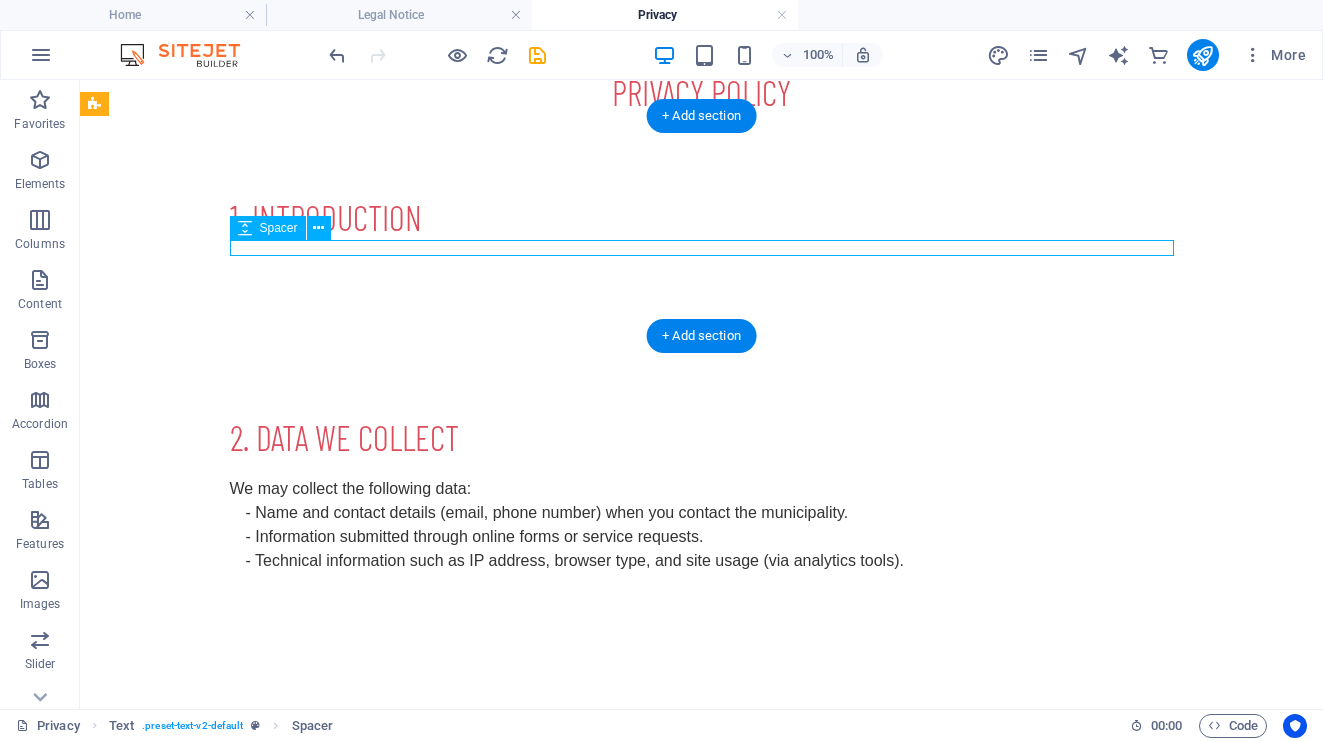 click at bounding box center (702, 248) 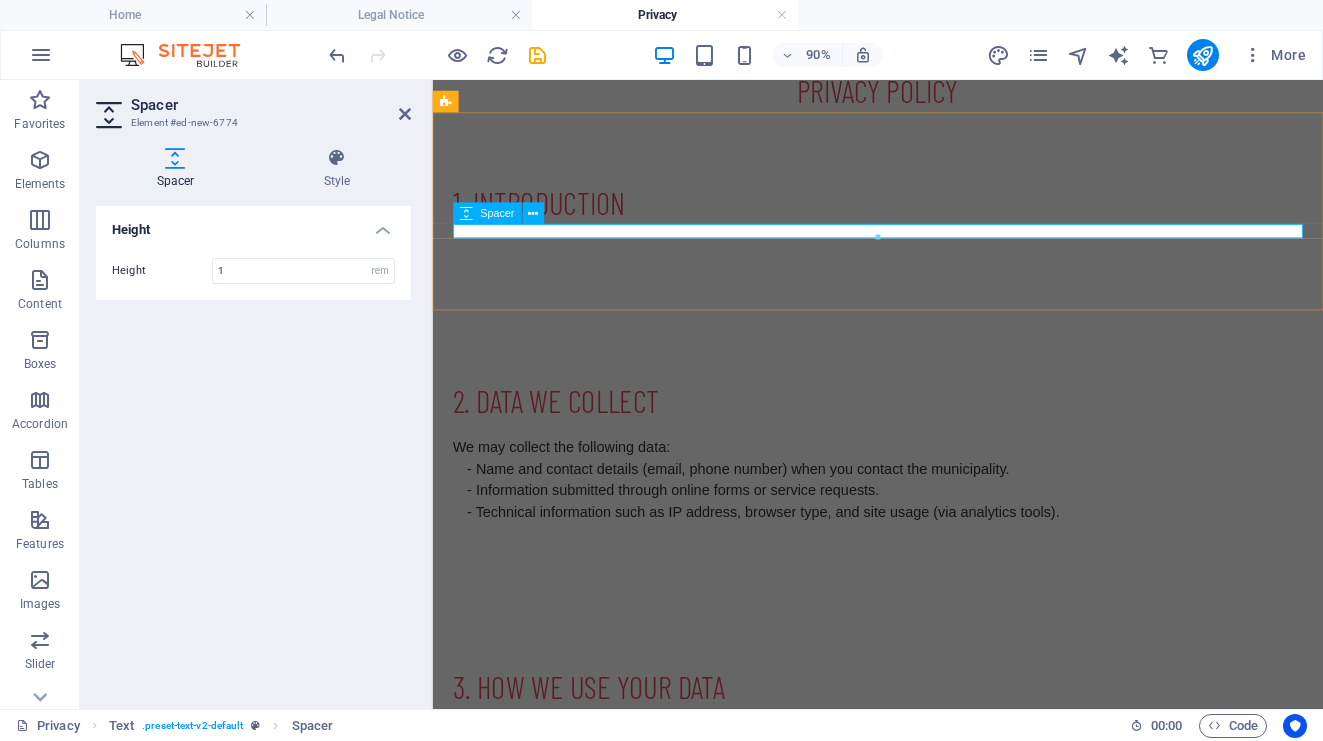 click at bounding box center [927, 248] 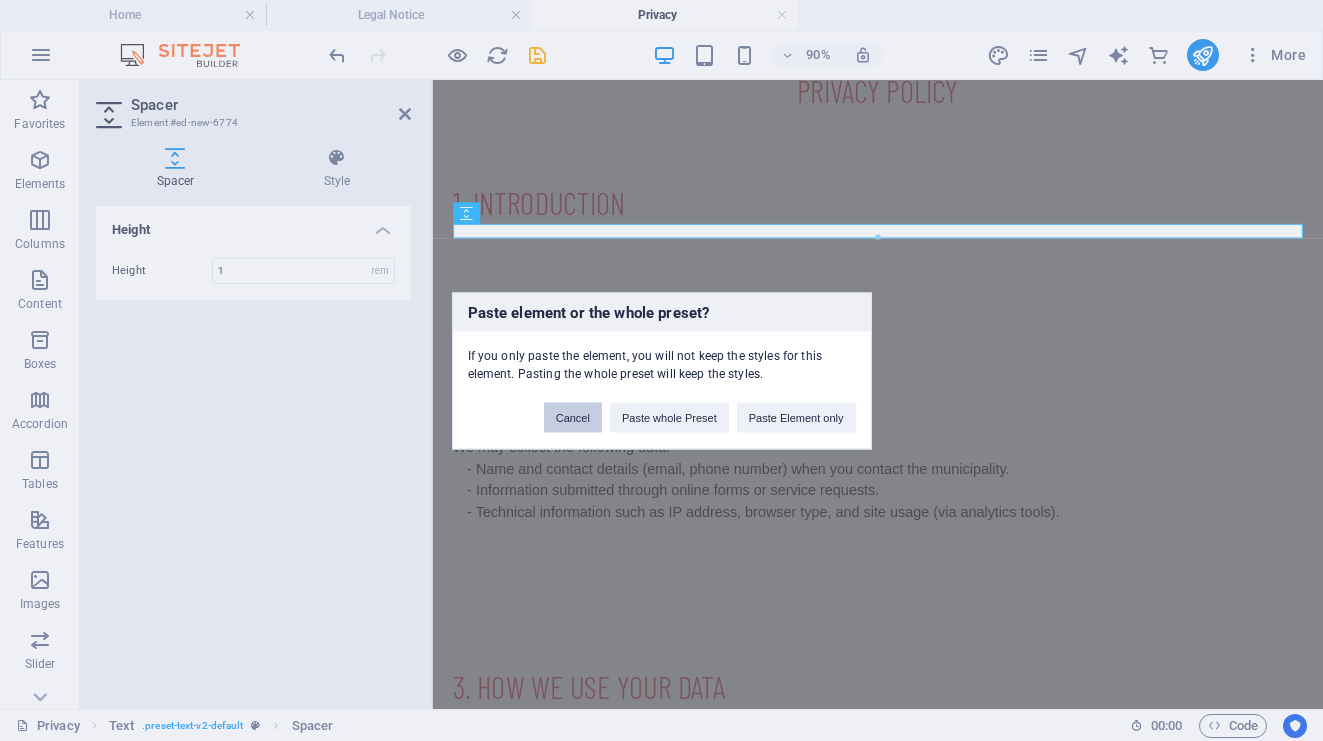 click on "Cancel" at bounding box center (573, 417) 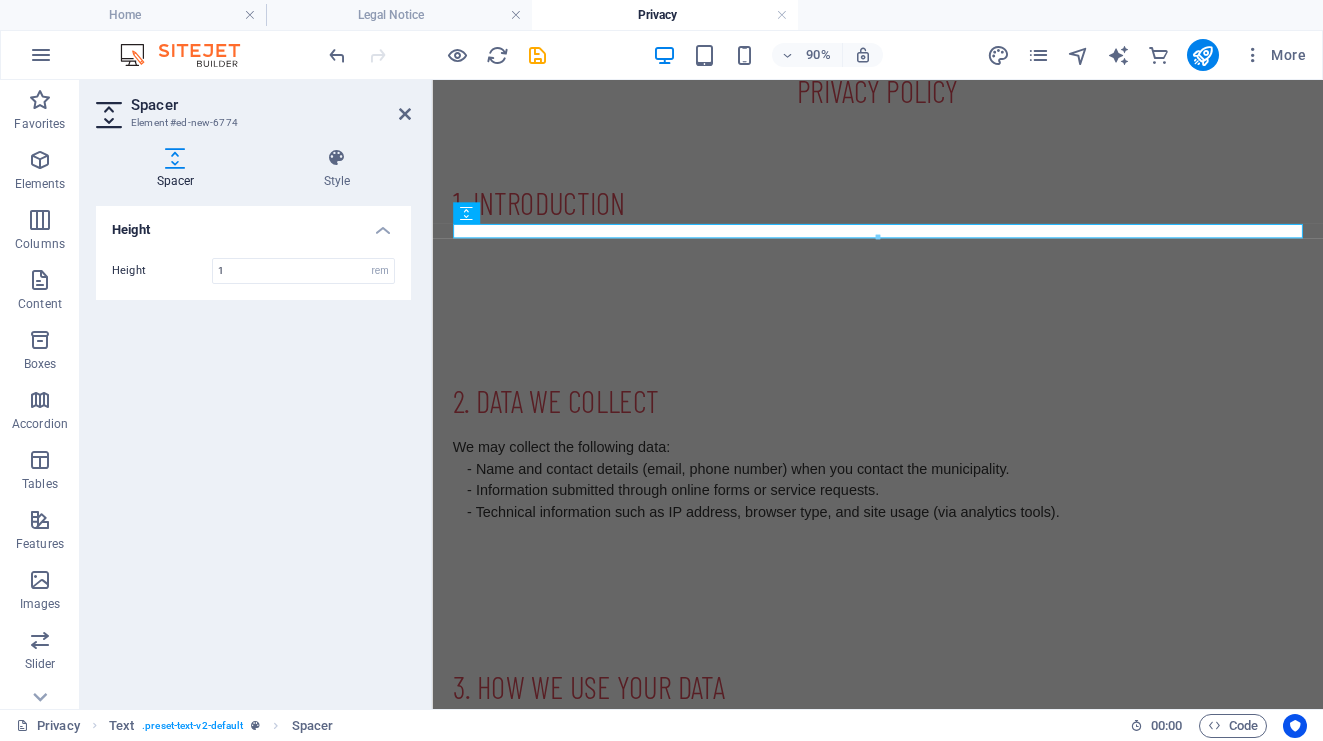 click at bounding box center (878, 238) 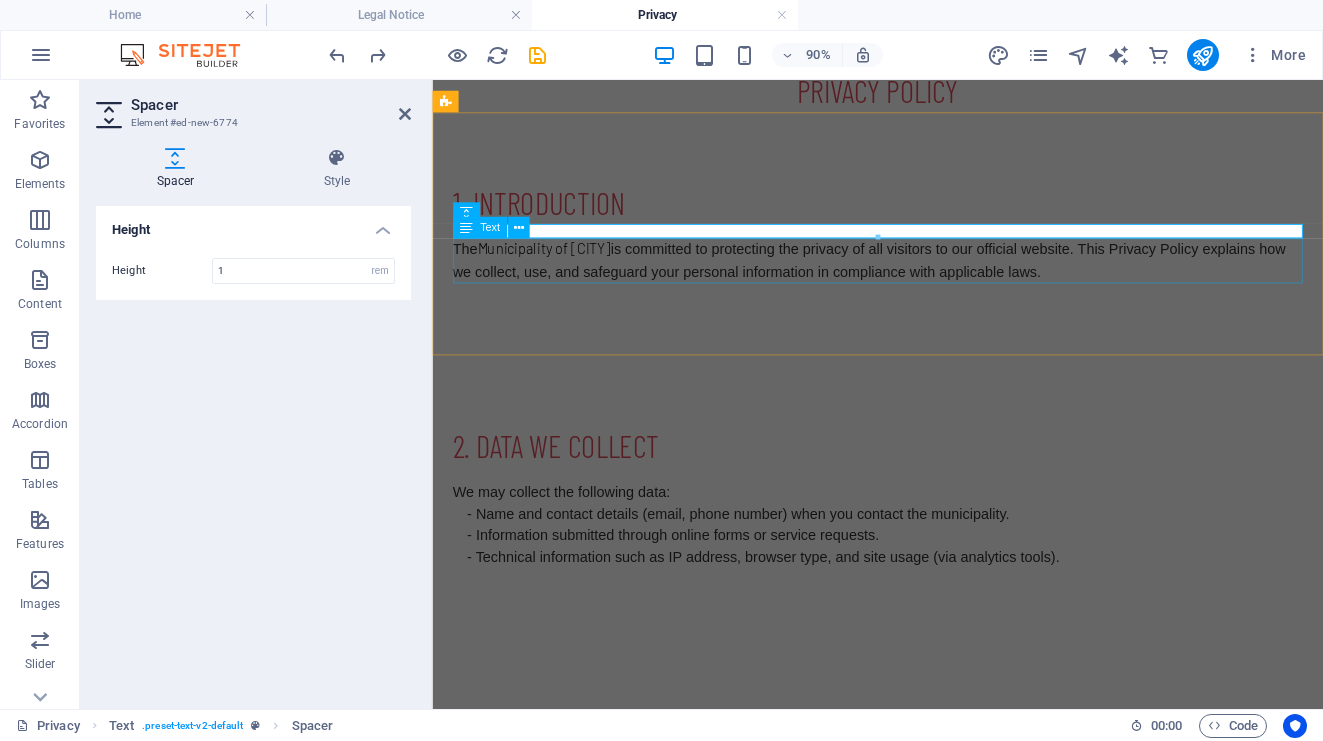 click on "The  Municipality of Kfardebian  is committed to protecting the privacy of all visitors to our official website. This Privacy Policy explains how we collect, use, and safeguard your personal information in compliance with applicable laws." at bounding box center (927, 281) 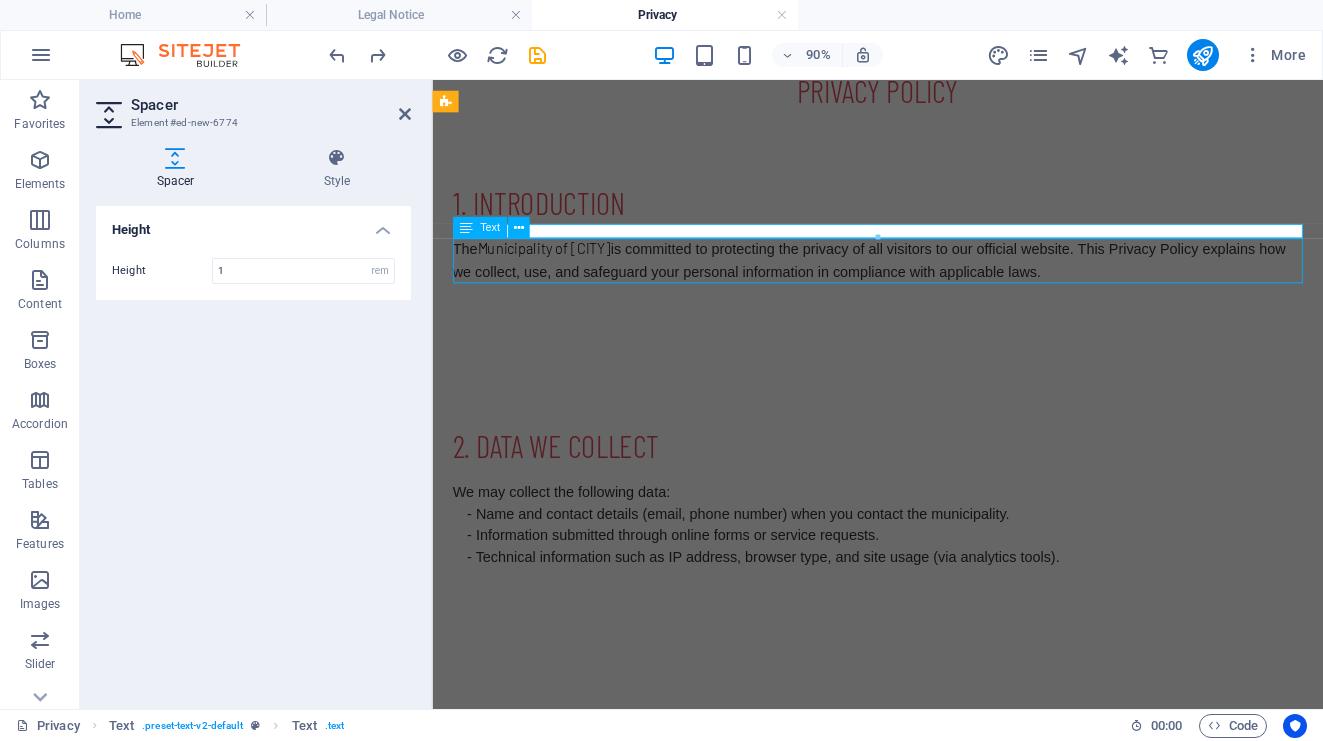 click on "The  Municipality of Kfardebian  is committed to protecting the privacy of all visitors to our official website. This Privacy Policy explains how we collect, use, and safeguard your personal information in compliance with applicable laws." at bounding box center [927, 281] 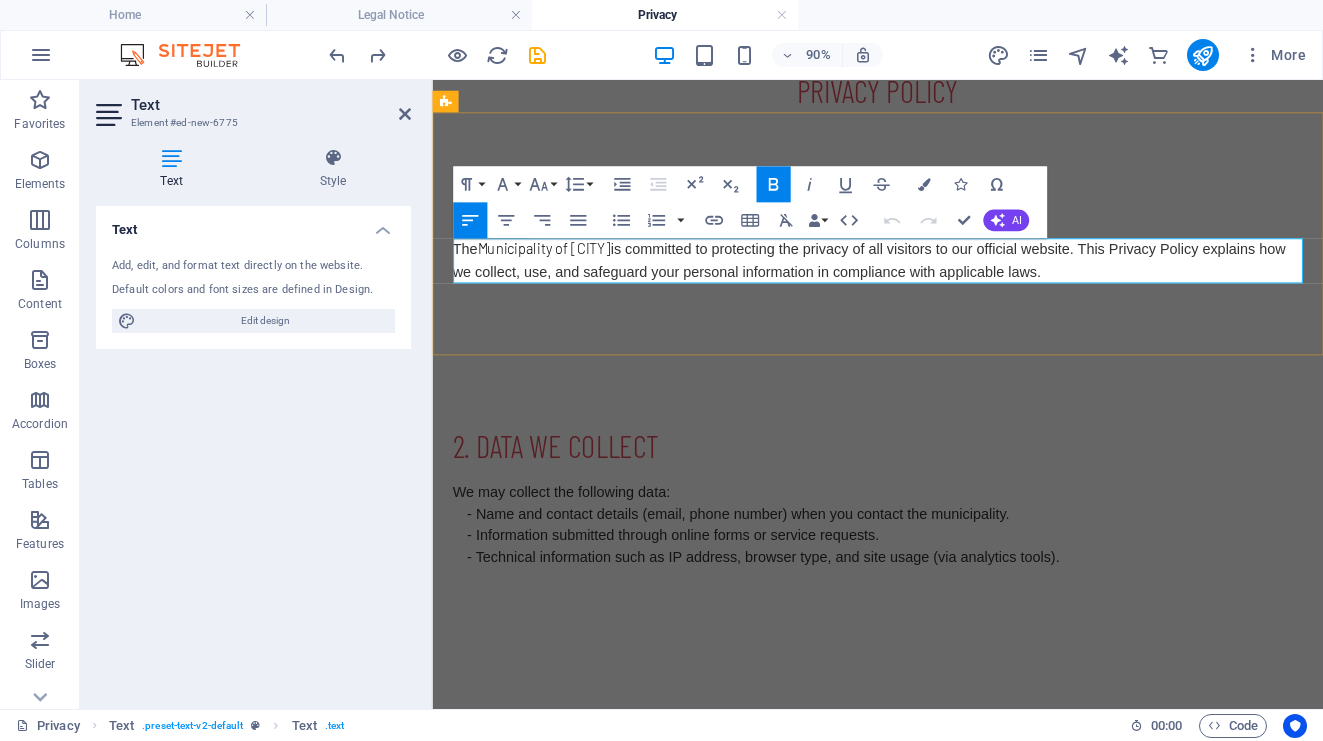 click on "The  Municipality of Kfardebian  is committed to protecting the privacy of all visitors to our official website. This Privacy Policy explains how we collect, use, and safeguard your personal information in compliance with applicable laws." at bounding box center [927, 281] 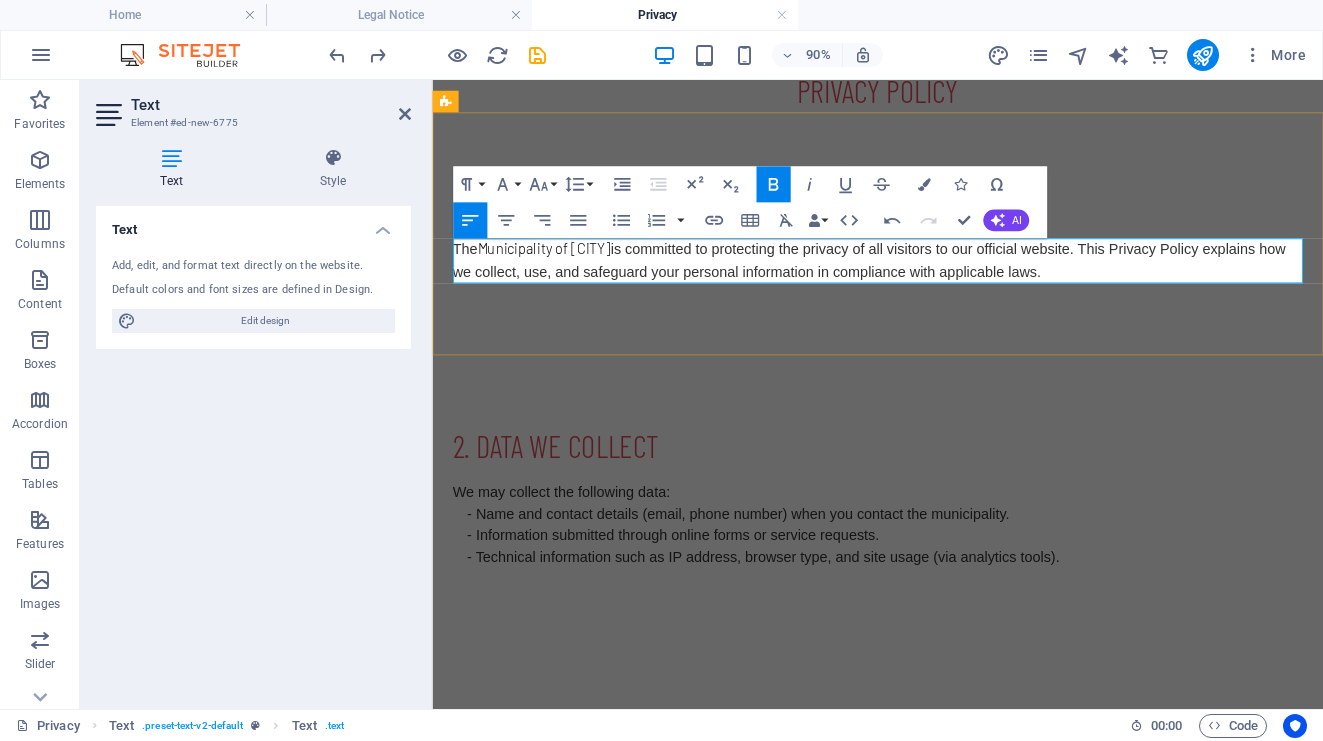 drag, startPoint x: 662, startPoint y: 272, endPoint x: 489, endPoint y: 266, distance: 173.10402 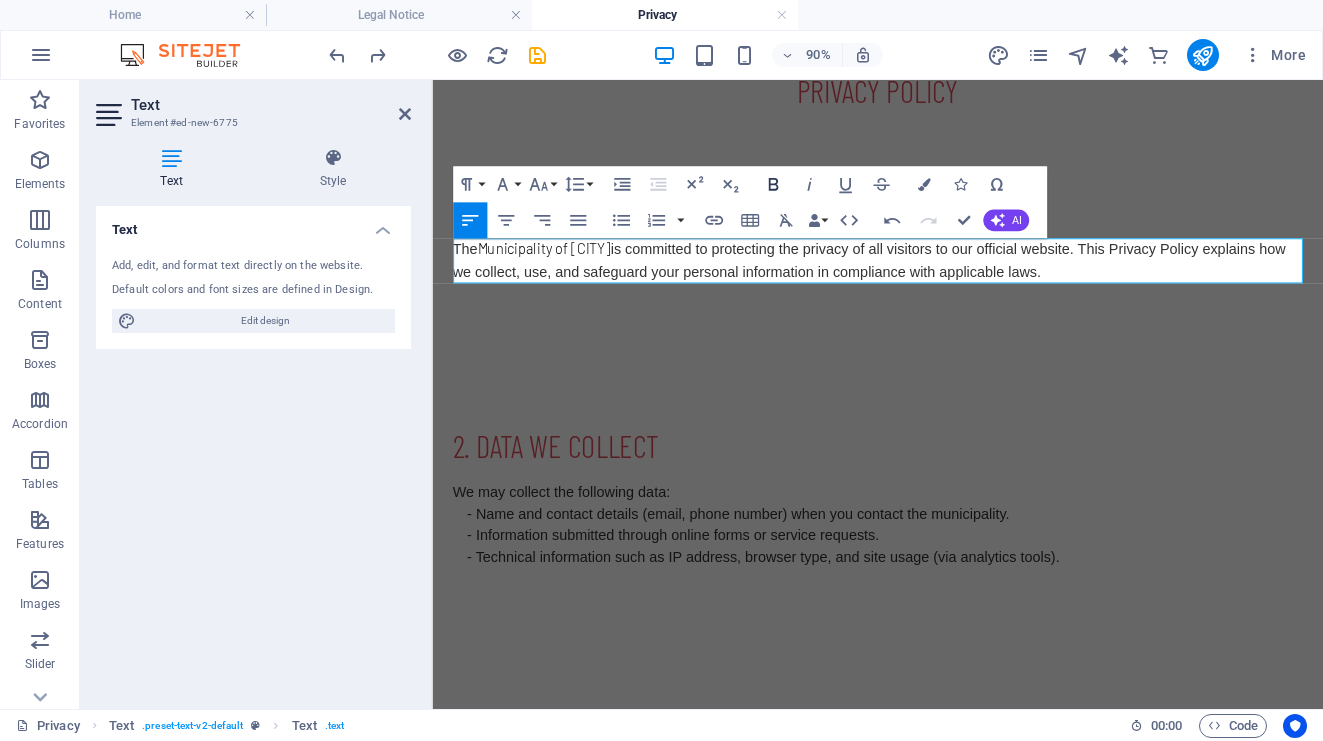 click 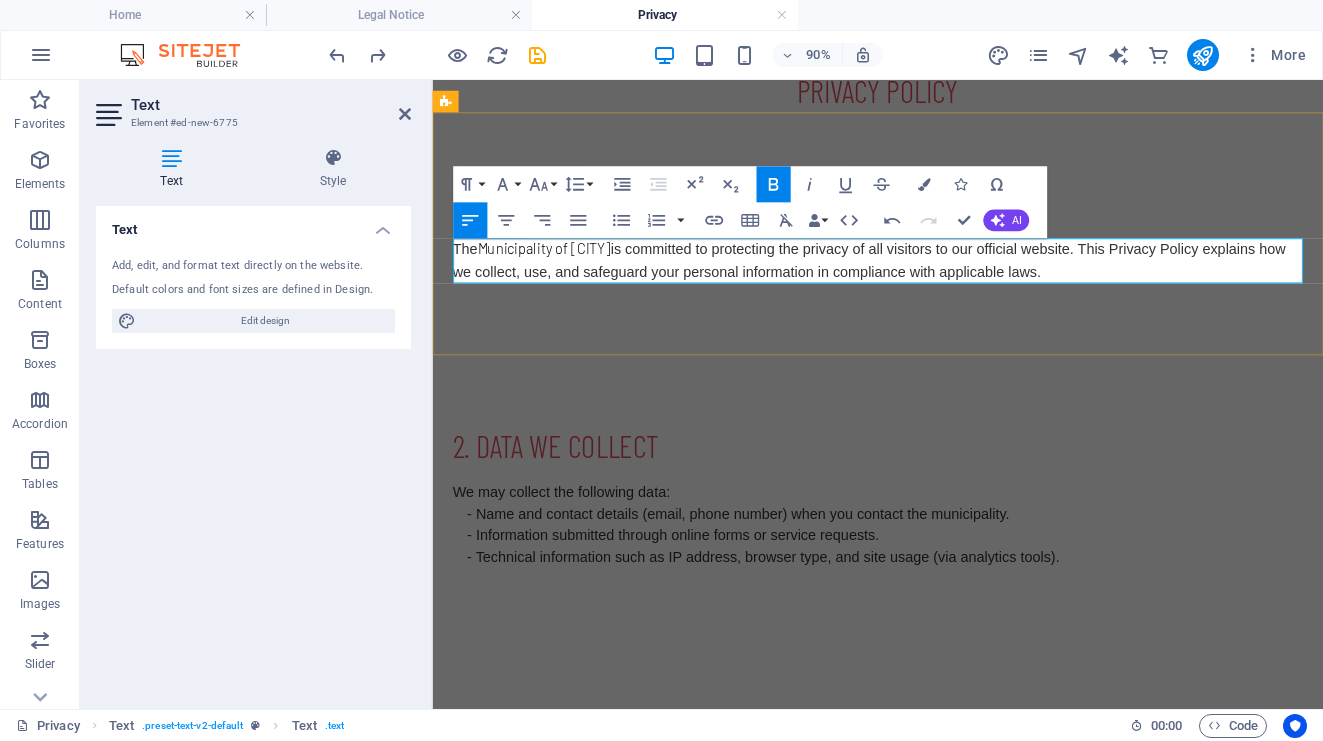 click on "is committed to protecting the privacy of all visitors to our official website. This Privacy Policy explains how we collect, use, and safeguard your personal information in compliance with applicable laws." at bounding box center (918, 281) 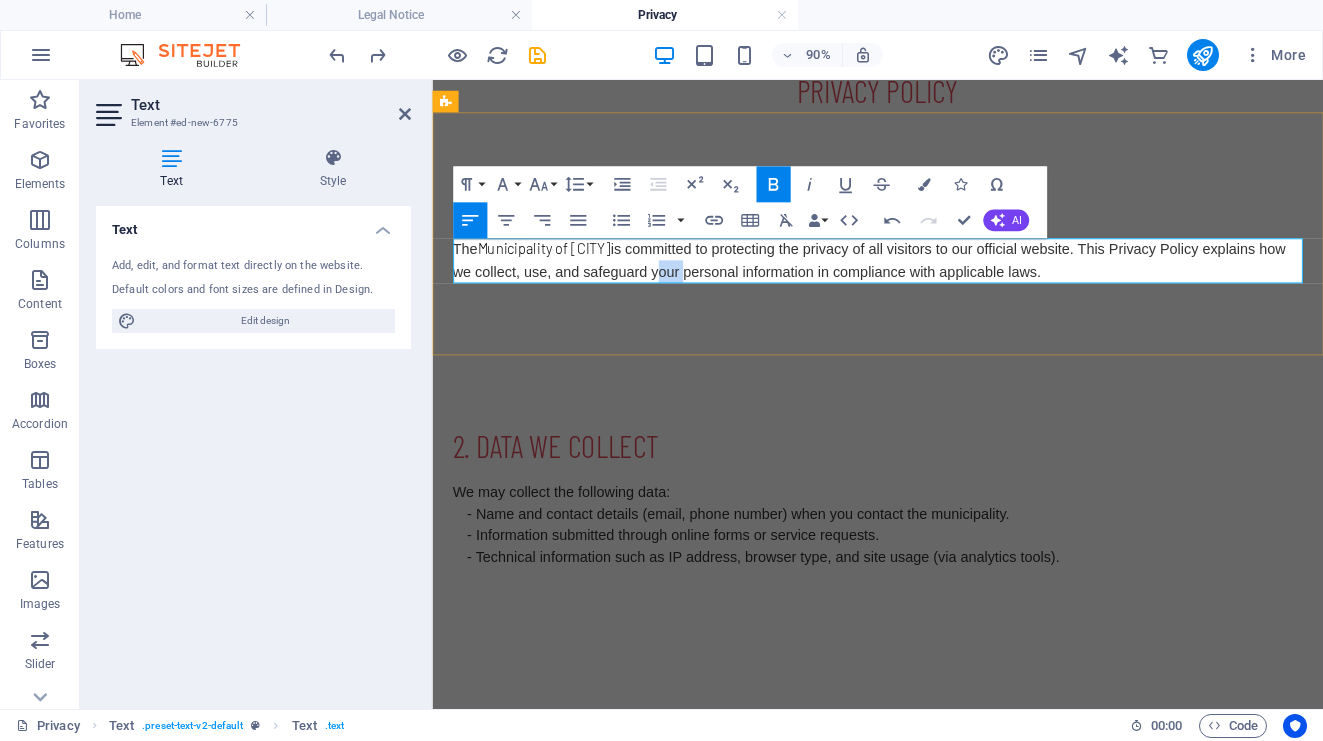 click on "is committed to protecting the privacy of all visitors to our official website. This Privacy Policy explains how we collect, use, and safeguard your personal information in compliance with applicable laws." at bounding box center [918, 281] 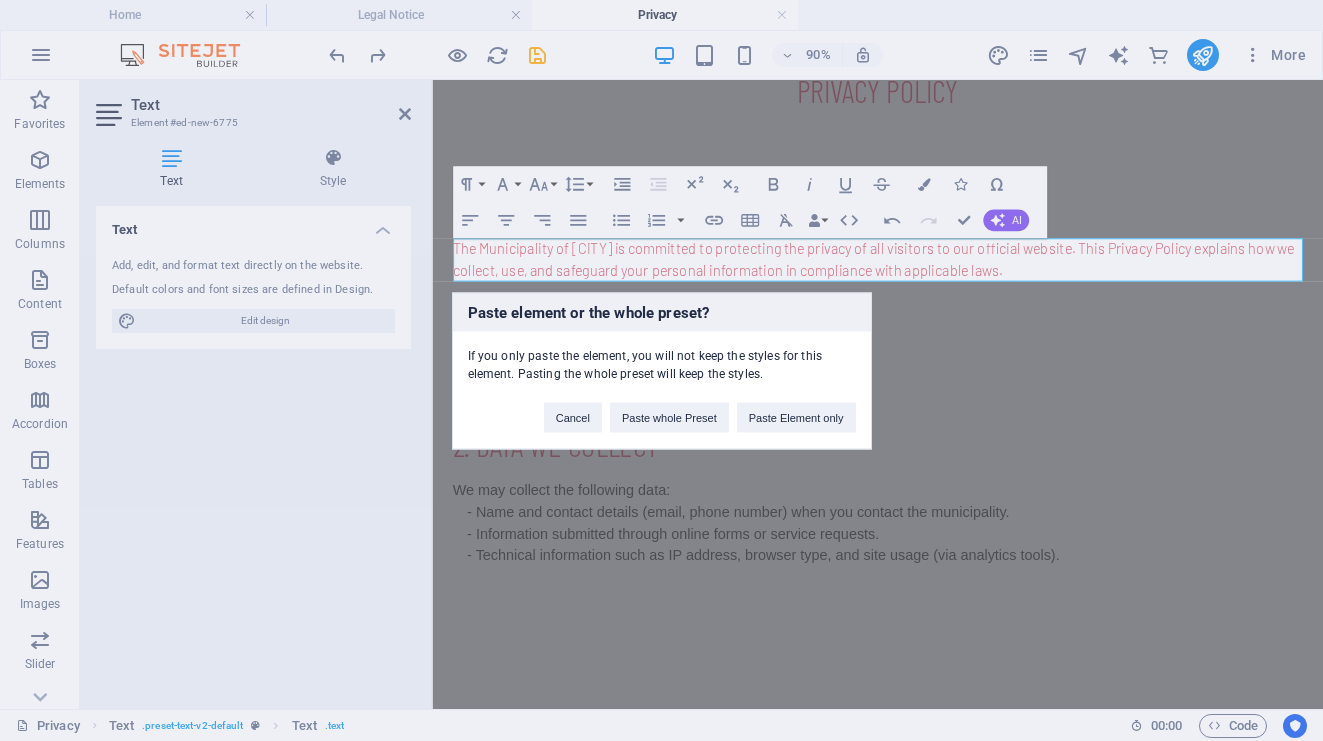 scroll, scrollTop: 3801, scrollLeft: 3, axis: both 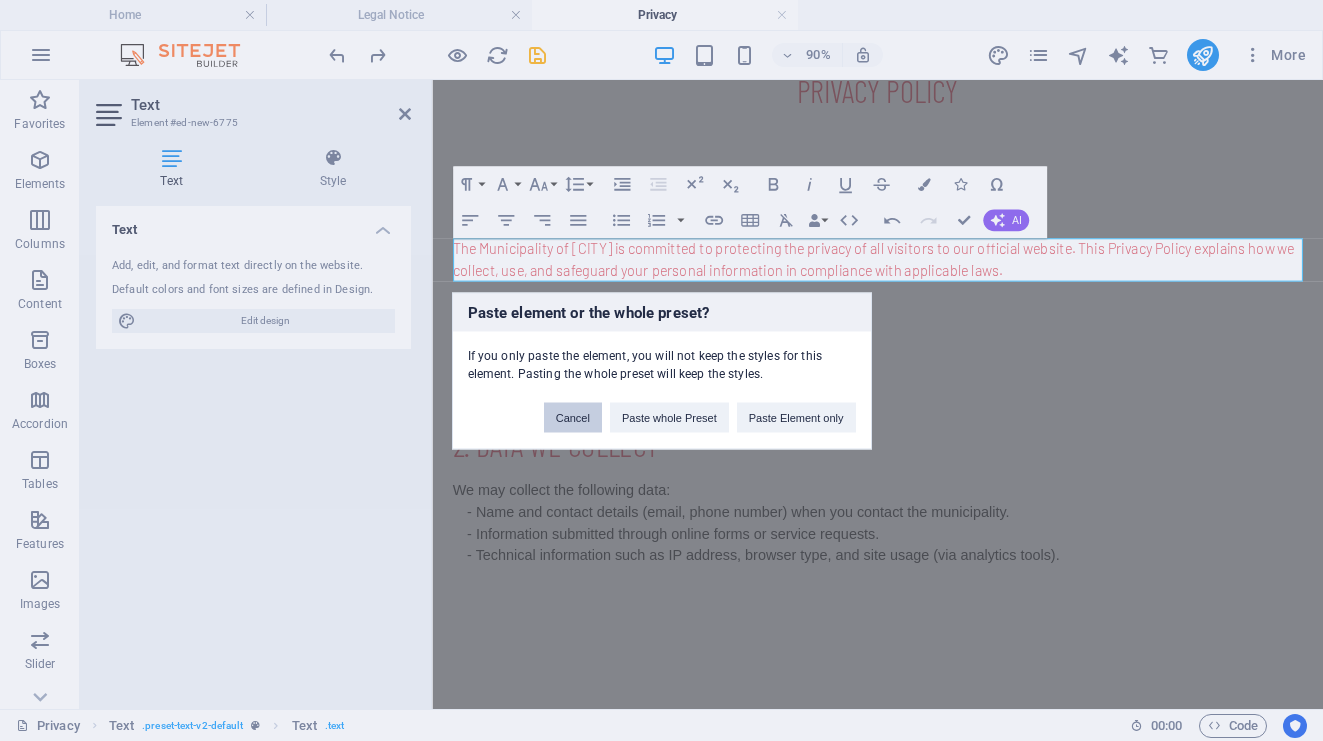 click on "Cancel" at bounding box center (573, 417) 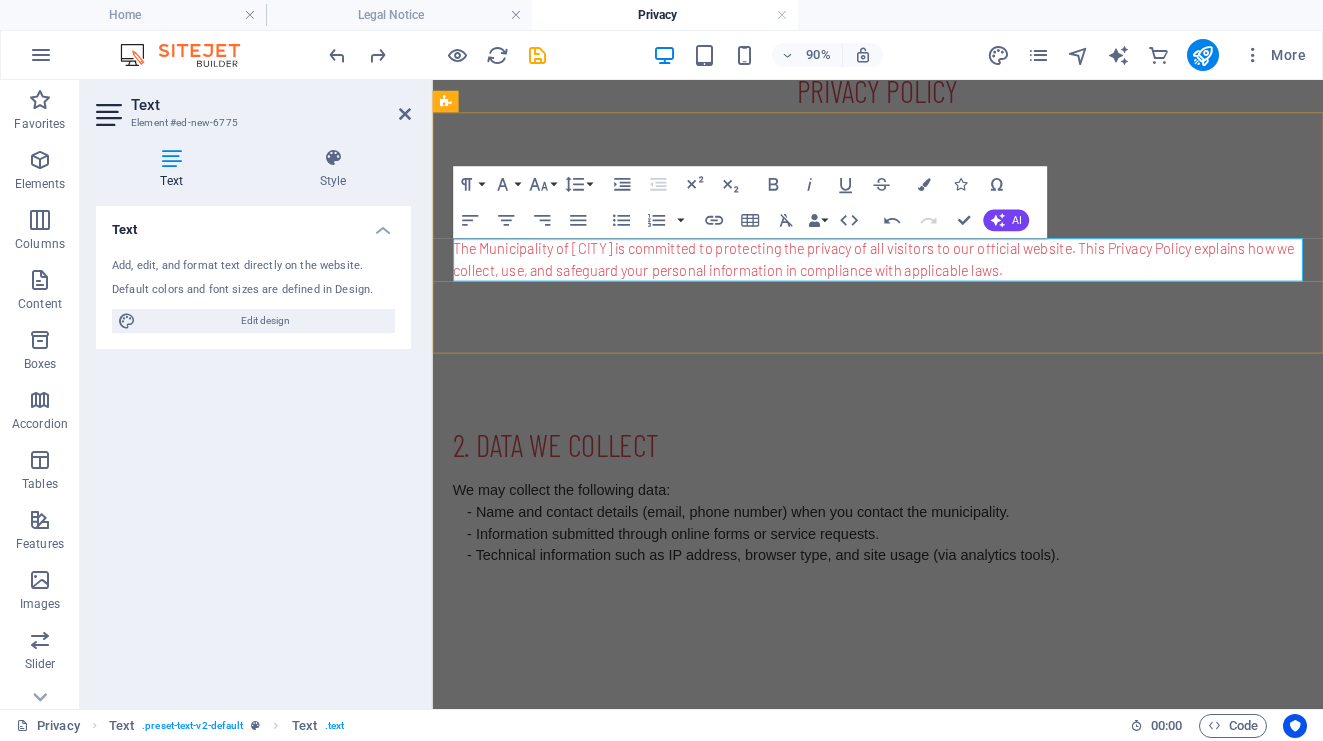 click on "The Municipality of Kfardebian is committed to protecting the privacy of all visitors to our official website. This Privacy Policy explains how we collect, use, and safeguard your personal information in compliance with applicable laws." at bounding box center (927, 280) 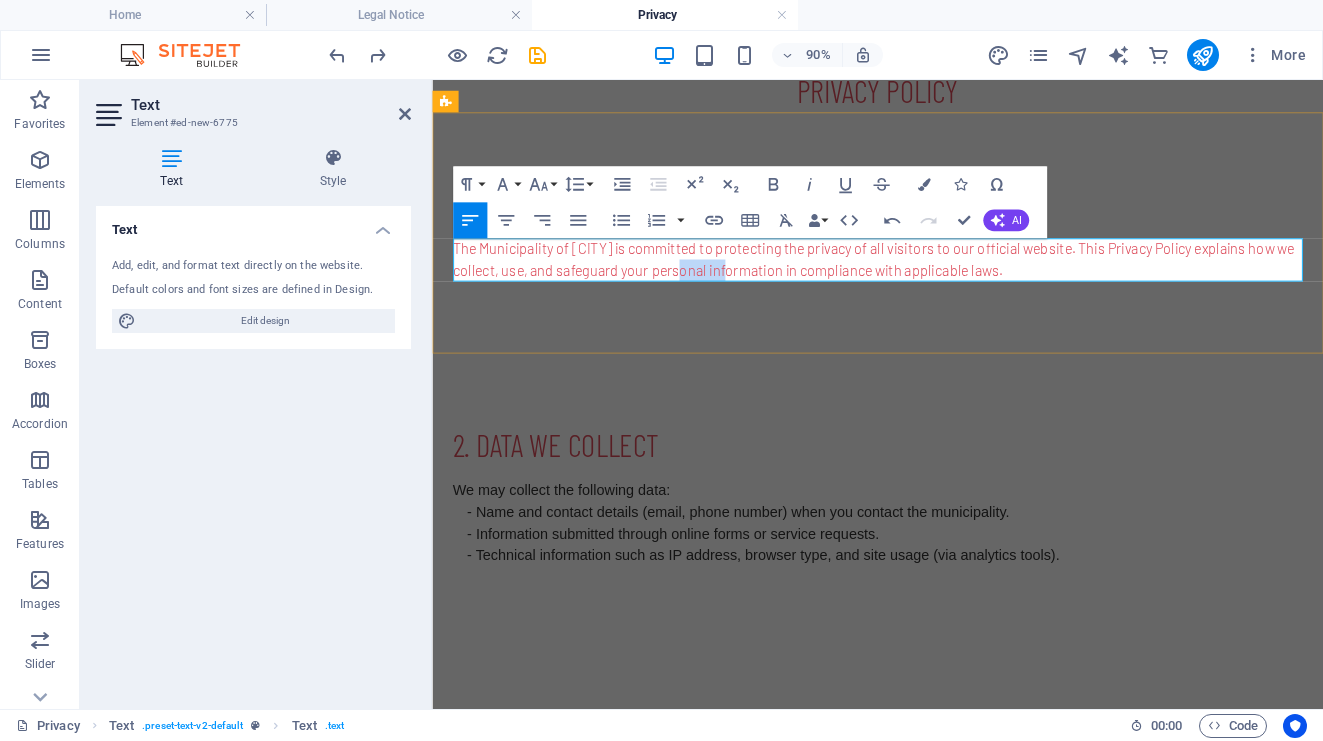 click on "The Municipality of Kfardebian is committed to protecting the privacy of all visitors to our official website. This Privacy Policy explains how we collect, use, and safeguard your personal information in compliance with applicable laws." at bounding box center (927, 280) 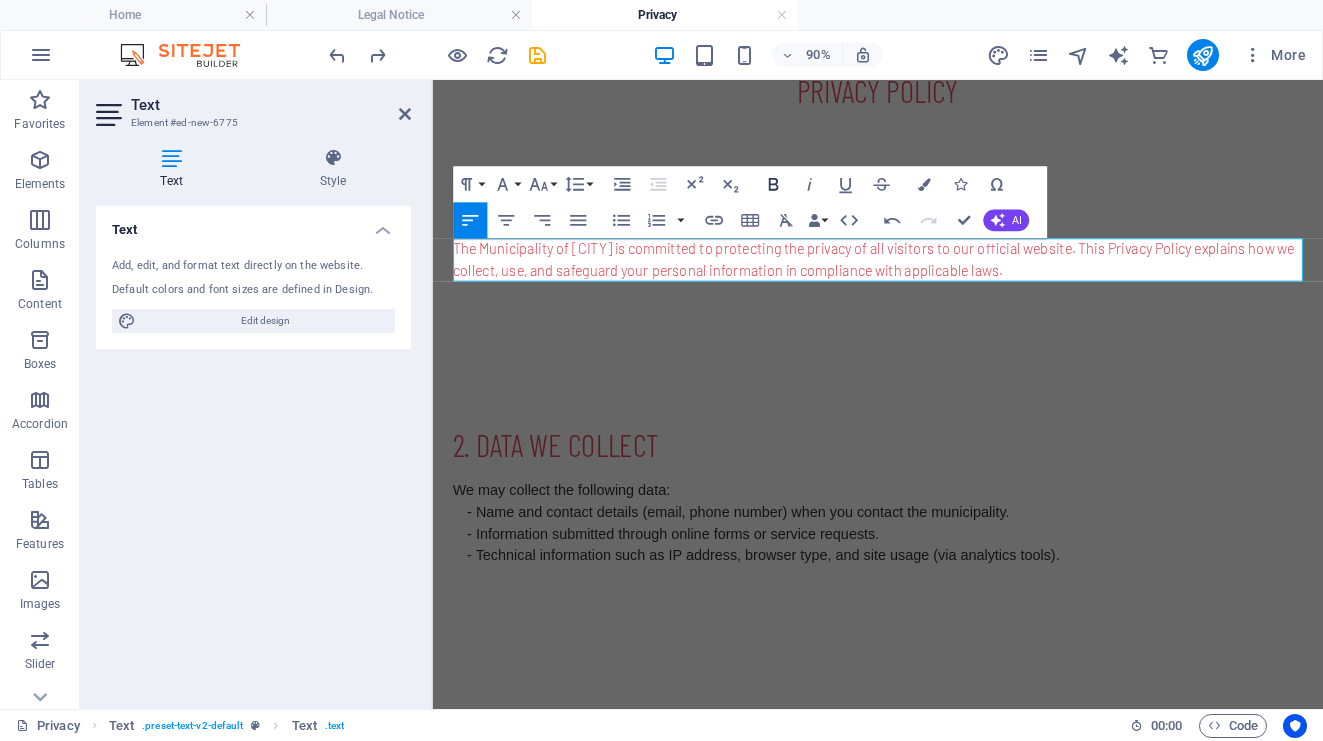 click 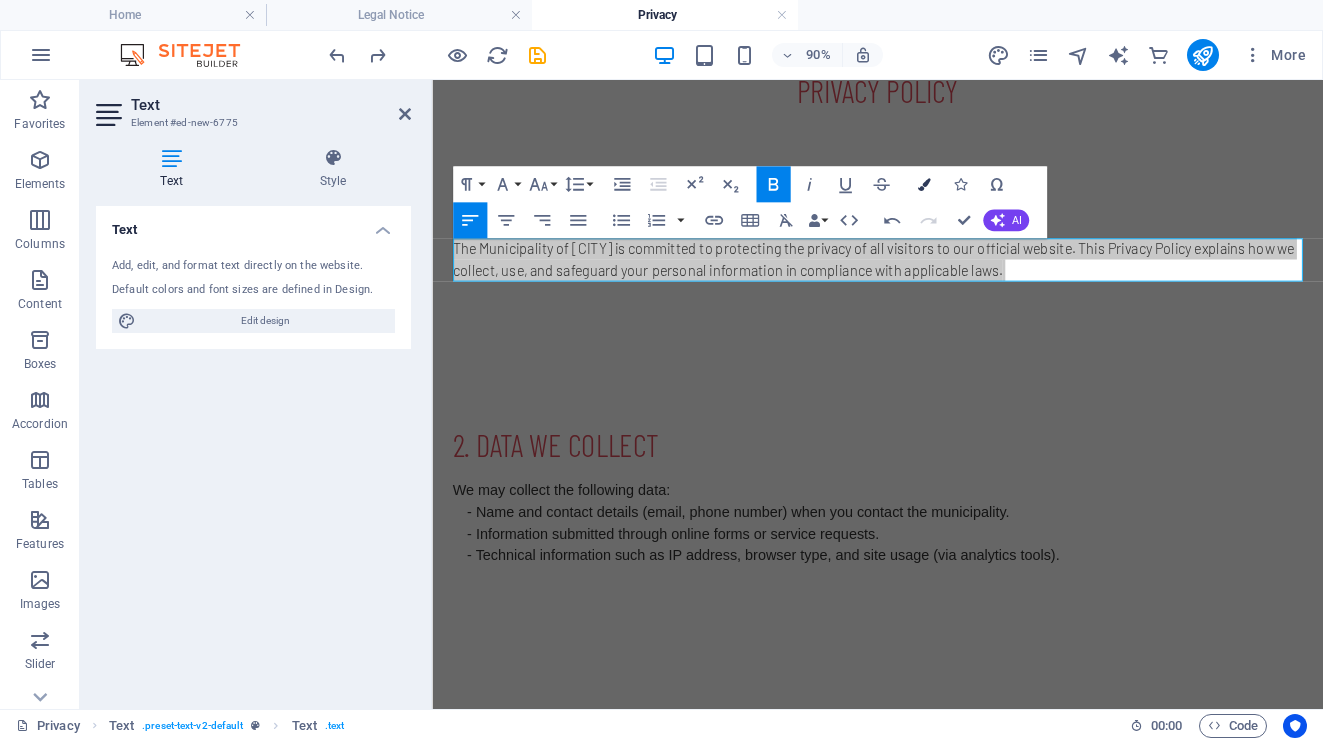 click on "Colors" at bounding box center [924, 185] 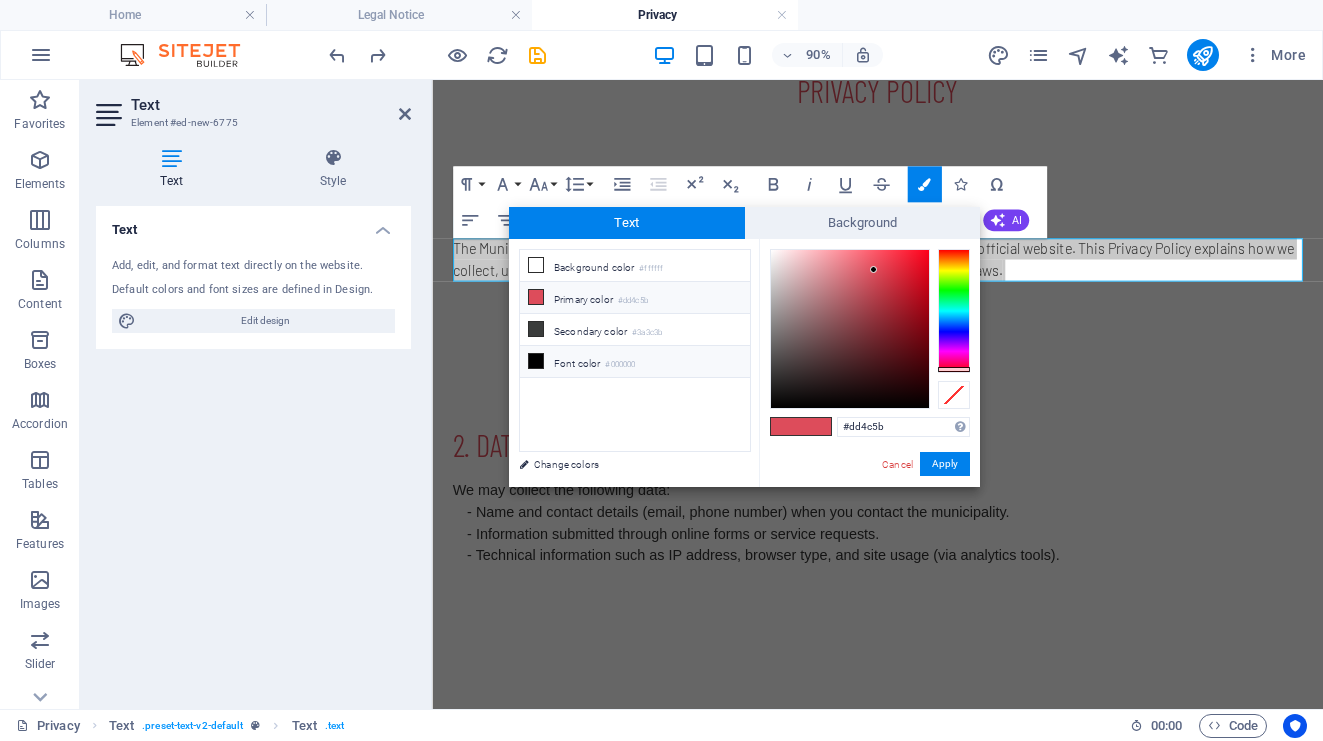 click on "Font color
#000000" at bounding box center [635, 362] 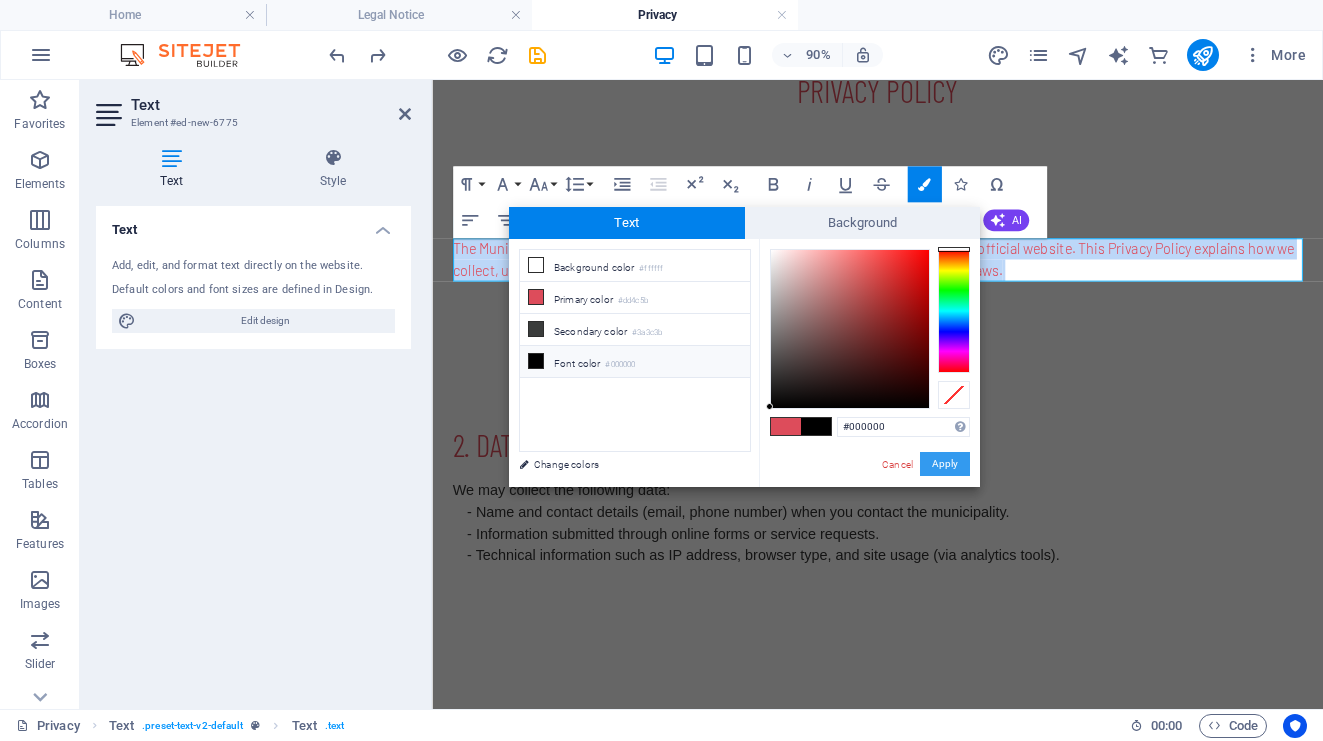 click on "Apply" at bounding box center [945, 464] 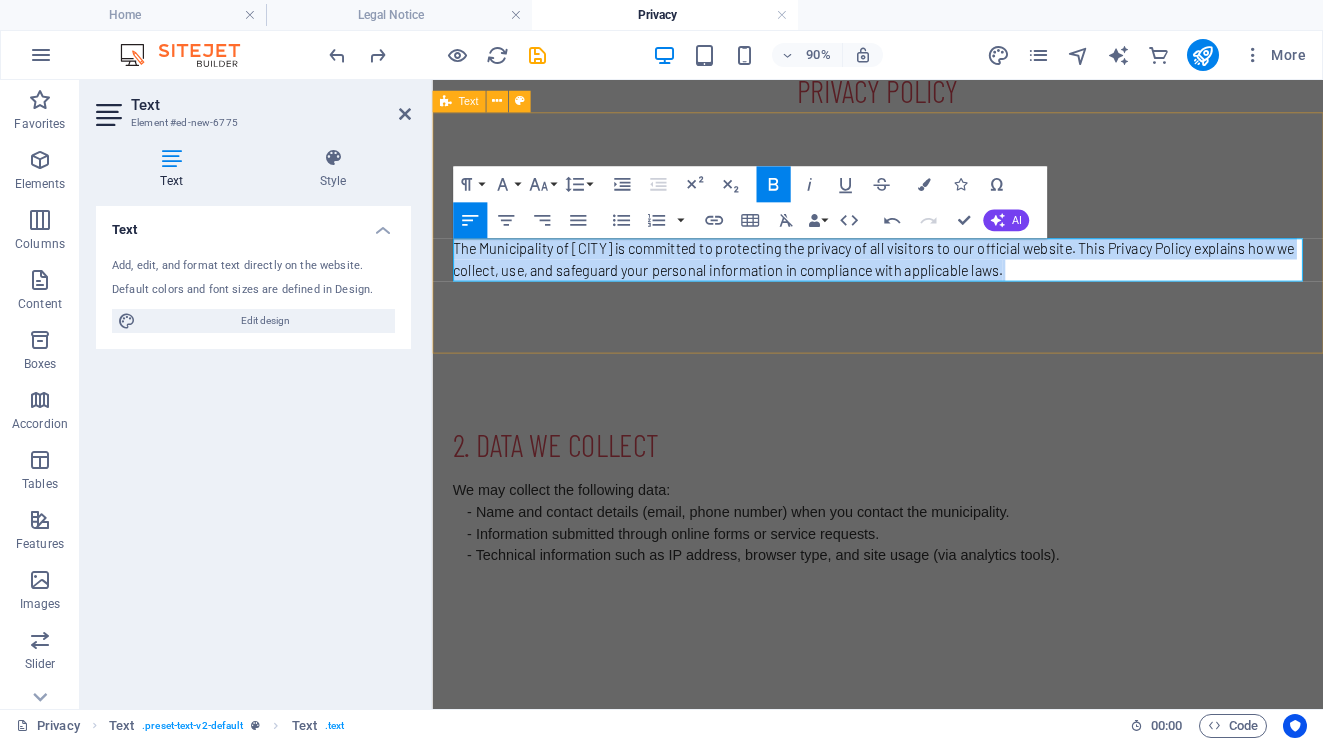 click on "The Municipality of Kfardebian is committed to protecting the privacy of all visitors to our official website. This Privacy Policy explains how we collect, use, and safeguard your personal information in compliance with applicable laws." at bounding box center (922, 279) 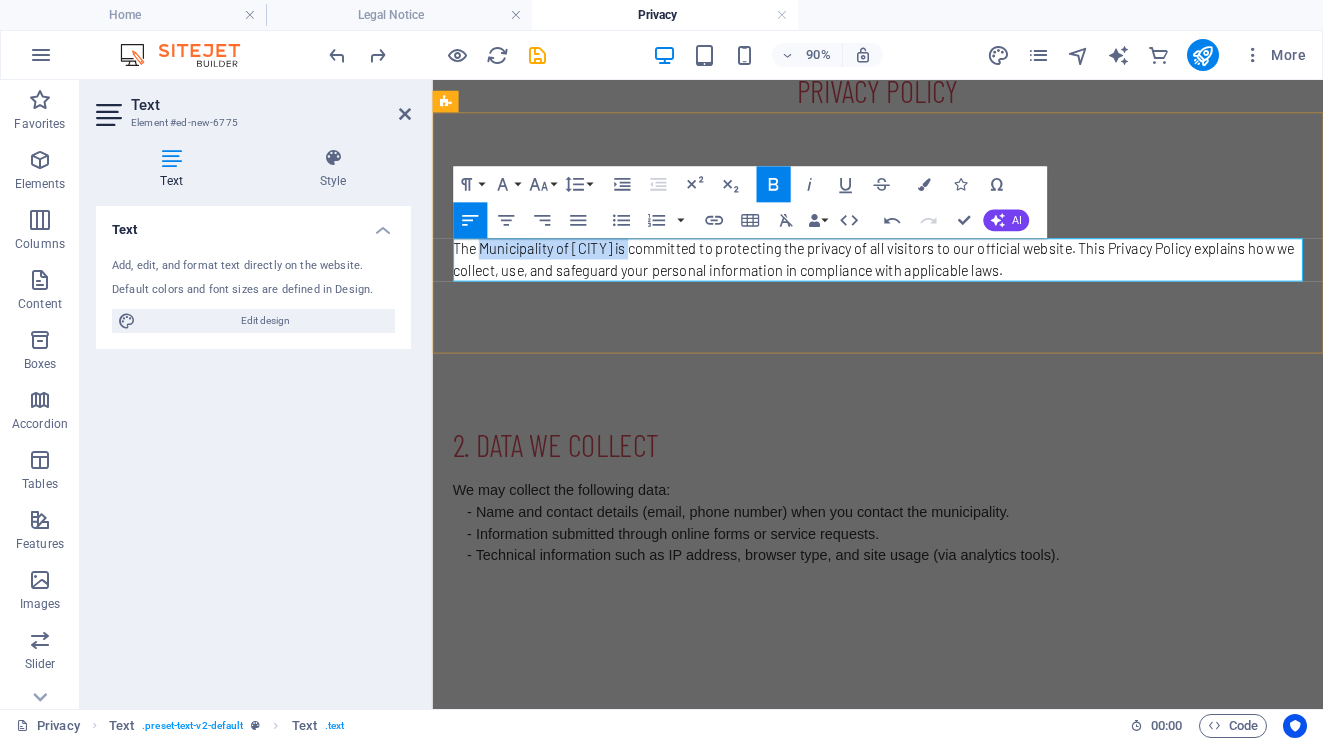 drag, startPoint x: 488, startPoint y: 265, endPoint x: 660, endPoint y: 275, distance: 172.29045 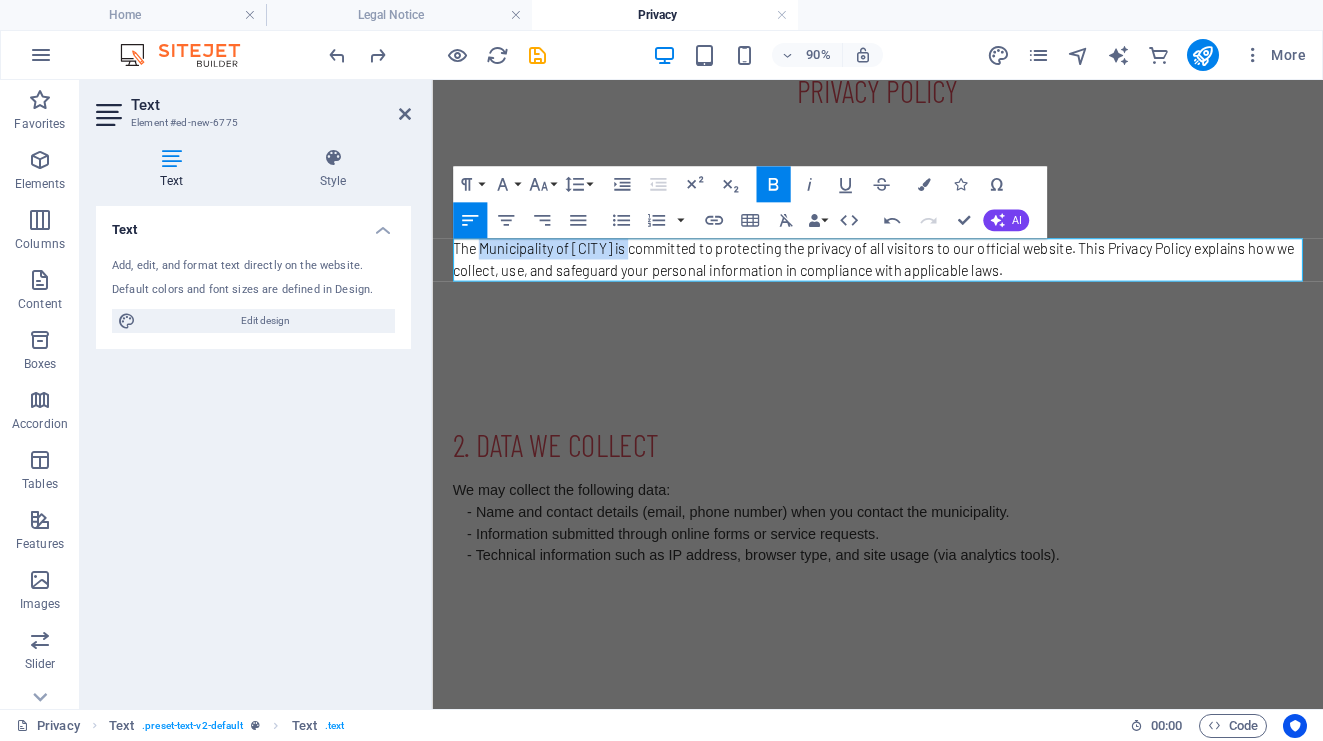 click 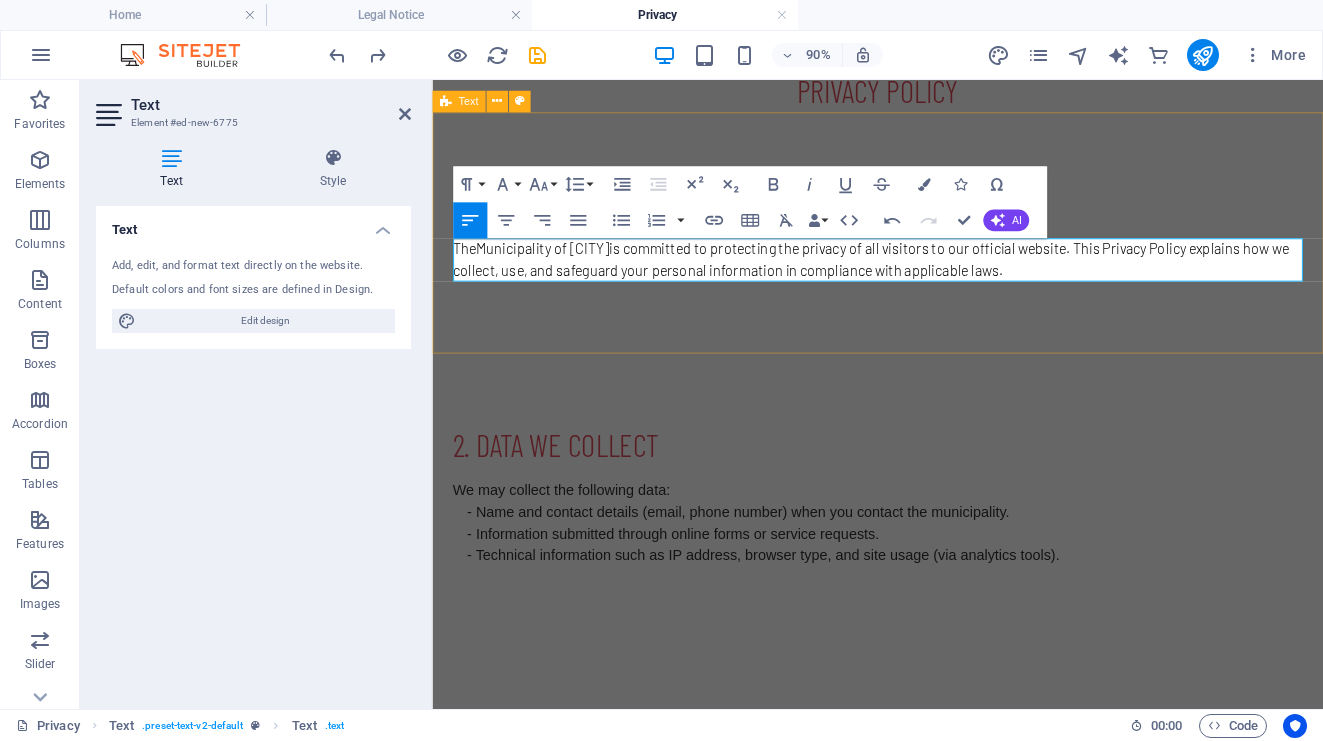click on "2. Data We Collect We may collect the following data: - Name and contact details (email, phone number) when you contact the municipality. - Information submitted through online forms or service requests. - Technical information such as IP address, browser type, and site usage (via analytics tools)." at bounding box center [927, 542] 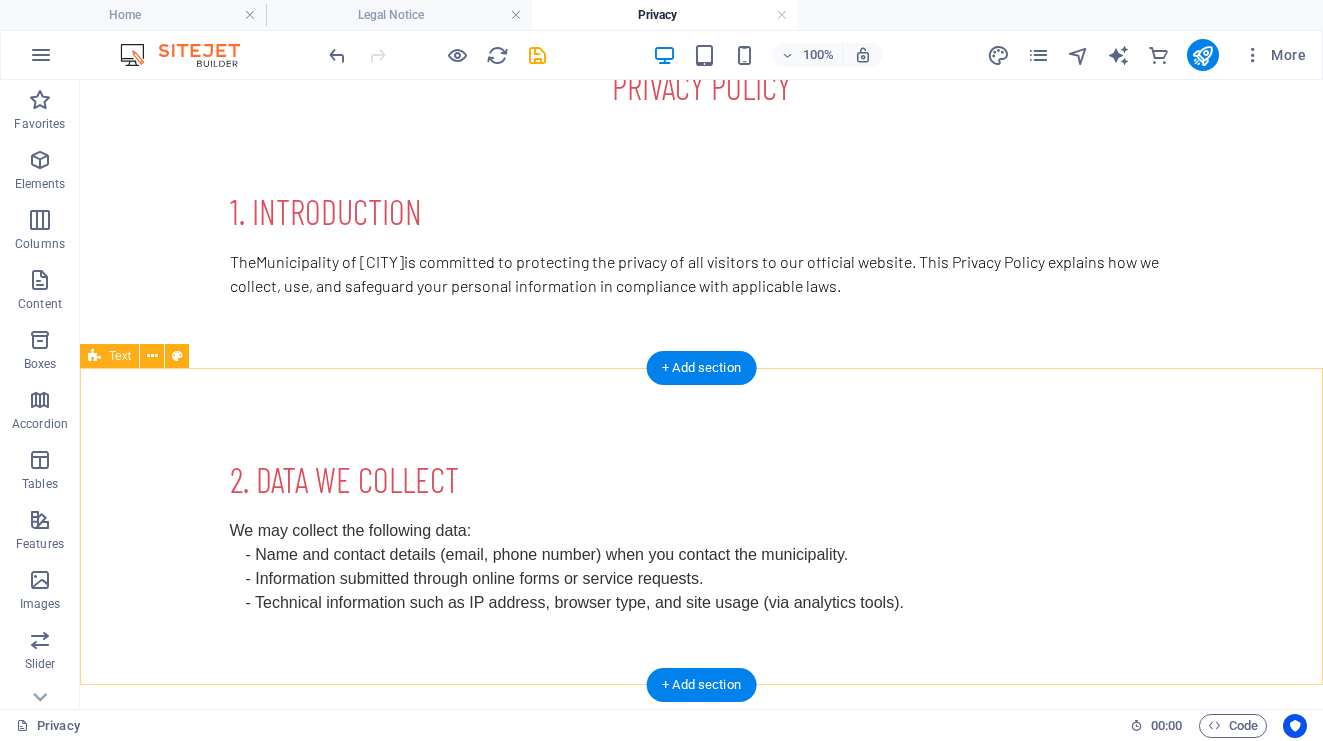 scroll, scrollTop: 37, scrollLeft: 0, axis: vertical 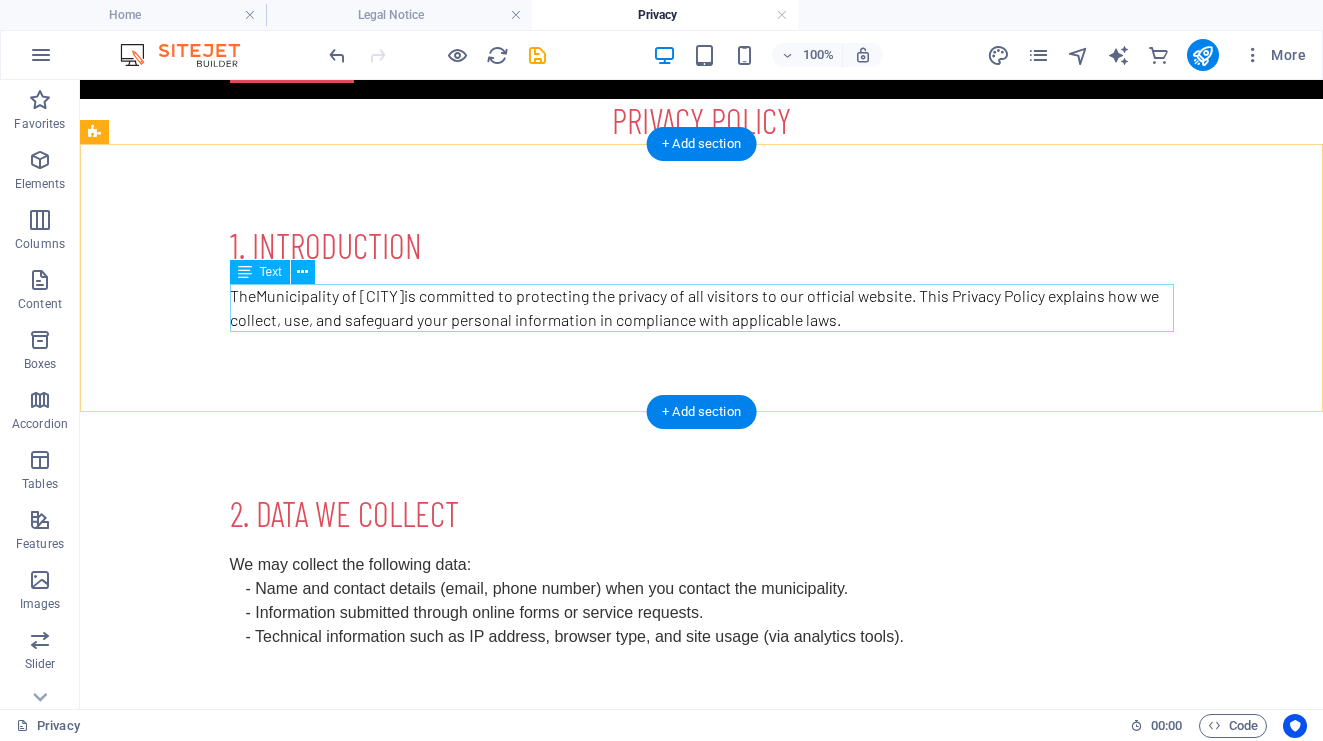 click on "The  Municipality of Kfardebian  is committed to protecting the privacy of all visitors to our official website. This Privacy Policy explains how we collect, use, and safeguard your personal information in compliance with applicable laws." at bounding box center [702, 308] 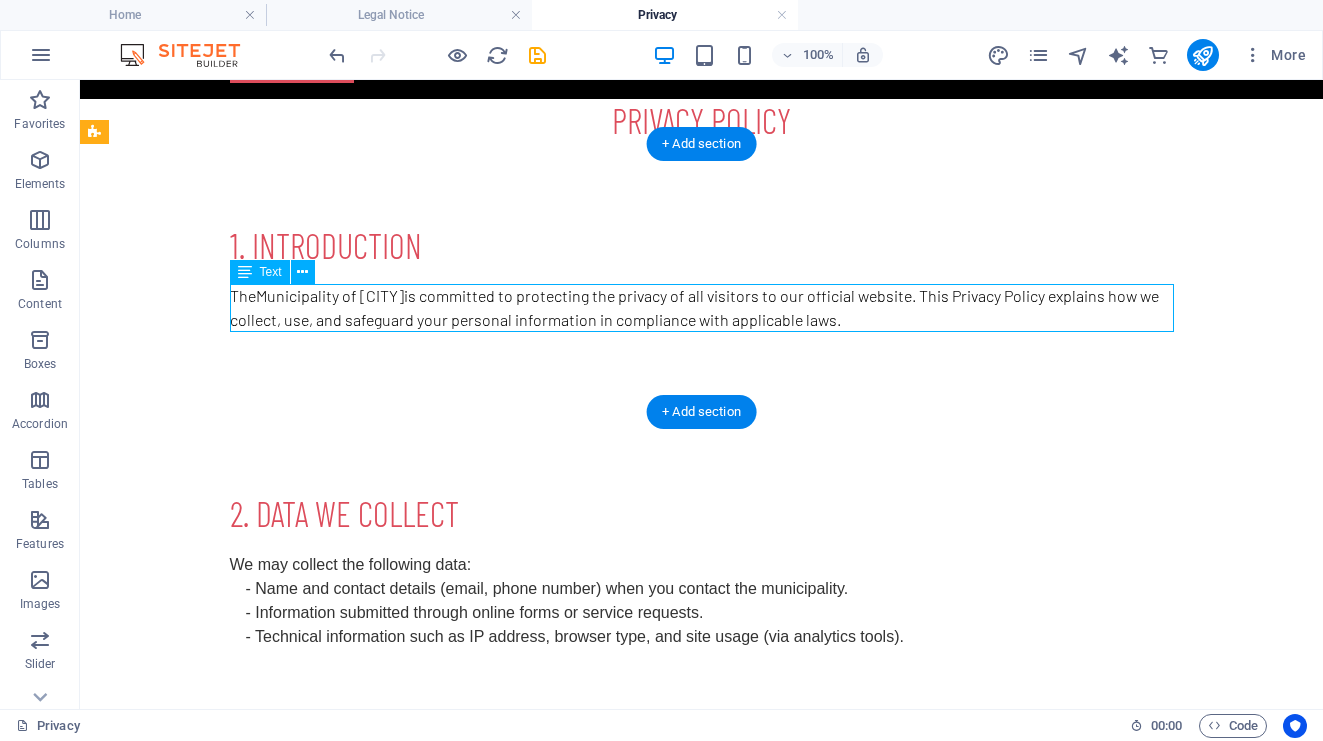 click on "The  Municipality of Kfardebian  is committed to protecting the privacy of all visitors to our official website. This Privacy Policy explains how we collect, use, and safeguard your personal information in compliance with applicable laws." at bounding box center (702, 308) 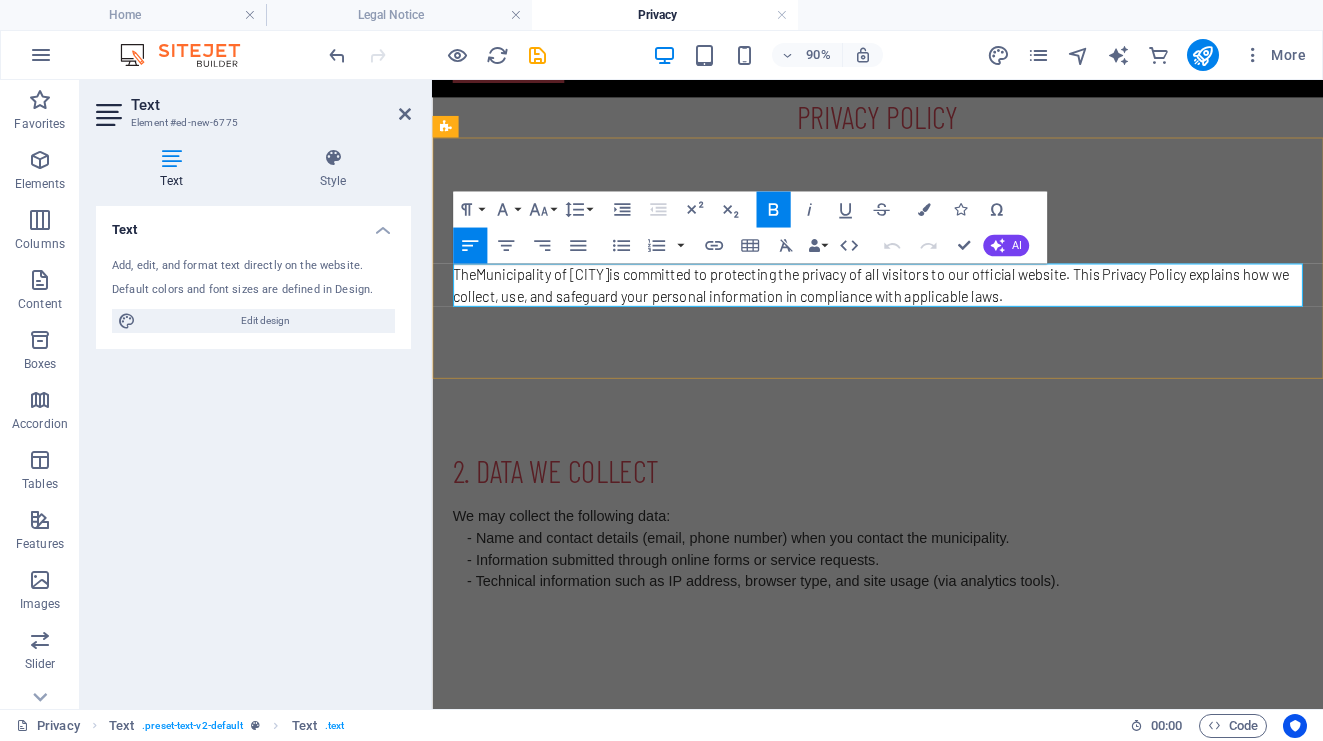 click on "is committed to protecting the privacy of all visitors to our official website. This Privacy Policy explains how we collect, use, and safeguard your personal information in compliance with applicable laws." at bounding box center [919, 307] 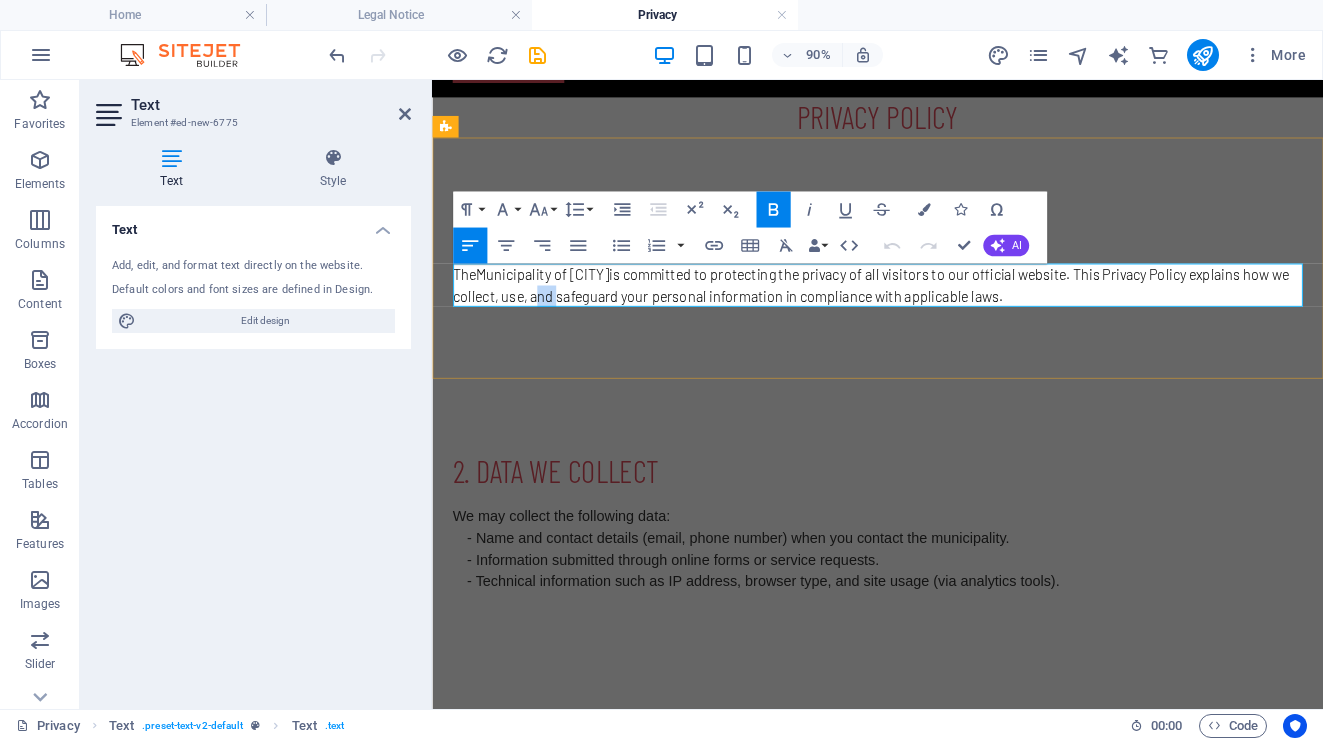 click on "is committed to protecting the privacy of all visitors to our official website. This Privacy Policy explains how we collect, use, and safeguard your personal information in compliance with applicable laws." at bounding box center [919, 307] 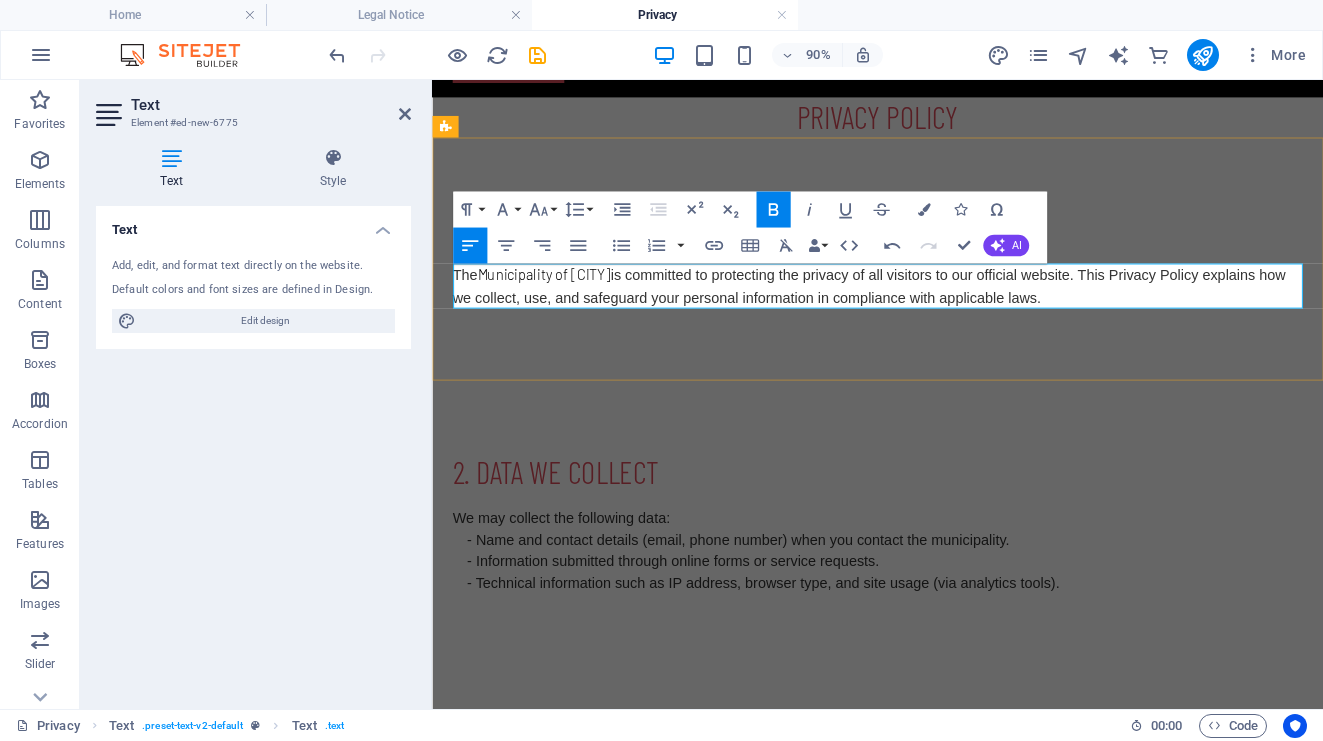 click on "Municipality of Kfardebian" at bounding box center [557, 295] 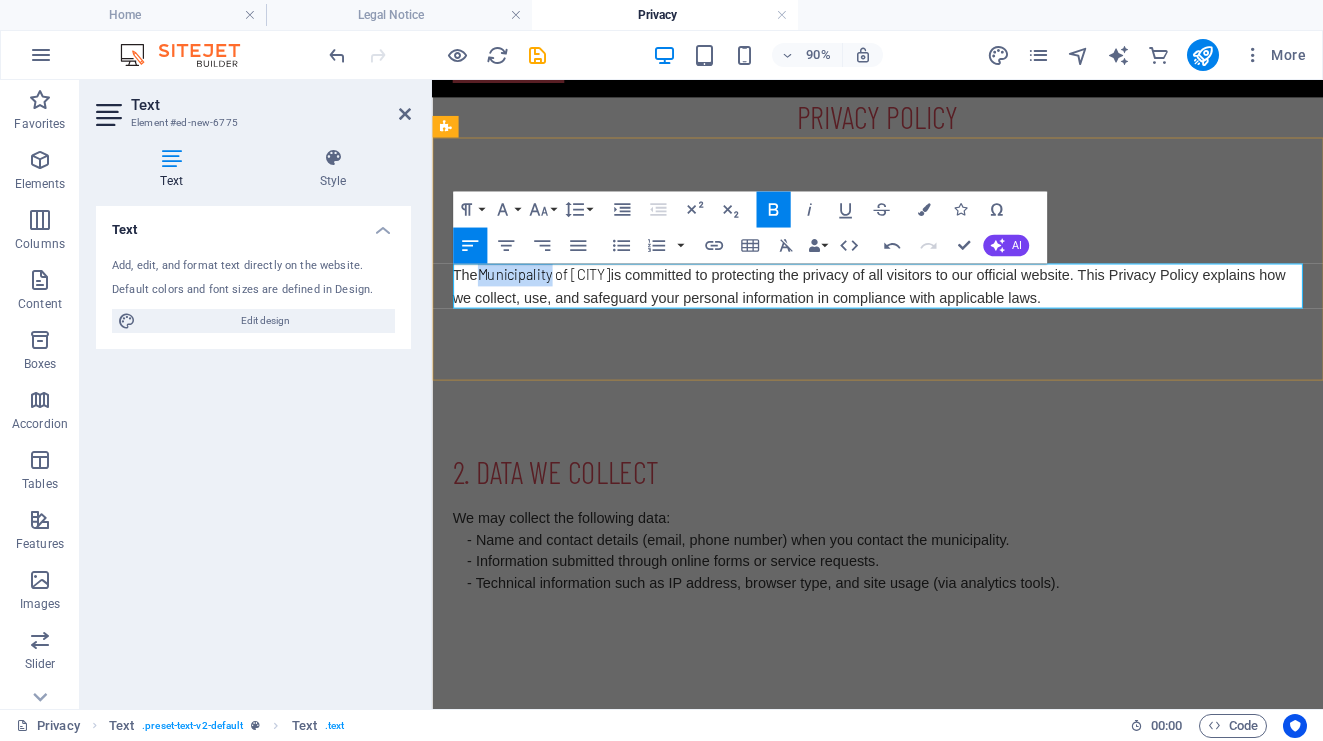 click on "Municipality of Kfardebian" at bounding box center (557, 295) 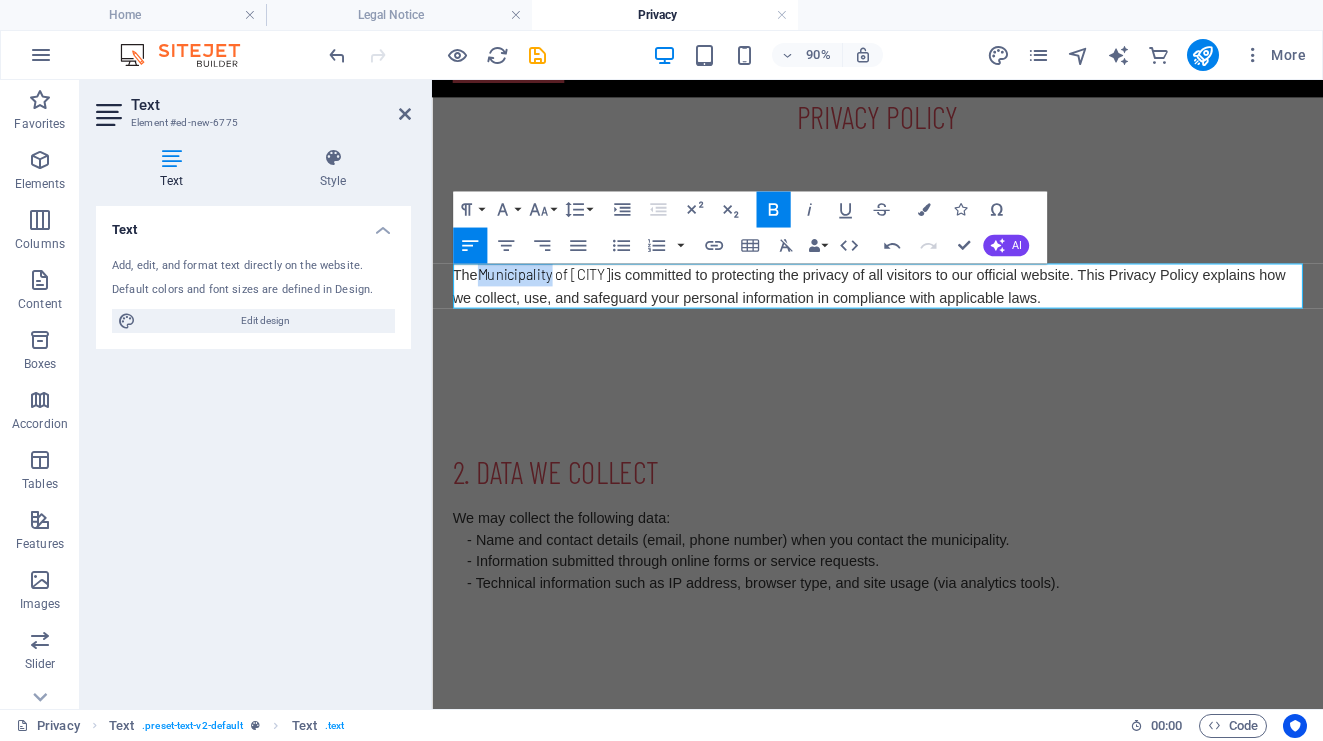 click 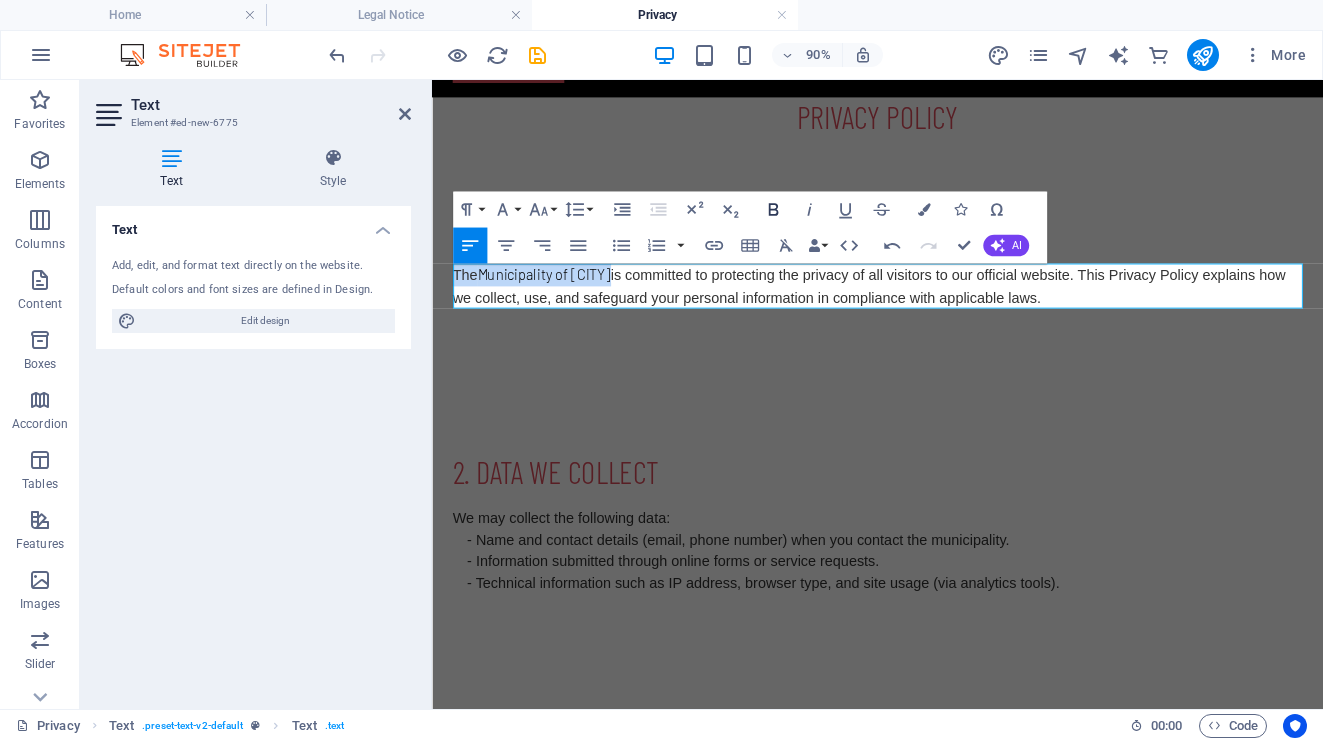 click 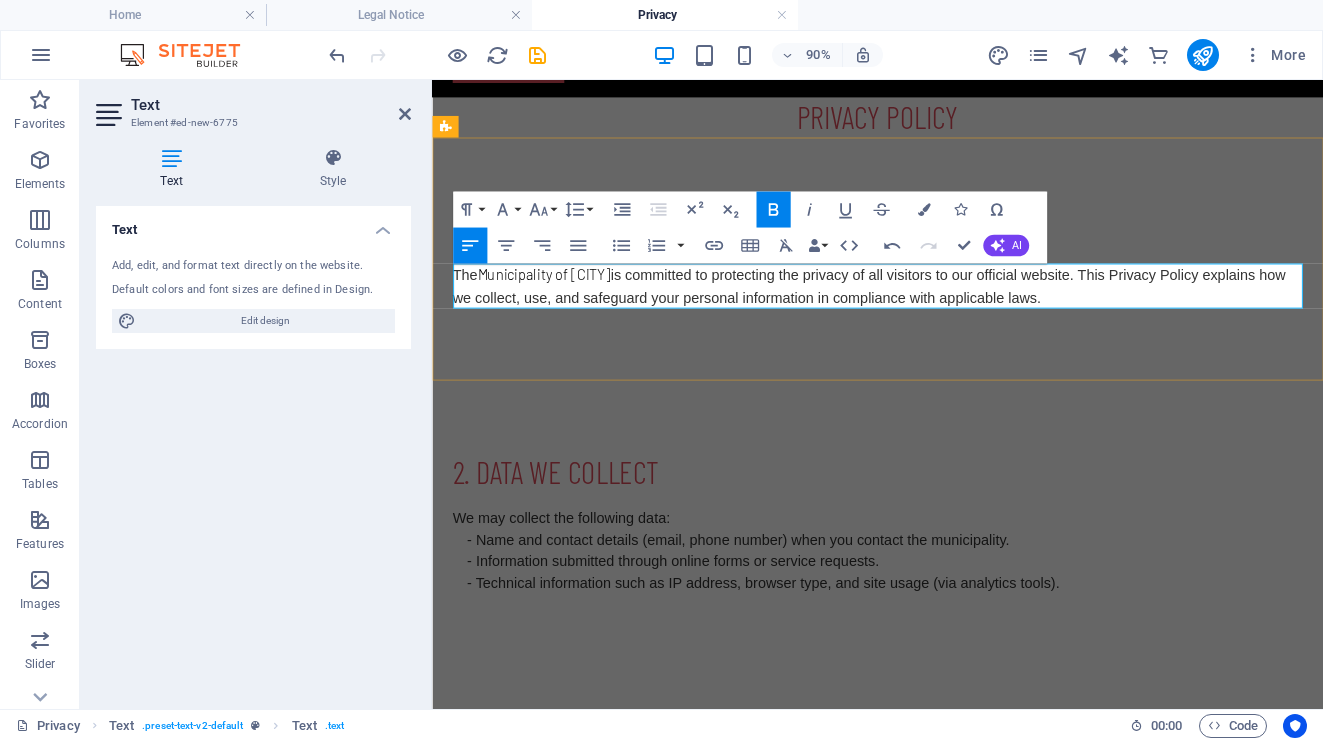 click on "Municipality of Kfardebian" at bounding box center [557, 295] 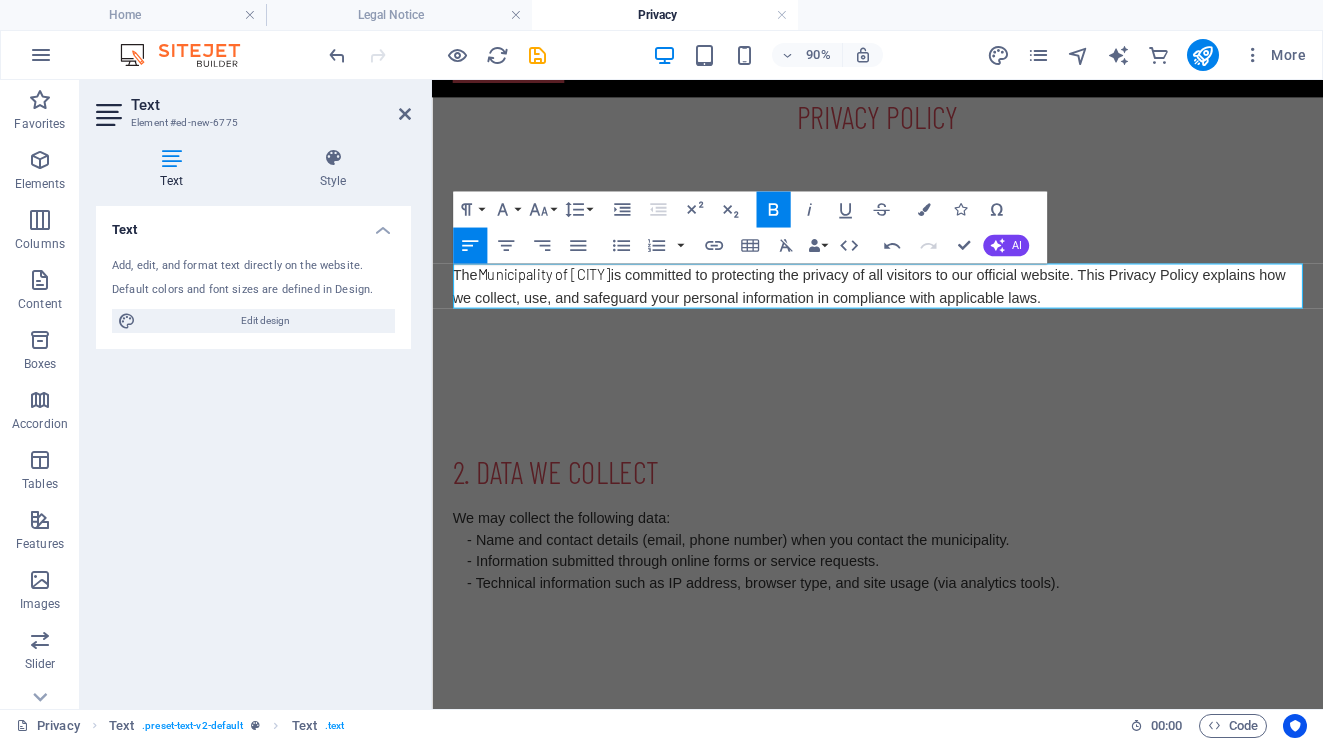 click 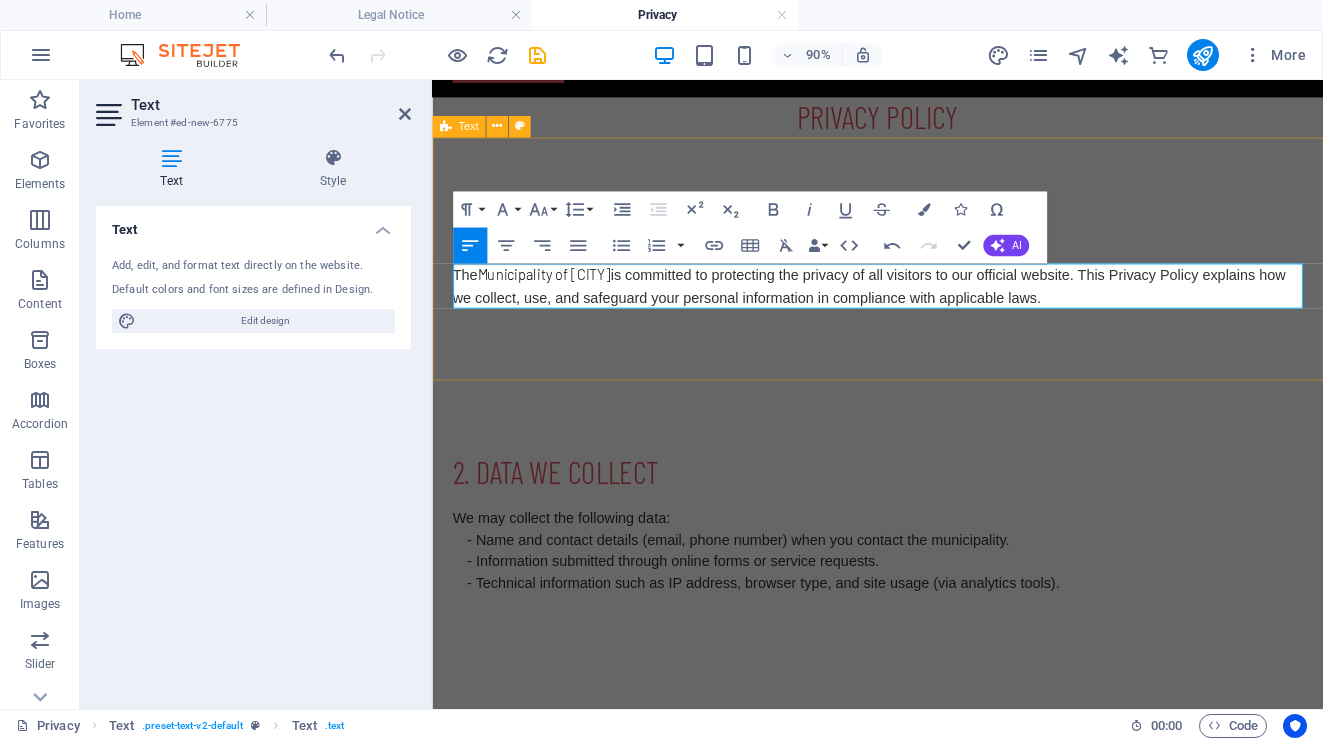 click on "1. Introduction The  Municipality of Kfardebian  is committed to protecting the privacy of all visitors to our official website. This Privacy Policy explains how we collect, use, and safeguard your personal information in compliance with applicable laws." at bounding box center [927, 279] 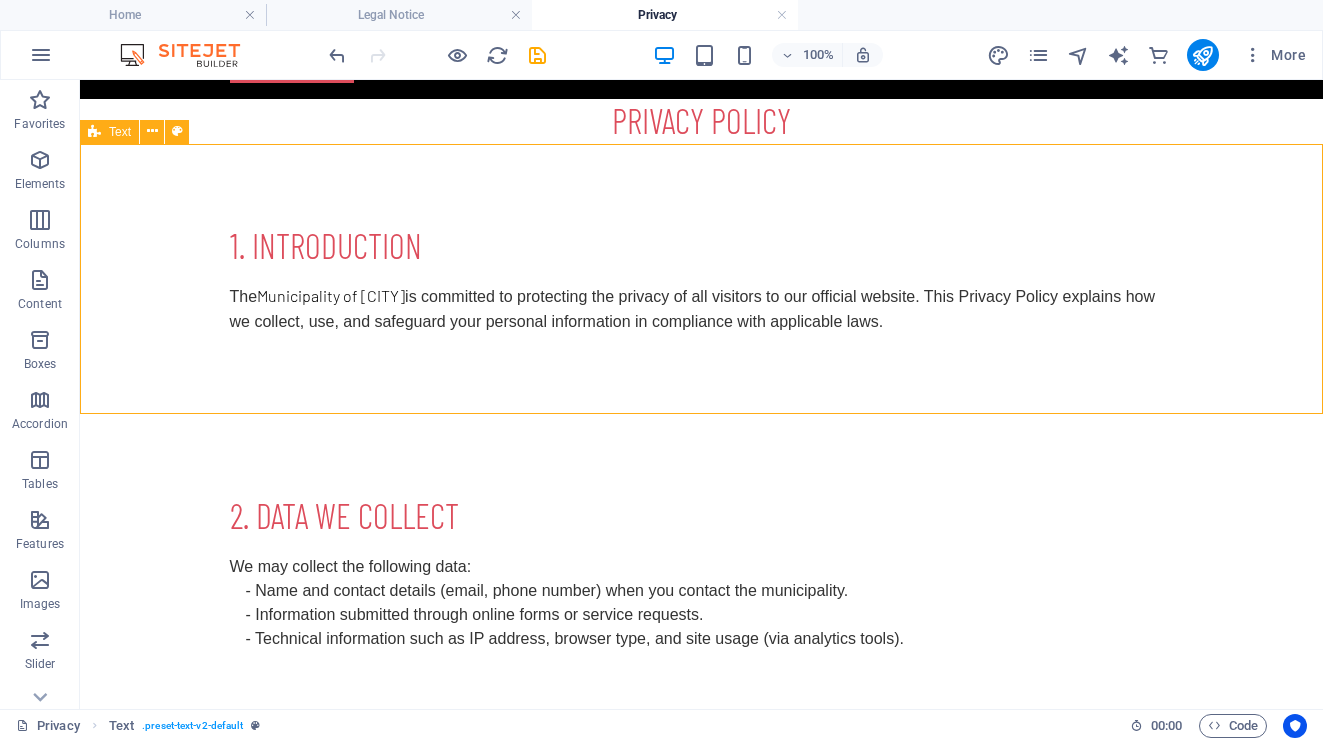 click on "The  Municipality of Kfardebian  is committed to protecting the privacy of all visitors to our official website. This Privacy Policy explains how we collect, use, and safeguard your personal information in compliance with applicable laws." at bounding box center (702, 309) 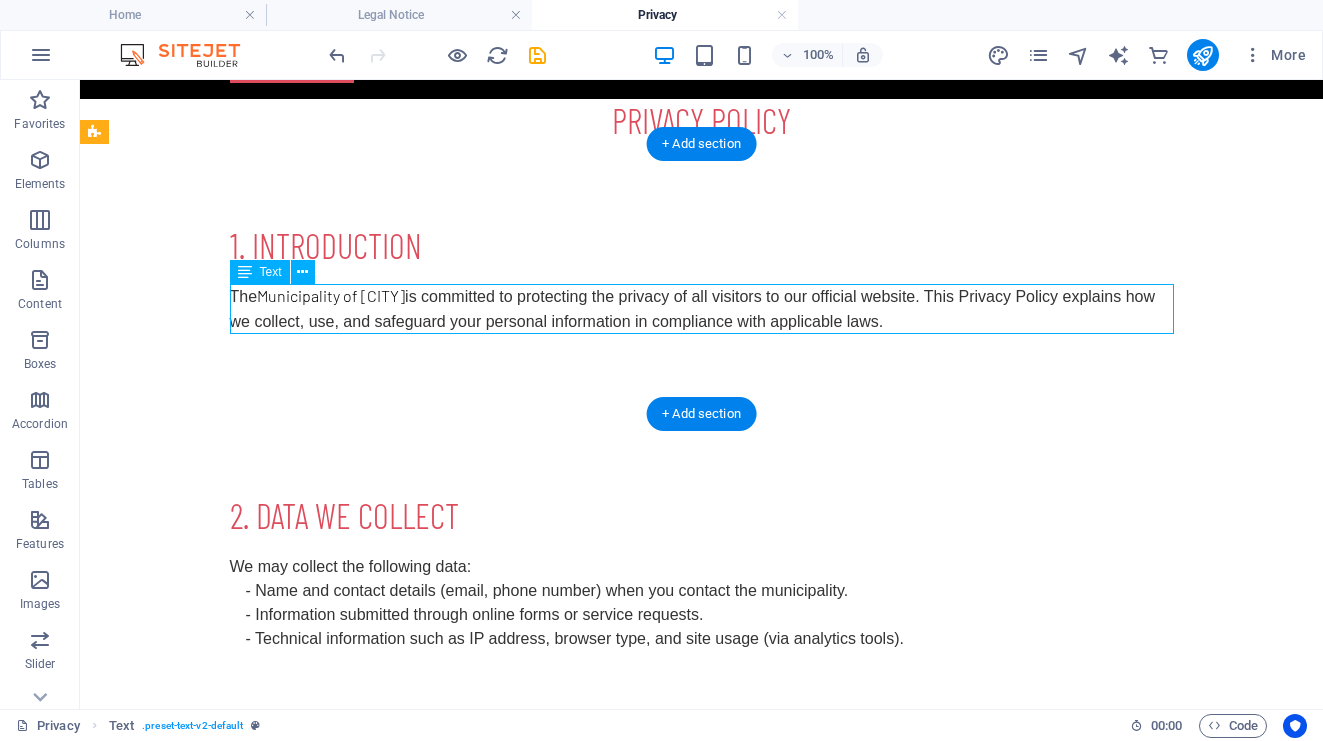 click on "The  Municipality of Kfardebian  is committed to protecting the privacy of all visitors to our official website. This Privacy Policy explains how we collect, use, and safeguard your personal information in compliance with applicable laws." at bounding box center [702, 309] 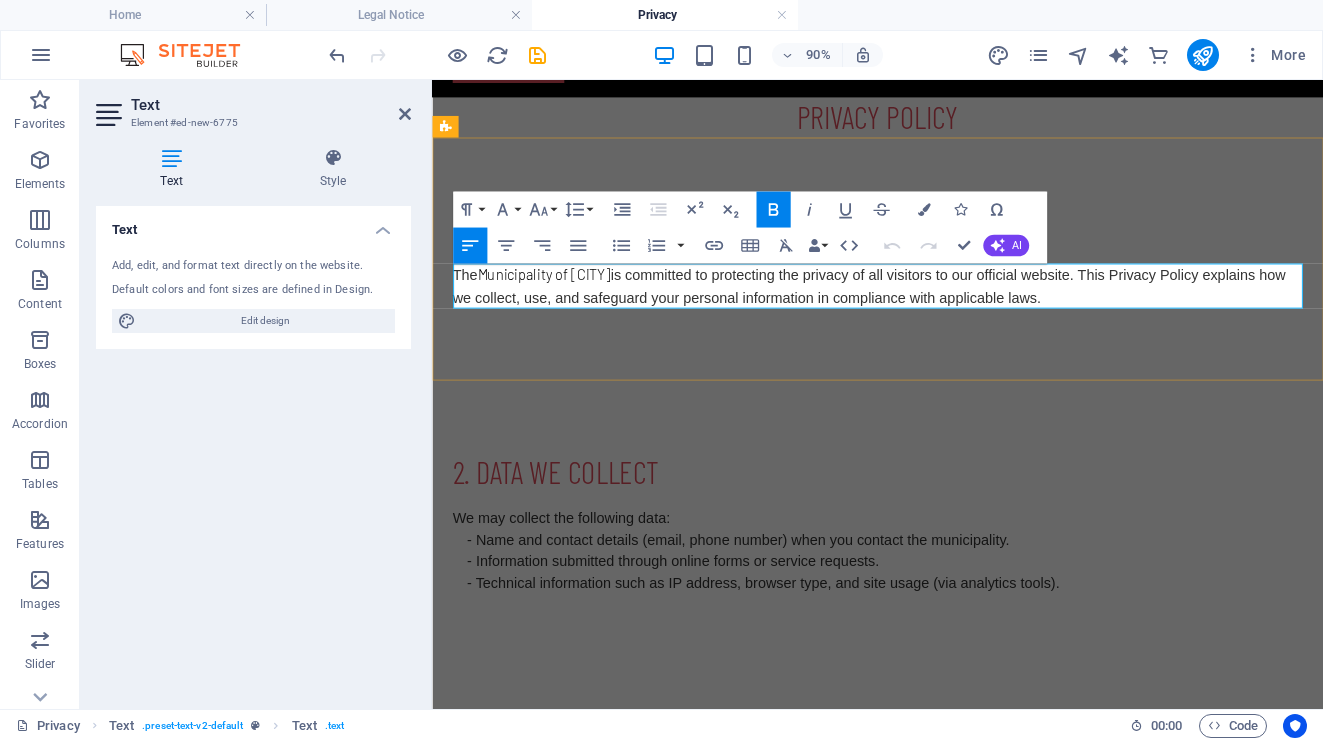 click on "is committed to protecting the privacy of all visitors to our official website. This Privacy Policy explains how we collect, use, and safeguard your personal information in compliance with applicable laws." at bounding box center (918, 309) 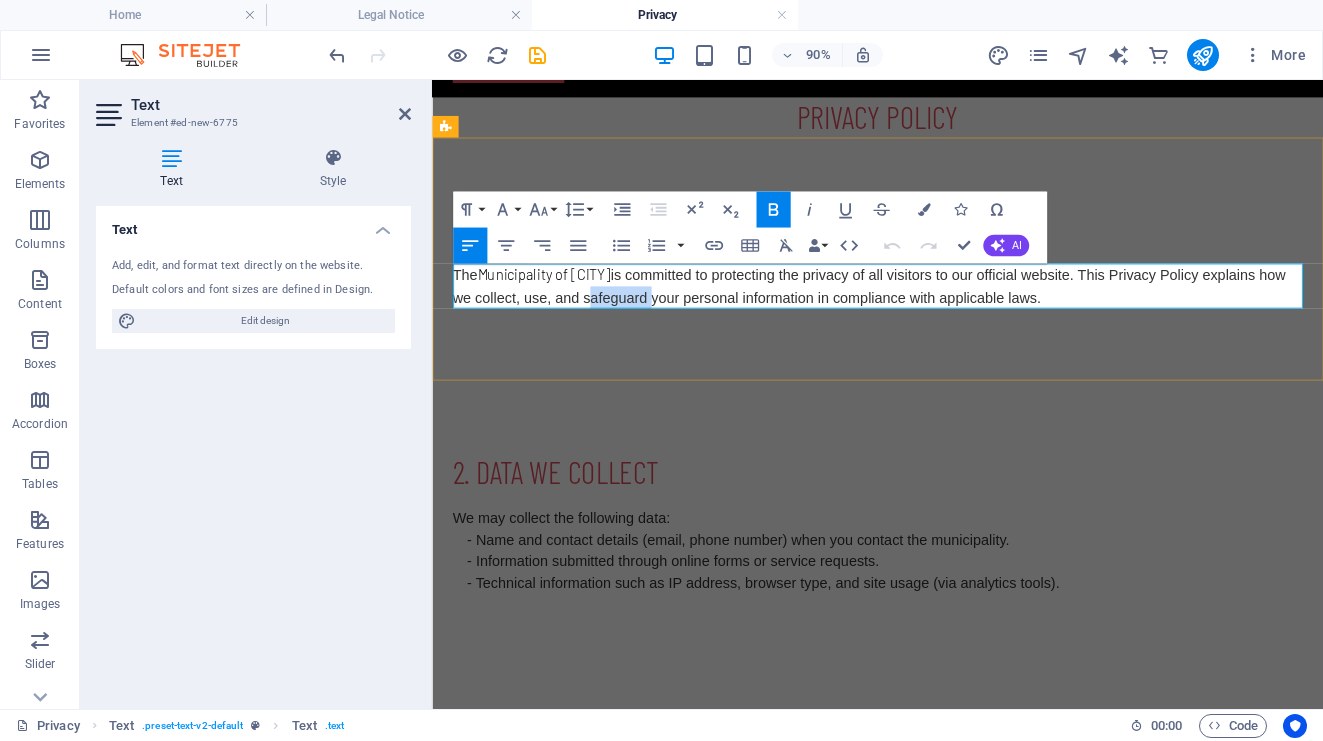 click on "is committed to protecting the privacy of all visitors to our official website. This Privacy Policy explains how we collect, use, and safeguard your personal information in compliance with applicable laws." at bounding box center (918, 309) 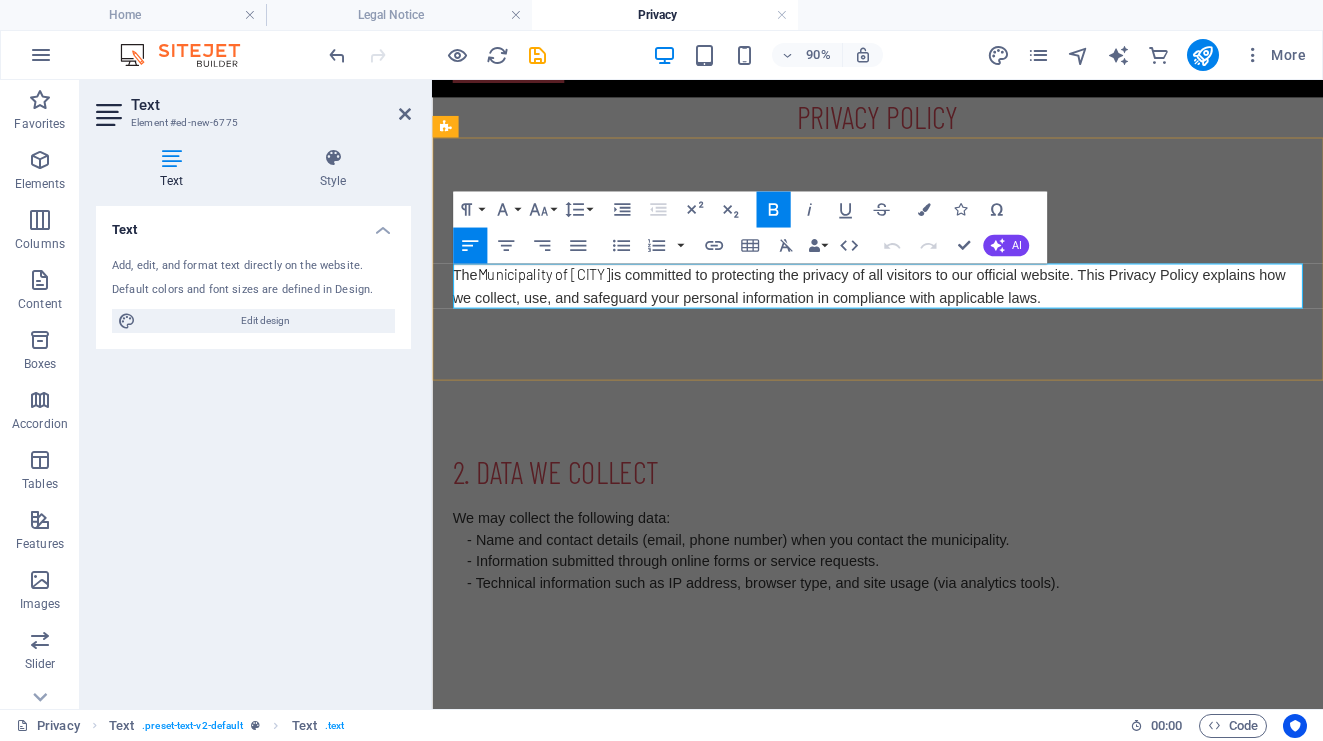 click on "is committed to protecting the privacy of all visitors to our official website. This Privacy Policy explains how we collect, use, and safeguard your personal information in compliance with applicable laws." at bounding box center [918, 309] 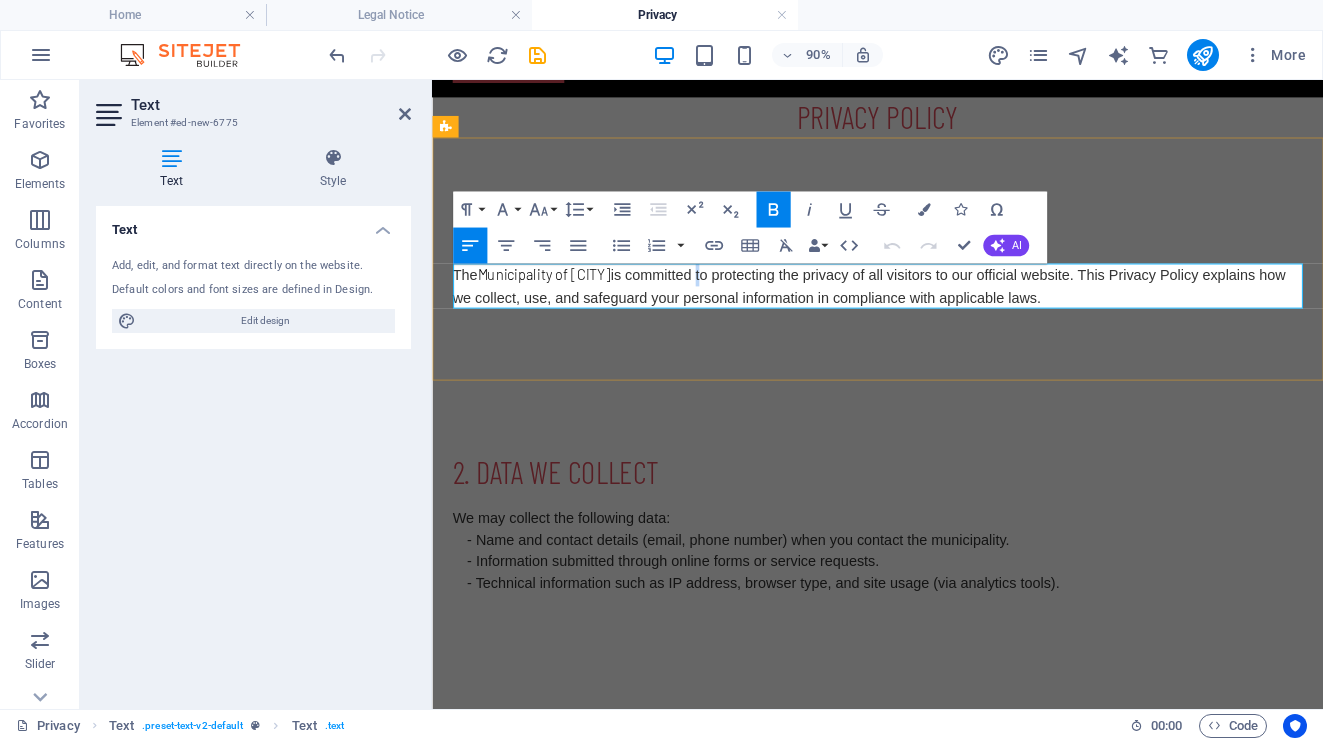 click on "is committed to protecting the privacy of all visitors to our official website. This Privacy Policy explains how we collect, use, and safeguard your personal information in compliance with applicable laws." at bounding box center (918, 309) 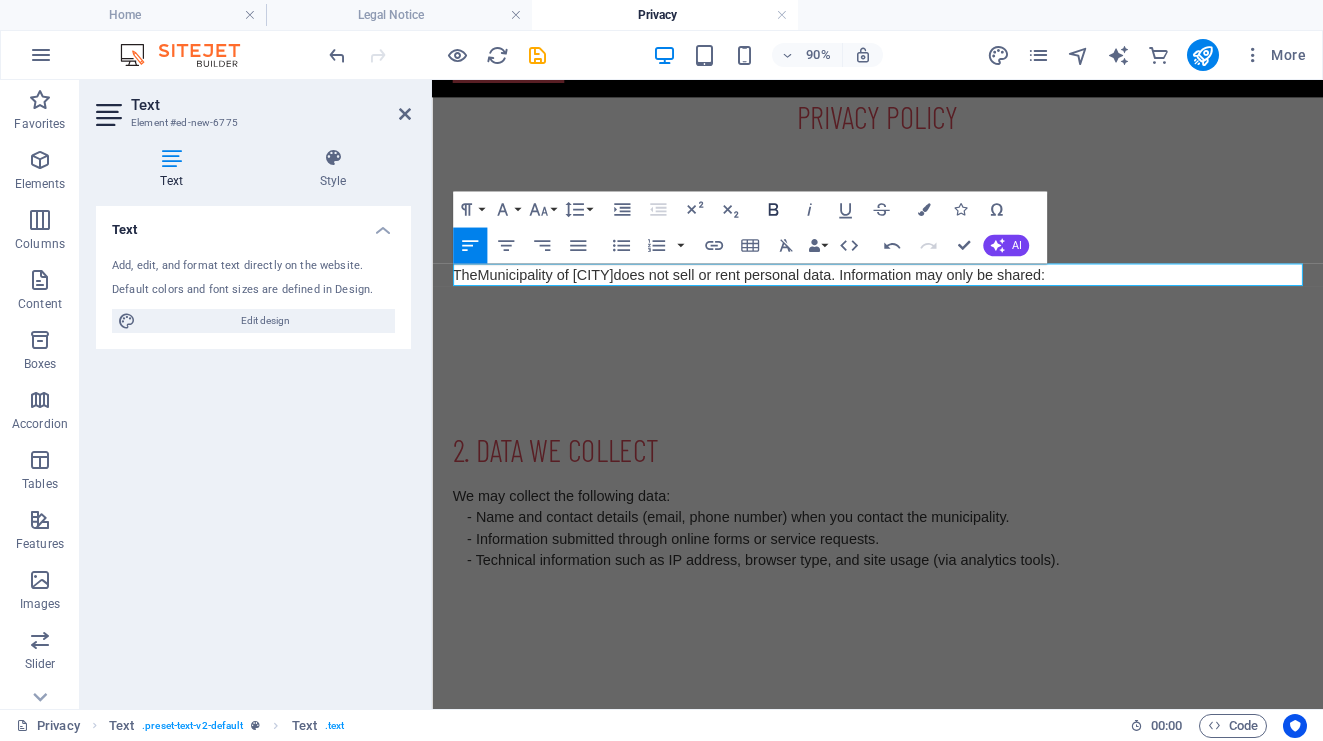 click 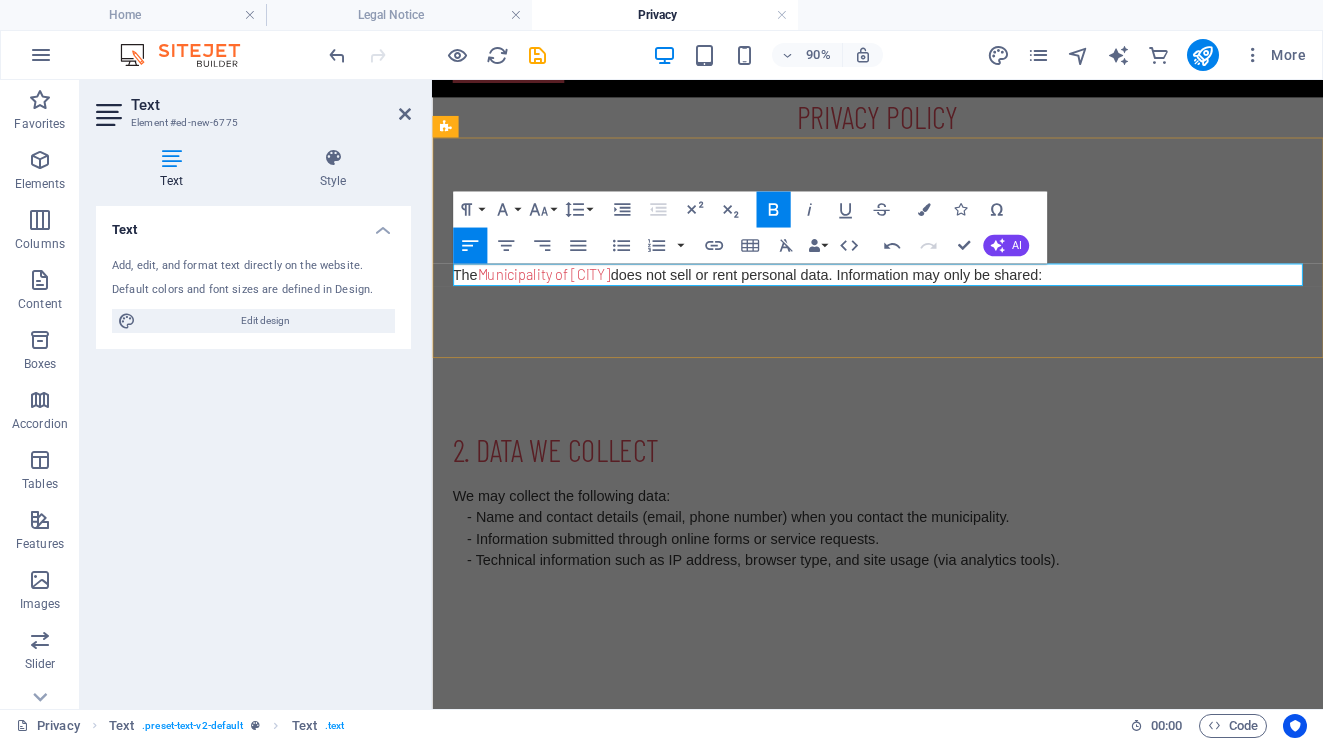 click on "does not sell or rent personal data. Information may only be shared:" at bounding box center [870, 296] 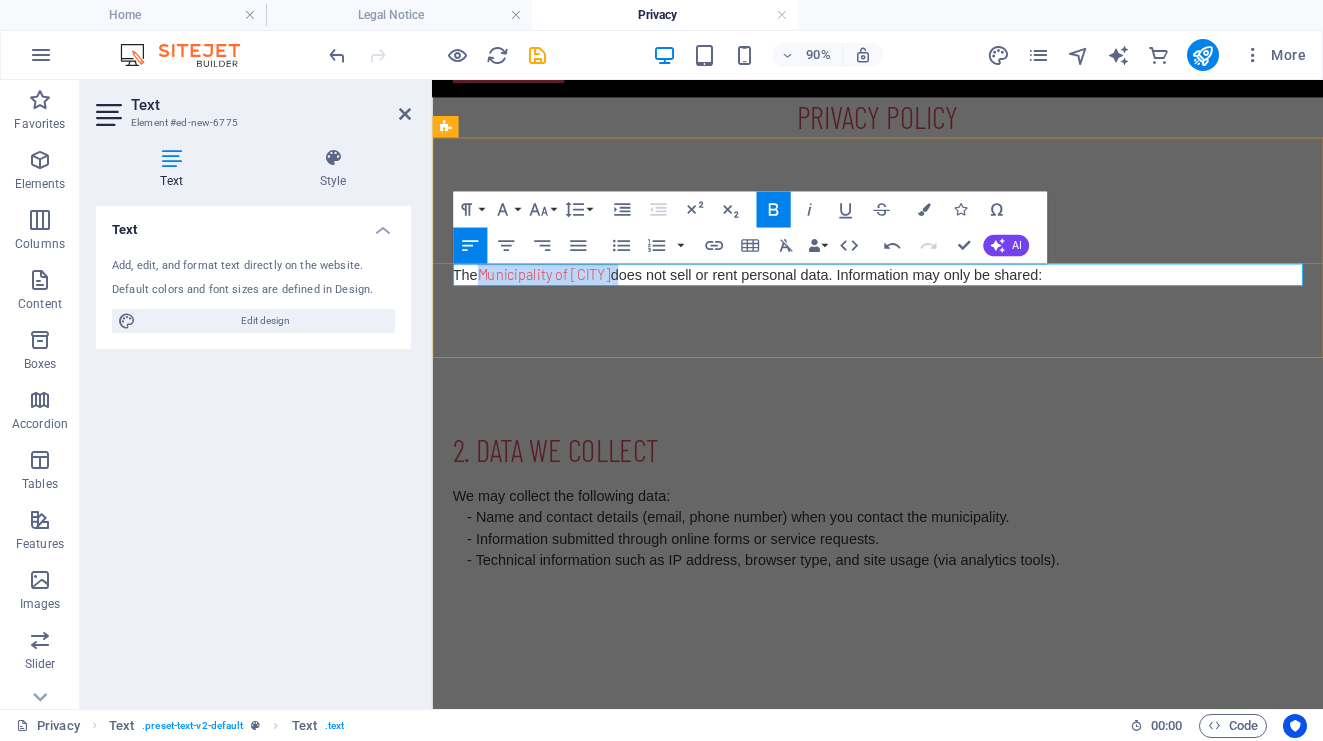 drag, startPoint x: 664, startPoint y: 303, endPoint x: 504, endPoint y: 286, distance: 160.90059 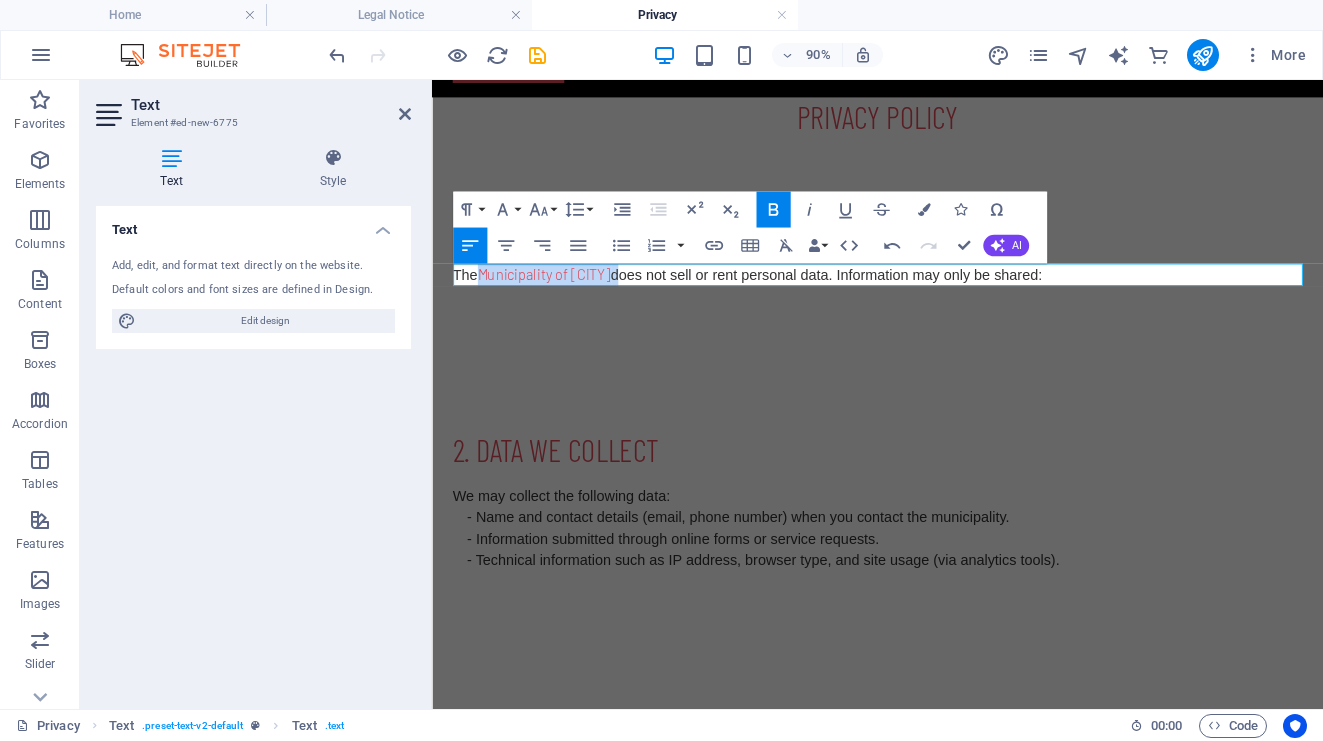click 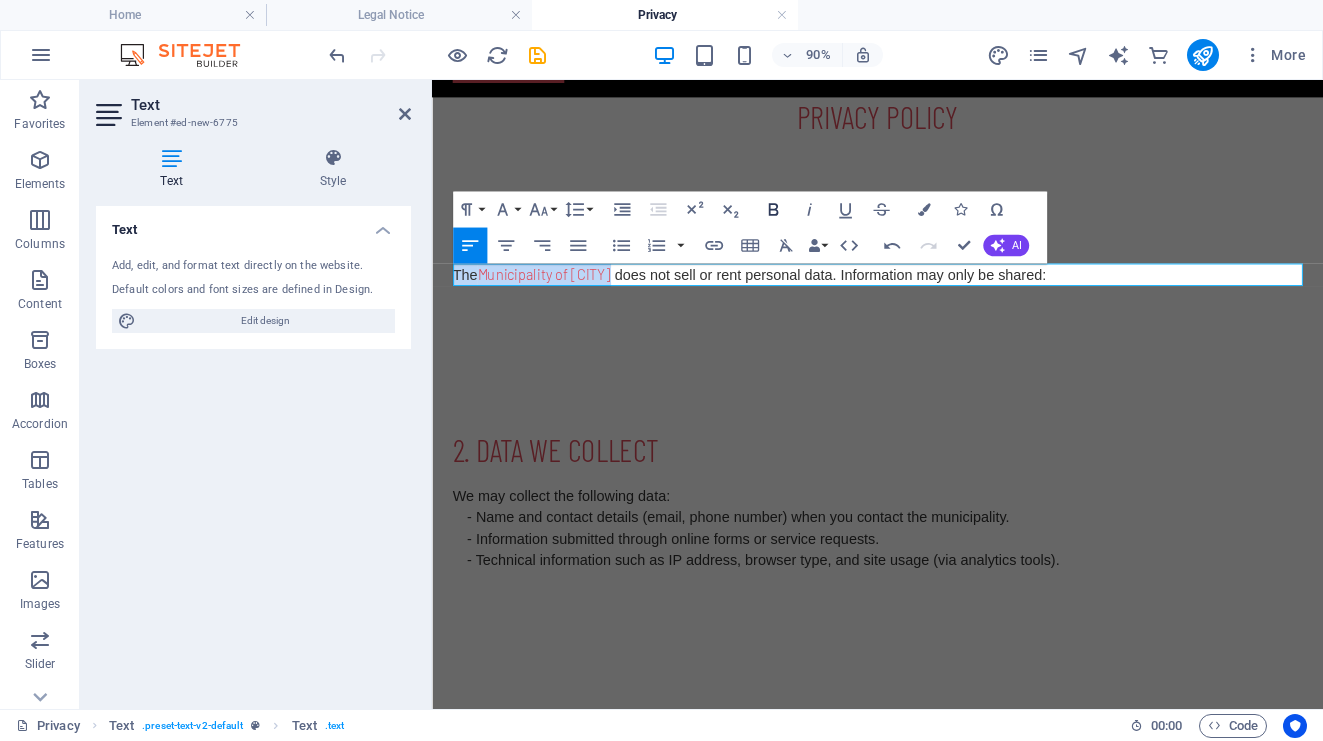 click 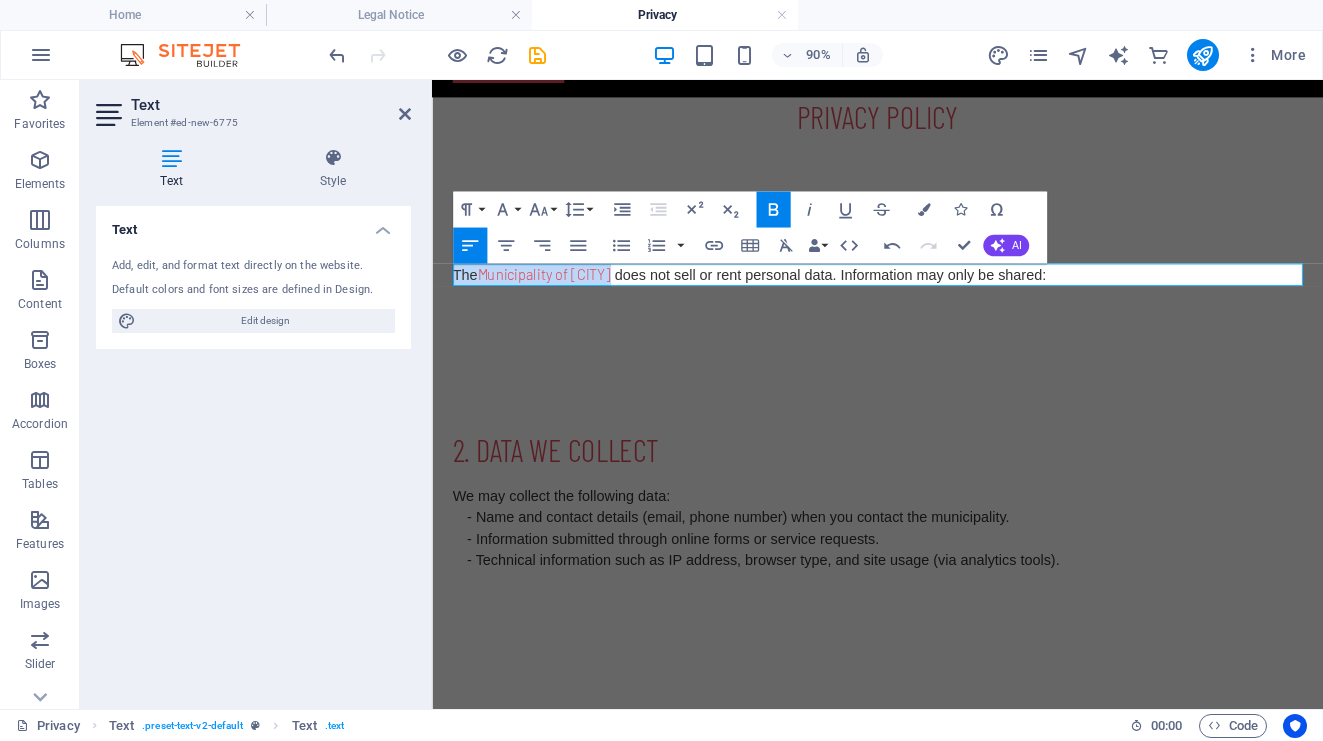 click 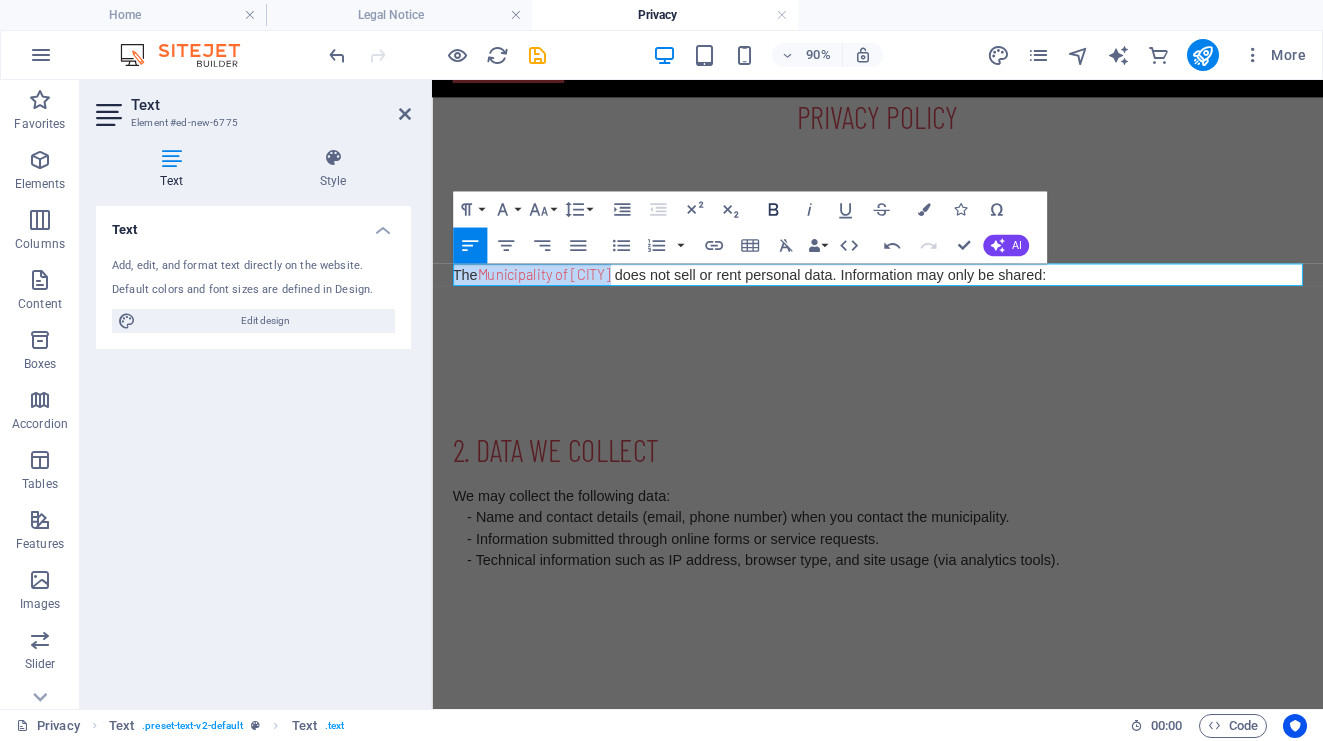 click 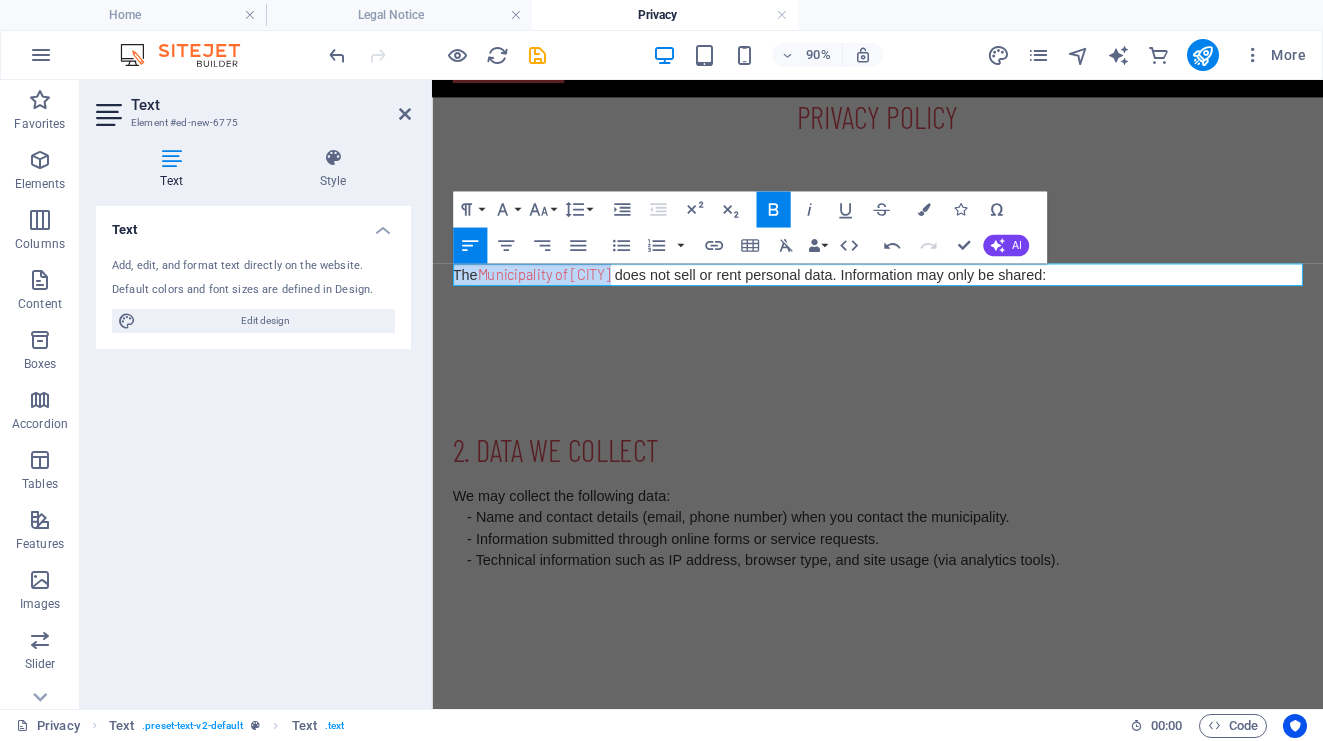 click 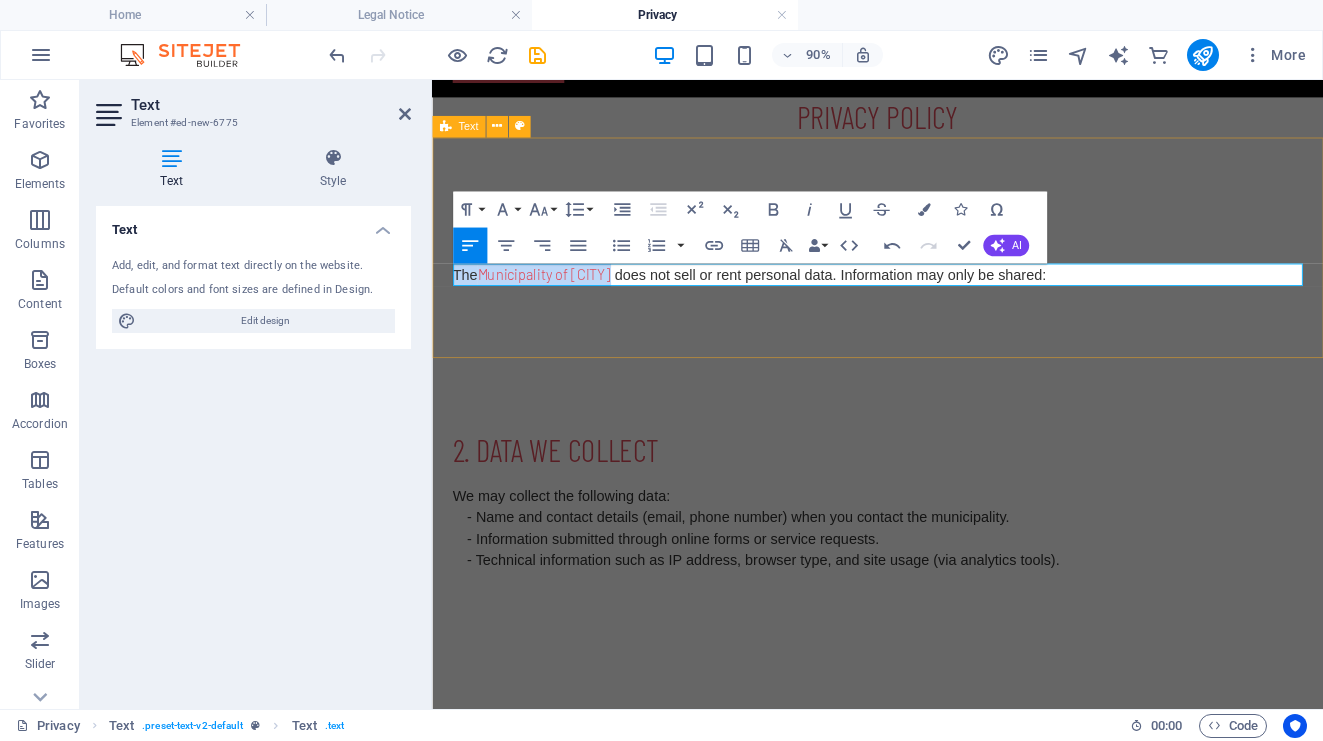 click on "1. Introduction The  Municipality of Kfardebian   does not sell or rent personal data. Information may only be shared:" at bounding box center [927, 267] 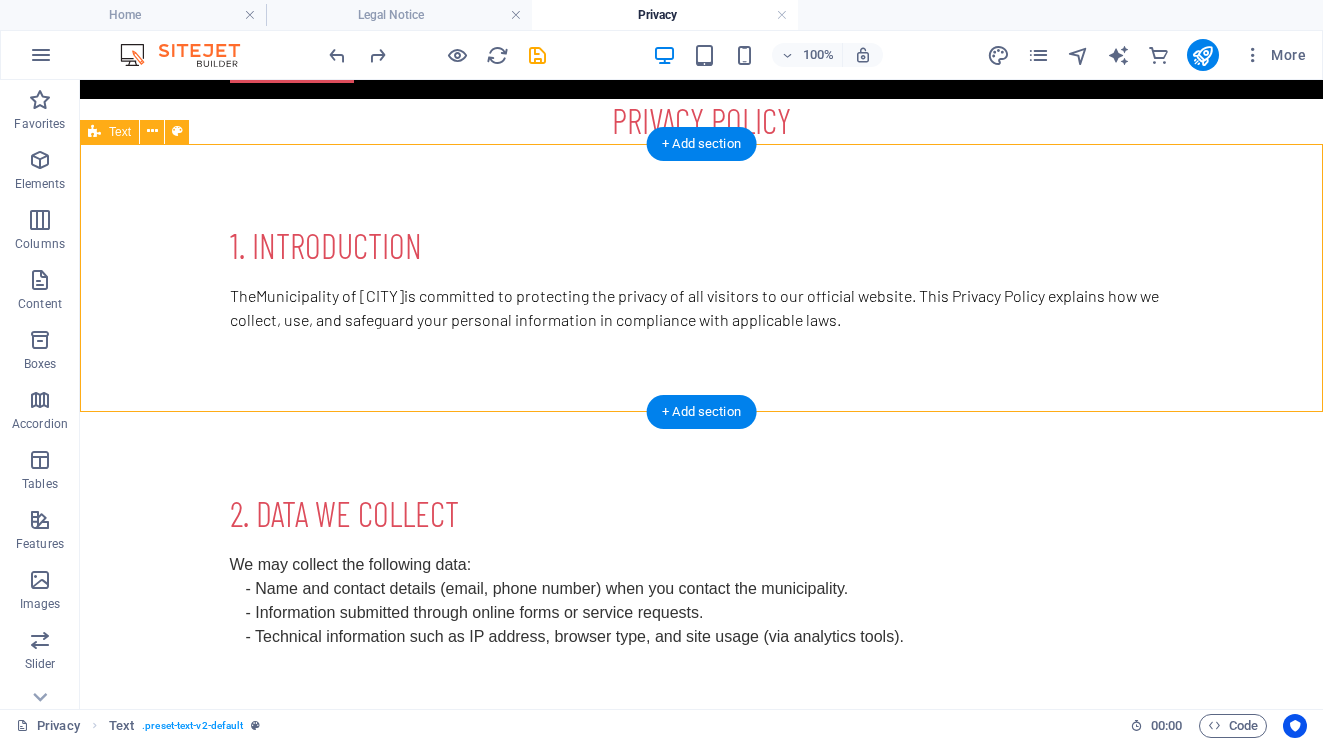 click on "1. Introduction The  Municipality of Kfardebian  is committed to protecting the privacy of all visitors to our official website. This Privacy Policy explains how we collect, use, and safeguard your personal information in compliance with applicable laws." at bounding box center [701, 278] 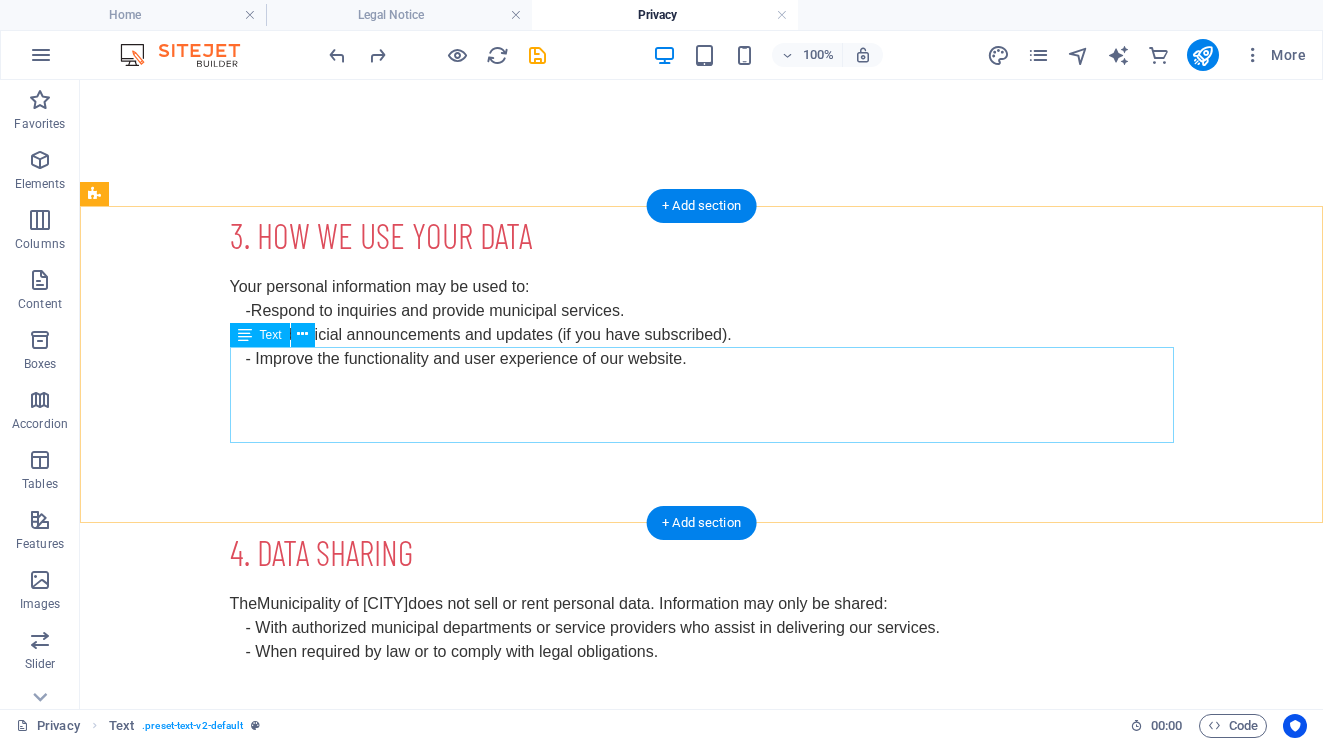 scroll, scrollTop: 750, scrollLeft: 0, axis: vertical 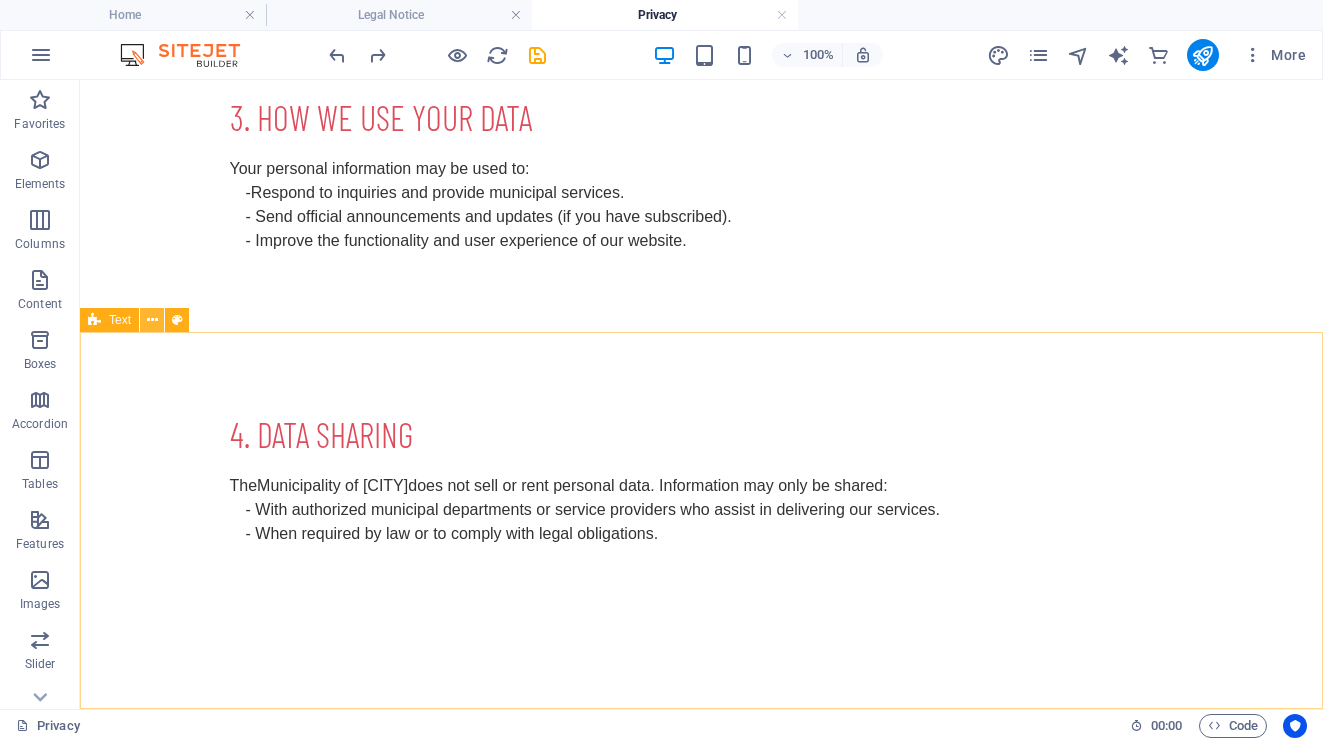 click at bounding box center [152, 320] 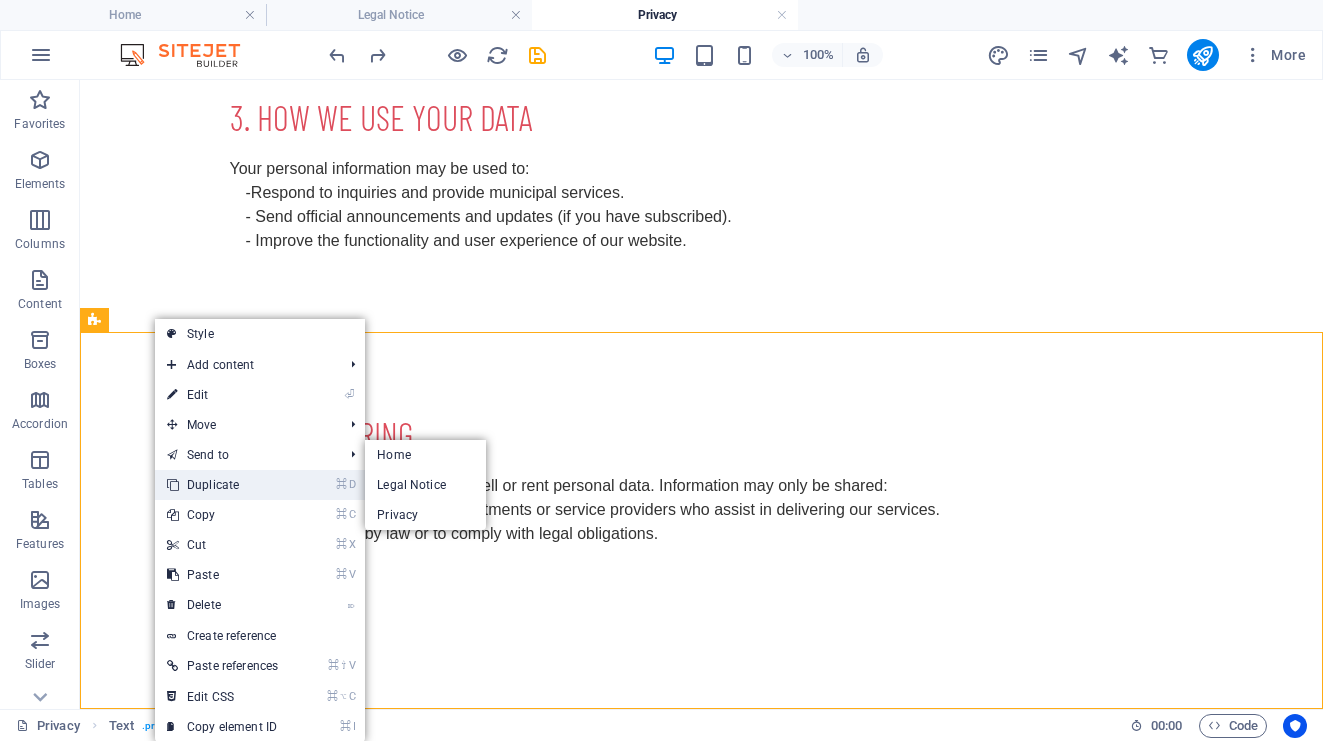 click on "⌘ D  Duplicate" at bounding box center [222, 485] 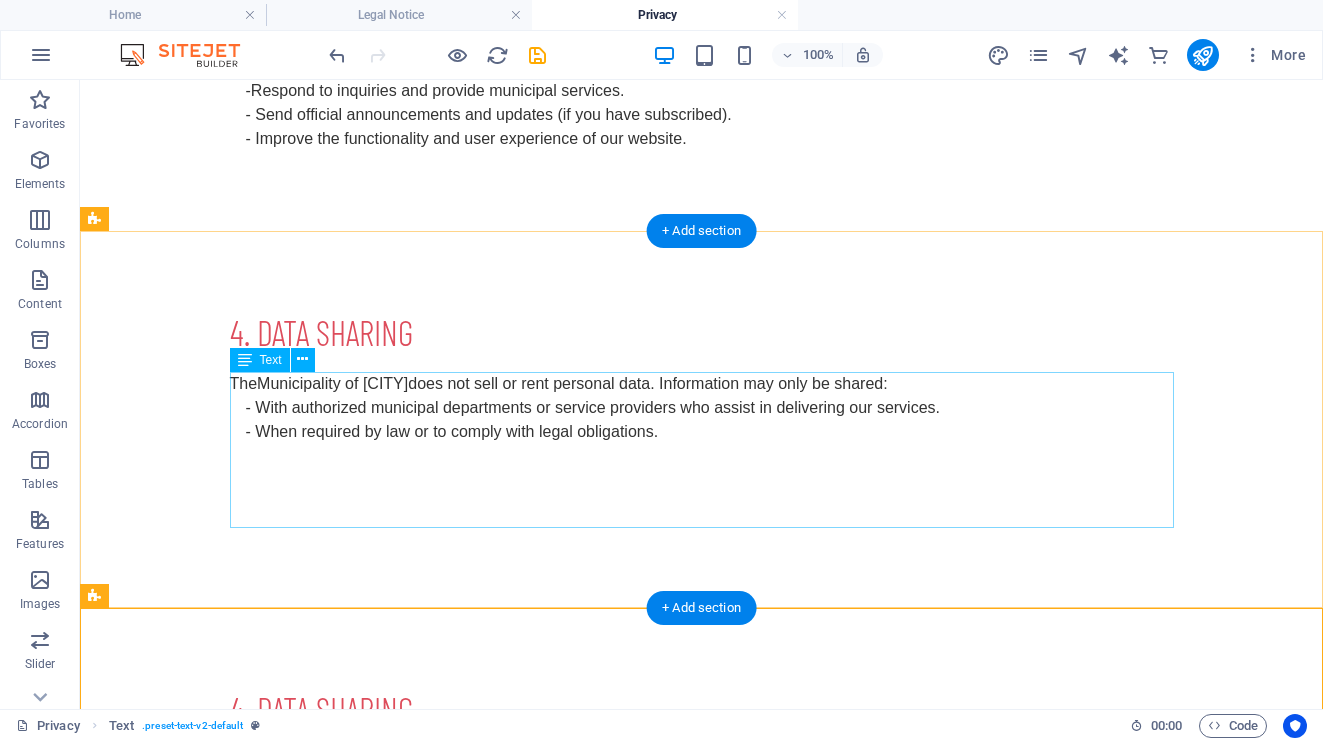 scroll, scrollTop: 1127, scrollLeft: 0, axis: vertical 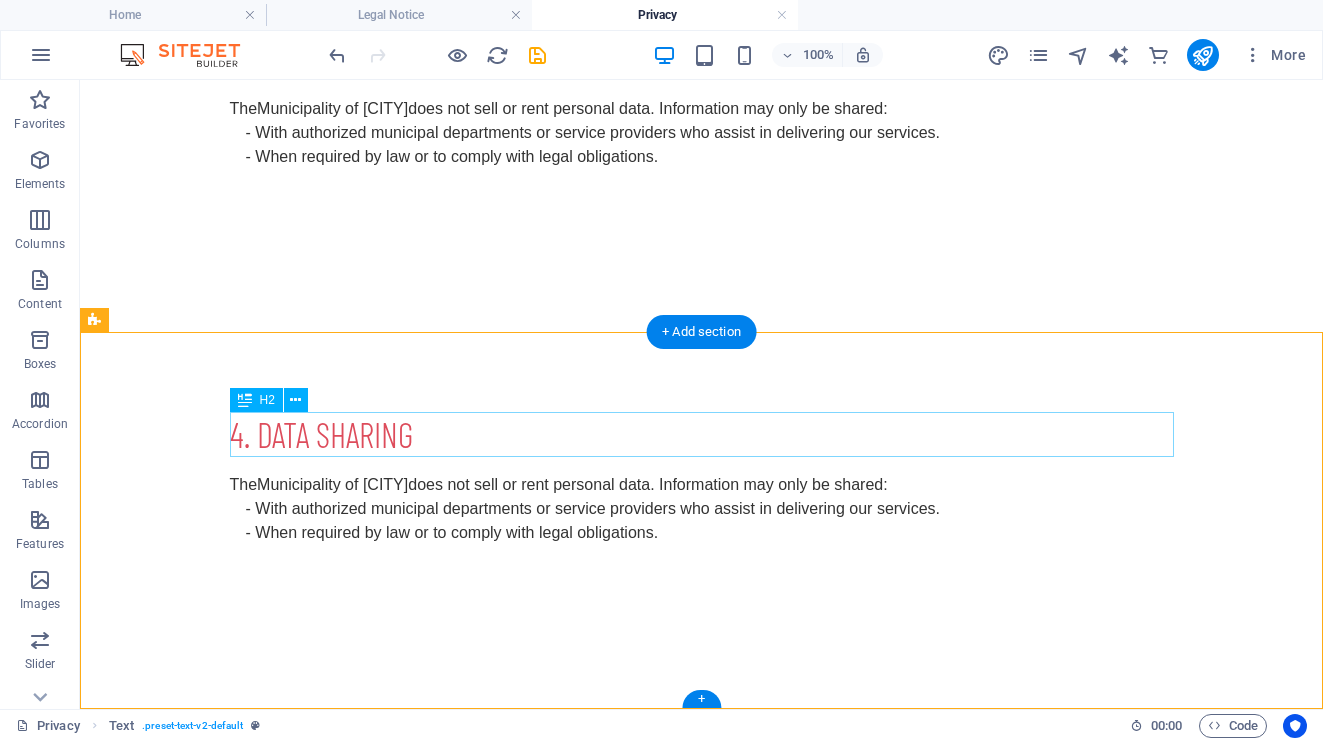 click on "4. Data Sharing" at bounding box center (702, 435) 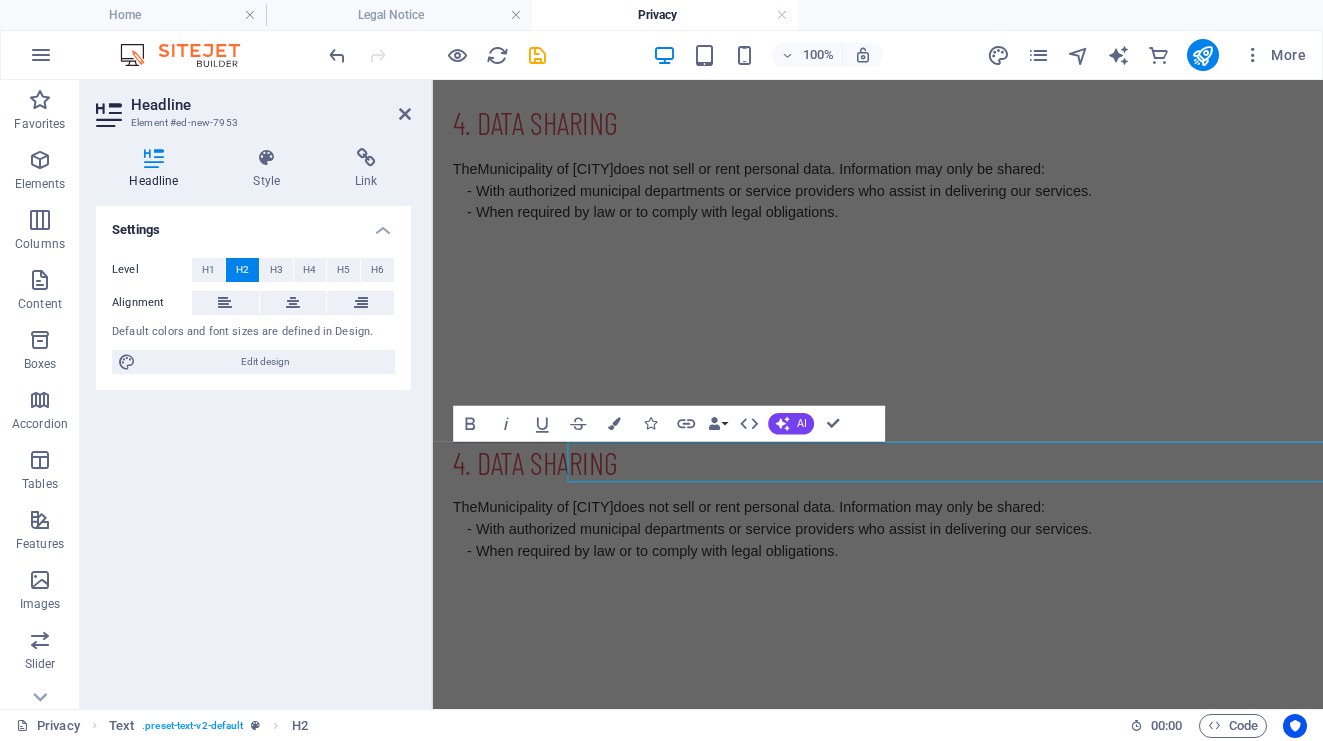 click on "Settings Level H1 H2 H3 H4 H5 H6 Alignment Default colors and font sizes are defined in Design. Edit design" at bounding box center (253, 449) 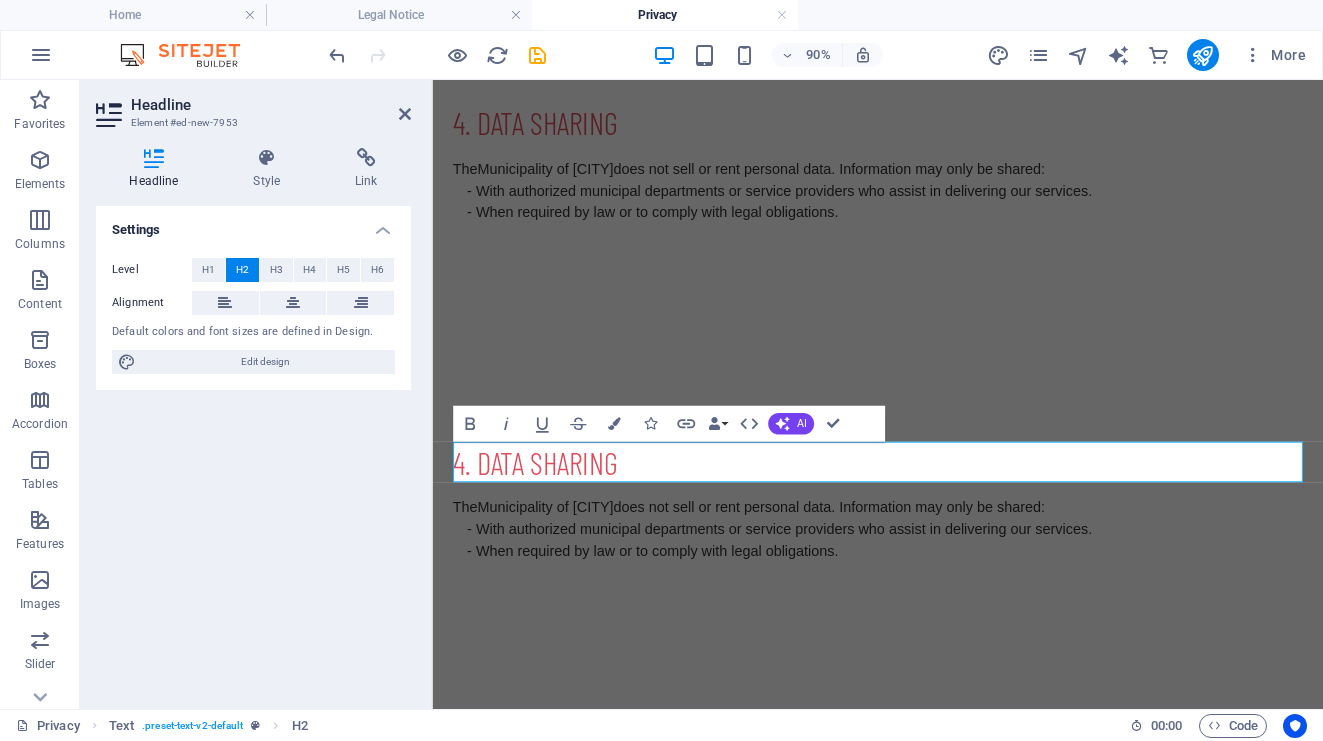 click on "Settings Level H1 H2 H3 H4 H5 H6 Alignment Default colors and font sizes are defined in Design. Edit design" at bounding box center [253, 449] 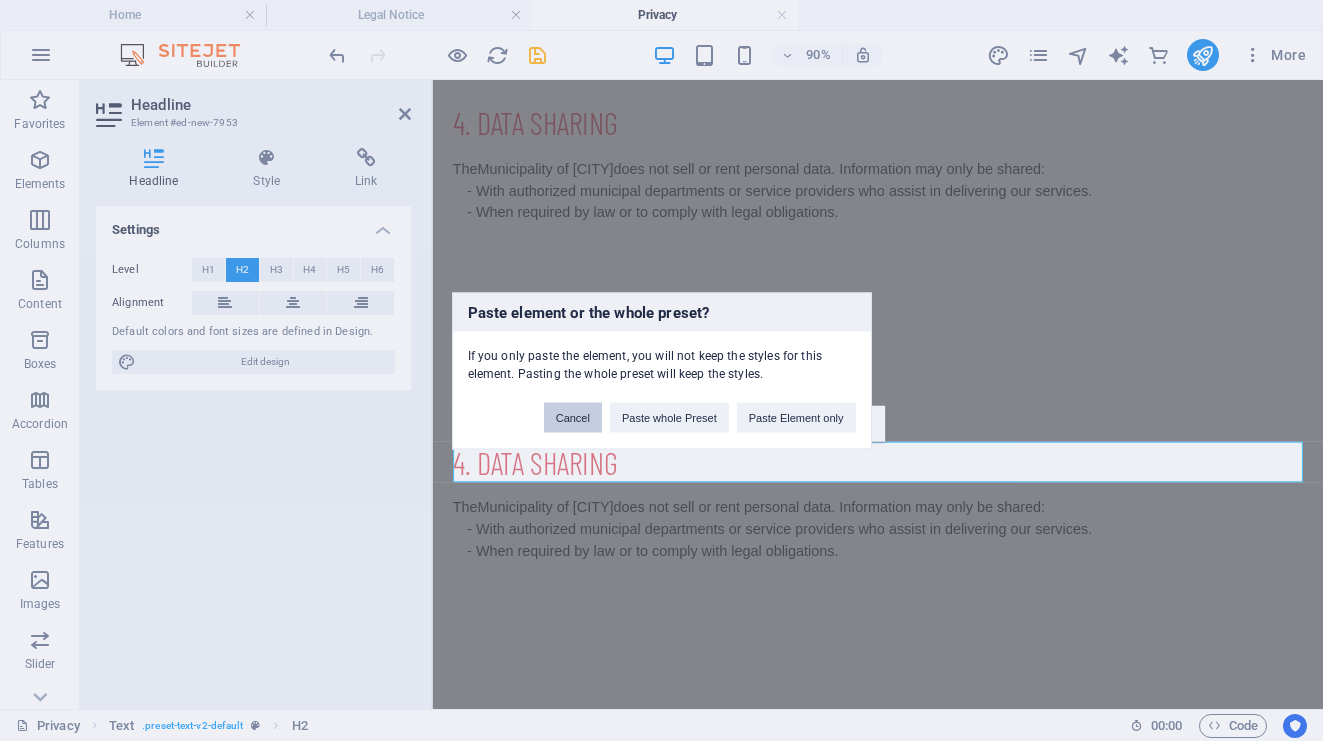 click on "Cancel" at bounding box center (573, 417) 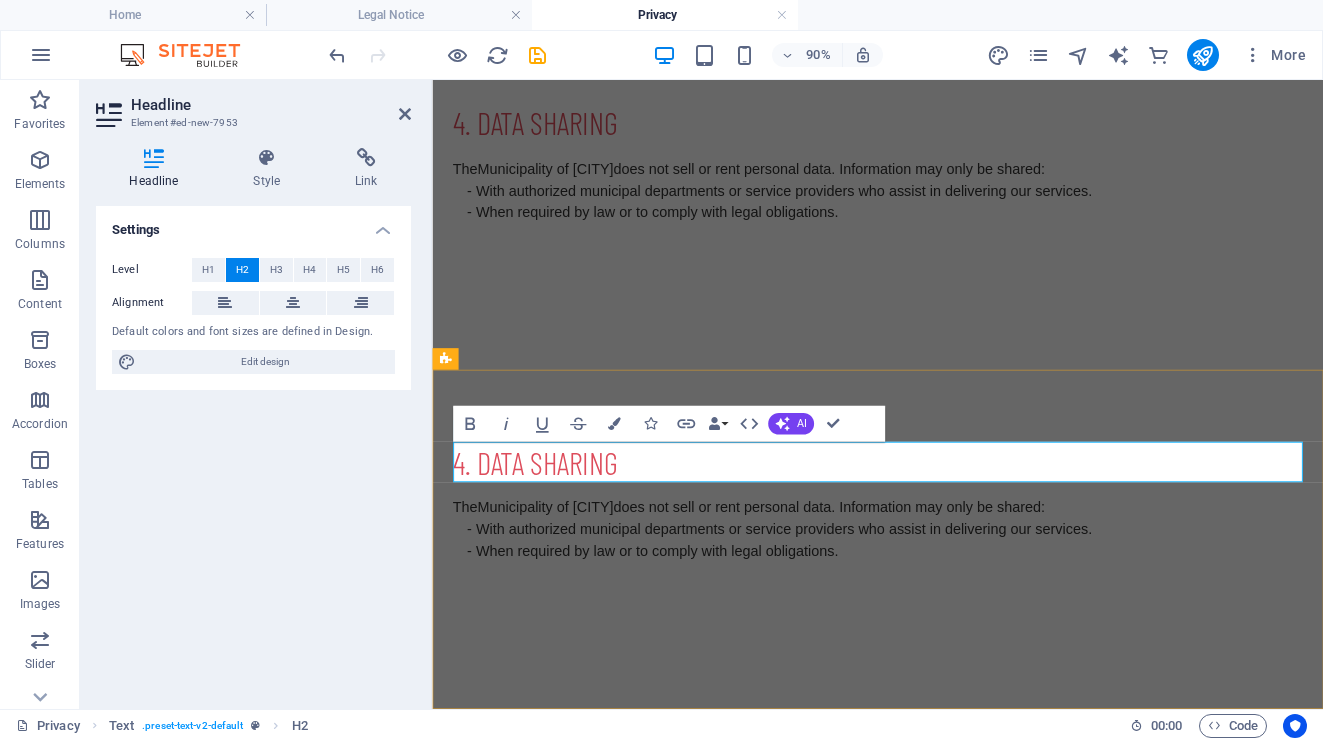 click on "4. Data Sharing" at bounding box center [927, 505] 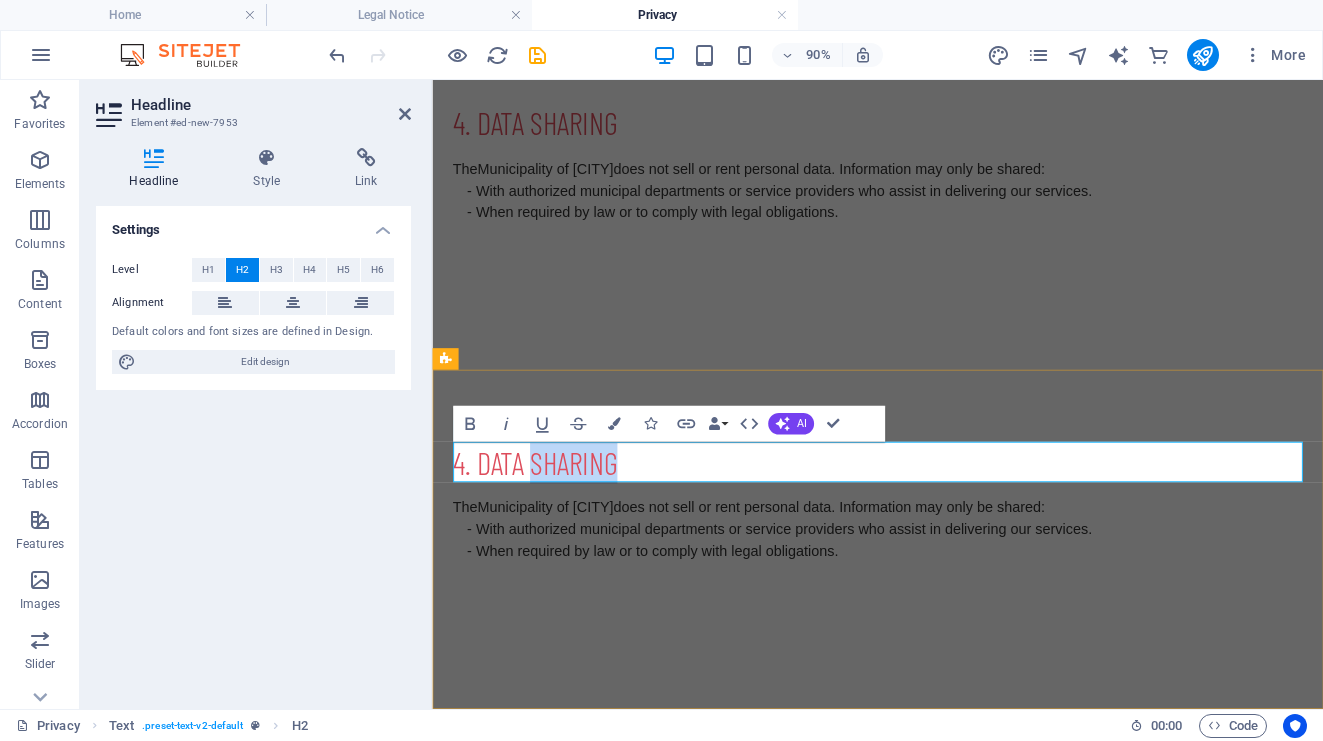 click on "4. Data Sharing" at bounding box center [927, 505] 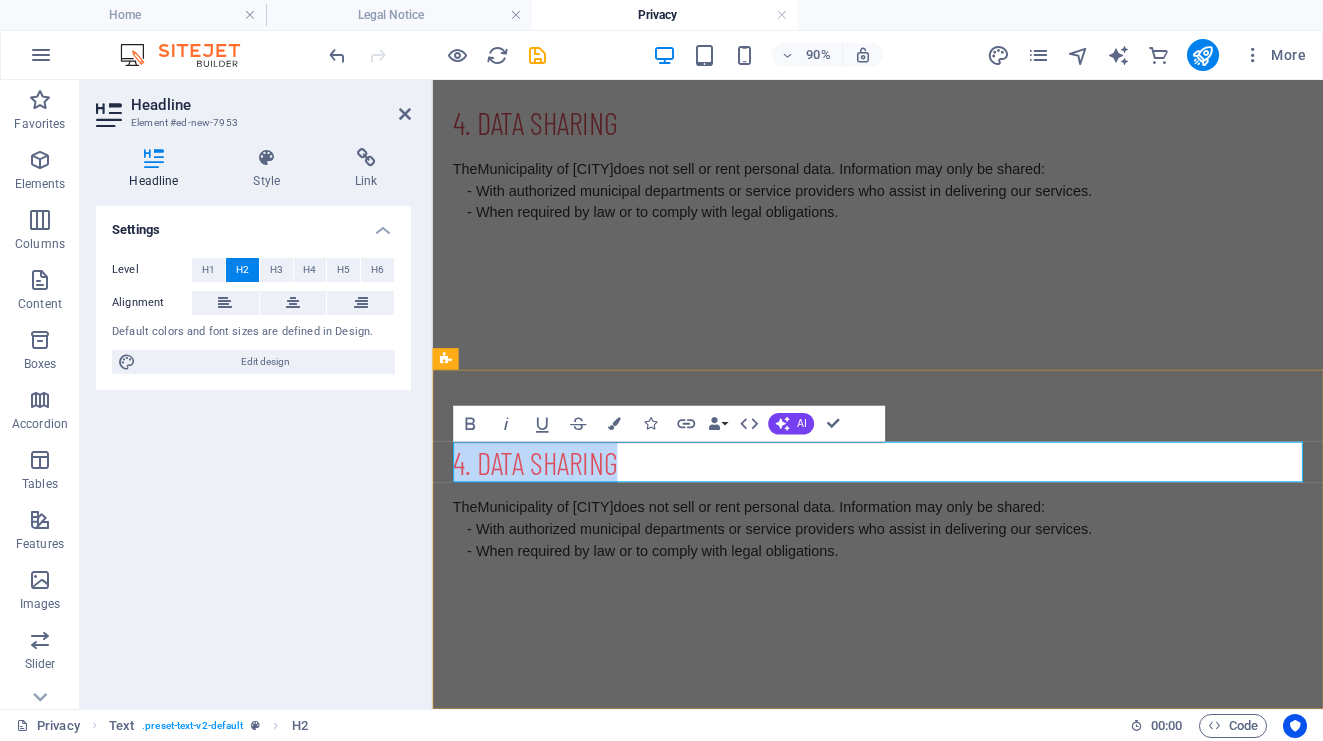 click on "4. Data Sharing" at bounding box center [927, 505] 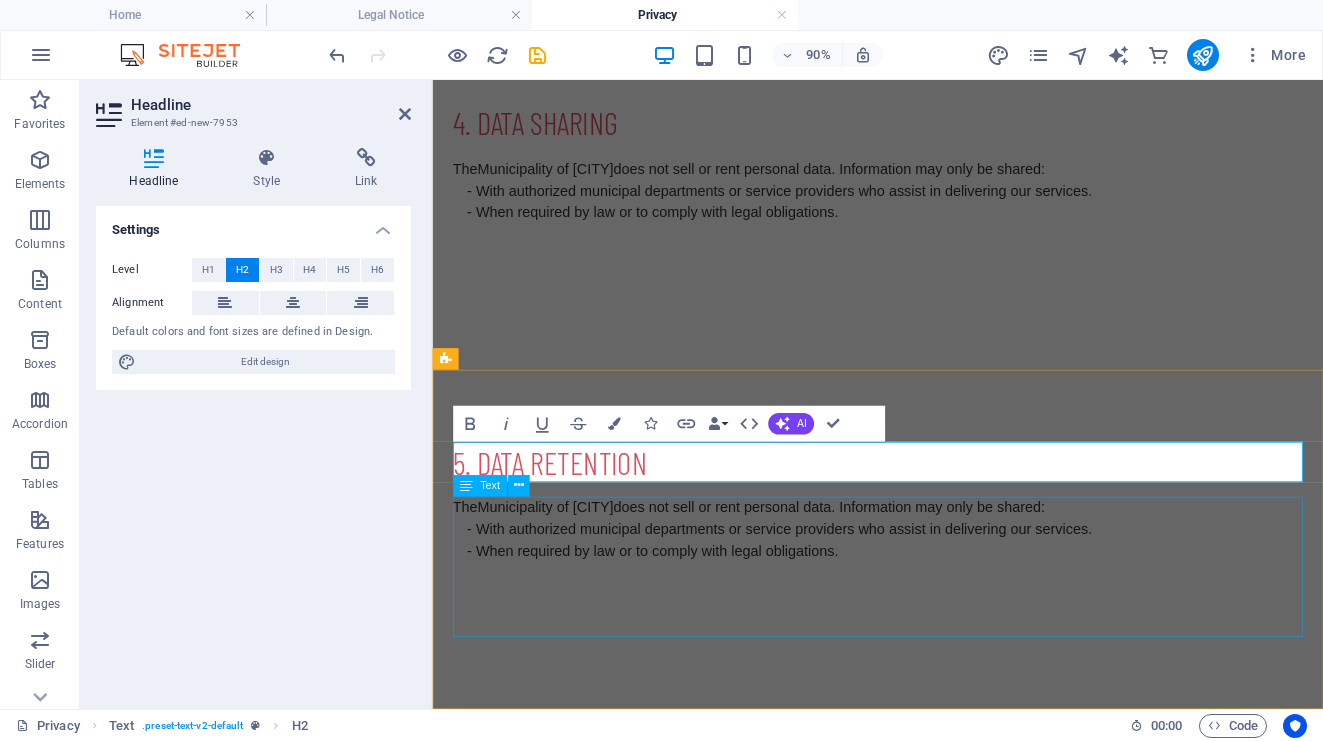 click on "The  Municipality of Kfardebian  does not sell or rent personal data. Information may only be shared: - With authorized municipal departments or service providers who assist in delivering our services. - When required by law or to comply with legal obligations." at bounding box center (927, 621) 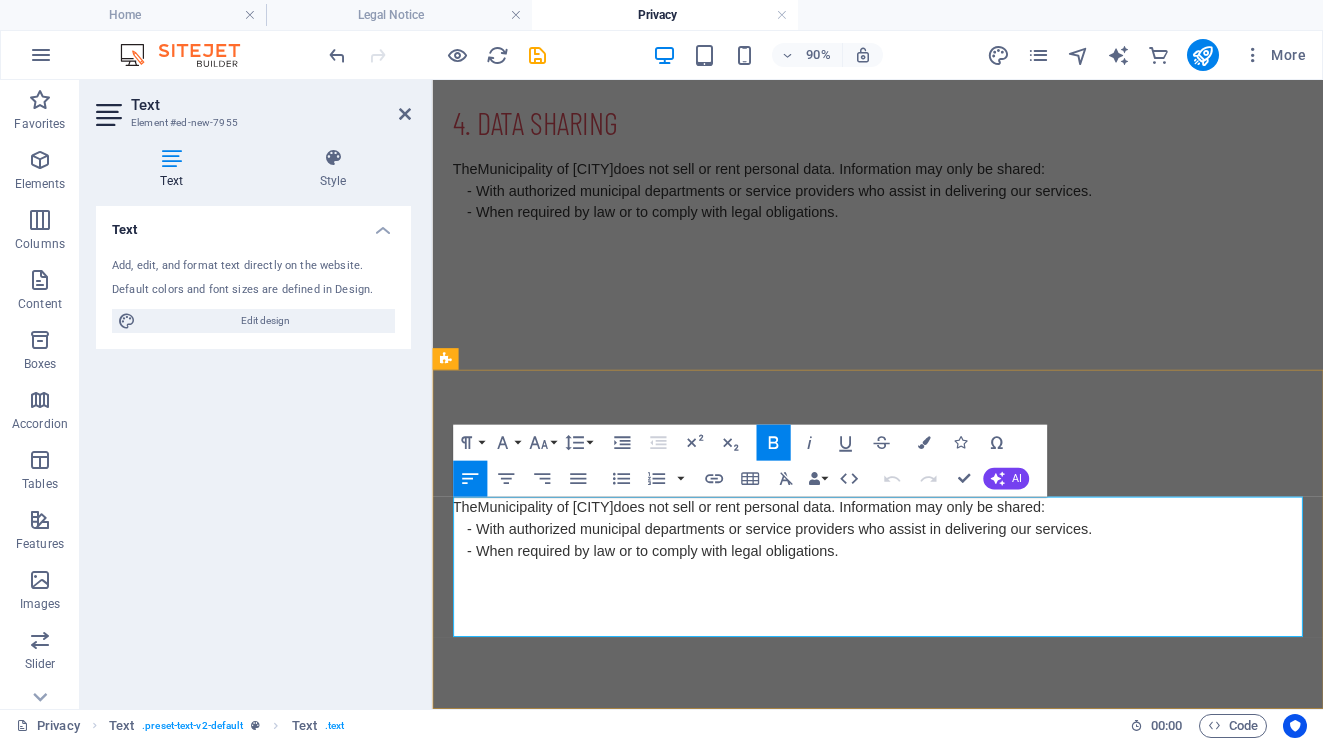 click on "- When required by law or to comply with legal obligations." at bounding box center (677, 602) 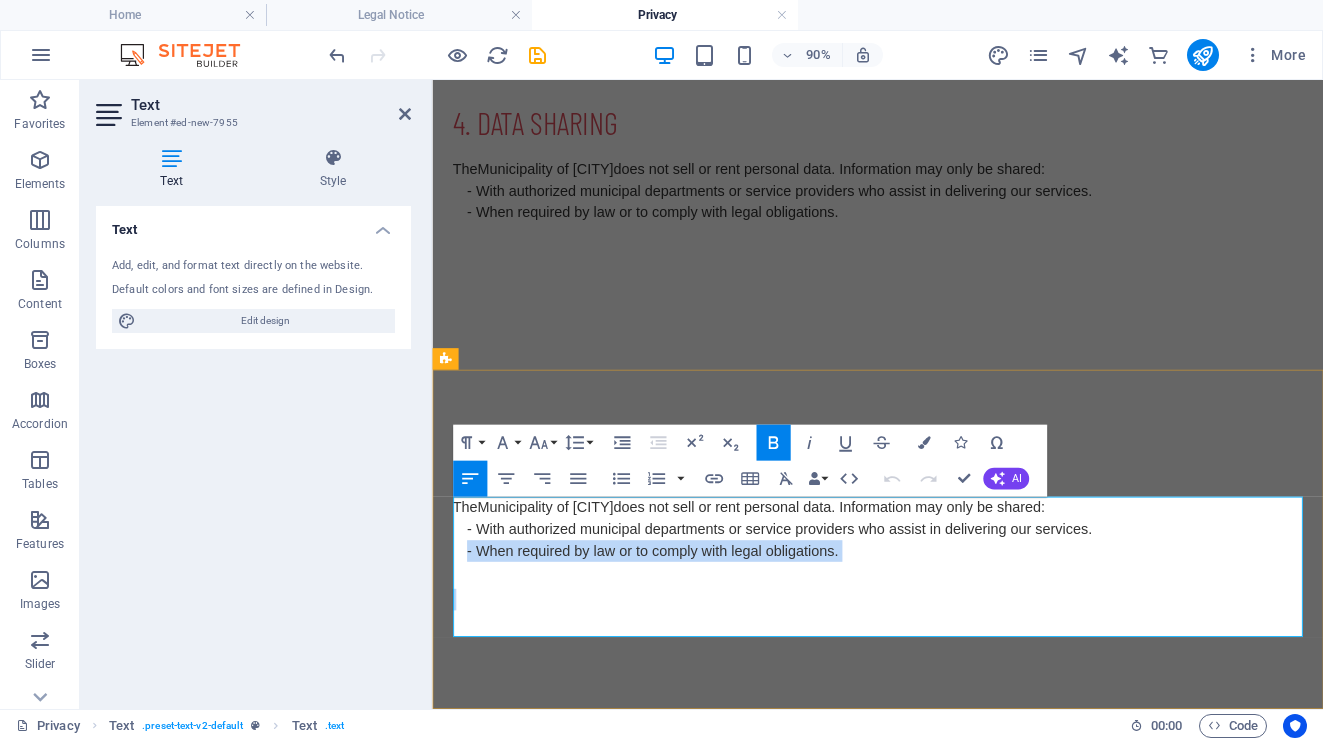 click on "- When required by law or to comply with legal obligations." at bounding box center [677, 602] 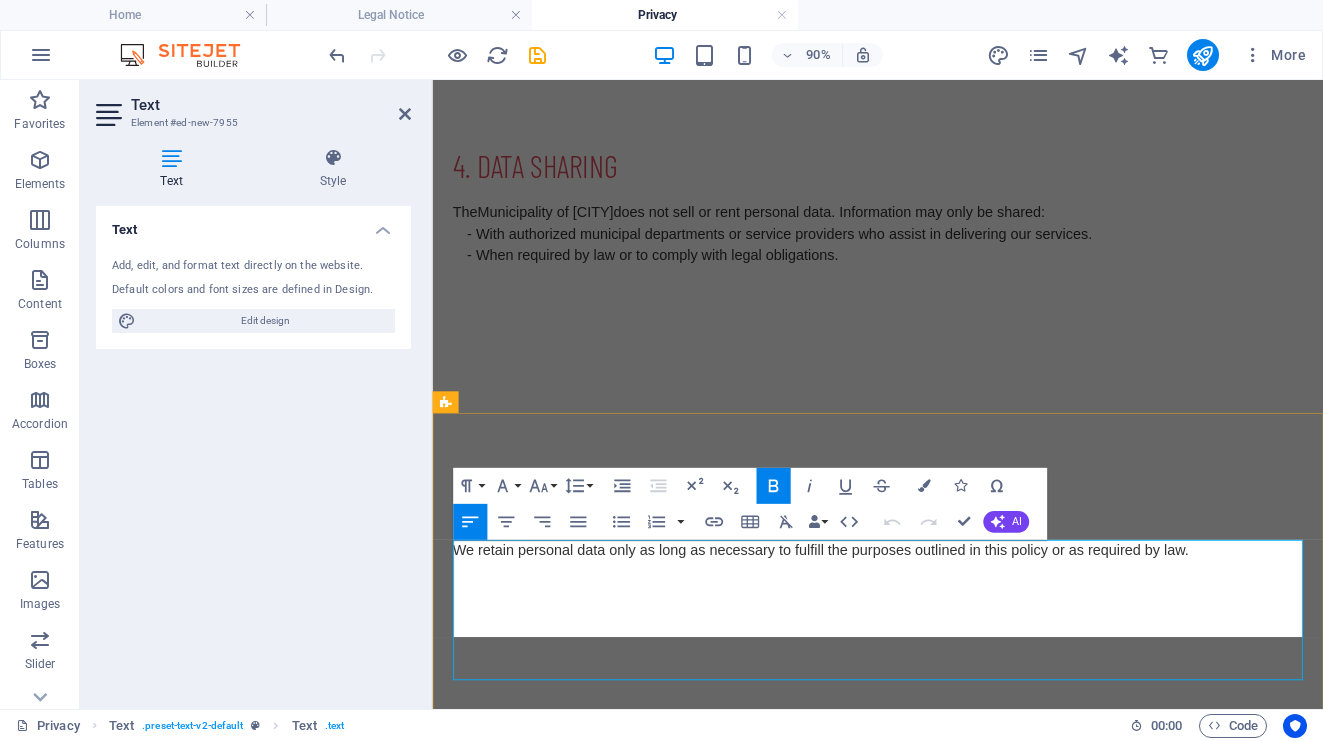 scroll, scrollTop: 1009, scrollLeft: 0, axis: vertical 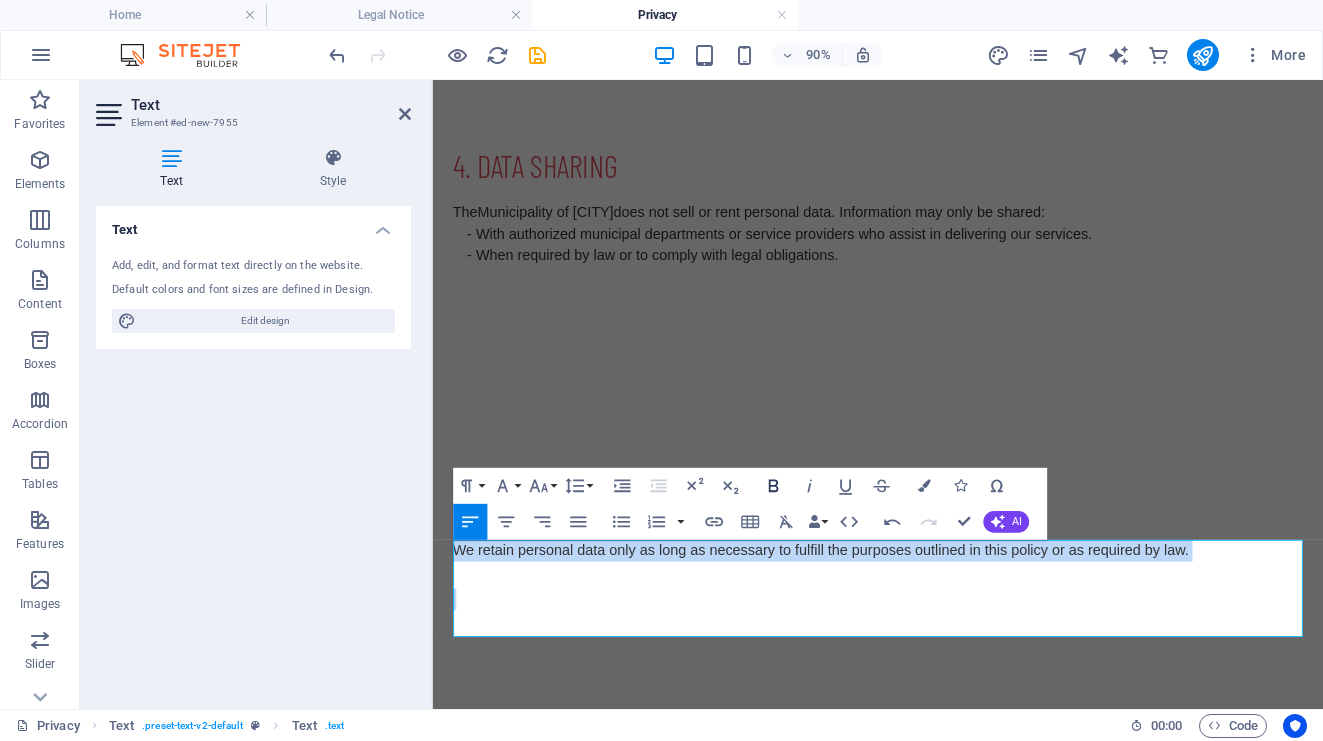 click 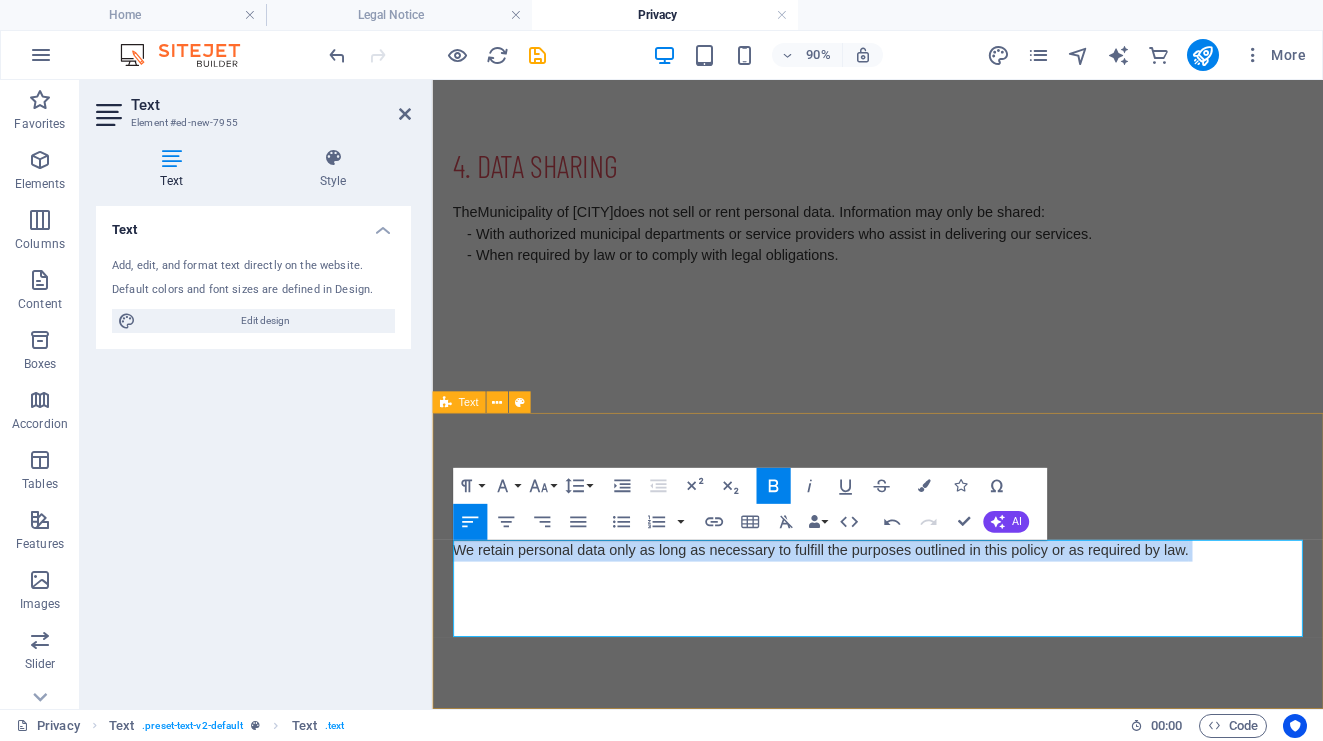 click on "5. Data Retention We retain personal data only as long as necessary to fulfill the purposes outlined in this policy or as required by law." at bounding box center (927, 615) 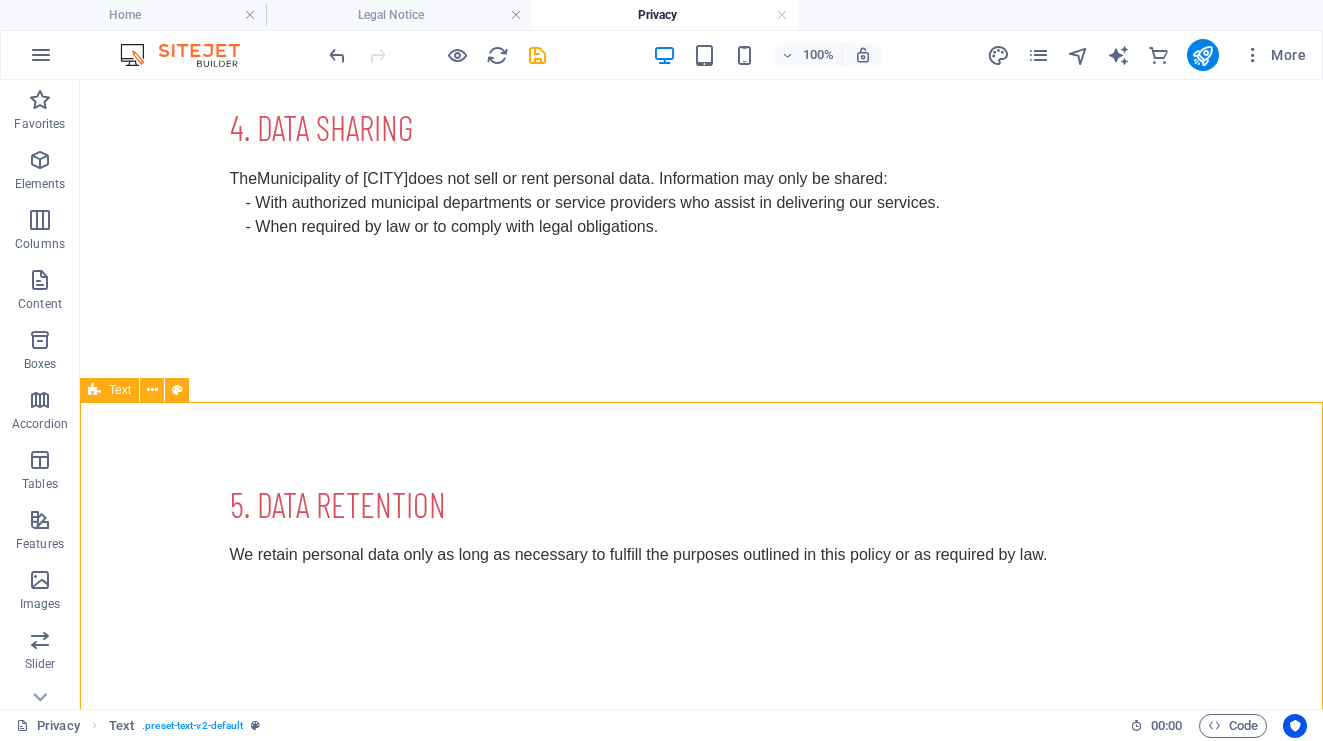 scroll, scrollTop: 1079, scrollLeft: 0, axis: vertical 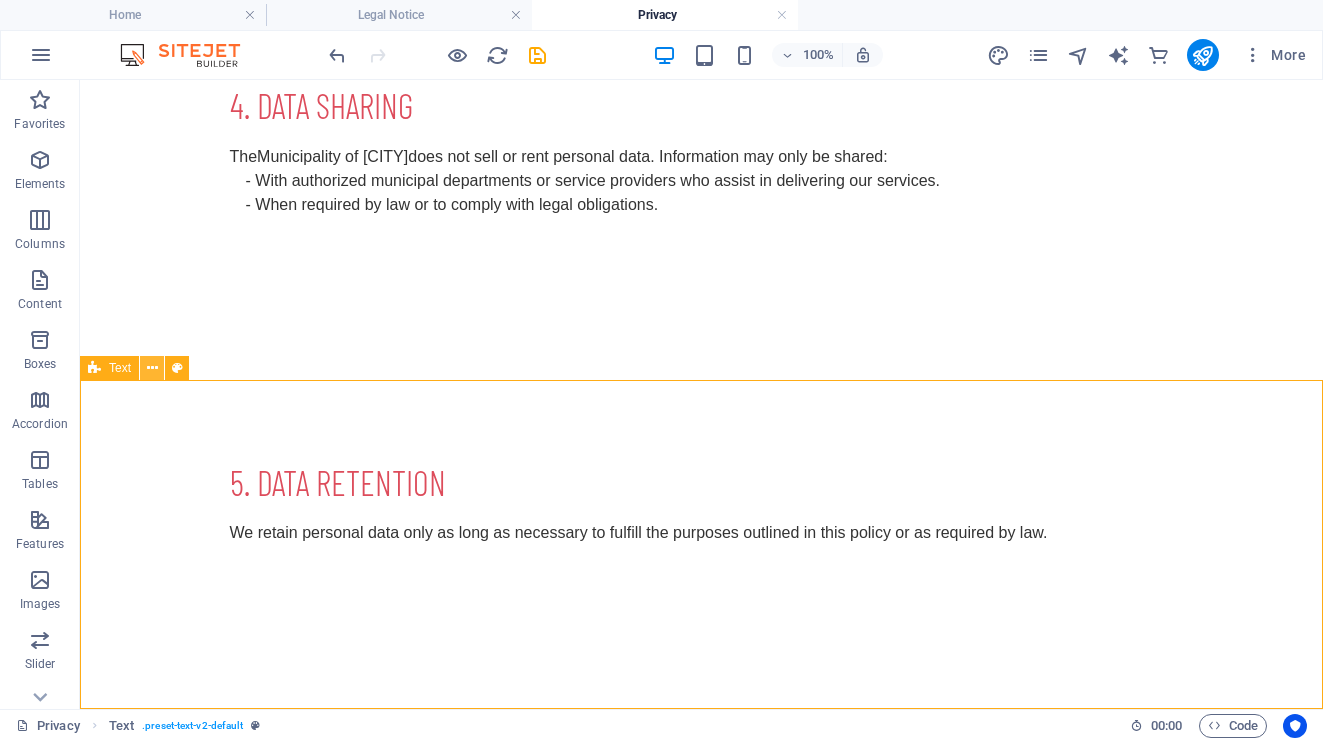 click at bounding box center [152, 368] 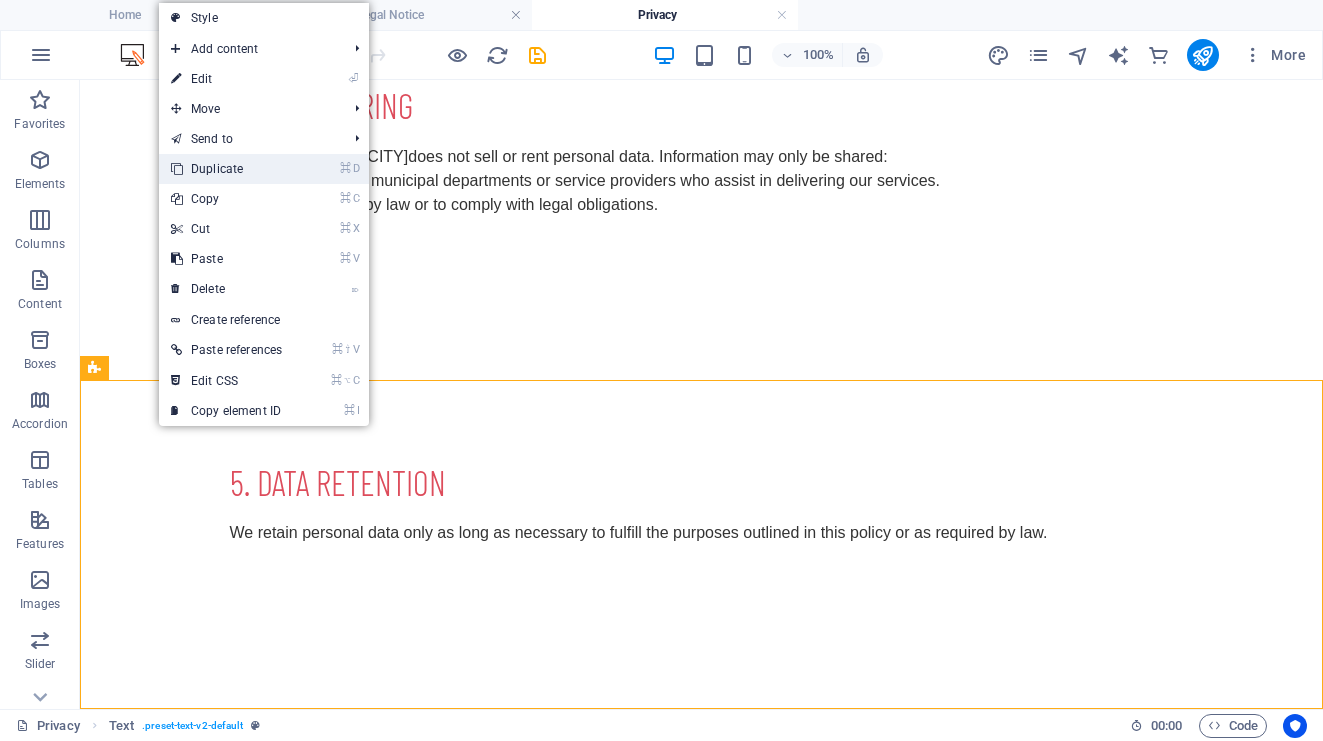 click on "⌘ D  Duplicate" at bounding box center [226, 169] 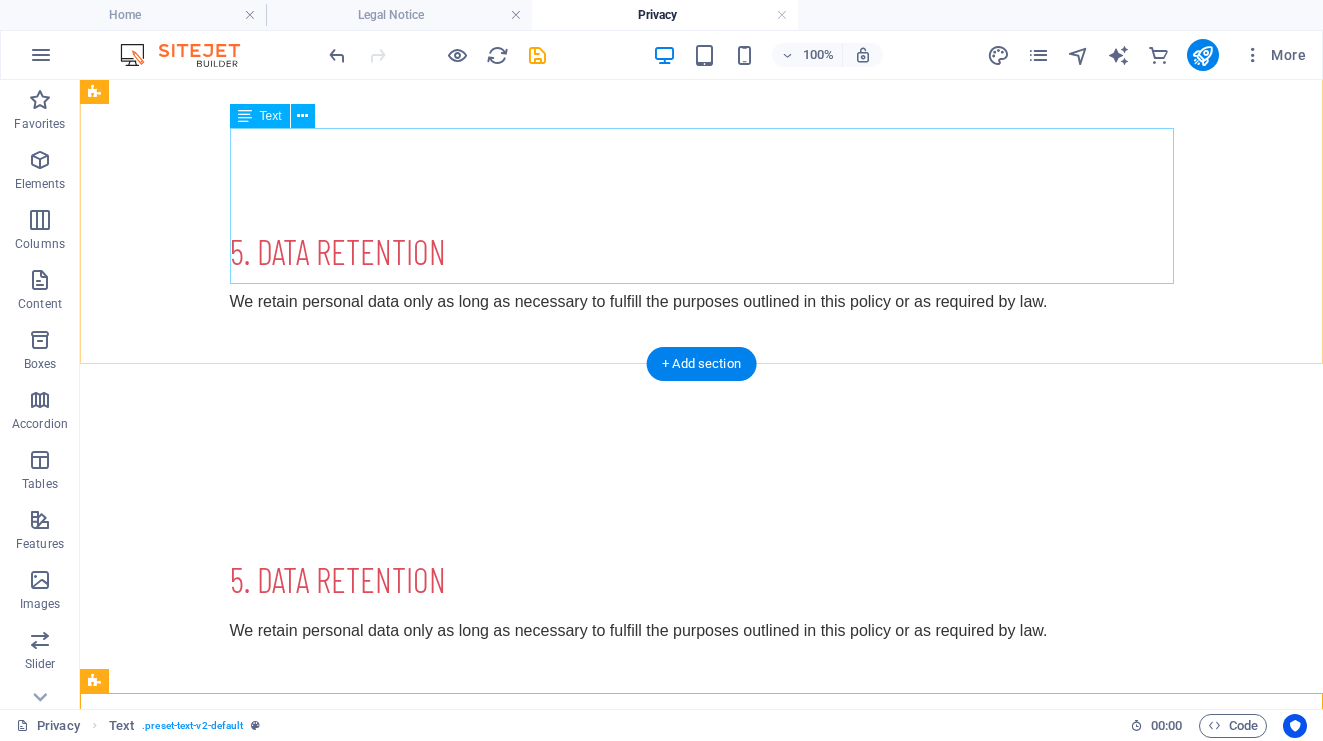 scroll, scrollTop: 1408, scrollLeft: 0, axis: vertical 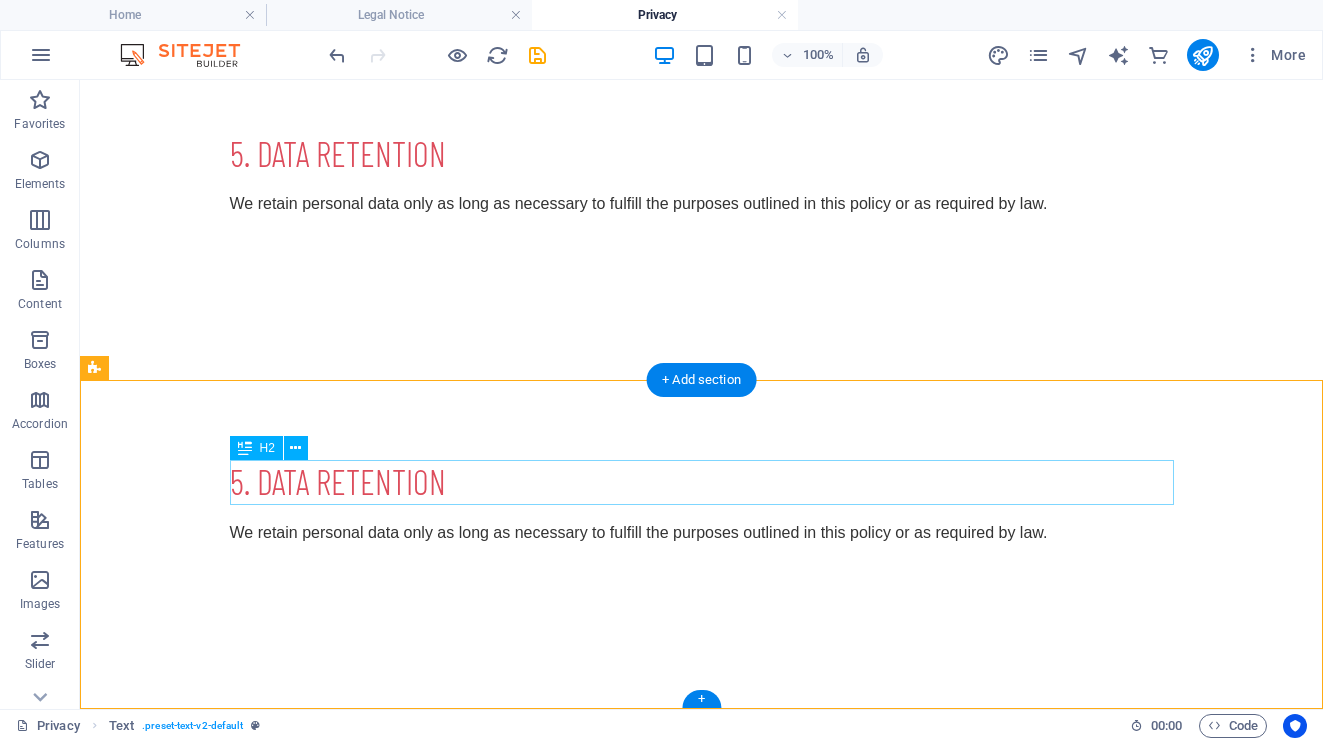 click on "5. Data Retention" at bounding box center (702, 482) 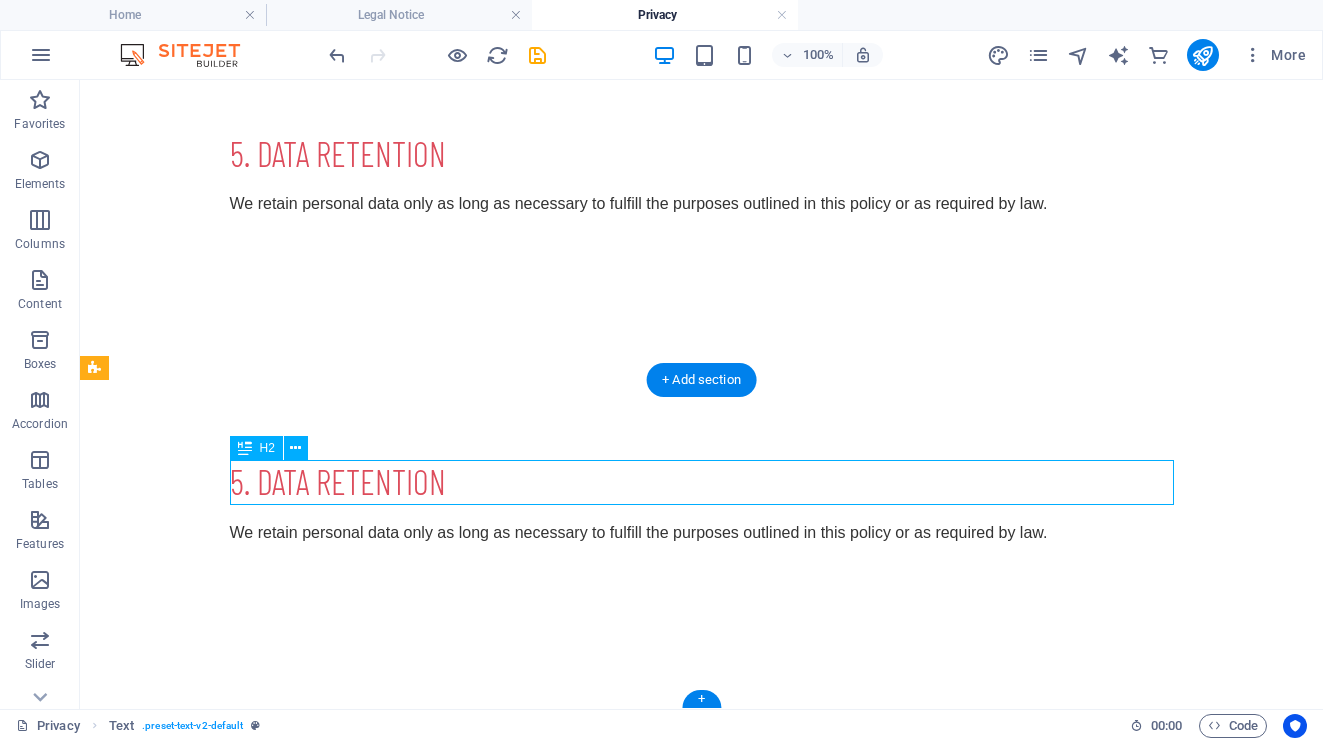 click on "5. Data Retention" at bounding box center [702, 482] 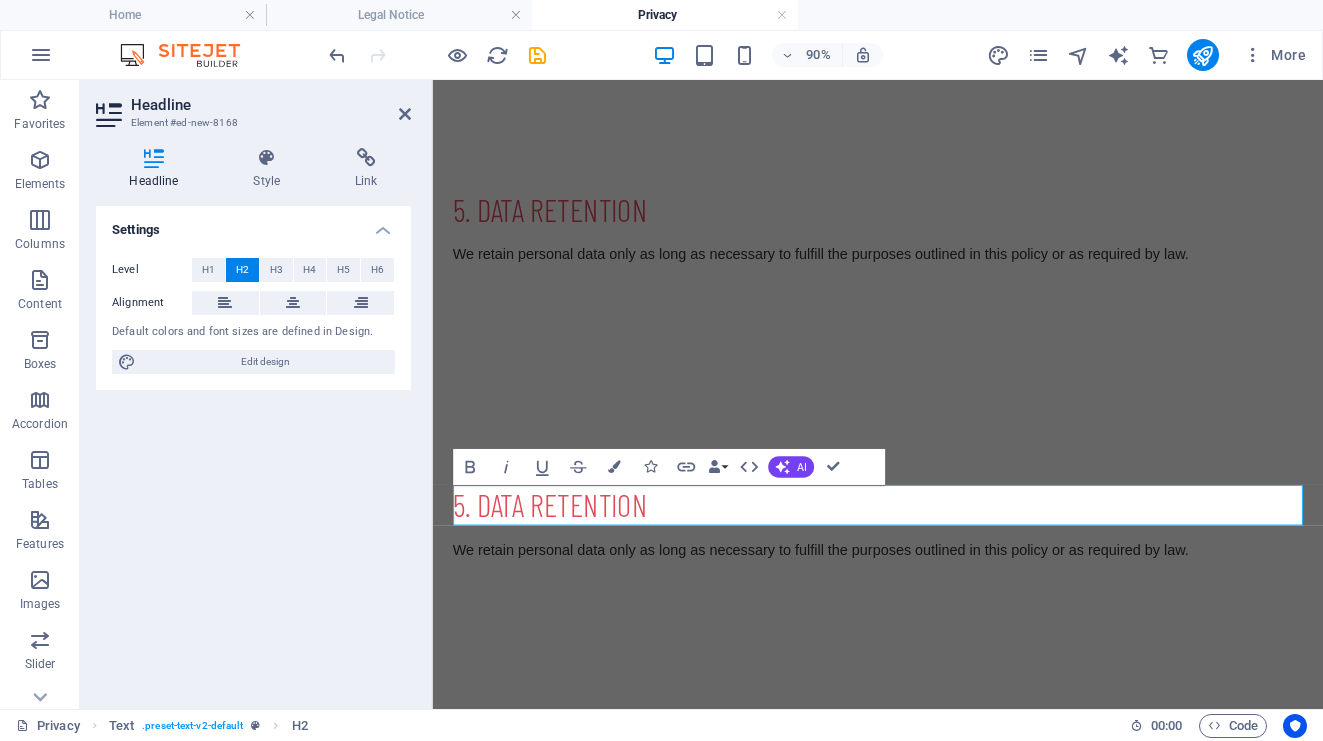 scroll, scrollTop: 1338, scrollLeft: 0, axis: vertical 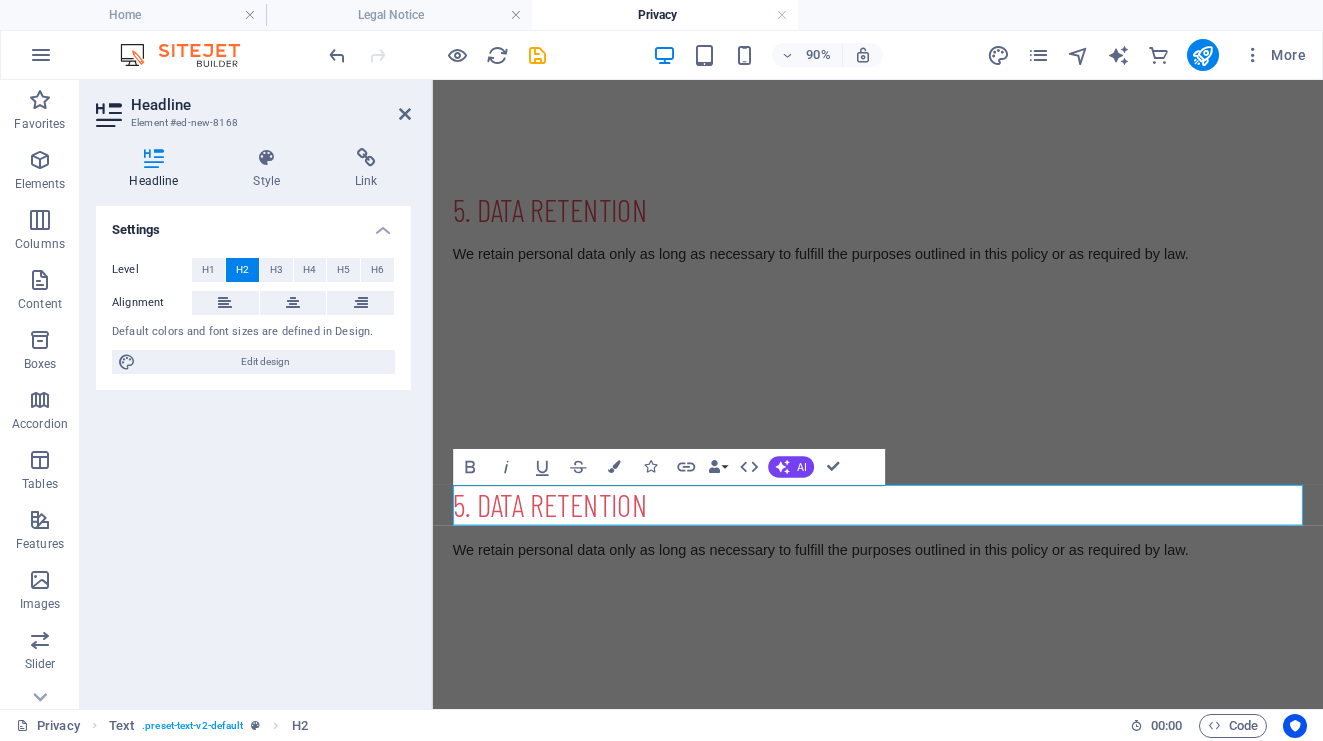click on "Settings Level H1 H2 H3 H4 H5 H6 Alignment Default colors and font sizes are defined in Design. Edit design" at bounding box center (253, 449) 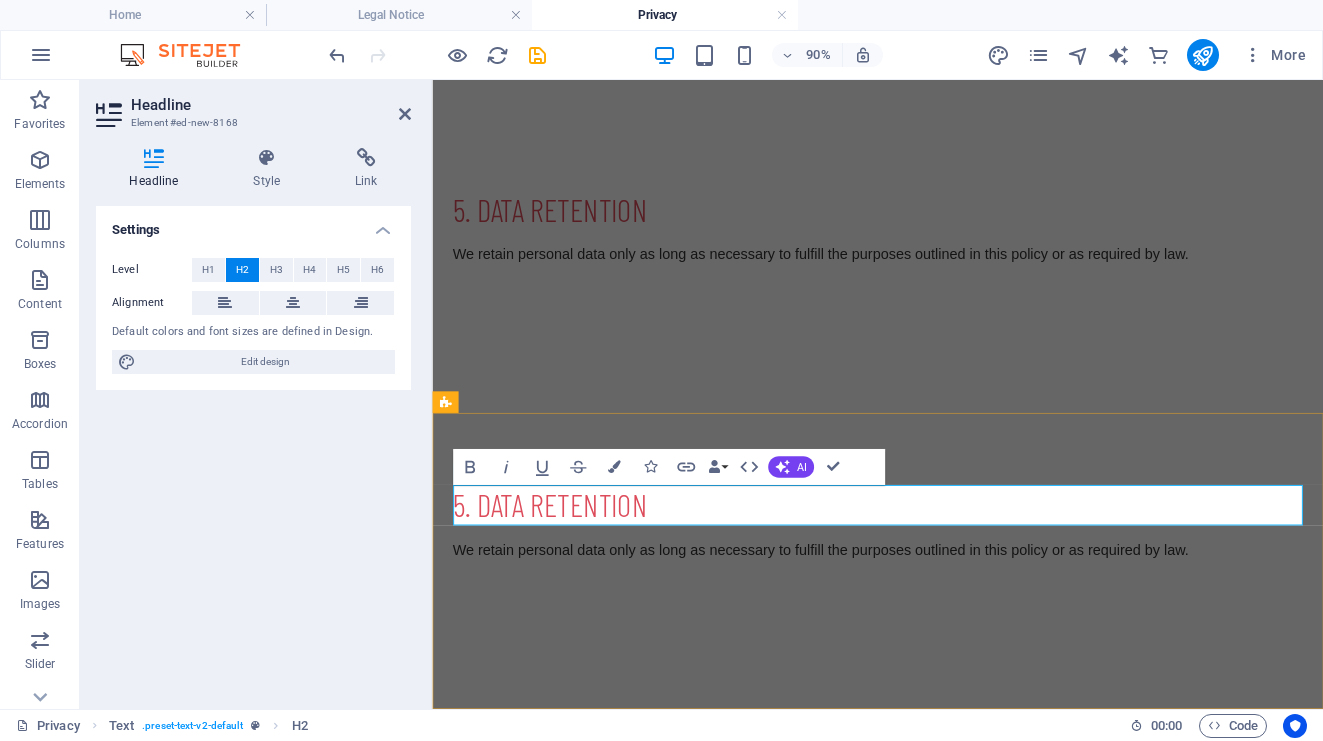 click on "5. Data Retention" at bounding box center [927, 552] 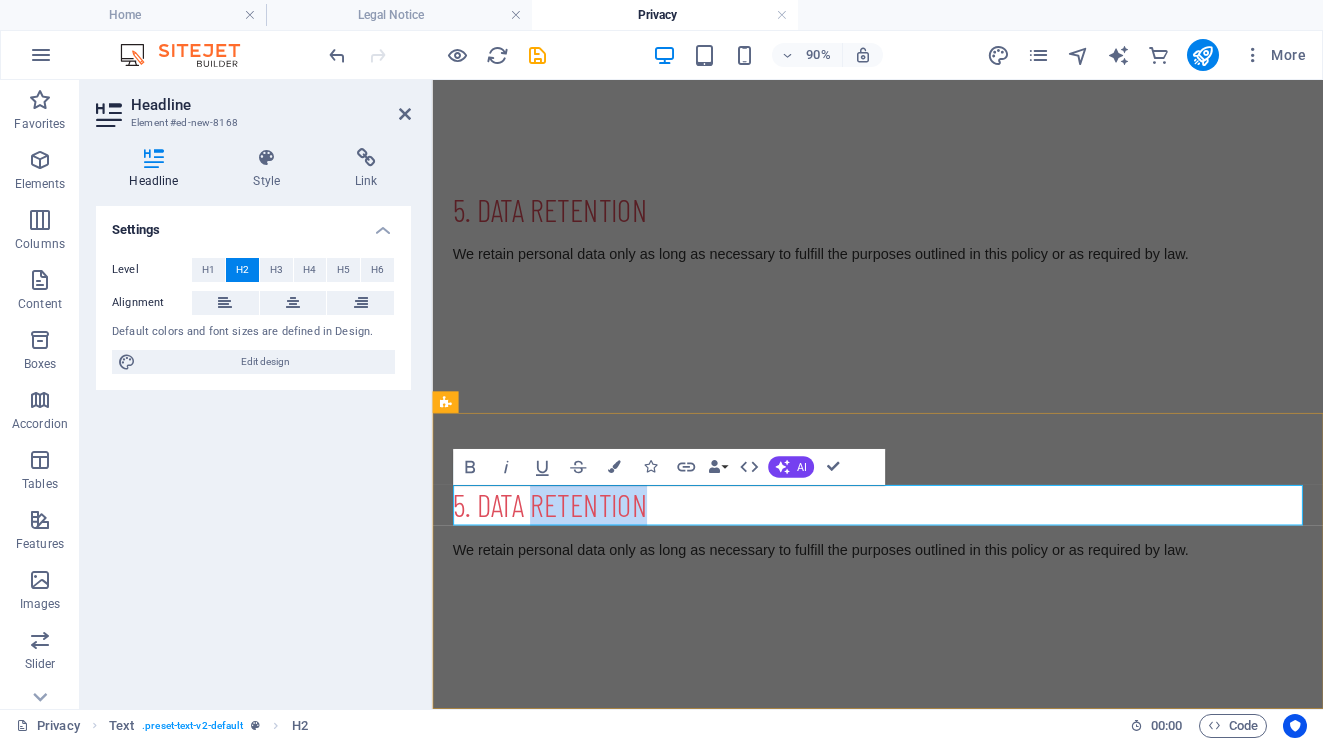 click on "5. Data Retention" at bounding box center (927, 552) 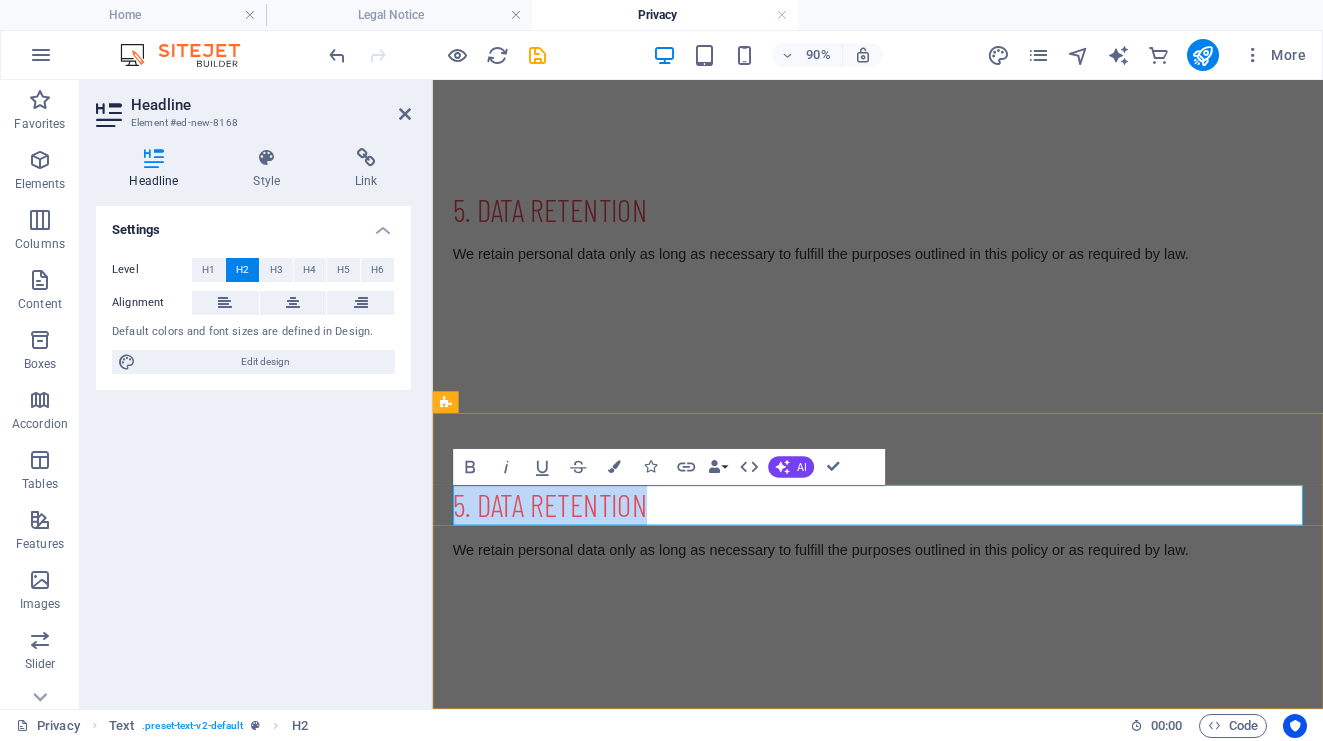 click on "5. Data Retention" at bounding box center (927, 552) 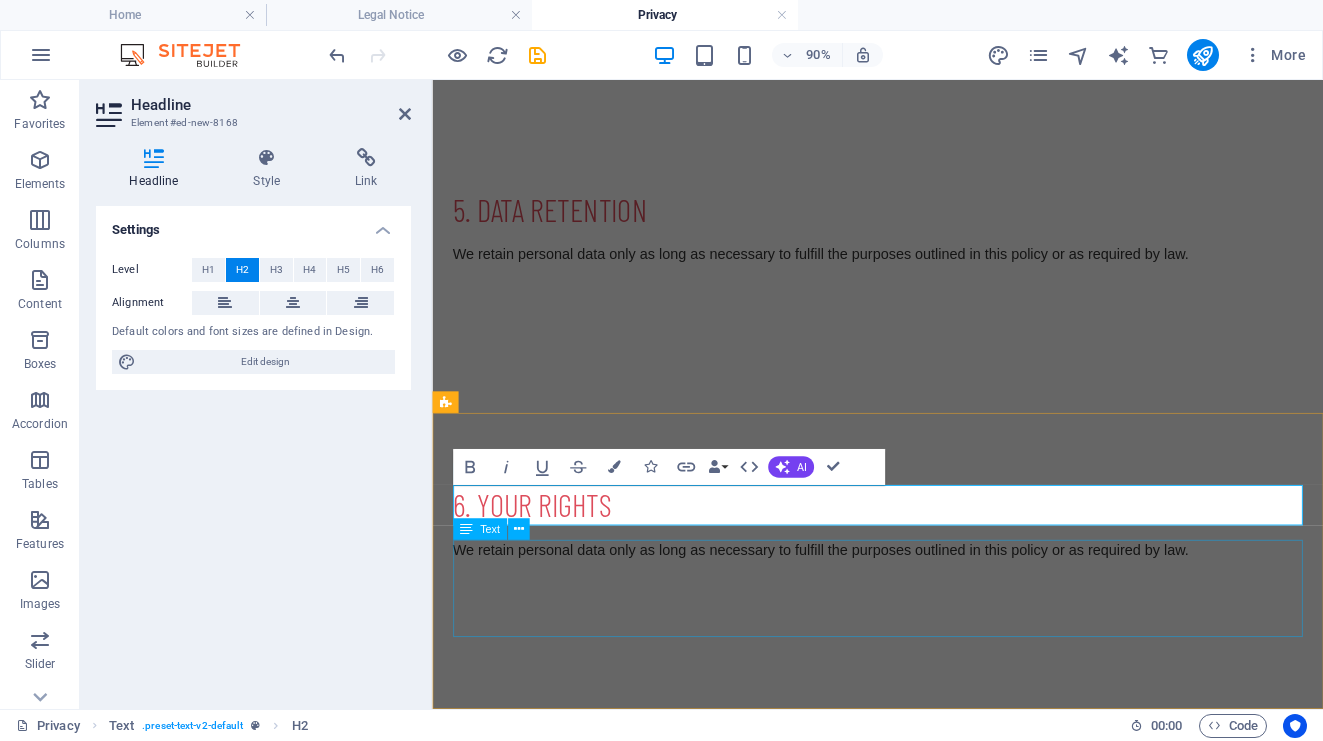 click on "We retain personal data only as long as necessary to fulfill the purposes outlined in this policy or as required by law." at bounding box center [927, 645] 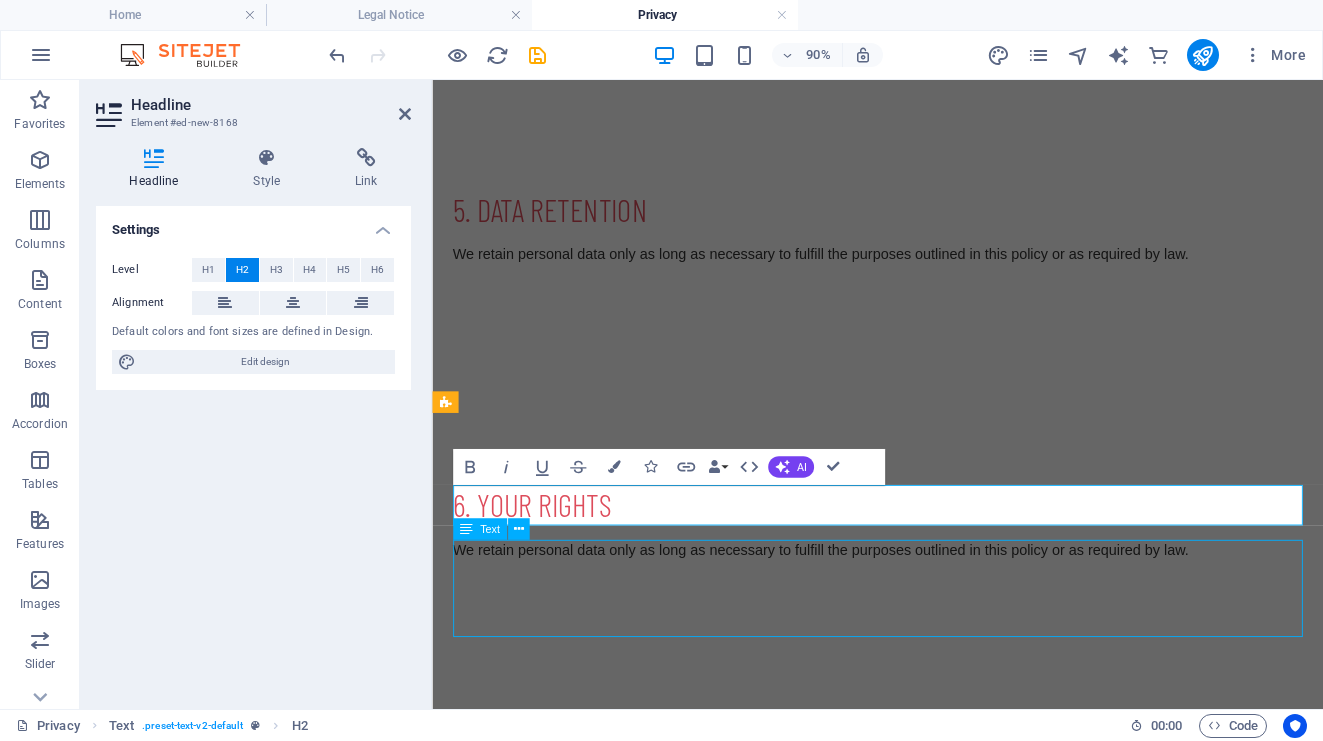 click on "We retain personal data only as long as necessary to fulfill the purposes outlined in this policy or as required by law." at bounding box center (927, 645) 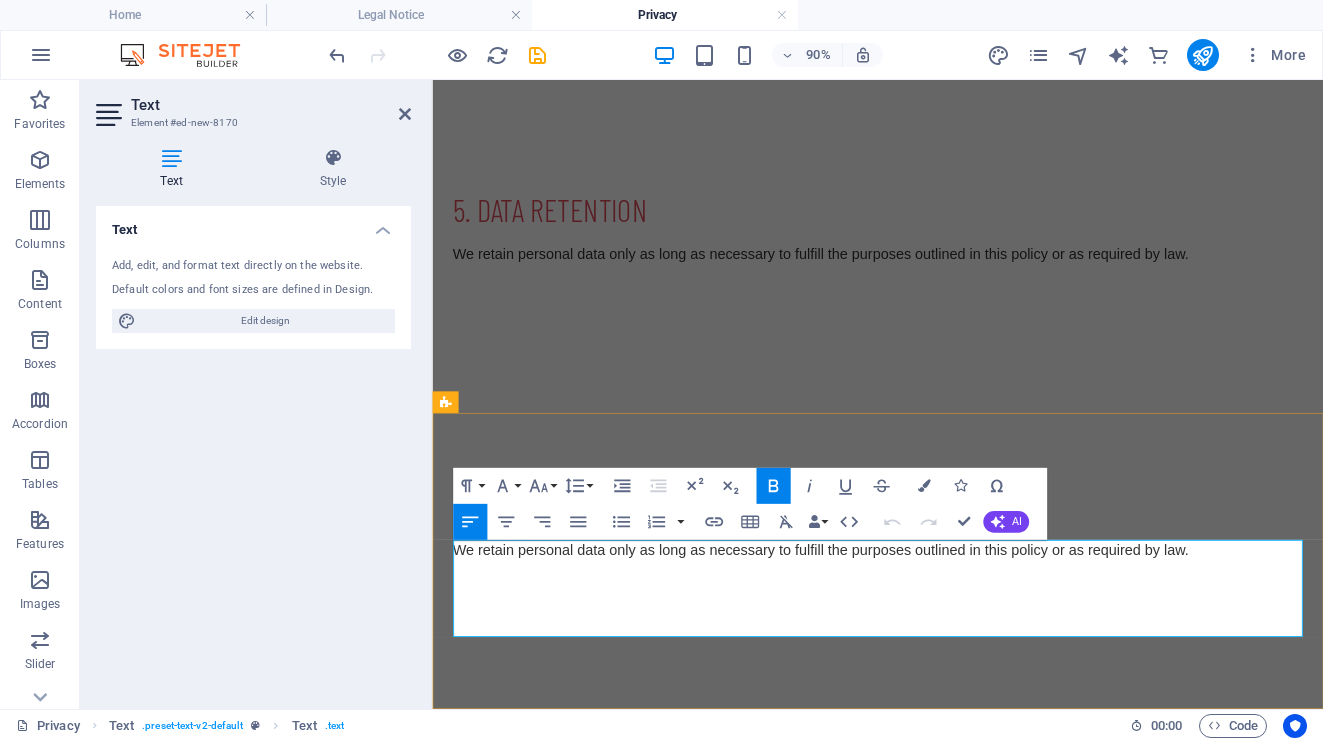click on "We retain personal data only as long as necessary to fulfill the purposes outlined in this policy or as required by law." at bounding box center (927, 630) 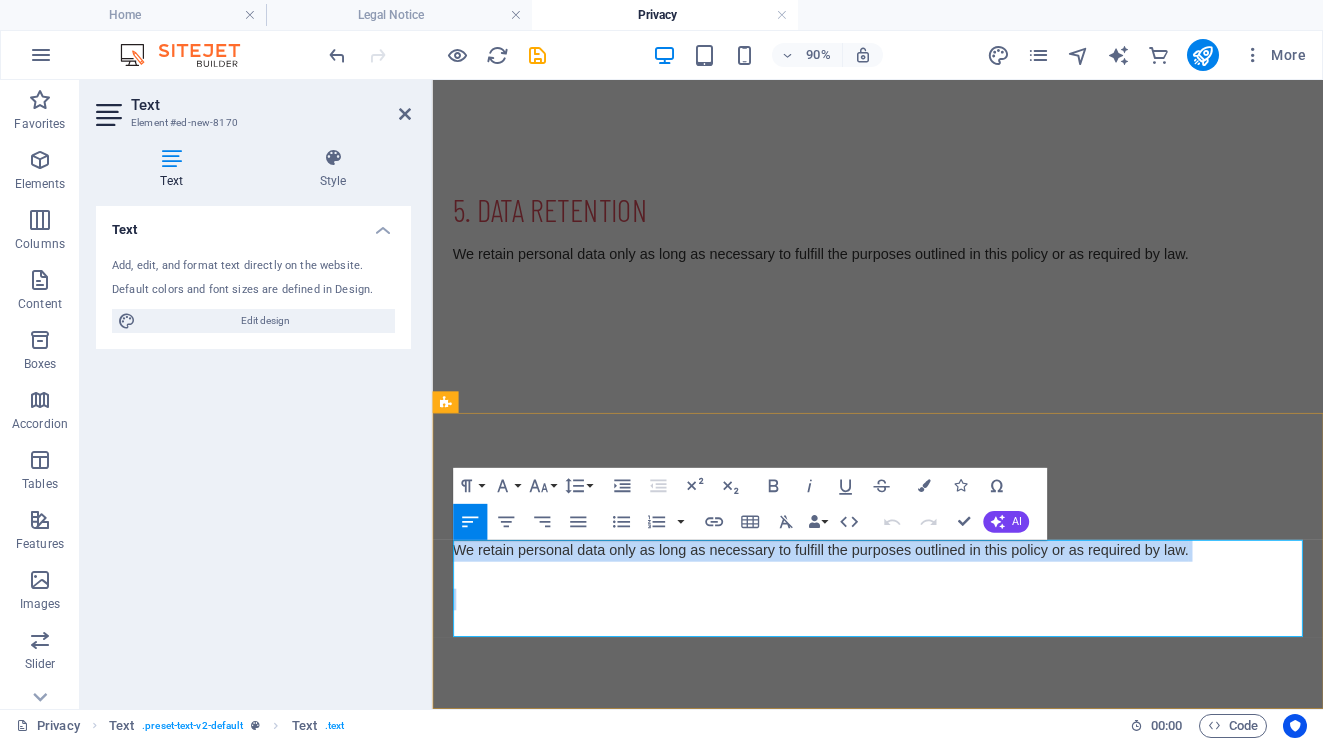 click on "We retain personal data only as long as necessary to fulfill the purposes outlined in this policy or as required by law." at bounding box center (927, 630) 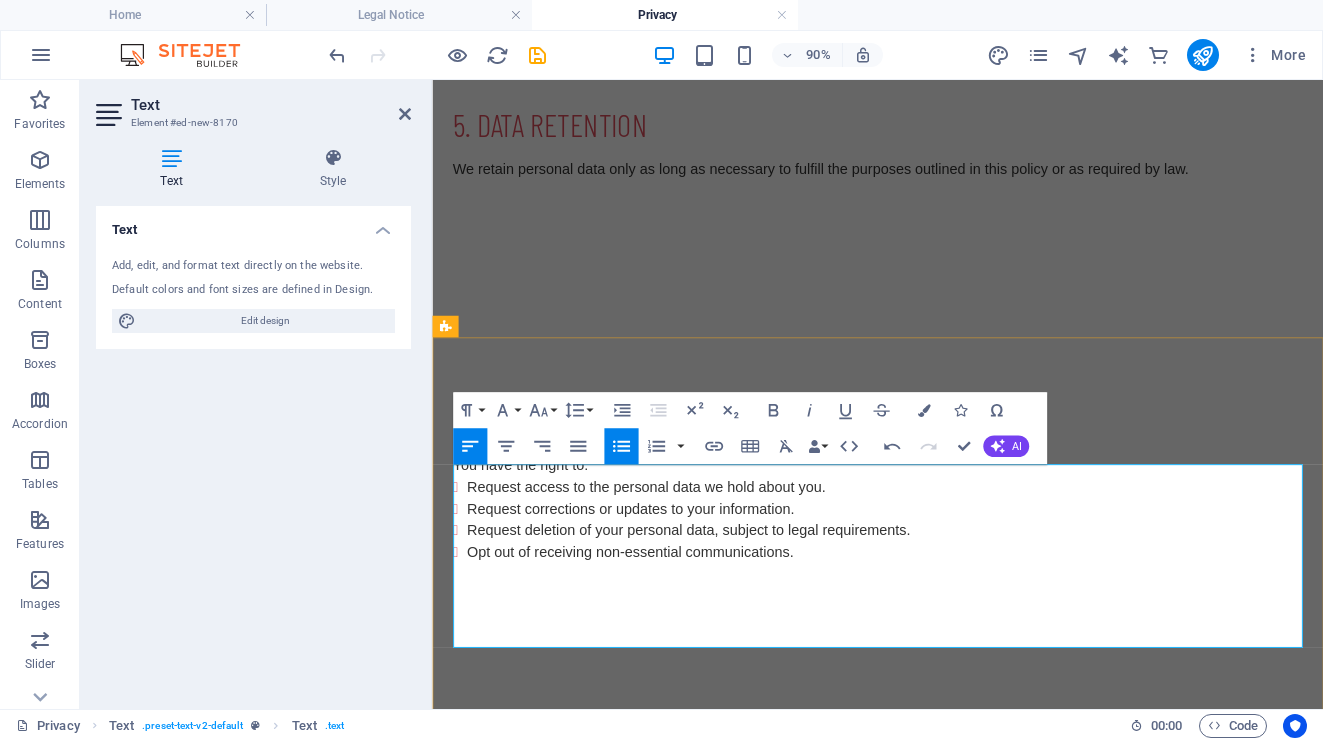 scroll, scrollTop: 1433, scrollLeft: 0, axis: vertical 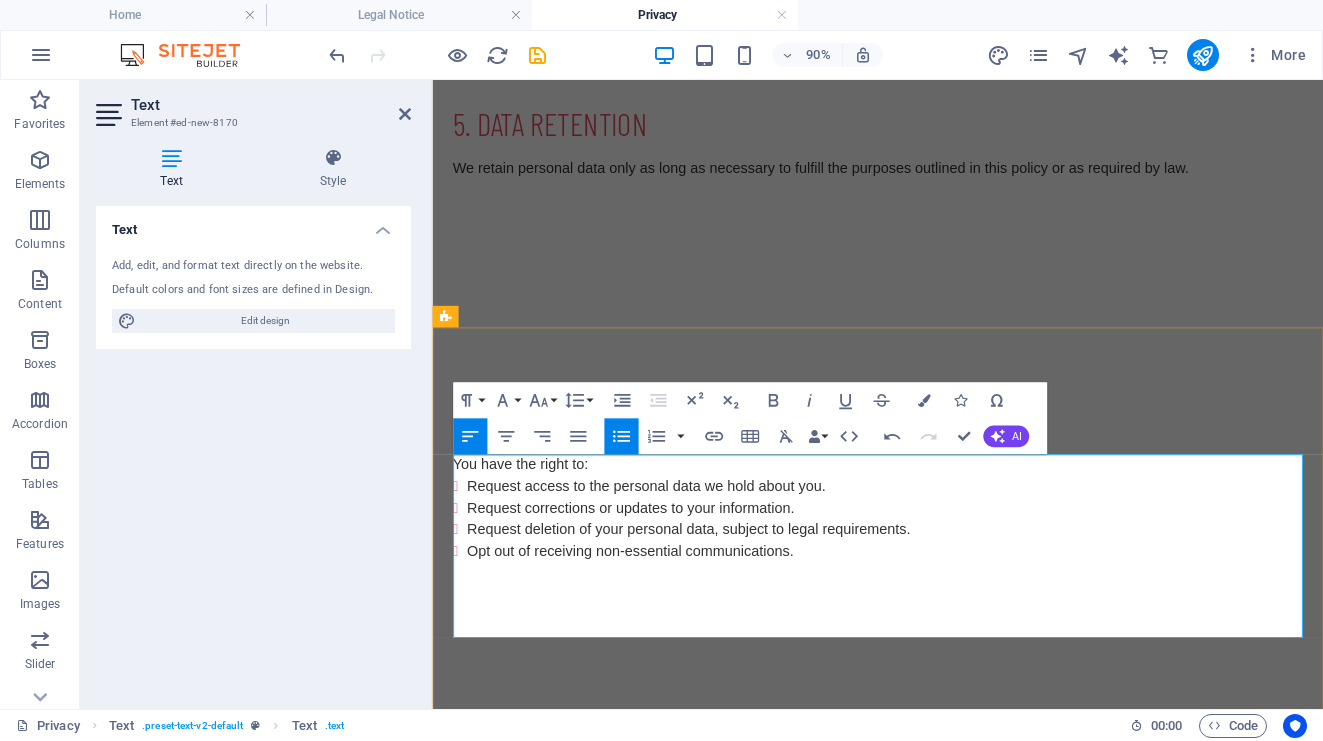 click on "Request access to the personal data we hold about you." at bounding box center [935, 532] 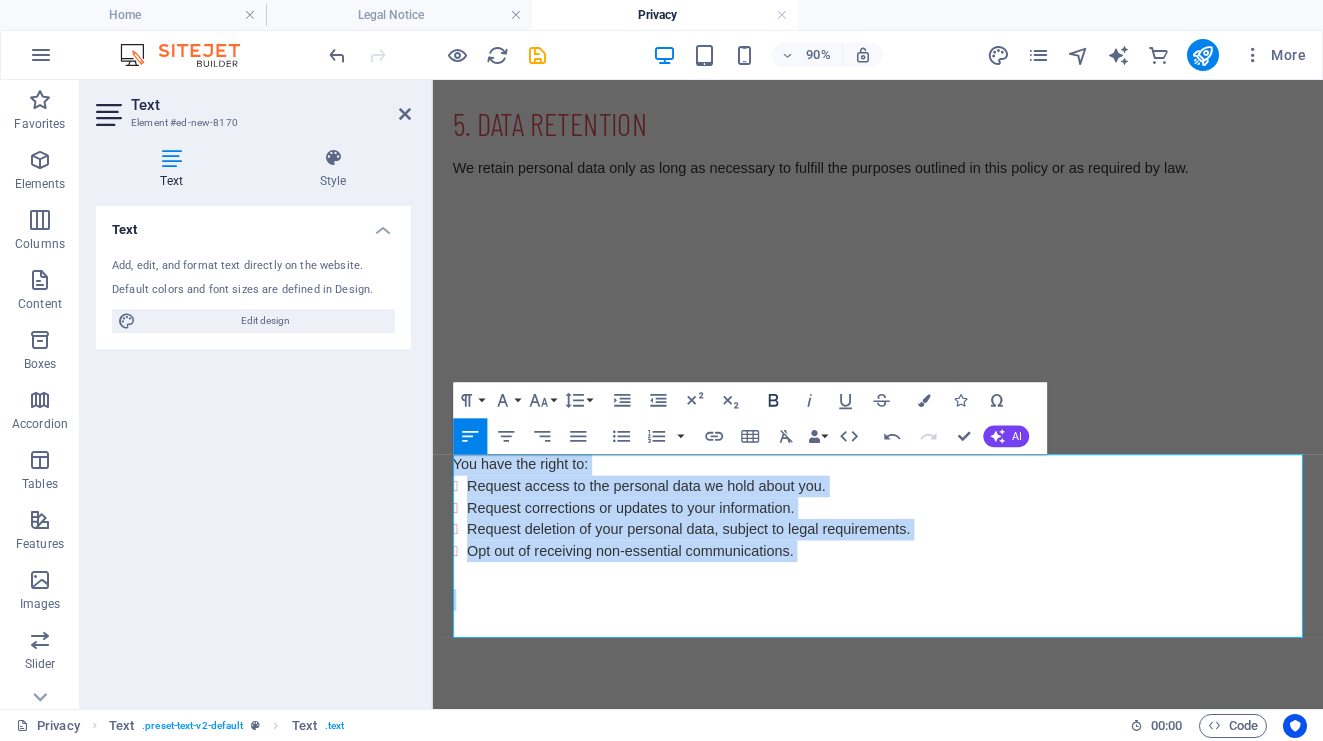 click 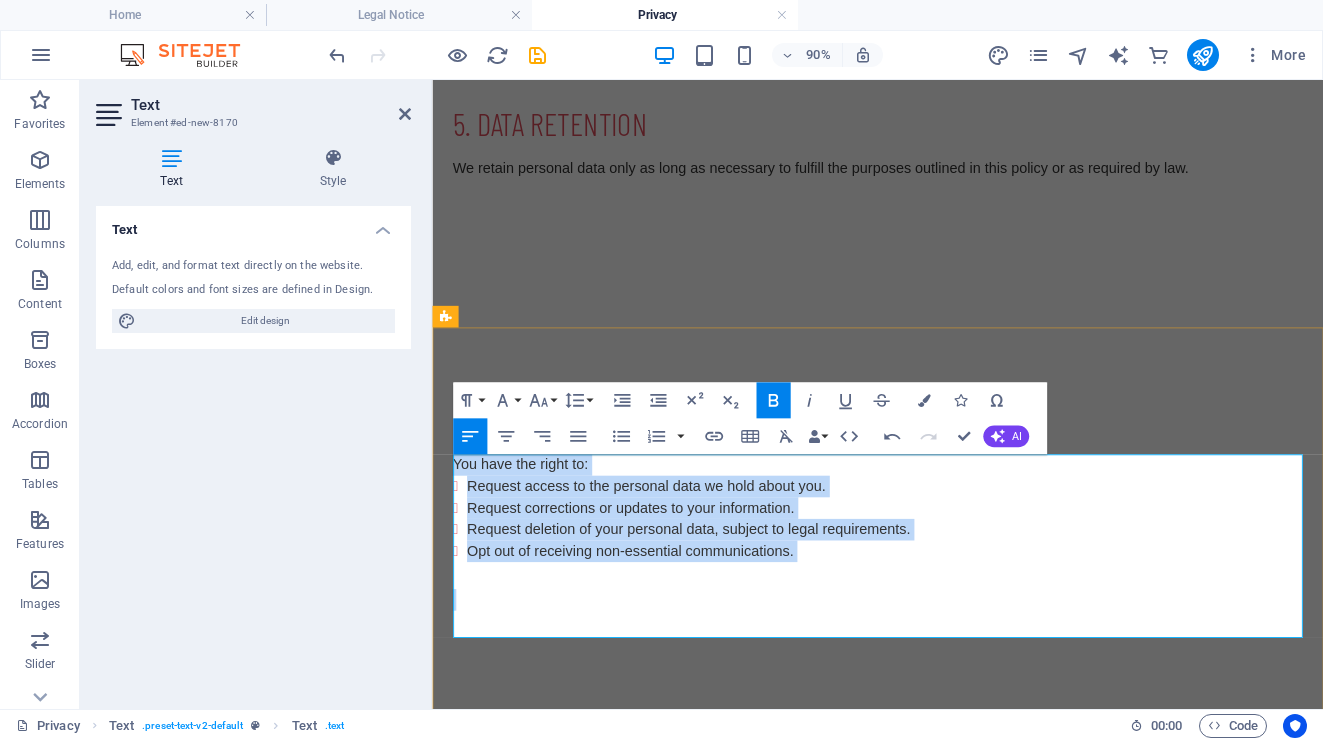 click on "Request access to the personal data we hold about you." at bounding box center [670, 531] 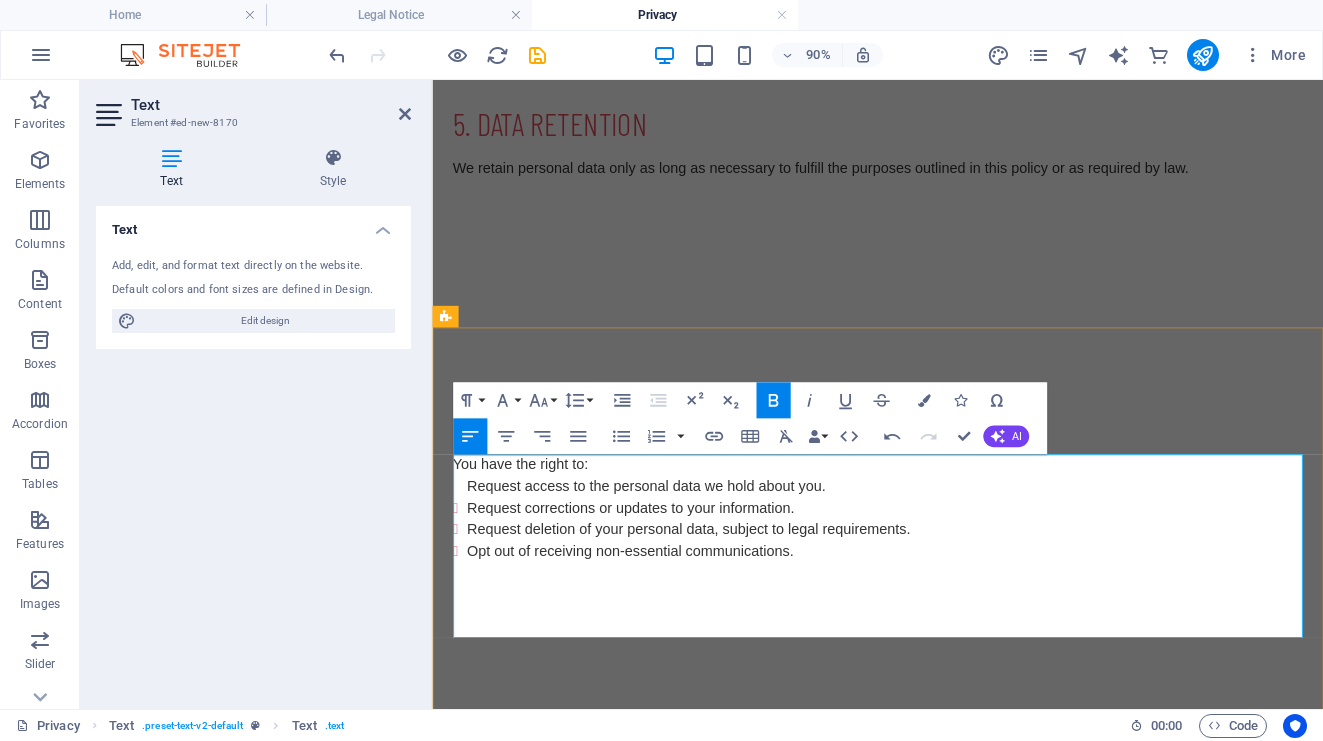 type 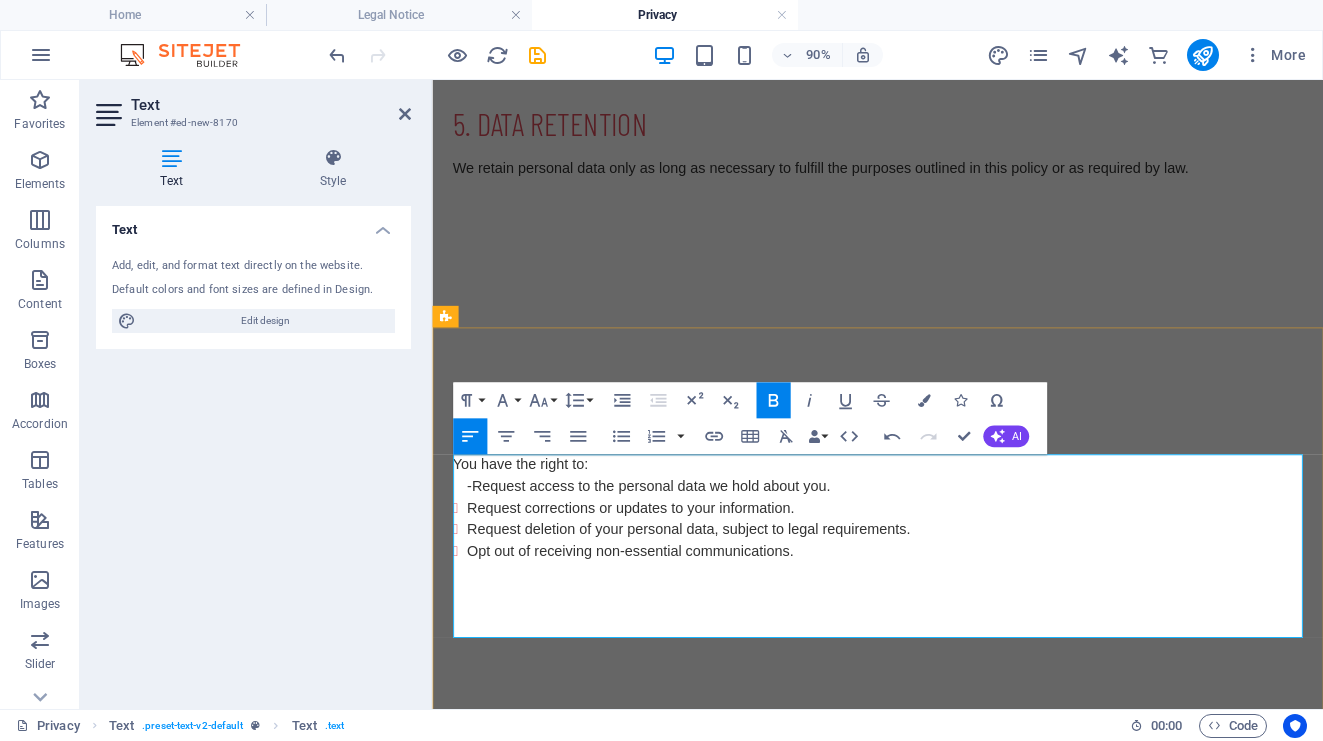 click on "Request corrections or updates to your information." at bounding box center [653, 555] 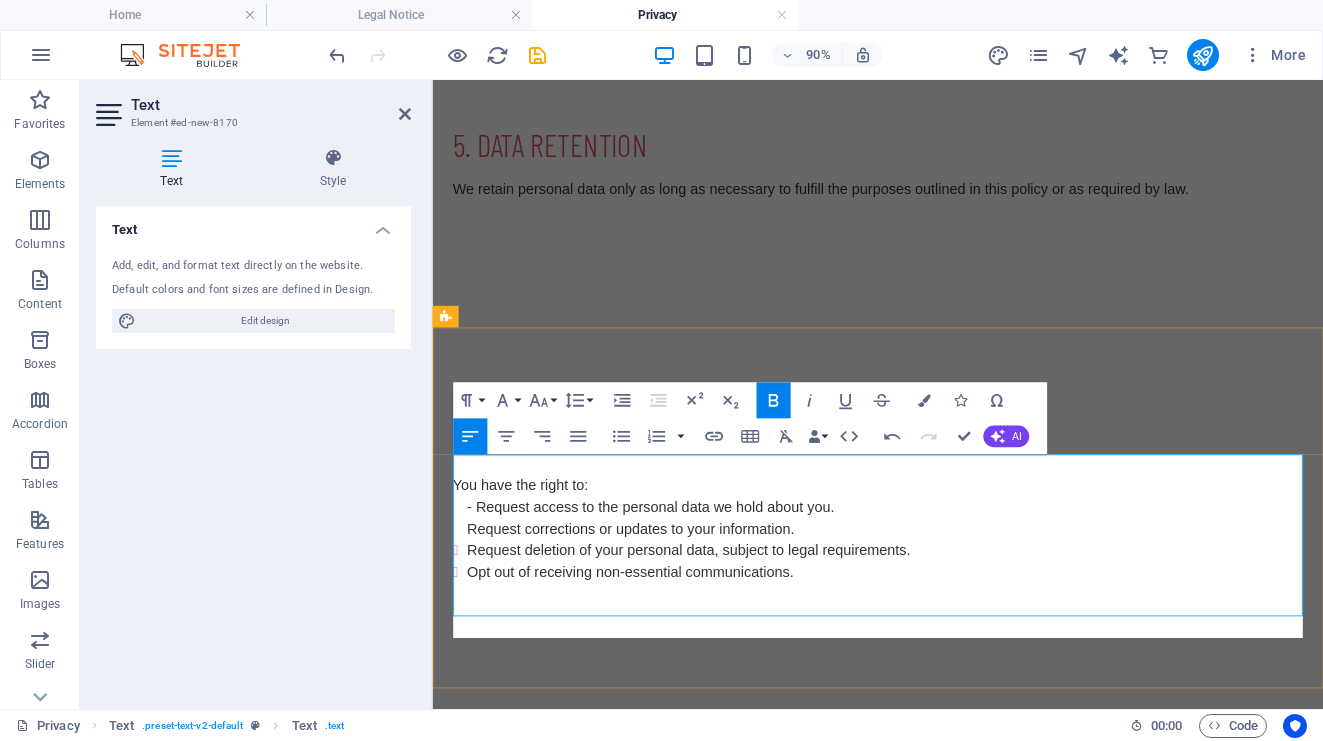 scroll, scrollTop: 1433, scrollLeft: 0, axis: vertical 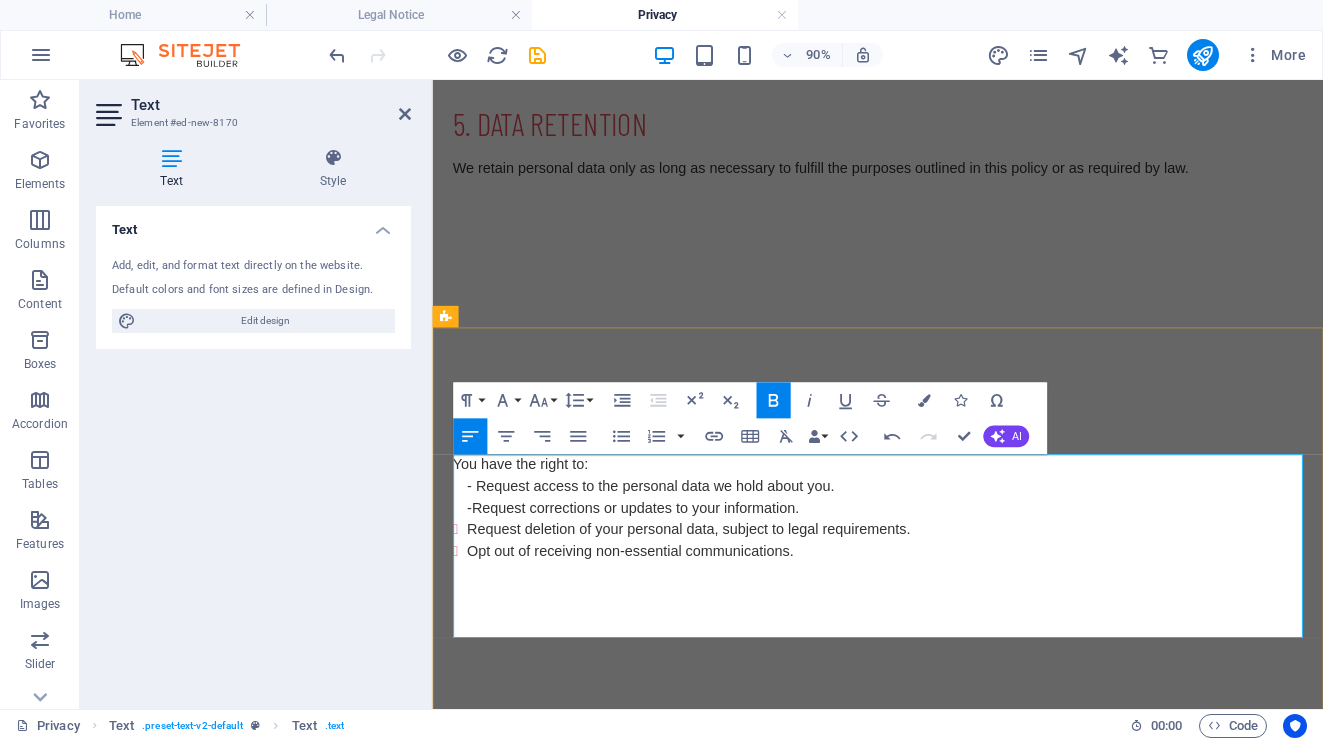 click on "Request deletion of your personal data, subject to legal requirements." at bounding box center (935, 580) 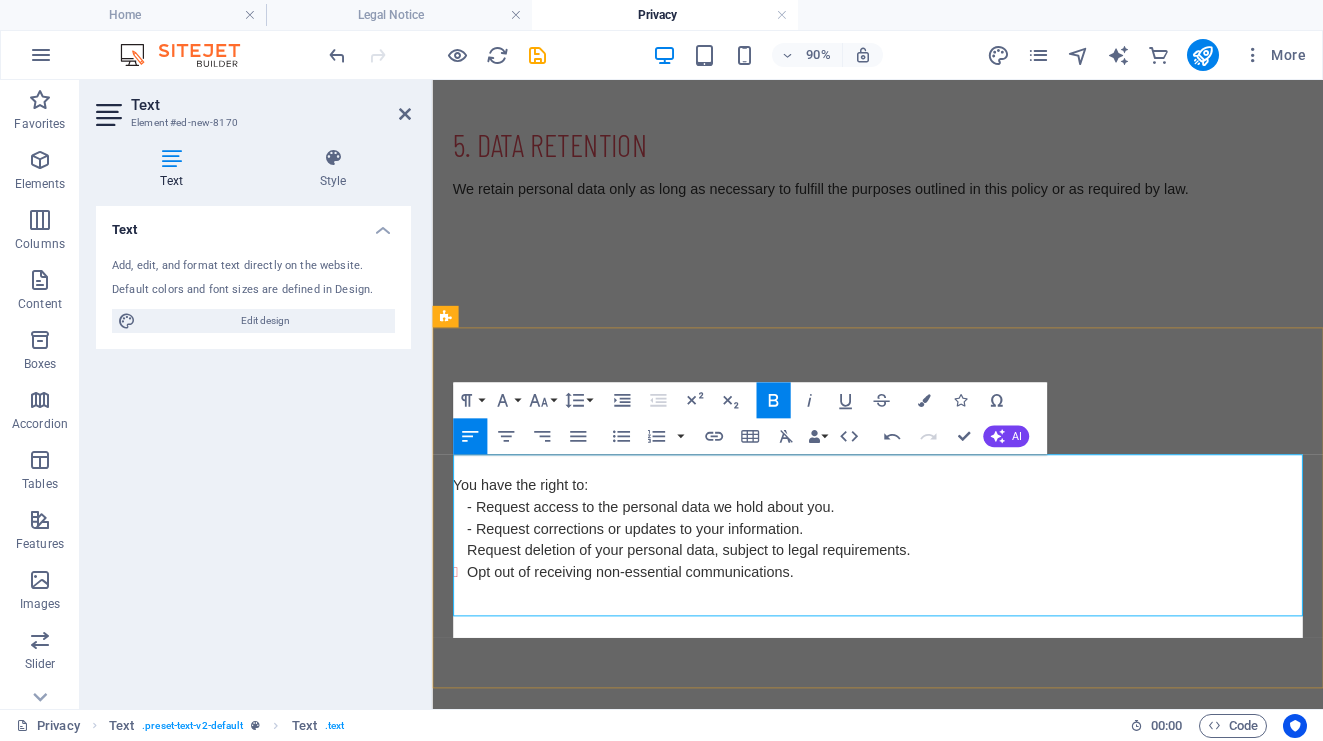 scroll, scrollTop: 1433, scrollLeft: 0, axis: vertical 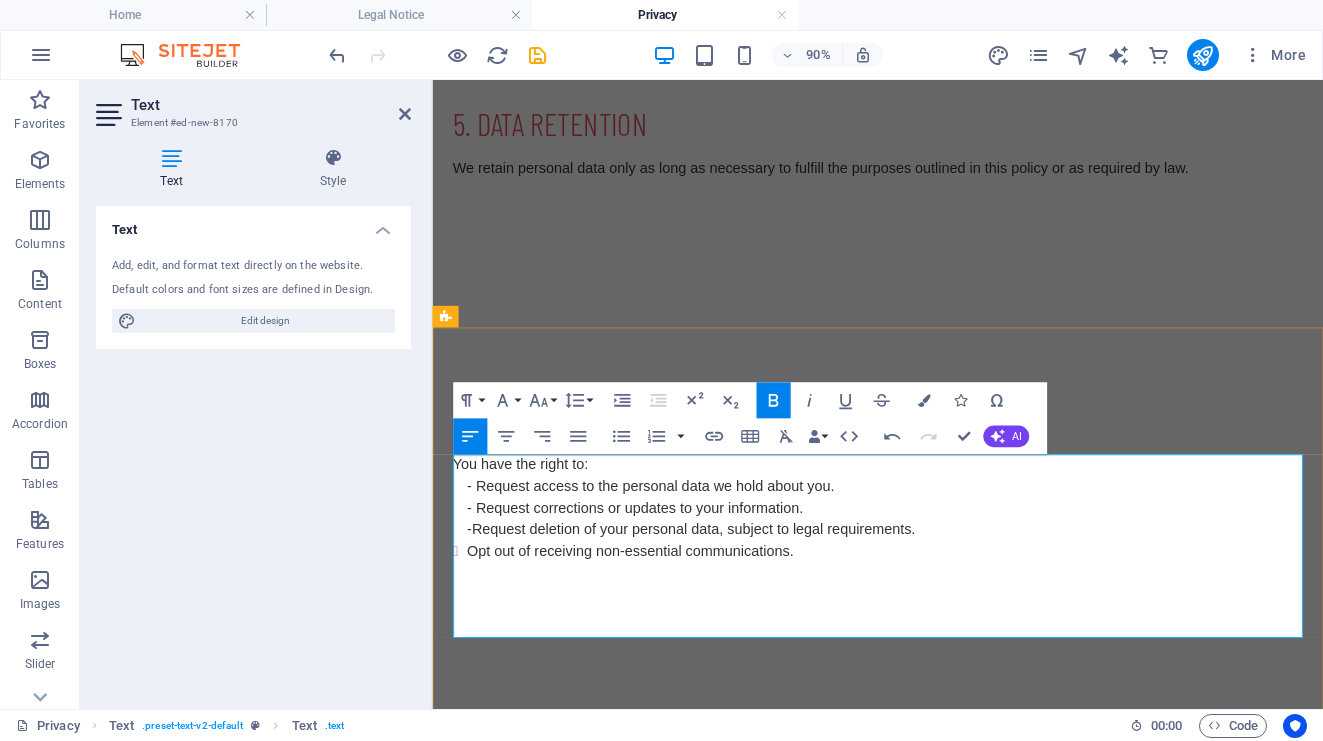 click on "Opt out of receiving non-essential communications." at bounding box center (652, 603) 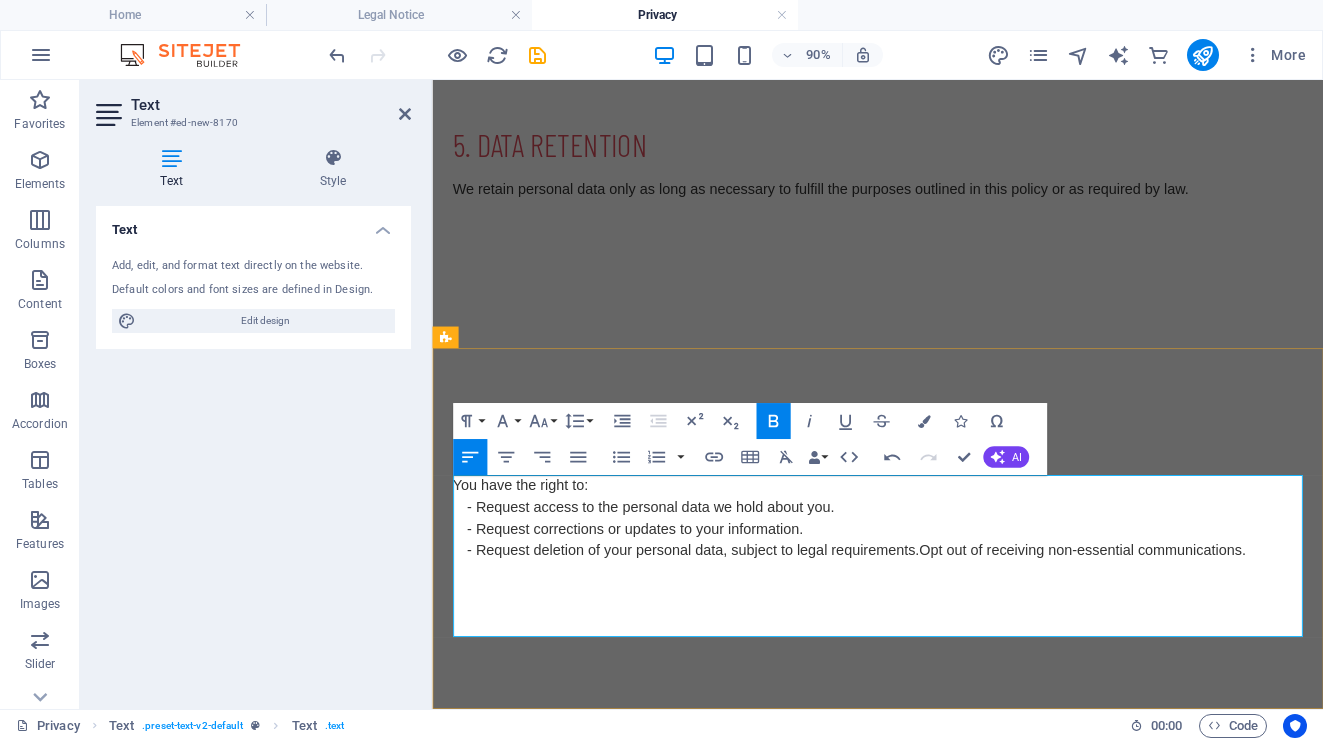 scroll, scrollTop: 1433, scrollLeft: 0, axis: vertical 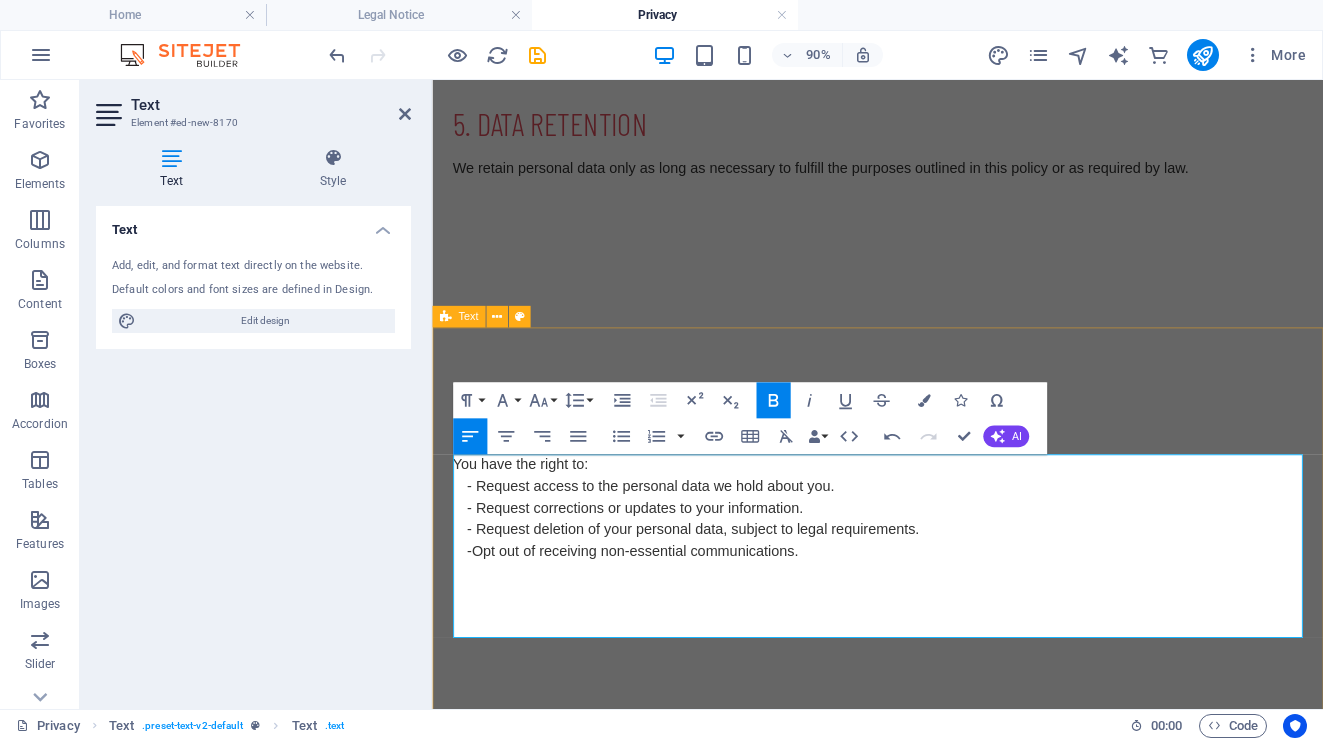 click on "6. Your Rights You have the right to: - Request access to the personal data we hold about you. - Request corrections or updates to your information. - Request deletion of your personal data, subject to legal requirements. -  Opt out of receiving non-essential communications." at bounding box center (927, 567) 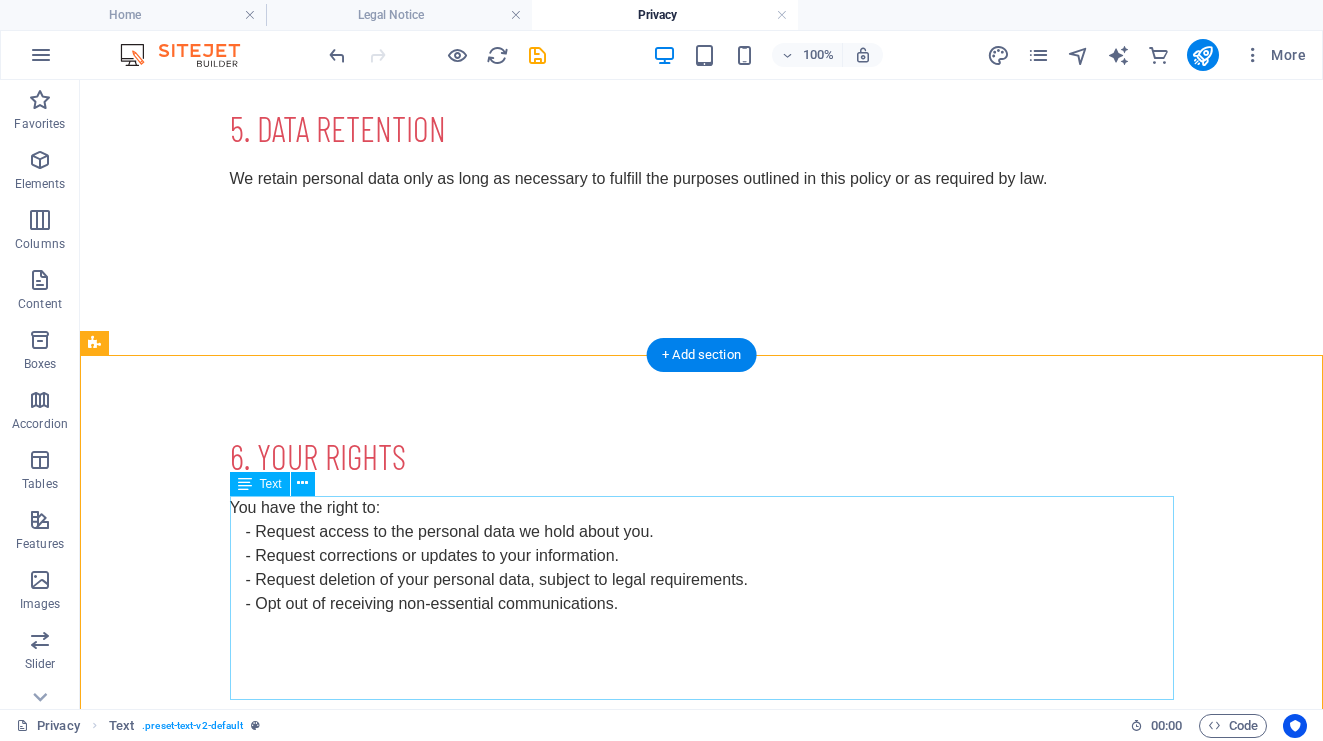 scroll, scrollTop: 1504, scrollLeft: 0, axis: vertical 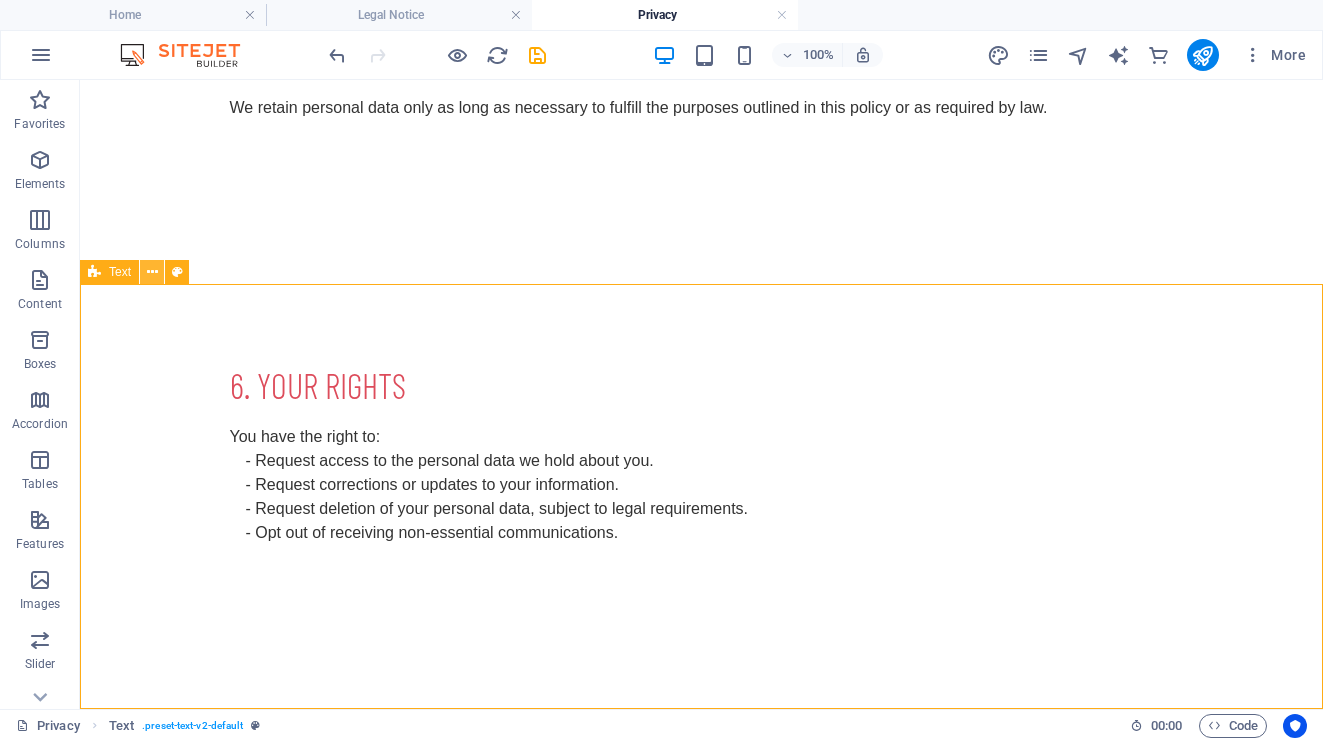 click at bounding box center [152, 272] 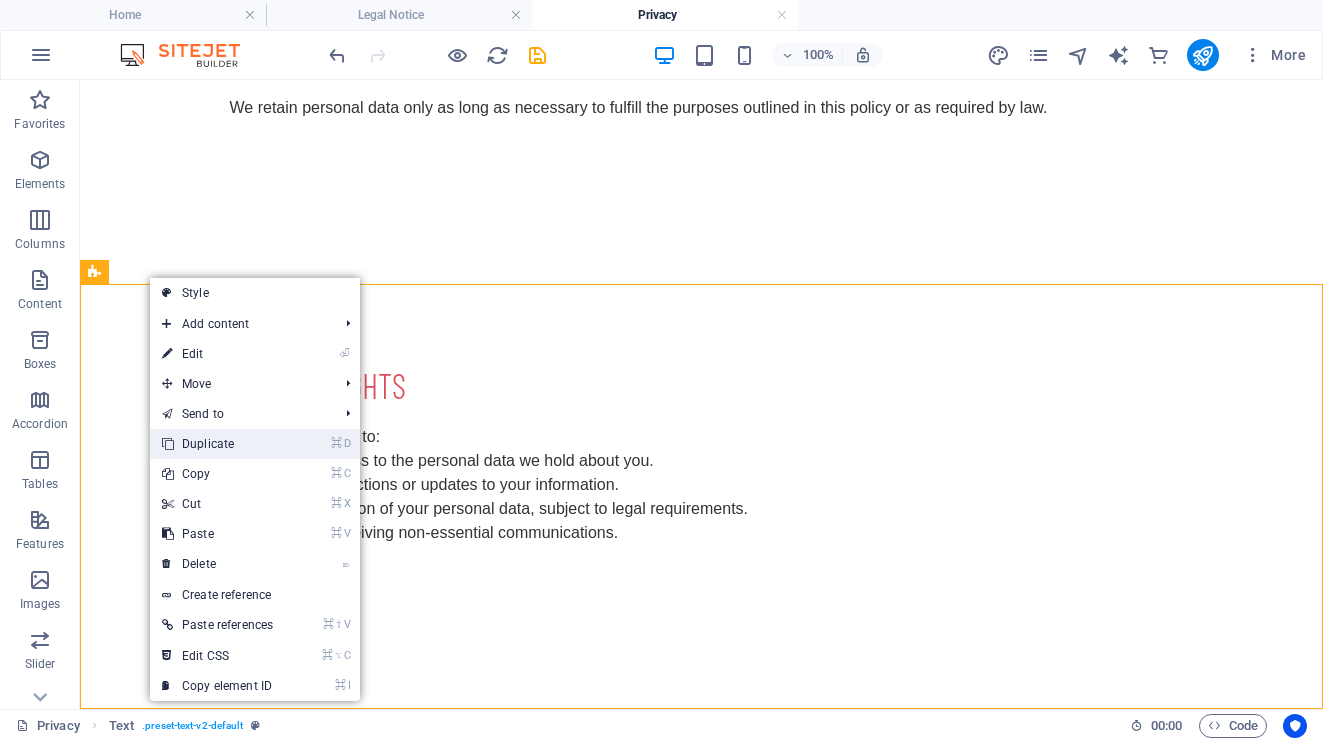 click on "⌘ D  Duplicate" at bounding box center [217, 444] 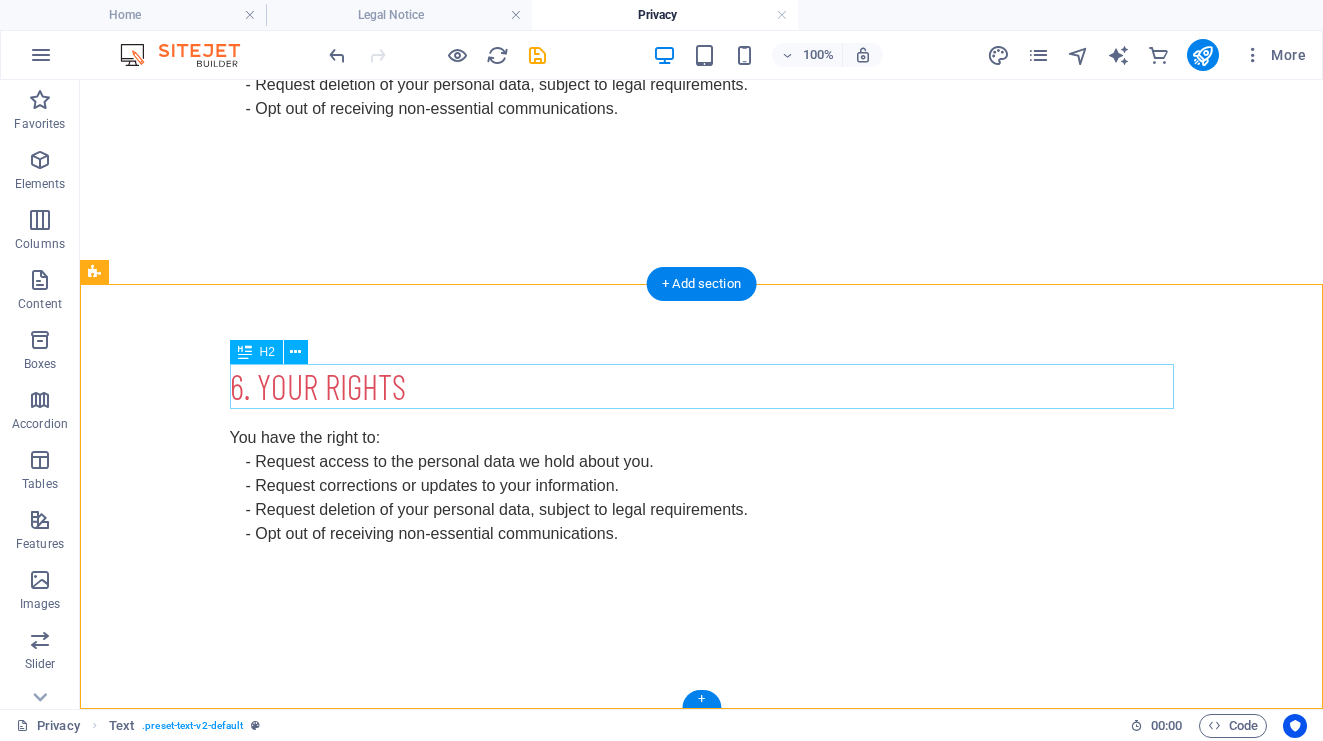 click on "6. Your Rights" at bounding box center [702, 387] 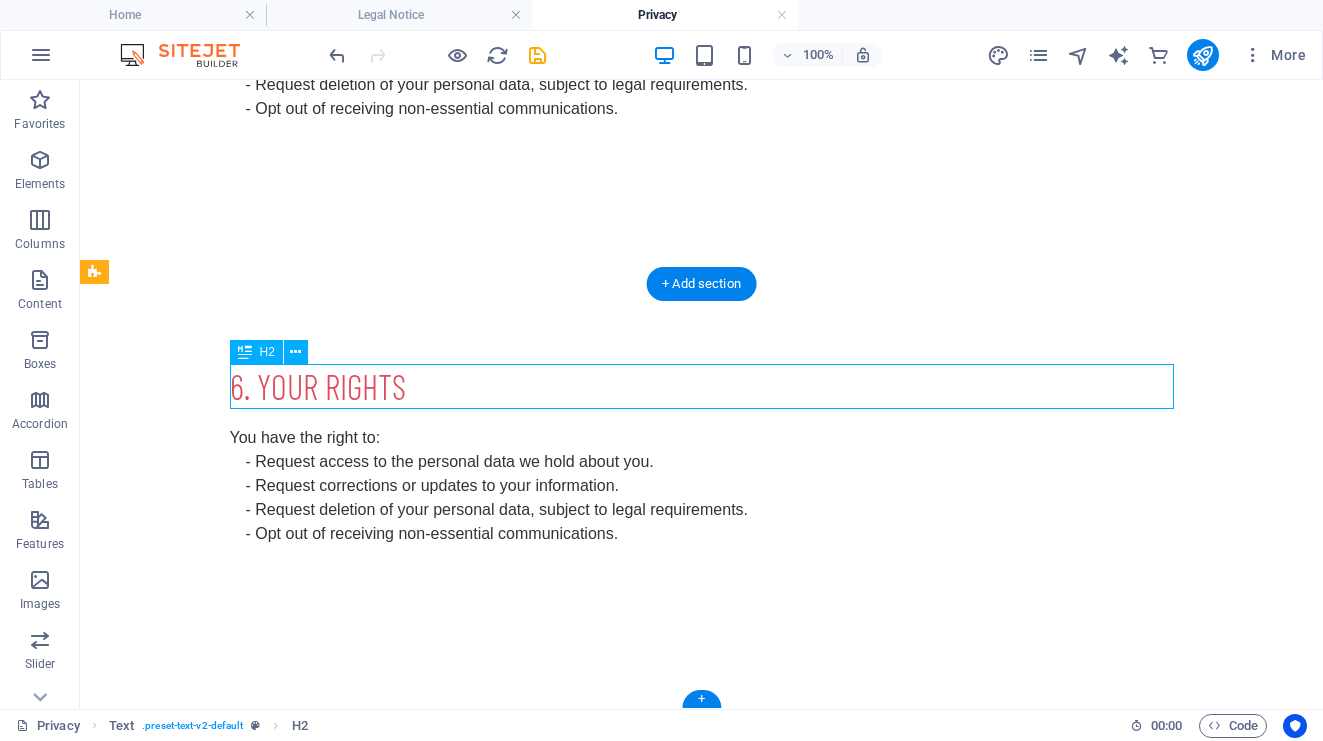 click on "6. Your Rights" at bounding box center (702, 387) 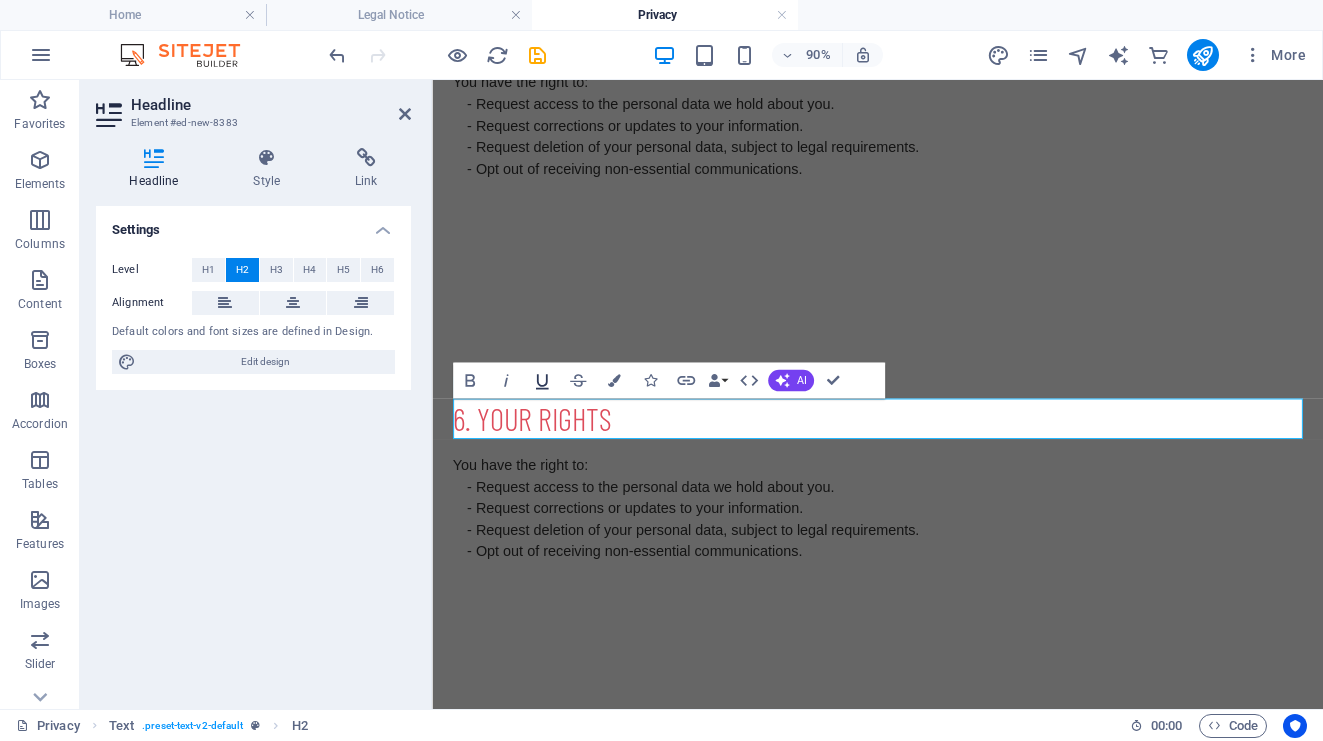 type 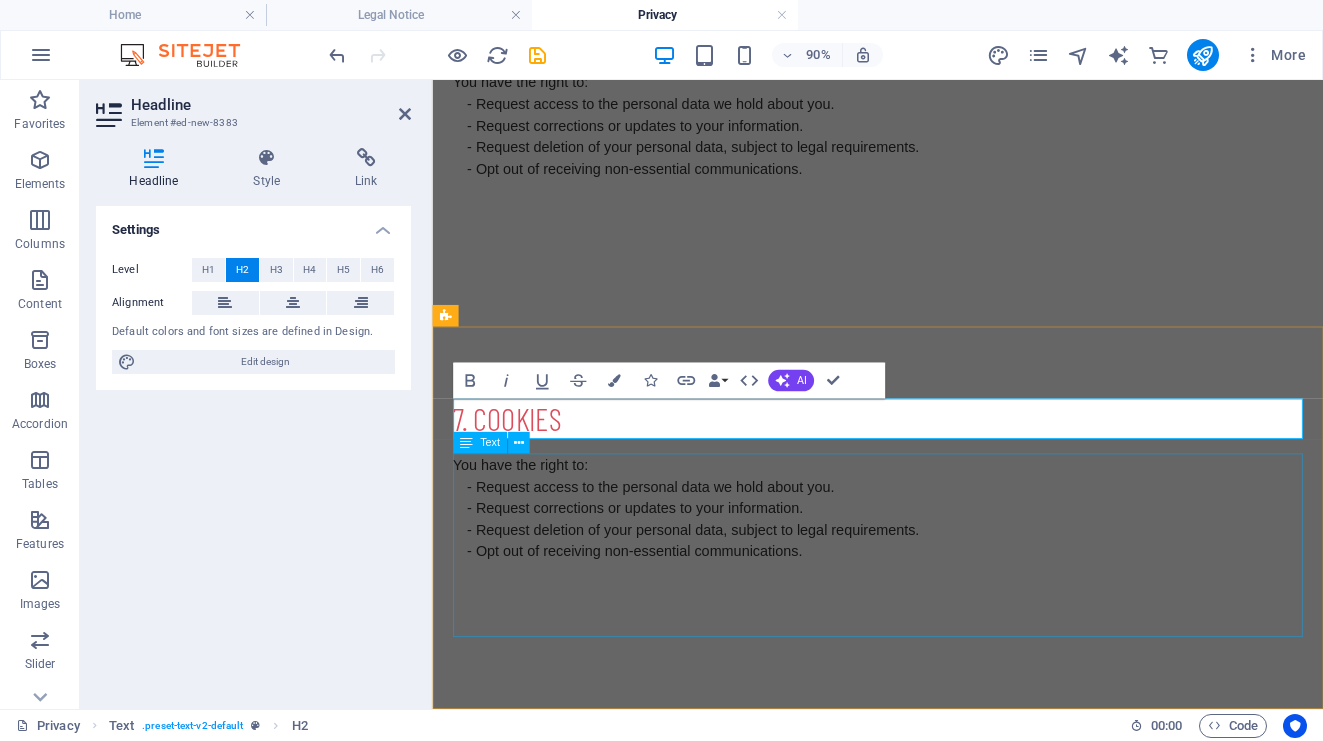 click on "You have the right to: - Request access to the personal data we hold about you. - Request corrections or updates to your information. - Request deletion of your personal data, subject to legal requirements. - Opt out of receiving non-essential communications." at bounding box center [927, 598] 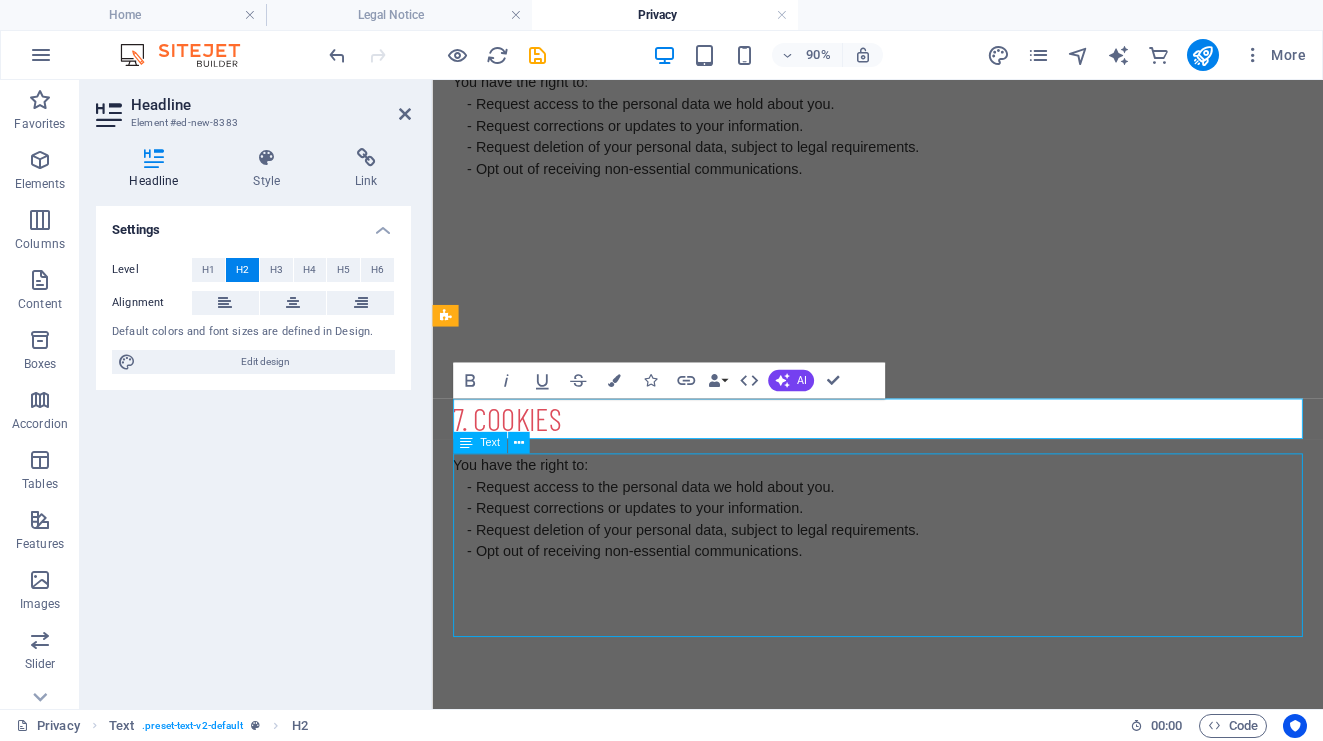 click at bounding box center (927, 488) 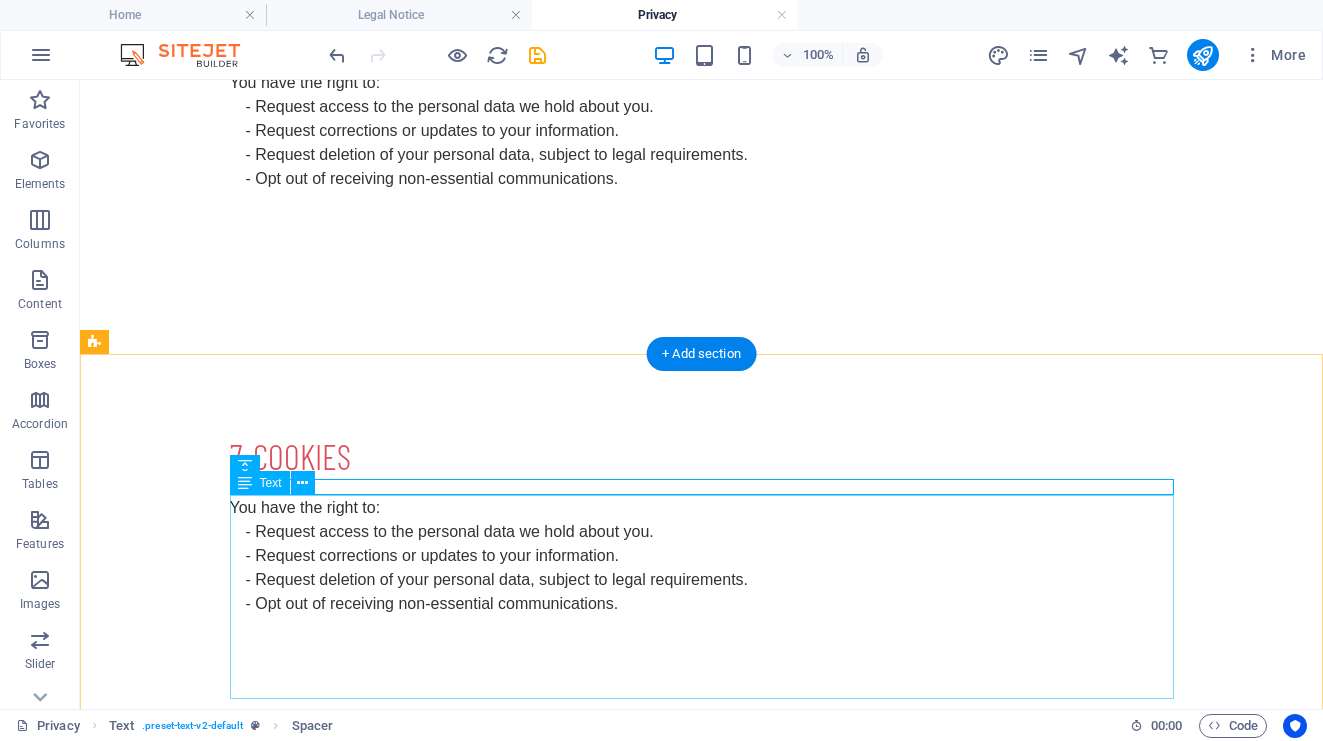 click on "You have the right to: - Request access to the personal data we hold about you. - Request corrections or updates to your information. - Request deletion of your personal data, subject to legal requirements. - Opt out of receiving non-essential communications." at bounding box center (702, 598) 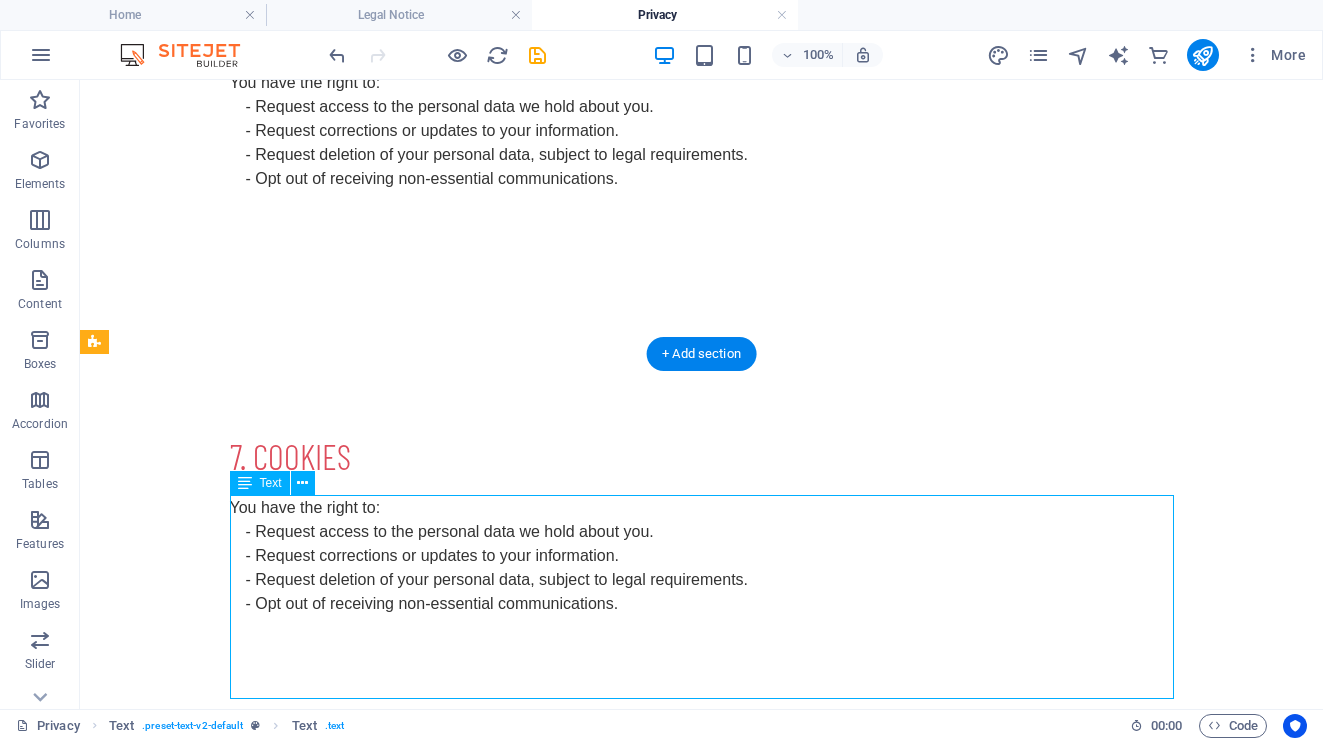 click on "You have the right to: - Request access to the personal data we hold about you. - Request corrections or updates to your information. - Request deletion of your personal data, subject to legal requirements. - Opt out of receiving non-essential communications." at bounding box center [702, 598] 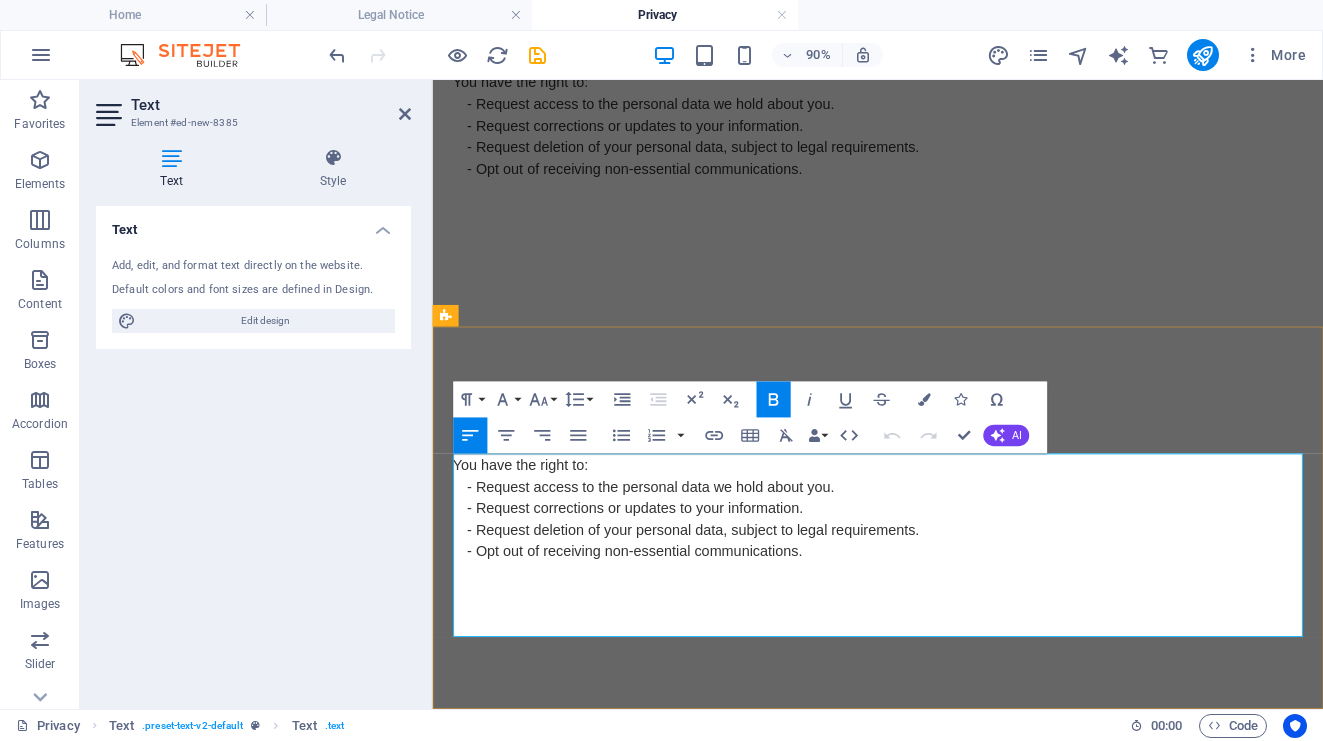 click on "- Opt out of receiving non-essential communications." at bounding box center (657, 603) 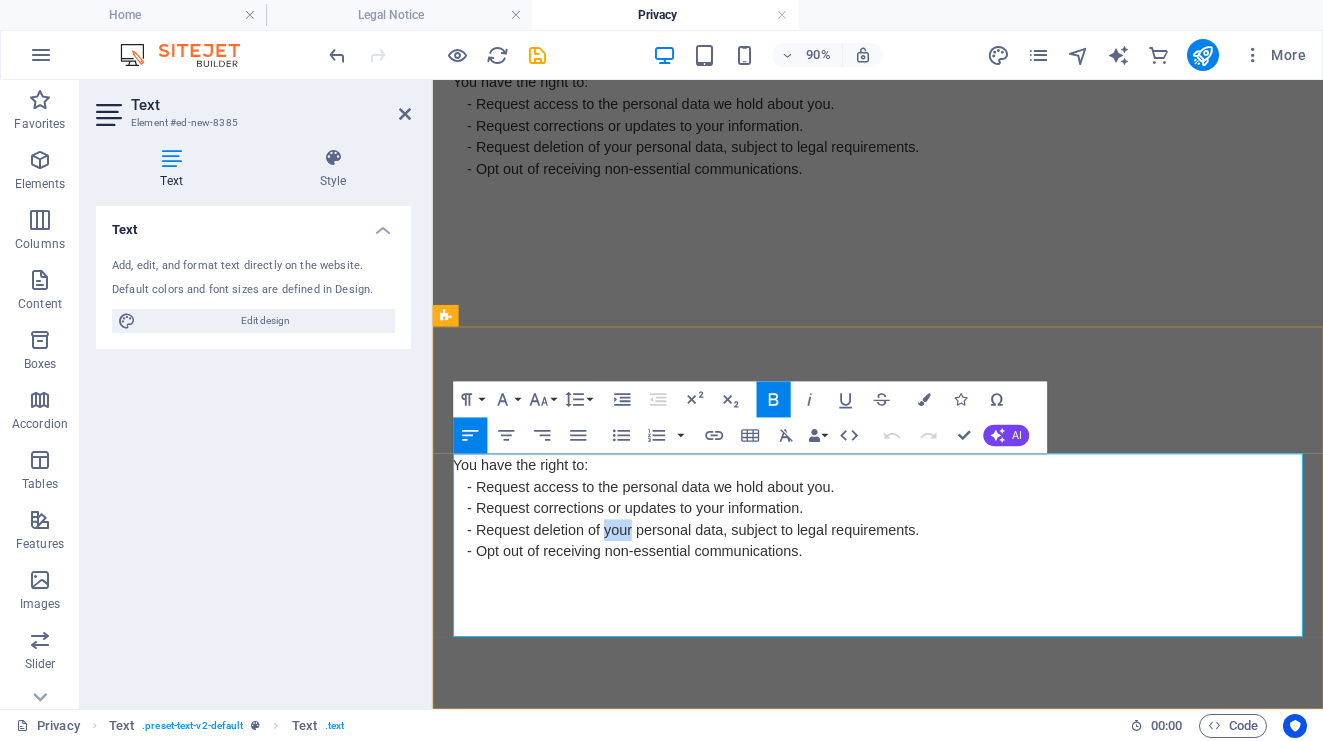 click on "- Request deletion of your personal data, subject to legal requirements." at bounding box center (722, 579) 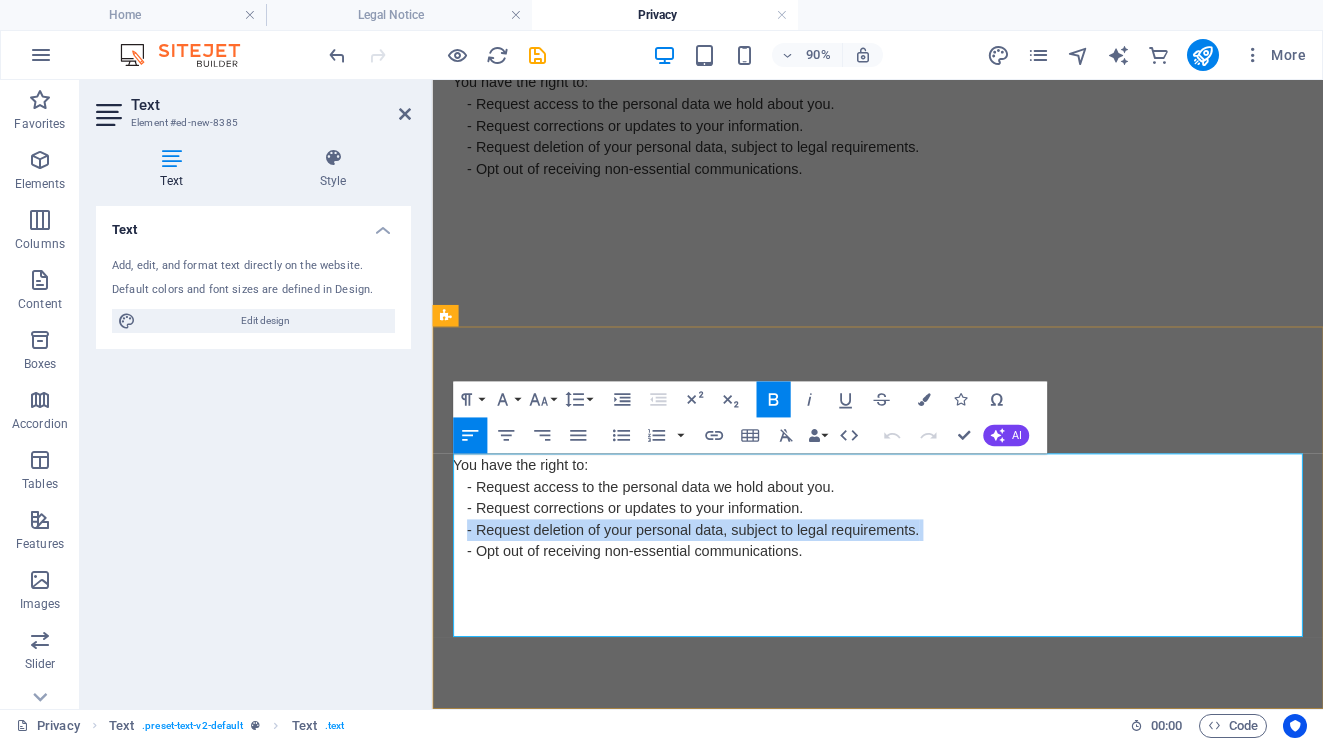click on "- Request deletion of your personal data, subject to legal requirements." at bounding box center [722, 579] 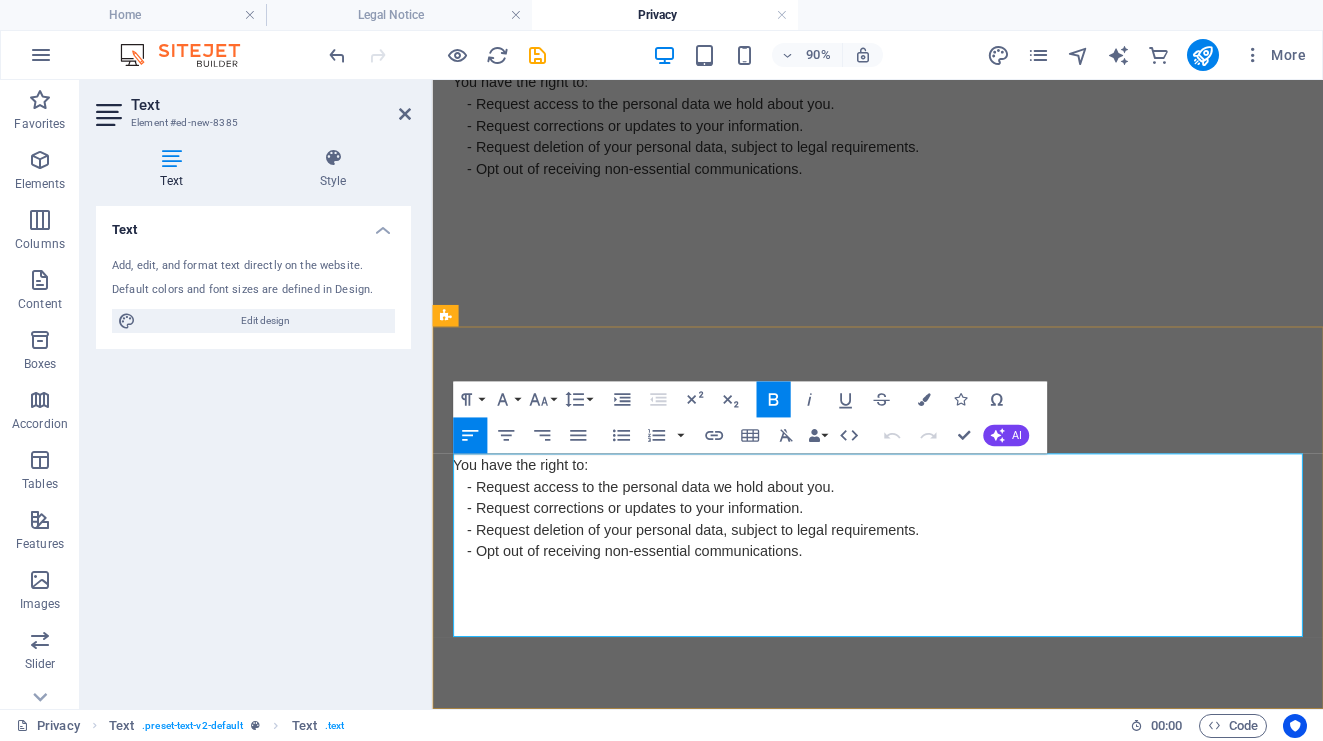 scroll, scrollTop: 1786, scrollLeft: 0, axis: vertical 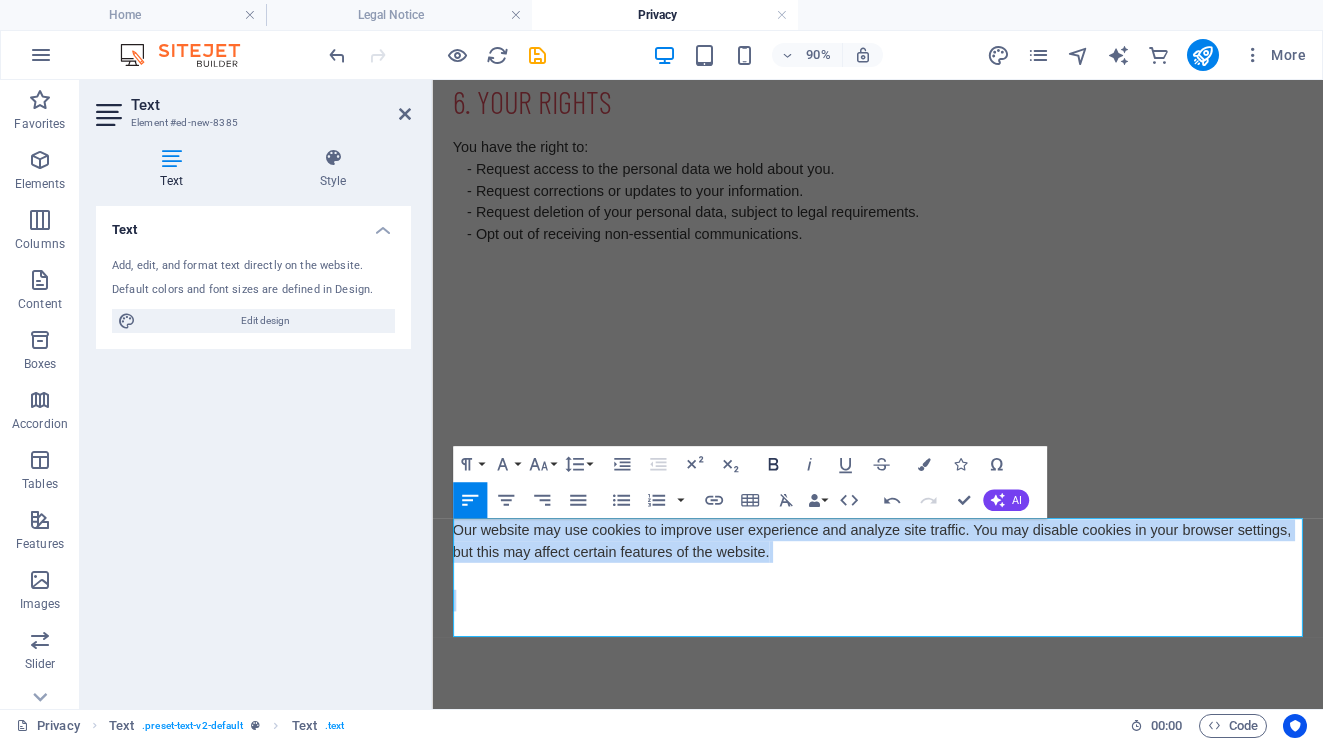 click 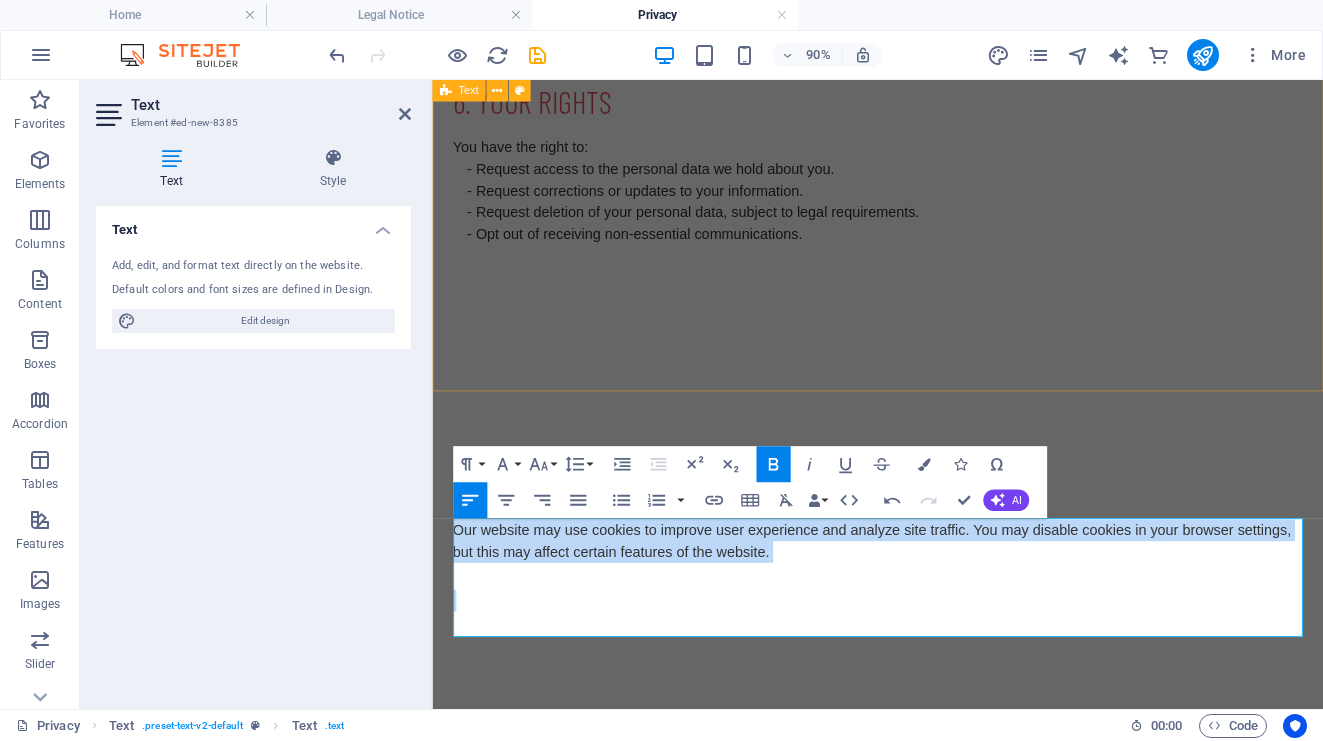 click on "6. Your Rights You have the right to: - Request access to the personal data we hold about you. - Request corrections or updates to your information. - Request deletion of your personal data, subject to legal requirements. - Opt out of receiving non-essential communications." at bounding box center [927, 214] 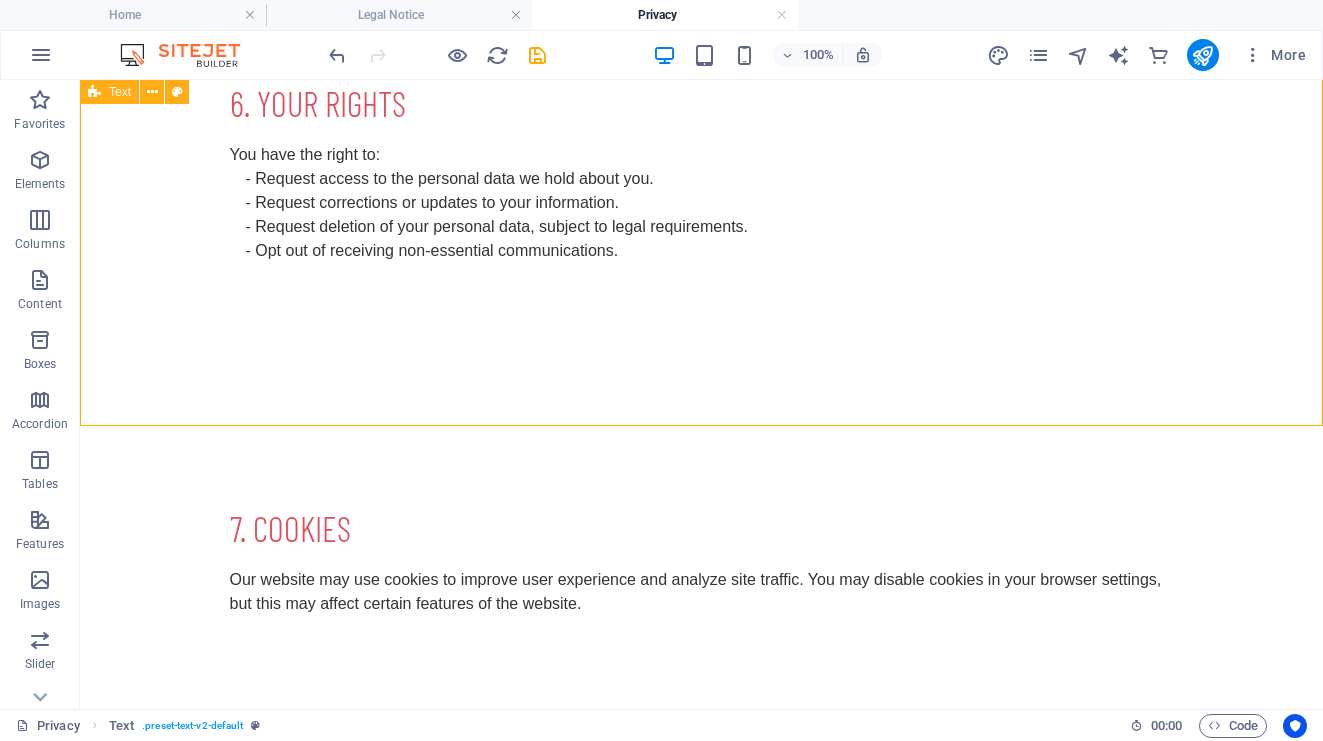 scroll, scrollTop: 1856, scrollLeft: 0, axis: vertical 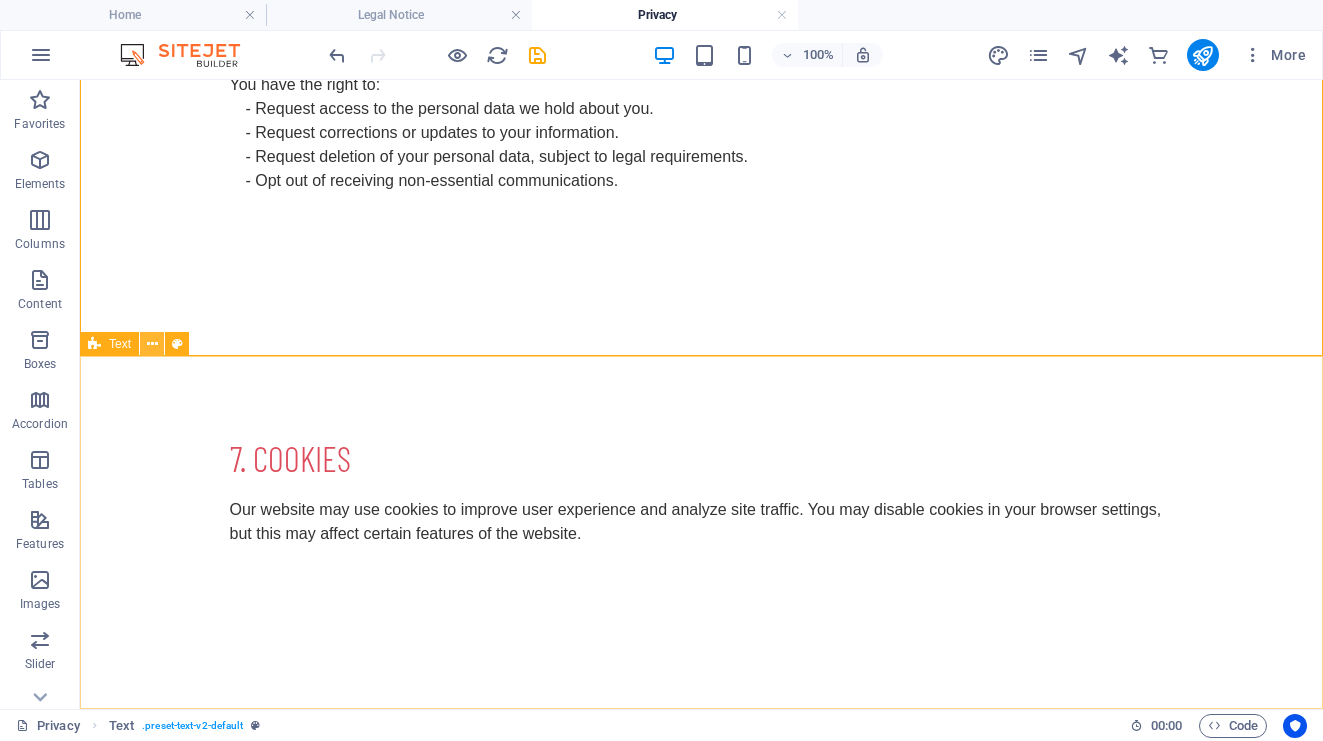 click at bounding box center [152, 344] 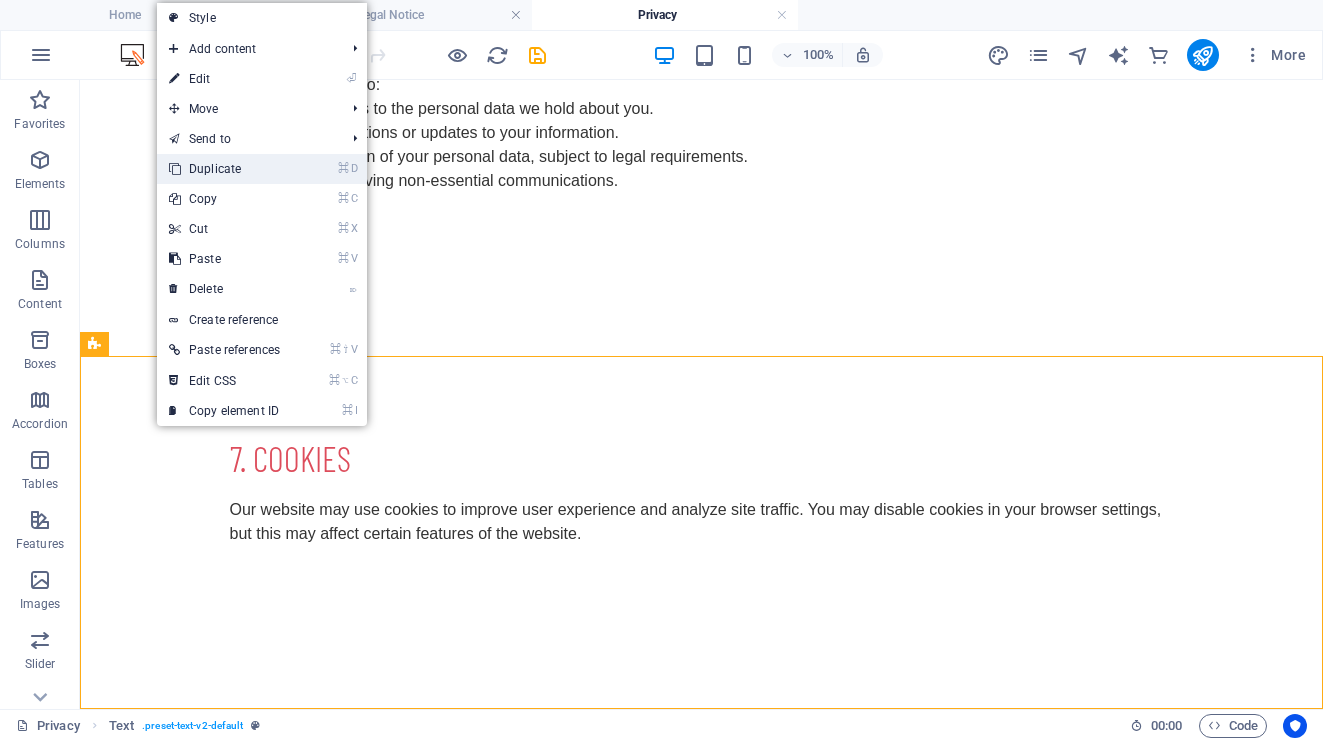click on "⌘ D  Duplicate" at bounding box center [224, 169] 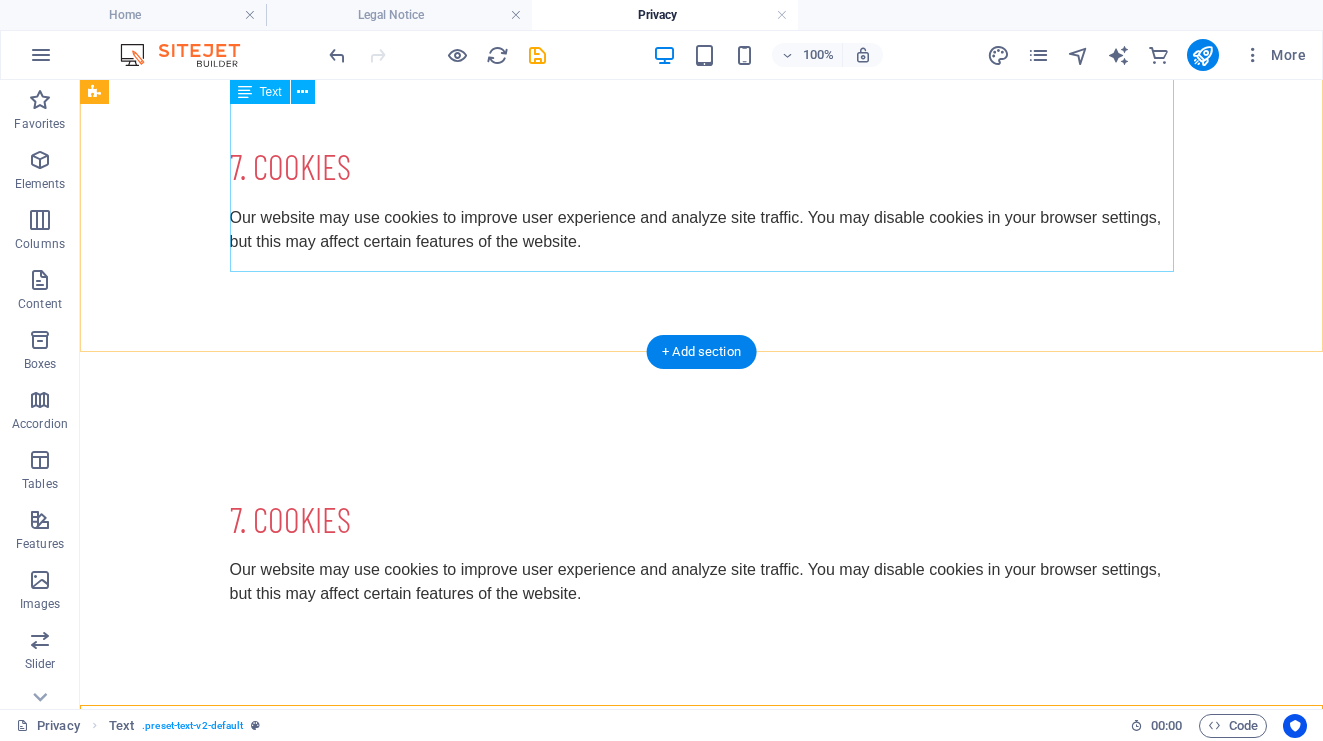 scroll, scrollTop: 2209, scrollLeft: 0, axis: vertical 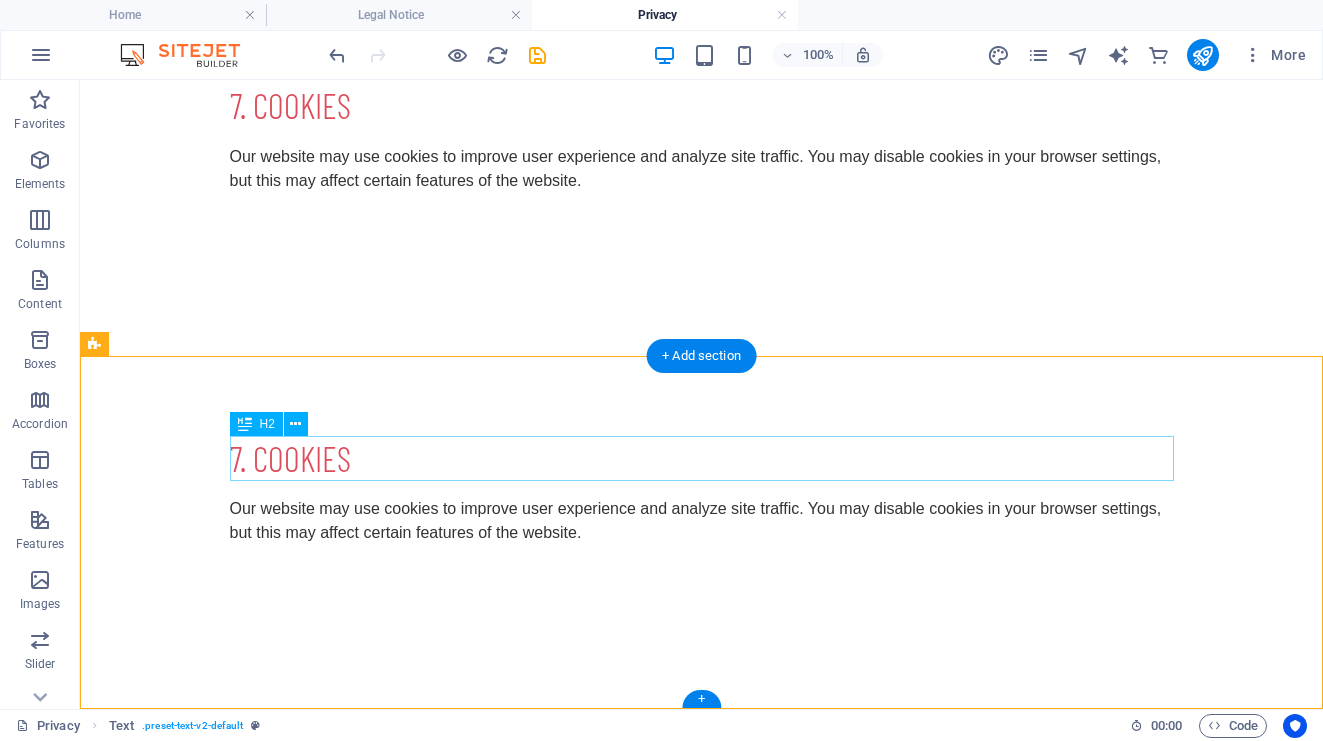 click on "7. Cookies" at bounding box center (702, 459) 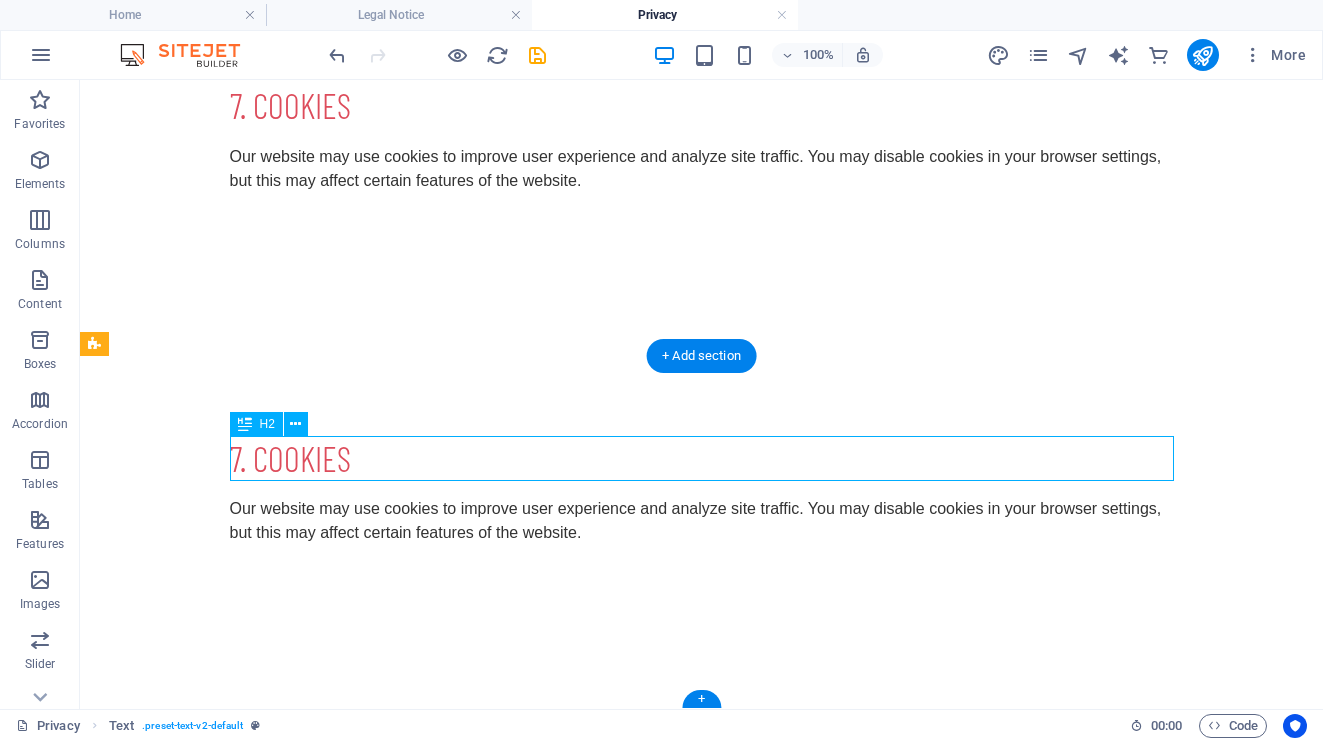 click on "7. Cookies" at bounding box center (702, 459) 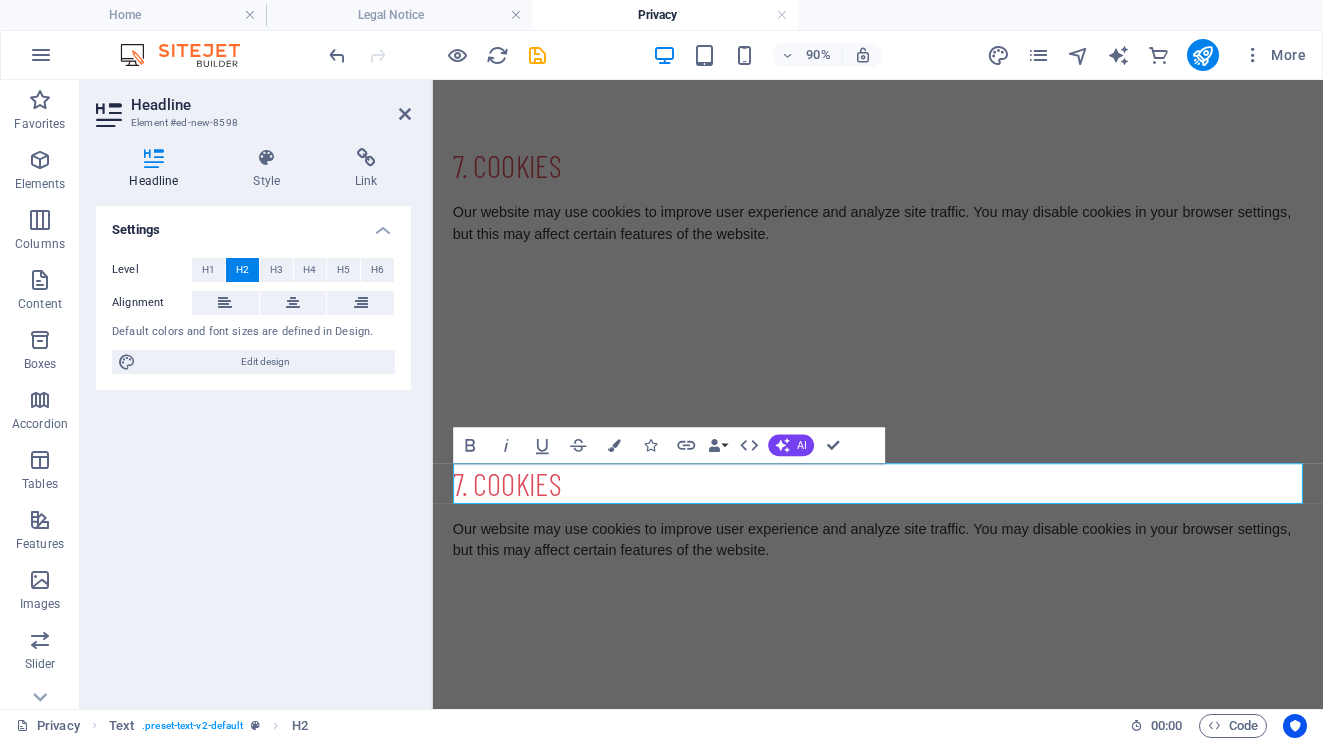 scroll, scrollTop: 2139, scrollLeft: 0, axis: vertical 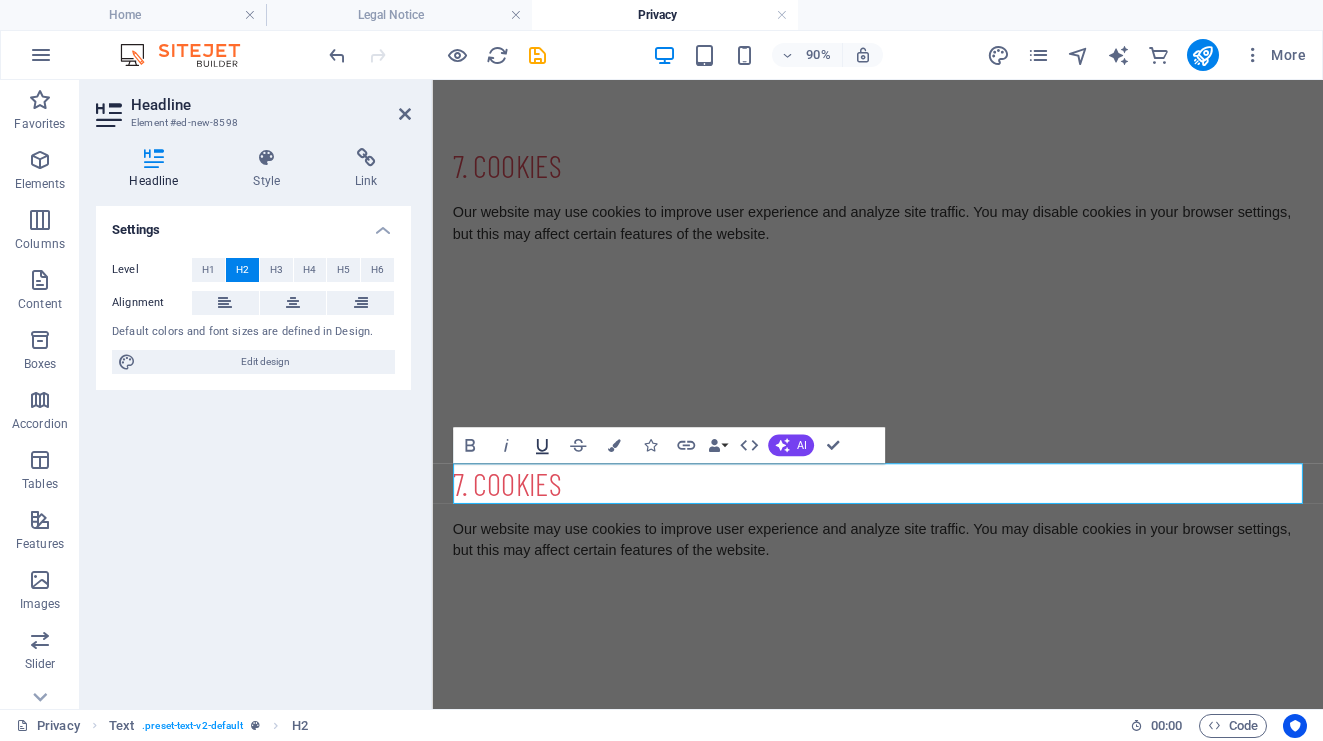 type 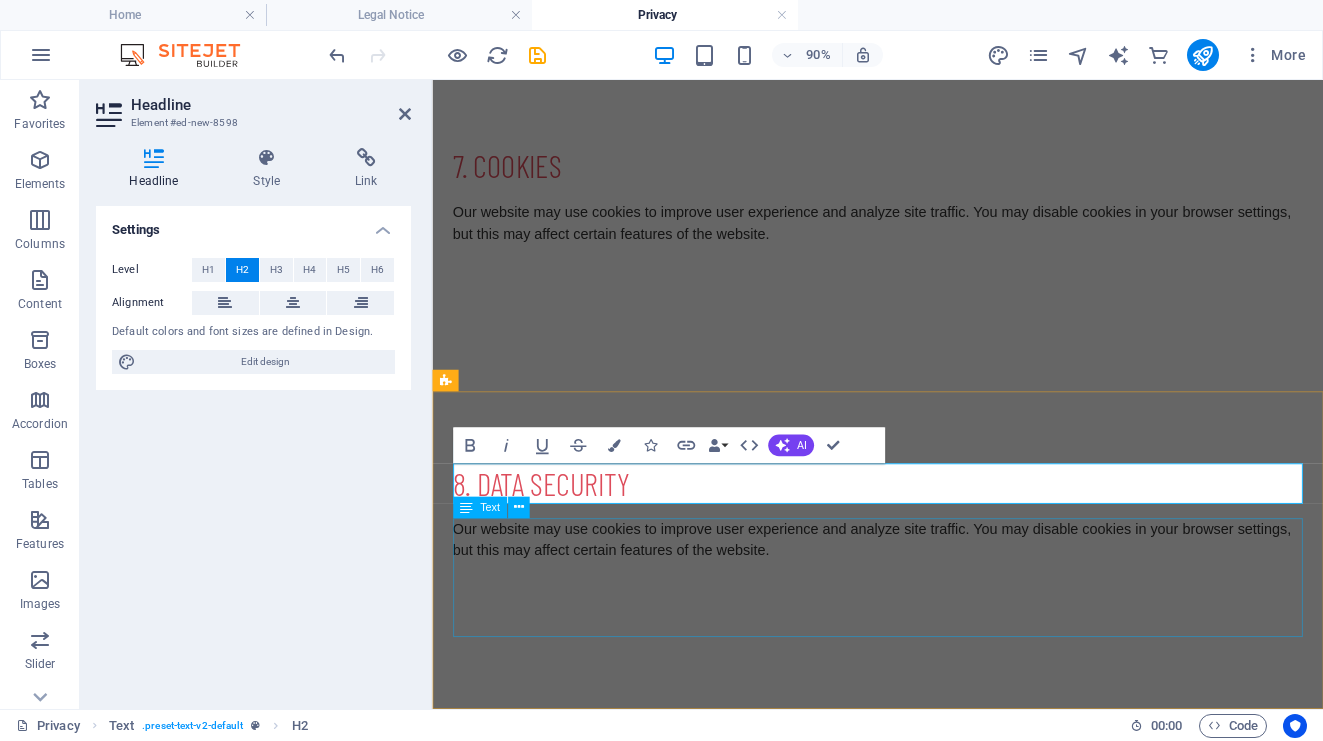 click on "Our website may use cookies to improve user experience and analyze site traffic. You may disable cookies in your browser settings, but this may affect certain features of the website." at bounding box center (927, 633) 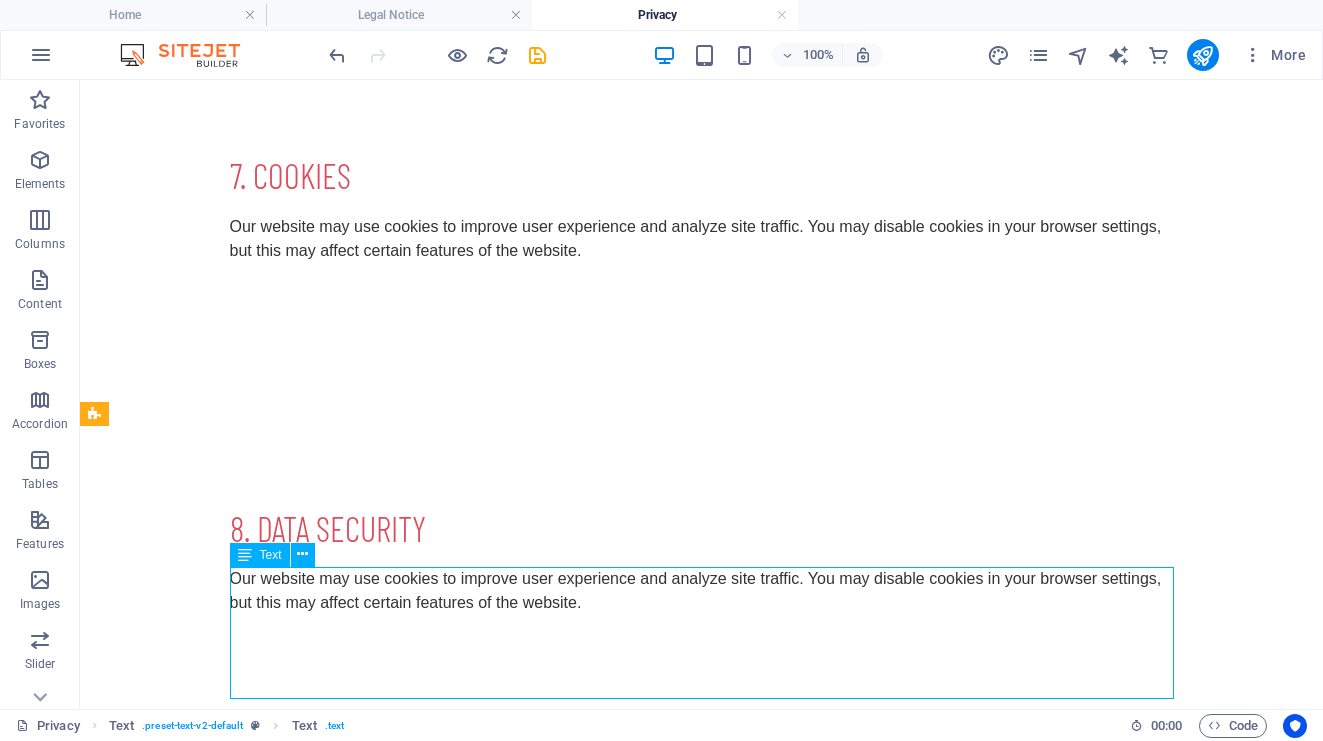click on "Our website may use cookies to improve user experience and analyze site traffic. You may disable cookies in your browser settings, but this may affect certain features of the website." at bounding box center (702, 633) 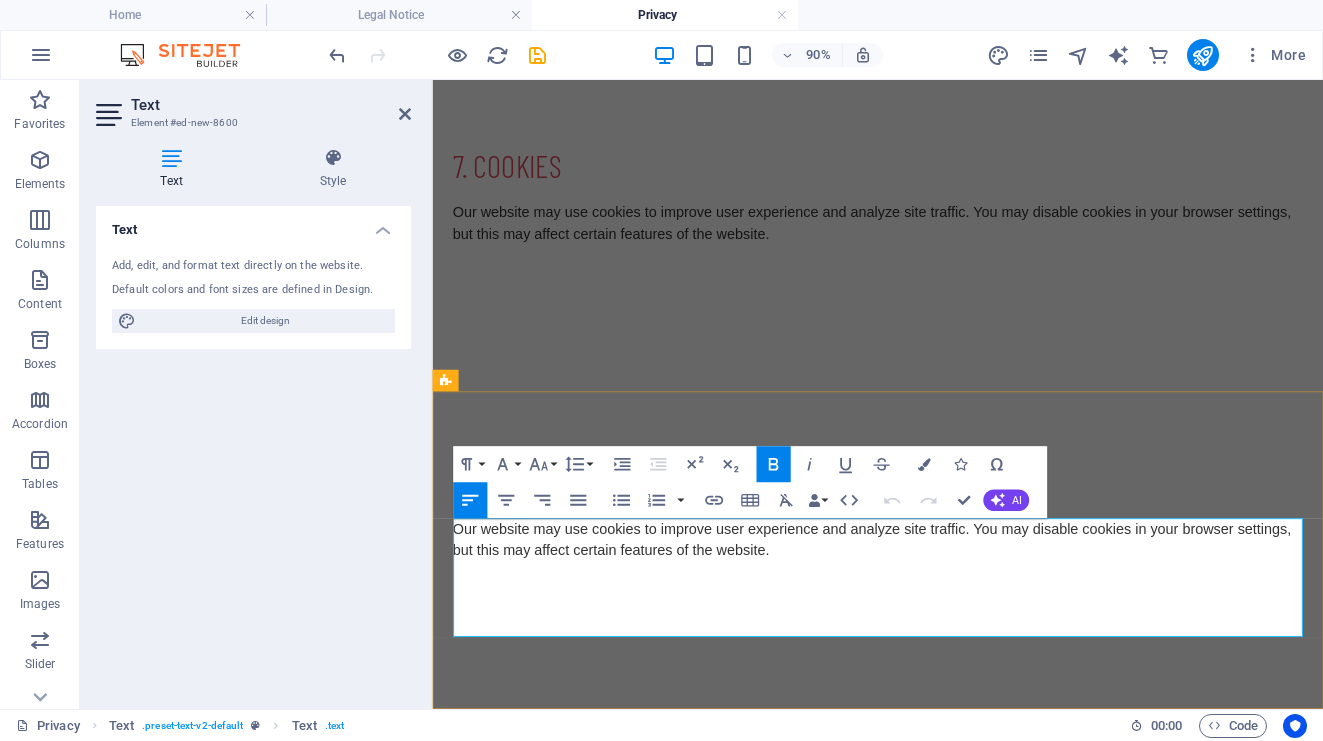 click on "Our website may use cookies to improve user experience and analyze site traffic. You may disable cookies in your browser settings, but this may affect certain features of the website." at bounding box center (927, 618) 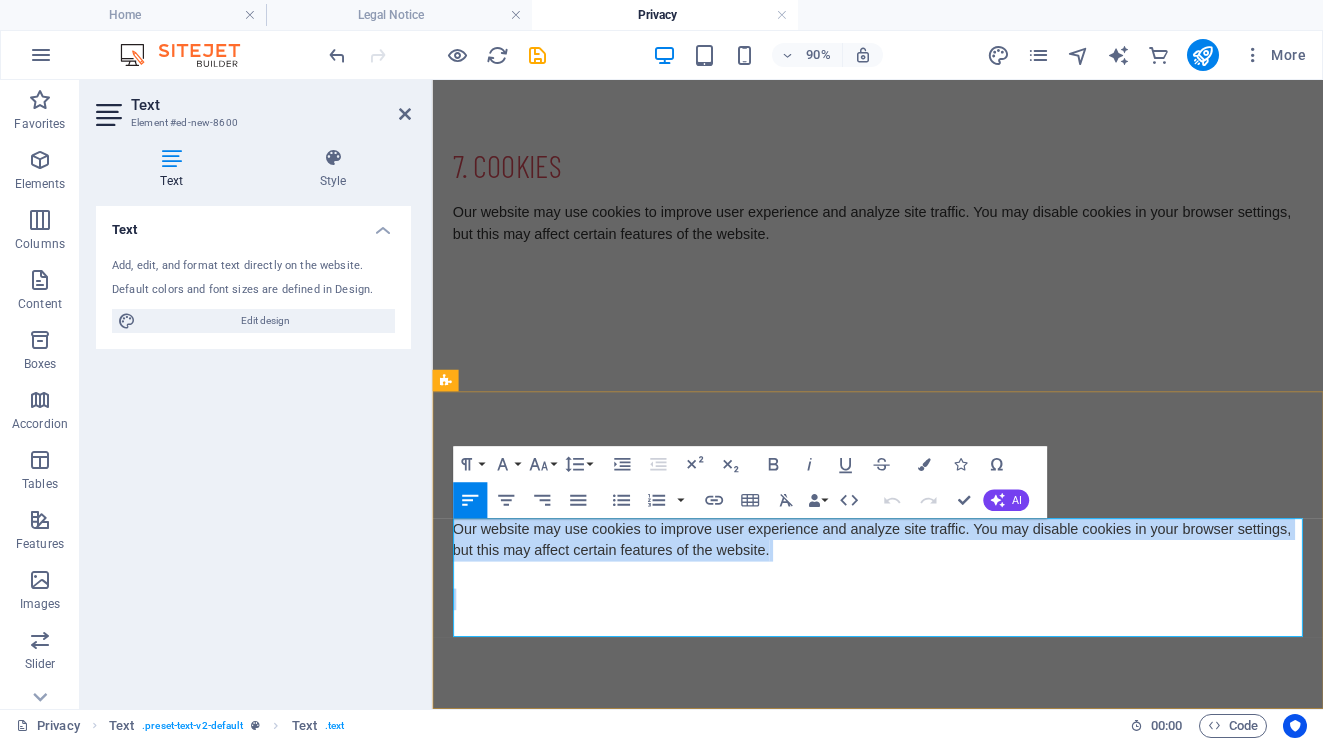 click on "Our website may use cookies to improve user experience and analyze site traffic. You may disable cookies in your browser settings, but this may affect certain features of the website." at bounding box center (927, 618) 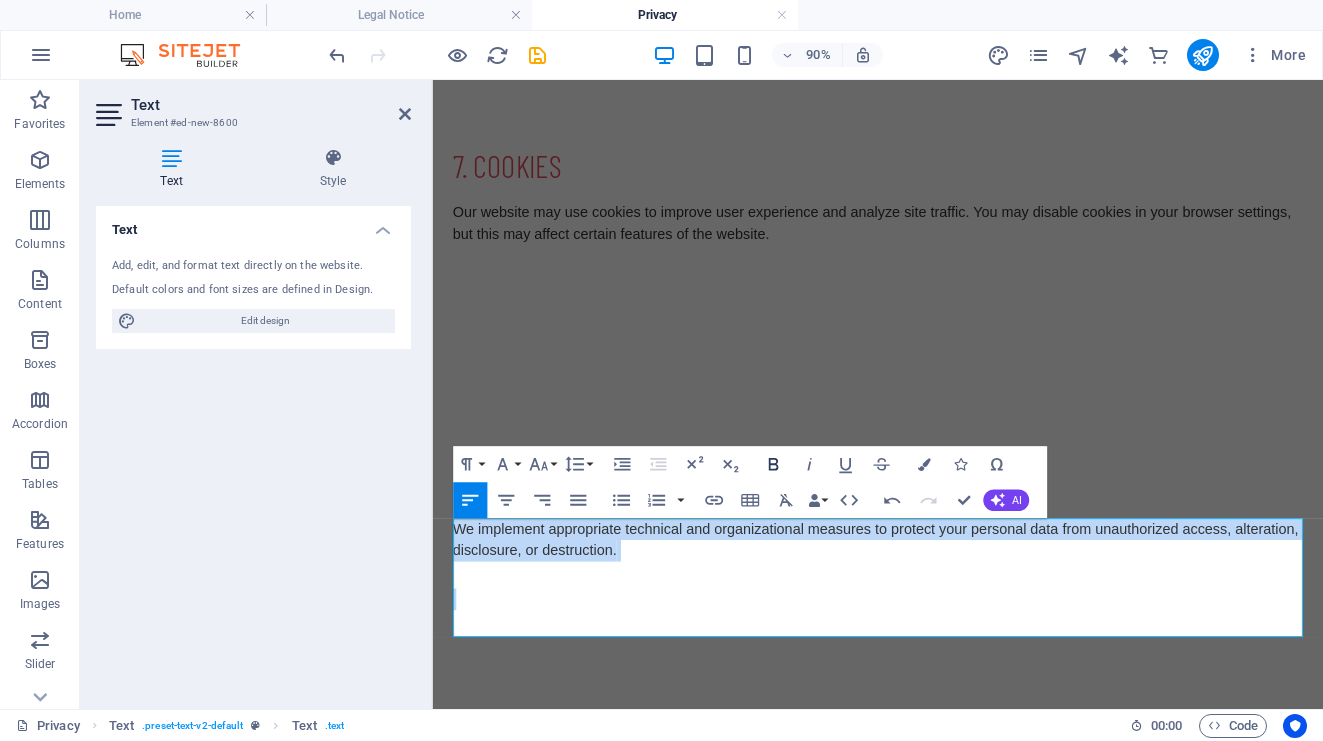 click 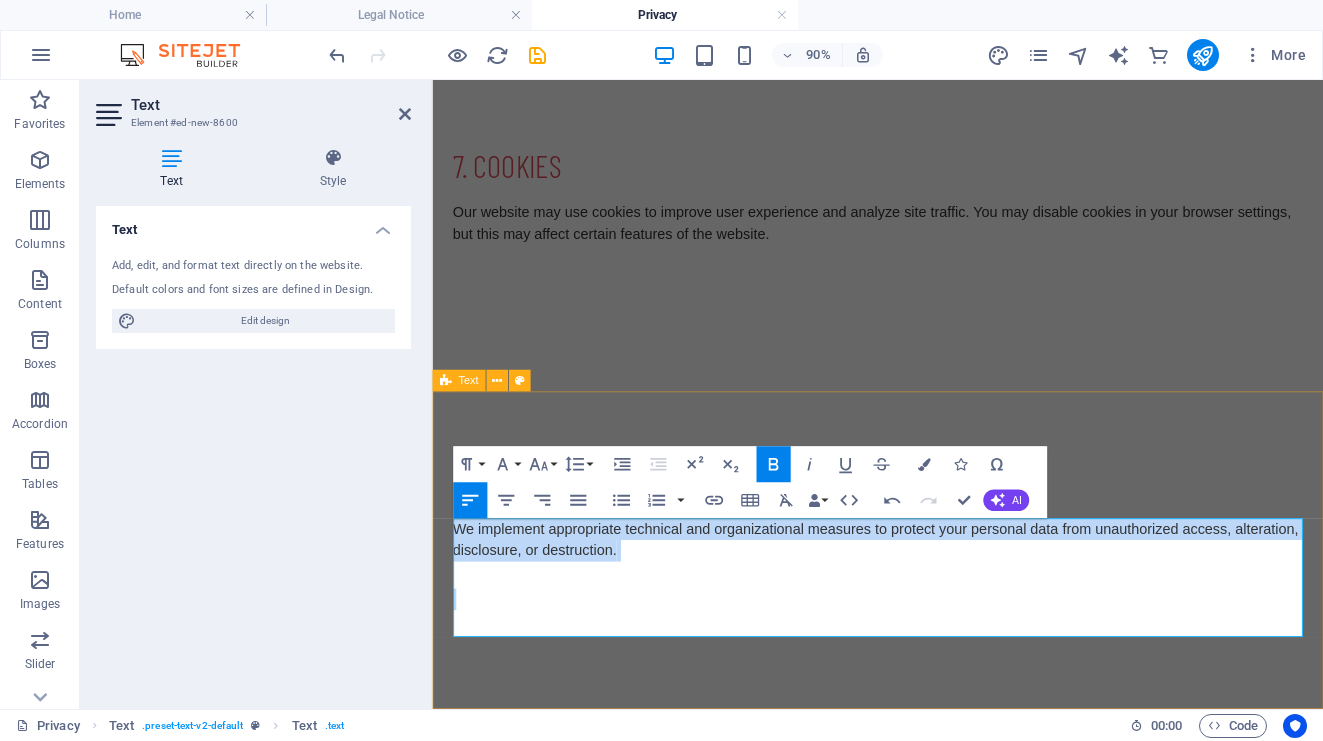 click on "8. Data Security We implement appropriate technical and organizational measures to protect your personal data from unauthorized access, alteration, disclosure, or destruction." at bounding box center [927, 603] 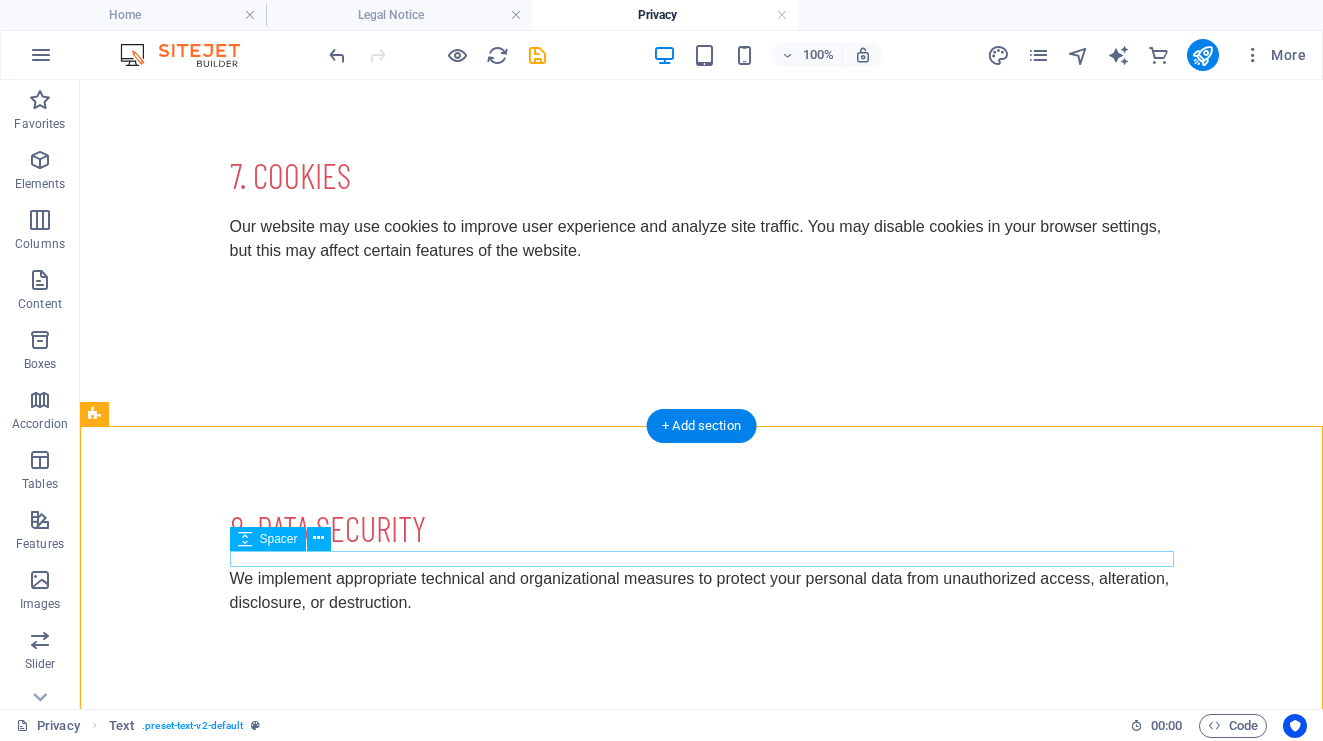 scroll, scrollTop: 2209, scrollLeft: 0, axis: vertical 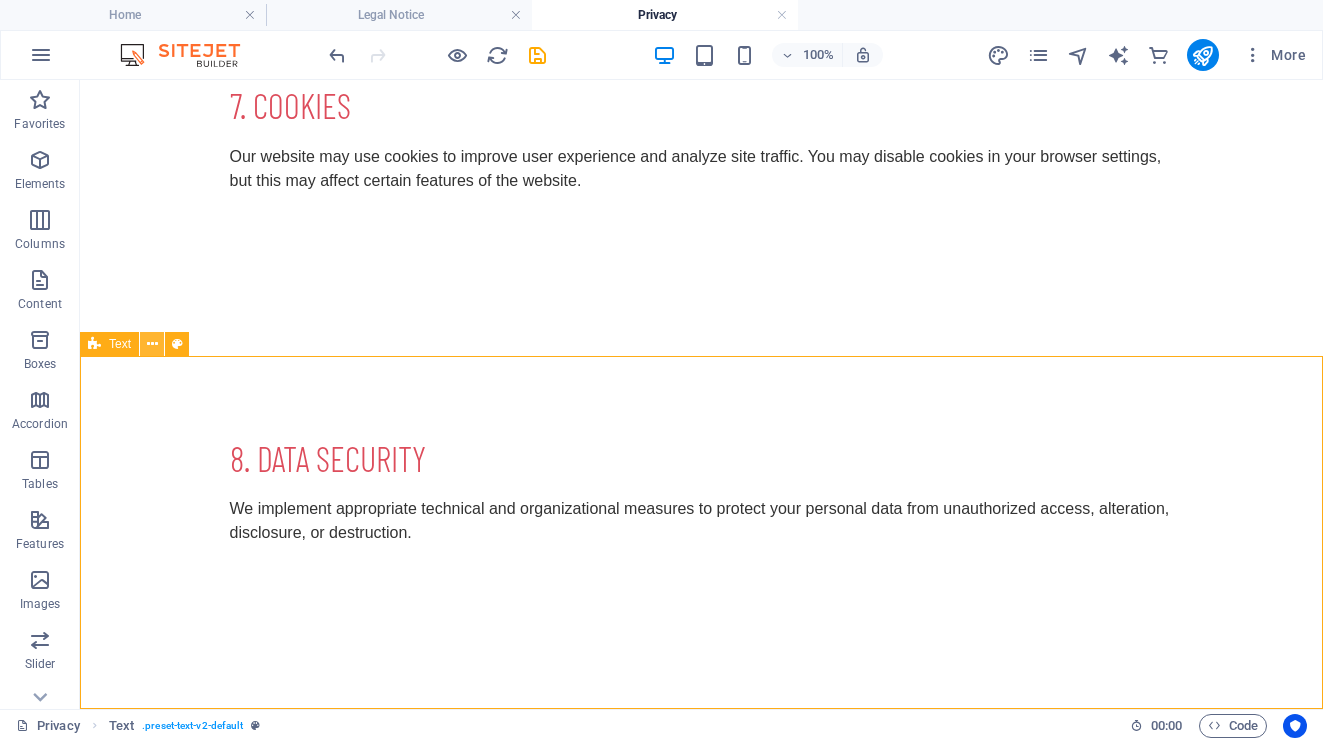 click at bounding box center [152, 344] 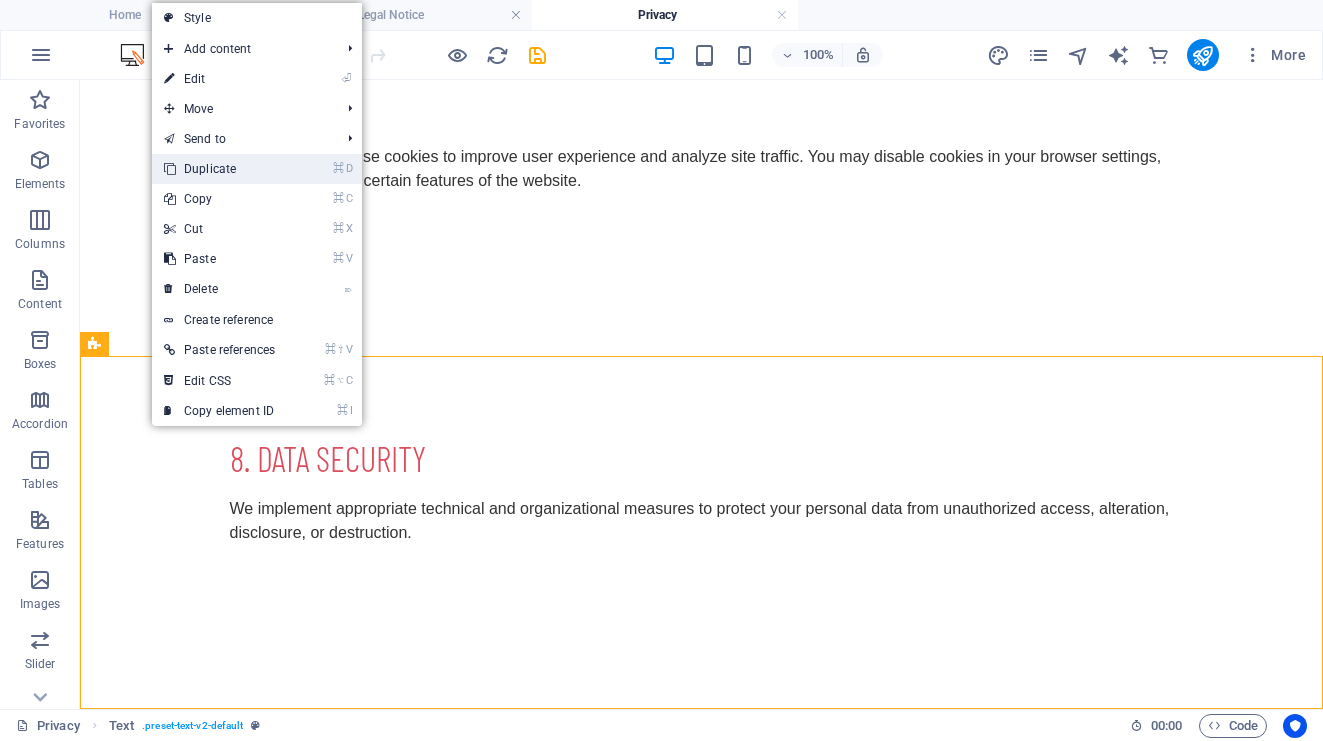 click on "⌘ D  Duplicate" at bounding box center (219, 169) 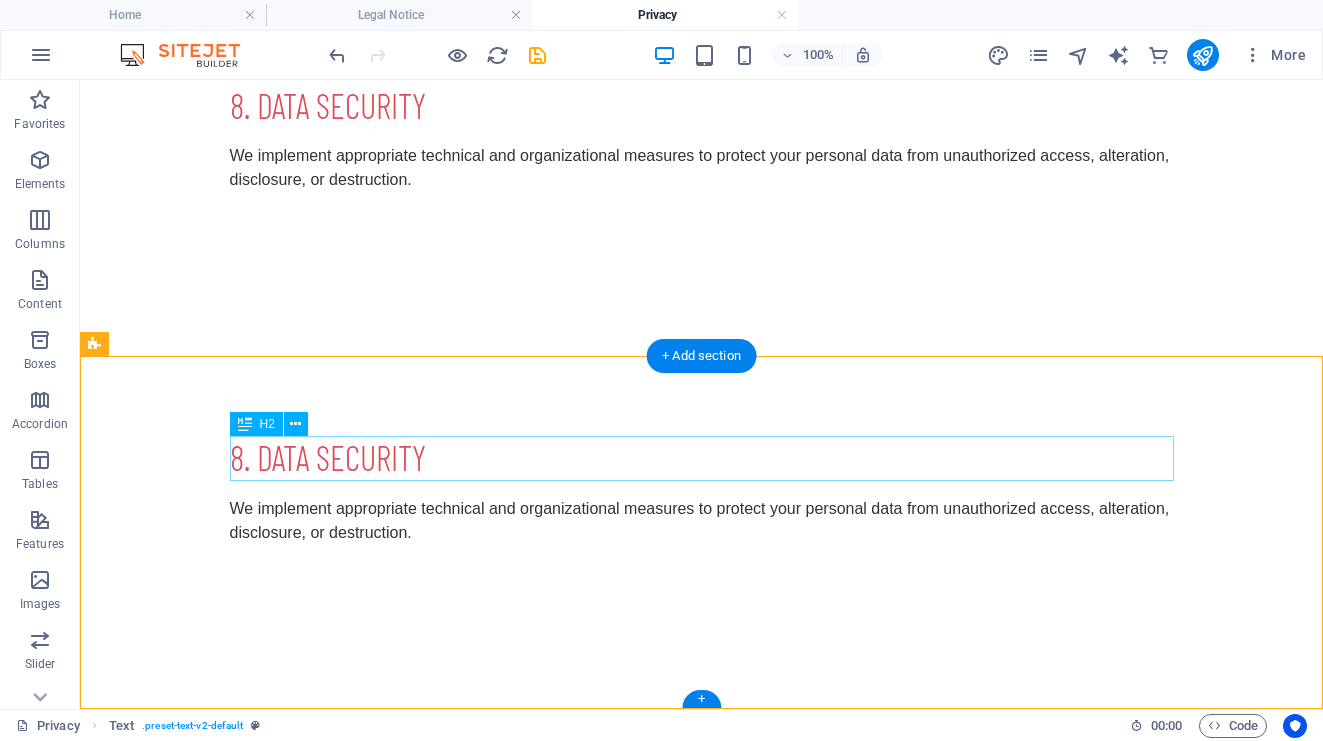 click on "8. Data Security" at bounding box center (702, 458) 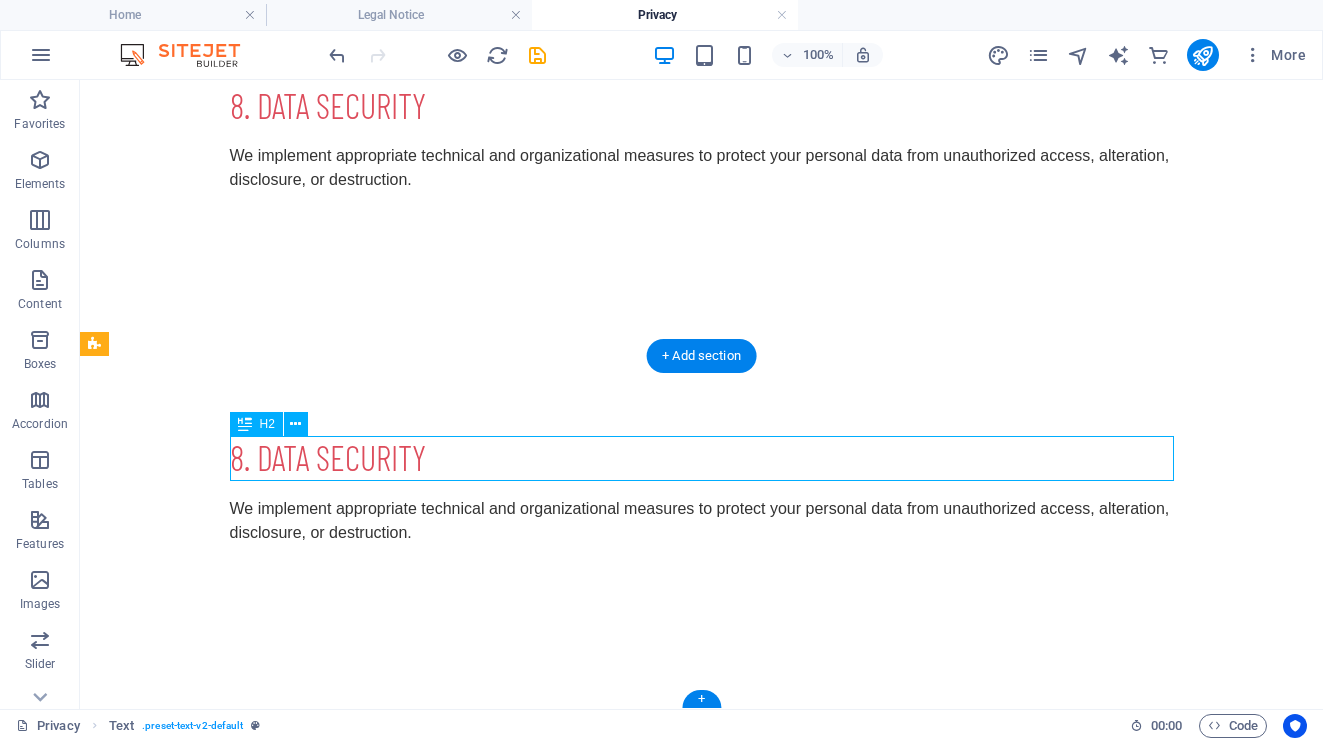 click on "8. Data Security" at bounding box center (702, 458) 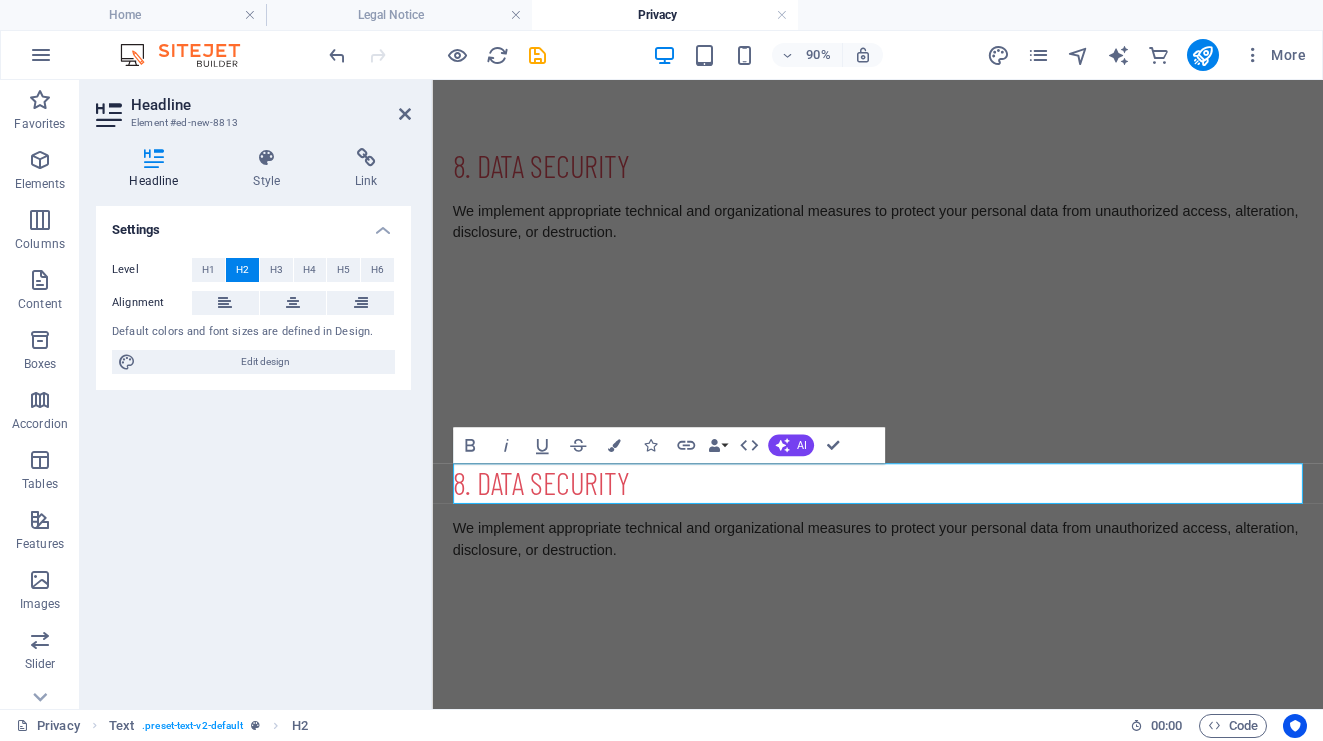 scroll, scrollTop: 2492, scrollLeft: 0, axis: vertical 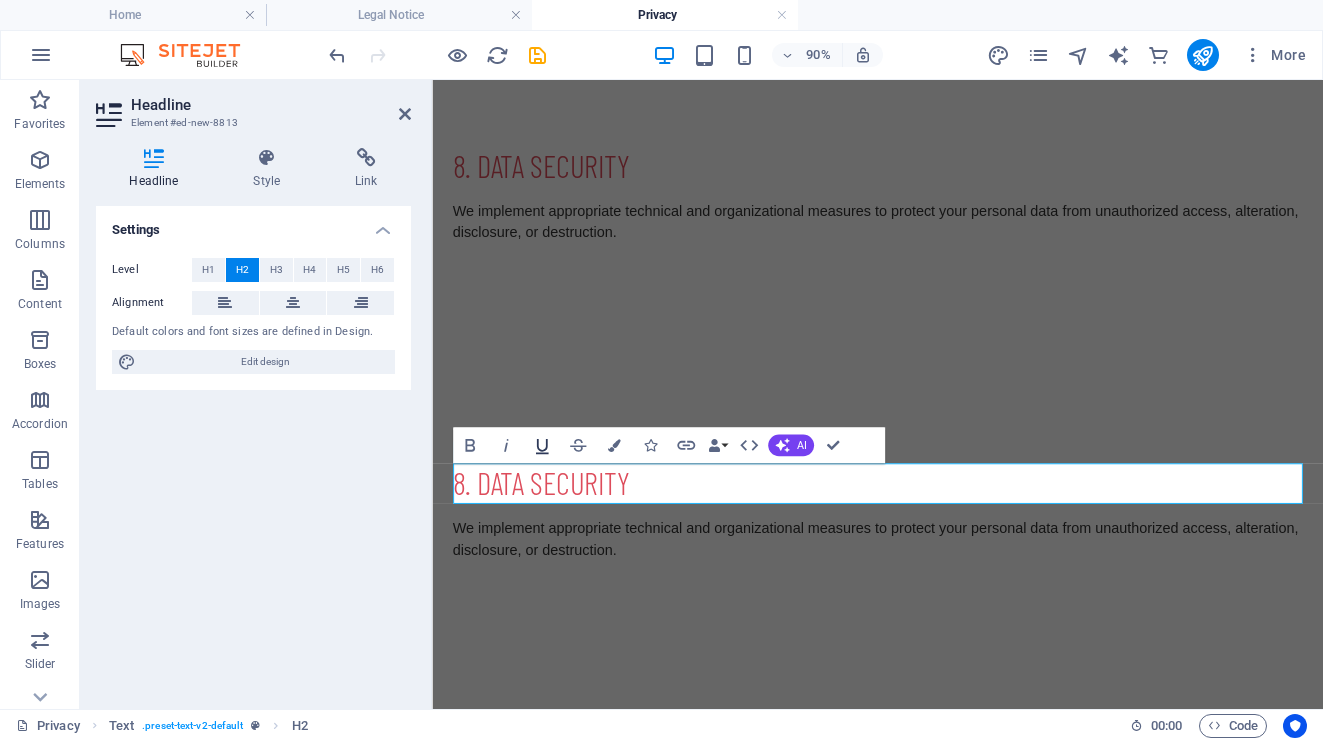 type 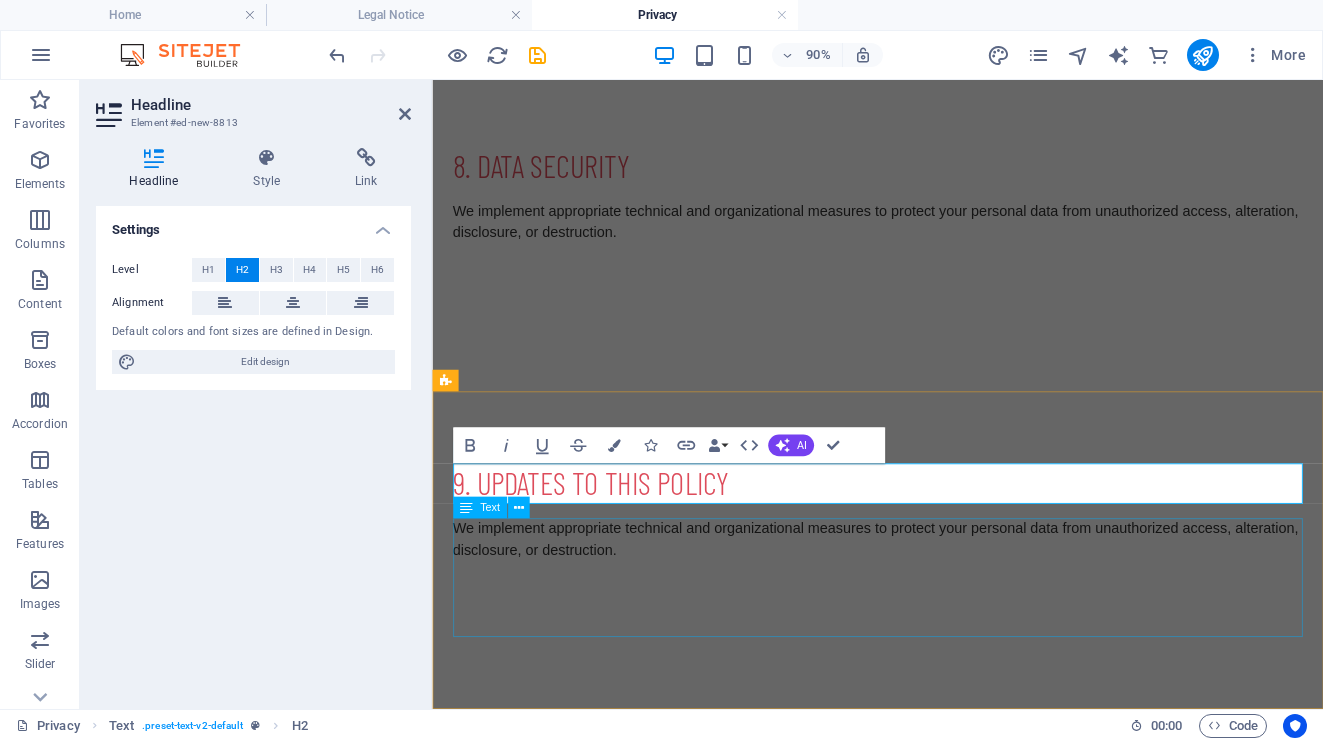 click on "We implement appropriate technical and organizational measures to protect your personal data from unauthorized access, alteration, disclosure, or destruction." at bounding box center (927, 633) 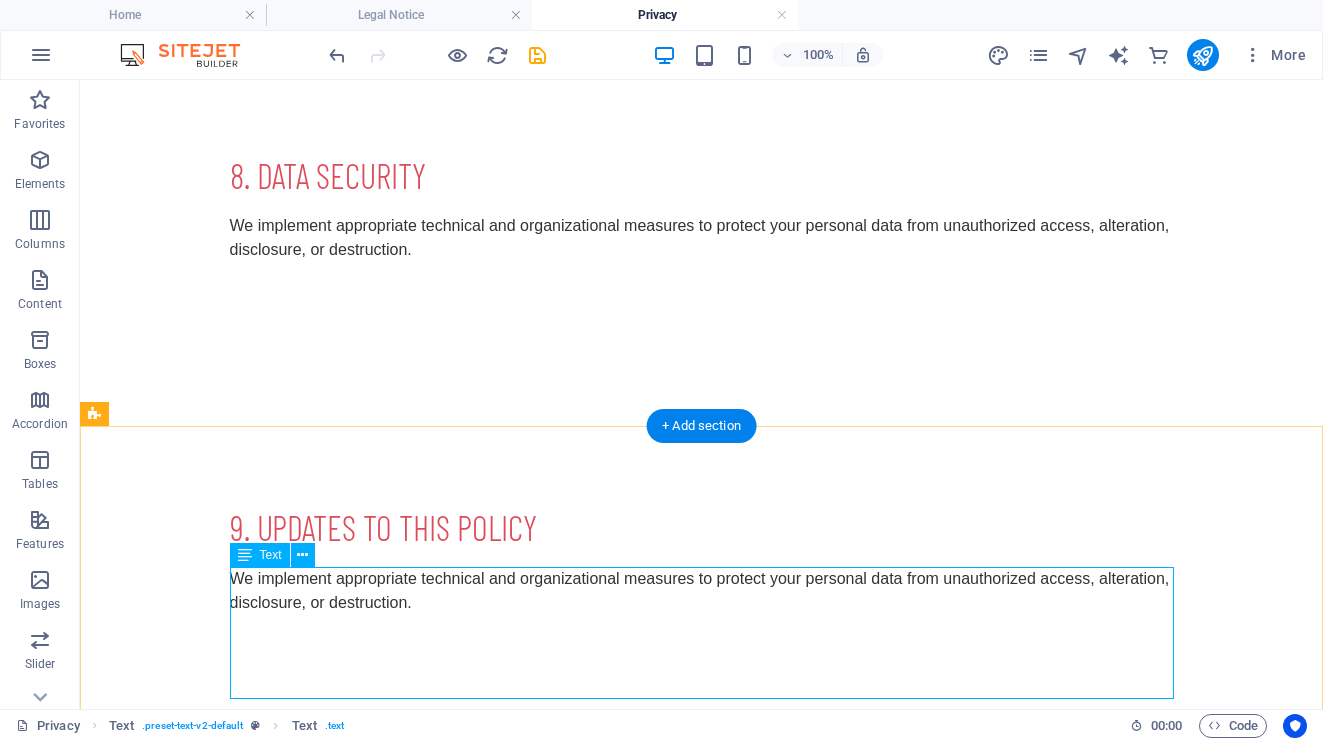 click on "We implement appropriate technical and organizational measures to protect your personal data from unauthorized access, alteration, disclosure, or destruction." at bounding box center (702, 633) 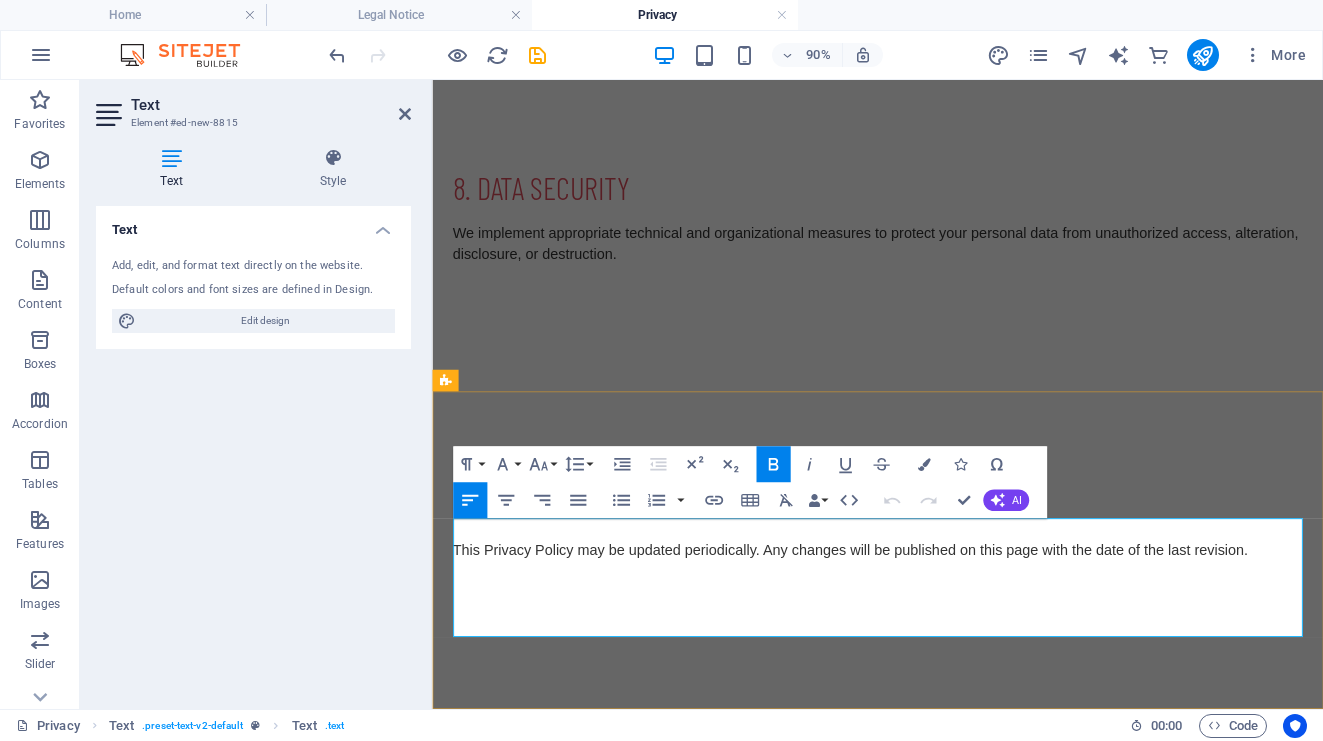 scroll, scrollTop: 2468, scrollLeft: 0, axis: vertical 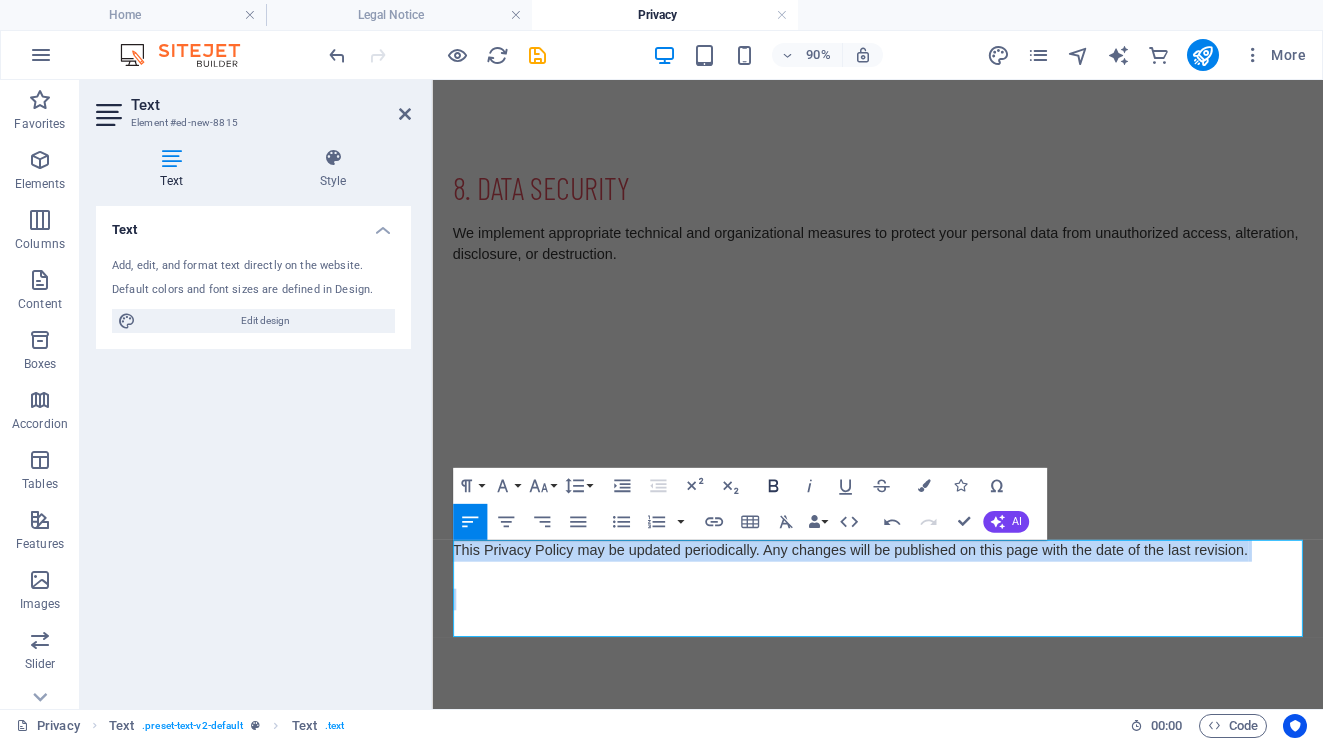 click 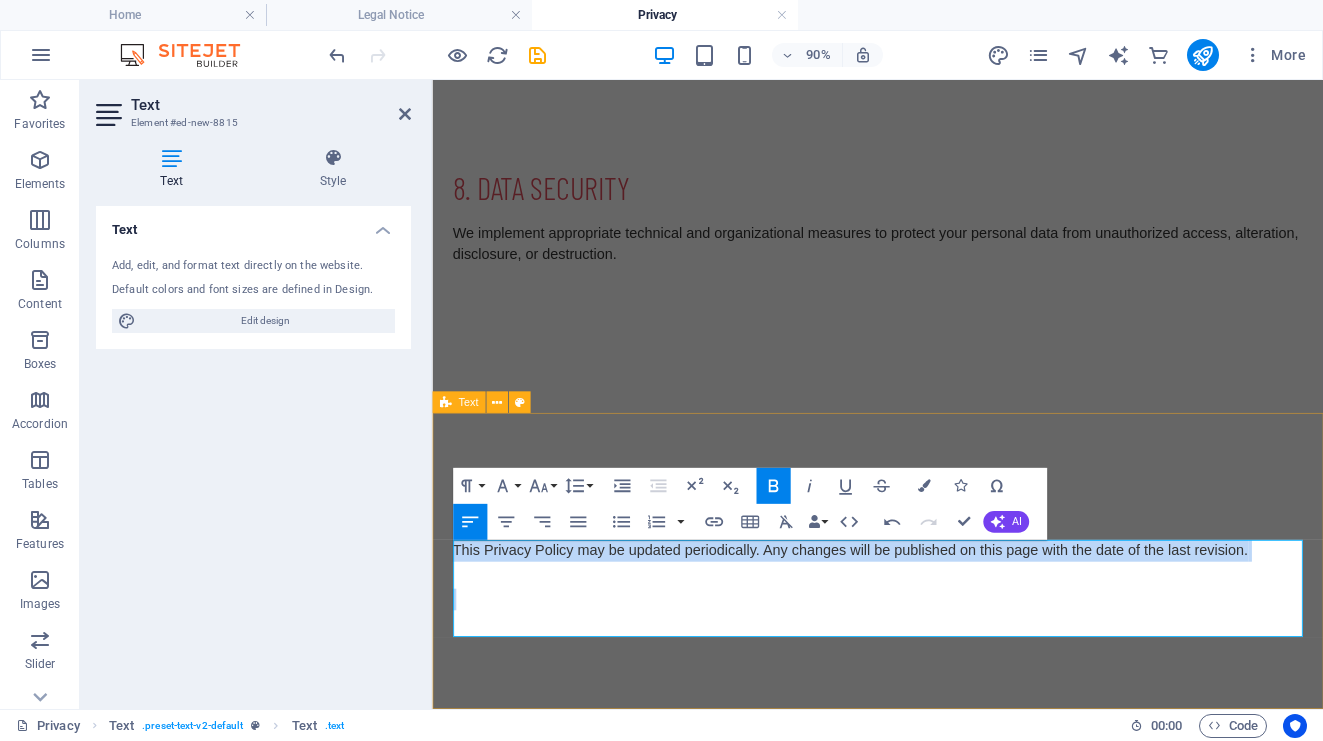 click on "9. Updates to This Policy This Privacy Policy may be updated periodically. Any changes will be published on this page with the date of the last revision." at bounding box center (927, 614) 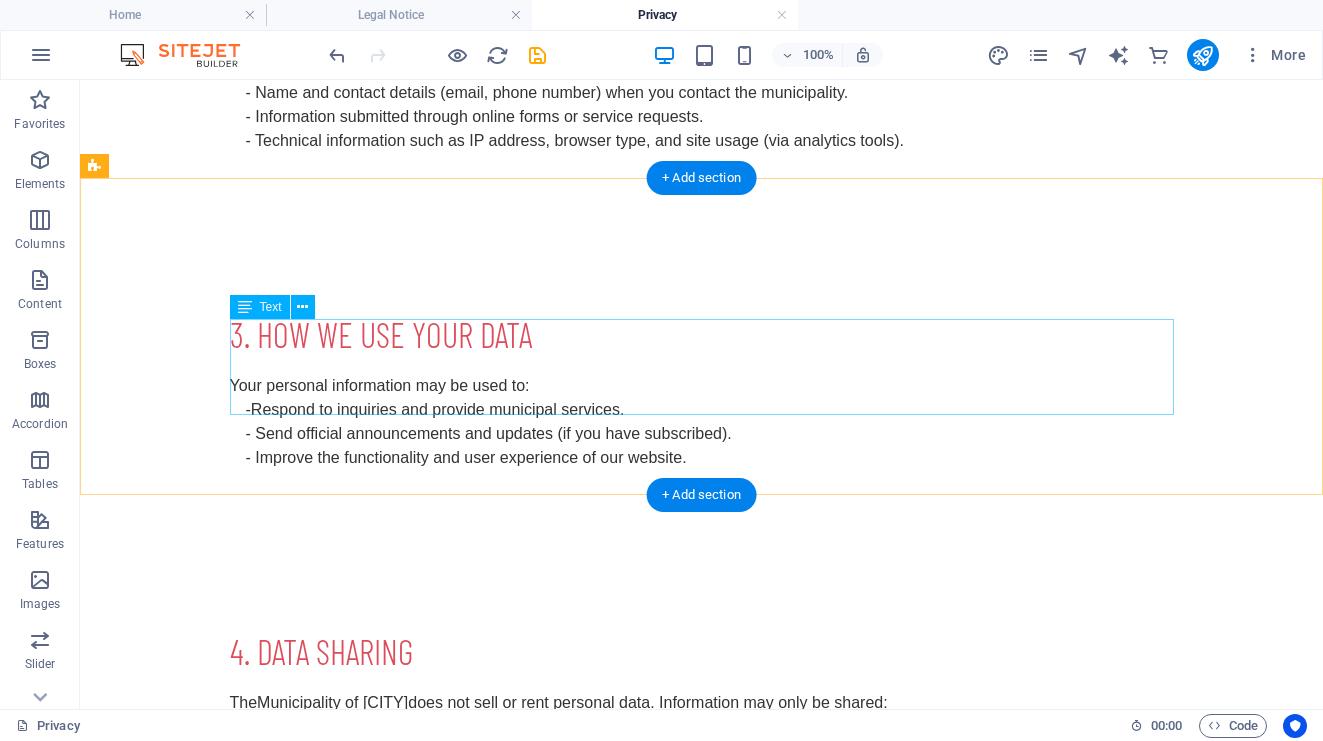 scroll, scrollTop: 0, scrollLeft: 0, axis: both 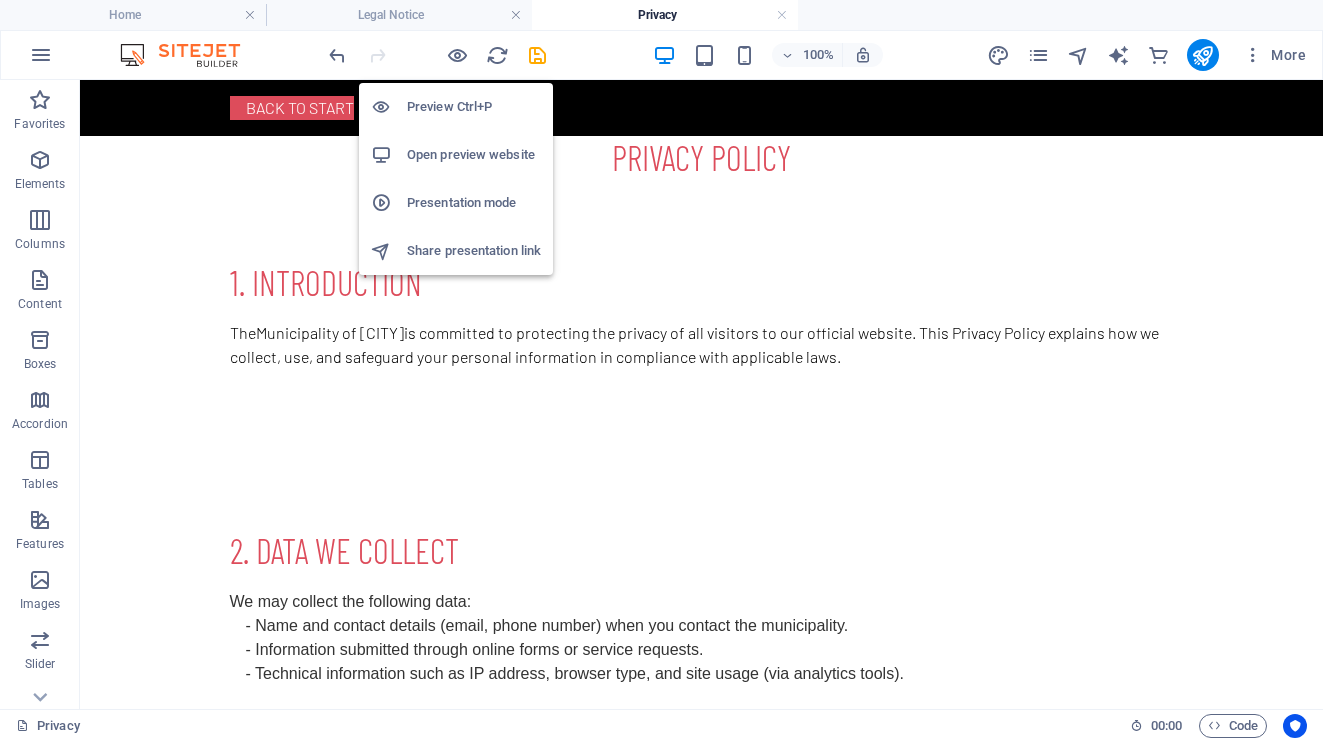 click at bounding box center (437, 55) 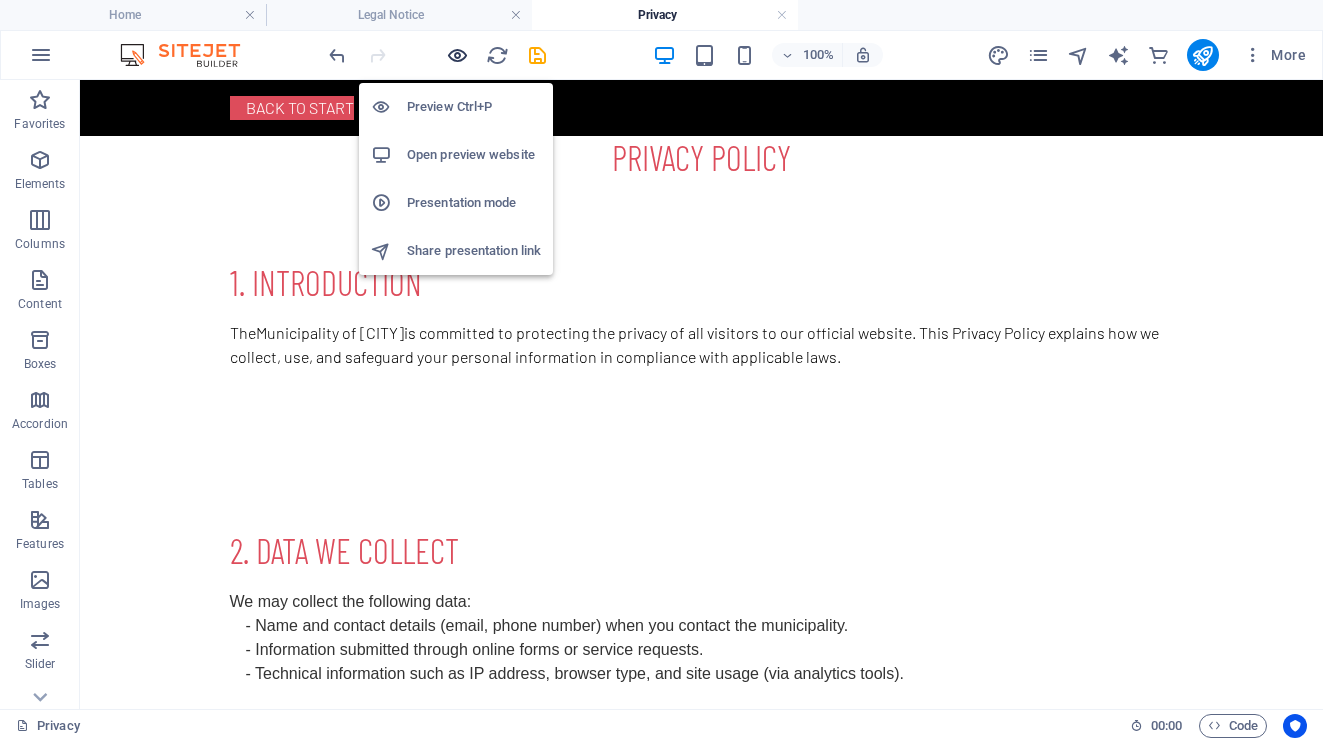 click at bounding box center (457, 55) 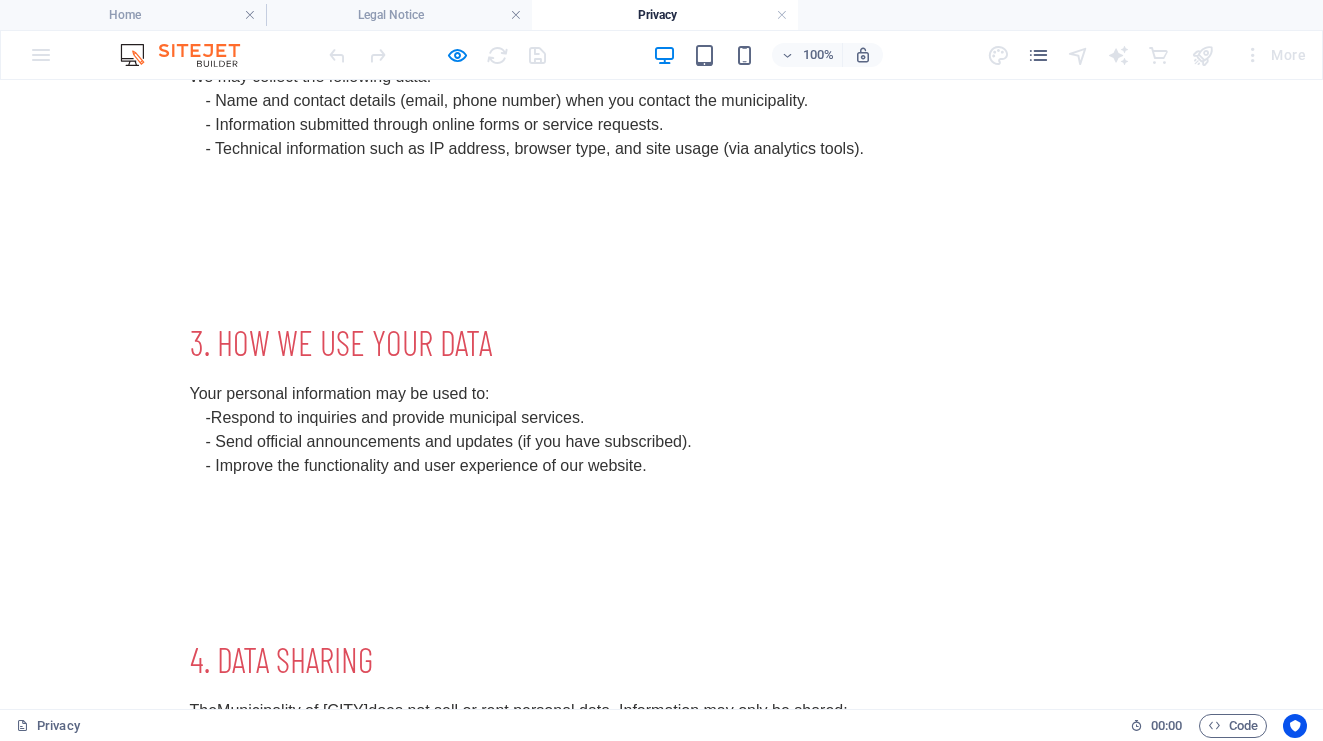 scroll, scrollTop: 0, scrollLeft: 0, axis: both 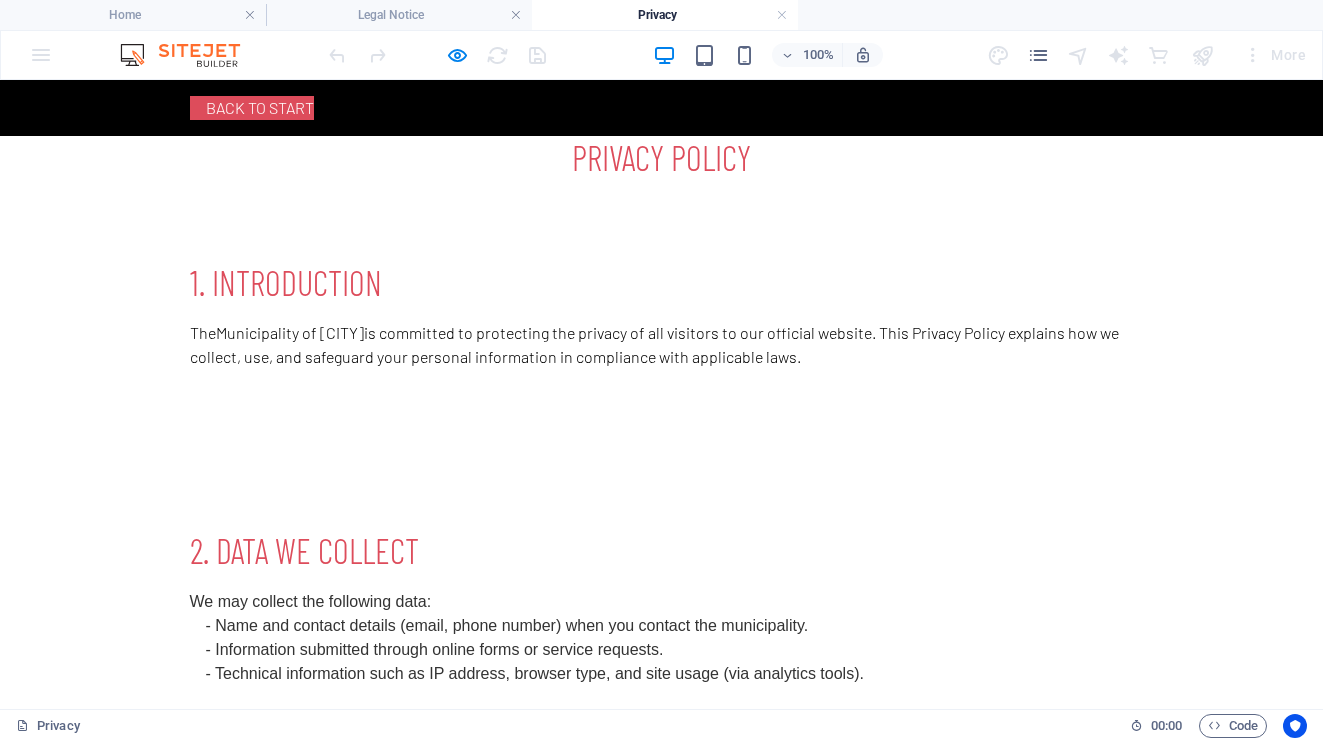 click at bounding box center [190, 107] 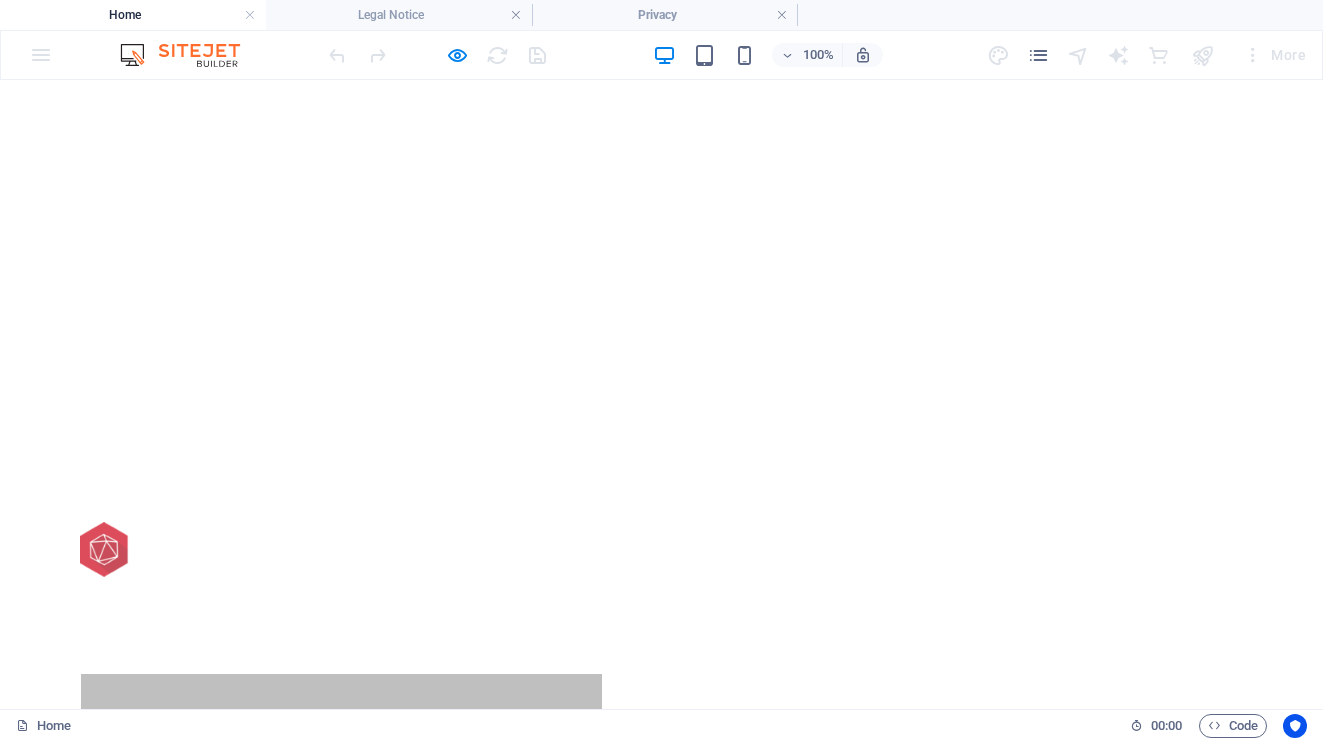 scroll, scrollTop: 0, scrollLeft: 0, axis: both 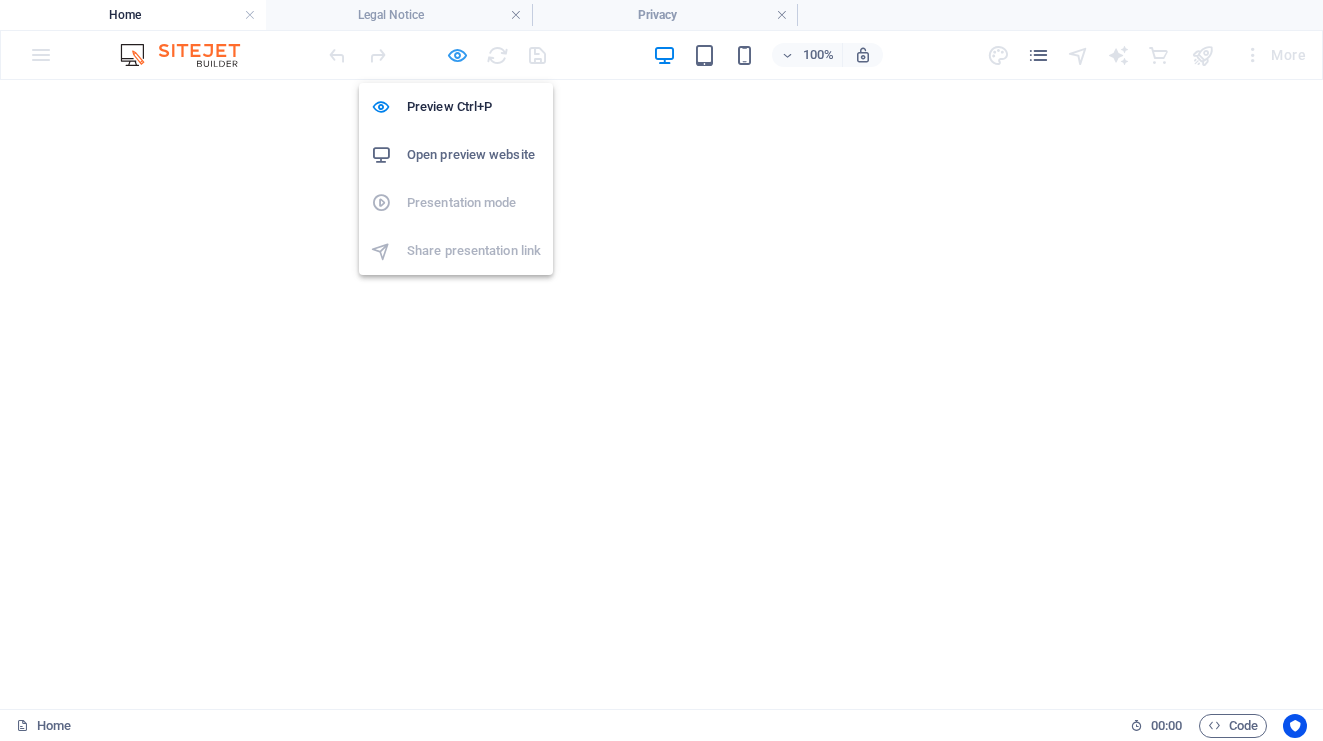 click at bounding box center [457, 55] 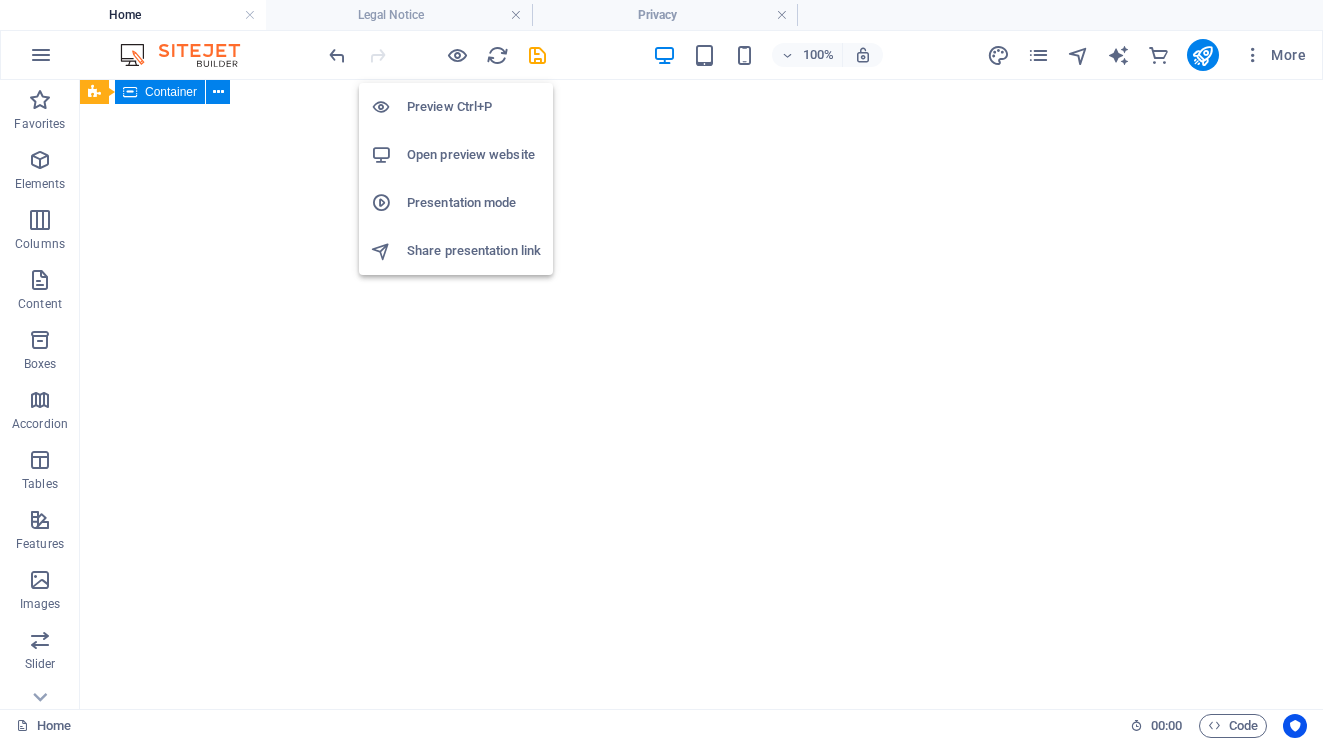 click on "Open preview website" at bounding box center [474, 155] 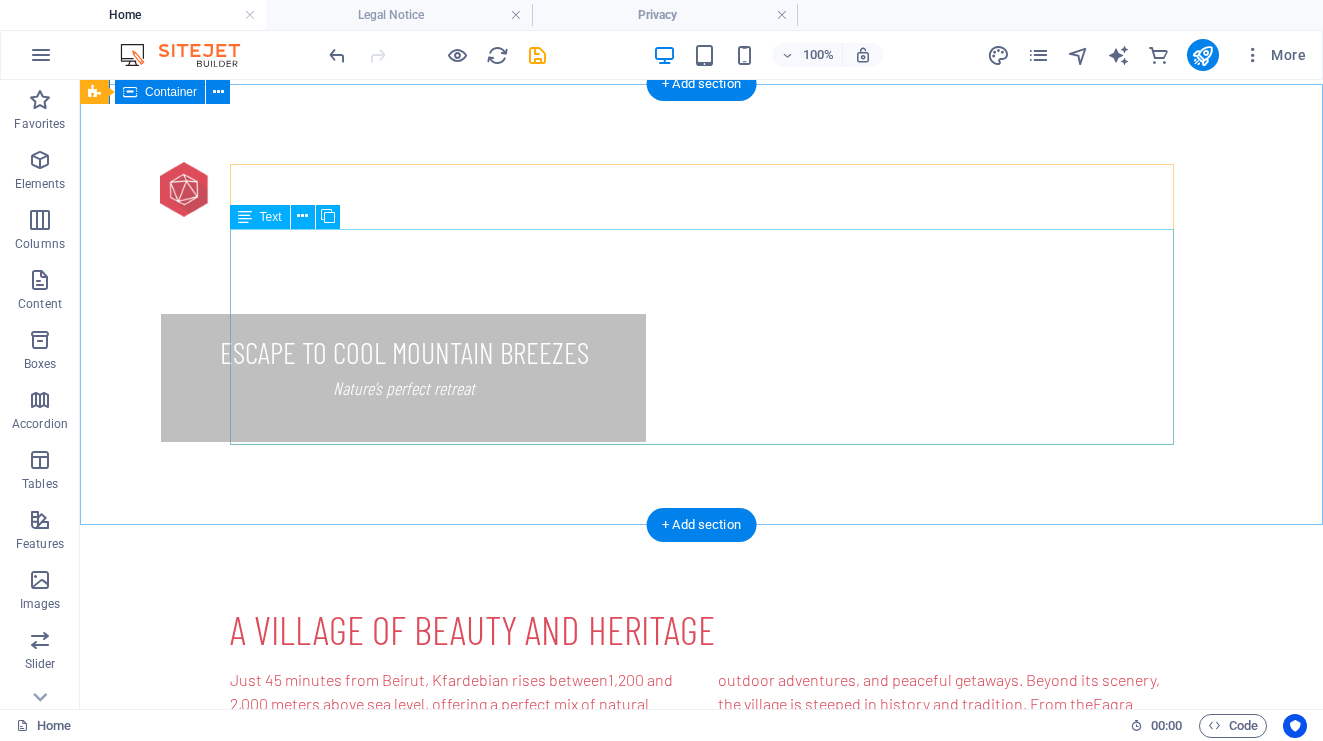 scroll, scrollTop: 566, scrollLeft: 0, axis: vertical 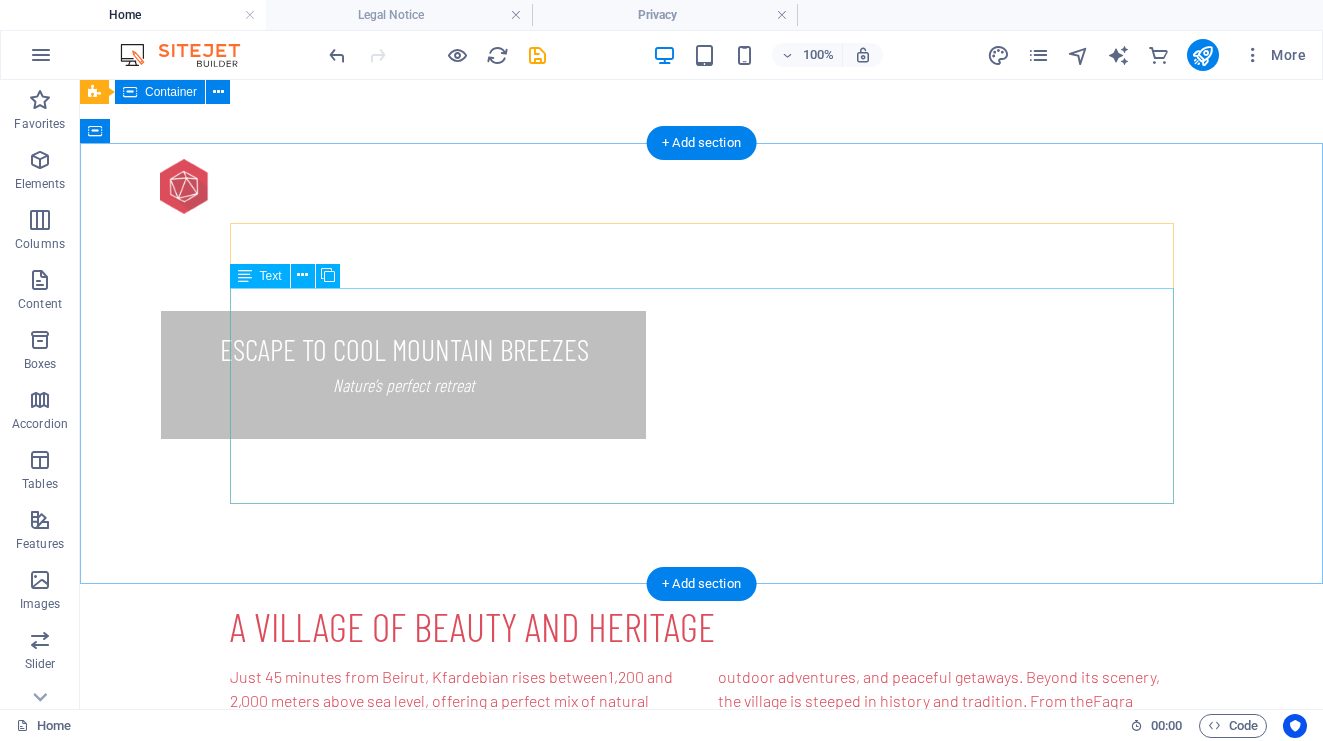 click on "Just 45 minutes from Beirut, Kfardebian rises between  1,200 and 2,000 meters above sea level , offering a perfect mix of natural beauty, adventure, and culture. In winter, the village becomes Lebanon’s ski capital, home to the famous  Mzaar Ski Resort , where pristine slopes and breathtaking snowy views create an unforgettable alpine escape. As the seasons change, Kfardebian reveals another side of its charm. Its cool mountain breeze, vibrant green valleys, and stunning panoramic views make it a favorite destination for hiking, outdoor adventures, and peaceful getaways. Beyond its scenery, the village is steeped in history and tradition. From the  Faqra Roman Ruins  to the warm hospitality of its locals and their authentic mountain delicacies, every moment here feels timeless. Whether you’re seeking adventure, relaxation, or a true connection with nature, Kfardebian offers an experience that will stay with you forever." at bounding box center [702, 773] 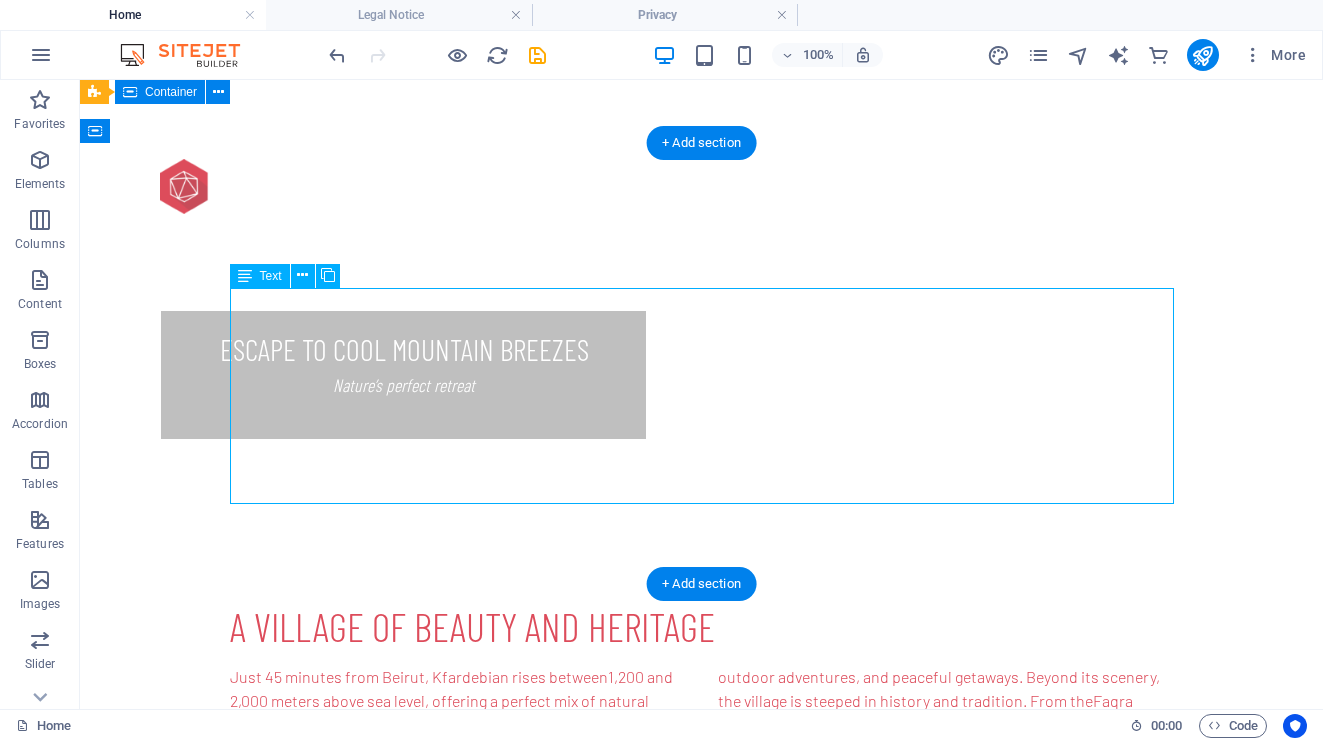 click on "Just 45 minutes from Beirut, Kfardebian rises between  1,200 and 2,000 meters above sea level , offering a perfect mix of natural beauty, adventure, and culture. In winter, the village becomes Lebanon’s ski capital, home to the famous  Mzaar Ski Resort , where pristine slopes and breathtaking snowy views create an unforgettable alpine escape. As the seasons change, Kfardebian reveals another side of its charm. Its cool mountain breeze, vibrant green valleys, and stunning panoramic views make it a favorite destination for hiking, outdoor adventures, and peaceful getaways. Beyond its scenery, the village is steeped in history and tradition. From the  Faqra Roman Ruins  to the warm hospitality of its locals and their authentic mountain delicacies, every moment here feels timeless. Whether you’re seeking adventure, relaxation, or a true connection with nature, Kfardebian offers an experience that will stay with you forever." at bounding box center [702, 773] 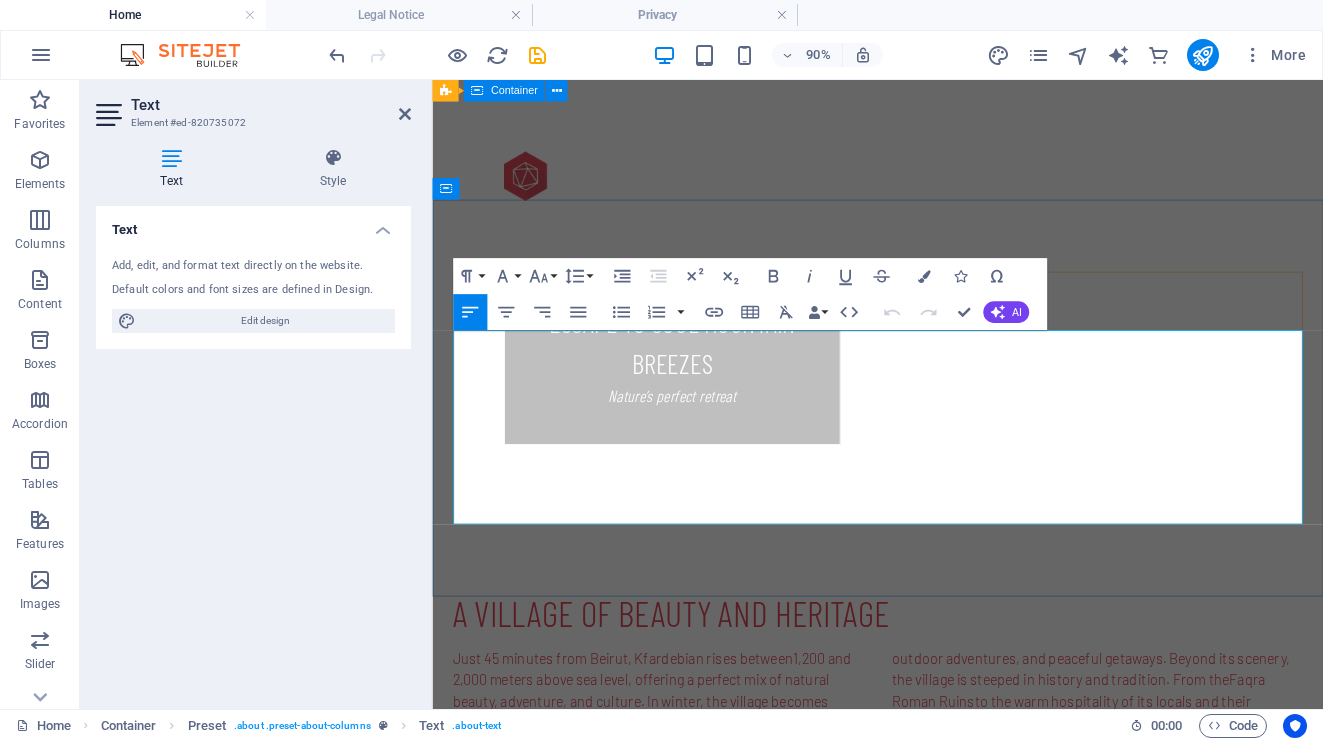 click on "Just 45 minutes from Beirut, Kfardebian rises between  1,200 and 2,000 meters above sea level , offering a perfect mix of natural beauty, adventure, and culture. In winter, the village becomes Lebanon’s ski capital, home to the famous  Mzaar Ski Resort , where pristine slopes and breathtaking snowy views create an unforgettable alpine escape." at bounding box center [683, 782] 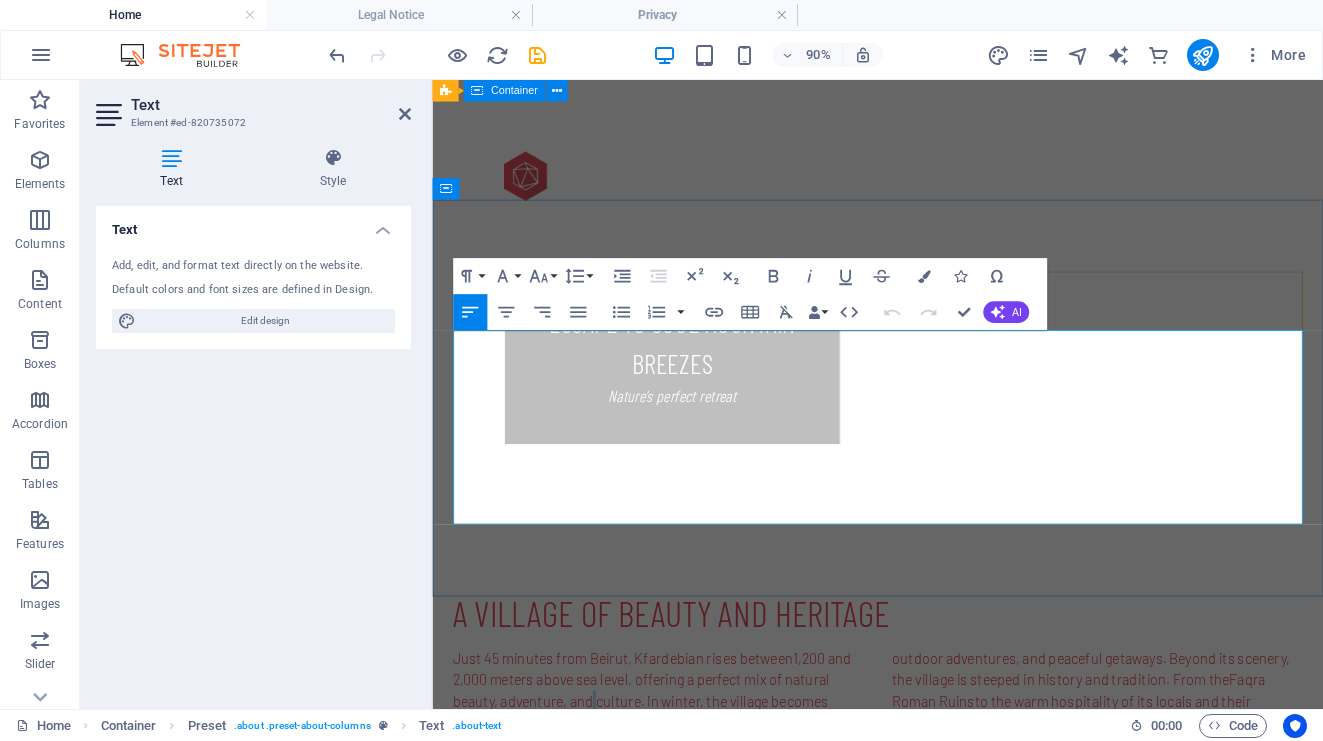 click on "Just 45 minutes from Beirut, Kfardebian rises between  1,200 and 2,000 meters above sea level , offering a perfect mix of natural beauty, adventure, and culture. In winter, the village becomes Lebanon’s ski capital, home to the famous  Mzaar Ski Resort , where pristine slopes and breathtaking snowy views create an unforgettable alpine escape." at bounding box center (683, 782) 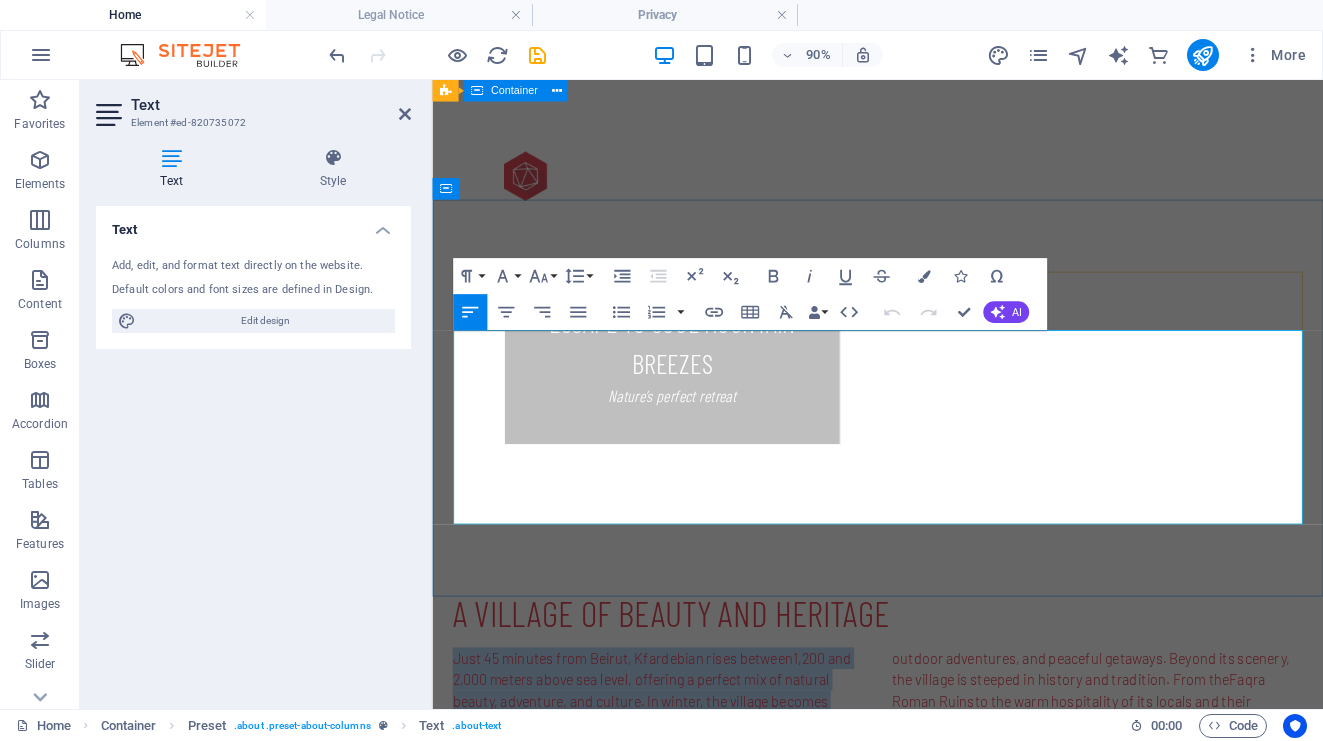 click on "Just 45 minutes from Beirut, Kfardebian rises between  1,200 and 2,000 meters above sea level , offering a perfect mix of natural beauty, adventure, and culture. In winter, the village becomes Lebanon’s ski capital, home to the famous  Mzaar Ski Resort , where pristine slopes and breathtaking snowy views create an unforgettable alpine escape." at bounding box center (683, 782) 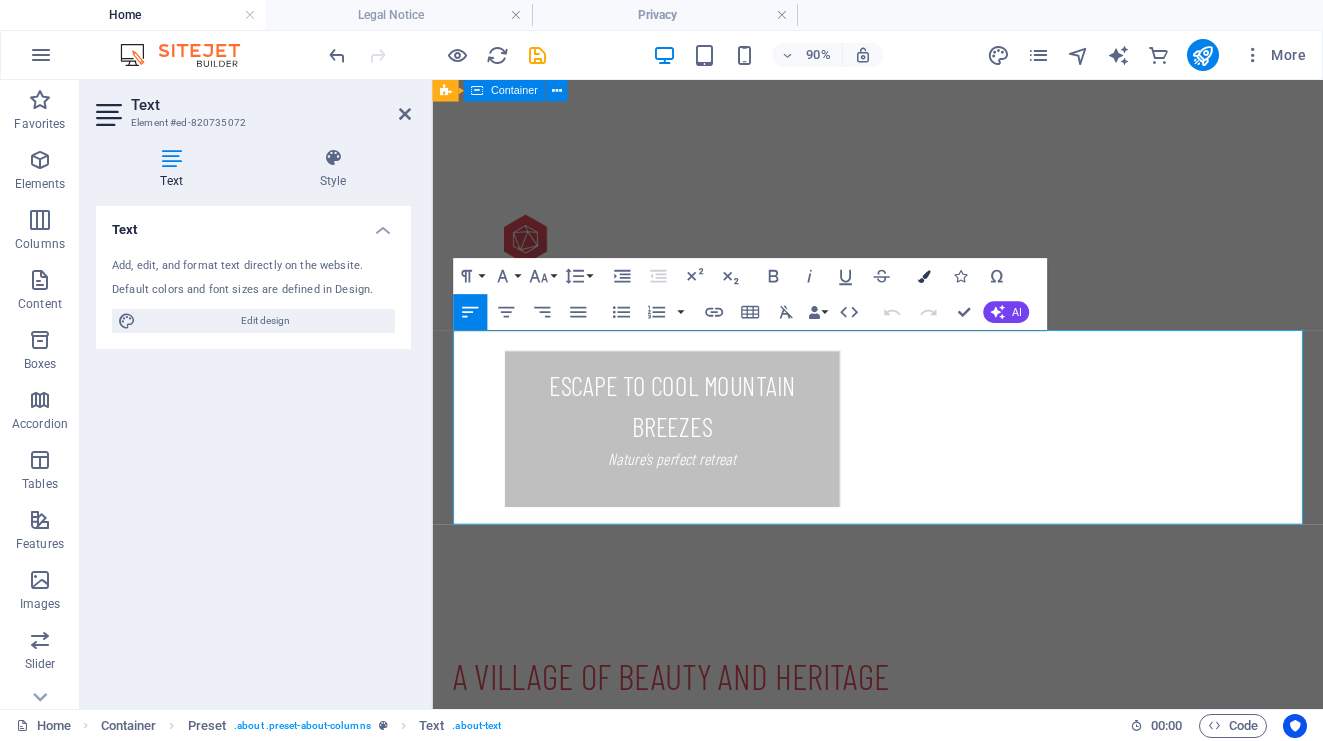 click at bounding box center [924, 276] 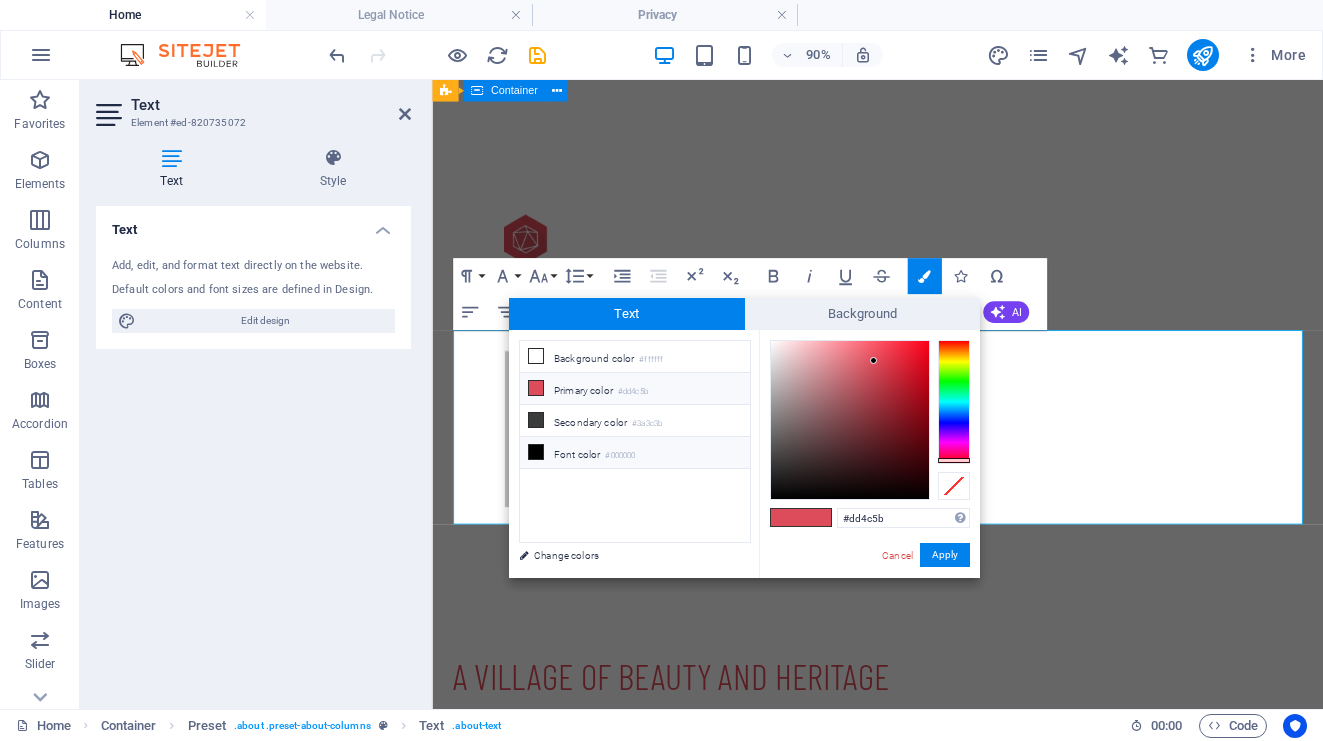 click on "Font color
#000000" at bounding box center (635, 453) 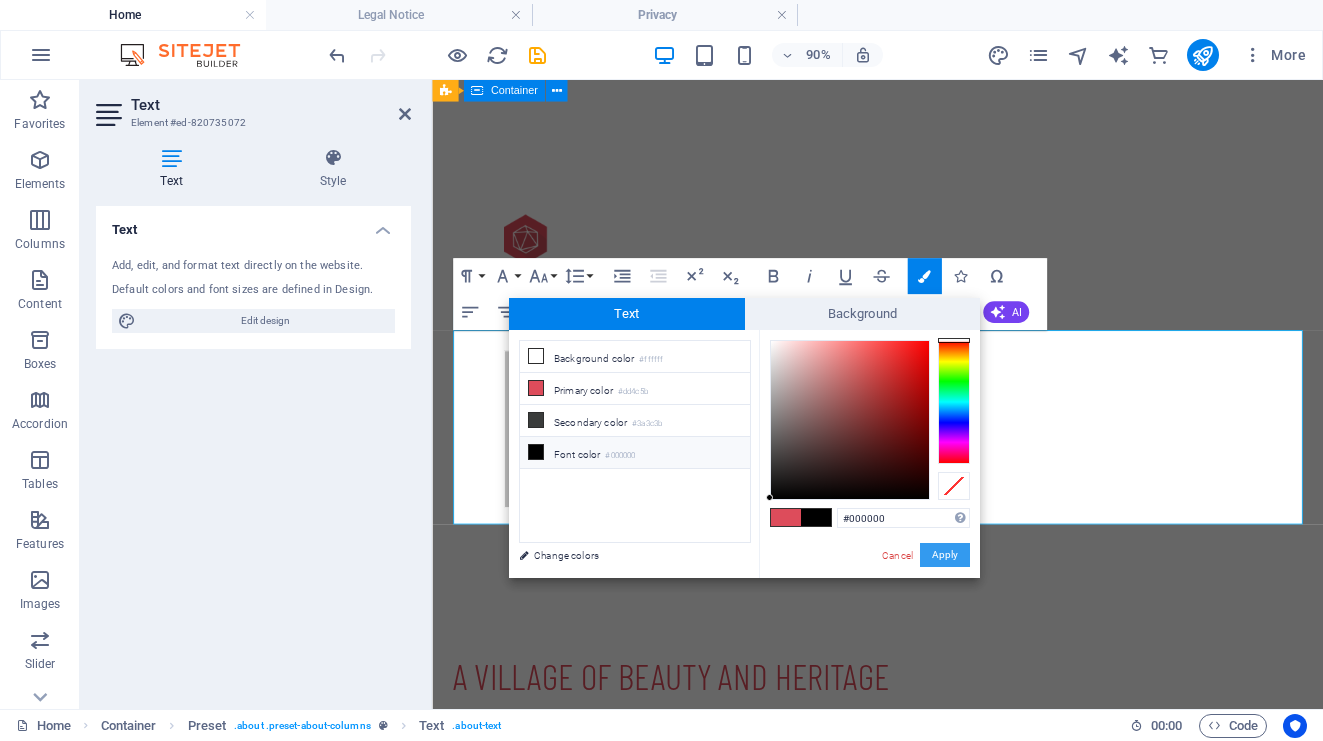 click on "Apply" at bounding box center [945, 555] 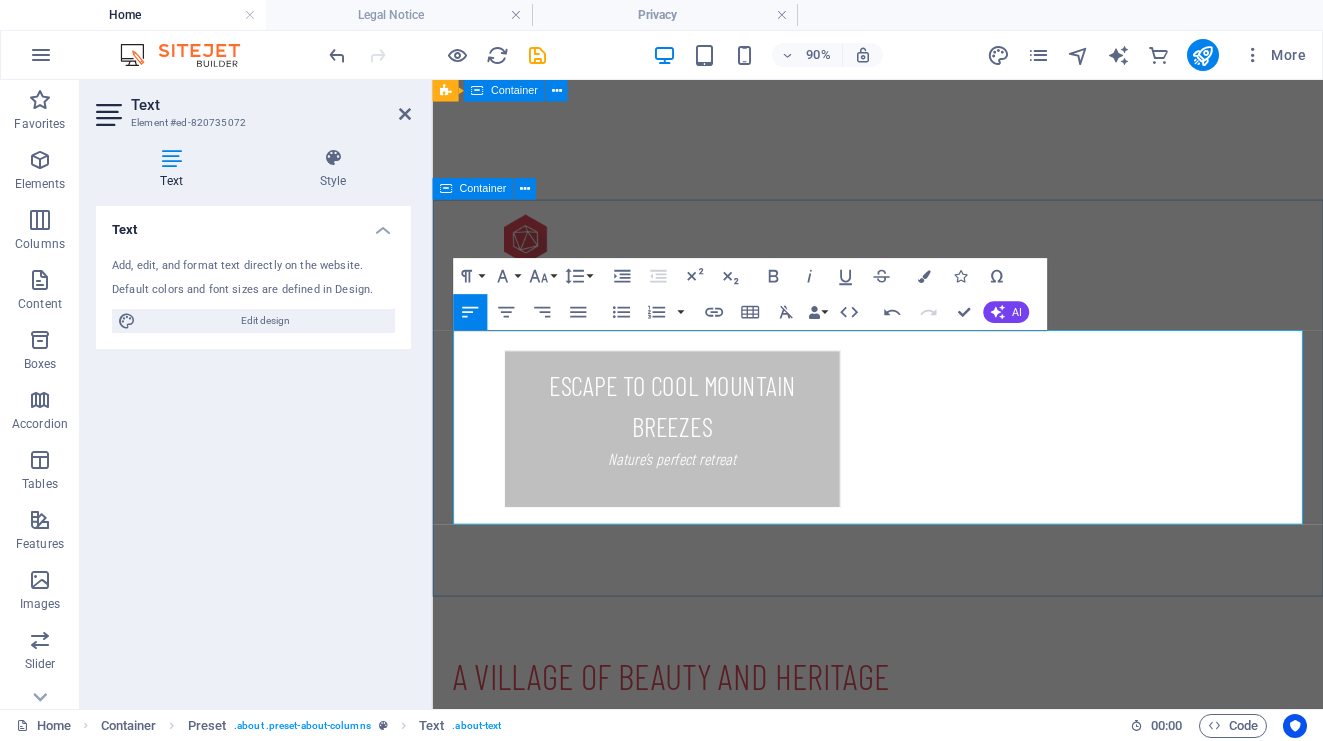 click on "A Village of Beauty and Heritage Just 45 minutes from Beirut, Kfardebian rises between  1,200 and 2,000 meters above sea level , offering a perfect mix of natural beauty, adventure, and culture. In winter, the village becomes Lebanon’s ski capital, home to the famous  Mzaar Ski Resort , where pristine slopes and breathtaking snowy views create an unforgettable alpine escape. As the seasons change, Kfardebian reveals another side of its charm. Its cool mountain breeze, vibrant green valleys, and stunning panoramic views make it a favorite destination for hiking, outdoor adventures, and peaceful getaways. Beyond its scenery, the village is steeped in history and tradition. From the  Faqra Roman Ruins  to the warm hospitality of its locals and their authentic mountain delicacies, every moment here feels timeless. Whether you’re seeking adventure, relaxation, or a true connection with nature, Kfardebian offers an experience that will stay with you forever." at bounding box center (927, 855) 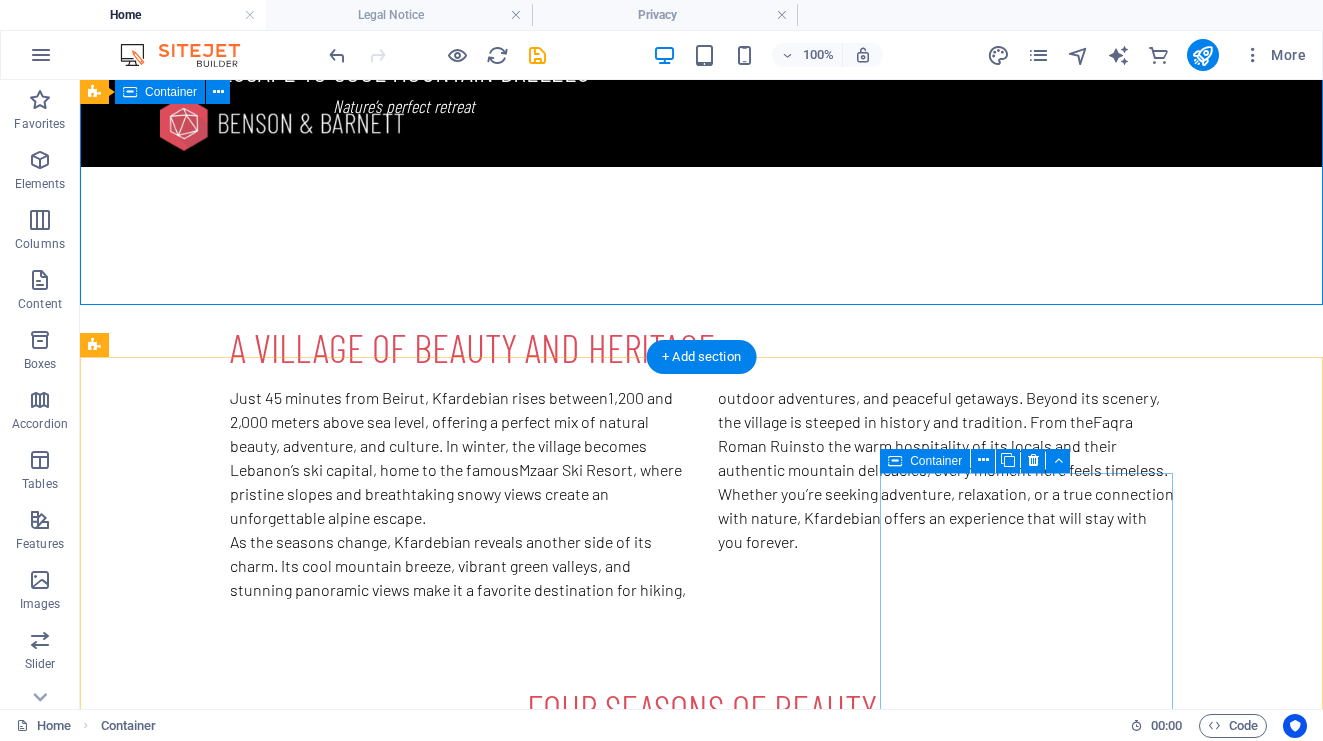 scroll, scrollTop: 973, scrollLeft: 0, axis: vertical 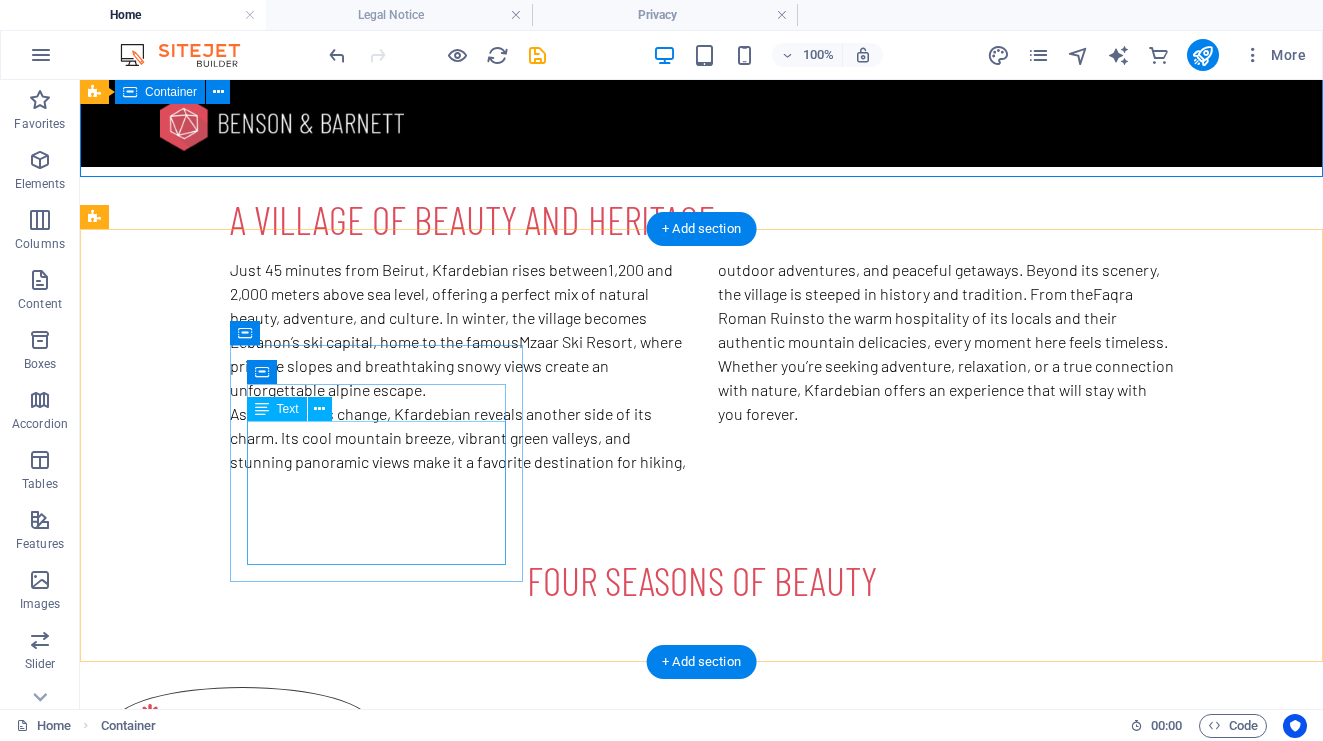 click on "Ski down 80 km of slopes, enjoy snowmobiling, or relax in cozy chalets with hot chocolate by the fire.Ski down 80 km of slopes, enjoy snowmobiling, or relax in cozy chalets with hot chocolate by the fire." at bounding box center (242, 871) 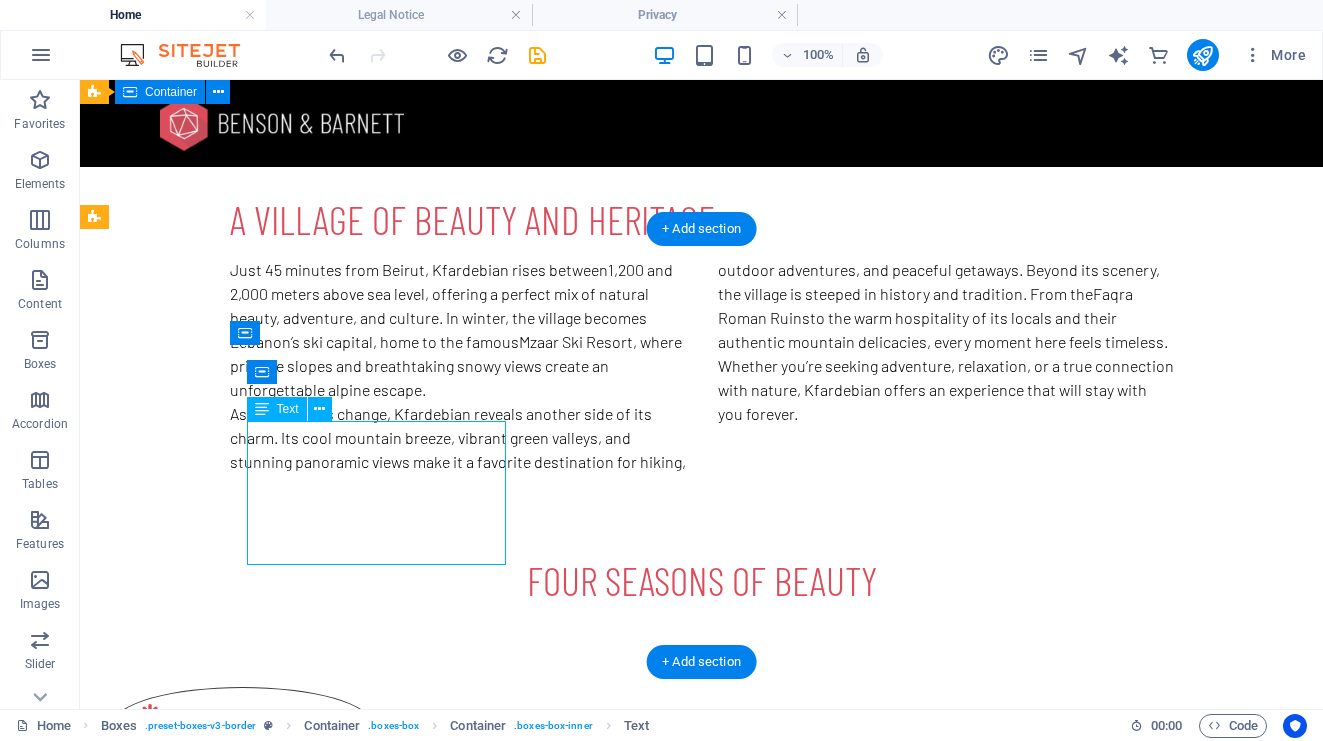 click on "Ski down 80 km of slopes, enjoy snowmobiling, or relax in cozy chalets with hot chocolate by the fire.Ski down 80 km of slopes, enjoy snowmobiling, or relax in cozy chalets with hot chocolate by the fire." at bounding box center [242, 871] 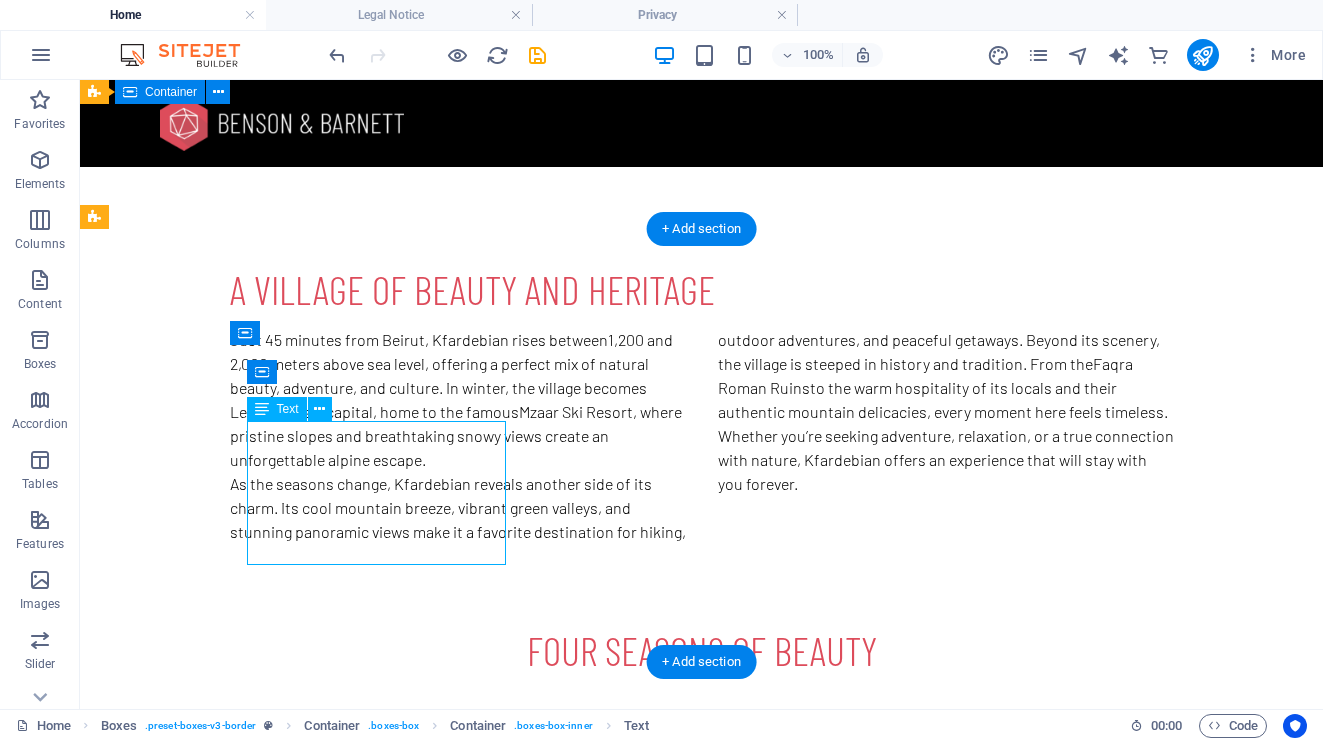 scroll, scrollTop: 1043, scrollLeft: 0, axis: vertical 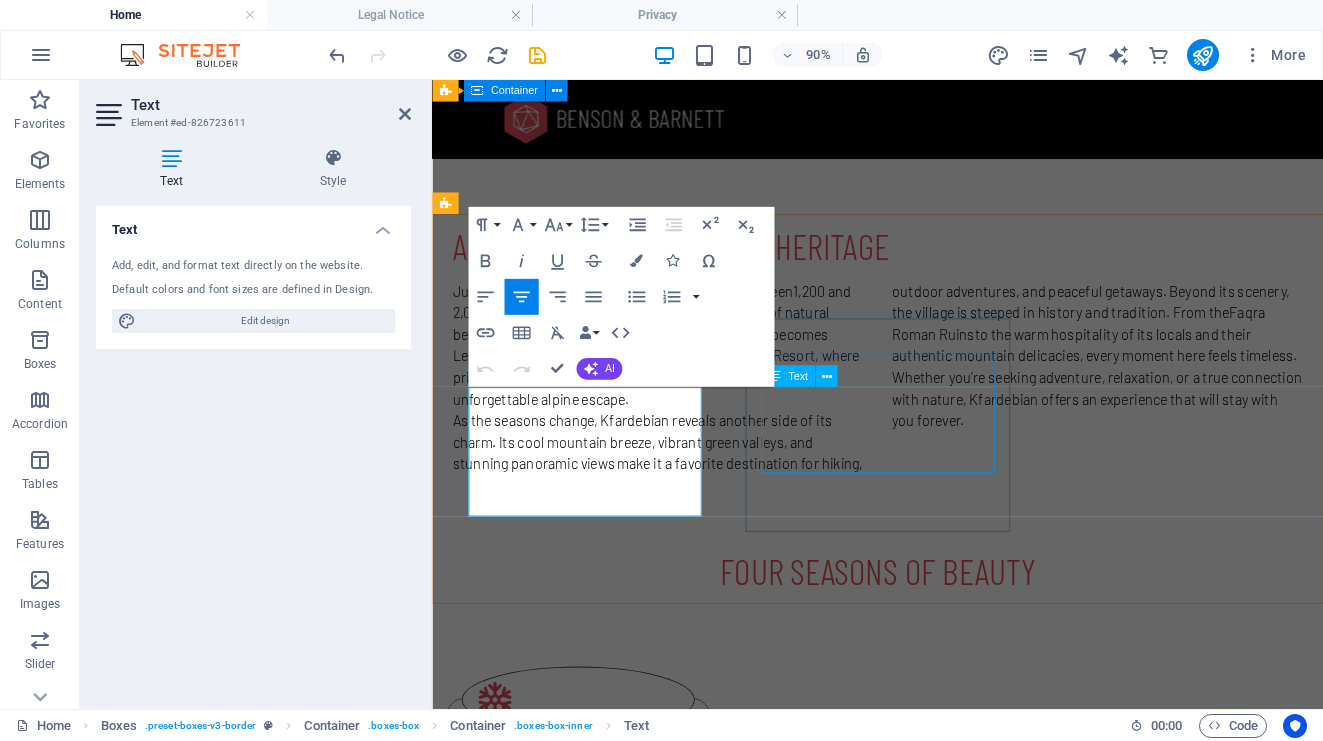 click on "Hike through breathtaking trails, enjoy the fresh mountain air, or ride an ATV across rugged landscapes for an unforgettable summer adventure." at bounding box center [594, 1181] 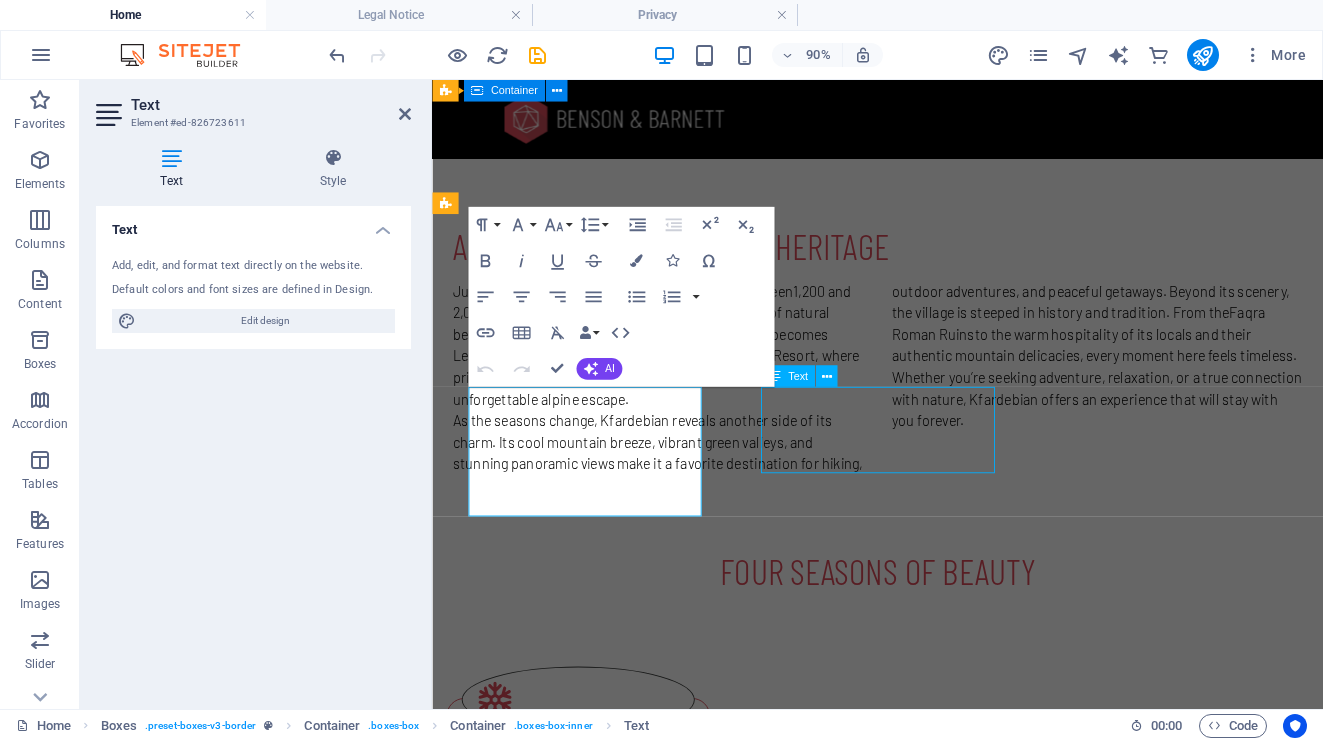 click on "Hike through breathtaking trails, enjoy the fresh mountain air, or ride an ATV across rugged landscapes for an unforgettable summer adventure." at bounding box center (594, 1181) 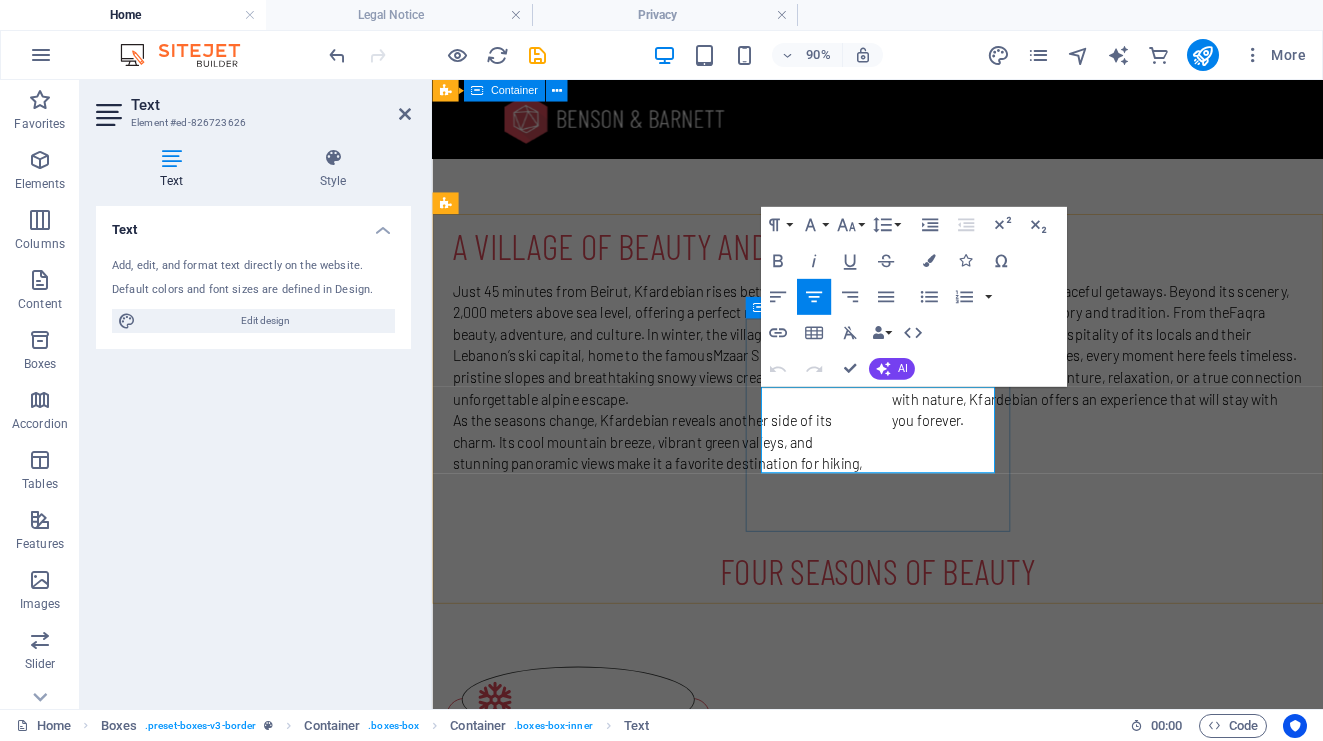click on "Hike through breathtaking trails, enjoy the fresh mountain air, or ride an ATV across rugged landscapes for an unforgettable summer adventure." at bounding box center [594, 1181] 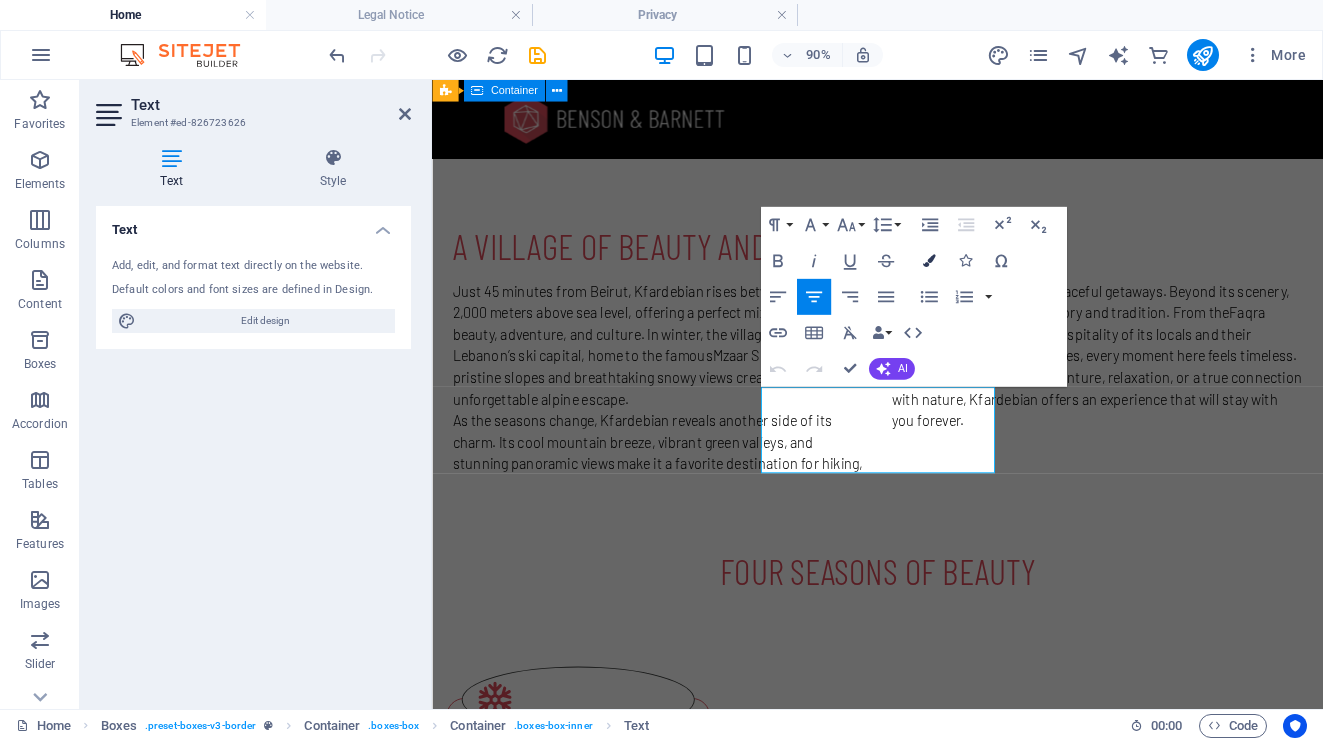 click on "Colors" at bounding box center (929, 261) 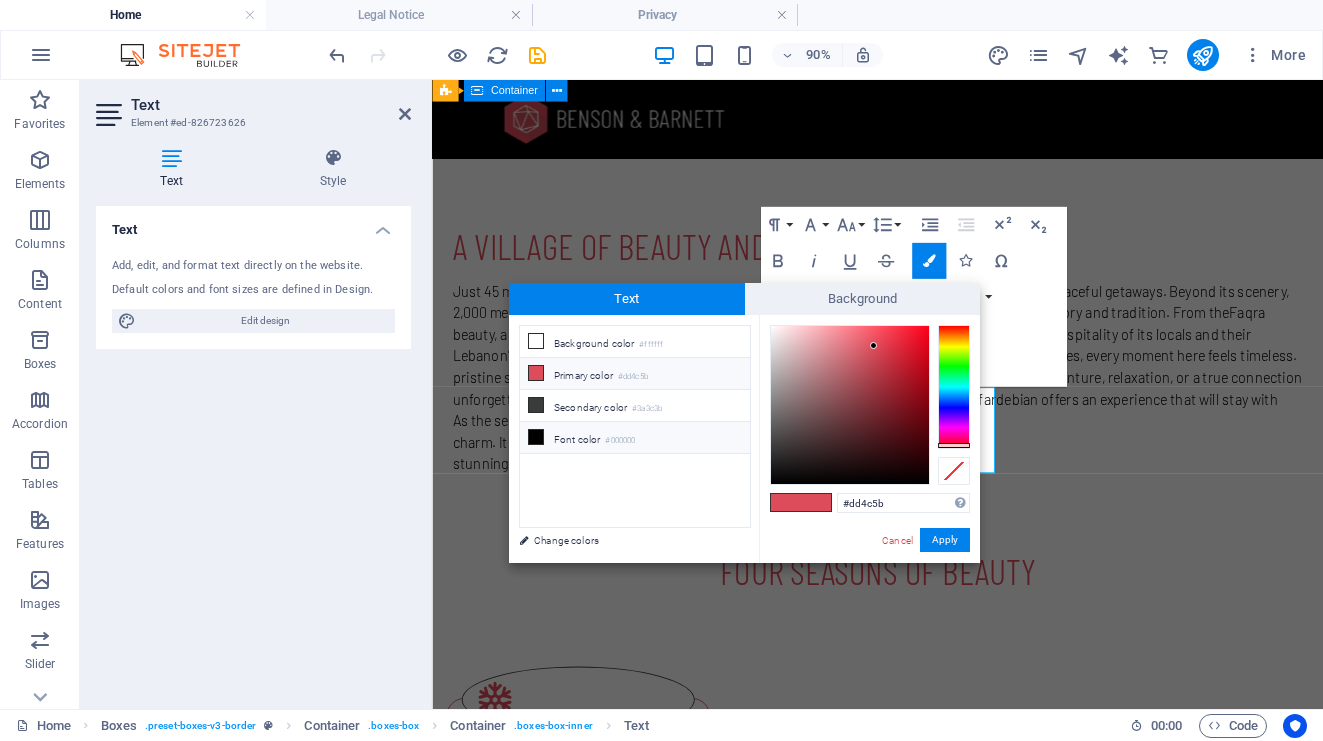 click on "Font color
#000000" at bounding box center (635, 438) 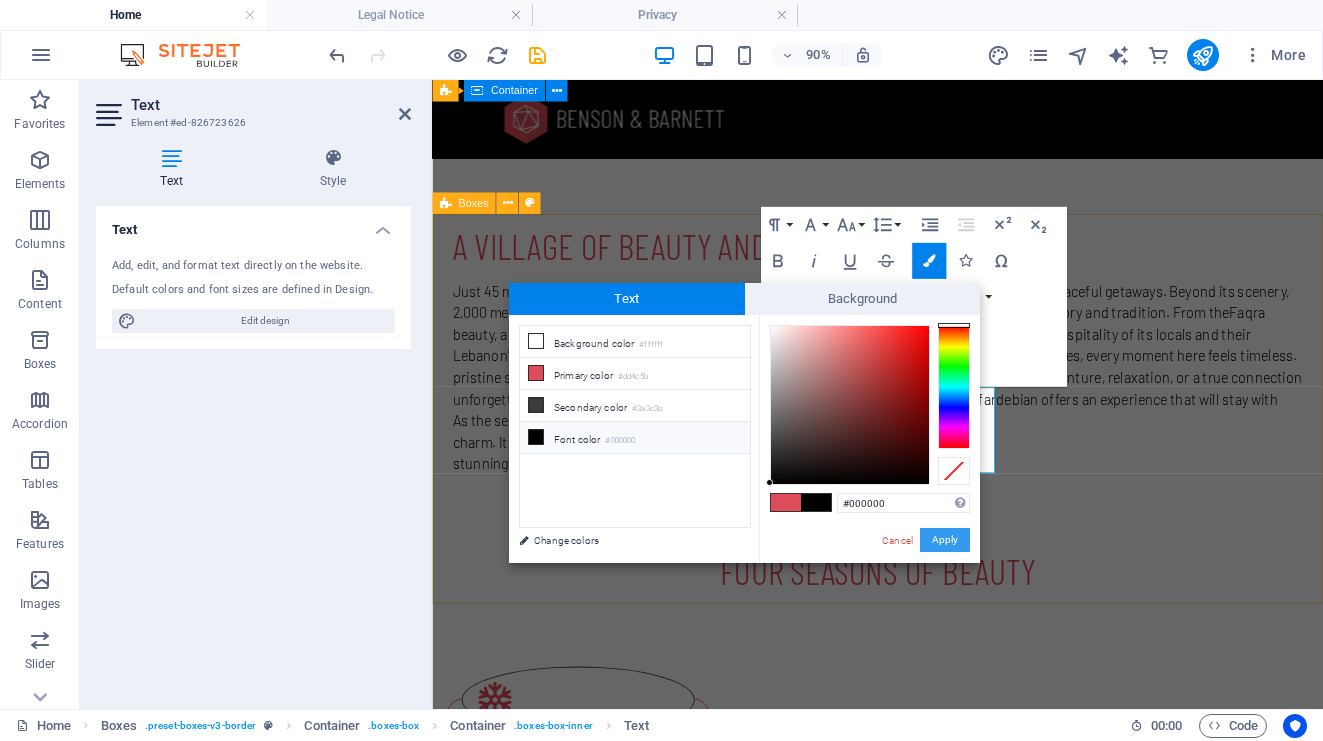click on "Apply" at bounding box center (945, 540) 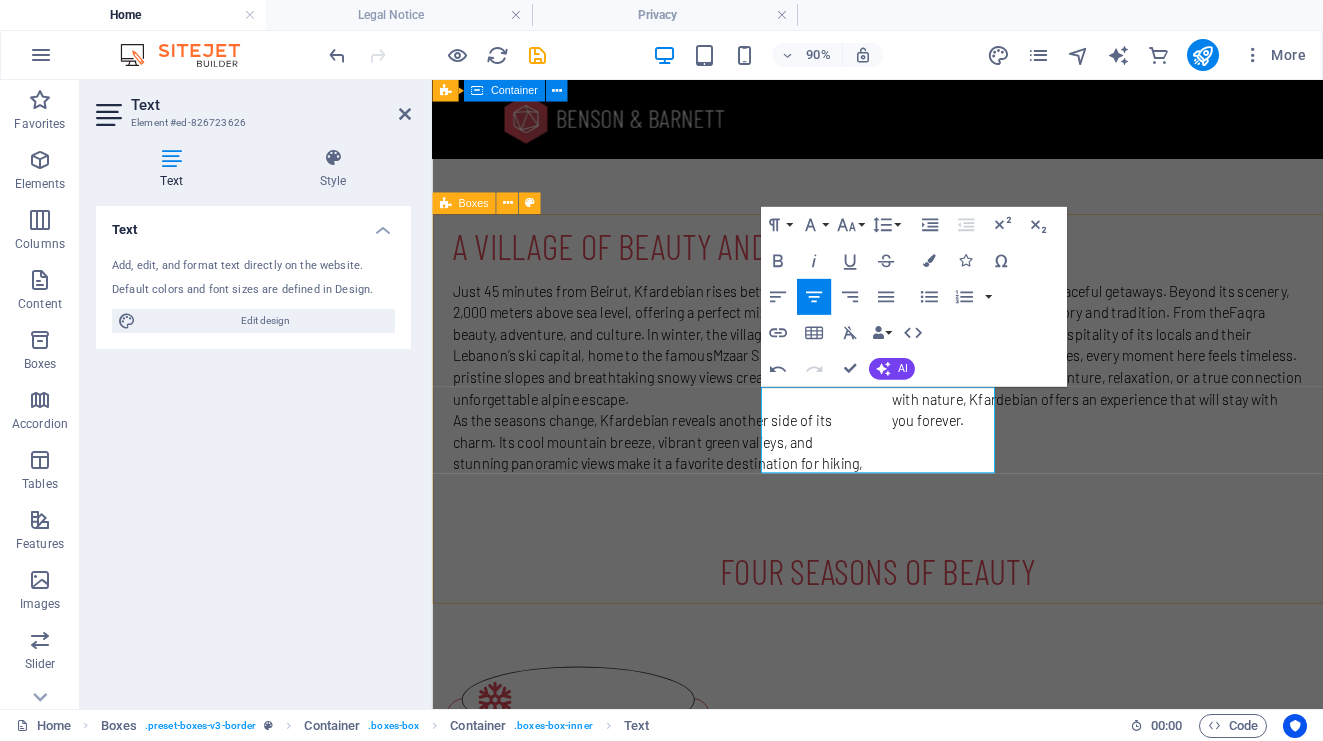 click on "Winter Wonderland Ski down 80 km of slopes, enjoy snowmobiling, or relax in cozy chalets with hot chocolate by the fire.Ski down 80 km of slopes, enjoy snowmobiling, or relax in cozy chalets with hot chocolate by the fire. Summer Escape Hike through breathtaking trails, enjoy the fresh mountain air, or ride an ATV across rugged landscapes for an unforgettable summer adventure. Spring & Autumn Experience blooming valleys, golden hills, local festivals, and the peaceful charm of mountain life." at bounding box center (927, 1097) 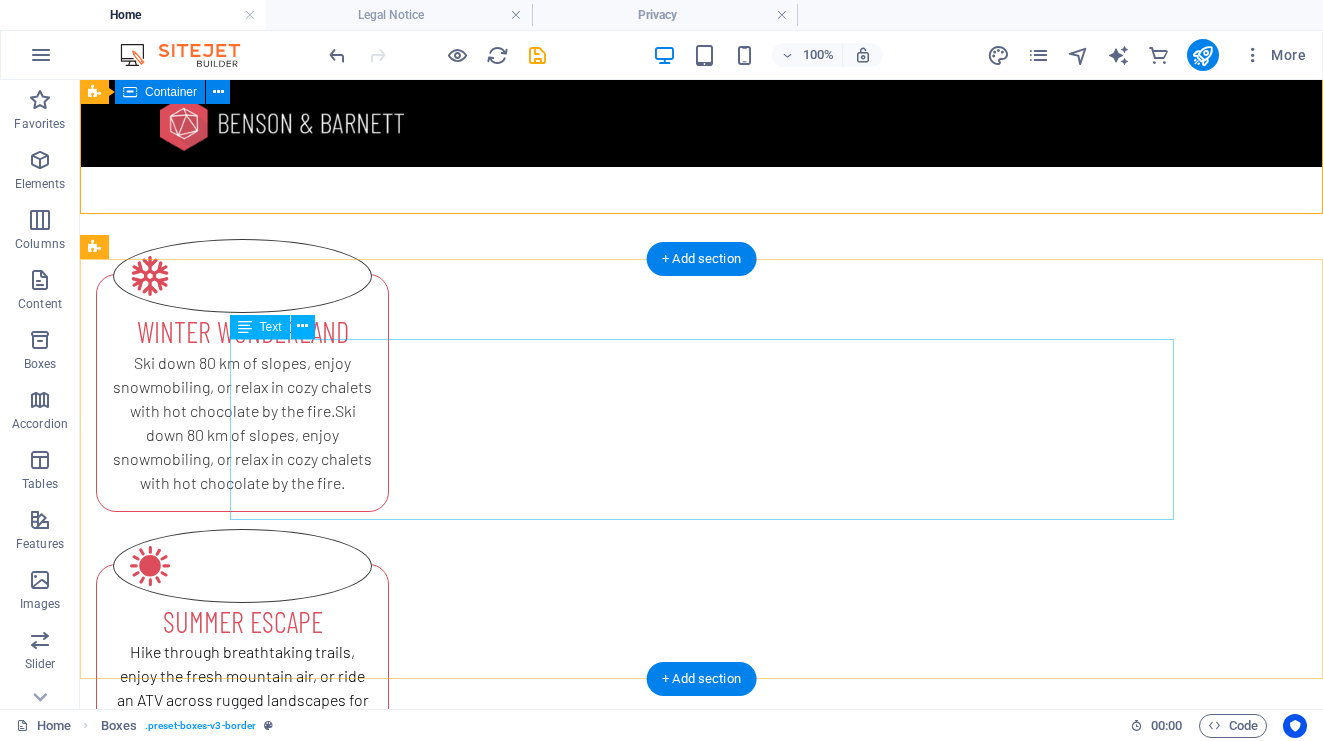click on "MZAAR SKI RESORT The premier winter destination in Lebanon and the largest ski resort in the Middle East. Featuring more than 80 kilometers of meticulously maintained slopes, it caters to skiers and snowboarders of all levels. The resort offers a seamless blend of world‑class winter sports facilities, upscale accommodations, and refined après‑ski experiences, making it an ideal choice for both leisure and adventure in the heart of the Lebanese mountains." at bounding box center (702, 1265) 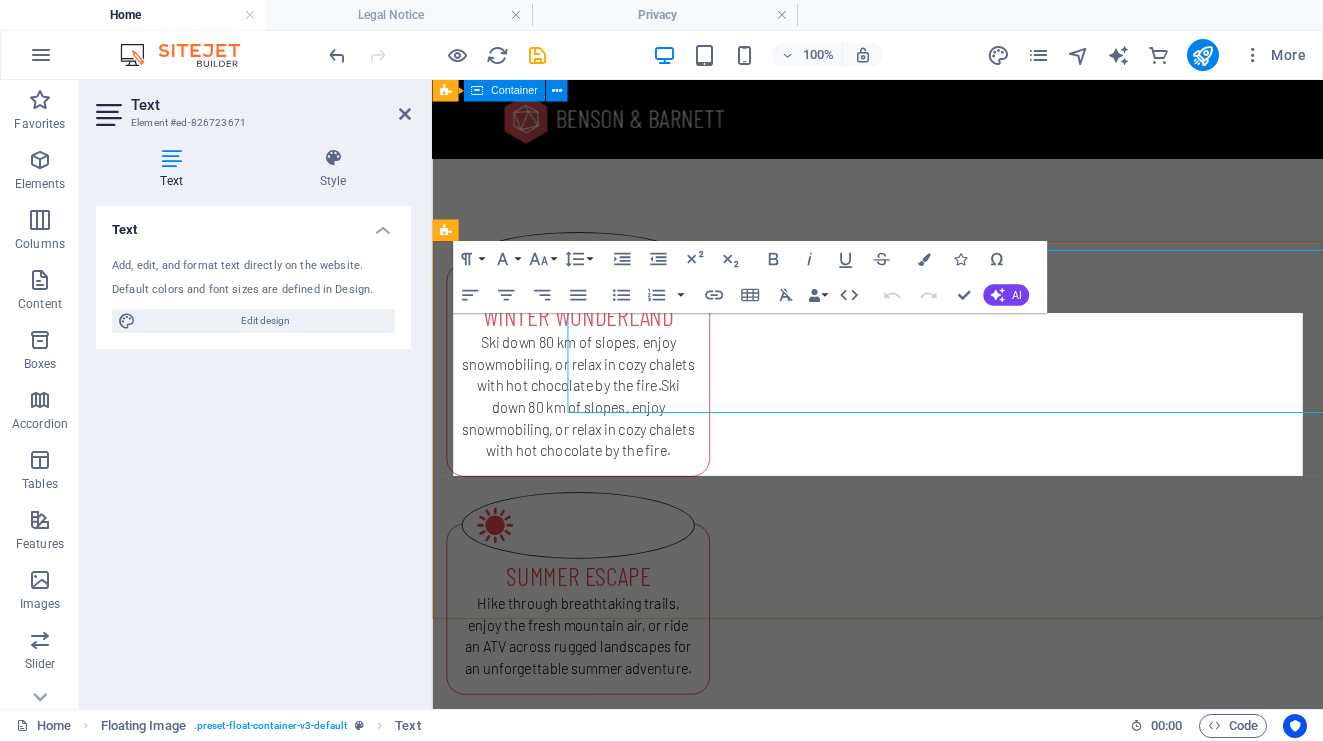 scroll, scrollTop: 1491, scrollLeft: 0, axis: vertical 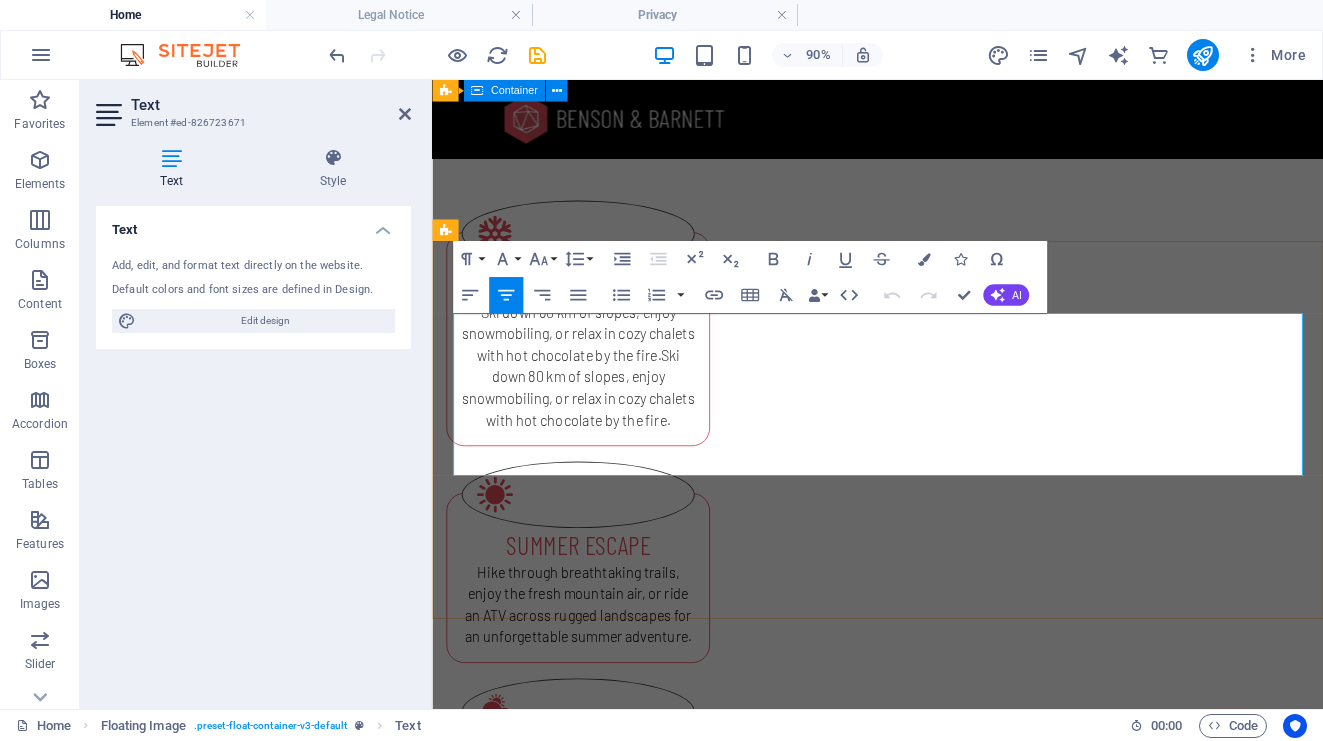 click on "The premier winter destination in Lebanon and the largest ski resort in the Middle East. Featuring more than 80 kilometers of meticulously maintained slopes, it caters to skiers and snowboarders of all levels. The resort offers a seamless blend of world‑class winter sports facilities, upscale accommodations, and refined après‑ski experiences, making it an ideal choice for both leisure and adventure in the heart of the Lebanese mountains." at bounding box center (927, 1260) 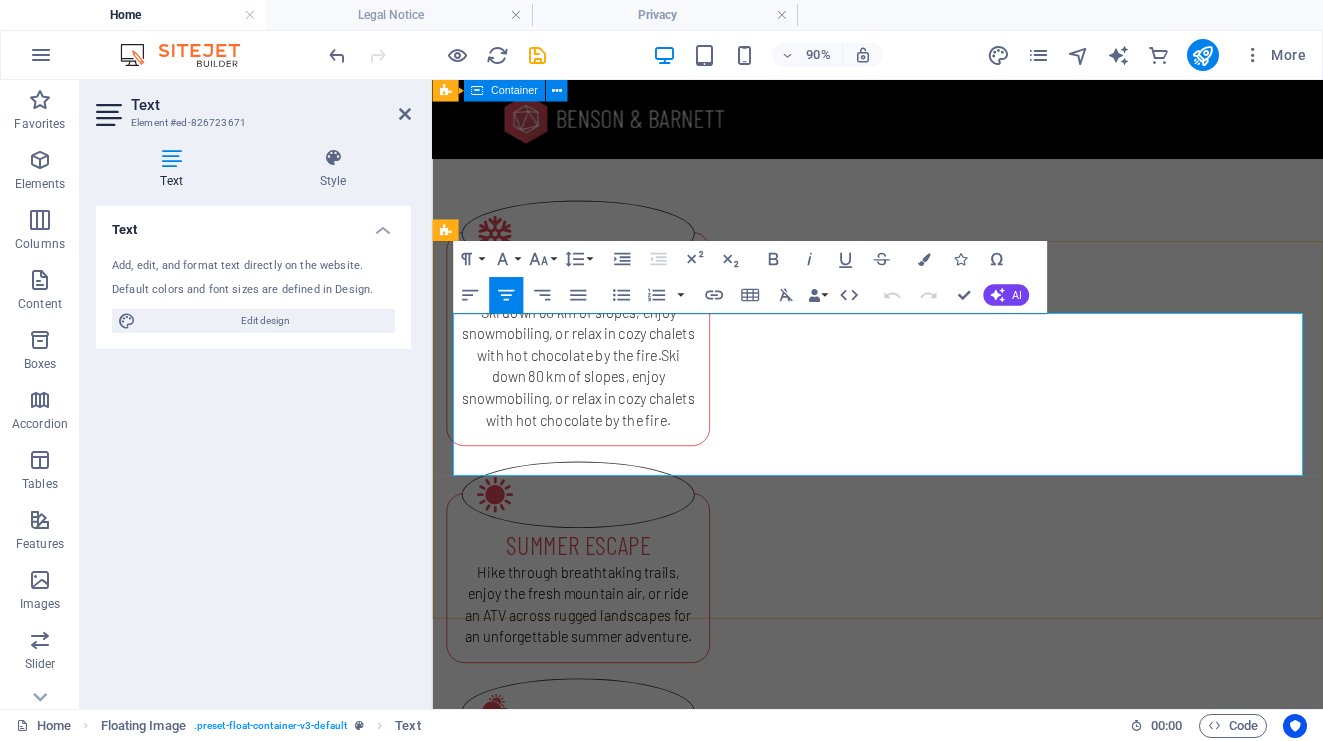 click on "The premier winter destination in Lebanon and the largest ski resort in the Middle East. Featuring more than 80 kilometers of meticulously maintained slopes, it caters to skiers and snowboarders of all levels. The resort offers a seamless blend of world‑class winter sports facilities, upscale accommodations, and refined après‑ski experiences, making it an ideal choice for both leisure and adventure in the heart of the Lebanese mountains." at bounding box center (927, 1260) 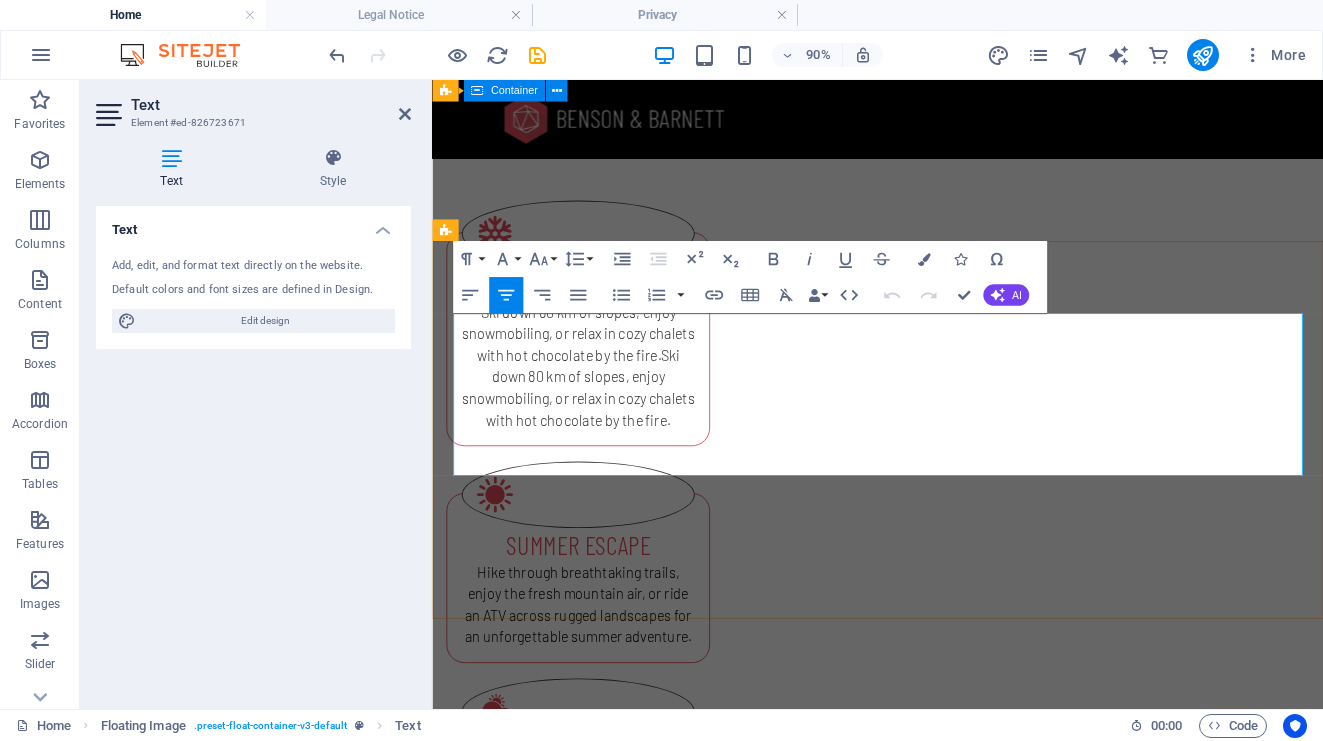 click on "The premier winter destination in Lebanon and the largest ski resort in the Middle East. Featuring more than 80 kilometers of meticulously maintained slopes, it caters to skiers and snowboarders of all levels. The resort offers a seamless blend of world‑class winter sports facilities, upscale accommodations, and refined après‑ski experiences, making it an ideal choice for both leisure and adventure in the heart of the Lebanese mountains." at bounding box center (927, 1260) 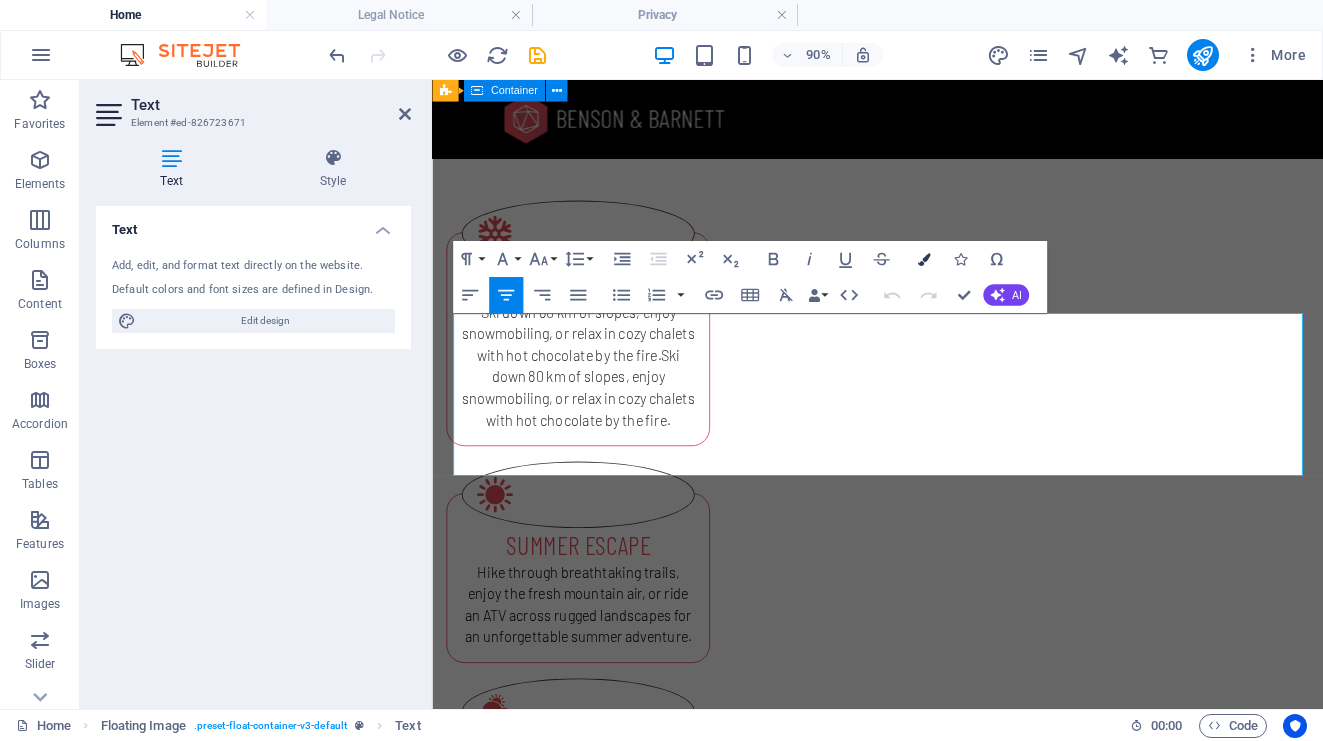 click at bounding box center (924, 259) 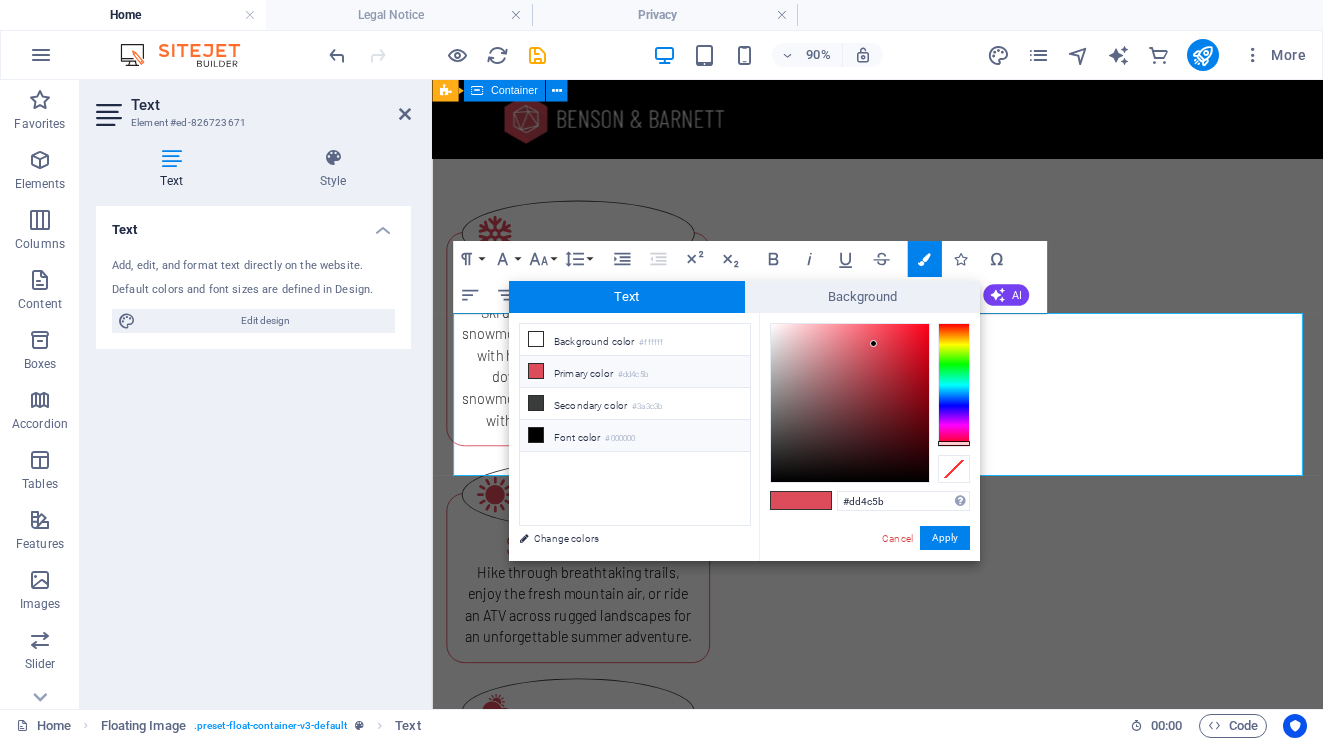 click on "Font color
#000000" at bounding box center [635, 436] 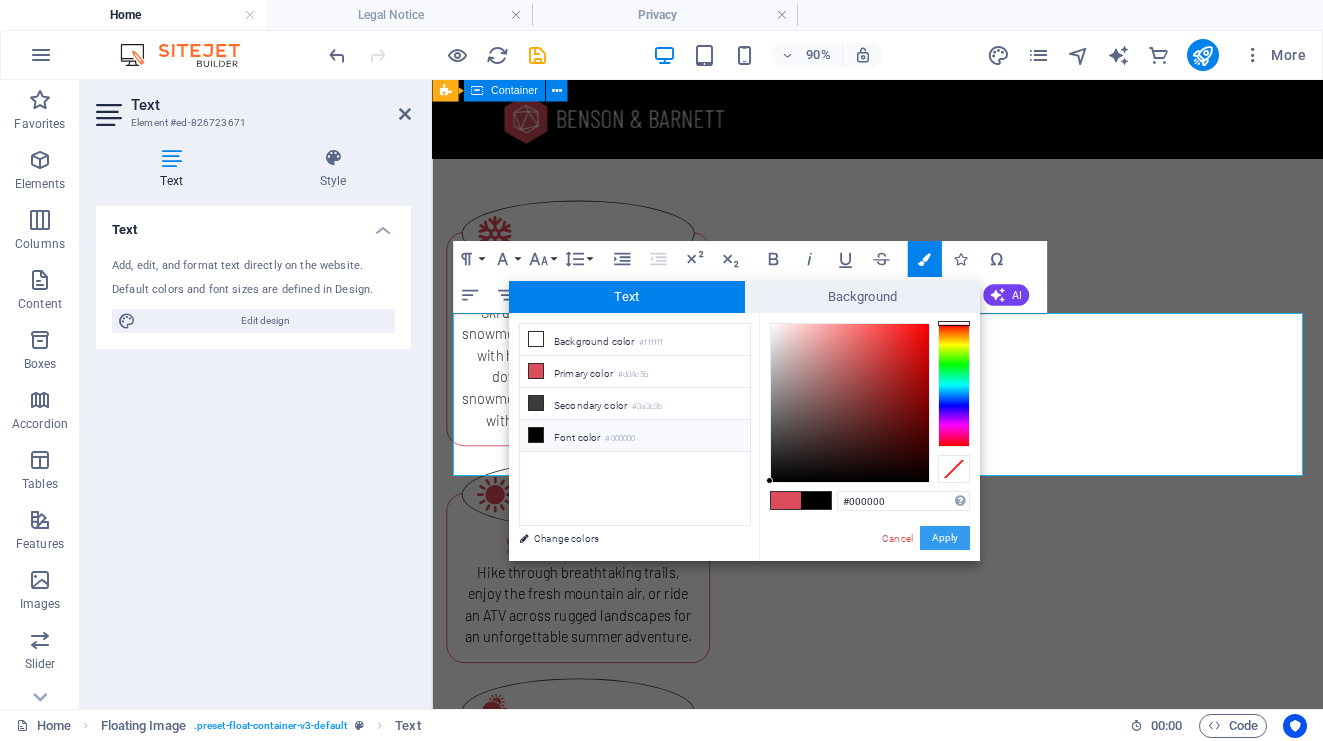 click on "Apply" at bounding box center (945, 538) 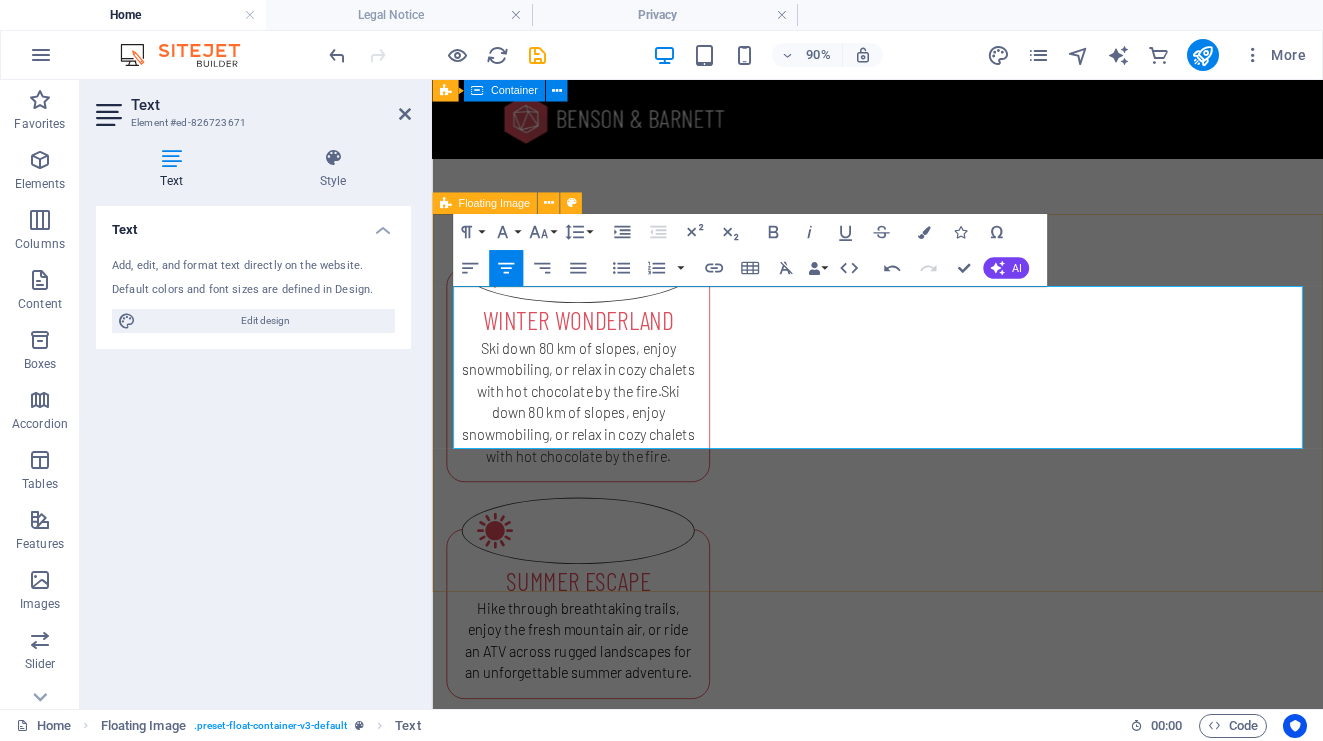 click on "MZAAR SKI RESORT The premier winter destination in Lebanon and the largest ski resort in the Middle East. Featuring more than 80 kilometers of meticulously maintained slopes, it caters to skiers and snowboarders of all levels. The resort offers a seamless blend of world‑class winter sports facilities, upscale accommodations, and refined après‑ski experiences, making it an ideal choice for both leisure and adventure in the heart of the Lebanese mountains." at bounding box center [927, 1280] 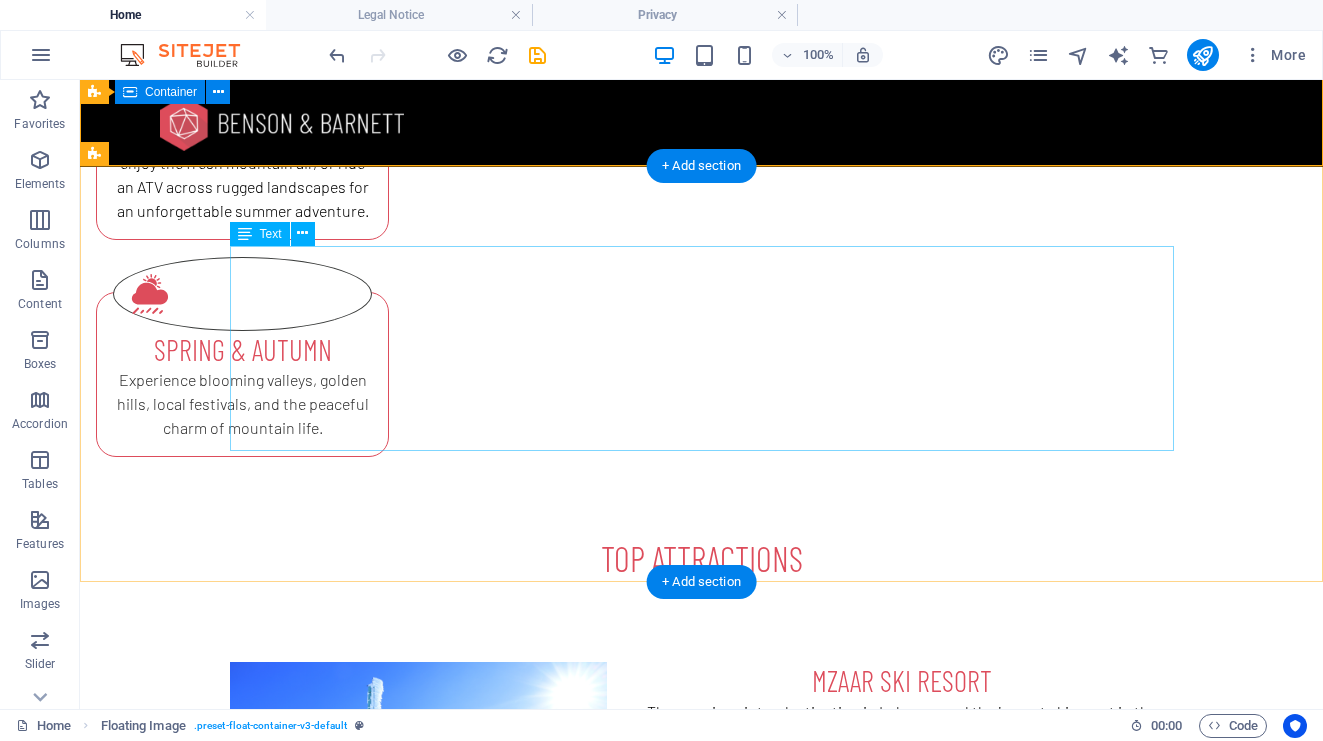 click on "Faqra Roman Ruins located in the mountains of Kfardebian, stand as one of Lebanon’s most remarkable archaeological sites. This well-preserved complex features ancient temples, altars, and towering columns dating back to the Roman period, showcasing the architectural mastery and cultural richness of the era. Surrounded by breathtaking mountain scenery, Faqra offers visitors a unique opportunity to walk through history while enjoying an extraordinary blend of heritage and natural beauty." at bounding box center (702, 1106) 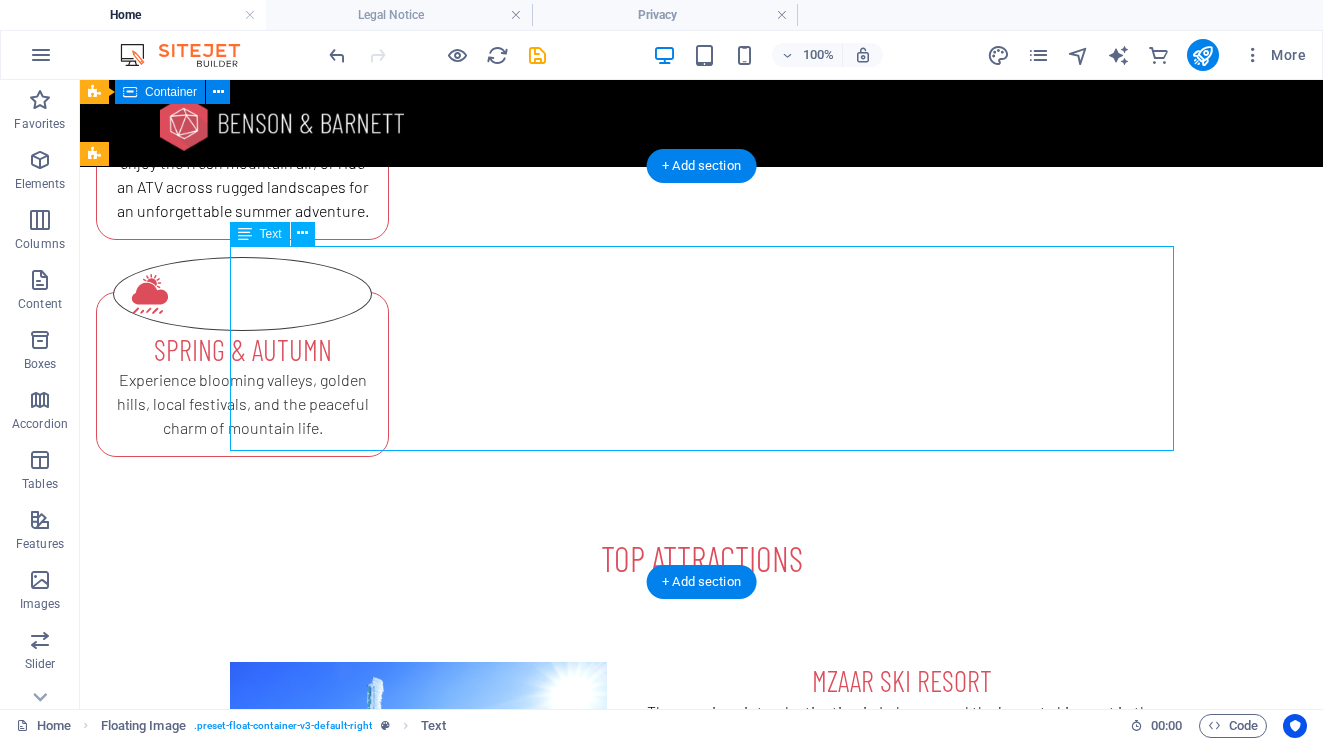 click on "Faqra Roman Ruins located in the mountains of Kfardebian, stand as one of Lebanon’s most remarkable archaeological sites. This well-preserved complex features ancient temples, altars, and towering columns dating back to the Roman period, showcasing the architectural mastery and cultural richness of the era. Surrounded by breathtaking mountain scenery, Faqra offers visitors a unique opportunity to walk through history while enjoying an extraordinary blend of heritage and natural beauty." at bounding box center [702, 1106] 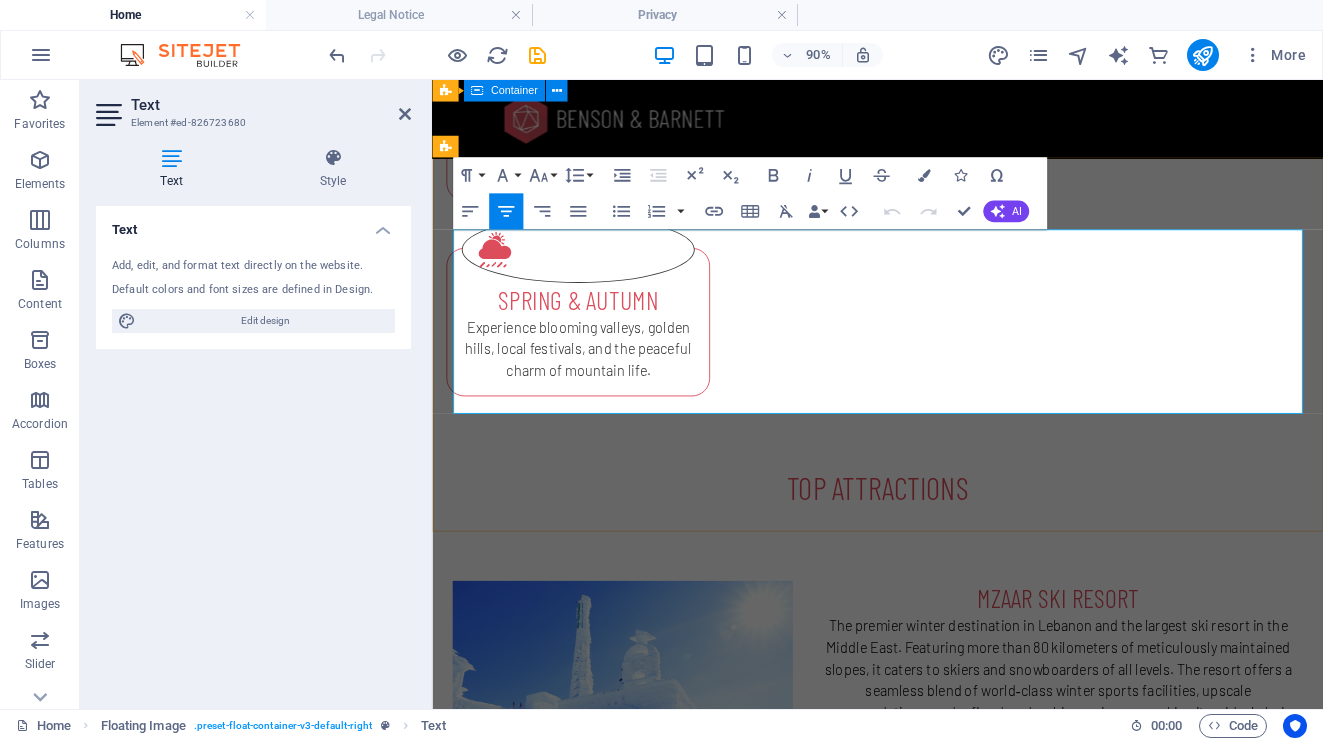 click on "located in the mountains of Kfardebian, stand as one of Lebanon’s most remarkable archaeological sites. This well-preserved complex features ancient temples, altars, and towering columns dating back to the Roman period, showcasing the architectural mastery and cultural richness of the era. Surrounded by breathtaking mountain scenery, Faqra offers visitors a unique opportunity to walk through history while enjoying an extraordinary blend of heritage and natural beauty." at bounding box center [927, 1100] 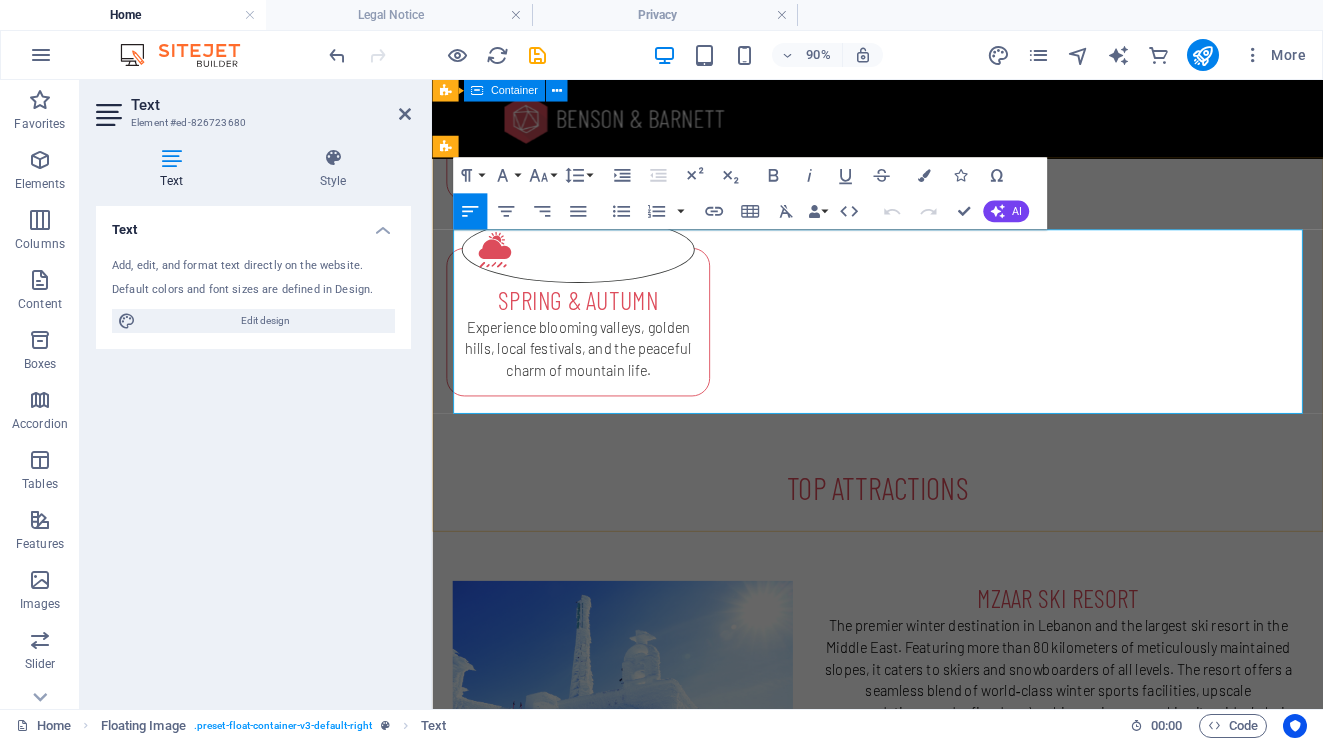 click on "located in the mountains of Kfardebian, stand as one of Lebanon’s most remarkable archaeological sites. This well-preserved complex features ancient temples, altars, and towering columns dating back to the Roman period, showcasing the architectural mastery and cultural richness of the era. Surrounded by breathtaking mountain scenery, Faqra offers visitors a unique opportunity to walk through history while enjoying an extraordinary blend of heritage and natural beauty." at bounding box center [927, 1100] 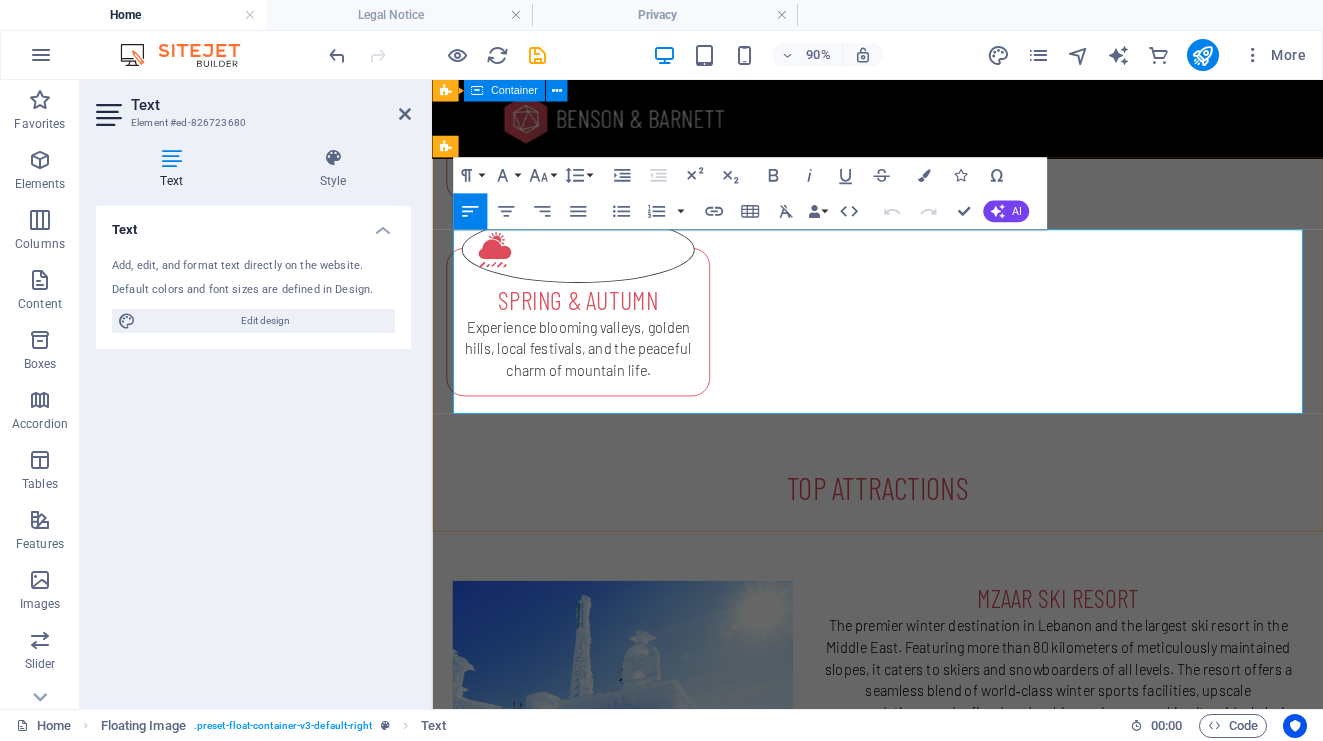 click on "located in the mountains of Kfardebian, stand as one of Lebanon’s most remarkable archaeological sites. This well-preserved complex features ancient temples, altars, and towering columns dating back to the Roman period, showcasing the architectural mastery and cultural richness of the era. Surrounded by breathtaking mountain scenery, Faqra offers visitors a unique opportunity to walk through history while enjoying an extraordinary blend of heritage and natural beauty." at bounding box center (927, 1100) 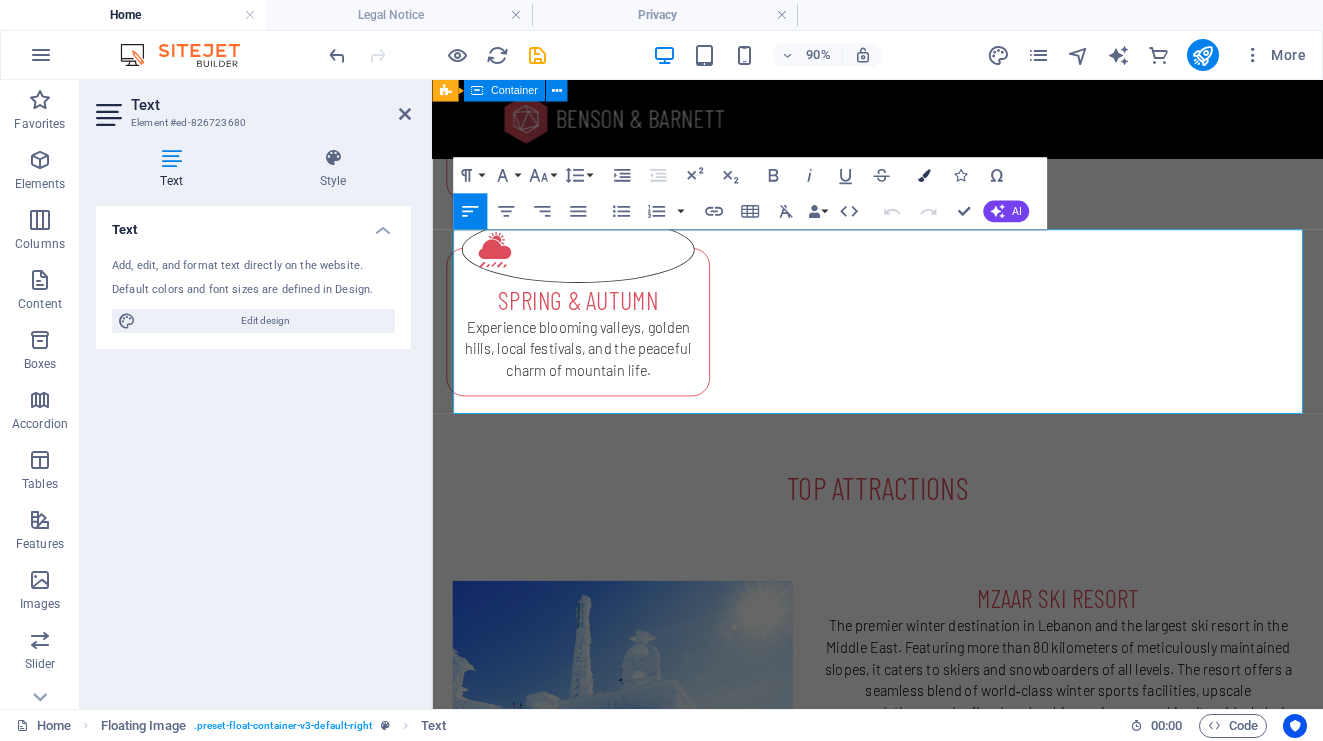 click on "Colors" at bounding box center [924, 175] 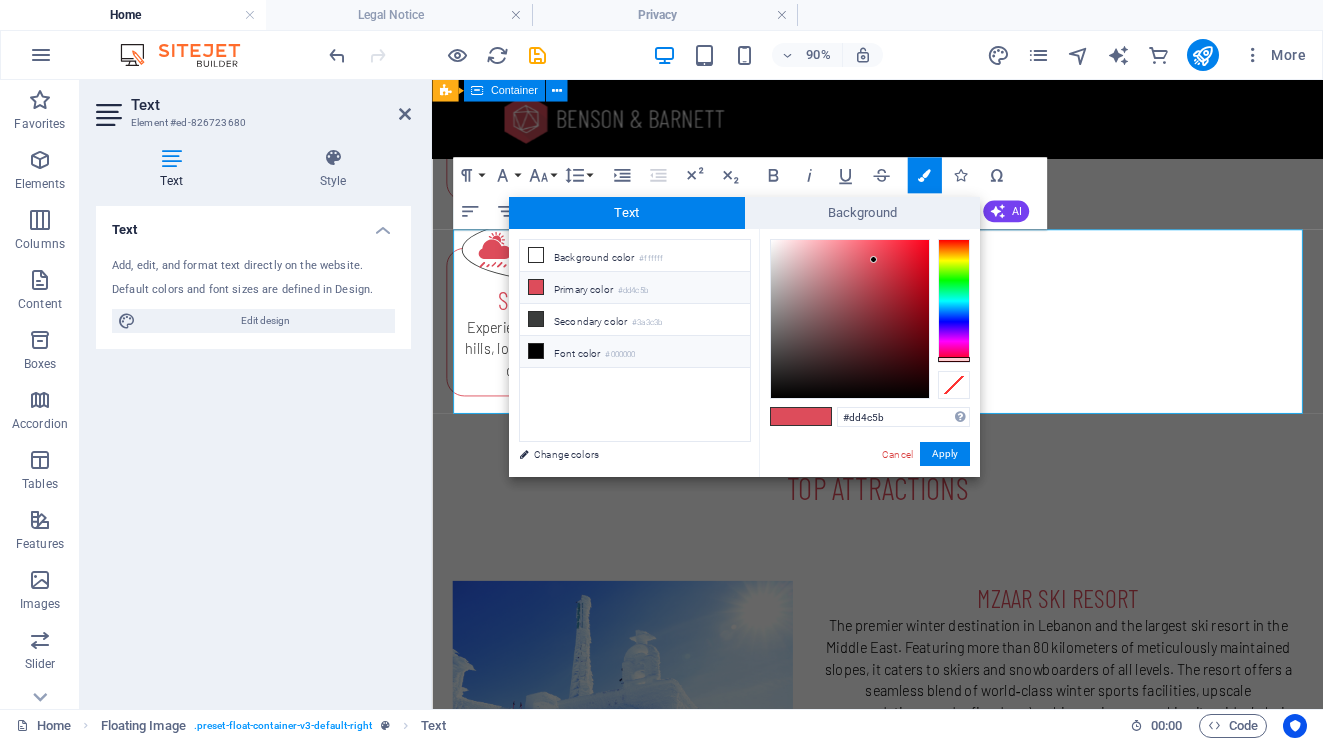 click on "Font color
#000000" at bounding box center [635, 352] 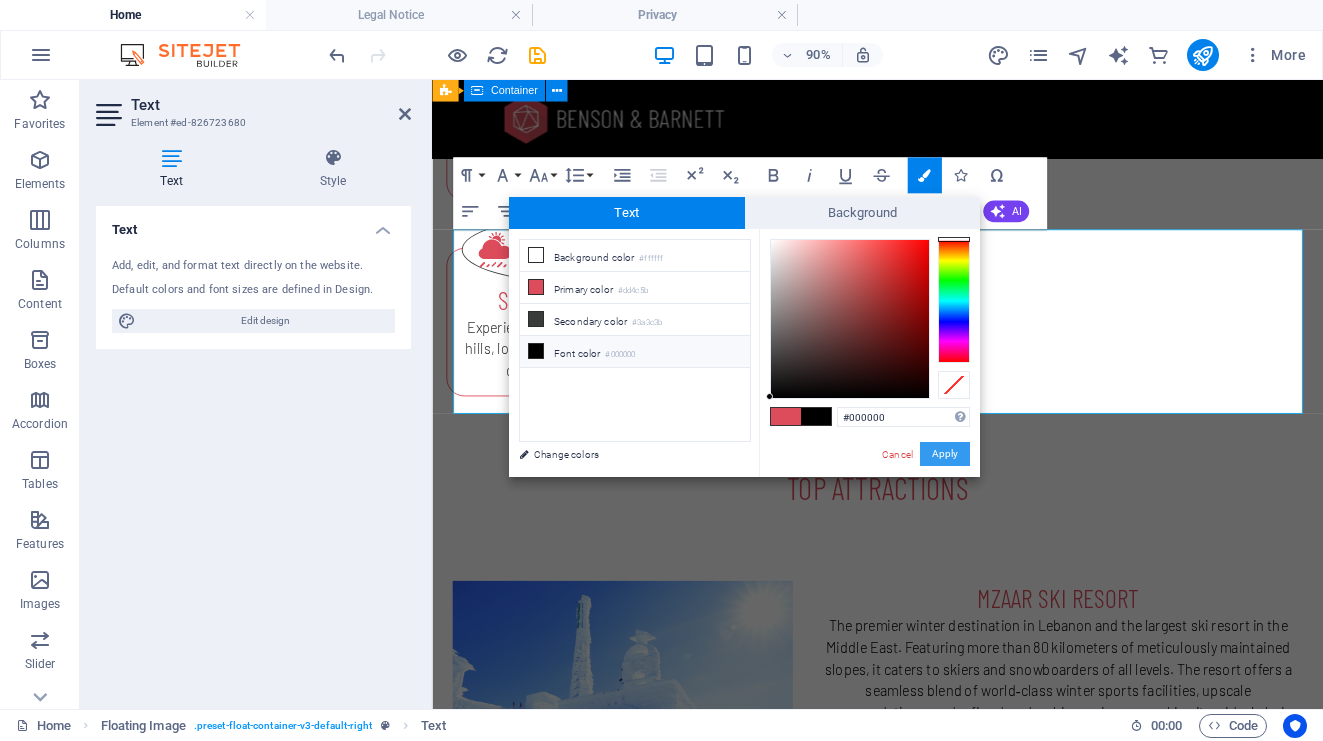 click on "Apply" at bounding box center (945, 454) 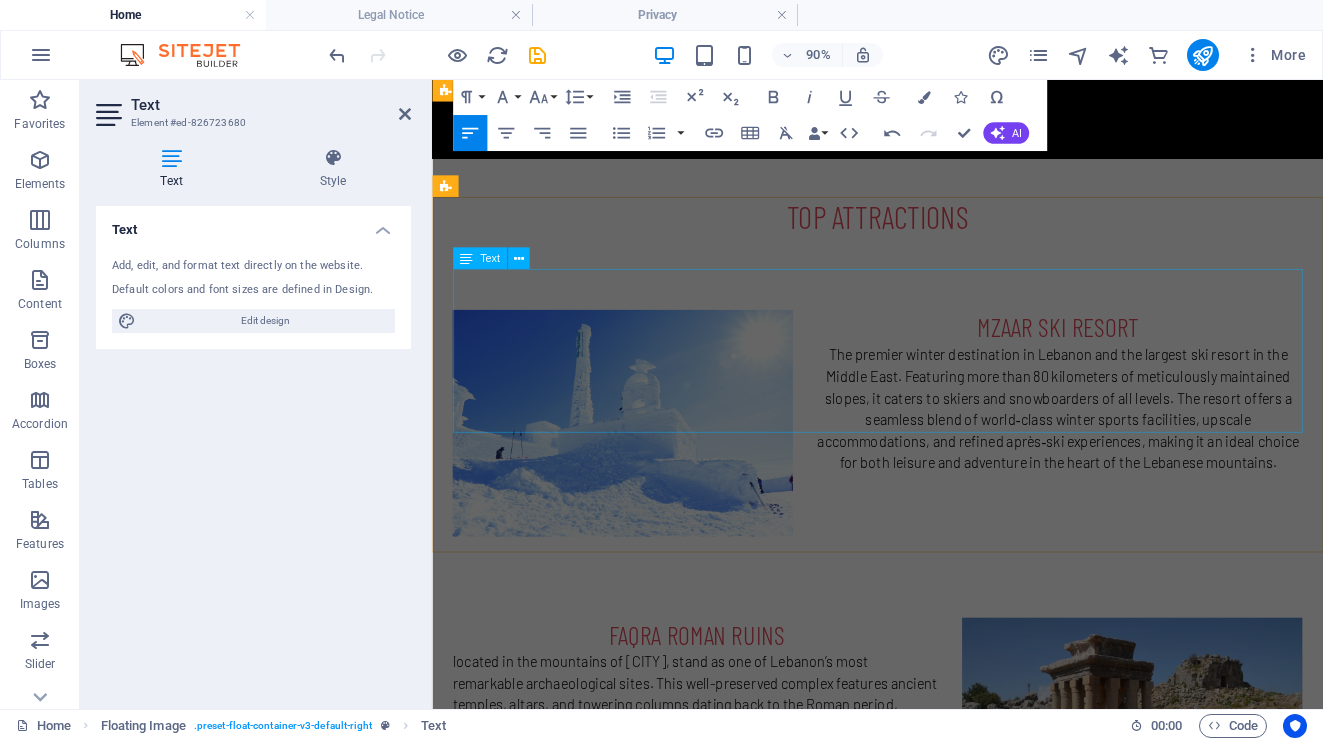 click on "NABEH EL LABAN Flowing from the high peaks of Kfardebian,  Nabeh el Laban —the “Spring of Milk”—is a stunning natural spring renowned for its crystal-clear, ice-cold waters that remain around 5 °C year-round. Over centuries, its flow carved through the limestone landscape, shaping the region’s unique natural beauty. Today, it remains not only a vital water source but also a tranquil landmark that reflects the purity and timeless charm of Kfardebian’s mountains." at bounding box center (927, 1132) 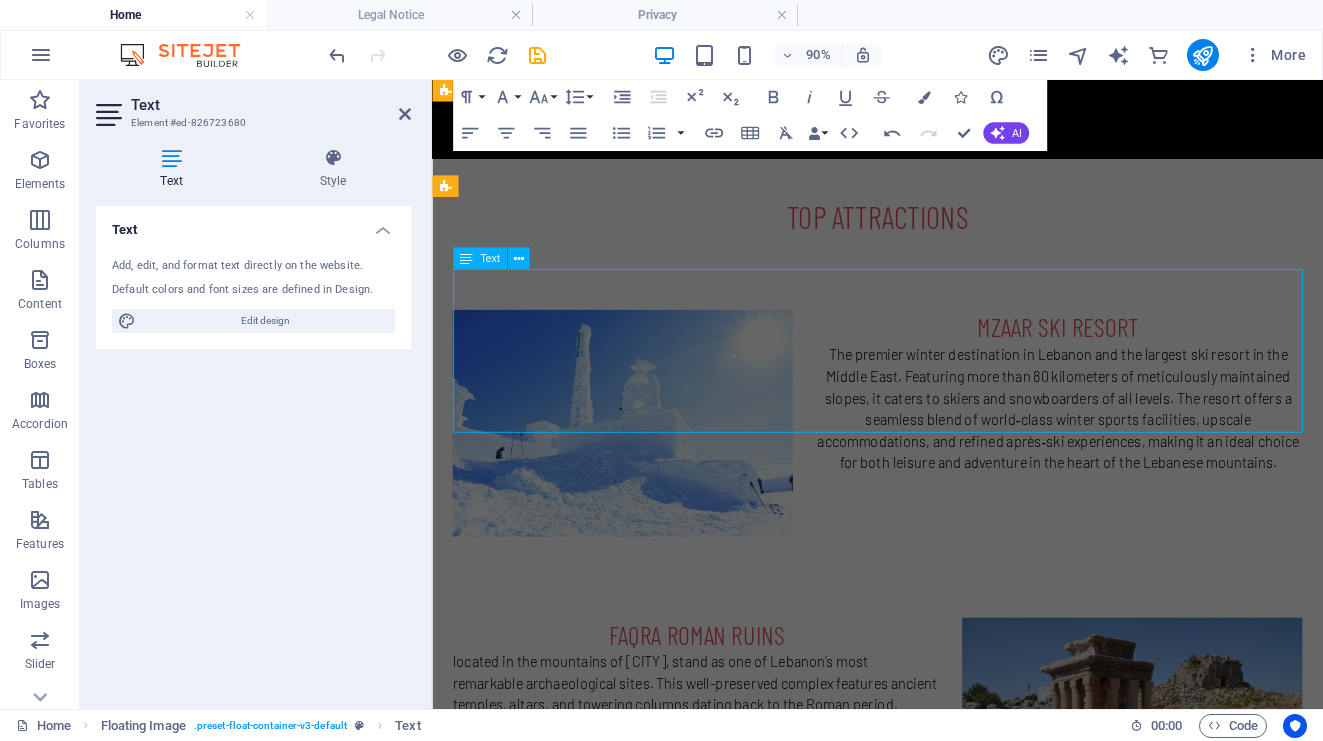 click on "NABEH EL LABAN Flowing from the high peaks of Kfardebian,  Nabeh el Laban —the “Spring of Milk”—is a stunning natural spring renowned for its crystal-clear, ice-cold waters that remain around 5 °C year-round. Over centuries, its flow carved through the limestone landscape, shaping the region’s unique natural beauty. Today, it remains not only a vital water source but also a tranquil landmark that reflects the purity and timeless charm of Kfardebian’s mountains." at bounding box center [927, 1132] 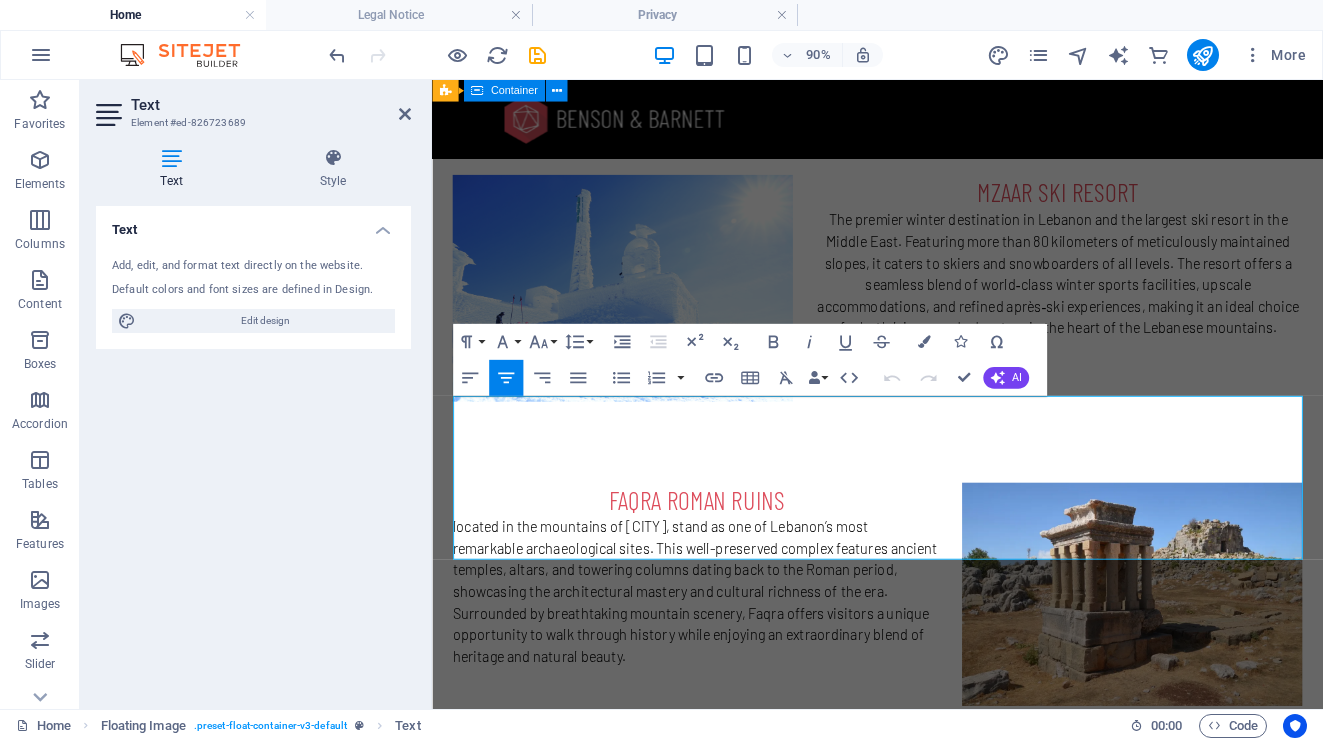 scroll, scrollTop: 2488, scrollLeft: 0, axis: vertical 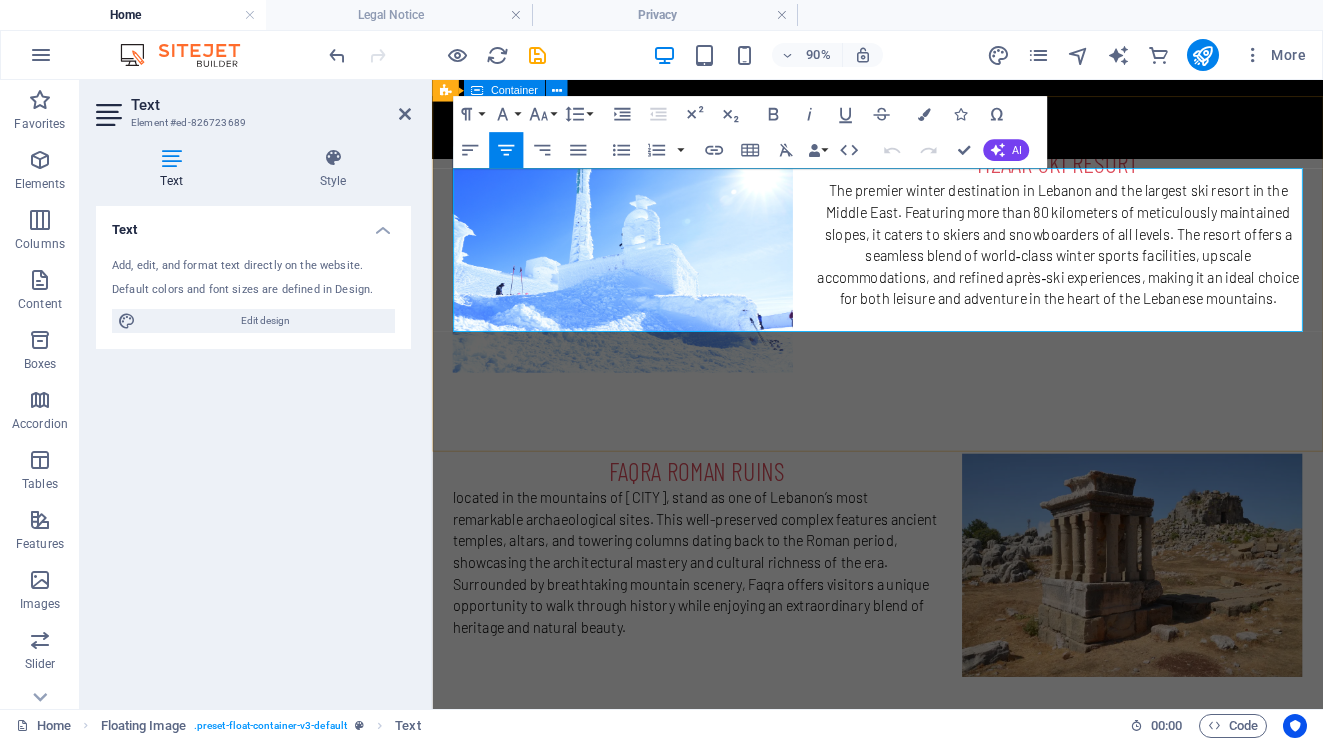 click on "Flowing from the high peaks of Kfardebian,  Nabeh el Laban —the “Spring of Milk”—is a stunning natural spring renowned for its crystal-clear, ice-cold waters that remain around 5 °C year-round. Over centuries, its flow carved through the limestone landscape, shaping the region’s unique natural beauty. Today, it remains not only a vital water source but also a tranquil landmark that reflects the purity and timeless charm of Kfardebian’s mountains." at bounding box center (927, 969) 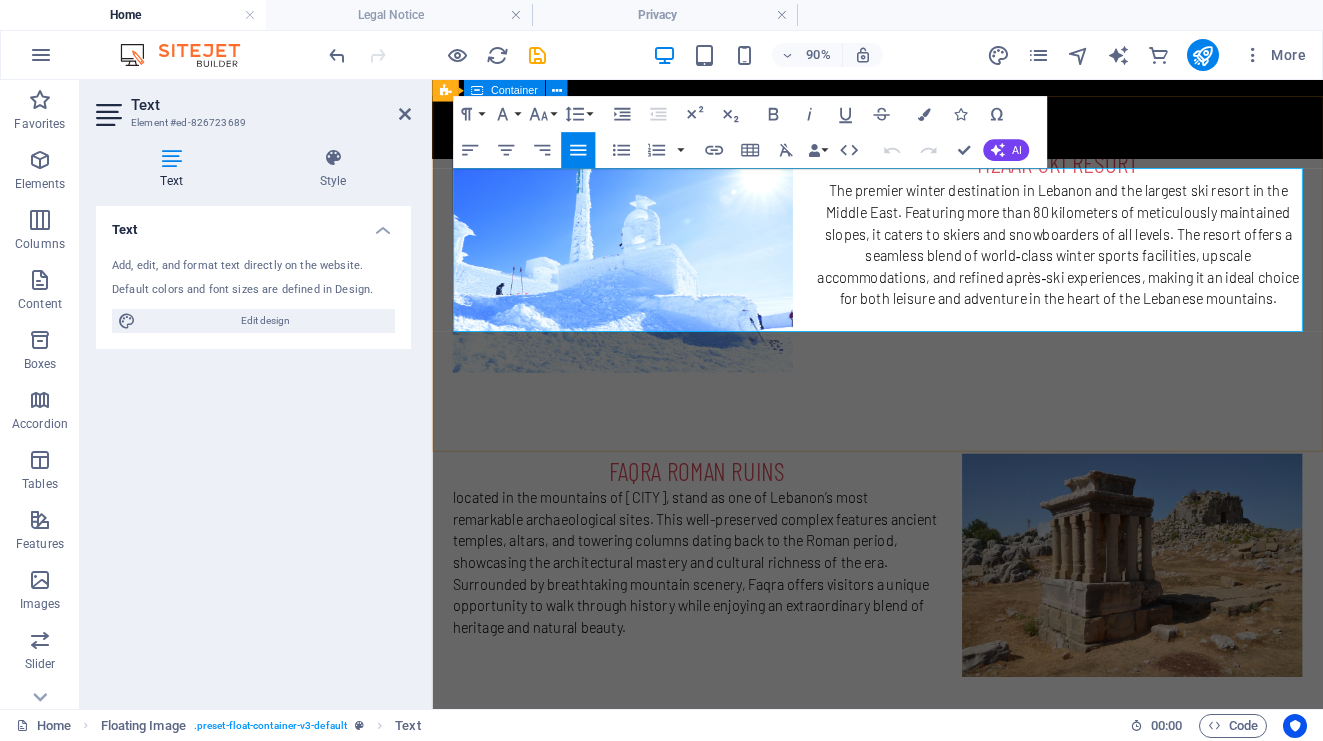 click on "Flowing from the high peaks of Kfardebian,  Nabeh el Laban —the “Spring of Milk”—is a stunning natural spring renowned for its crystal-clear, ice-cold waters that remain around 5 °C year-round. Over centuries, its flow carved through the limestone landscape, shaping the region’s unique natural beauty. Today, it remains not only a vital water source but also a tranquil landmark that reflects the purity and timeless charm of Kfardebian’s mountains." at bounding box center (927, 969) 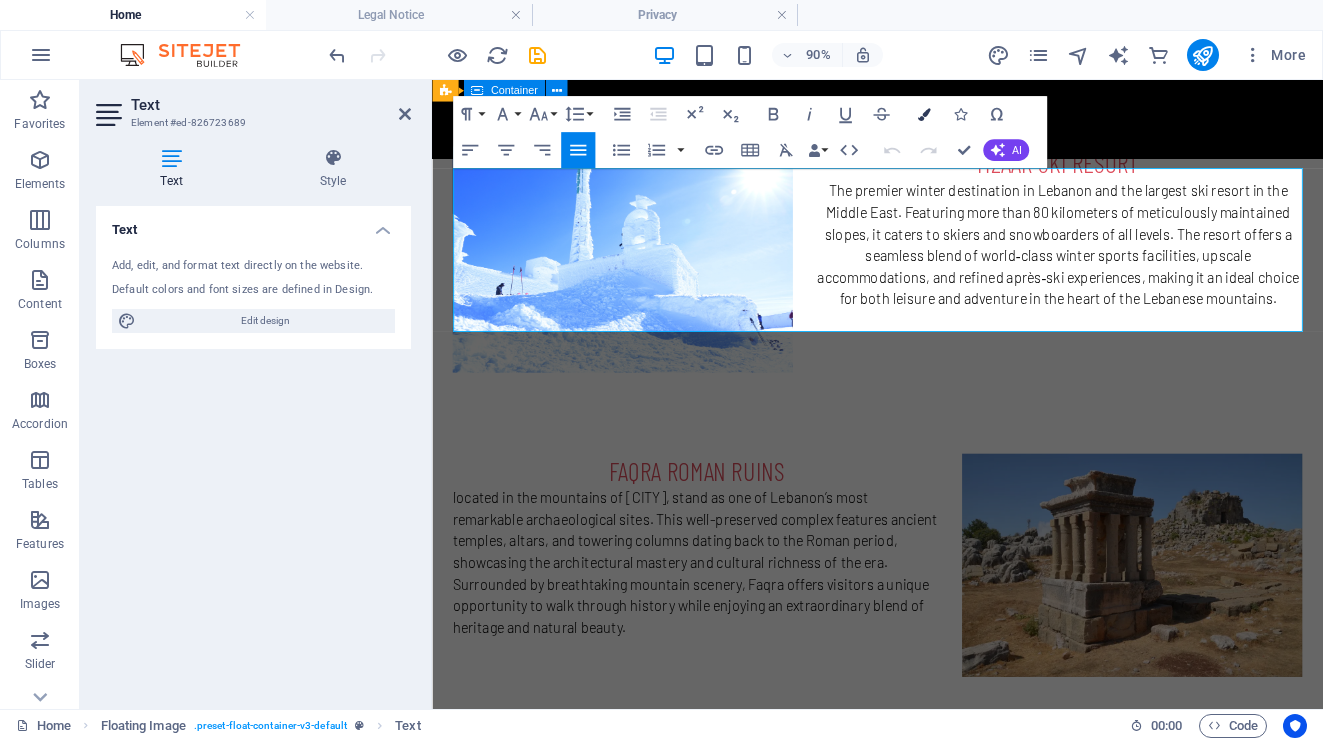 click on "Colors" at bounding box center [924, 114] 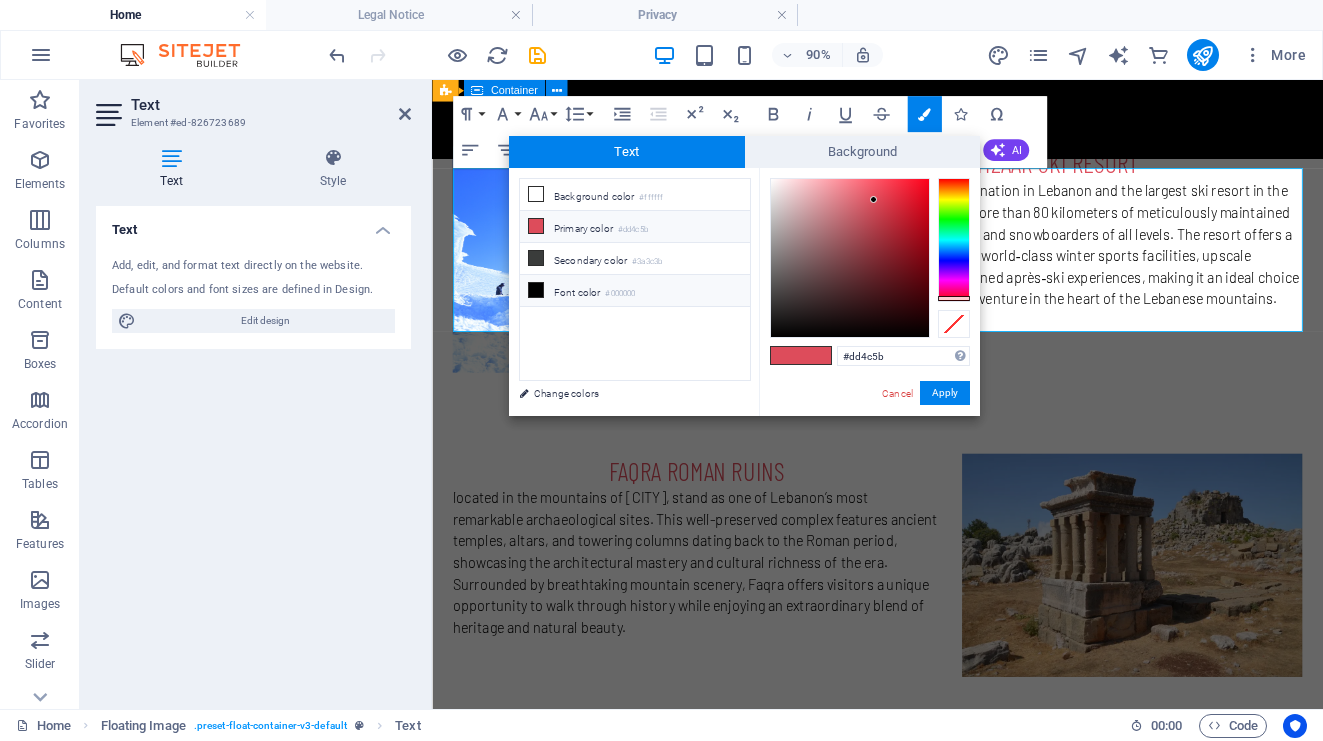 click on "Font color
#000000" at bounding box center [635, 291] 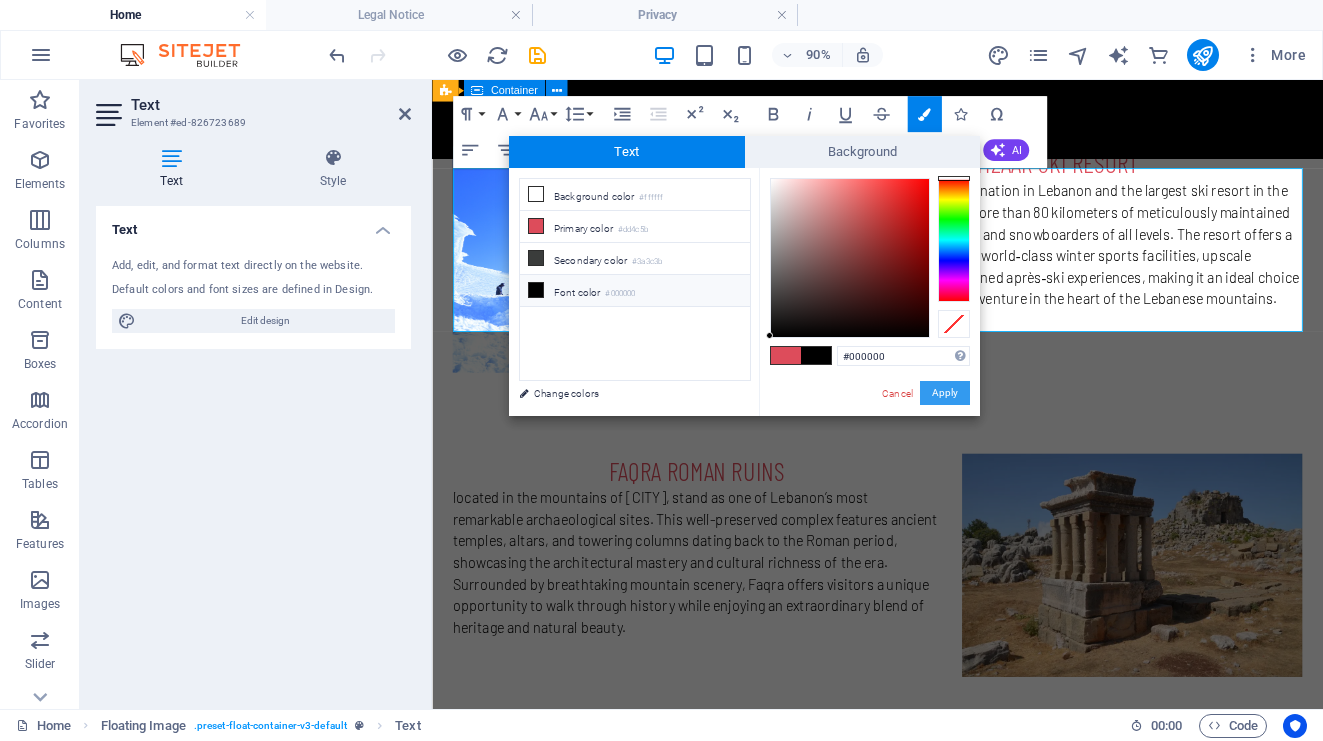 click on "Apply" at bounding box center [945, 393] 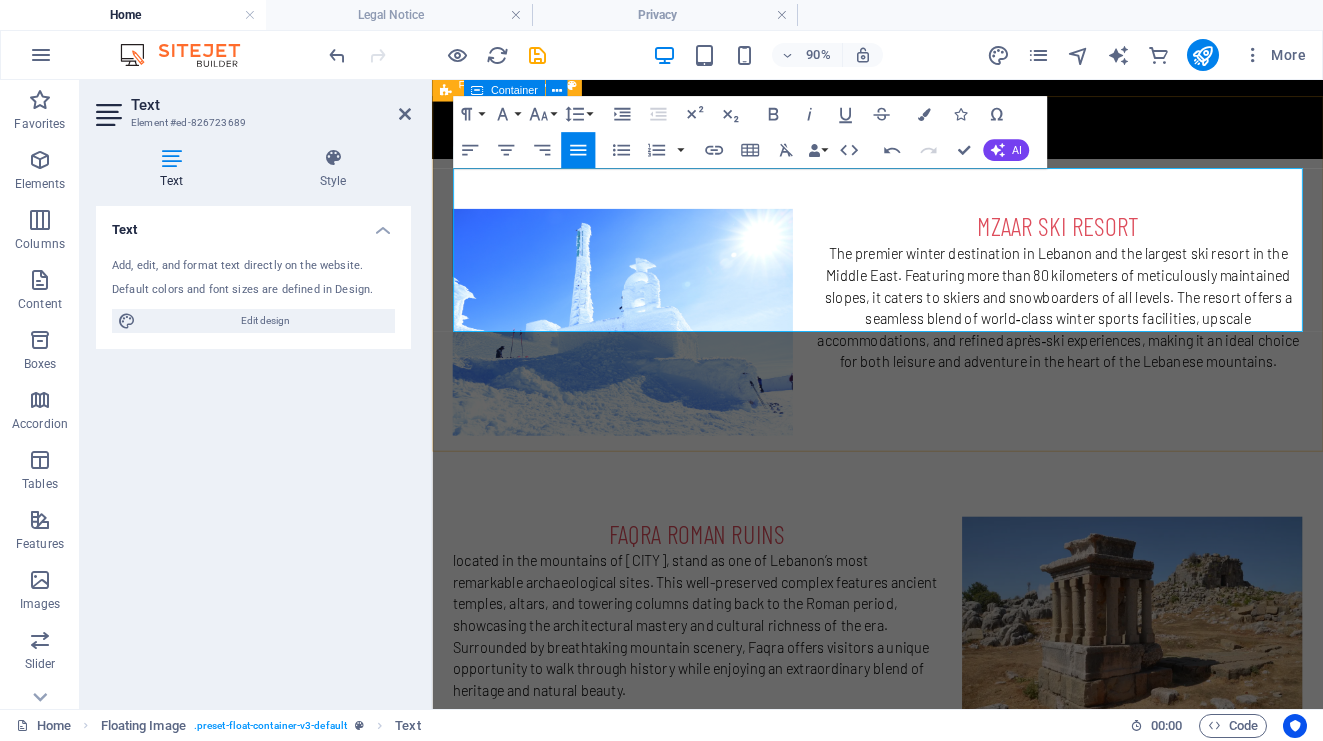 click on "NABEH EL LABAN Flowing from the high peaks of Kfardebian,  Nabeh el Laban —the “Spring of Milk”—is a stunning natural spring renowned for its crystal-clear, ice-cold waters that remain around 5 °C year-round. Over centuries, its flow carved through the limestone landscape, shaping the region’s unique natural beauty. Today, it remains not only a vital water source but also a tranquil landmark that reflects the purity and timeless charm of Kfardebian’s mountains." at bounding box center [927, 1020] 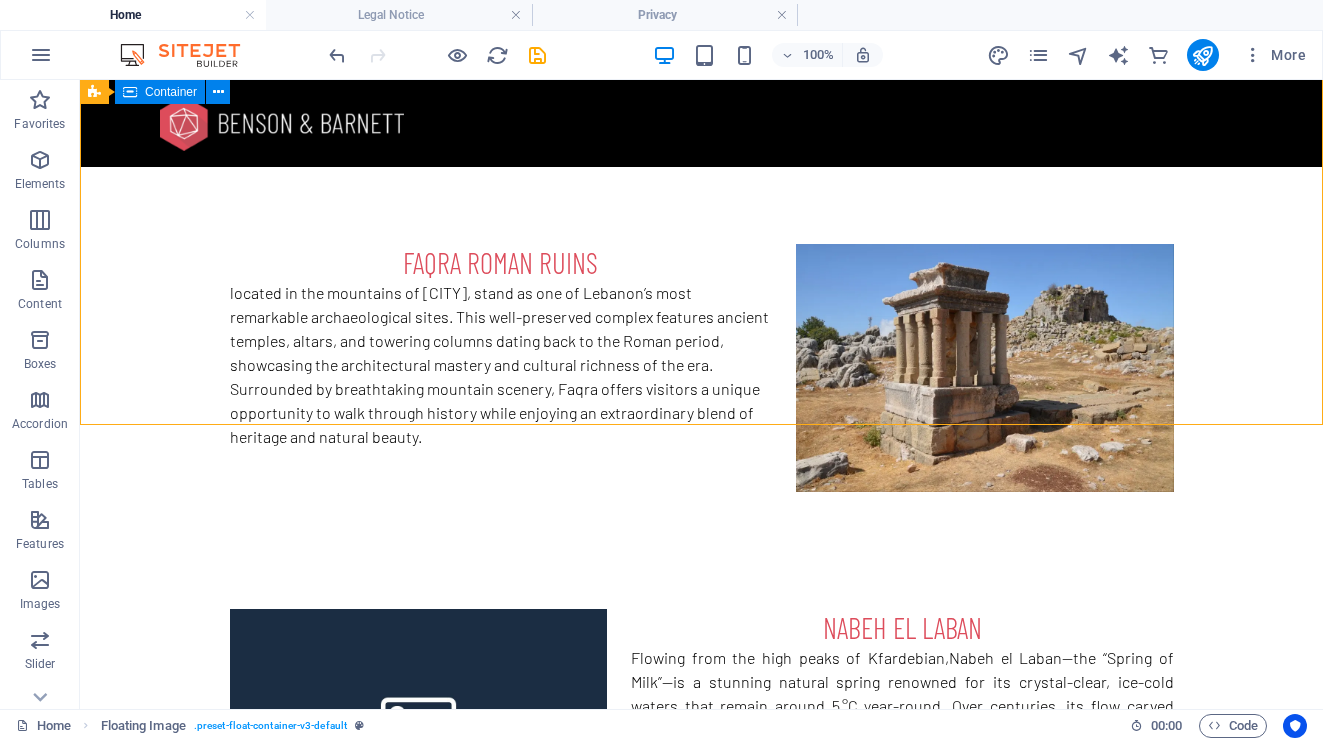 scroll, scrollTop: 2702, scrollLeft: 0, axis: vertical 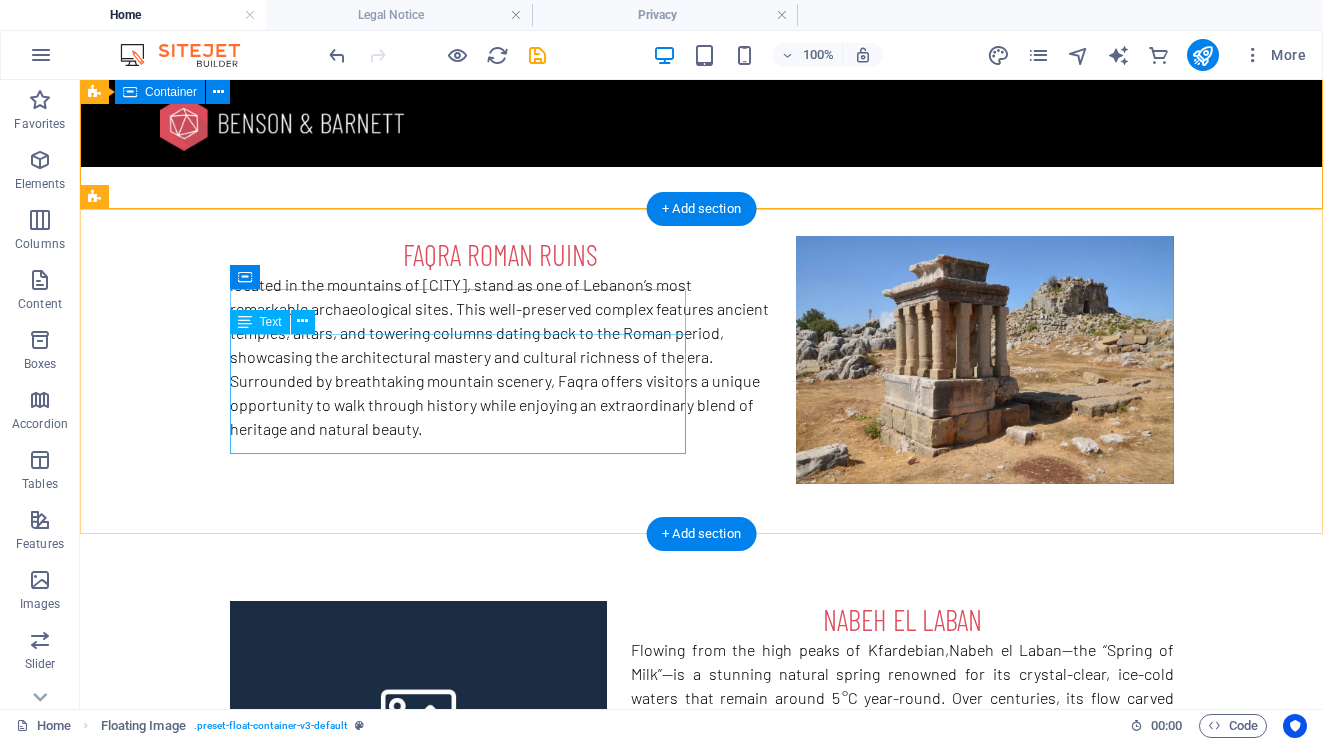 click on "Whether you prefer luxury resorts, cozy mountain chalets, or family-run guesthouses, Kfardebian has it all. Don’t miss the local saj, grilled meats, and farm-fresh dairy products at authentic village restaurants." at bounding box center (568, 1023) 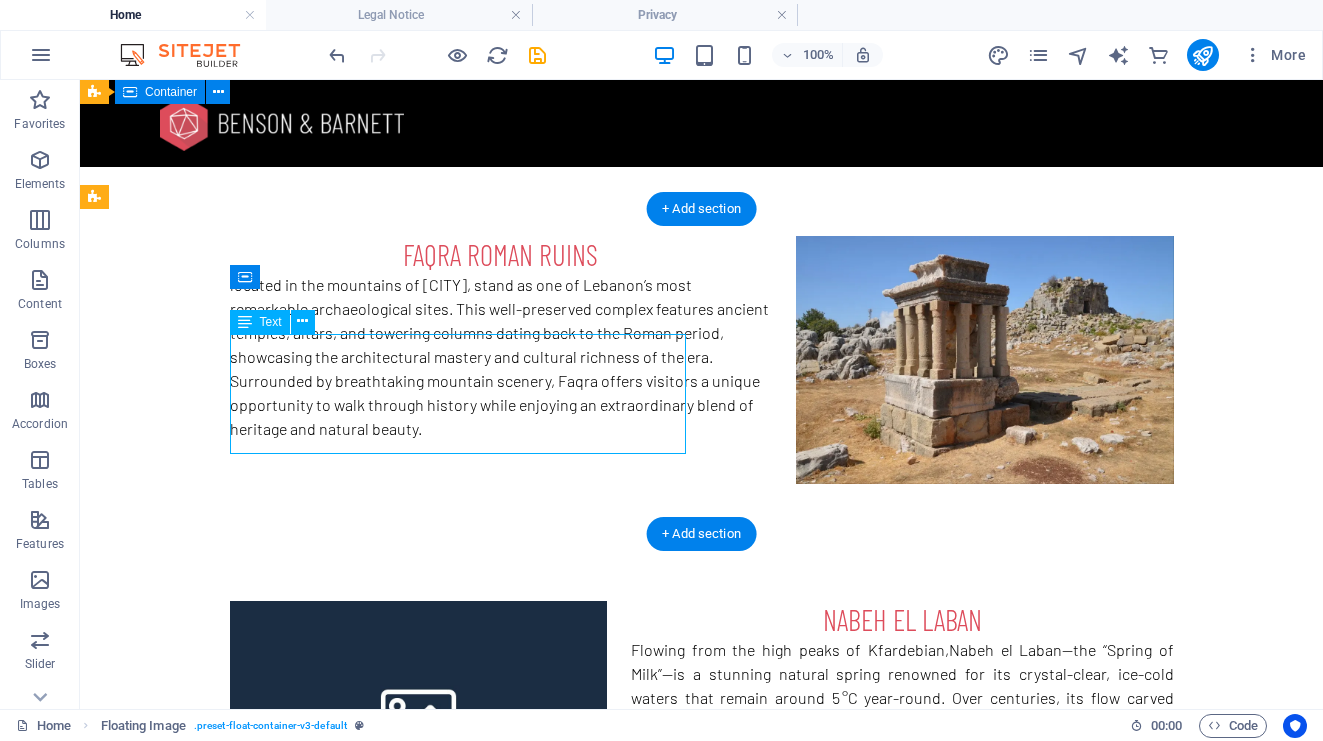 click on "Whether you prefer luxury resorts, cozy mountain chalets, or family-run guesthouses, Kfardebian has it all. Don’t miss the local saj, grilled meats, and farm-fresh dairy products at authentic village restaurants." at bounding box center [568, 1023] 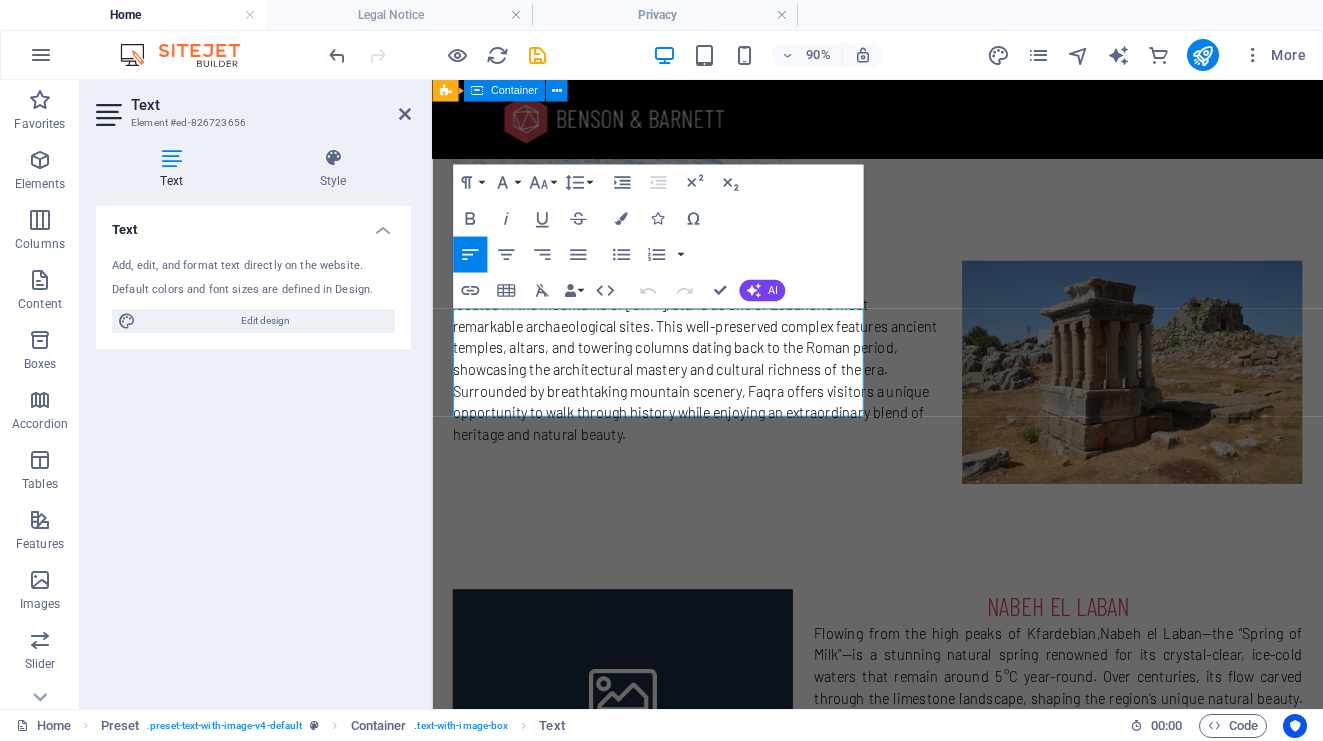 scroll, scrollTop: 2772, scrollLeft: 0, axis: vertical 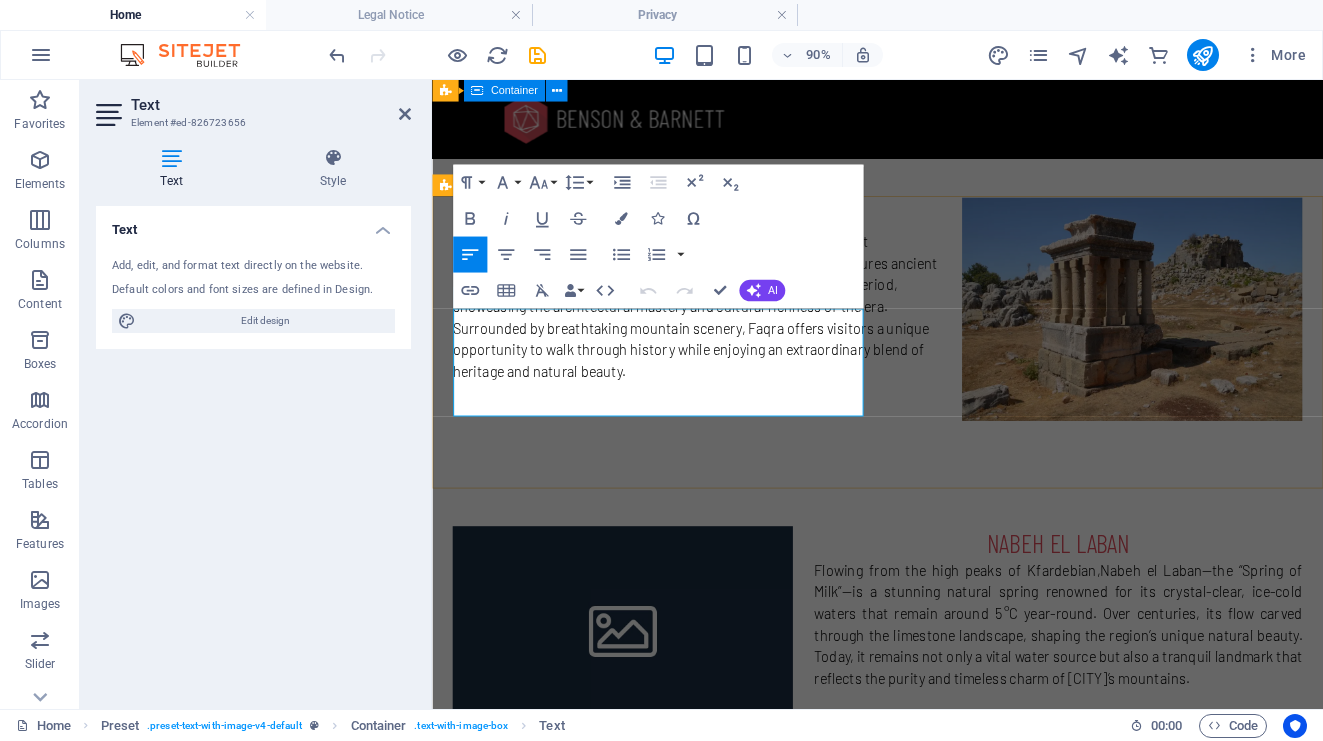 click on "Whether you prefer luxury resorts, cozy mountain chalets, or family-run guesthouses, Kfardebian has it all. Don’t miss the local saj, grilled meats, and farm-fresh dairy products at authentic village restaurants." at bounding box center [920, 986] 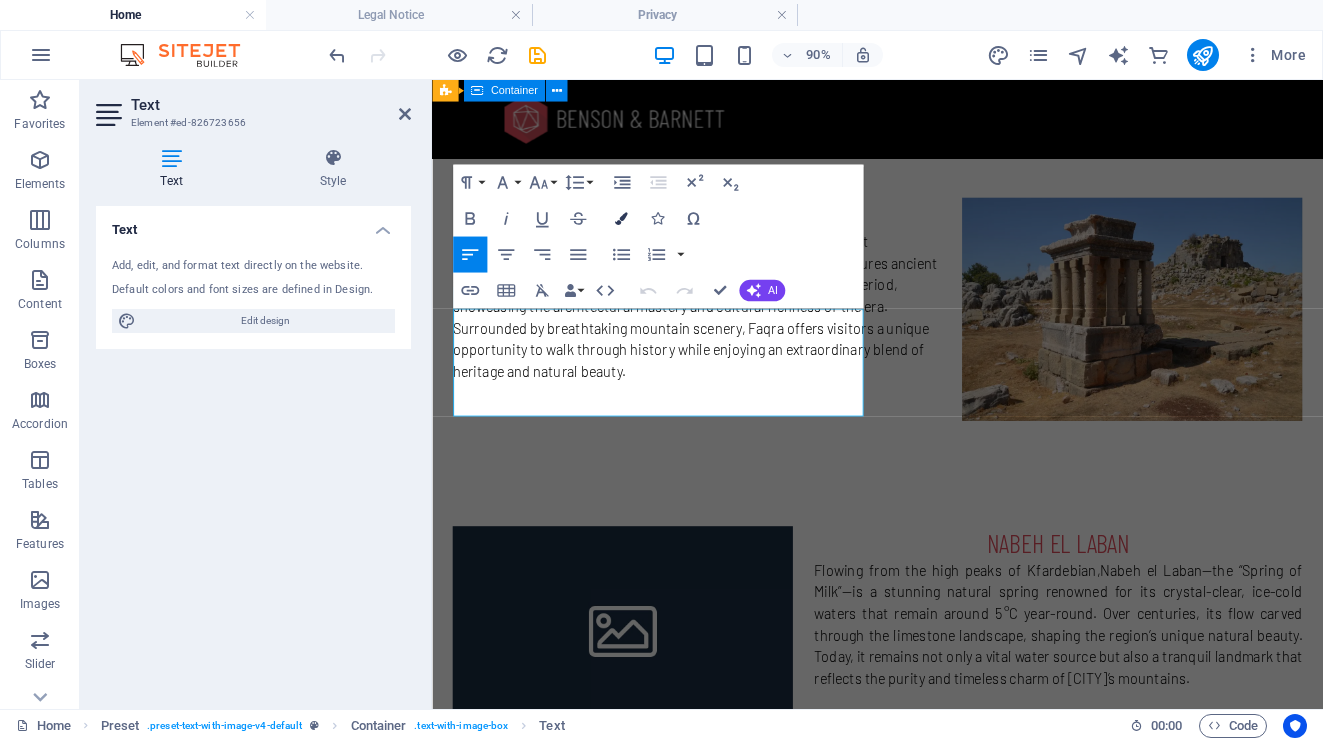 click at bounding box center (621, 218) 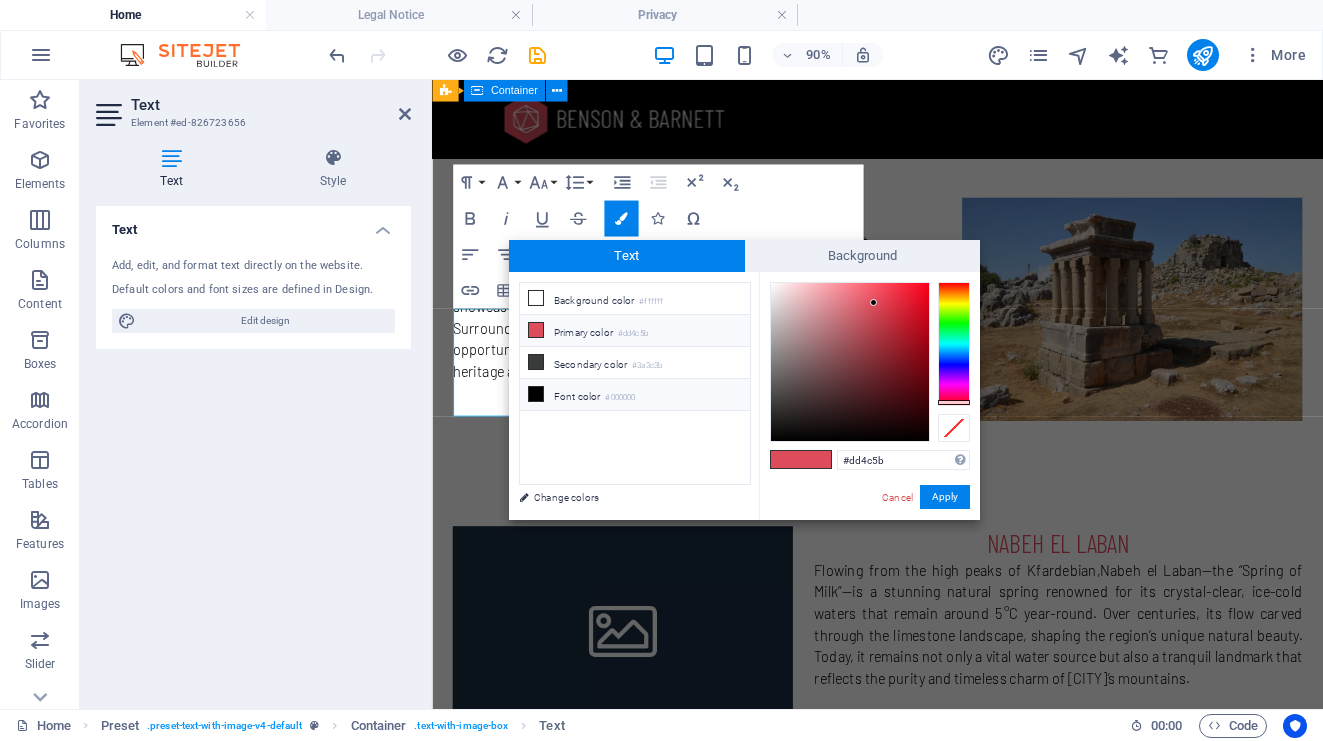 click on "Font color
#000000" at bounding box center (635, 395) 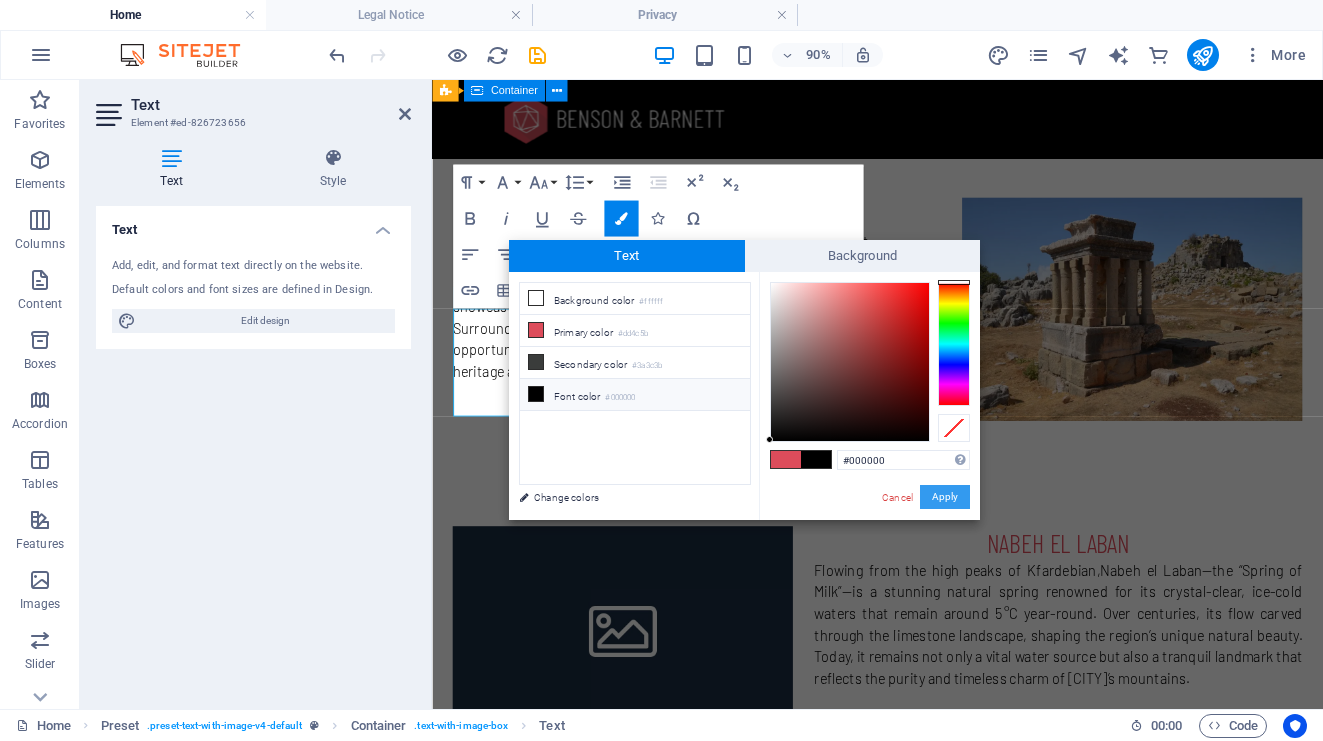 click on "Apply" at bounding box center (945, 497) 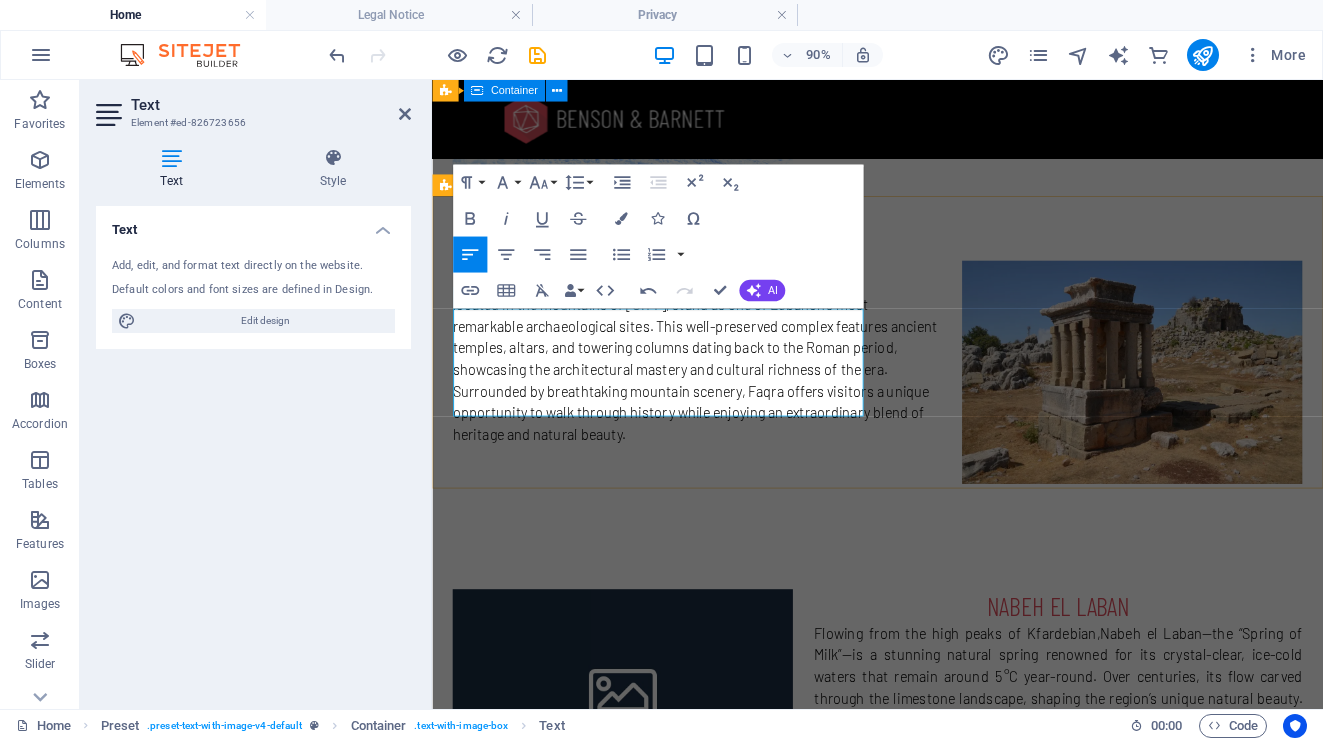 click on "STAY & DINE Whether you prefer luxury resorts, cozy mountain chalets, or family-run guesthouses, Kfardebian has it all. Don’t miss the local saj, grilled meats, and farm-fresh dairy products at authentic village restaurants. Drop content here or  Add elements  Paste clipboard" at bounding box center [927, 1207] 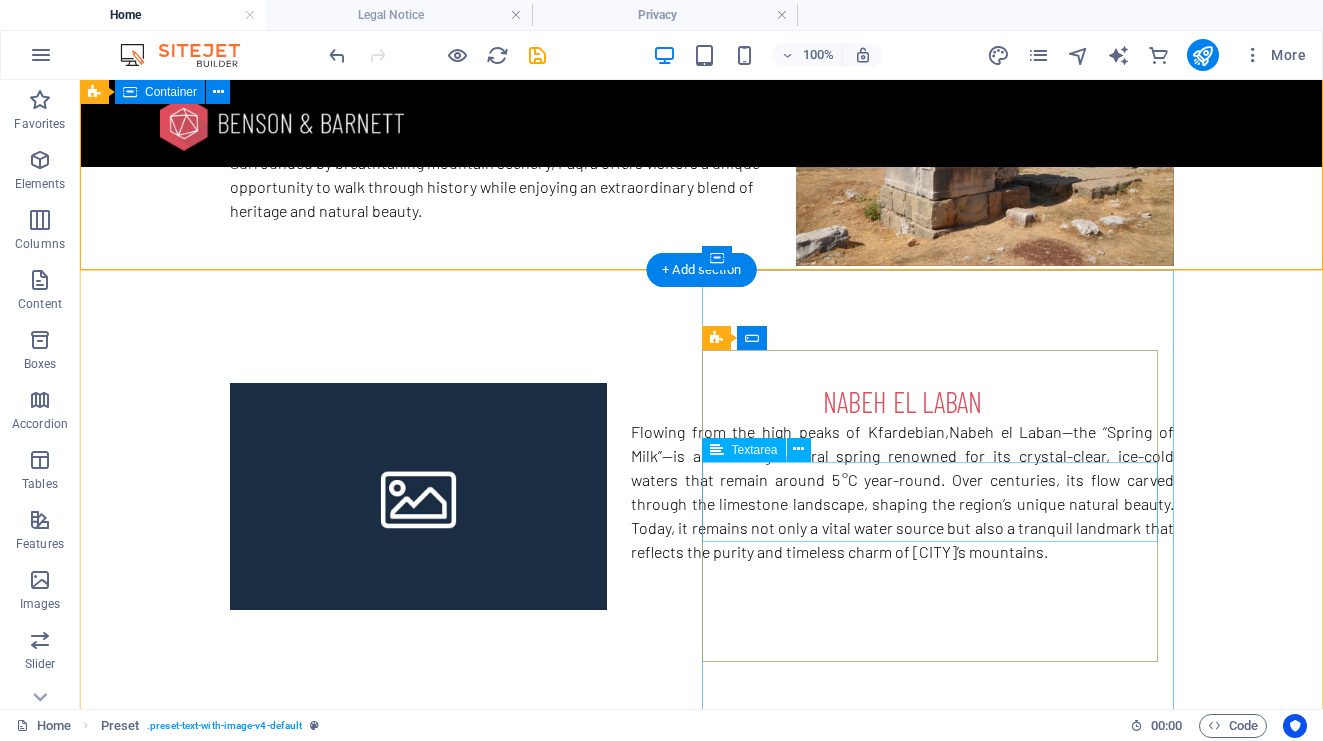 scroll, scrollTop: 2999, scrollLeft: 0, axis: vertical 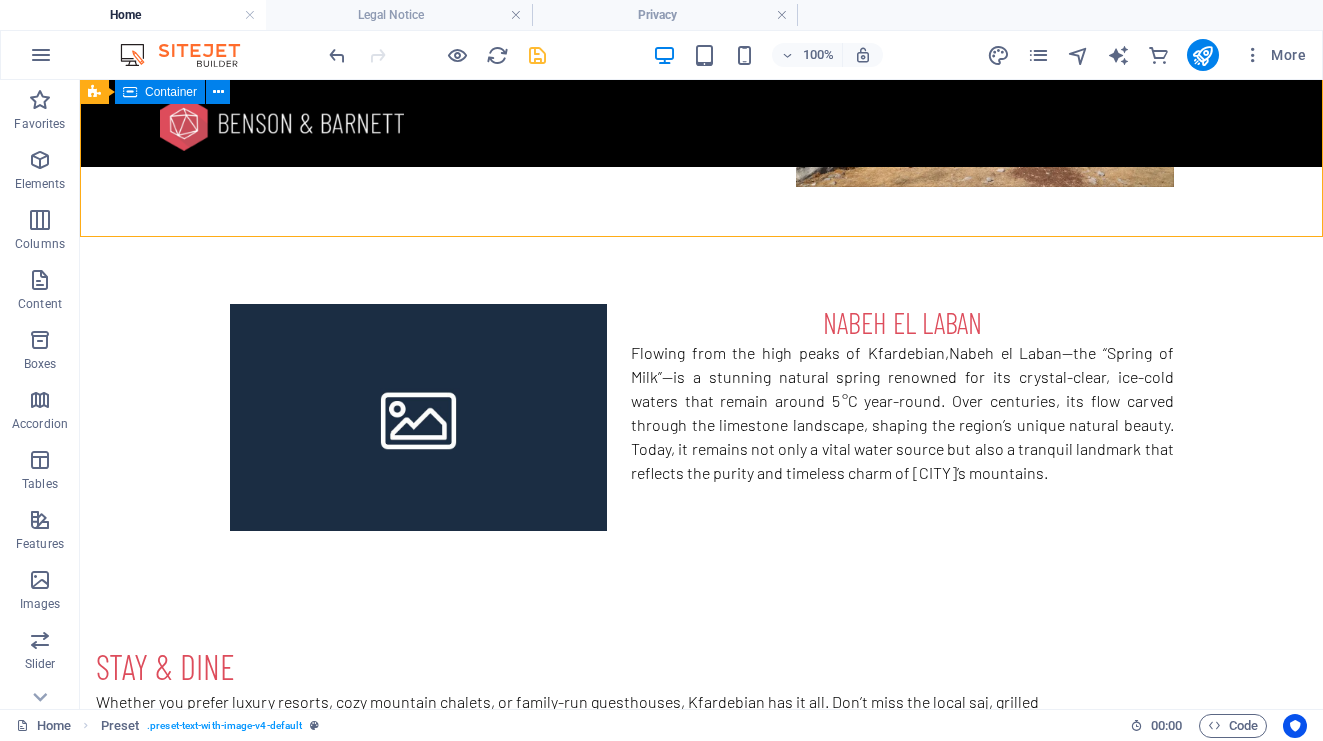 click at bounding box center (537, 55) 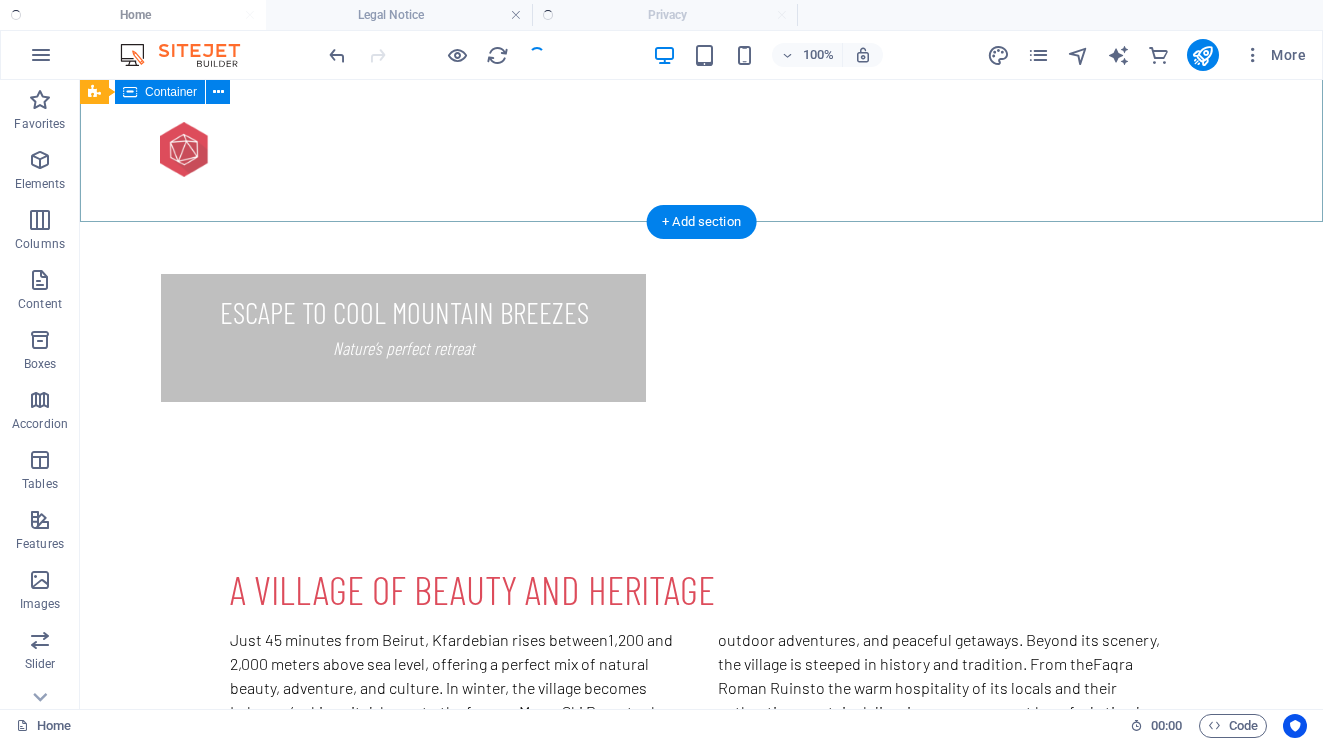 scroll, scrollTop: 0, scrollLeft: 0, axis: both 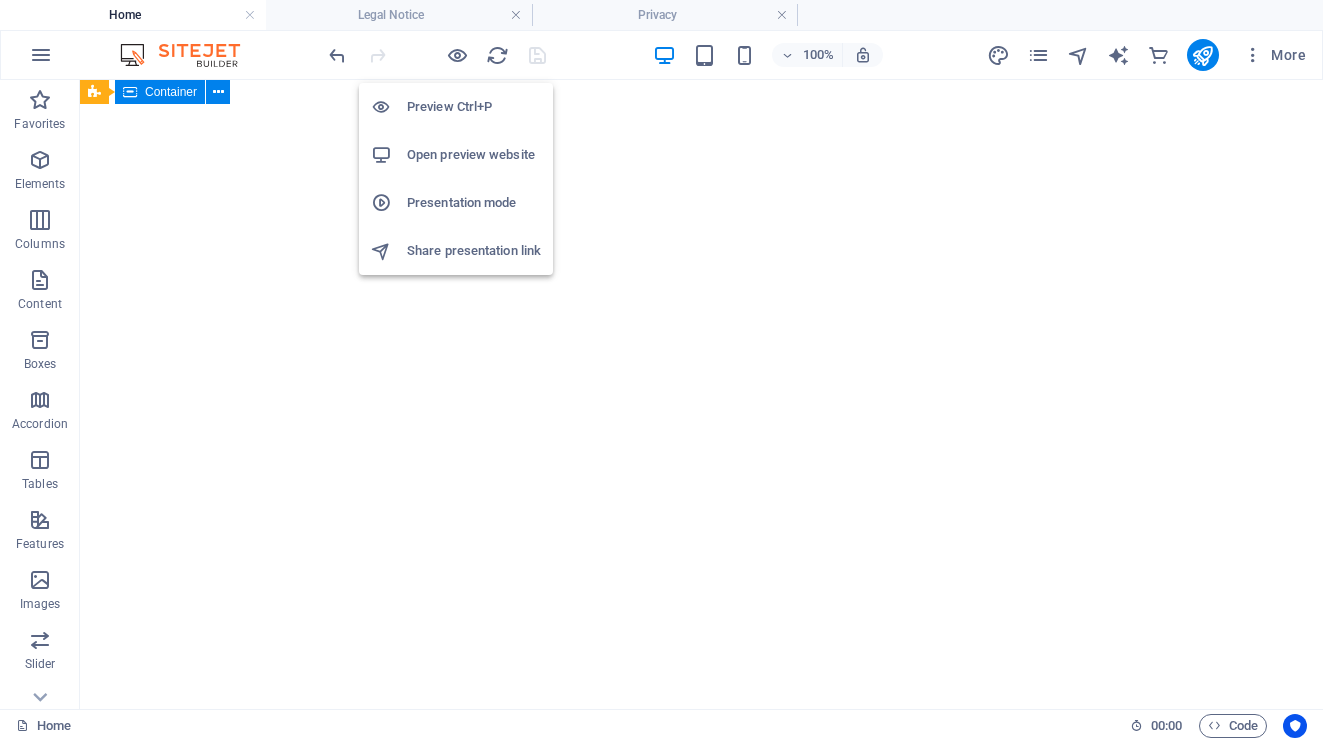 click on "Open preview website" at bounding box center (456, 155) 